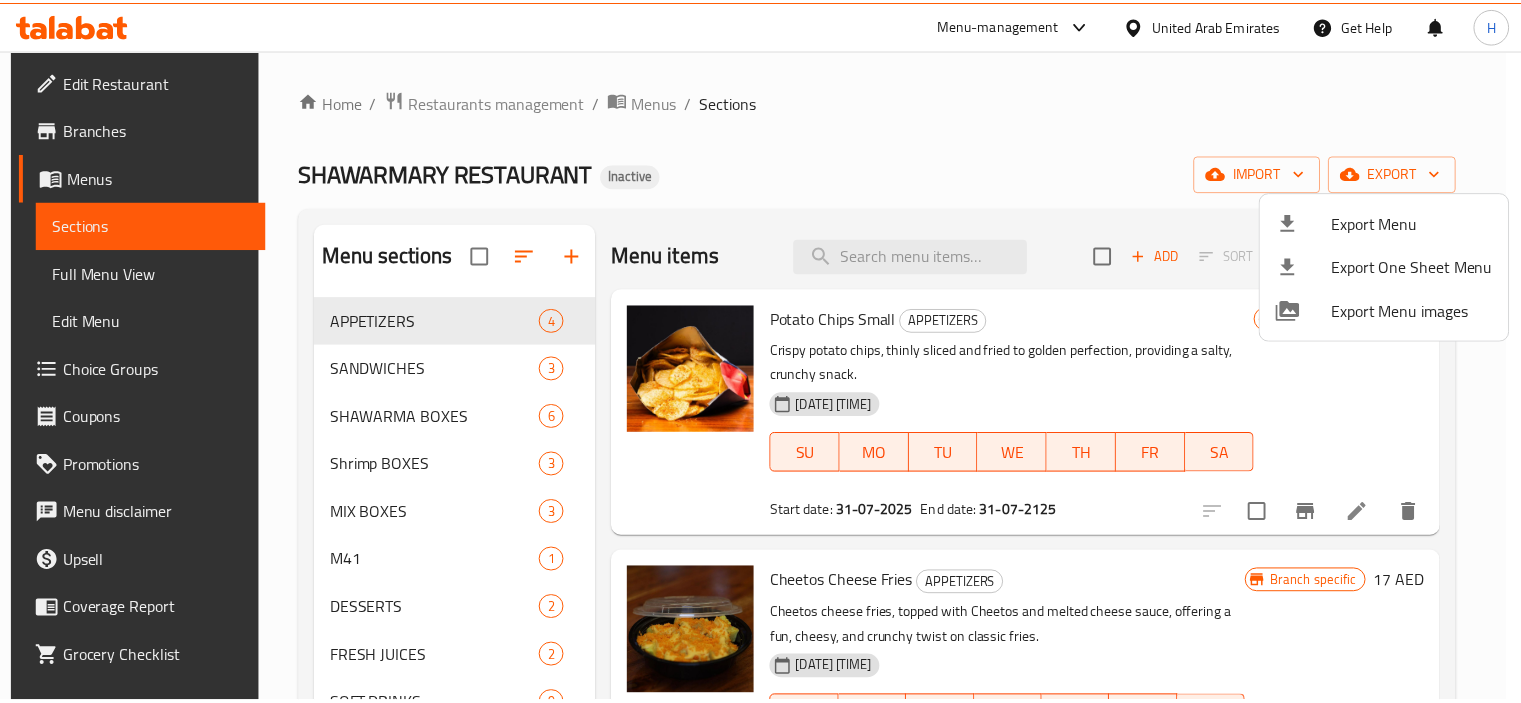 scroll, scrollTop: 0, scrollLeft: 0, axis: both 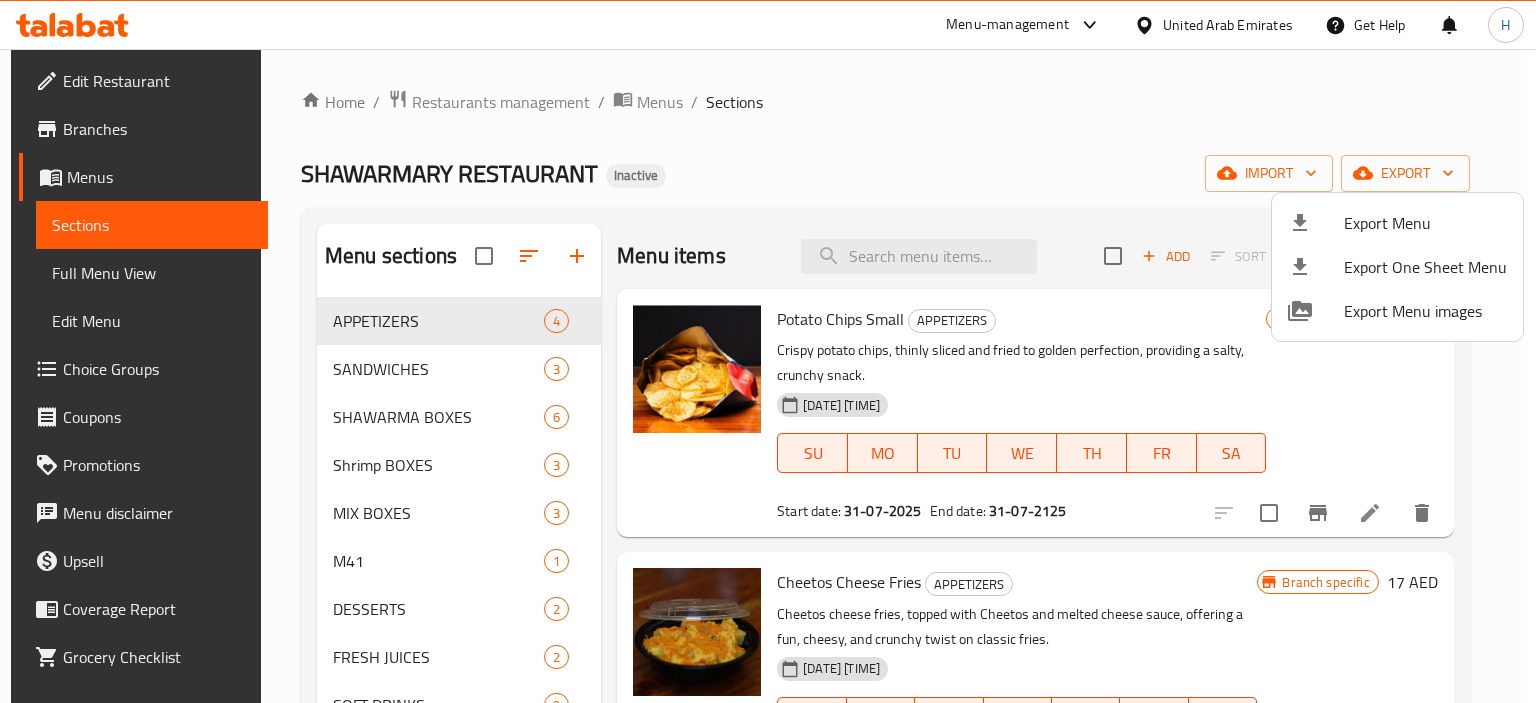 click at bounding box center [768, 351] 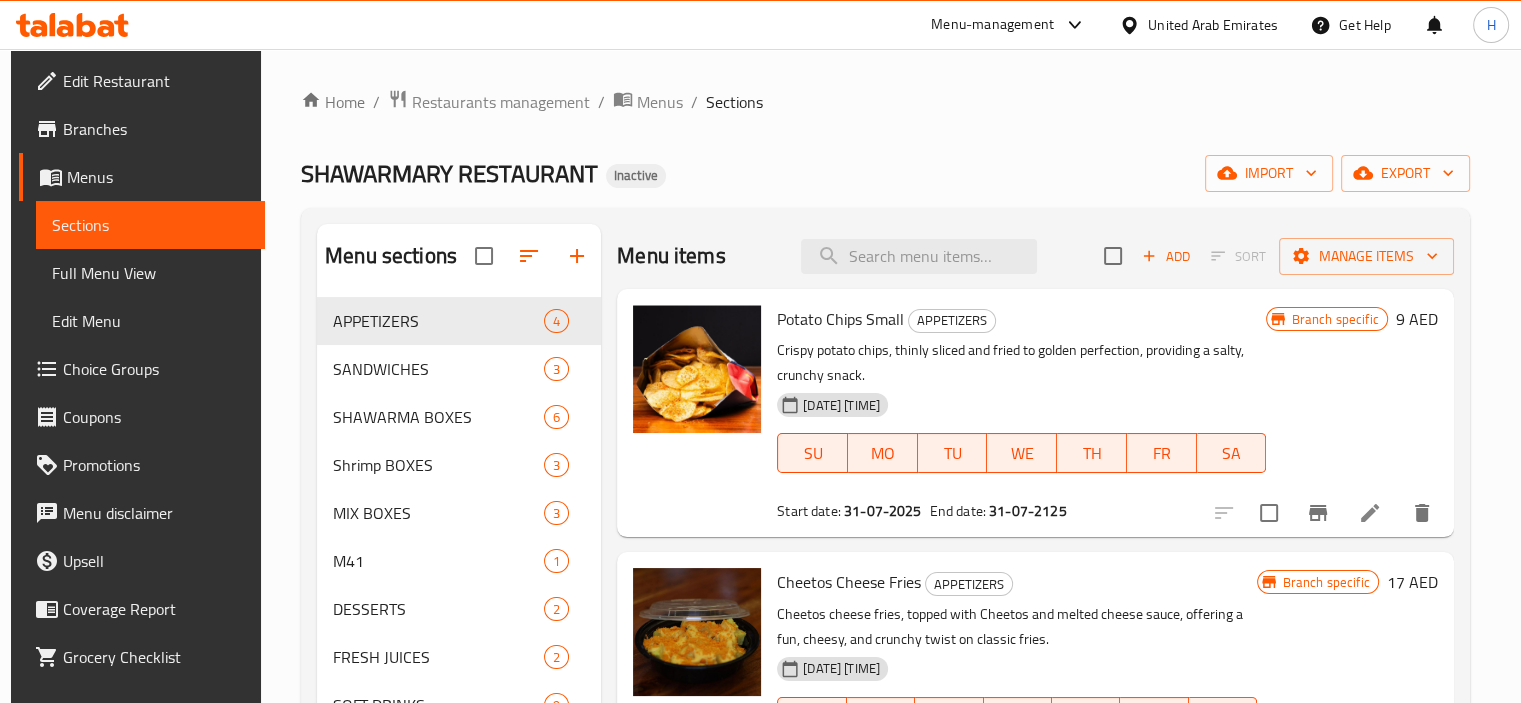 click on "United Arab Emirates" at bounding box center [1213, 25] 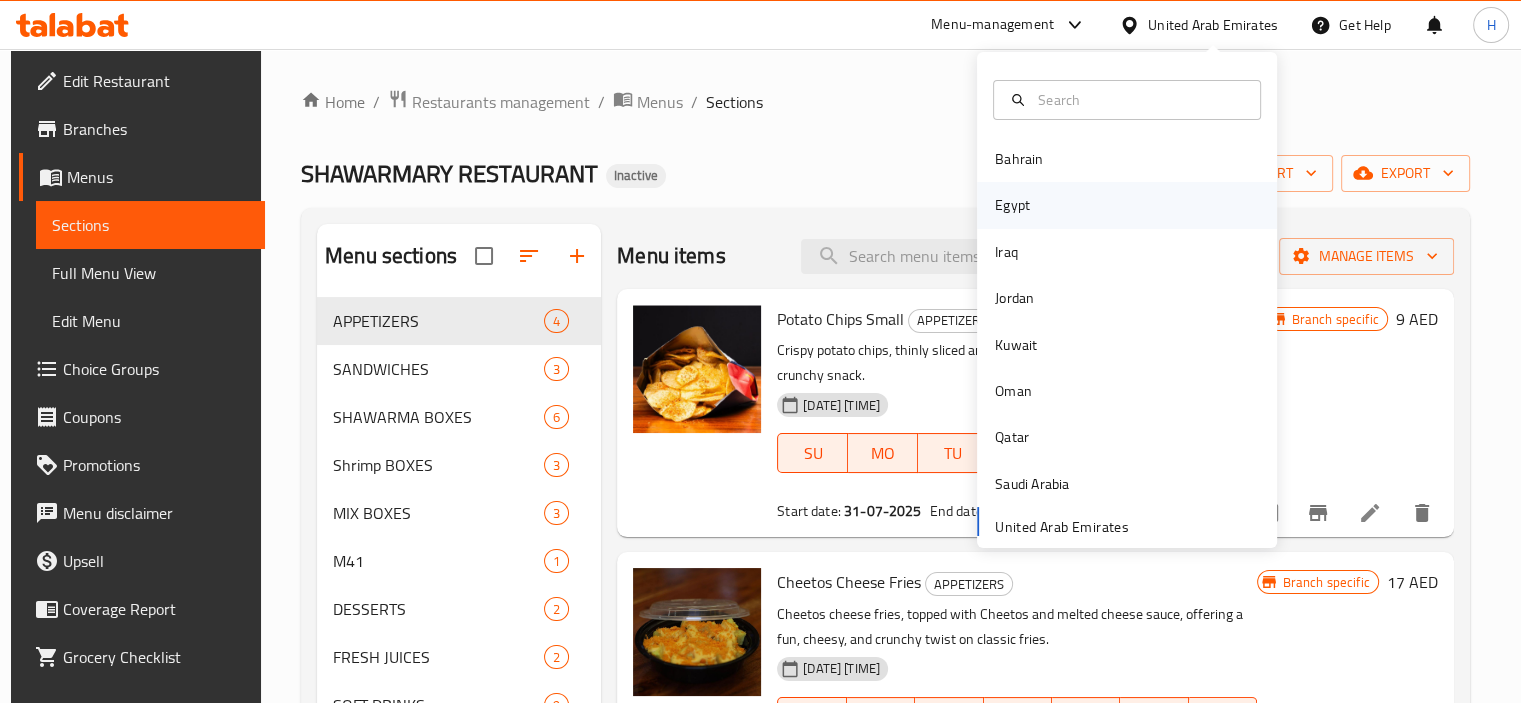 click on "Egypt" at bounding box center (1127, 205) 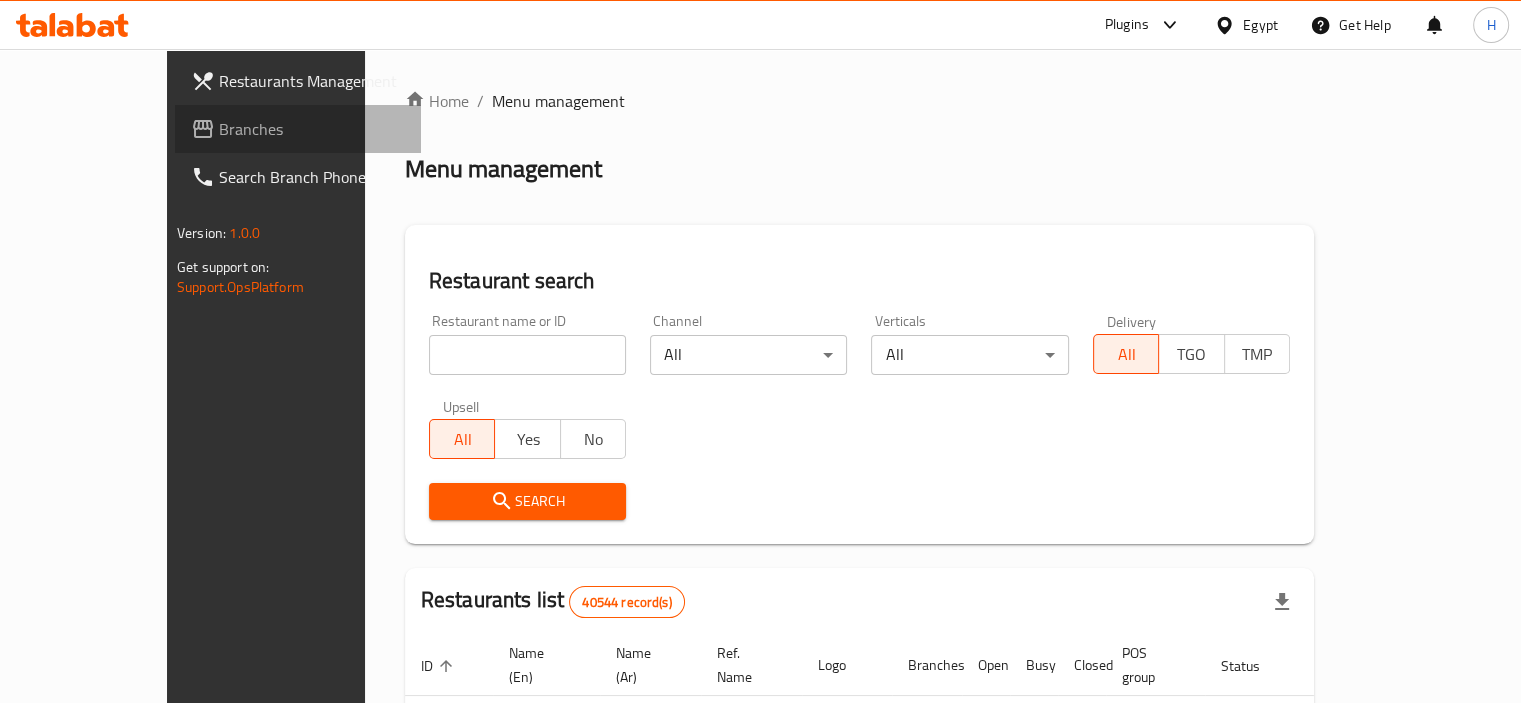click on "Branches" at bounding box center [298, 129] 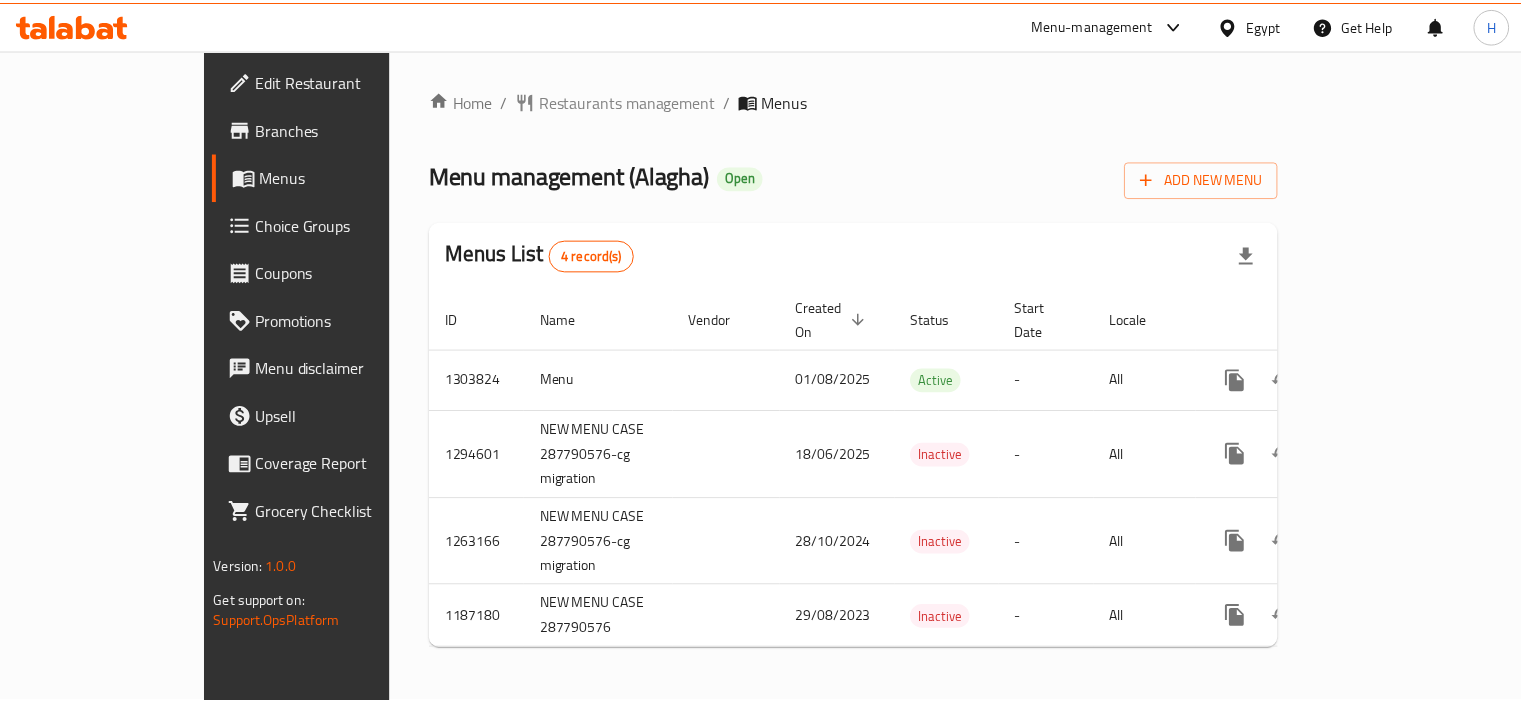 scroll, scrollTop: 0, scrollLeft: 0, axis: both 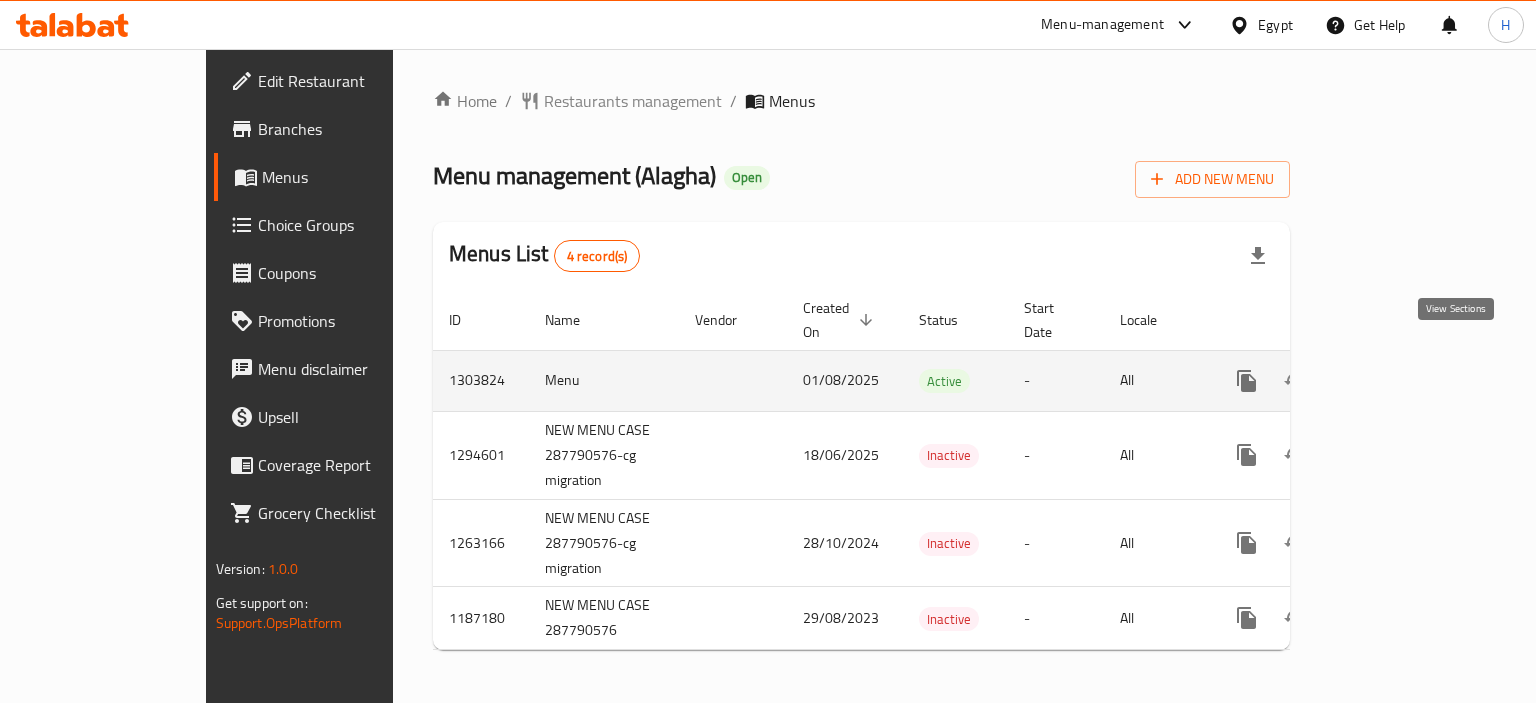 click at bounding box center (1391, 381) 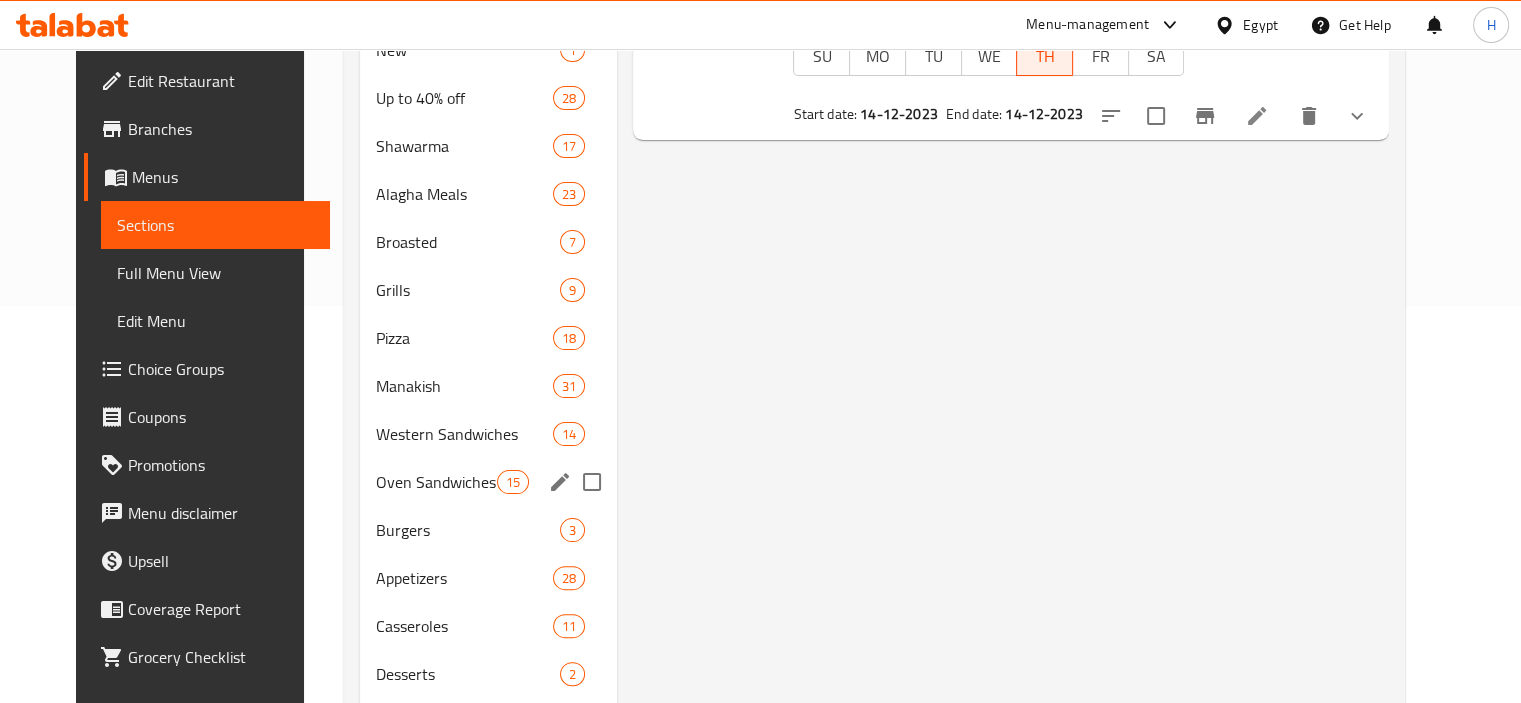 scroll, scrollTop: 473, scrollLeft: 0, axis: vertical 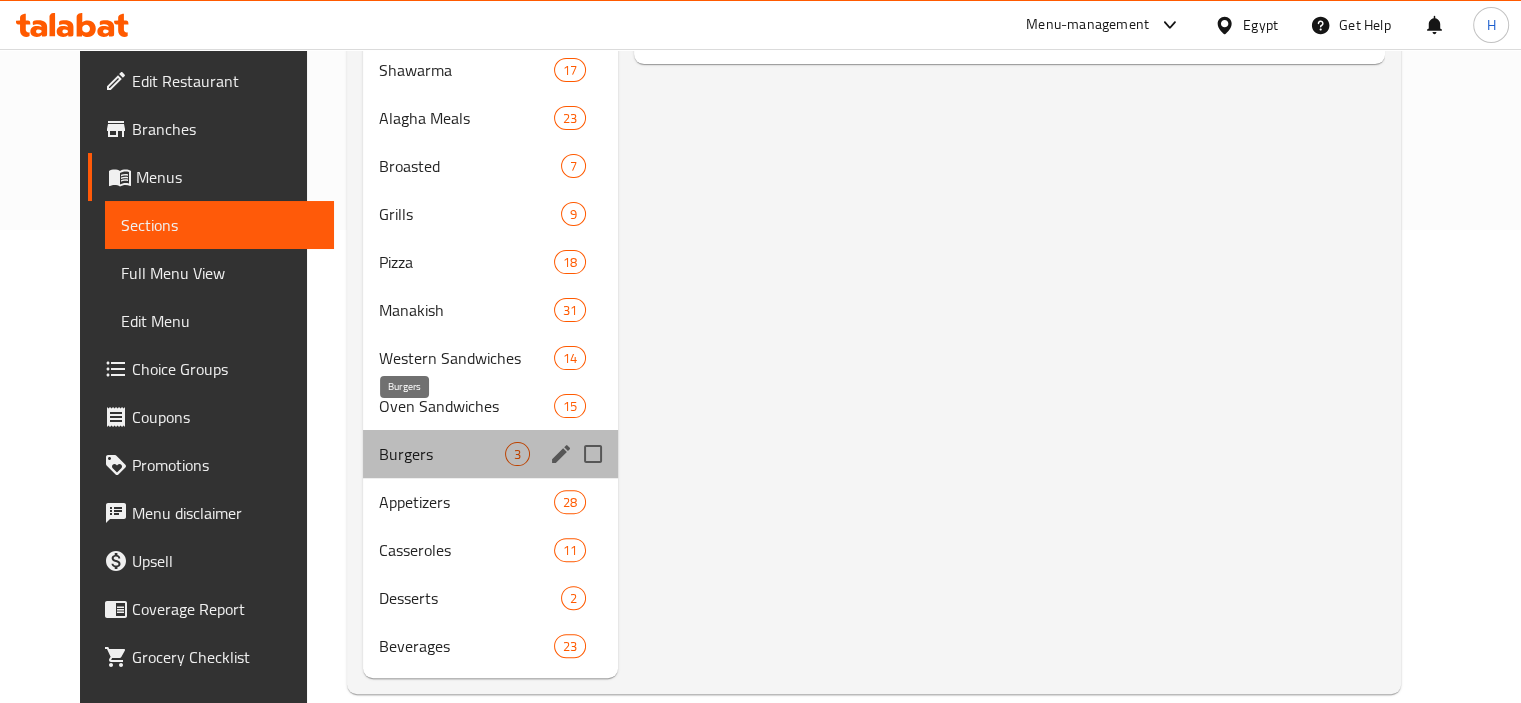 click on "Burgers" at bounding box center (442, 454) 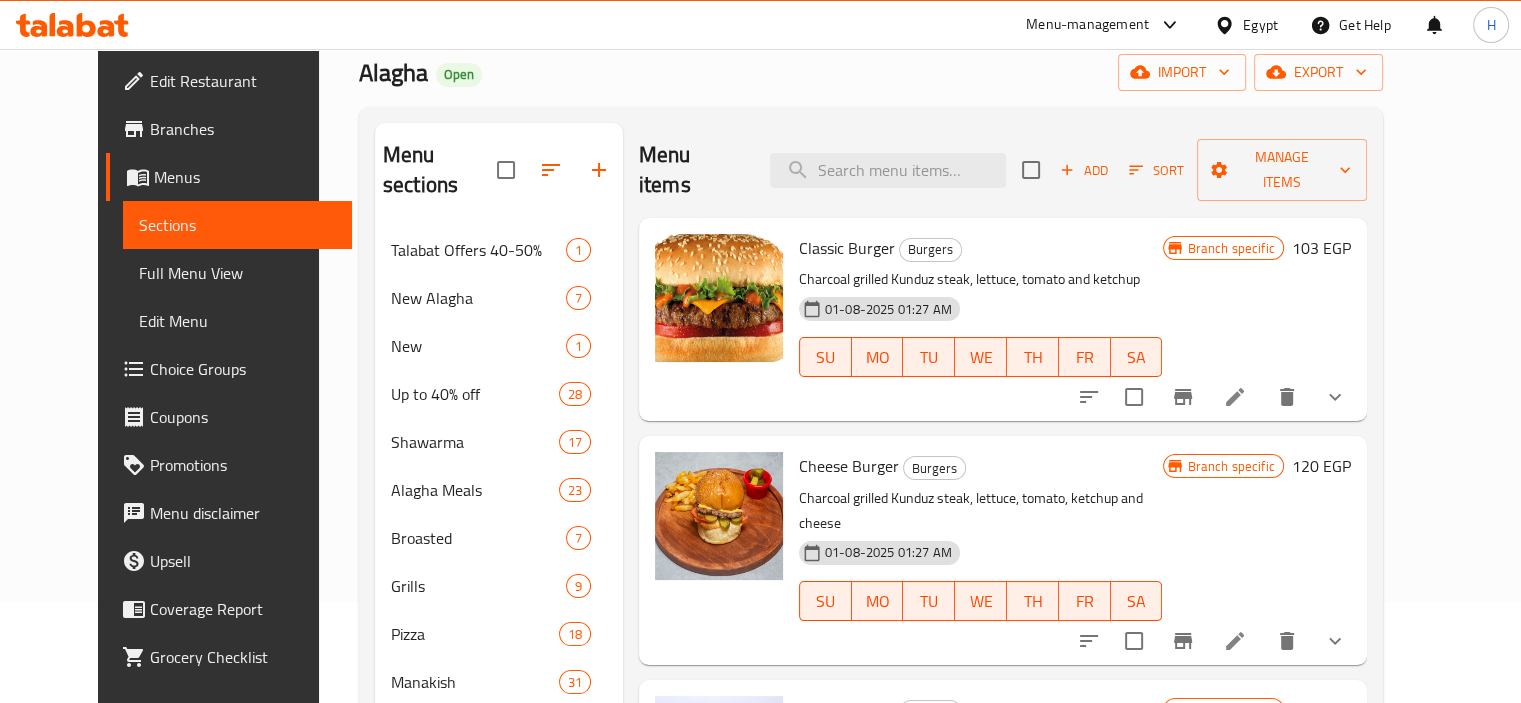 scroll, scrollTop: 102, scrollLeft: 0, axis: vertical 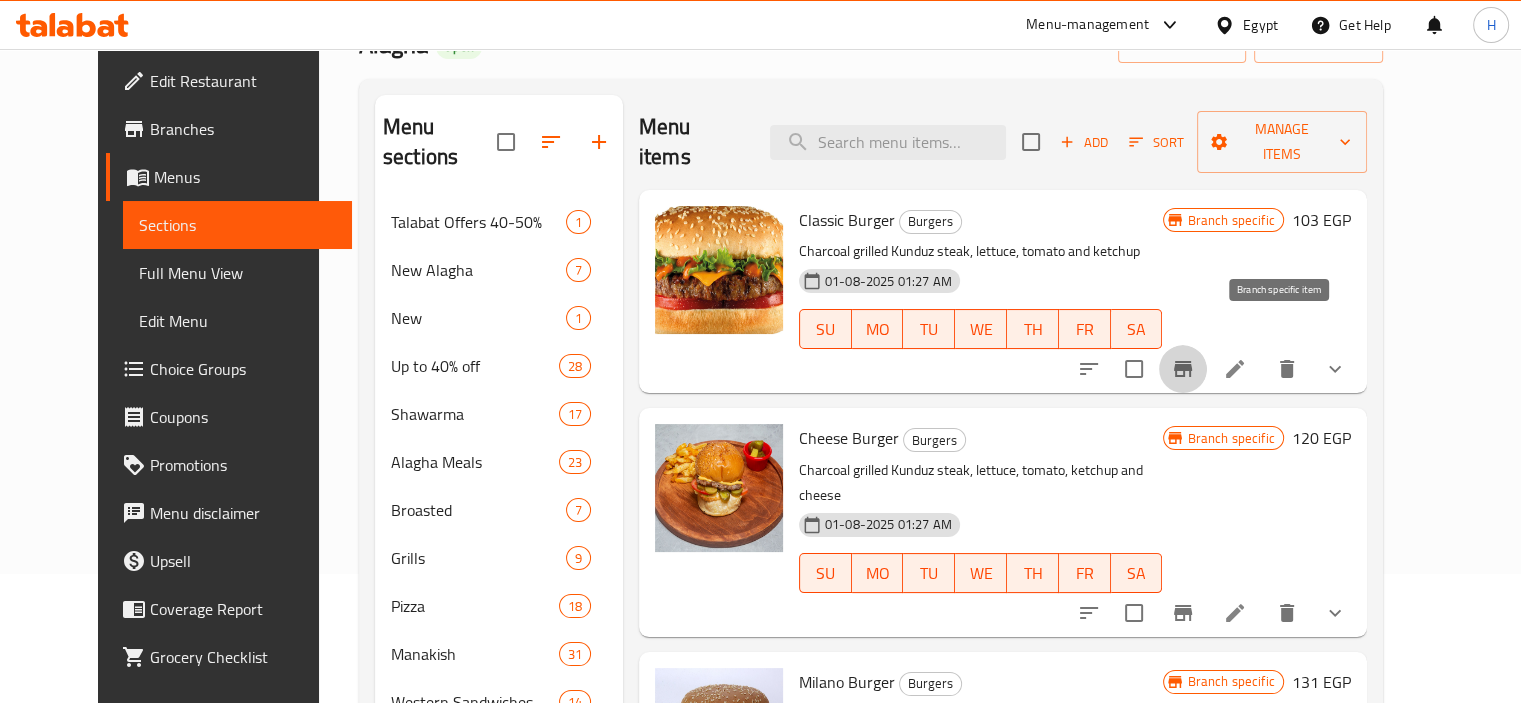 click 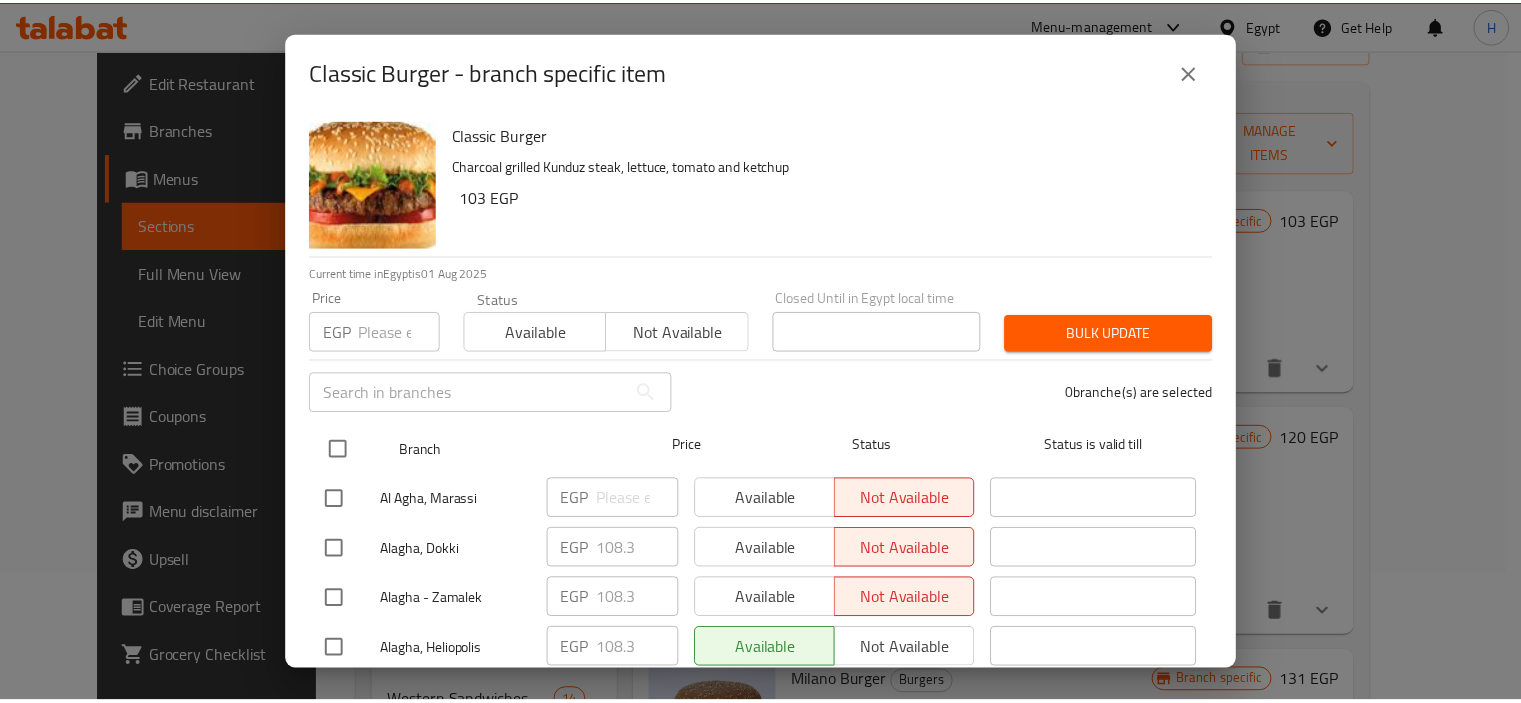 scroll, scrollTop: 56, scrollLeft: 0, axis: vertical 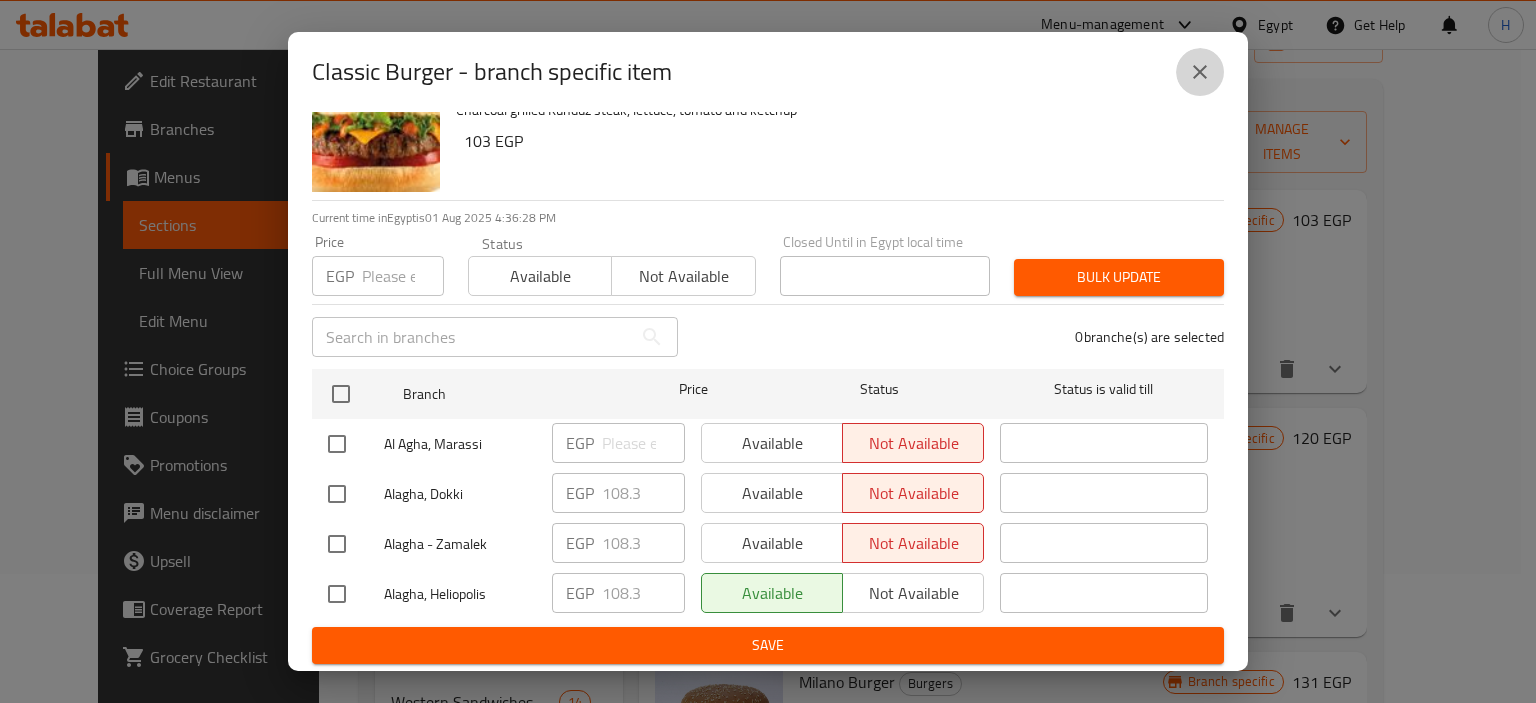 click at bounding box center (1200, 72) 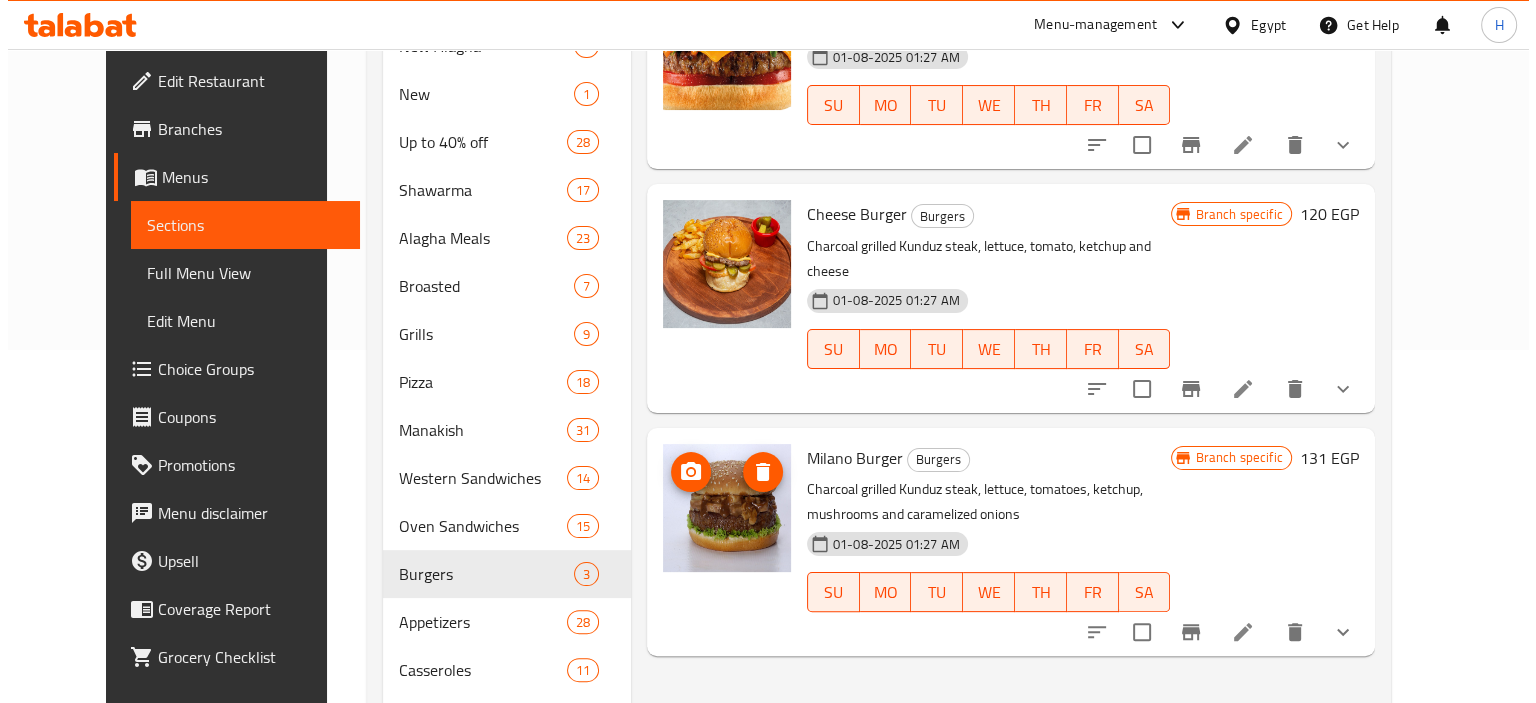 scroll, scrollTop: 365, scrollLeft: 0, axis: vertical 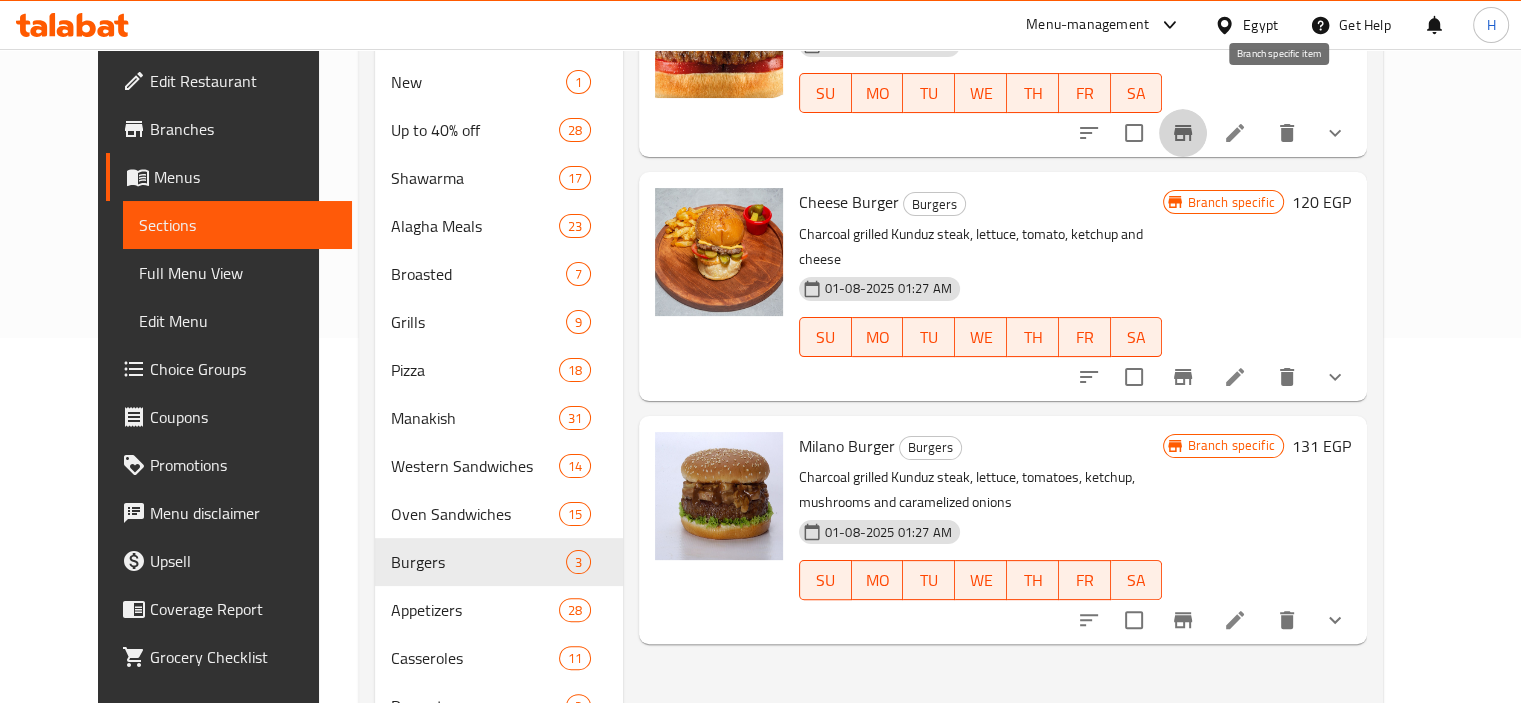 click 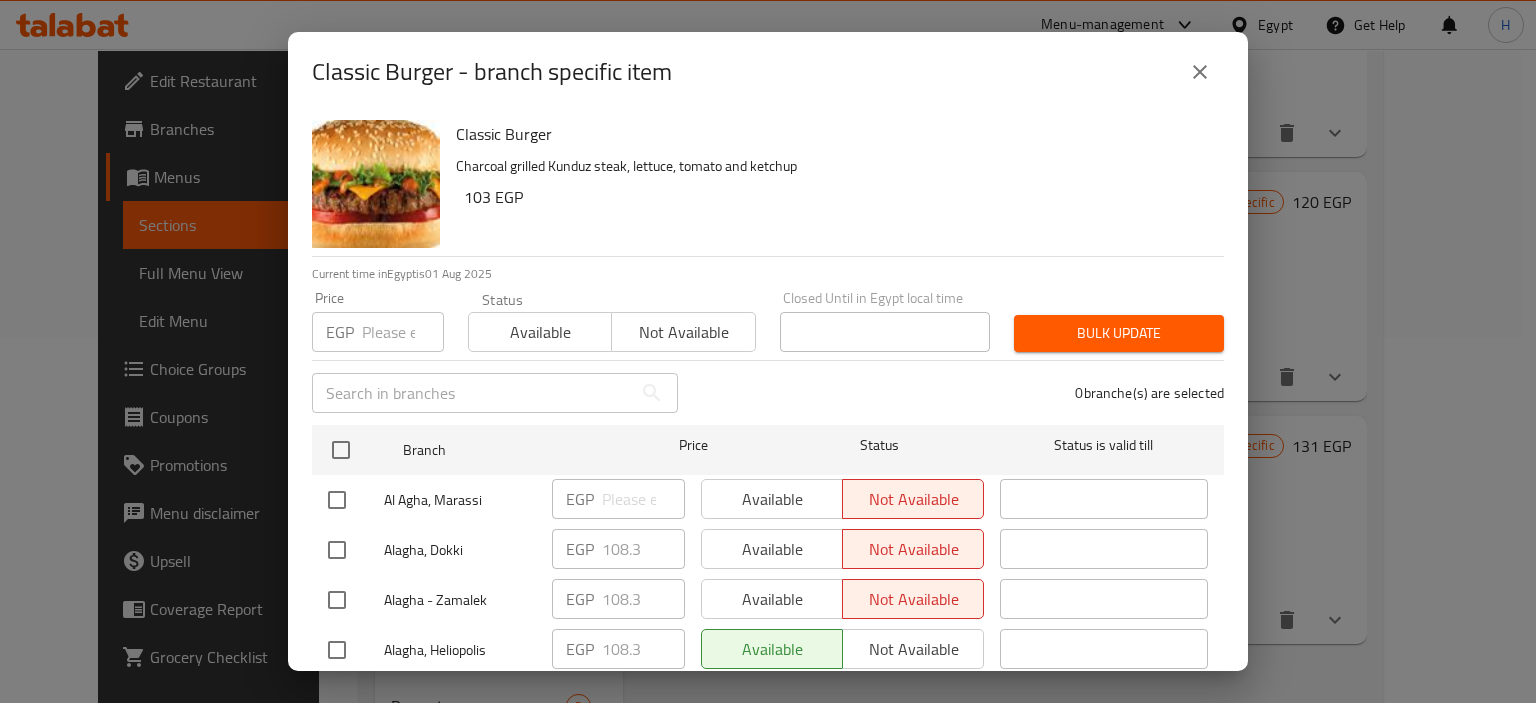 scroll, scrollTop: 56, scrollLeft: 0, axis: vertical 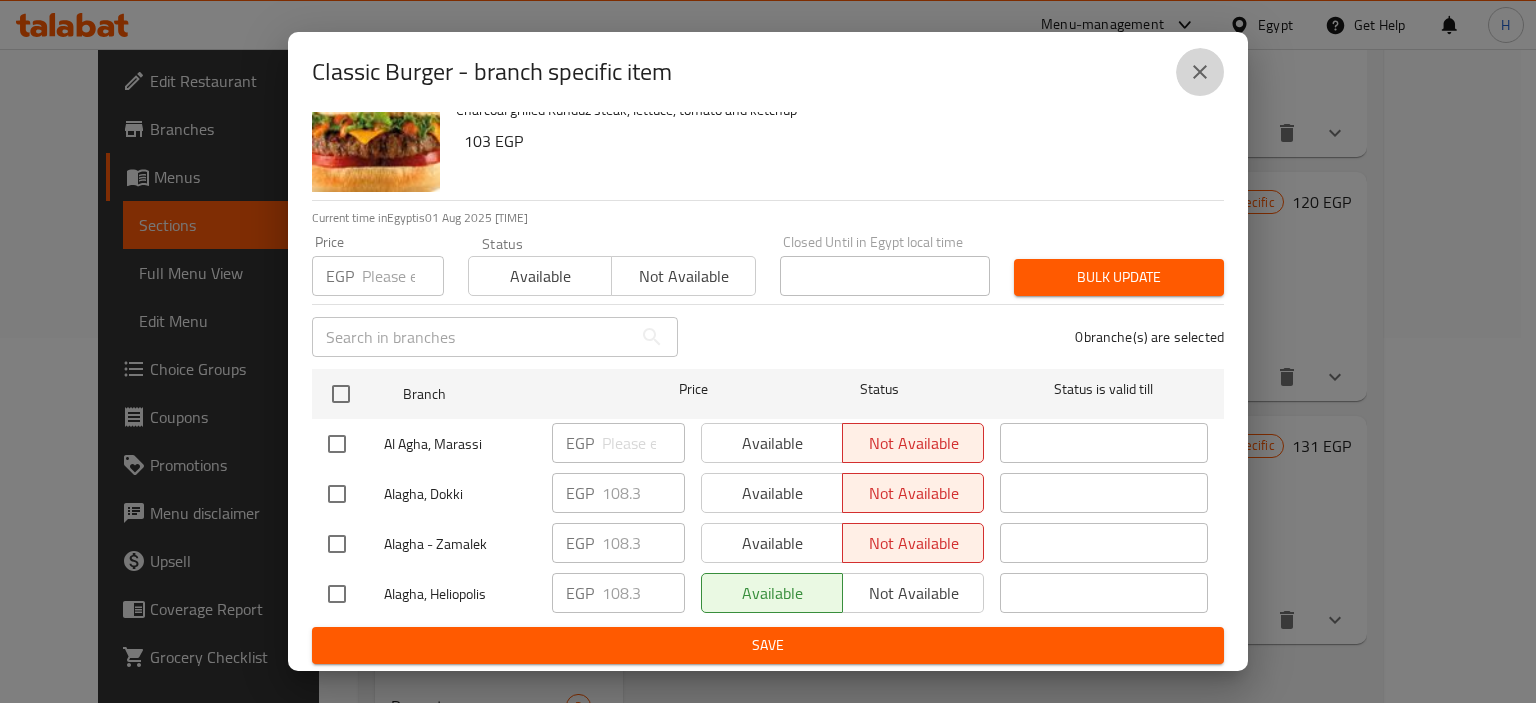 click 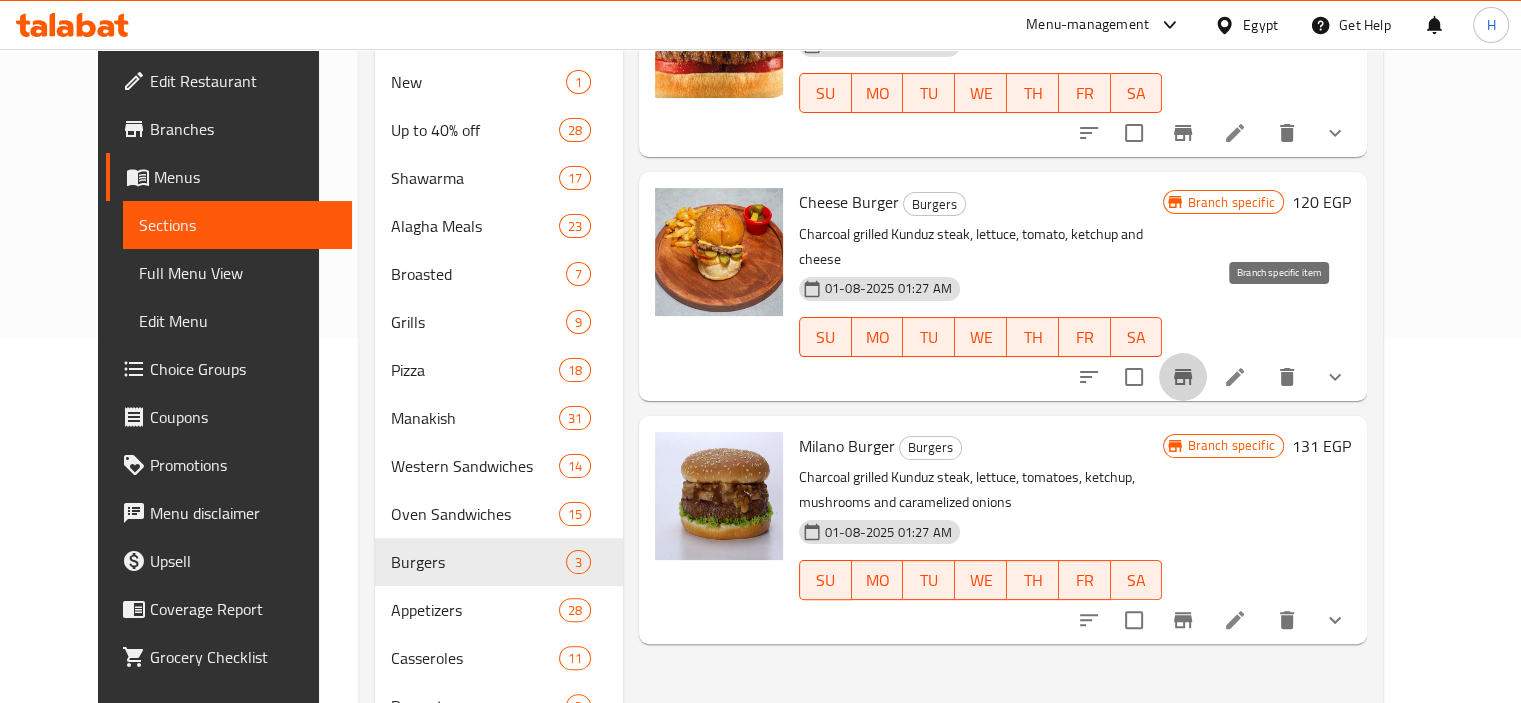 click 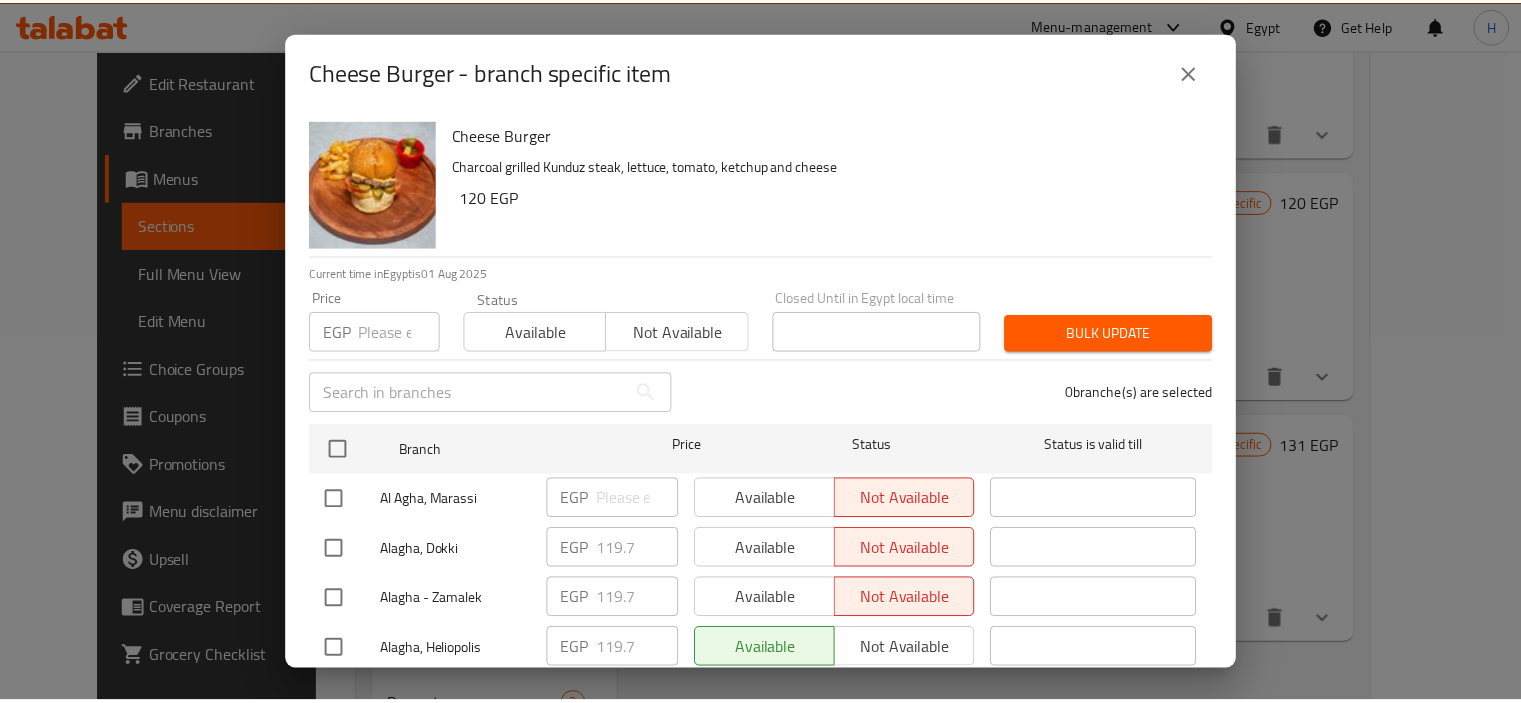 scroll, scrollTop: 56, scrollLeft: 0, axis: vertical 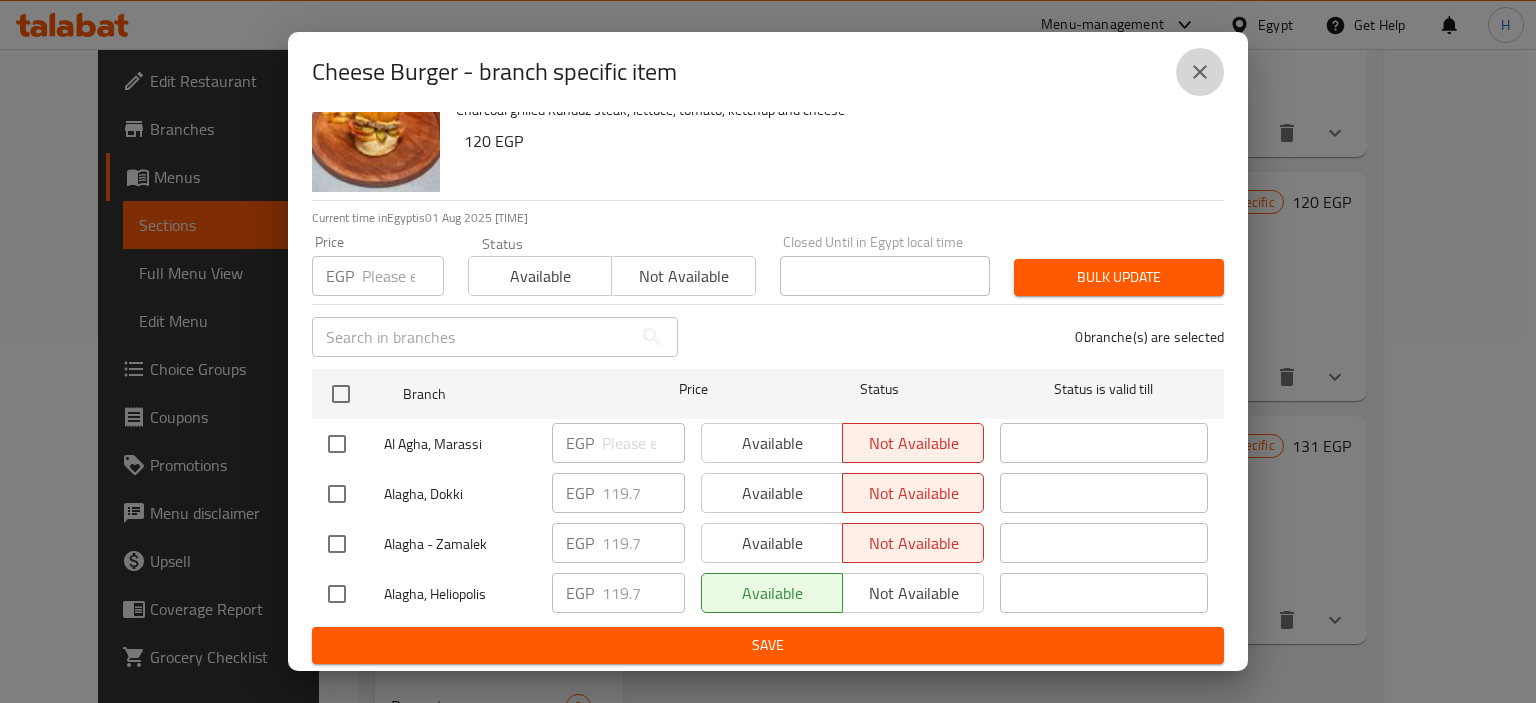 click at bounding box center [1200, 72] 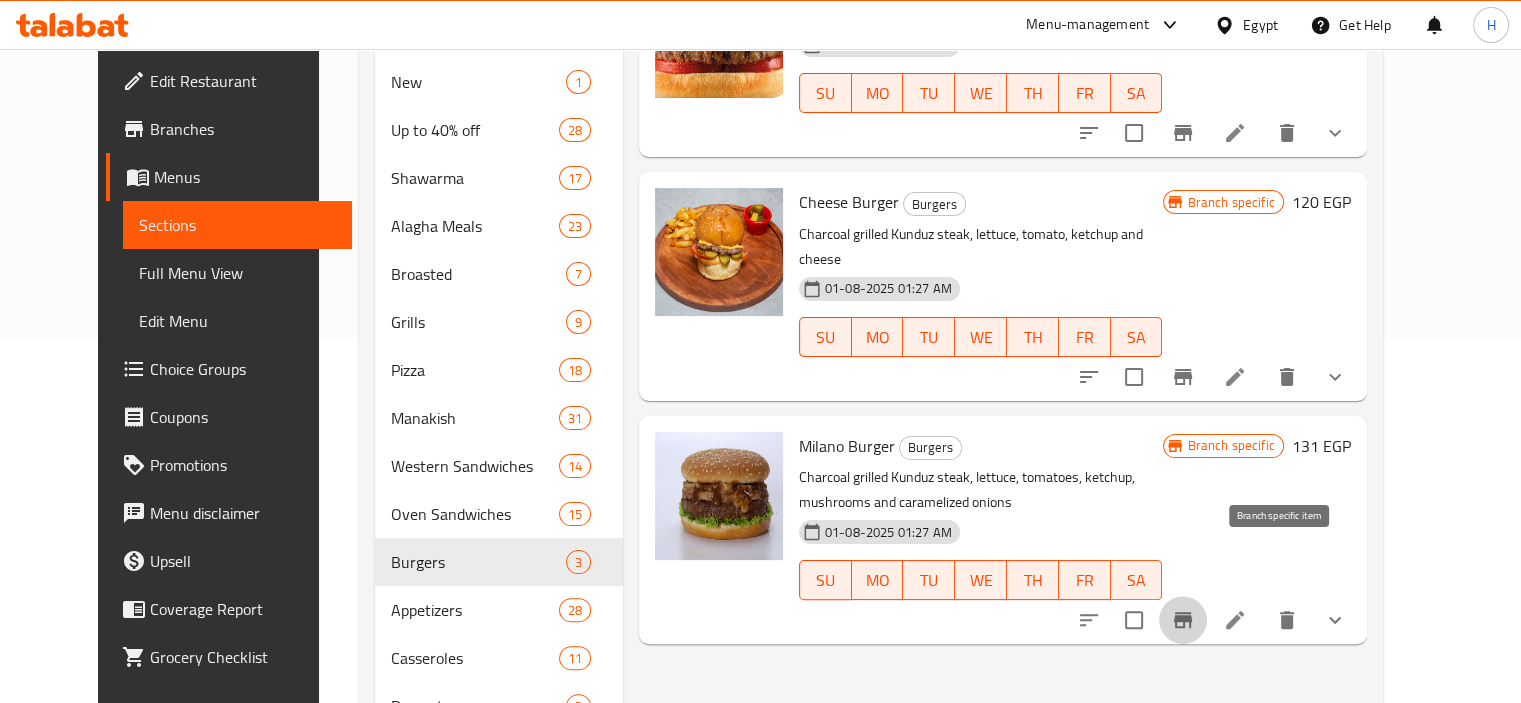 click at bounding box center (1183, 620) 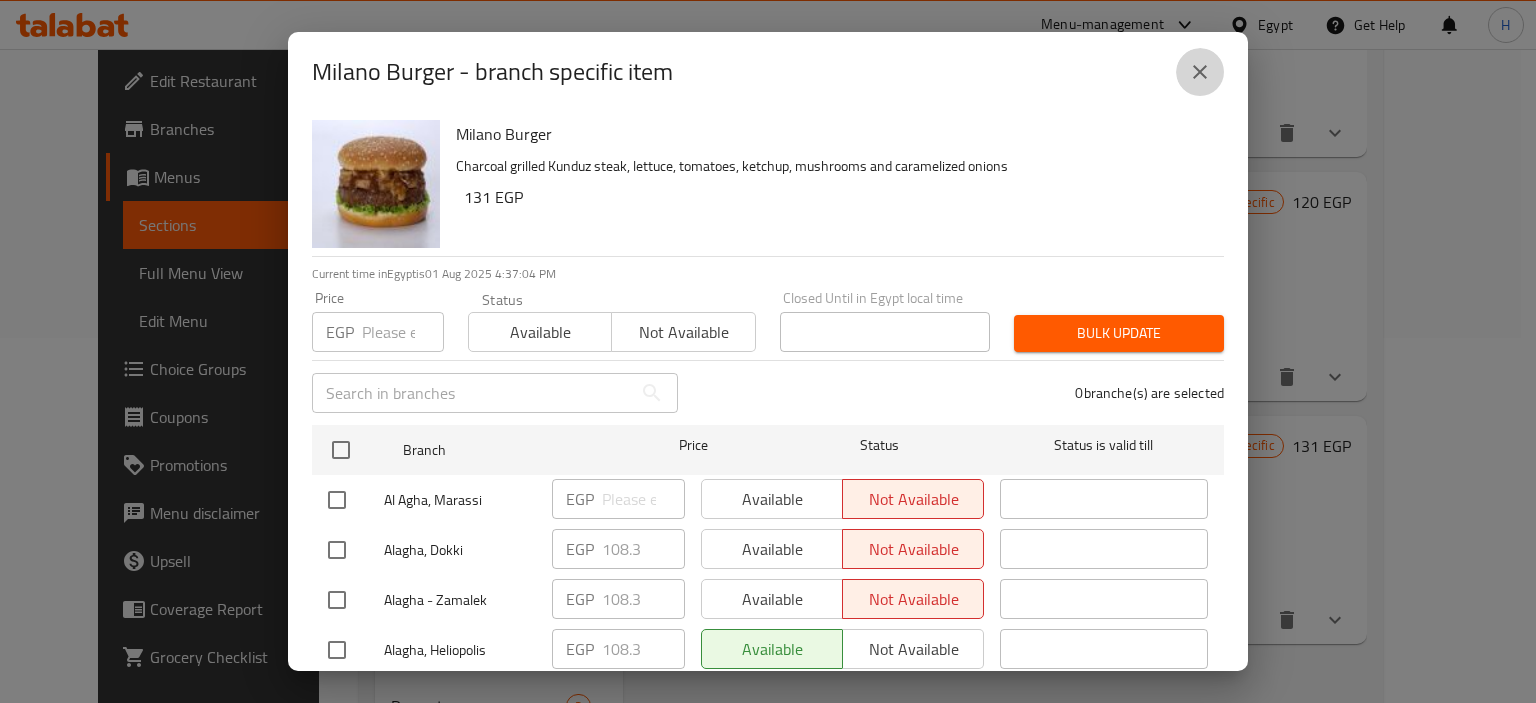 click at bounding box center (1200, 72) 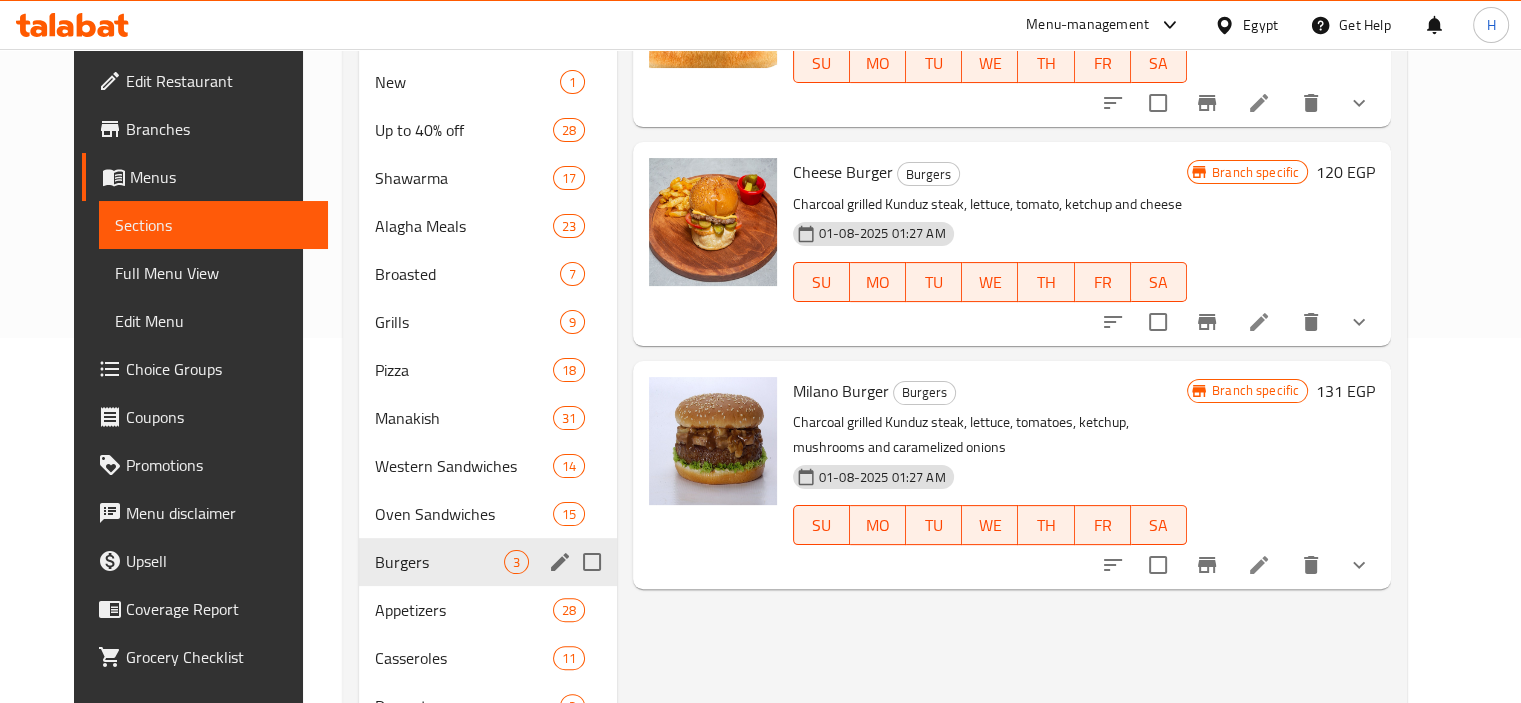scroll, scrollTop: 473, scrollLeft: 0, axis: vertical 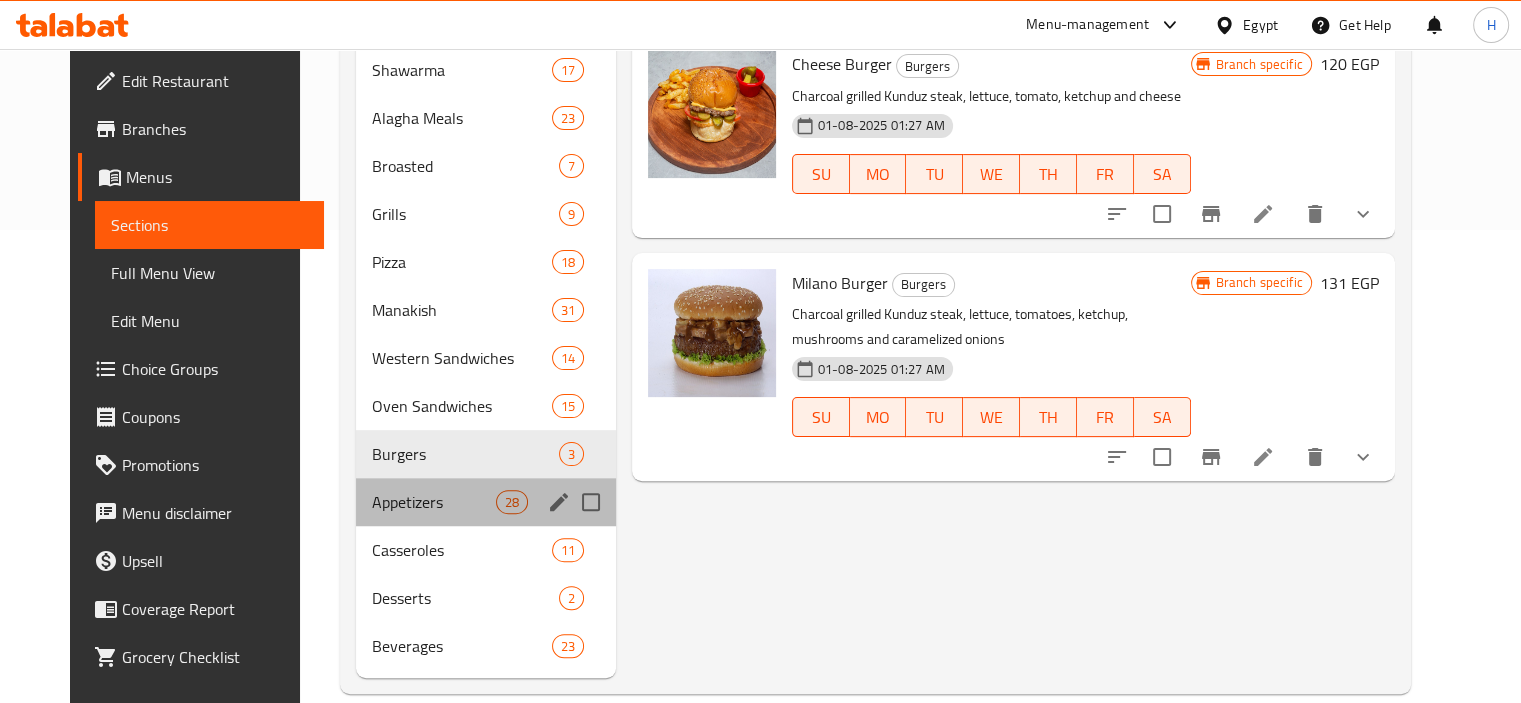 click on "Appetizers  28" at bounding box center [486, 502] 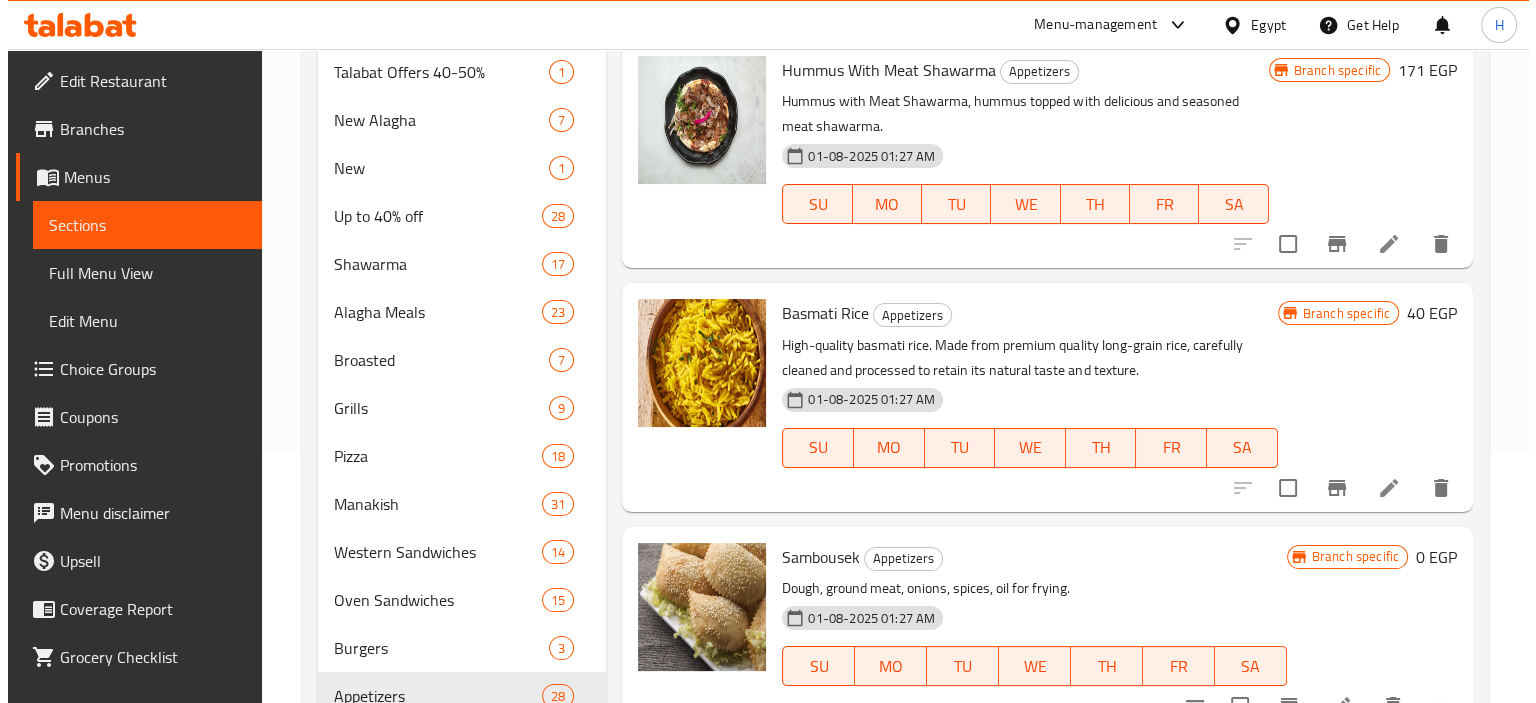 scroll, scrollTop: 0, scrollLeft: 0, axis: both 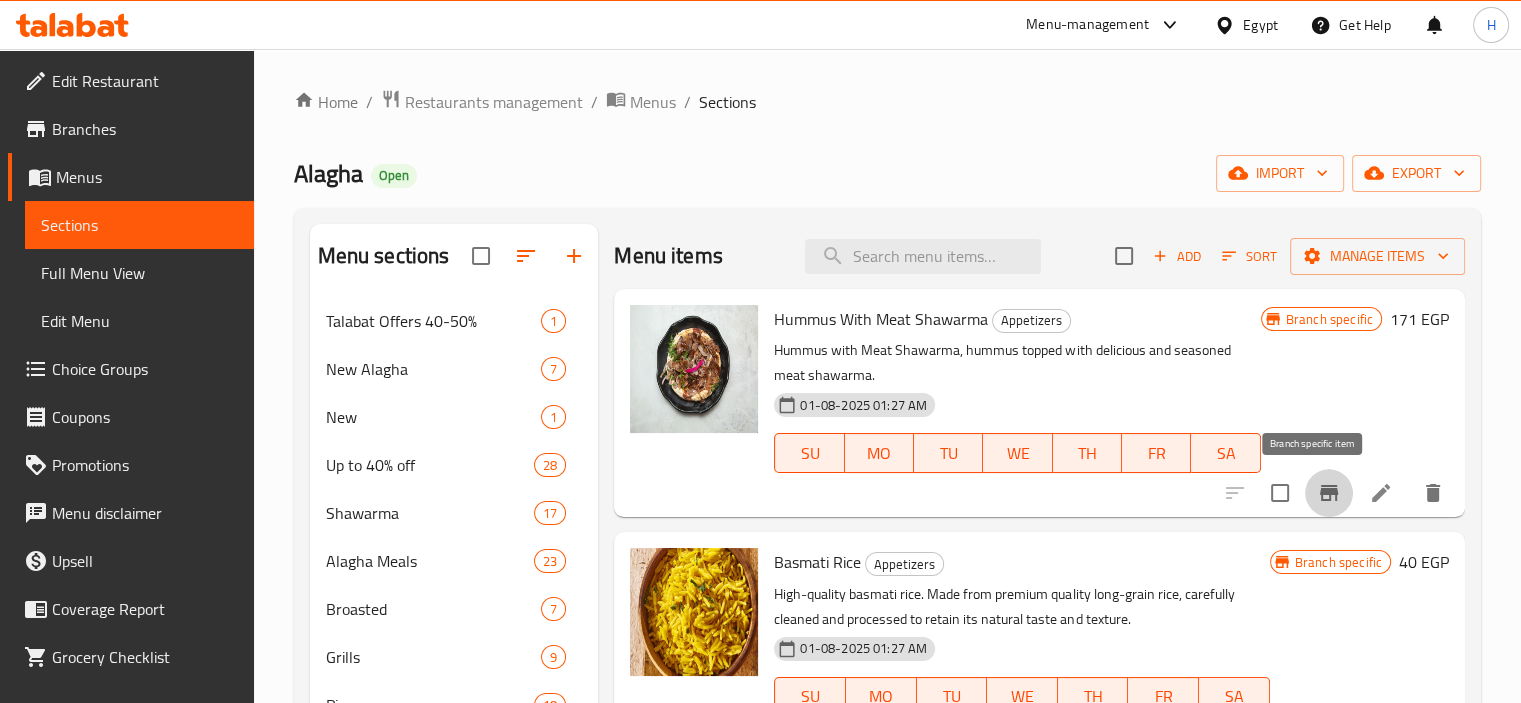 click at bounding box center [1329, 493] 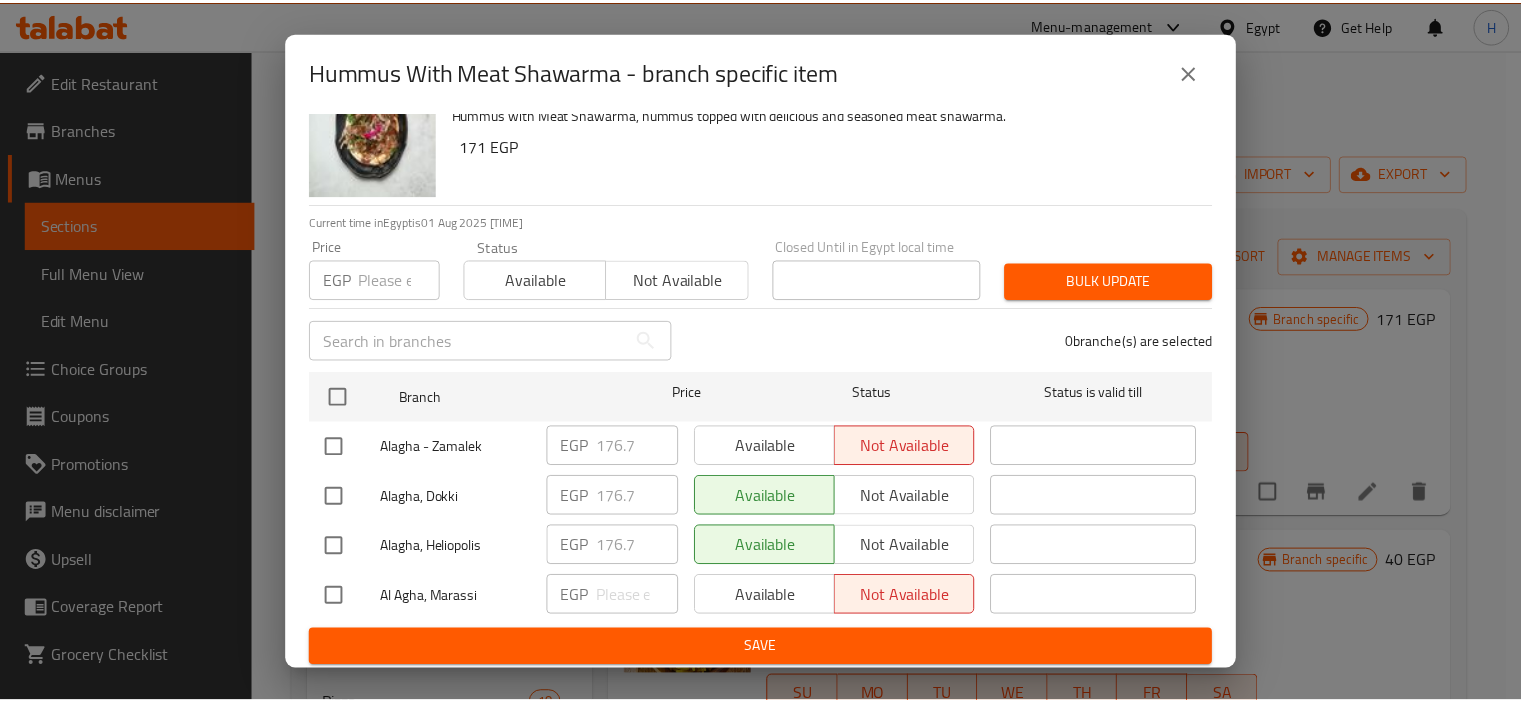 scroll, scrollTop: 54, scrollLeft: 0, axis: vertical 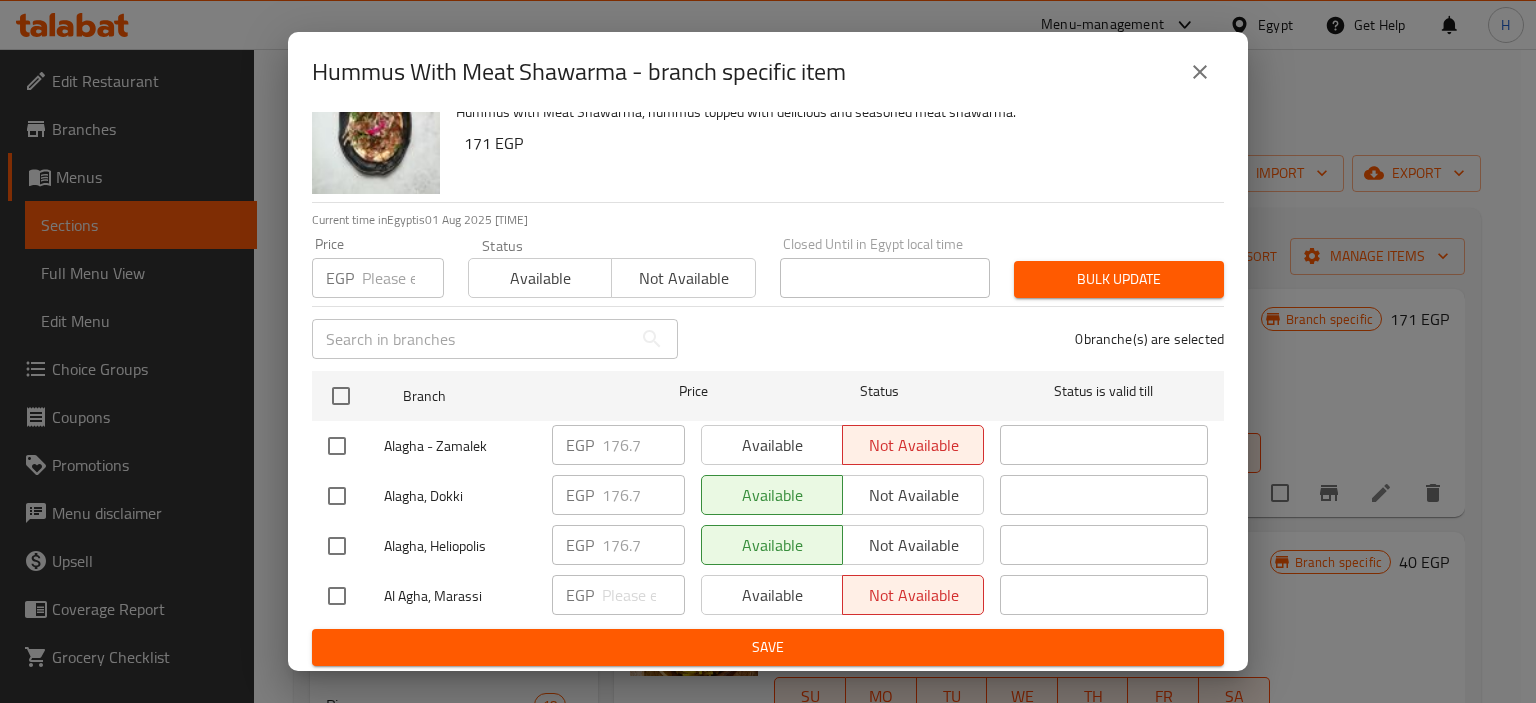 click at bounding box center [337, 596] 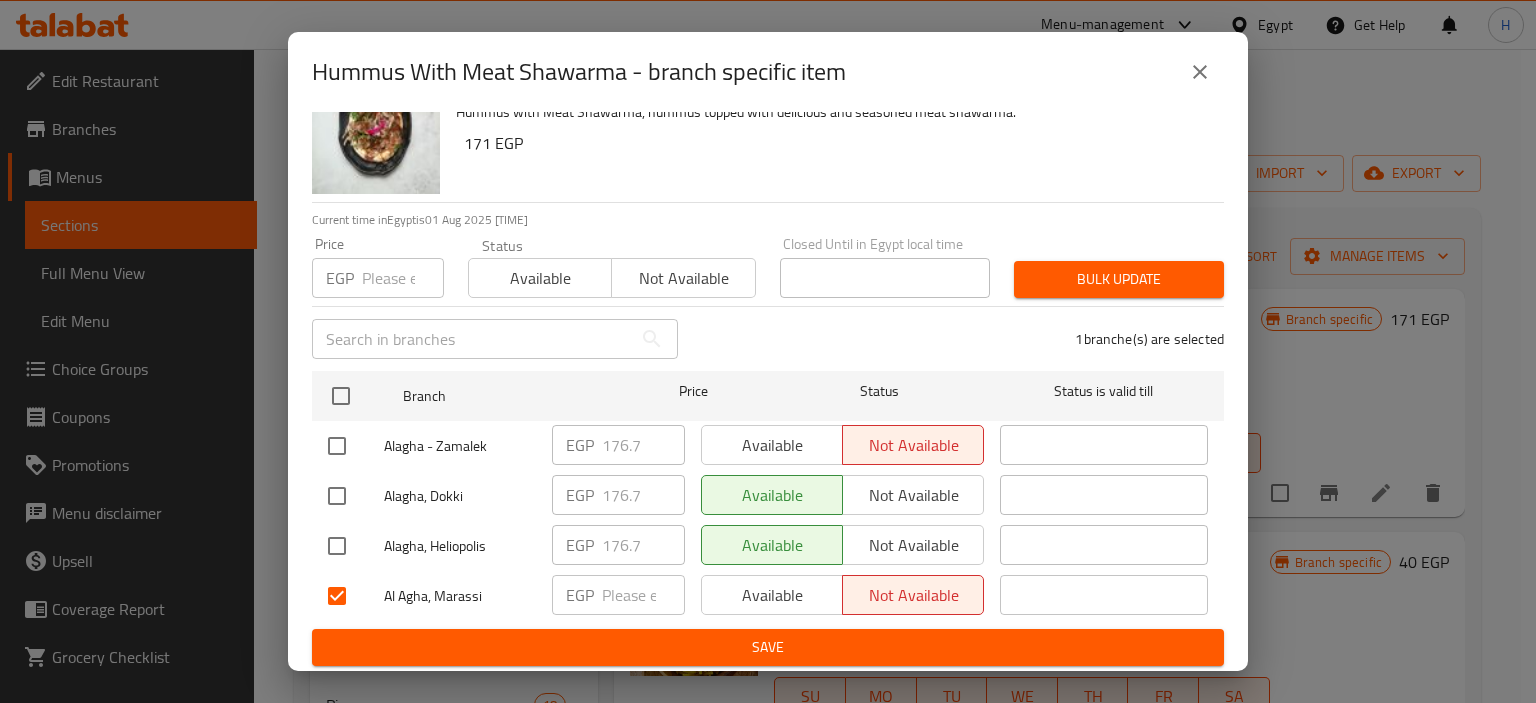 paste on "256.5" 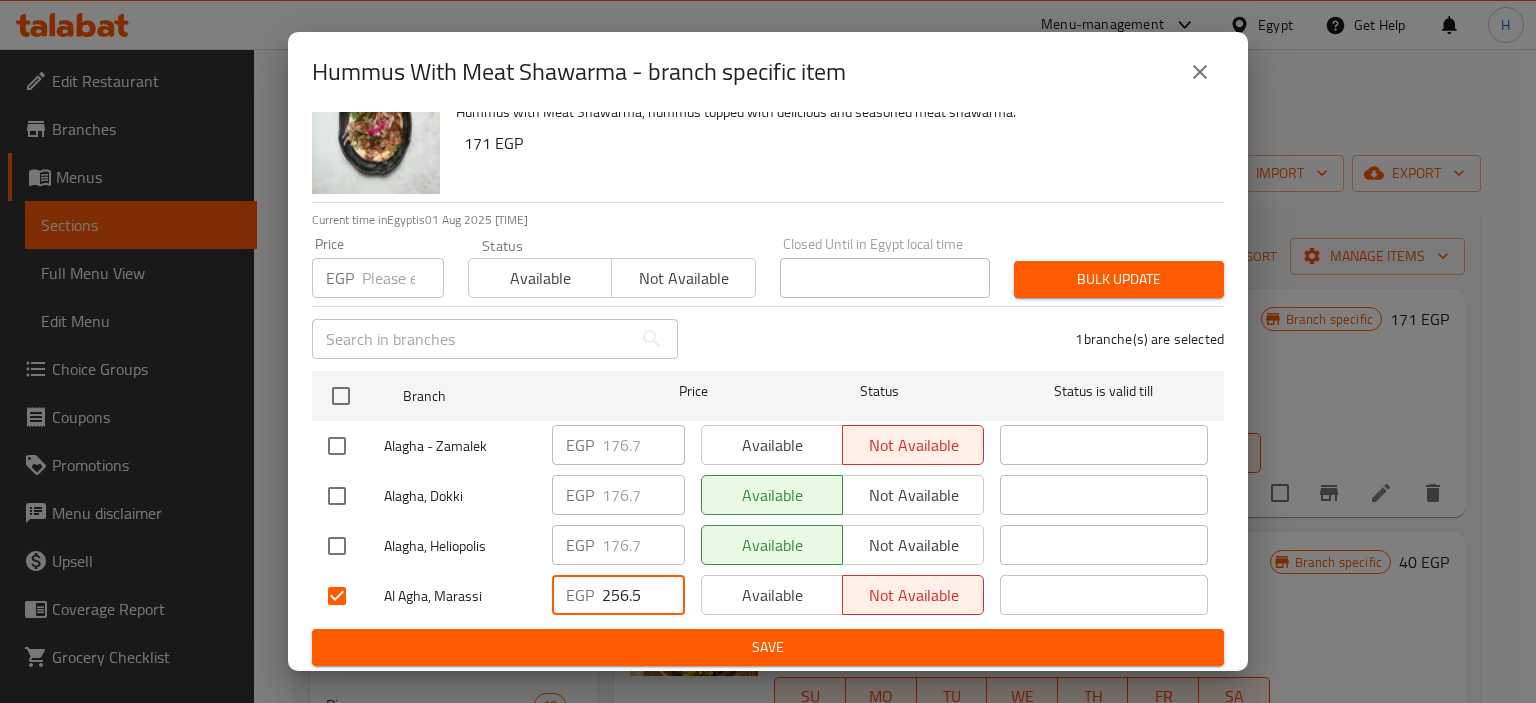 type on "256.5" 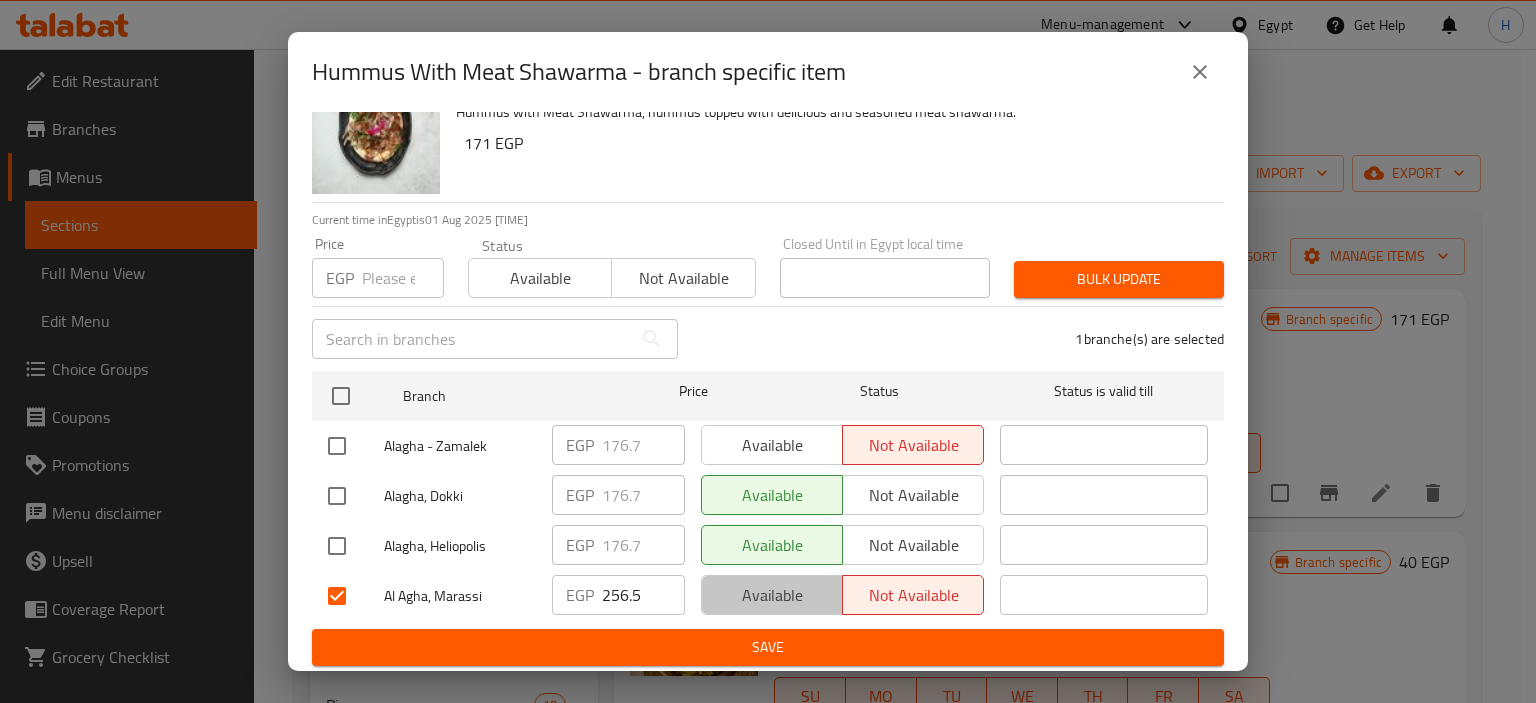 click on "Available" at bounding box center (772, 595) 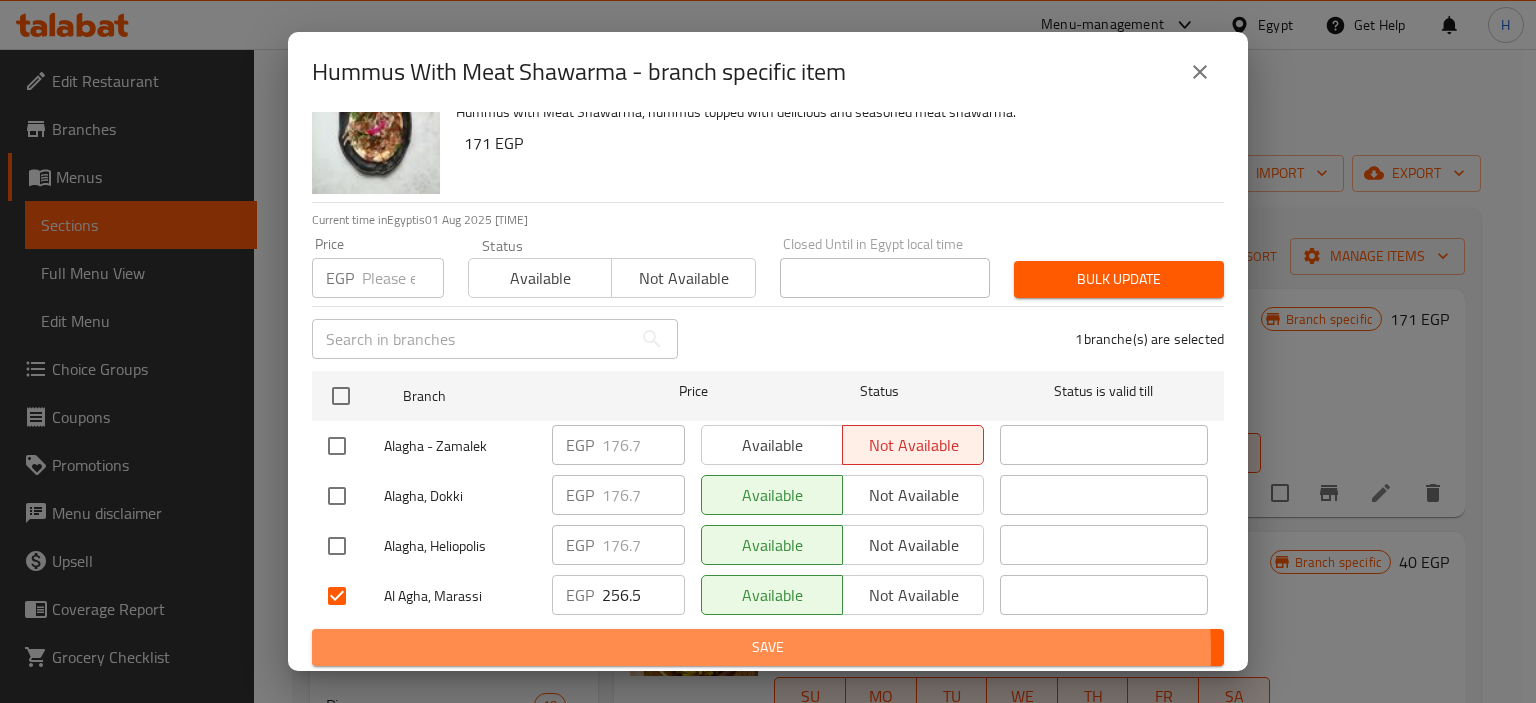 click on "Save" at bounding box center [768, 647] 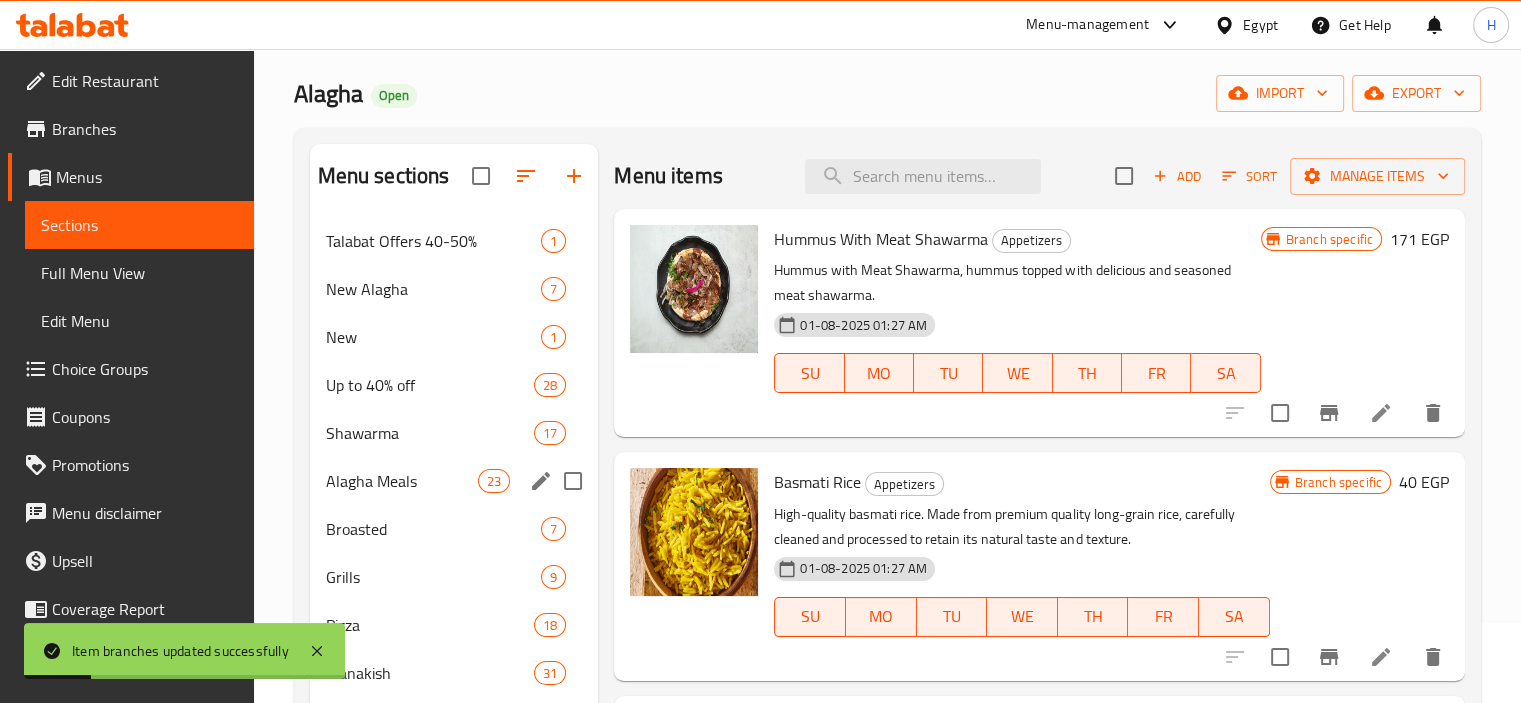 scroll, scrollTop: 92, scrollLeft: 0, axis: vertical 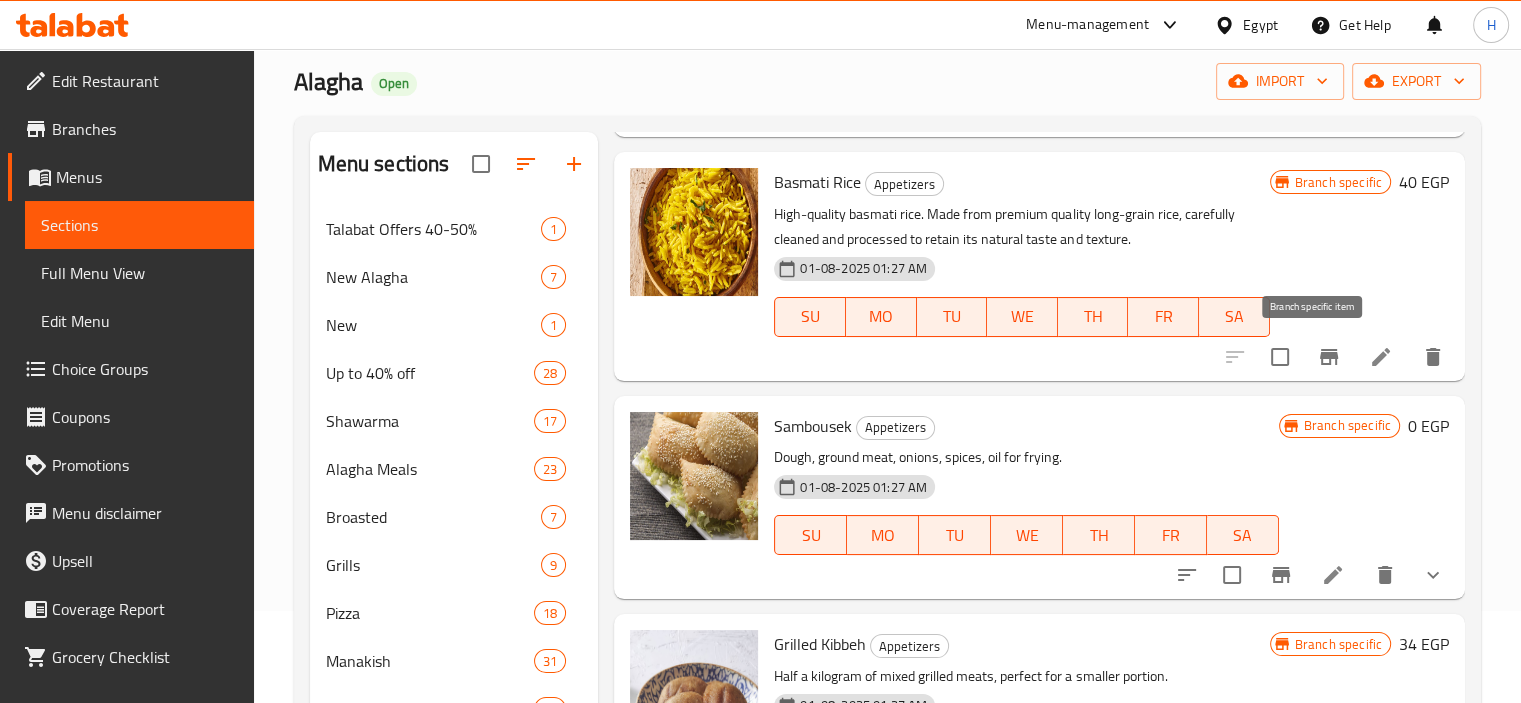 click 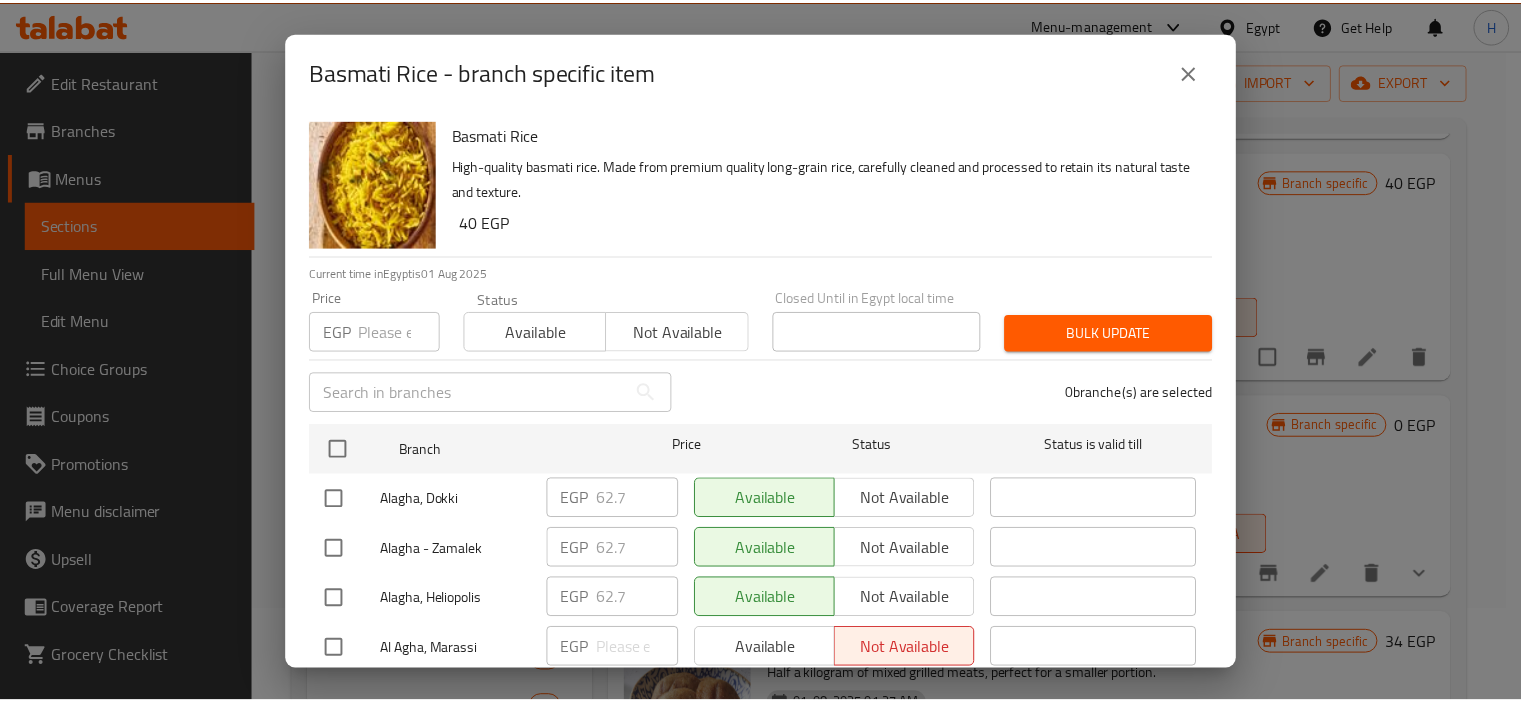 scroll, scrollTop: 56, scrollLeft: 0, axis: vertical 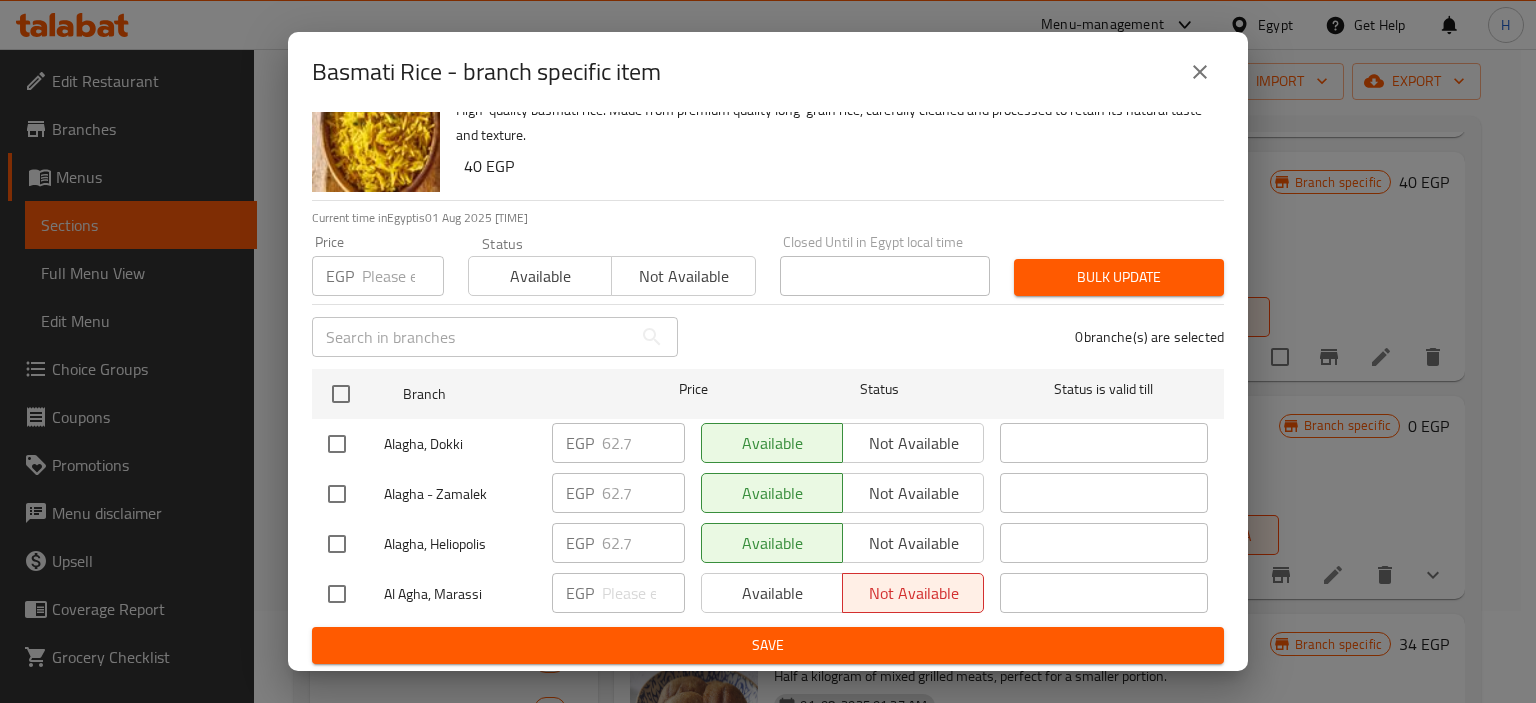 click at bounding box center [337, 594] 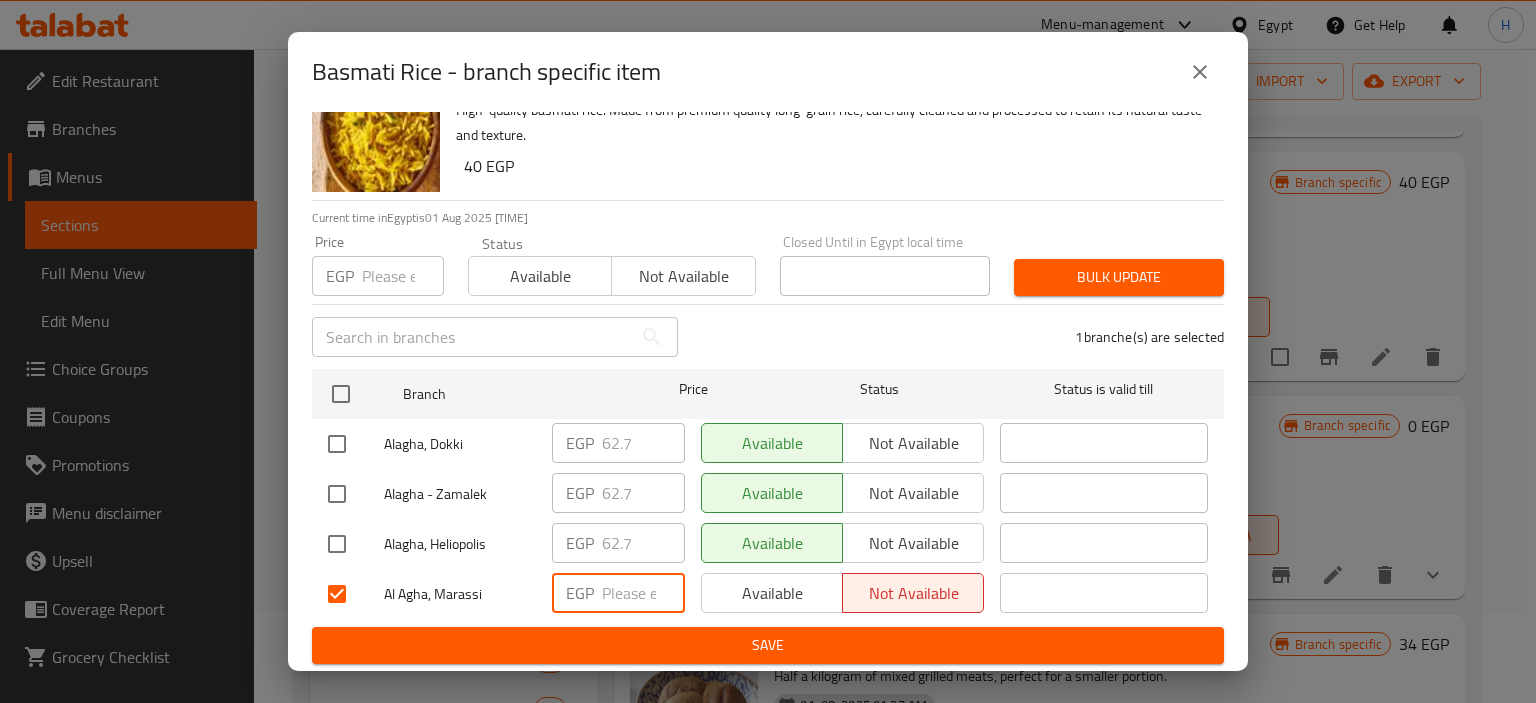 paste on "96.9" 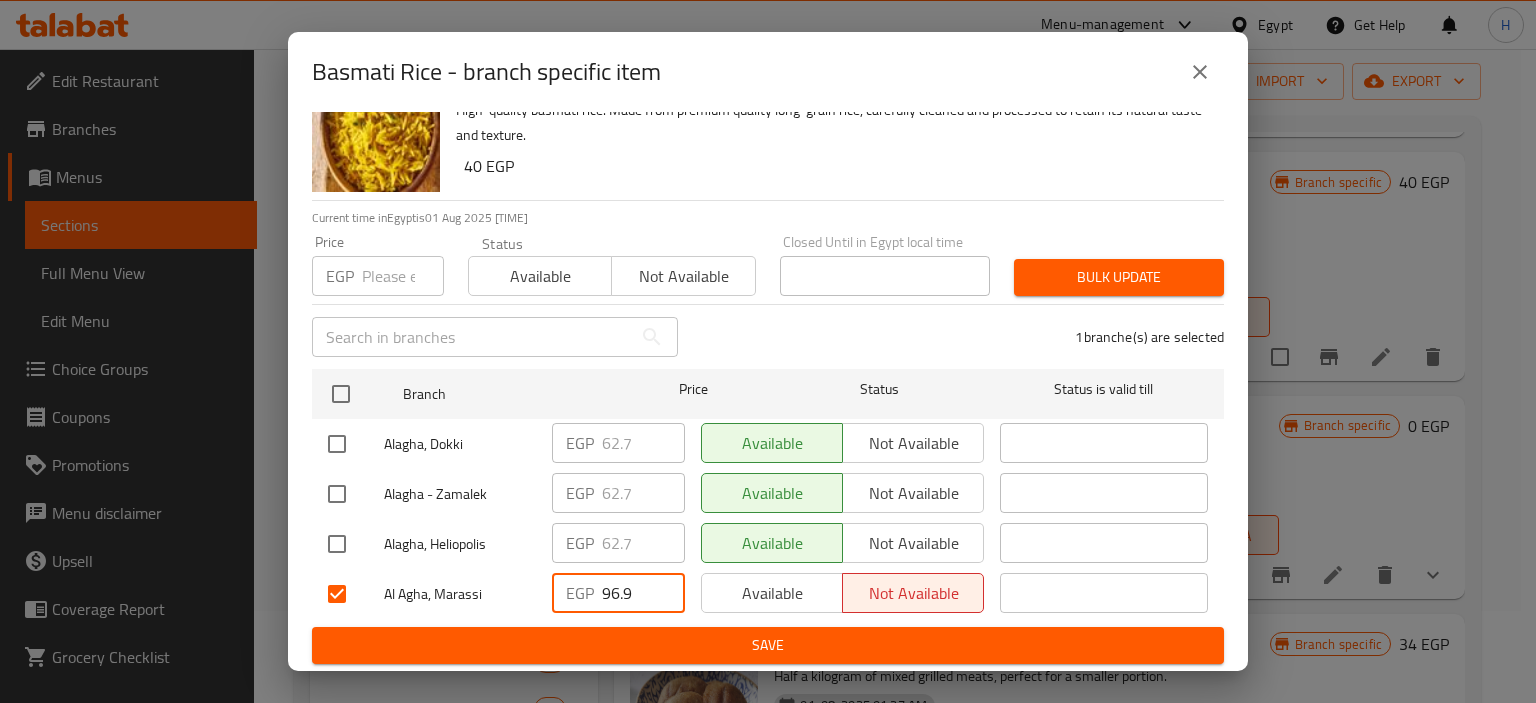 click on "96.9" at bounding box center [643, 593] 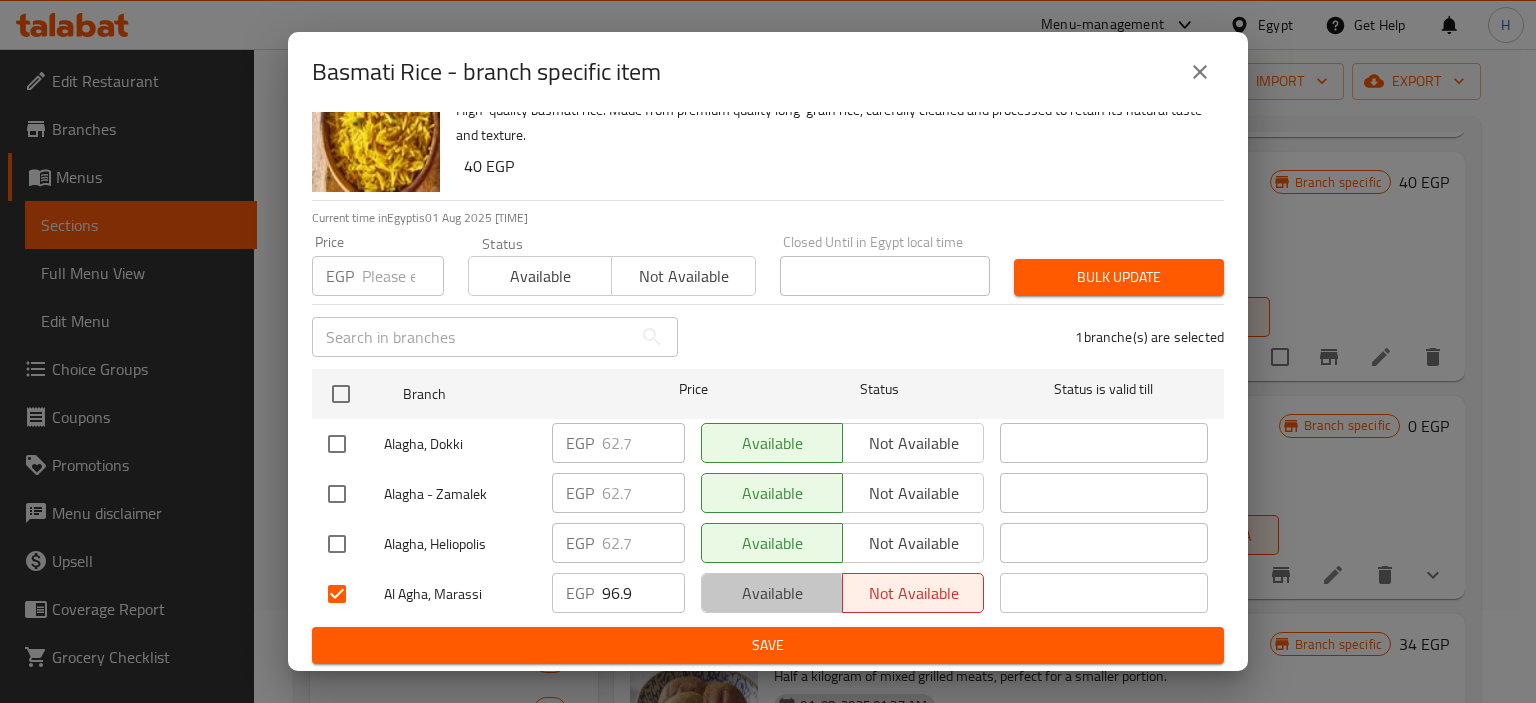 click on "Available" at bounding box center [772, 593] 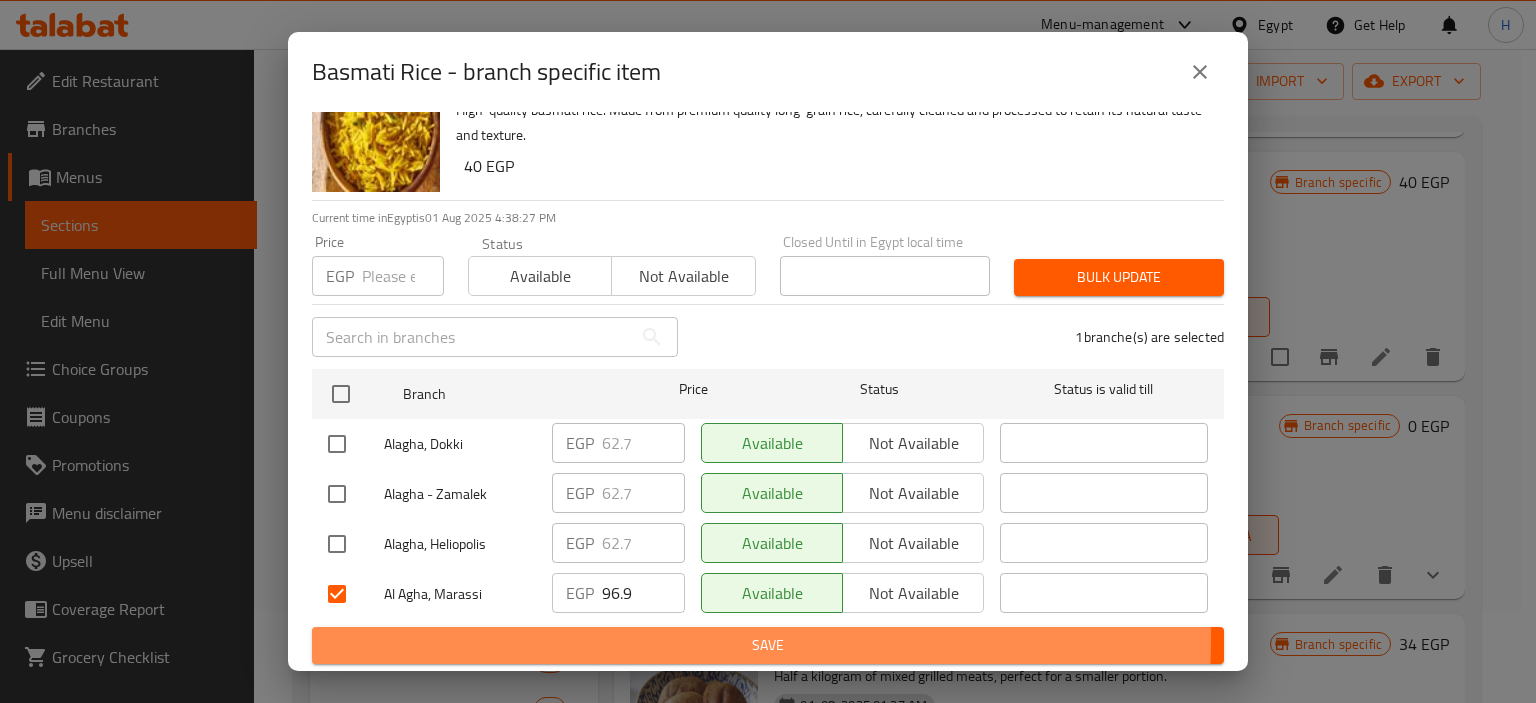 click on "Save" at bounding box center (768, 645) 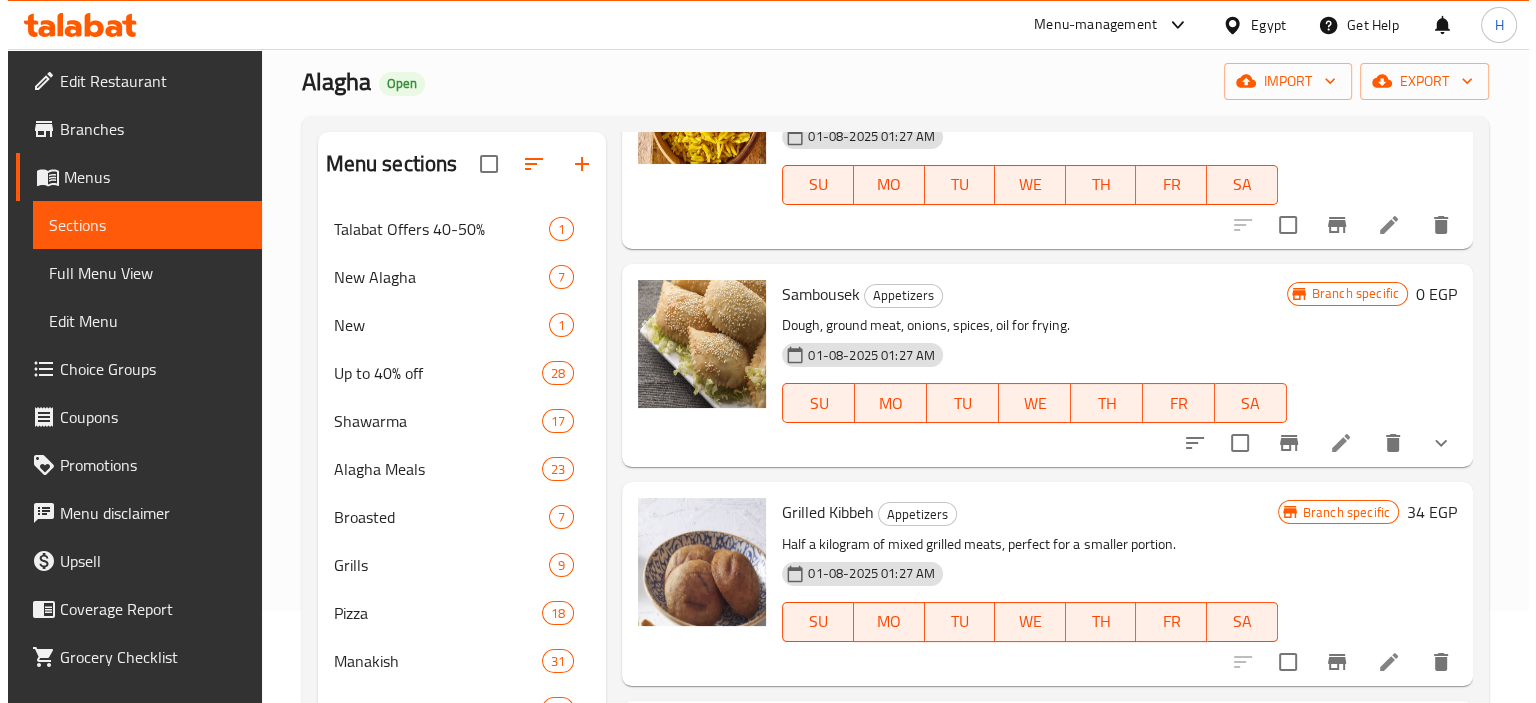 scroll, scrollTop: 428, scrollLeft: 0, axis: vertical 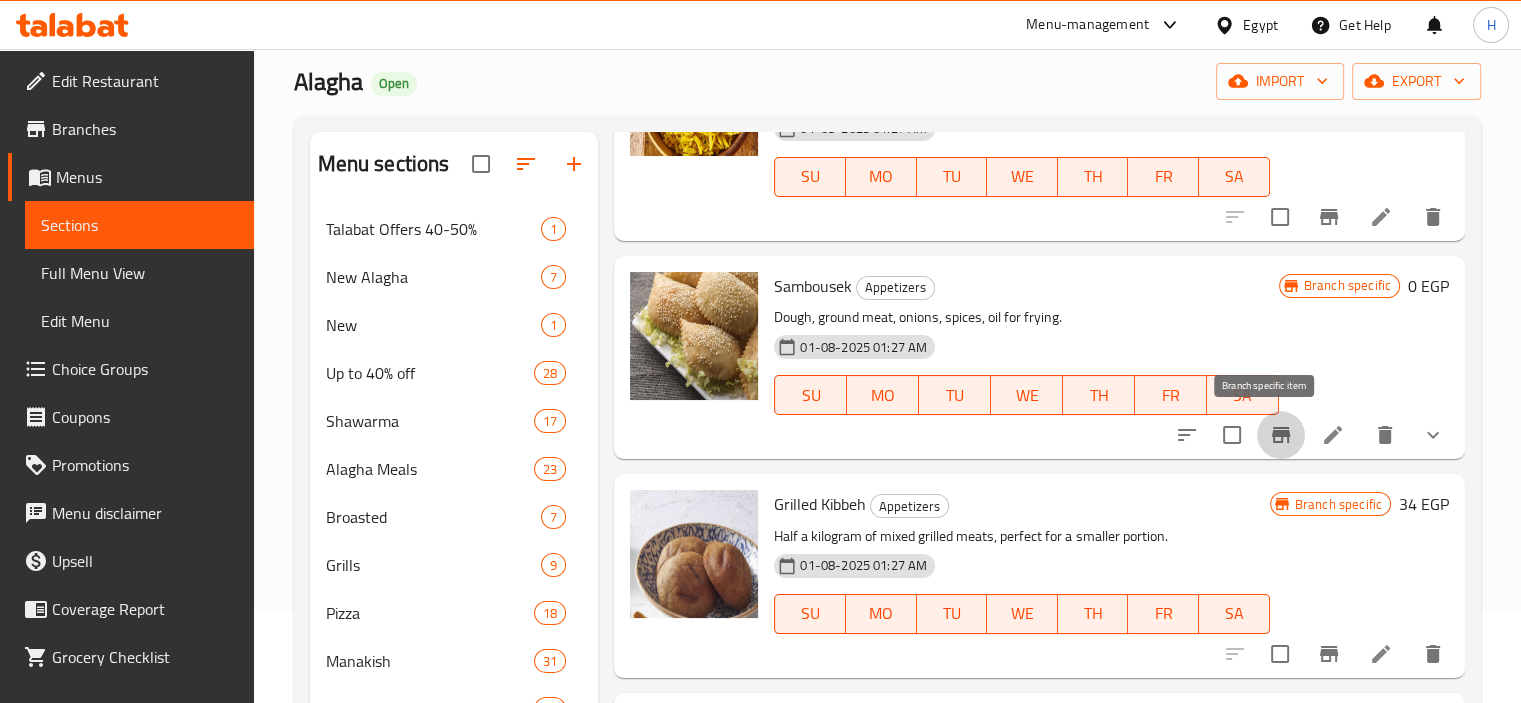 click 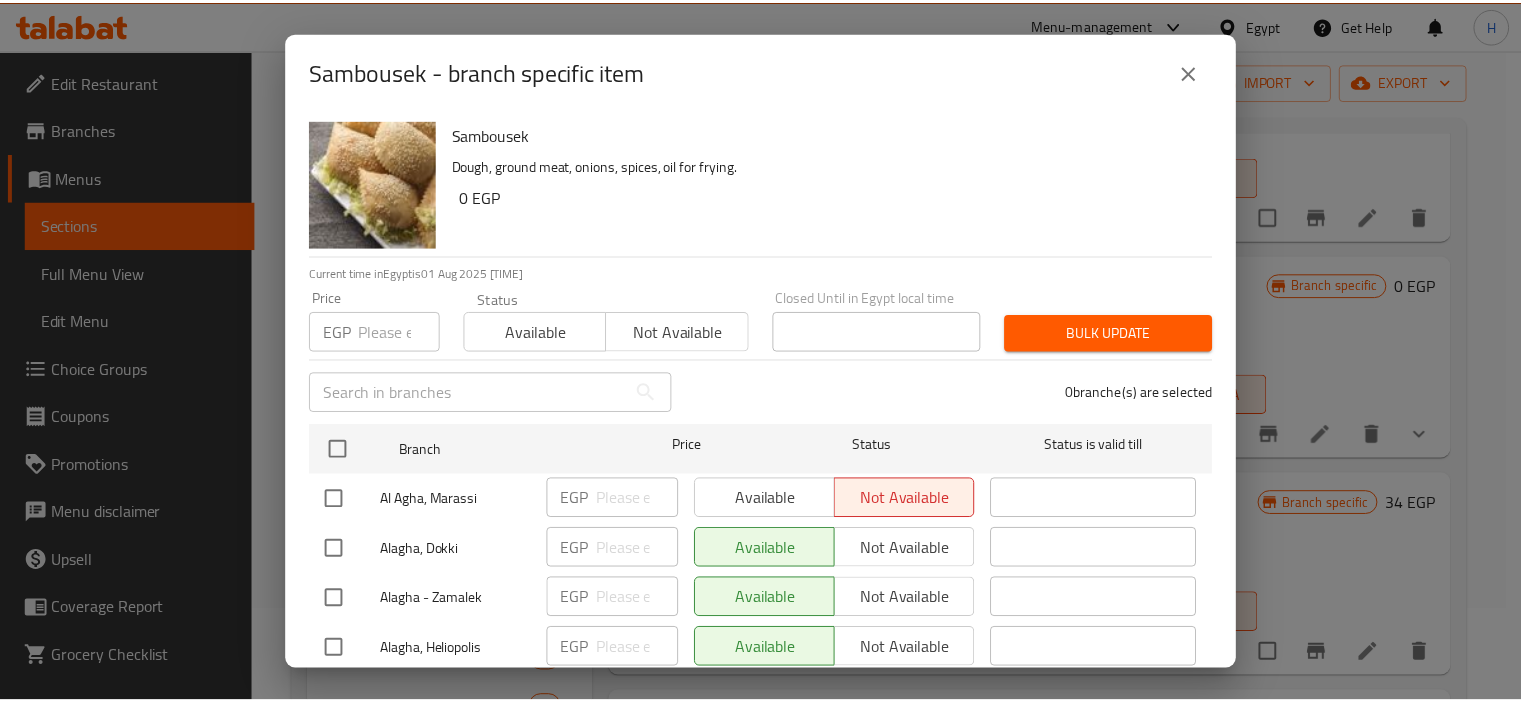 scroll, scrollTop: 56, scrollLeft: 0, axis: vertical 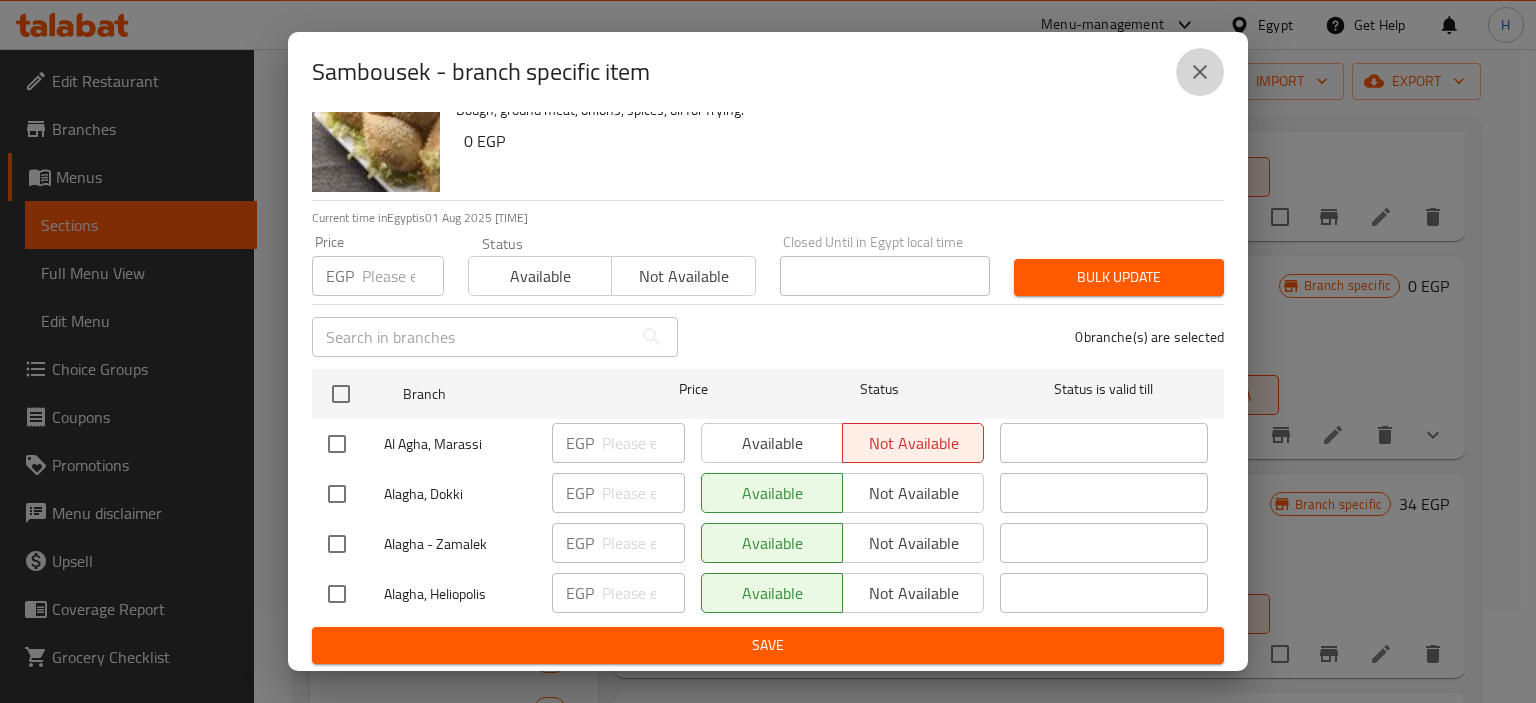 click at bounding box center [1200, 72] 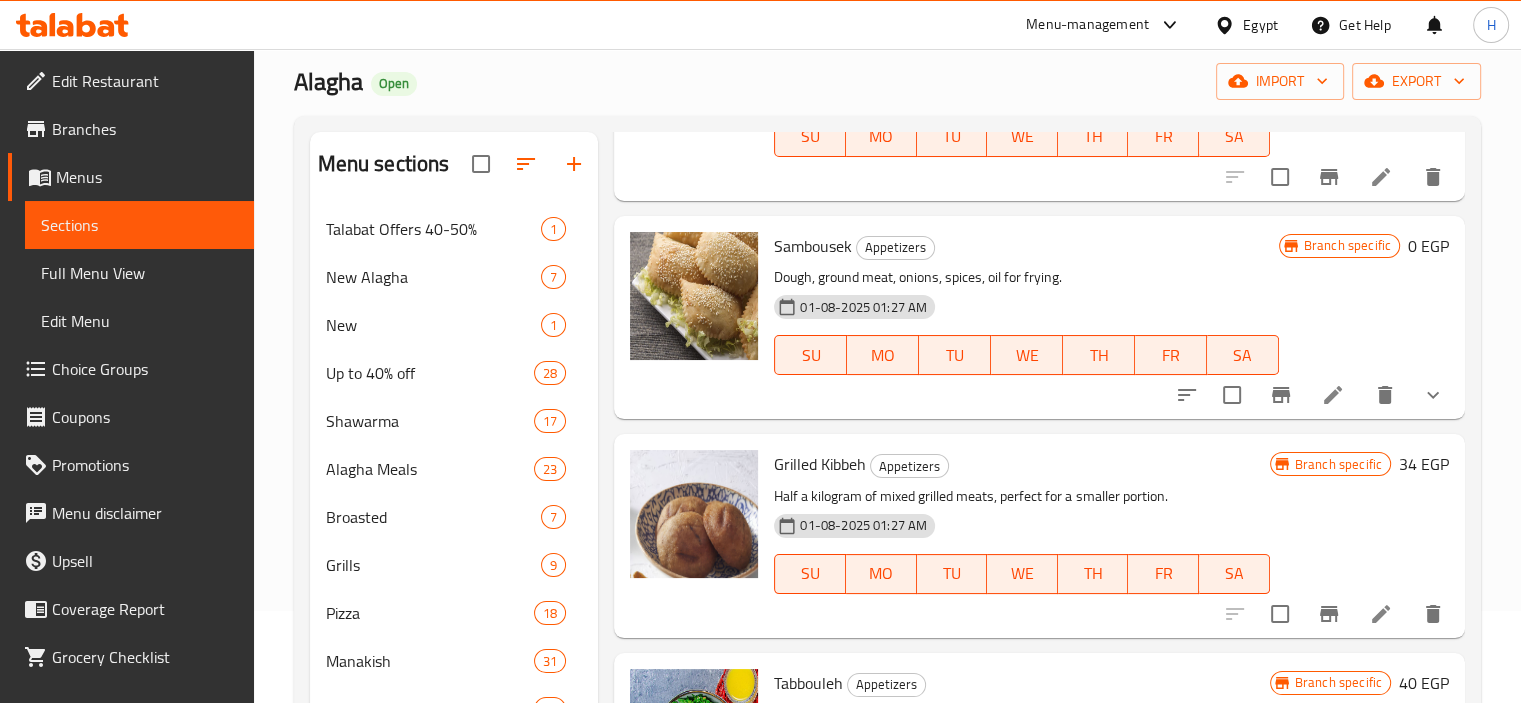 scroll, scrollTop: 468, scrollLeft: 0, axis: vertical 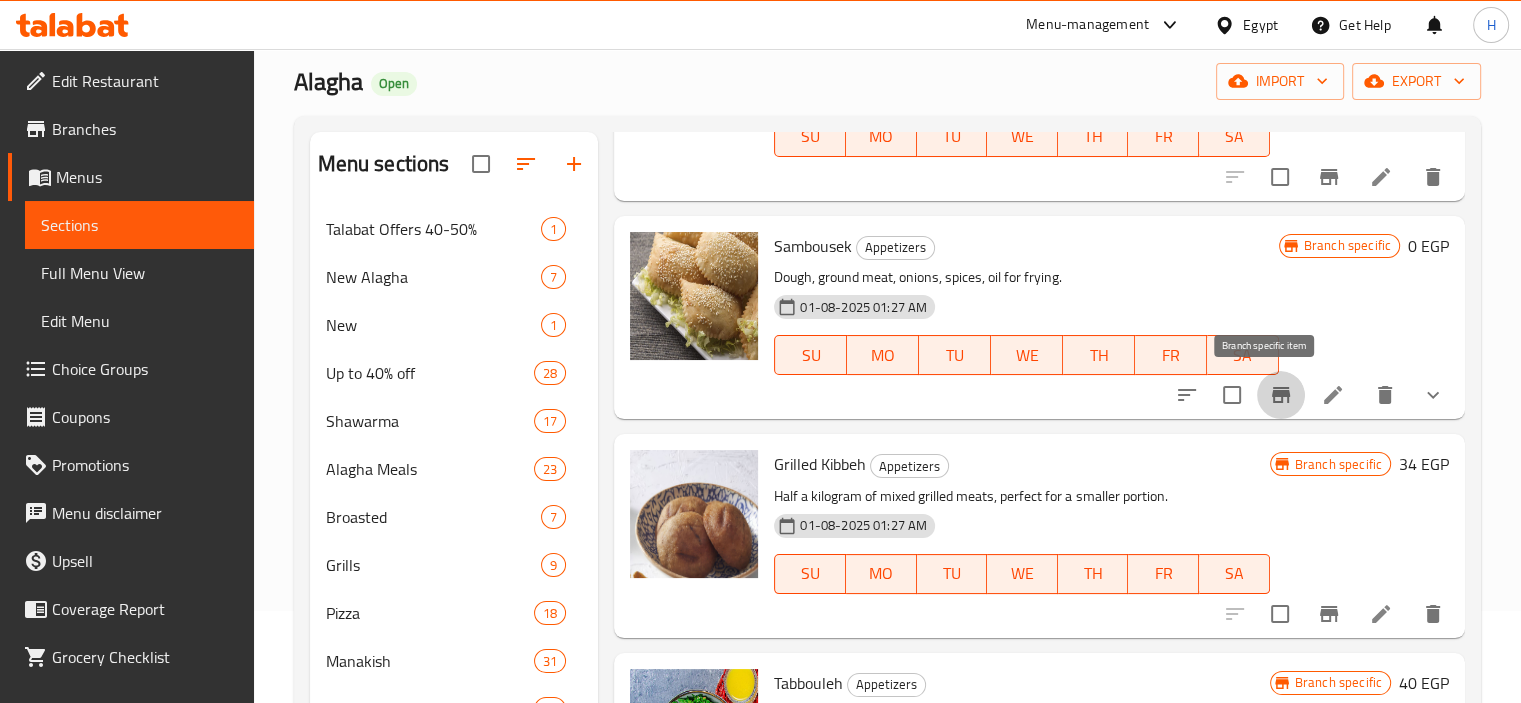 click 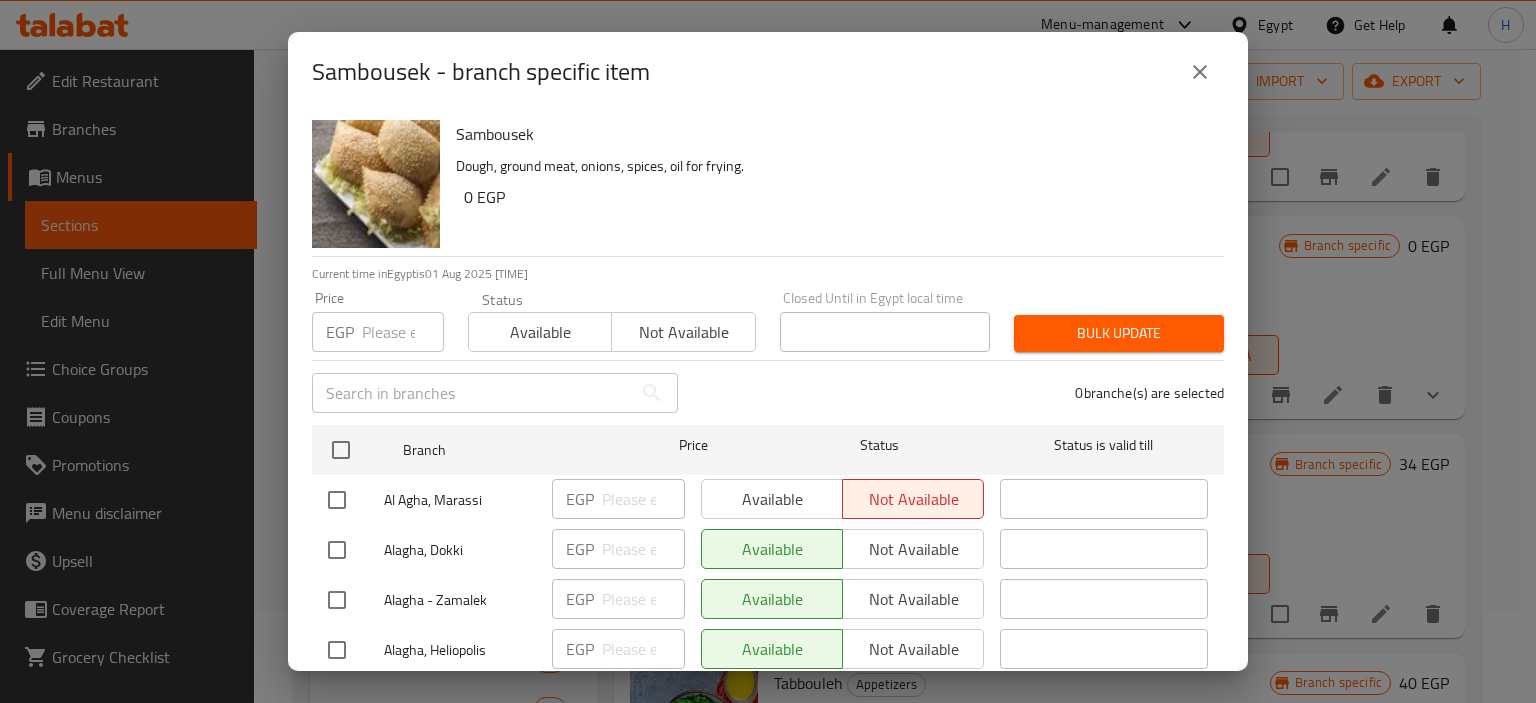 drag, startPoint x: 1210, startPoint y: 67, endPoint x: 1312, endPoint y: 403, distance: 351.141 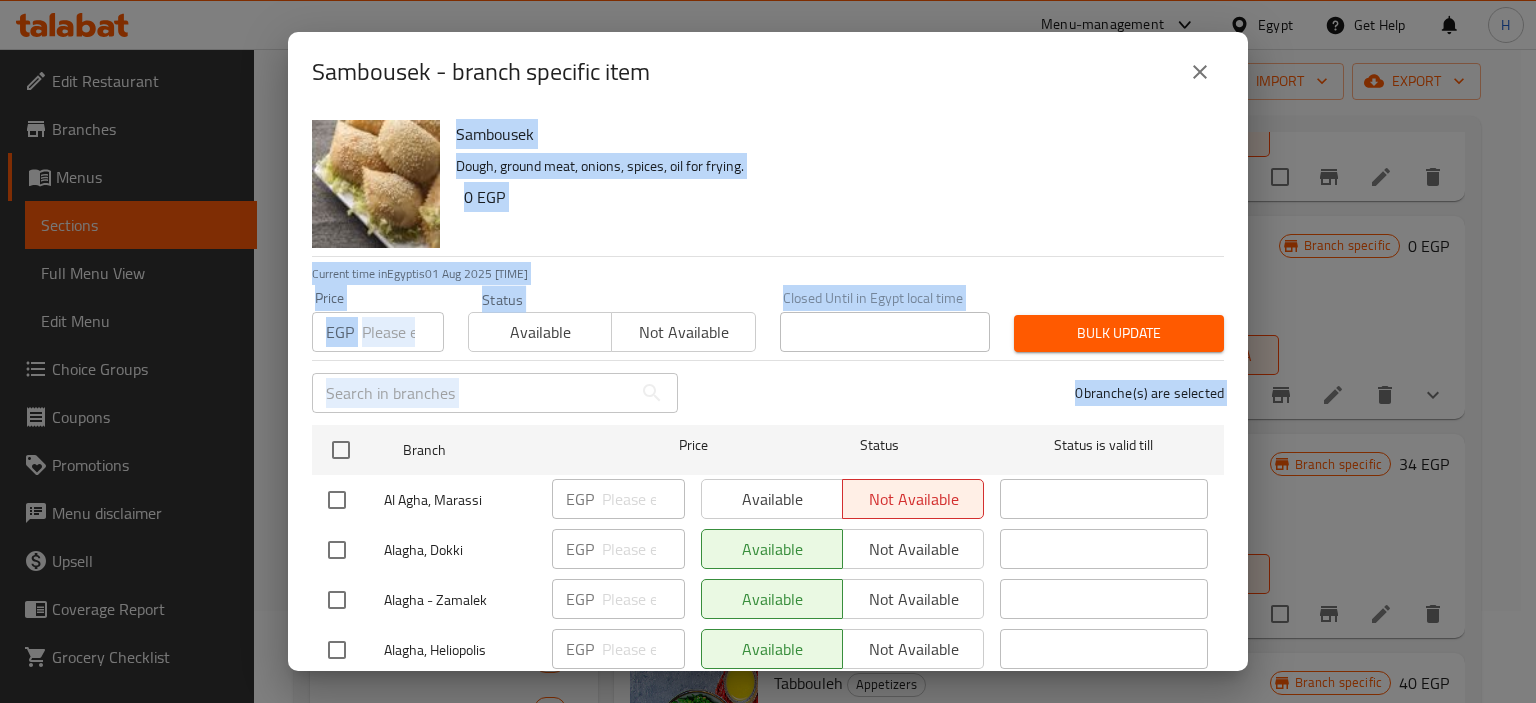 drag, startPoint x: 1312, startPoint y: 403, endPoint x: 1201, endPoint y: 61, distance: 359.56223 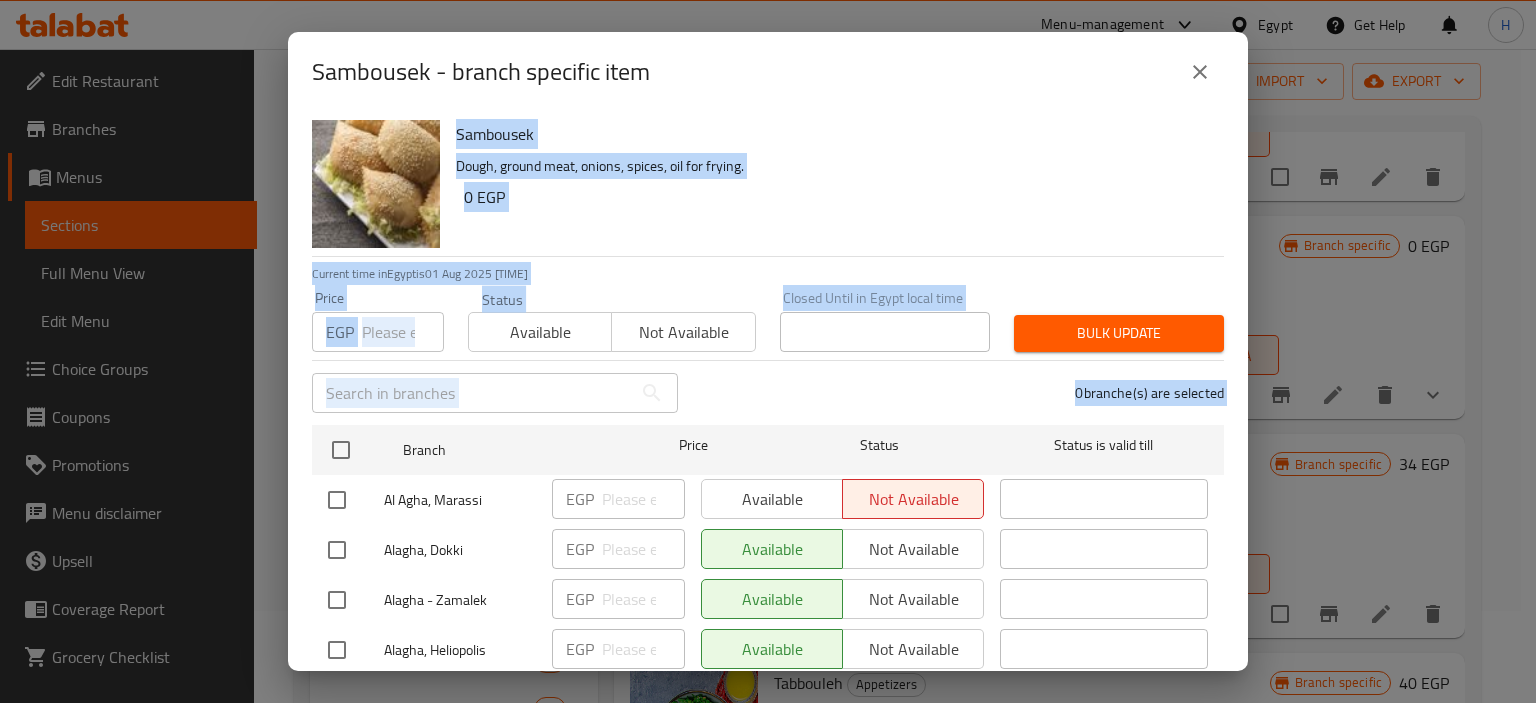 click on "Sambousek - branch specific item Sambousek Dough, ground meat, onions, spices, oil for frying. 0   EGP Current time in  Egypt  is  01 Aug 2025   4:38:56 PM Price EGP Price Status Available Not available Closed Until in Egypt local time Closed Until in Egypt local time Bulk update ​ 0  branche(s) are selected Branch Price Status Status is valid till Al Agha, Marassi EGP ​ Available Not available ​ Alagha, Dokki EGP ​ Available Not available ​ Alagha - Zamalek EGP ​ Available Not available ​ Alagha, Heliopolis EGP ​ Available Not available ​ Save" at bounding box center [768, 351] 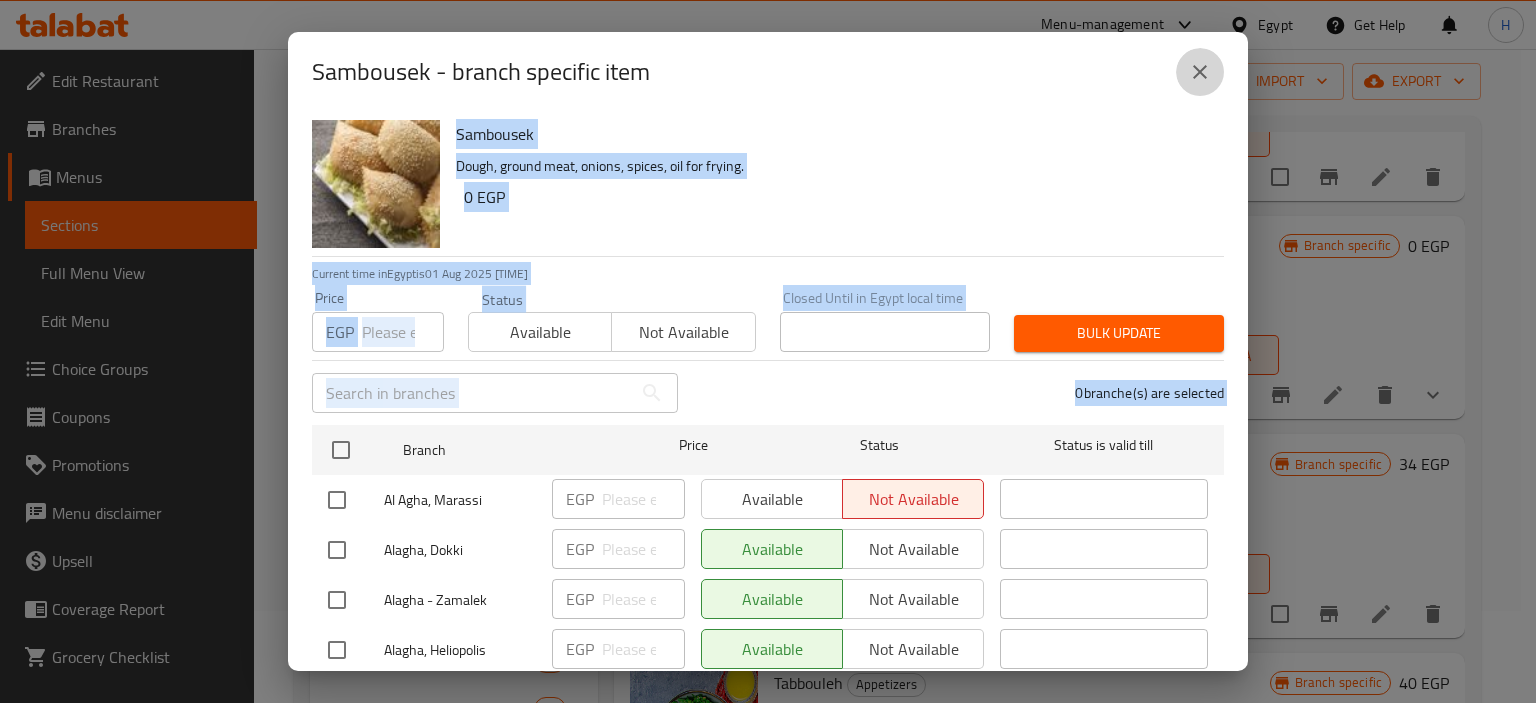 click 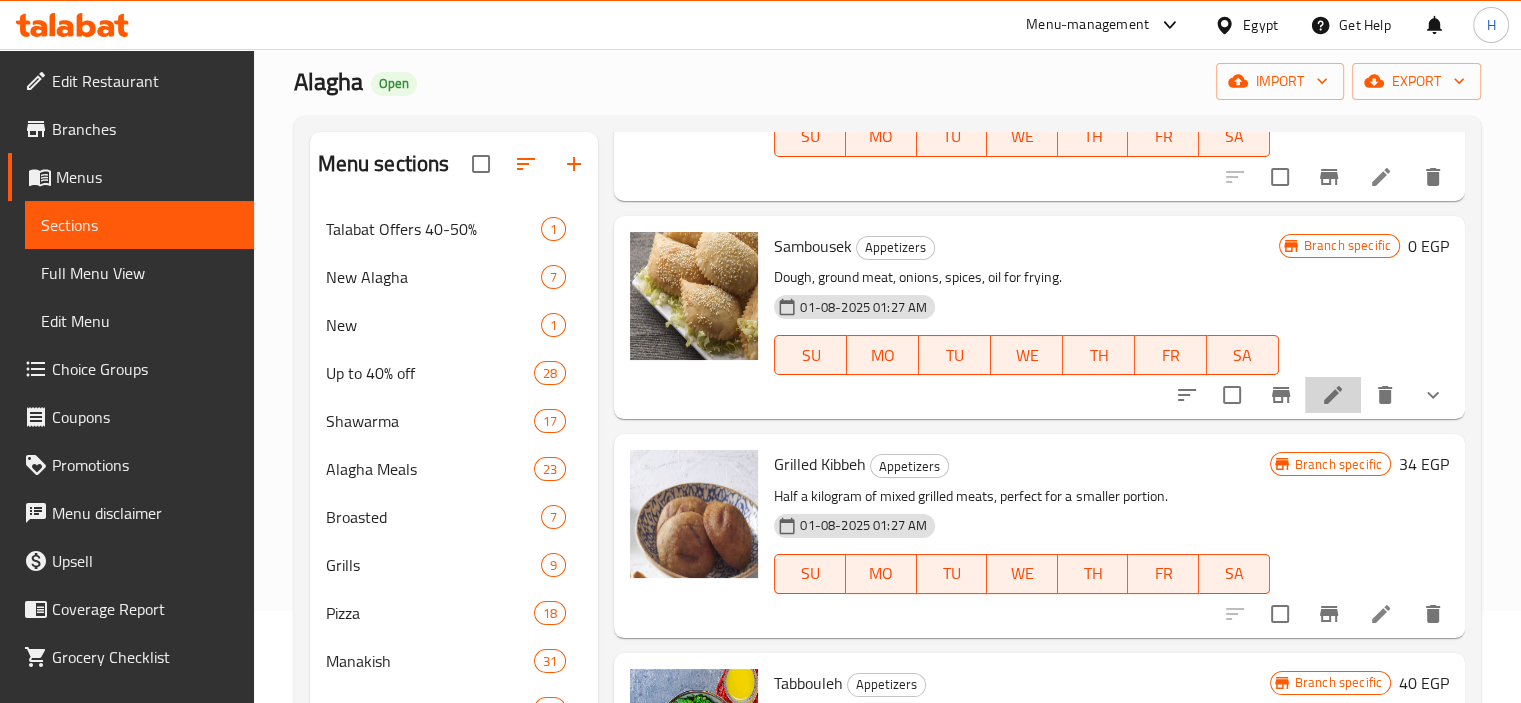click at bounding box center [1333, 395] 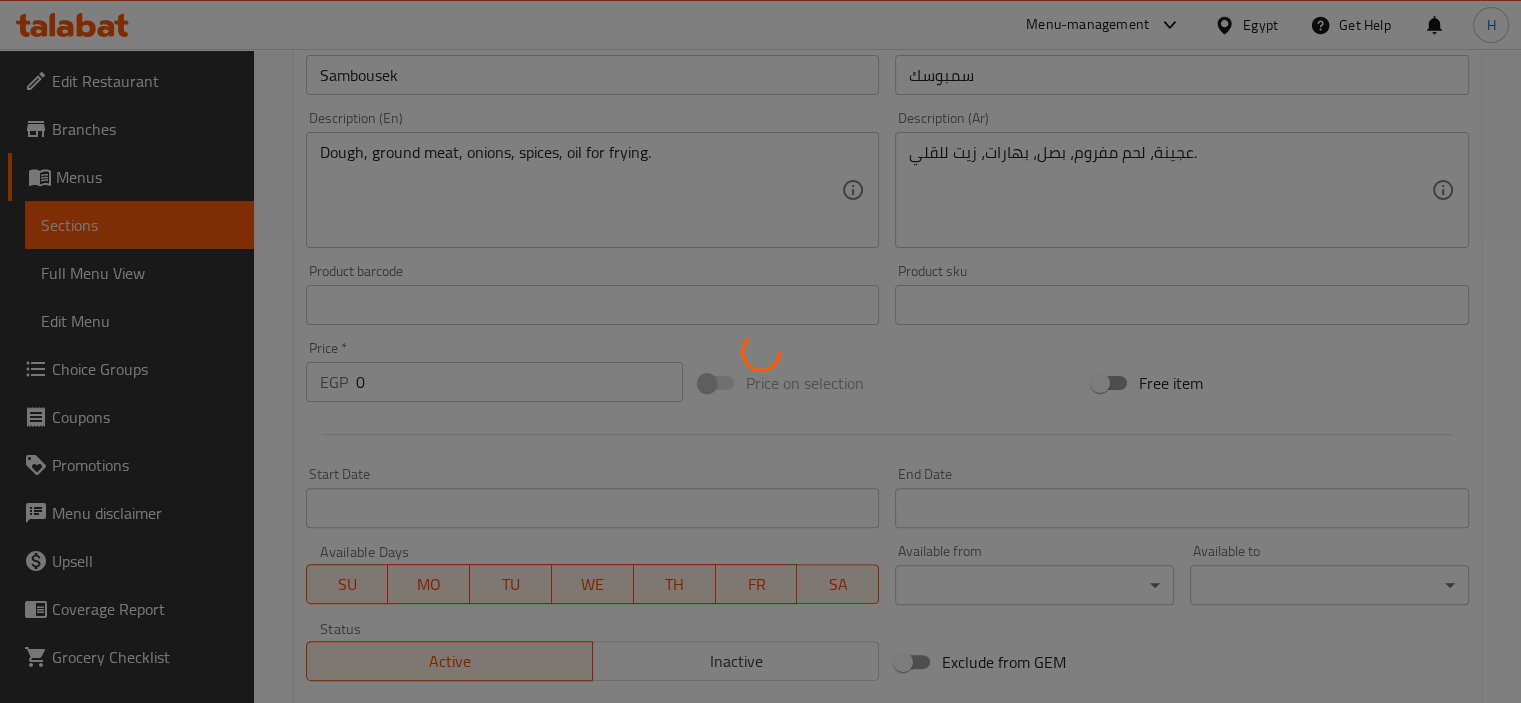scroll, scrollTop: 782, scrollLeft: 0, axis: vertical 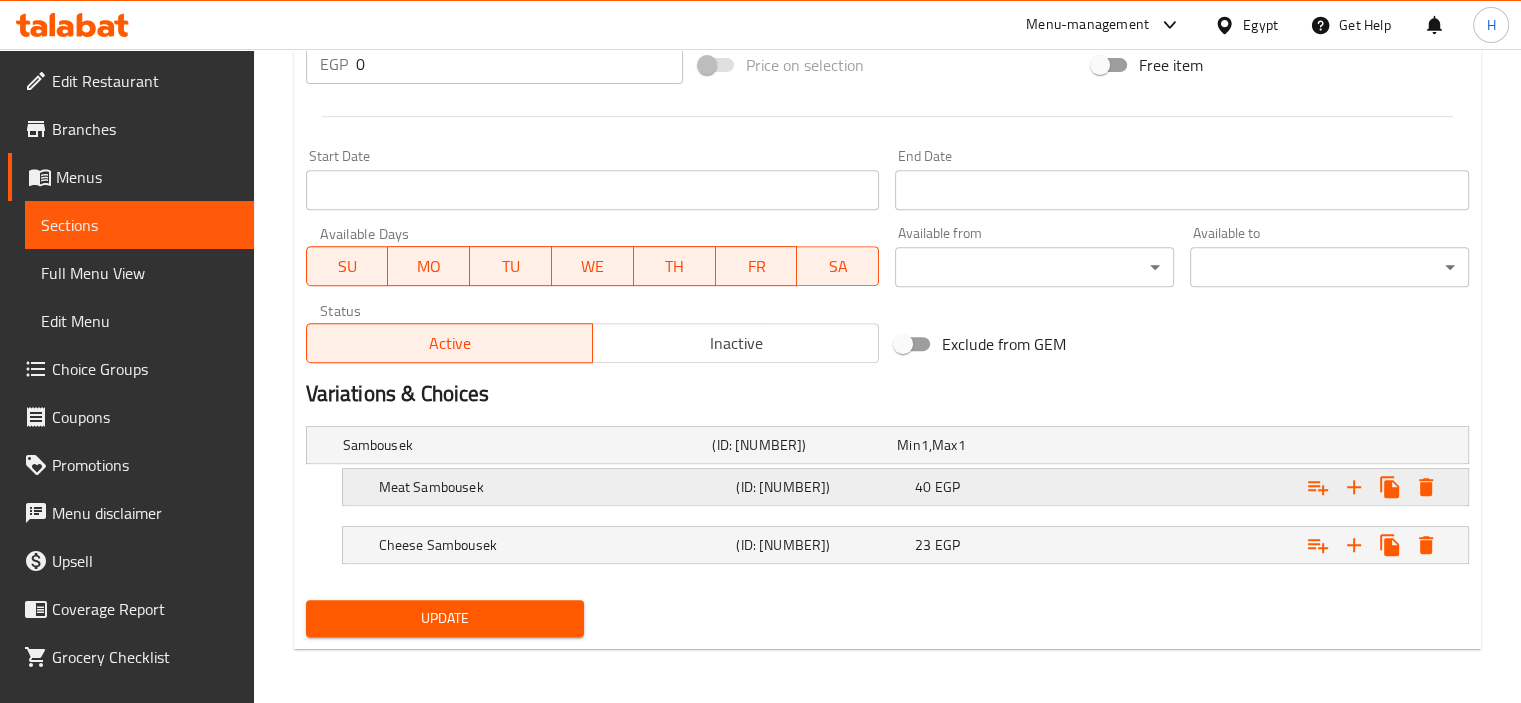 click on "(ID: 2053310716)" at bounding box center (800, 445) 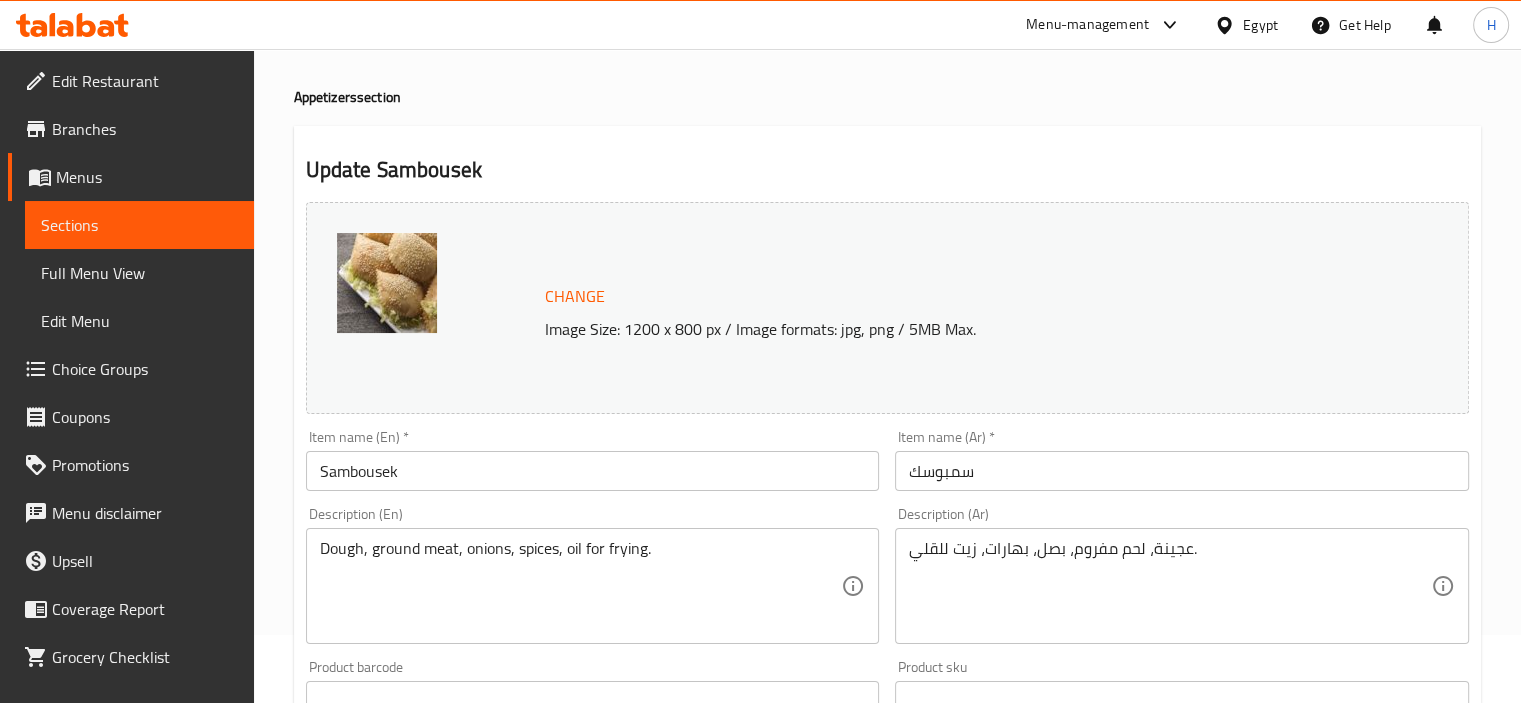scroll, scrollTop: 0, scrollLeft: 0, axis: both 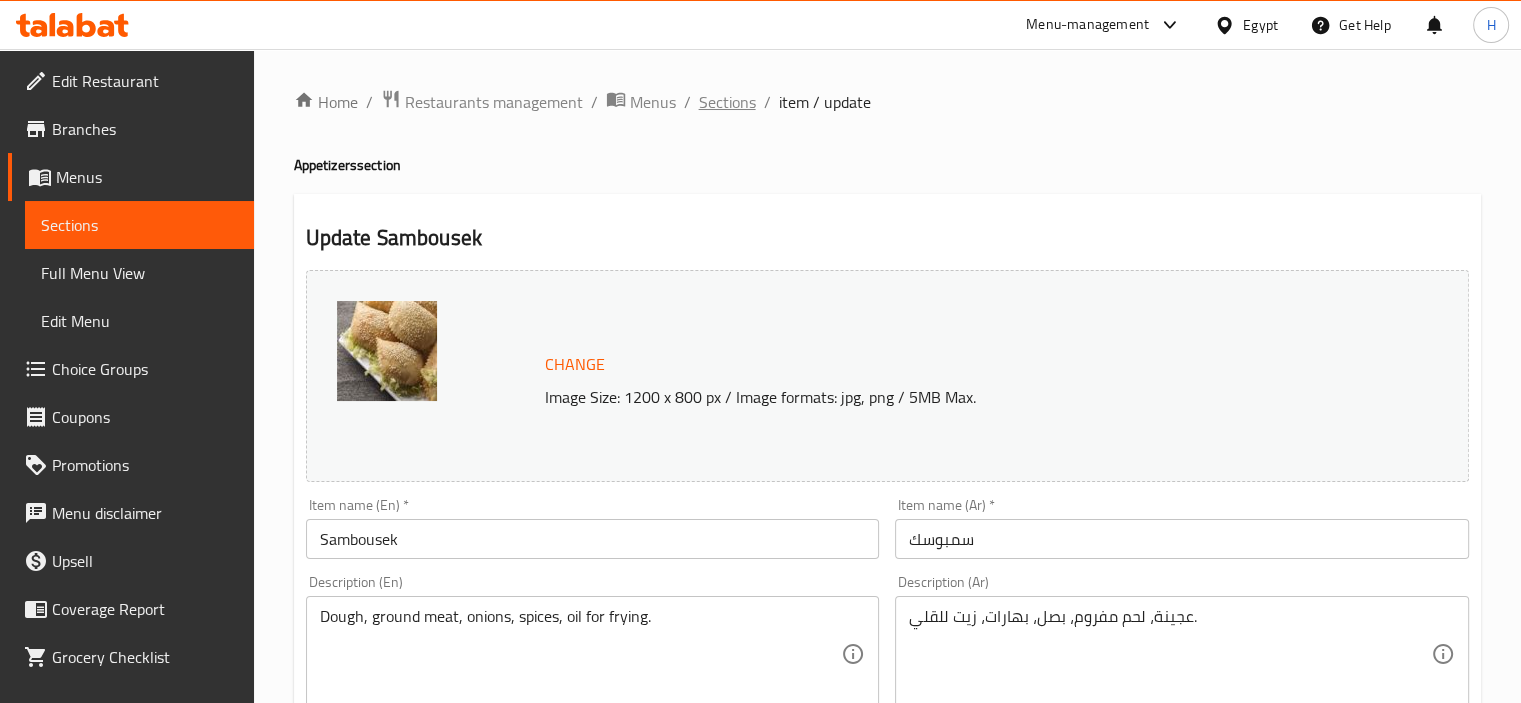 click on "Sections" at bounding box center (727, 102) 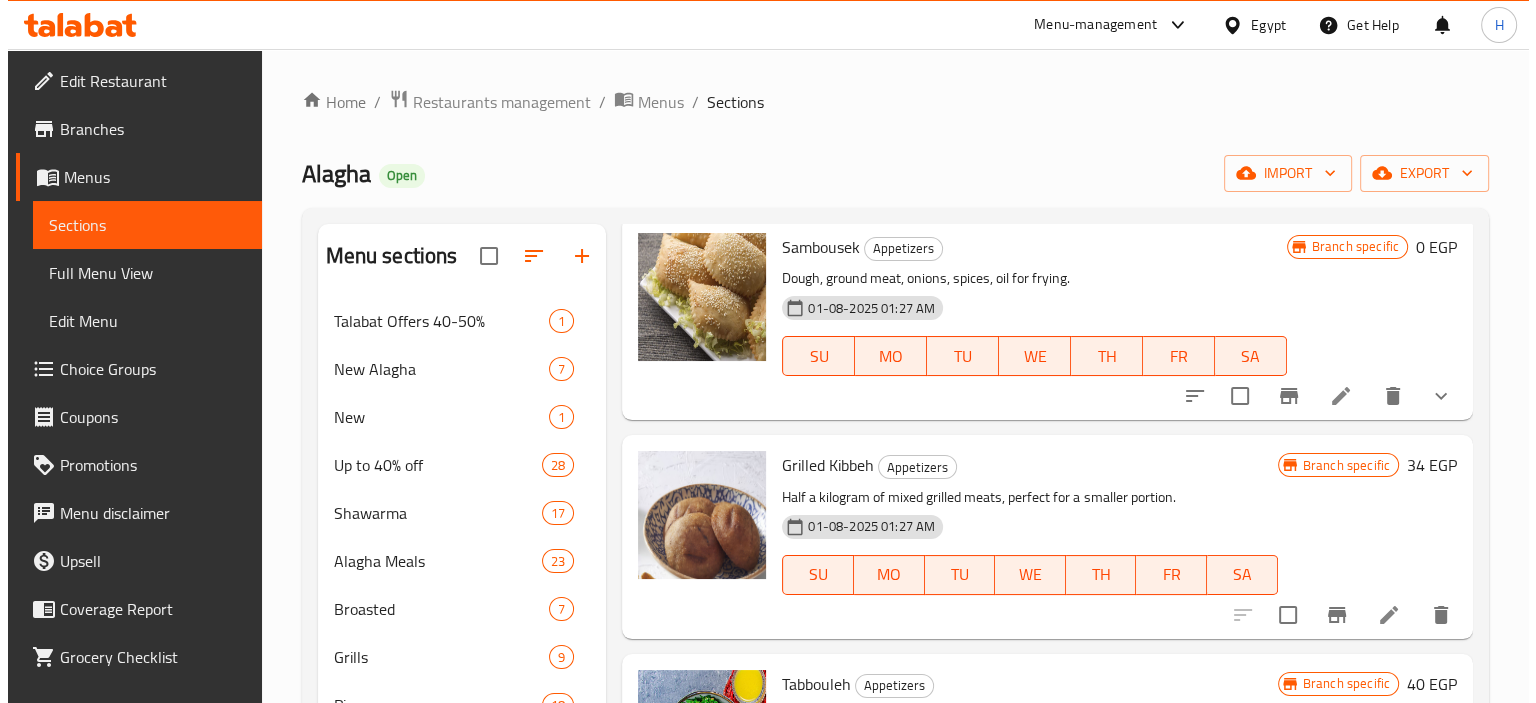 scroll, scrollTop: 560, scrollLeft: 0, axis: vertical 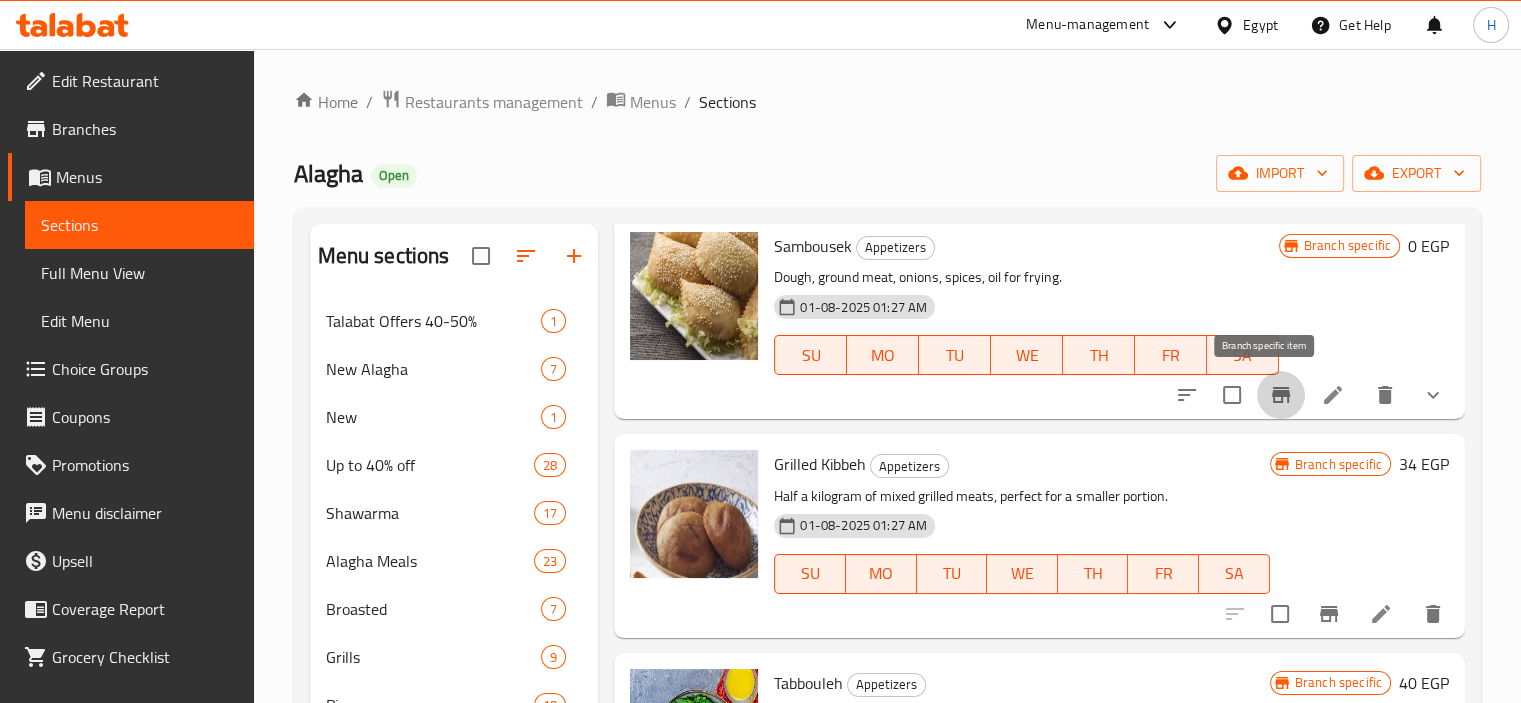 click 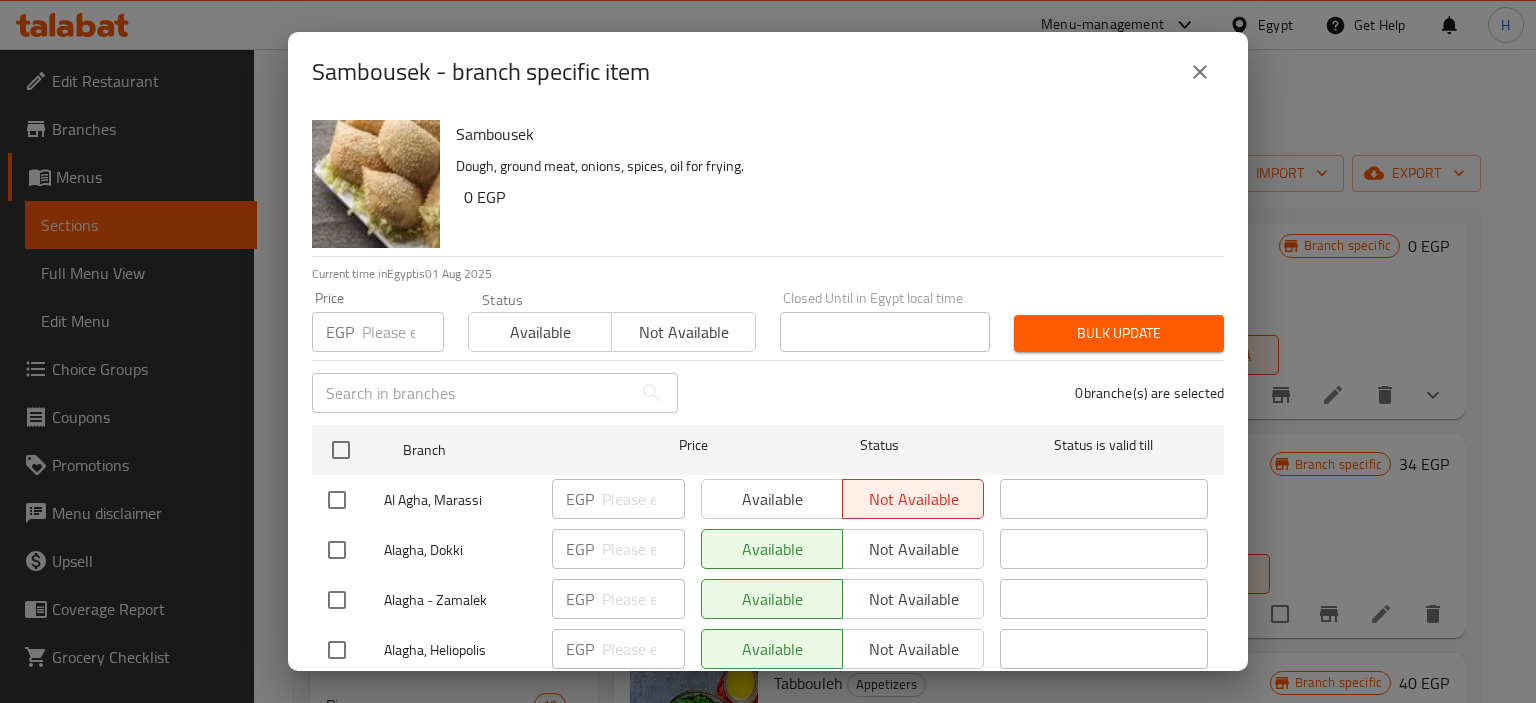 scroll, scrollTop: 56, scrollLeft: 0, axis: vertical 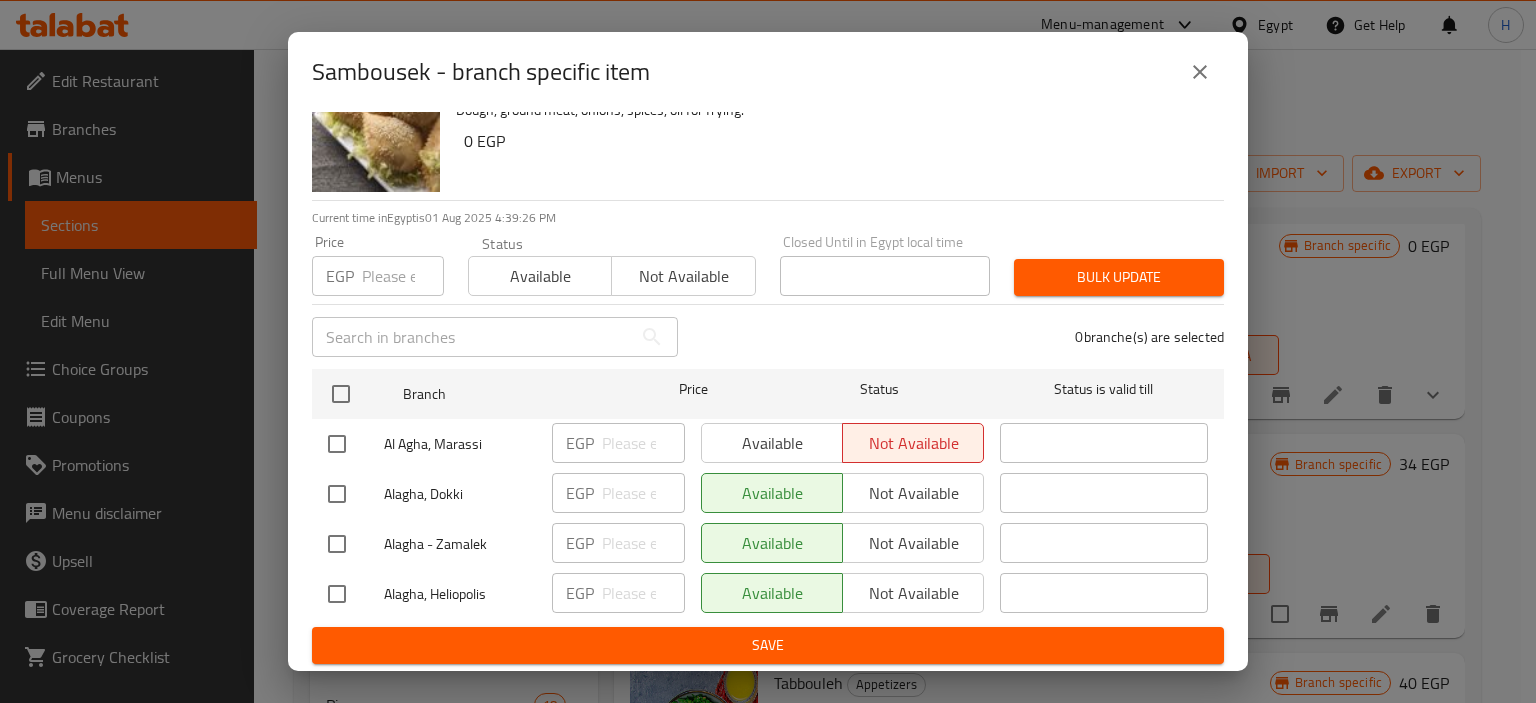 click 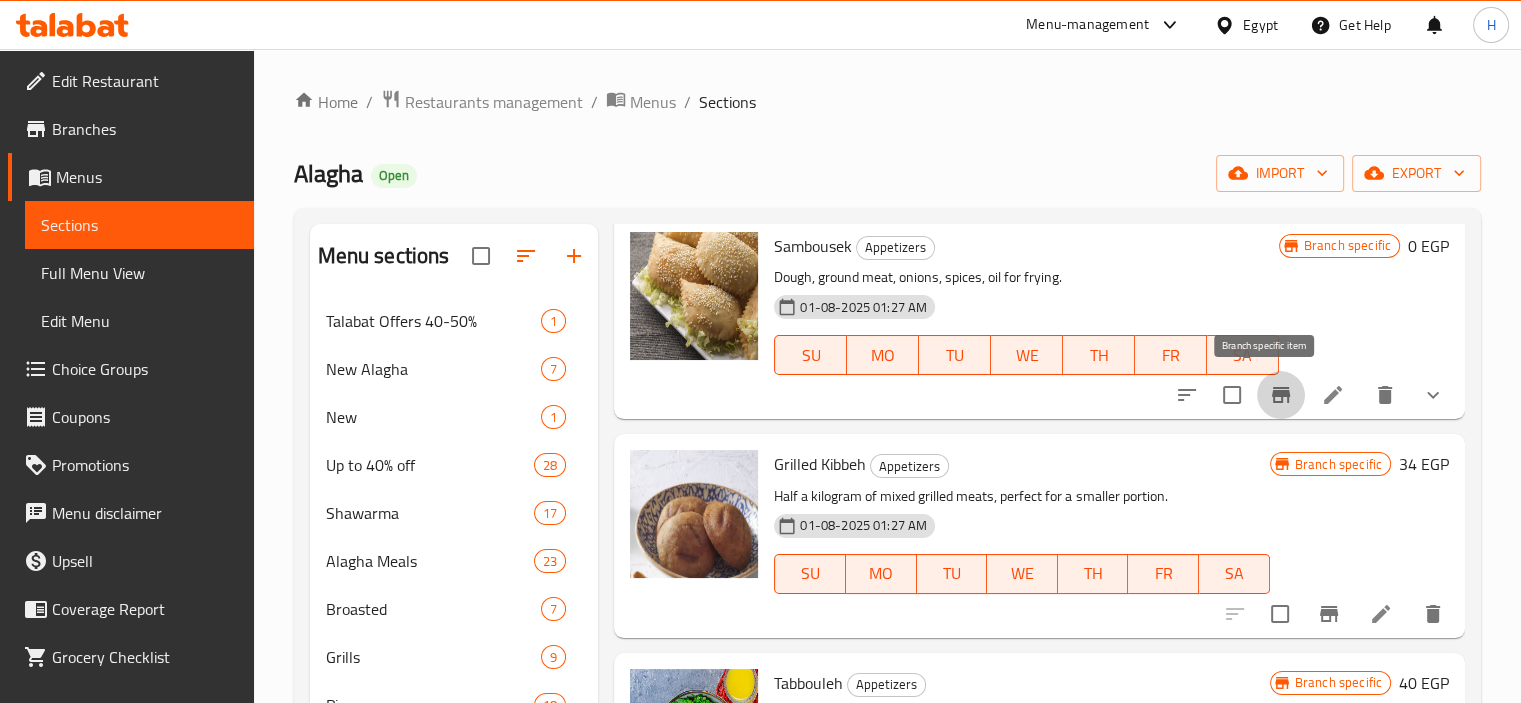 click at bounding box center [1281, 395] 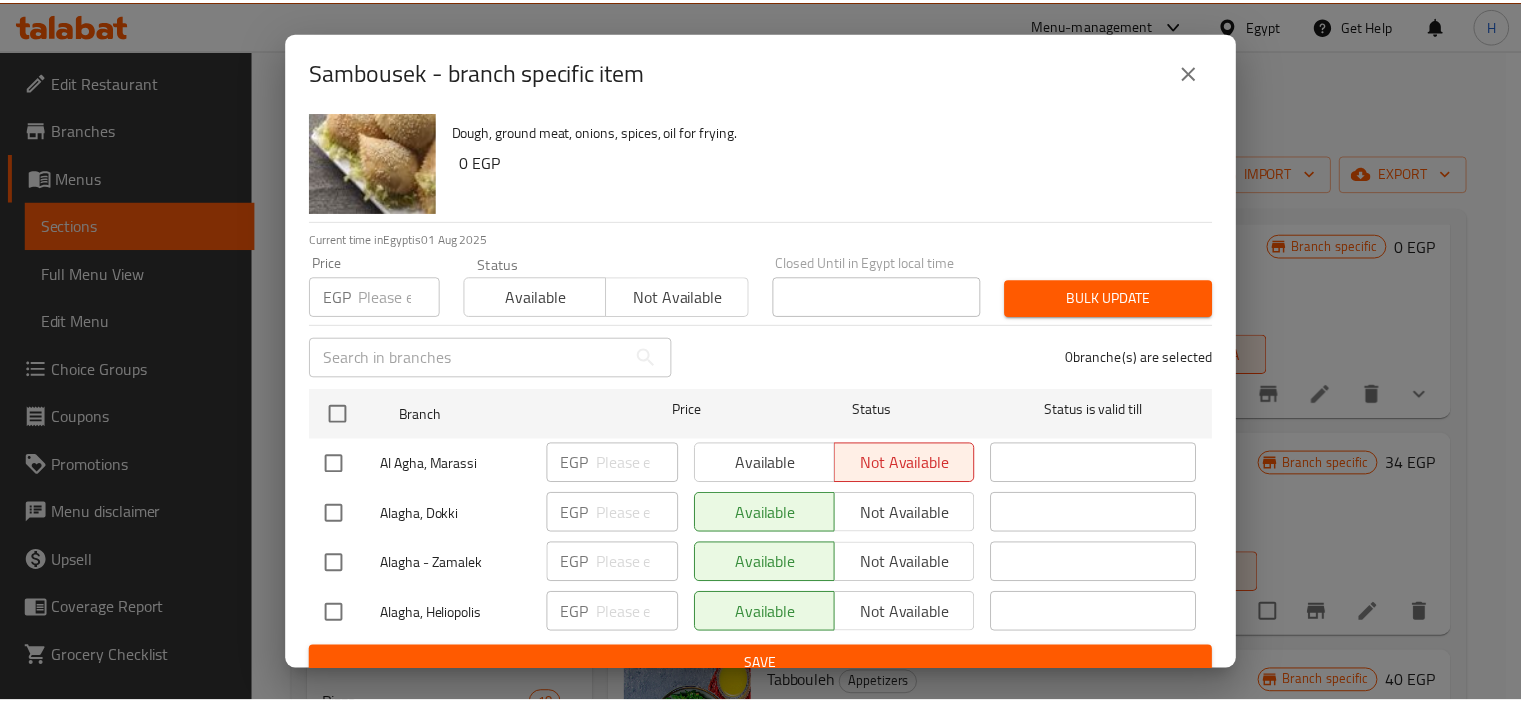 scroll, scrollTop: 56, scrollLeft: 0, axis: vertical 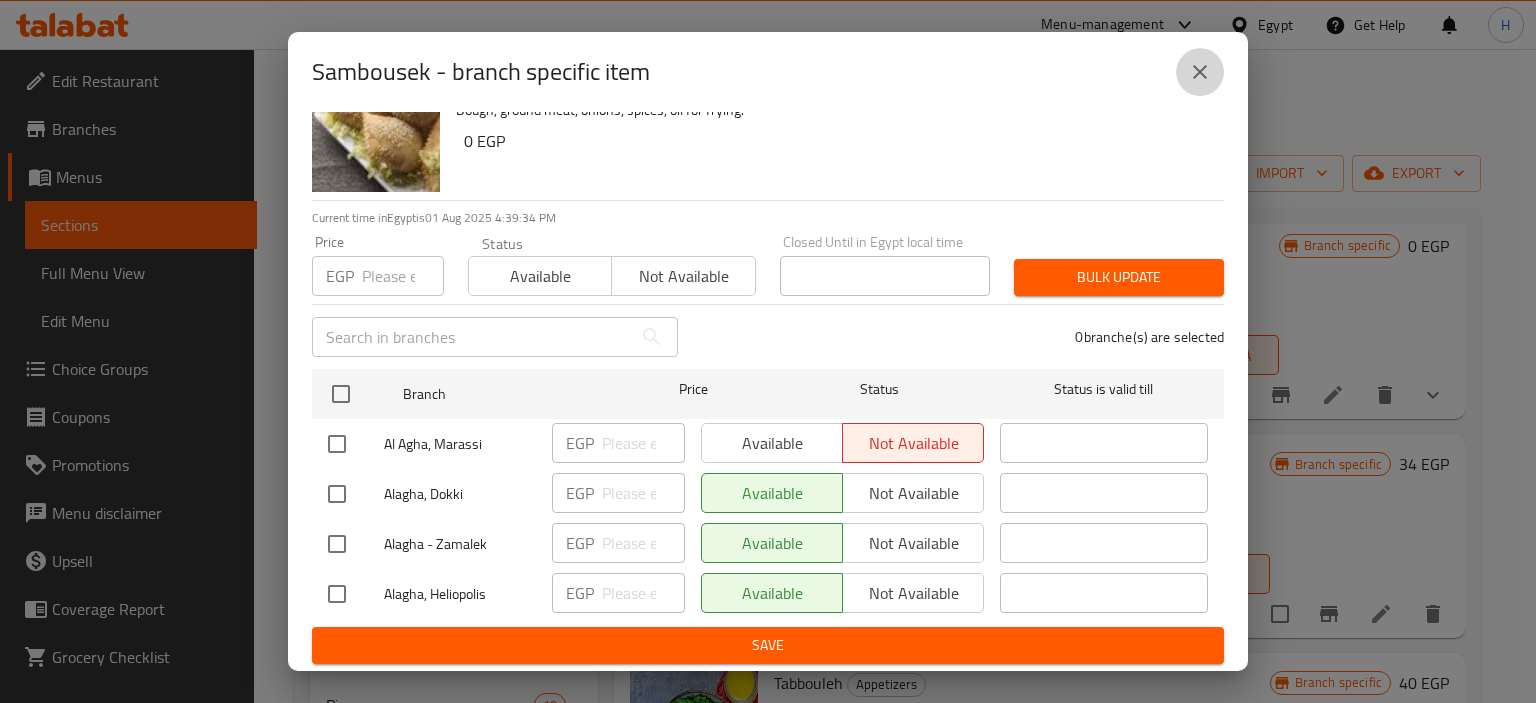 click at bounding box center [1200, 72] 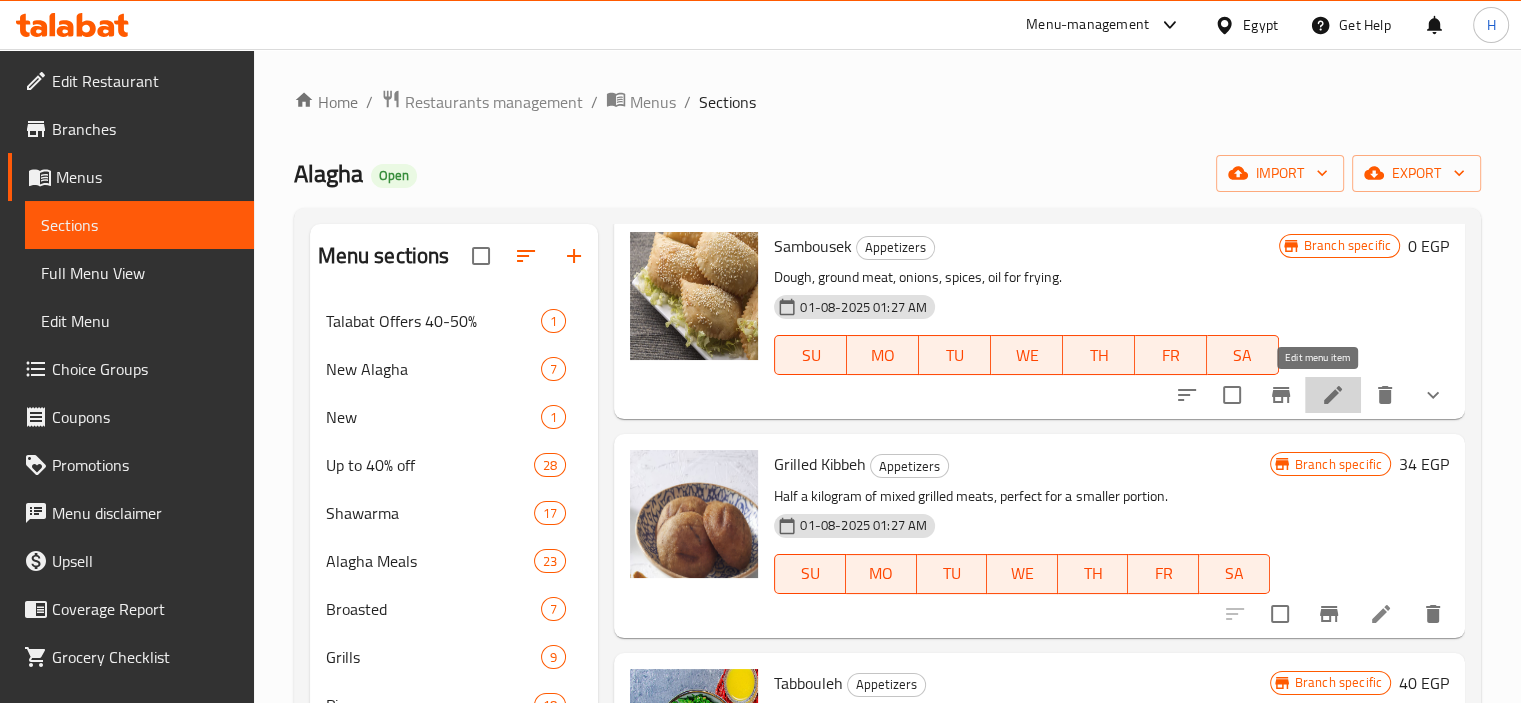 click 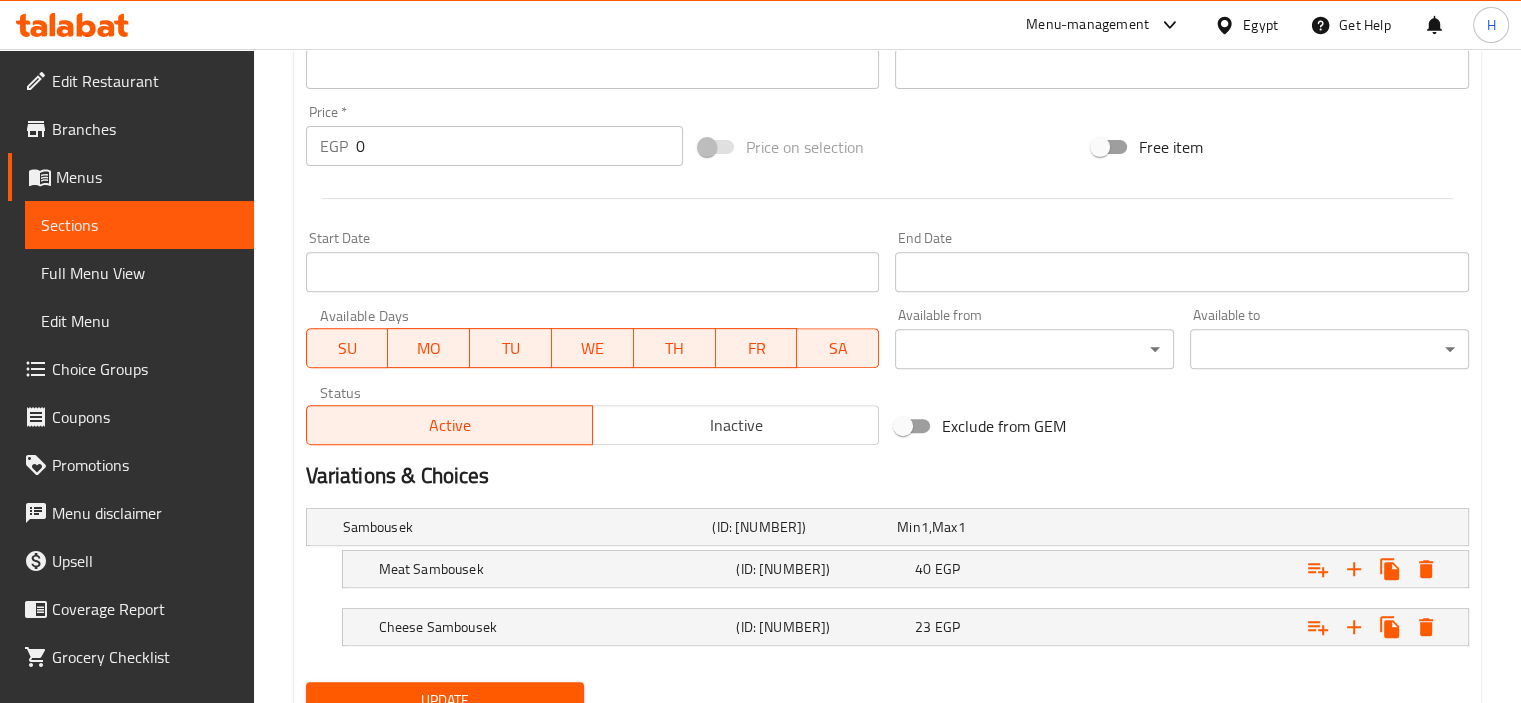 scroll, scrollTop: 782, scrollLeft: 0, axis: vertical 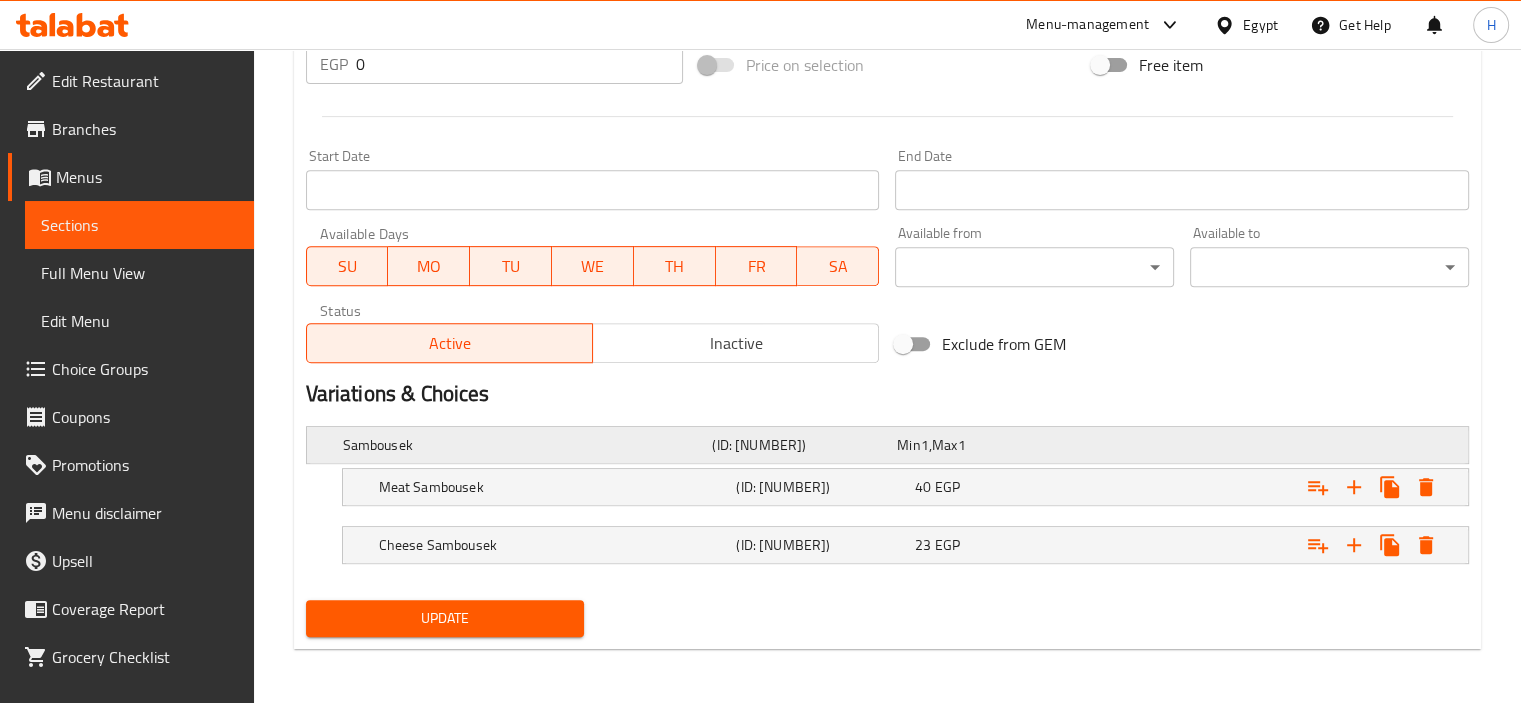 click on "Sambousek (ID: 1082723331) Min 1  ,  Max 1" at bounding box center (893, 445) 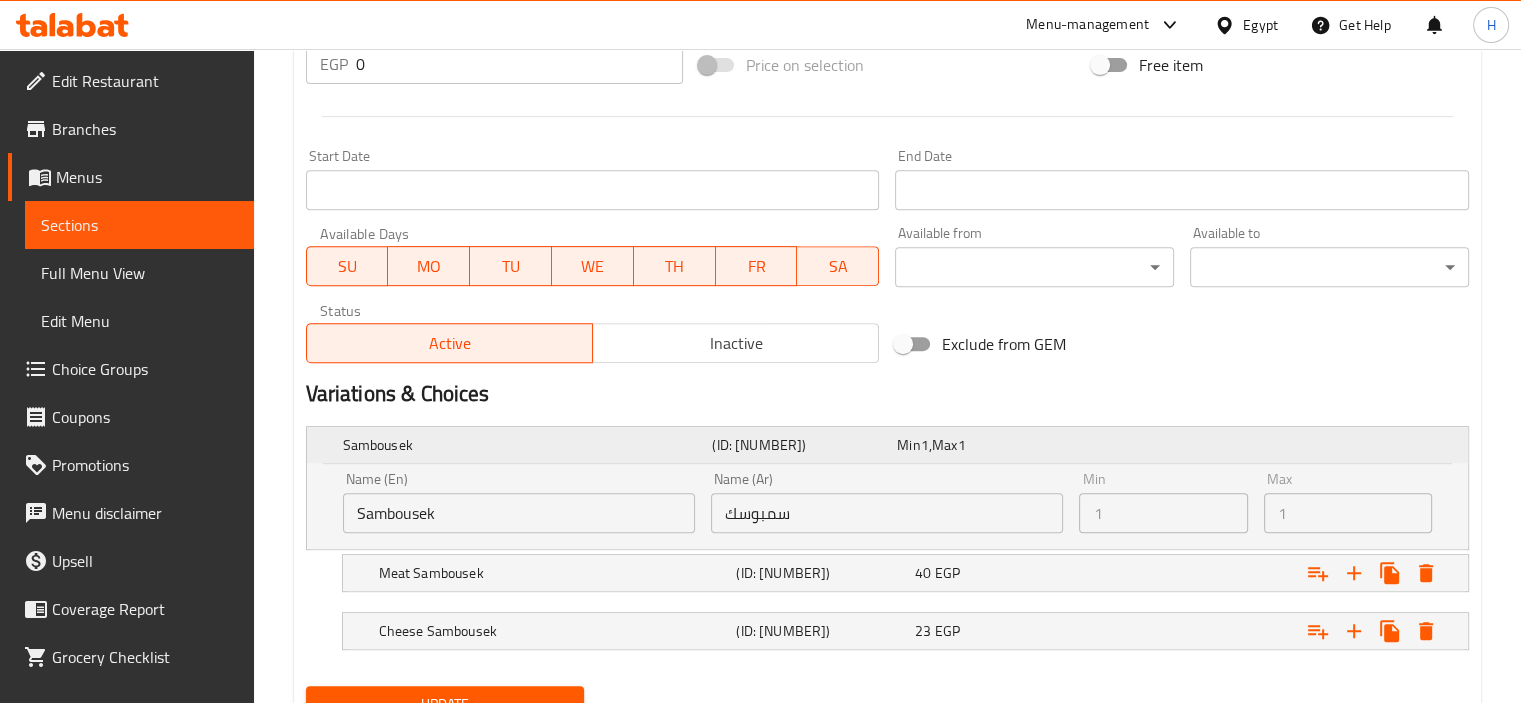 click on "Sambousek (ID: 1082723331) Min 1  ,  Max 1" at bounding box center [893, 445] 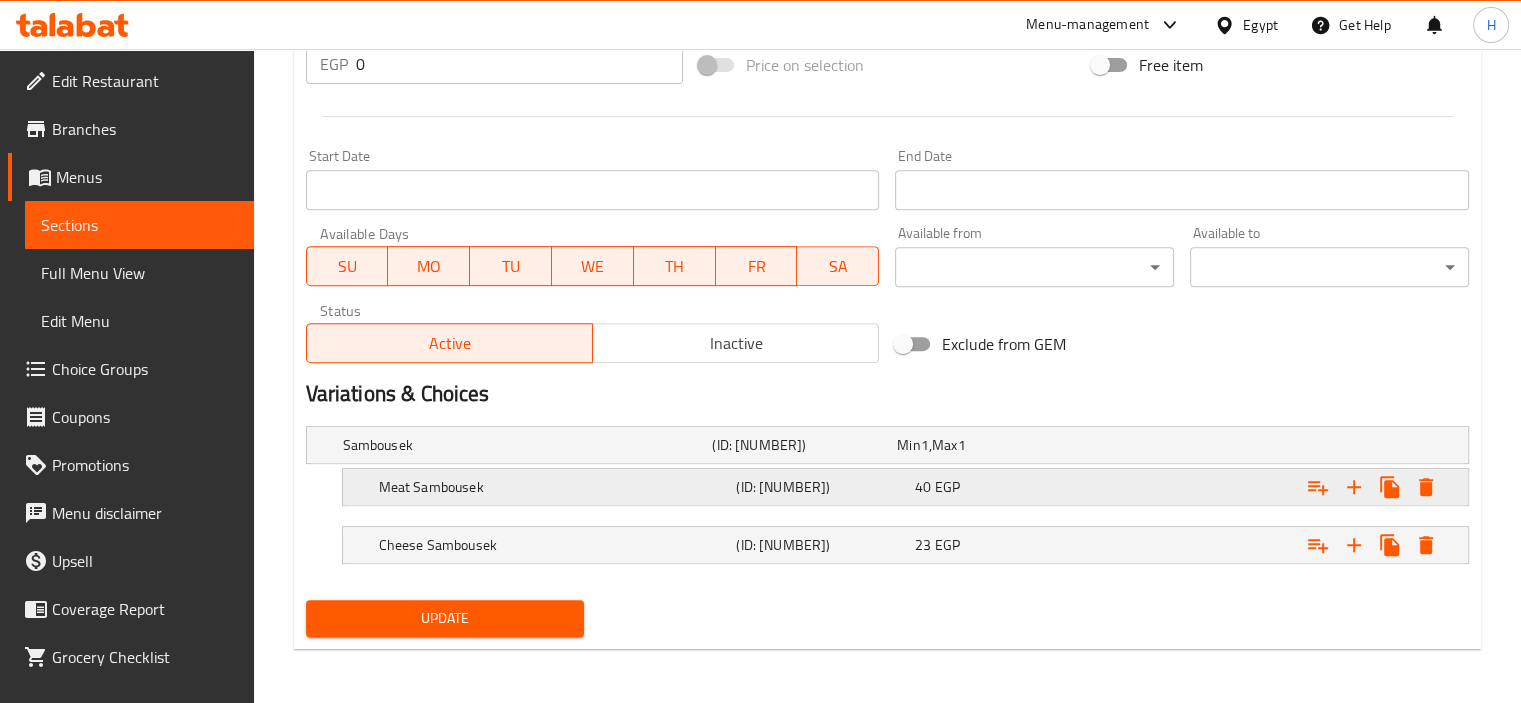 click on "40   EGP" at bounding box center [985, 445] 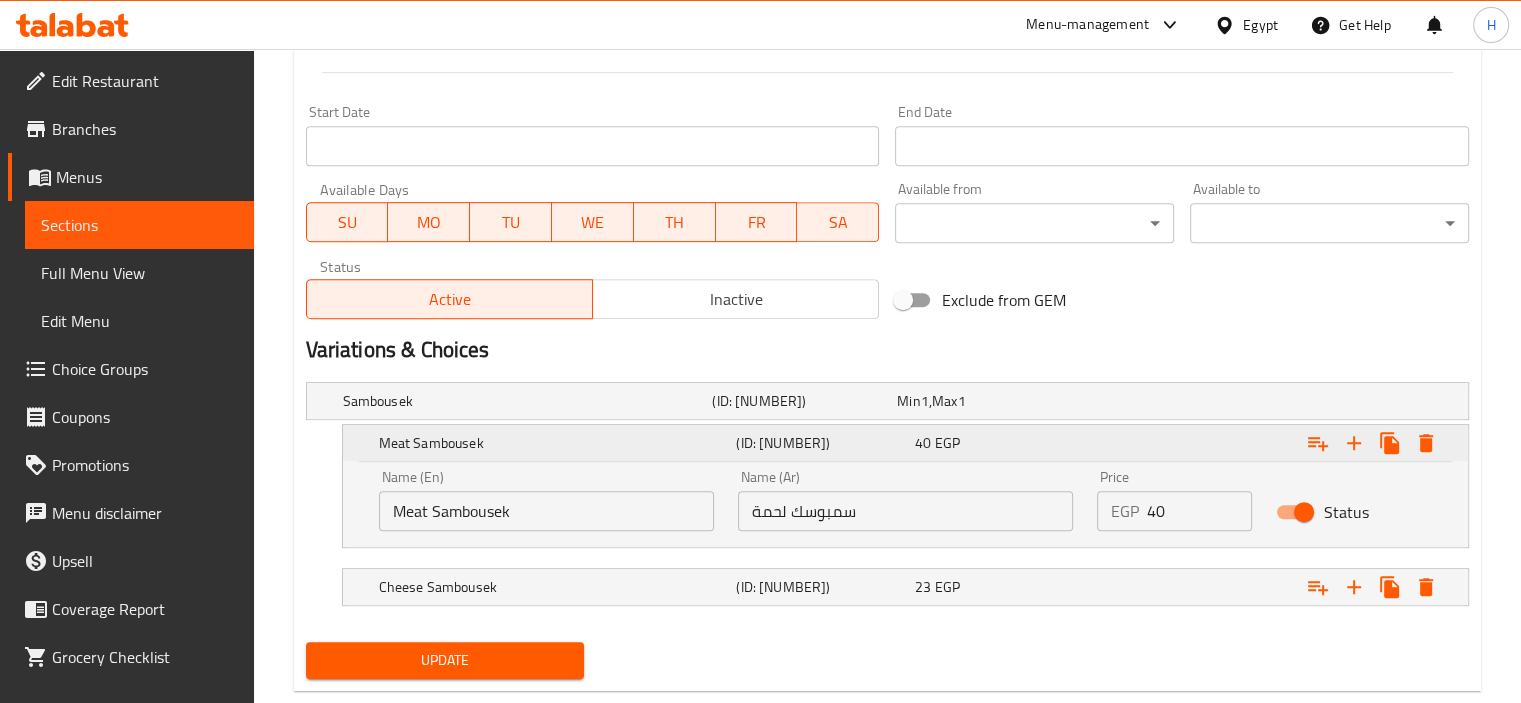 scroll, scrollTop: 831, scrollLeft: 0, axis: vertical 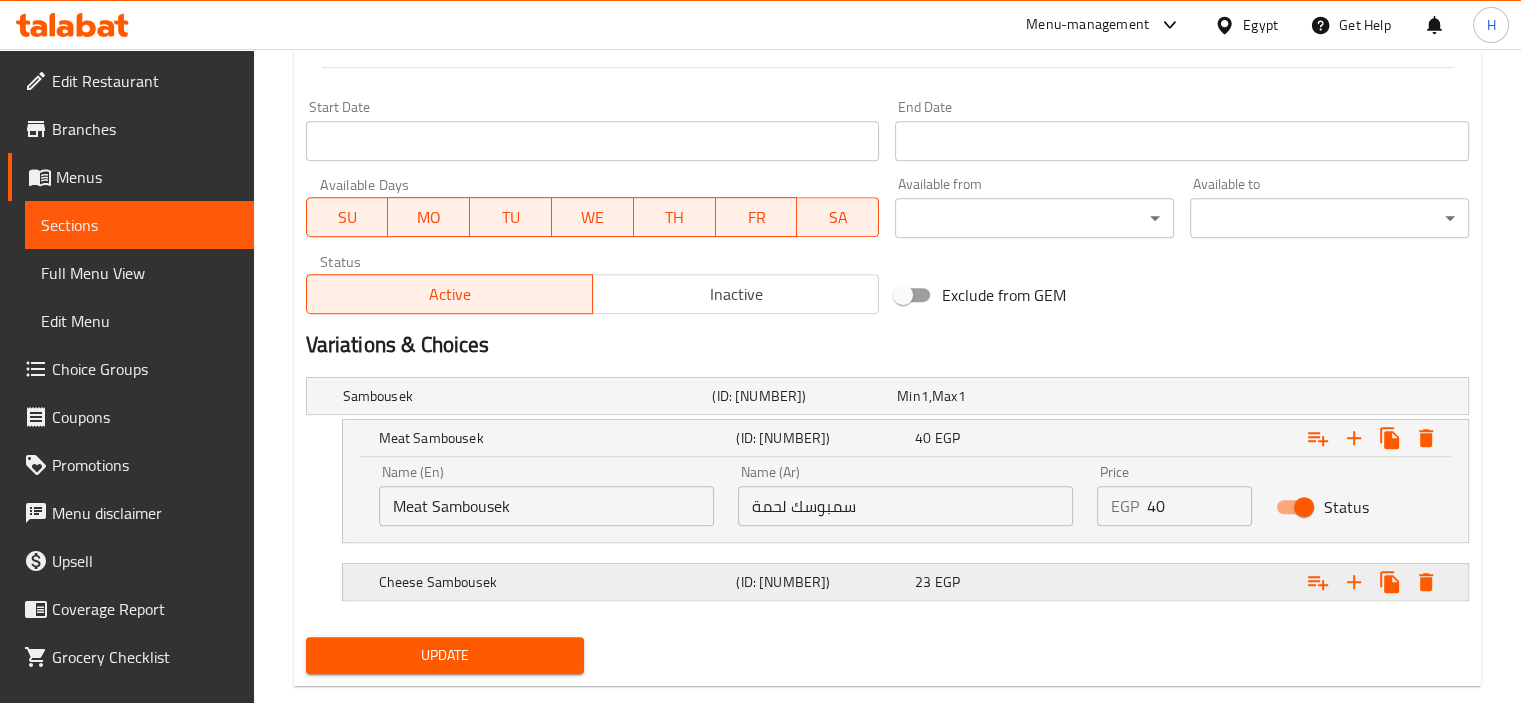 click on "Cheese Sambousek (ID: 2053310794) 23   EGP" at bounding box center [893, 396] 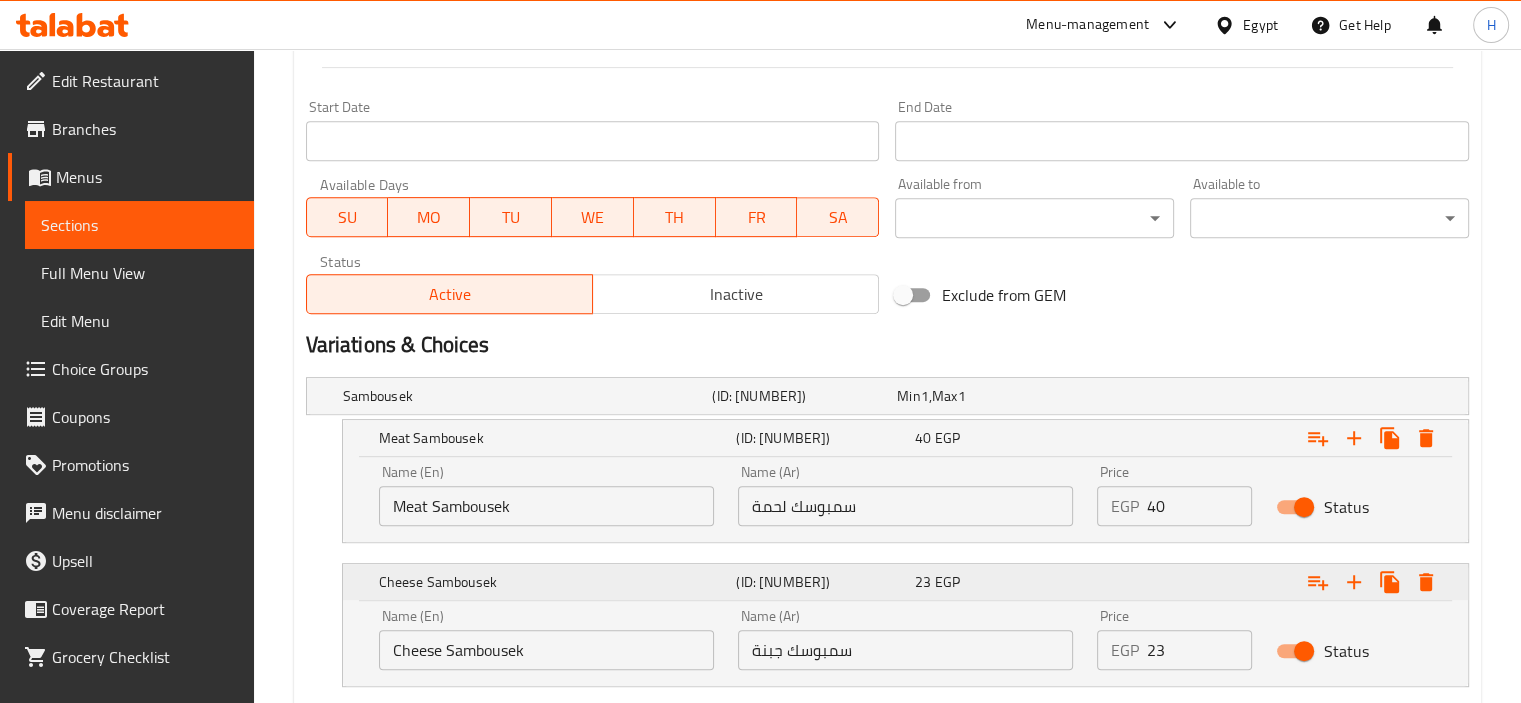 click on "Cheese Sambousek (ID: 2053310794) 23   EGP" at bounding box center [911, 438] 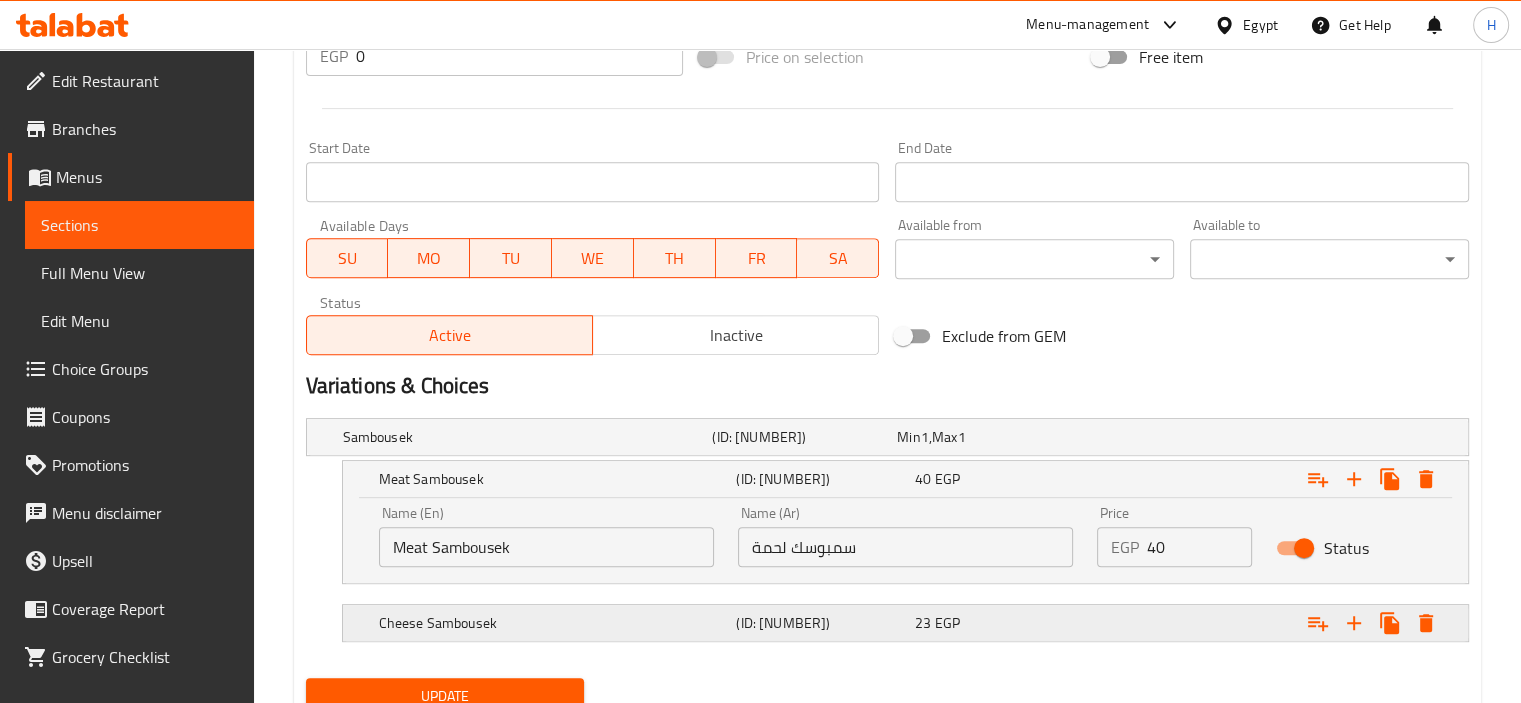 scroll, scrollTop: 788, scrollLeft: 0, axis: vertical 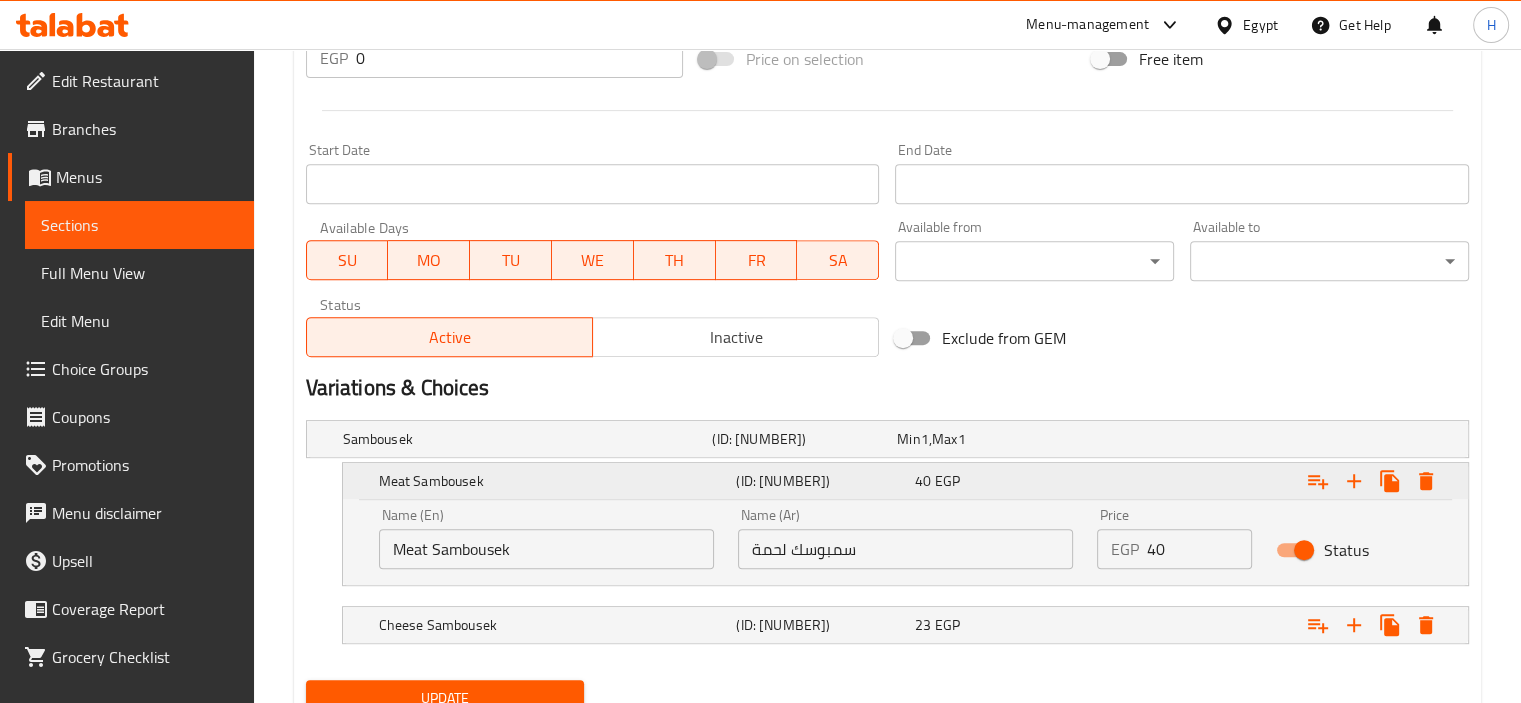 click on "40   EGP" at bounding box center (1000, 481) 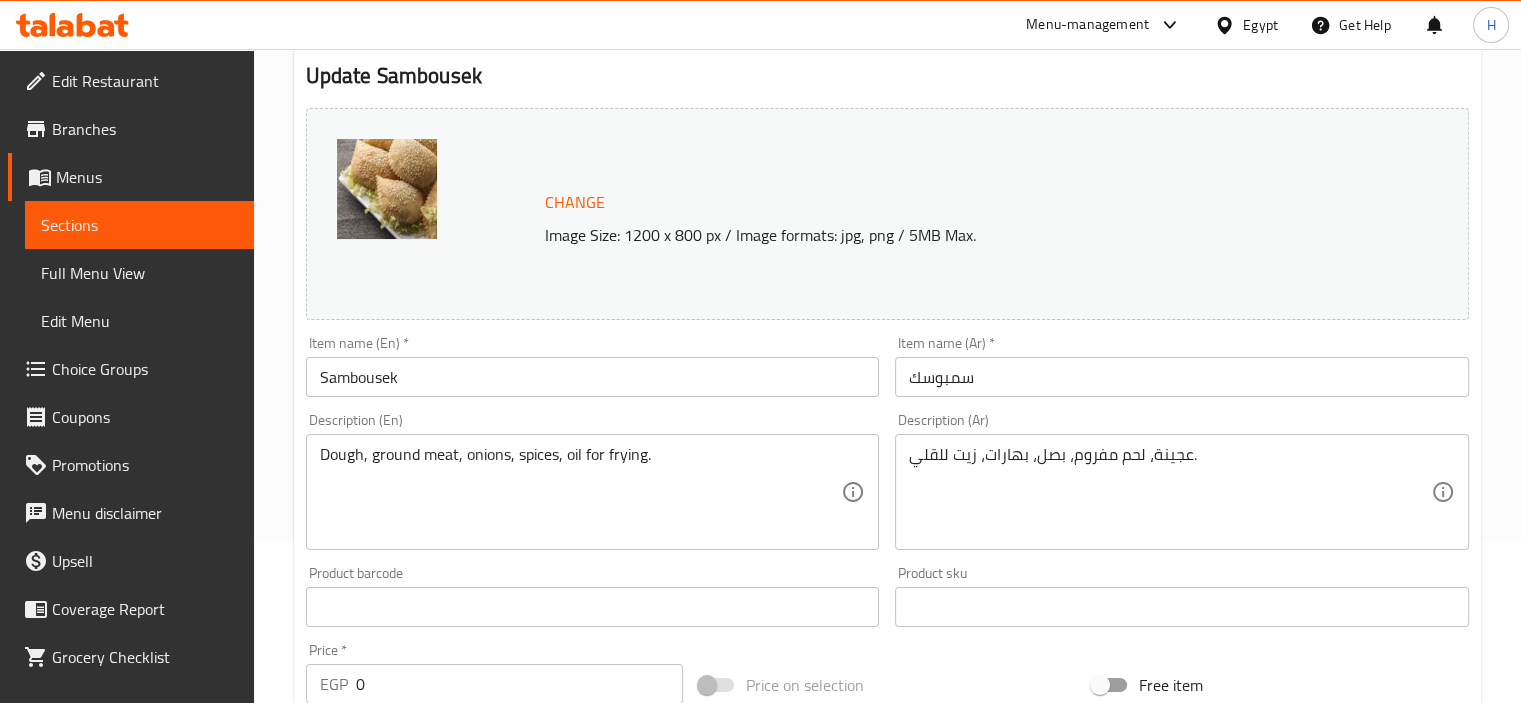scroll, scrollTop: 0, scrollLeft: 0, axis: both 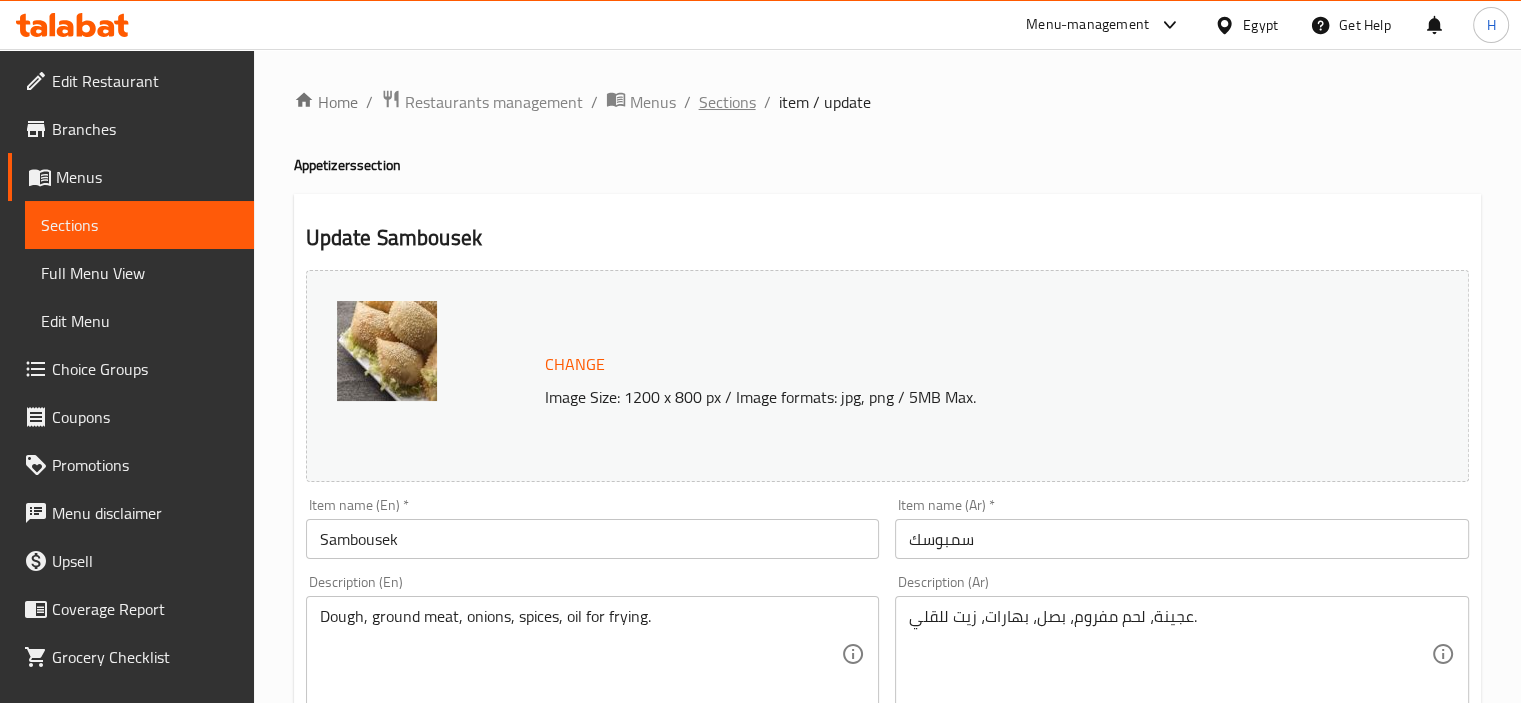click on "Sections" at bounding box center [727, 102] 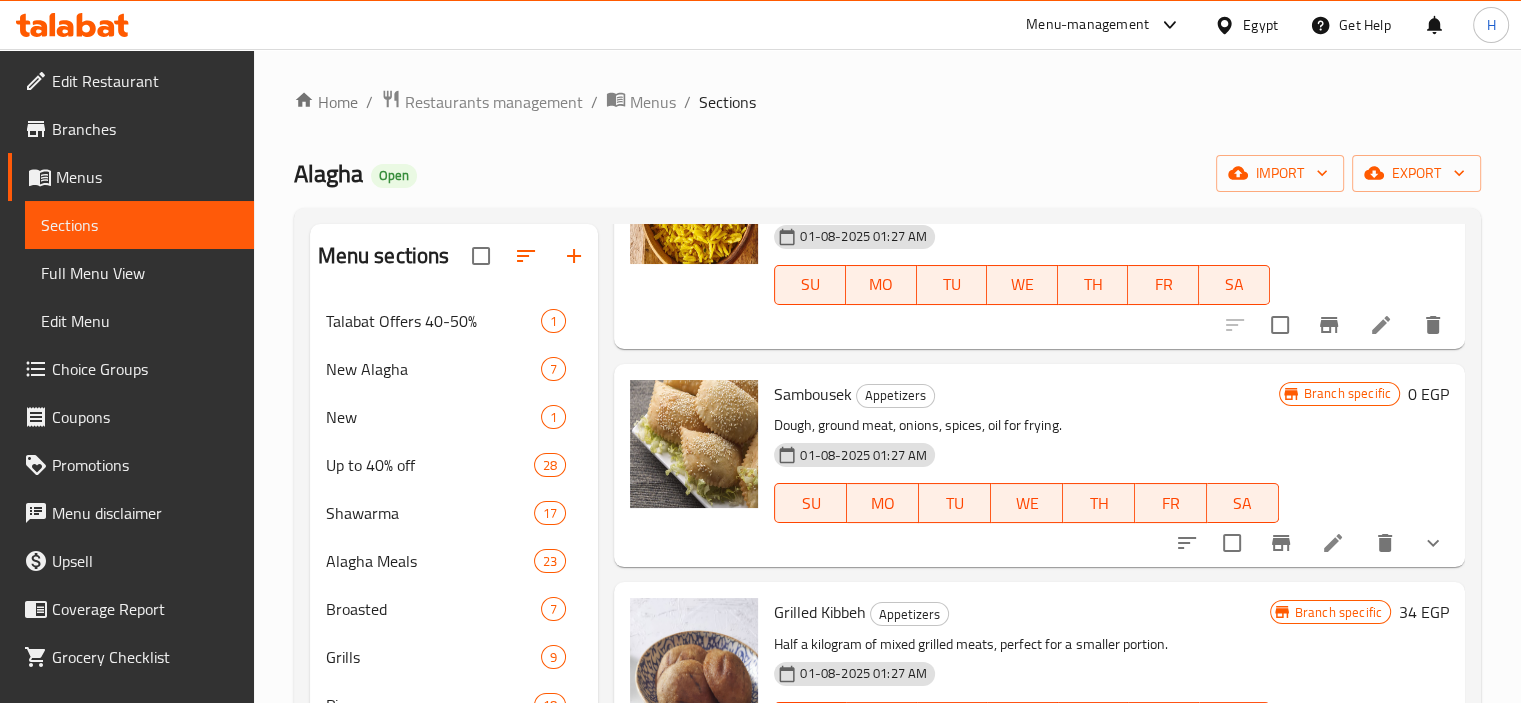 scroll, scrollTop: 436, scrollLeft: 0, axis: vertical 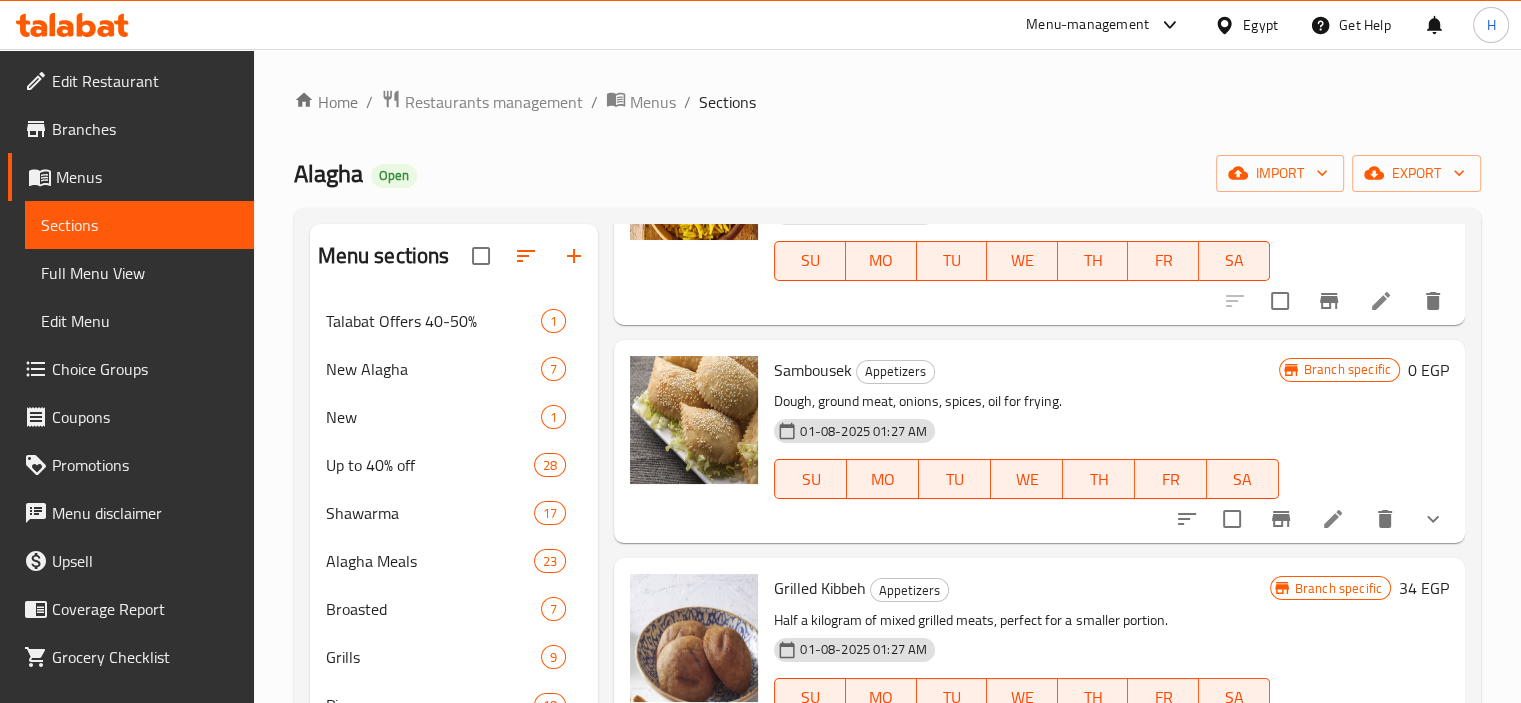 click on "Sambousek" at bounding box center (813, 370) 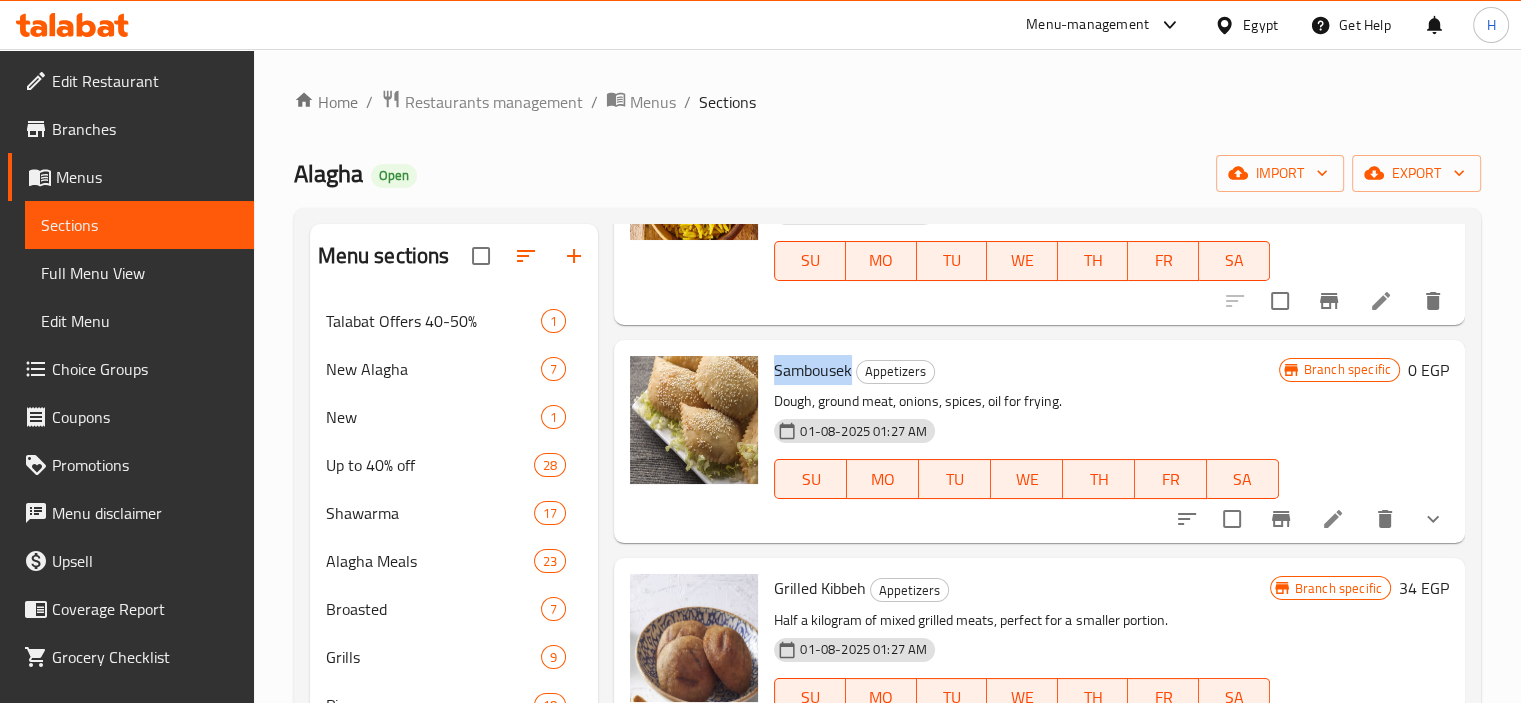 click on "Sambousek" at bounding box center [813, 370] 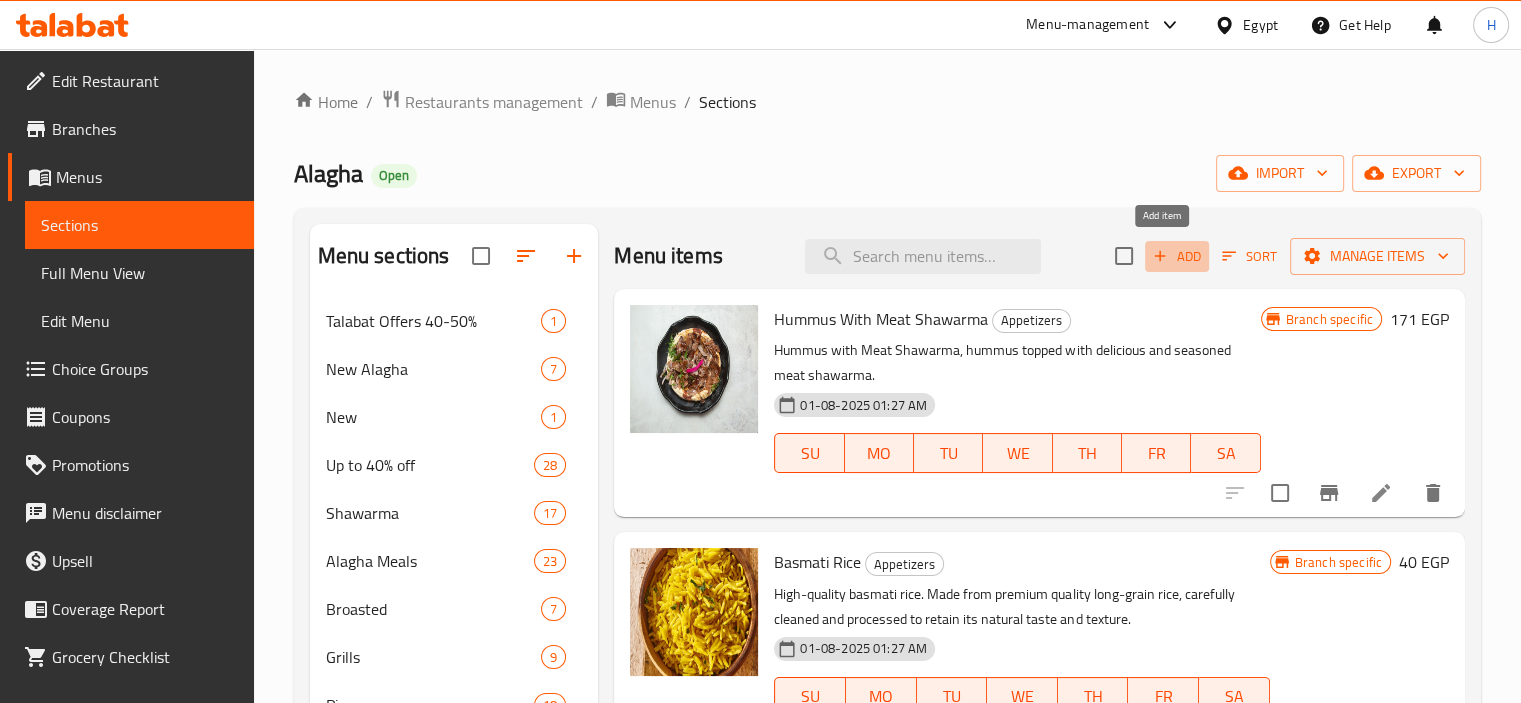 click on "Add" at bounding box center [1177, 256] 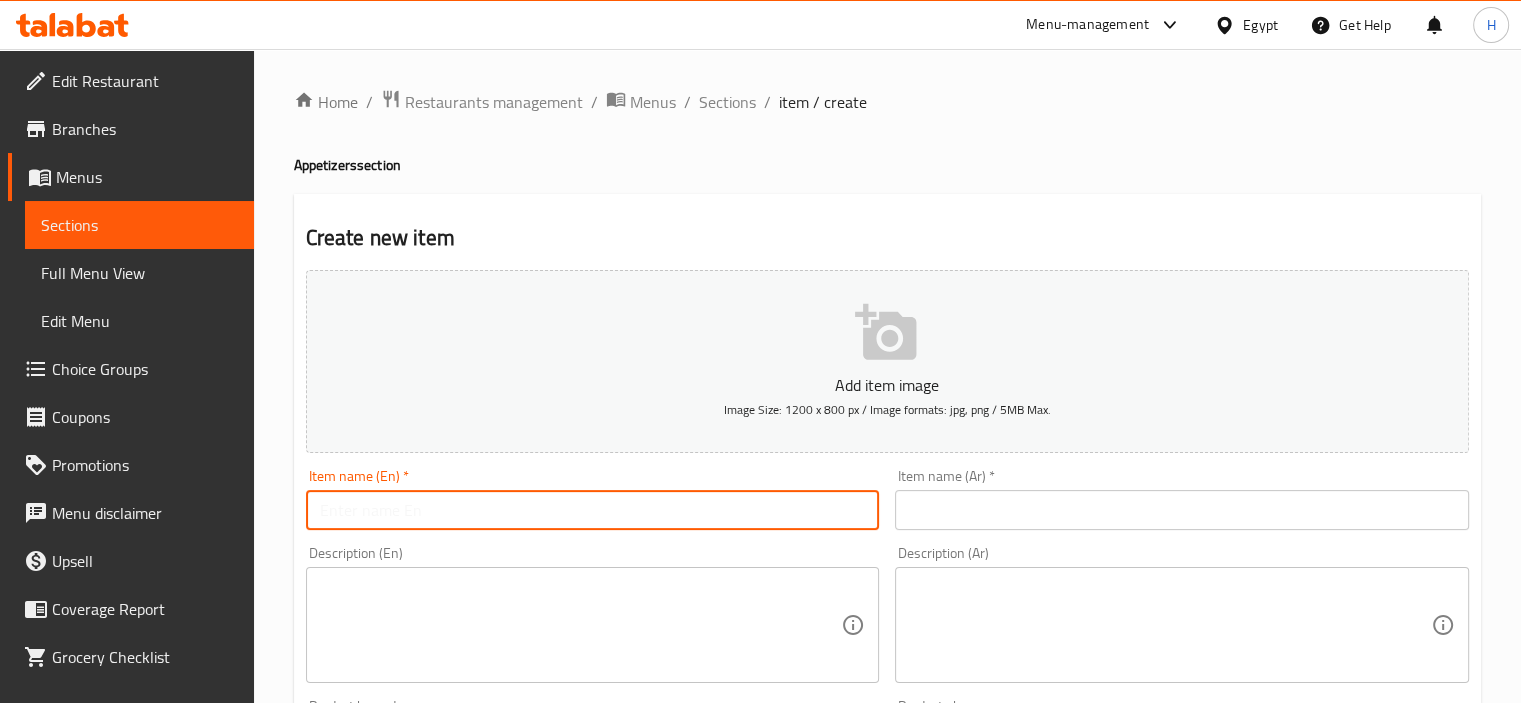 paste on "Sambousek" 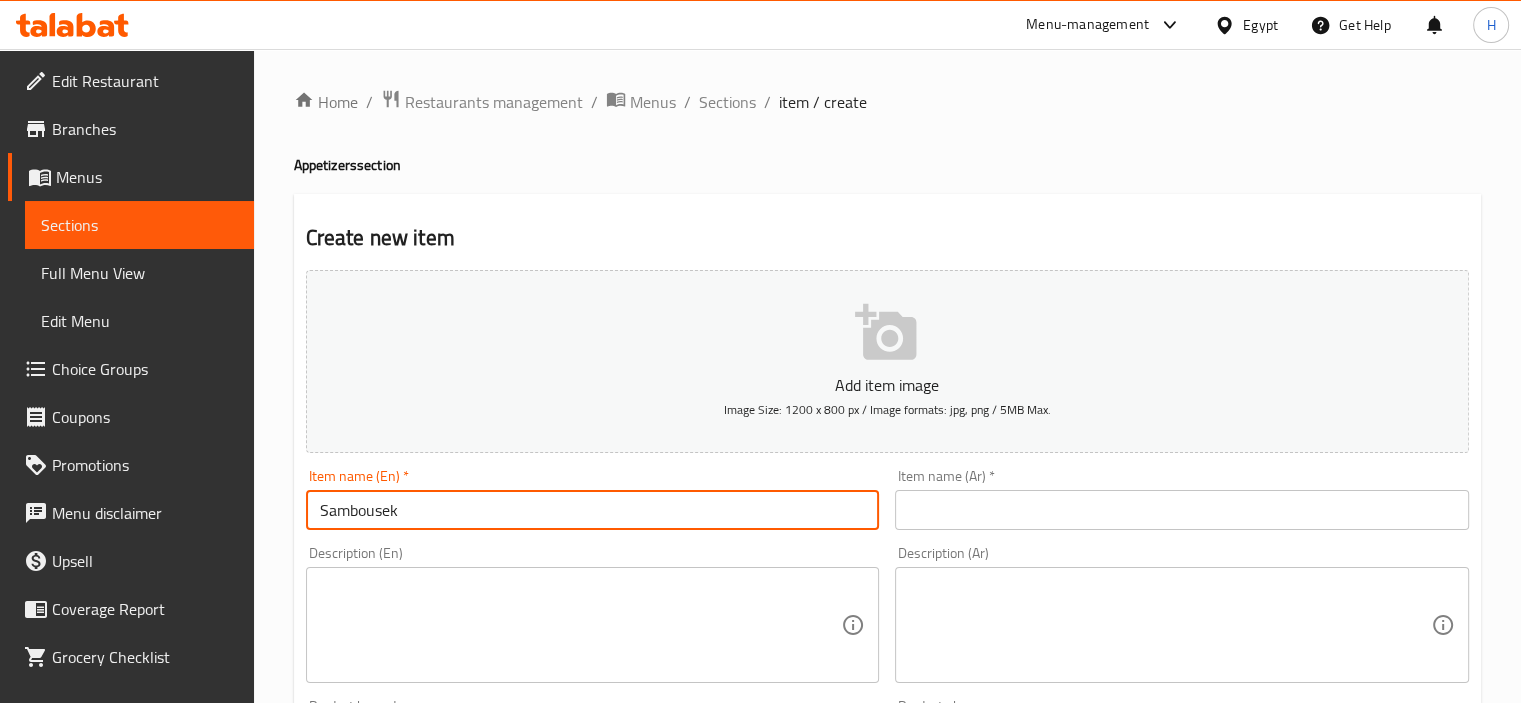 click on "Sambousek" at bounding box center (593, 510) 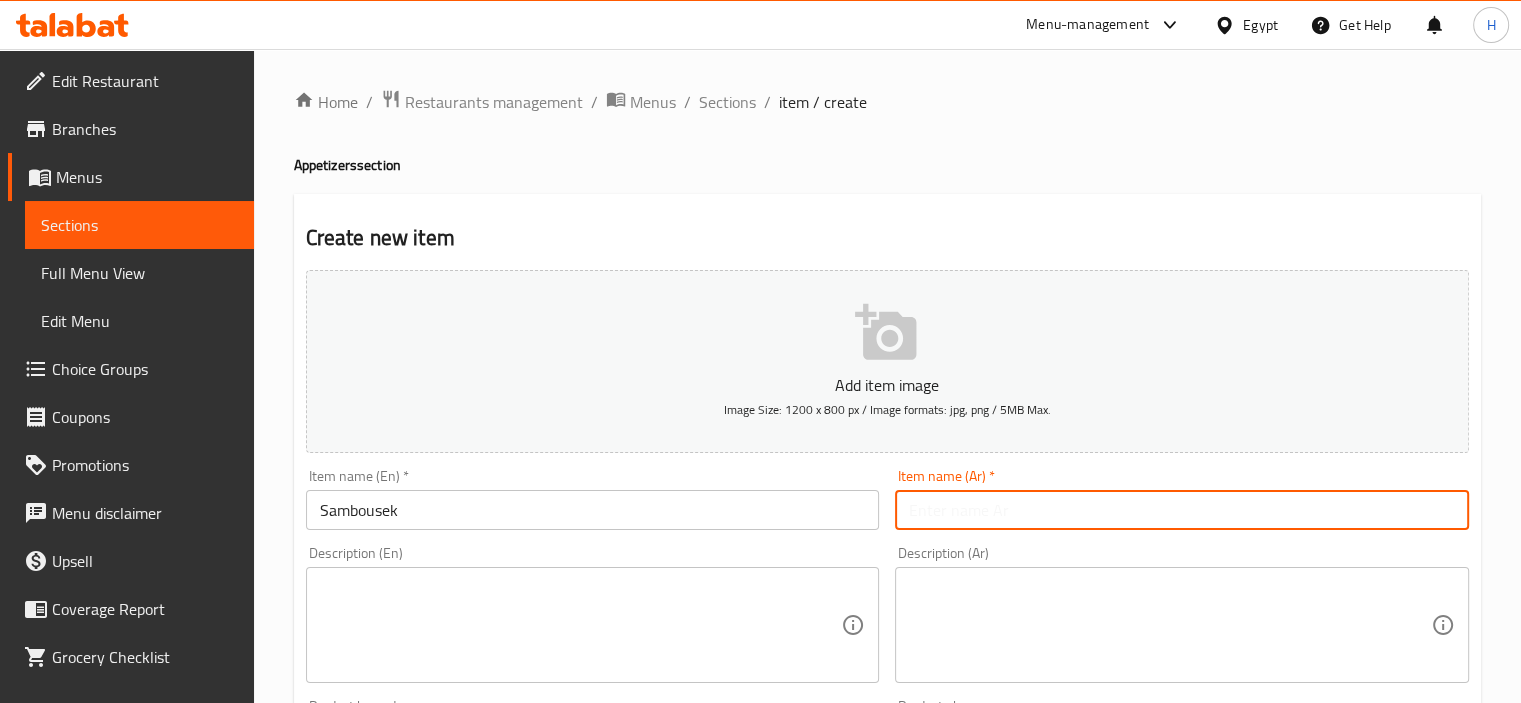click at bounding box center [1182, 510] 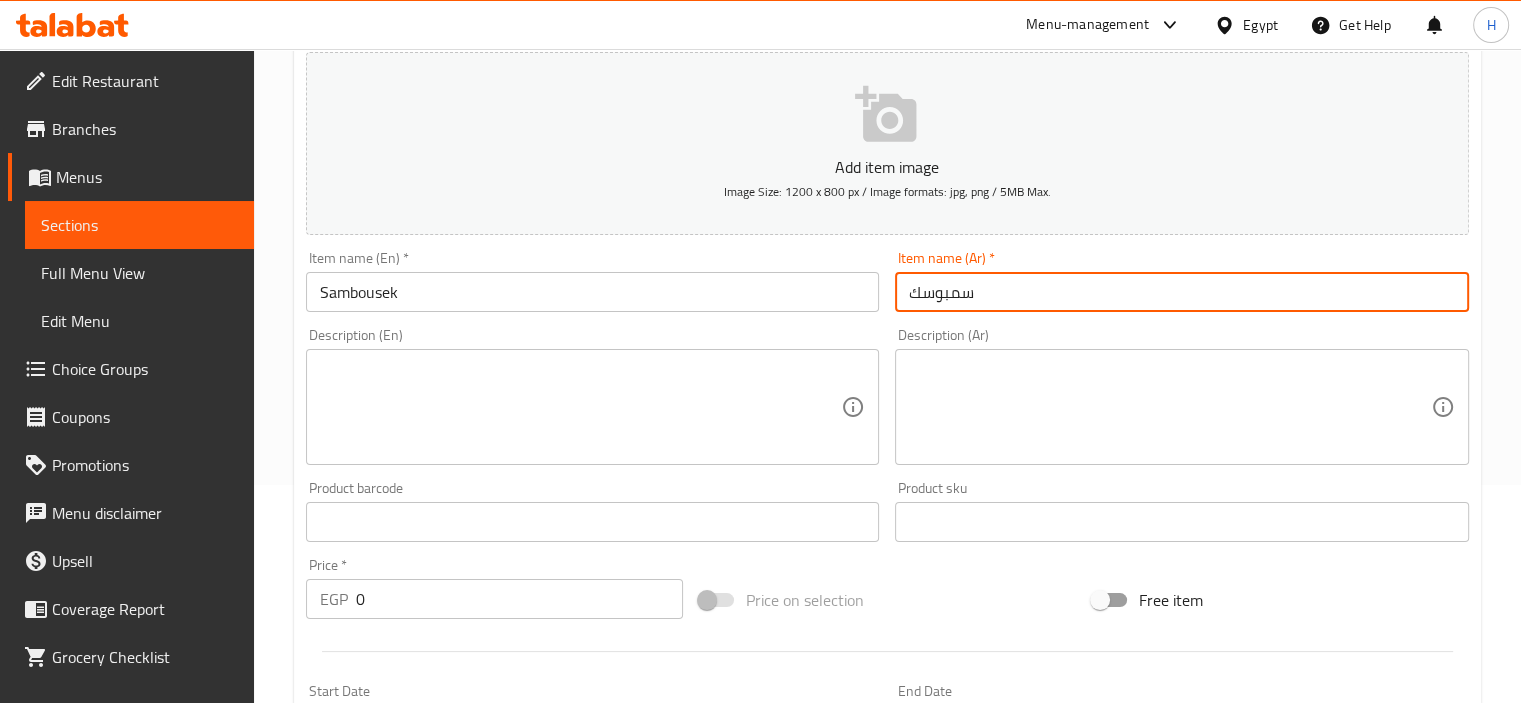 scroll, scrollTop: 709, scrollLeft: 0, axis: vertical 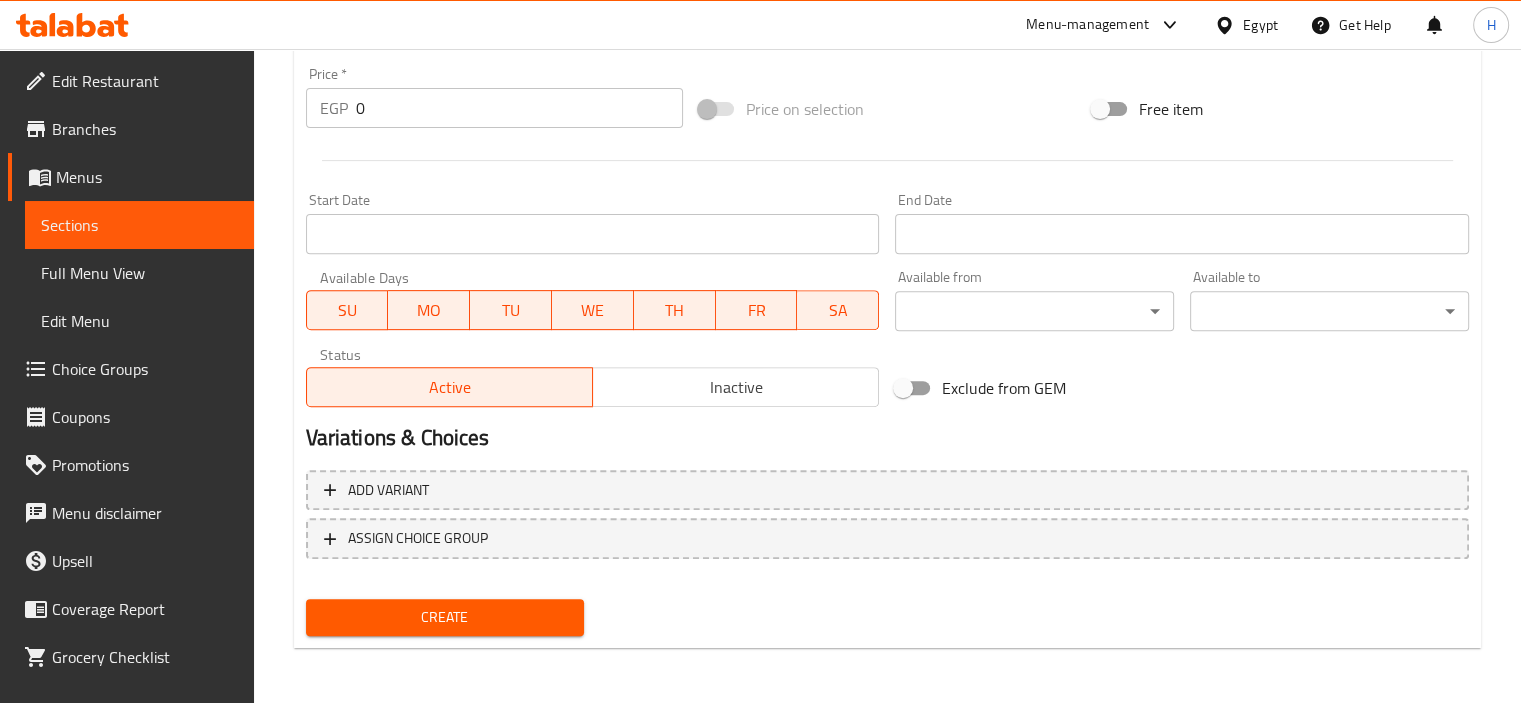type on "سمبوسك" 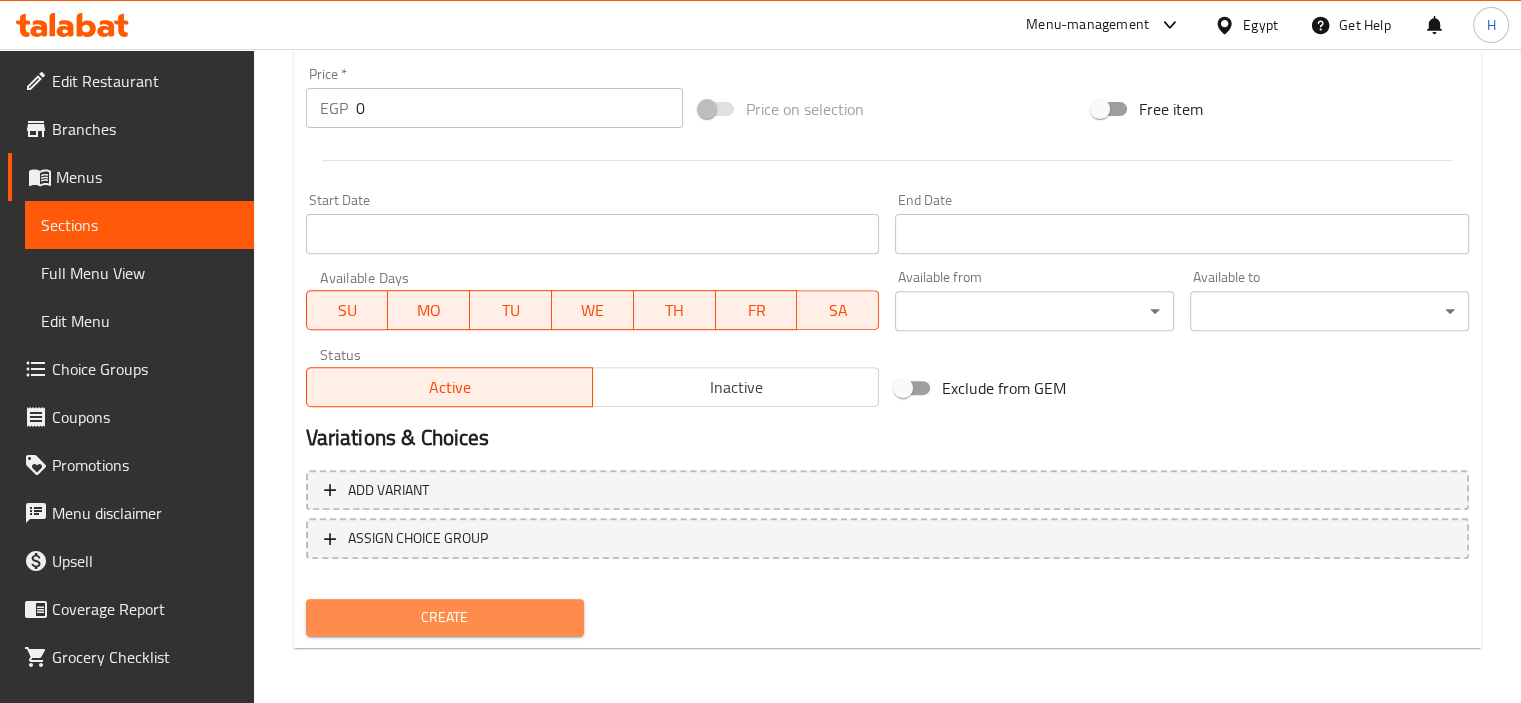 click on "Create" at bounding box center (445, 617) 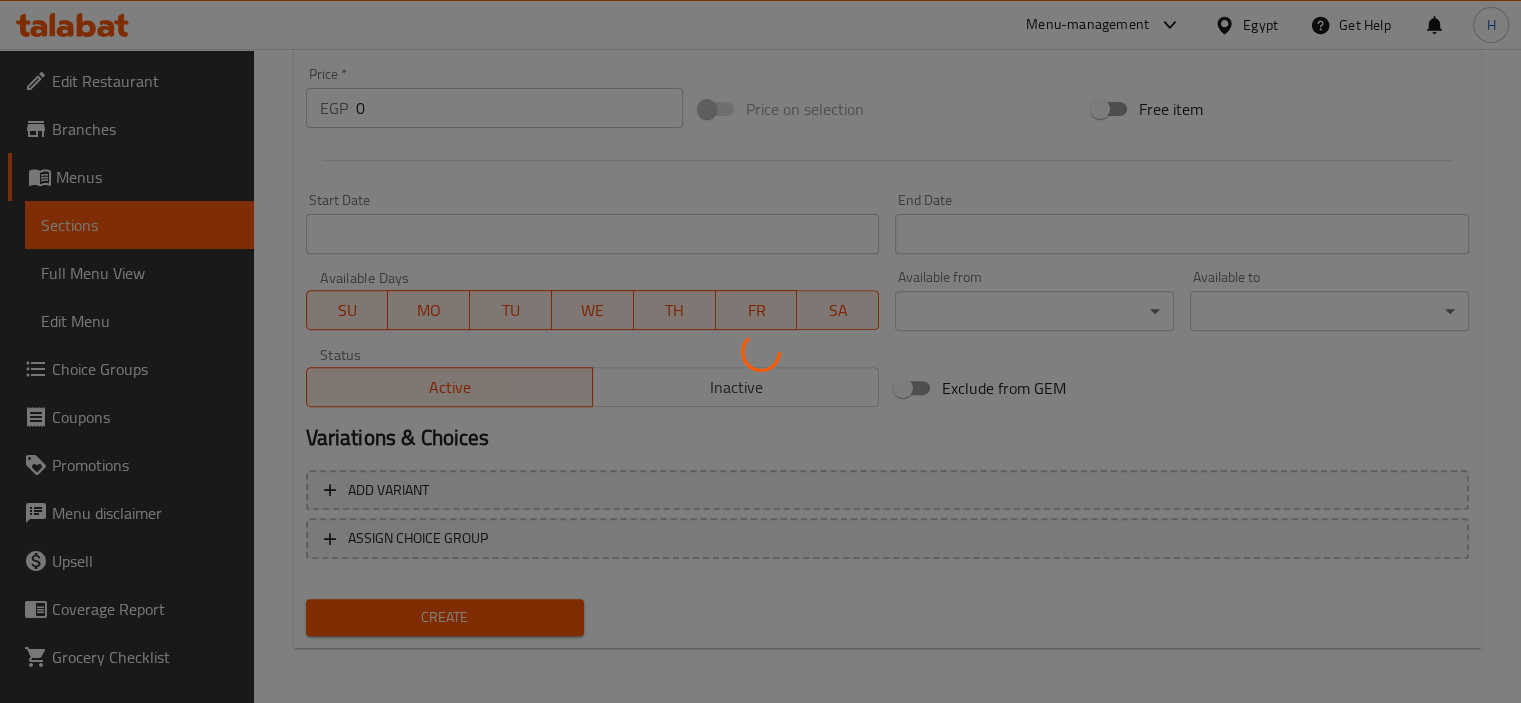scroll, scrollTop: 76, scrollLeft: 0, axis: vertical 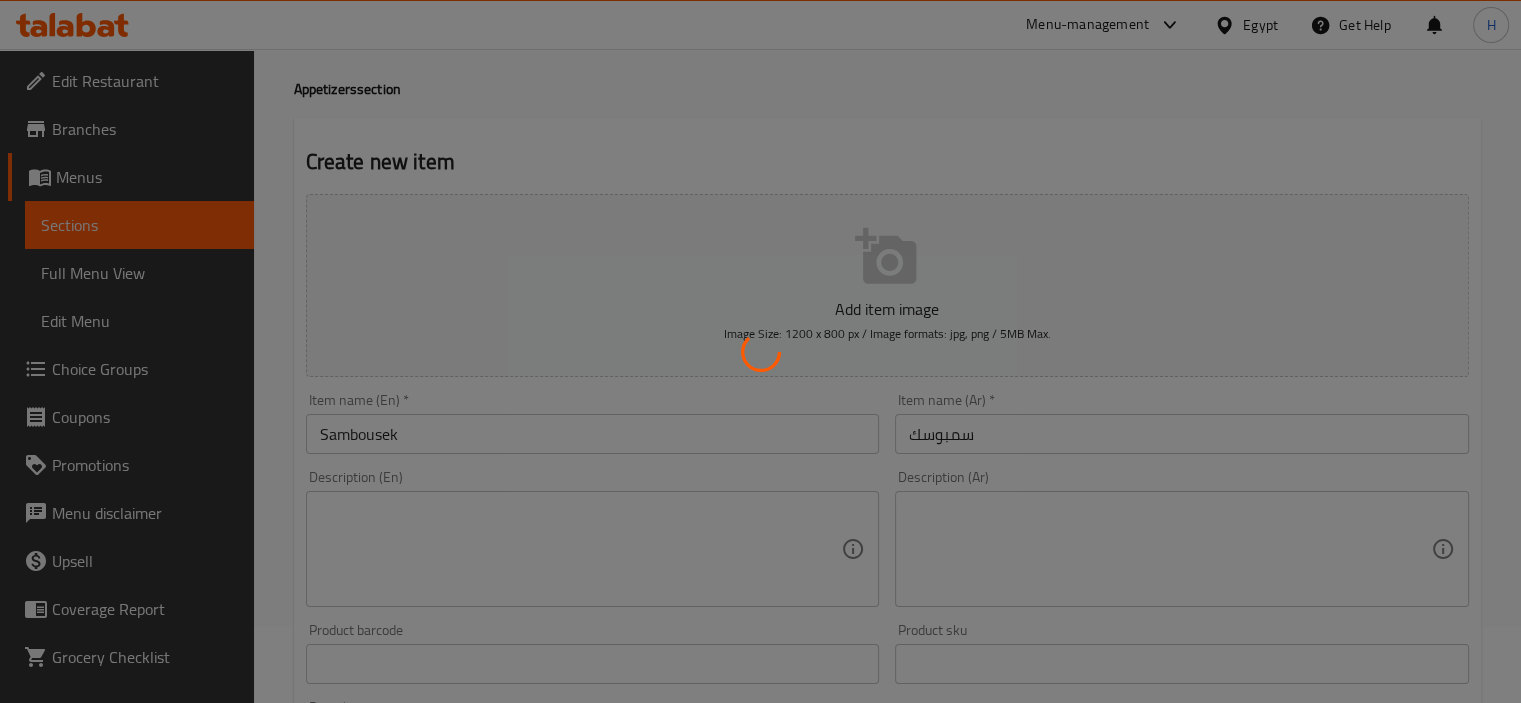 type 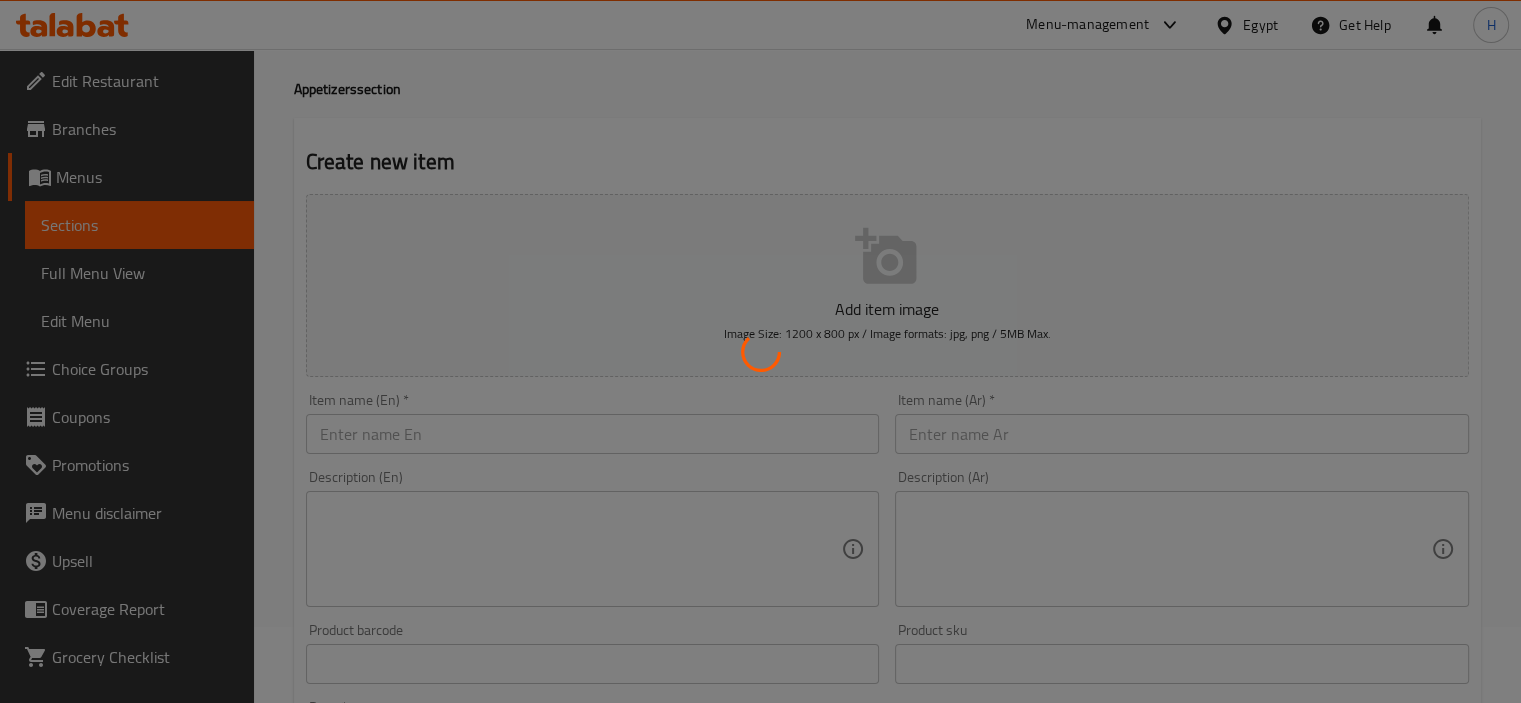 scroll, scrollTop: 0, scrollLeft: 0, axis: both 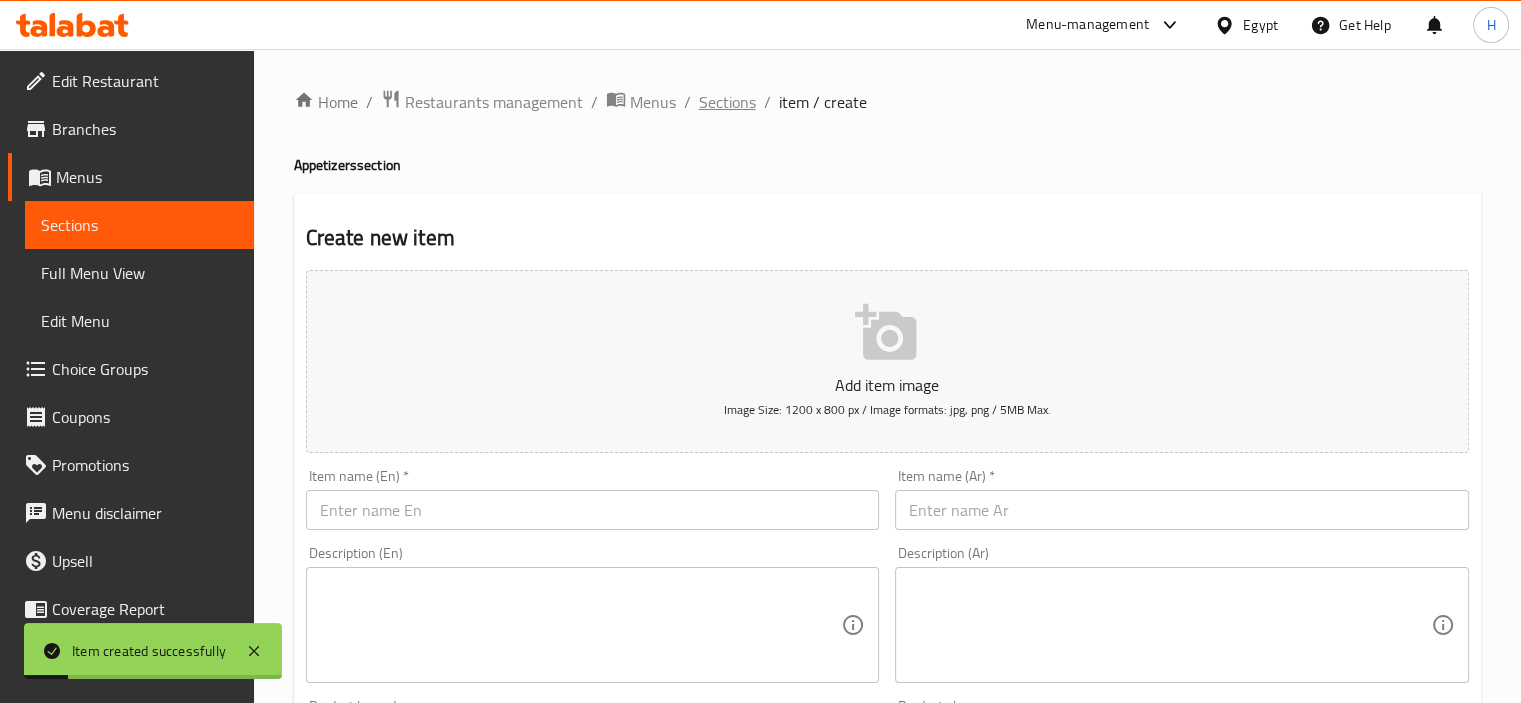click on "Sections" at bounding box center [727, 102] 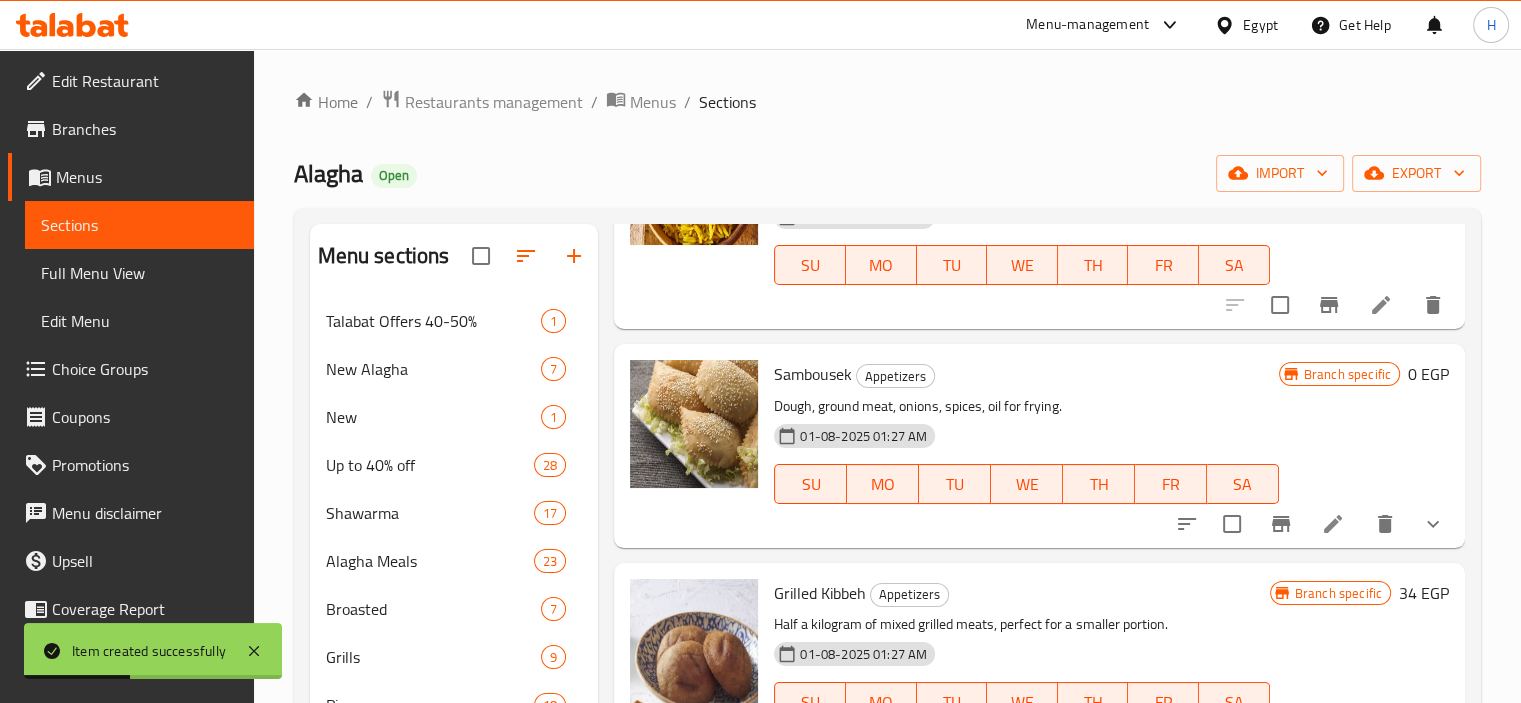 scroll, scrollTop: 620, scrollLeft: 0, axis: vertical 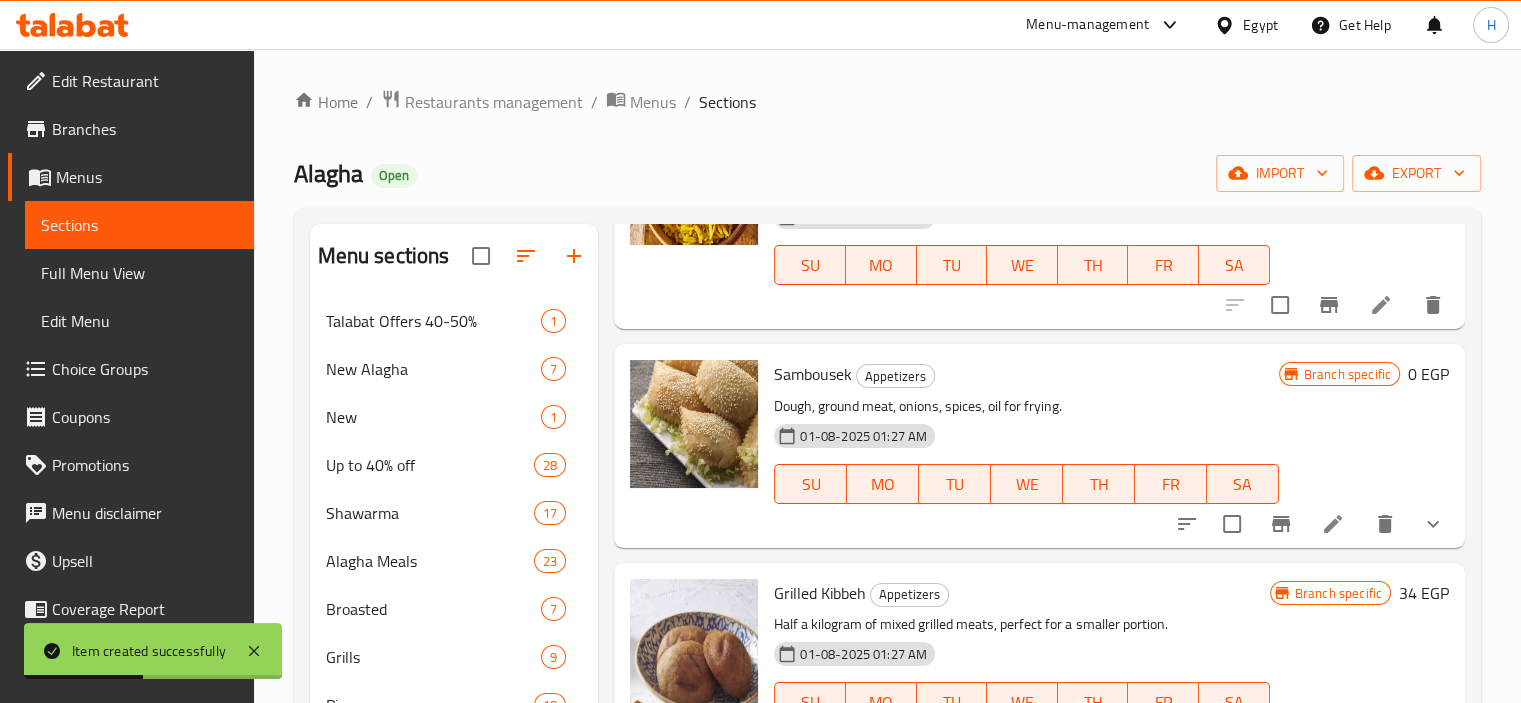 click on "Dough, ground meat, onions, spices, oil for frying." at bounding box center (1026, 406) 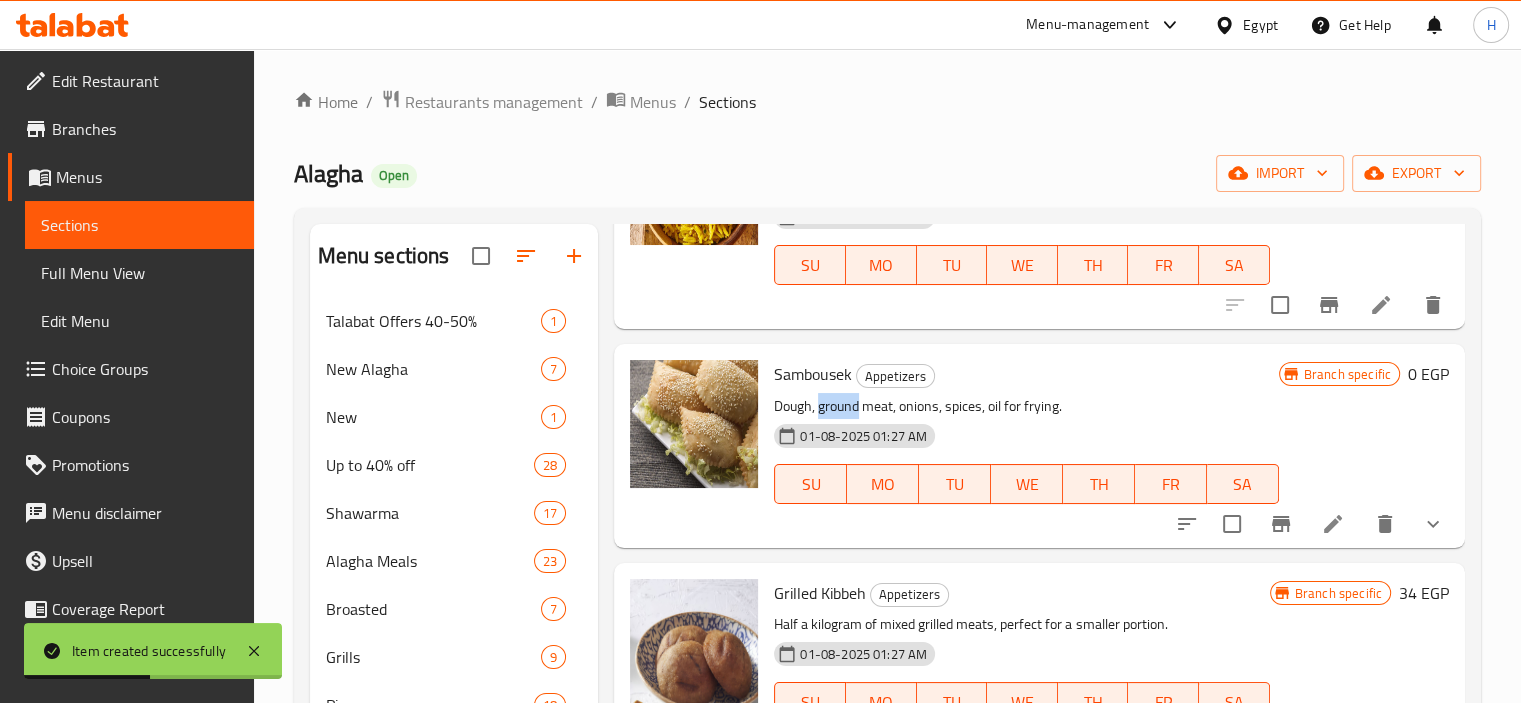 click on "Dough, ground meat, onions, spices, oil for frying." at bounding box center [1026, 406] 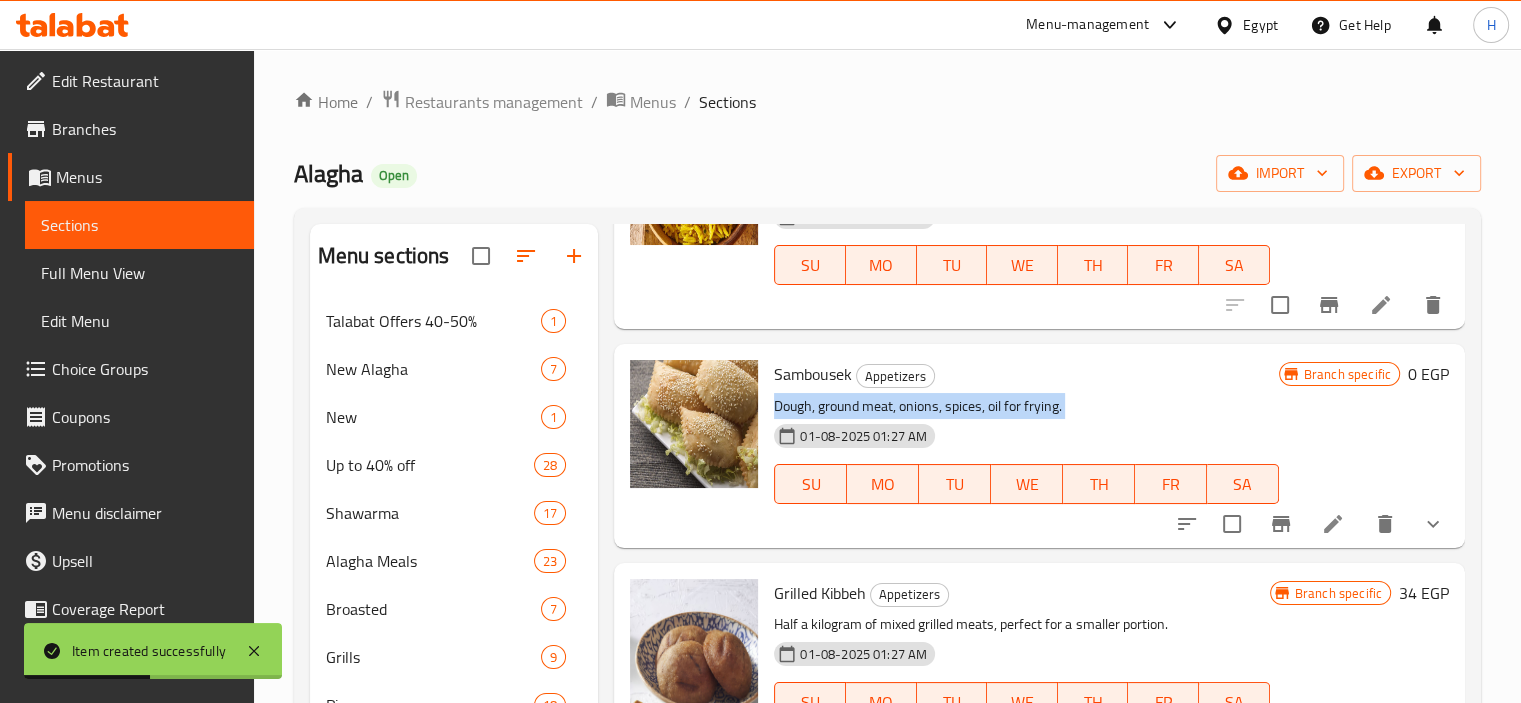 click on "Dough, ground meat, onions, spices, oil for frying." at bounding box center (1026, 406) 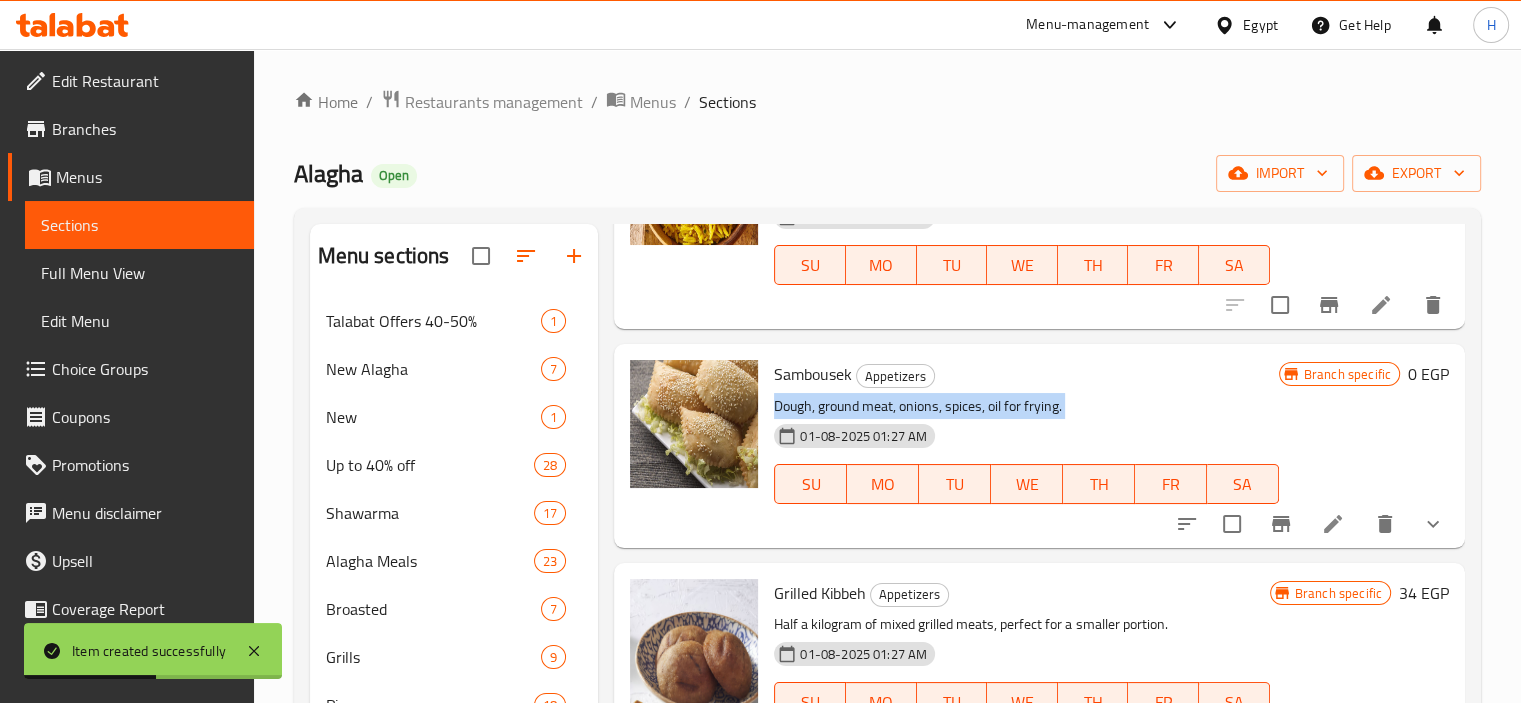 copy on "Dough, ground meat, onions, spices, oil for frying." 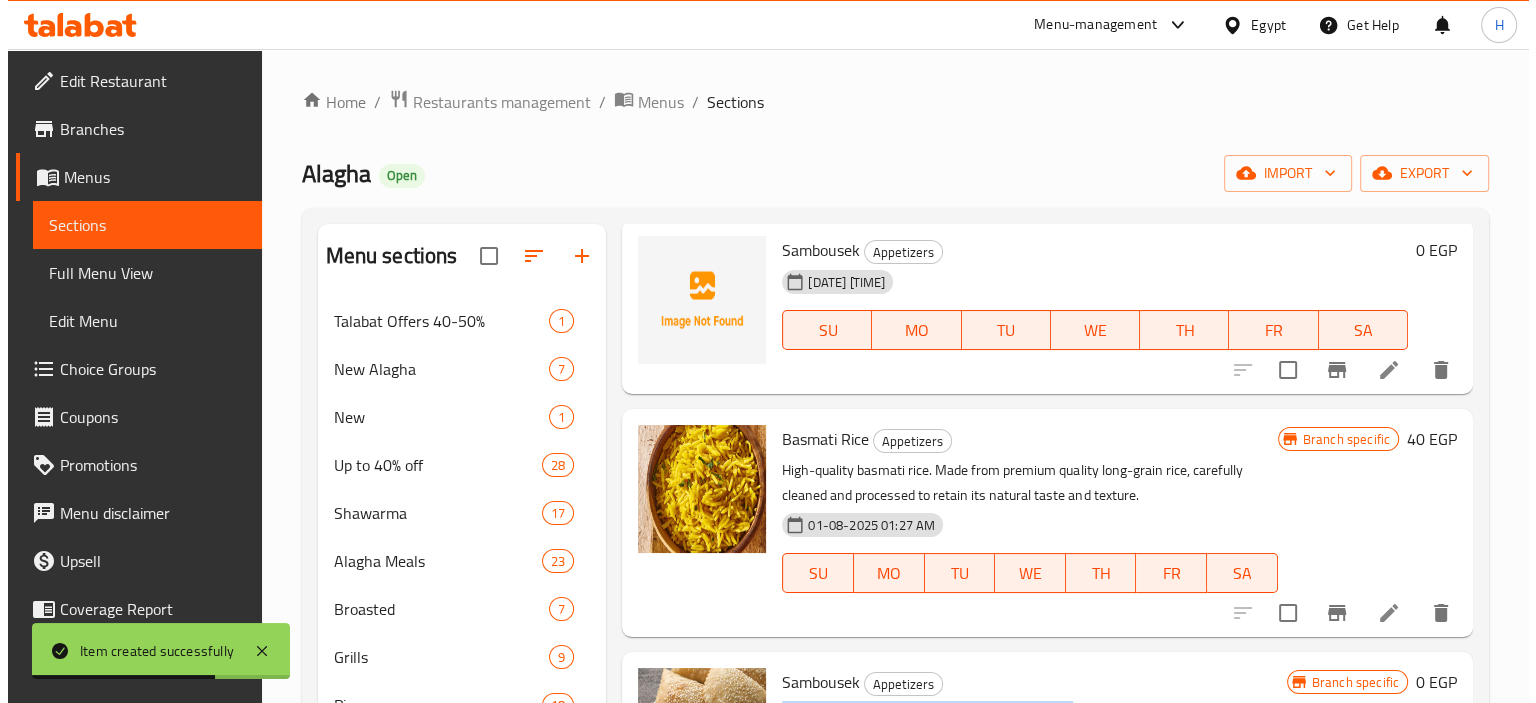 scroll, scrollTop: 319, scrollLeft: 0, axis: vertical 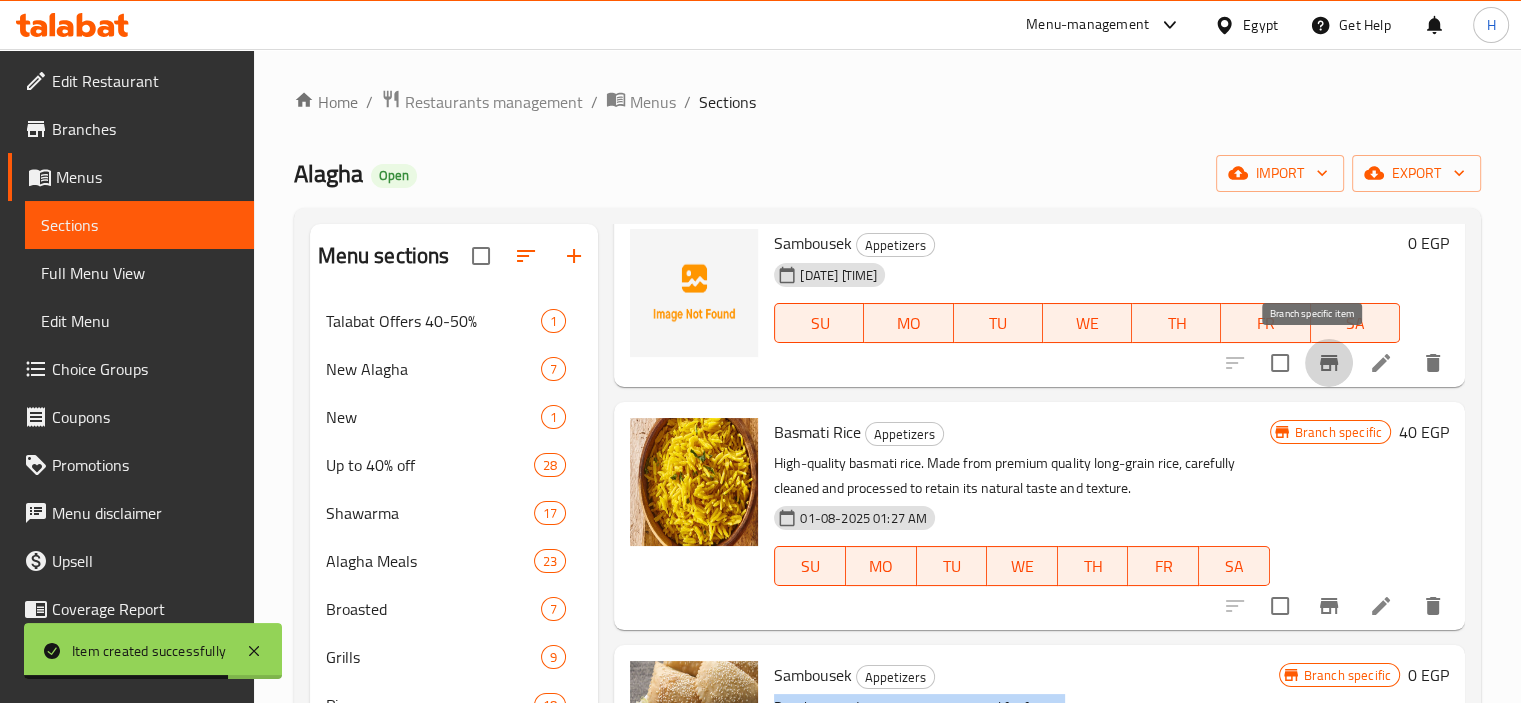 click at bounding box center (1329, 363) 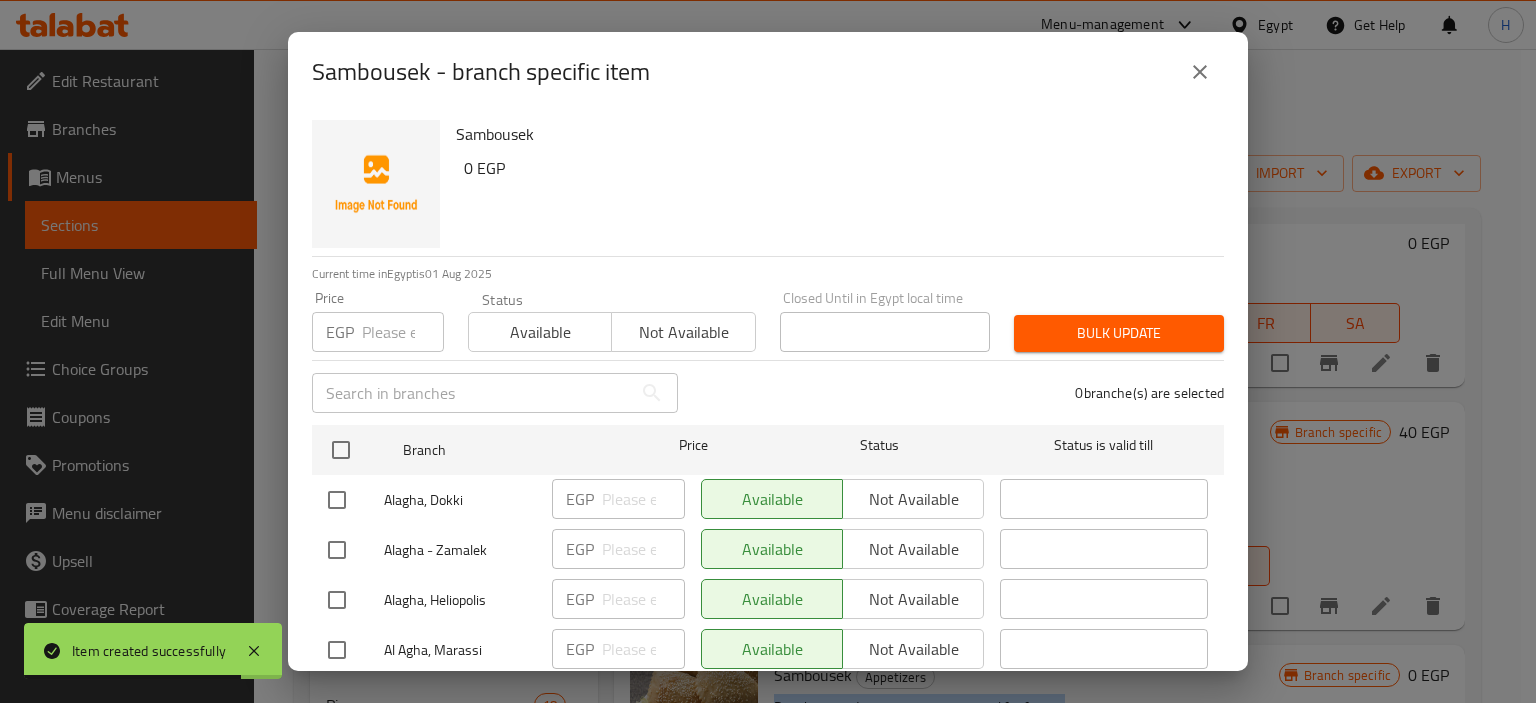 scroll, scrollTop: 56, scrollLeft: 0, axis: vertical 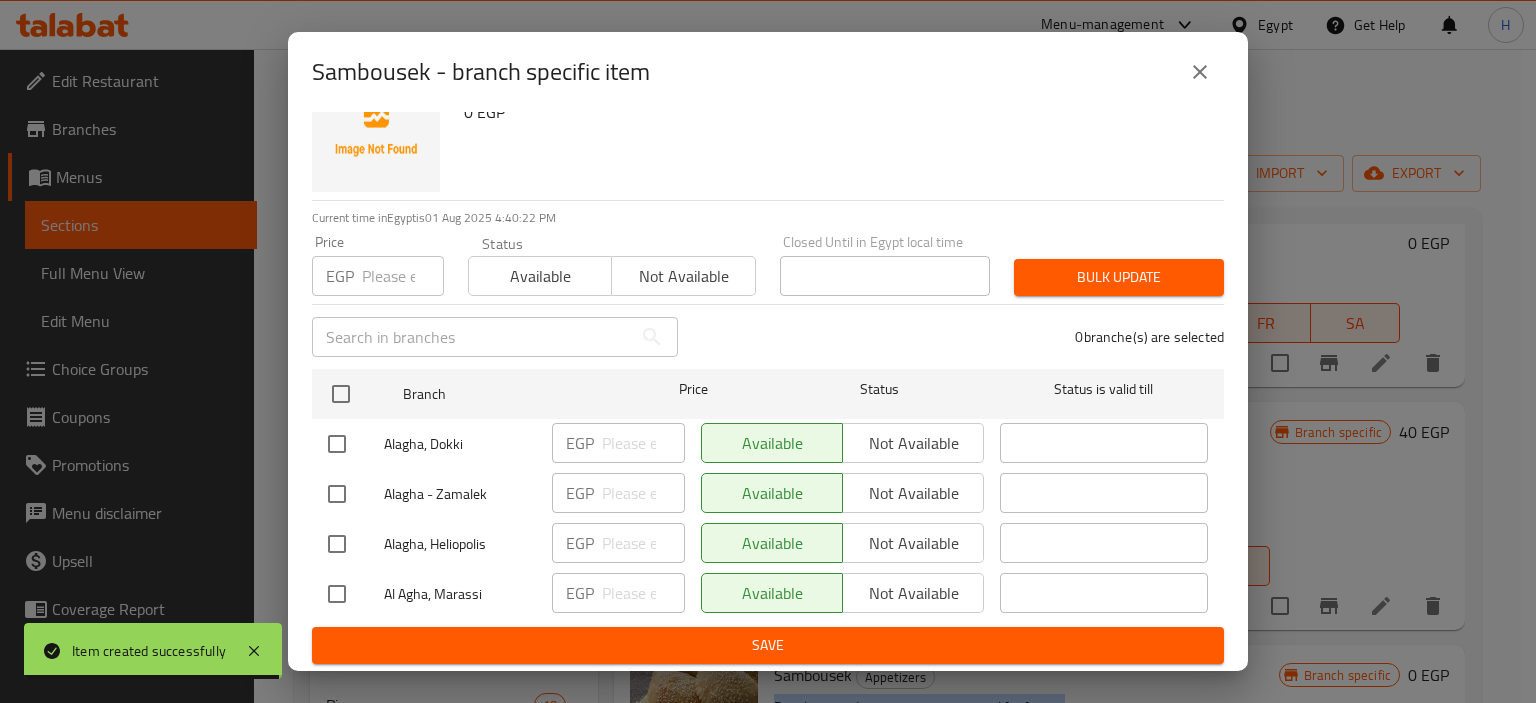 click 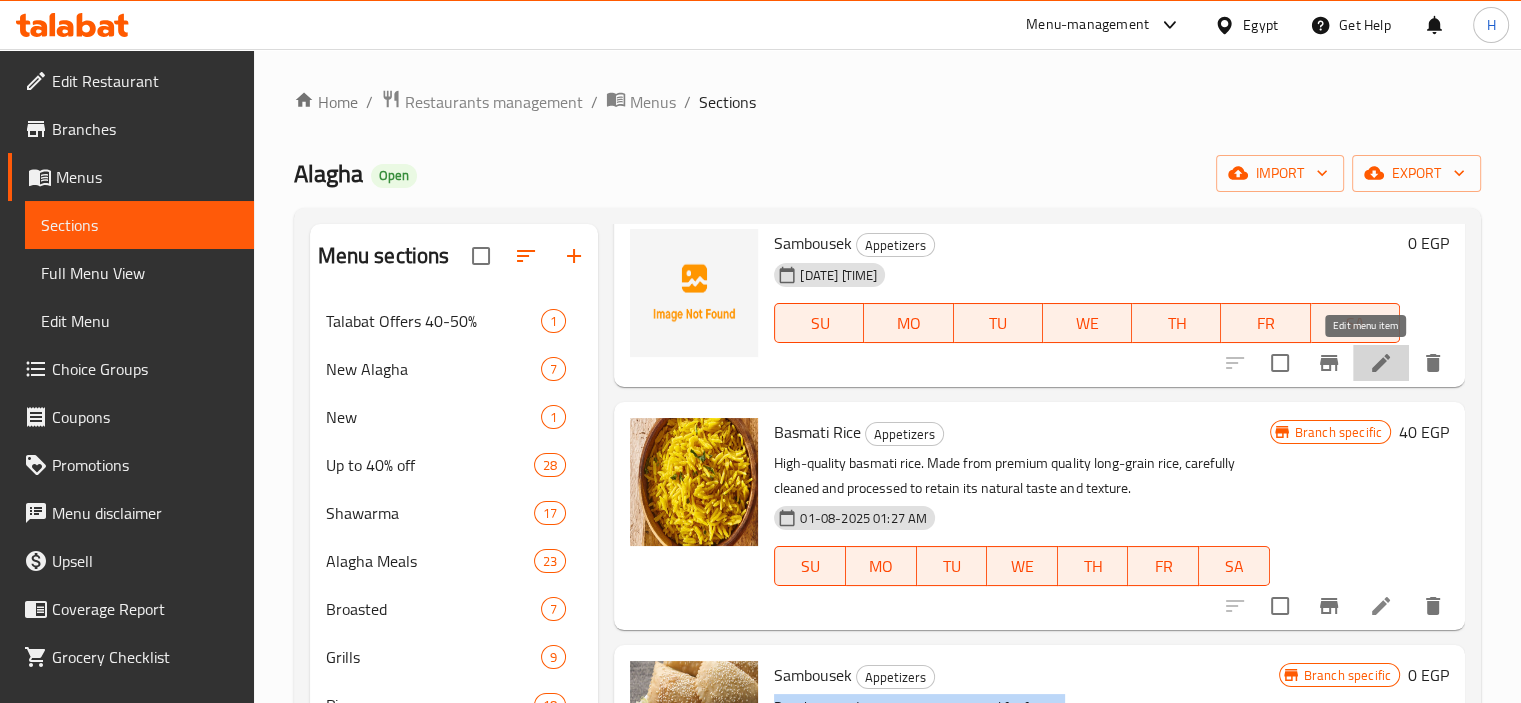 click 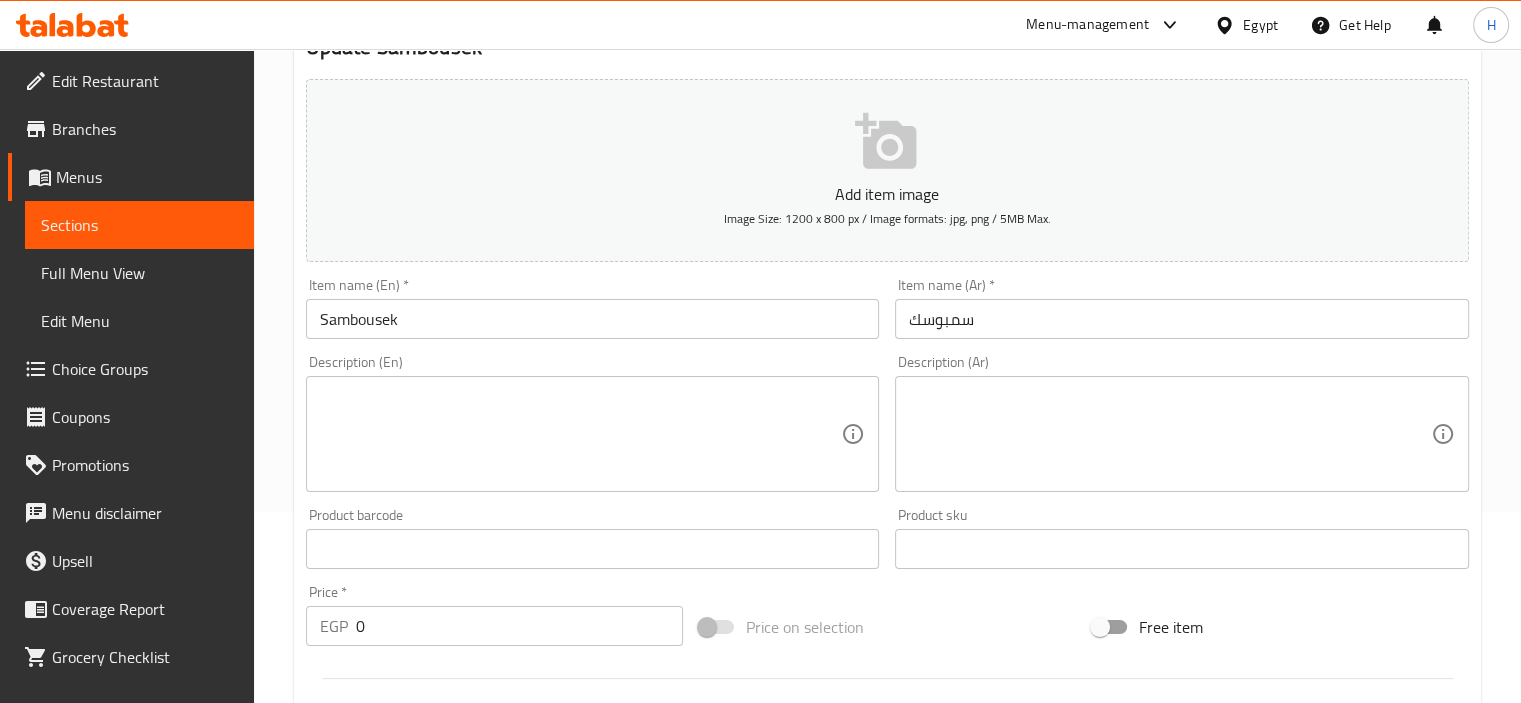 scroll, scrollTop: 196, scrollLeft: 0, axis: vertical 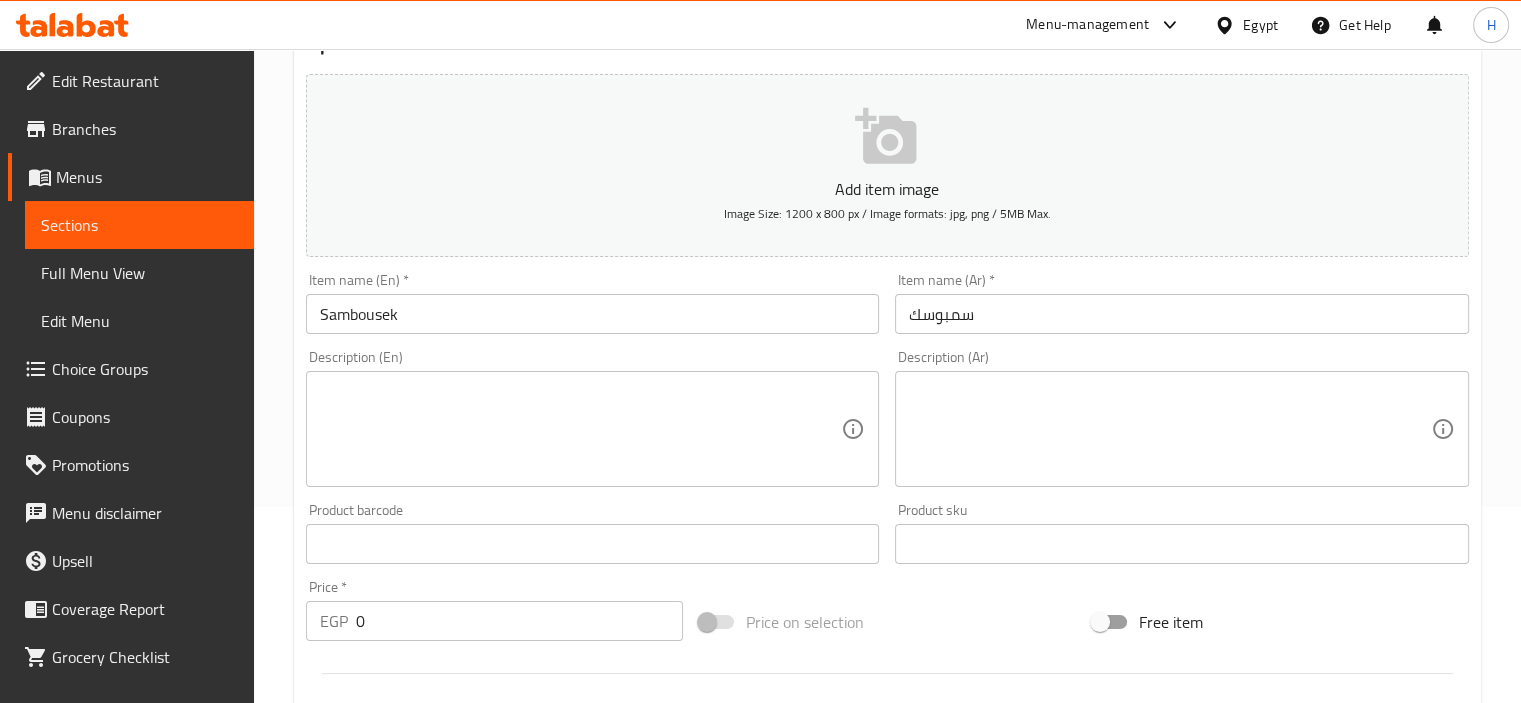 paste on "Dough, ground meat, onions, spices, oil for frying." 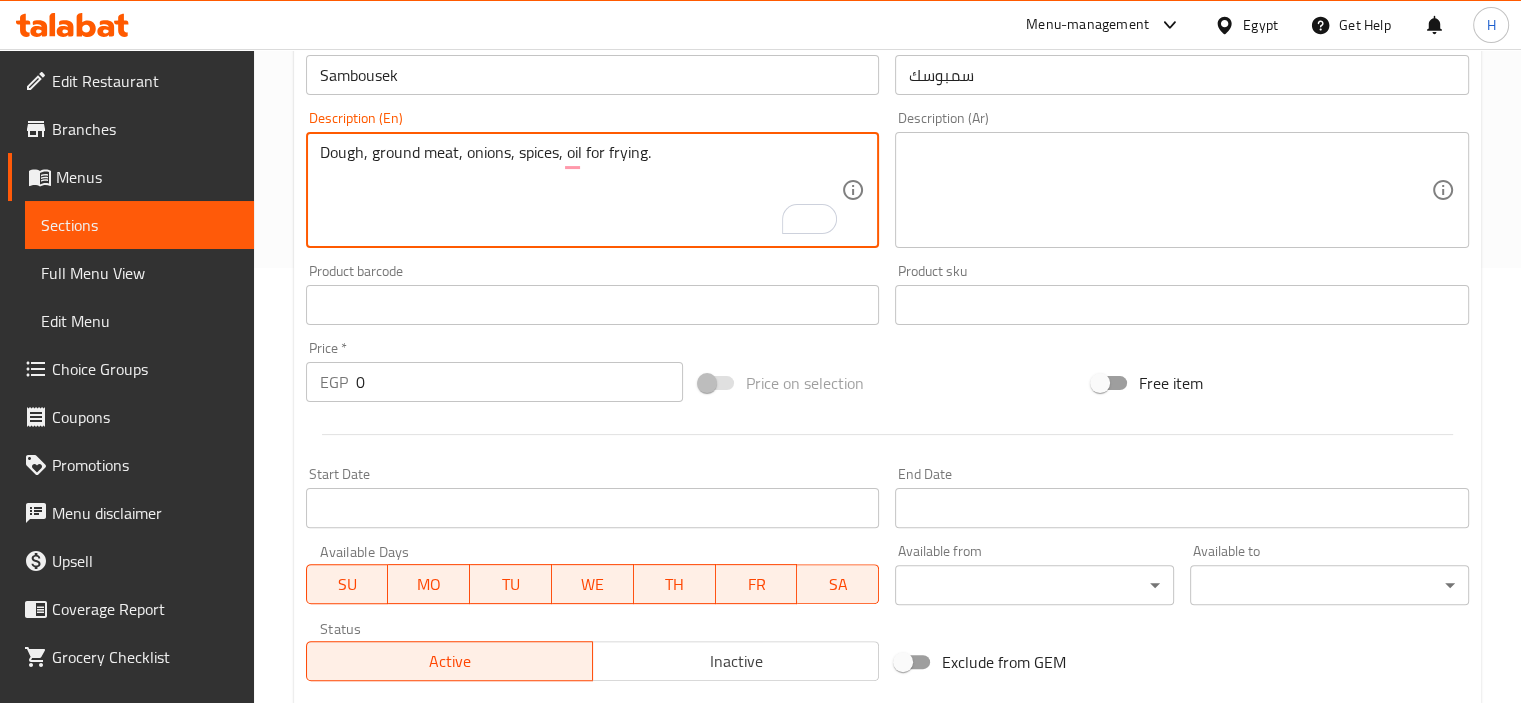 scroll, scrollTop: 0, scrollLeft: 0, axis: both 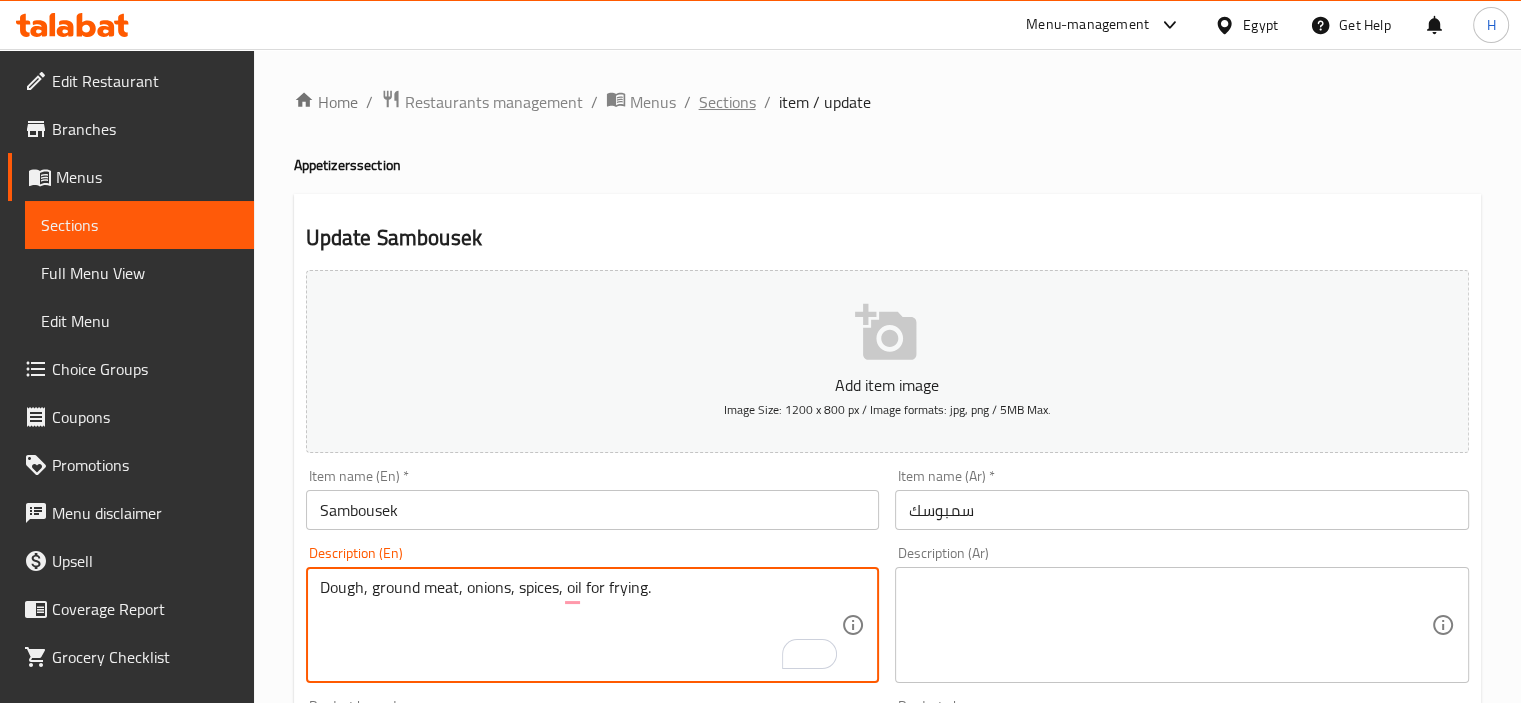 type on "Dough, ground meat, onions, spices, oil for frying." 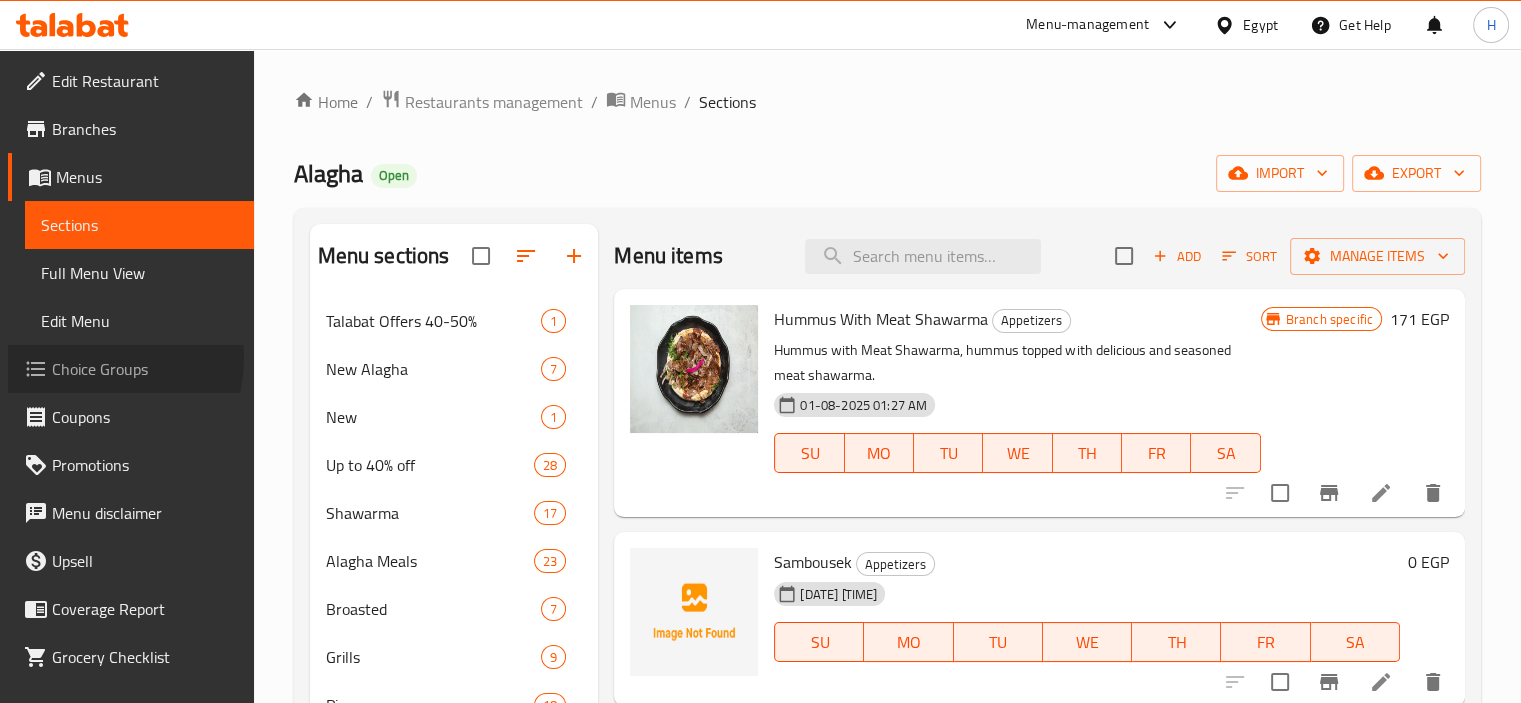 click on "Choice Groups" at bounding box center [145, 369] 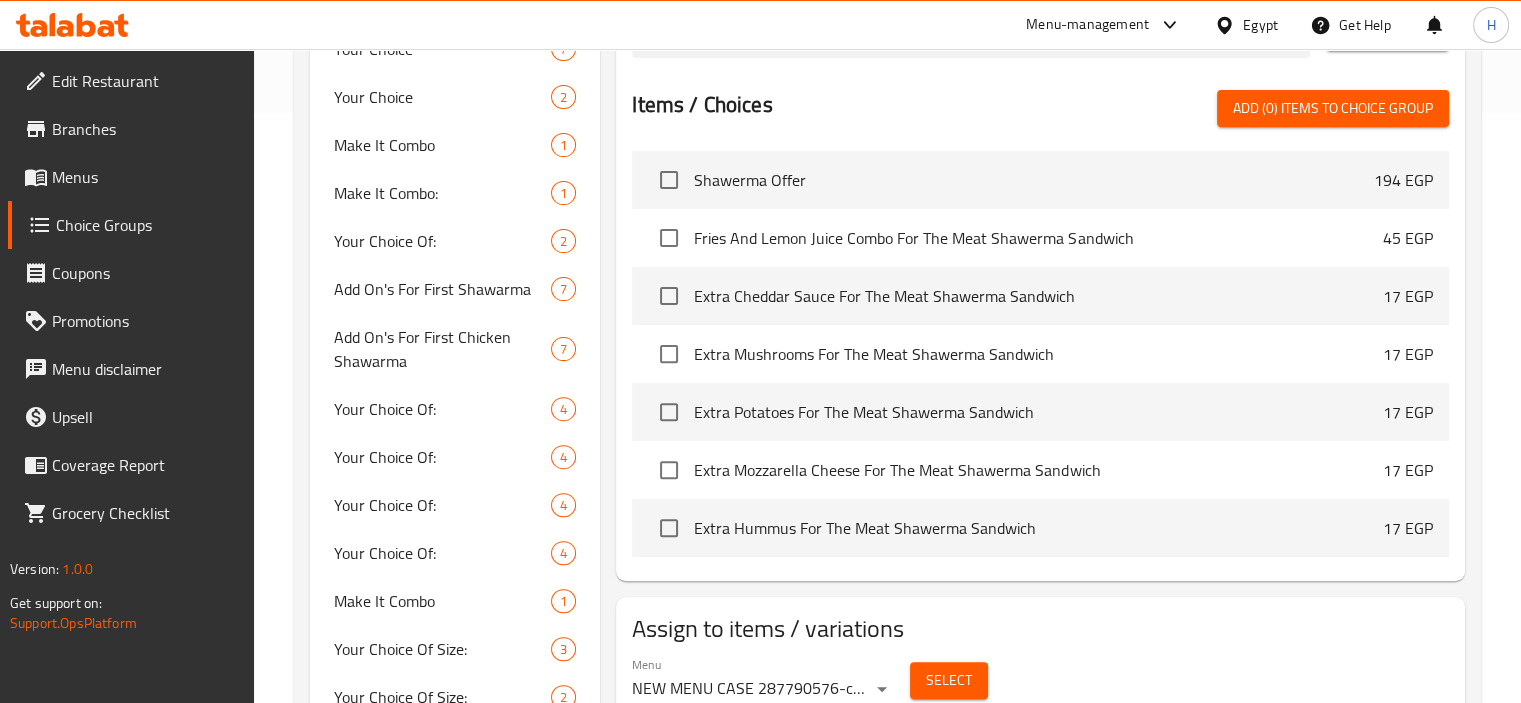 scroll, scrollTop: 603, scrollLeft: 0, axis: vertical 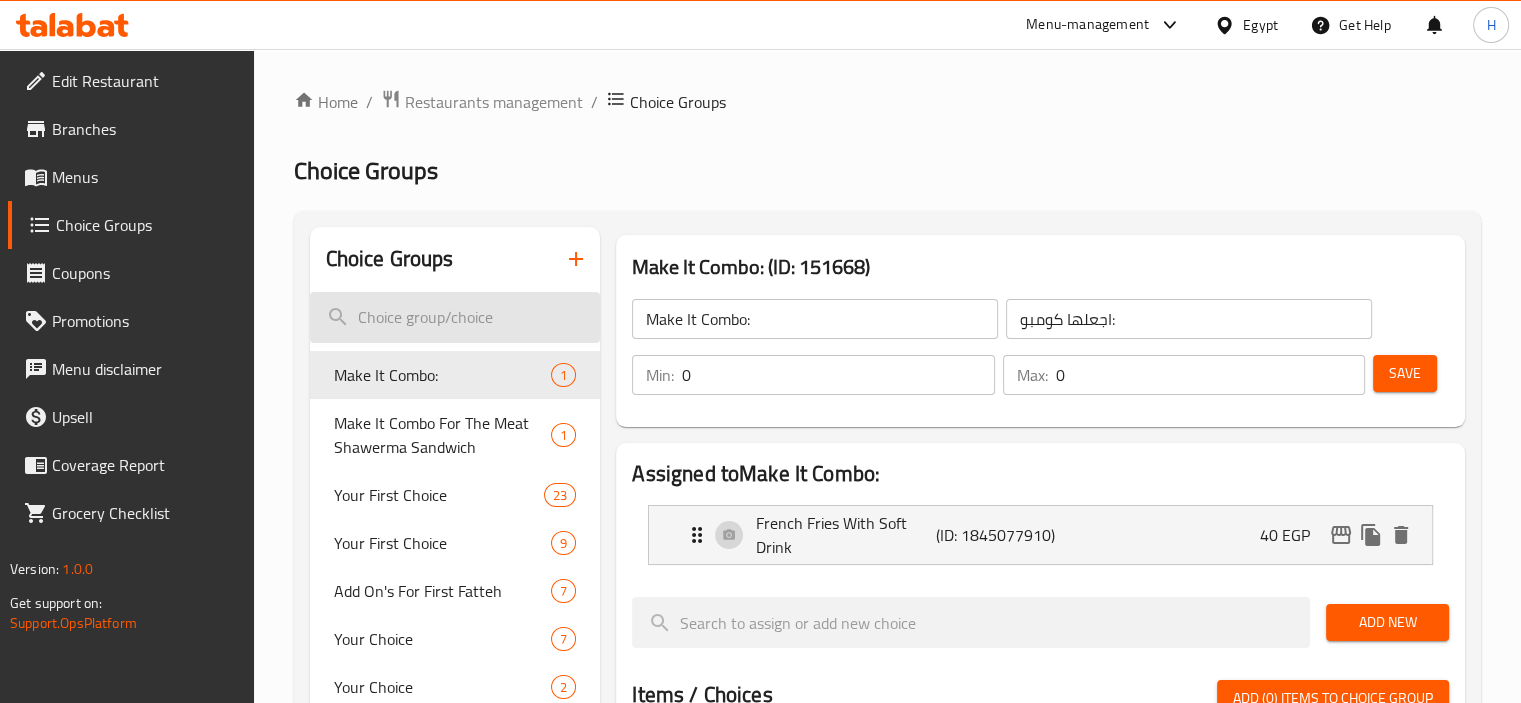click at bounding box center (455, 317) 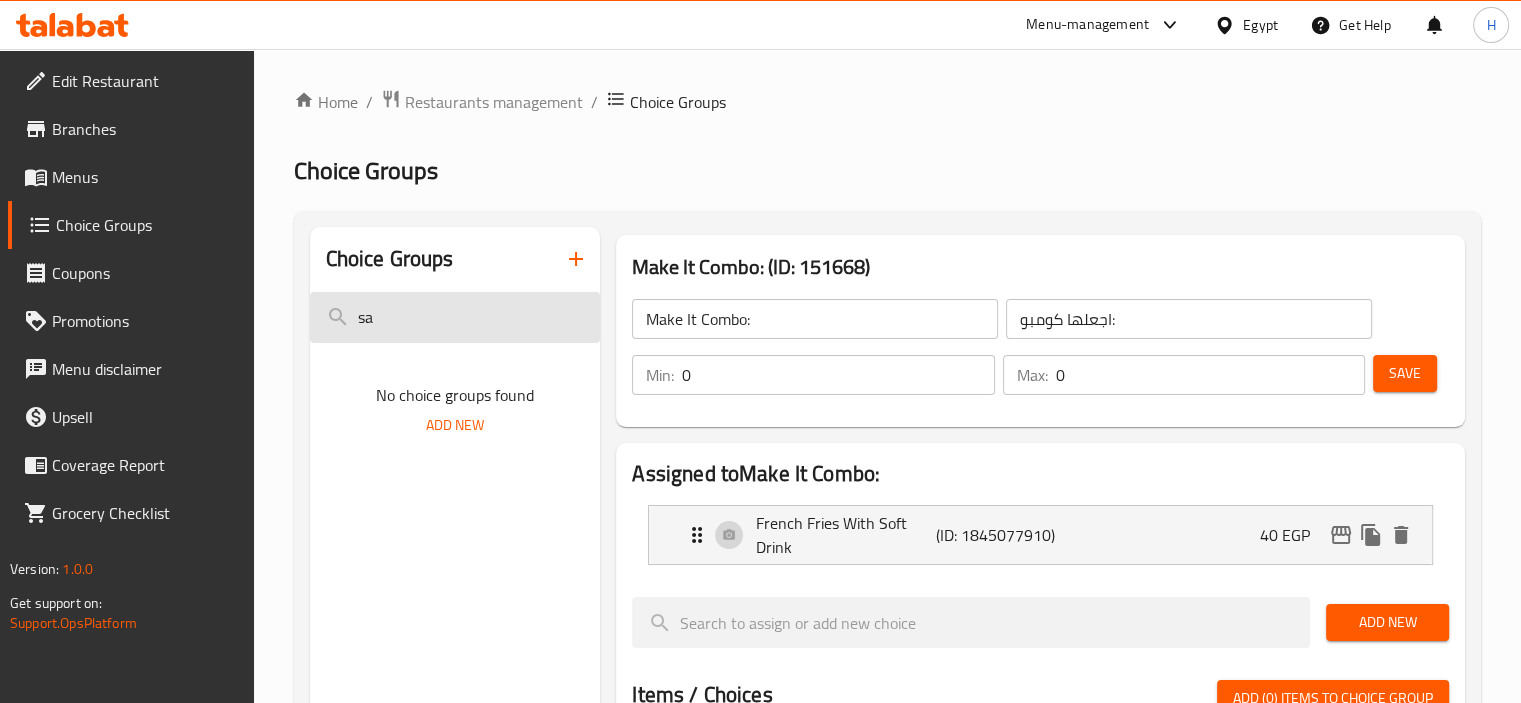 type on "s" 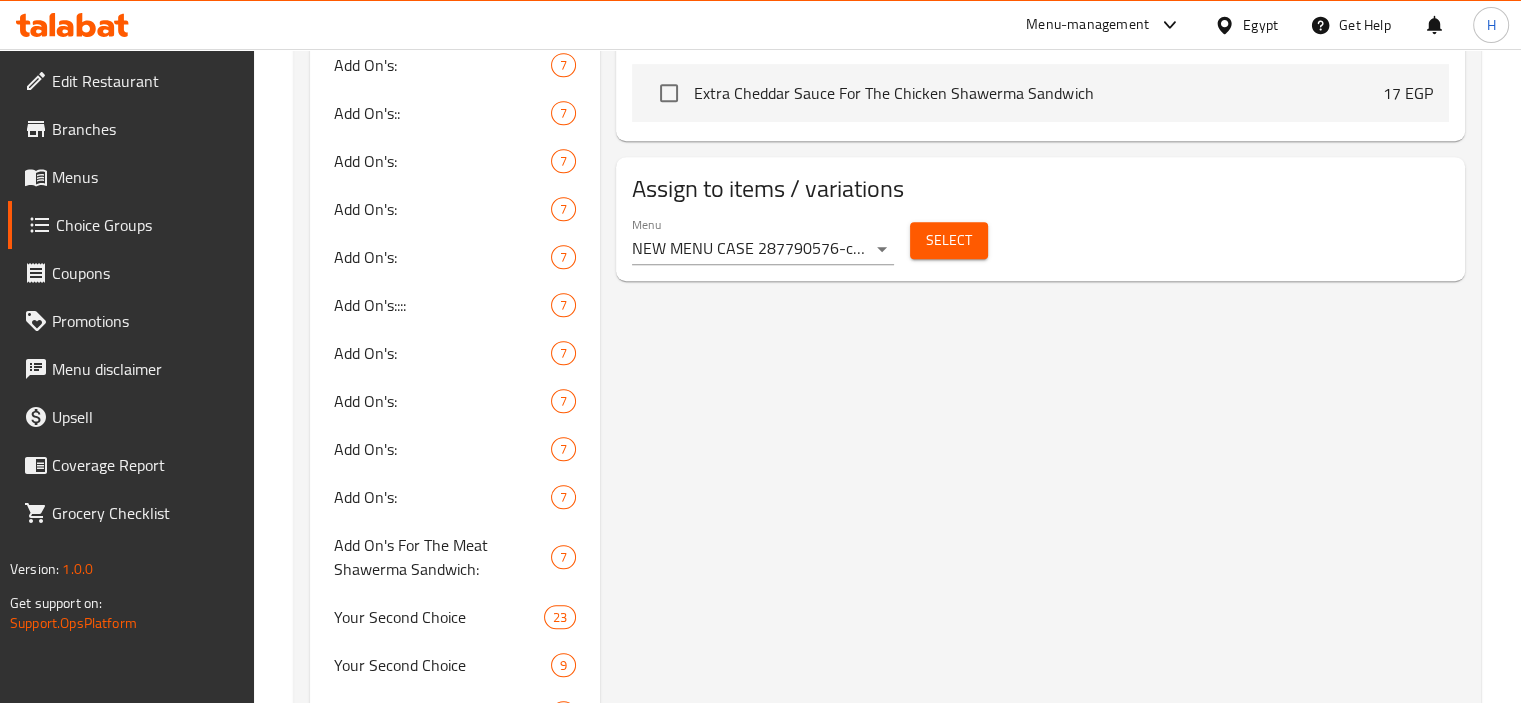 type on "cheese" 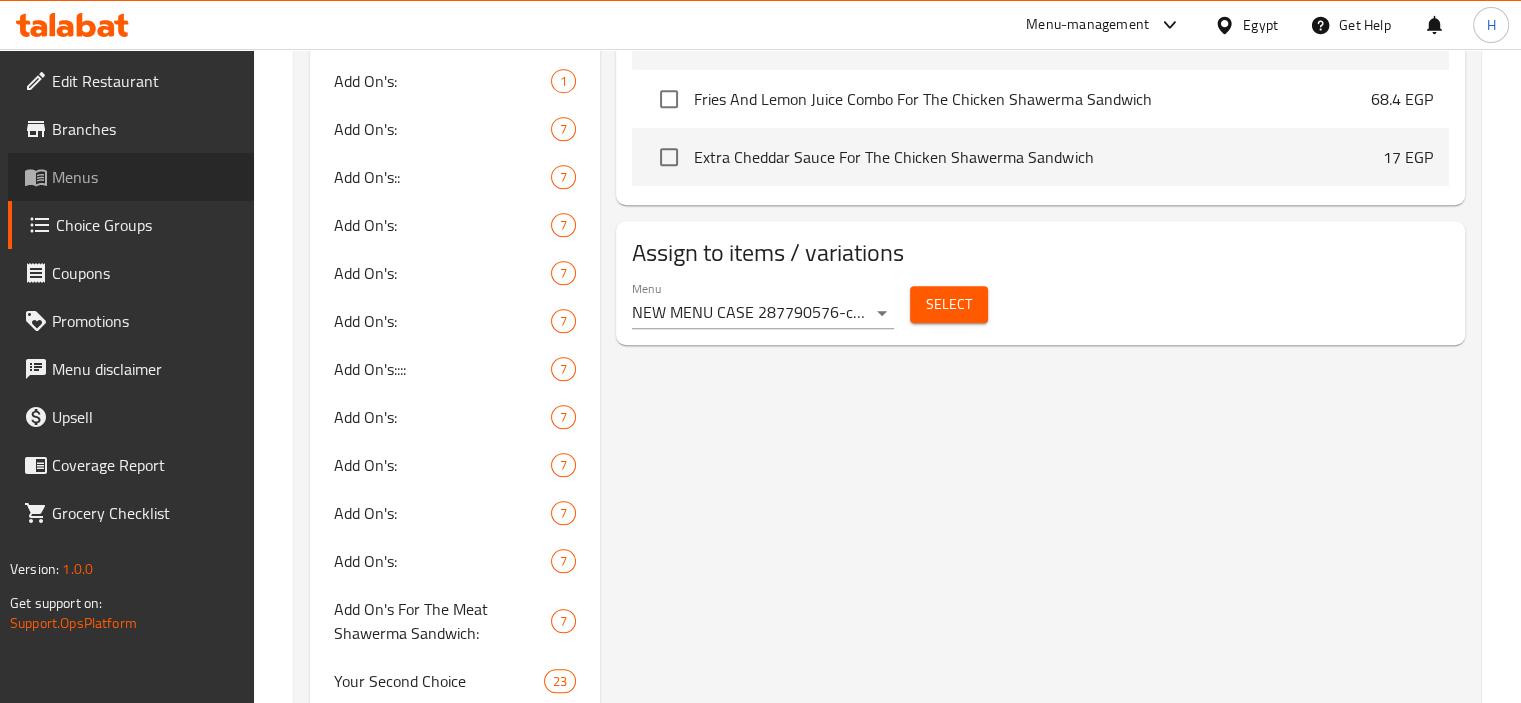 scroll, scrollTop: 923, scrollLeft: 0, axis: vertical 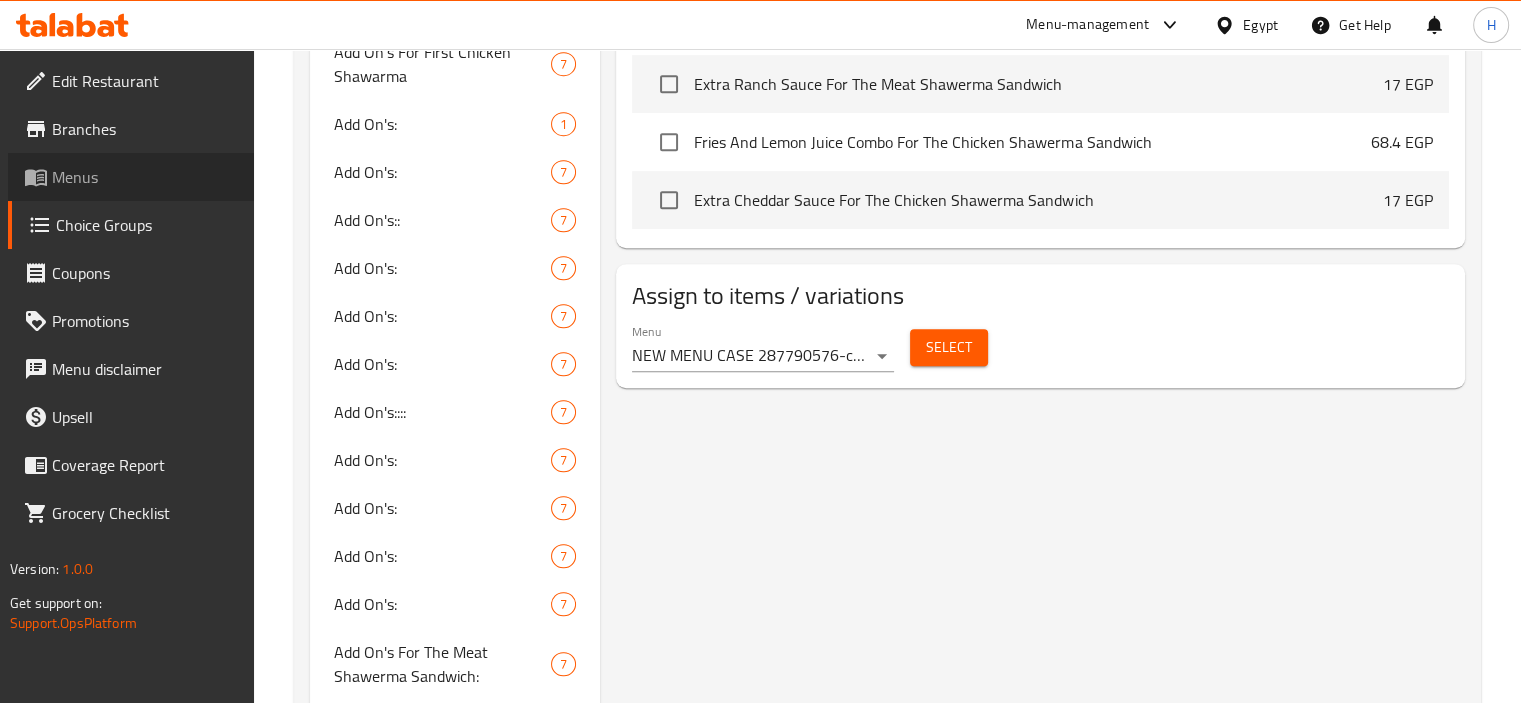 click on "Menus" at bounding box center (131, 177) 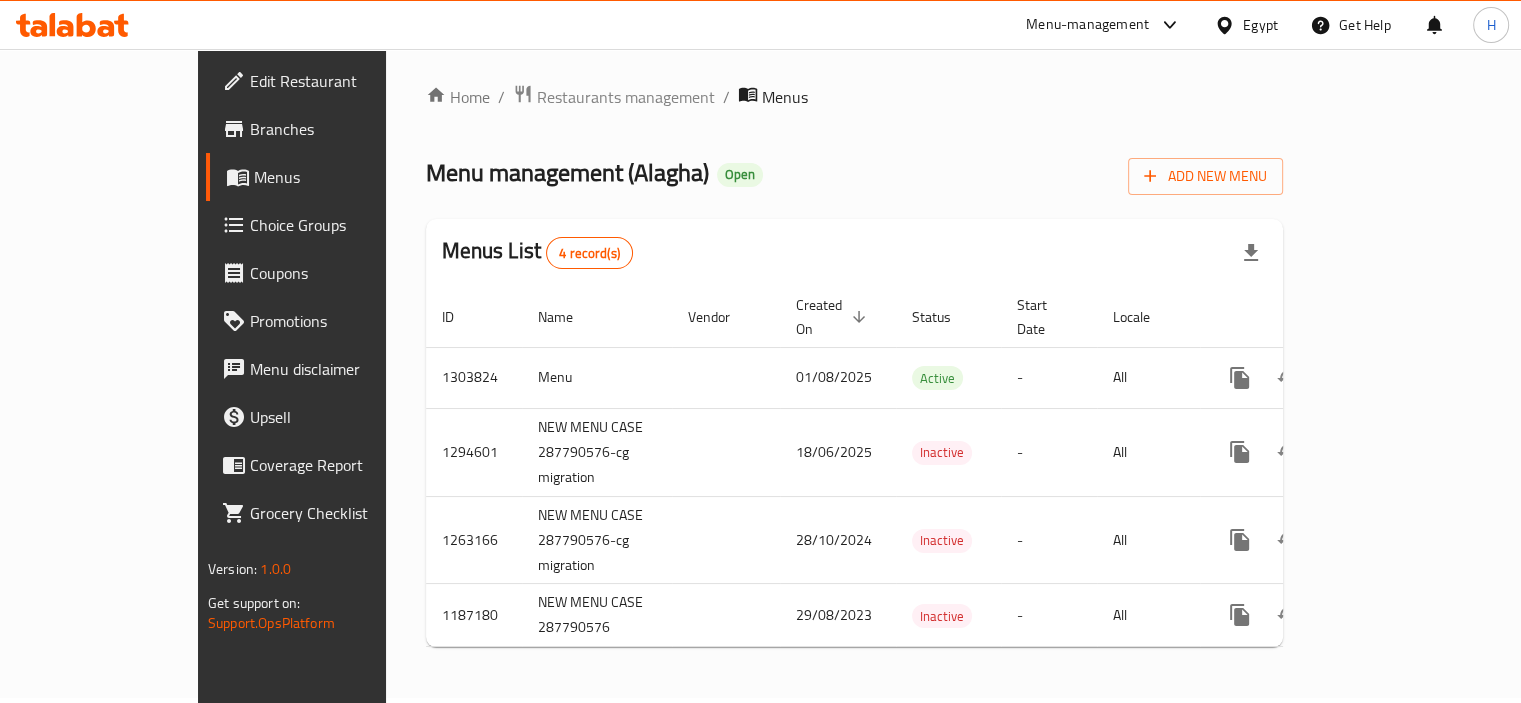 scroll, scrollTop: 0, scrollLeft: 0, axis: both 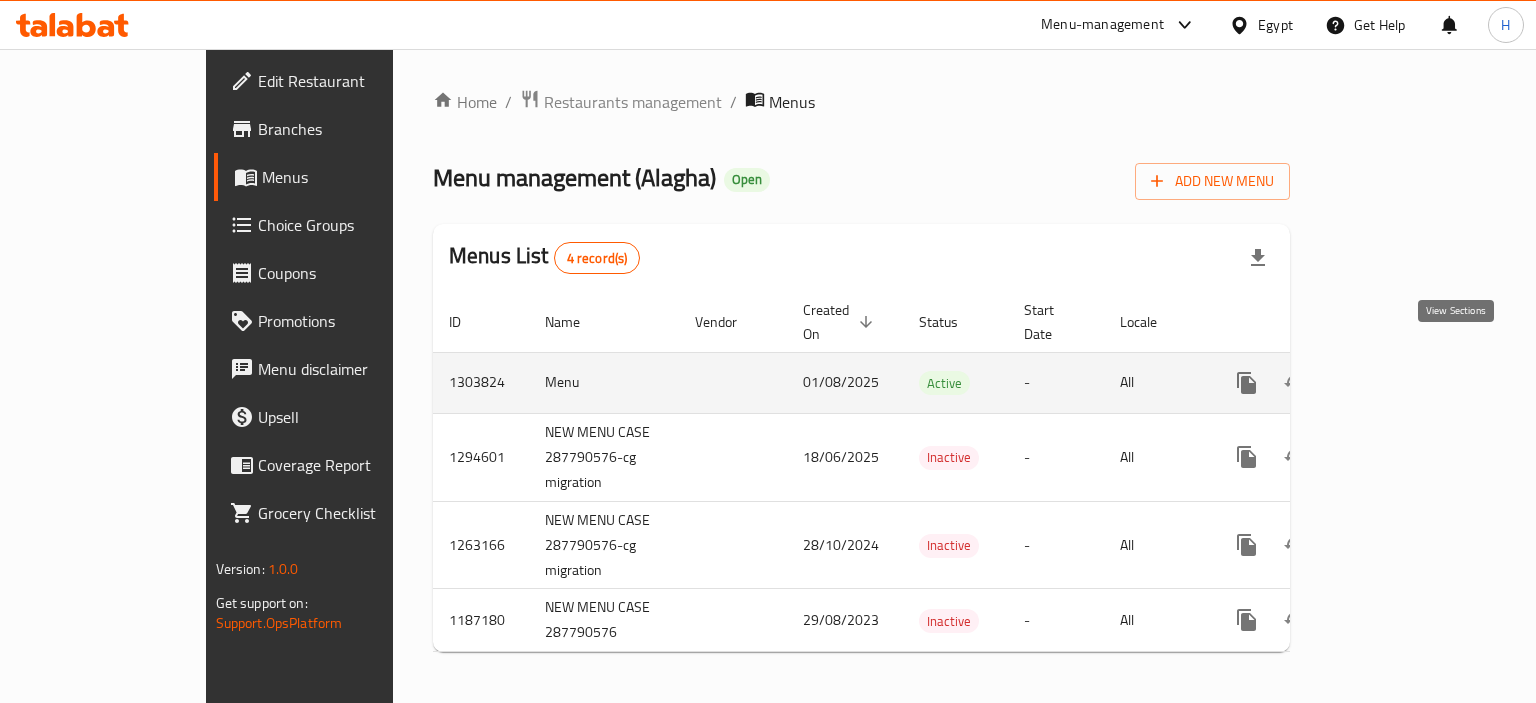 click 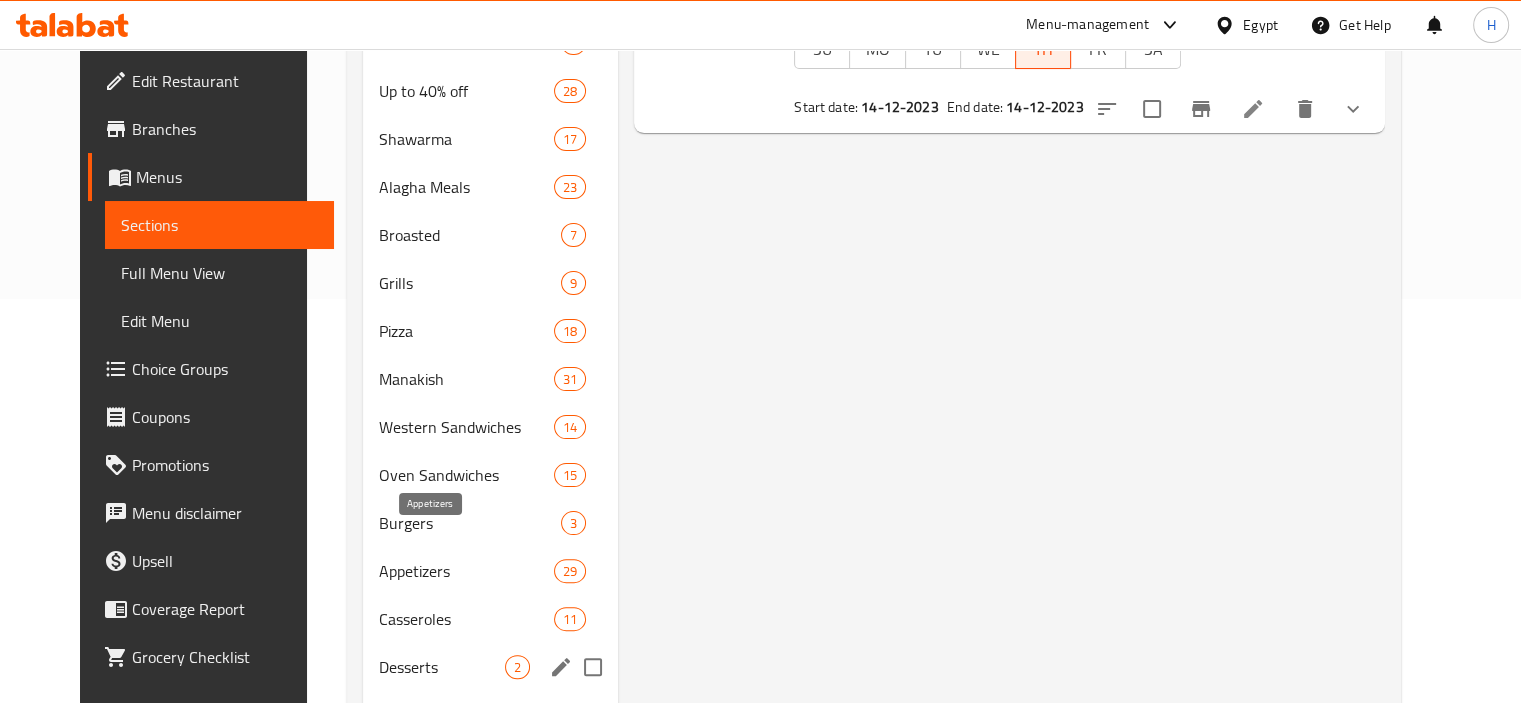 scroll, scrollTop: 473, scrollLeft: 0, axis: vertical 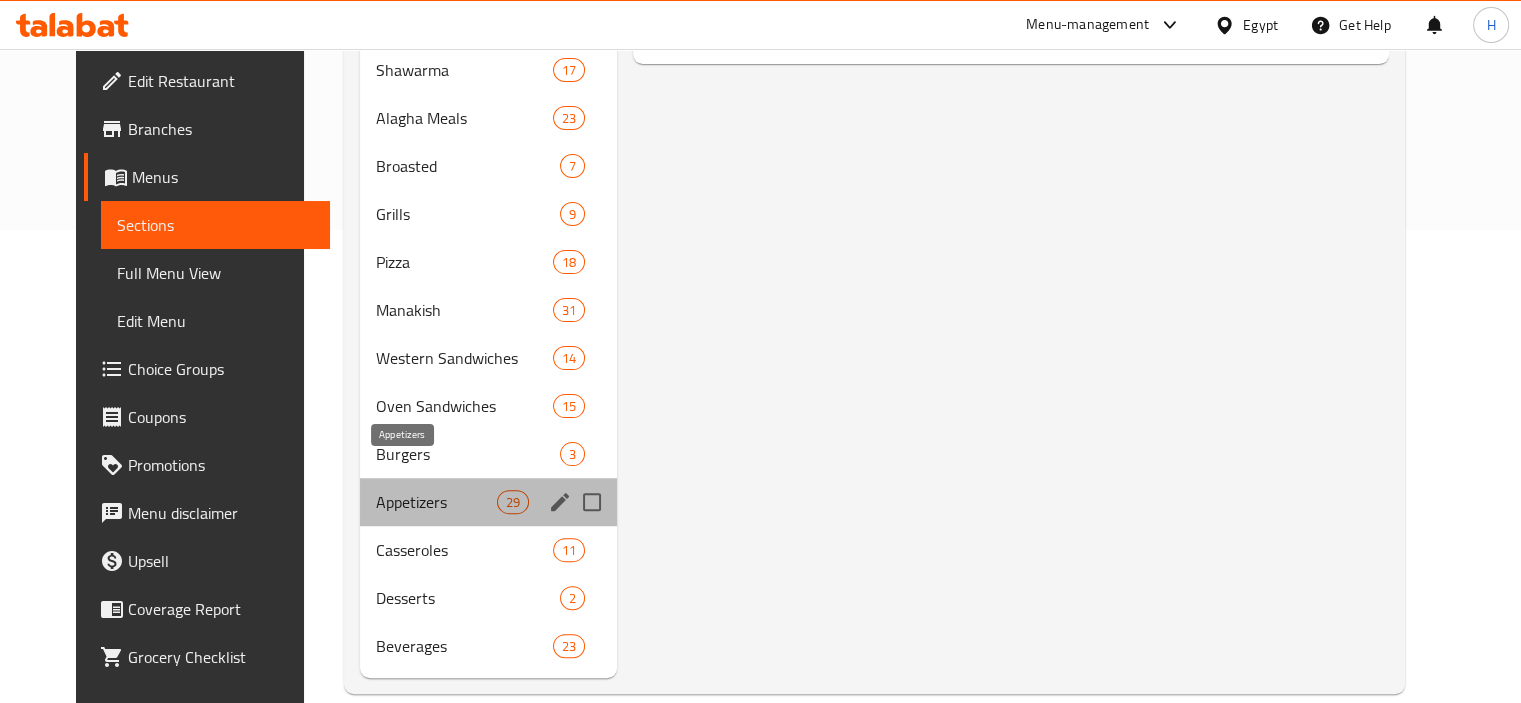 click on "Appetizers" at bounding box center [436, 502] 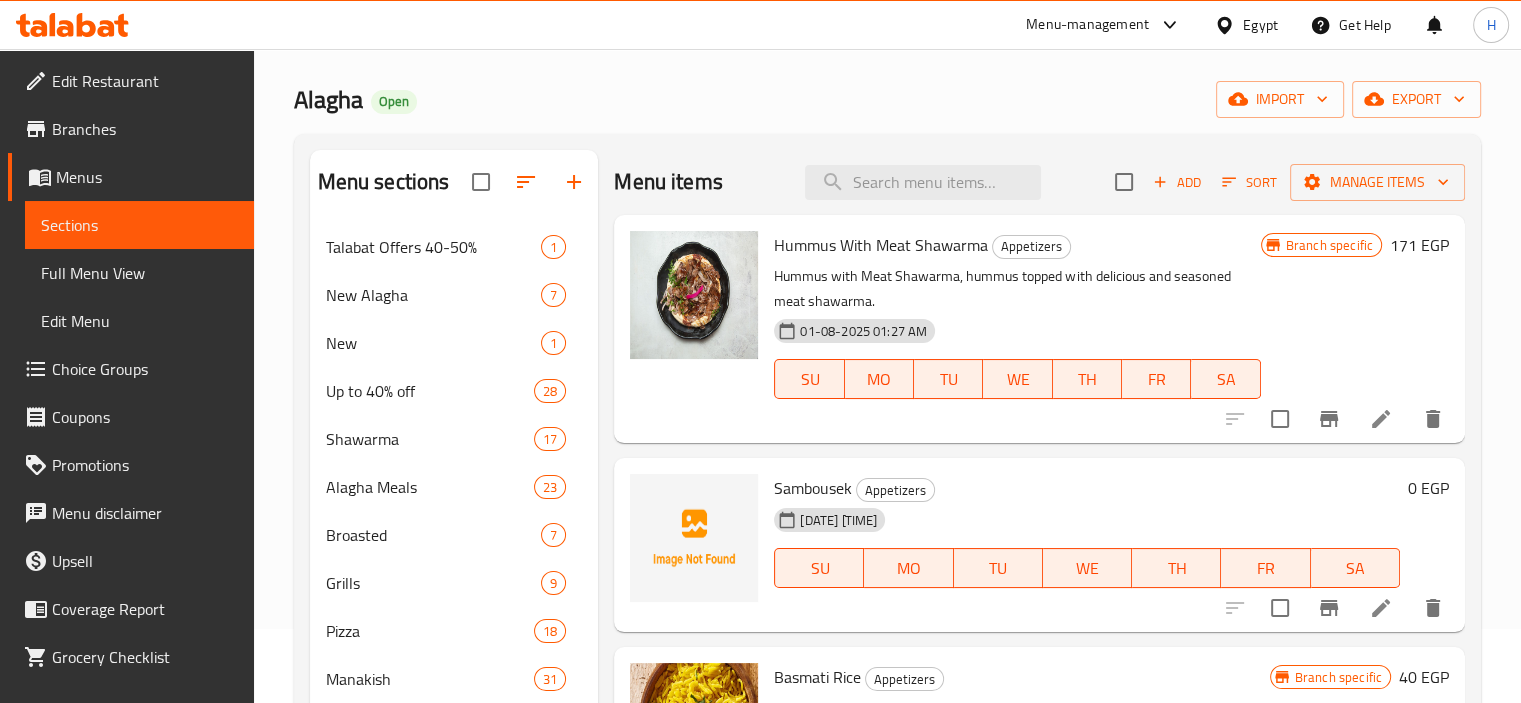 scroll, scrollTop: 73, scrollLeft: 0, axis: vertical 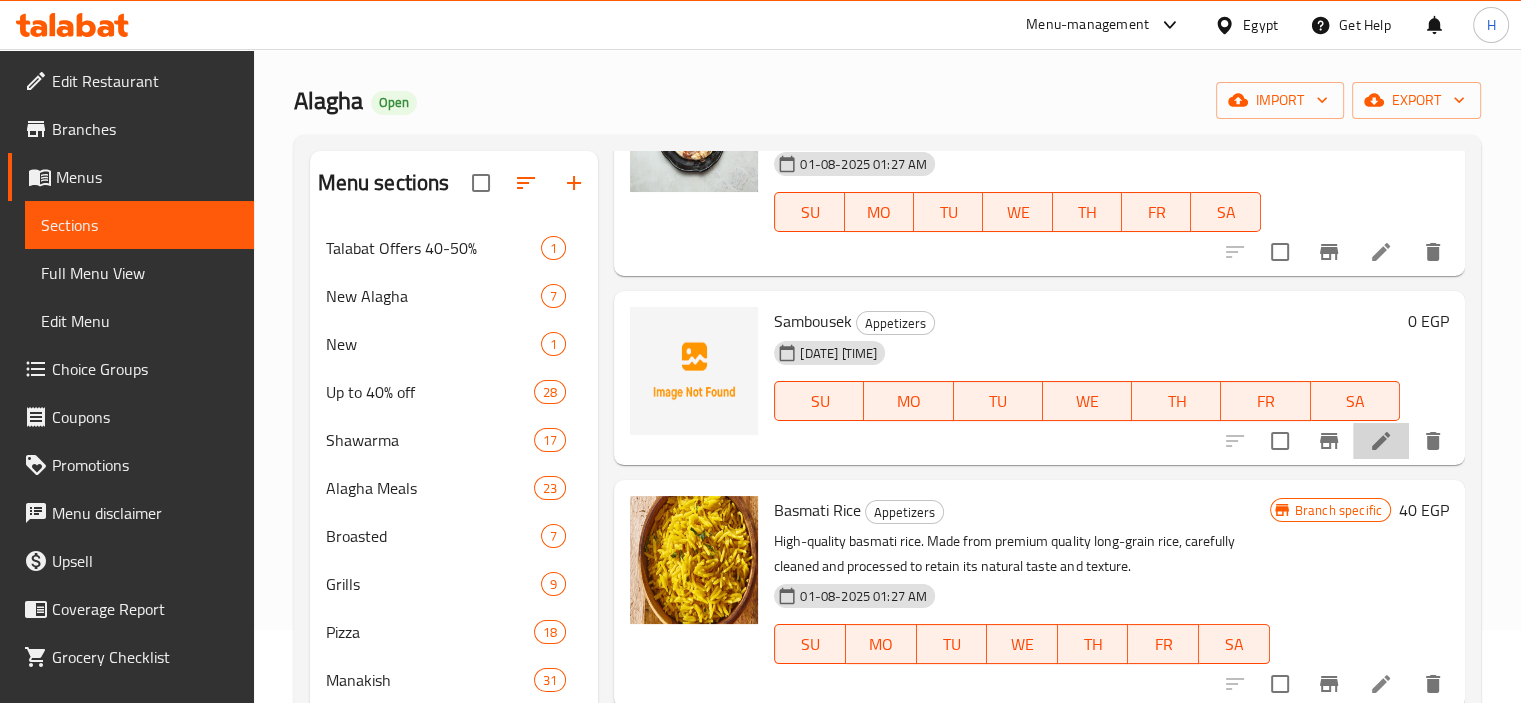 click at bounding box center (1381, 441) 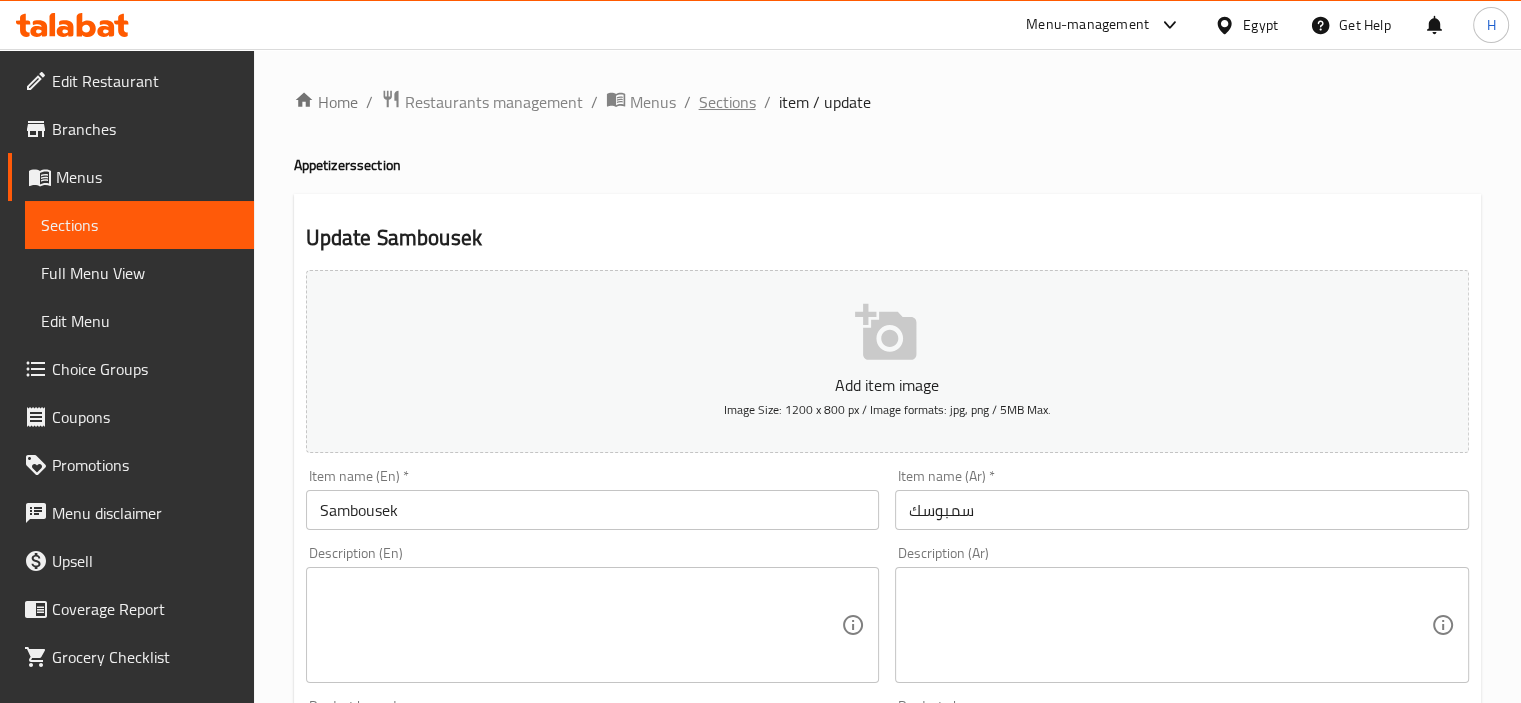 click on "Sections" at bounding box center (727, 102) 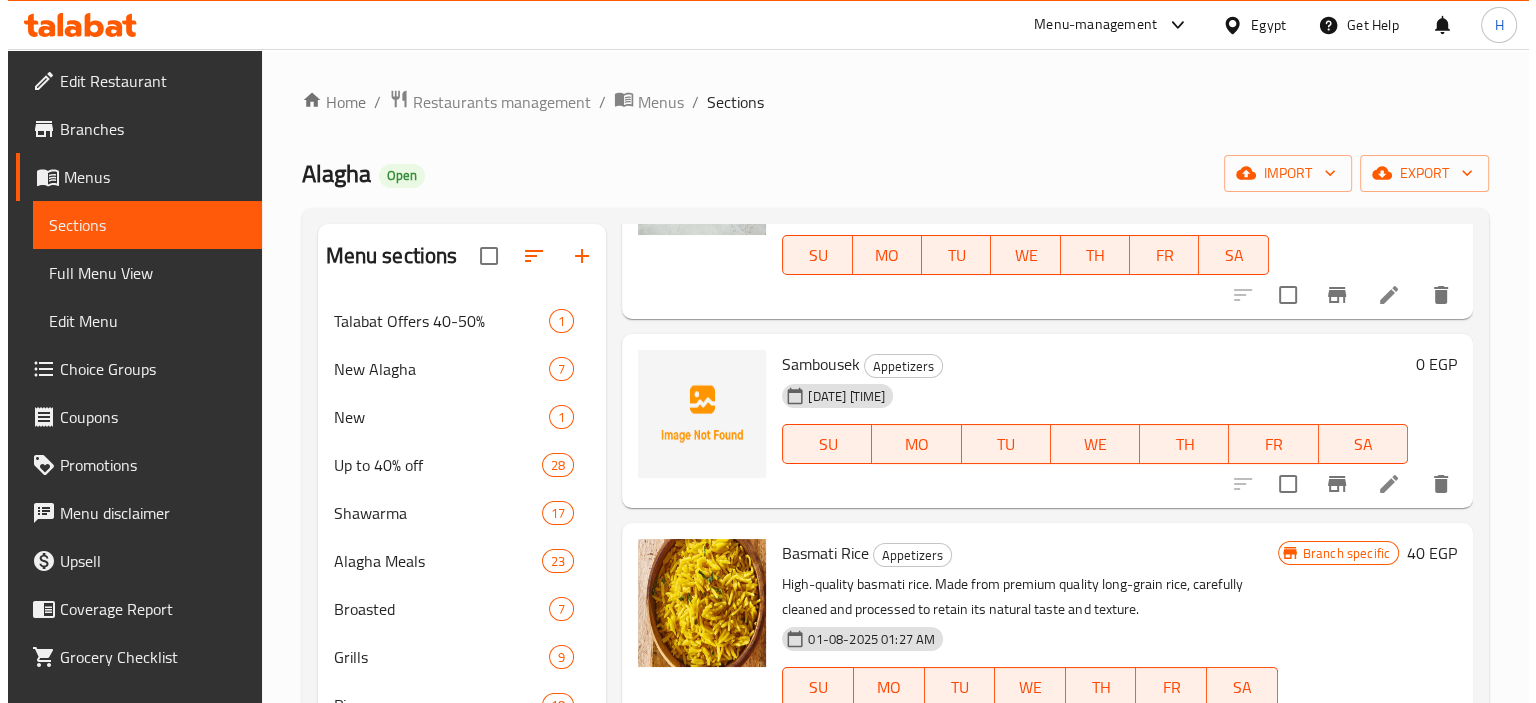 scroll, scrollTop: 232, scrollLeft: 0, axis: vertical 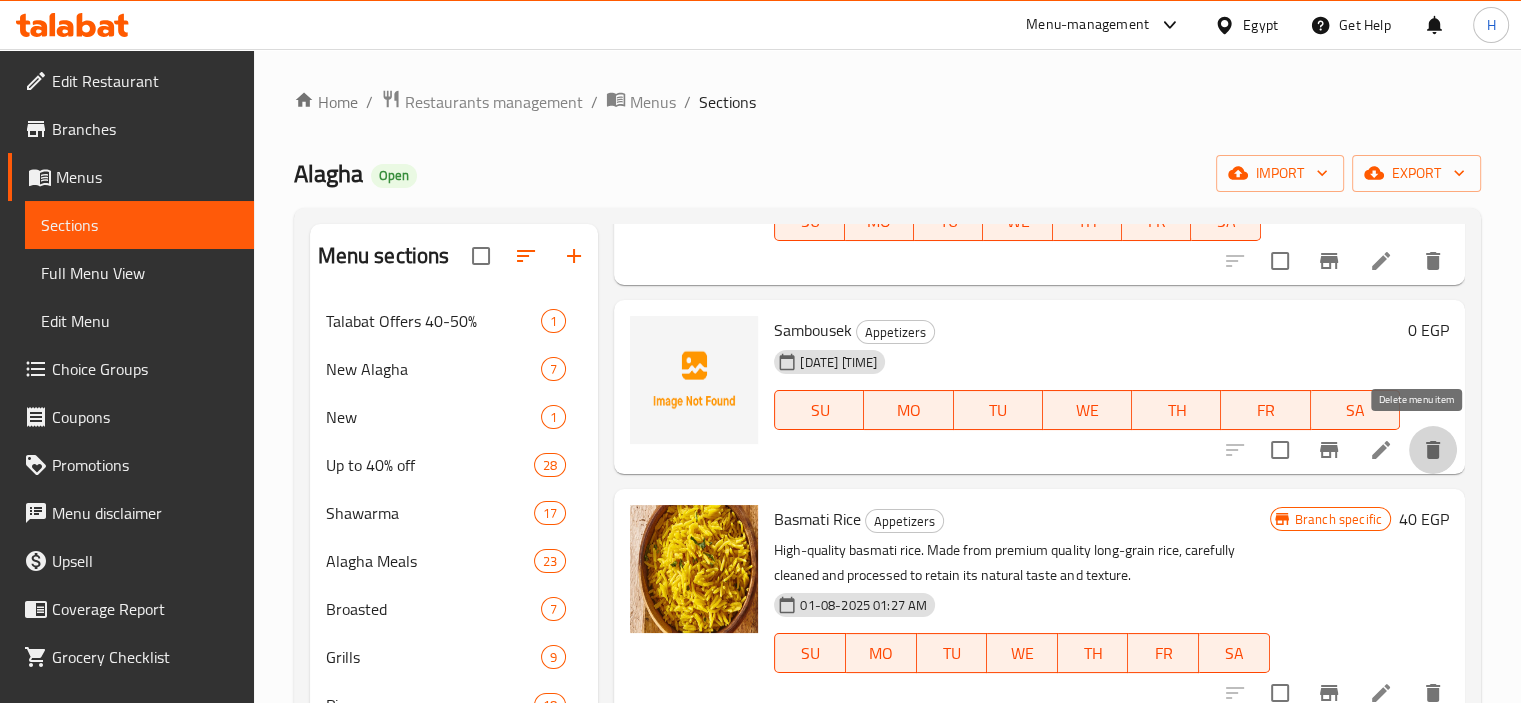 click 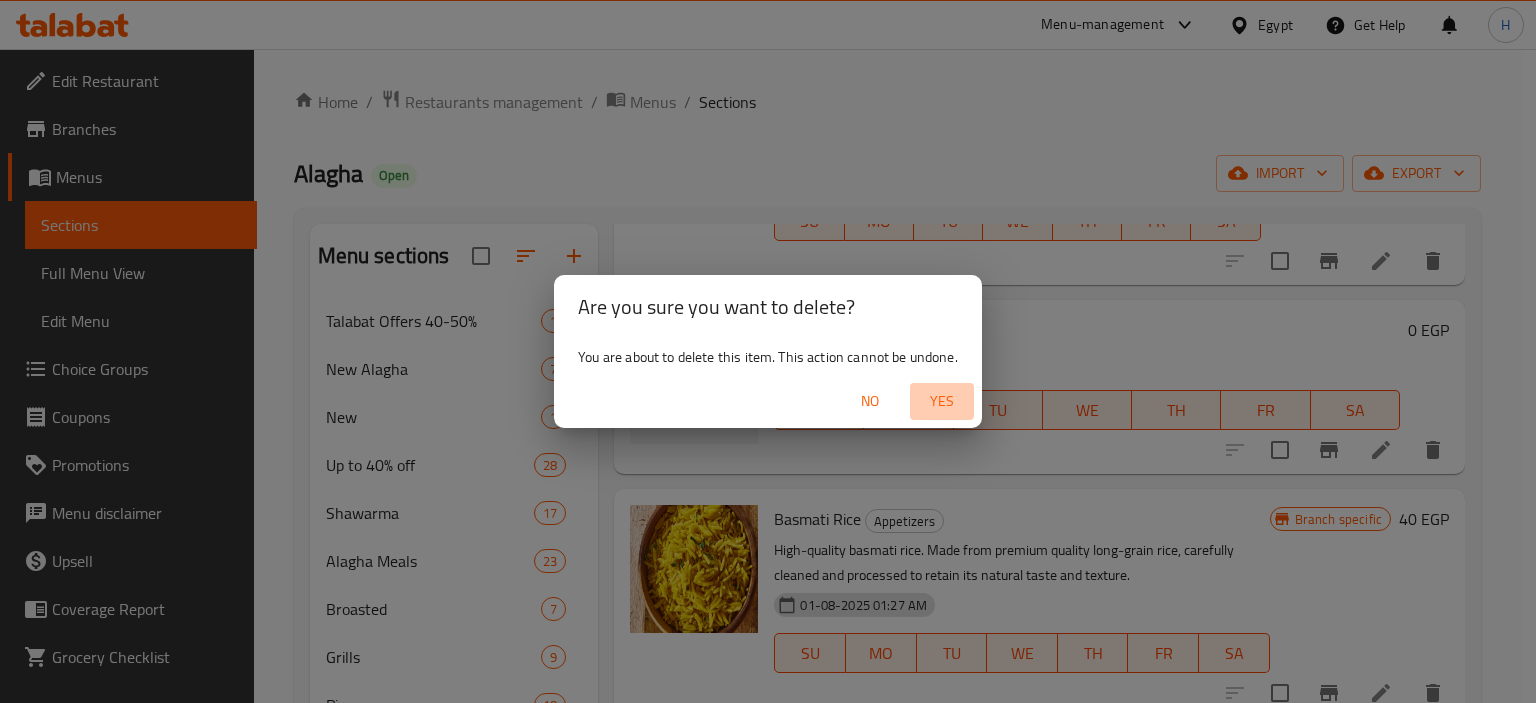 click on "Yes" at bounding box center (942, 401) 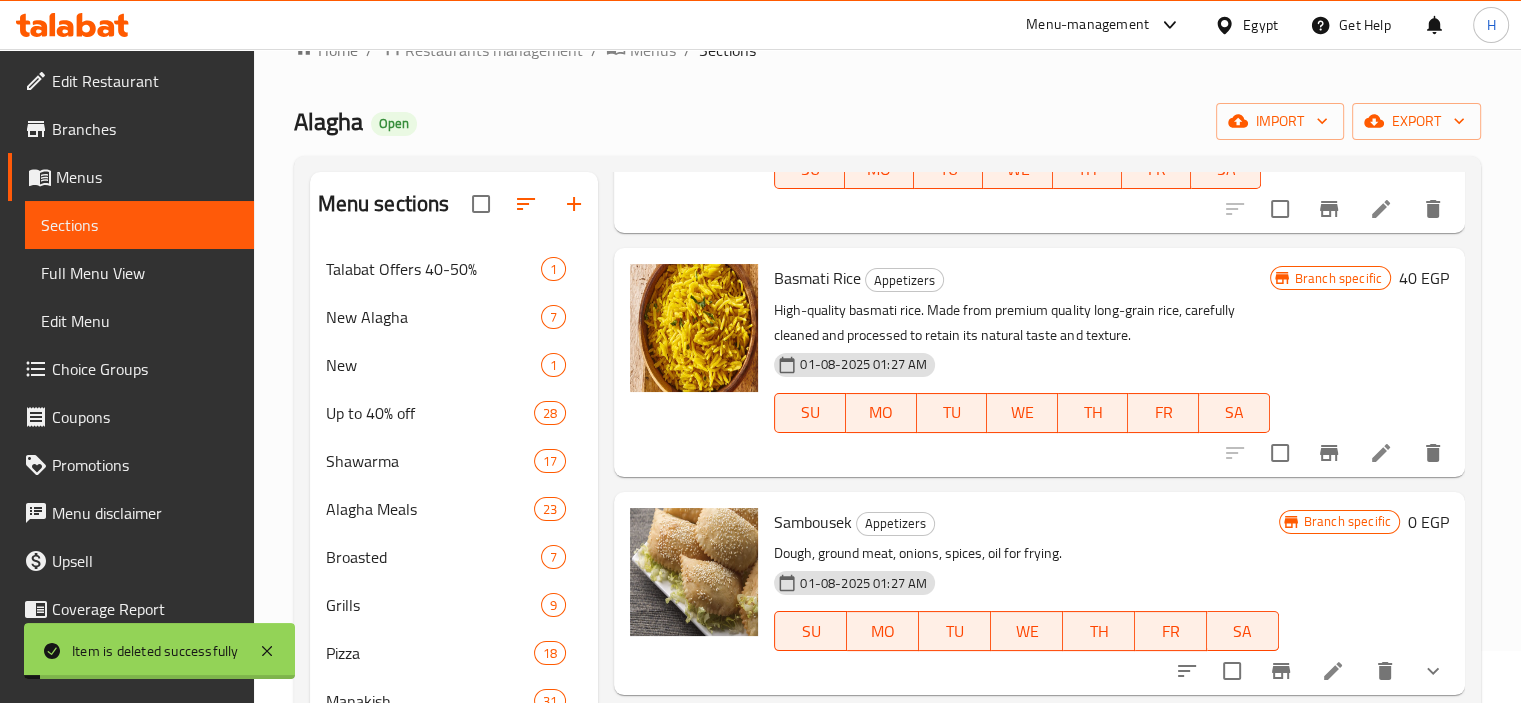 scroll, scrollTop: 120, scrollLeft: 0, axis: vertical 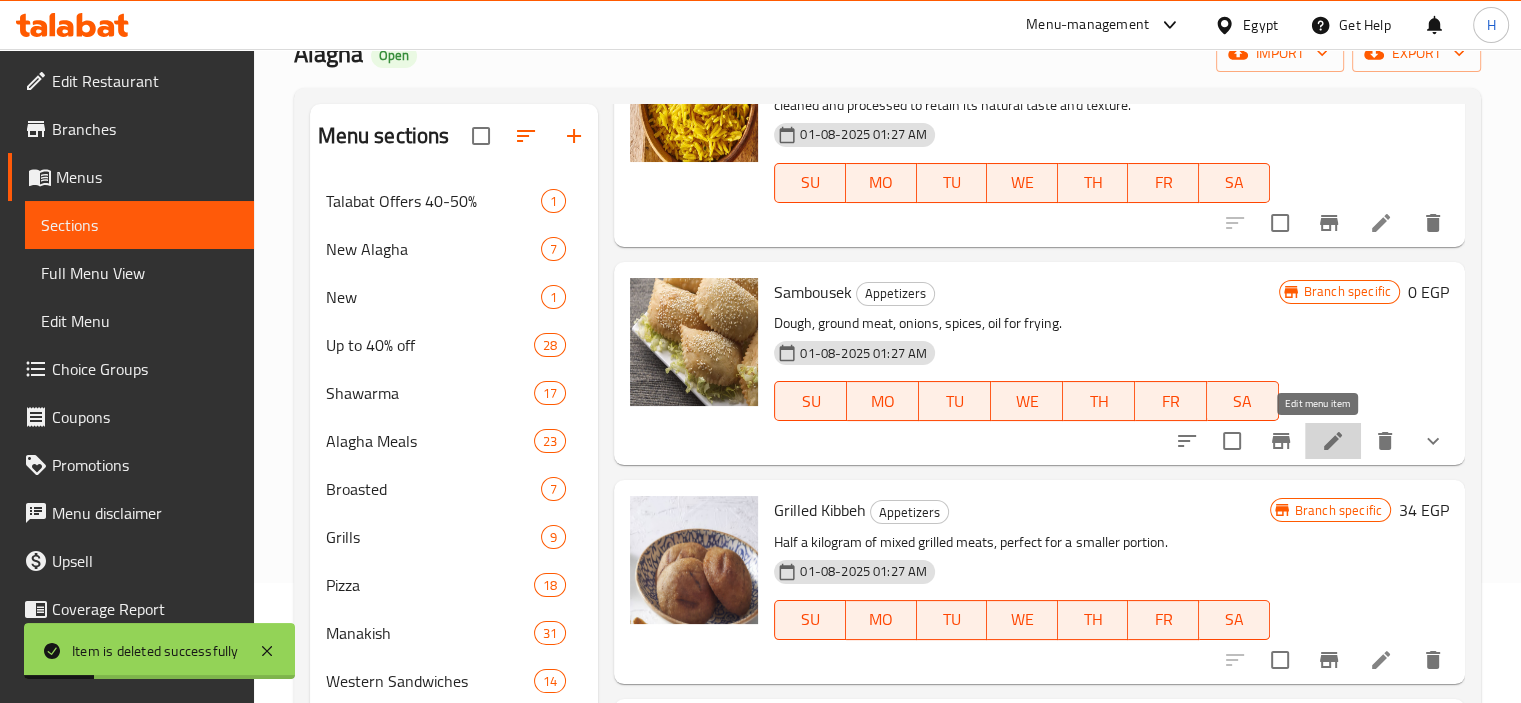 click 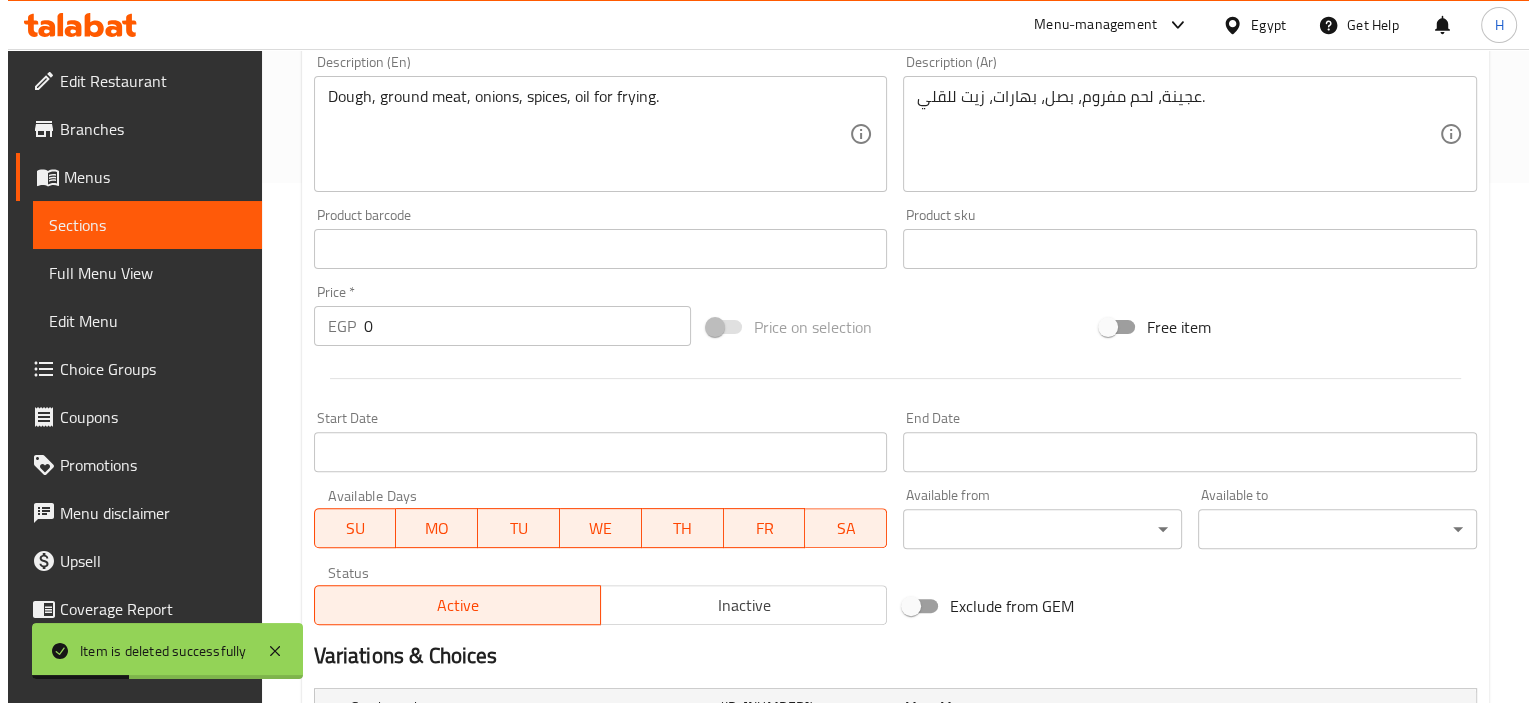 scroll, scrollTop: 782, scrollLeft: 0, axis: vertical 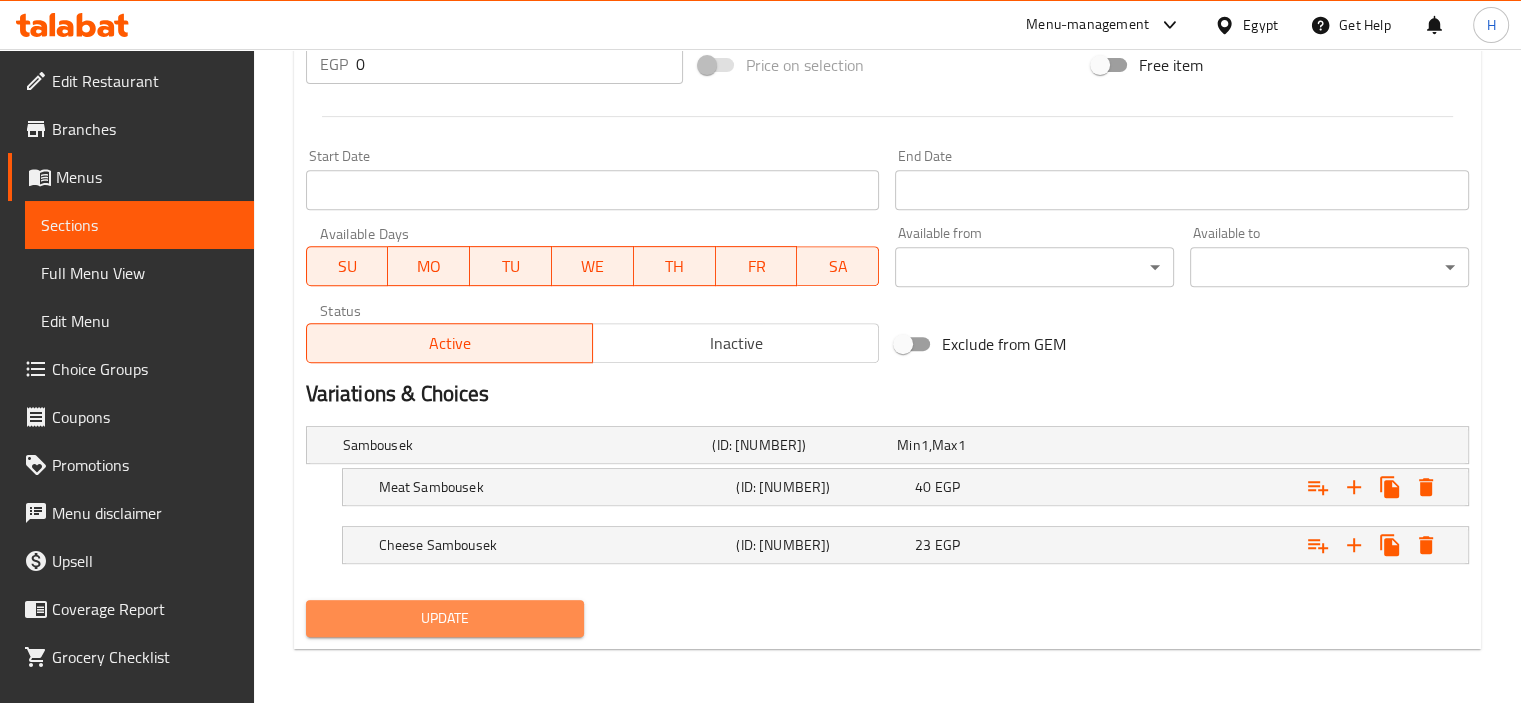click on "Update" at bounding box center (445, 618) 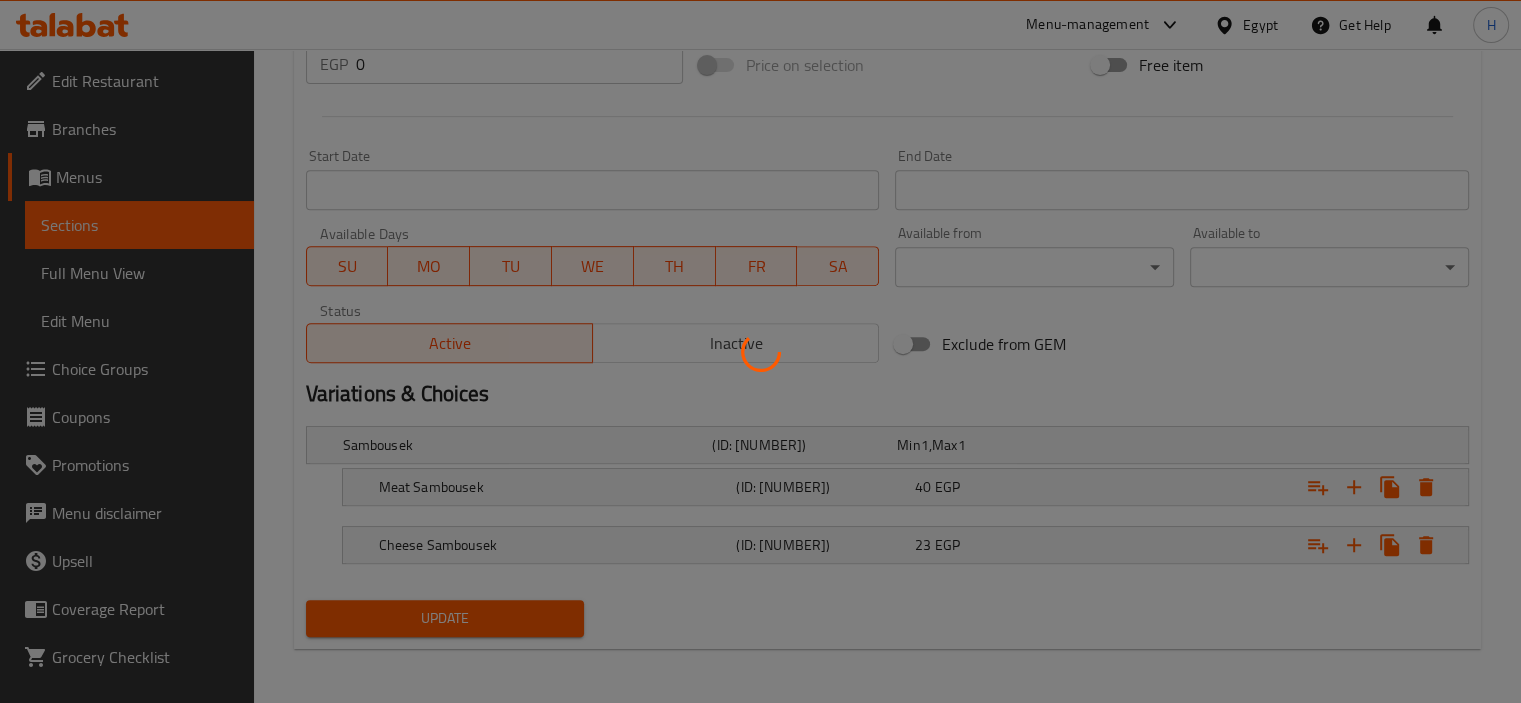 click at bounding box center (760, 351) 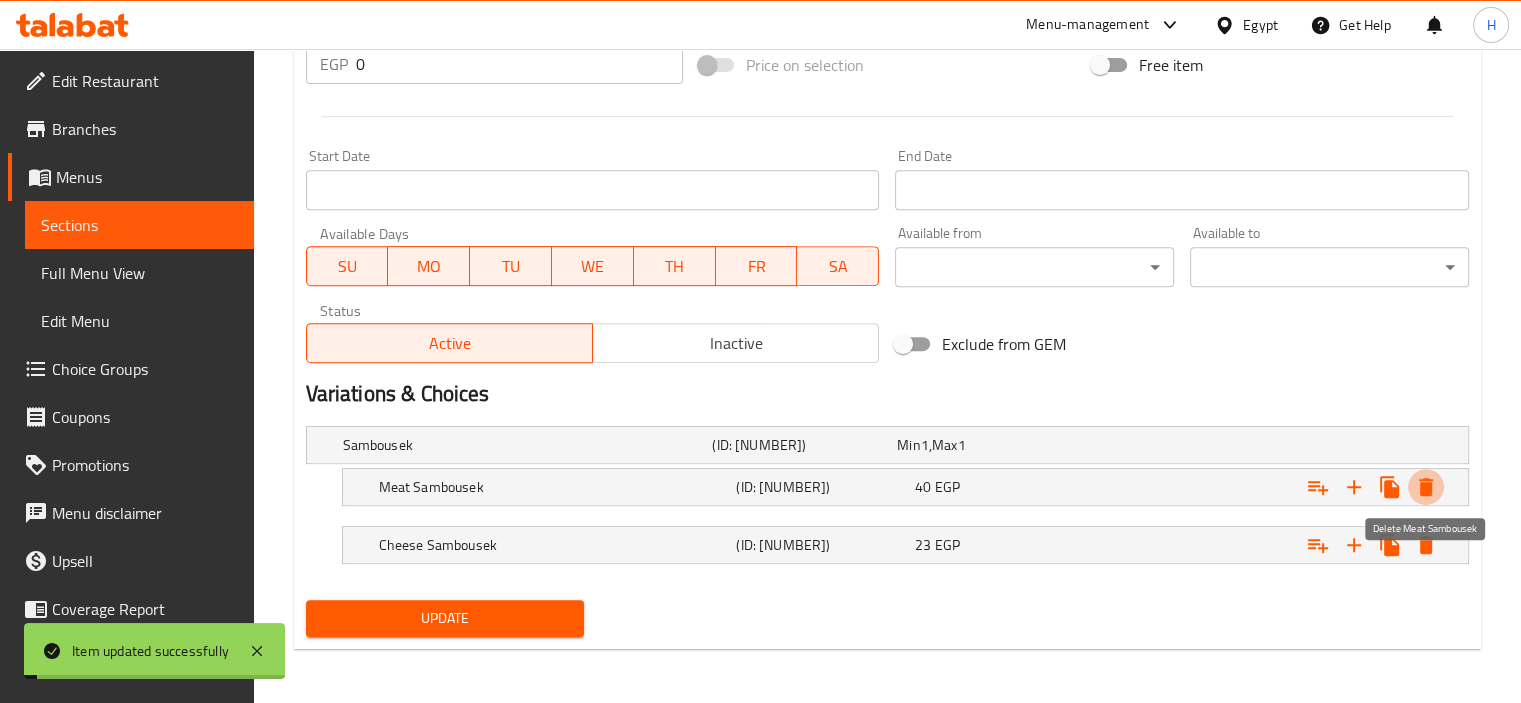 click 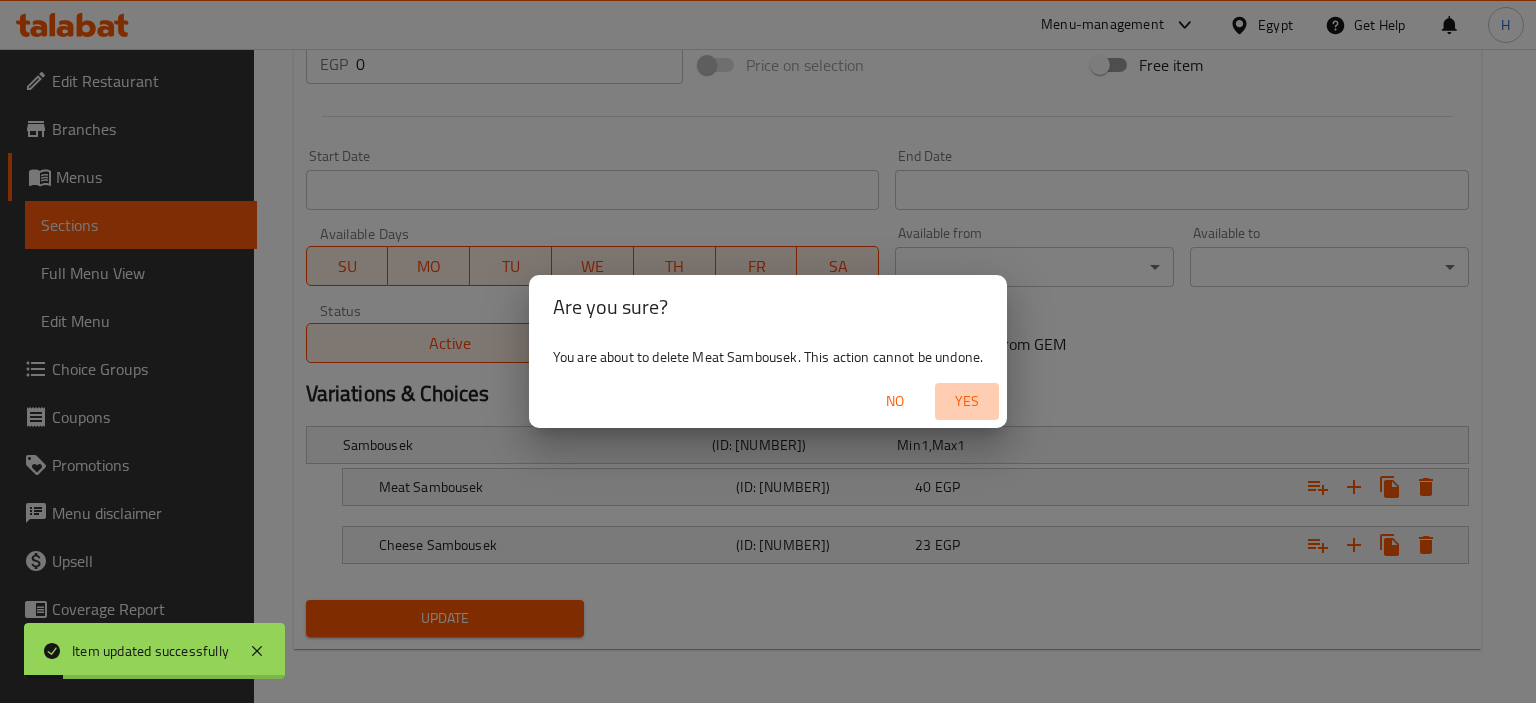 click on "Yes" at bounding box center [967, 401] 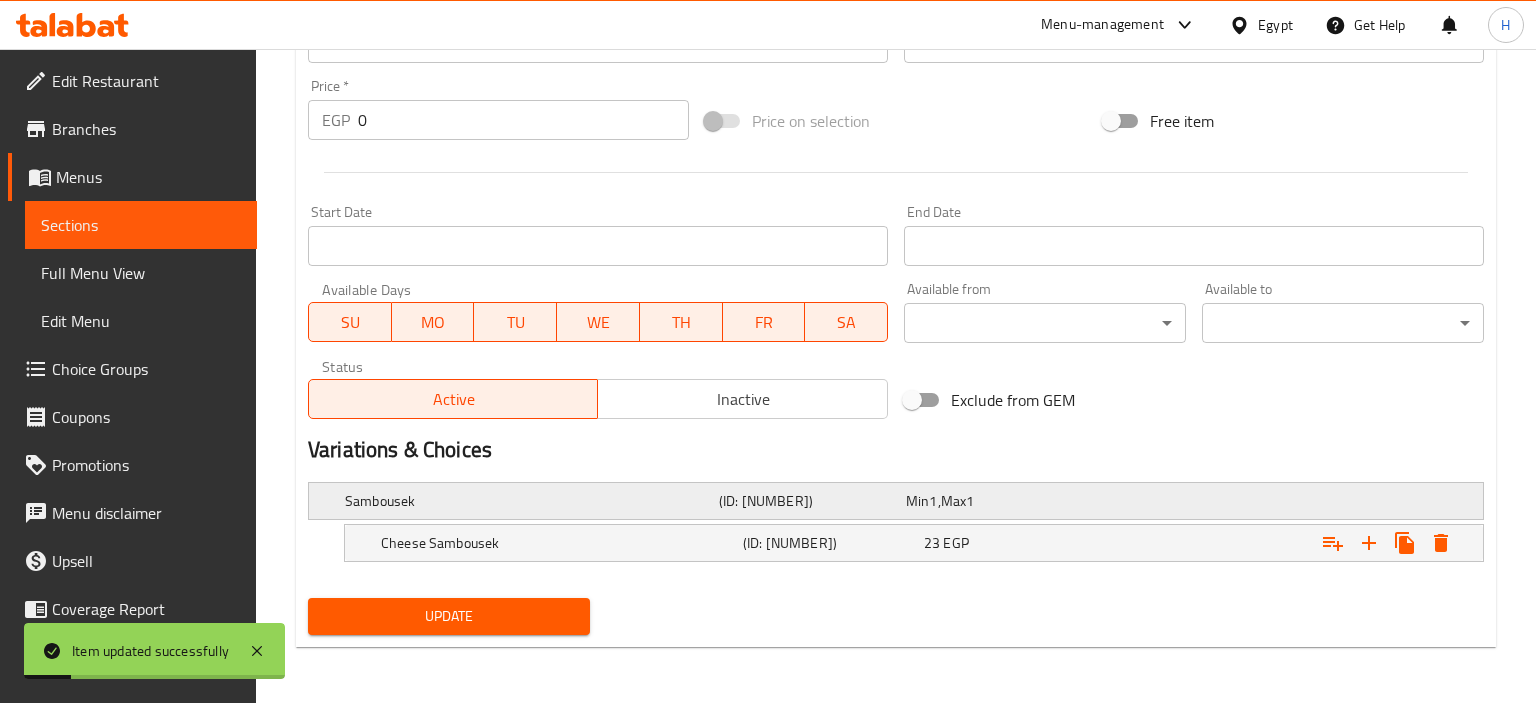 scroll, scrollTop: 724, scrollLeft: 0, axis: vertical 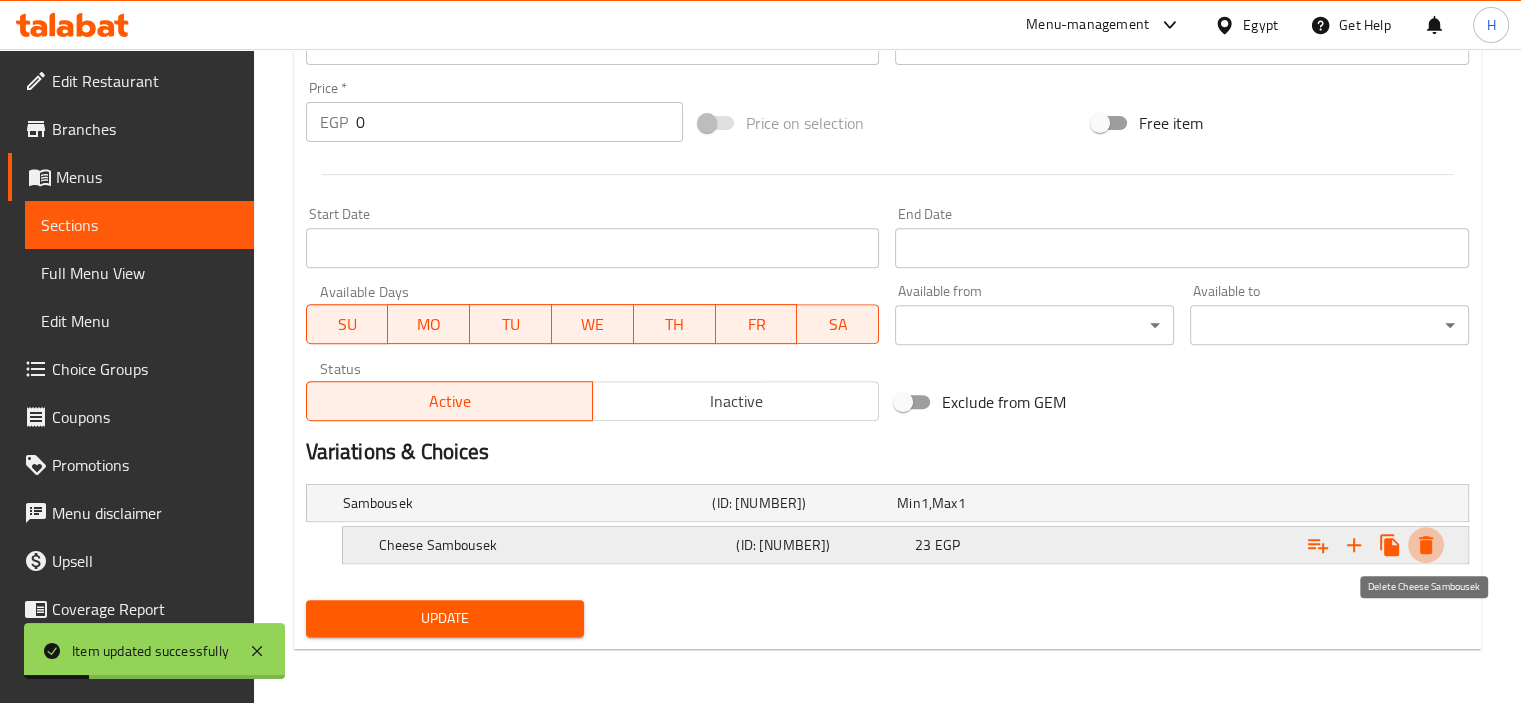 click 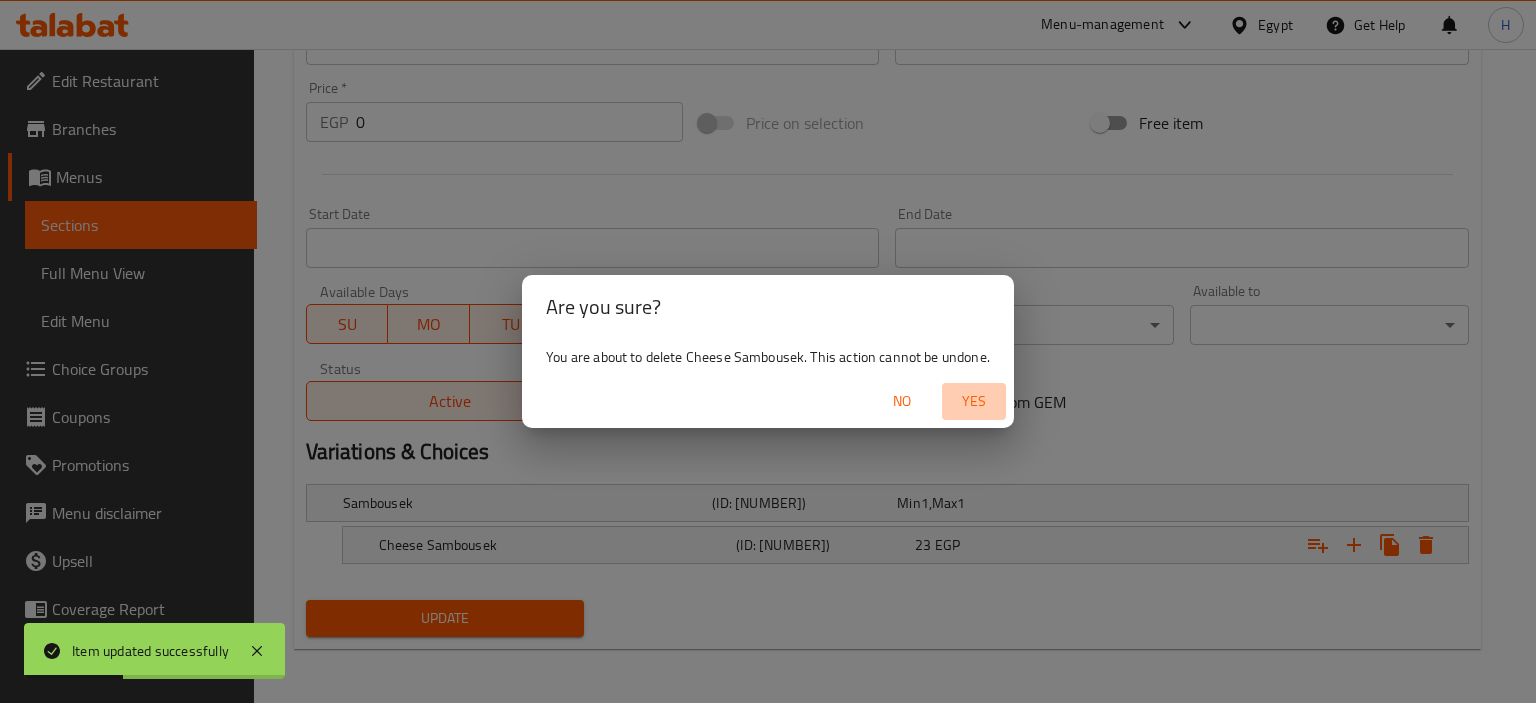 click on "Yes" at bounding box center [974, 401] 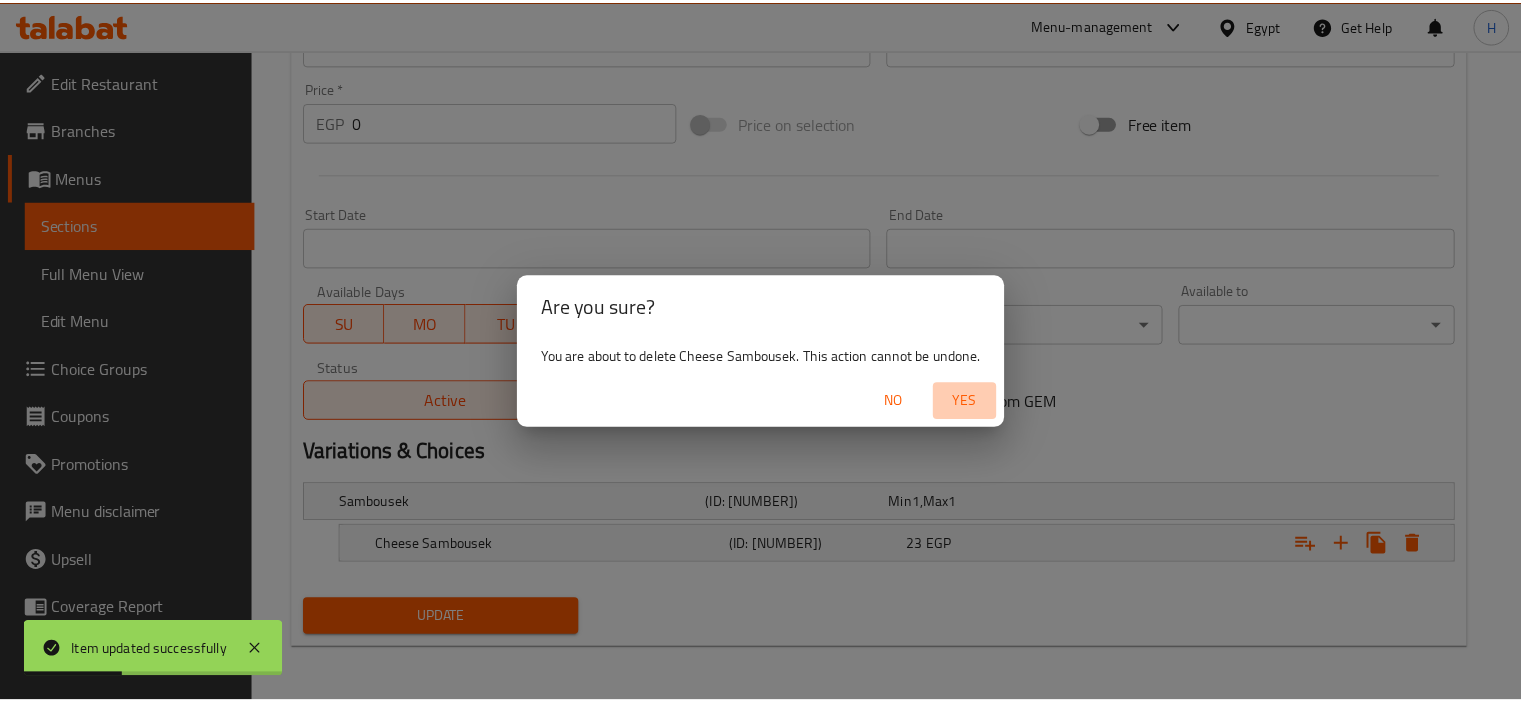 scroll, scrollTop: 719, scrollLeft: 0, axis: vertical 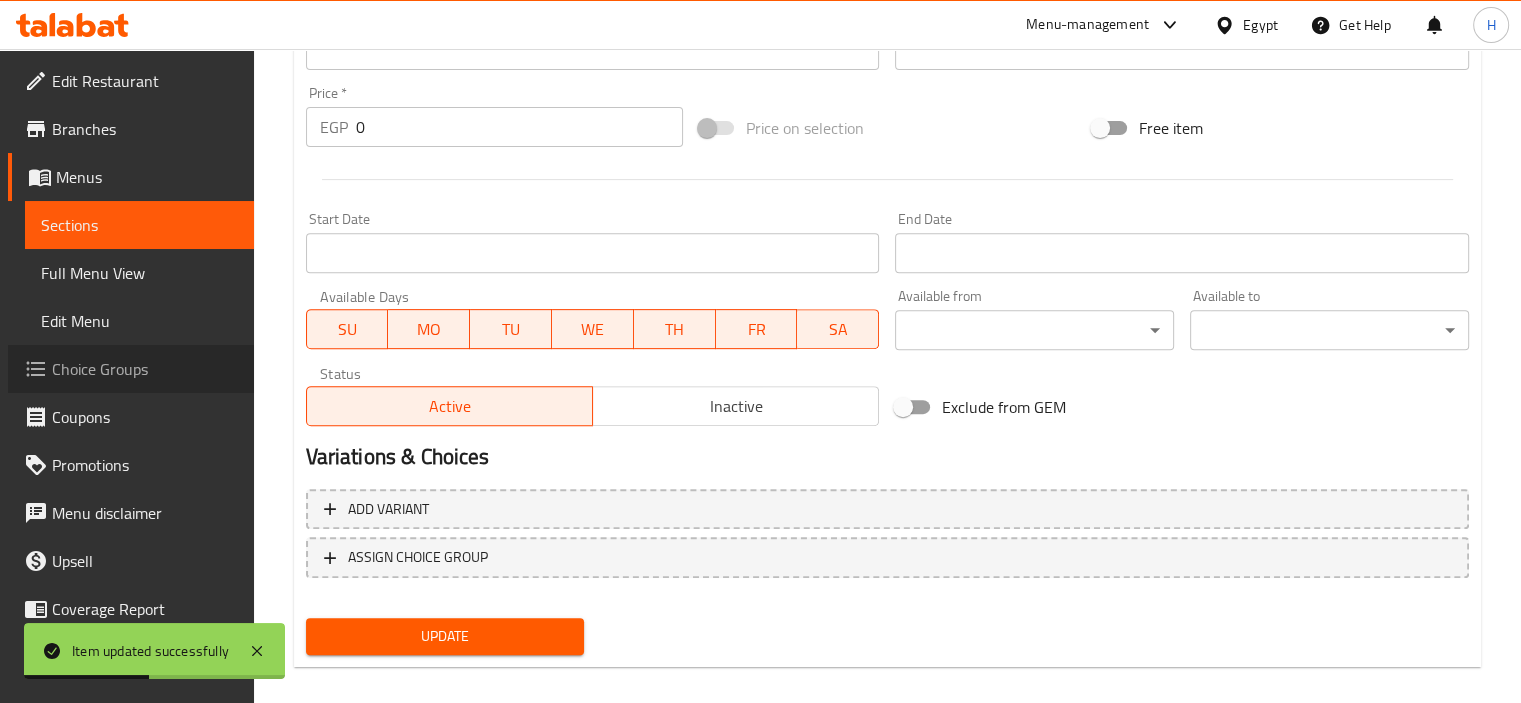 click on "Choice Groups" at bounding box center [145, 369] 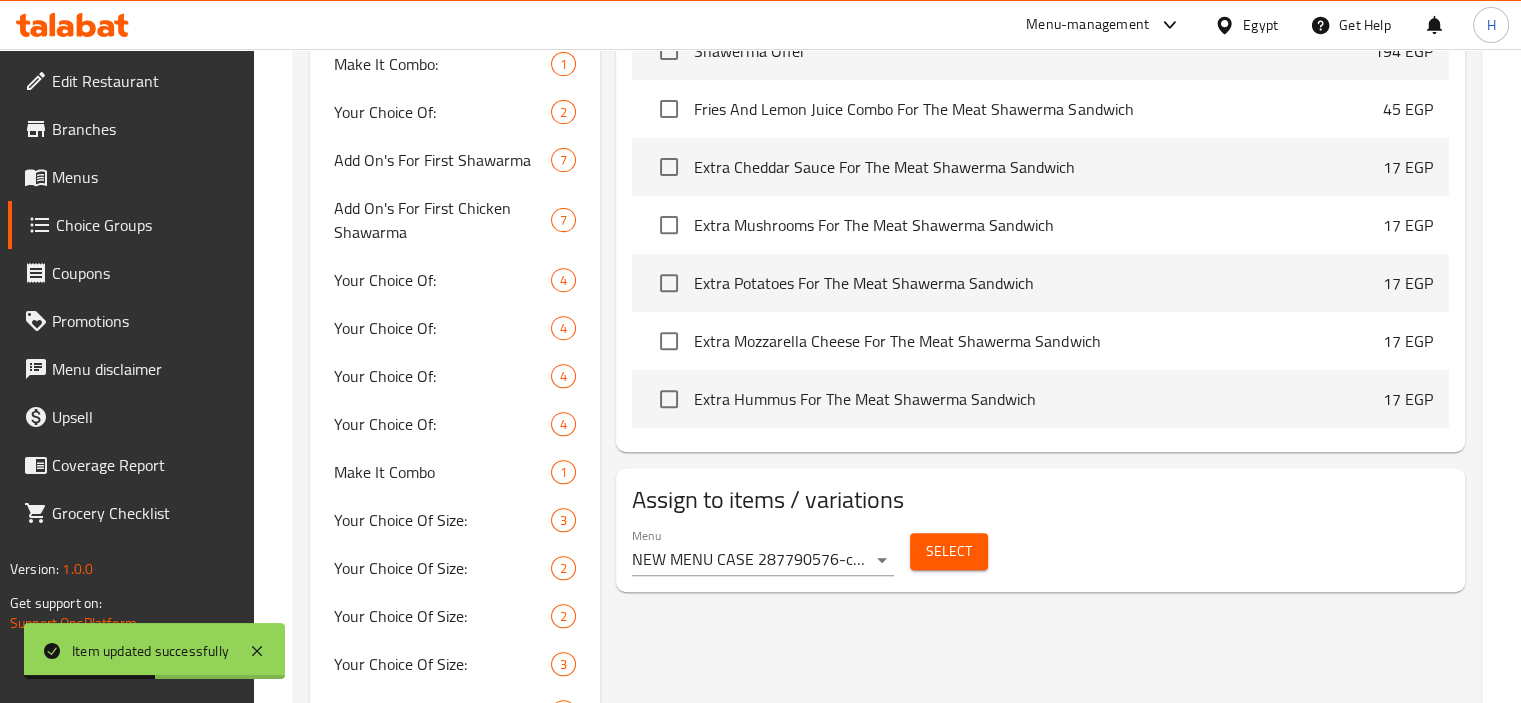 scroll, scrollTop: 0, scrollLeft: 0, axis: both 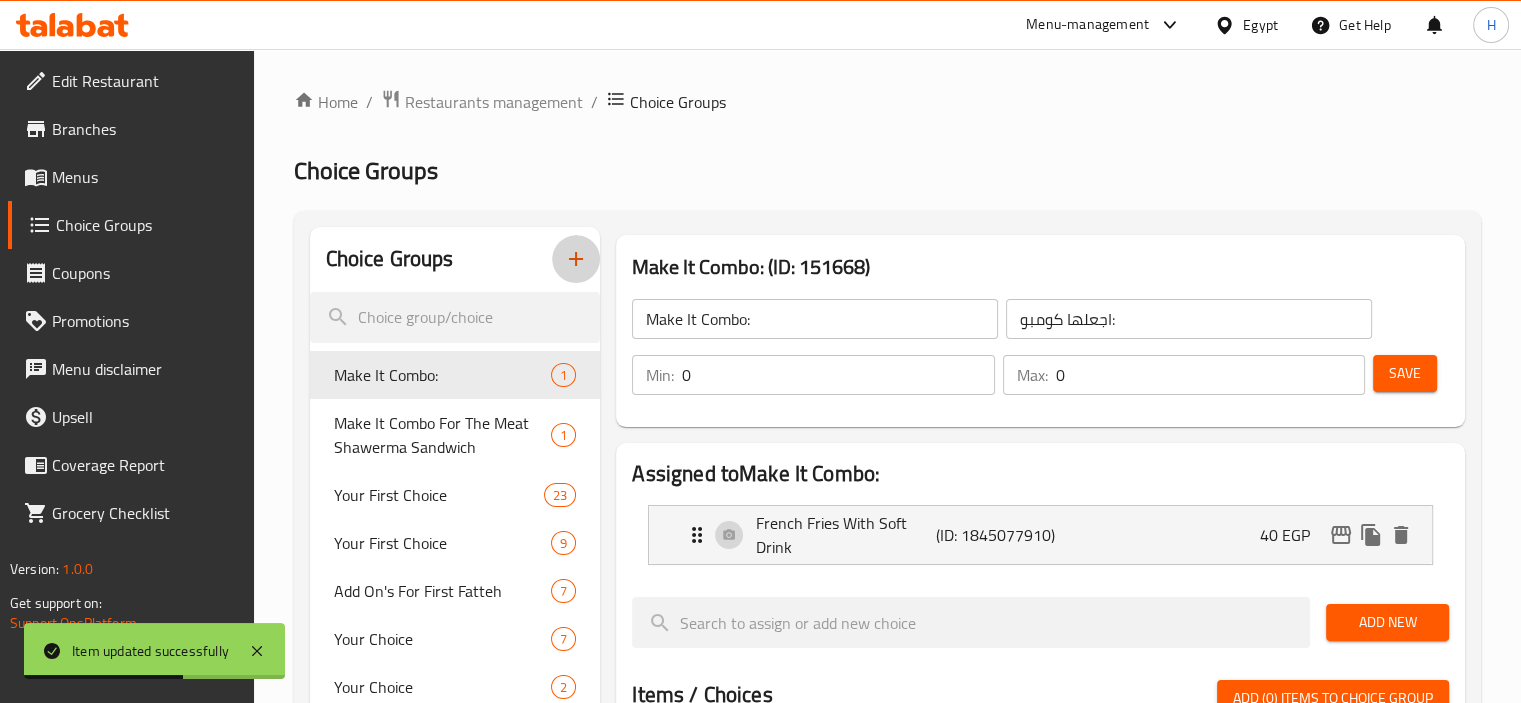 click 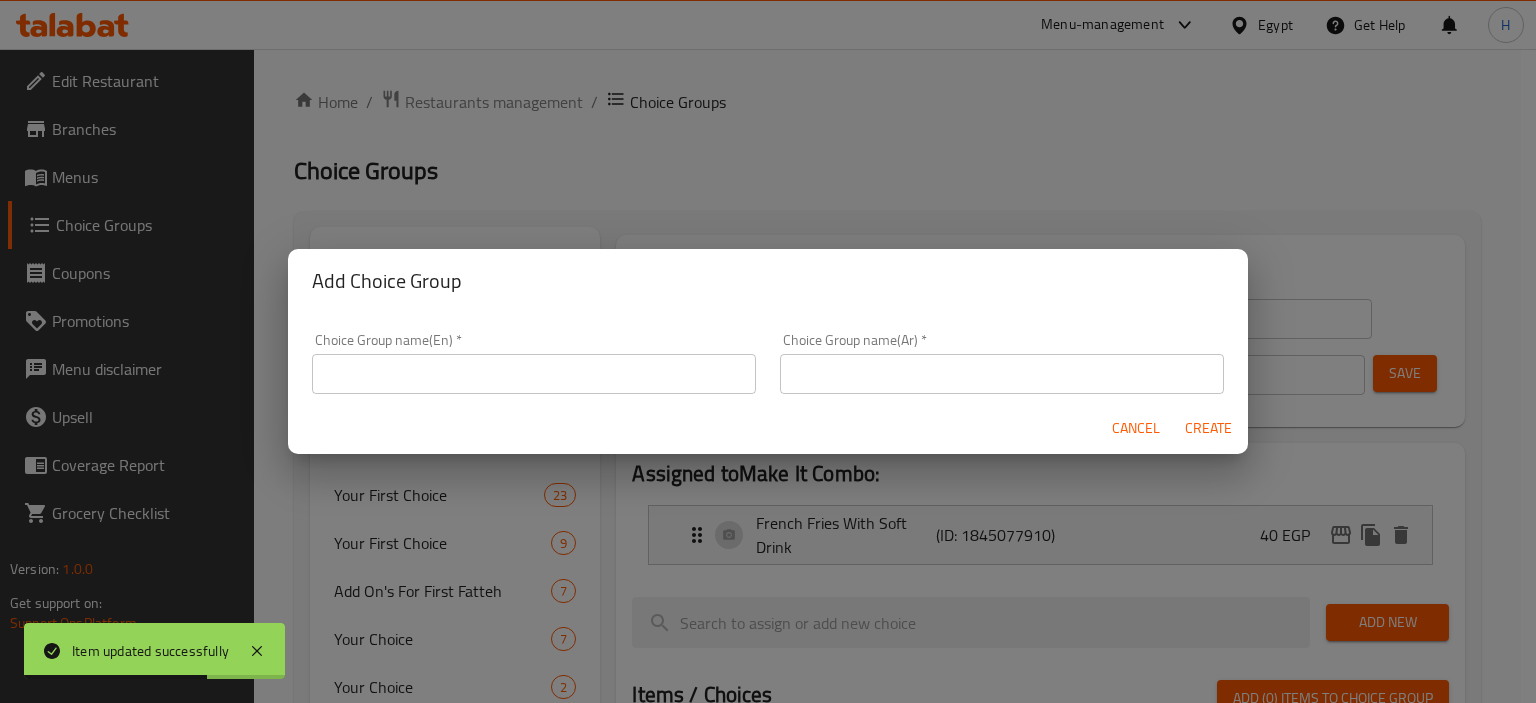click at bounding box center (534, 374) 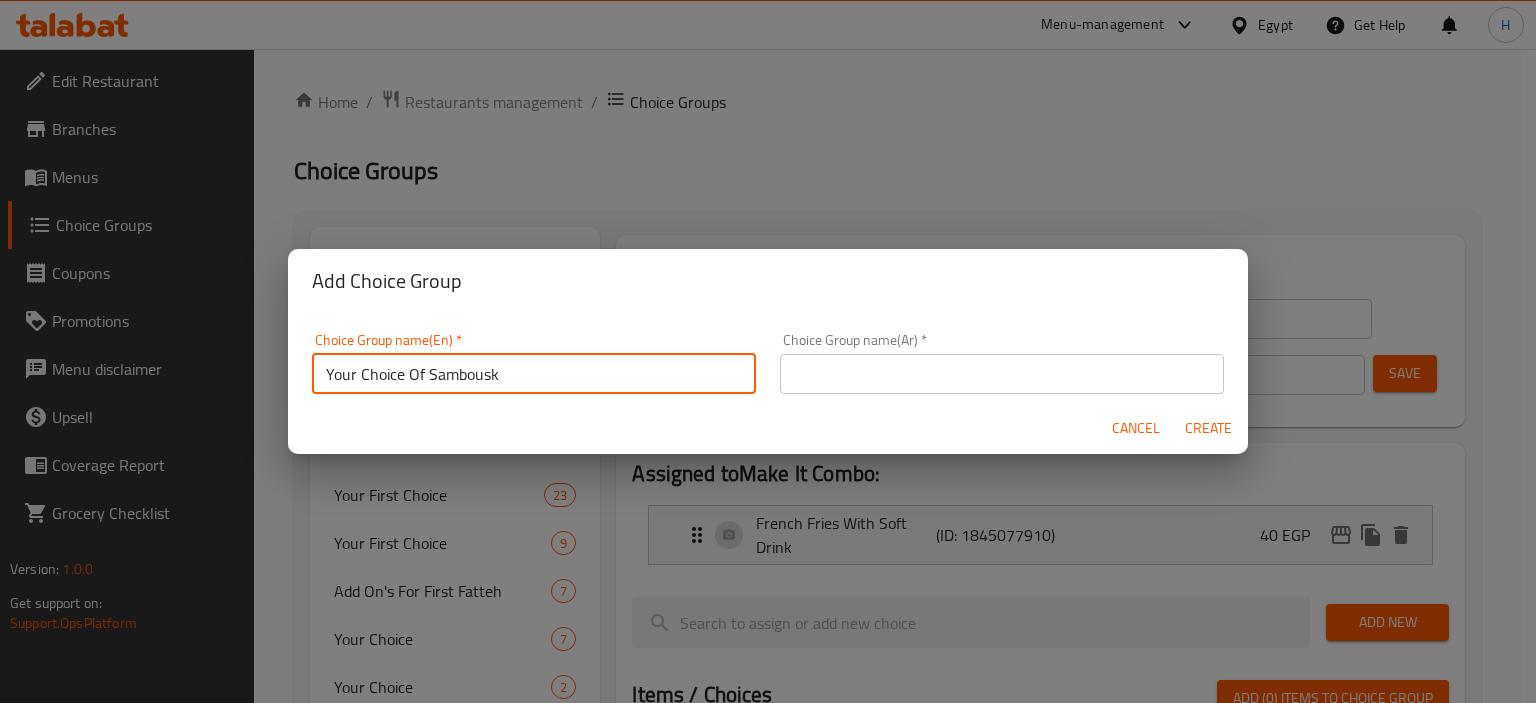 type on "Your Choice Of Sambousk" 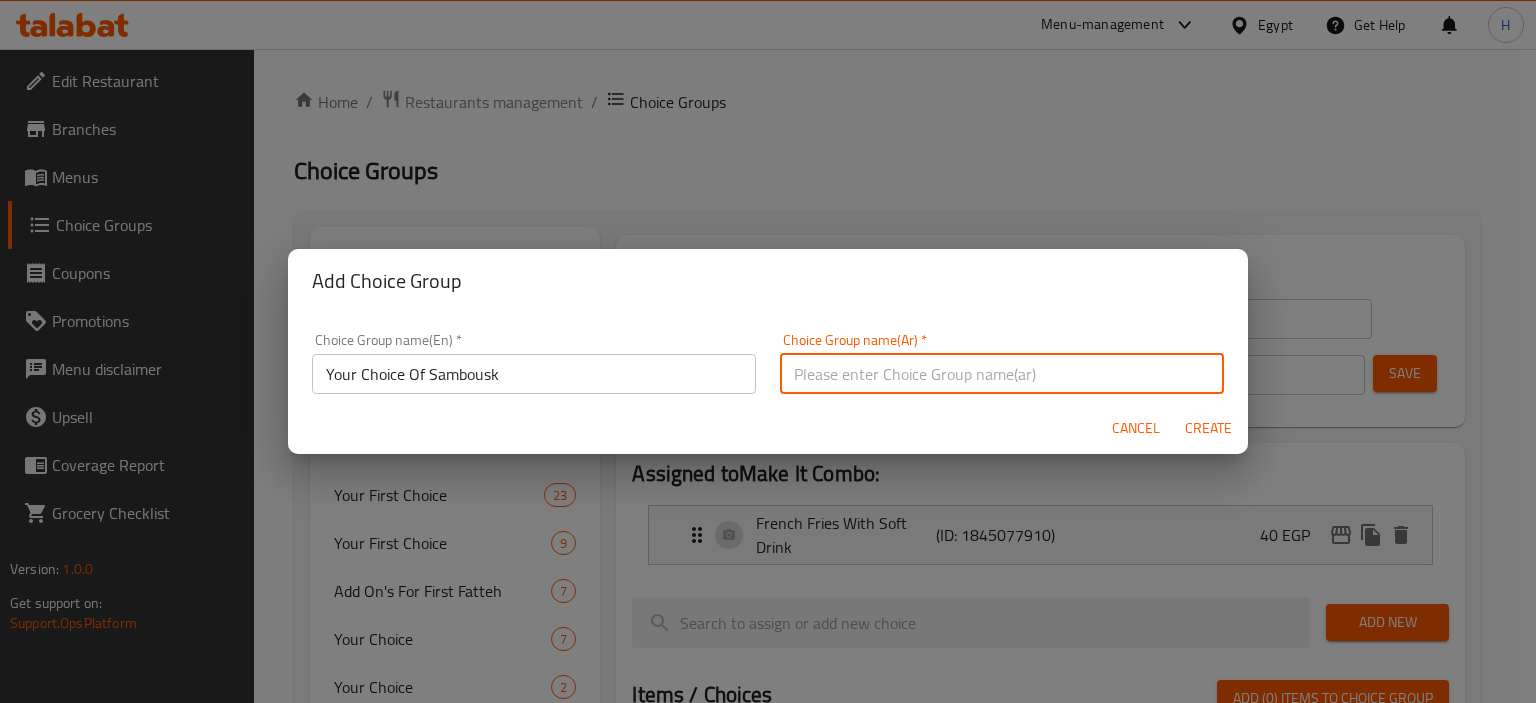 click at bounding box center (1002, 374) 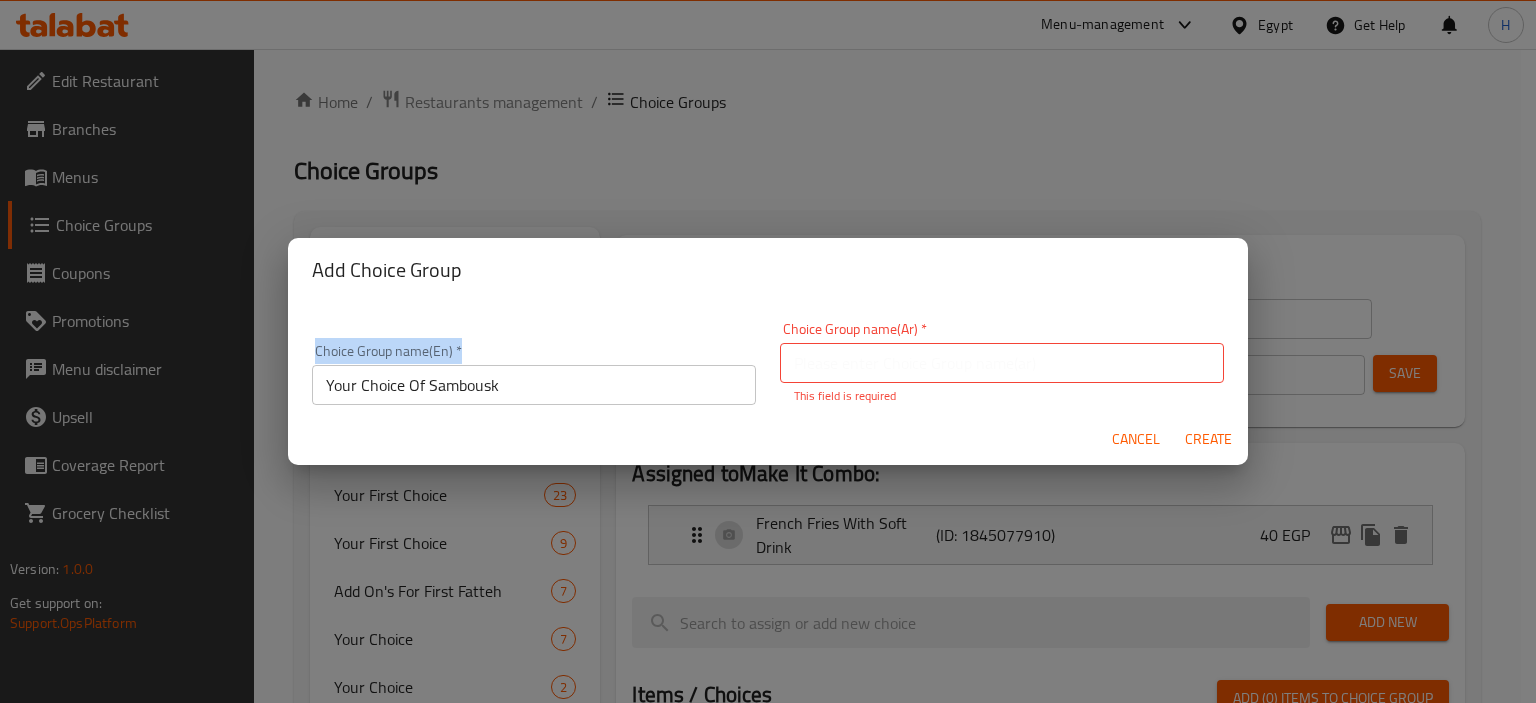 drag, startPoint x: 672, startPoint y: 335, endPoint x: 576, endPoint y: 370, distance: 102.18121 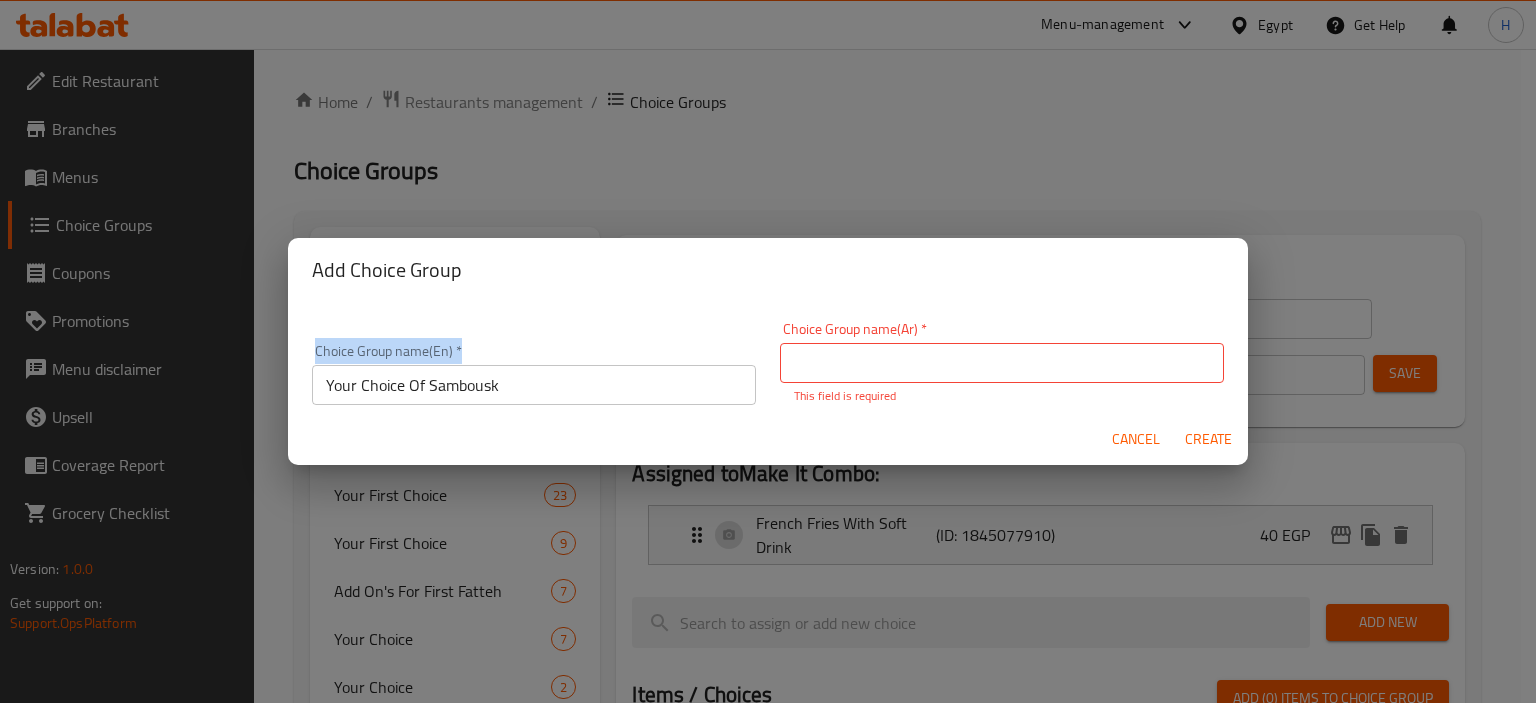 click on "Choice Group name(En)   * Your Choice Of Sambousk Choice Group name(En)  *" at bounding box center (534, 374) 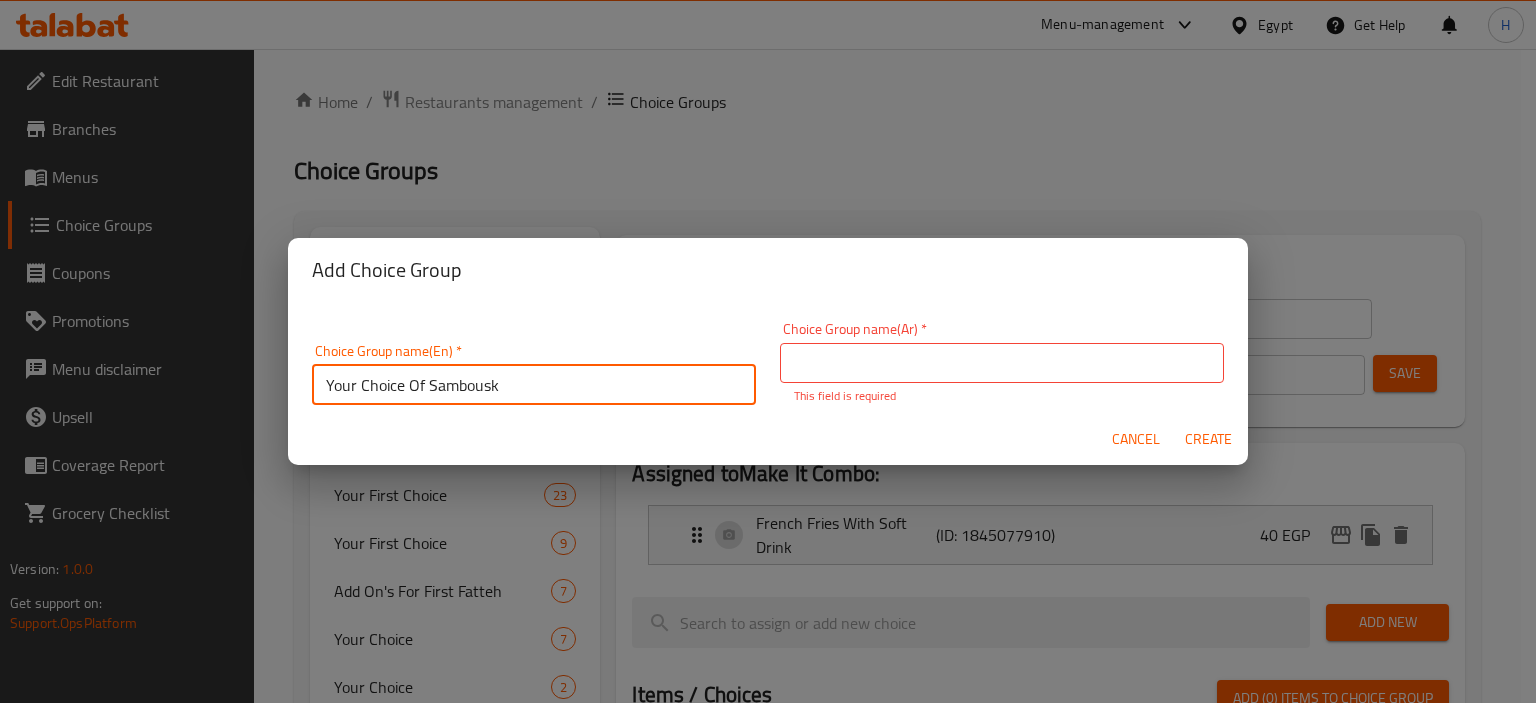 click on "Your Choice Of Sambousk" at bounding box center [534, 385] 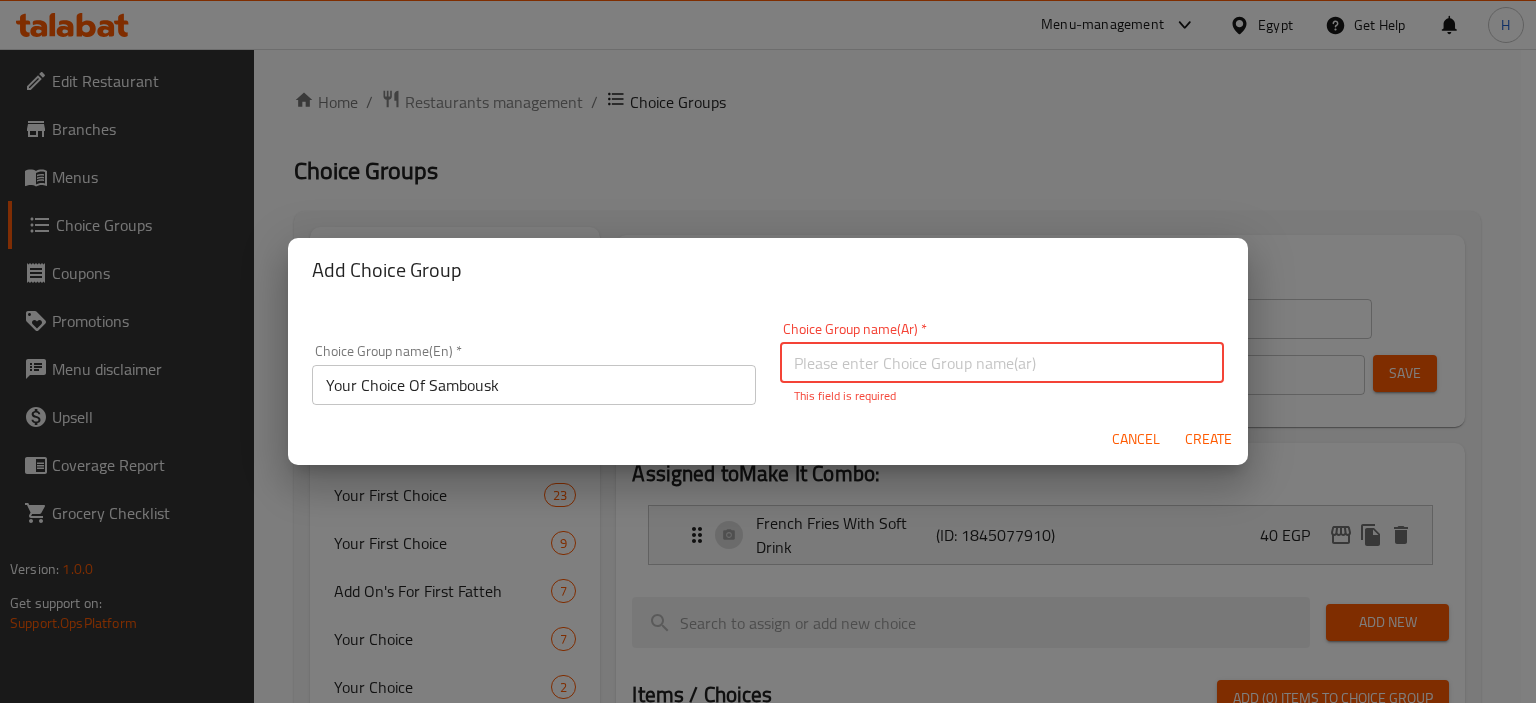 drag, startPoint x: 453, startPoint y: 395, endPoint x: 920, endPoint y: 368, distance: 467.77988 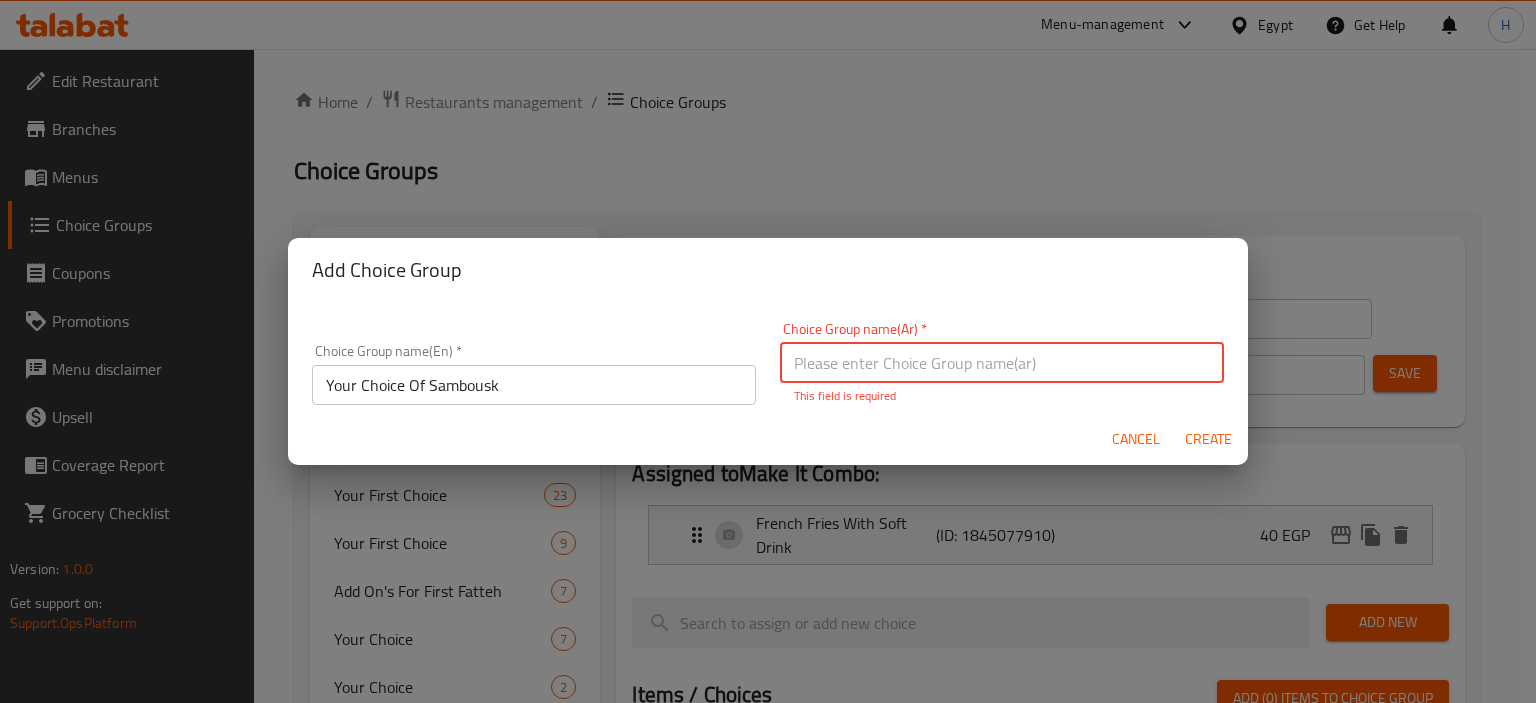 click at bounding box center [1002, 363] 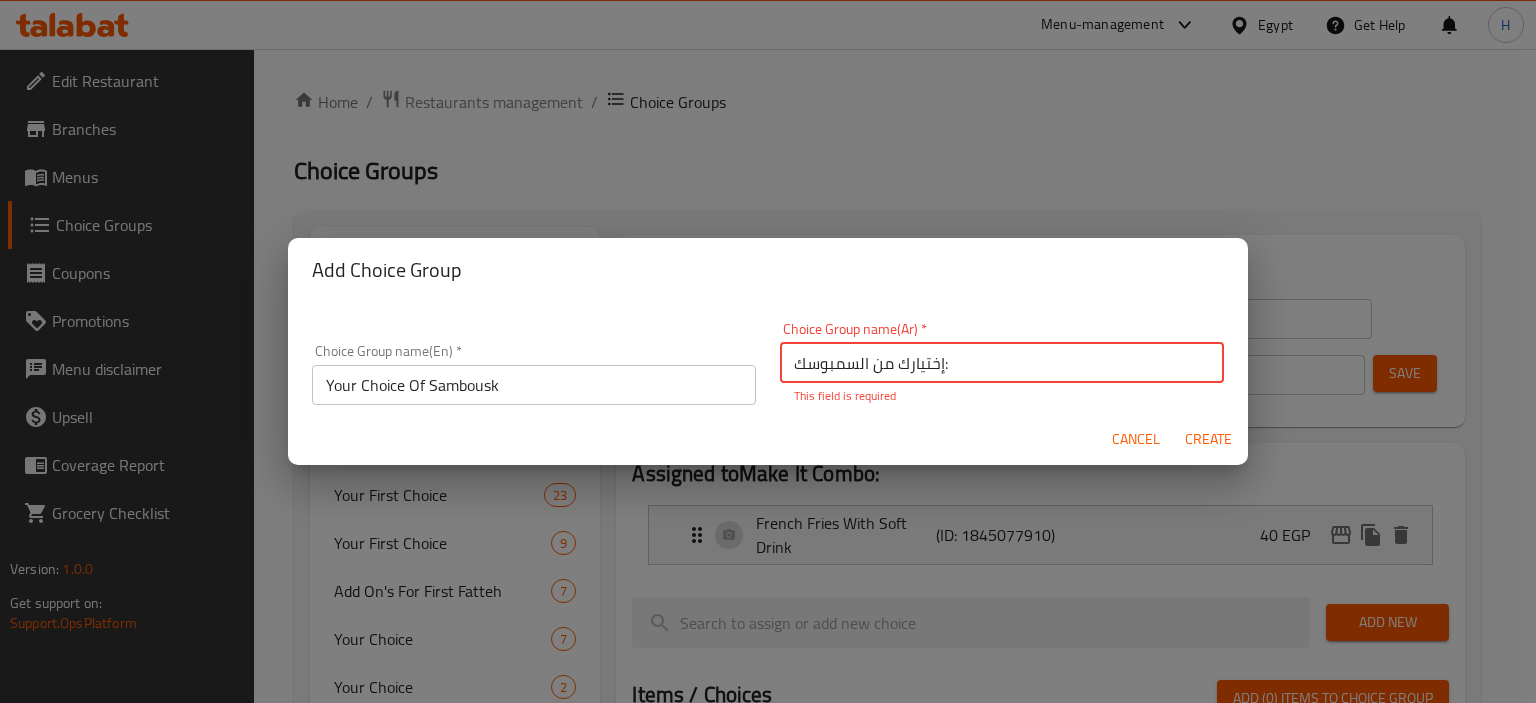 click on "إختياركم من السمبوسك:" at bounding box center [1002, 363] 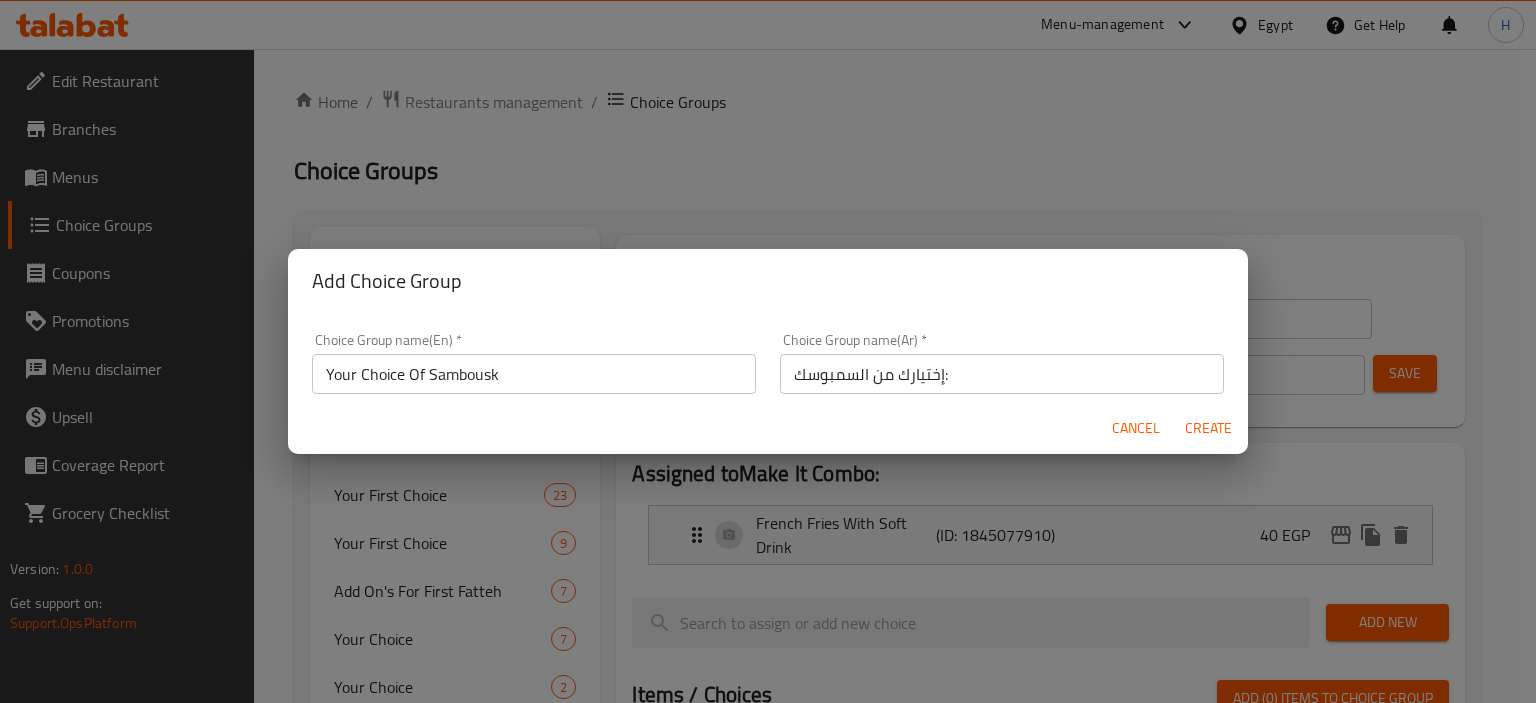 click on "Cancel Create" at bounding box center [768, 428] 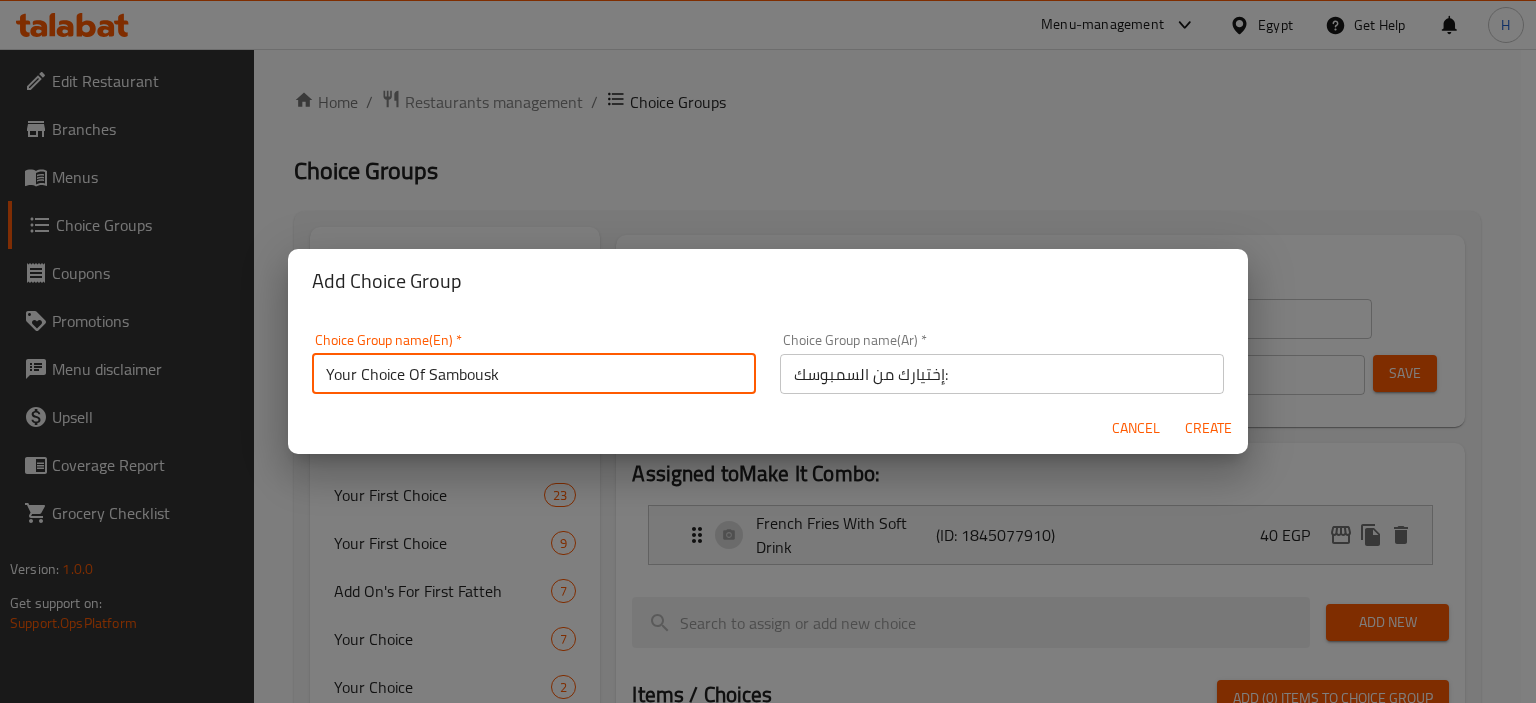 click on "Your Choice Of Sambousk" at bounding box center (534, 374) 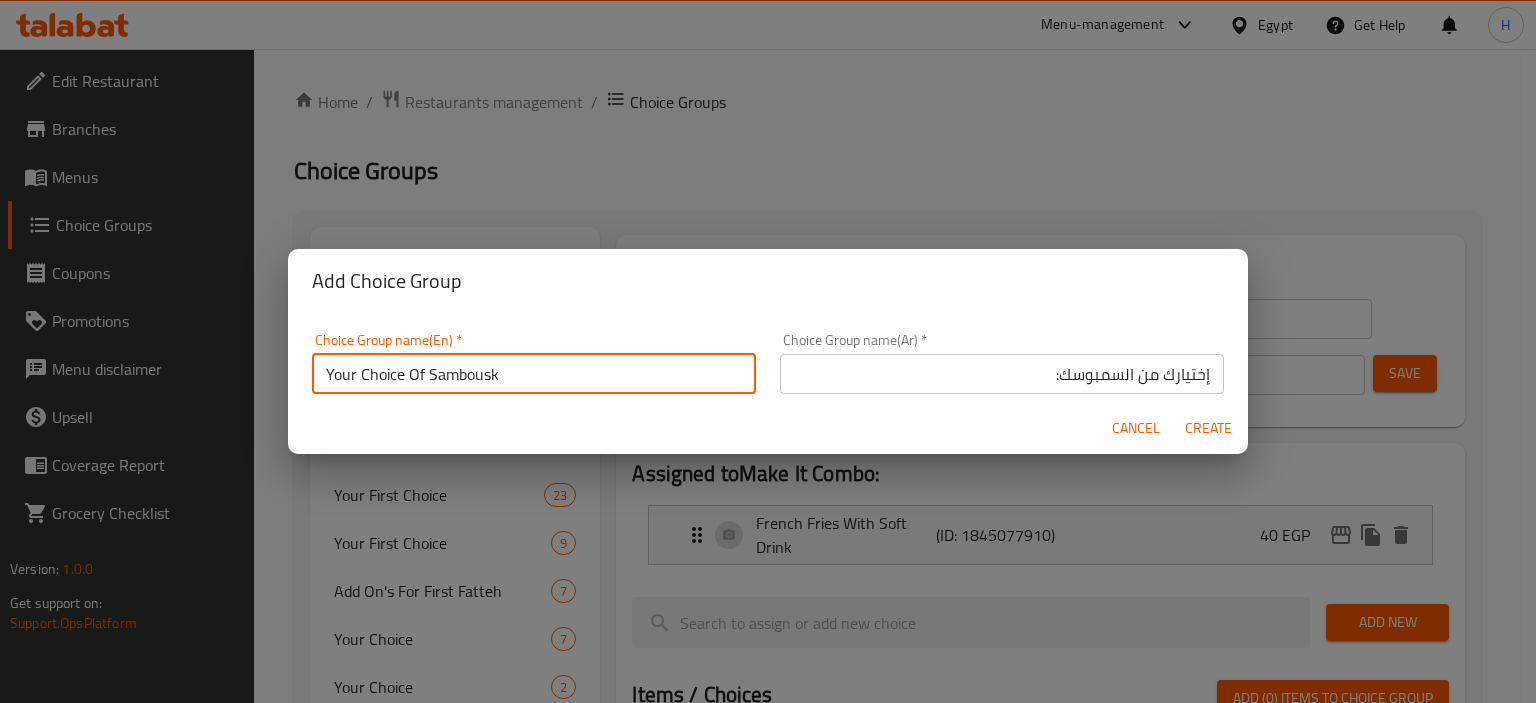 click on "Your Choice Of Sambousk" at bounding box center (534, 374) 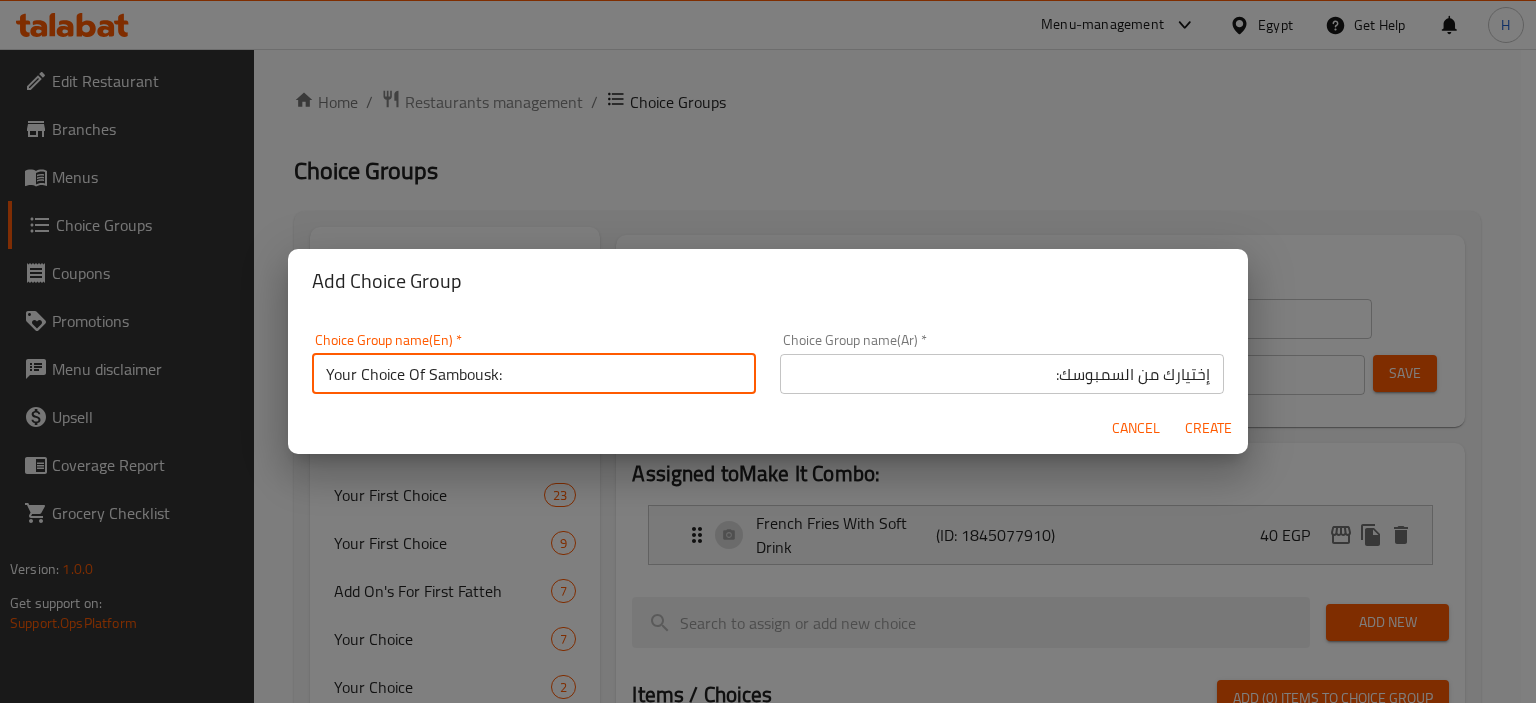 type on "Your Choice Of Sambousk:" 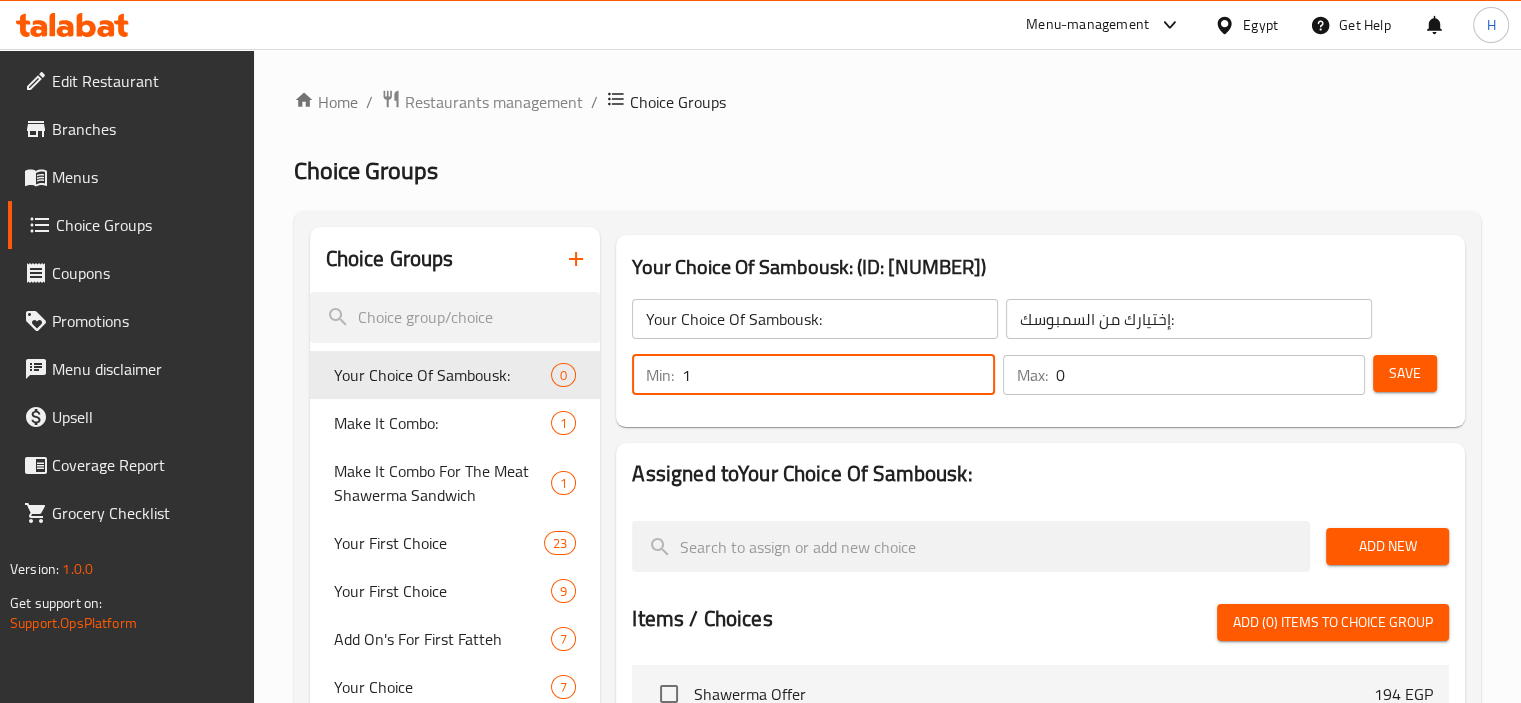 type on "1" 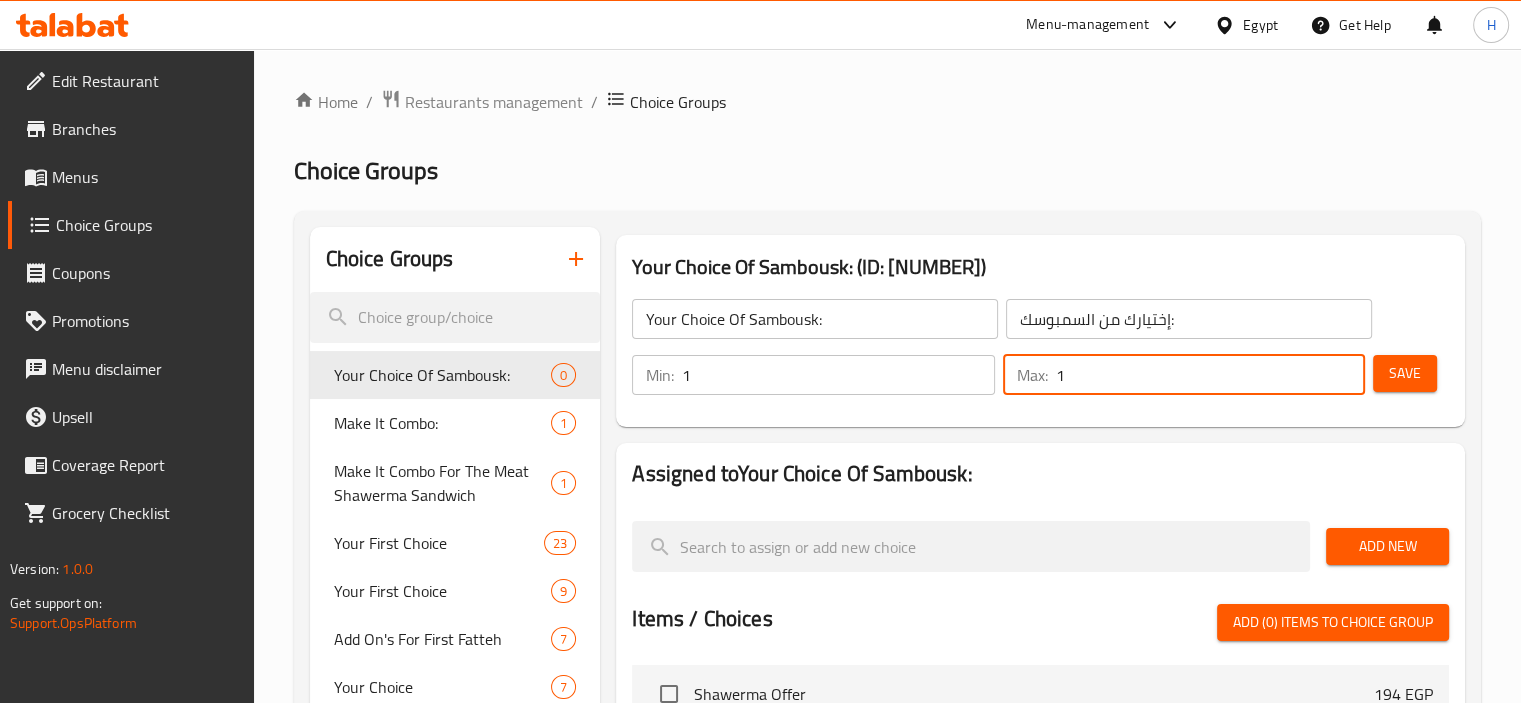 type on "1" 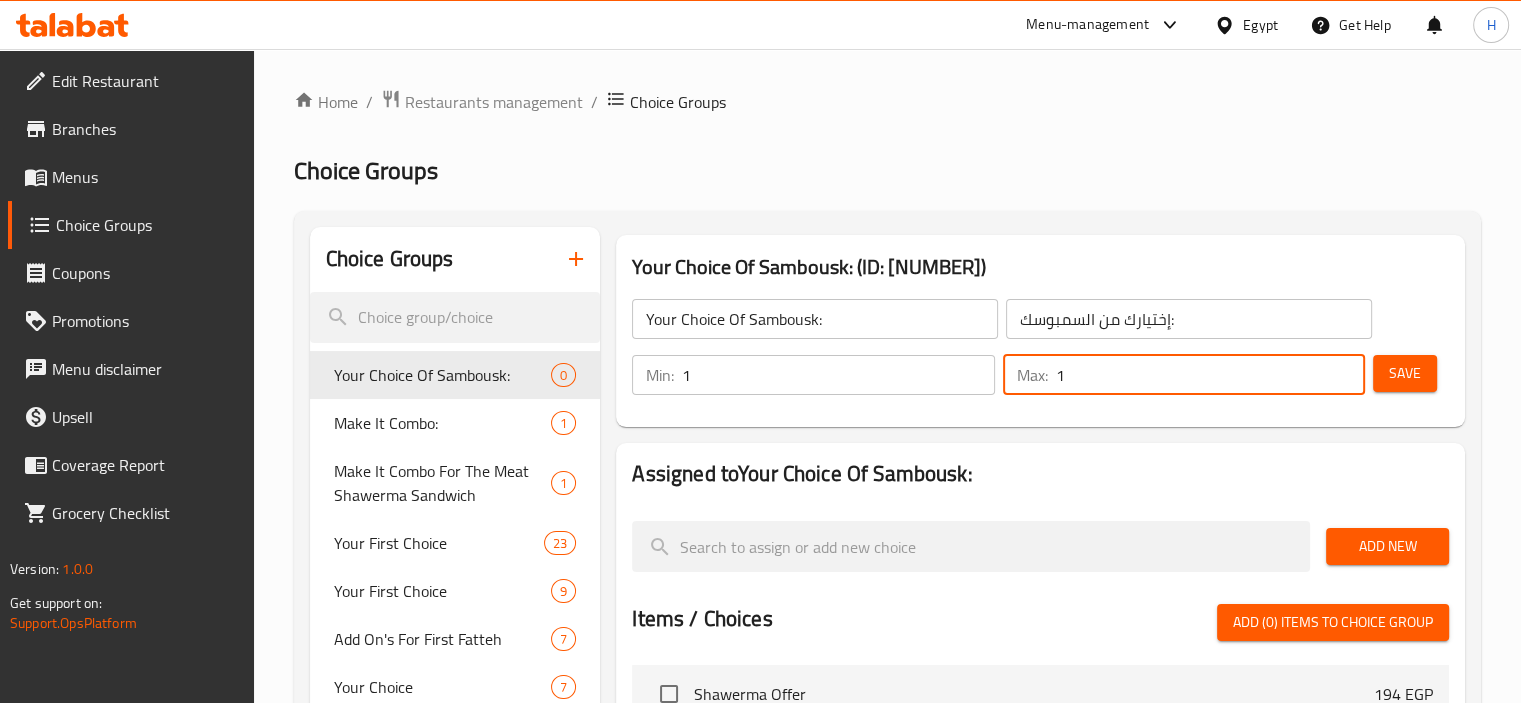 click on "1" at bounding box center (1210, 375) 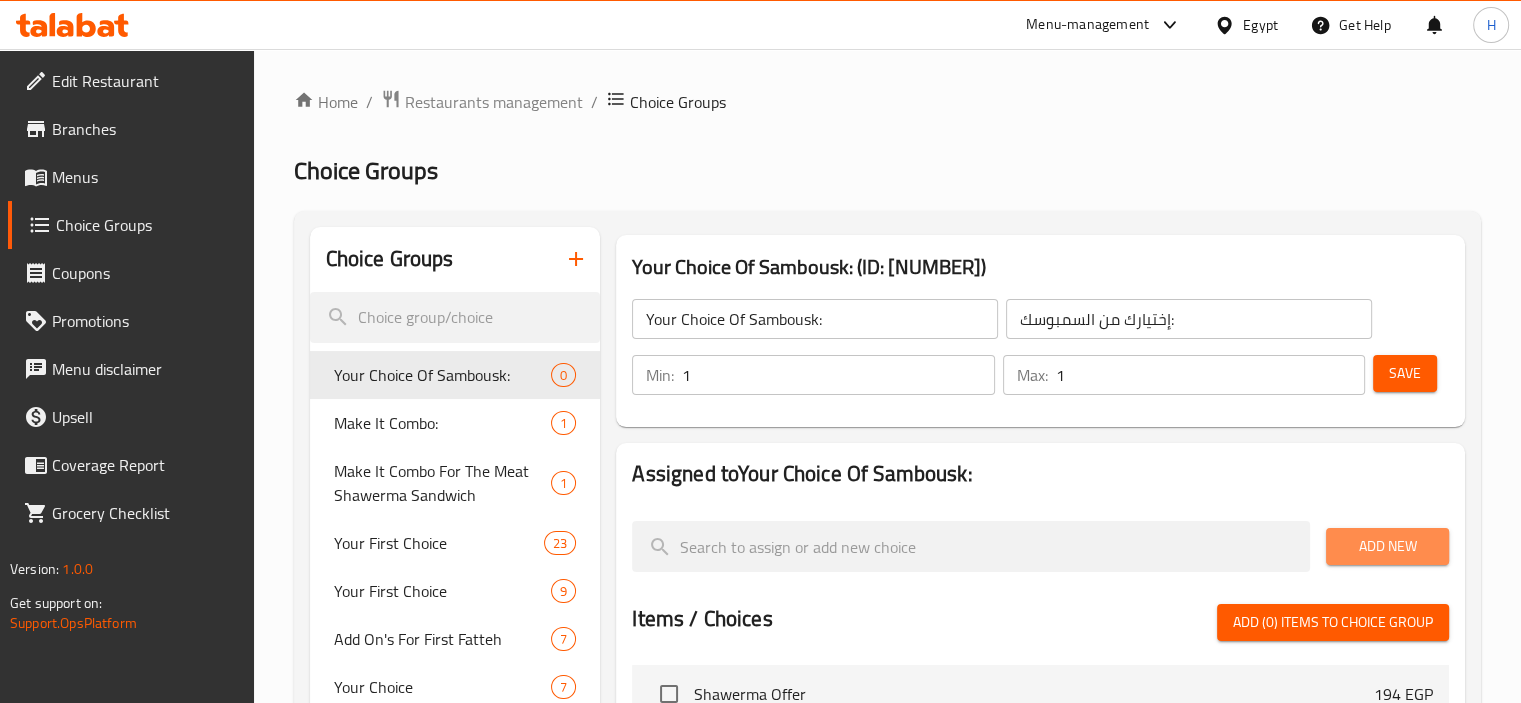 click on "Add New" at bounding box center (1387, 546) 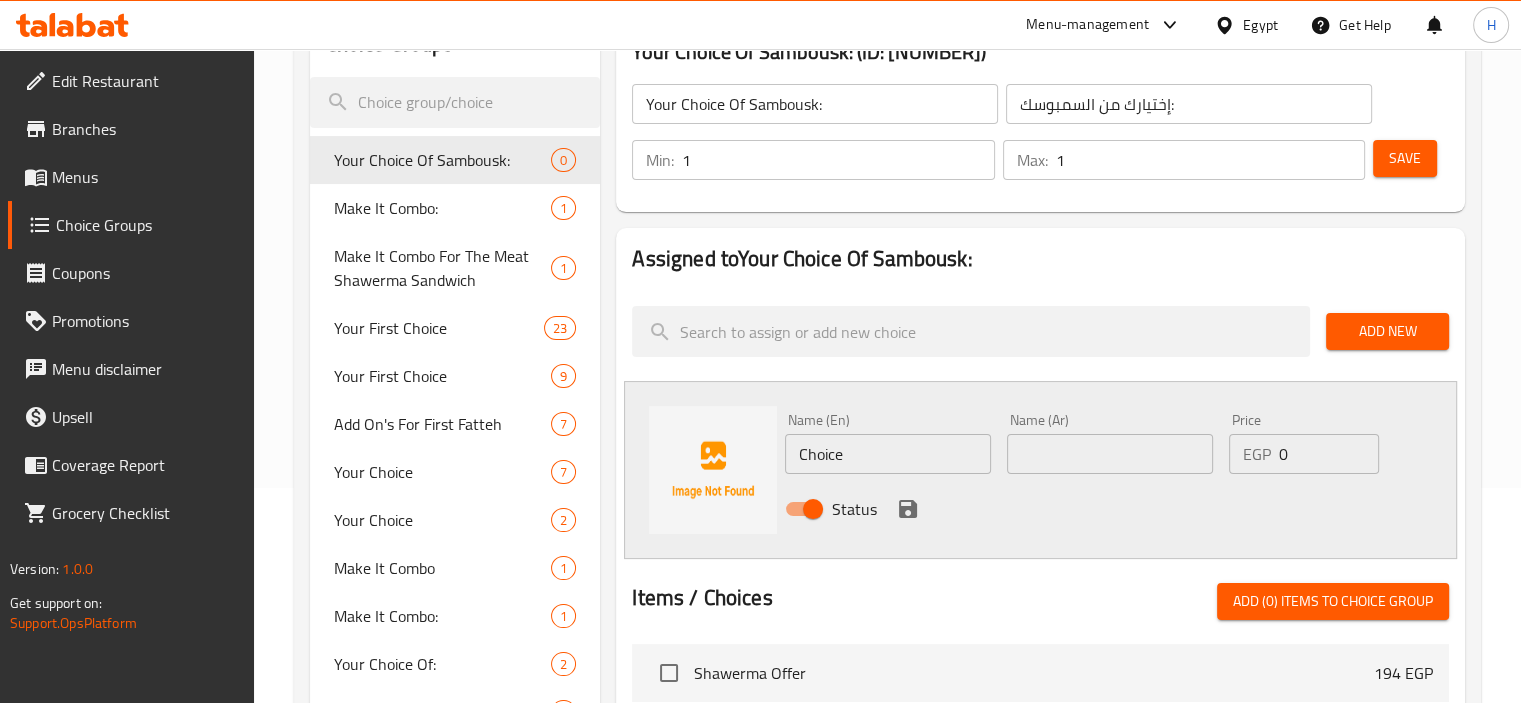 scroll, scrollTop: 279, scrollLeft: 0, axis: vertical 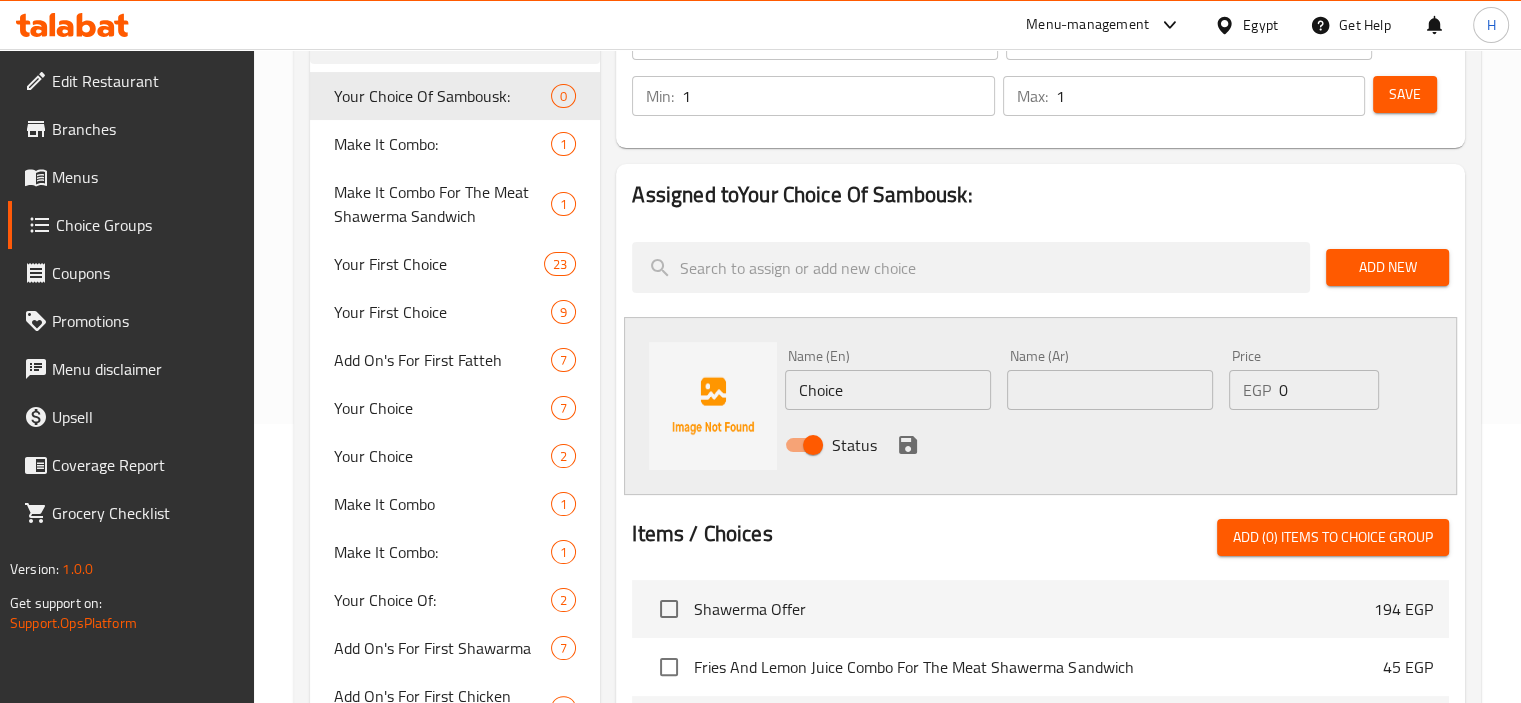click on "Choice" at bounding box center [888, 390] 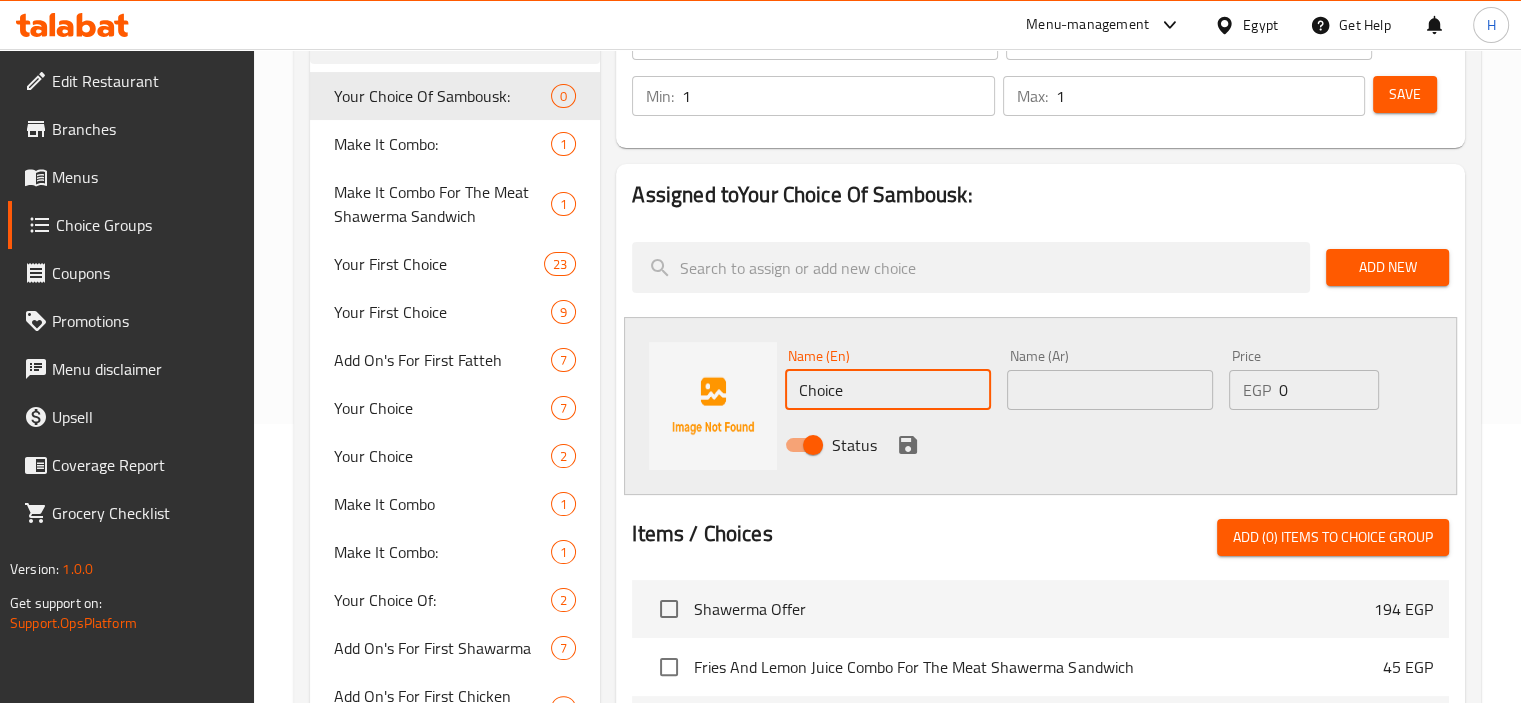 click on "Choice" at bounding box center [888, 390] 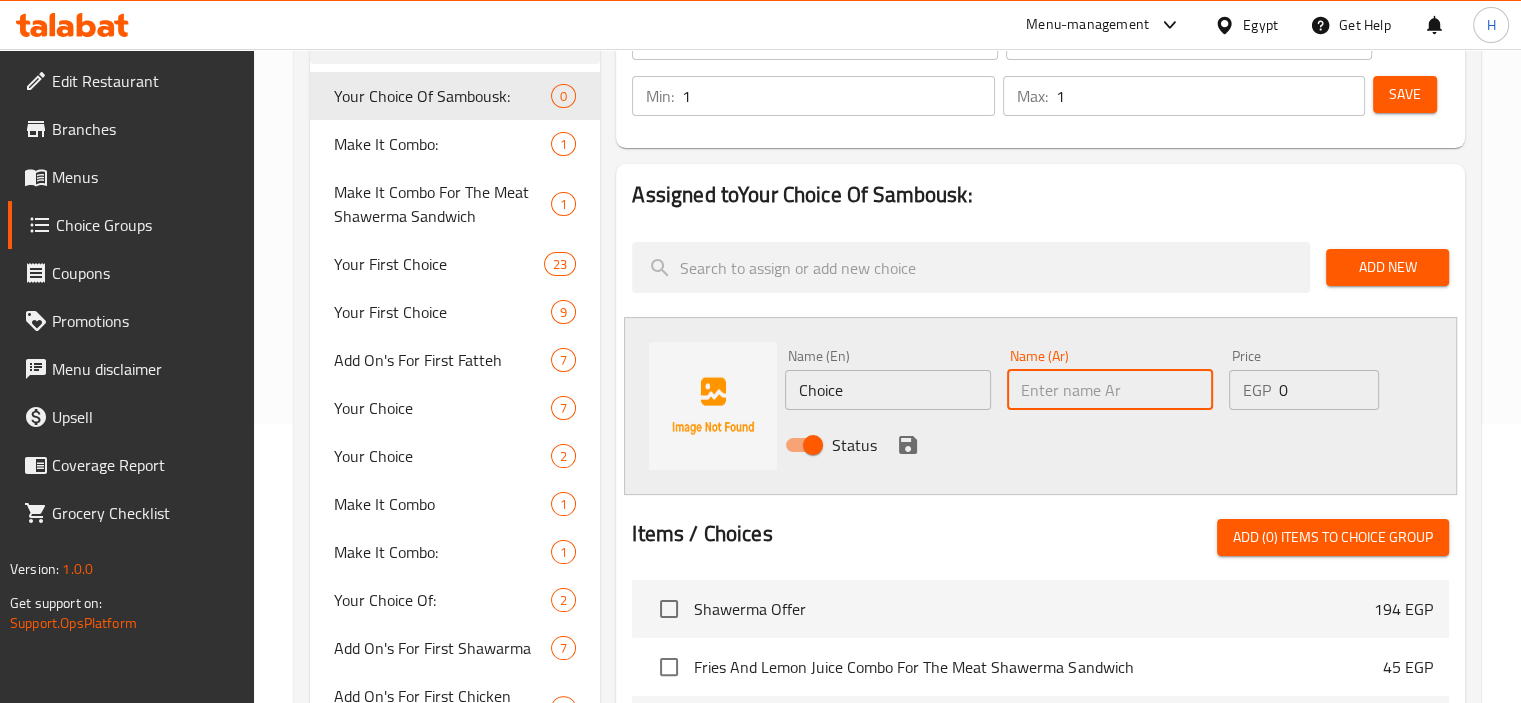 click at bounding box center [1110, 390] 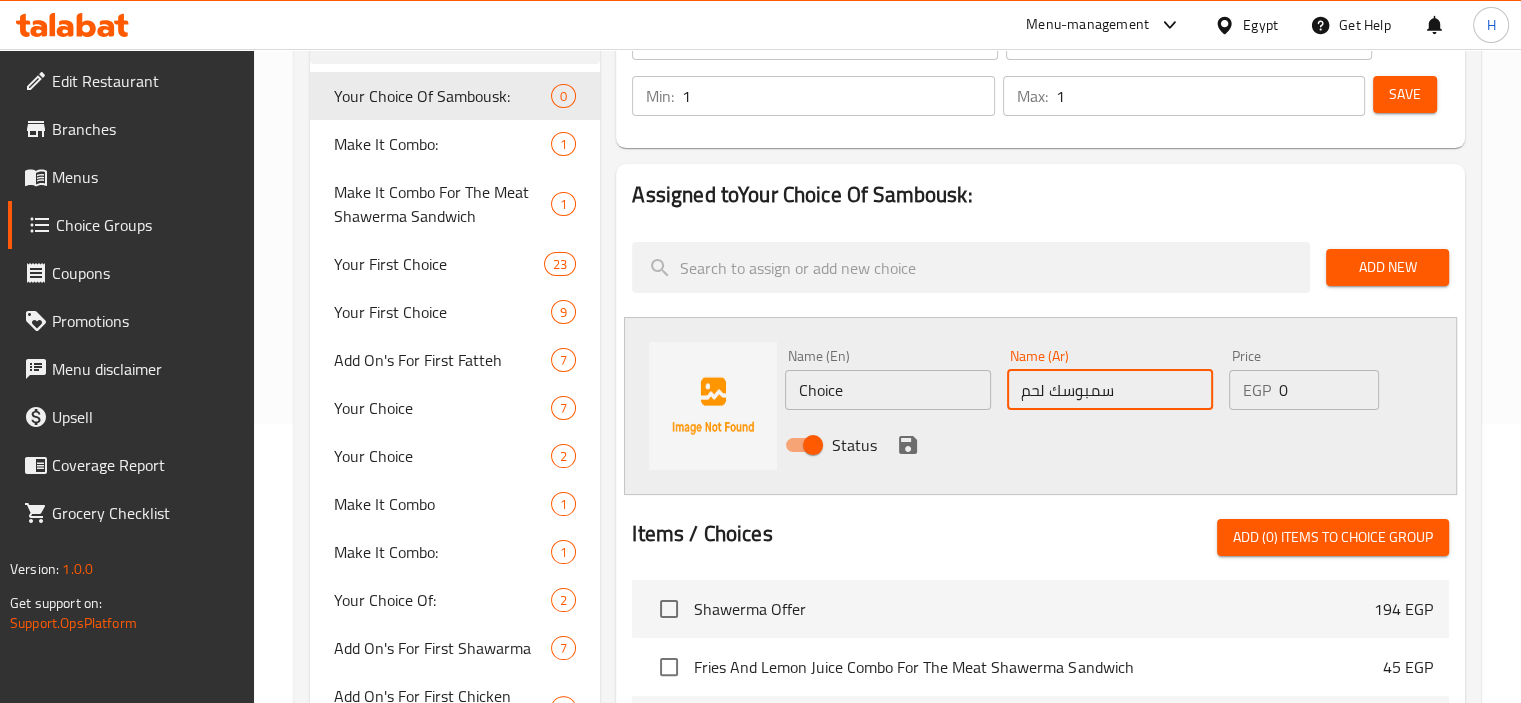 type on "سمبوسك لحم" 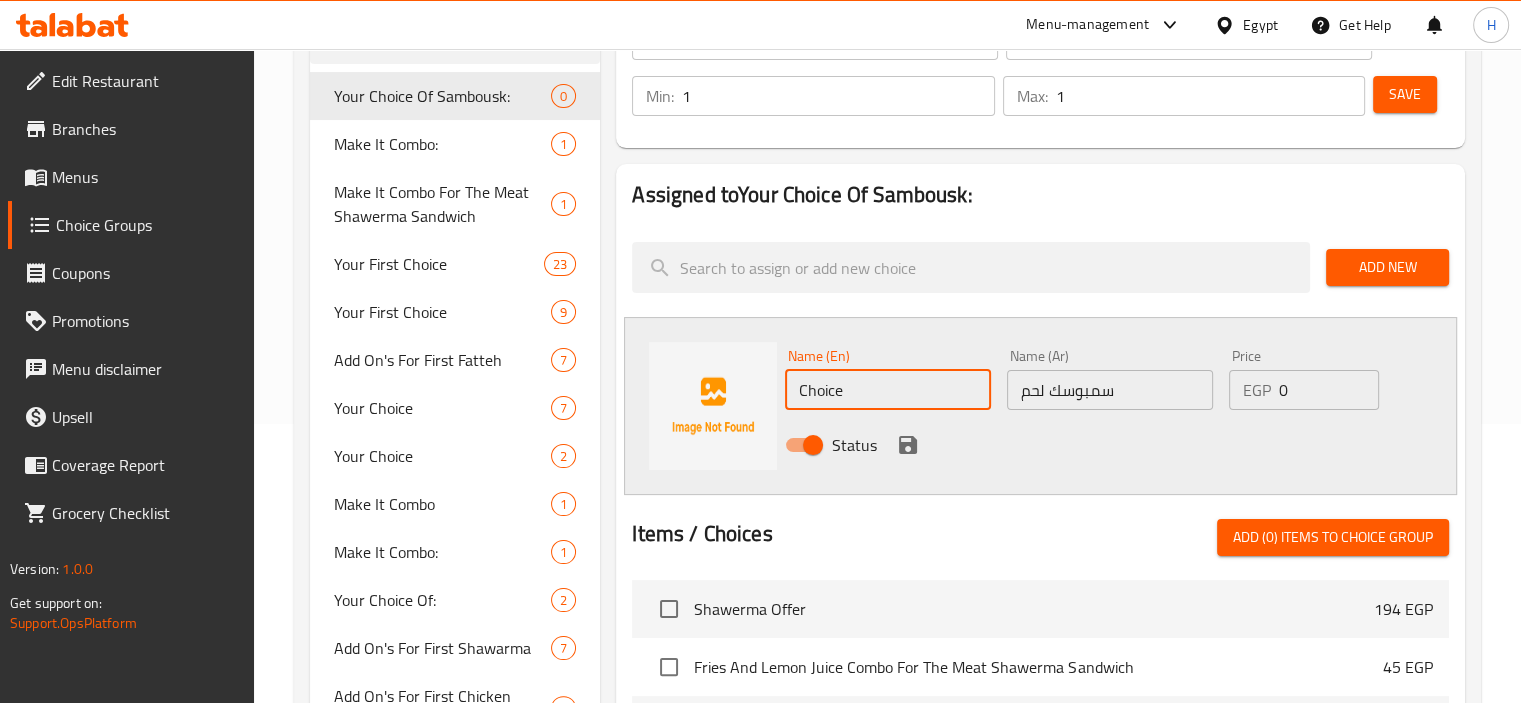 click on "Choice" at bounding box center (888, 390) 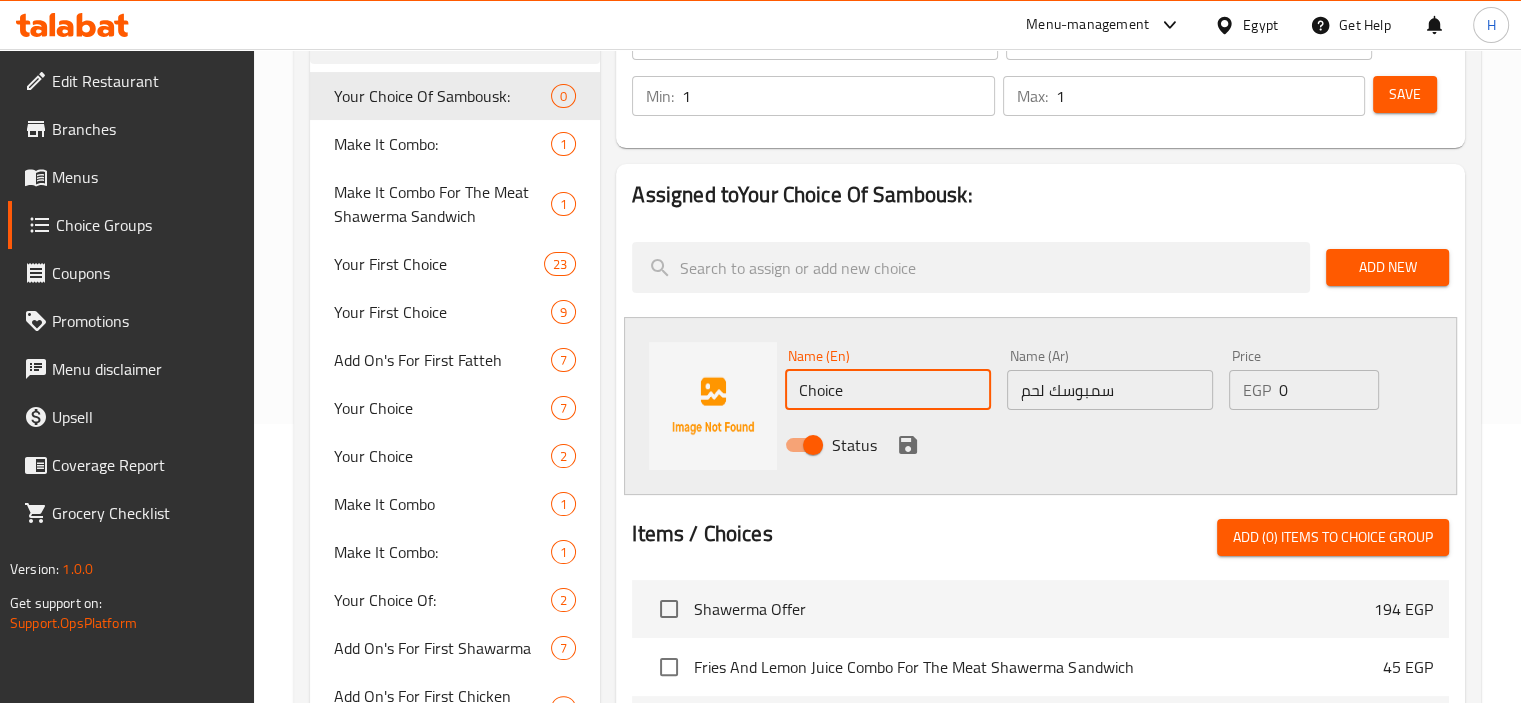 click on "Choice" at bounding box center (888, 390) 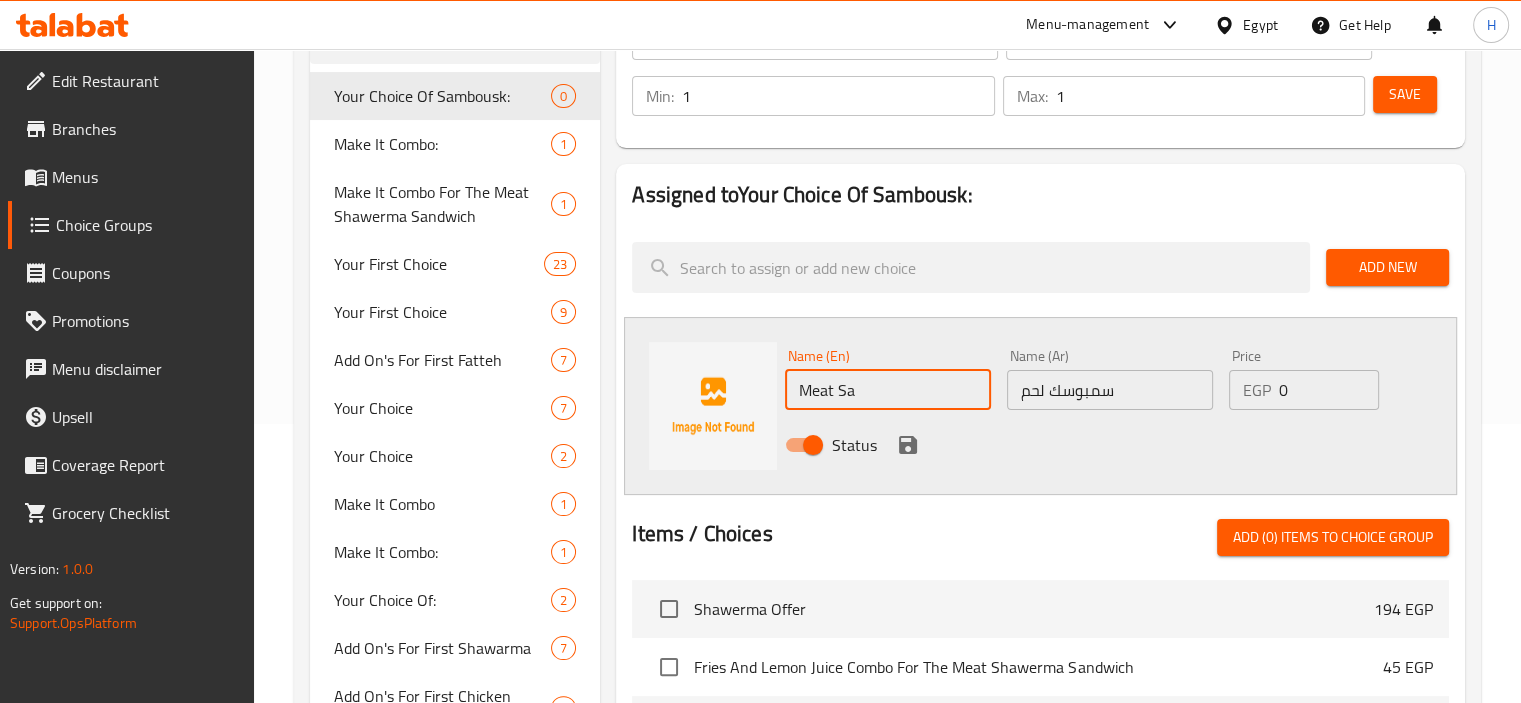 type on "Meat Sambousek" 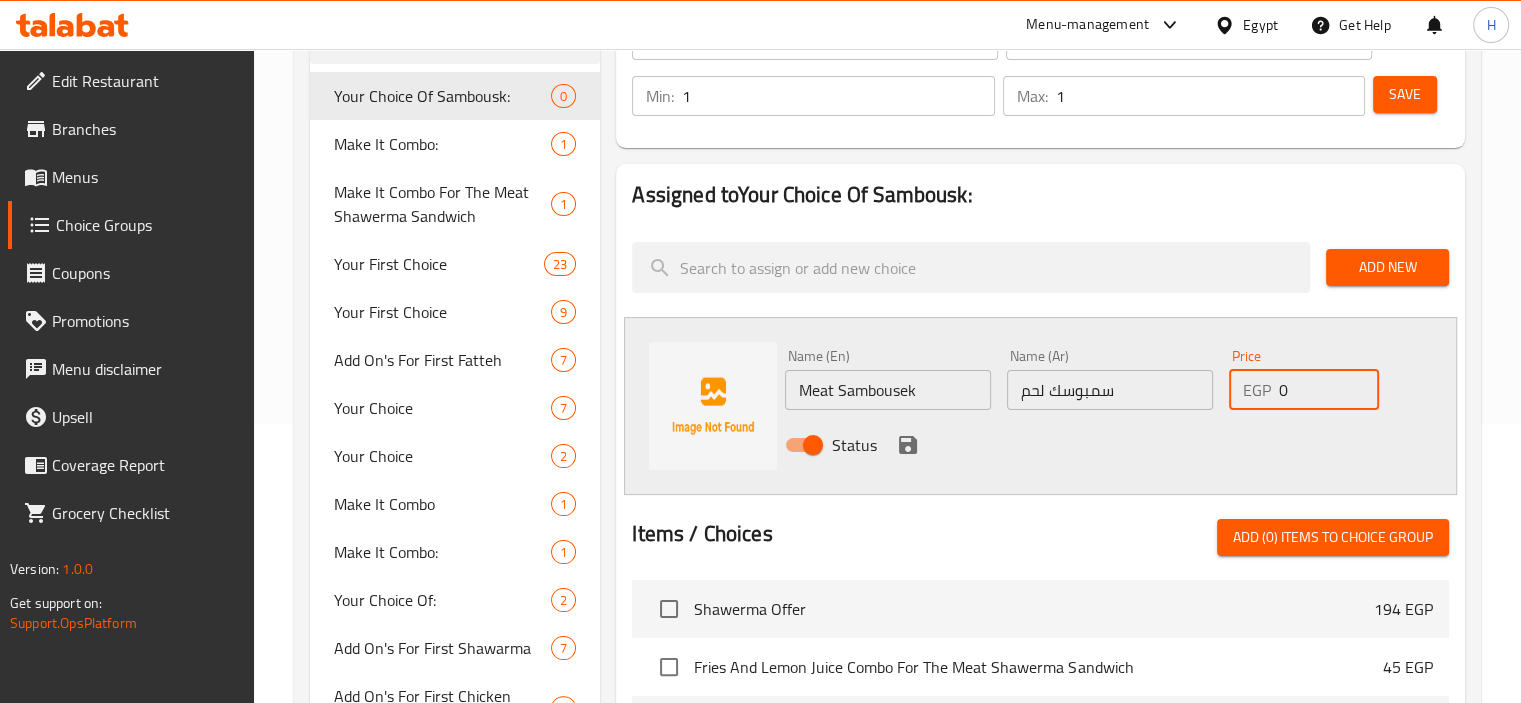 drag, startPoint x: 1304, startPoint y: 376, endPoint x: 1186, endPoint y: 383, distance: 118.20744 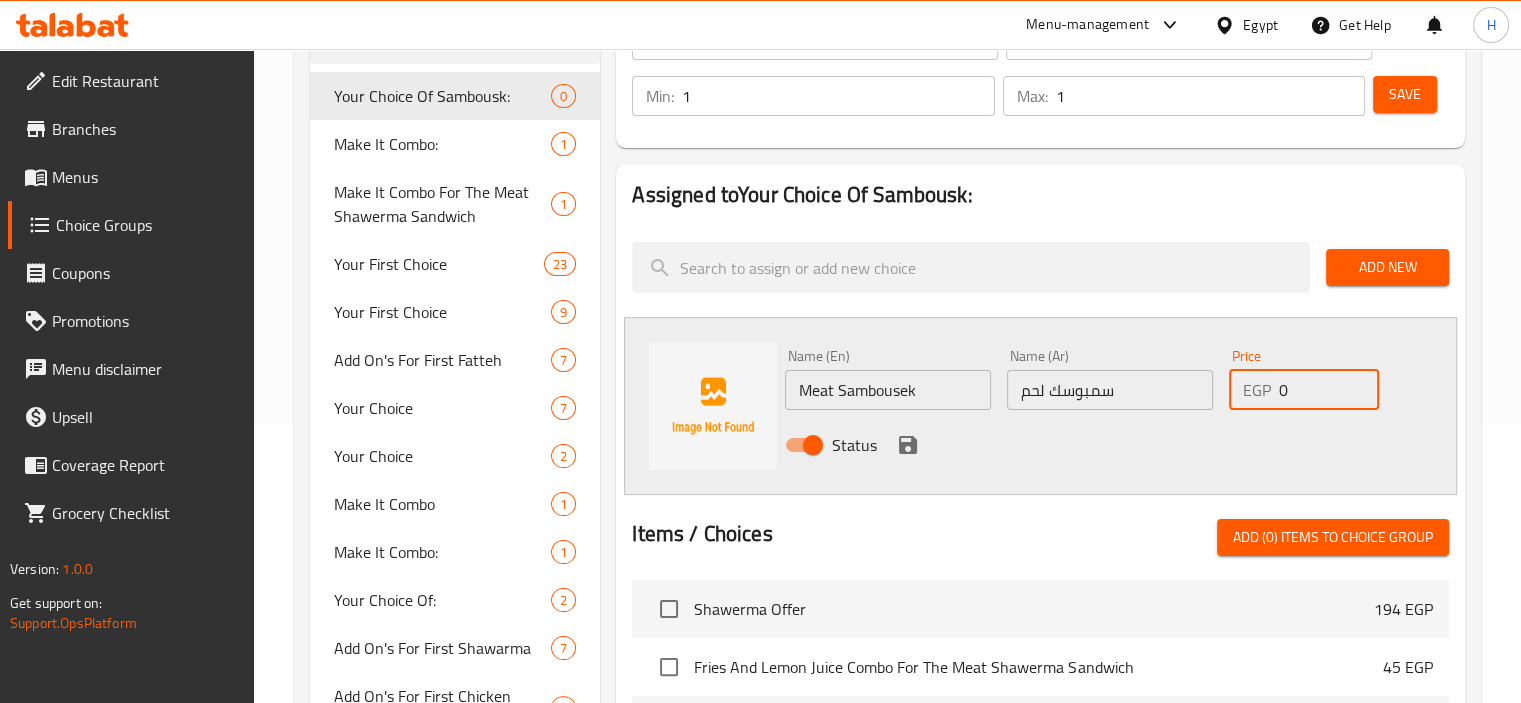 click on "Name (En) Meat Sambousek Name (En) Name (Ar) سمبوسك لحم Name (Ar) Price EGP 0 Price Status" at bounding box center (1110, 406) 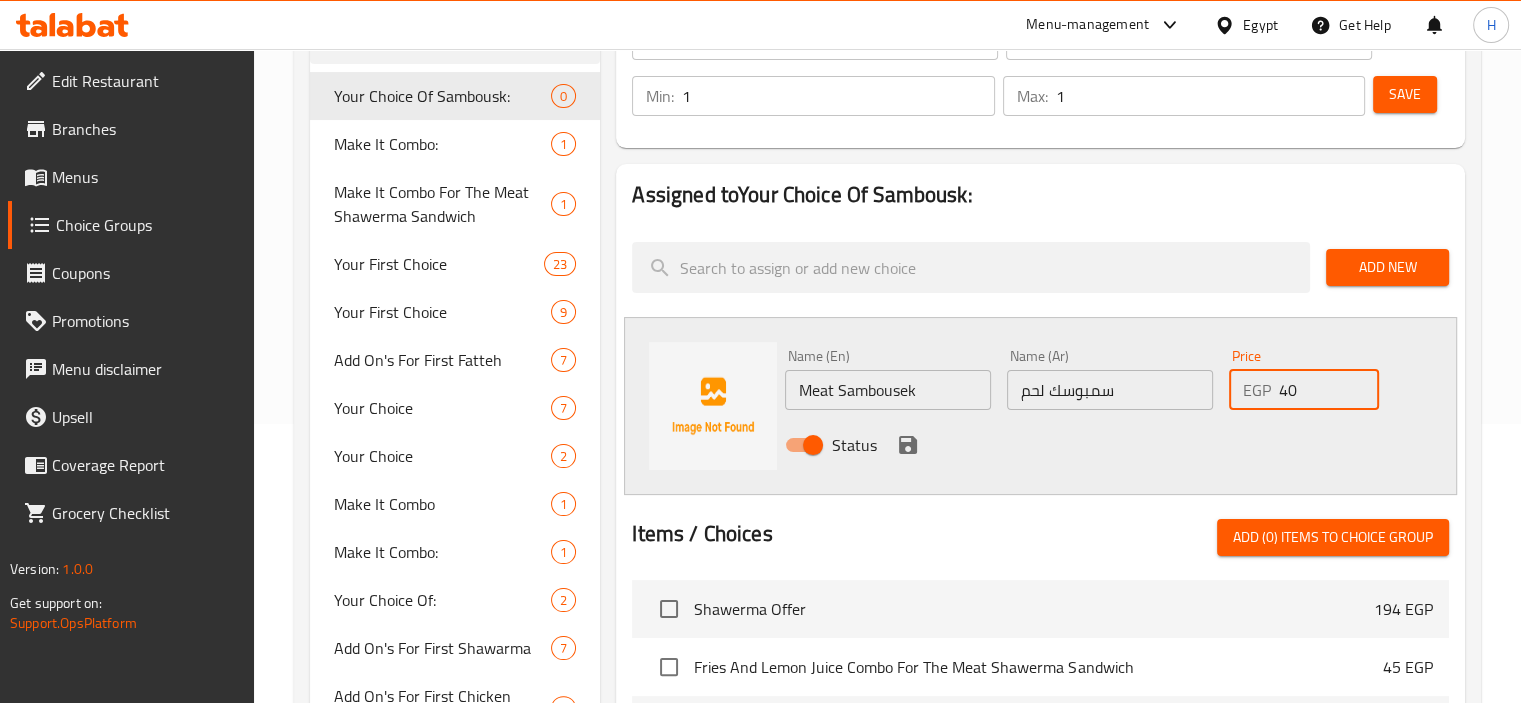 type on "40" 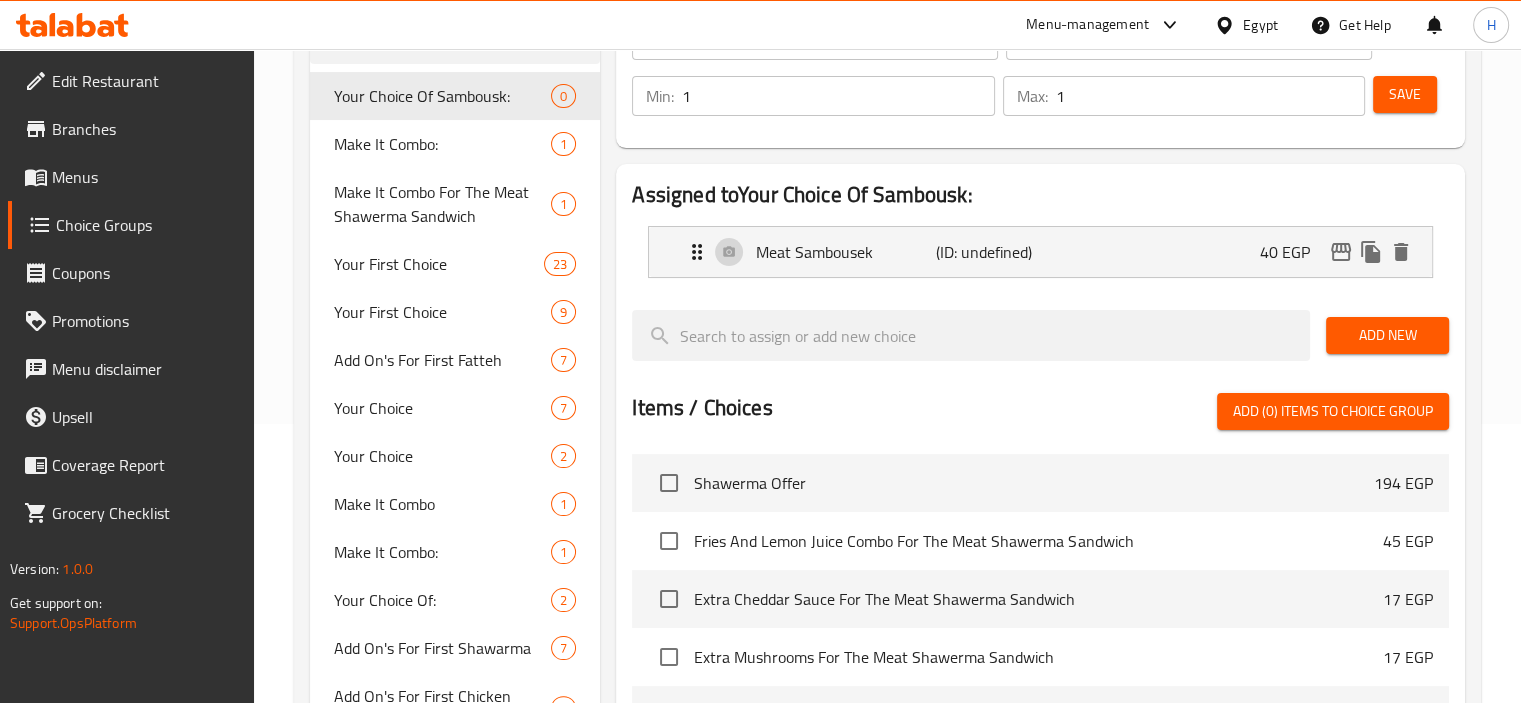 click on "Add New" at bounding box center [1387, 335] 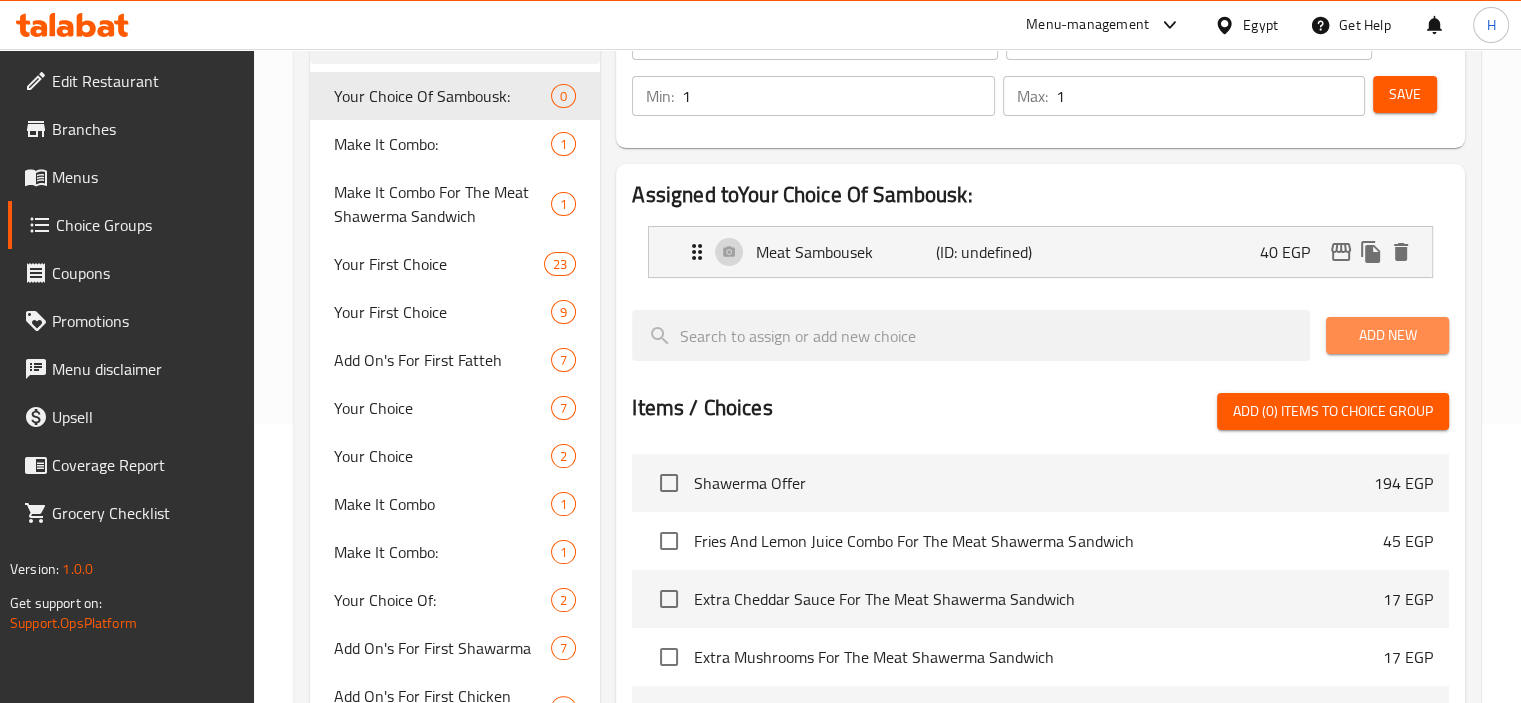 click on "Add New" at bounding box center [1387, 335] 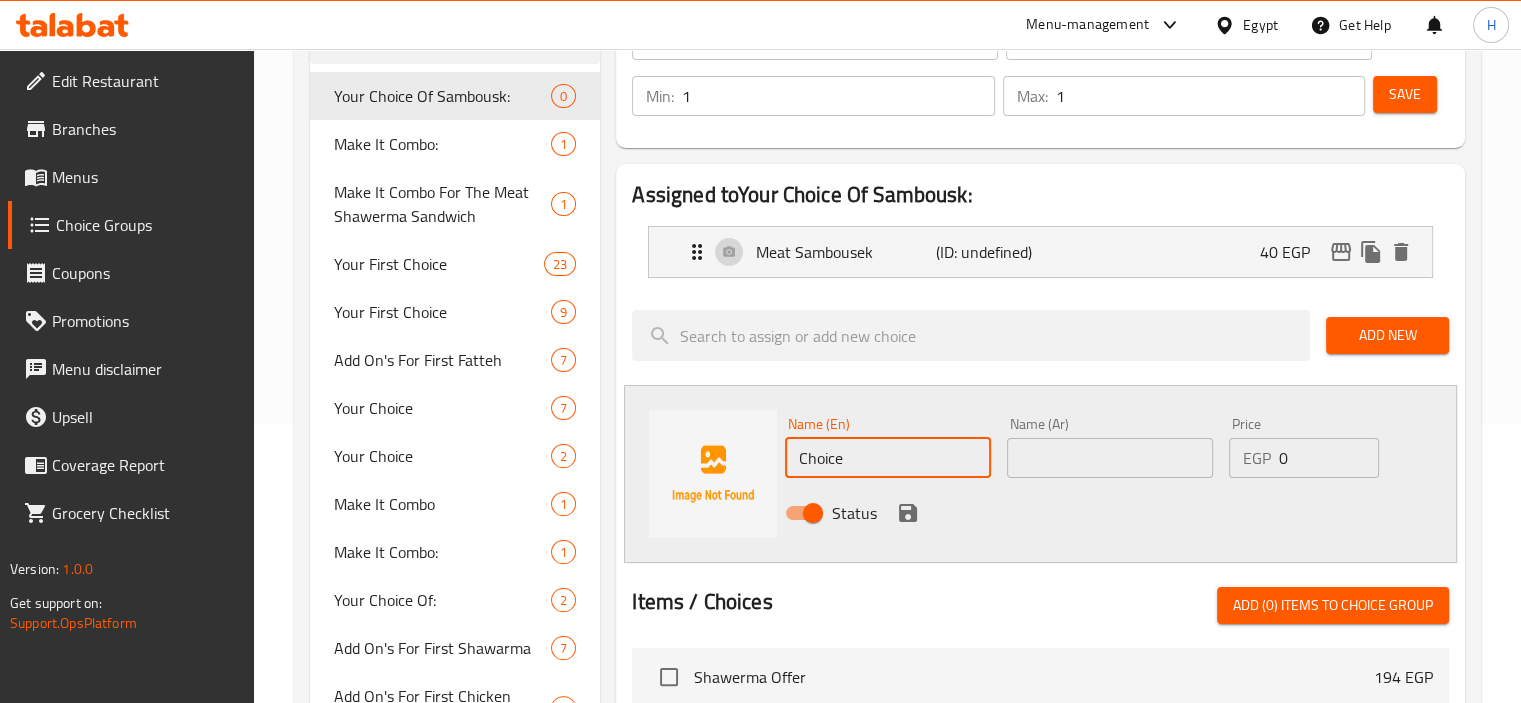 click on "Choice" at bounding box center [888, 458] 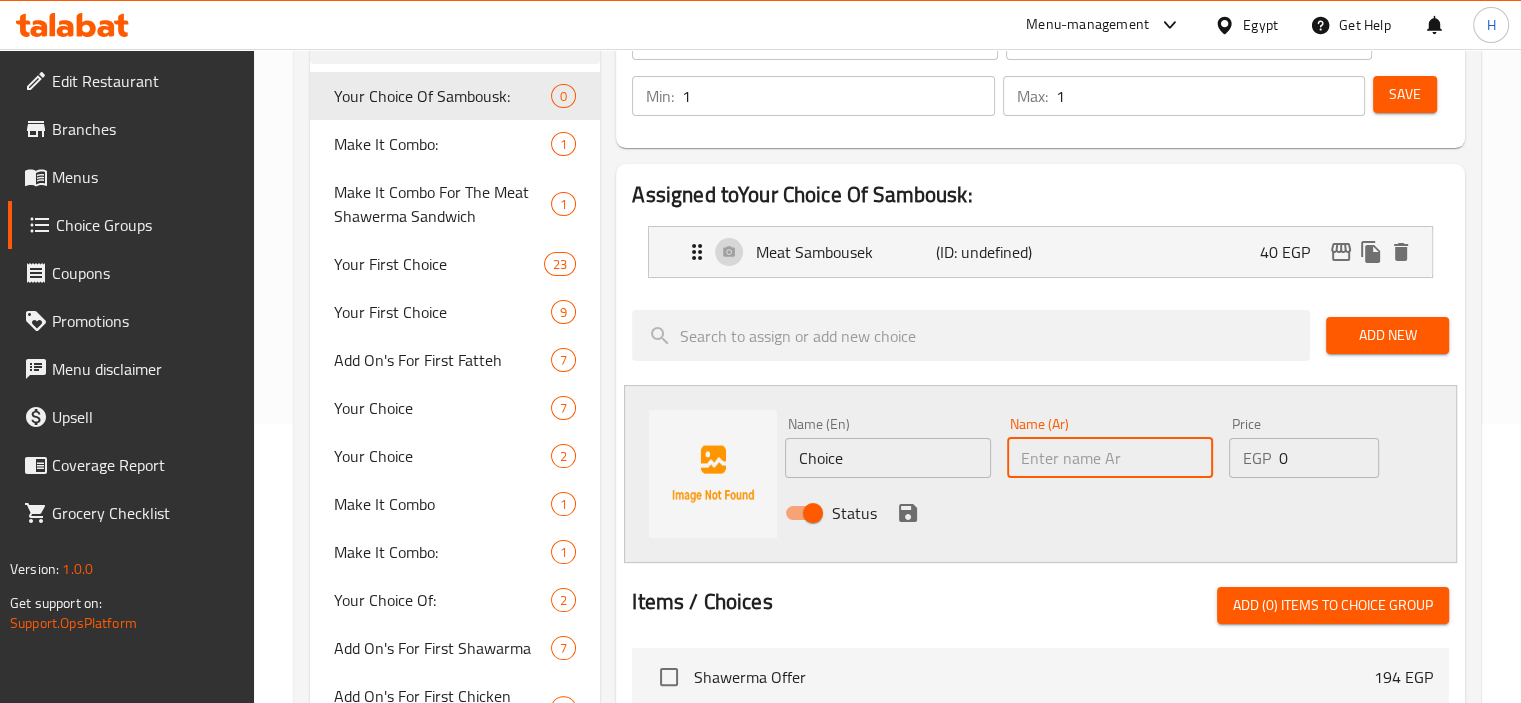 click at bounding box center (1110, 458) 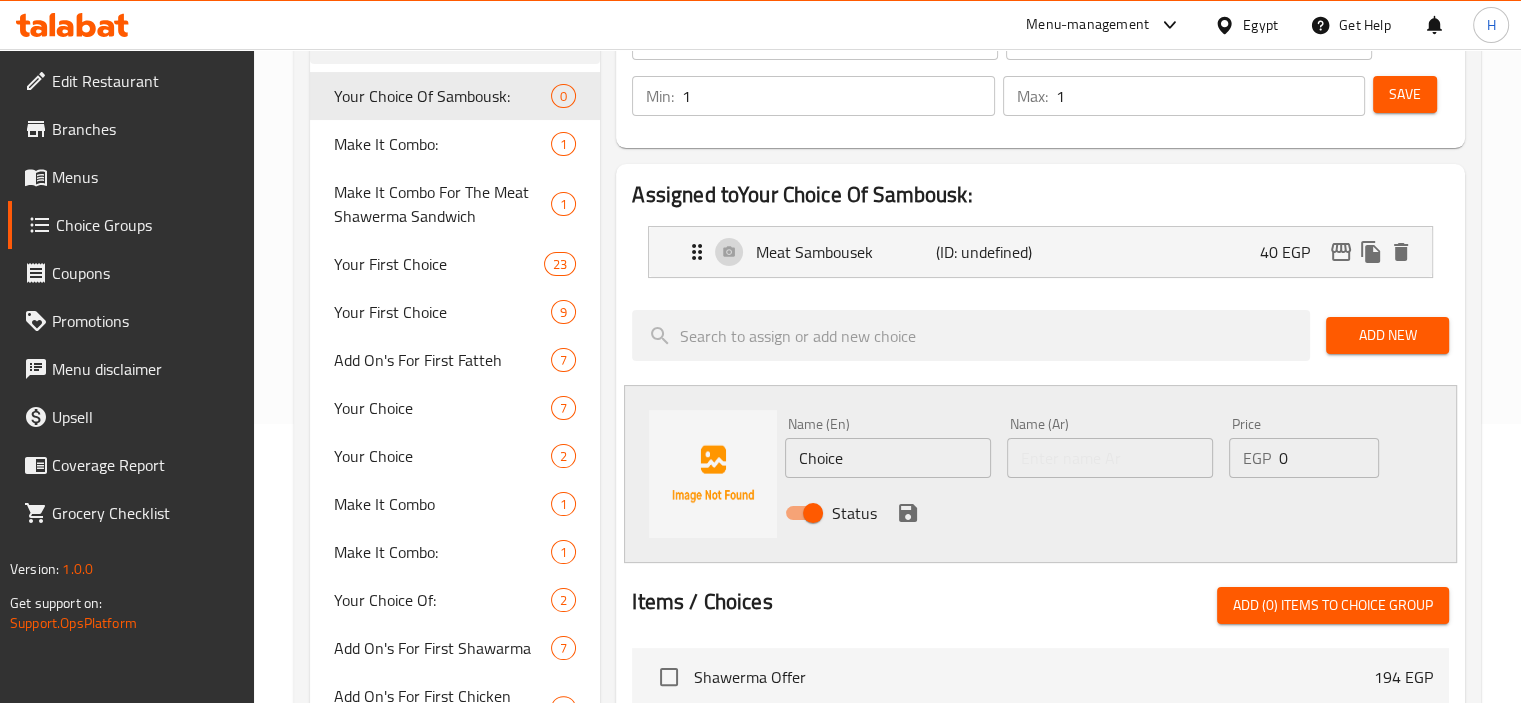 click on "Name (En) Choice Name (En)" at bounding box center [888, 447] 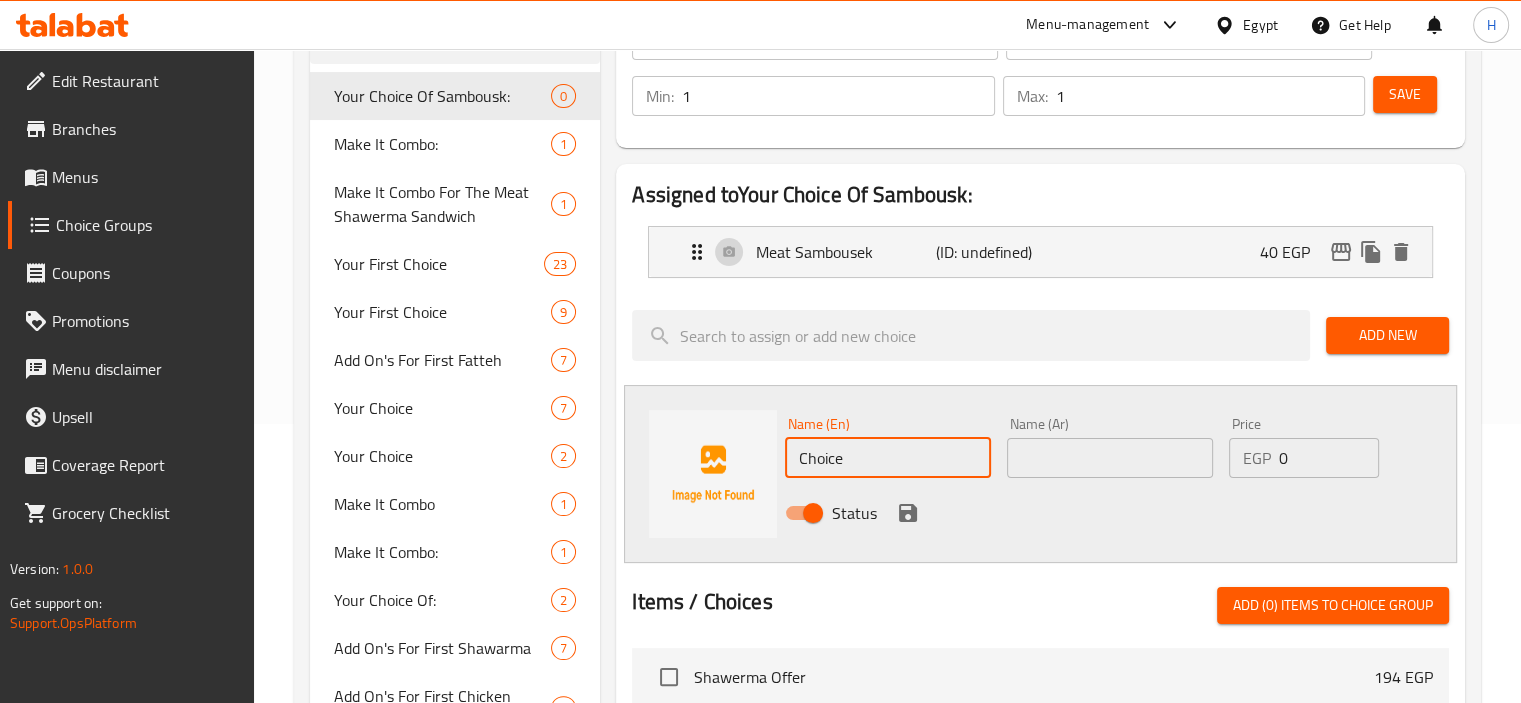 click on "Choice" at bounding box center (888, 458) 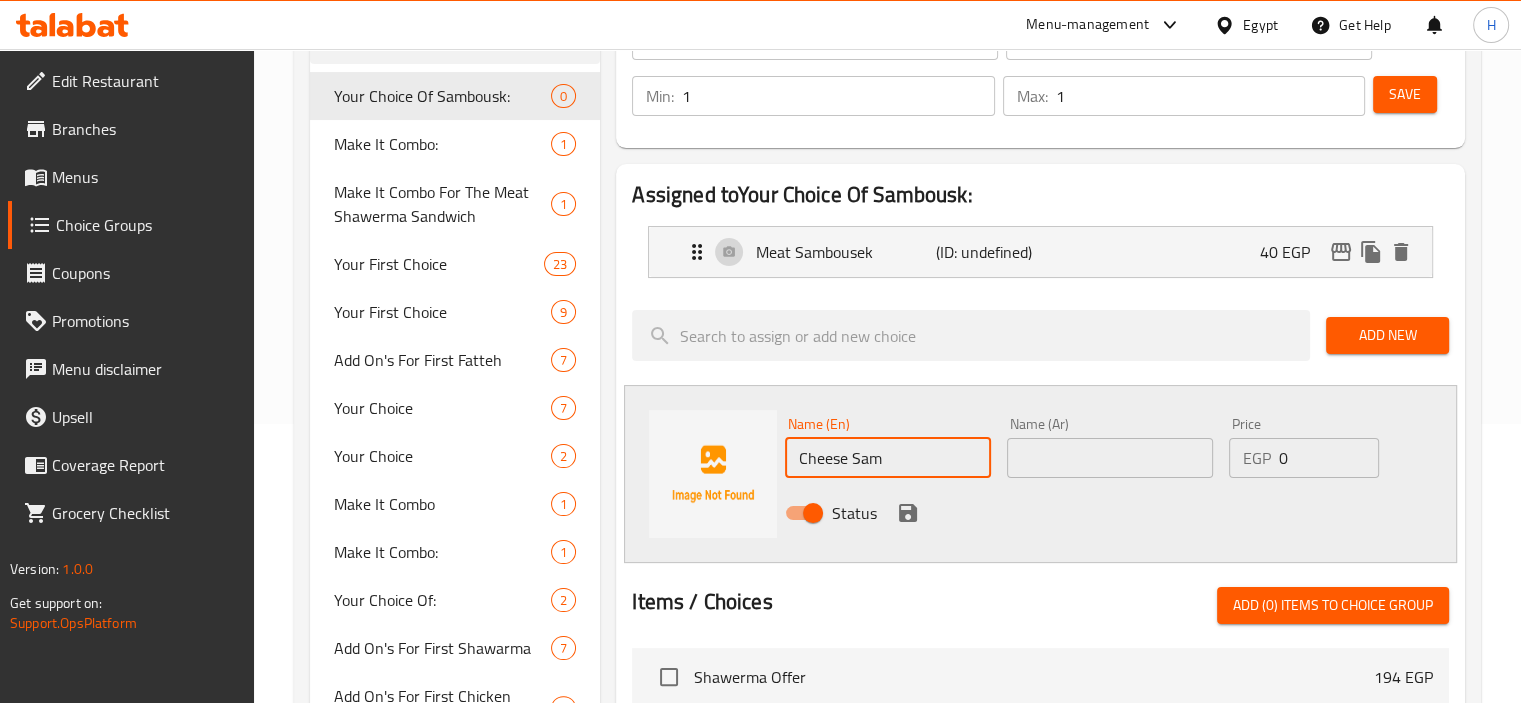 type on "Cheese Sambousek" 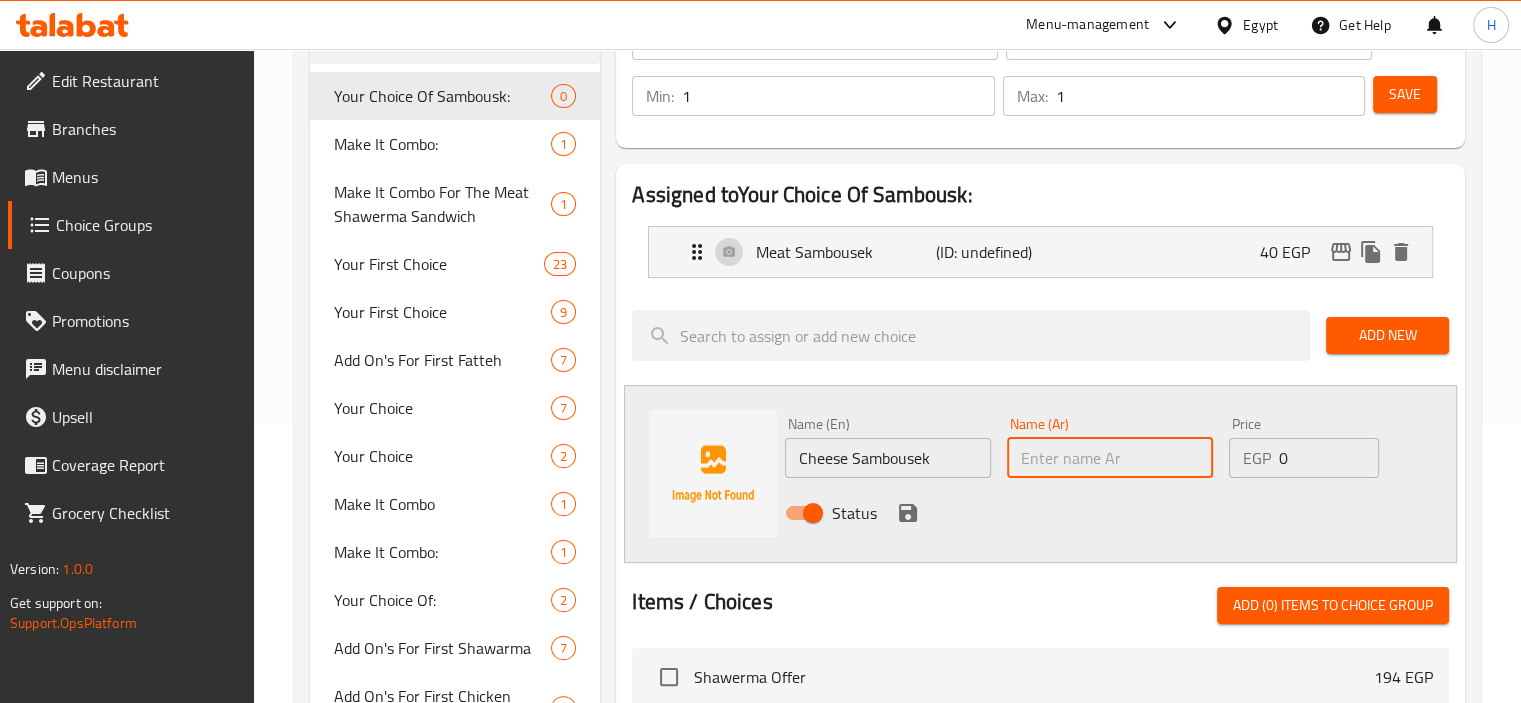 click at bounding box center (1110, 458) 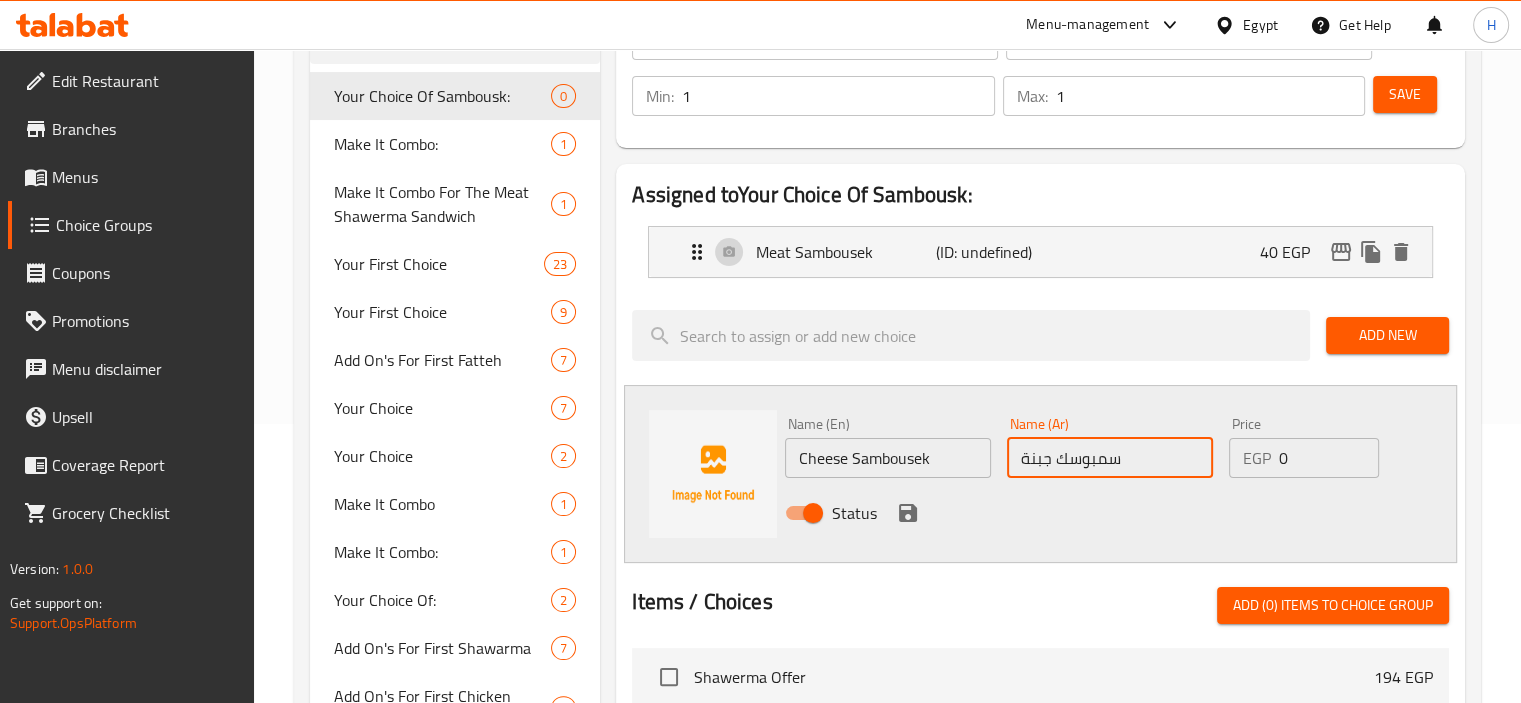 type on "سمبوسك جبنة" 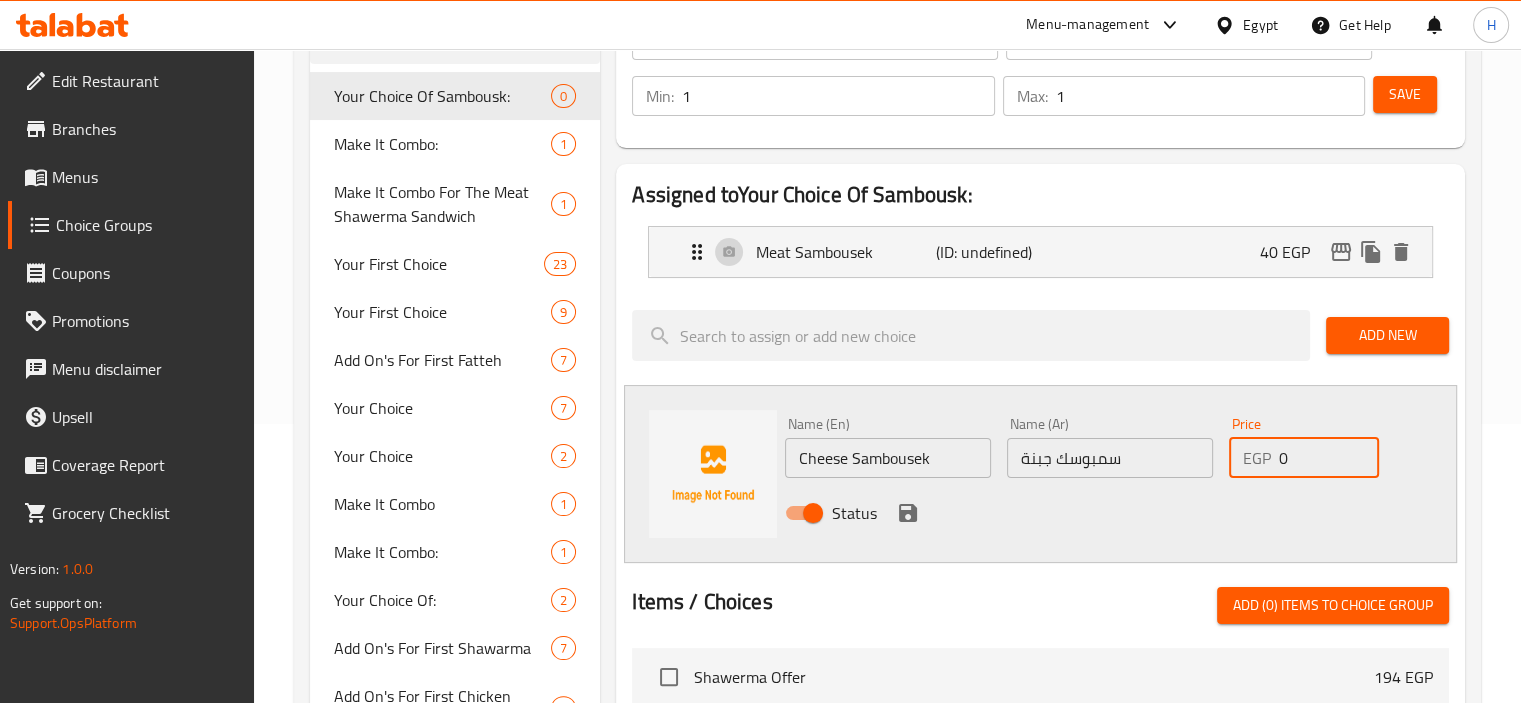 drag, startPoint x: 1302, startPoint y: 451, endPoint x: 1195, endPoint y: 464, distance: 107.78683 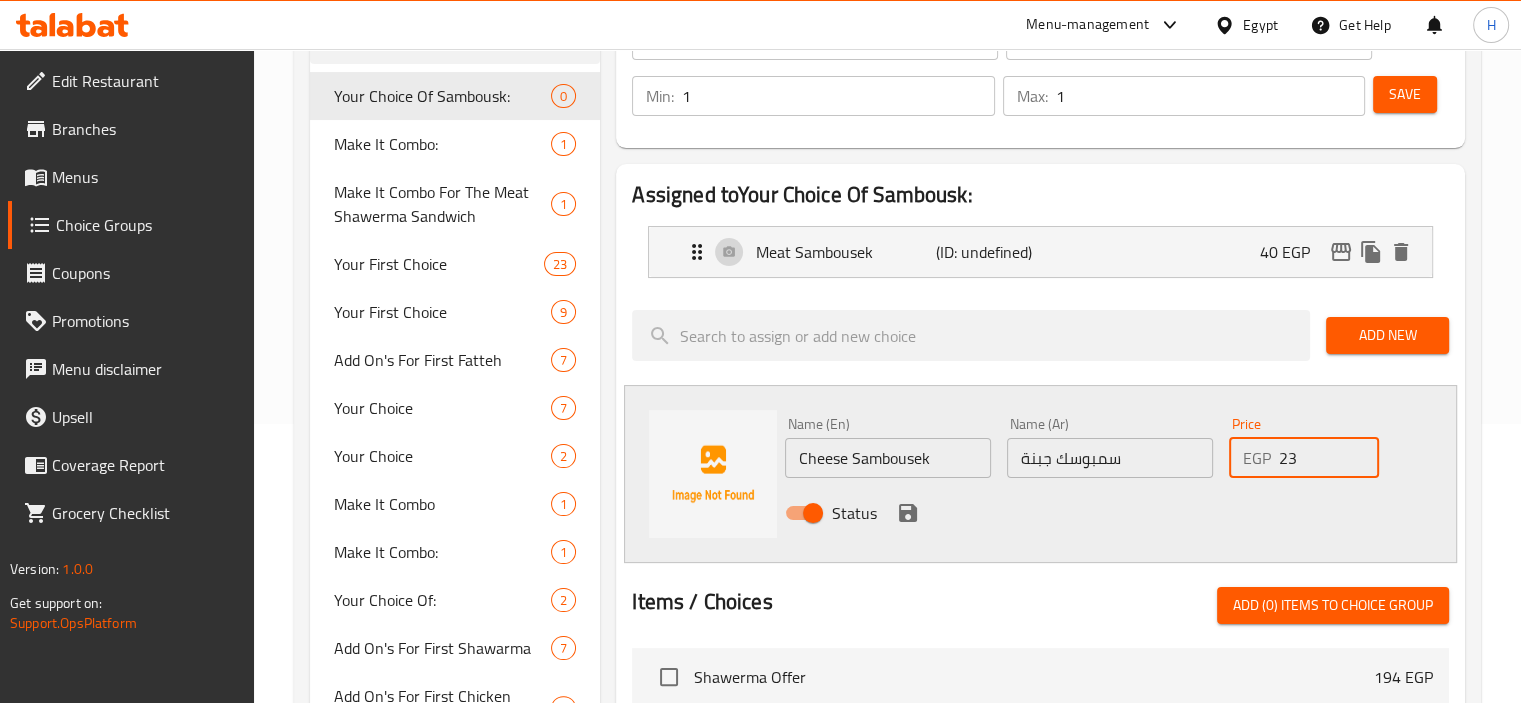type on "23" 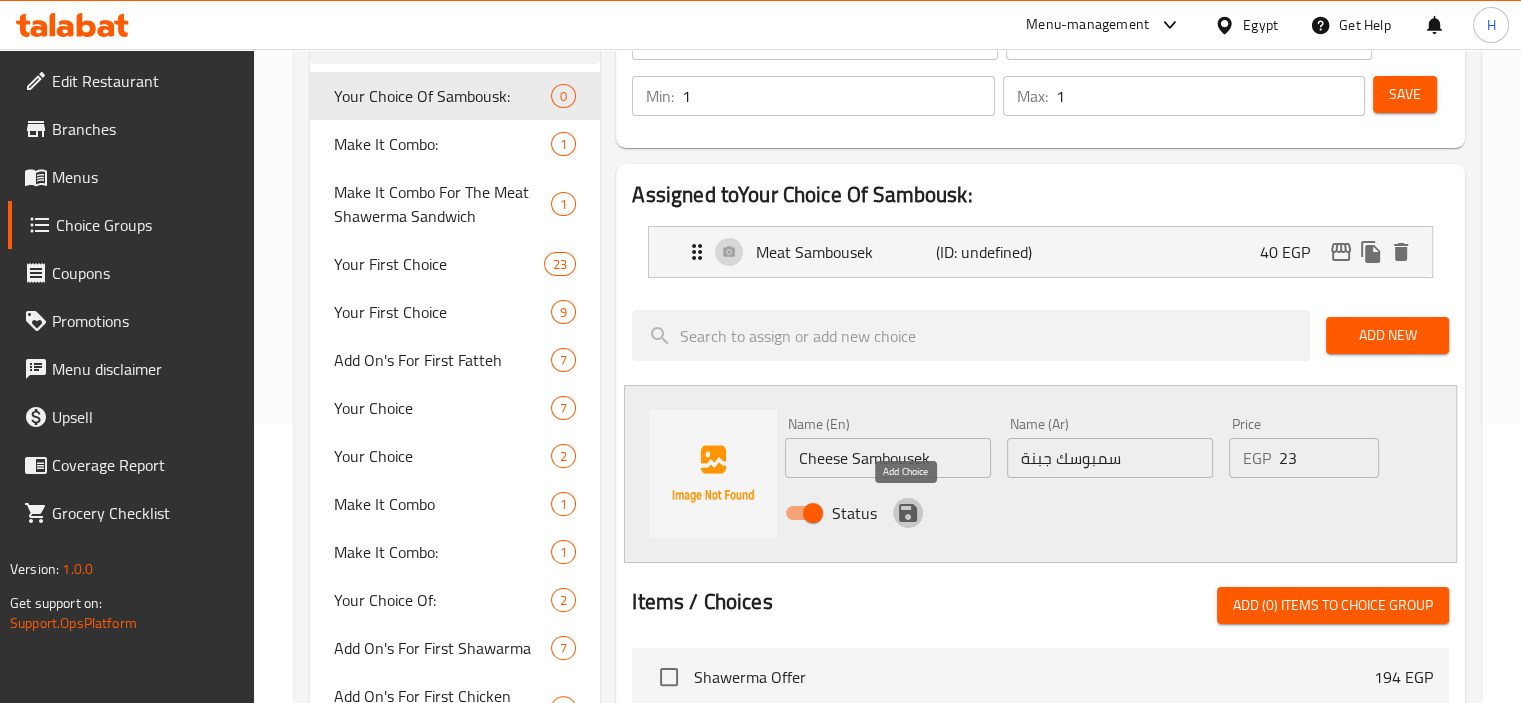 click 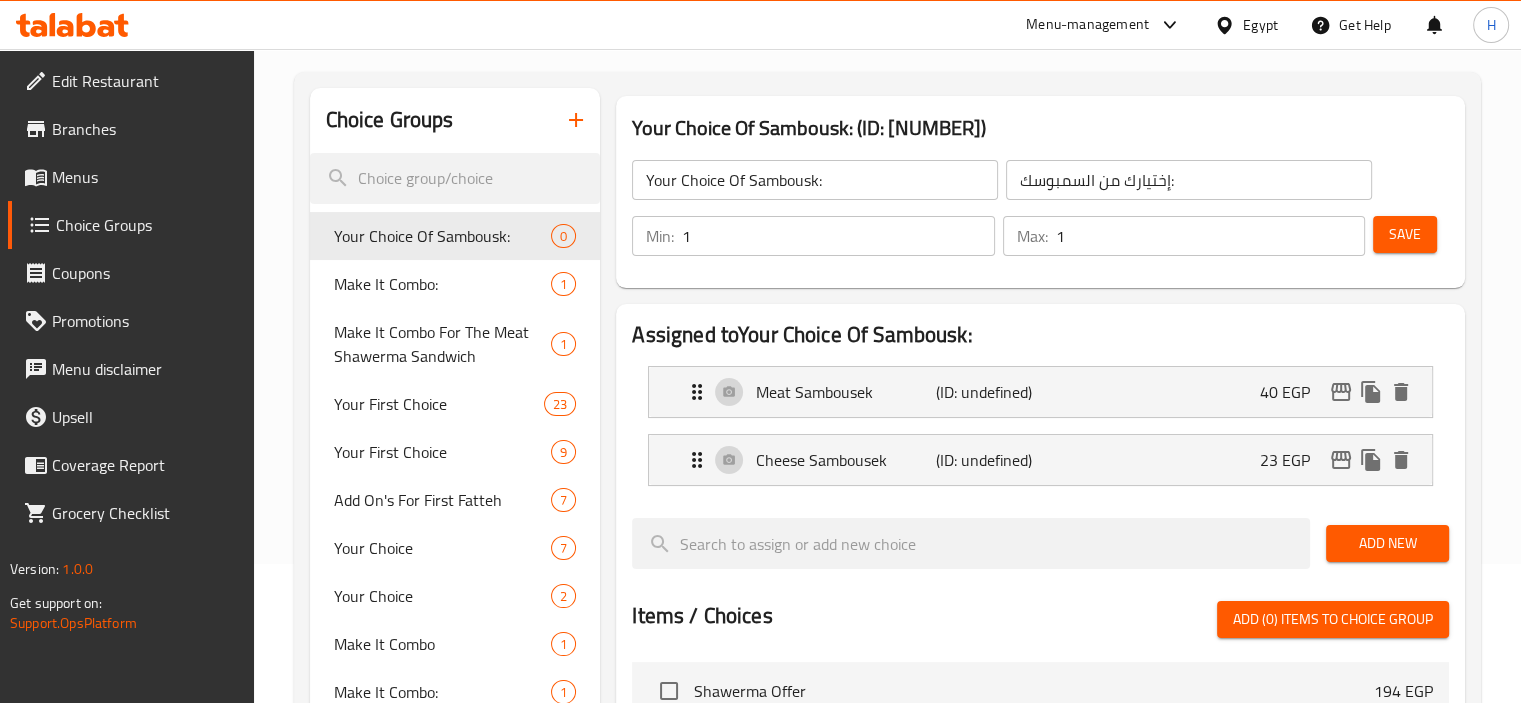scroll, scrollTop: 127, scrollLeft: 0, axis: vertical 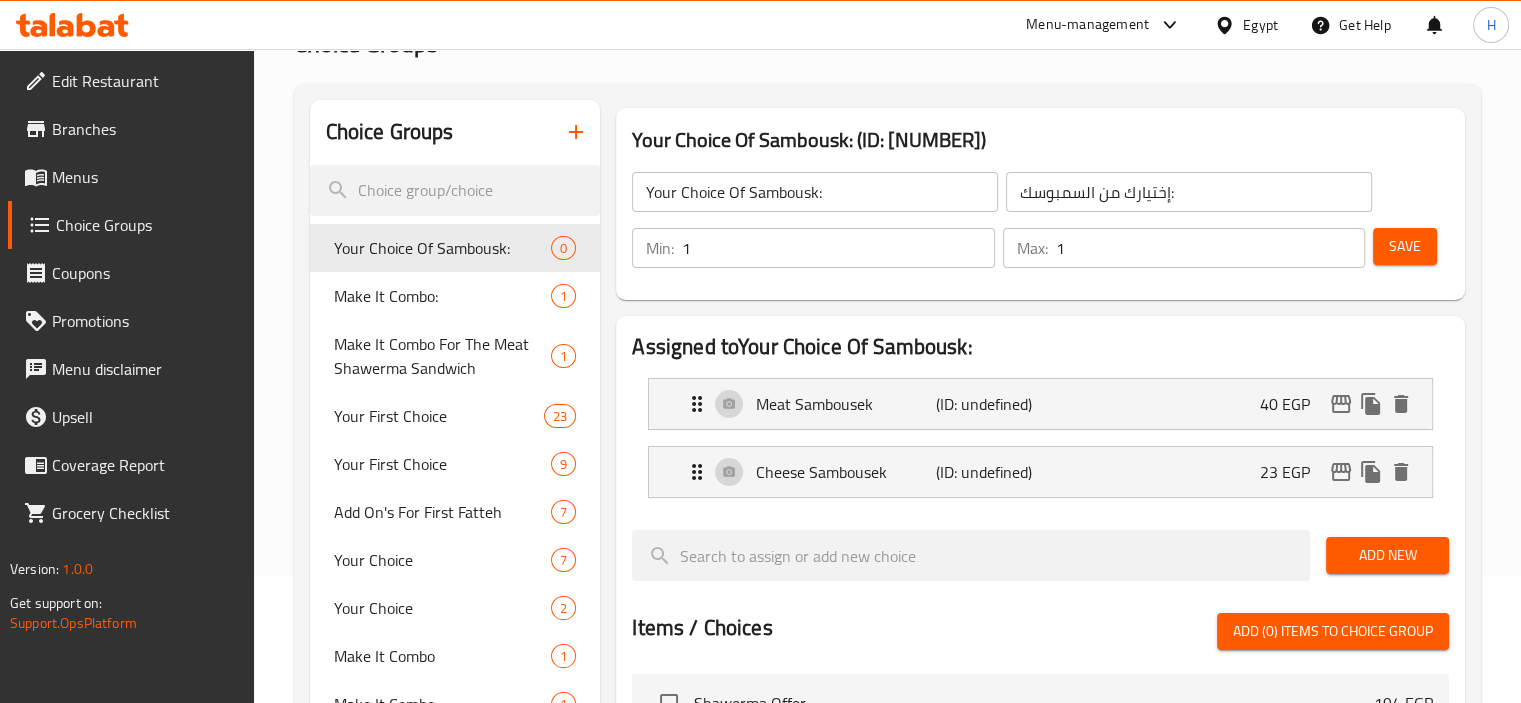 click on "Save" at bounding box center [1403, 248] 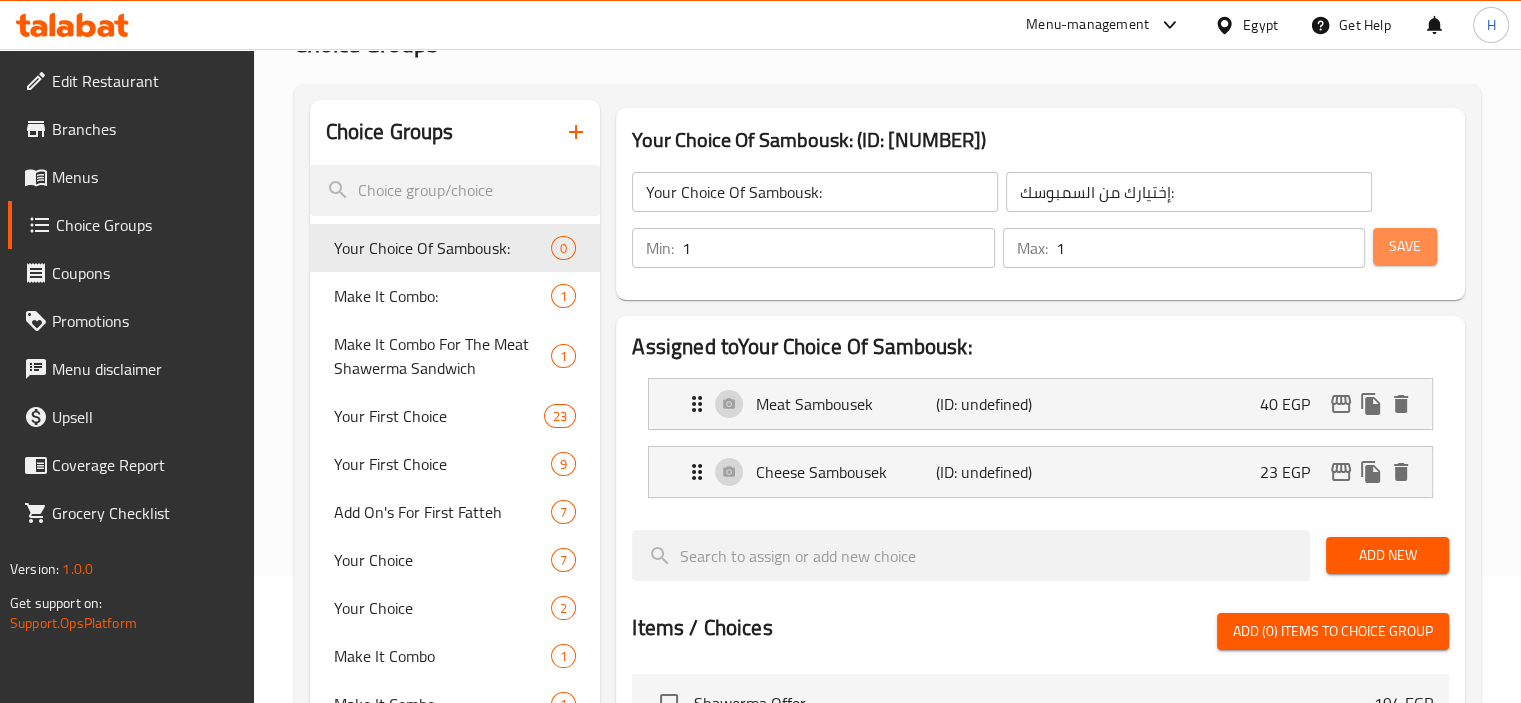 click on "Save" at bounding box center [1405, 246] 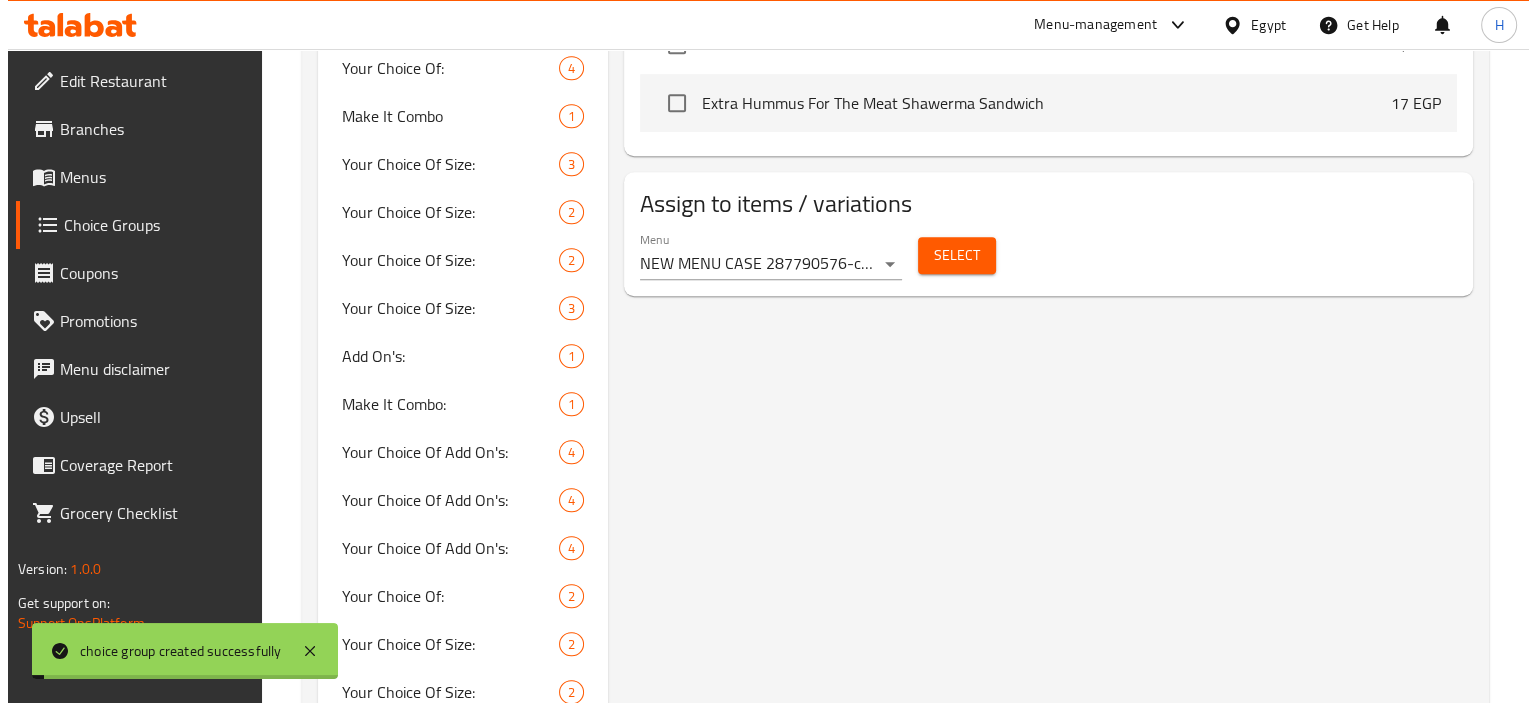 scroll, scrollTop: 1064, scrollLeft: 0, axis: vertical 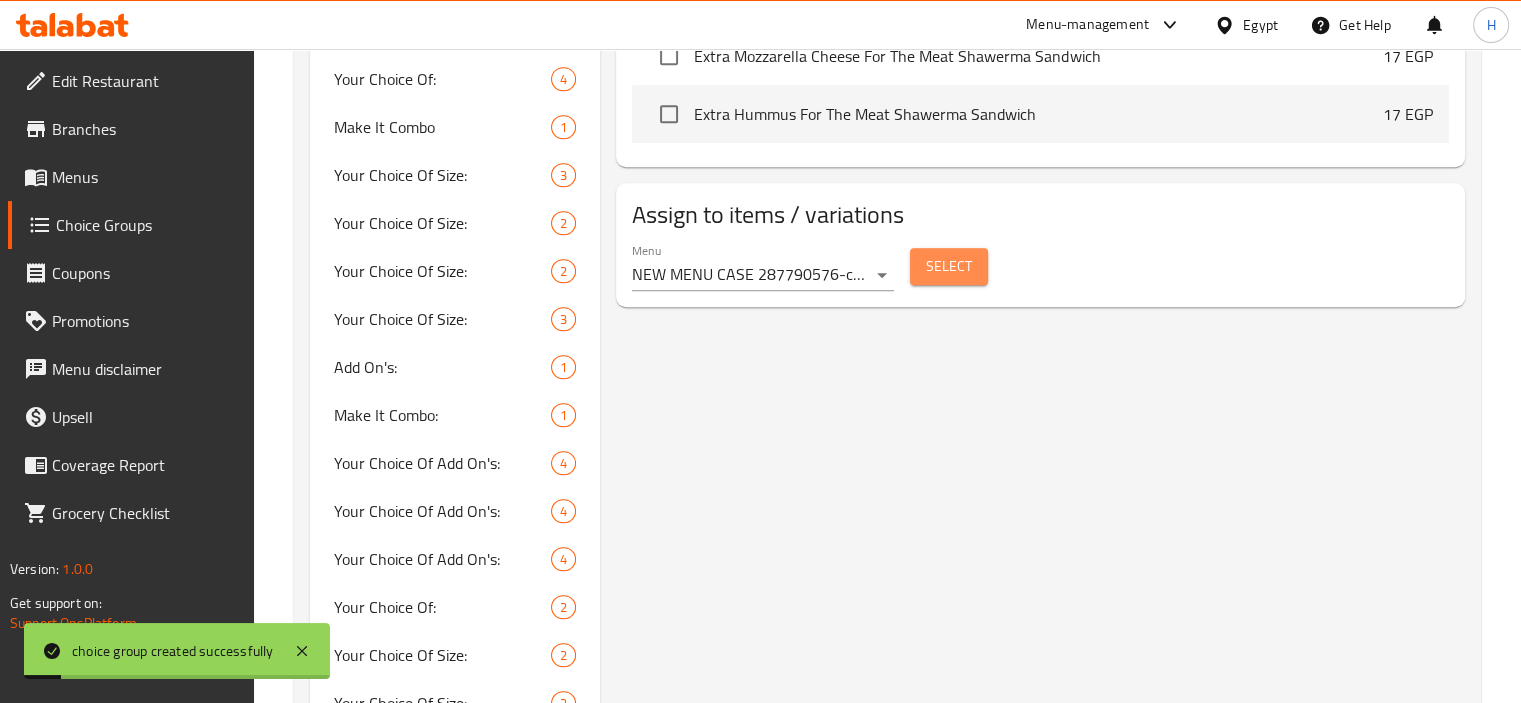 click on "Select" at bounding box center [949, 266] 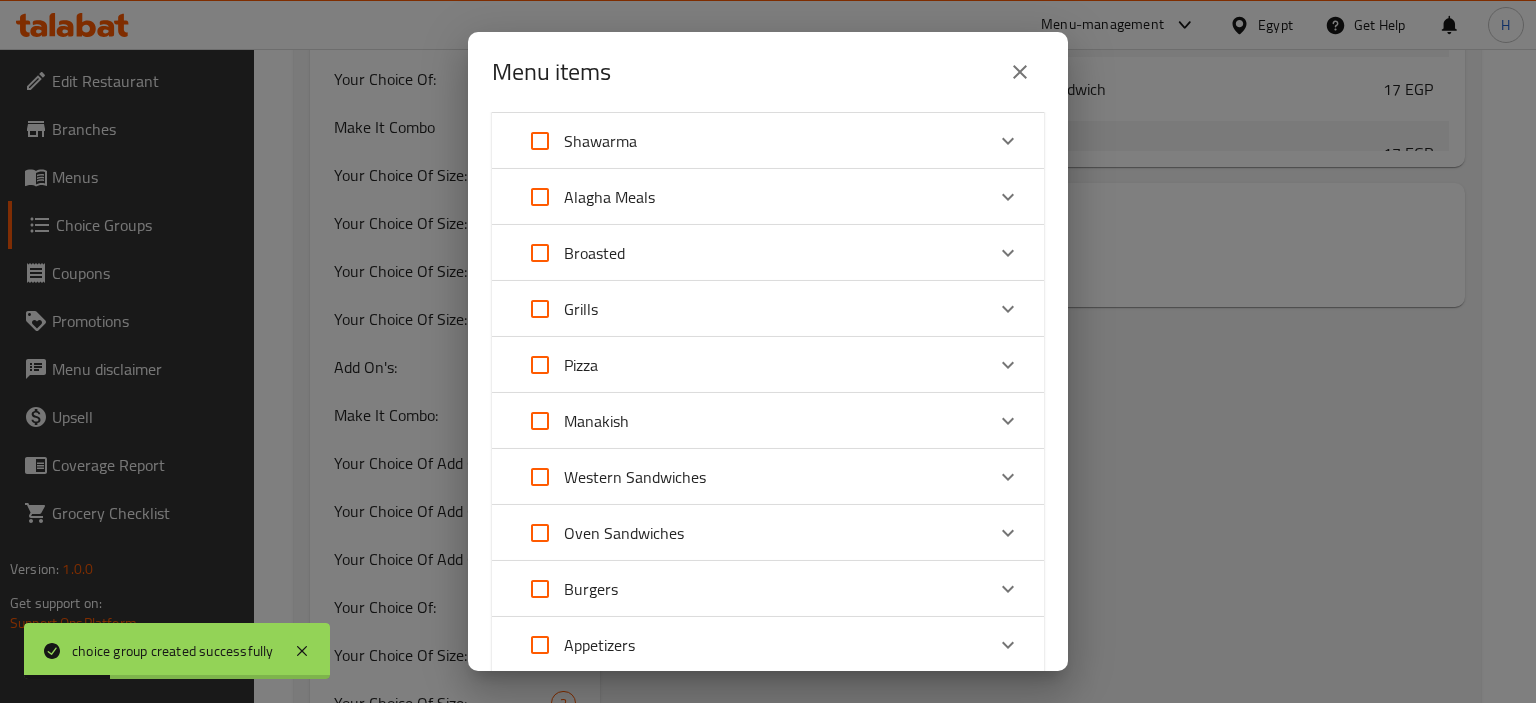 scroll, scrollTop: 595, scrollLeft: 0, axis: vertical 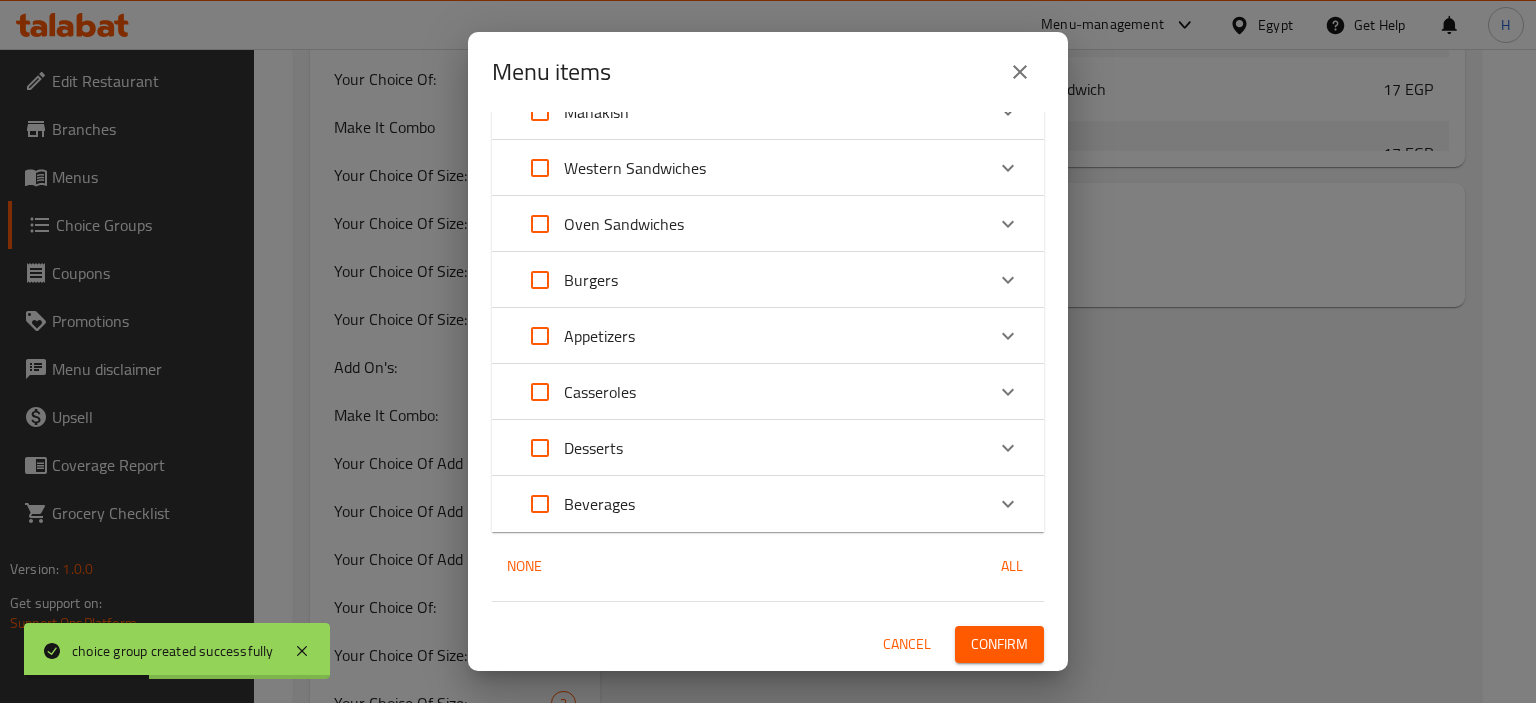 click on "Appetizers" at bounding box center [750, 336] 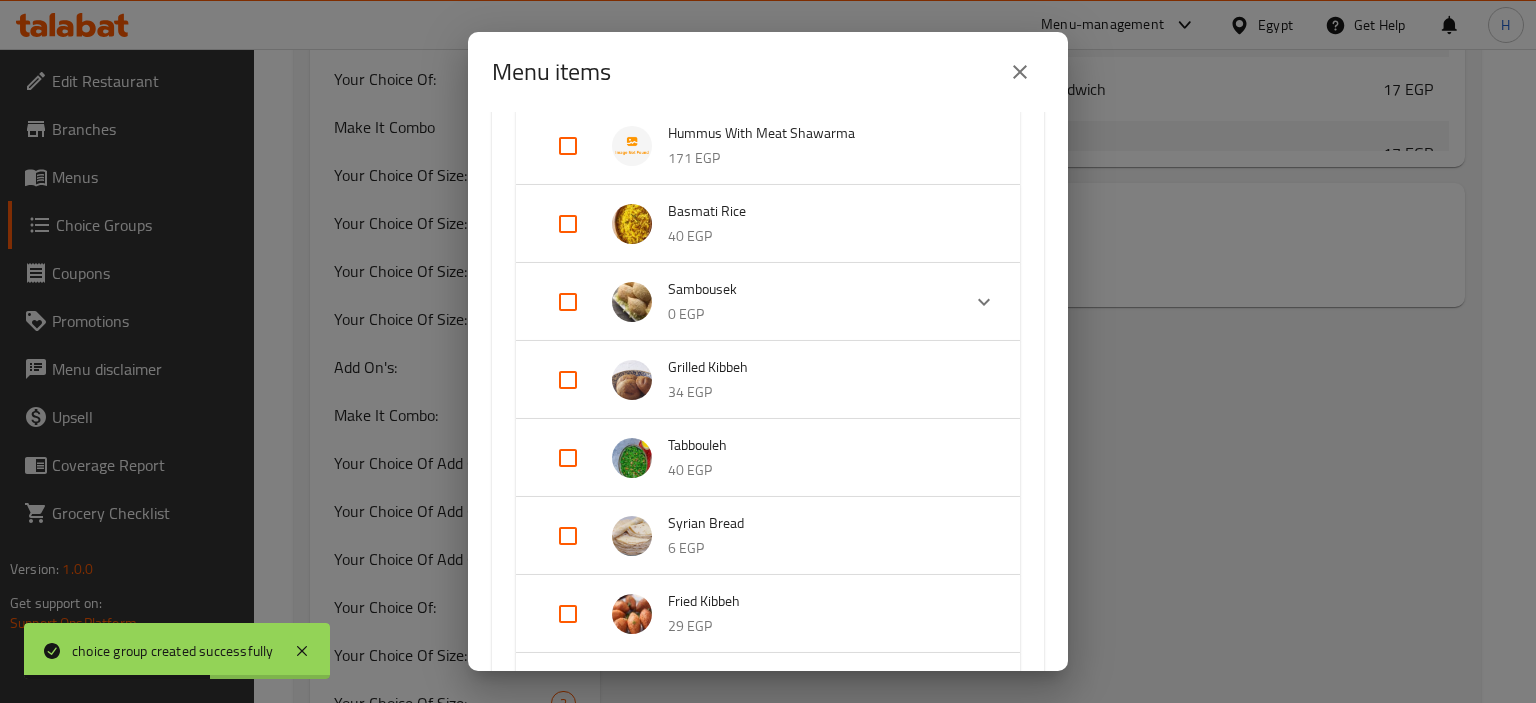 scroll, scrollTop: 913, scrollLeft: 0, axis: vertical 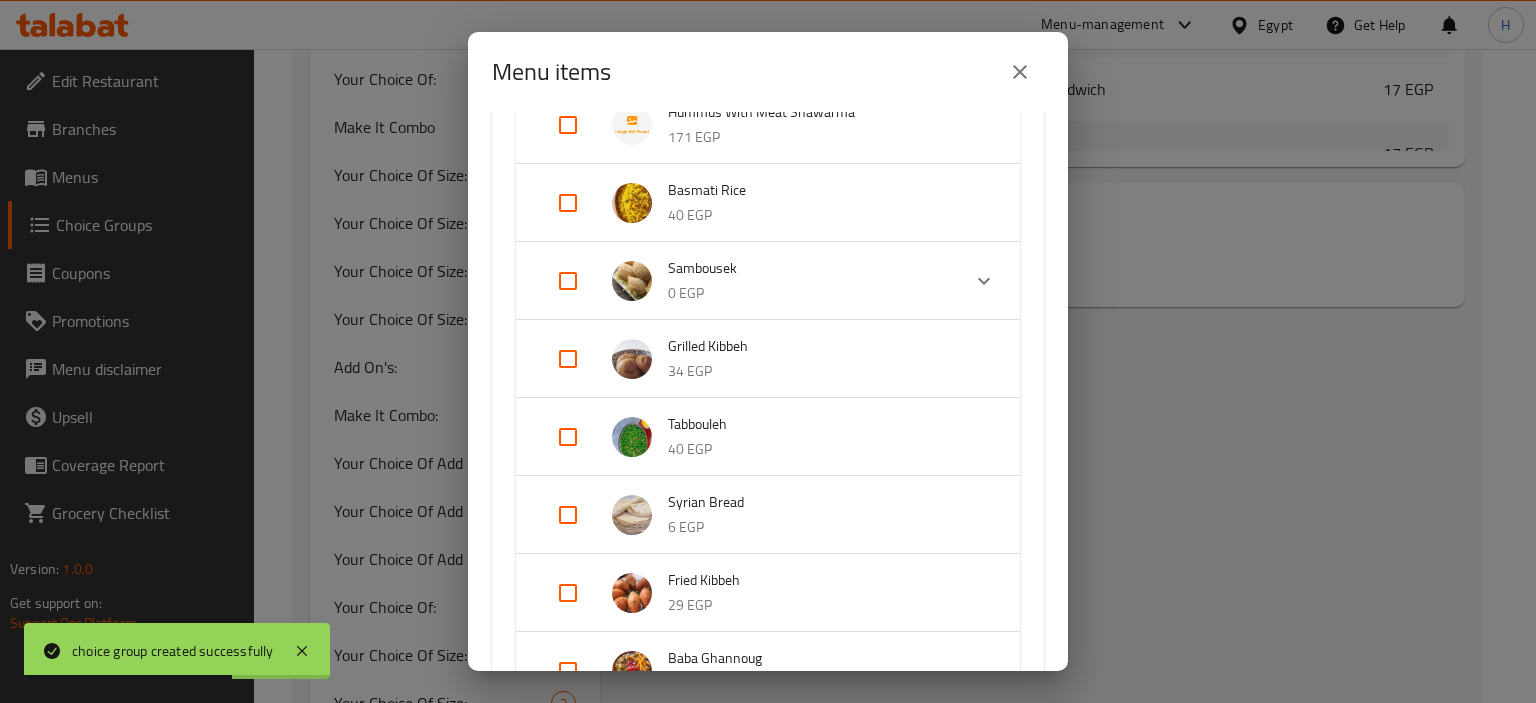 click at bounding box center [568, 281] 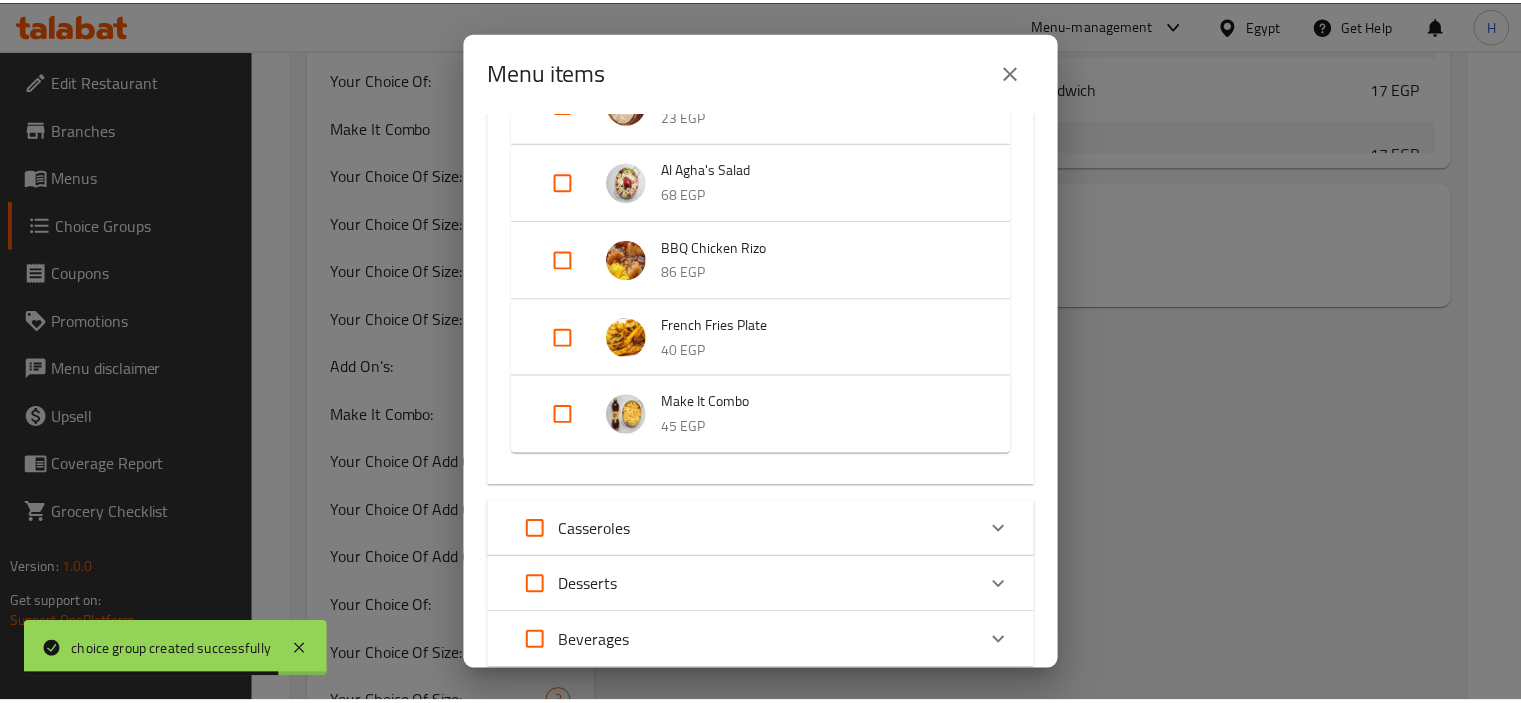 scroll, scrollTop: 3166, scrollLeft: 0, axis: vertical 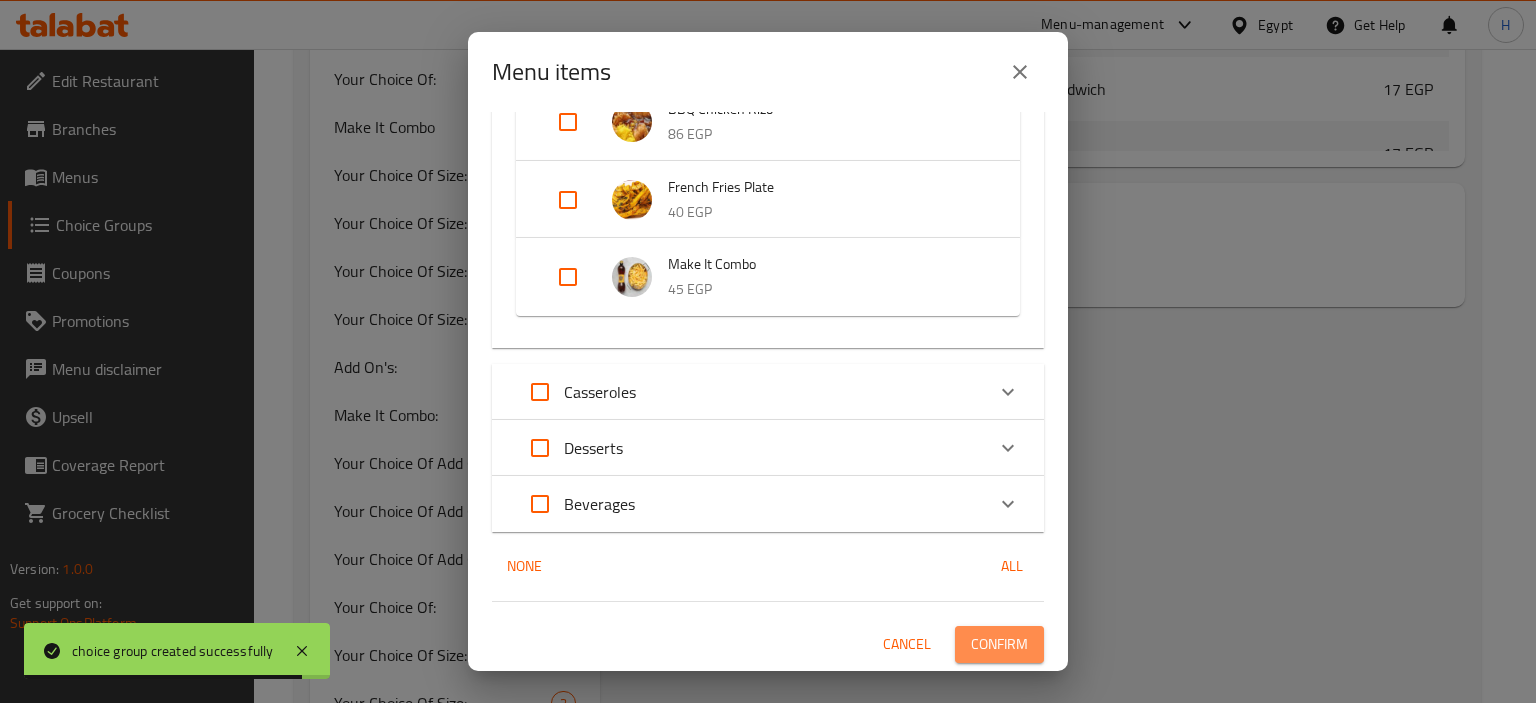 click on "Confirm" at bounding box center (999, 644) 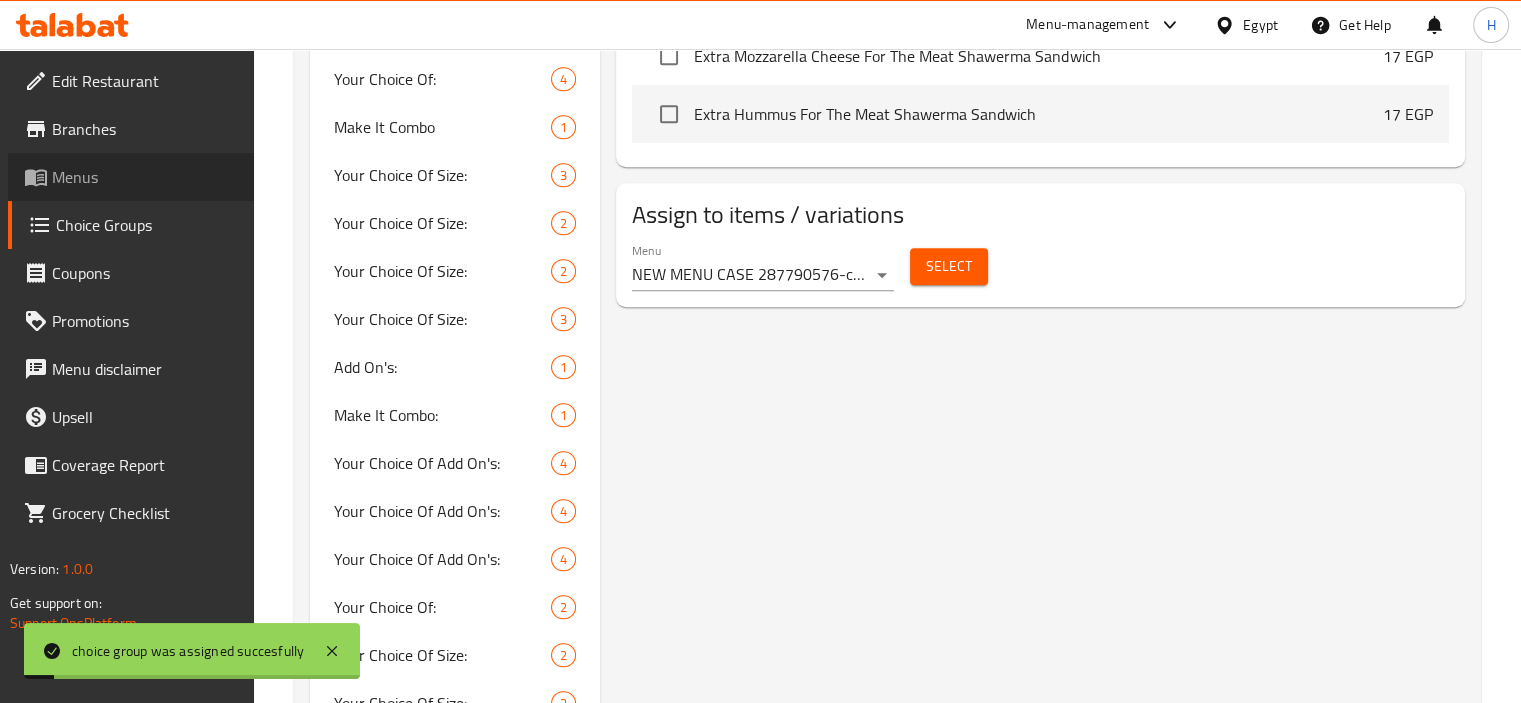 click on "Menus" at bounding box center (145, 177) 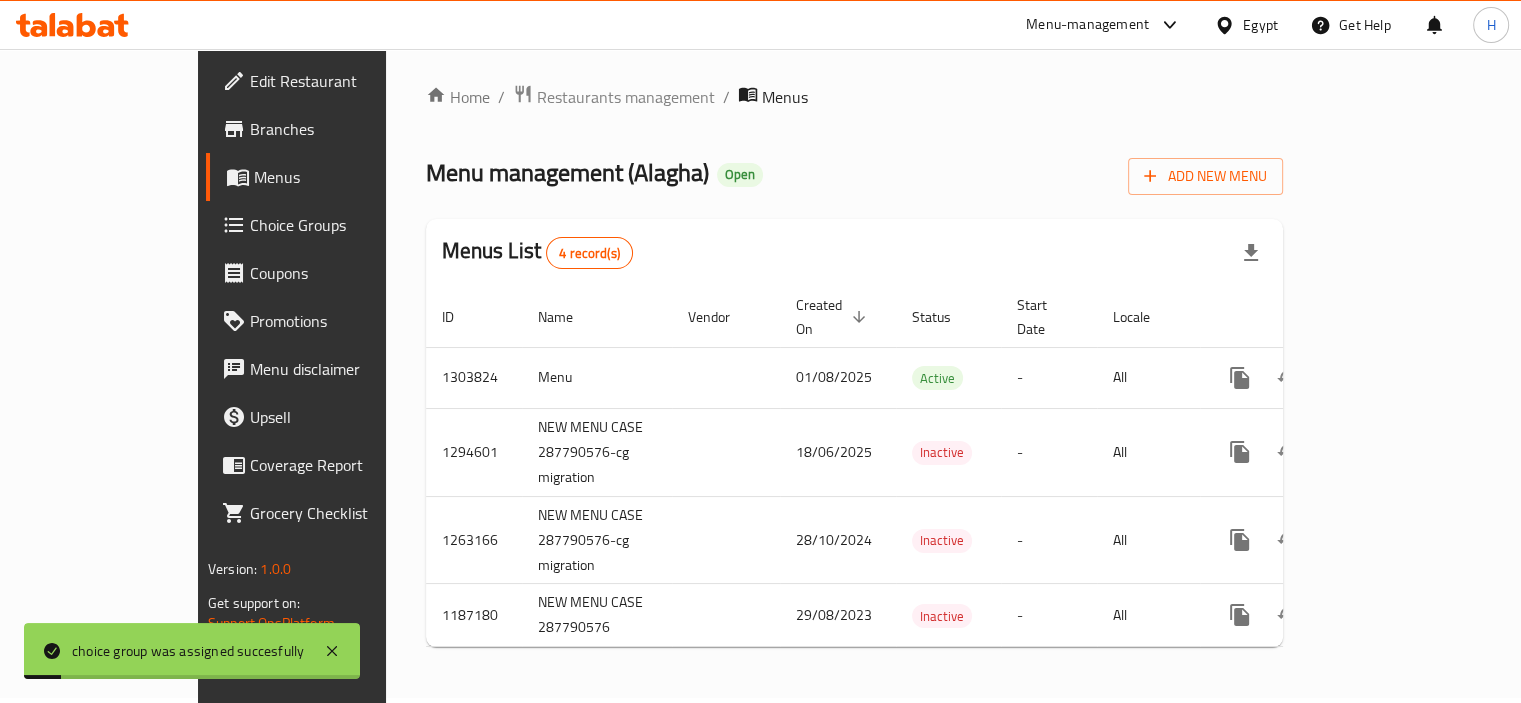 scroll, scrollTop: 0, scrollLeft: 0, axis: both 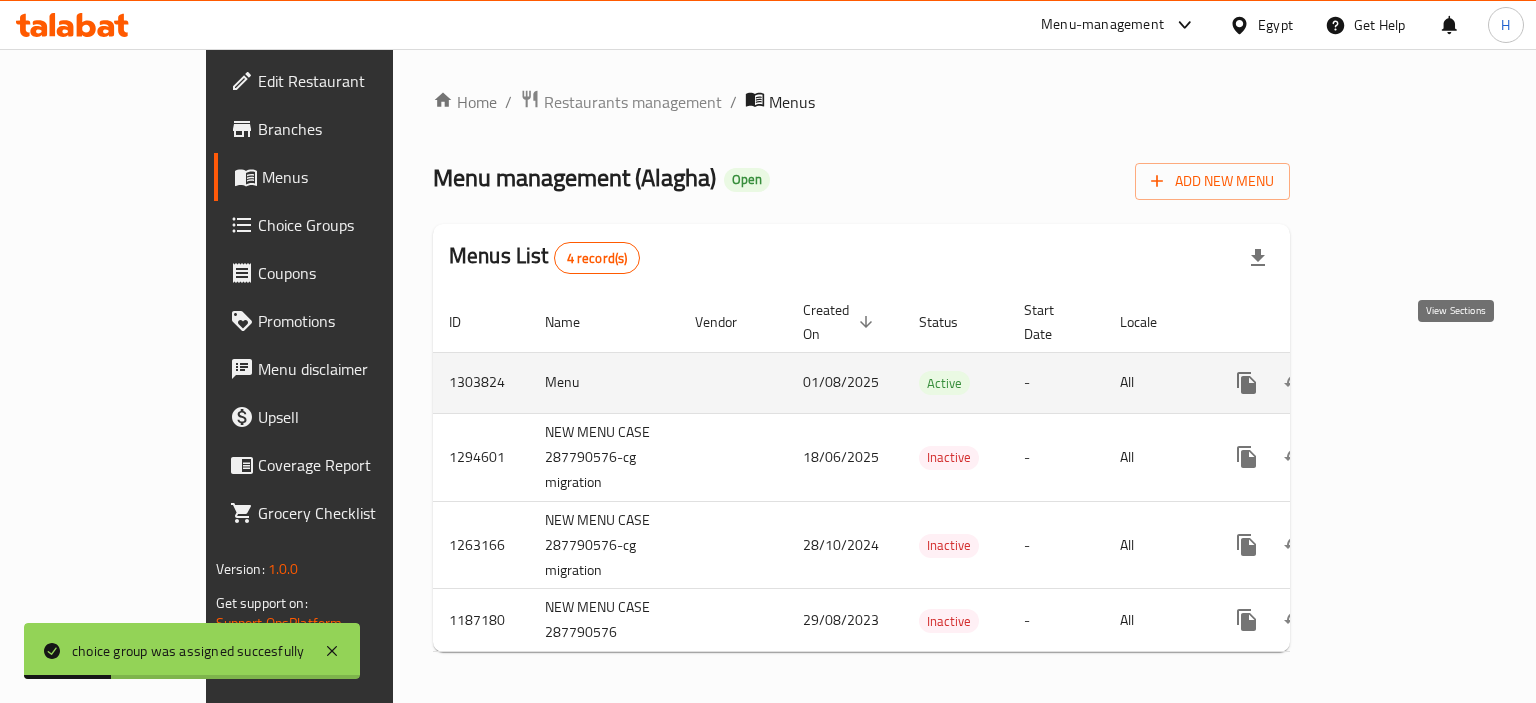 click at bounding box center [1391, 383] 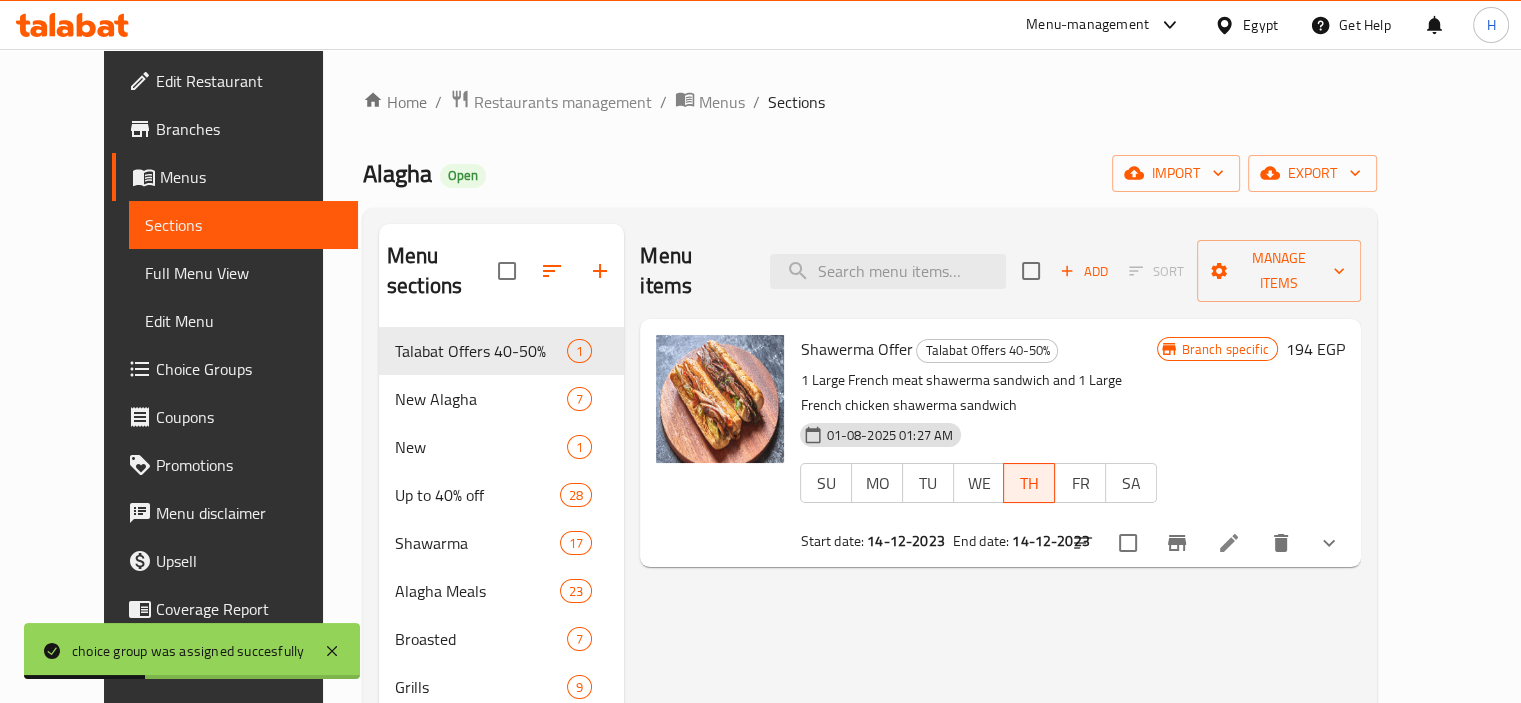 scroll, scrollTop: 39, scrollLeft: 0, axis: vertical 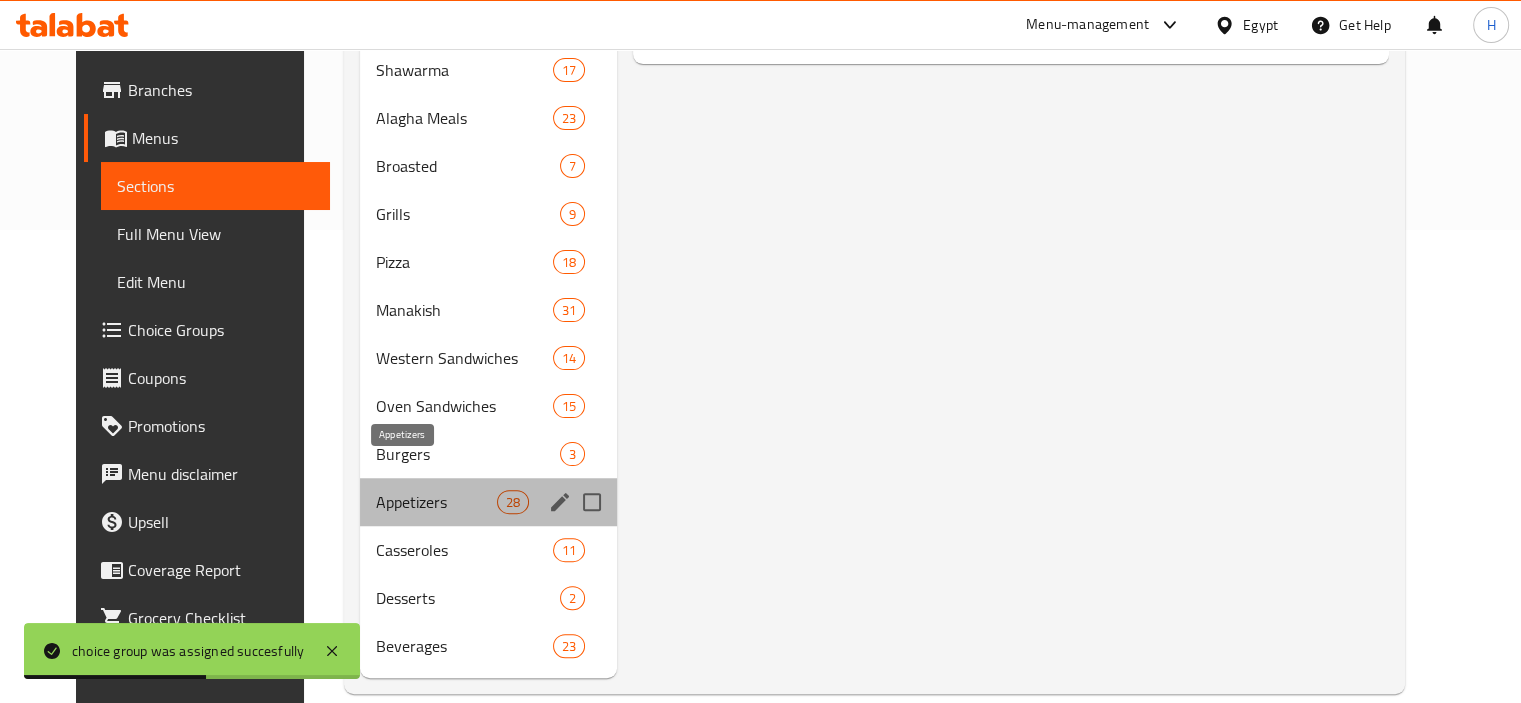 click on "Appetizers" at bounding box center (436, 502) 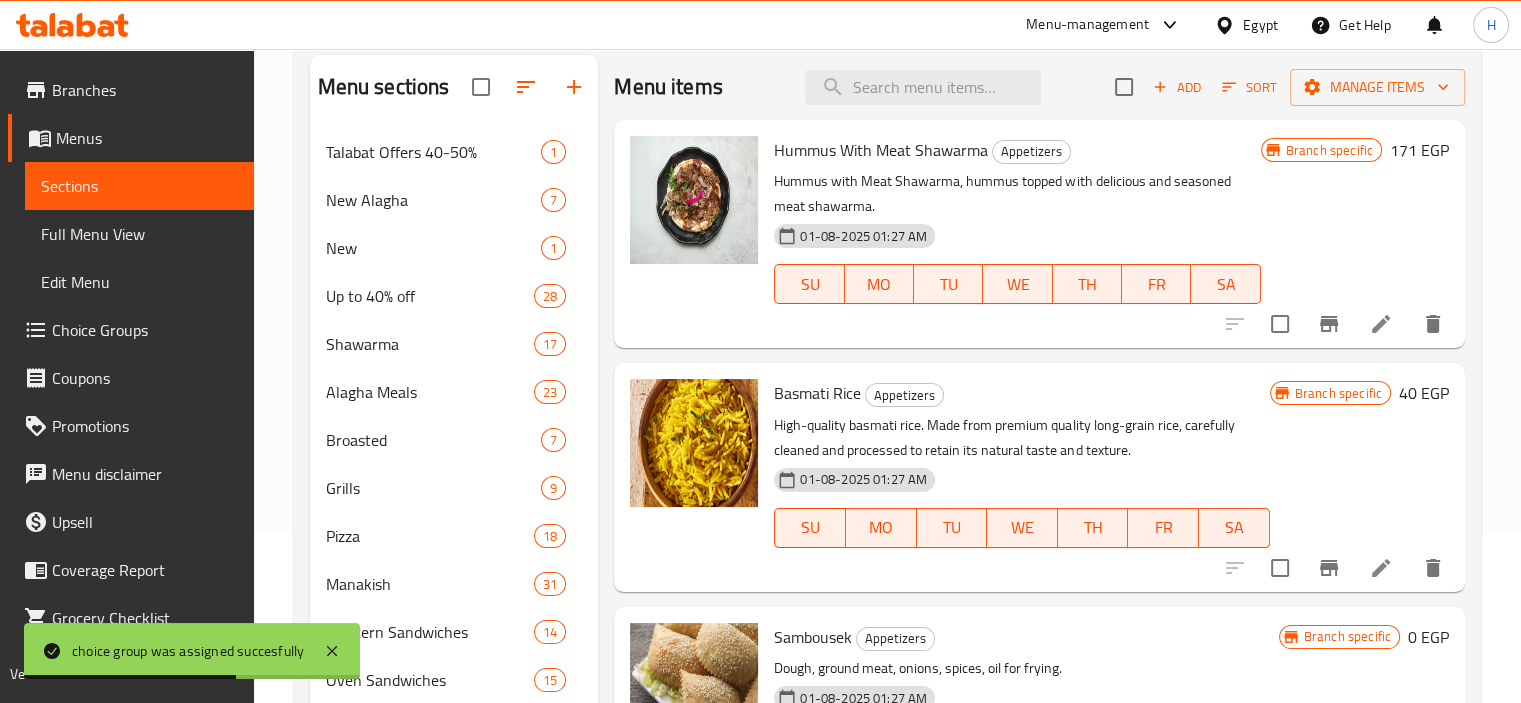 scroll, scrollTop: 168, scrollLeft: 0, axis: vertical 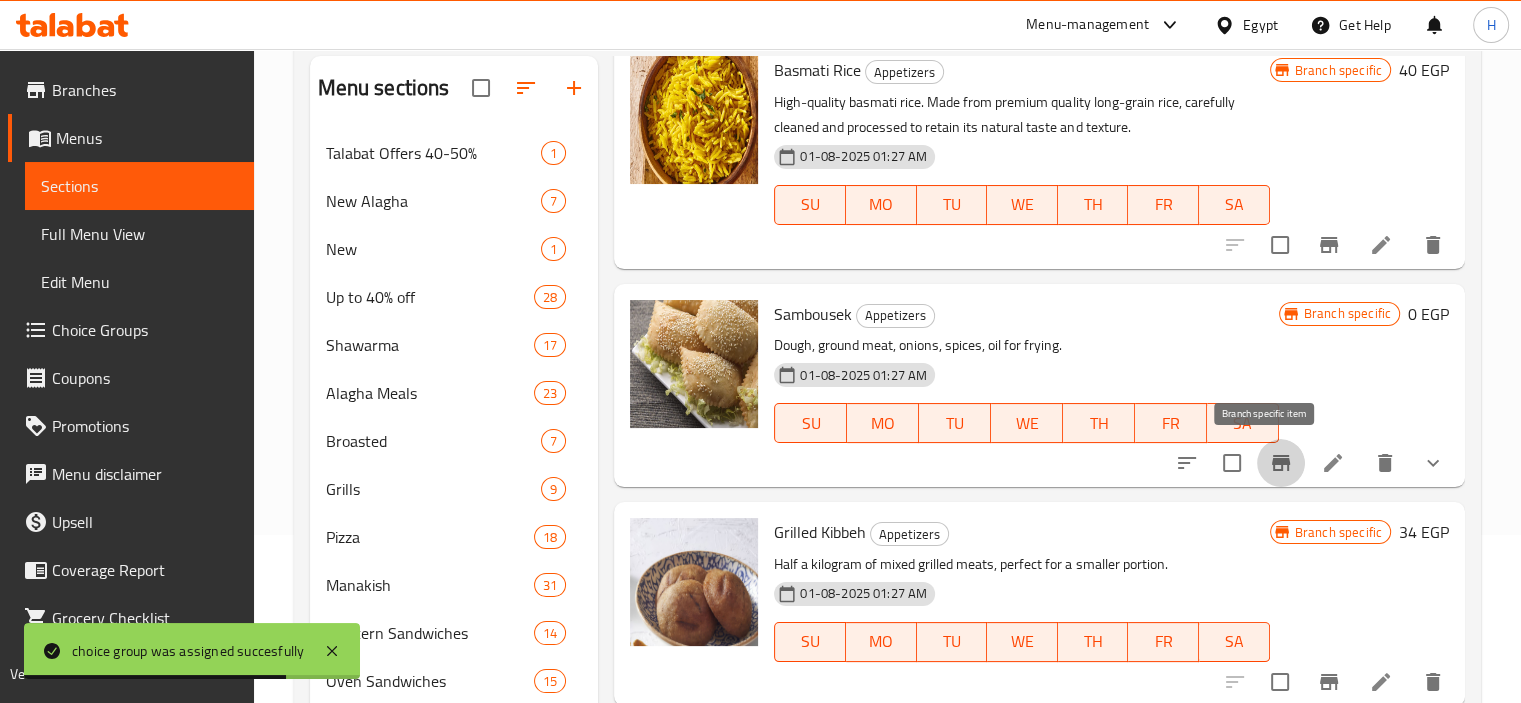 click 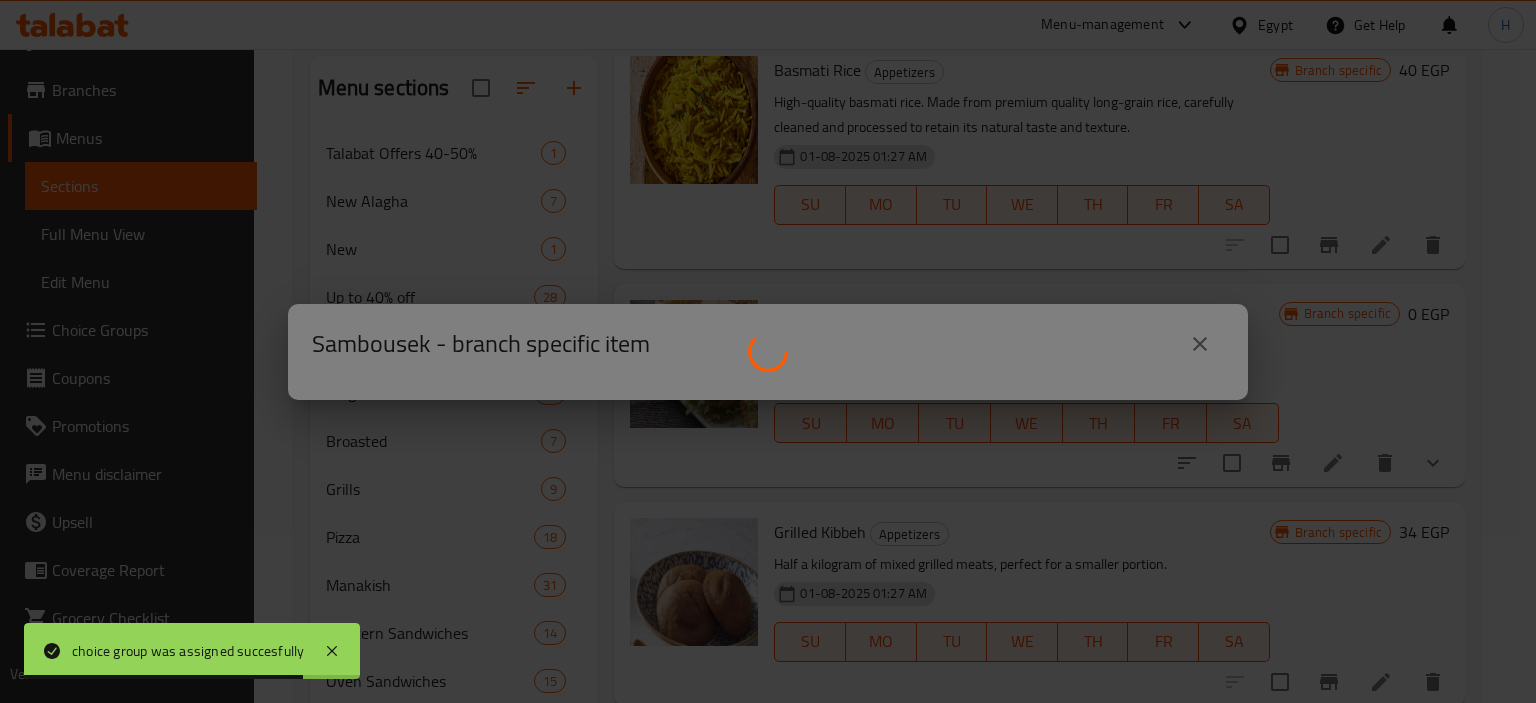 click at bounding box center (768, 351) 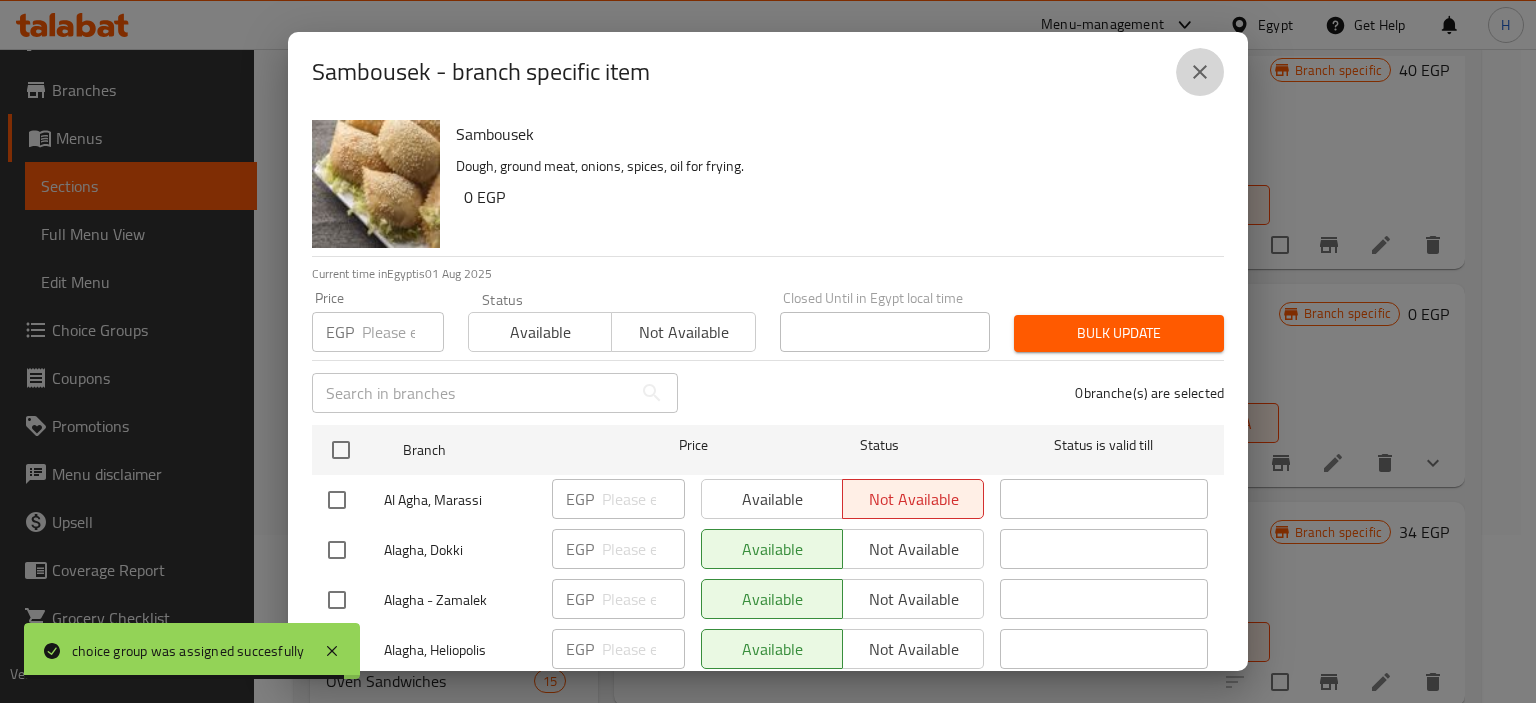 click 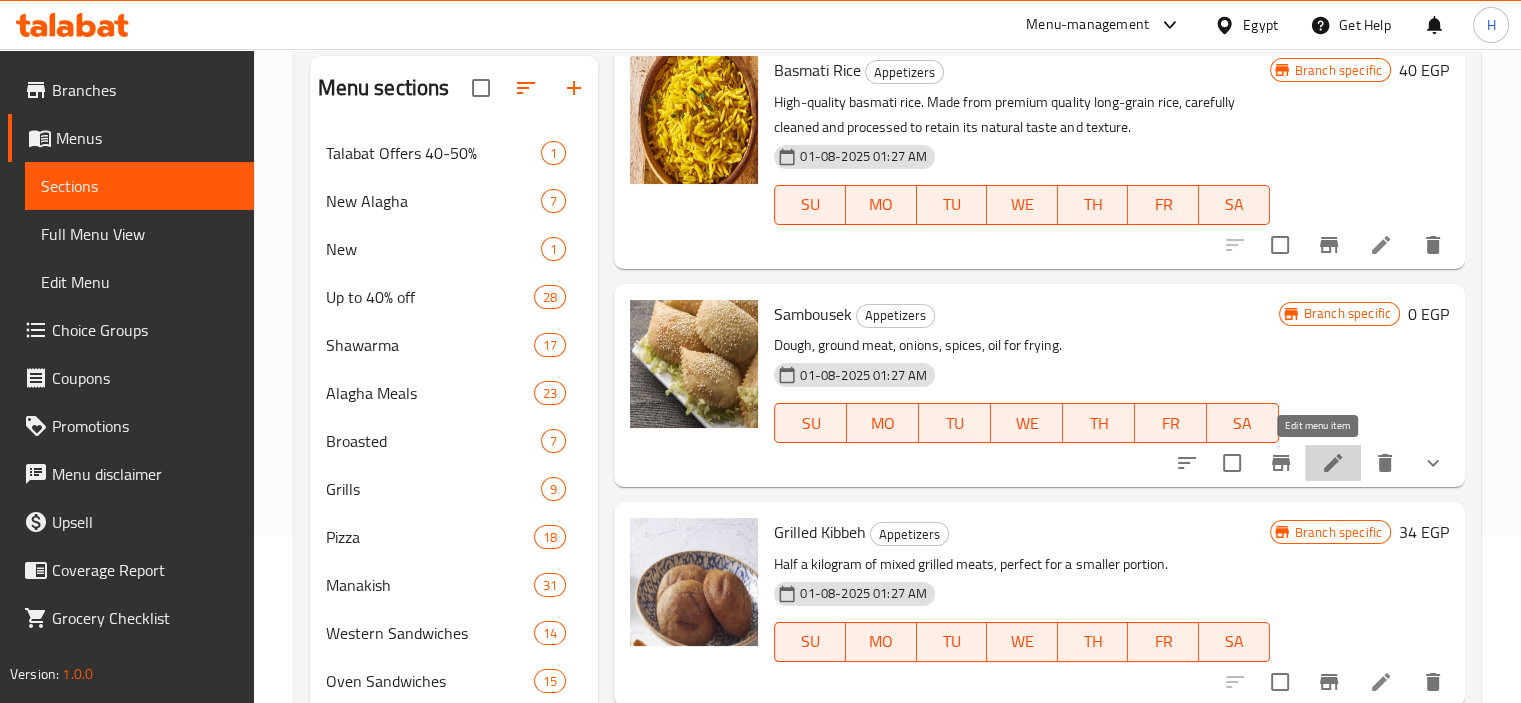 click 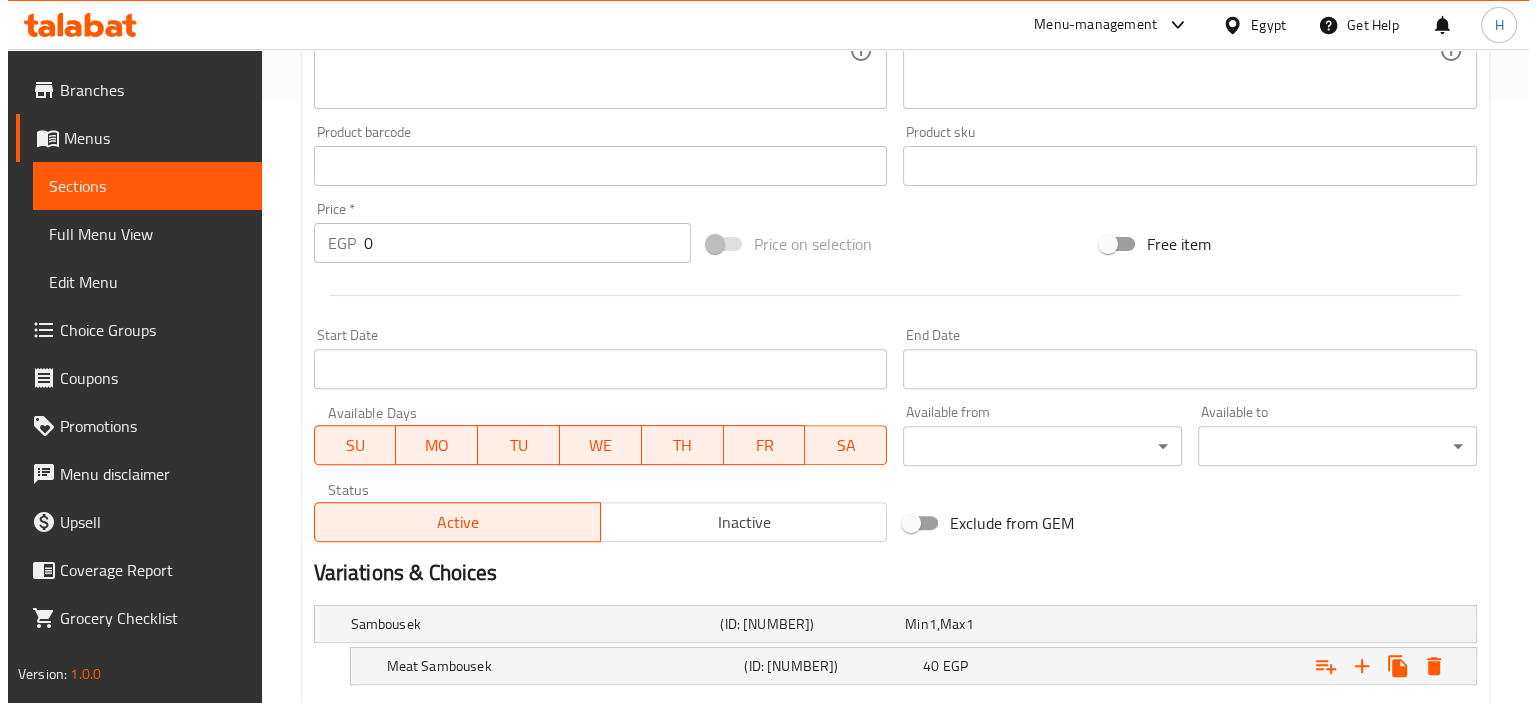 scroll, scrollTop: 782, scrollLeft: 0, axis: vertical 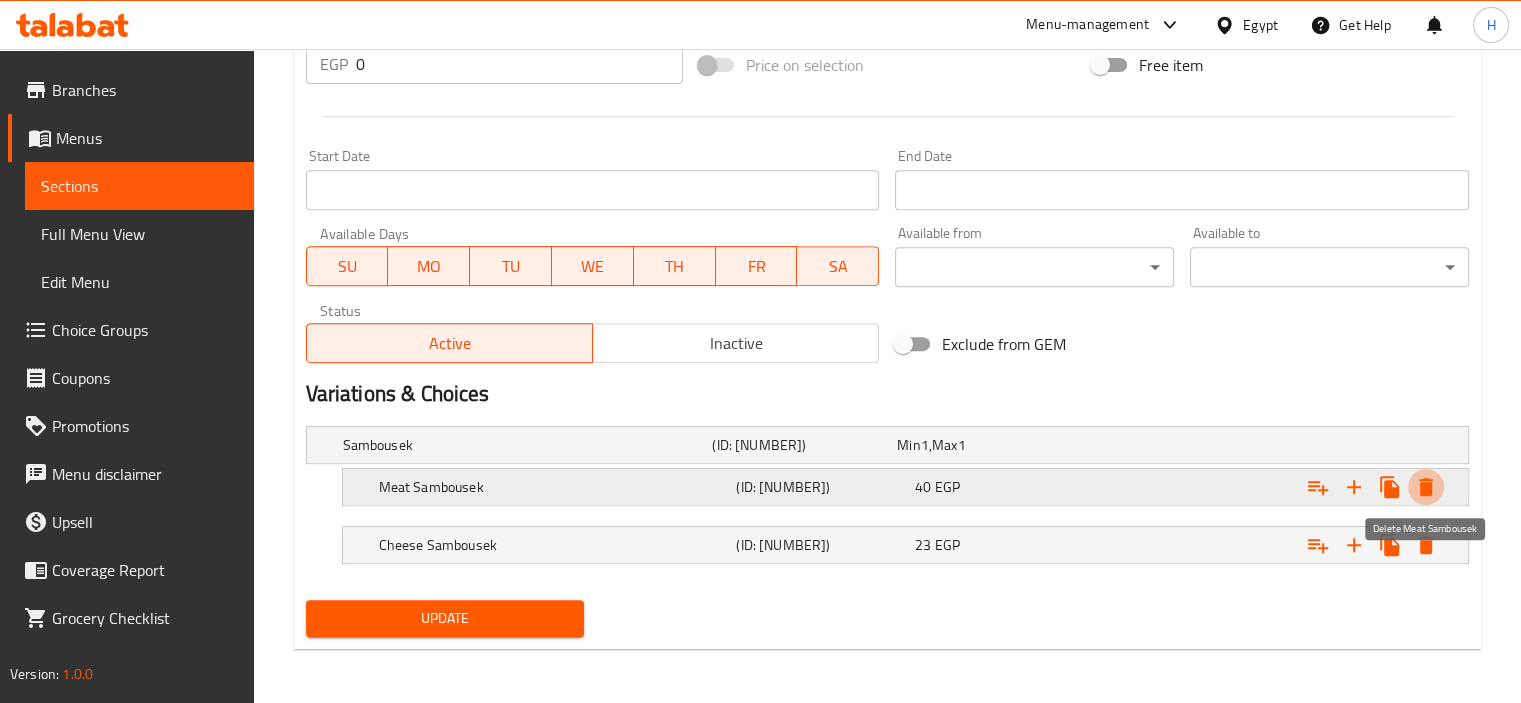 click at bounding box center (1426, 487) 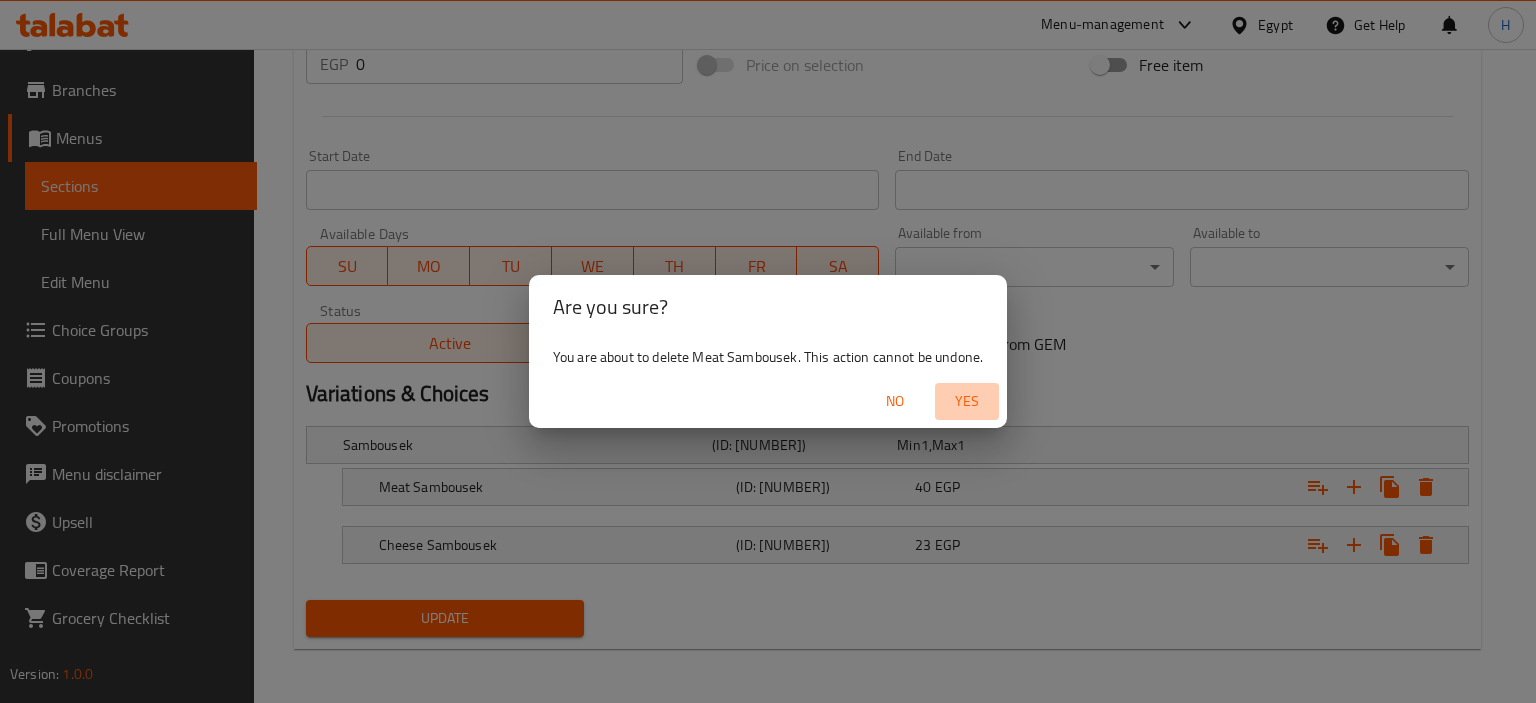 click on "Yes" at bounding box center (967, 401) 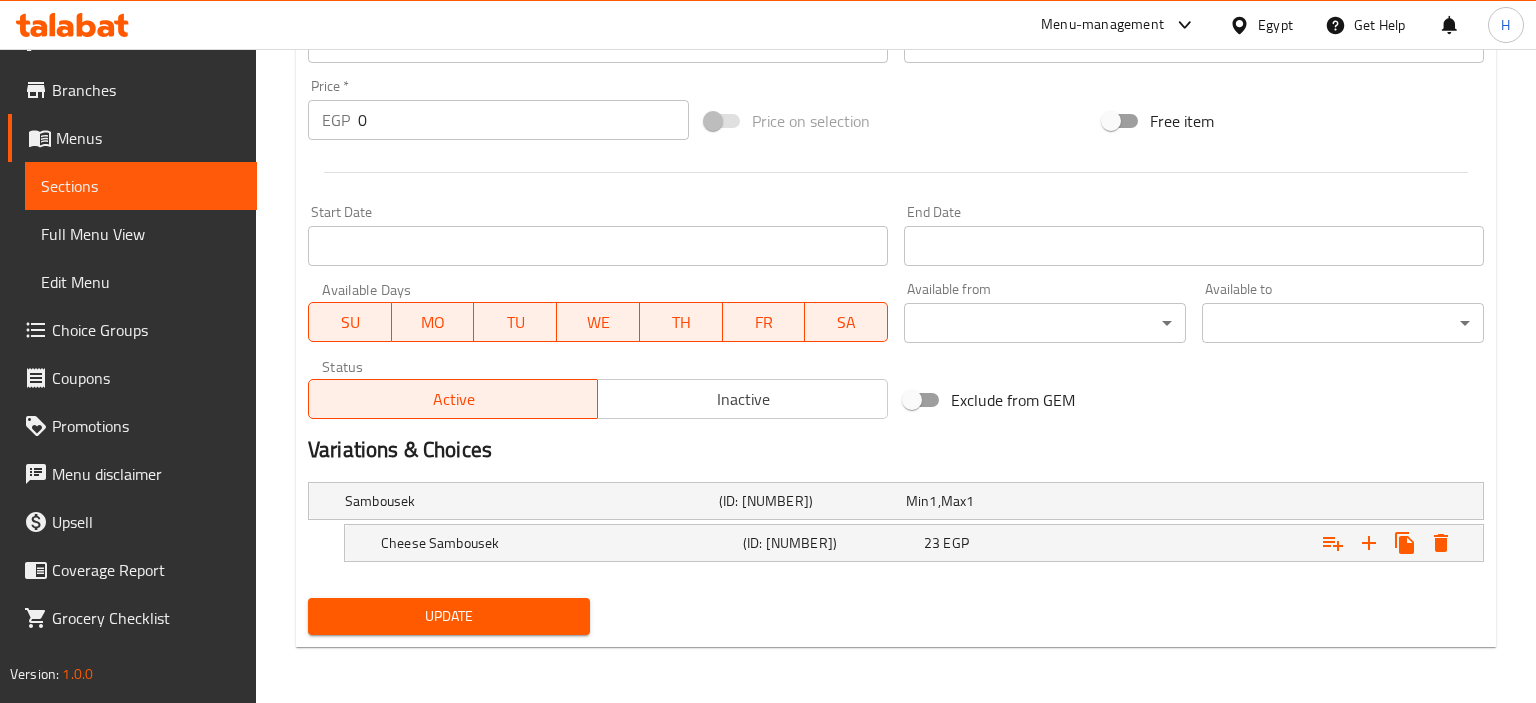 scroll, scrollTop: 724, scrollLeft: 0, axis: vertical 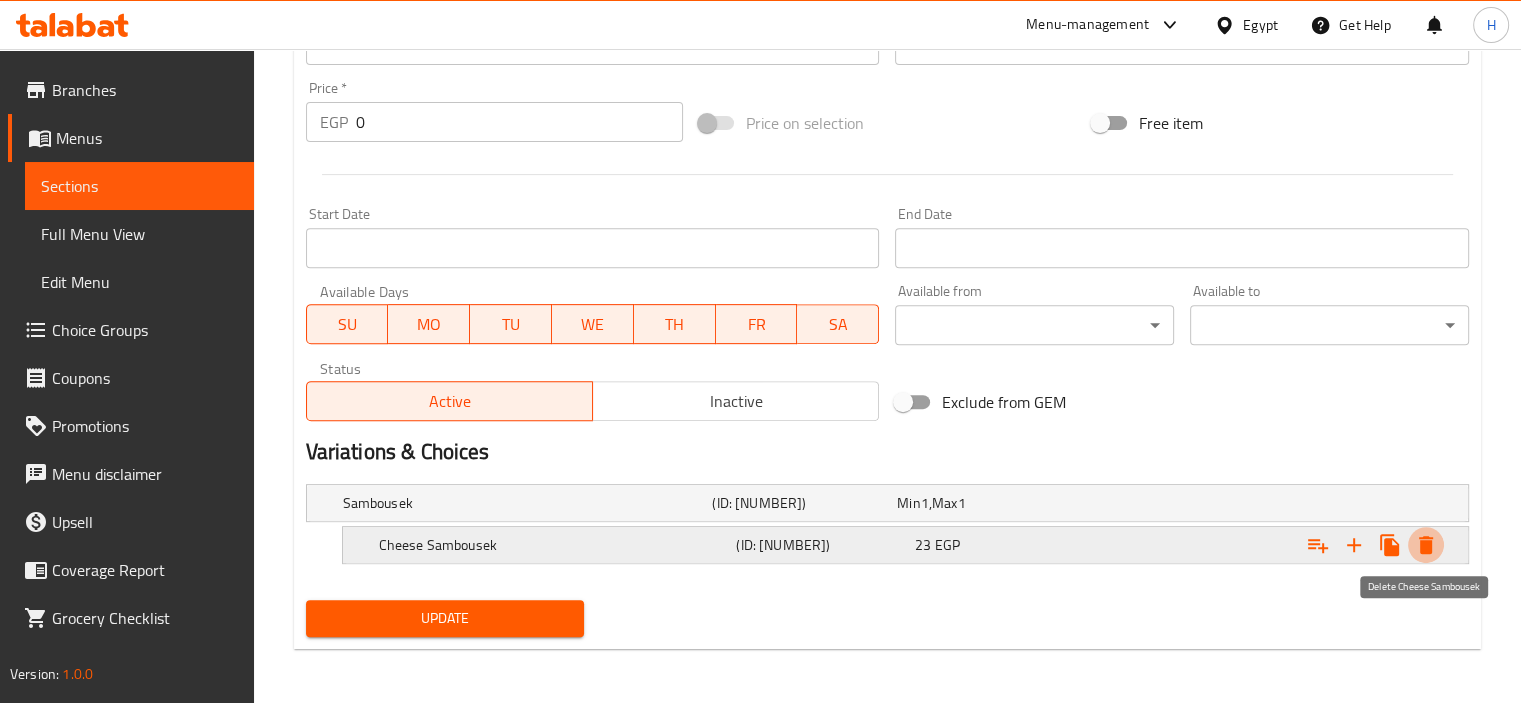 click 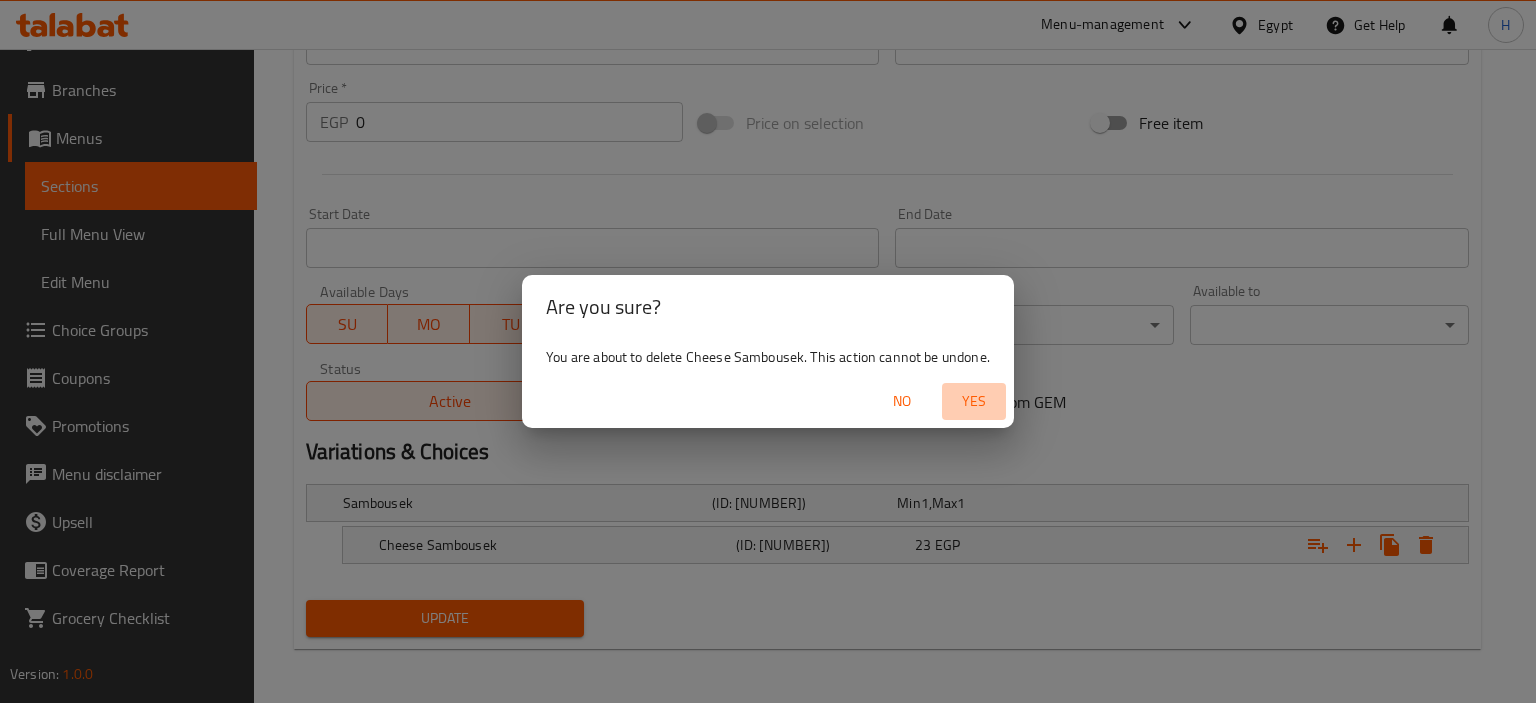 click on "Yes" at bounding box center [974, 401] 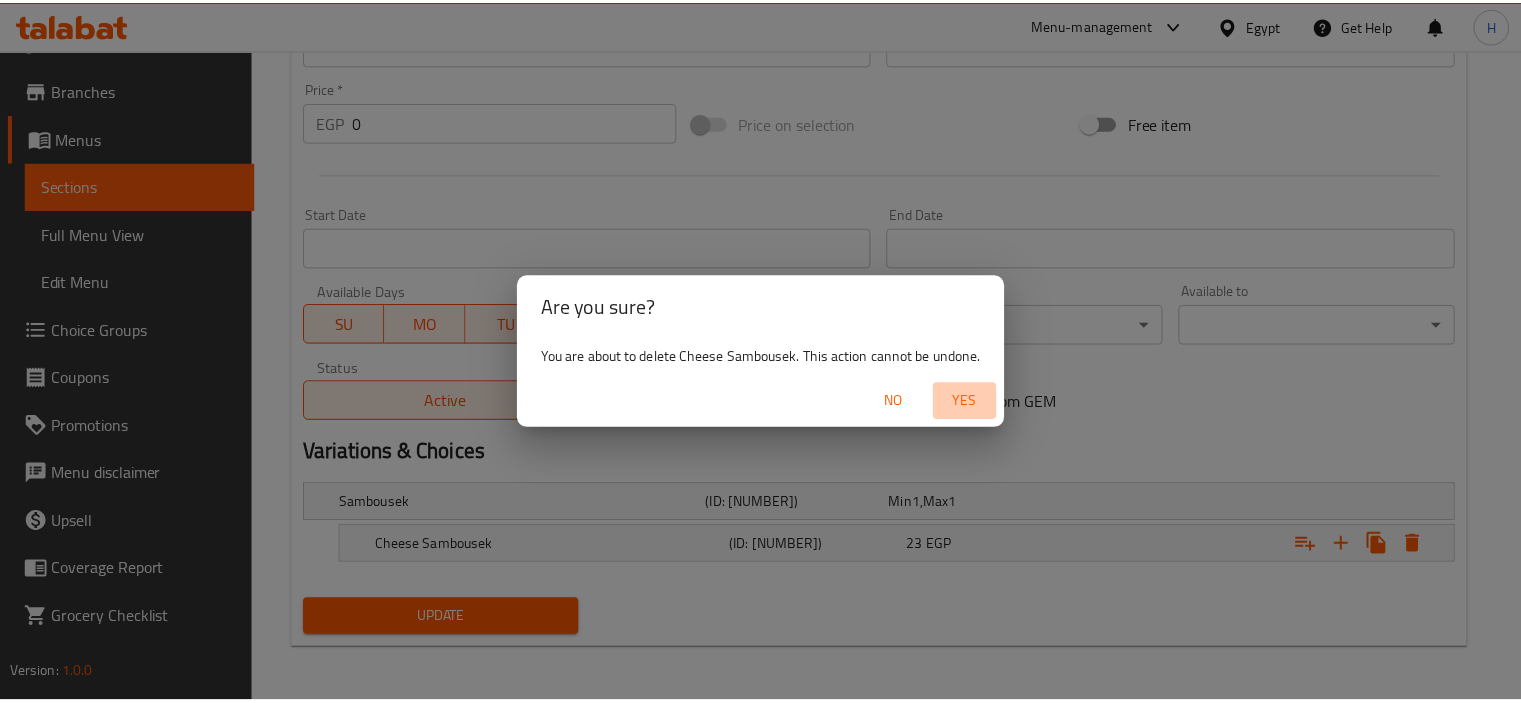 scroll, scrollTop: 719, scrollLeft: 0, axis: vertical 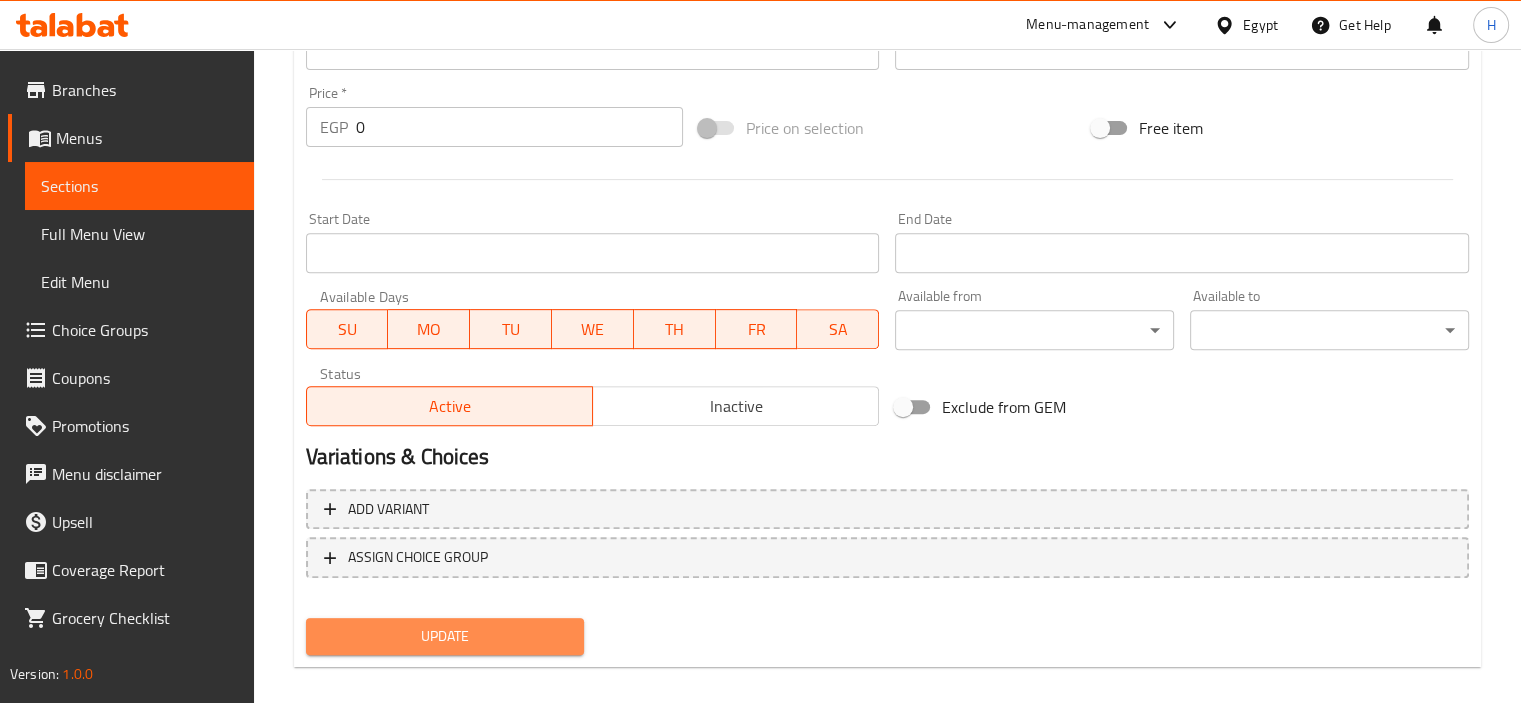 click on "Update" at bounding box center [445, 636] 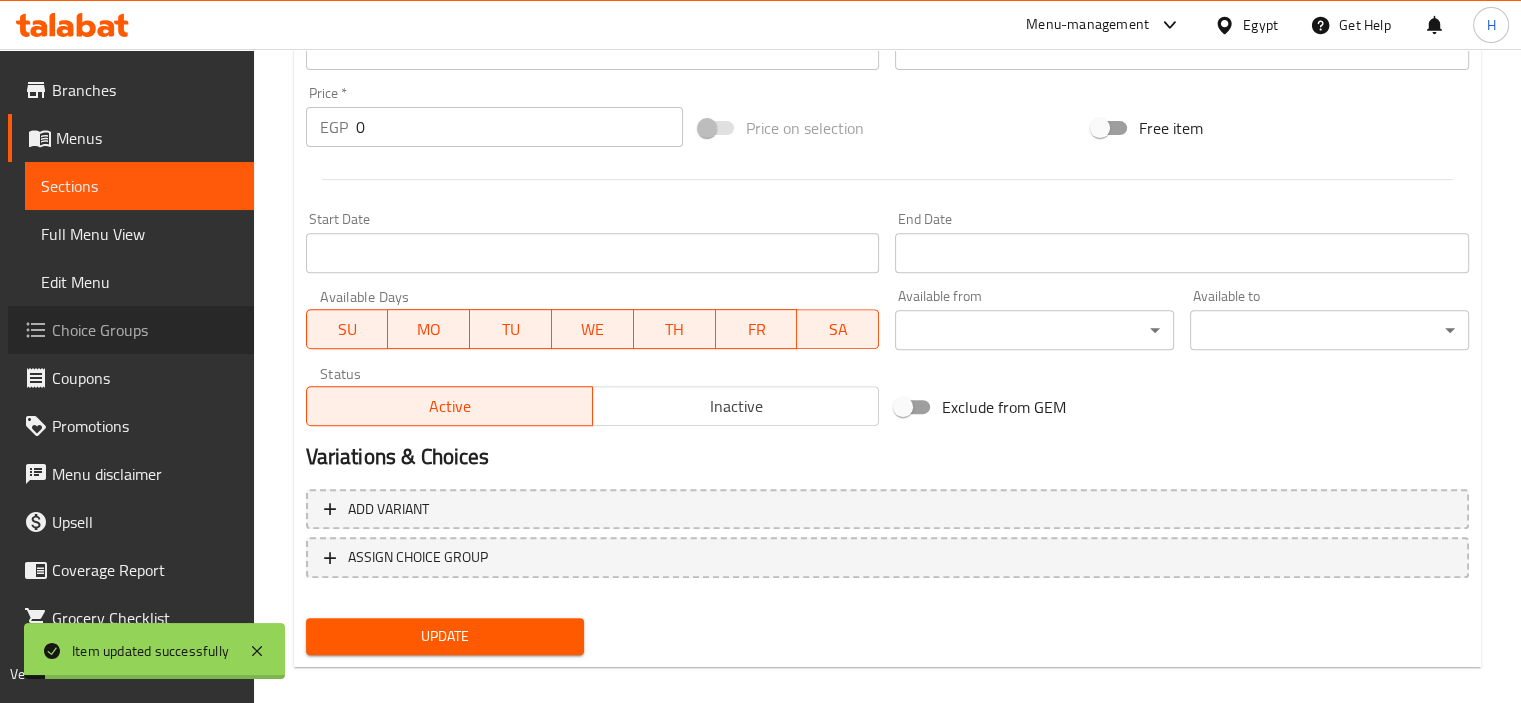 click on "Choice Groups" at bounding box center (145, 330) 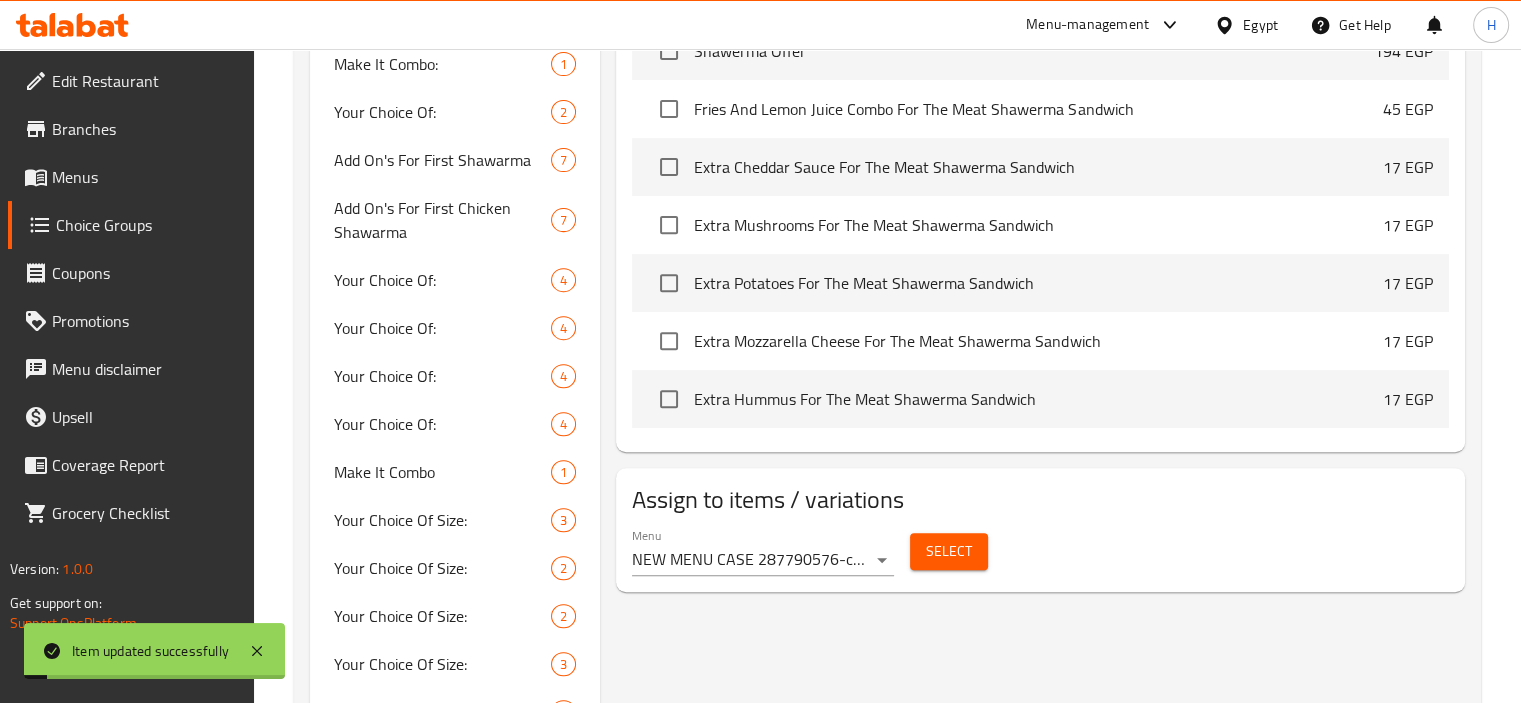 scroll, scrollTop: 283, scrollLeft: 0, axis: vertical 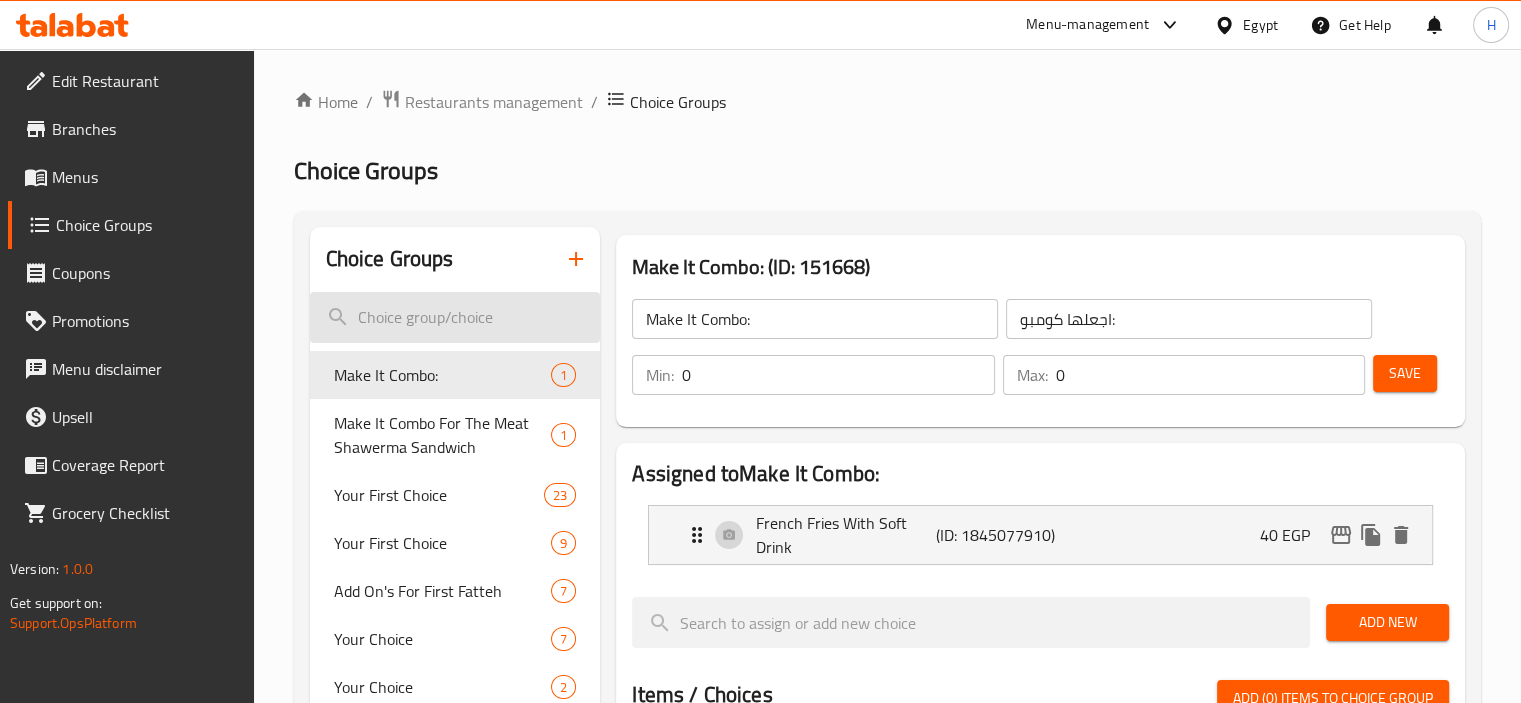 click at bounding box center (455, 317) 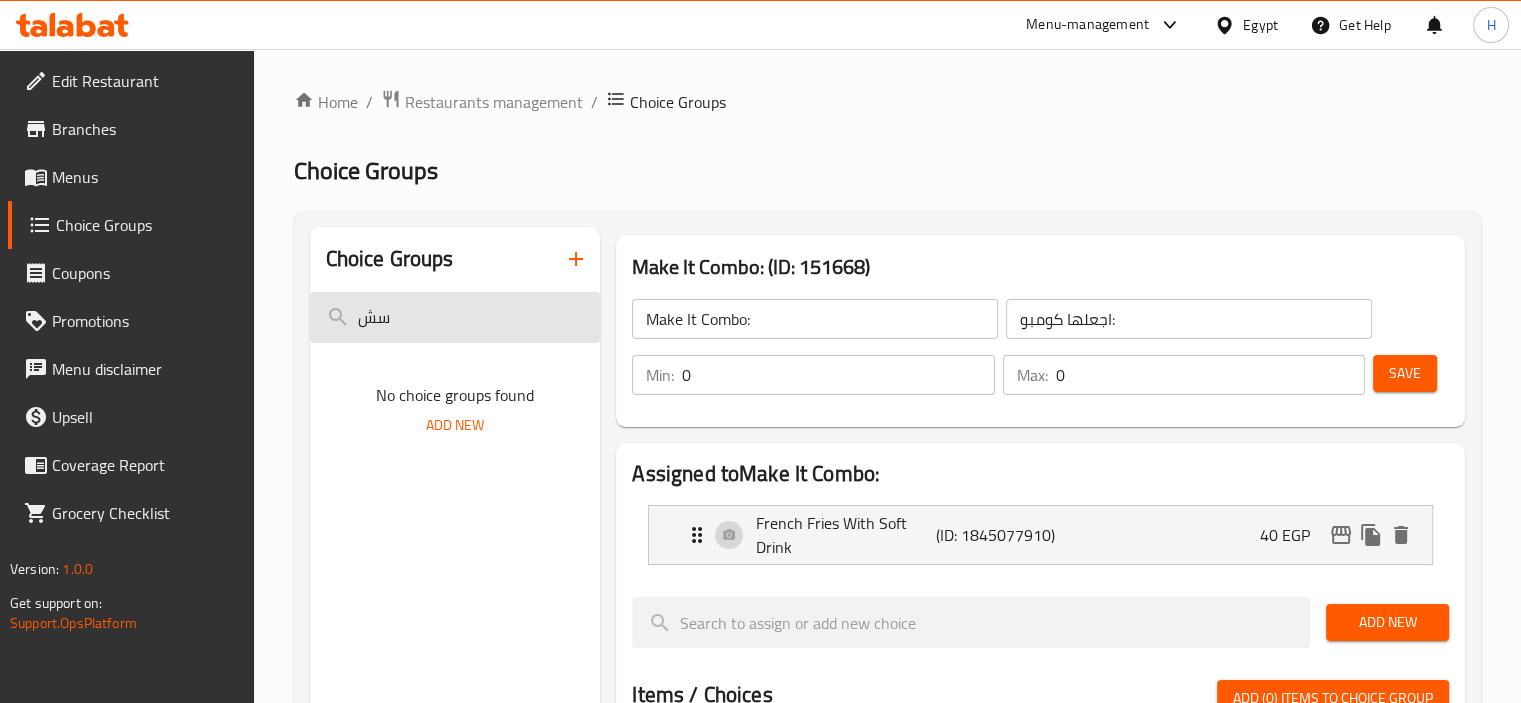 type on "س" 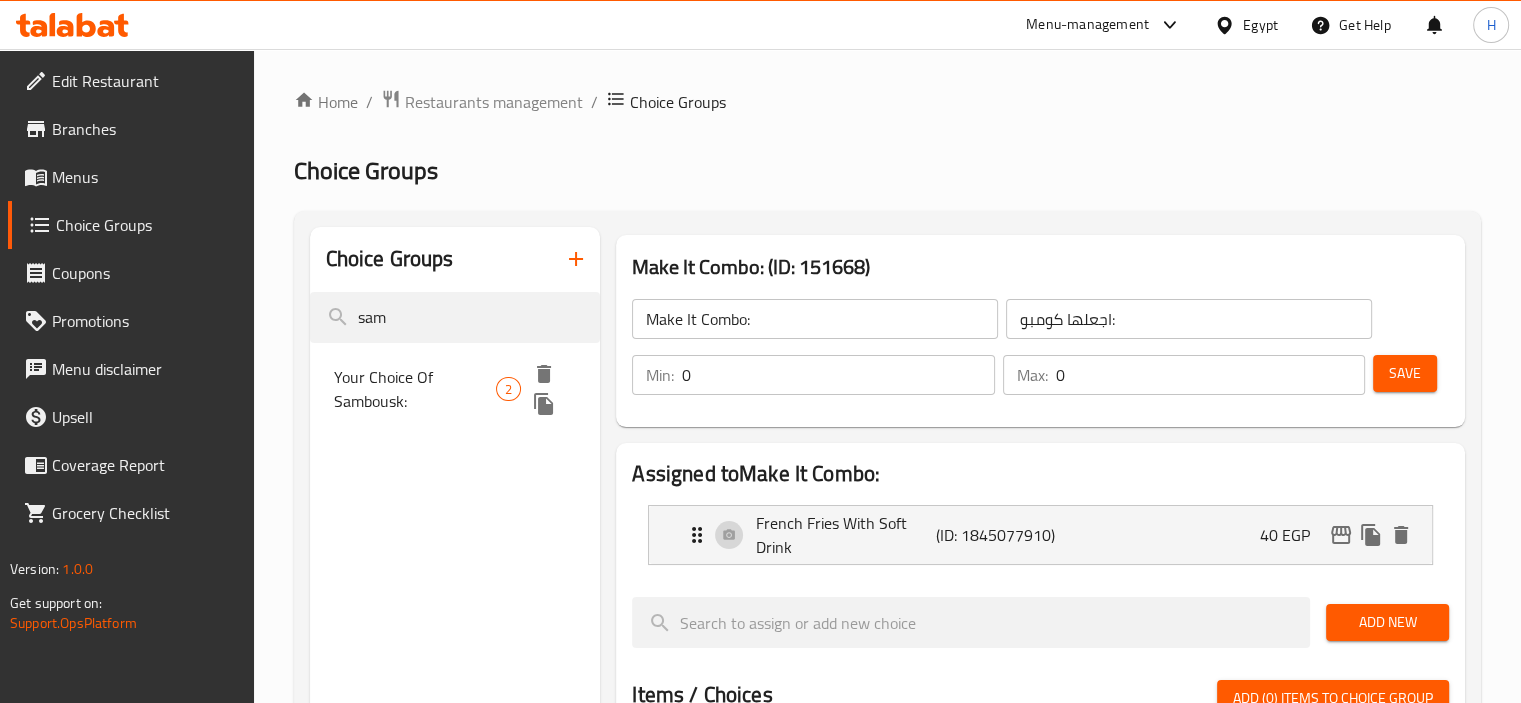 type on "sam" 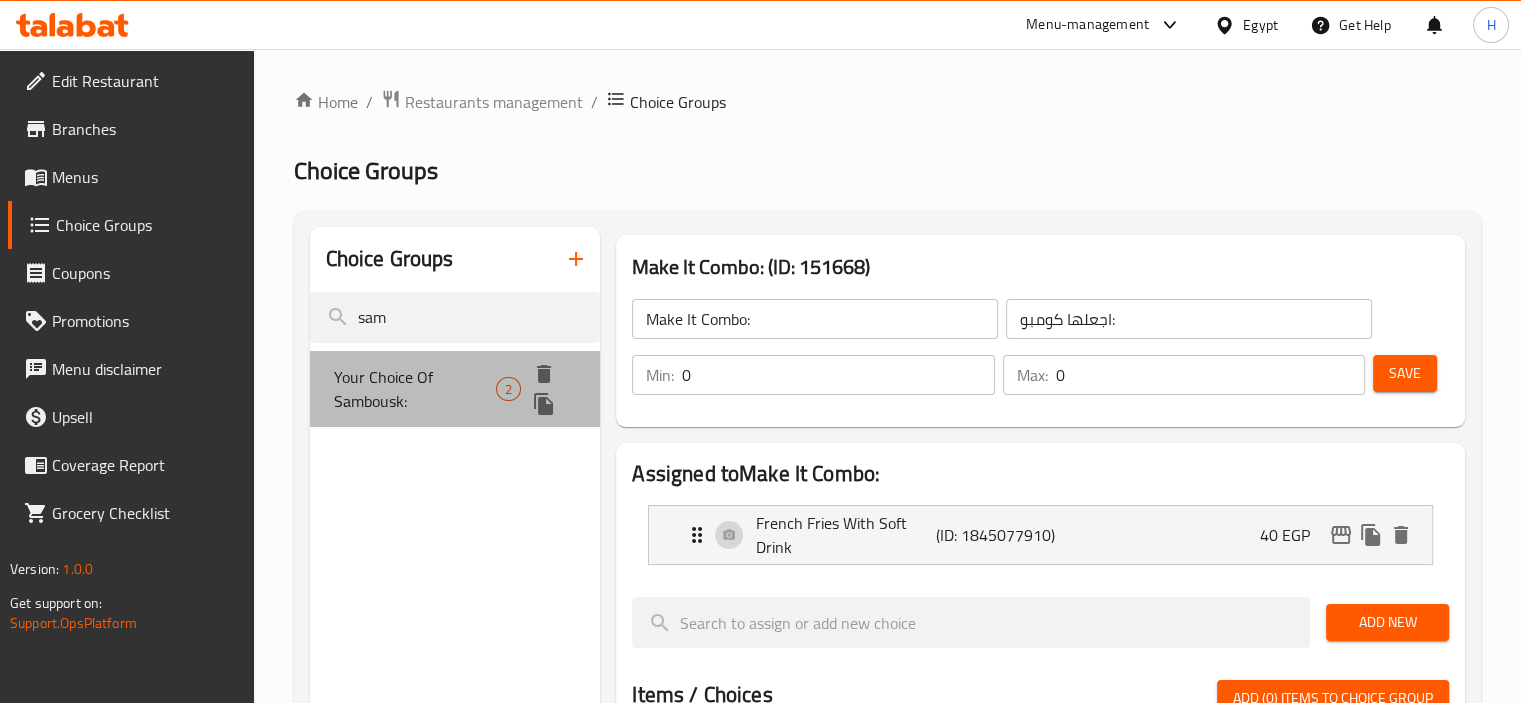 click on "Your Choice Of Sambousk:" at bounding box center [415, 389] 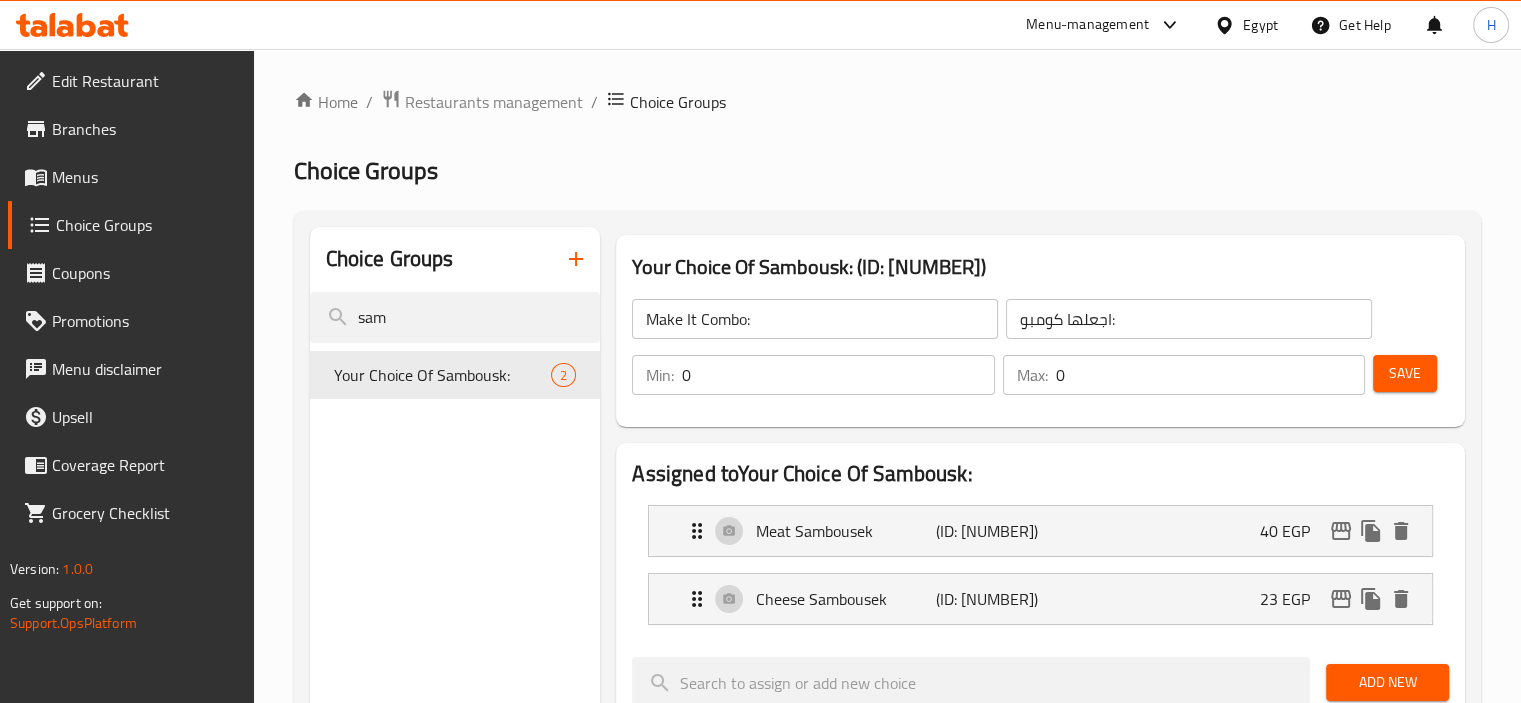 type on "Your Choice Of Sambousk:" 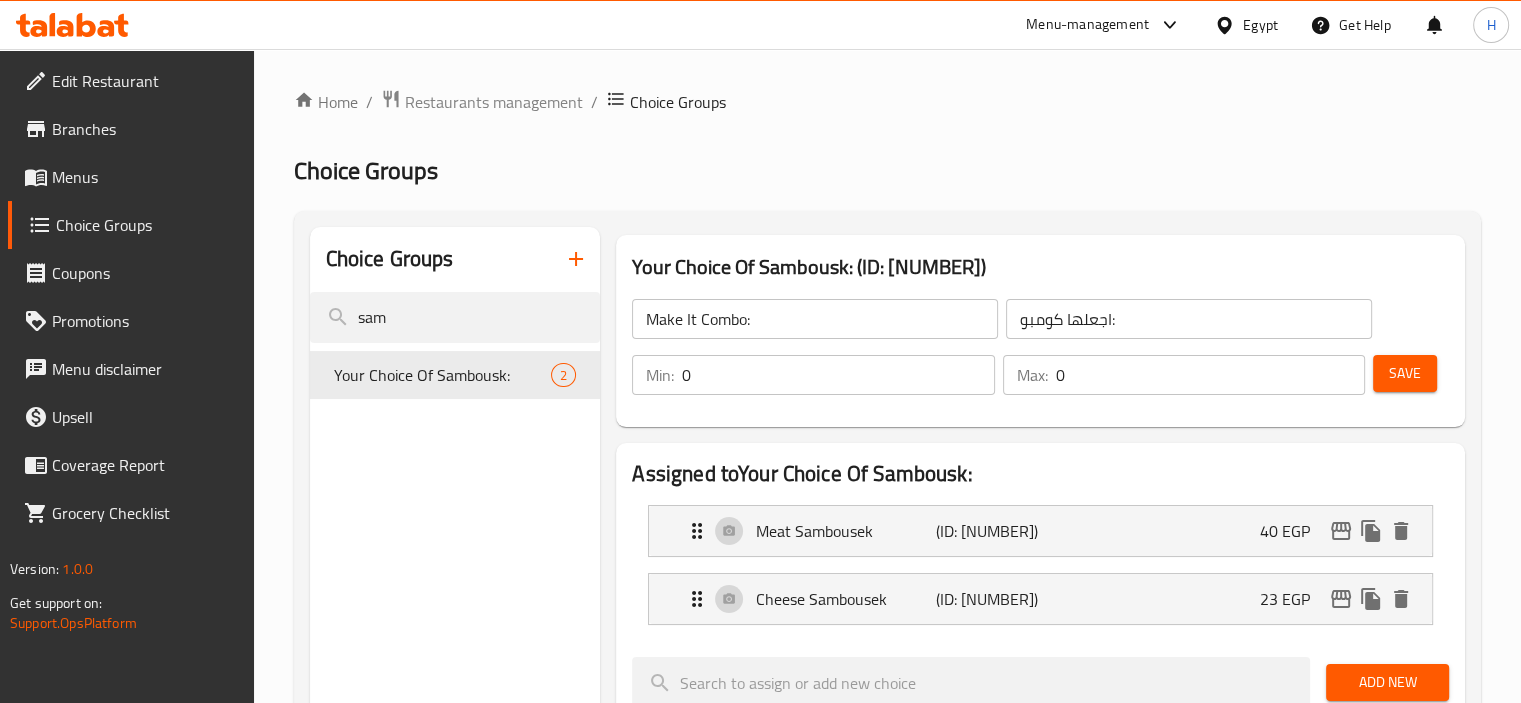 type on "إختيارك من السمبوسك:" 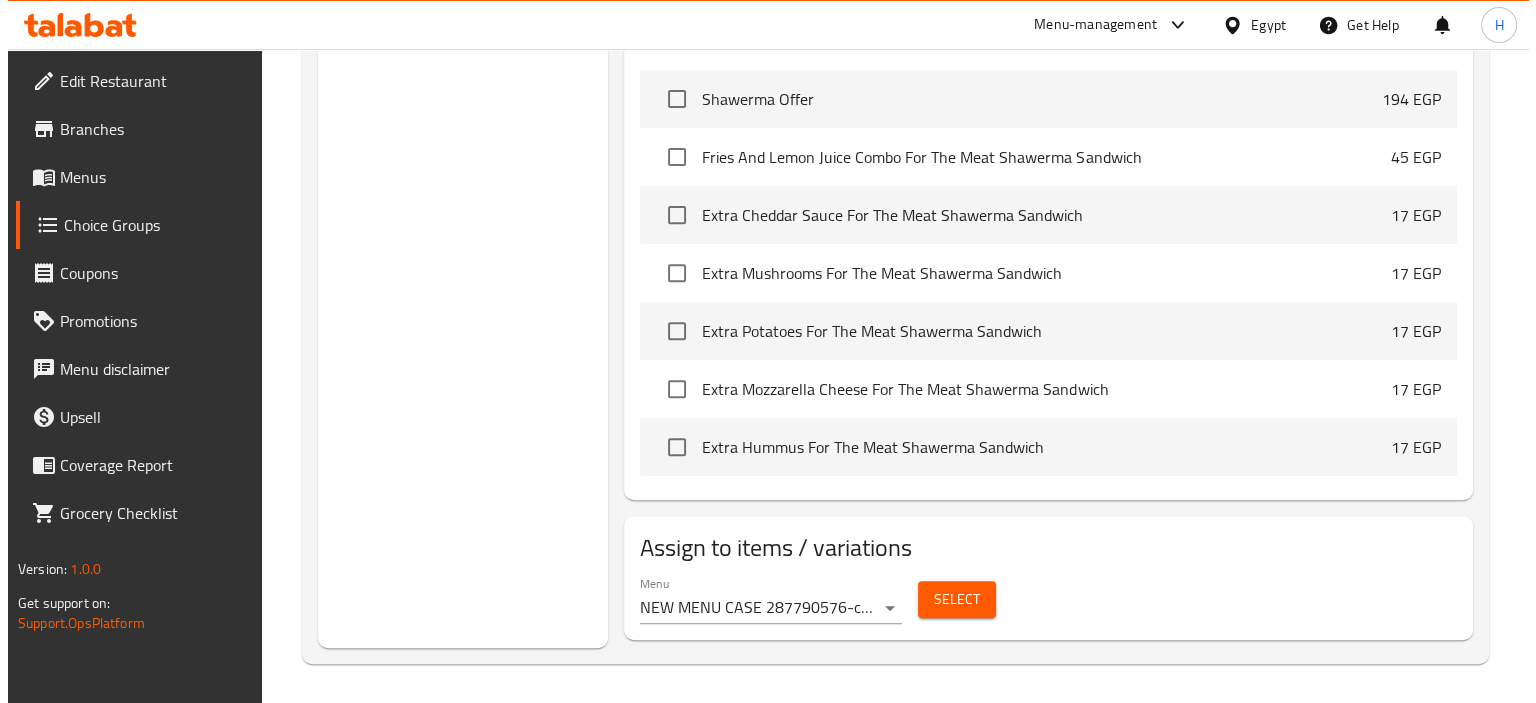 scroll, scrollTop: 730, scrollLeft: 0, axis: vertical 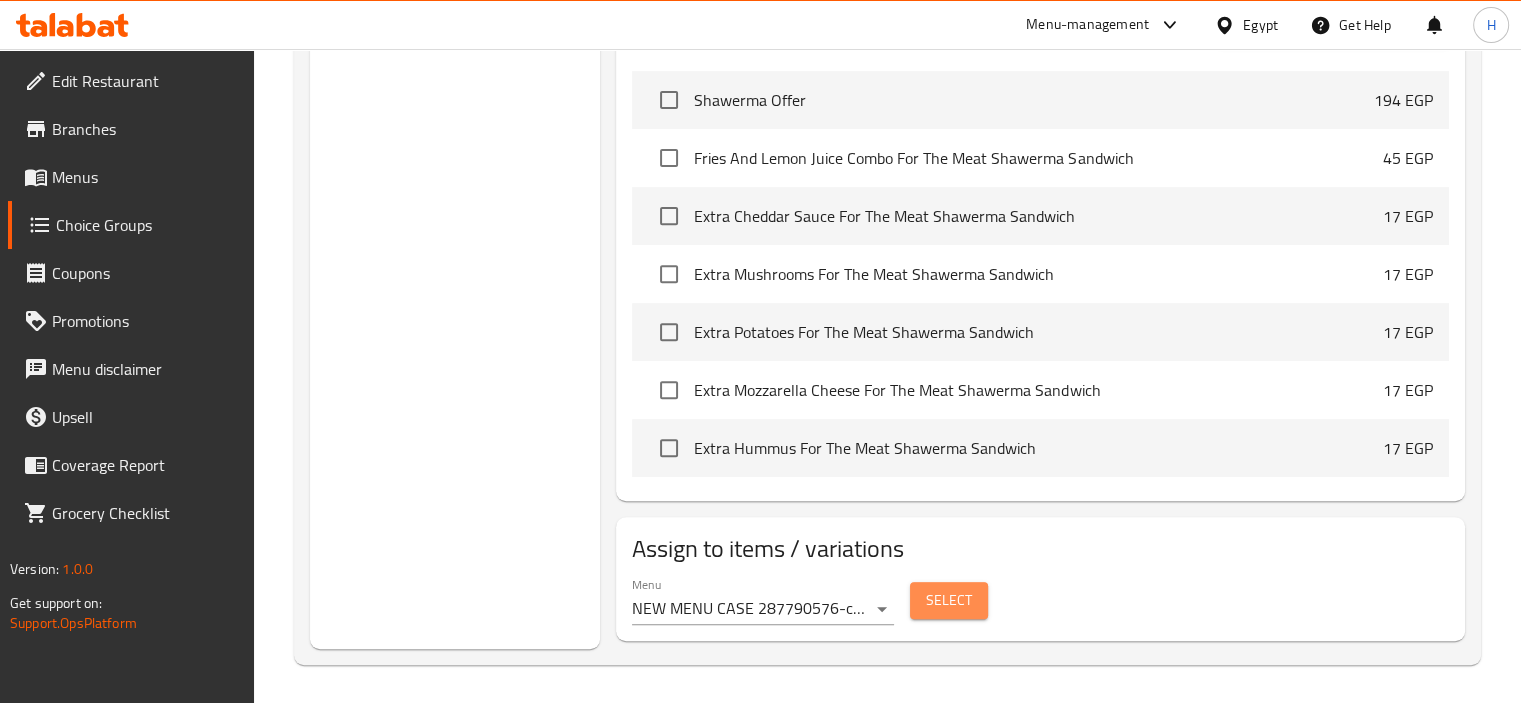 click on "Select" at bounding box center (949, 600) 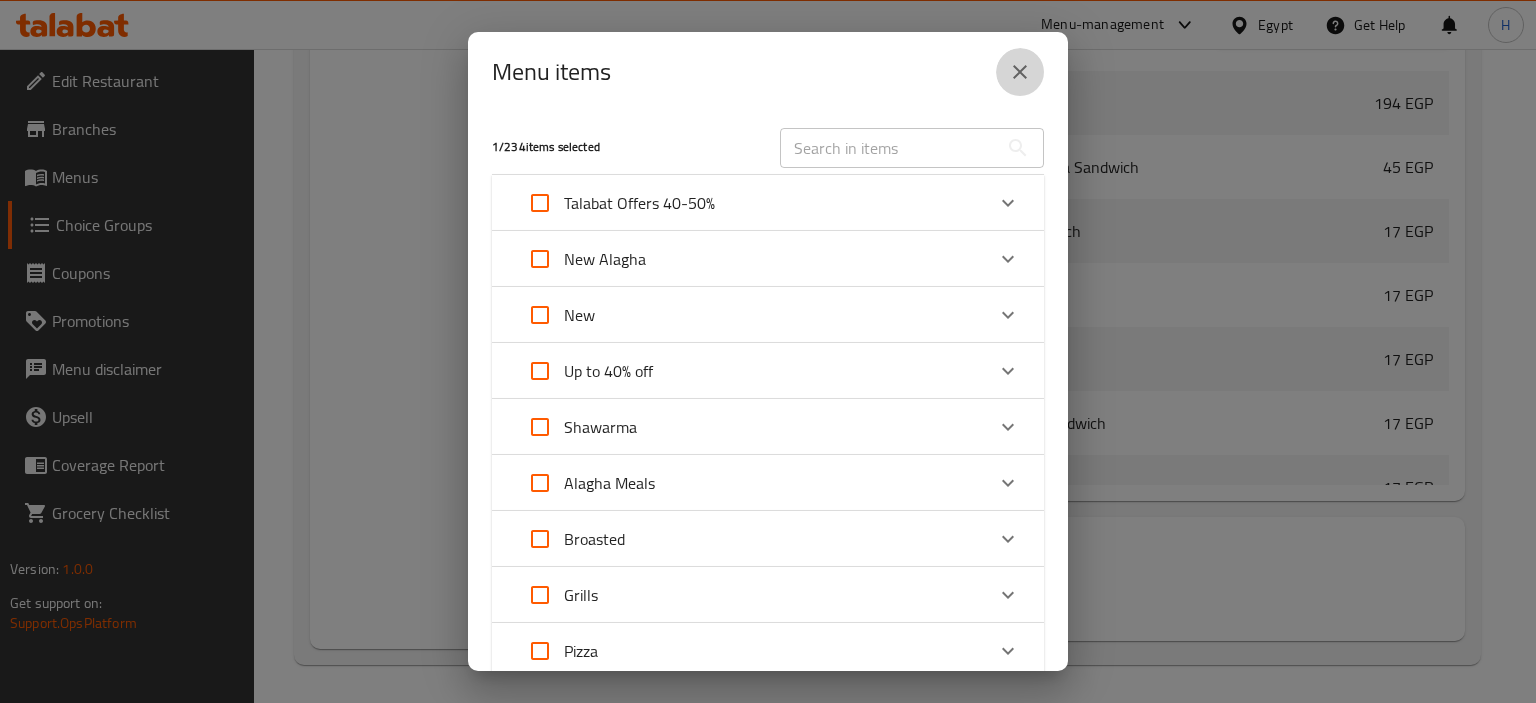 click 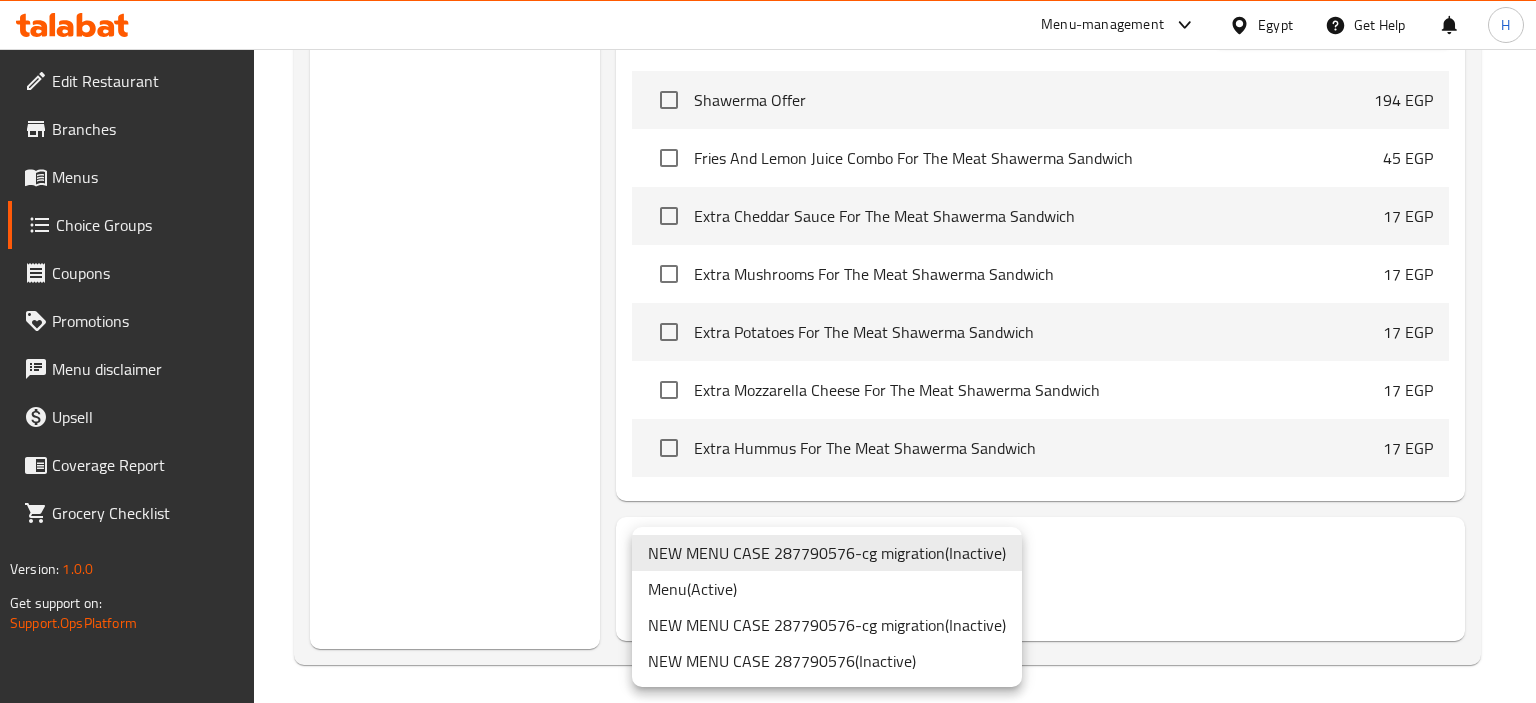 click on "​ Menu-management Egypt Get Help H   Edit Restaurant   Branches   Menus   Choice Groups   Coupons   Promotions   Menu disclaimer   Upsell   Coverage Report   Grocery Checklist  Version:    1.0.0  Get support on:    Support.OpsPlatform Home / Restaurants management / Choice Groups Choice Groups Choice Groups sam Your Choice Of Sambousk: 2 Your Choice Of Sambousk: (ID: 979807) Your Choice Of Sambousk: ​ إختيارك من السمبوسك: ​ Min: 1 ​ Max: 1 ​ Save Assigned to  Your Choice Of Sambousk: Meat Sambousek (ID: 2054604520) 40 EGP Name (En) Meat Sambousek Name (En) Name (Ar) سمبوسك لحم Name (Ar) Price EGP 40 Price Status Cheese Sambousek (ID: 2054604521) 23 EGP Name (En) Cheese Sambousek Name (En) Name (Ar) سمبوسك جبنة Name (Ar) Price EGP 23 Price Status Add New Items / Choices Add (0) items to choice group Shawerma Offer 194 EGP Fries And Lemon Juice Combo For The Meat Shawerma Sandwich  45 EGP Extra Cheddar Sauce For The Meat Shawerma Sandwich  17 EGP 17 EGP 17 EGP 0 EGP" at bounding box center [768, -354] 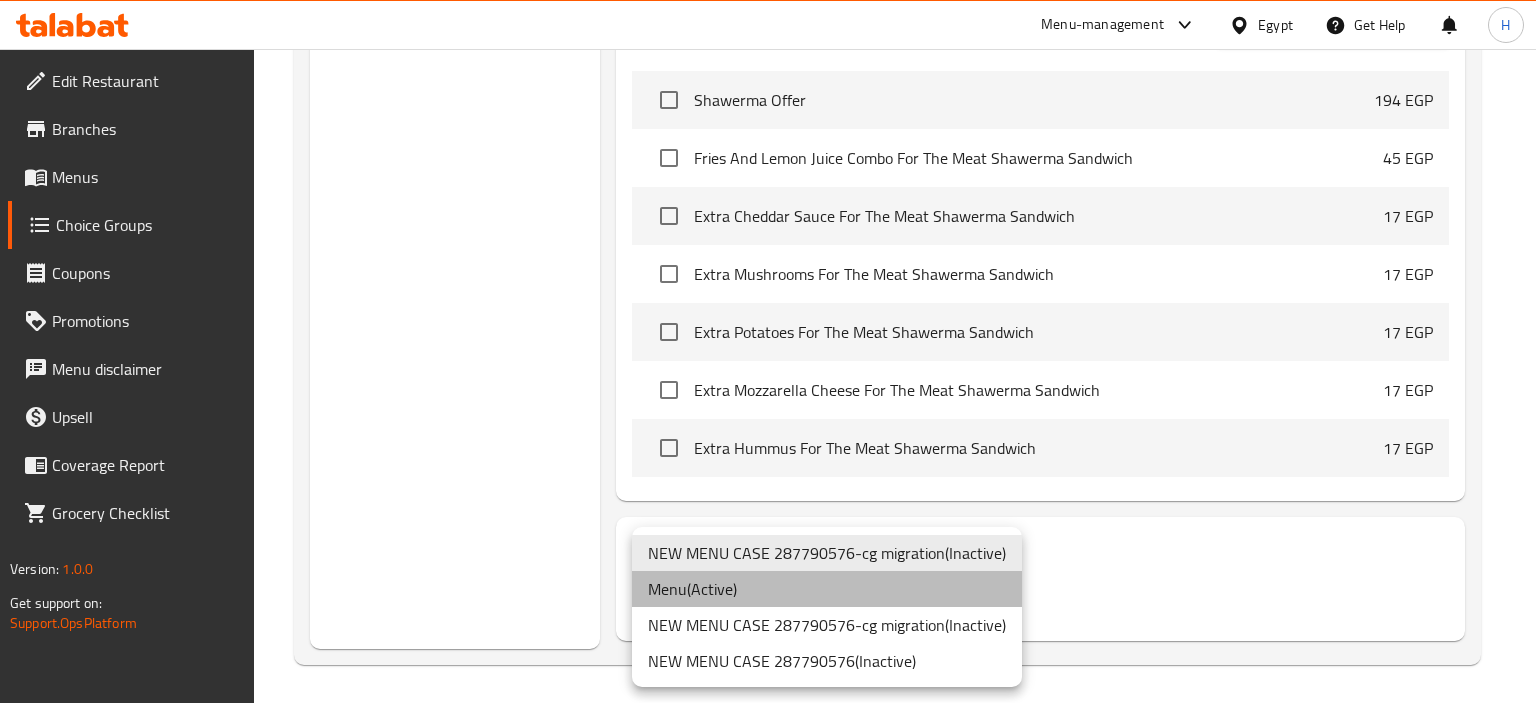 click on "Menu  ( Active )" at bounding box center (827, 589) 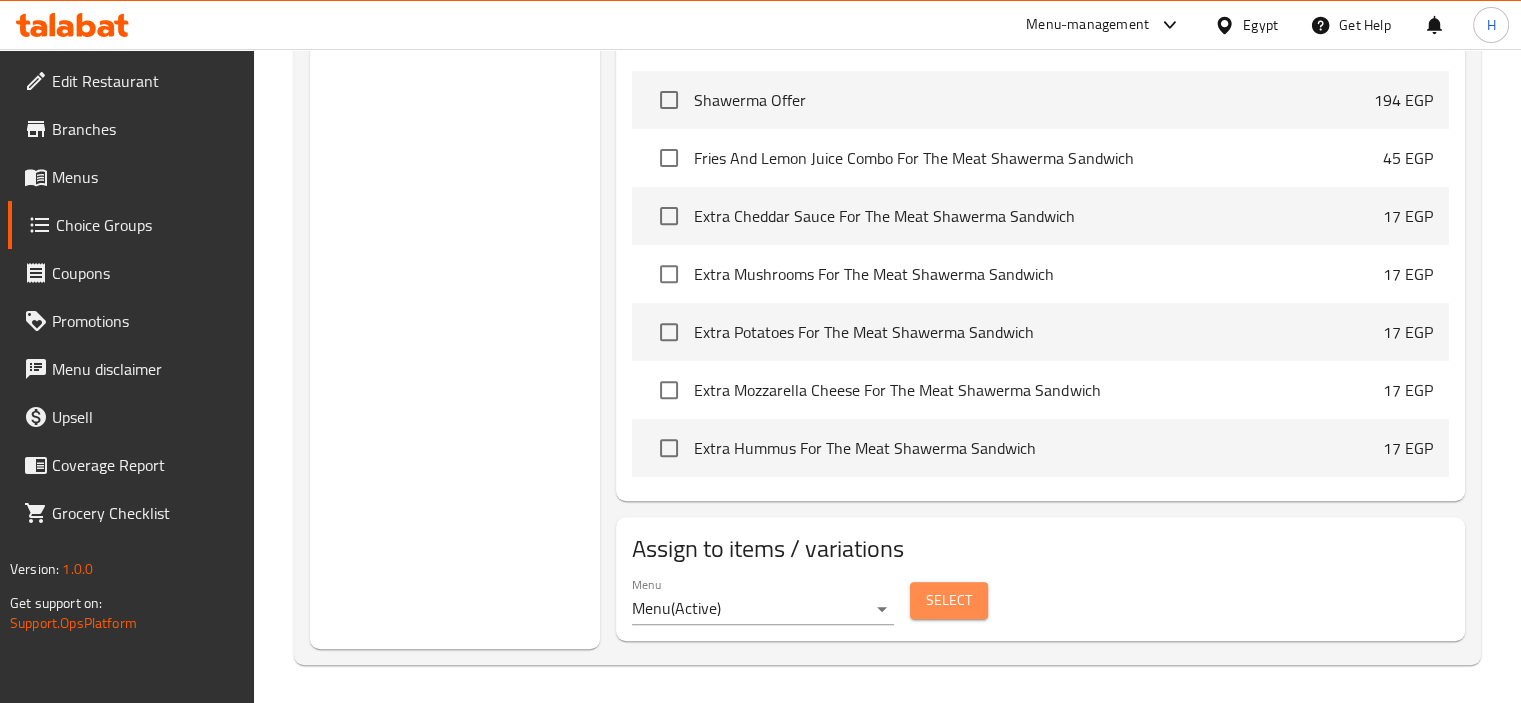 click on "Select" at bounding box center (949, 600) 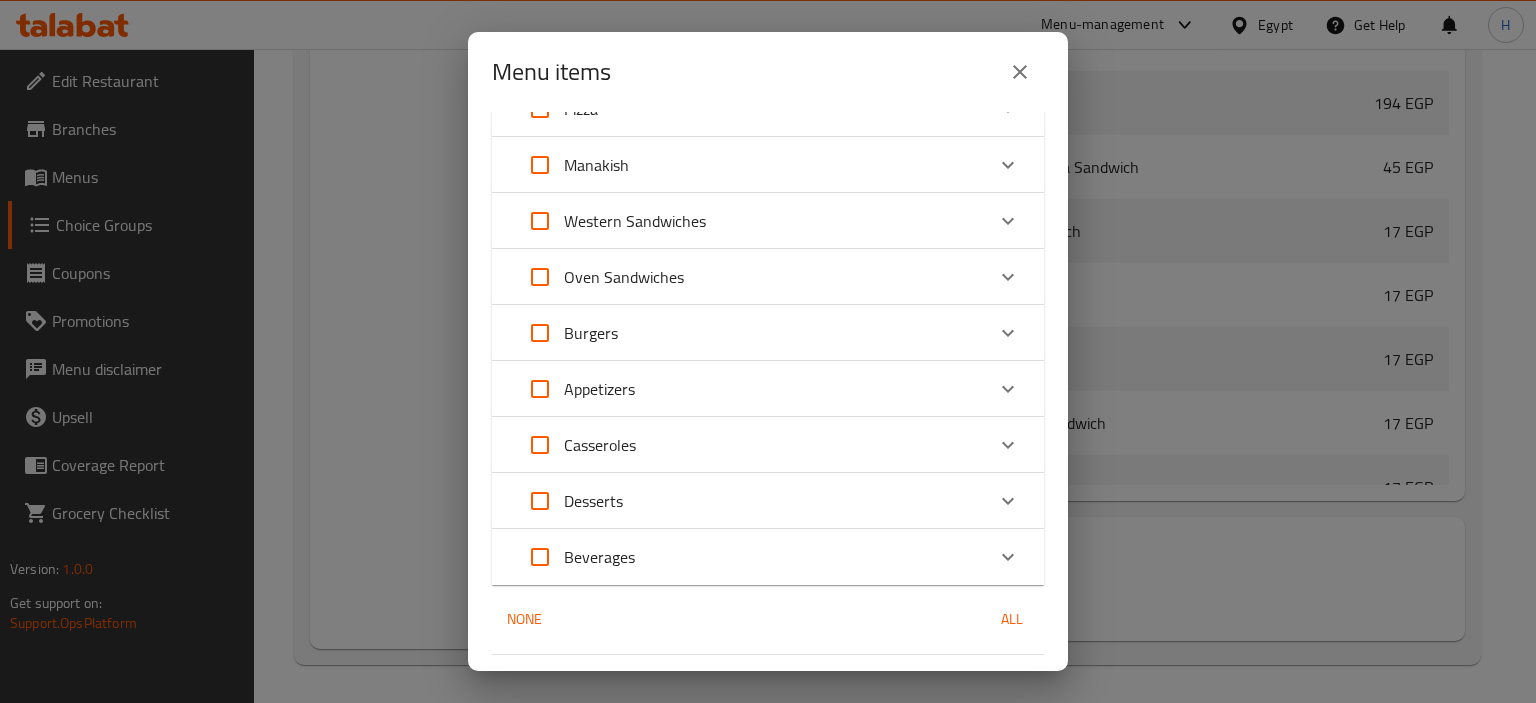 scroll, scrollTop: 543, scrollLeft: 0, axis: vertical 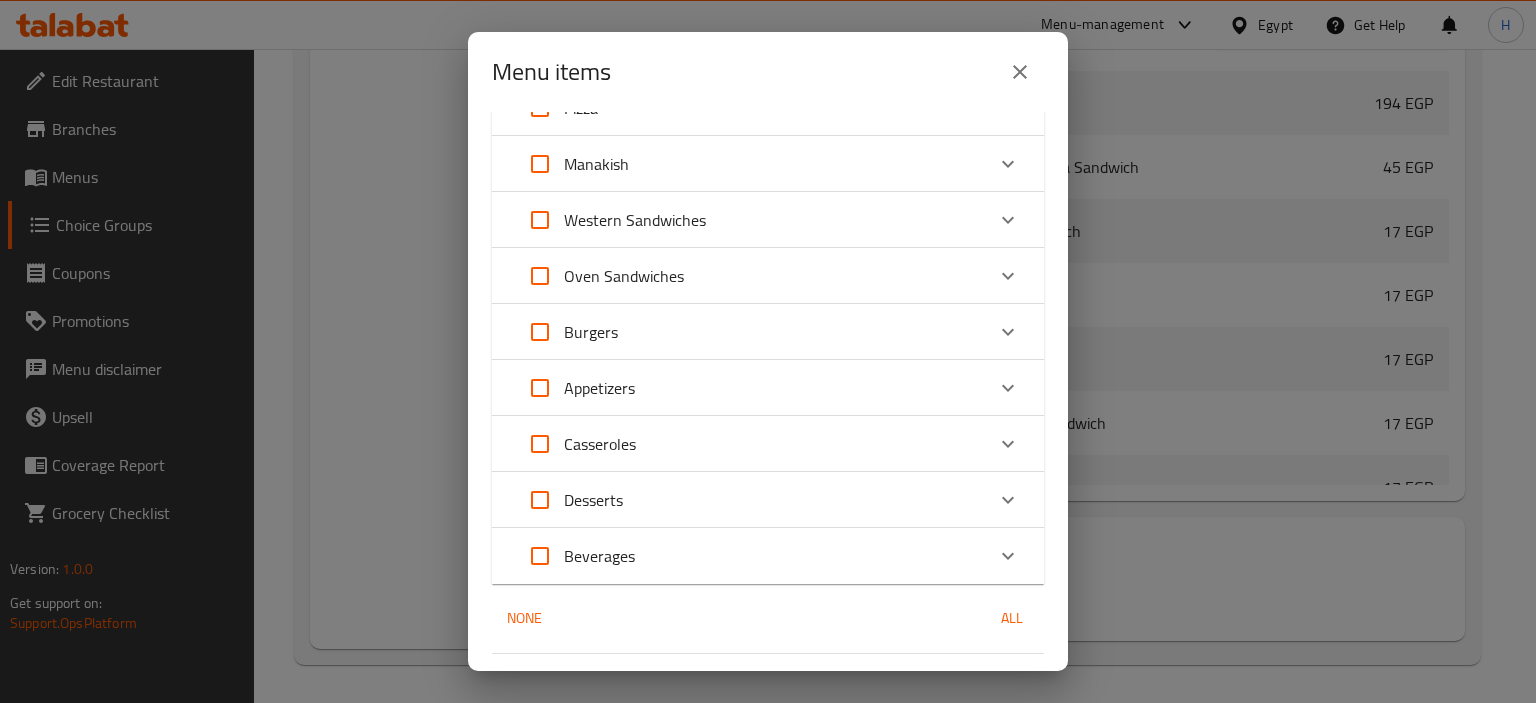click on "Appetizers" at bounding box center [599, 388] 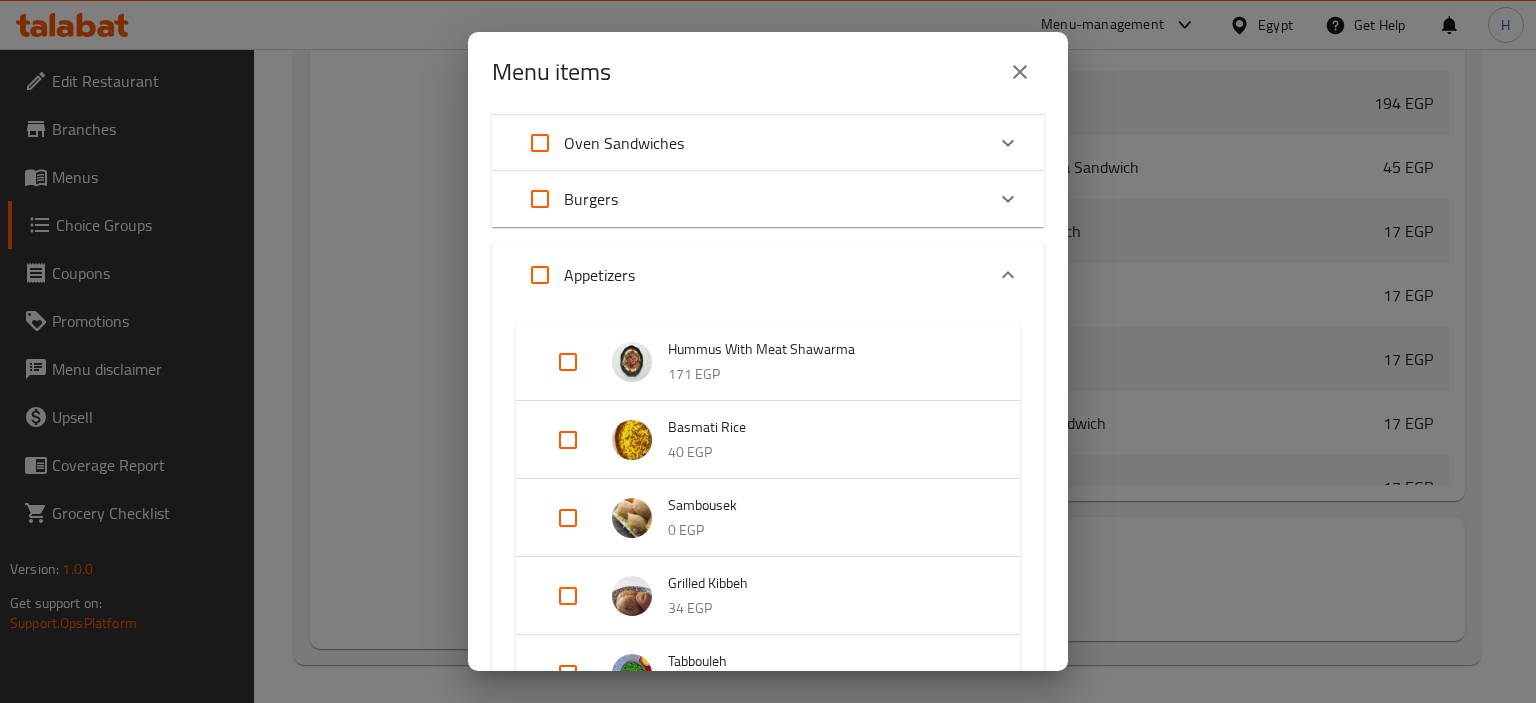scroll, scrollTop: 688, scrollLeft: 0, axis: vertical 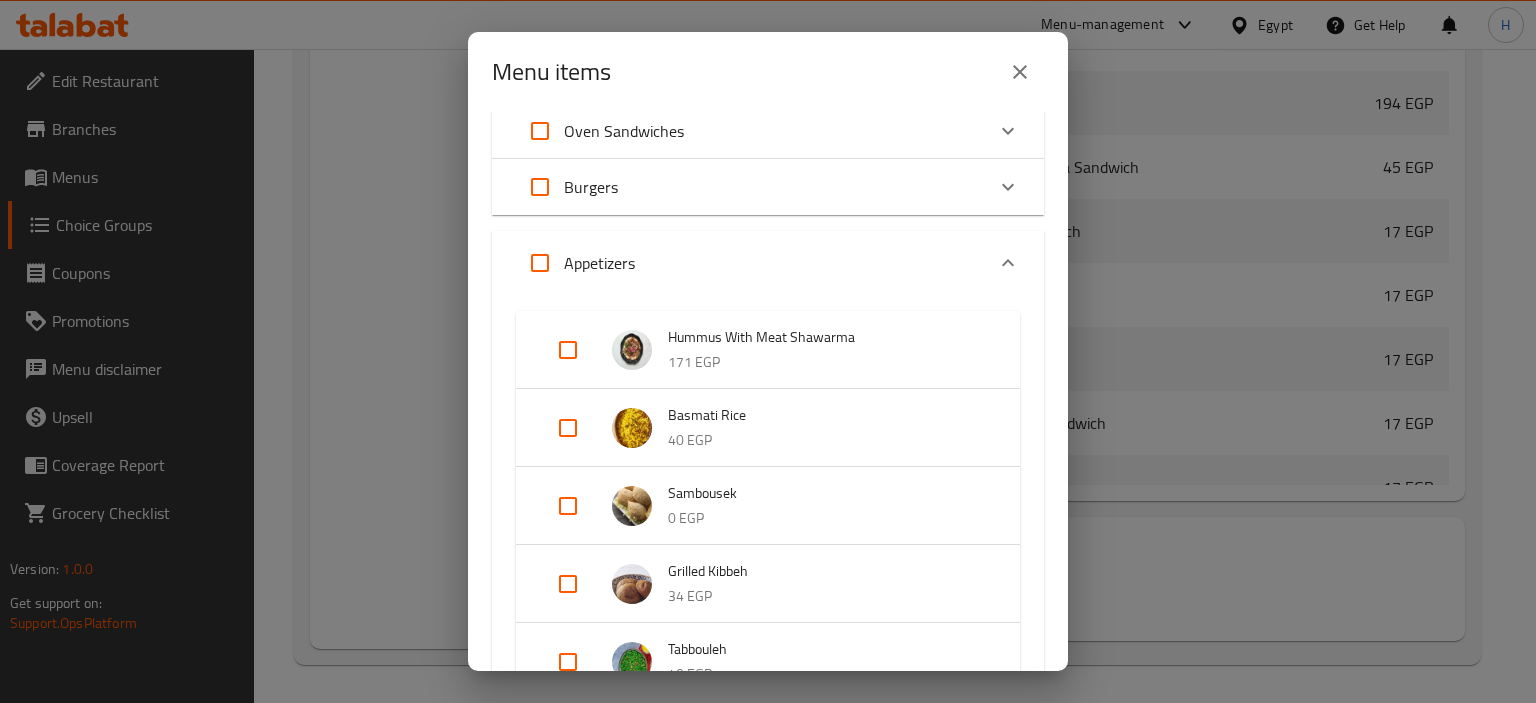 click at bounding box center [568, 506] 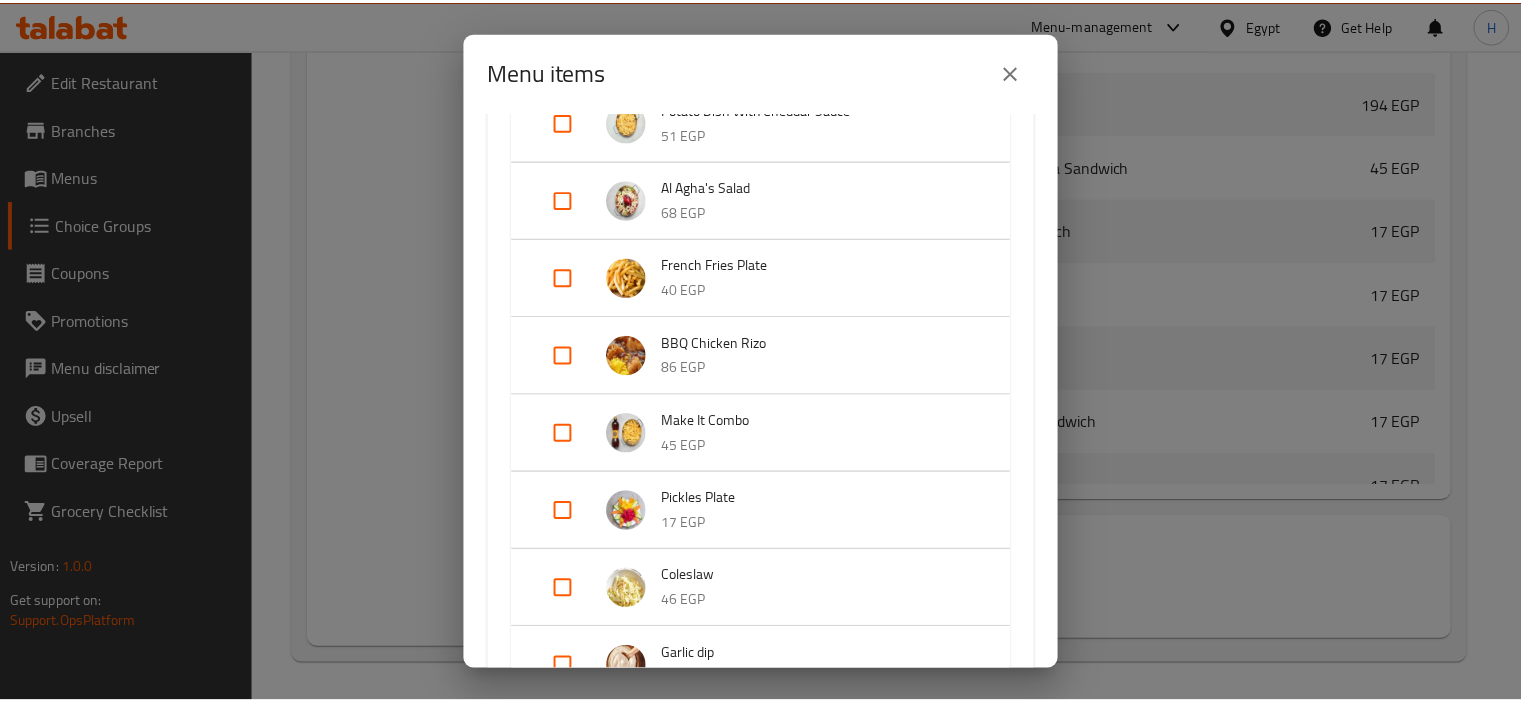 scroll, scrollTop: 2898, scrollLeft: 0, axis: vertical 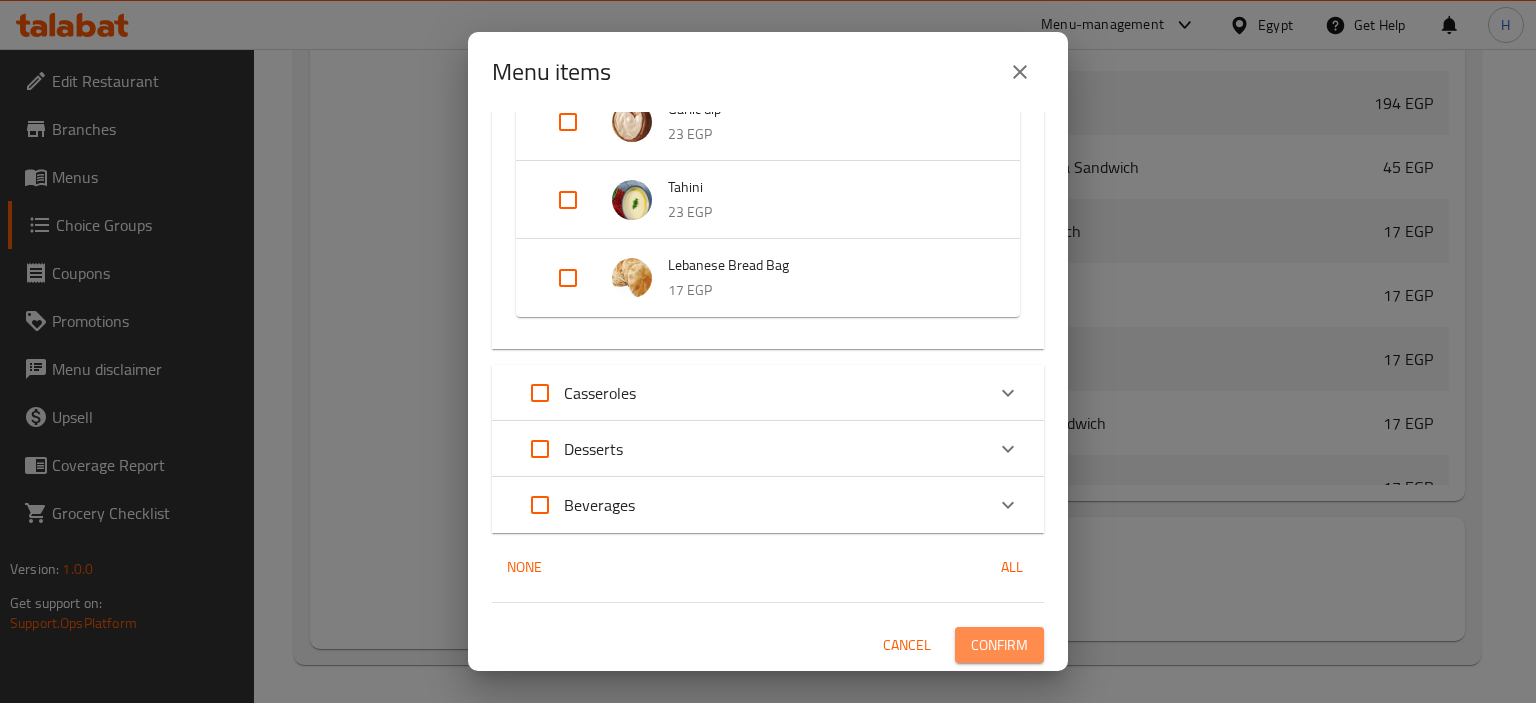 click on "Confirm" at bounding box center (999, 645) 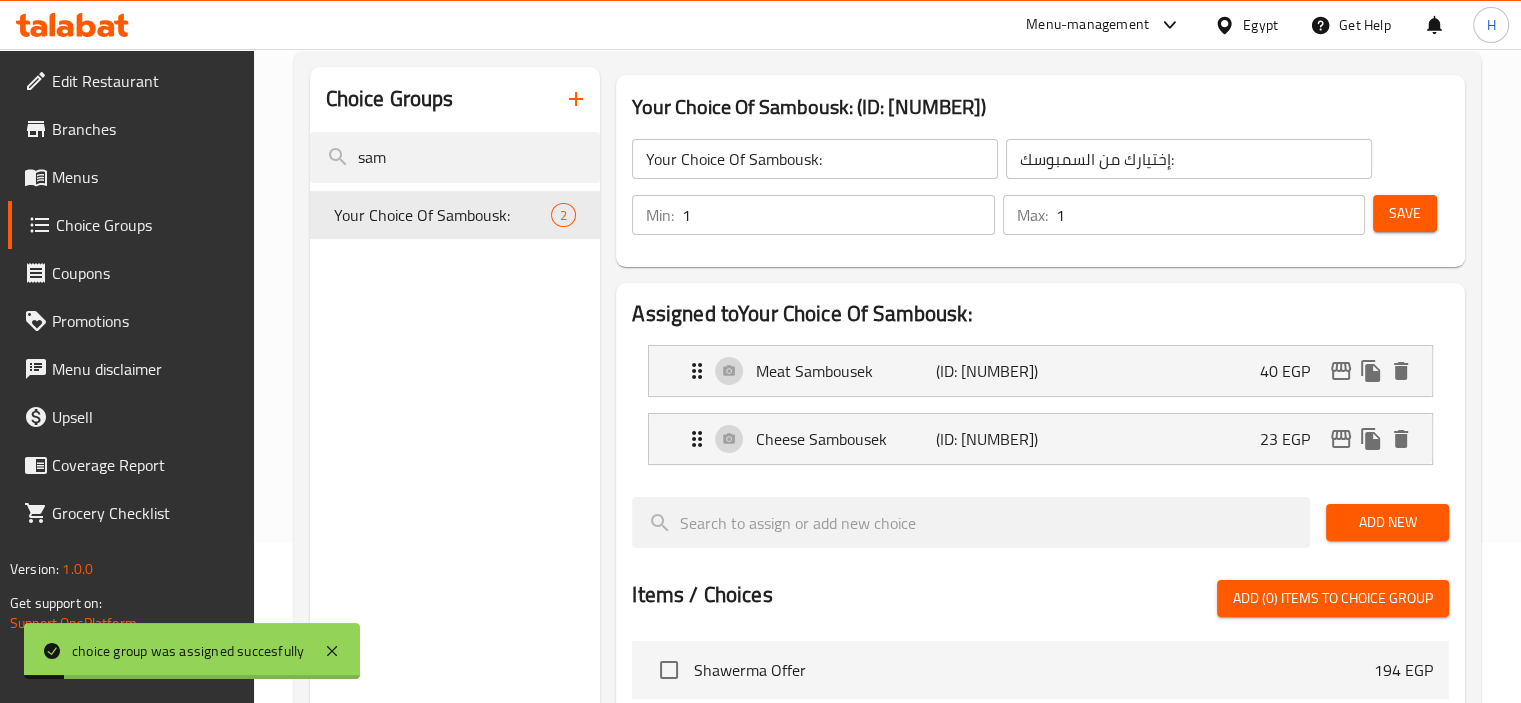 scroll, scrollTop: 168, scrollLeft: 0, axis: vertical 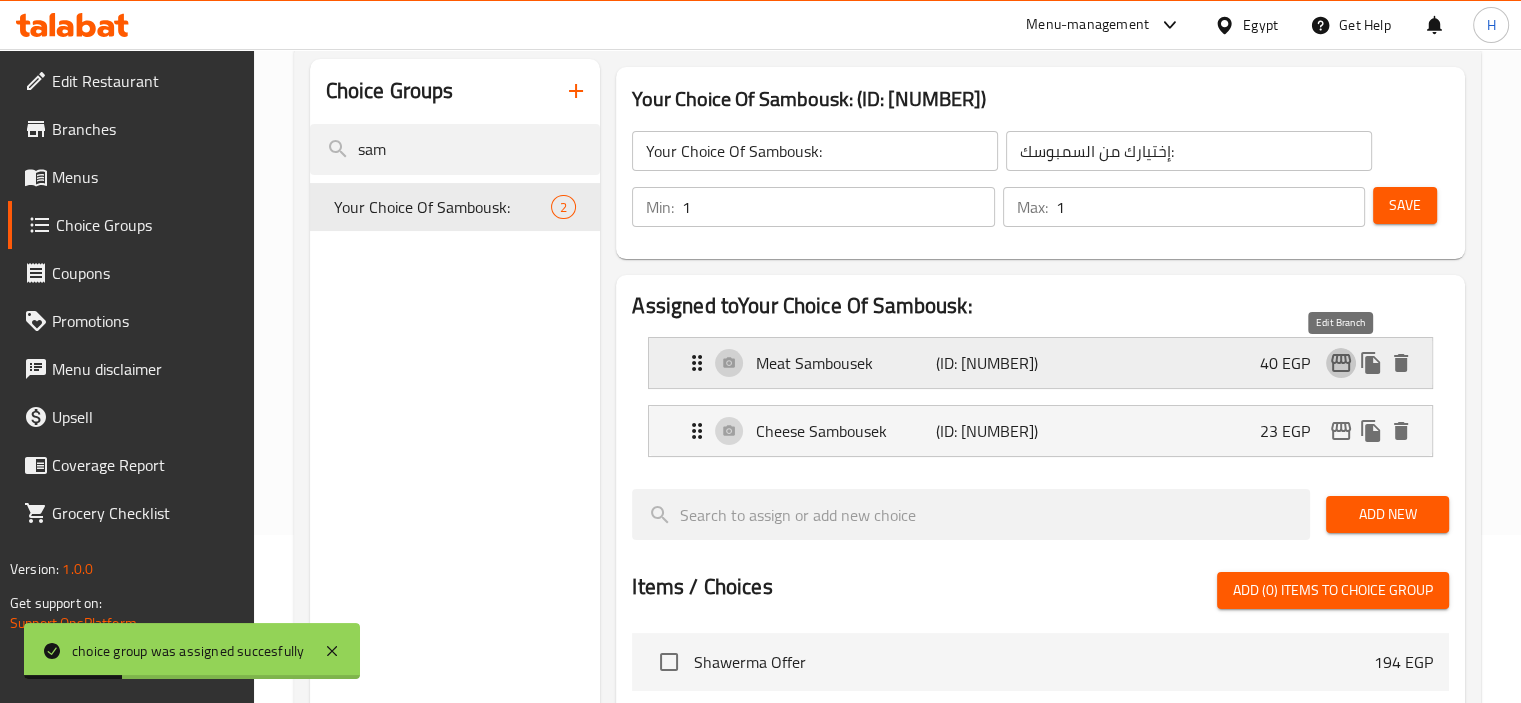 click at bounding box center [1341, 363] 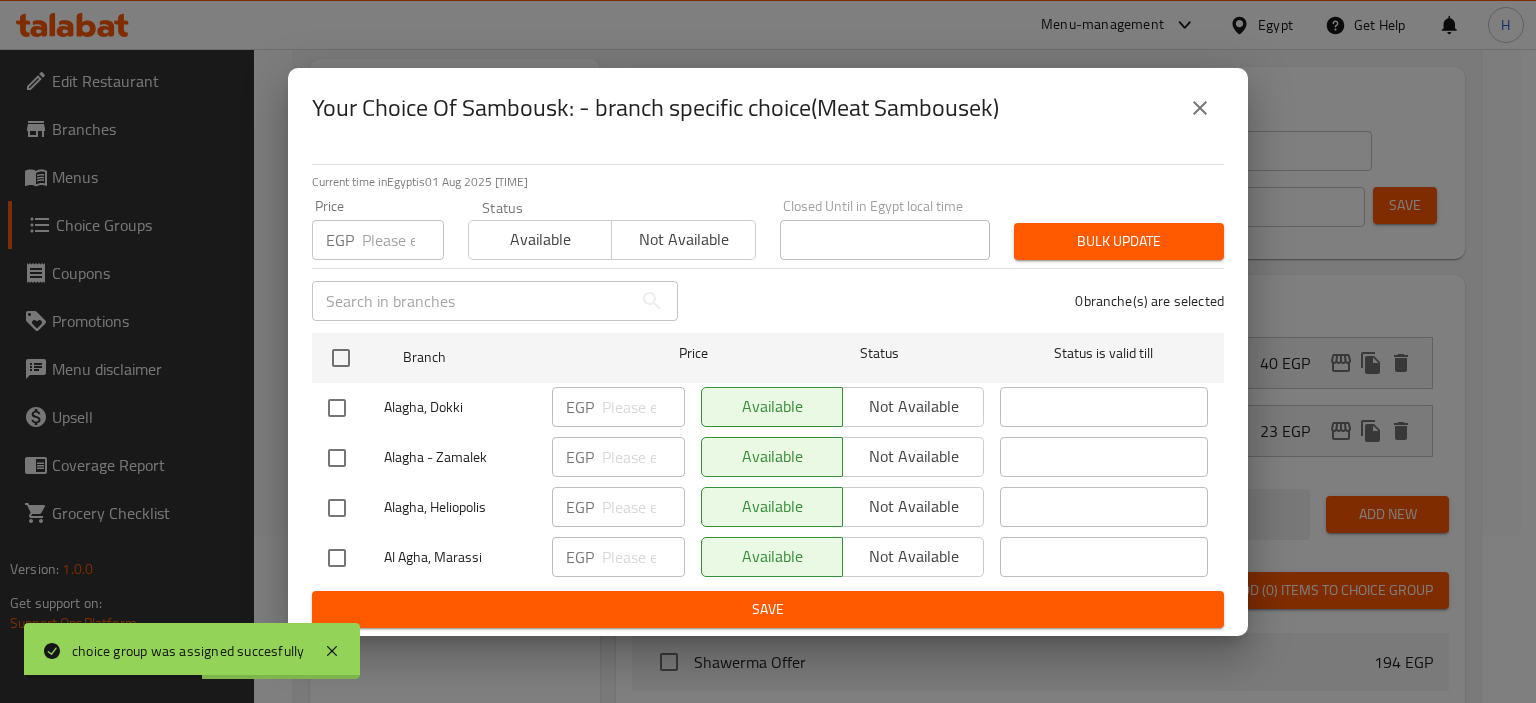 click at bounding box center [337, 558] 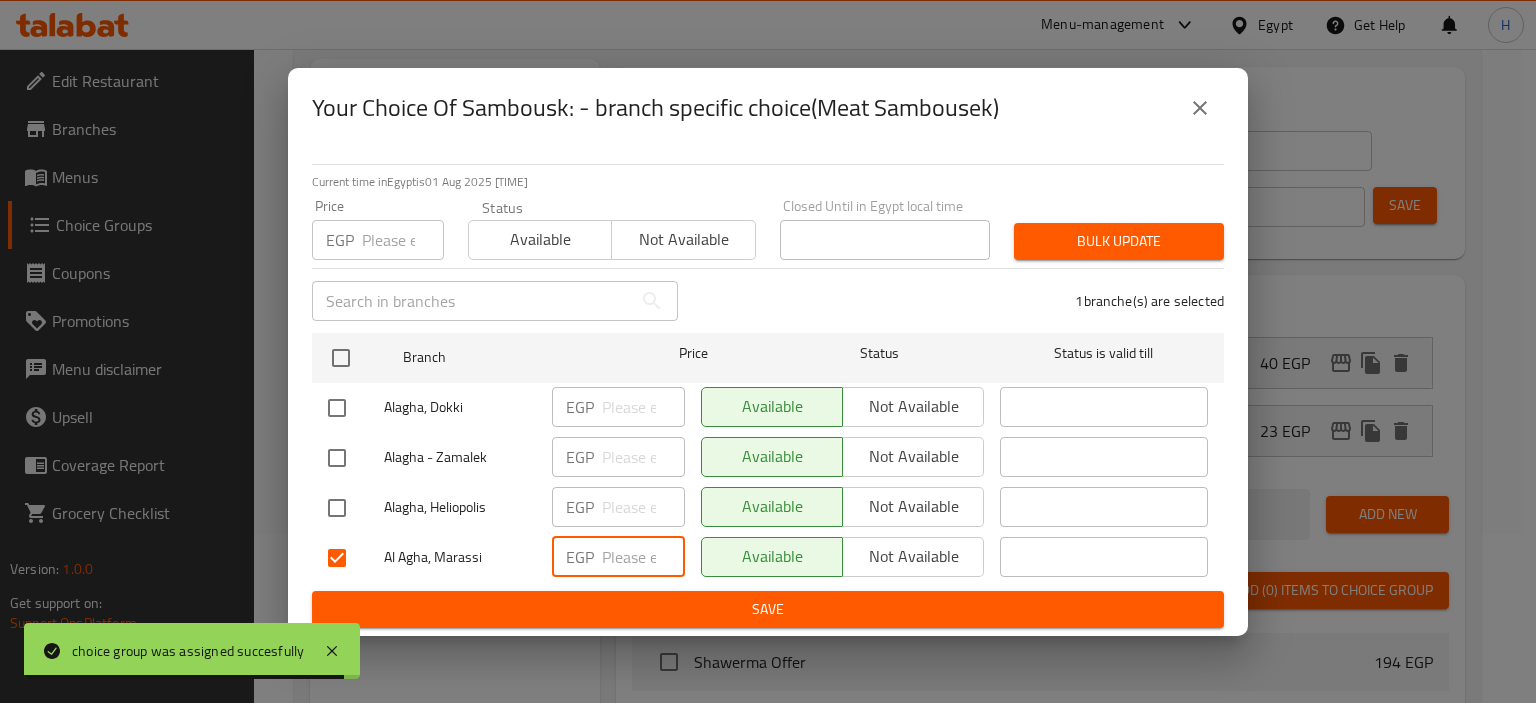 click at bounding box center (643, 557) 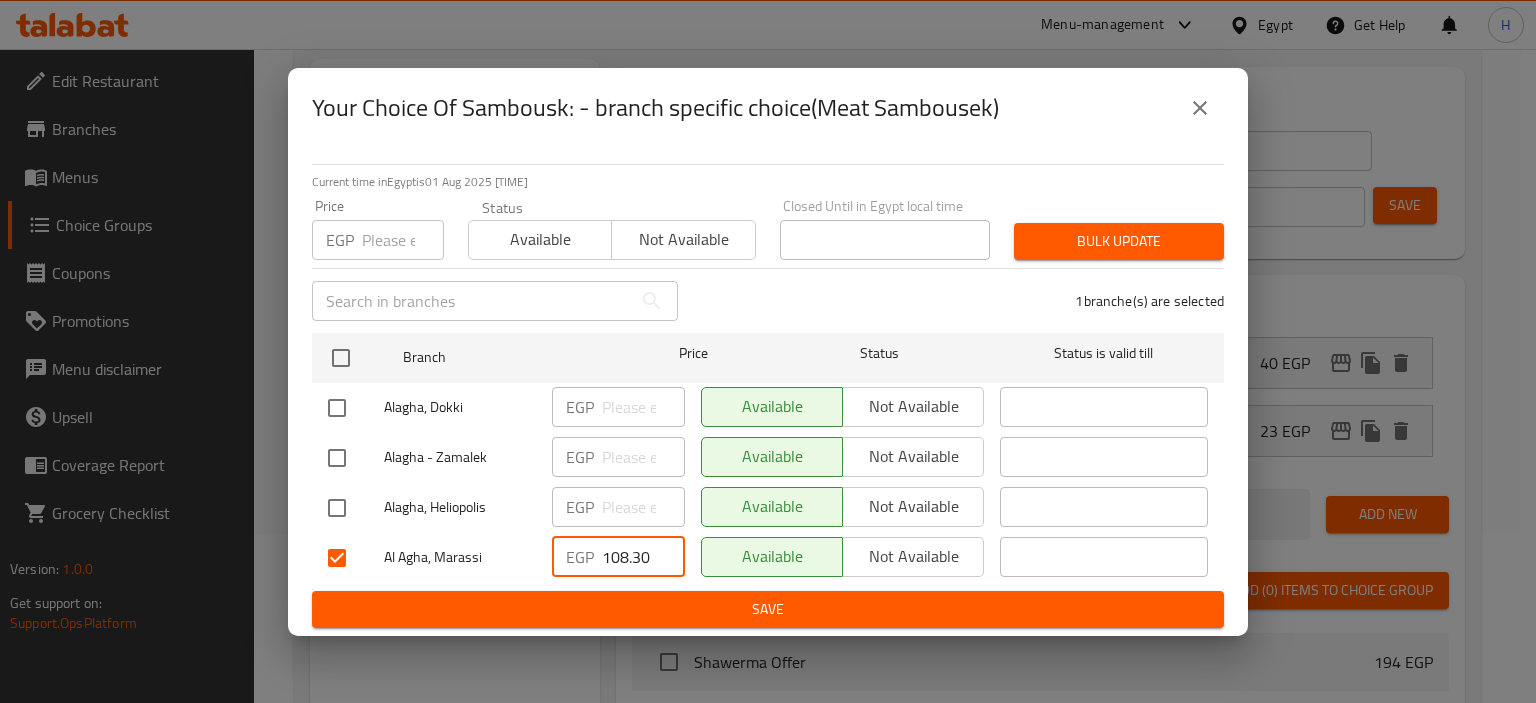 type on "108.30" 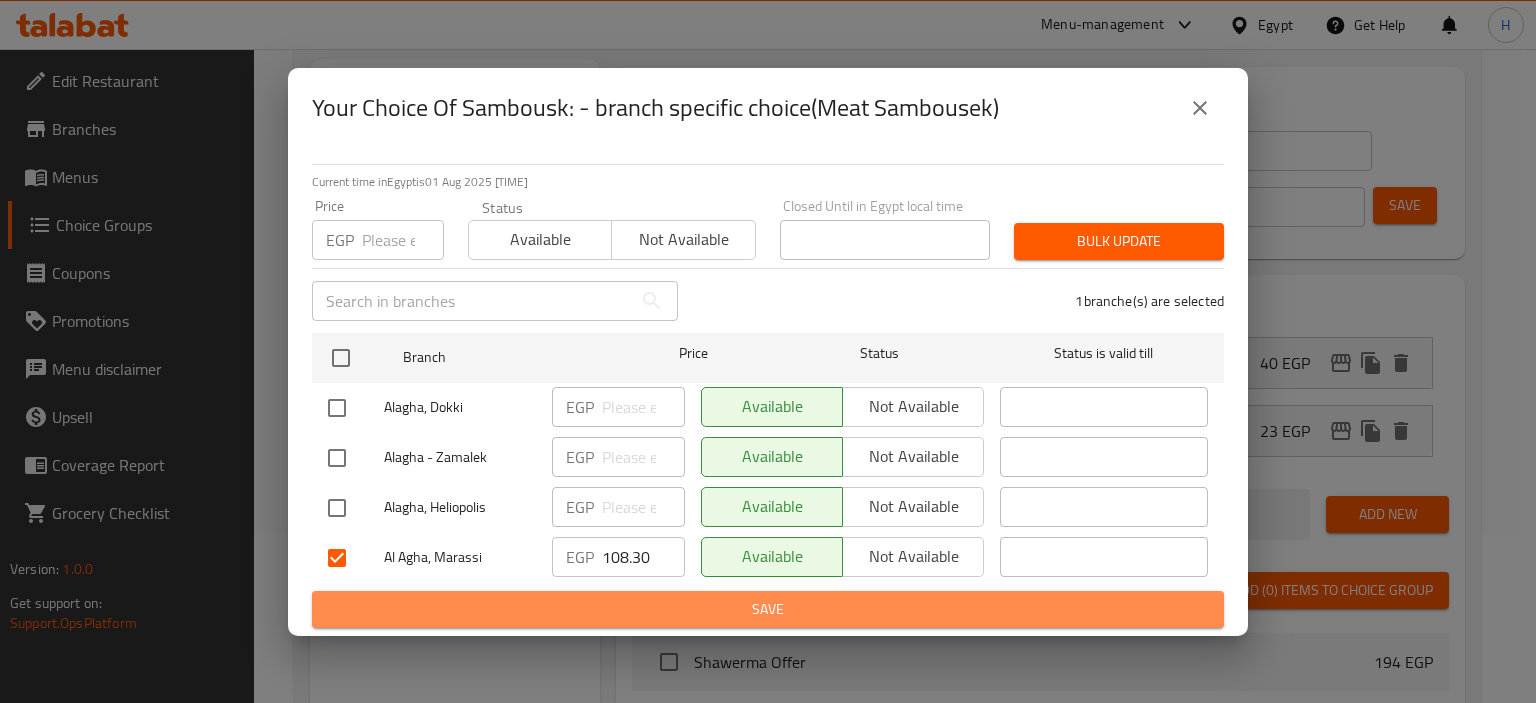 click on "Save" at bounding box center [768, 609] 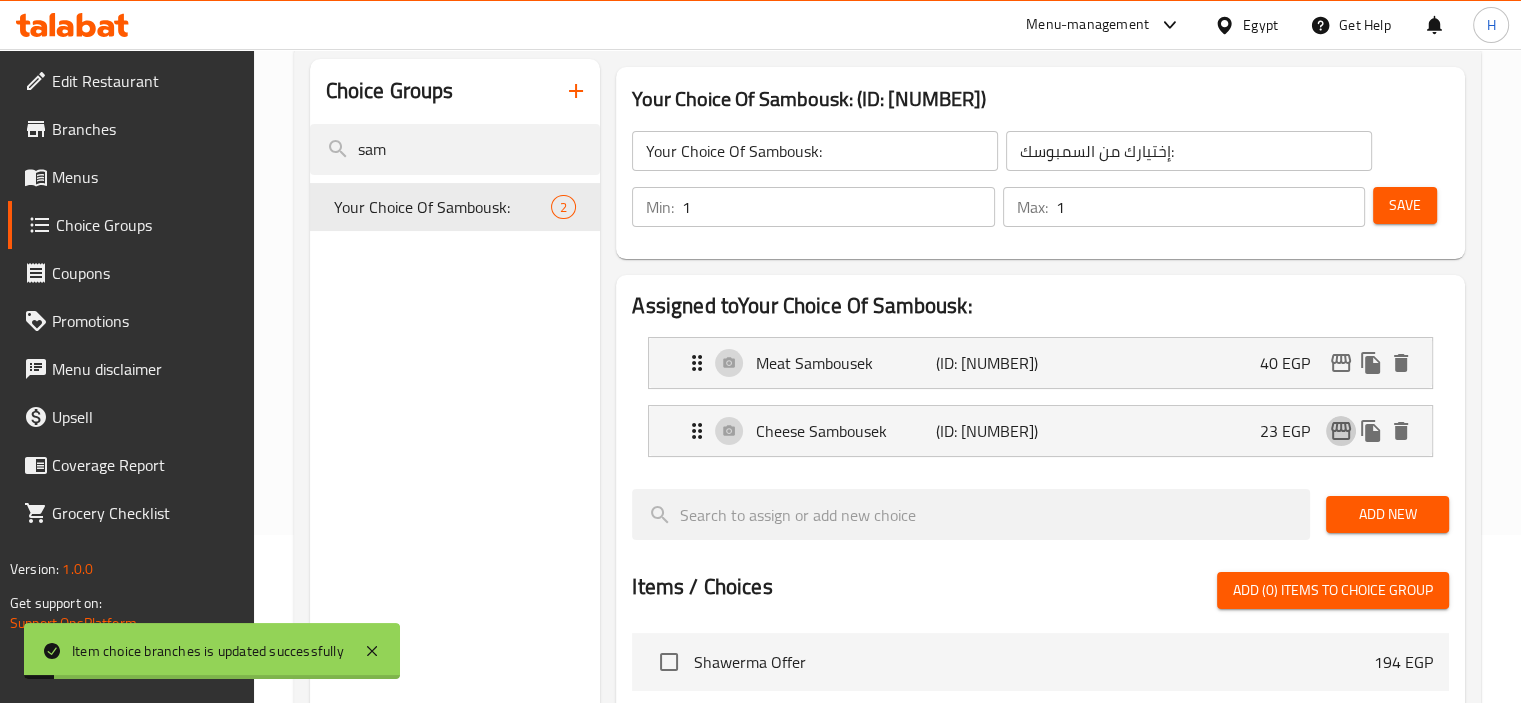 click 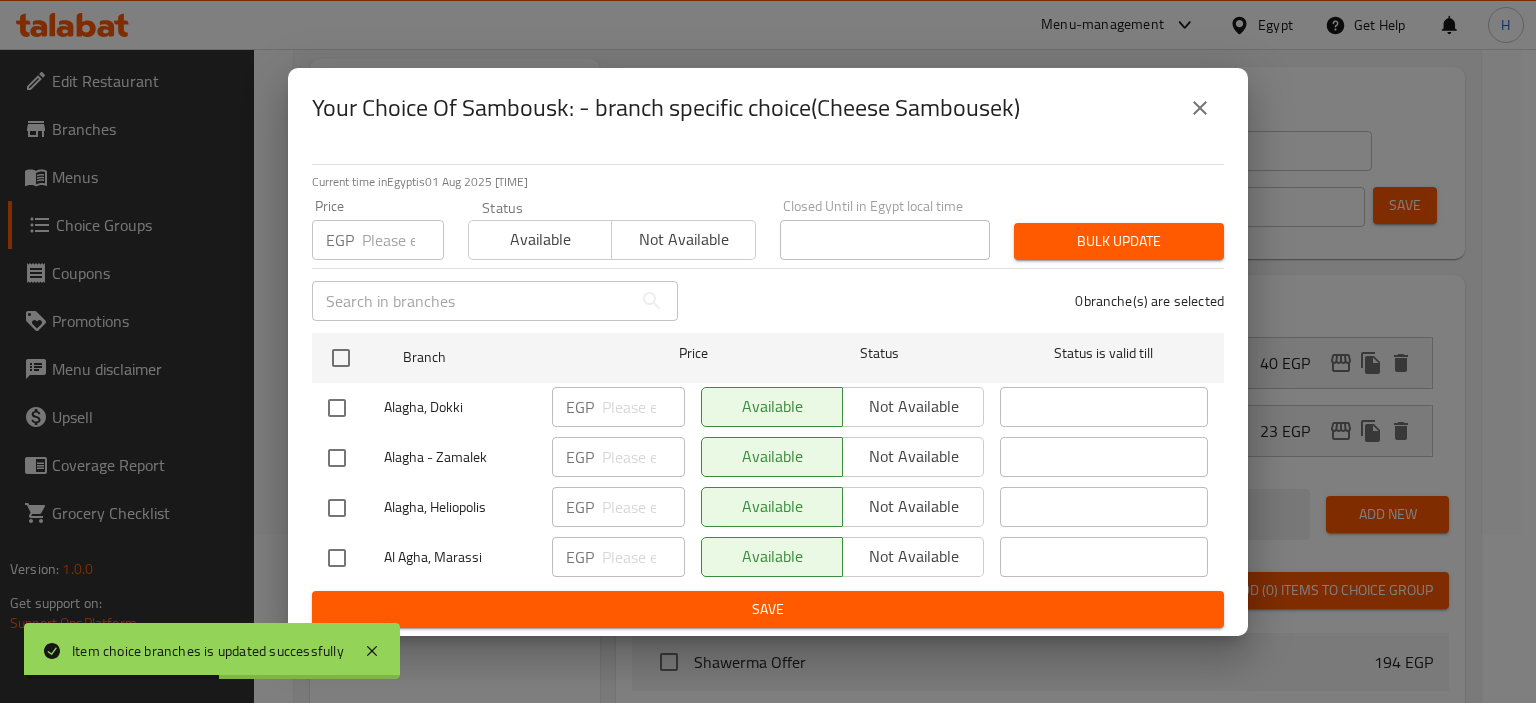 click at bounding box center (337, 558) 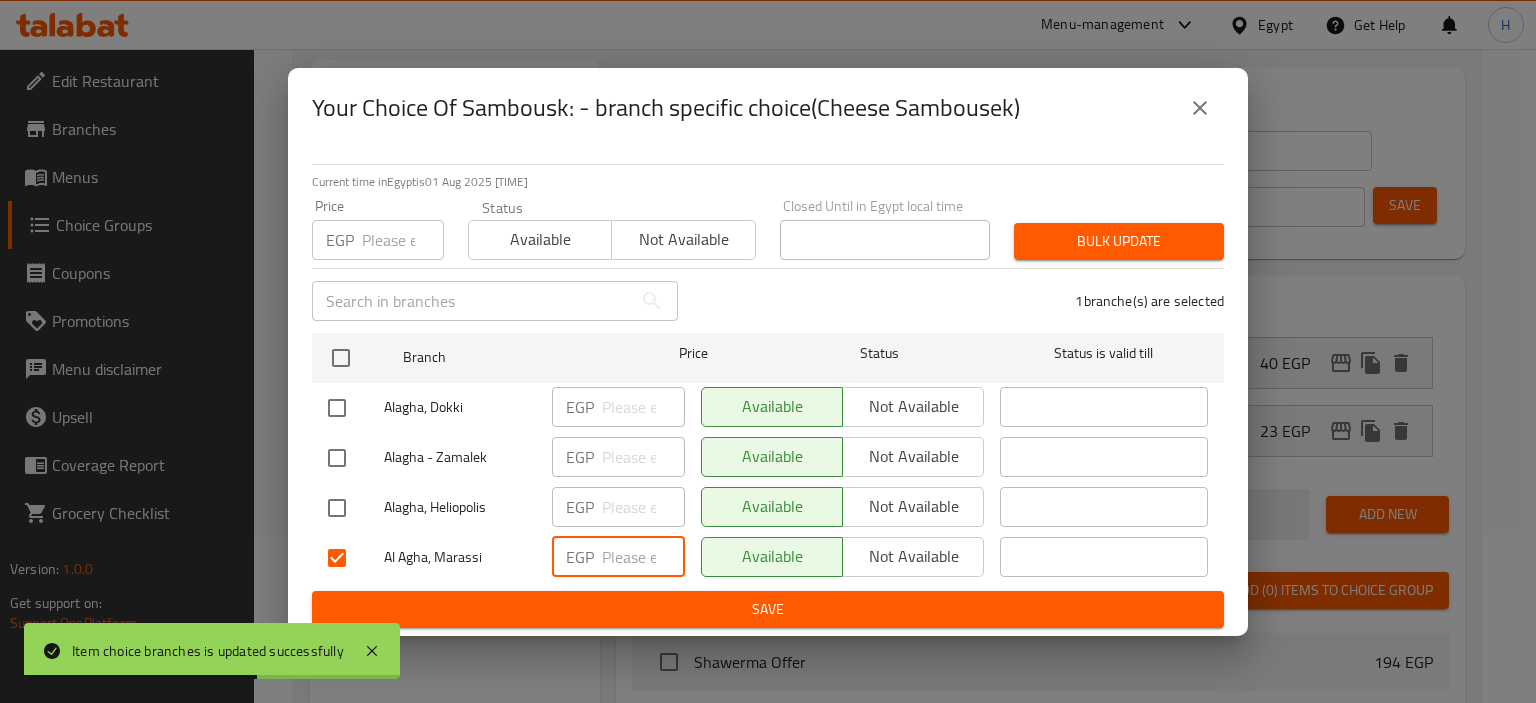 paste on "85.50" 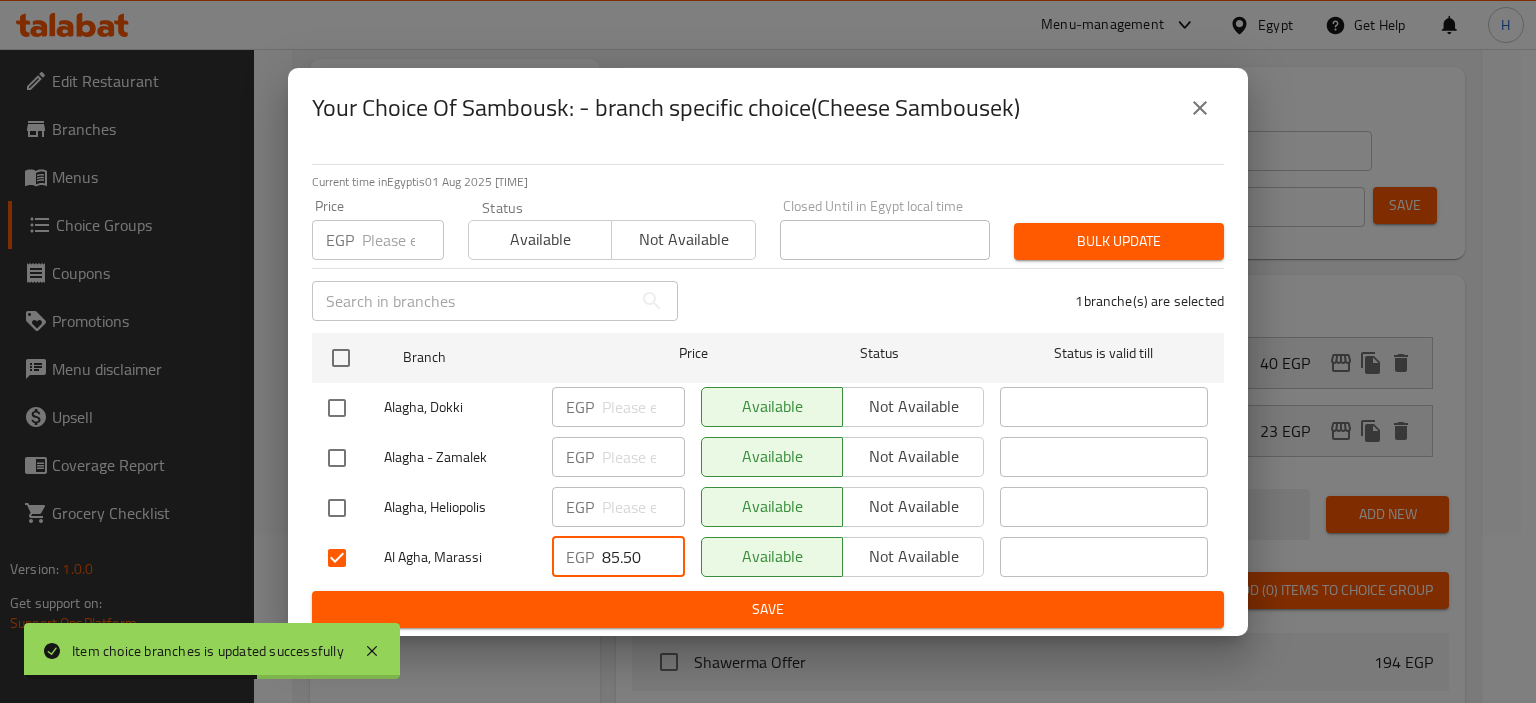 click on "85.50" at bounding box center (643, 557) 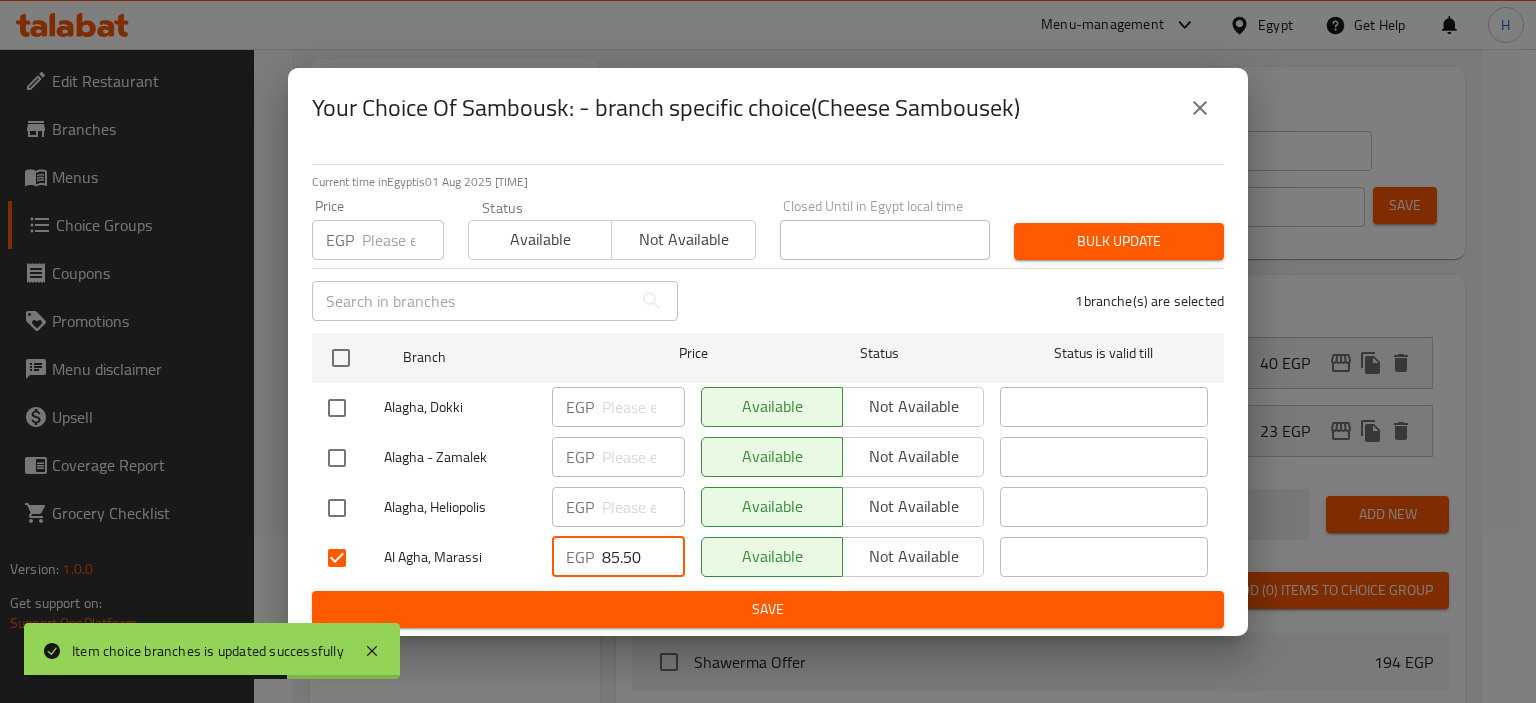 type on "85.50" 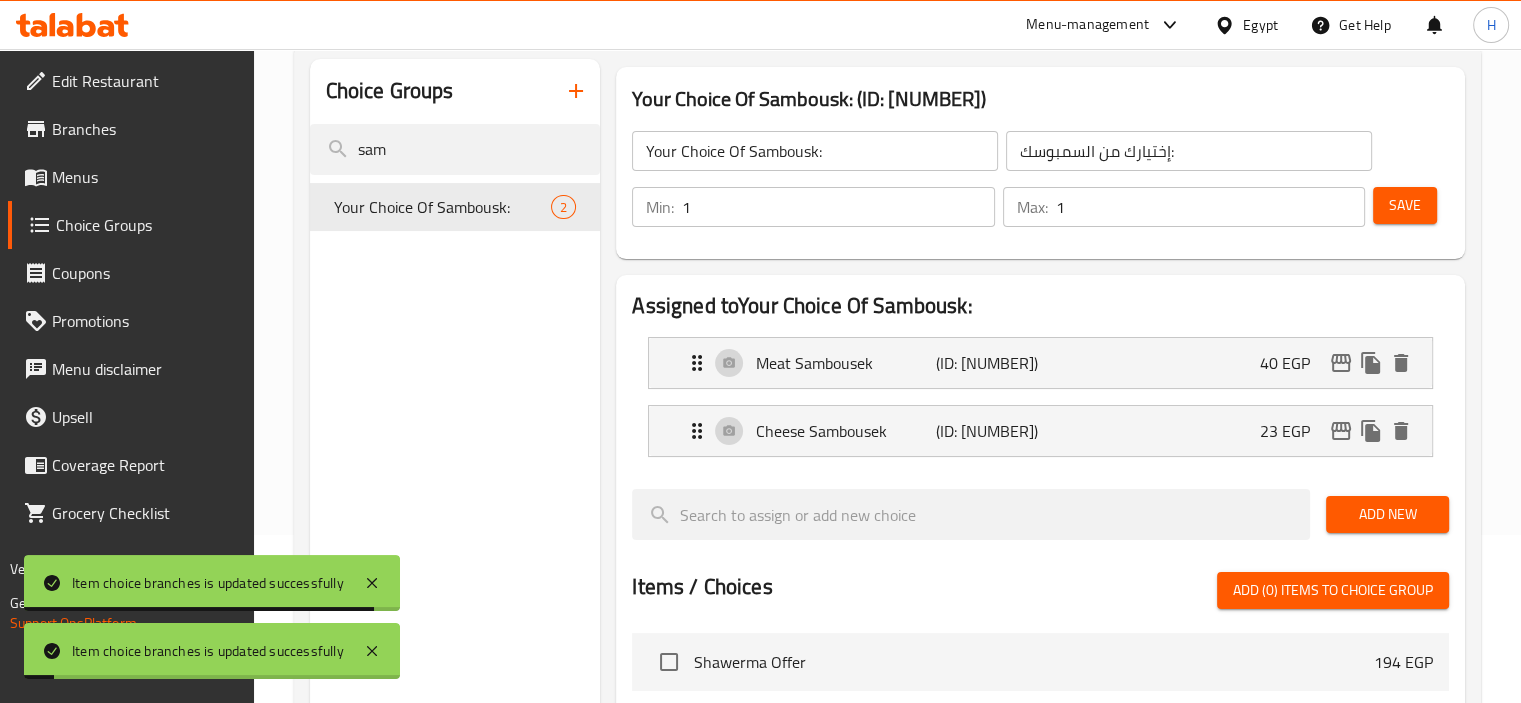 scroll, scrollTop: 131, scrollLeft: 0, axis: vertical 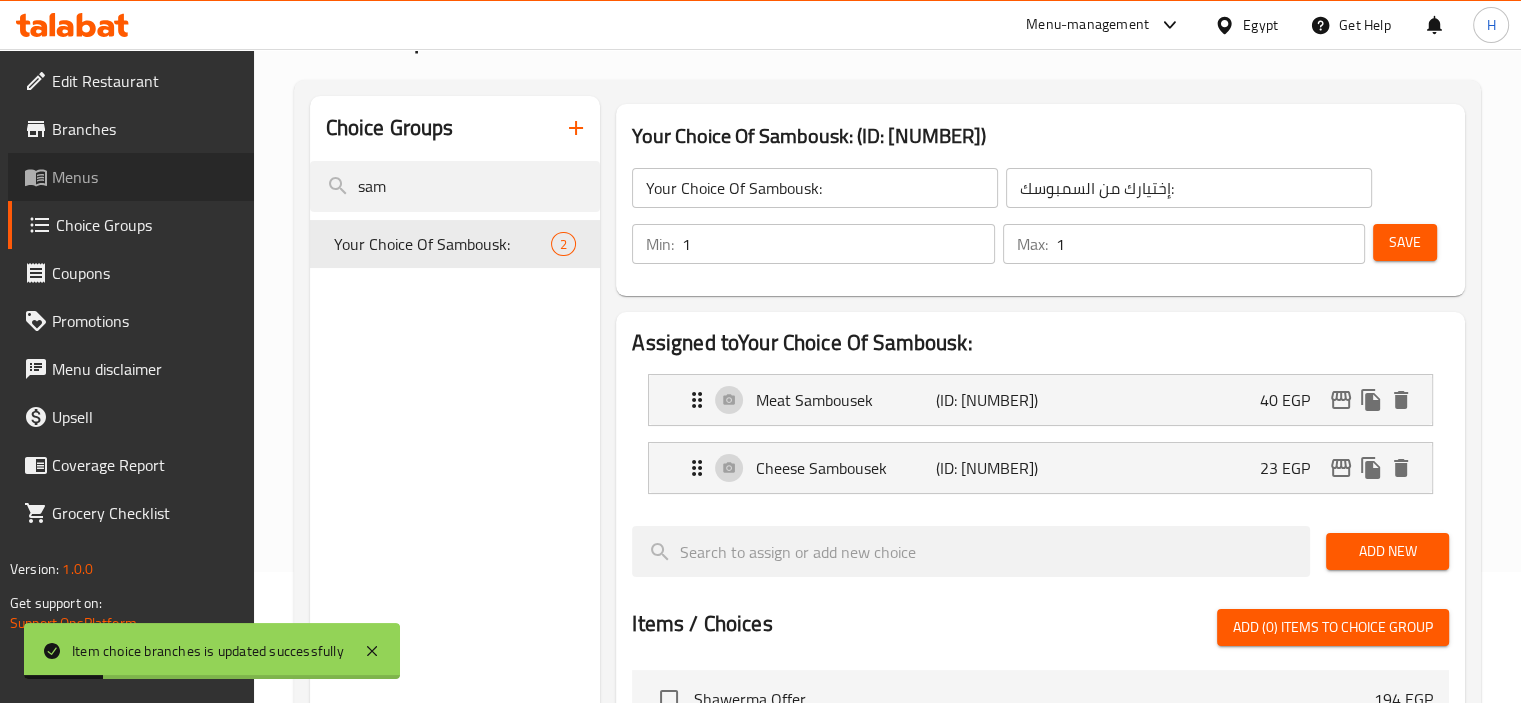 click on "Menus" at bounding box center (145, 177) 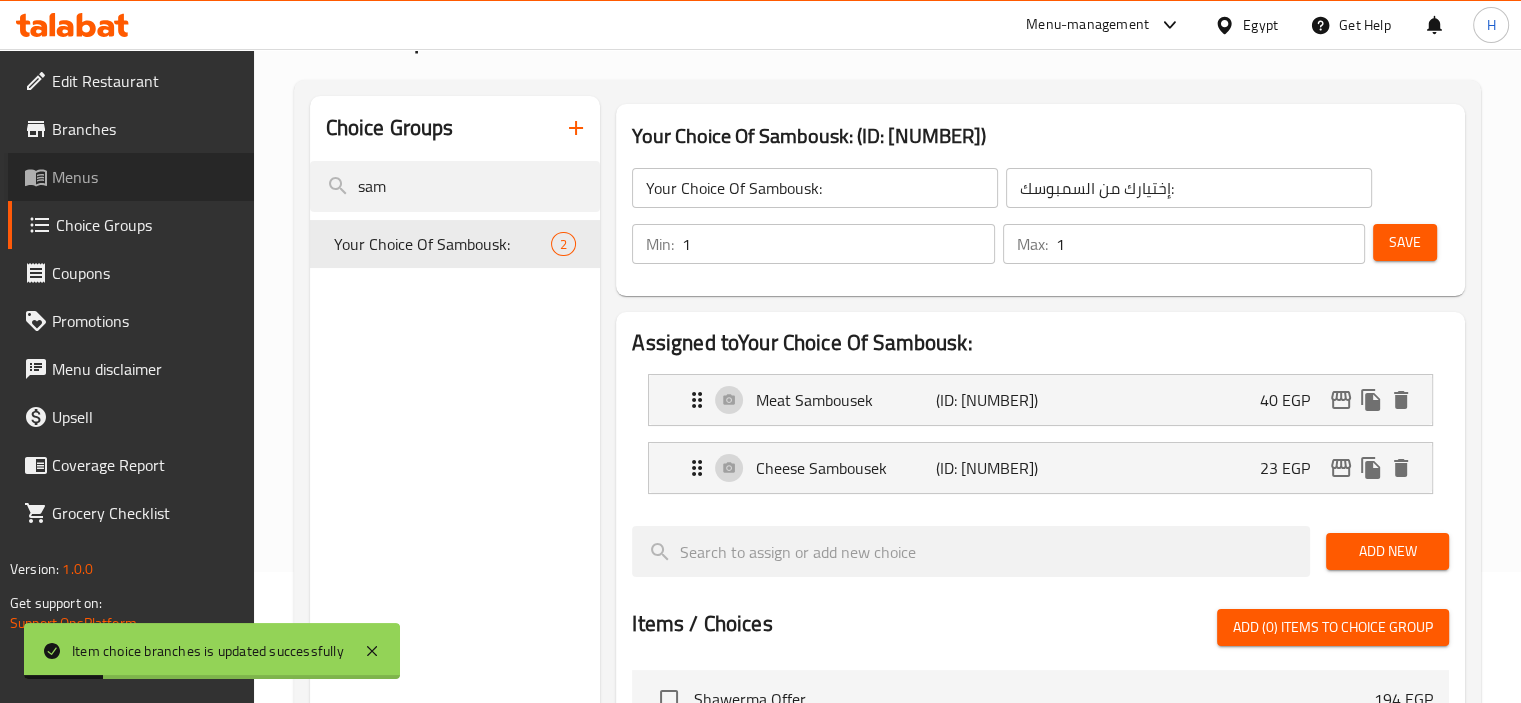 scroll, scrollTop: 0, scrollLeft: 0, axis: both 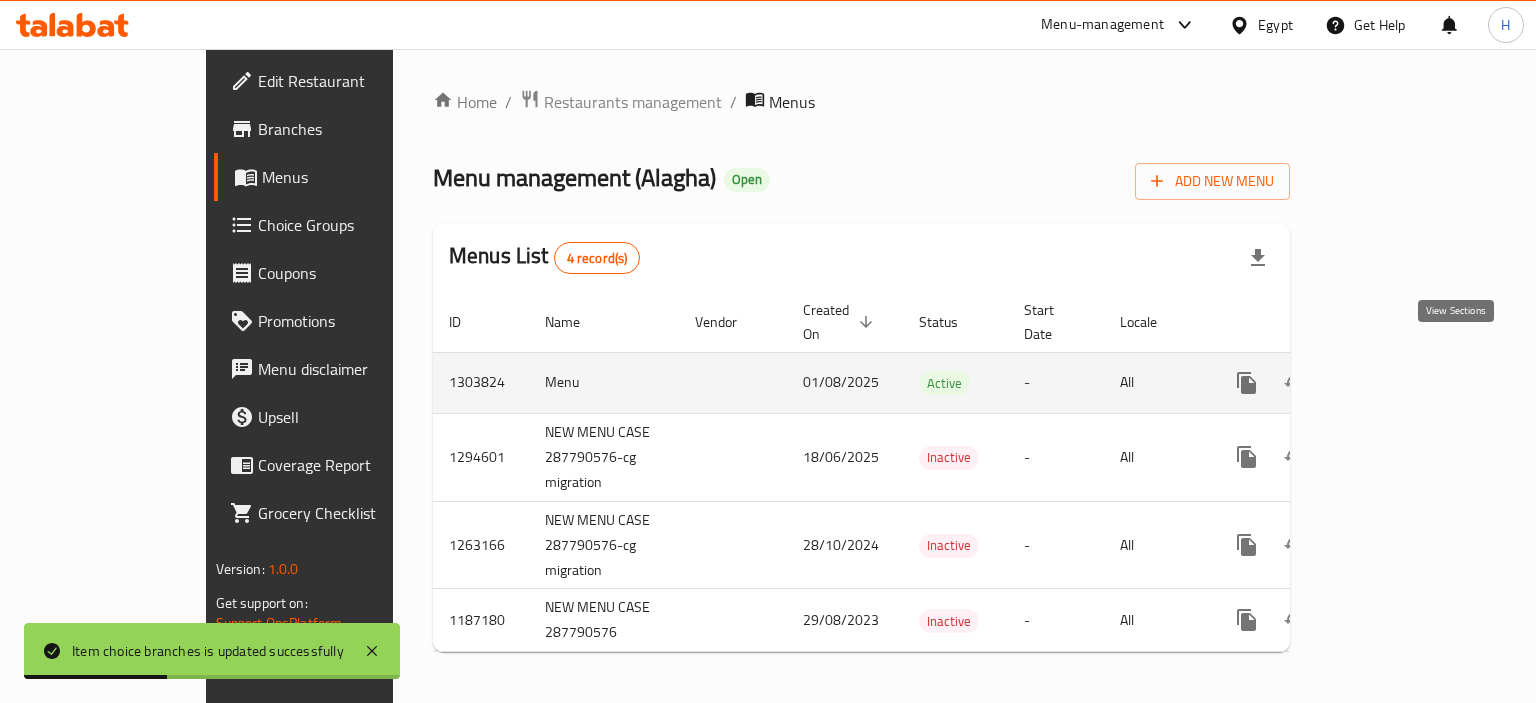 click 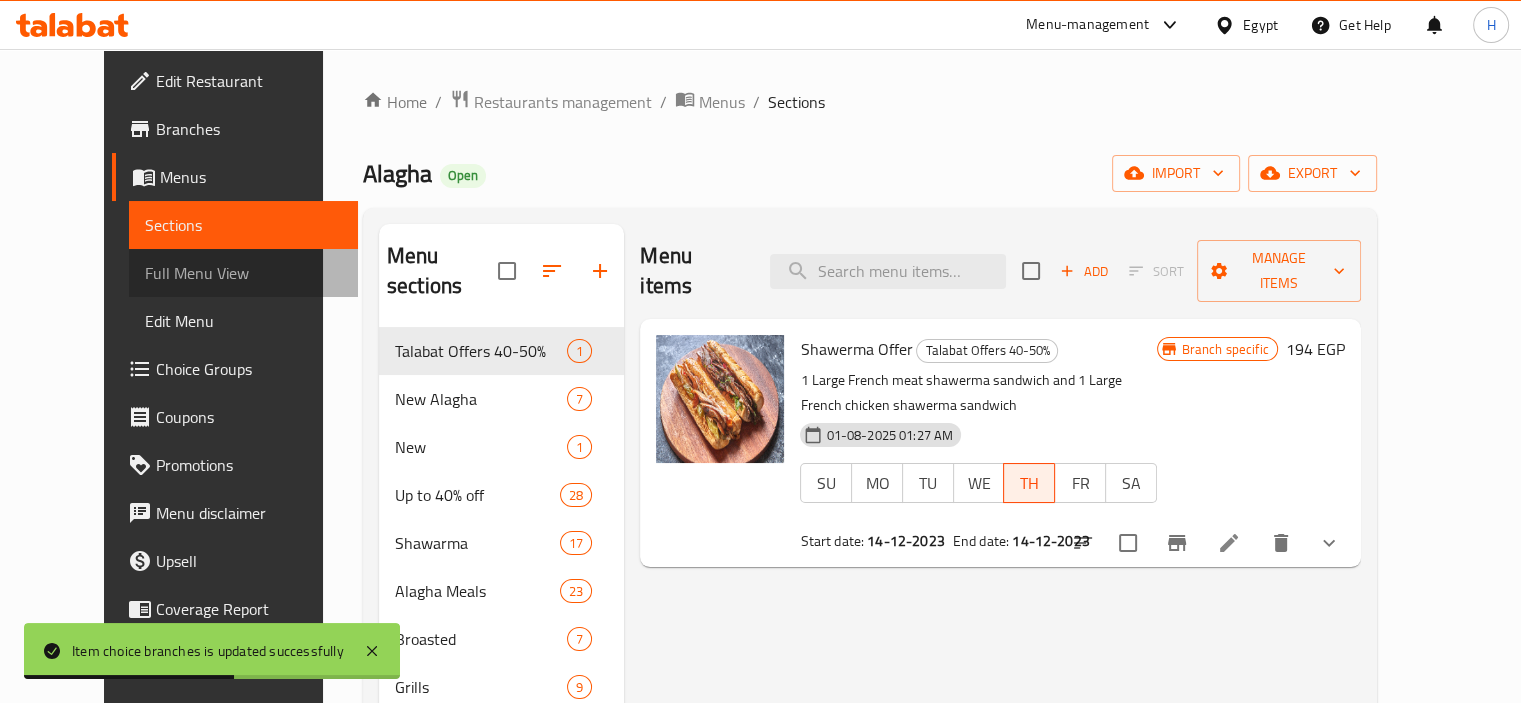 click on "Full Menu View" at bounding box center (243, 273) 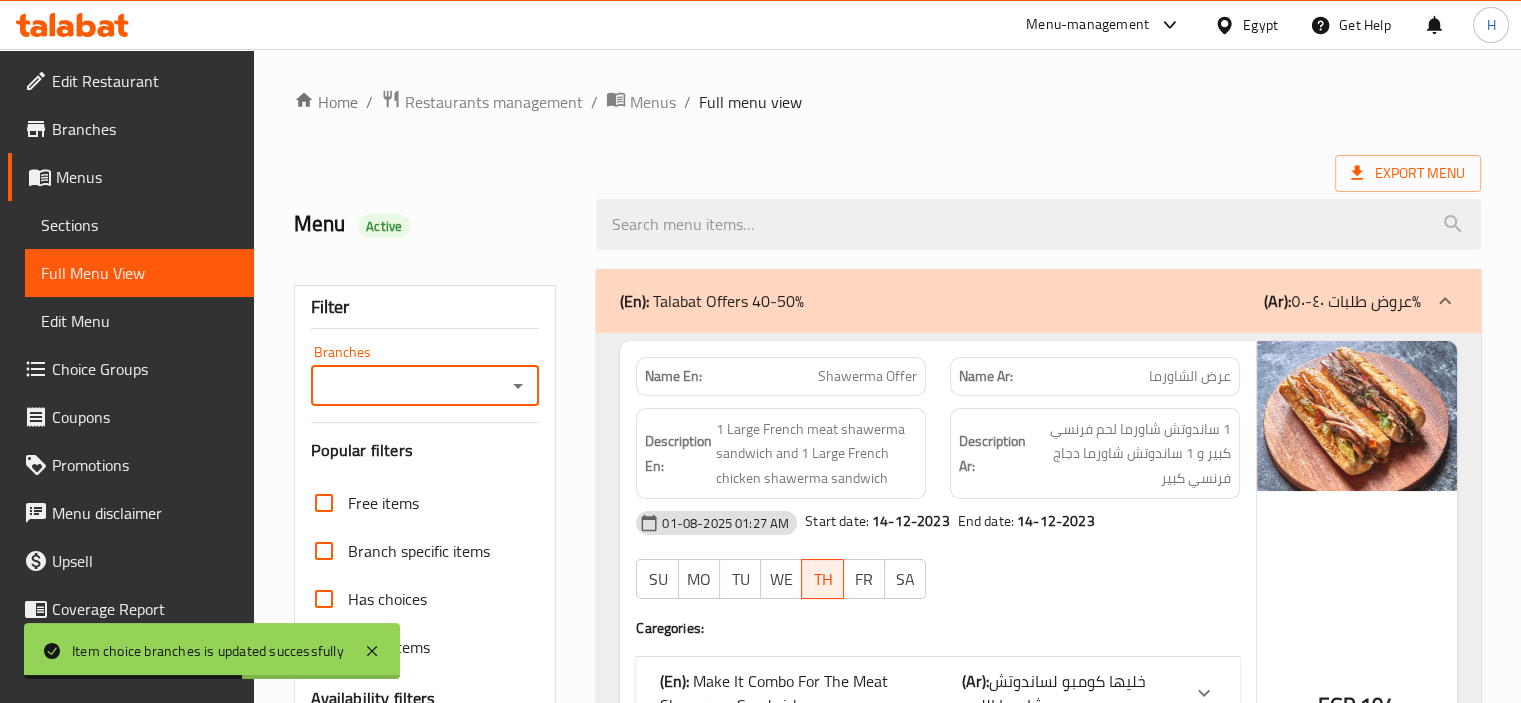 click on "Branches" at bounding box center (425, 386) 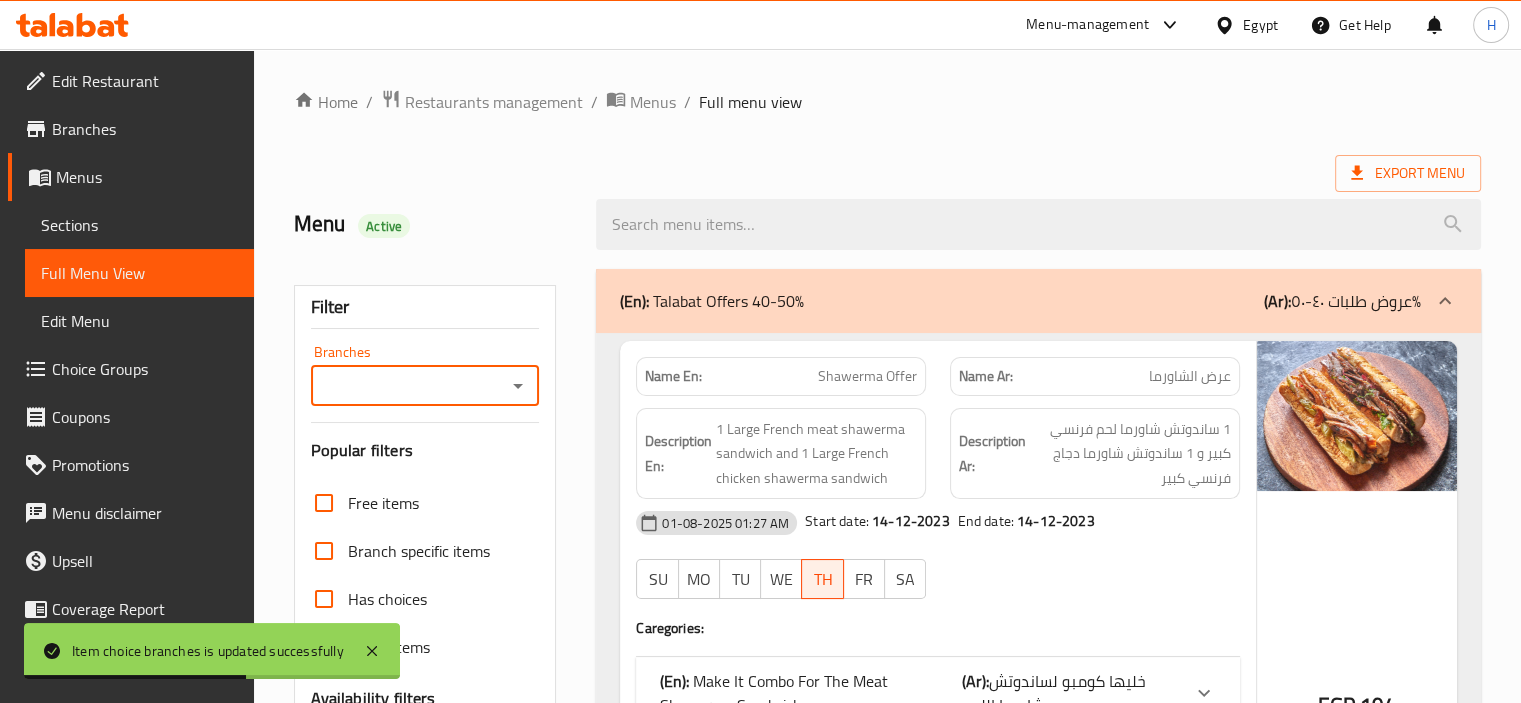 scroll, scrollTop: 20, scrollLeft: 0, axis: vertical 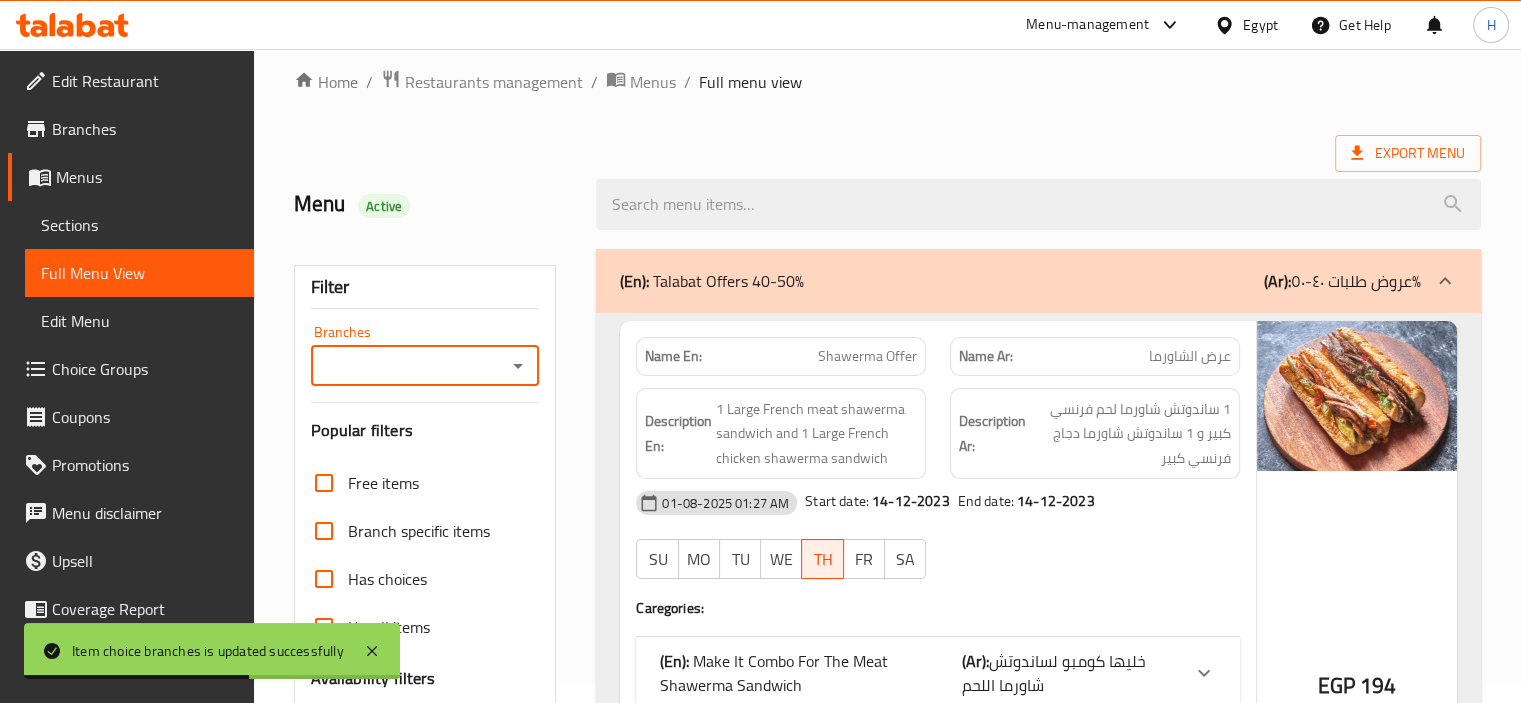 click on "Branches" at bounding box center (409, 366) 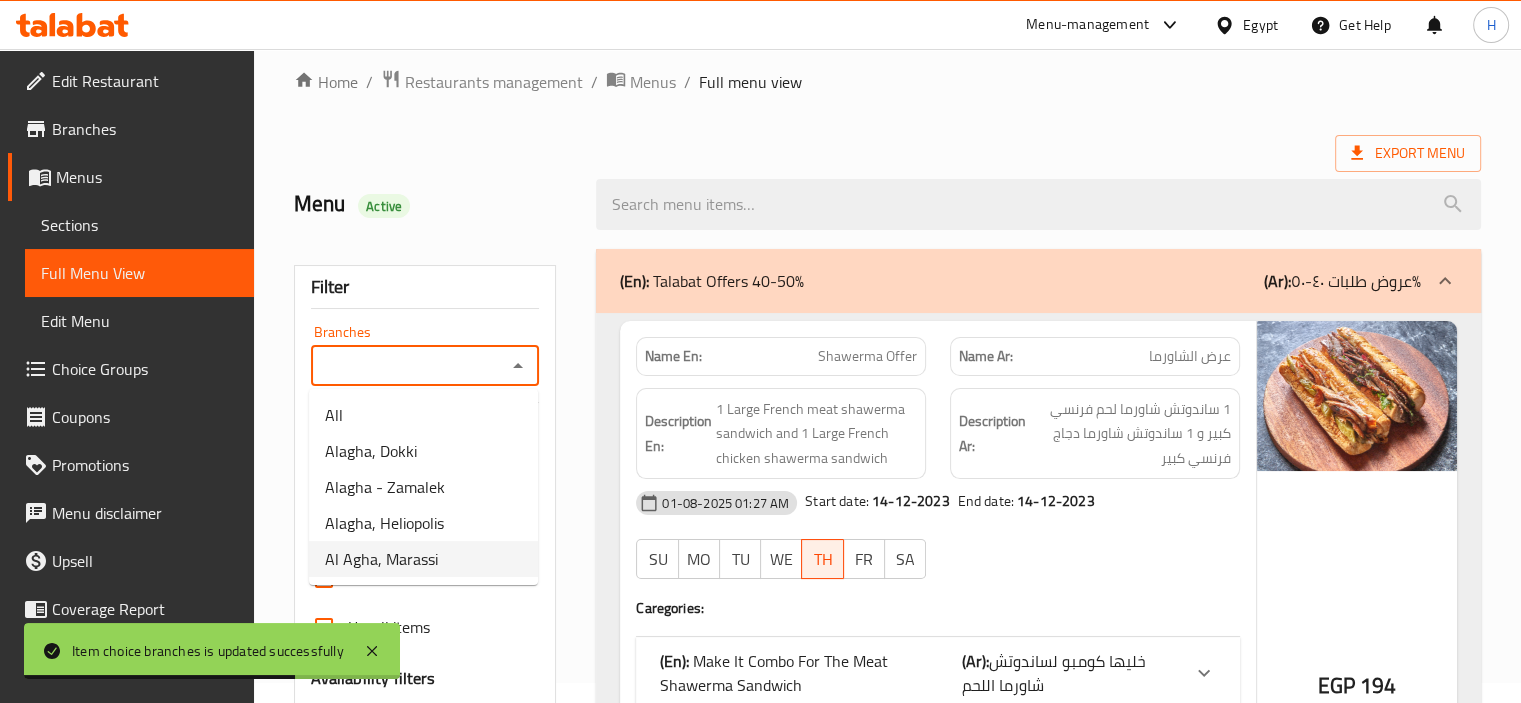 click on "Al Agha, Marassi" at bounding box center [423, 559] 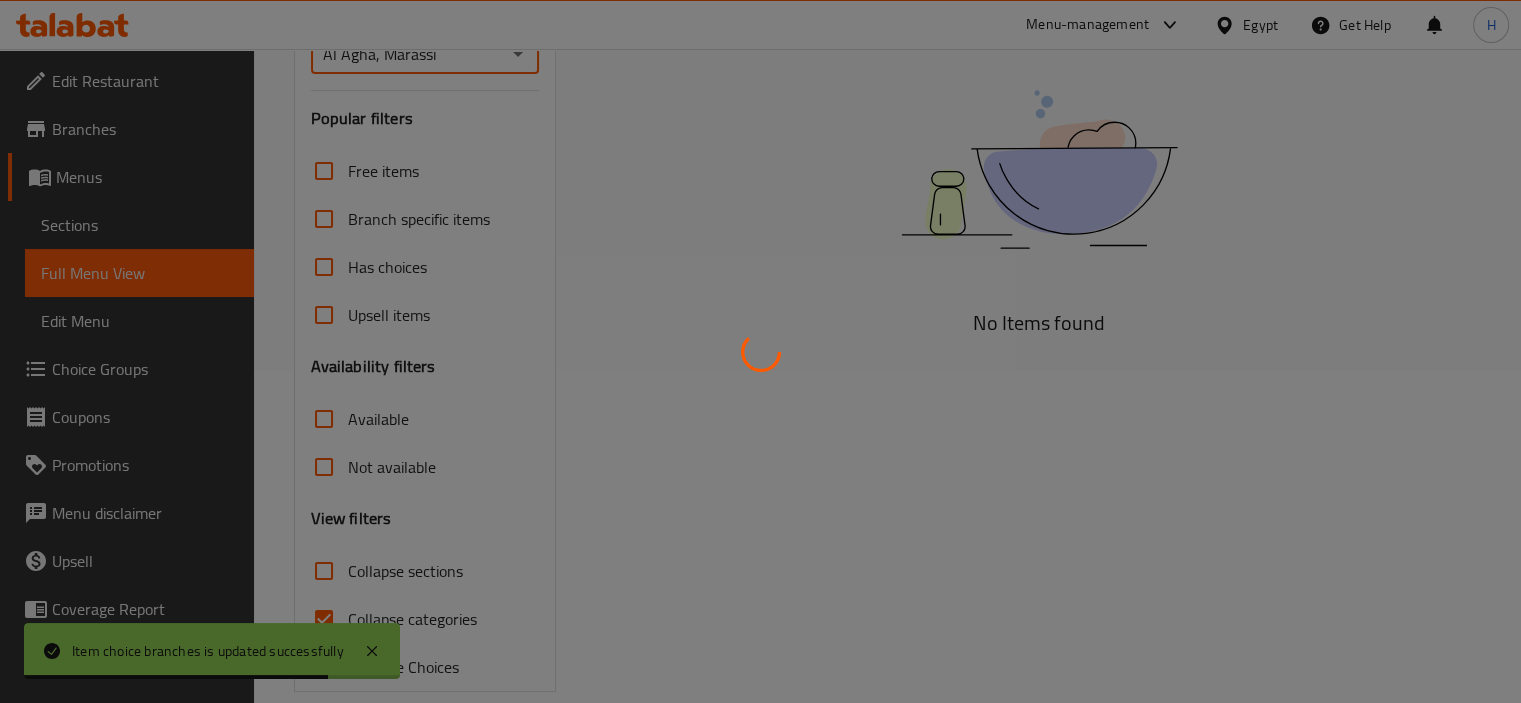 scroll, scrollTop: 360, scrollLeft: 0, axis: vertical 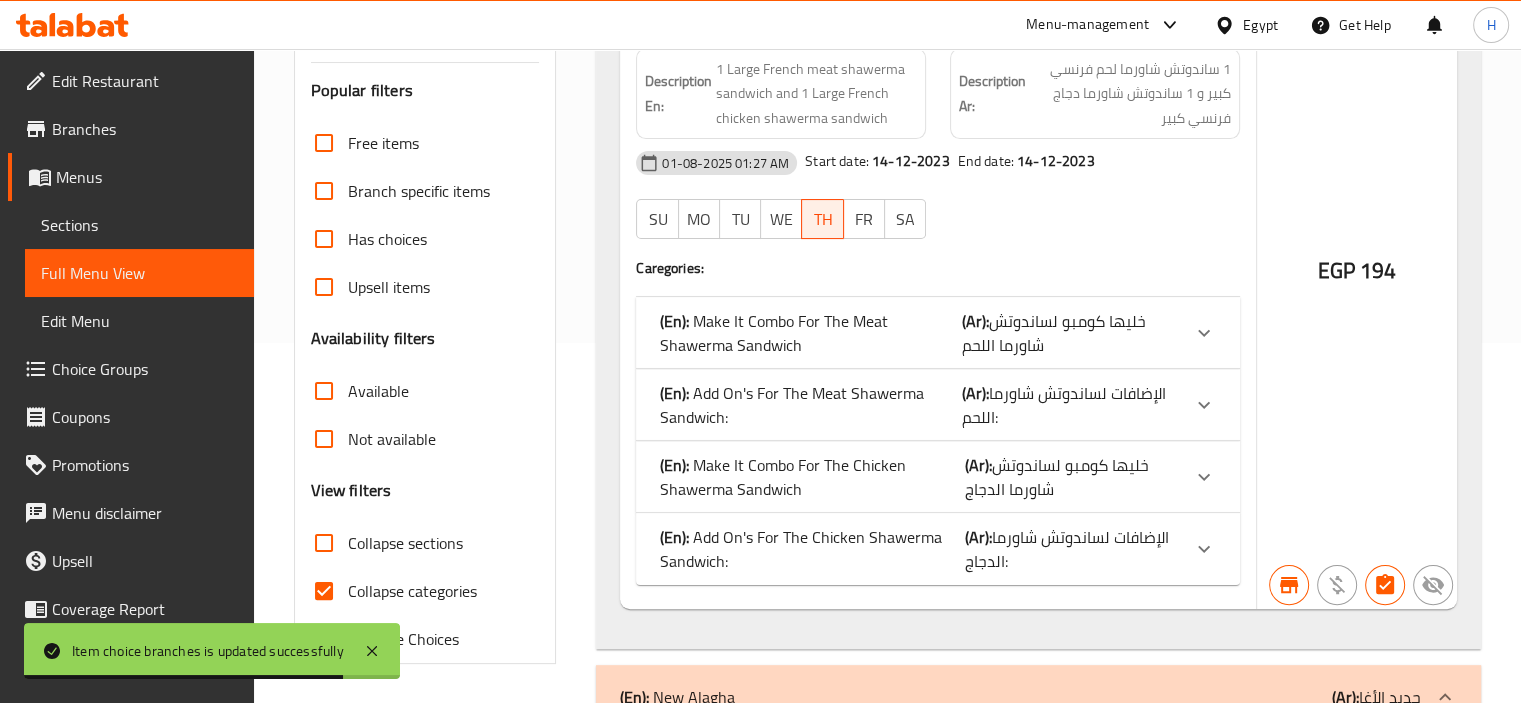 click at bounding box center [760, 351] 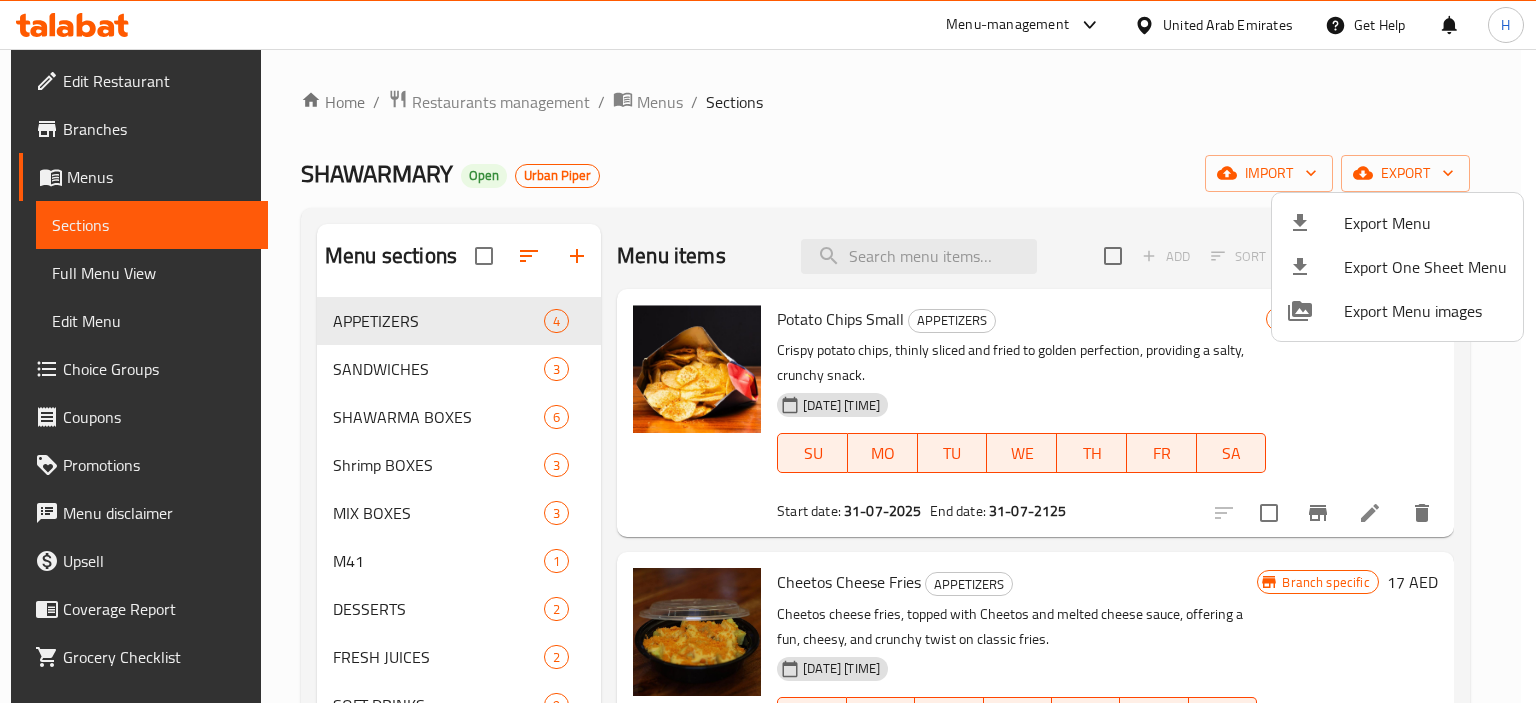 scroll, scrollTop: 0, scrollLeft: 0, axis: both 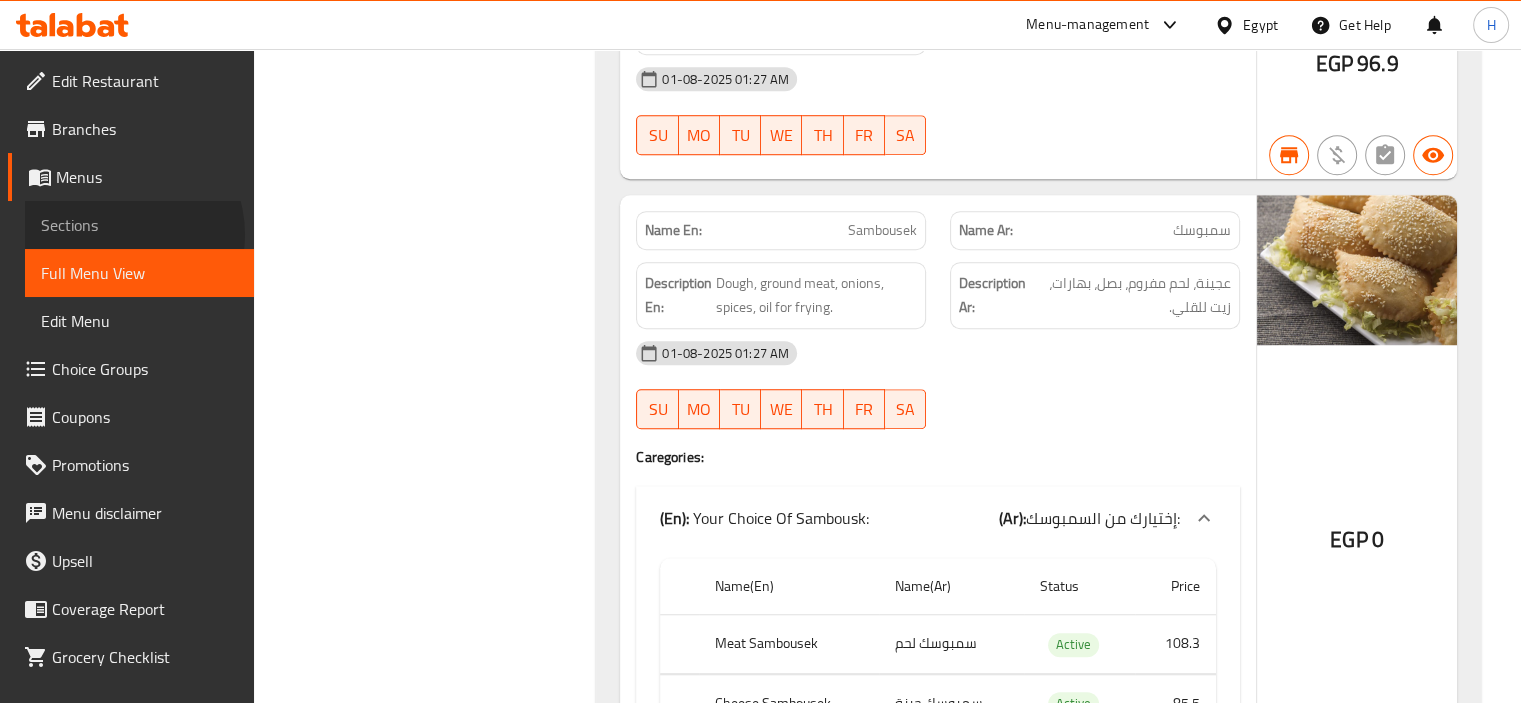 click on "Sections" at bounding box center (139, 225) 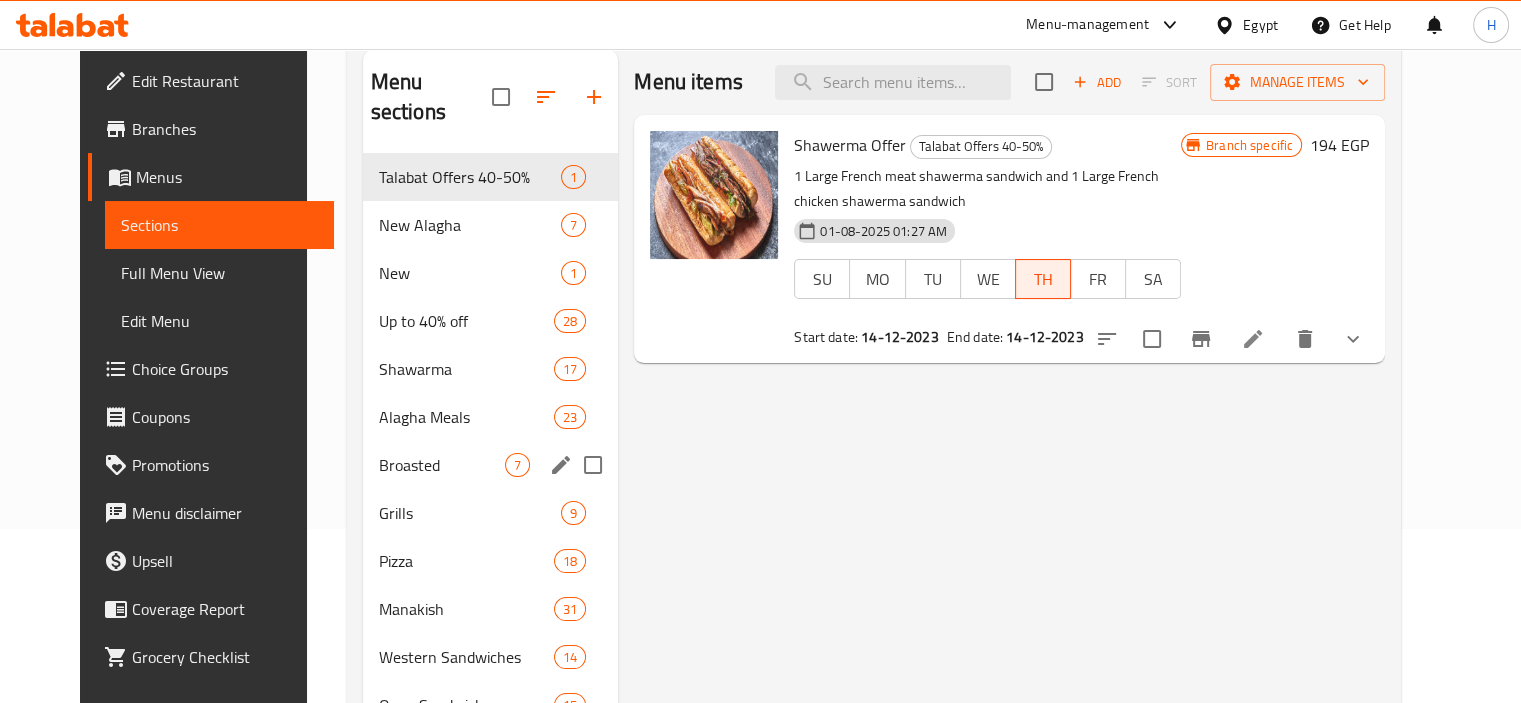 scroll, scrollTop: 473, scrollLeft: 0, axis: vertical 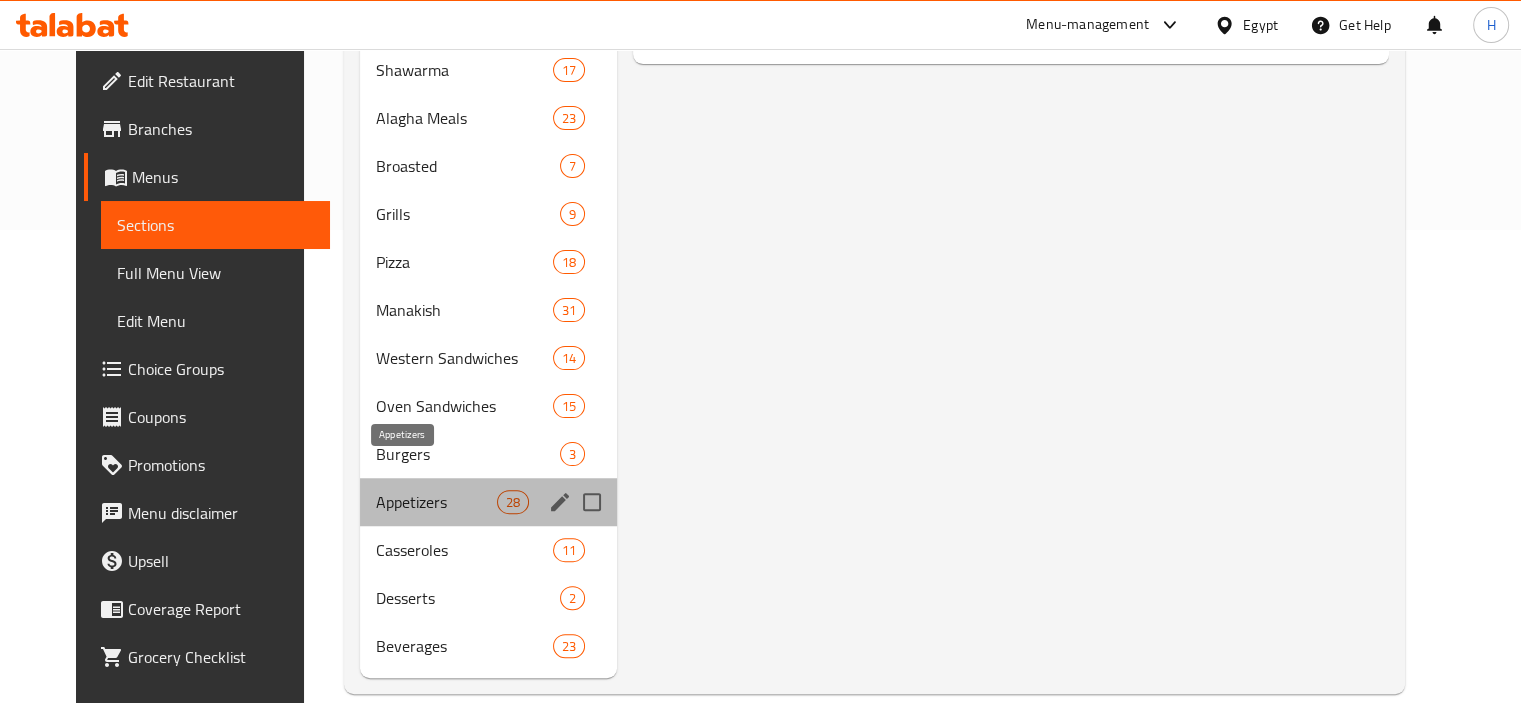 click on "Appetizers" at bounding box center [436, 502] 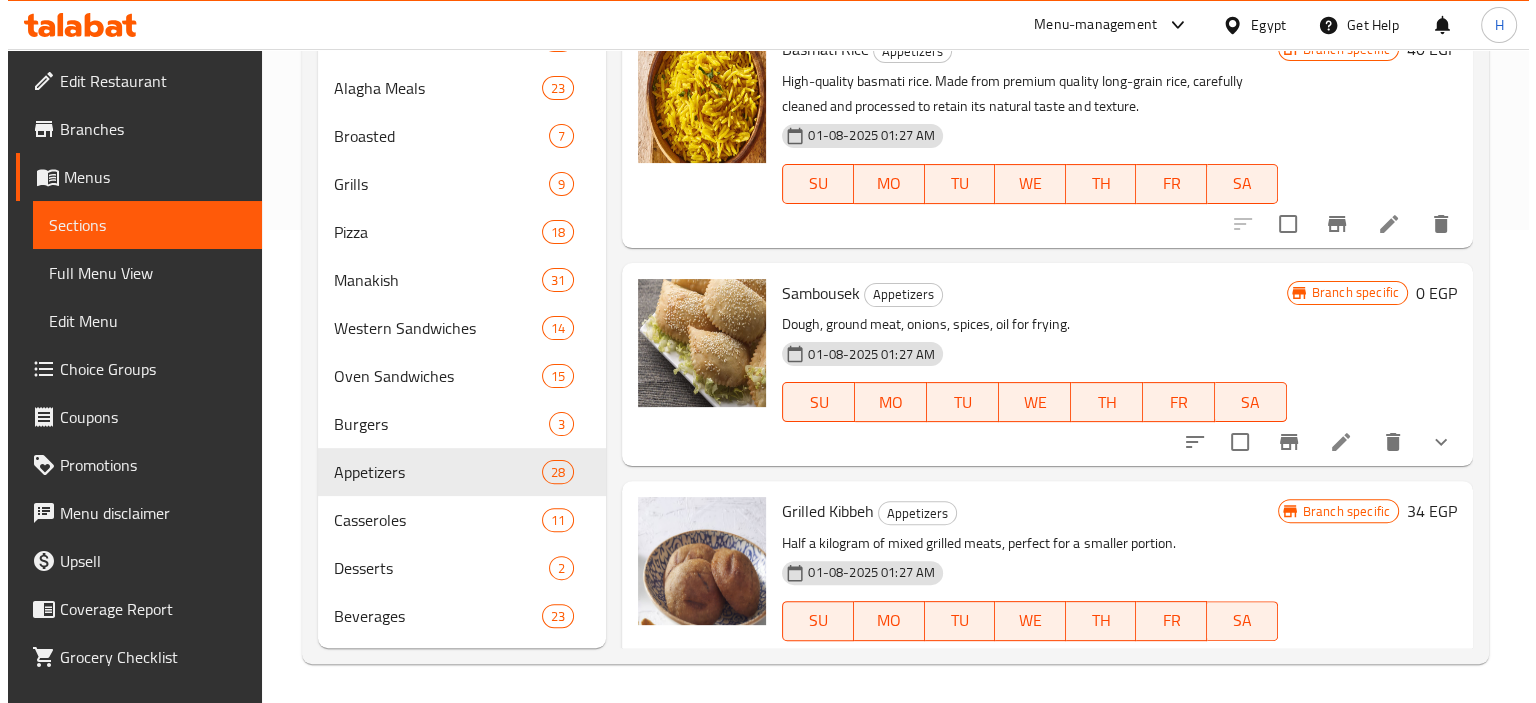 scroll, scrollTop: 52, scrollLeft: 0, axis: vertical 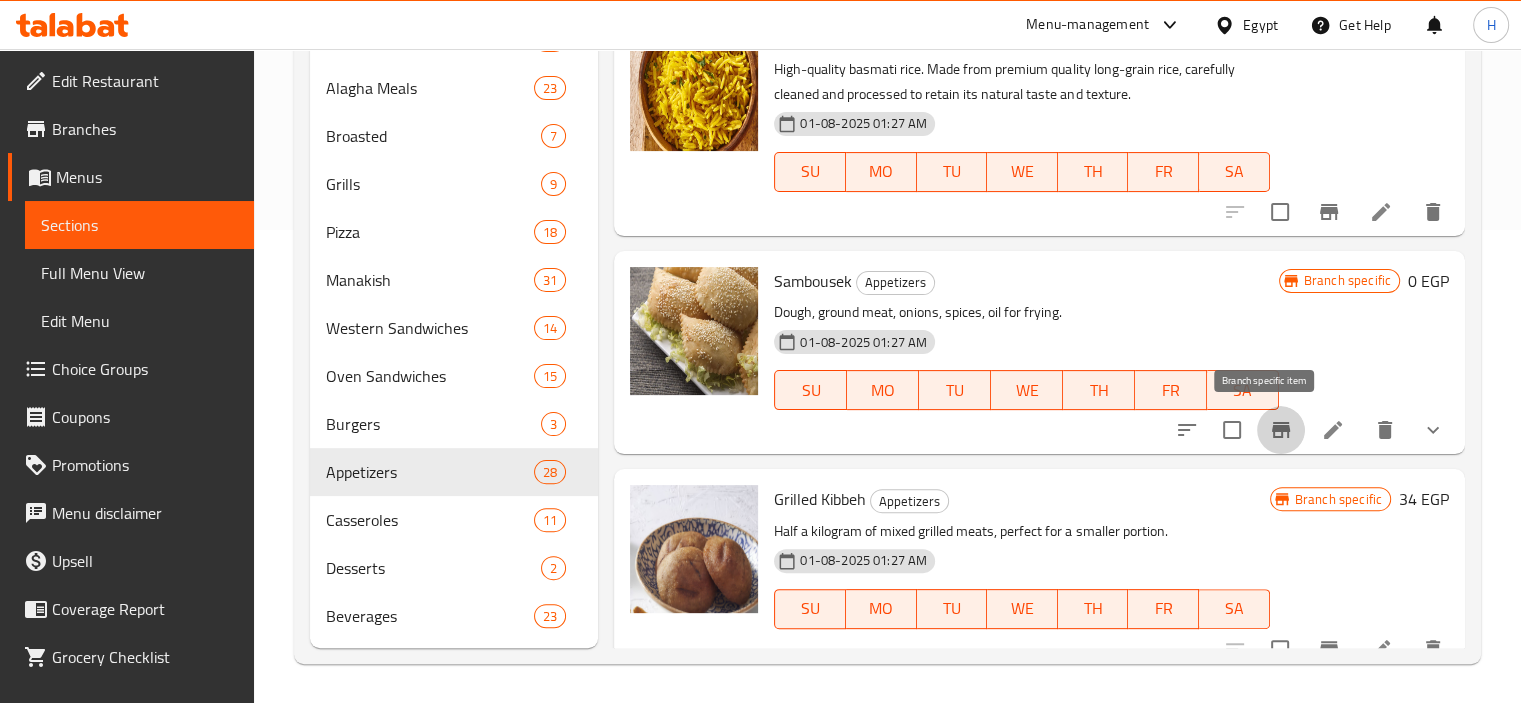 click 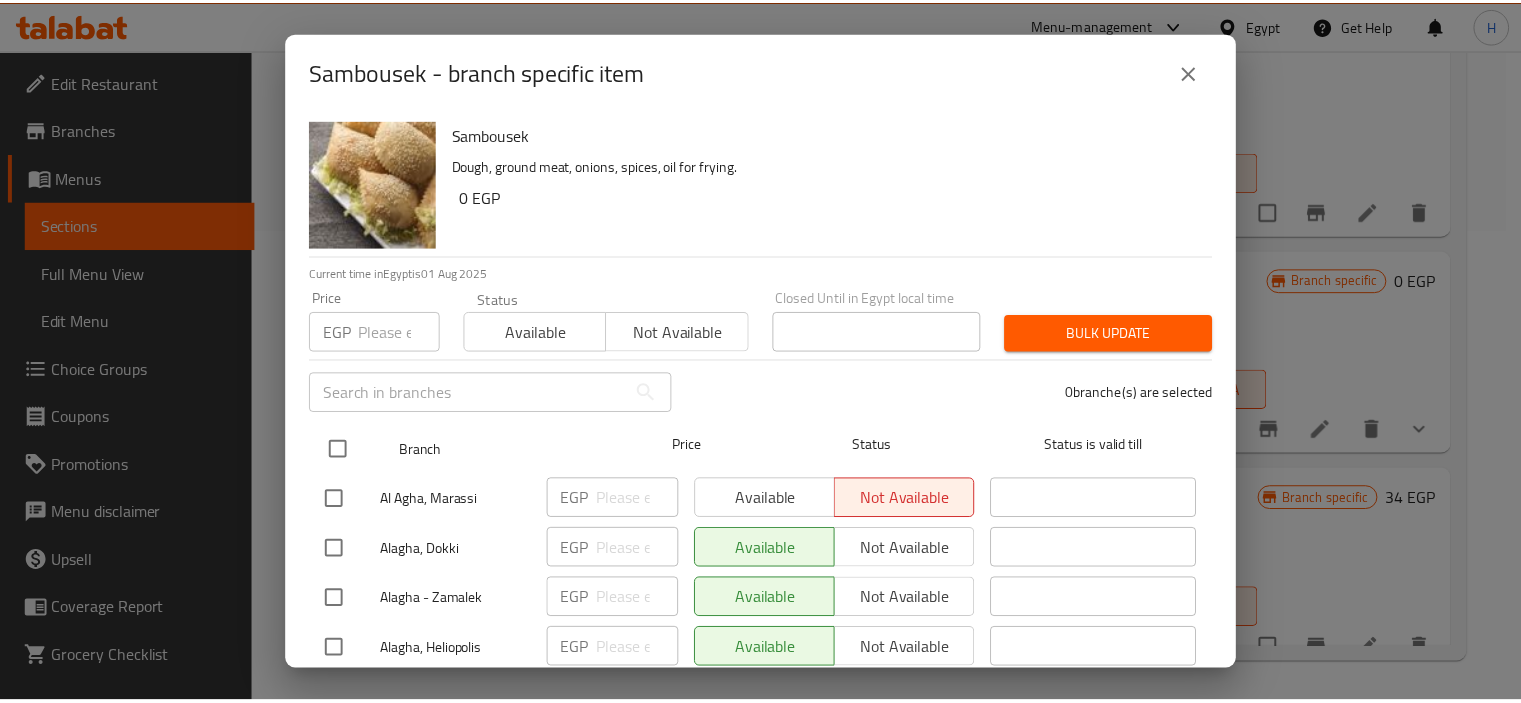 scroll, scrollTop: 56, scrollLeft: 0, axis: vertical 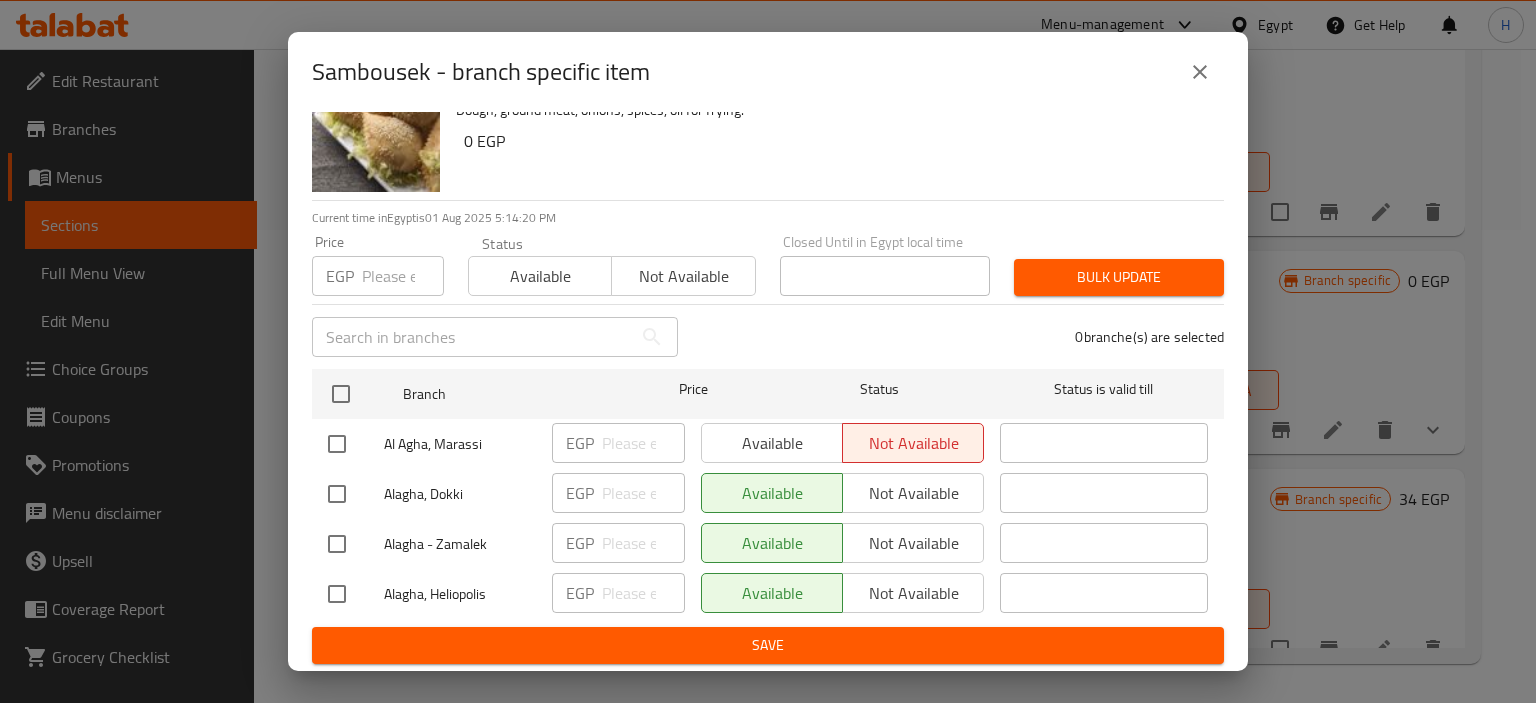 click at bounding box center (337, 444) 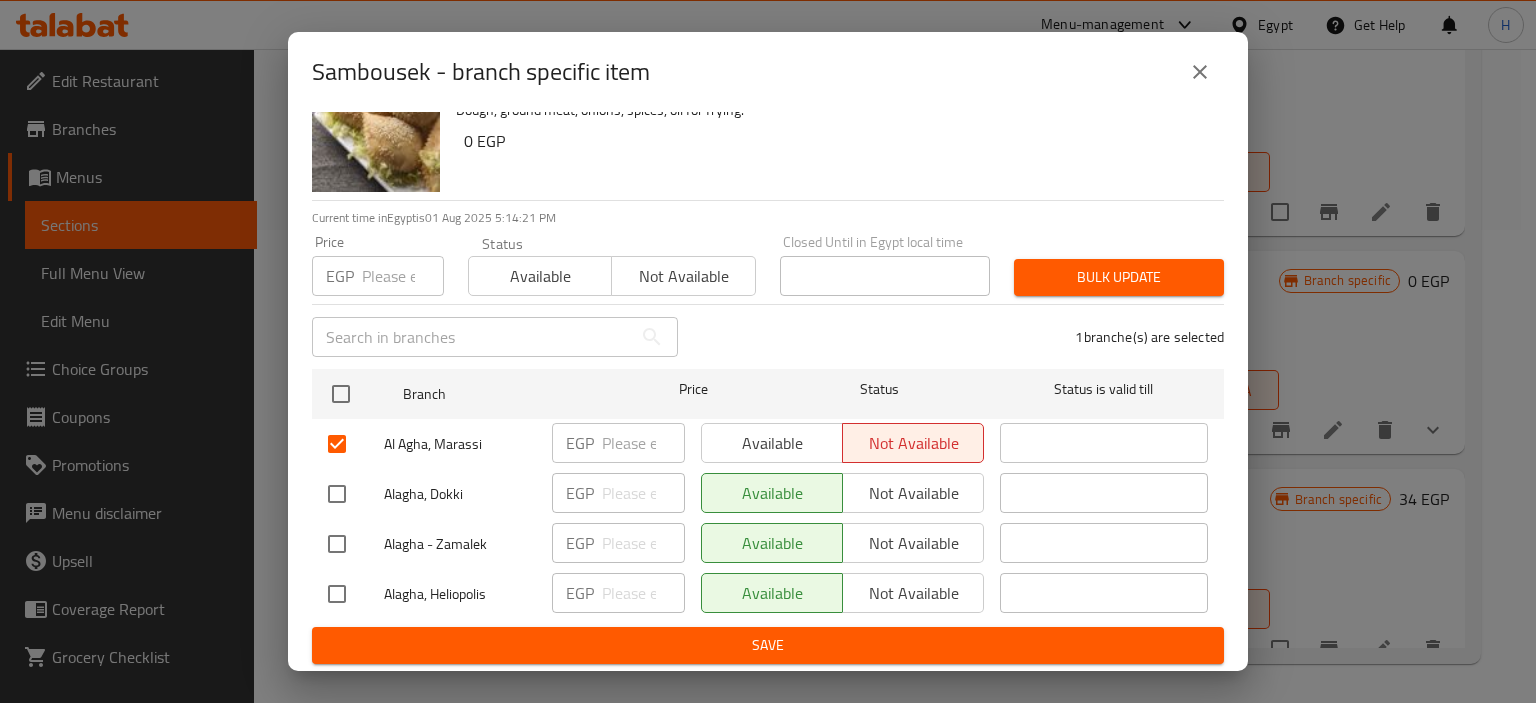 click on "EGP ​" at bounding box center [618, 443] 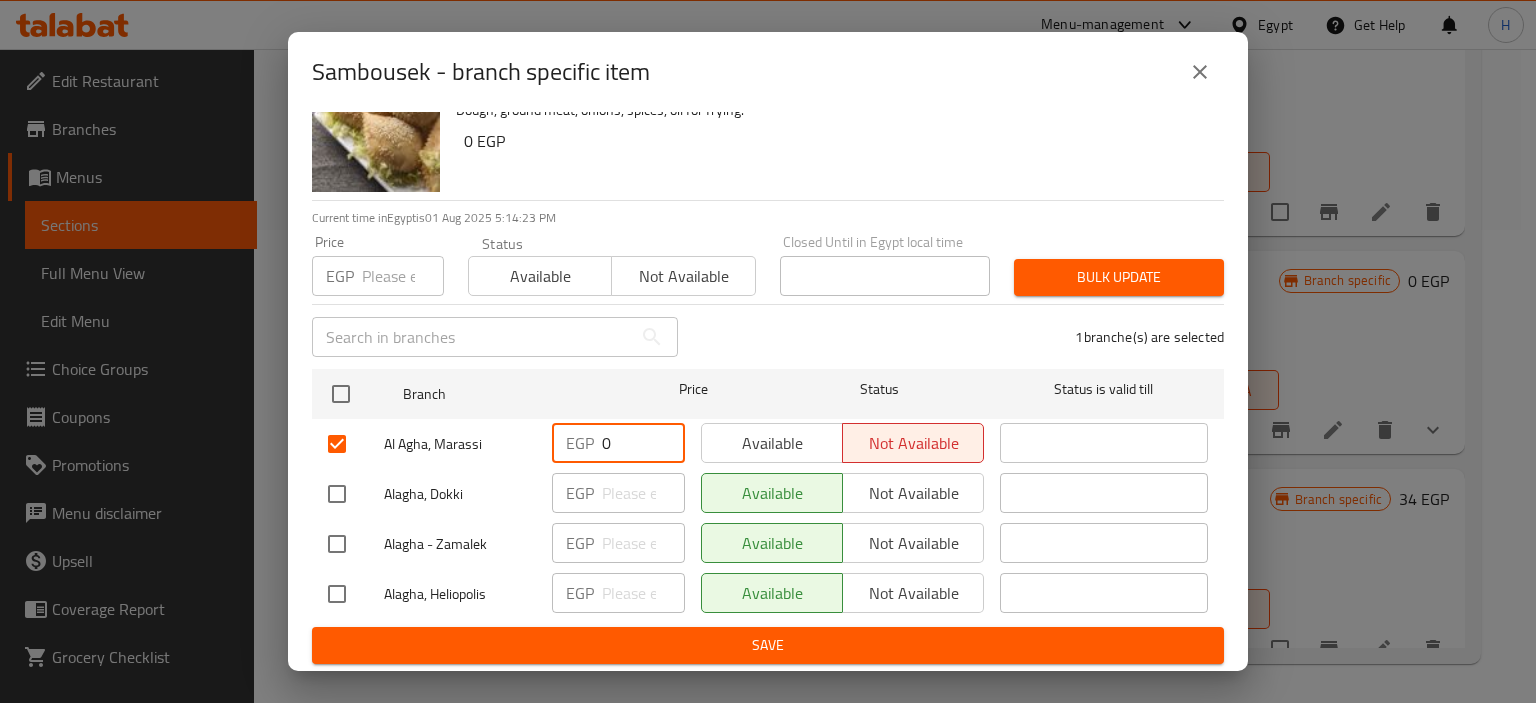 type on "0" 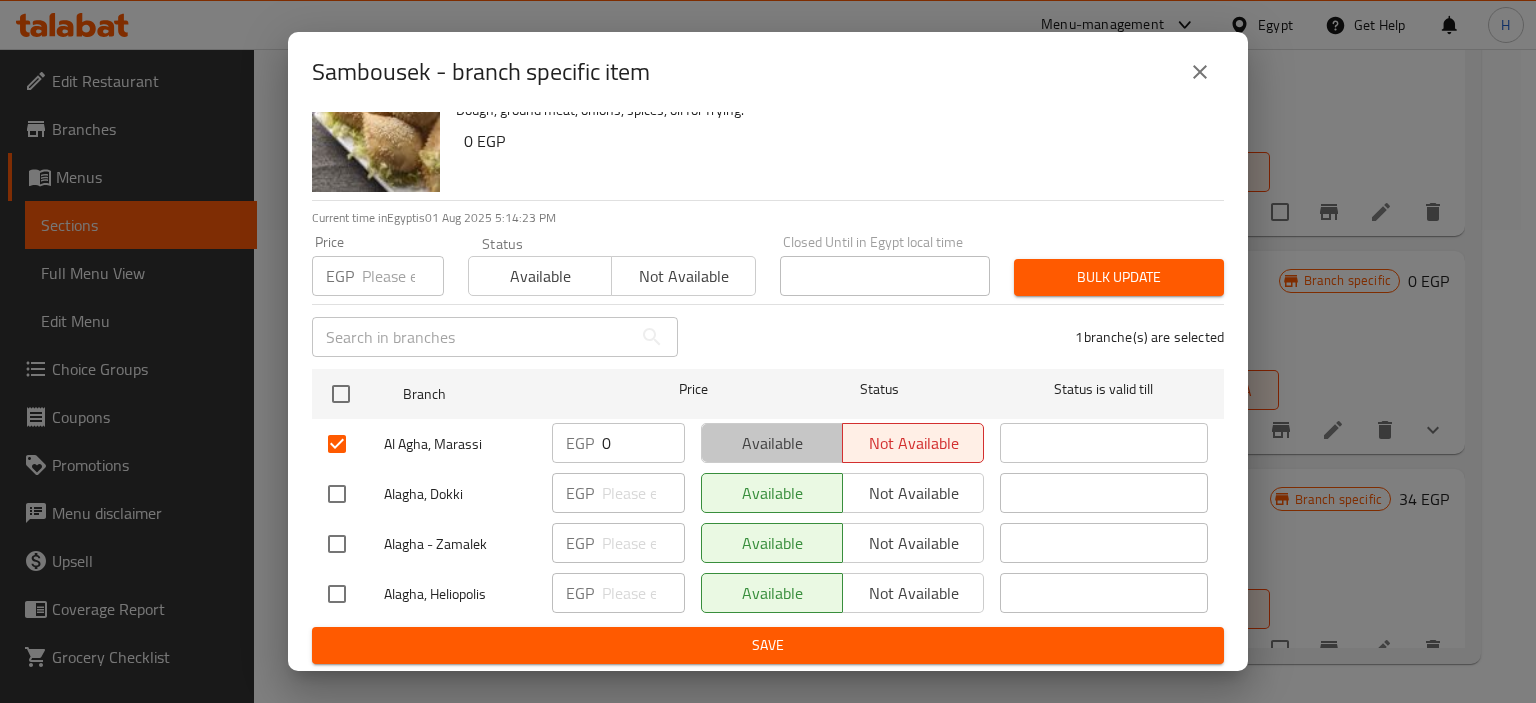 click on "Available" at bounding box center (772, 443) 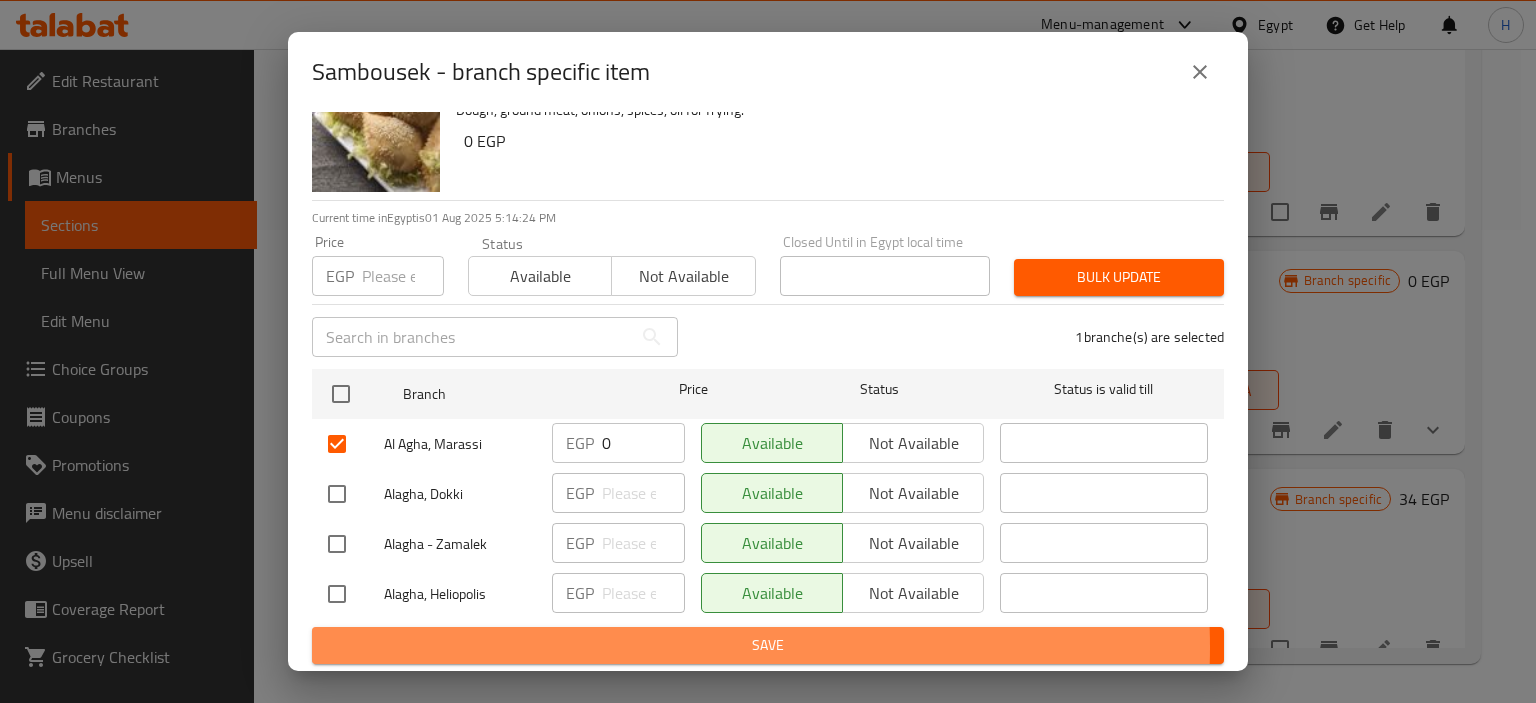 click on "Save" at bounding box center [768, 645] 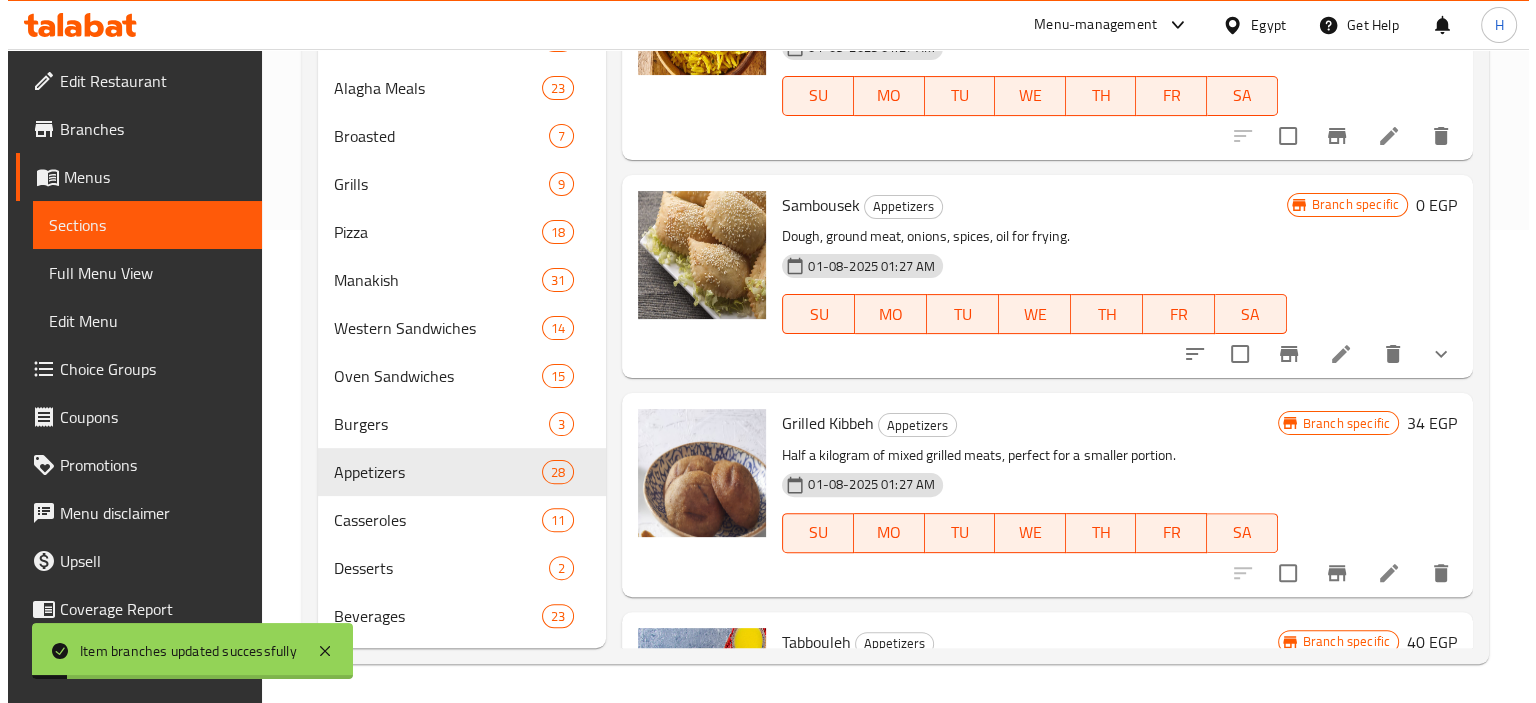 scroll, scrollTop: 208, scrollLeft: 0, axis: vertical 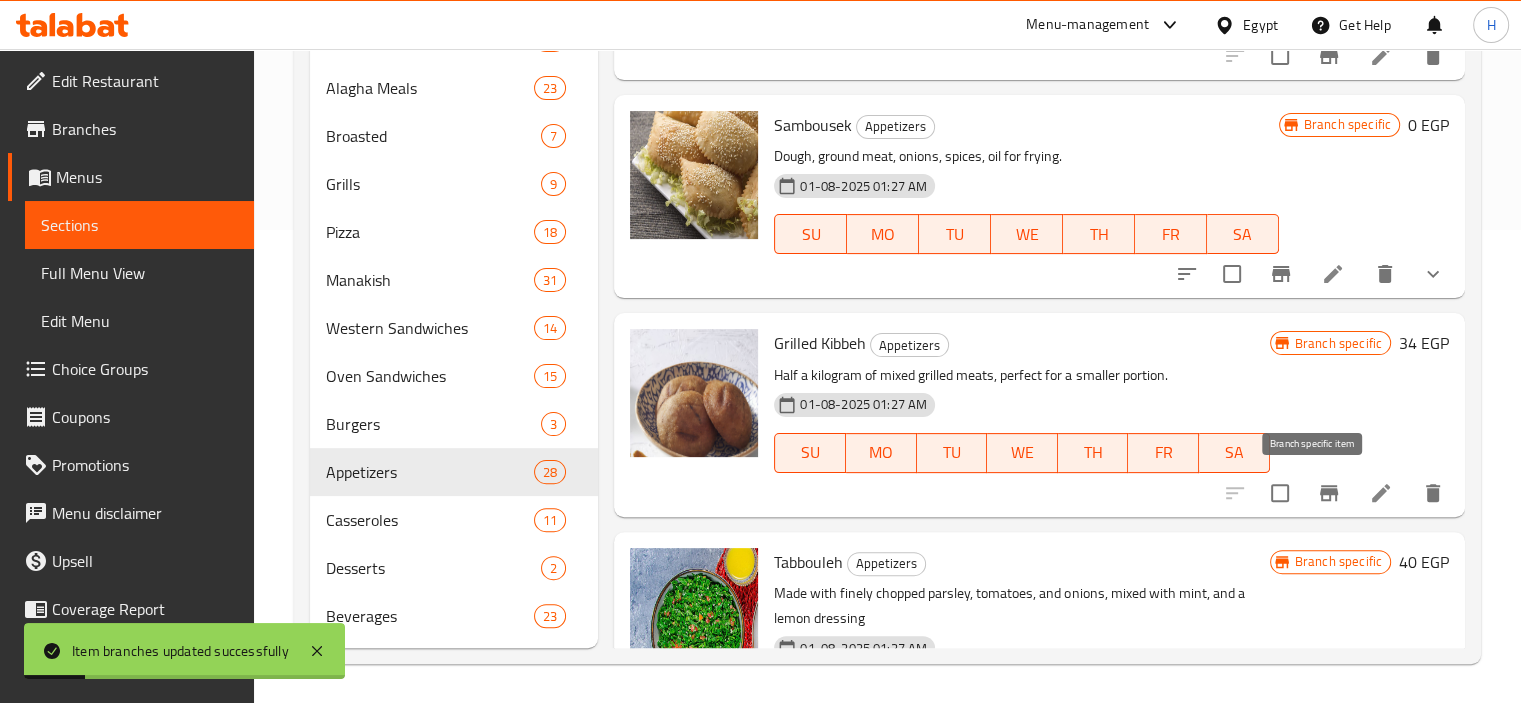 click 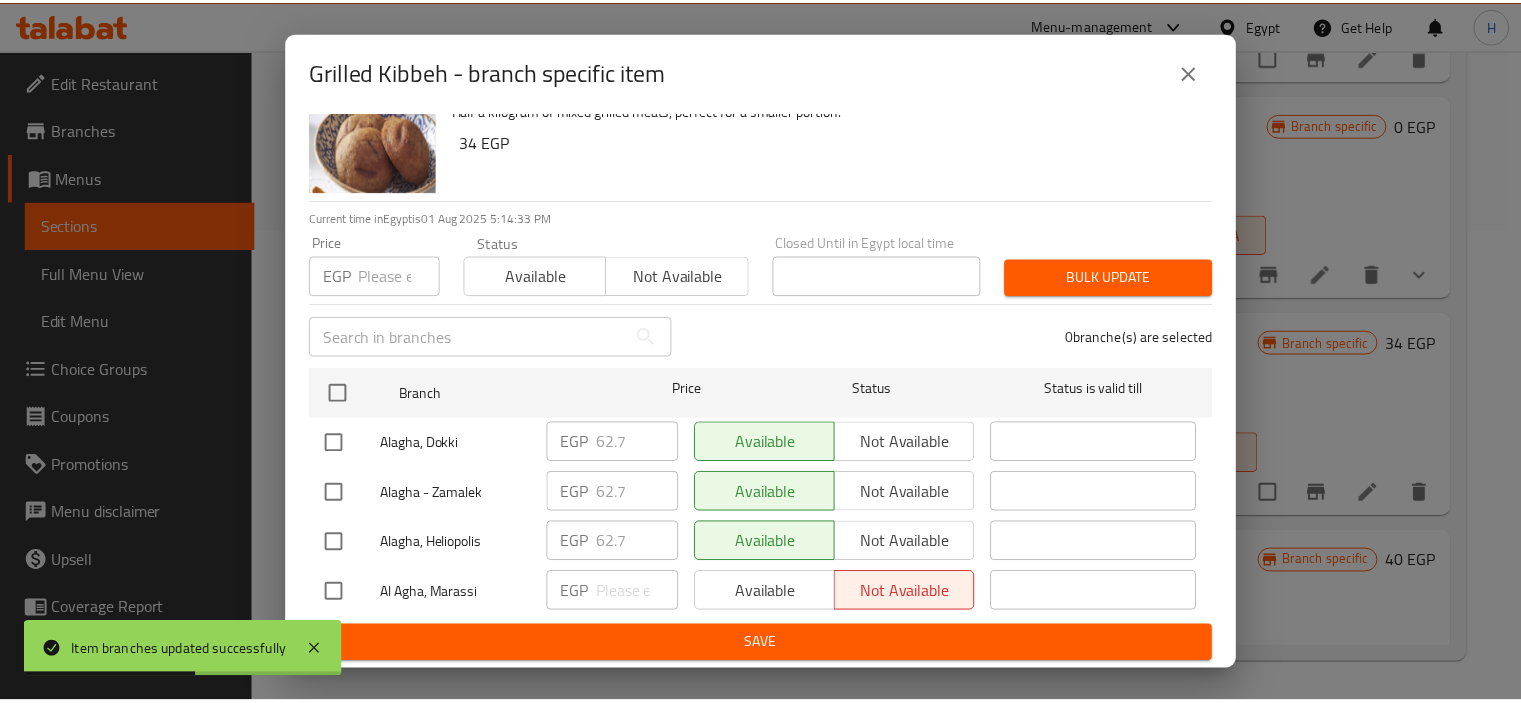 scroll, scrollTop: 56, scrollLeft: 0, axis: vertical 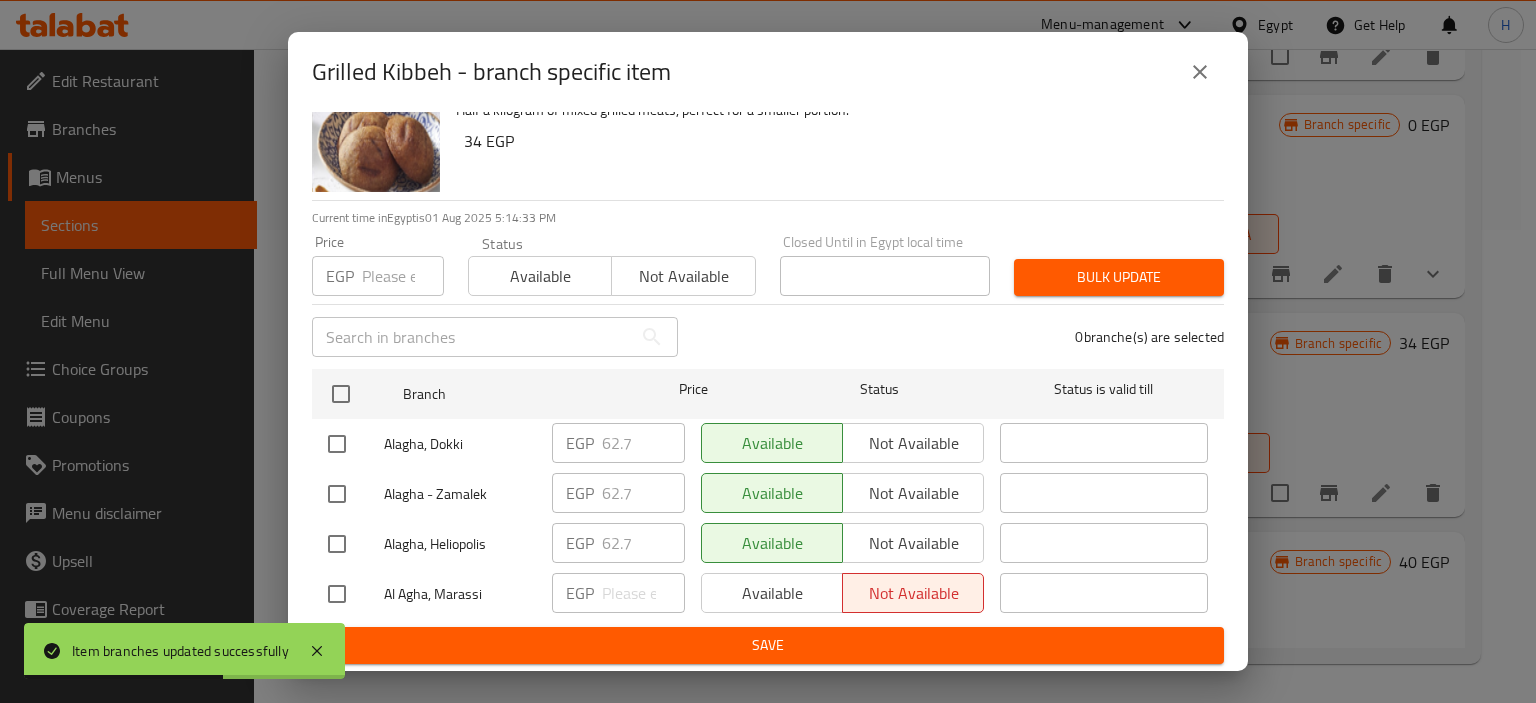 click at bounding box center [337, 594] 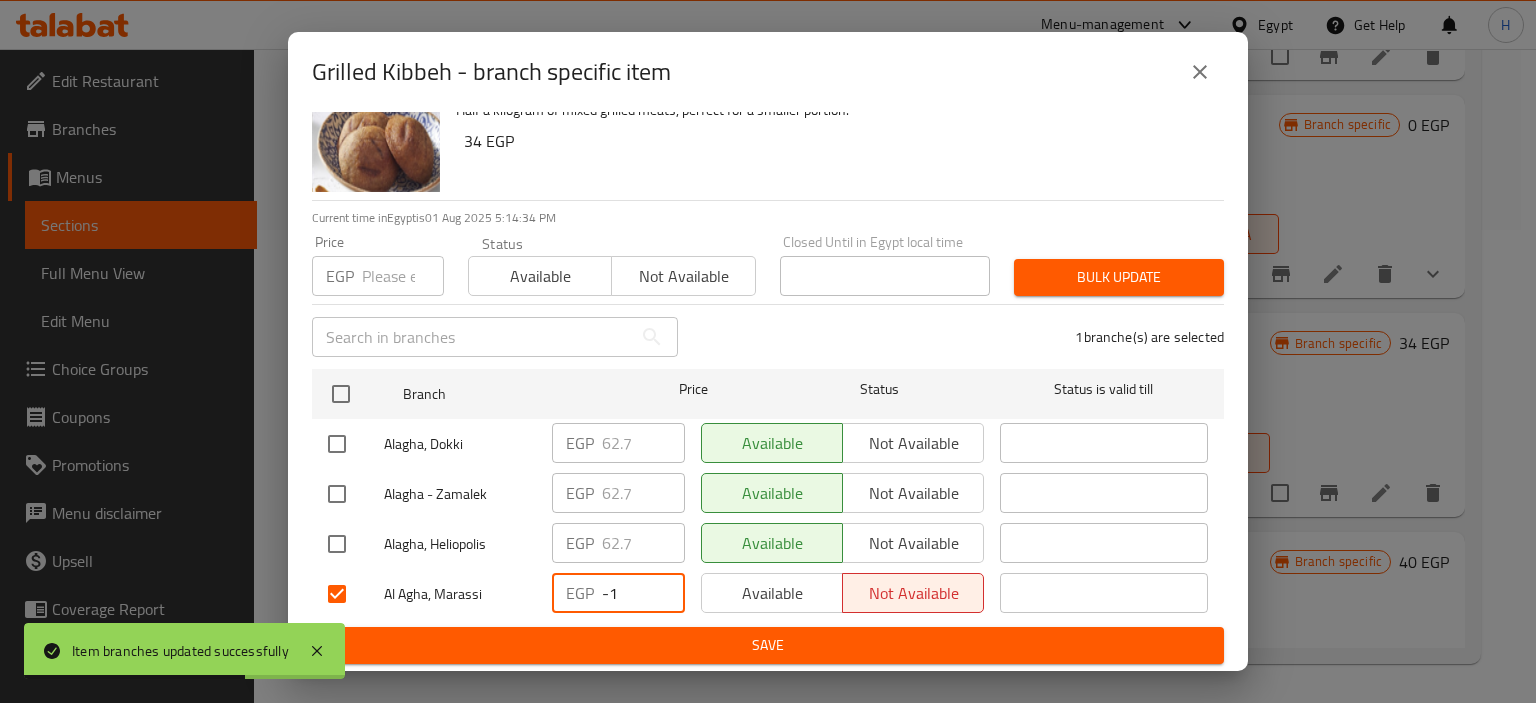 click on "-1" at bounding box center (643, 593) 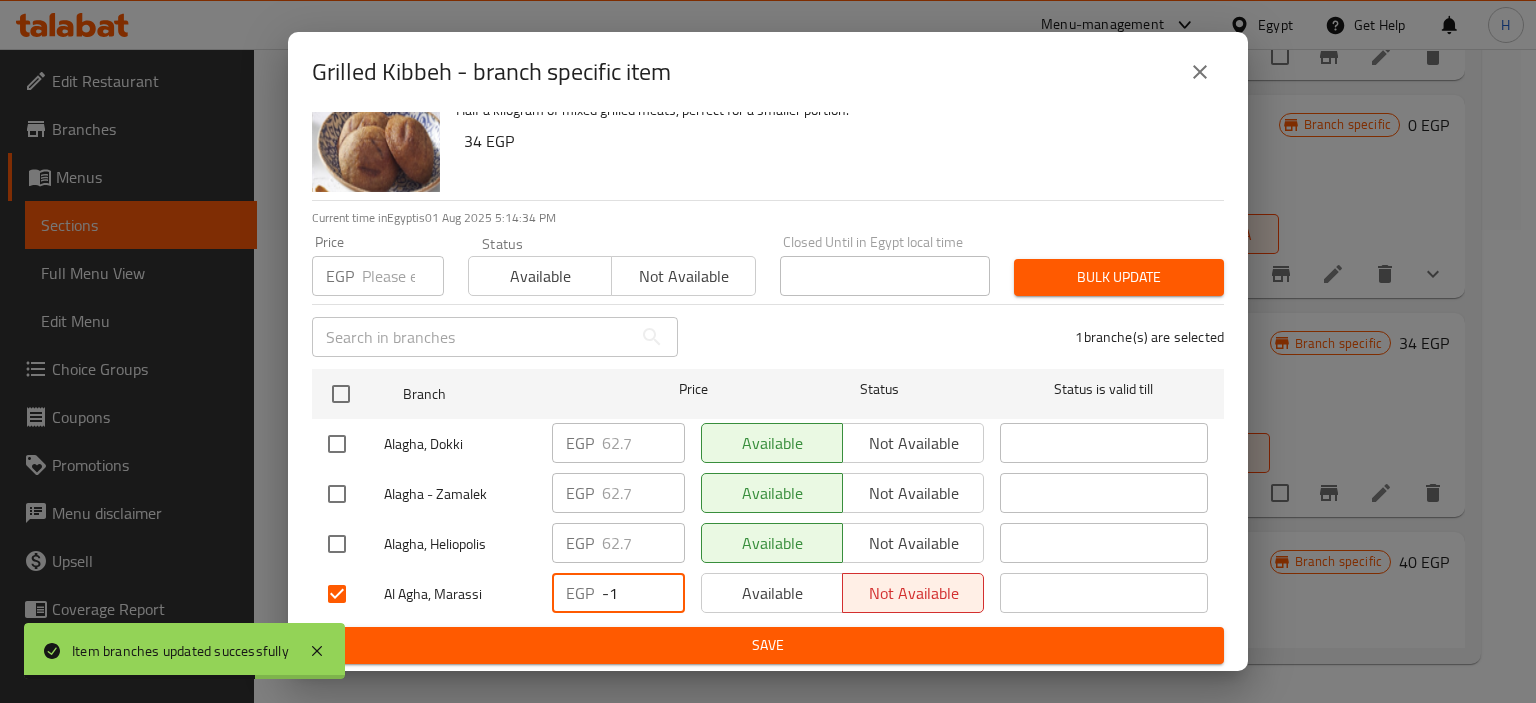 paste on "85.5" 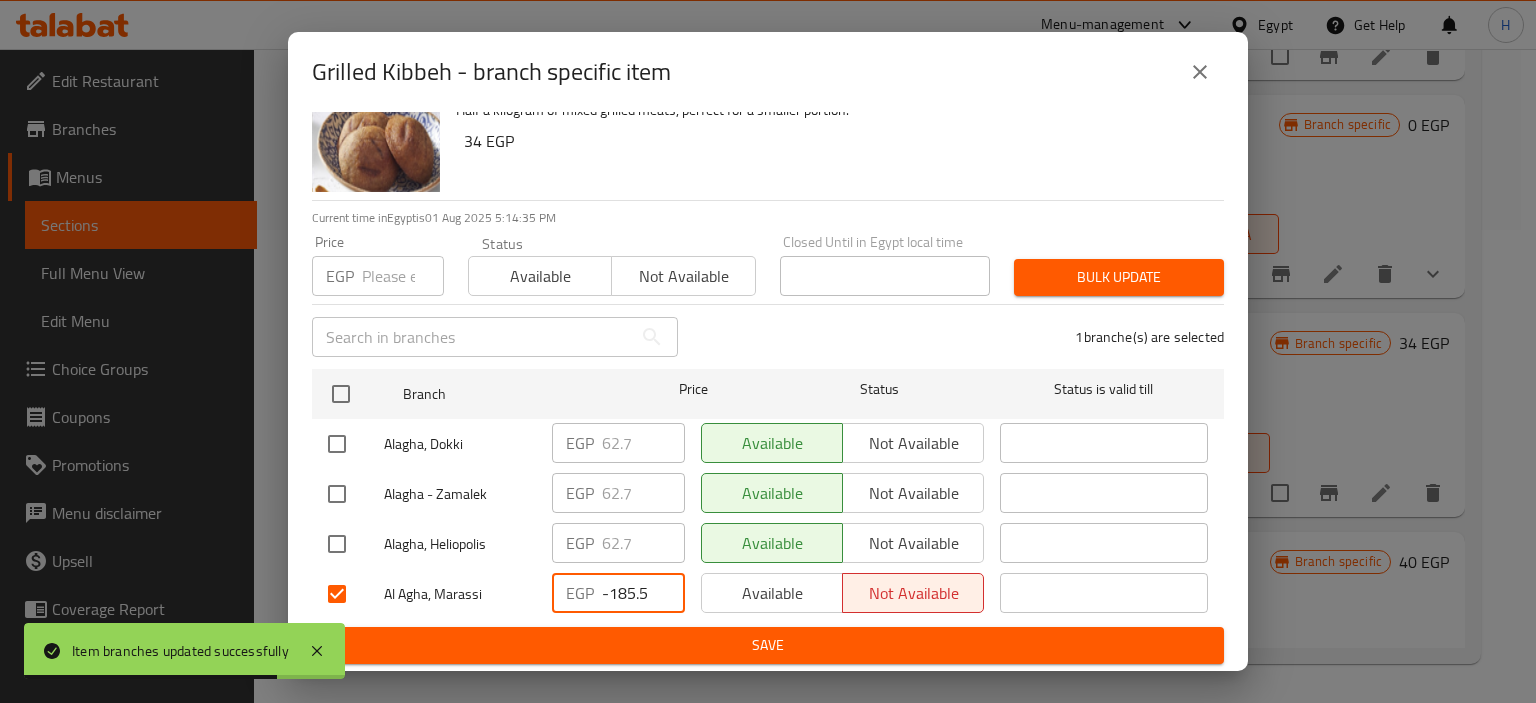 click on "-185.5" at bounding box center [643, 593] 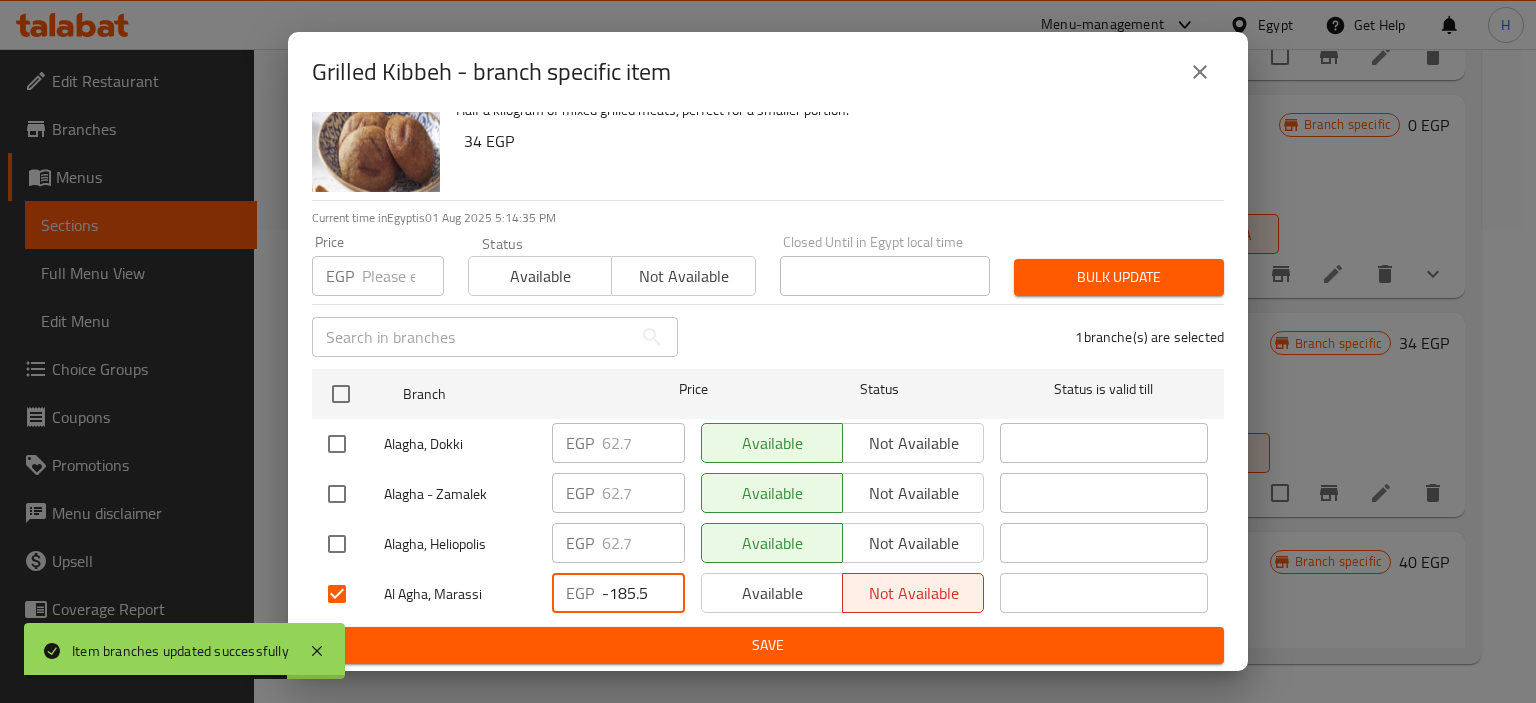 paste 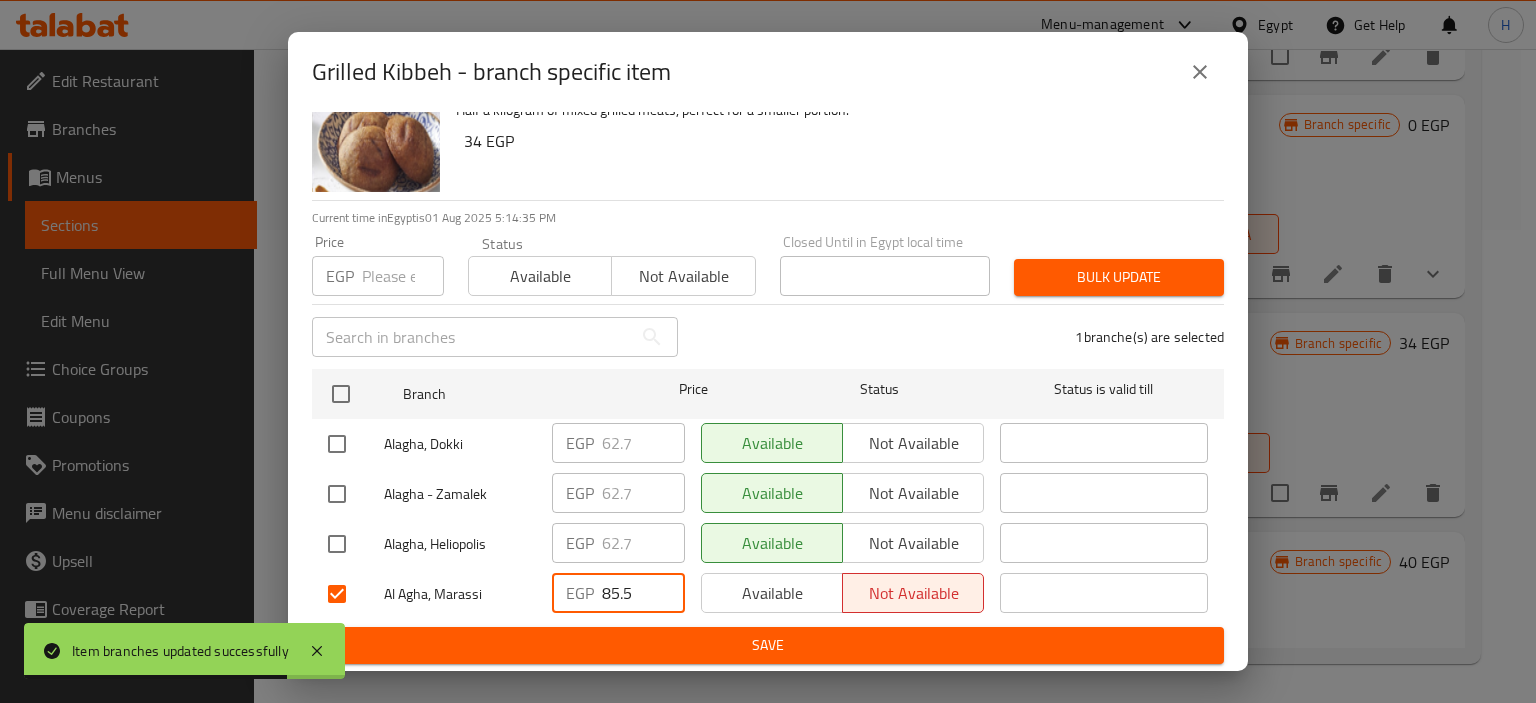 click on "85.5" at bounding box center (643, 593) 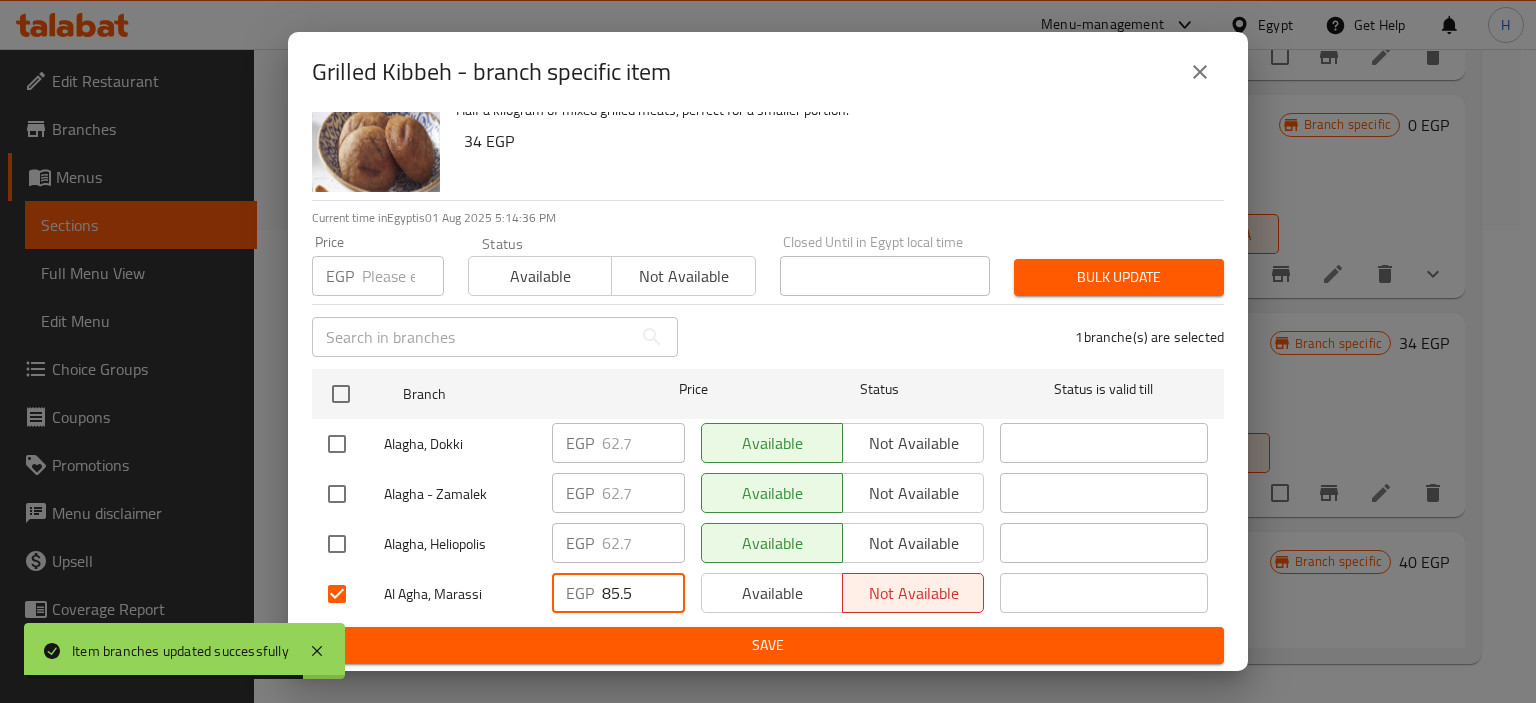 type on "85.5" 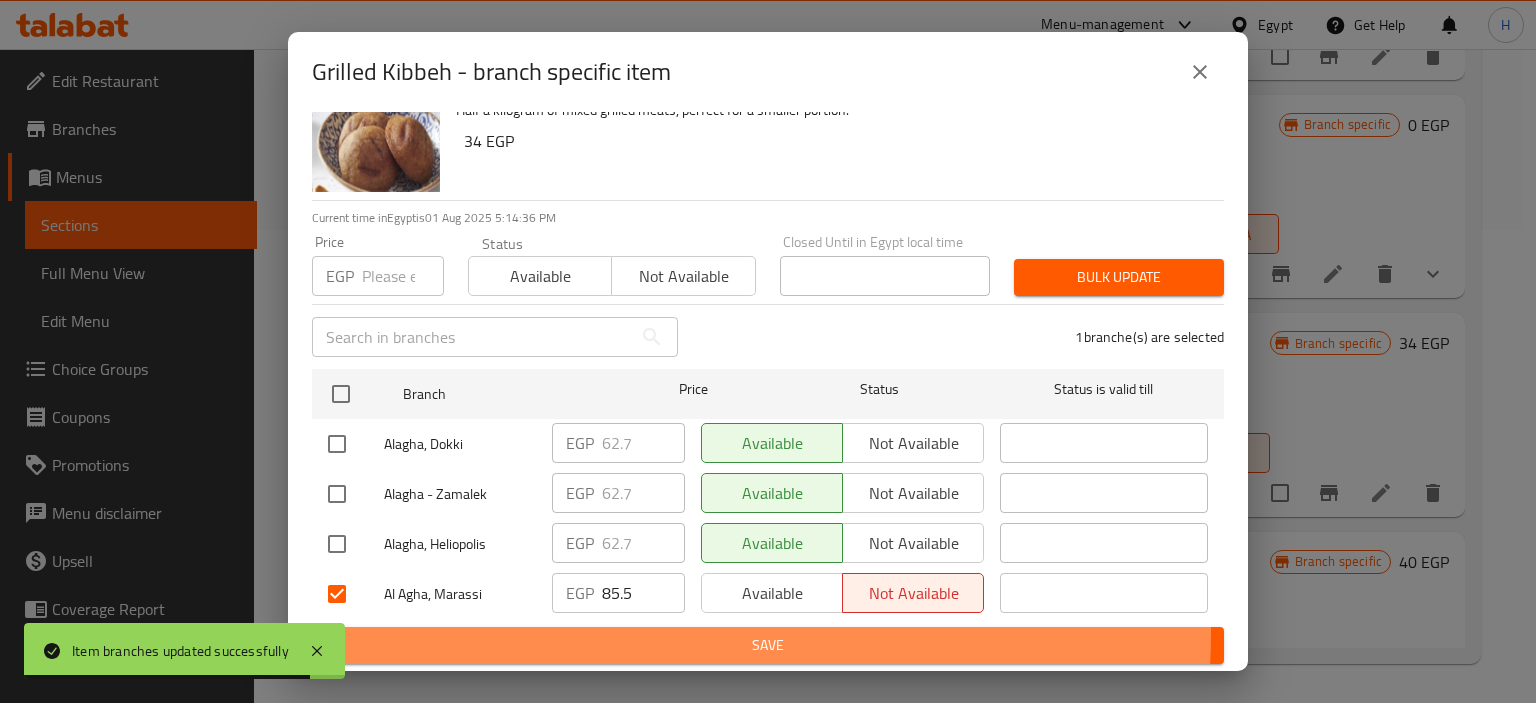 click on "Save" at bounding box center (768, 645) 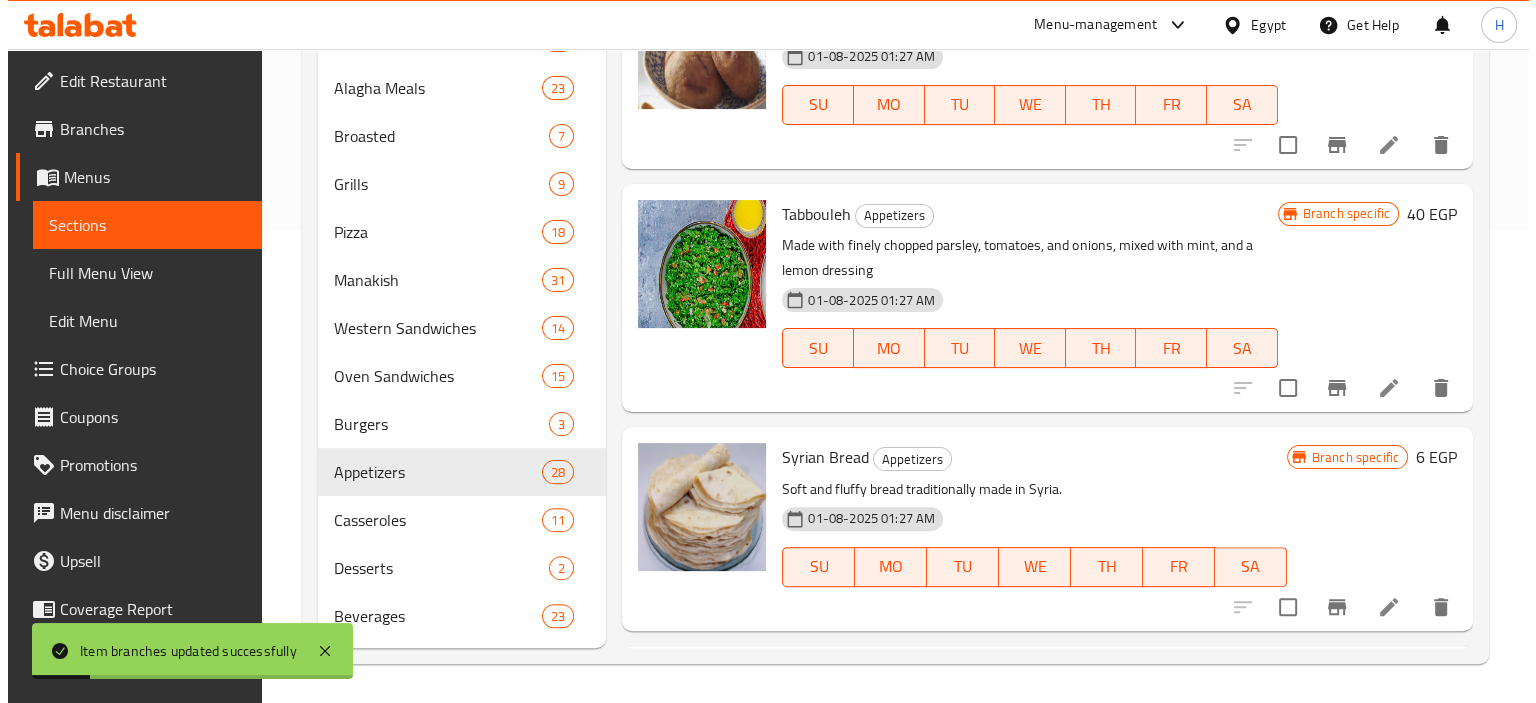 scroll, scrollTop: 563, scrollLeft: 0, axis: vertical 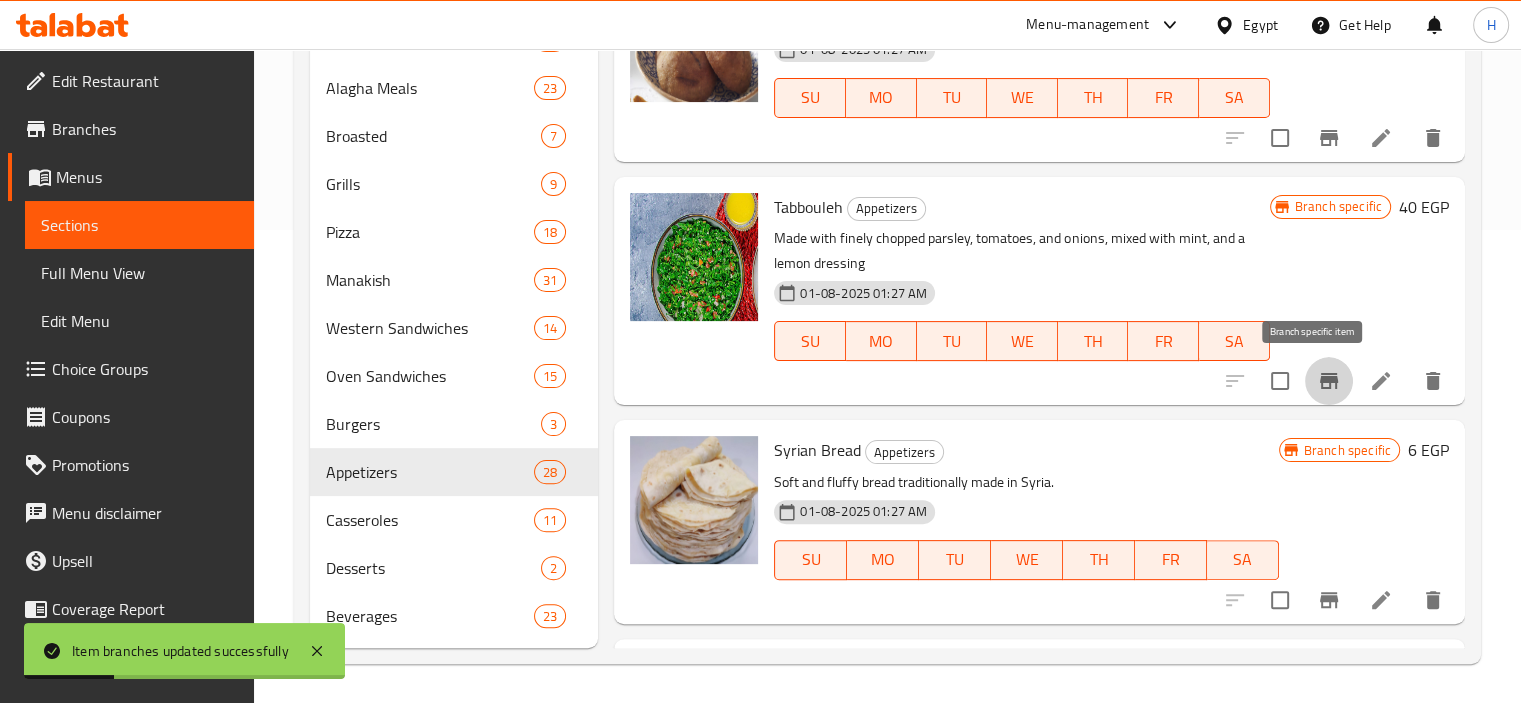 click 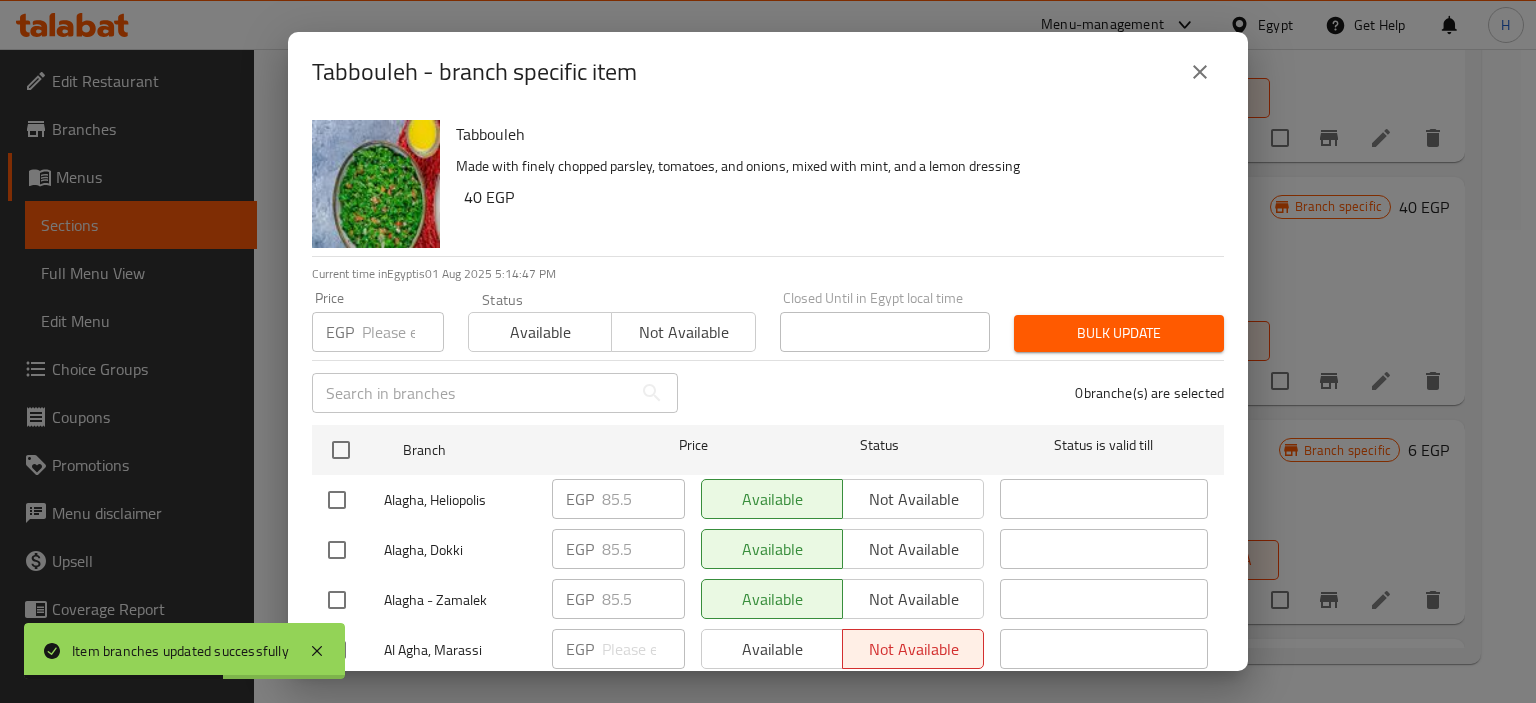 click on "Al Agha, Marassi" at bounding box center [460, 650] 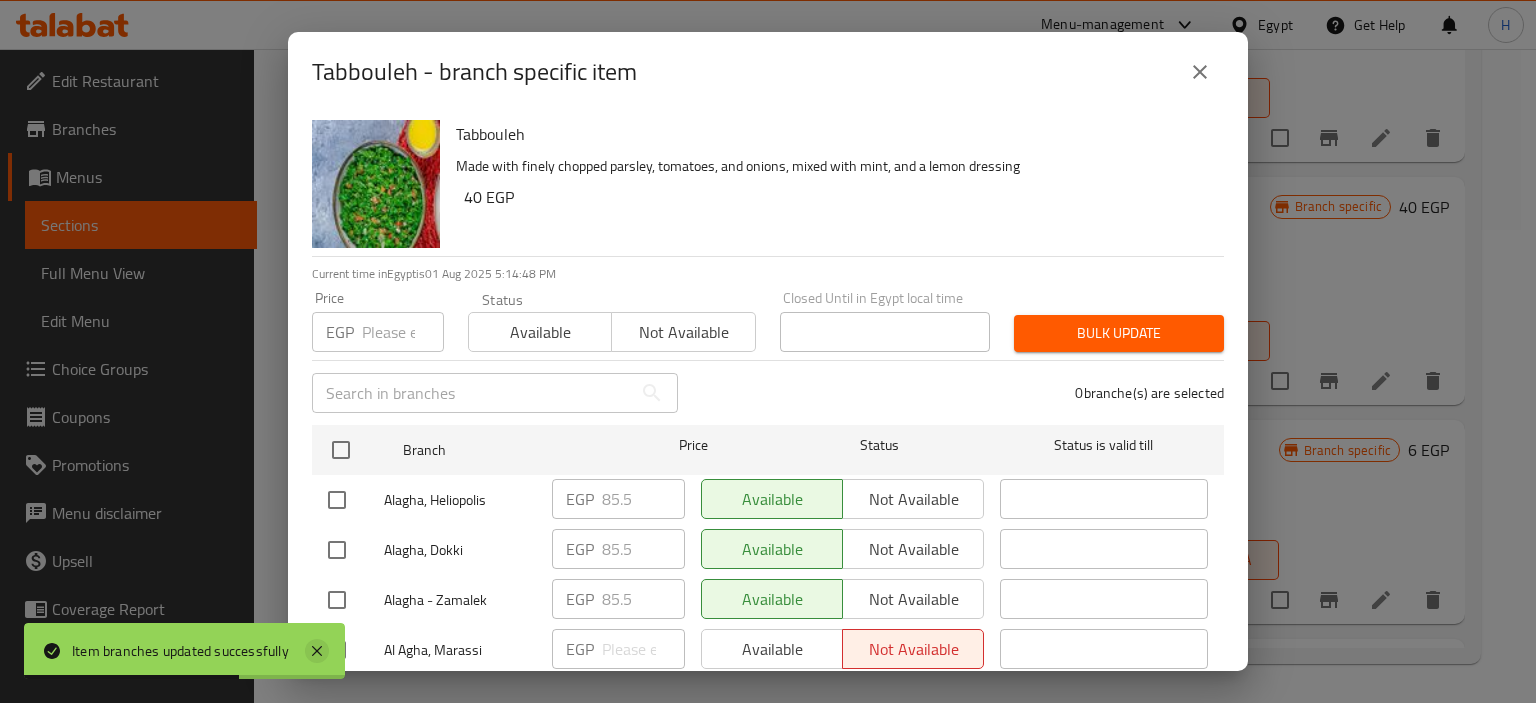 click 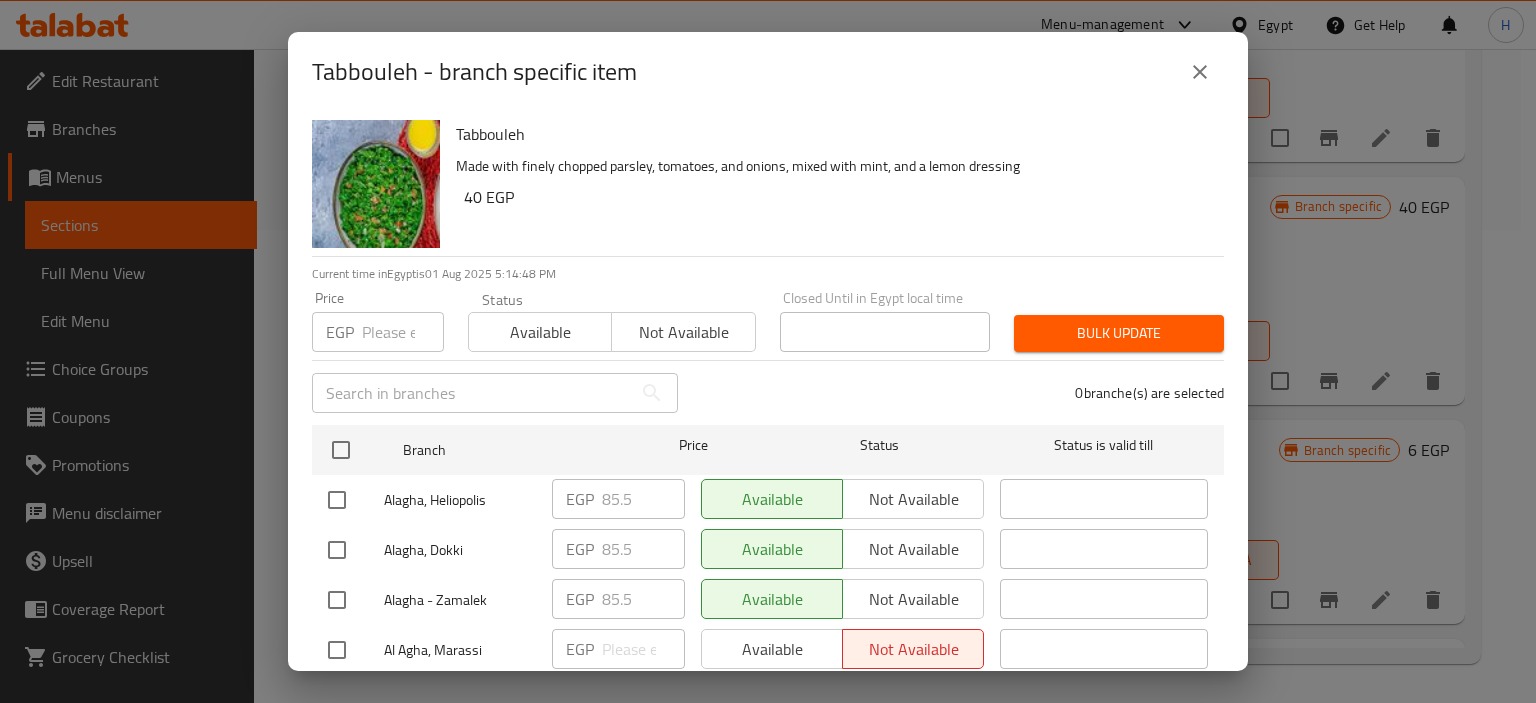 click at bounding box center [337, 650] 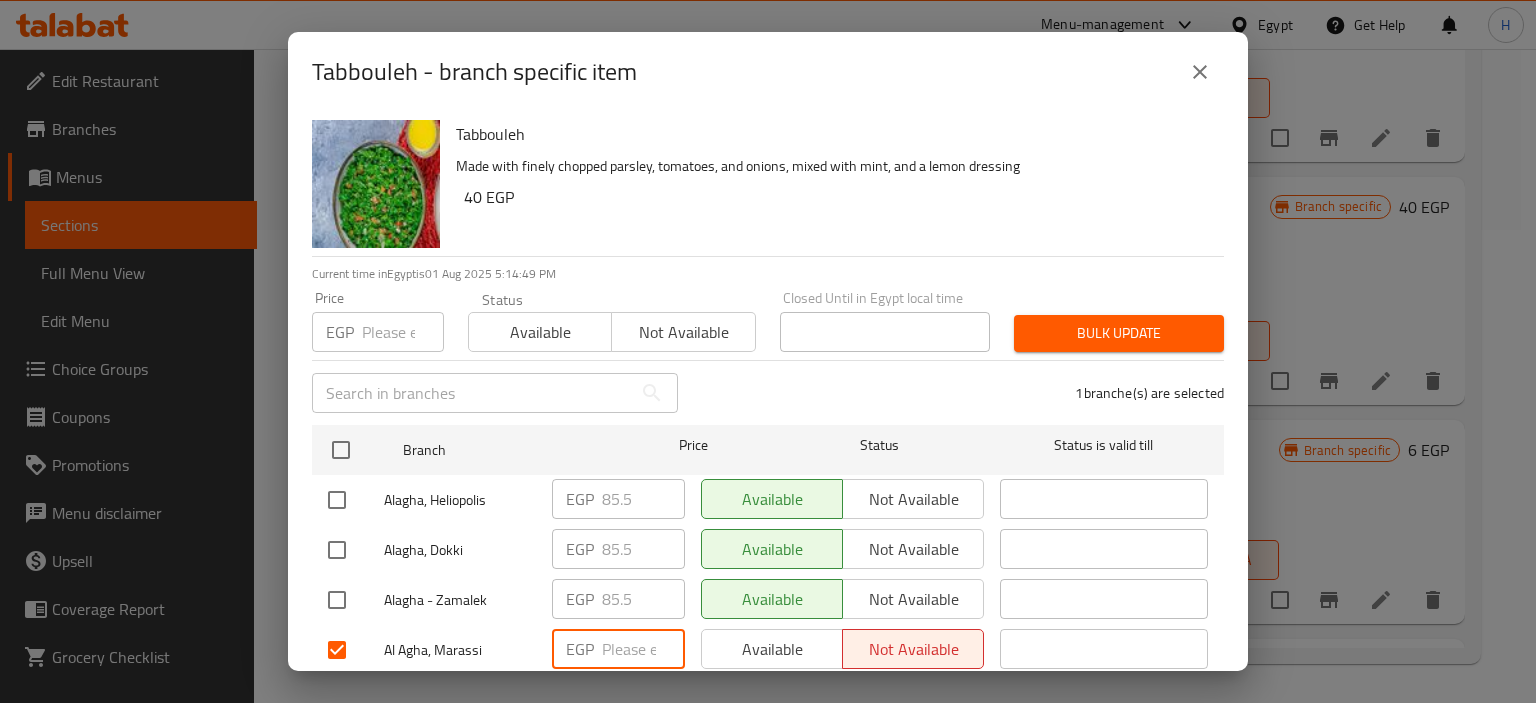 paste on "108.3" 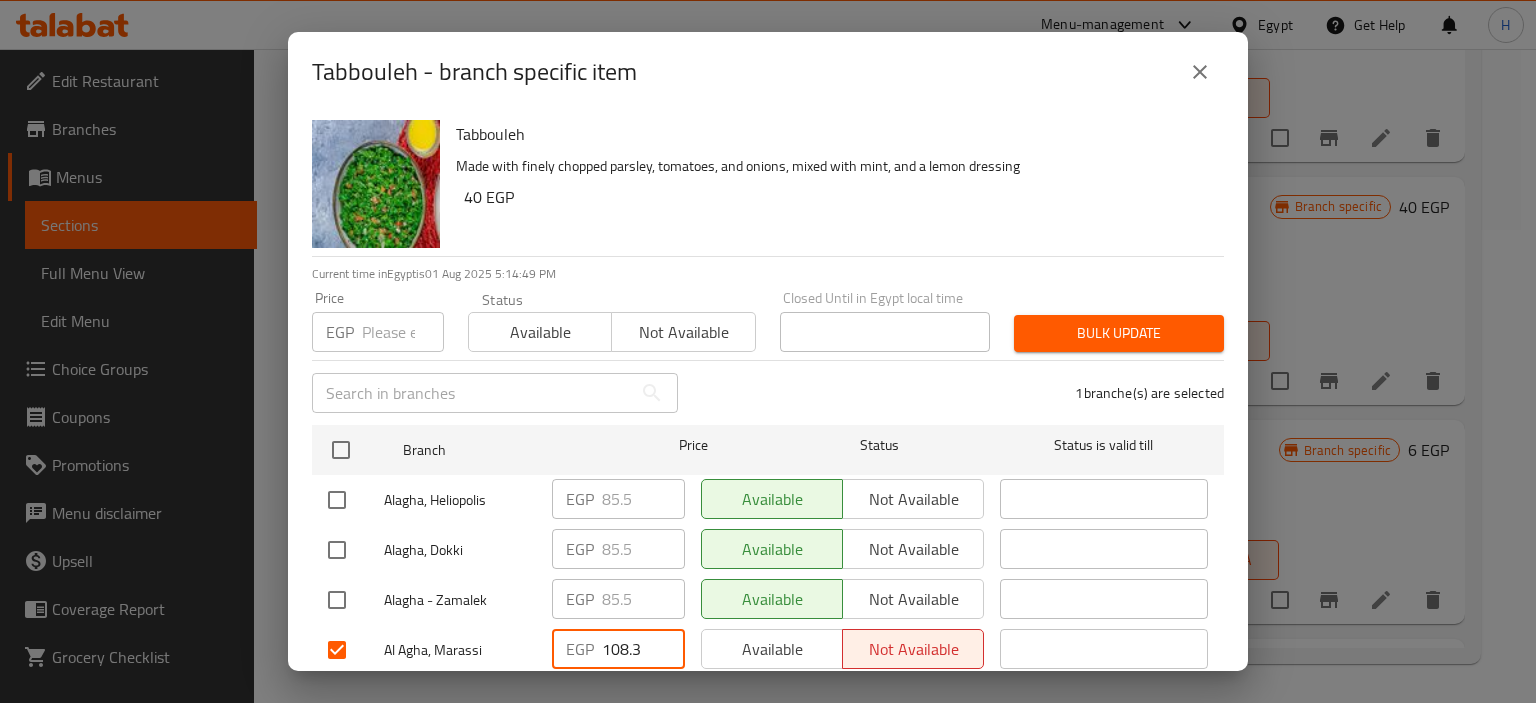 click on "108.3" at bounding box center [643, 649] 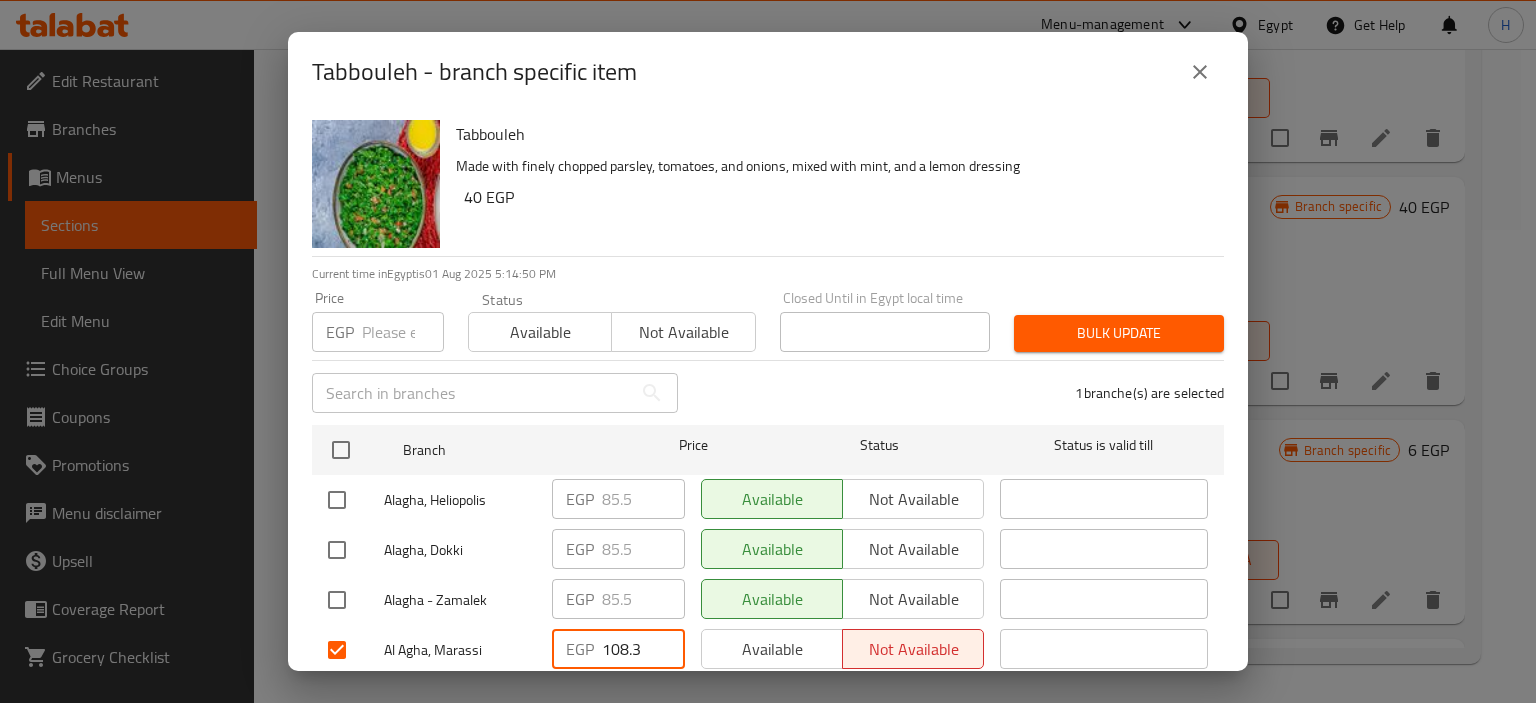 type on "108.3" 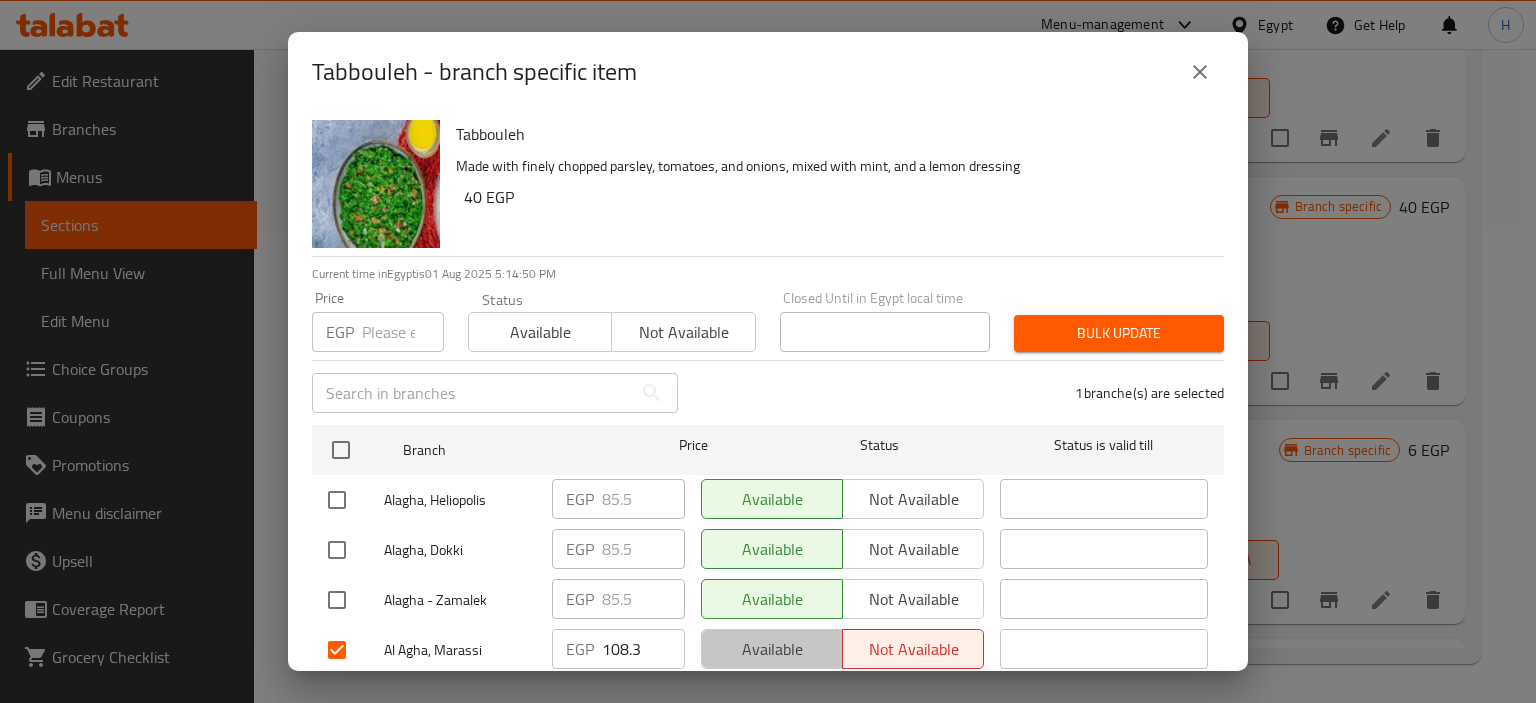 click on "Available" at bounding box center [772, 649] 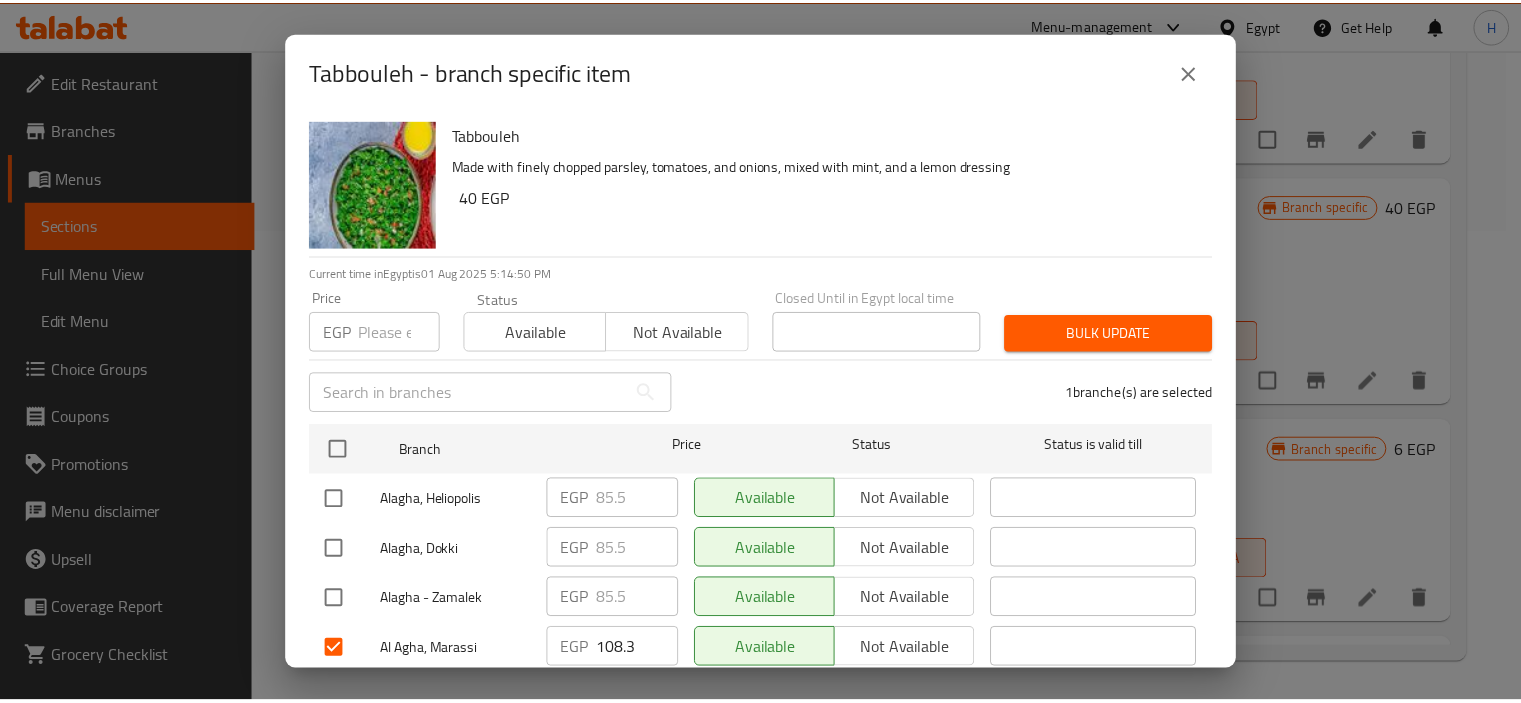 scroll, scrollTop: 56, scrollLeft: 0, axis: vertical 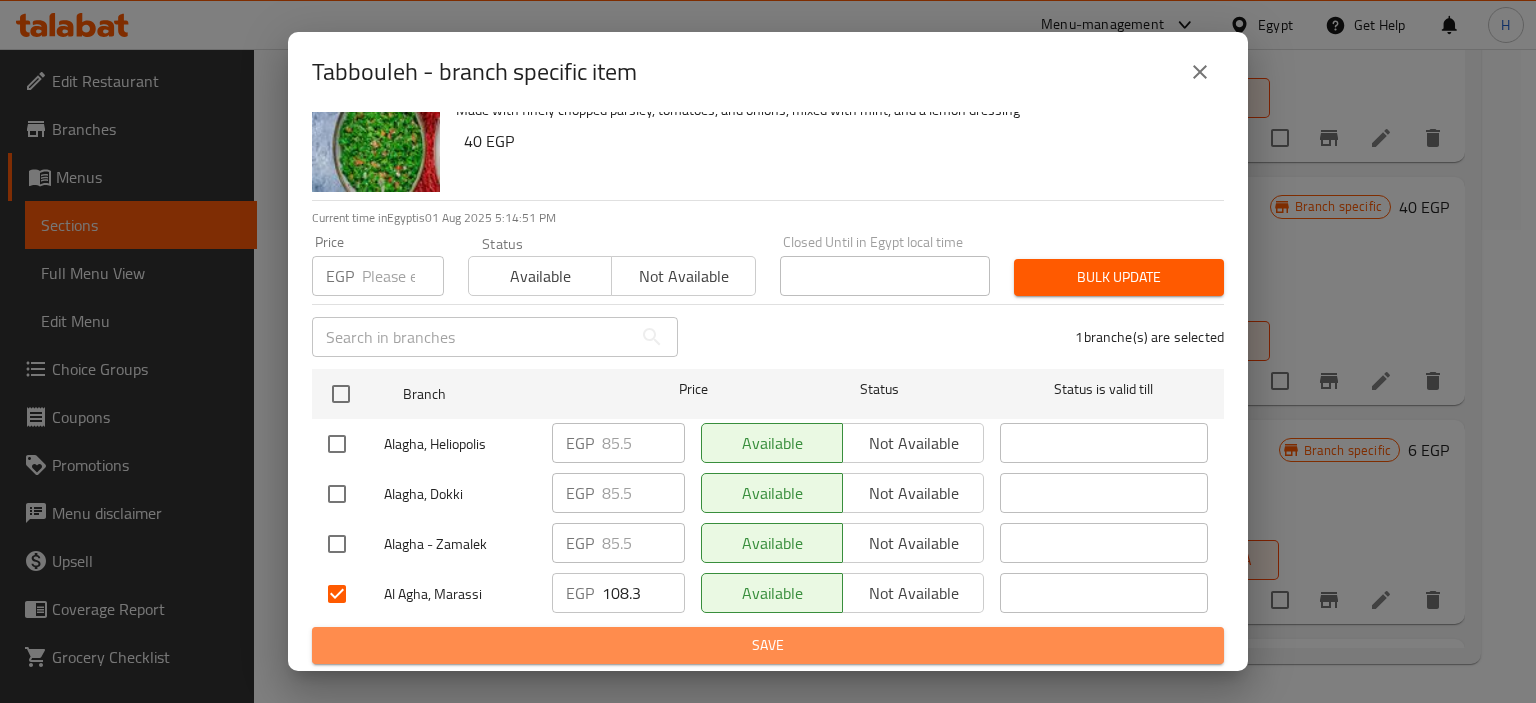 click on "Save" at bounding box center [768, 645] 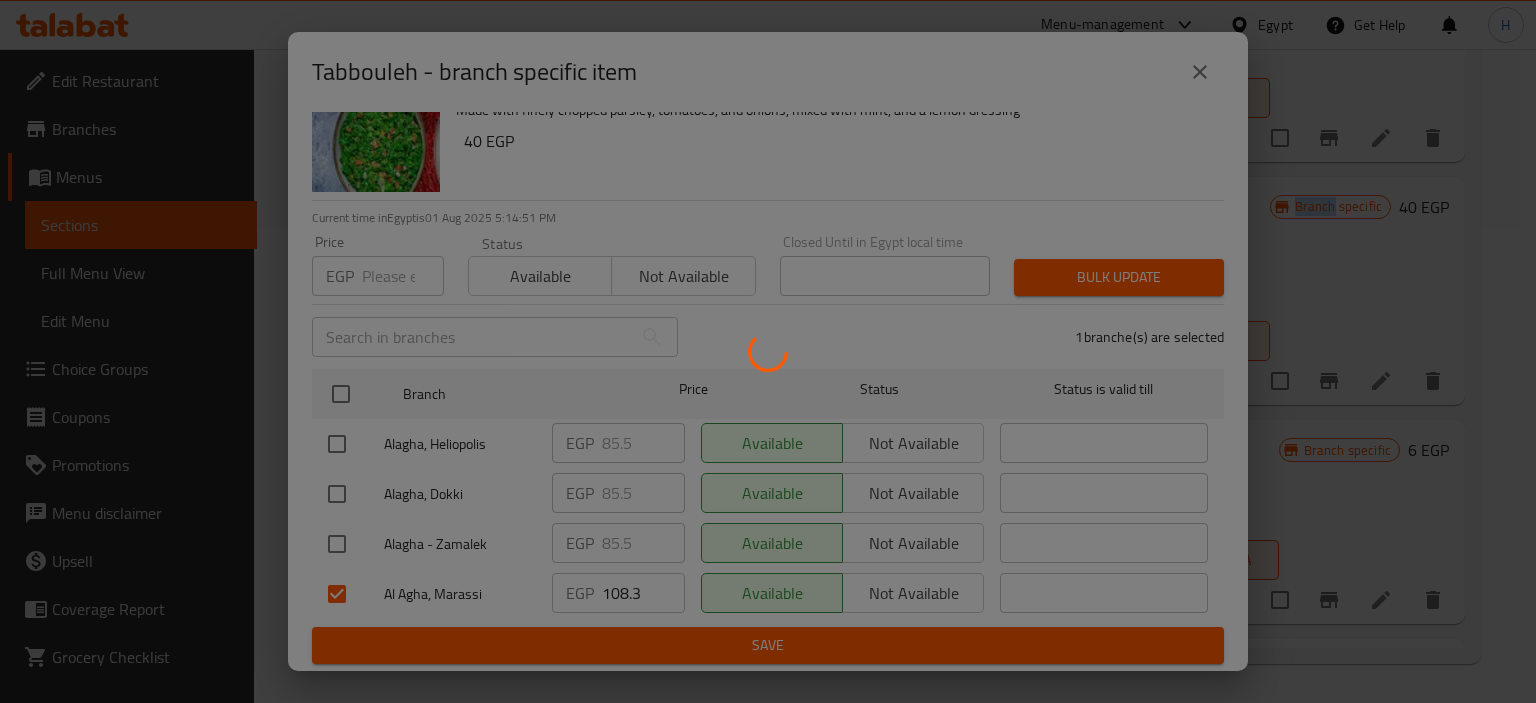 click at bounding box center (768, 351) 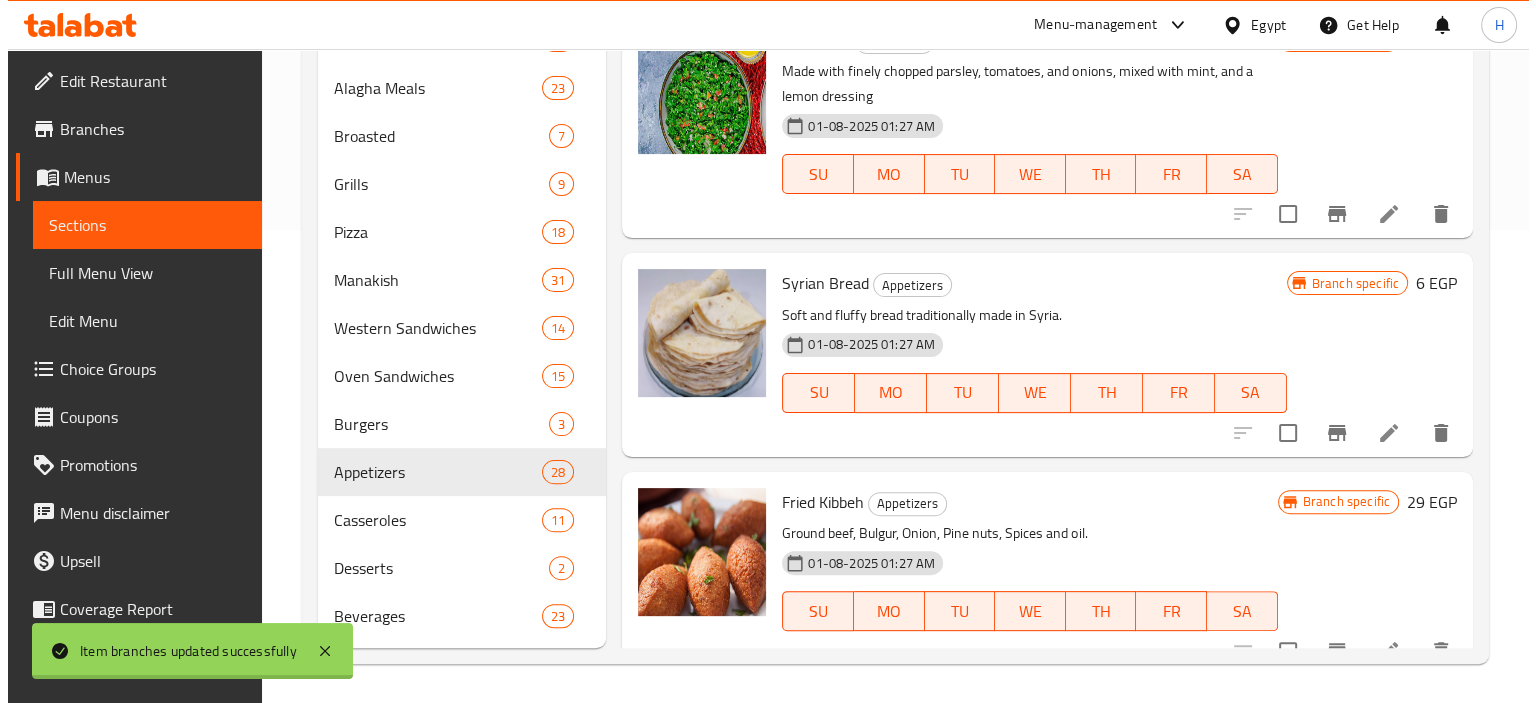 scroll, scrollTop: 739, scrollLeft: 0, axis: vertical 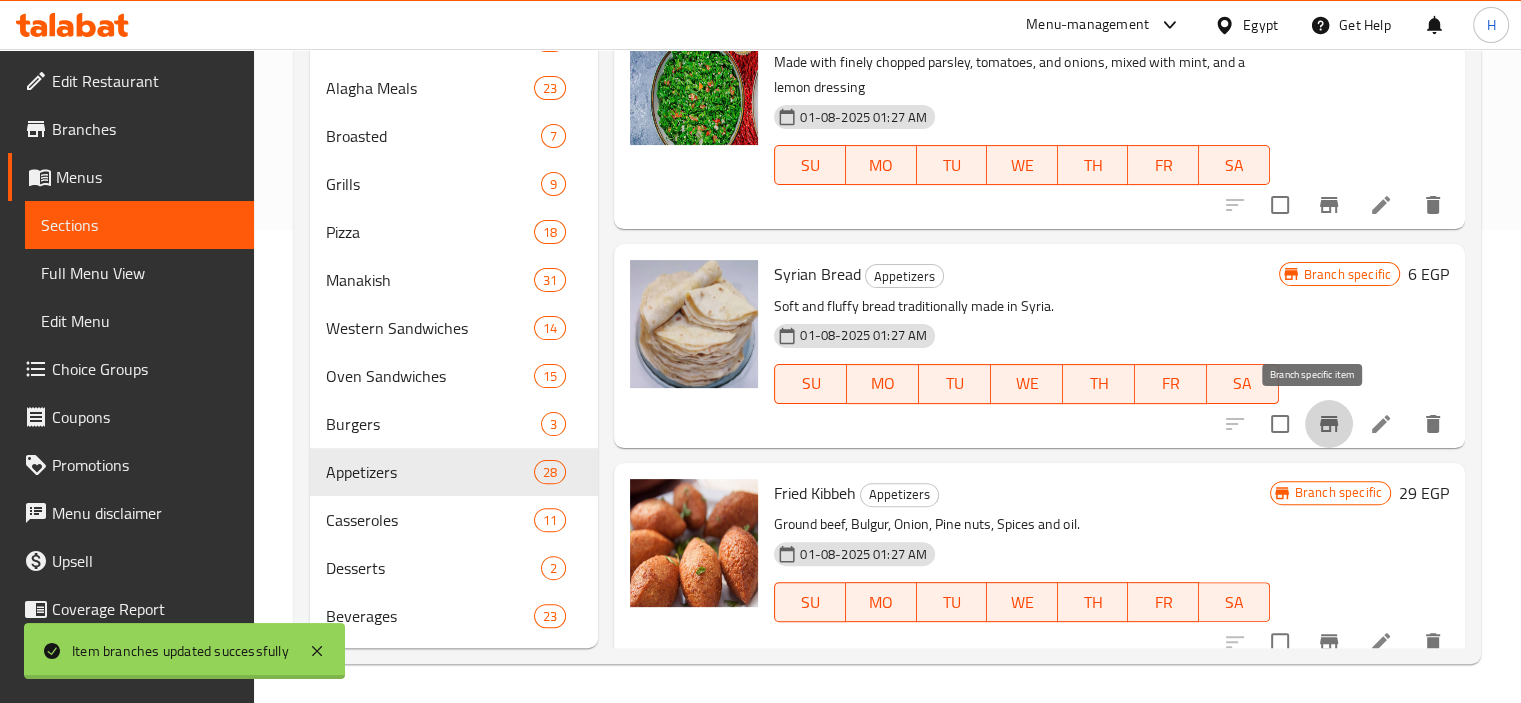 click 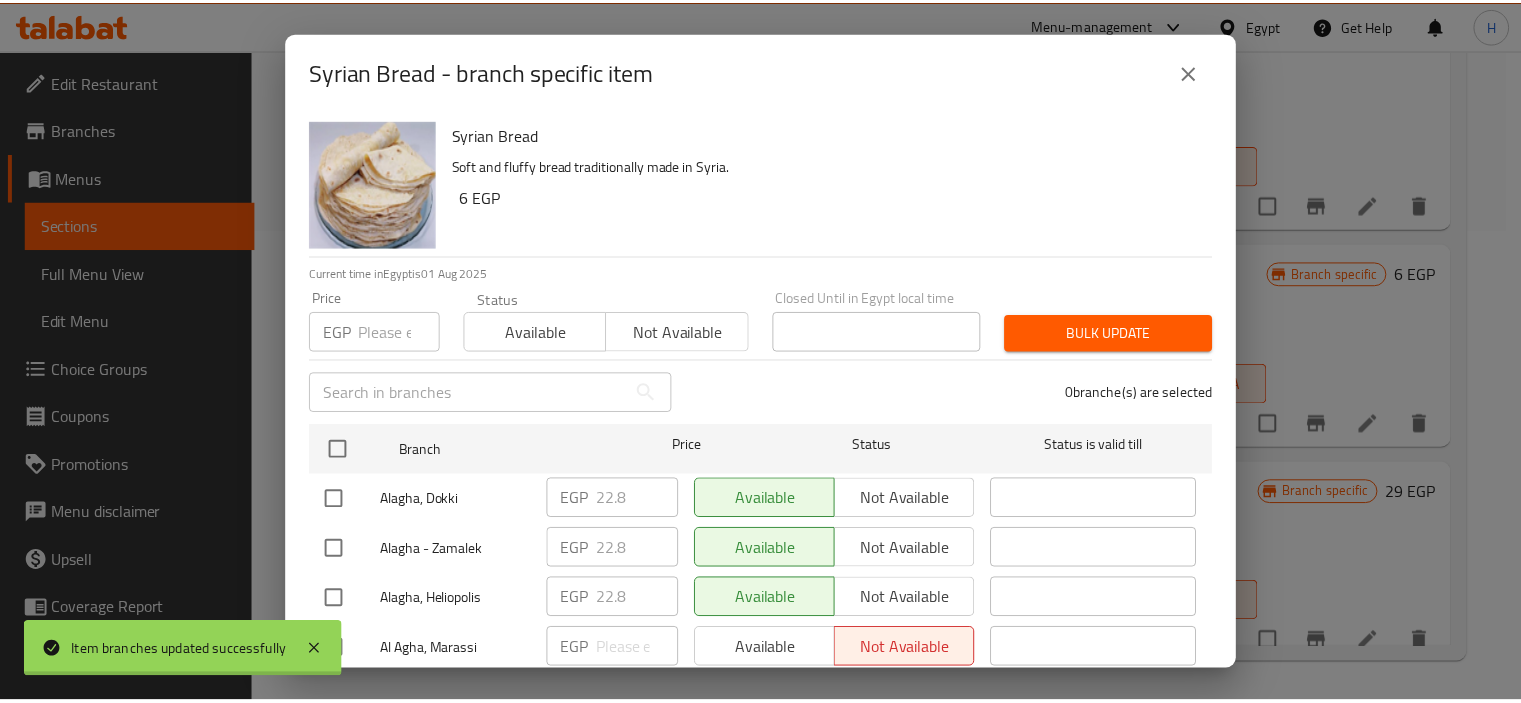 scroll, scrollTop: 56, scrollLeft: 0, axis: vertical 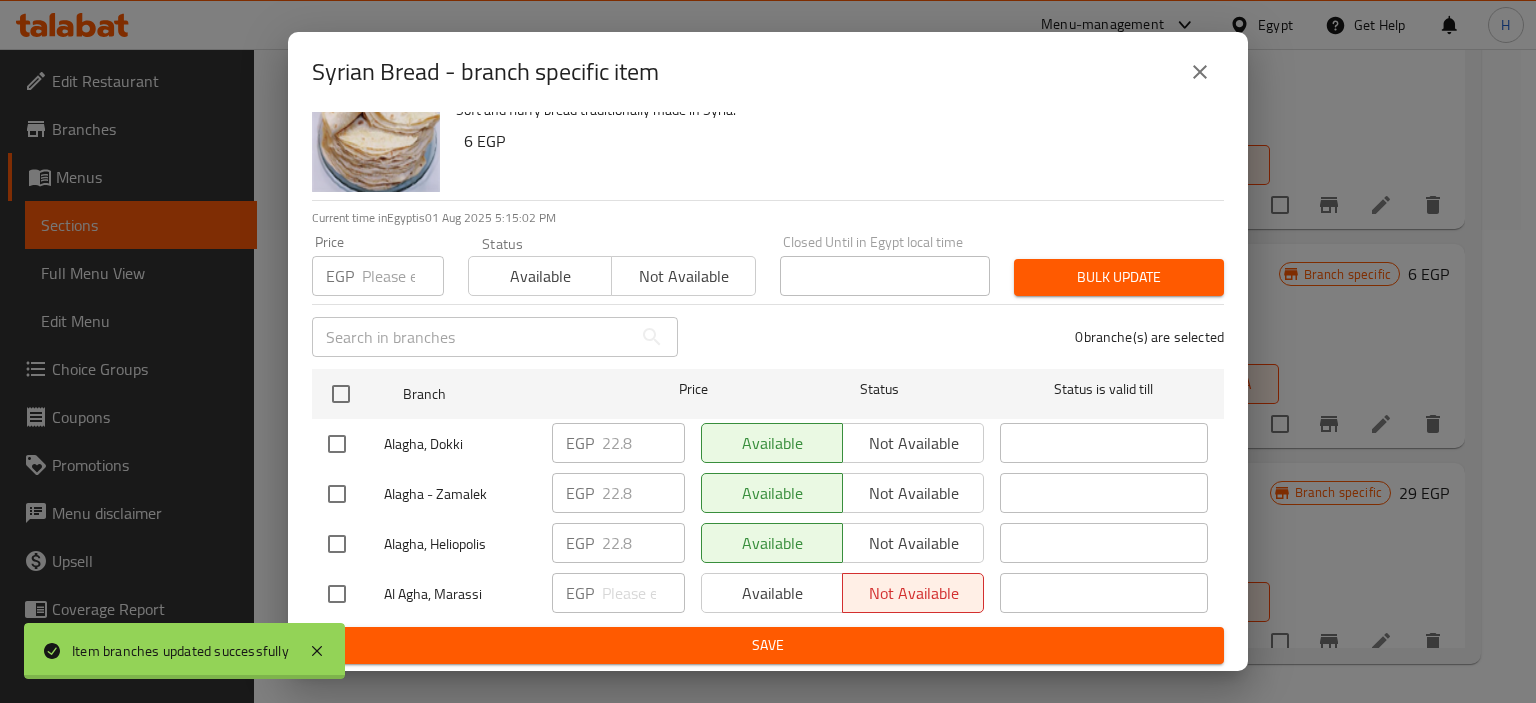 click at bounding box center (337, 594) 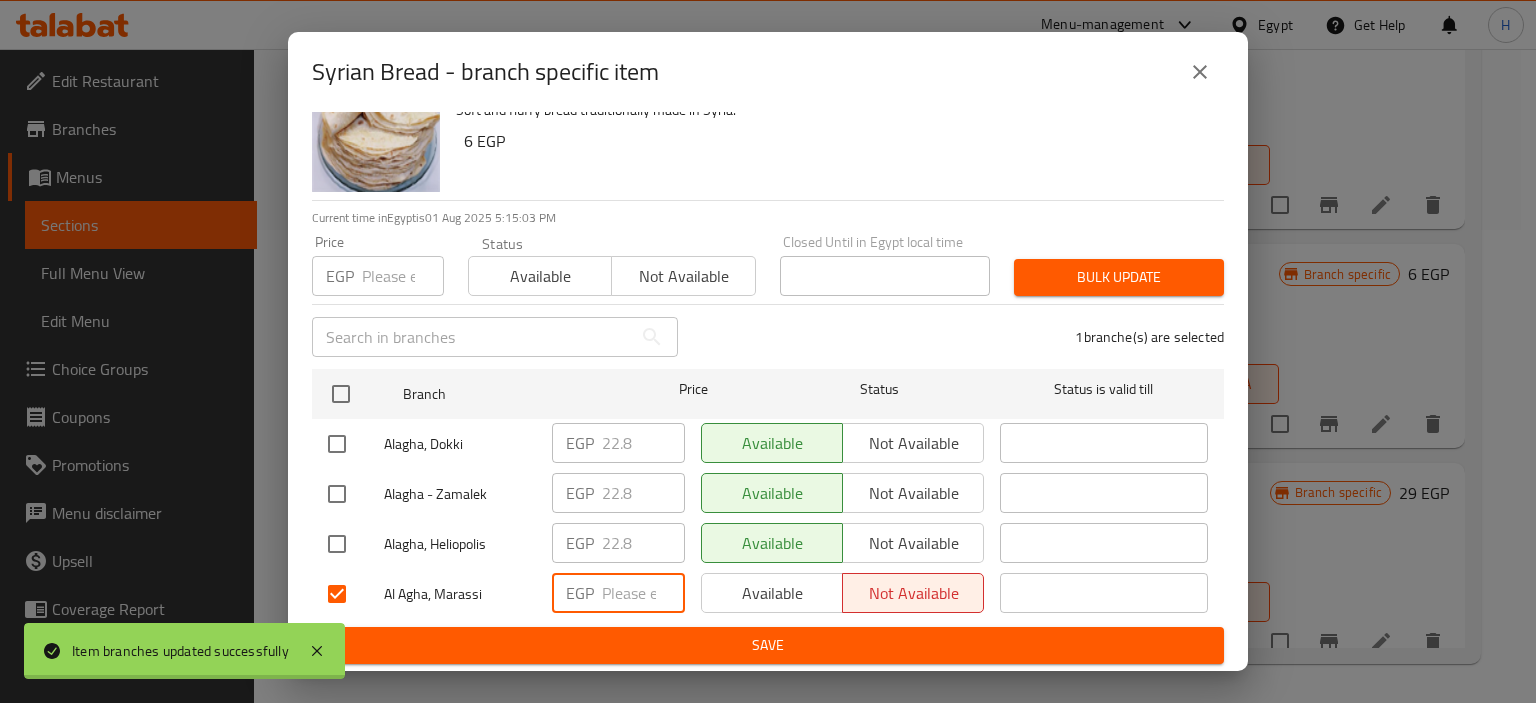 paste on "34.2" 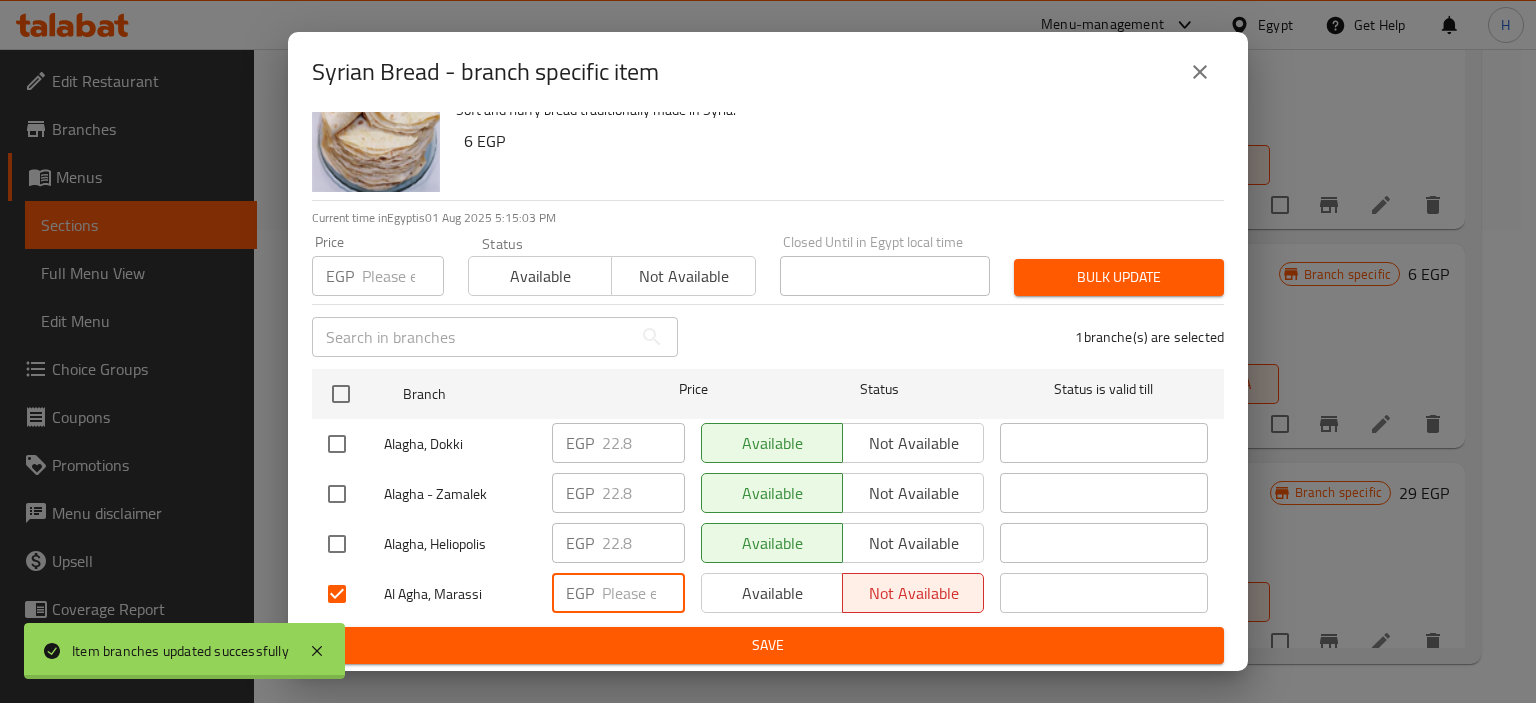 click at bounding box center (643, 593) 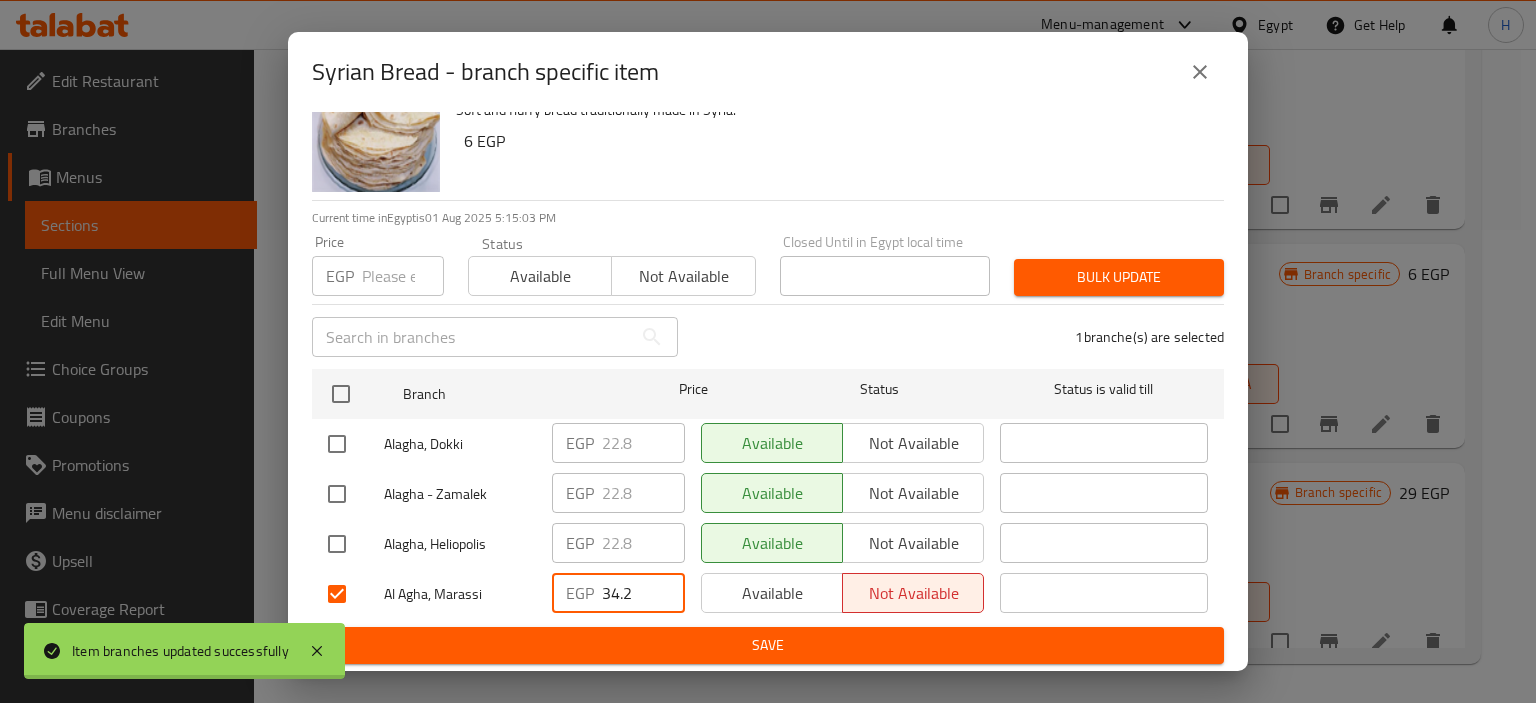 type on "34.2" 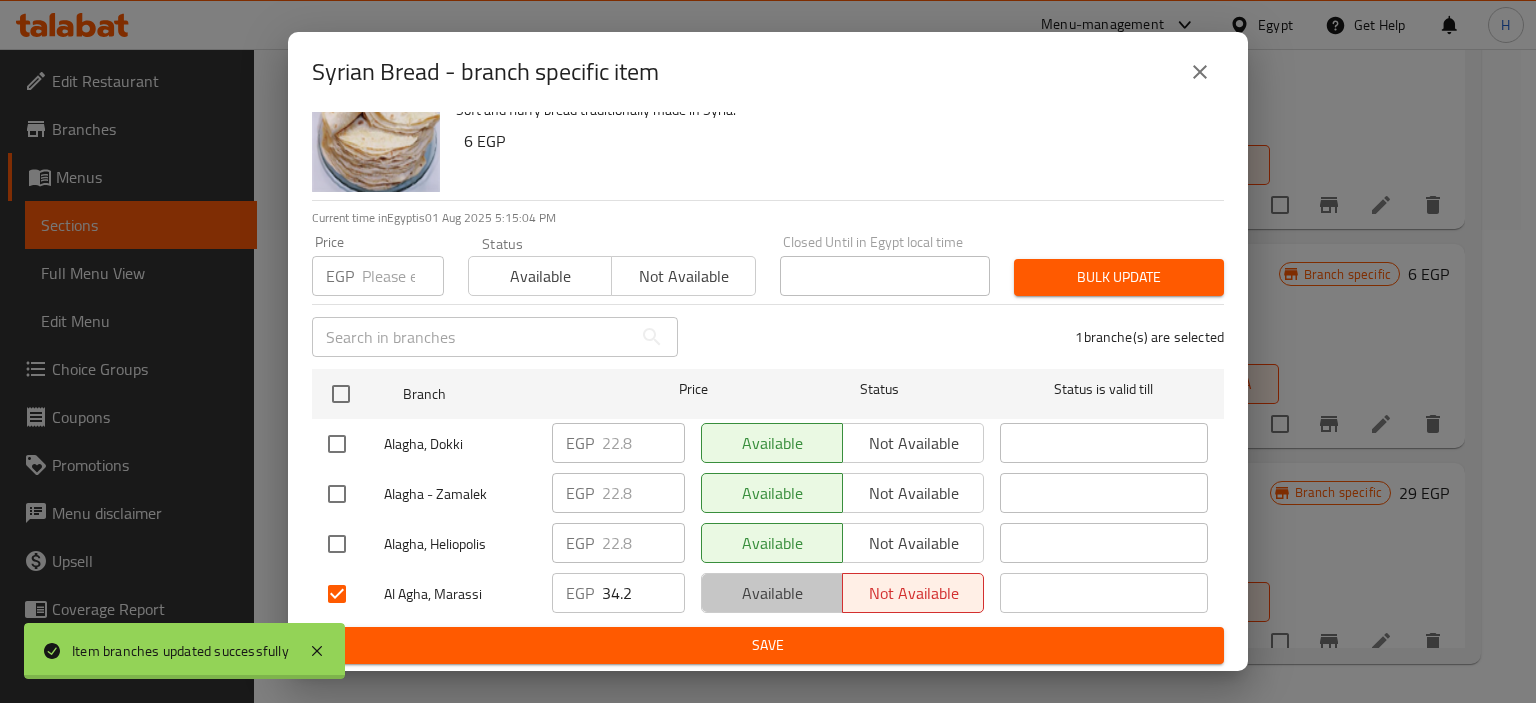 click on "Available" at bounding box center (772, 593) 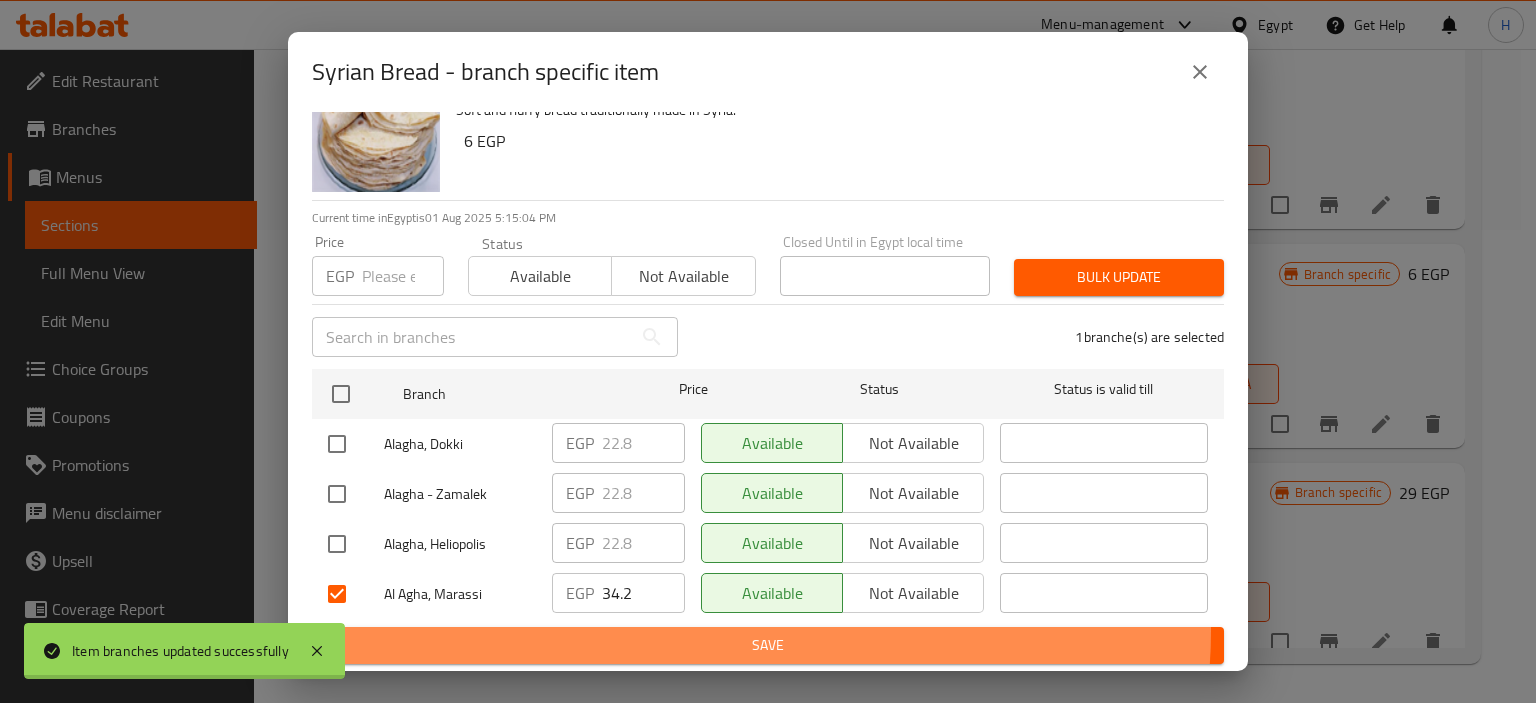 click on "Save" at bounding box center (768, 645) 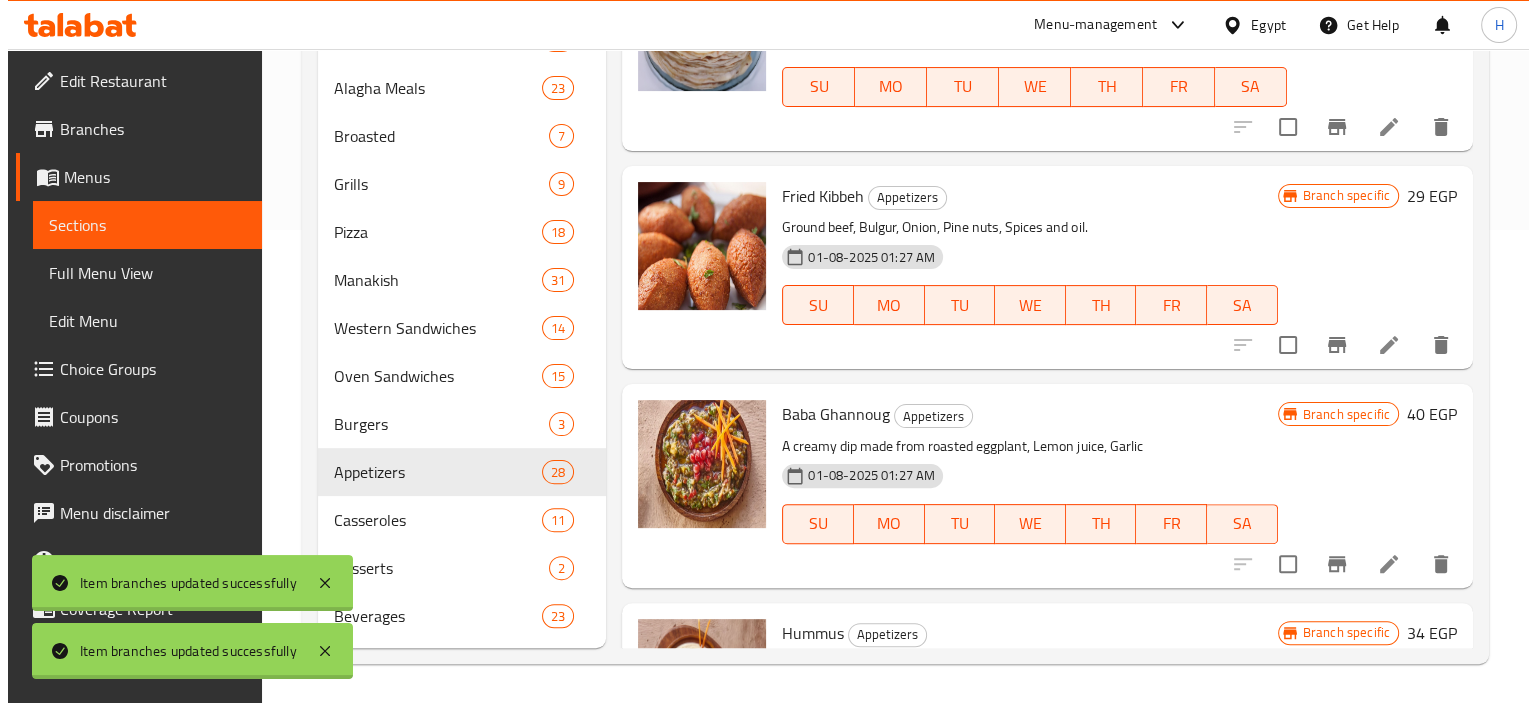 scroll, scrollTop: 1056, scrollLeft: 0, axis: vertical 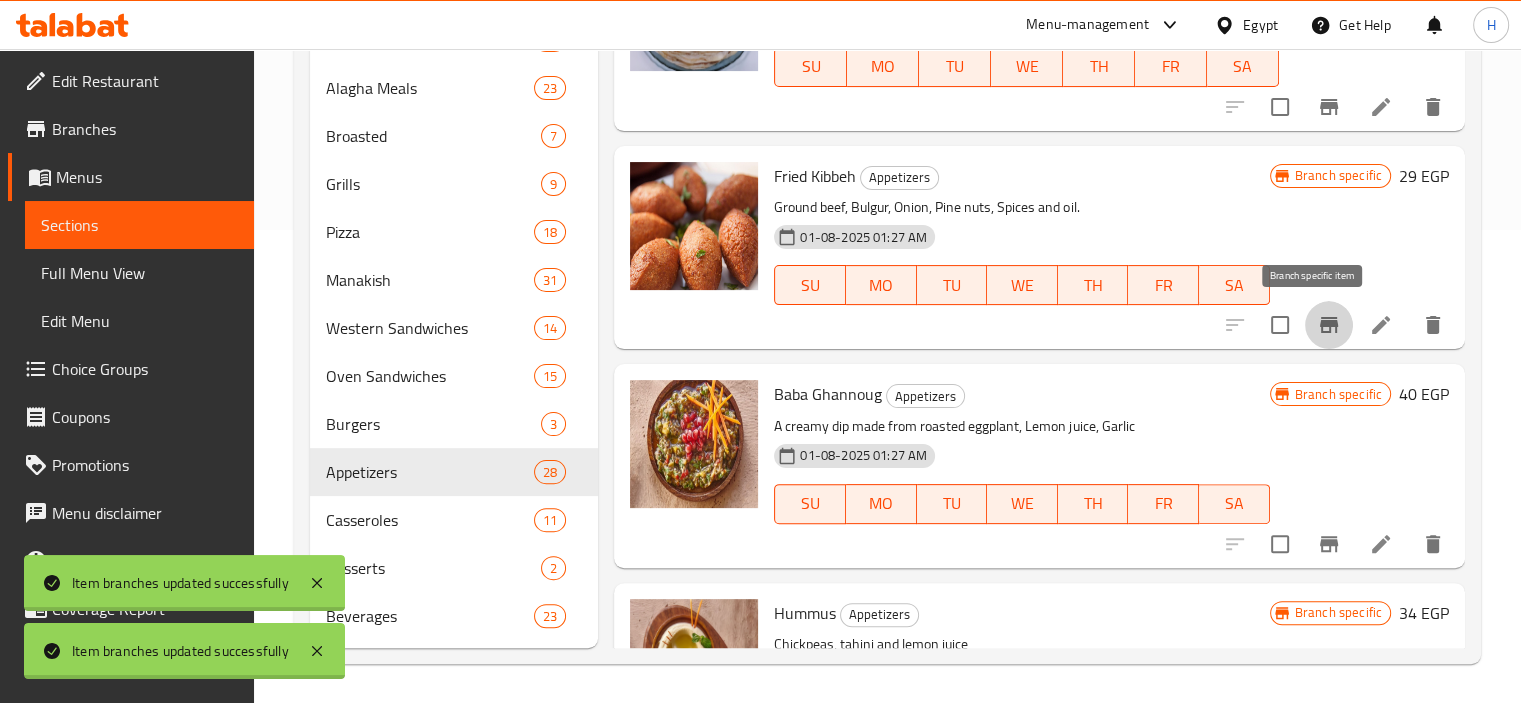 click 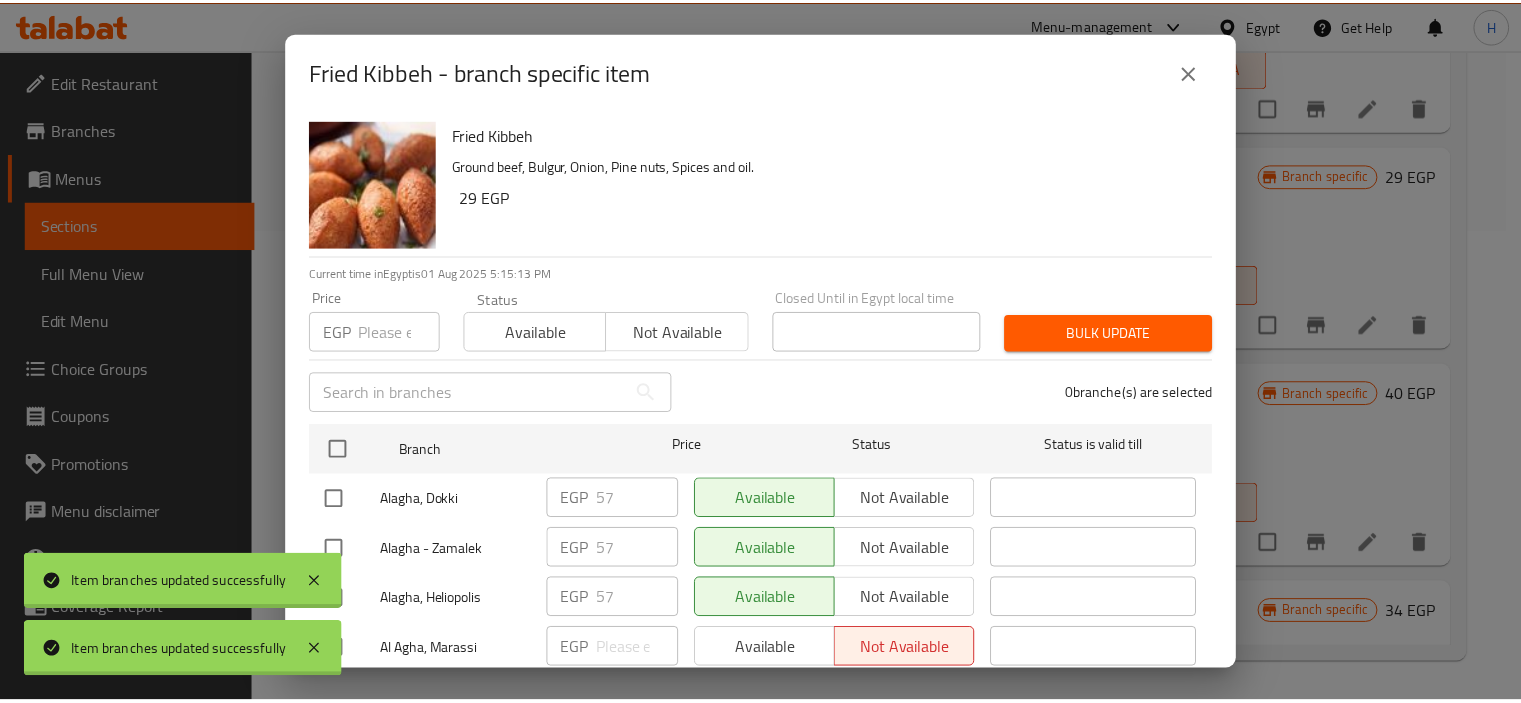 scroll, scrollTop: 56, scrollLeft: 0, axis: vertical 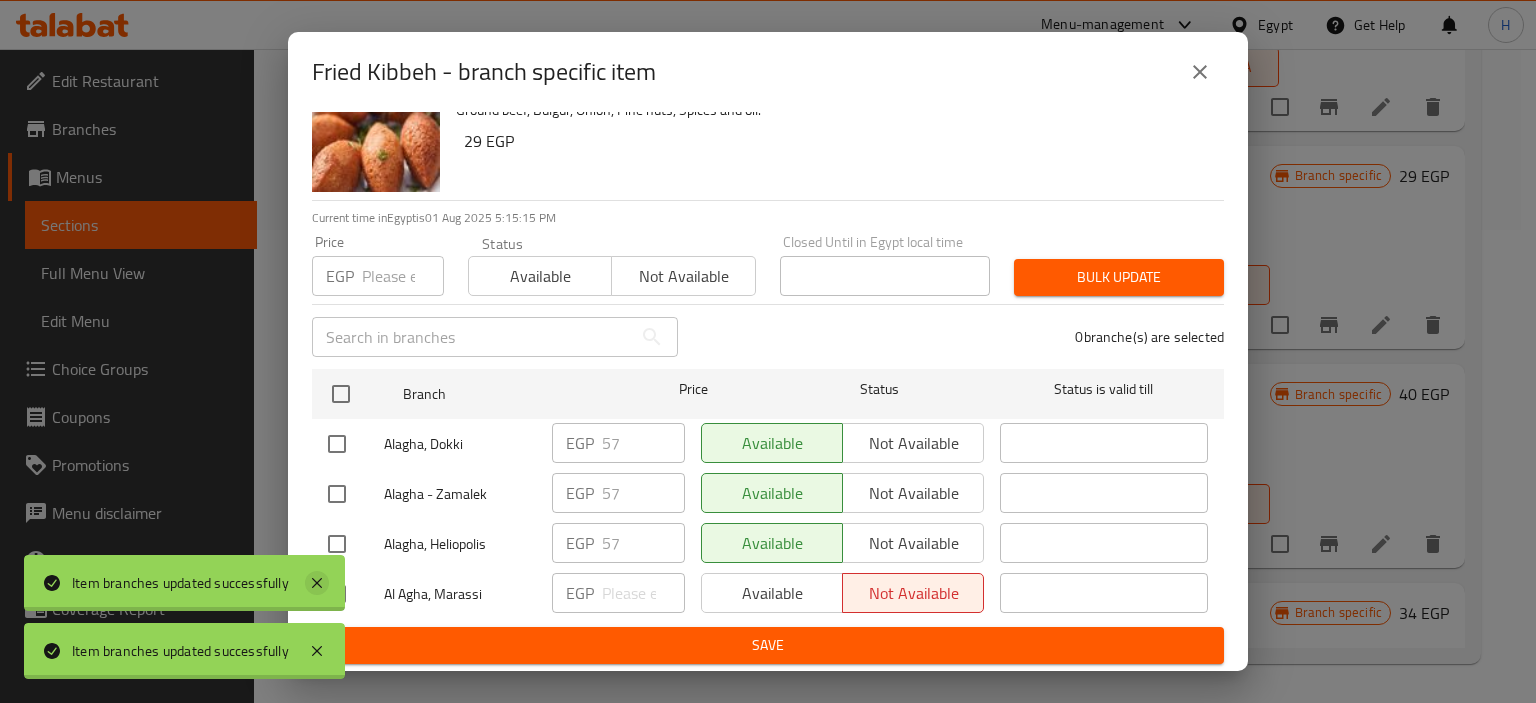 click 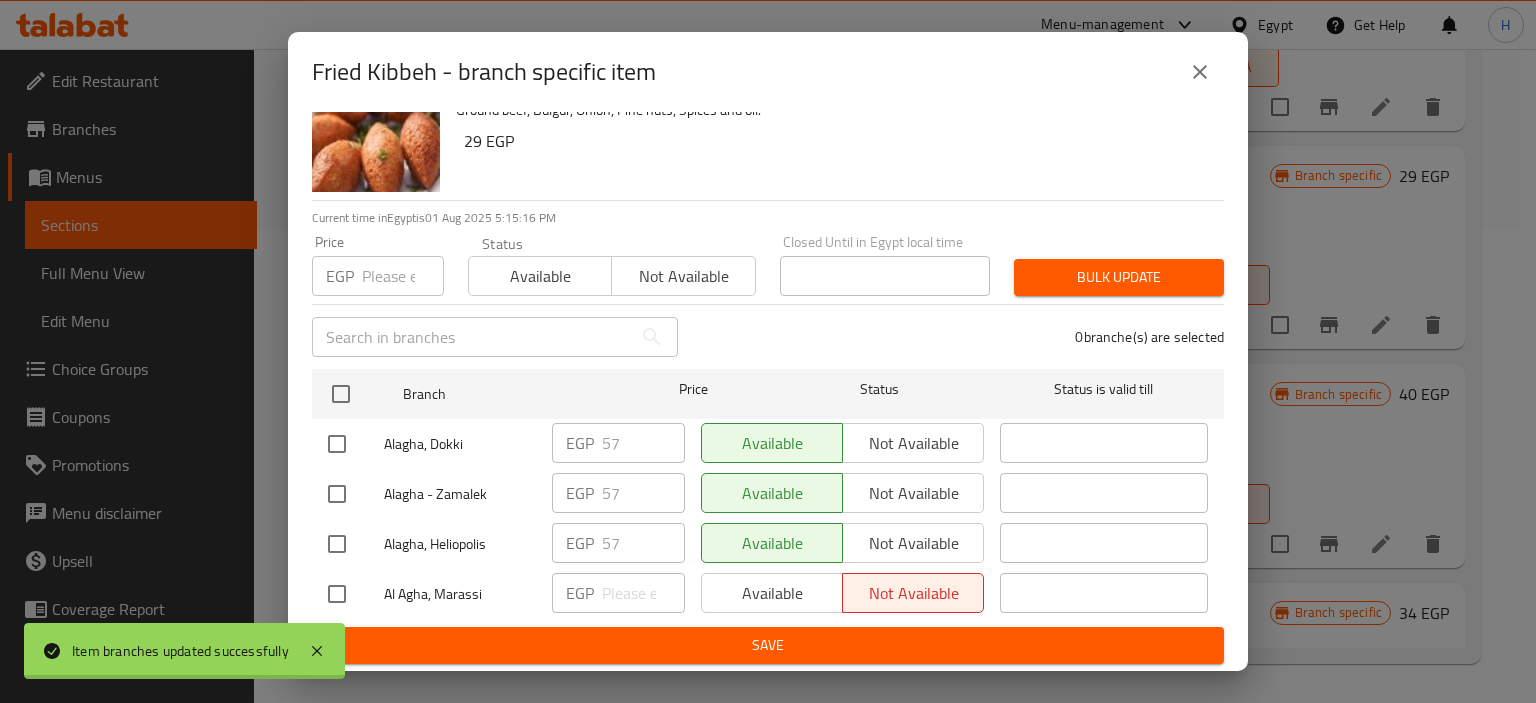 click at bounding box center [337, 594] 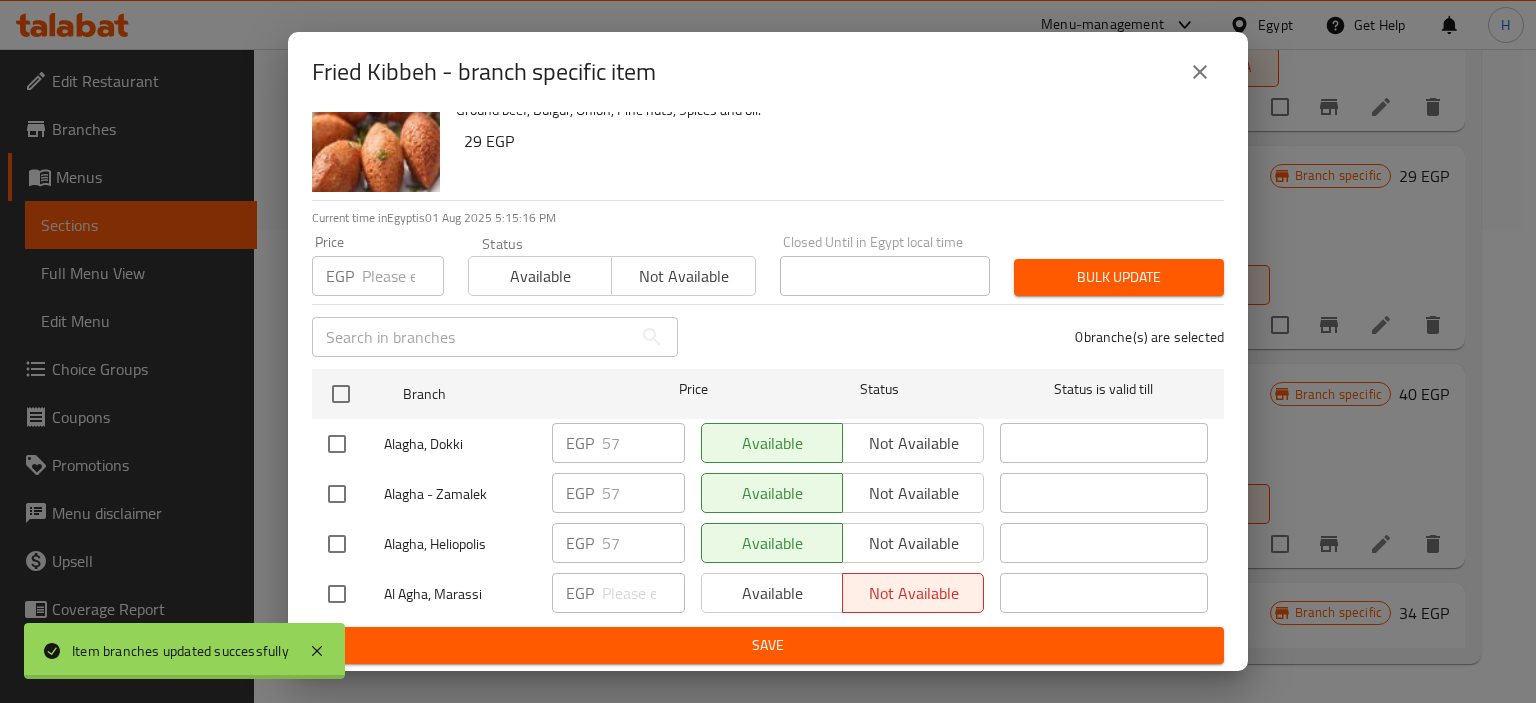 checkbox on "true" 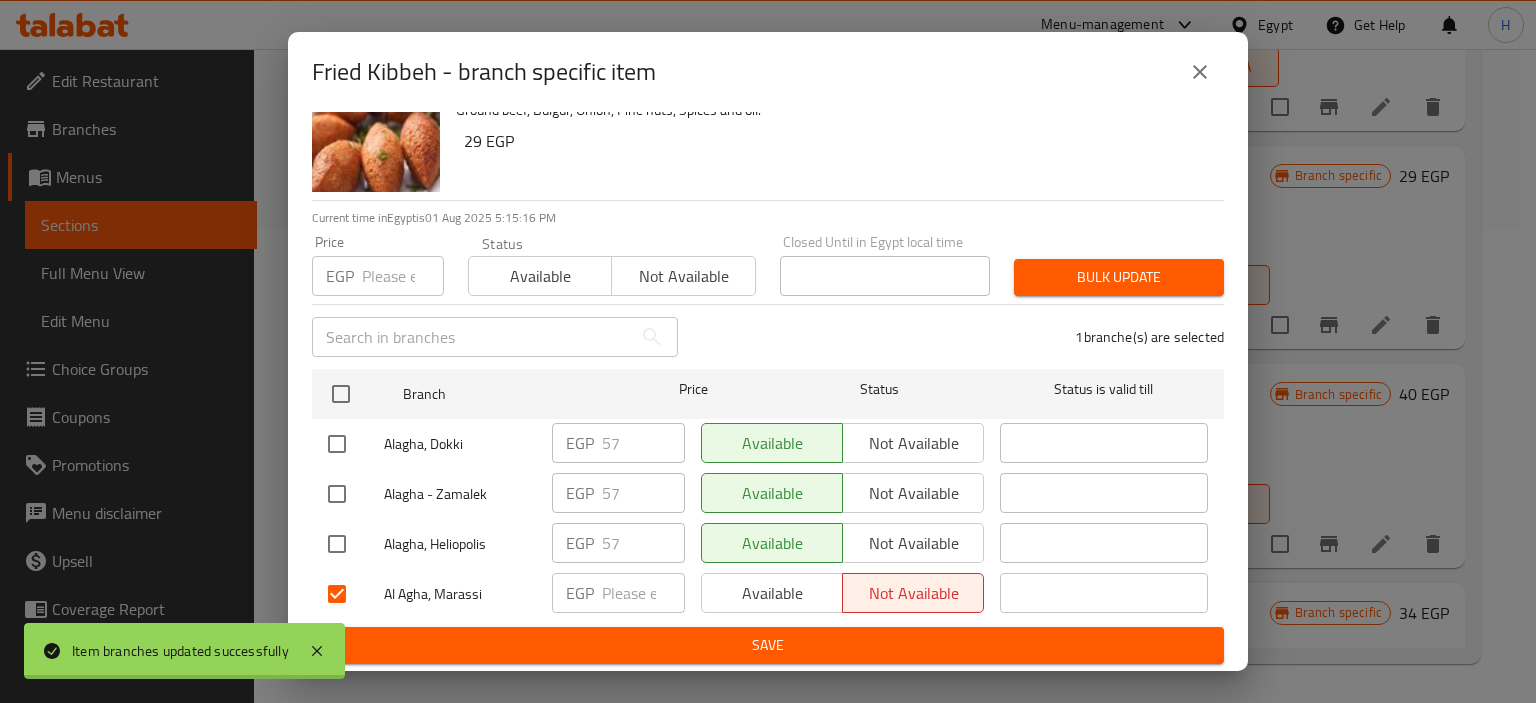 paste on "85.5" 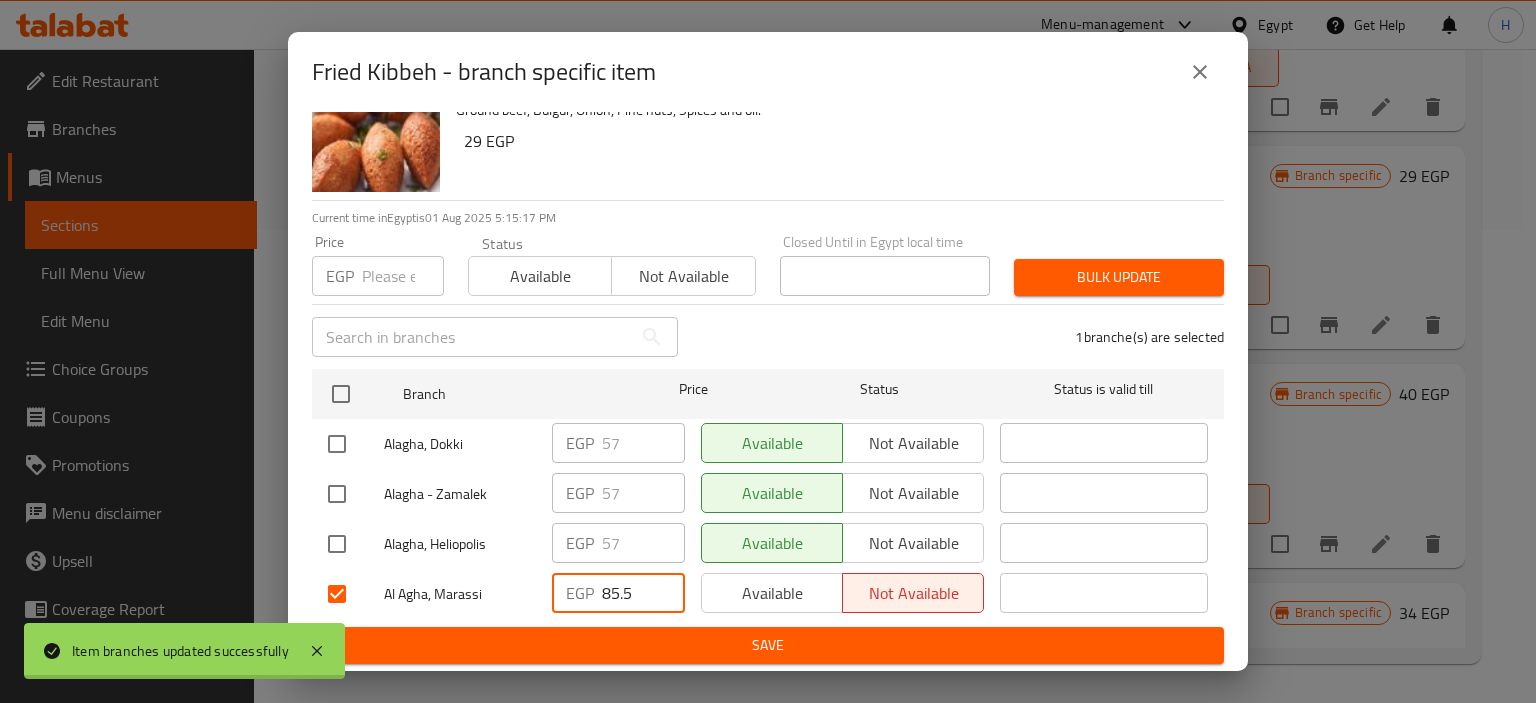 click on "85.5" at bounding box center (643, 593) 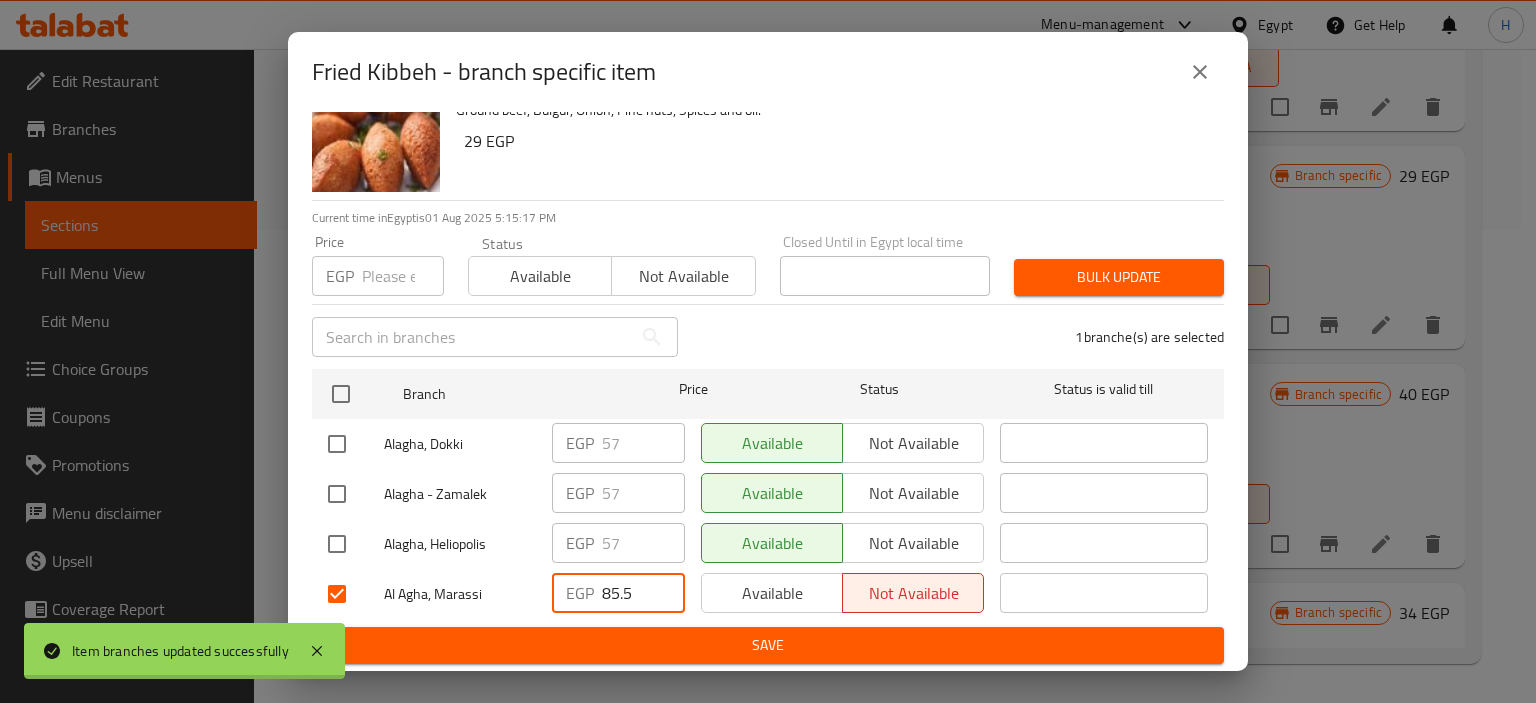 type on "85.5" 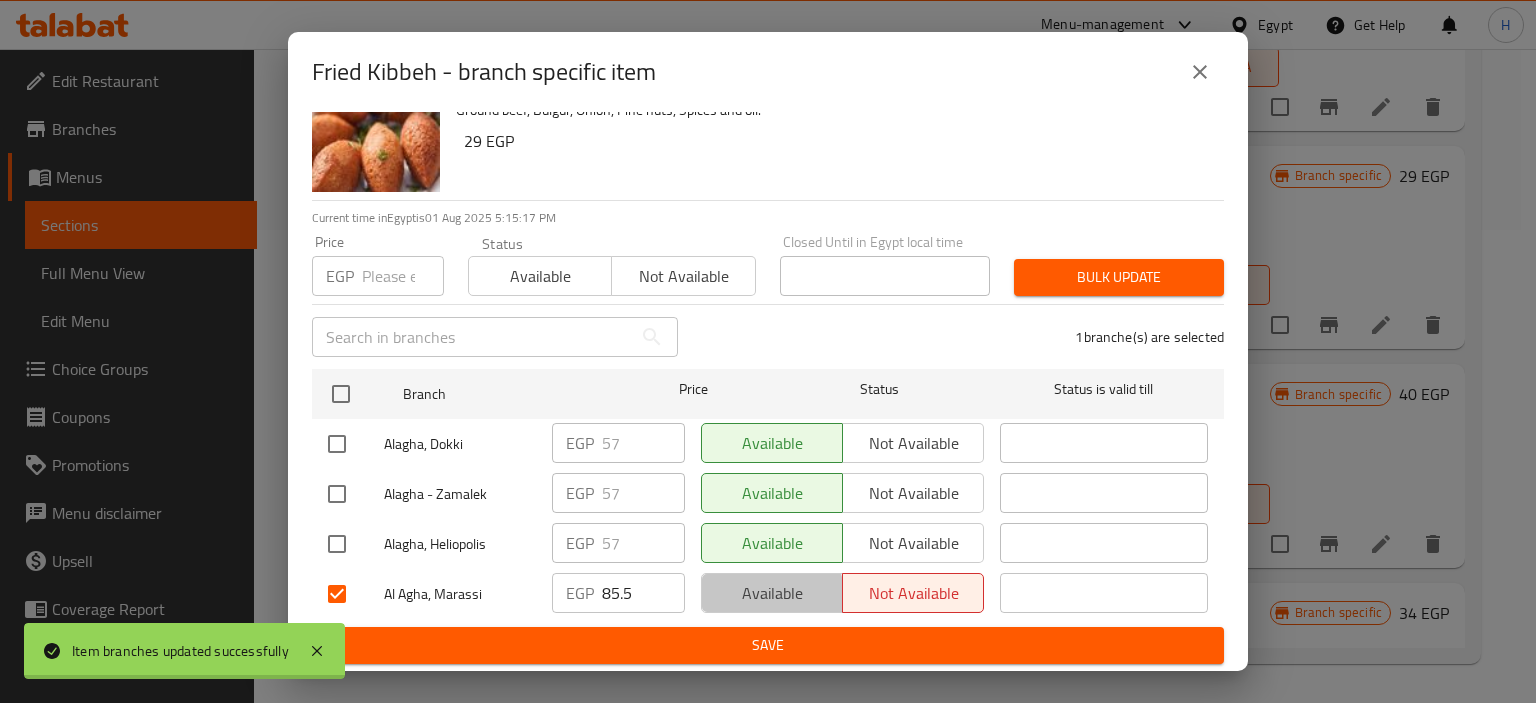 click on "Available" at bounding box center (772, 593) 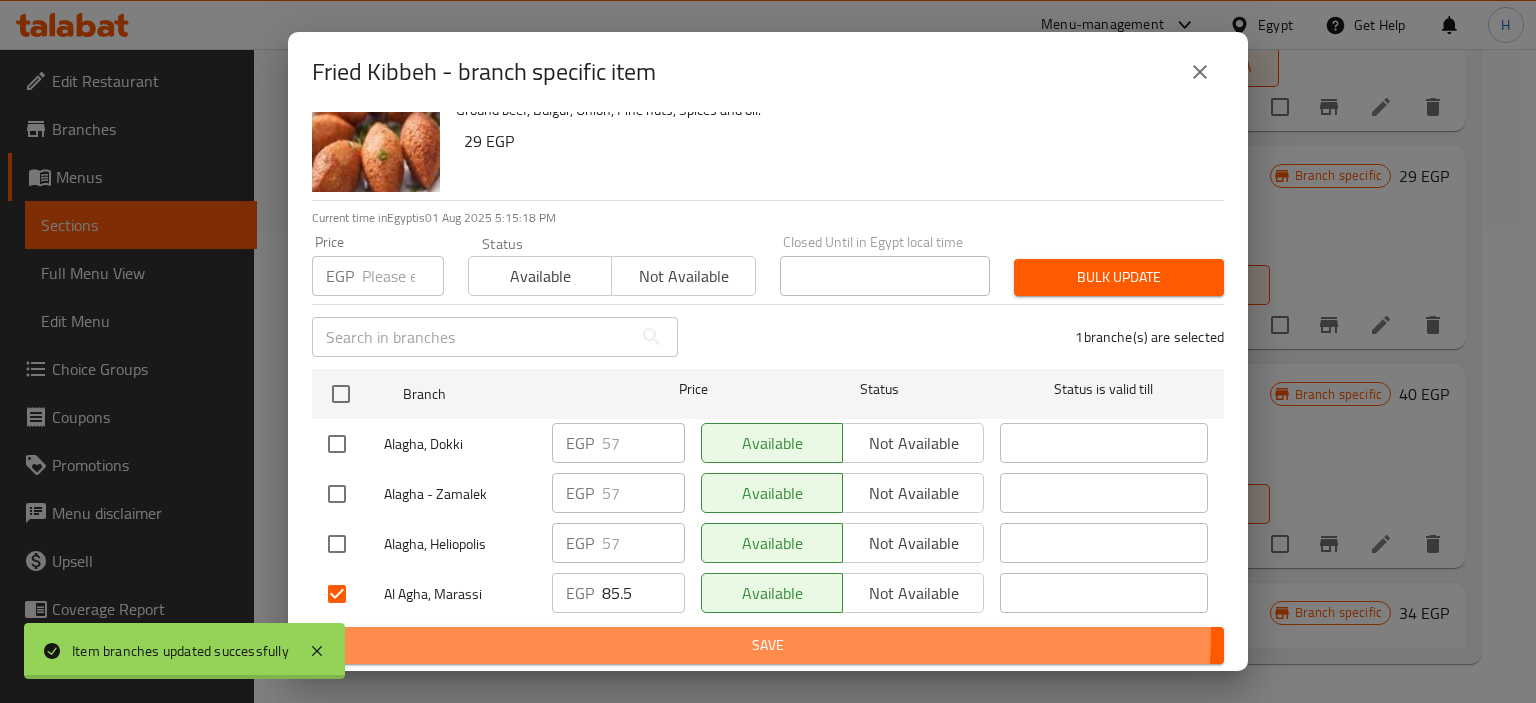 click on "Save" at bounding box center (768, 645) 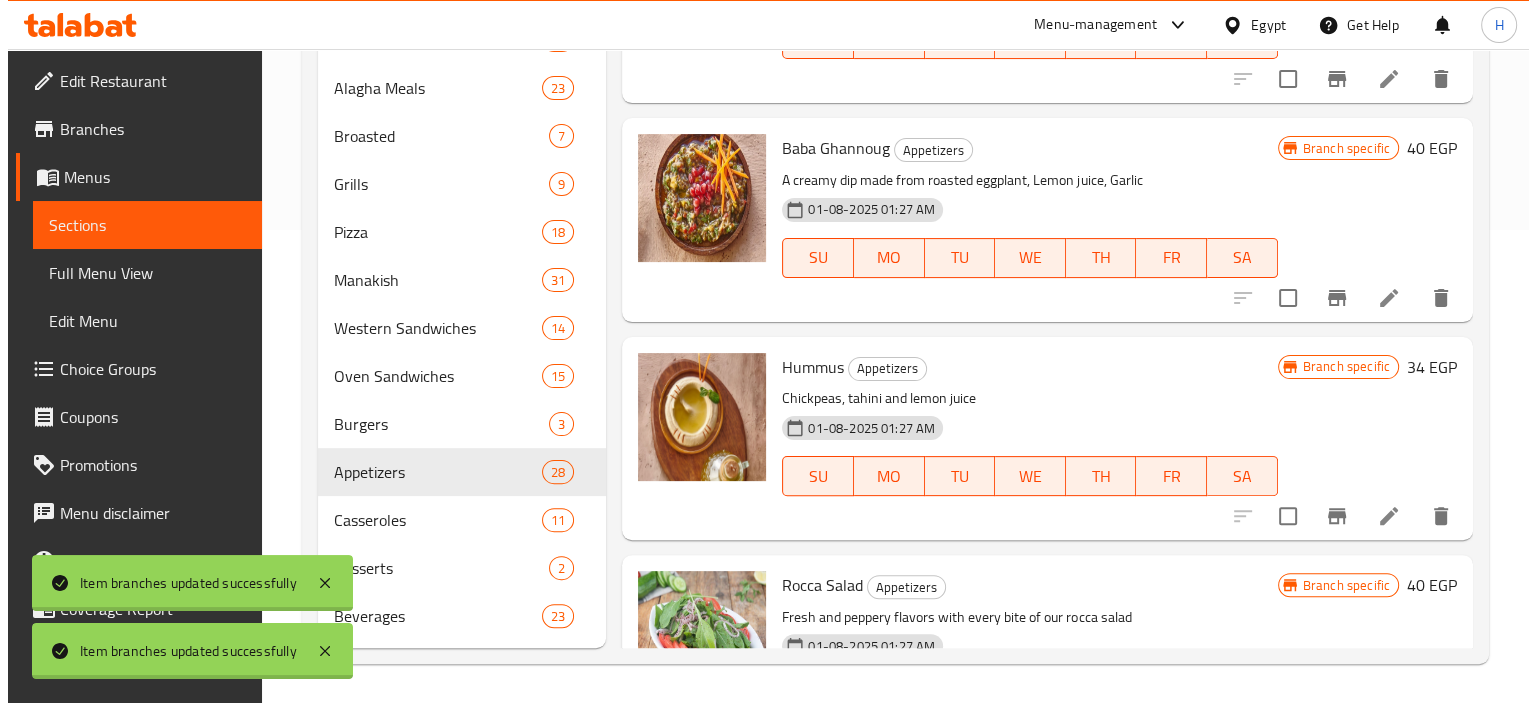 scroll, scrollTop: 1312, scrollLeft: 0, axis: vertical 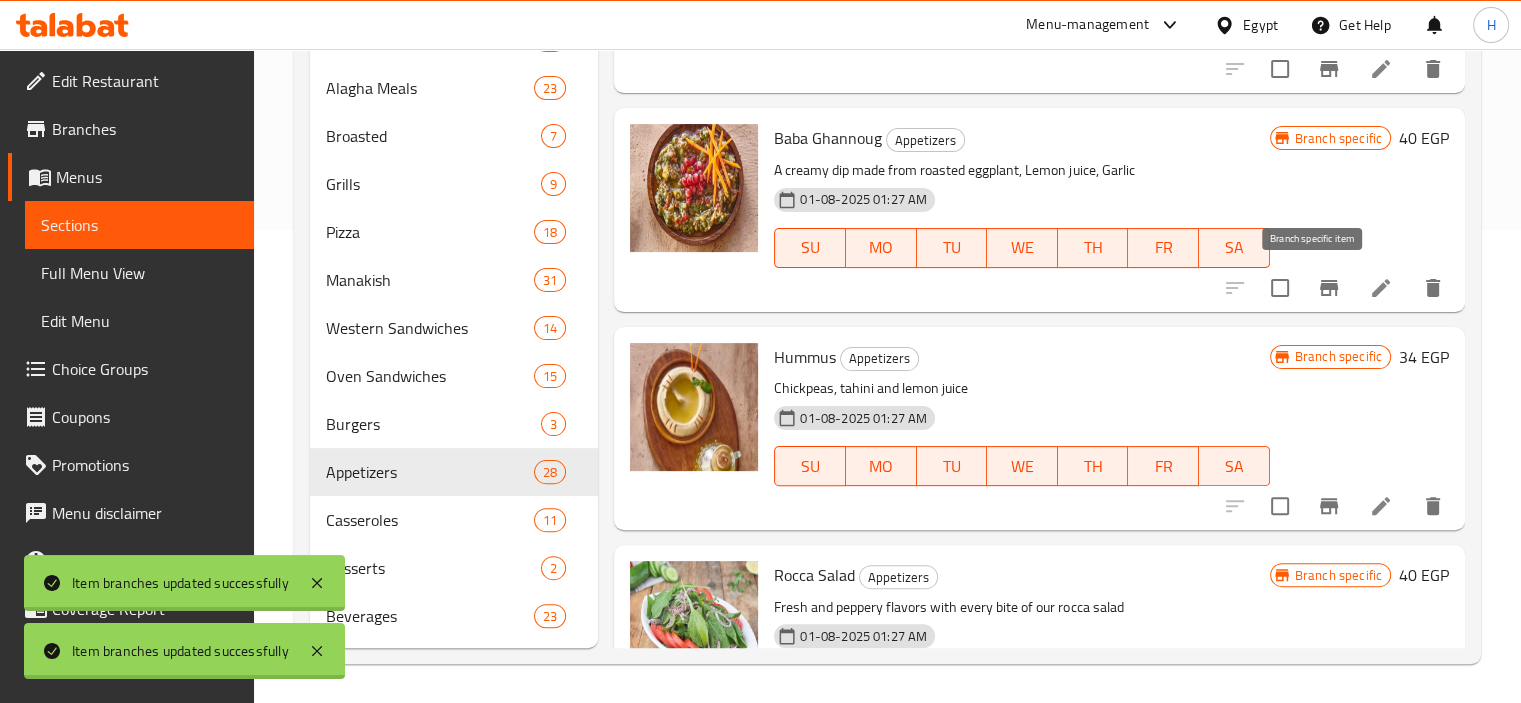 click 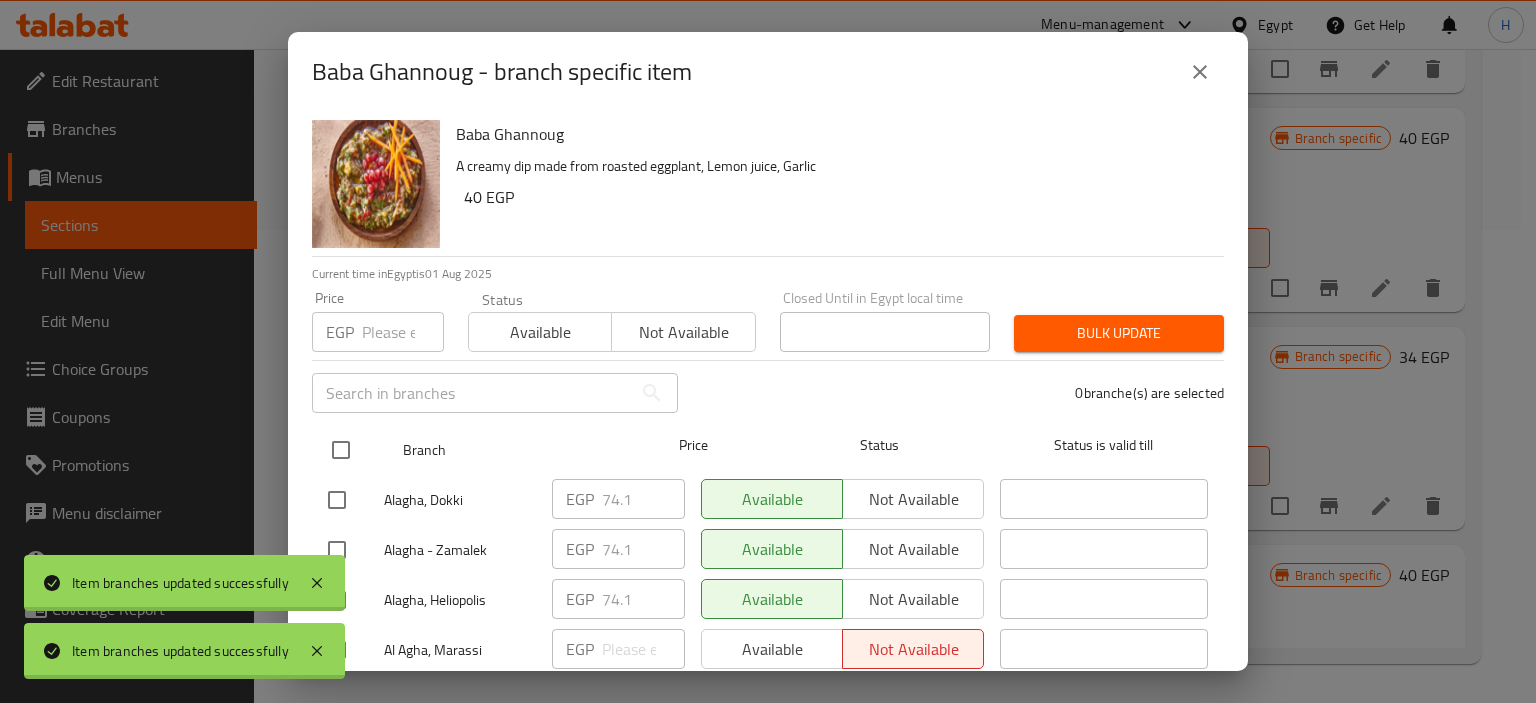 scroll, scrollTop: 56, scrollLeft: 0, axis: vertical 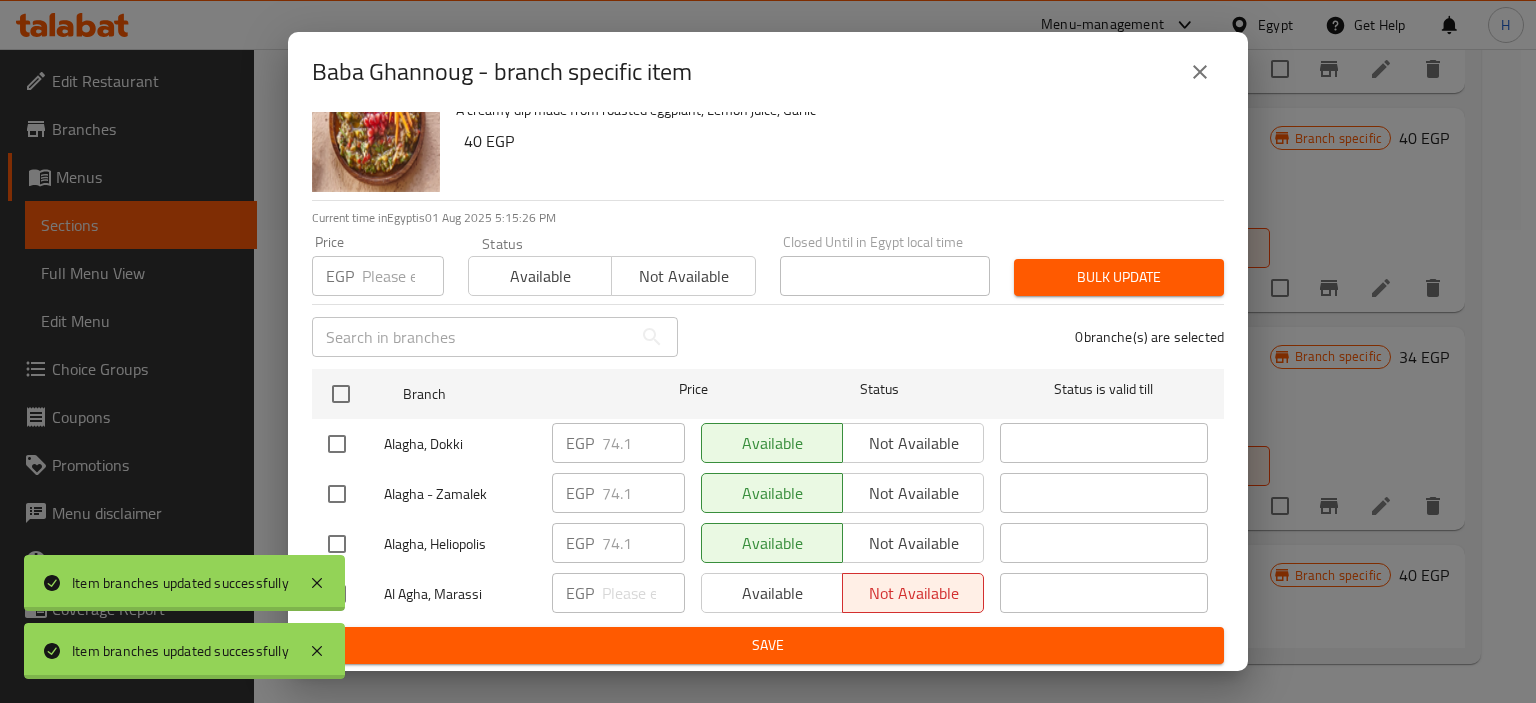 click on "Available Not available" at bounding box center [842, 593] 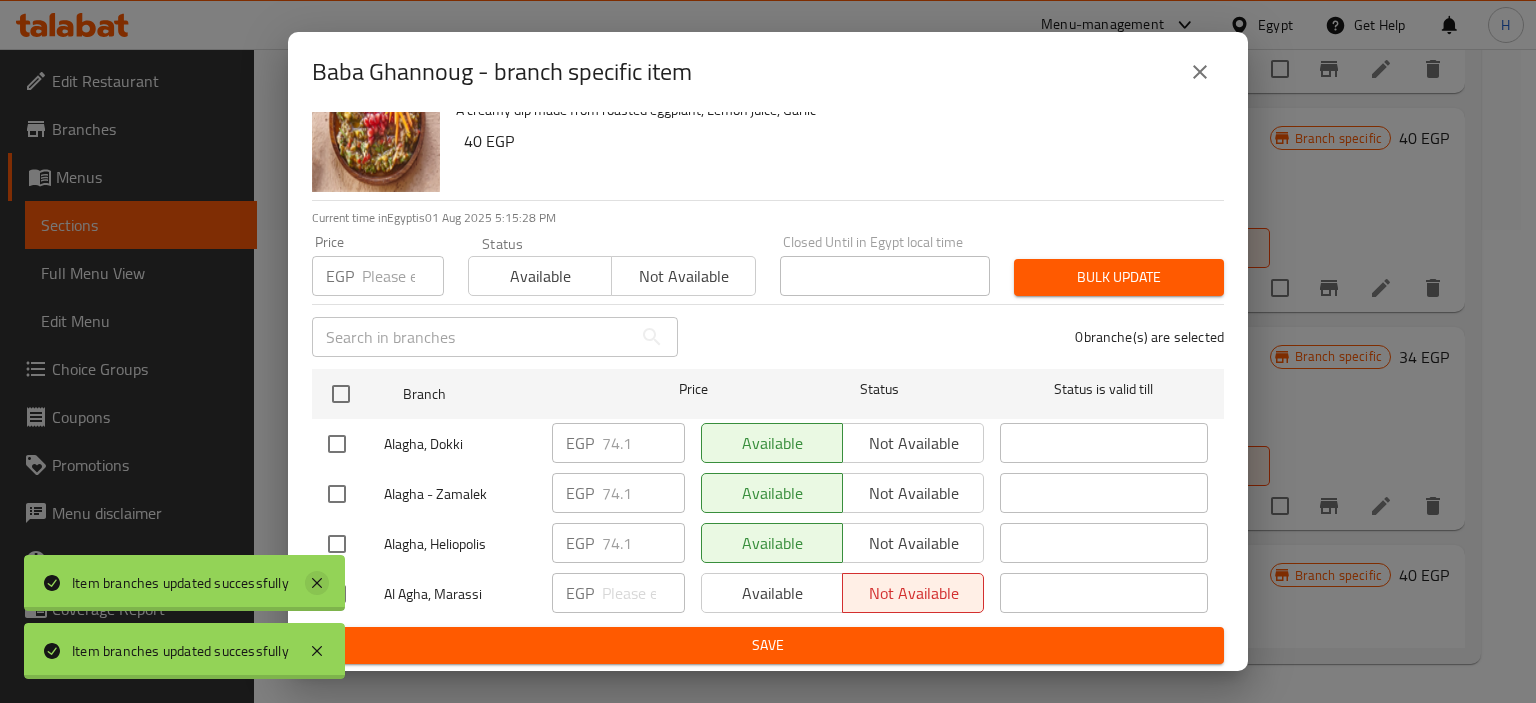click 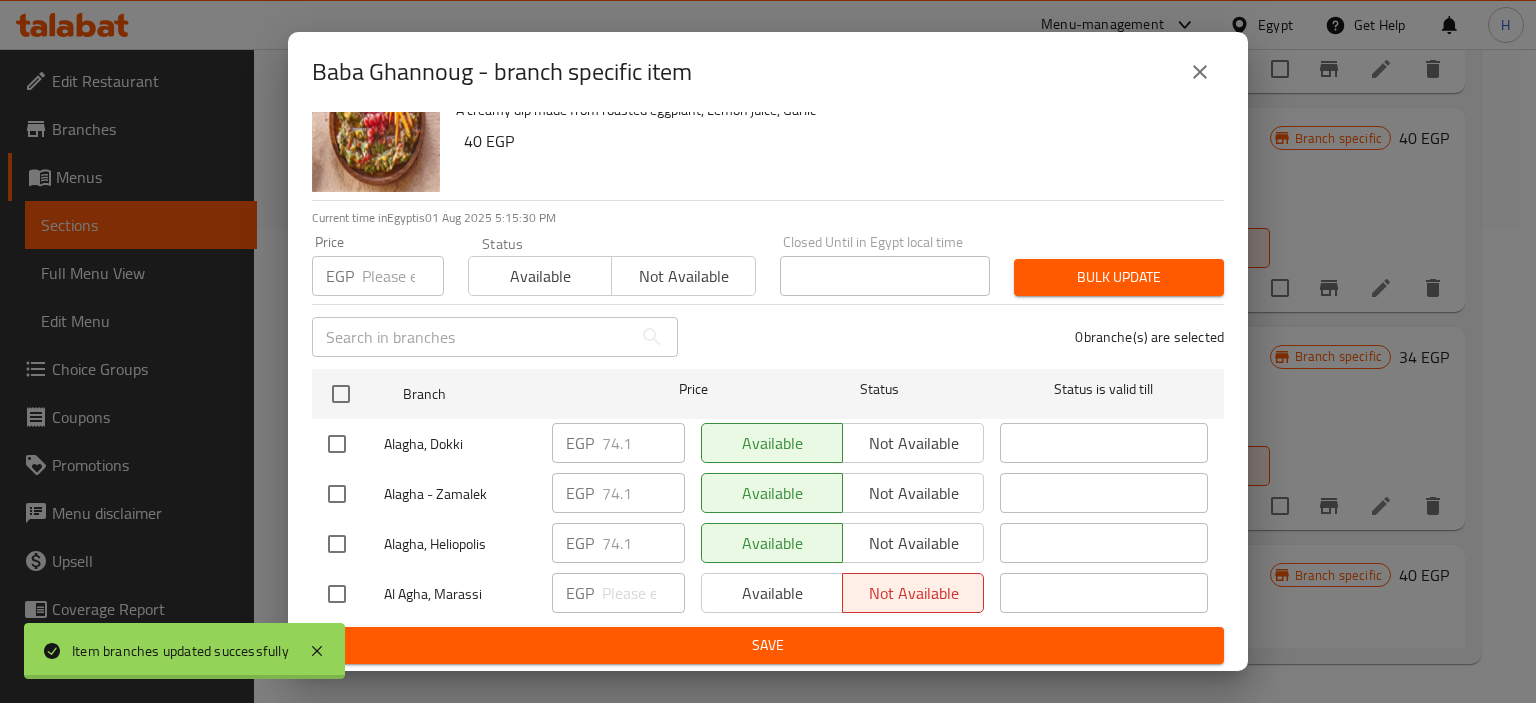 drag, startPoint x: 315, startPoint y: 646, endPoint x: 337, endPoint y: 607, distance: 44.777225 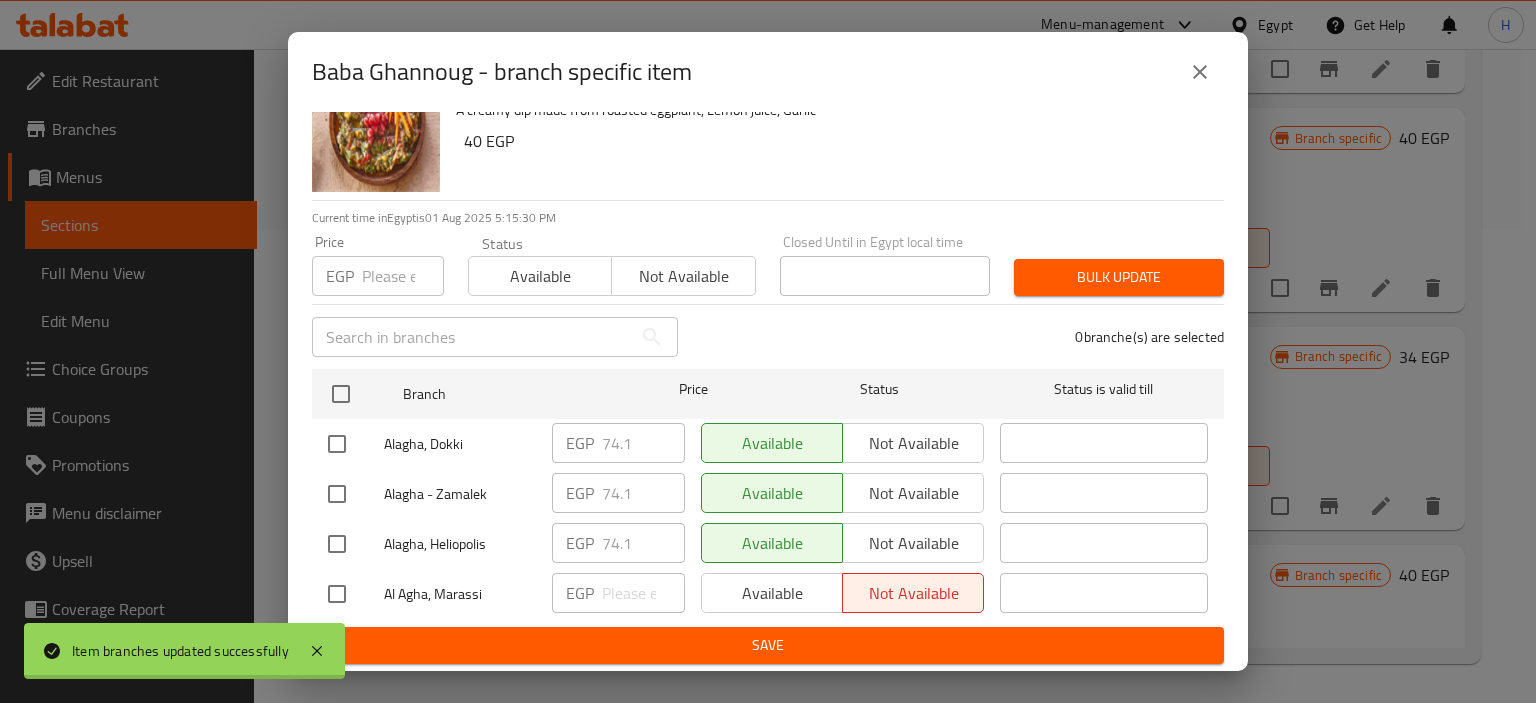 click on "Item branches updated successfully ​ Menu-management [COUNTRY] Get Help H   Edit Restaurant   Branches   Menus   Sections   Full Menu View   Edit Menu   Choice Groups   Coupons   Promotions   Menu disclaimer   Upsell   Coverage Report   Grocery Checklist  Version:    1.0.0  Get support on:    Support.OpsPlatform Home / Restaurants management / Menus / Sections Alagha Open import export Menu sections Talabat Offers 40-50% 1 New Alagha 7 New 1 Up to 40% off  28 Shawarma 17 Alagha Meals  23 Broasted  7 Grills 9 Pizza  18 Manakish 31 Western Sandwiches  14 Oven Sandwiches  15 Burgers  3 Appetizers  28 Casseroles 11 Desserts 2 Beverages  23 Menu items Add Sort Manage items Hummus With Meat Shawarma   Appetizers  Hummus with Meat Shawarma, hummus topped with delicious and seasoned meat shawarma. 01-08-2025 01:27 AM SU MO TU WE TH FR SA Branch specific 171   EGP Basmati Rice   Appetizers  01-08-2025 01:27 AM SU MO TU WE TH FR SA Branch specific 40   EGP Sambousek   Appetizers  01-08-2025 01:27 AM SU MO TU WE TH FR SA" at bounding box center [768, -97] 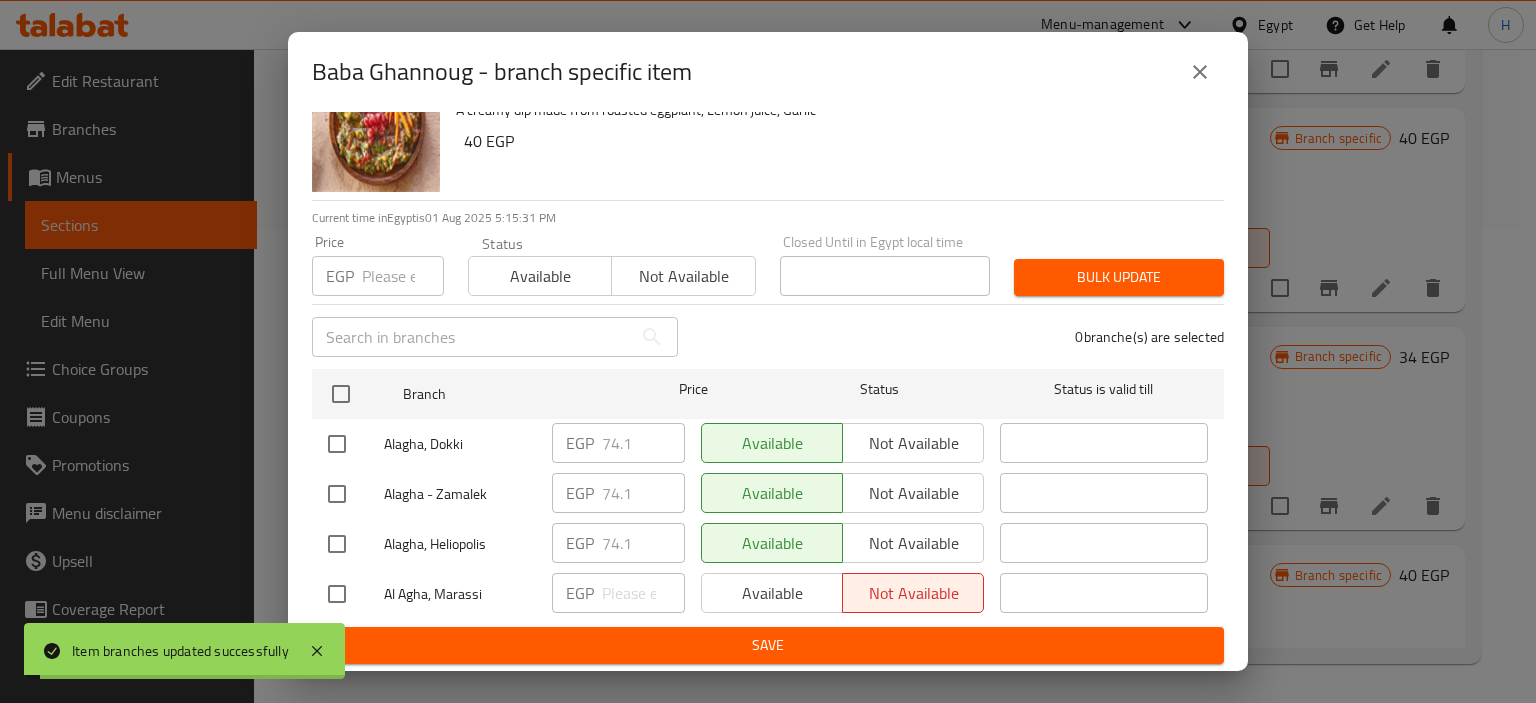 click at bounding box center [337, 594] 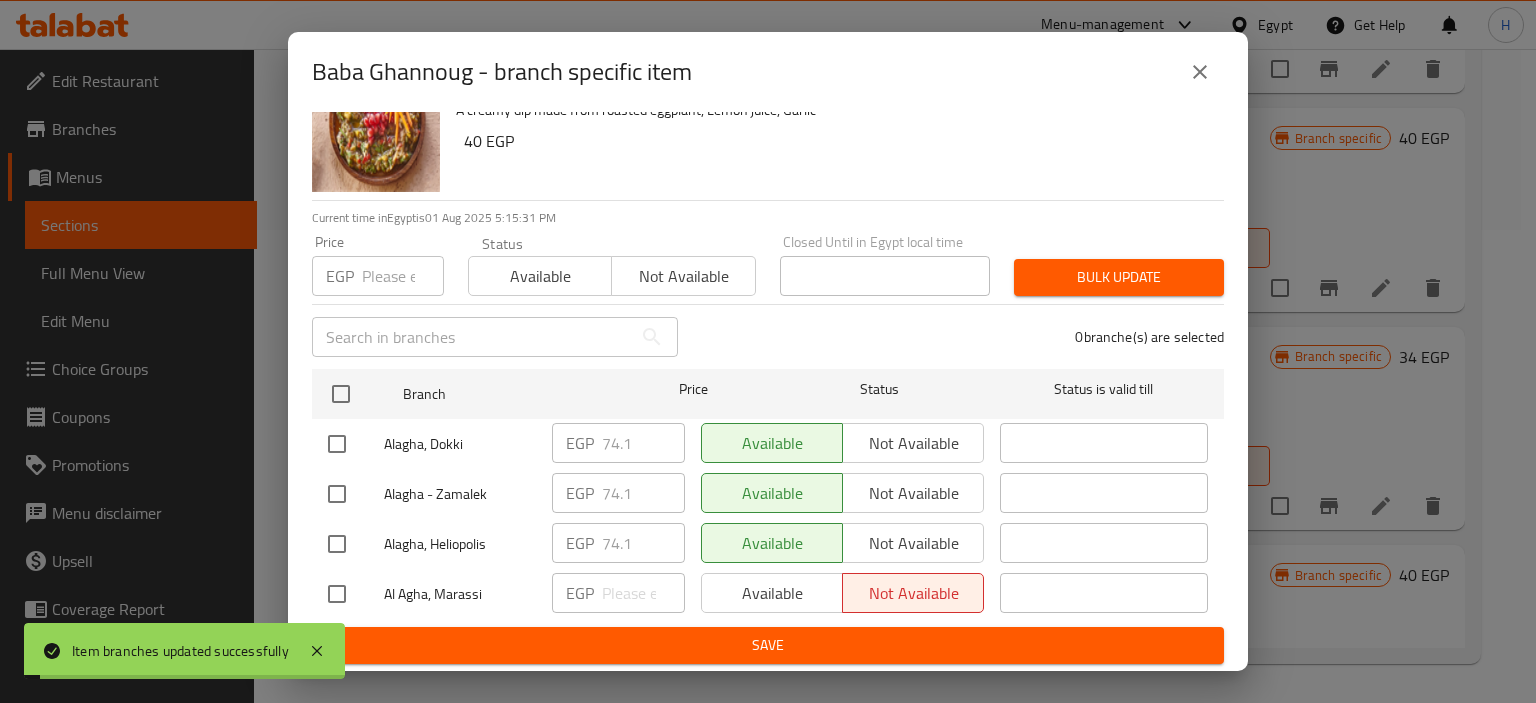 checkbox on "true" 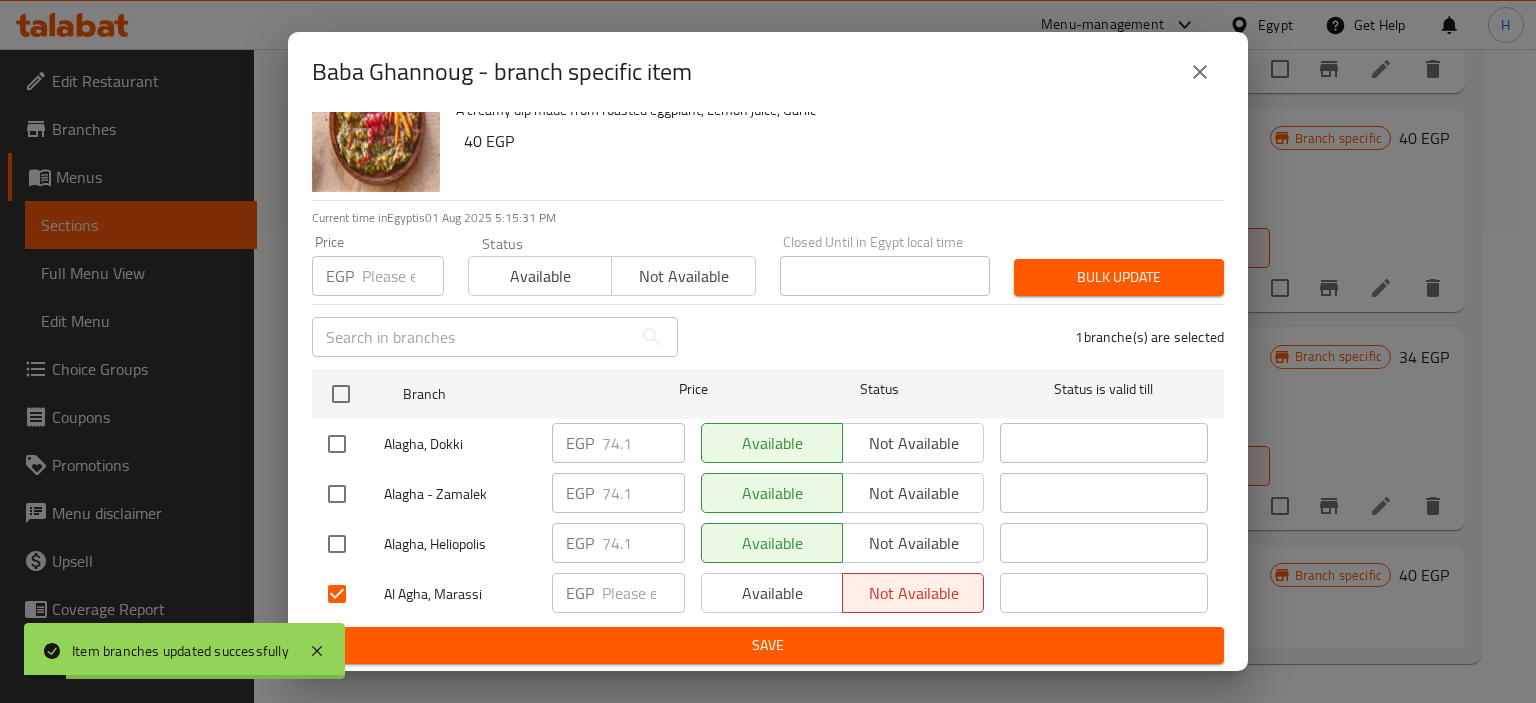 paste on "108.3" 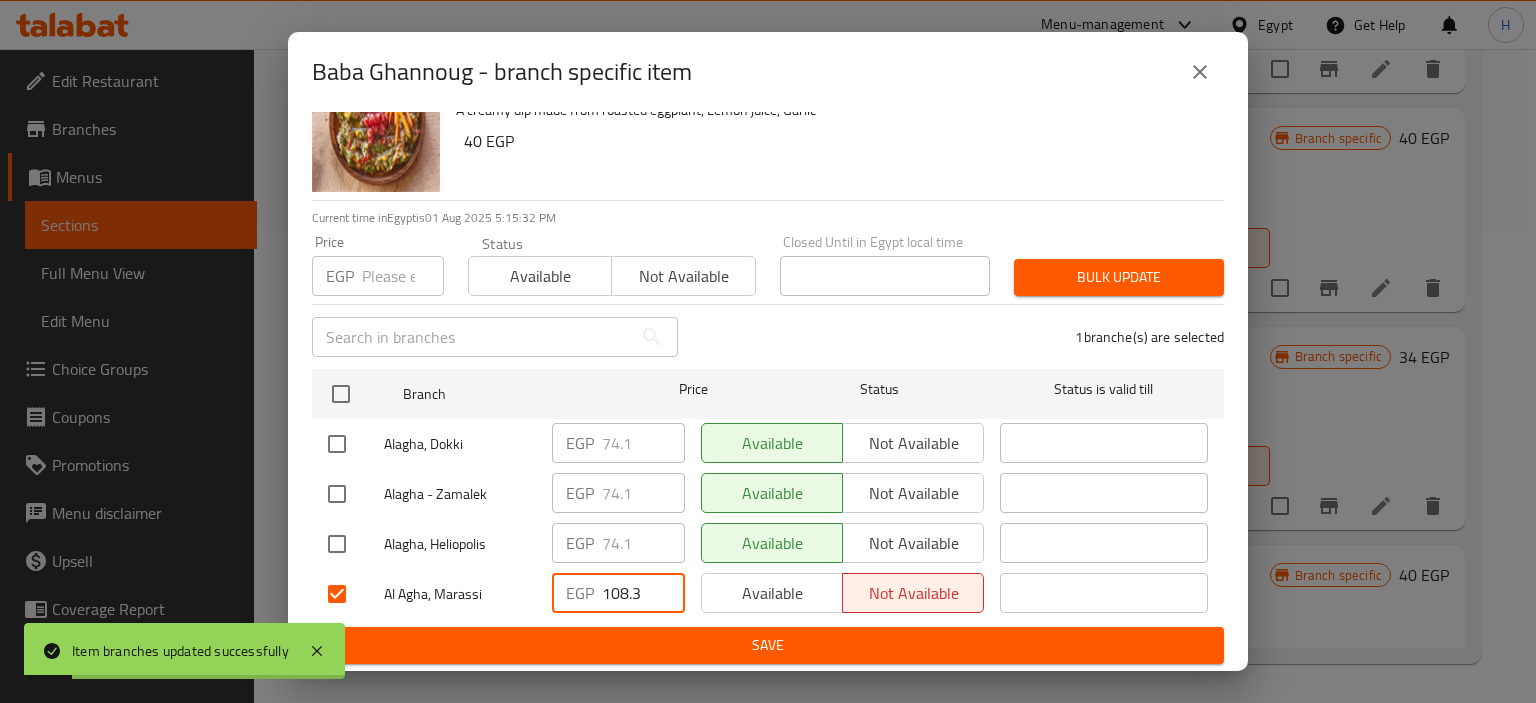 click on "108.3" at bounding box center (643, 593) 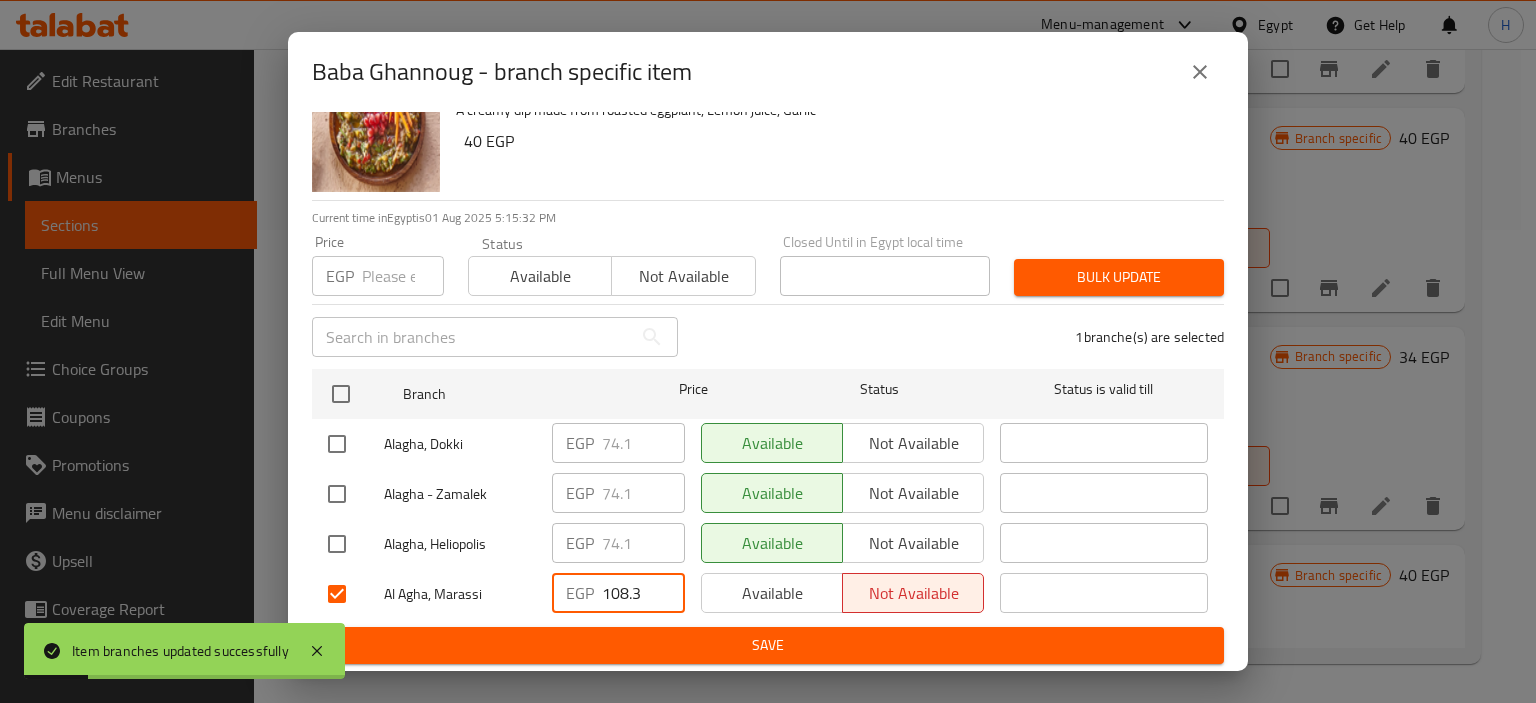 type on "108.3" 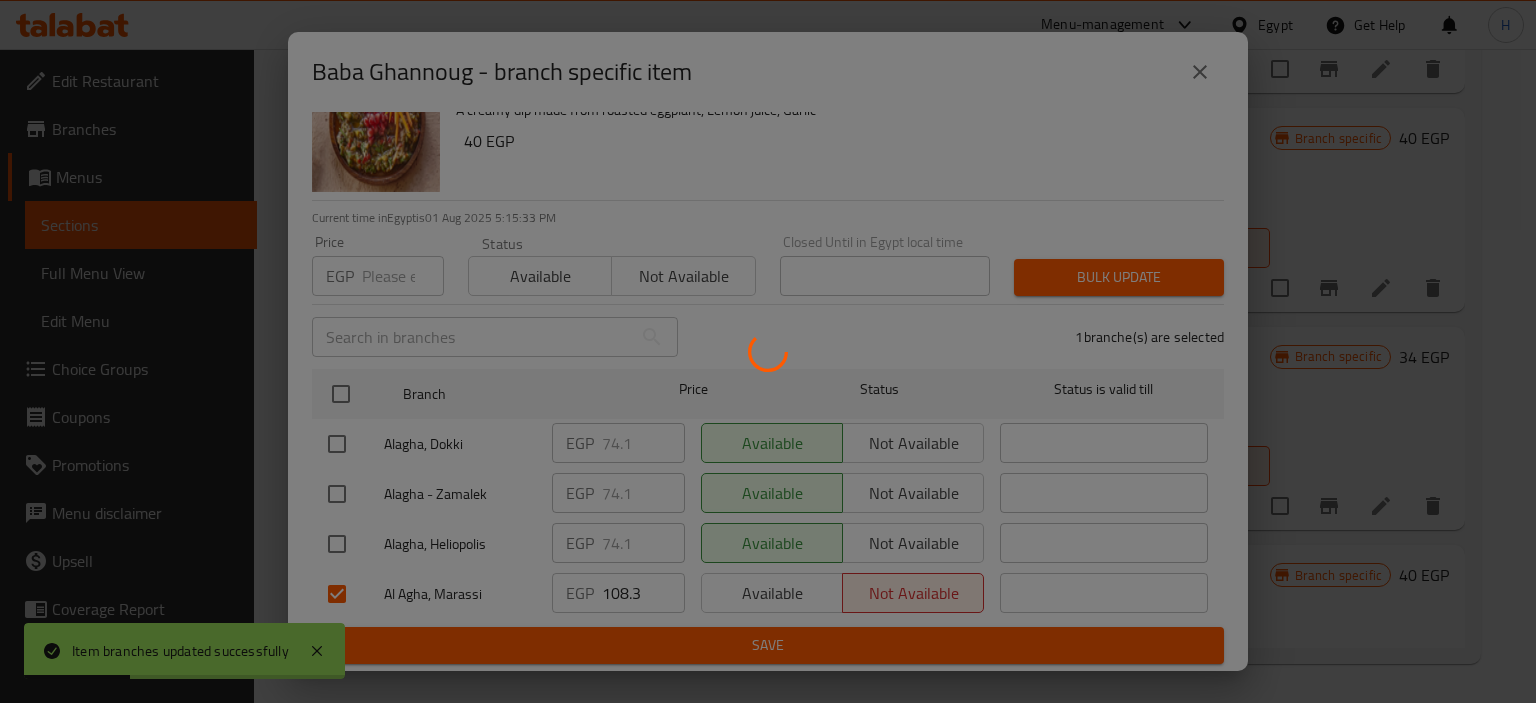 click at bounding box center [768, 351] 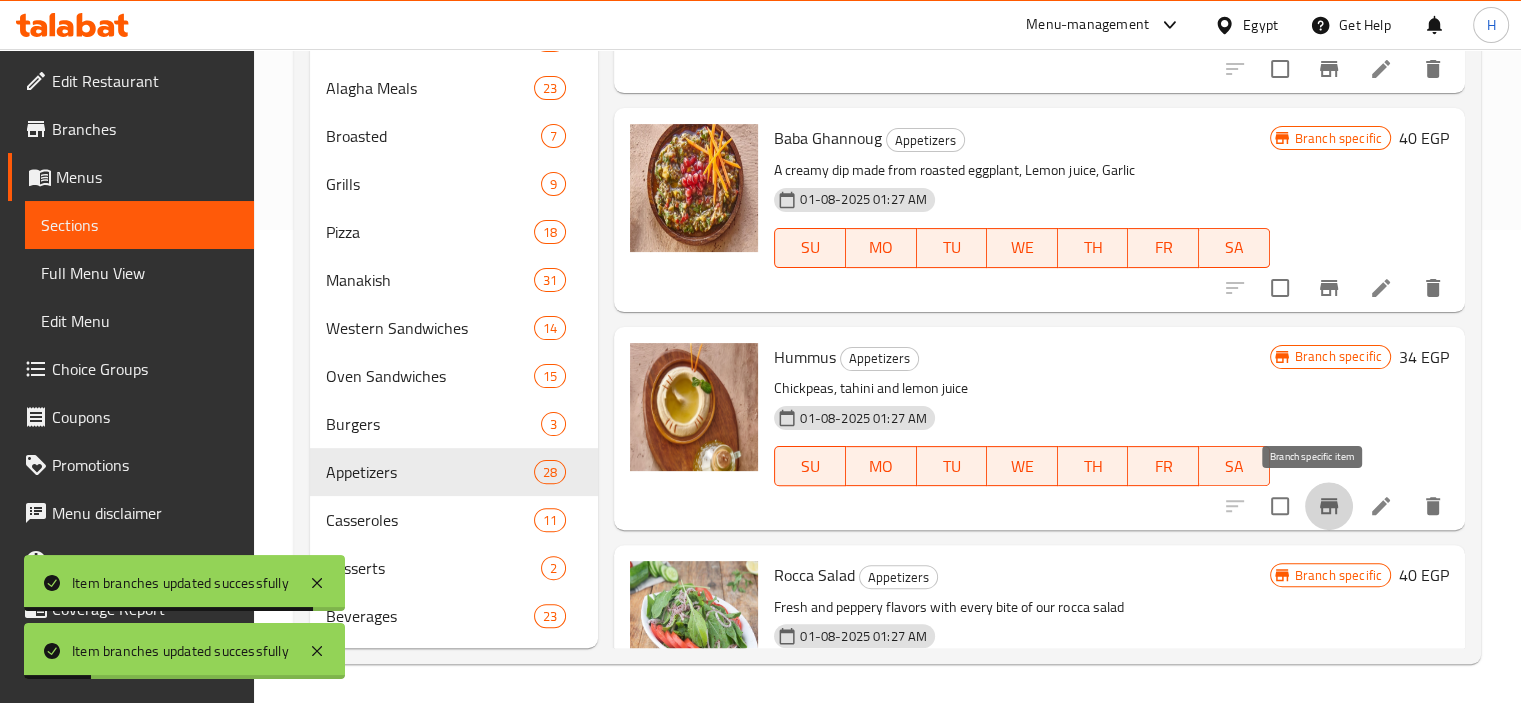 click 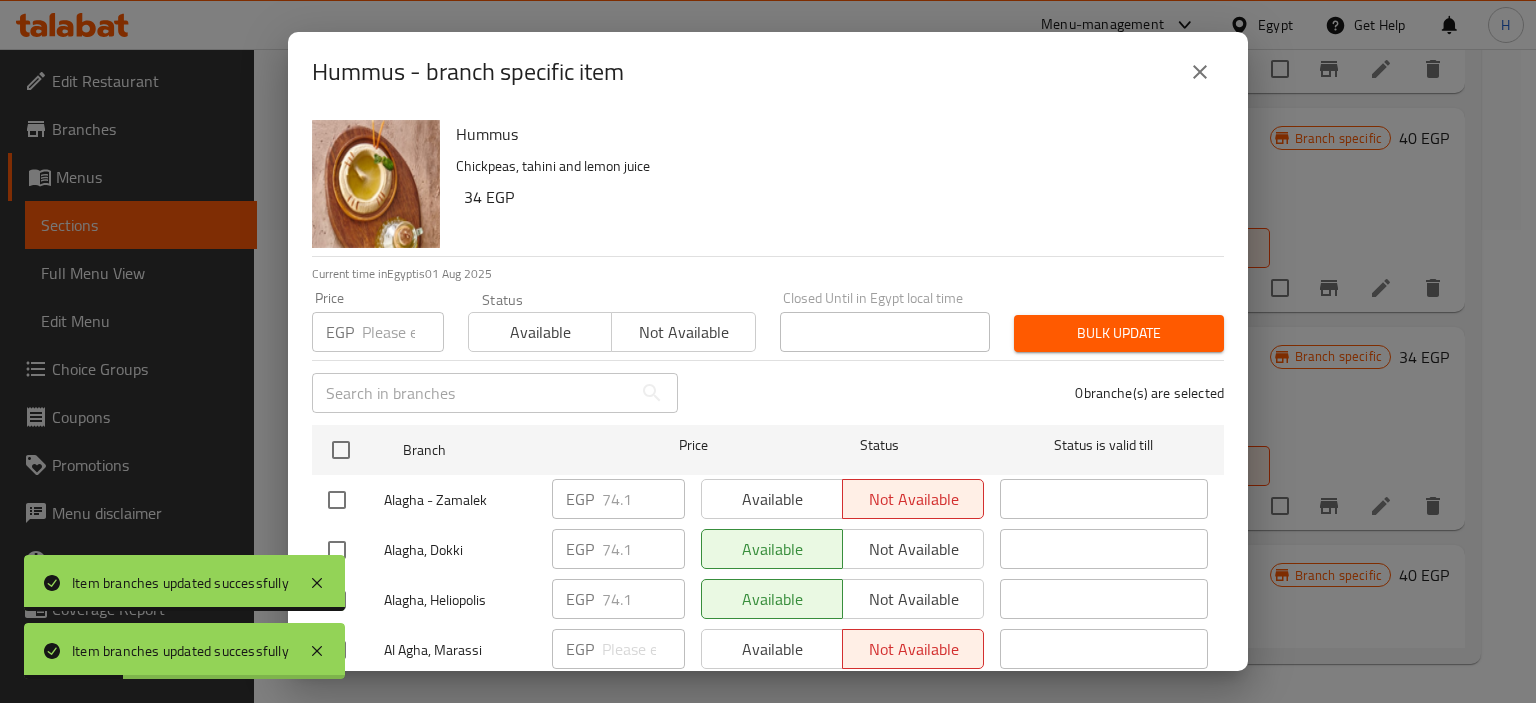 scroll, scrollTop: 56, scrollLeft: 0, axis: vertical 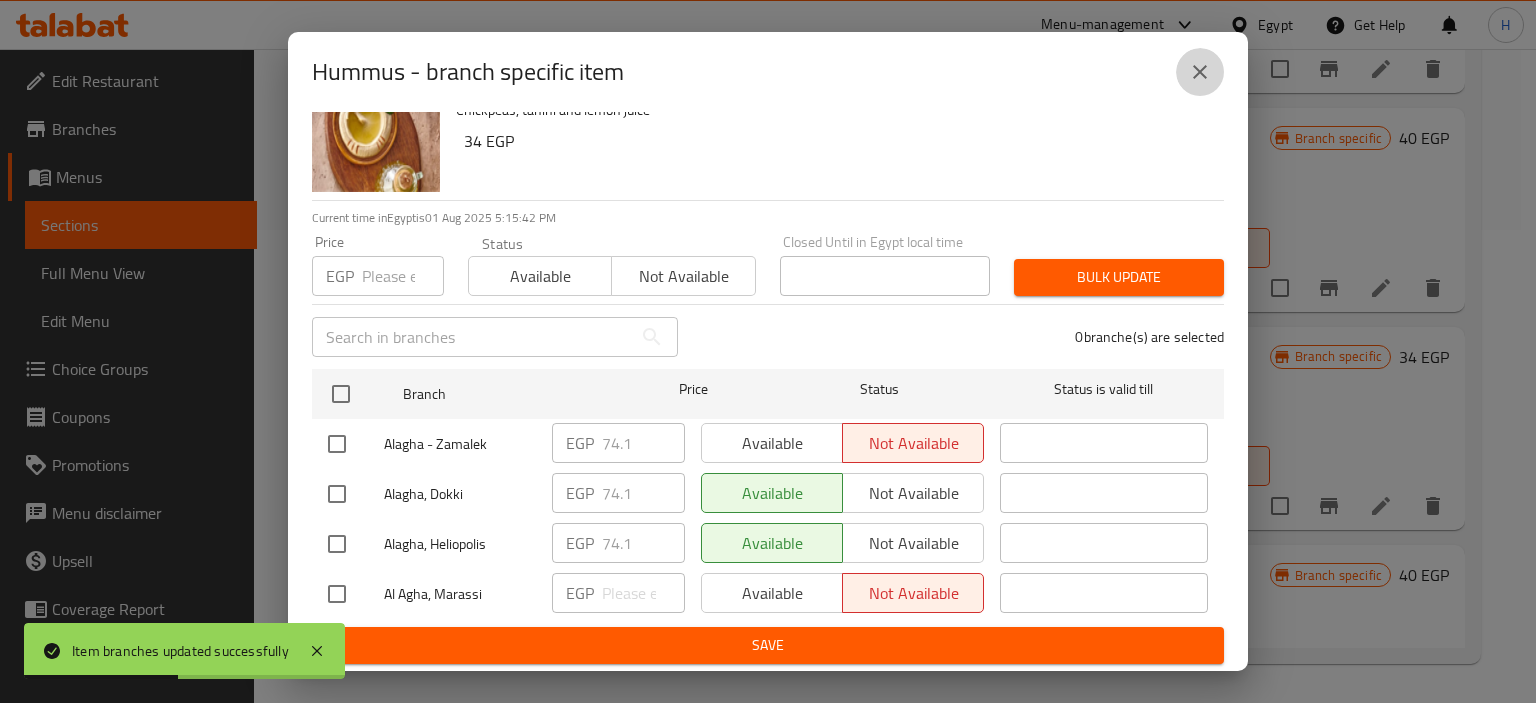 click 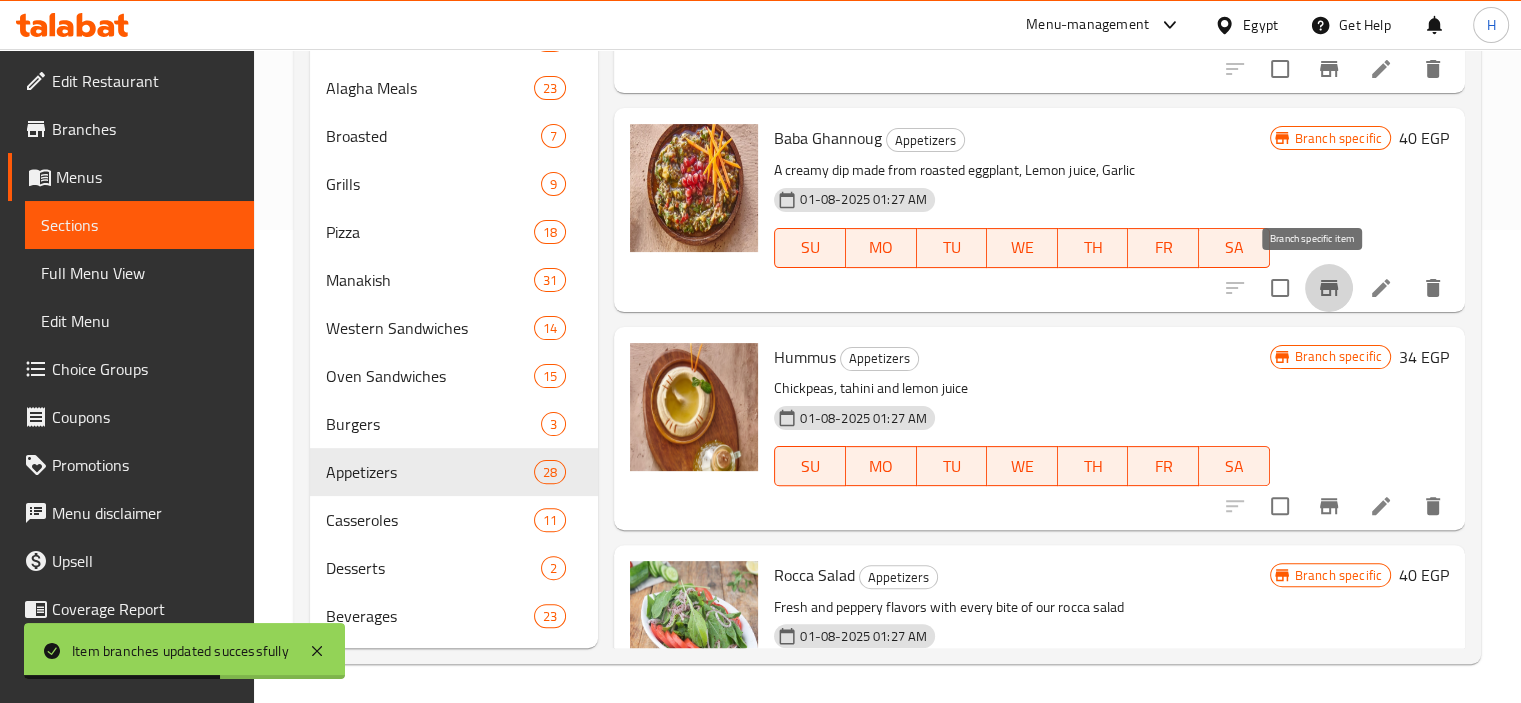 click 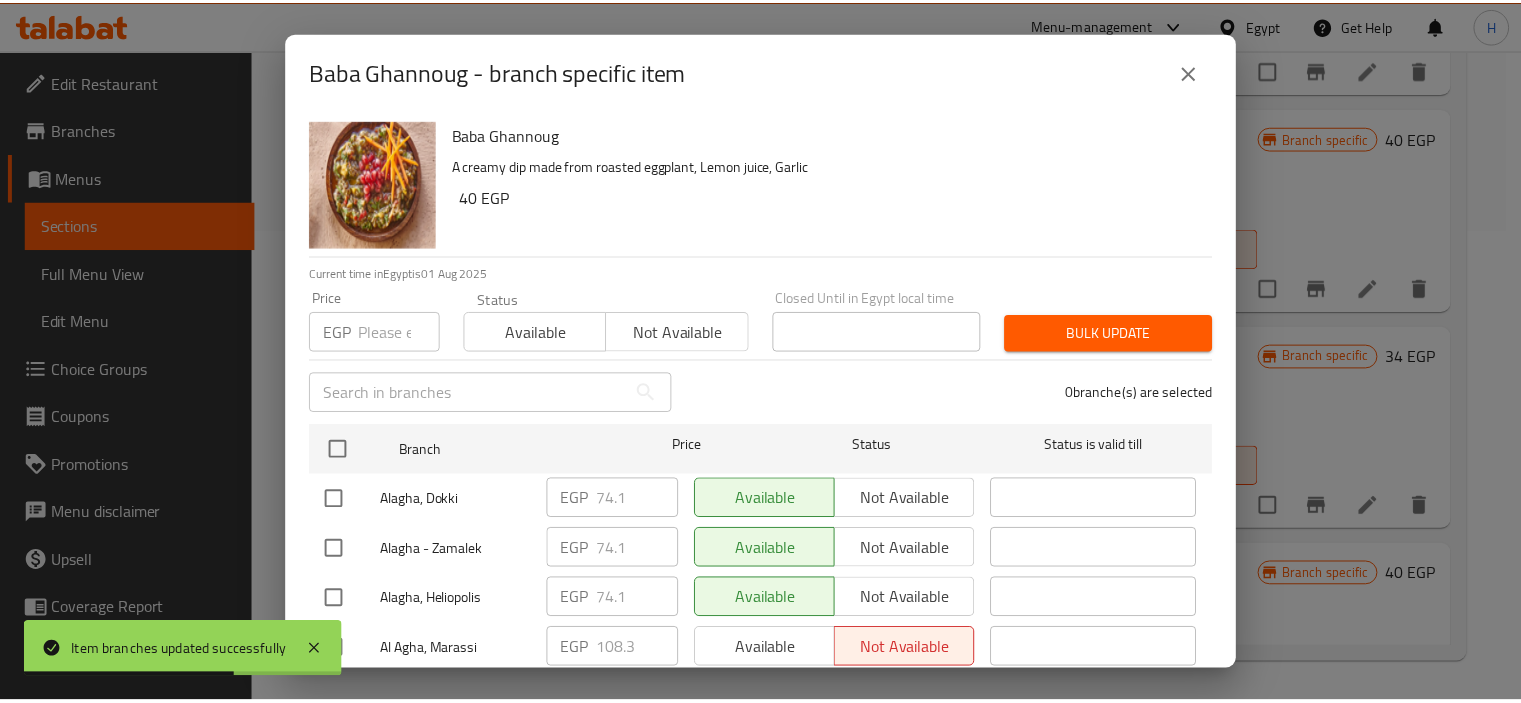 scroll, scrollTop: 56, scrollLeft: 0, axis: vertical 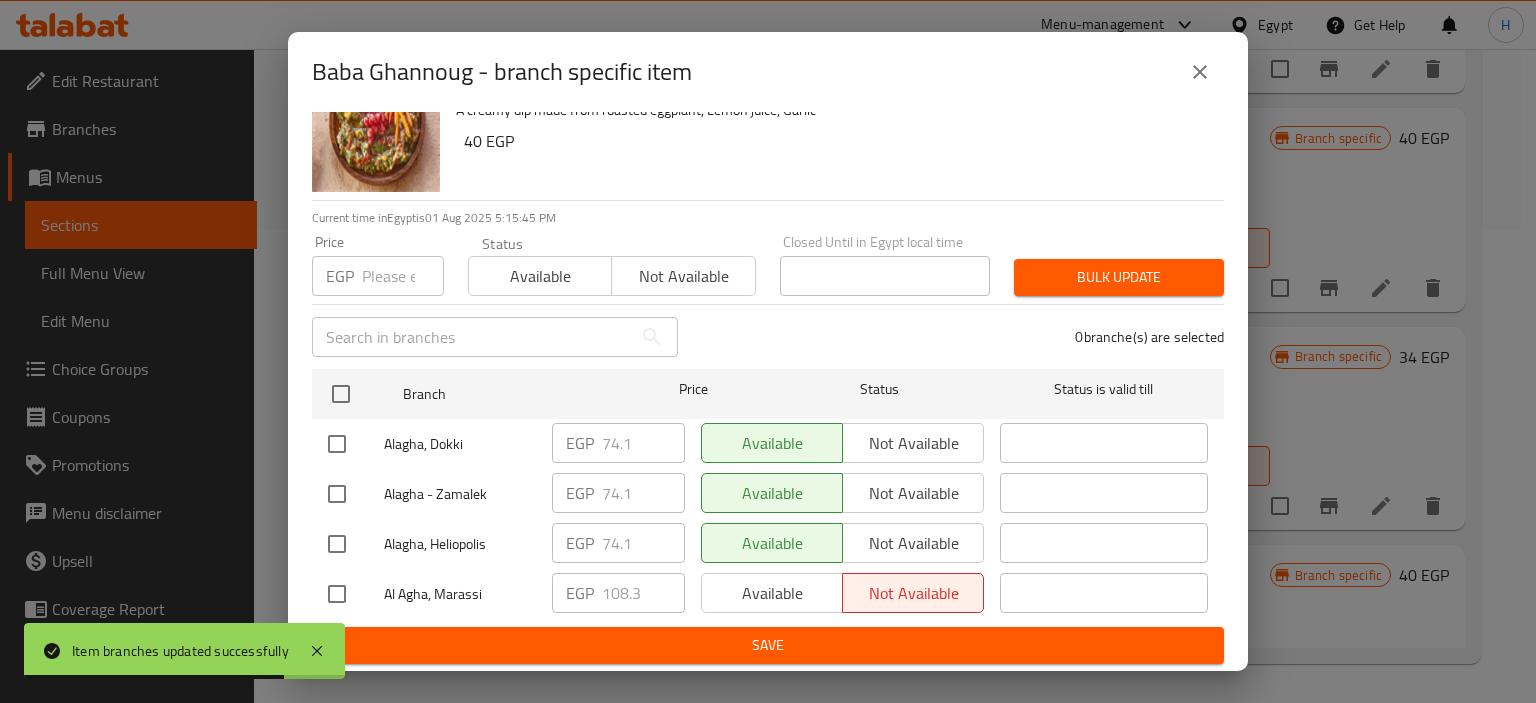 click at bounding box center (337, 594) 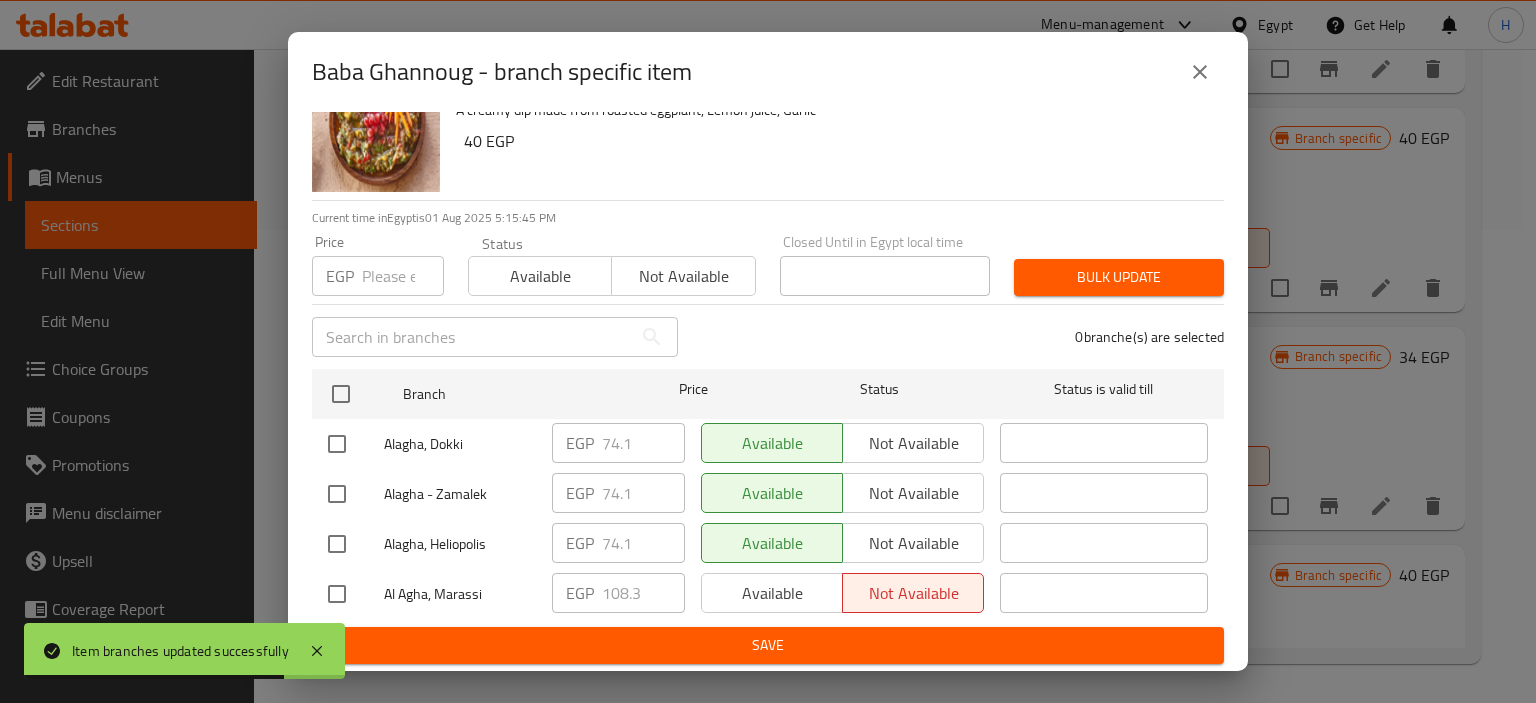 checkbox on "true" 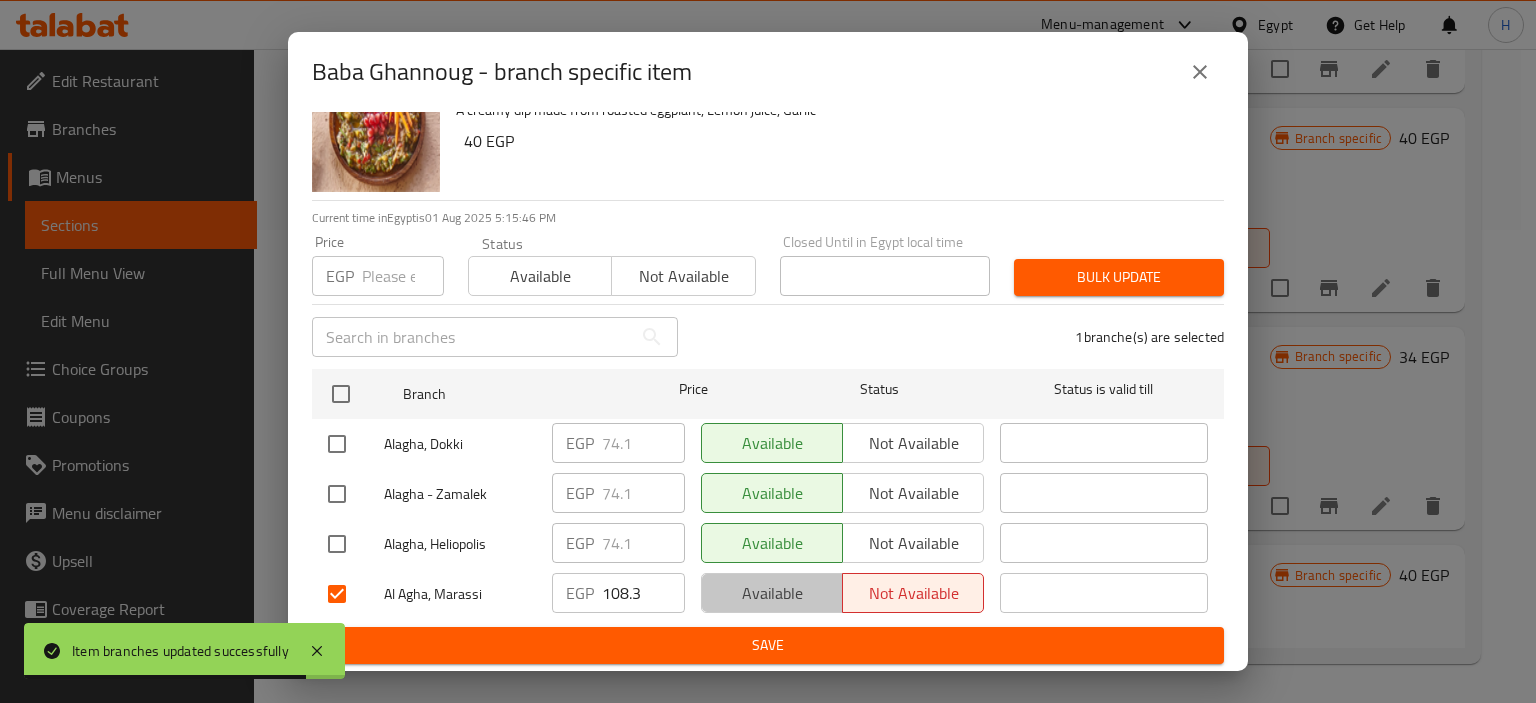 click on "Available" at bounding box center [772, 593] 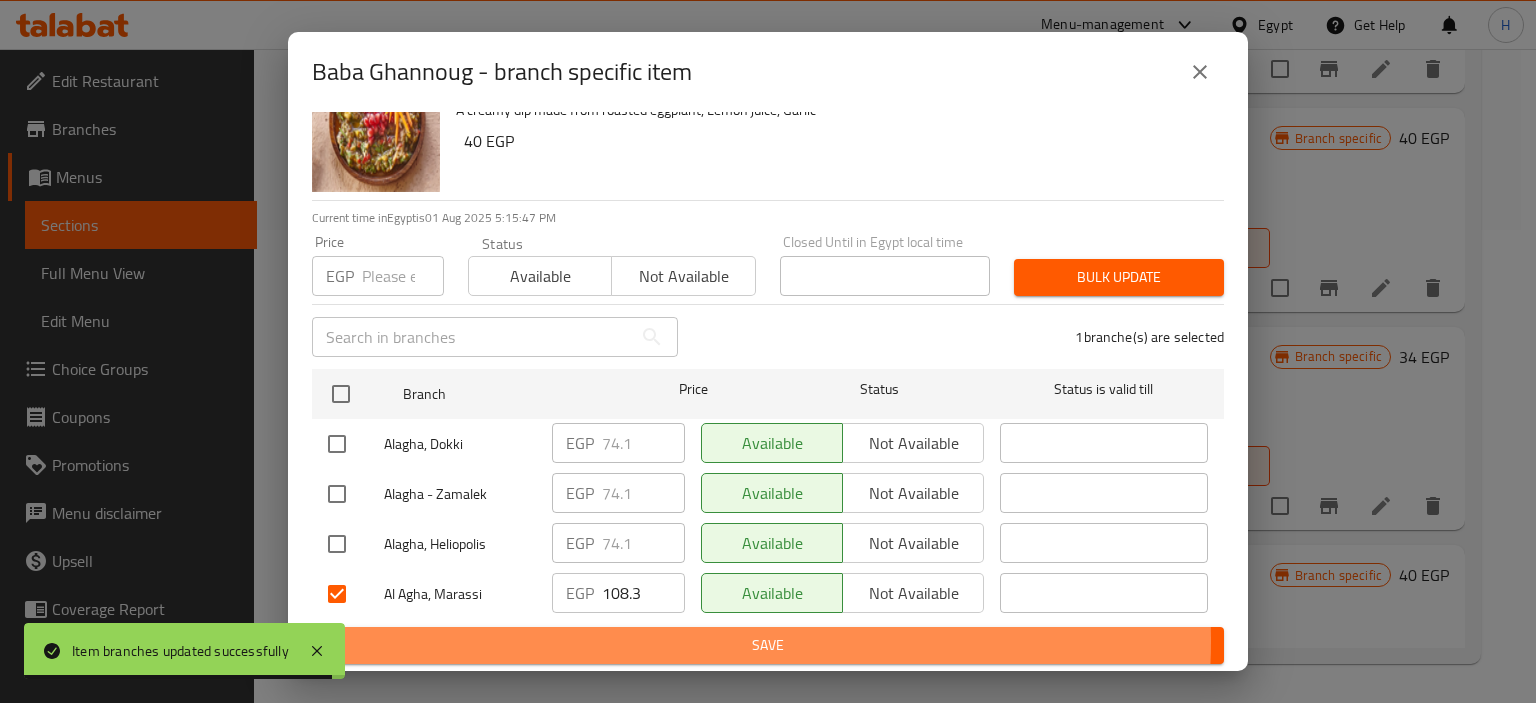 click on "Save" at bounding box center (768, 645) 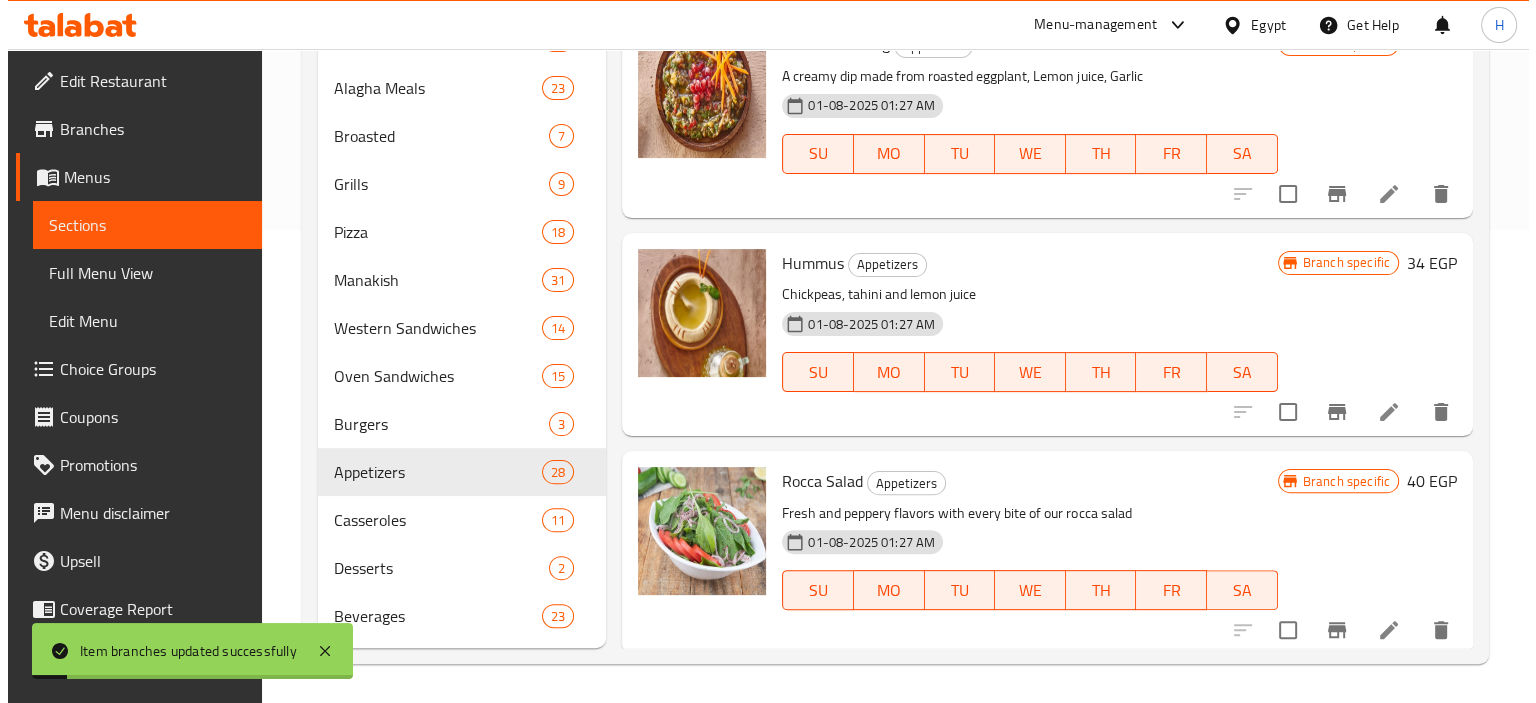 scroll, scrollTop: 1407, scrollLeft: 0, axis: vertical 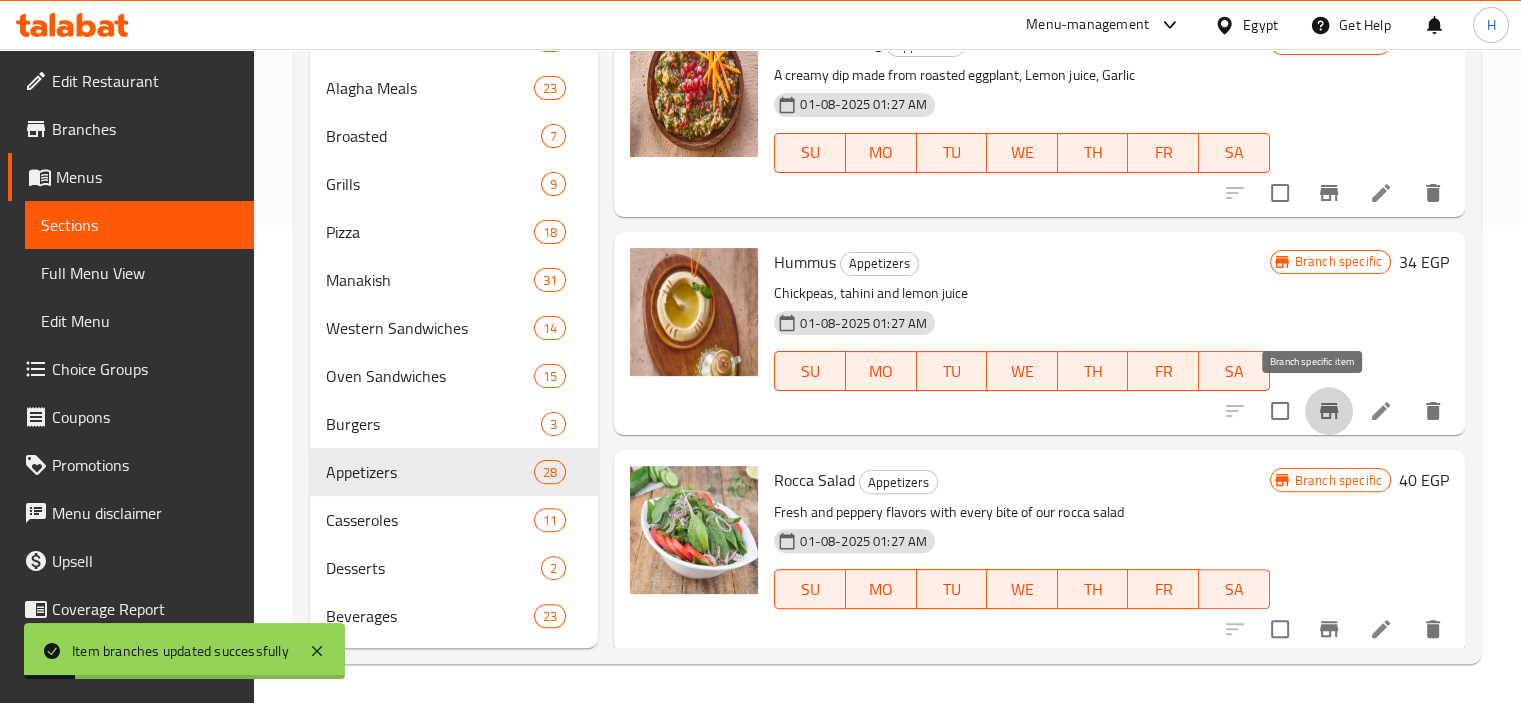 click at bounding box center (1329, 411) 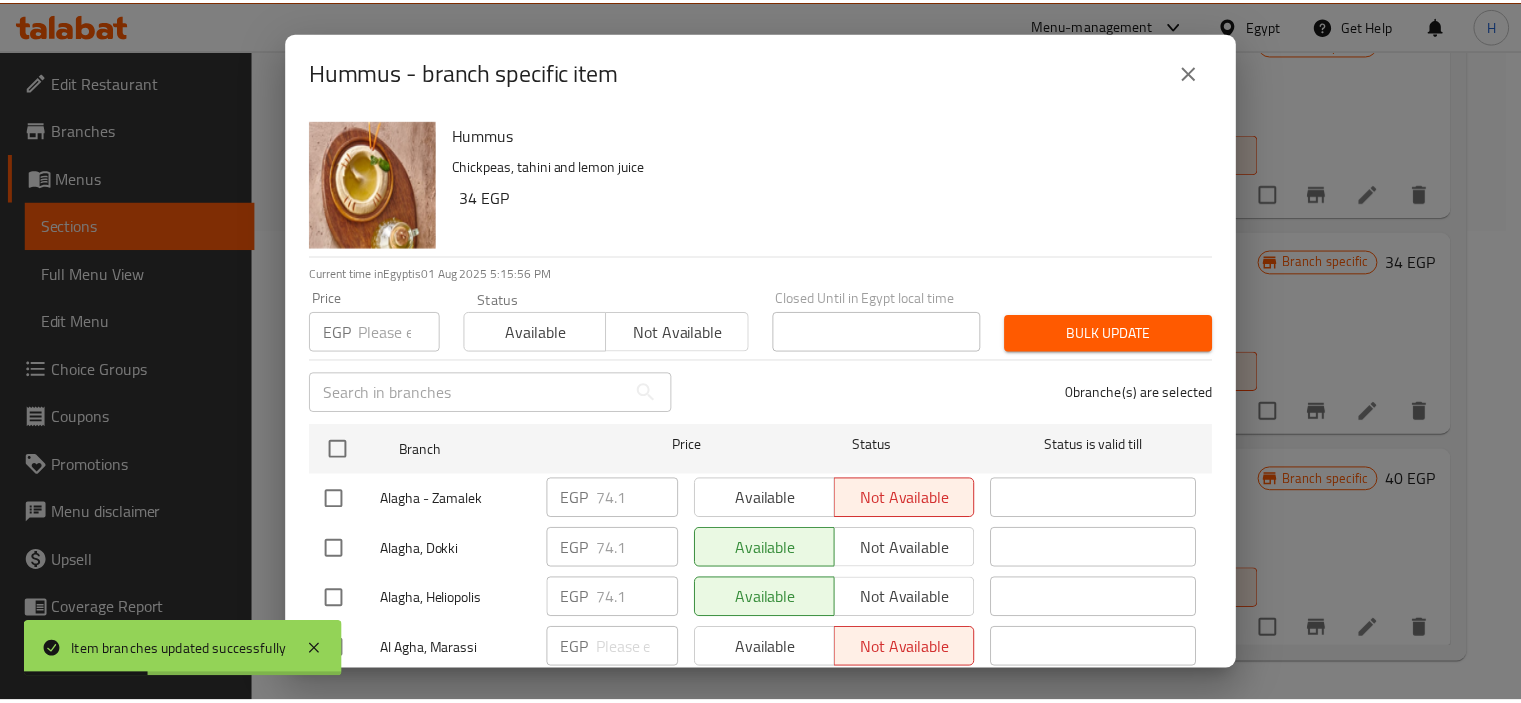 scroll, scrollTop: 56, scrollLeft: 0, axis: vertical 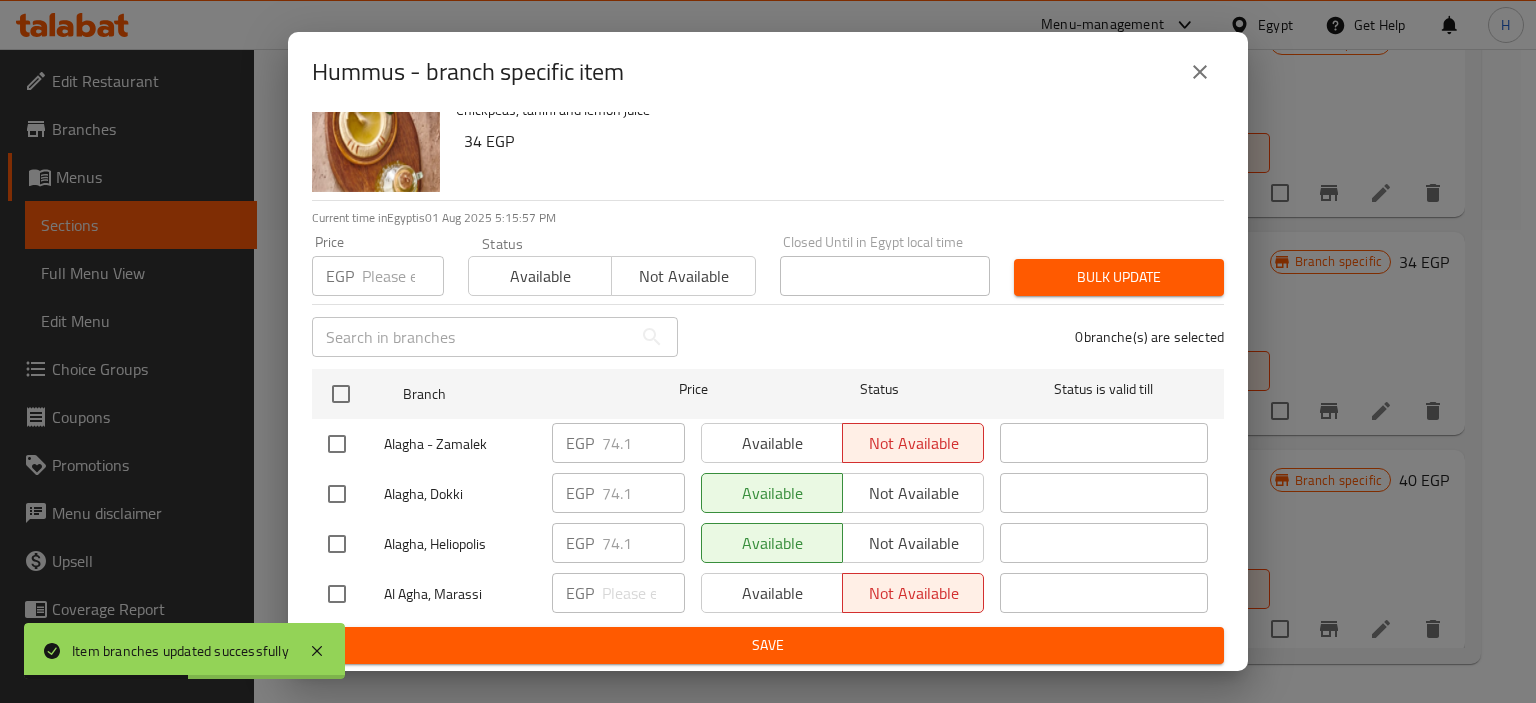 click at bounding box center (337, 594) 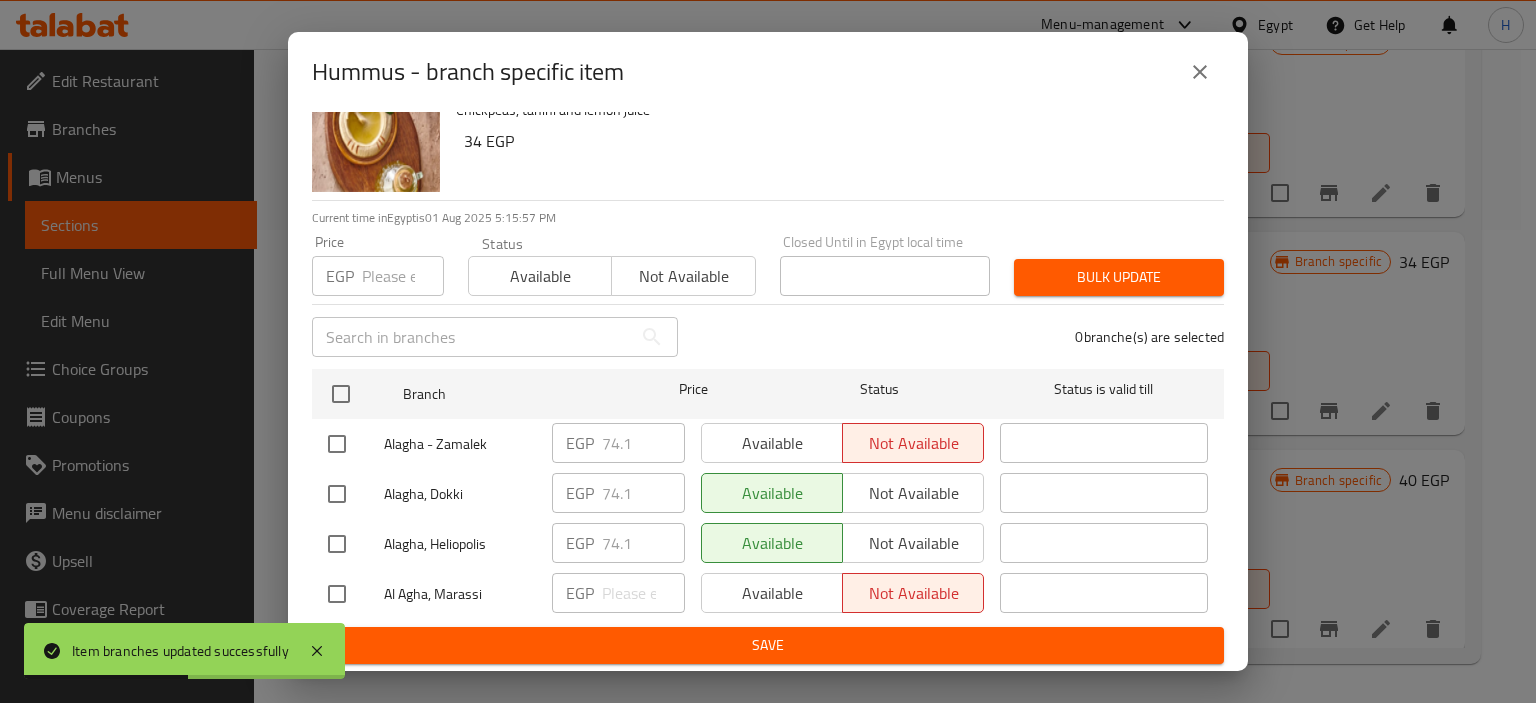 checkbox on "true" 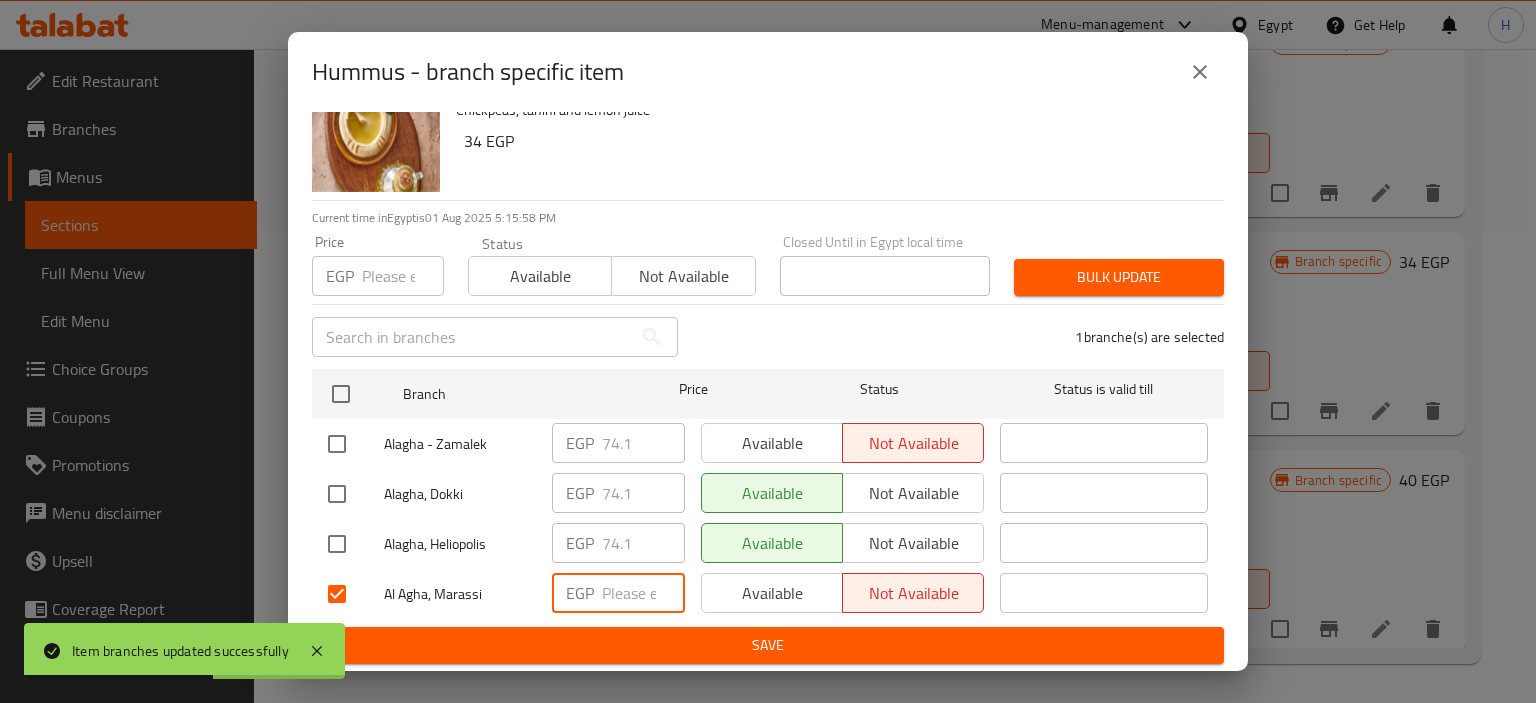 click at bounding box center [643, 593] 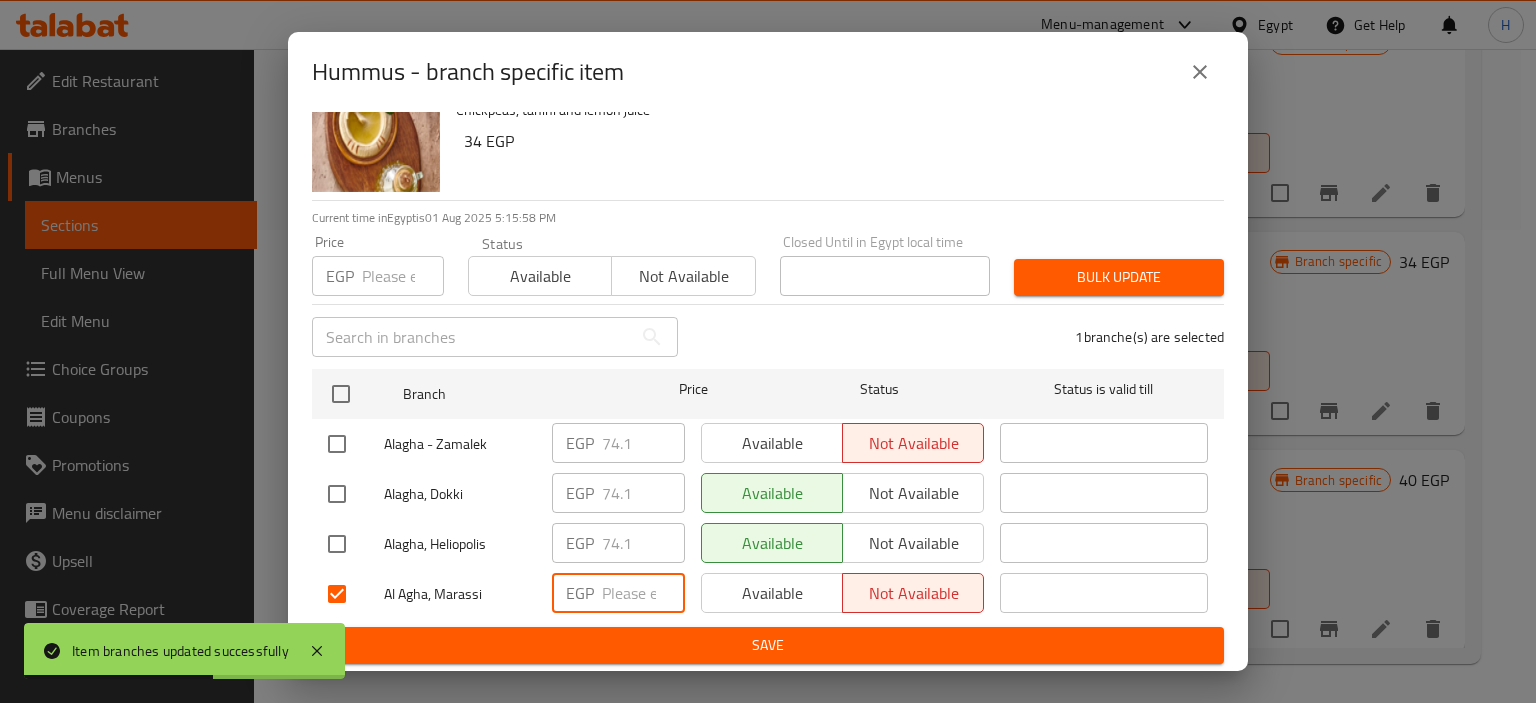 paste on "108.3" 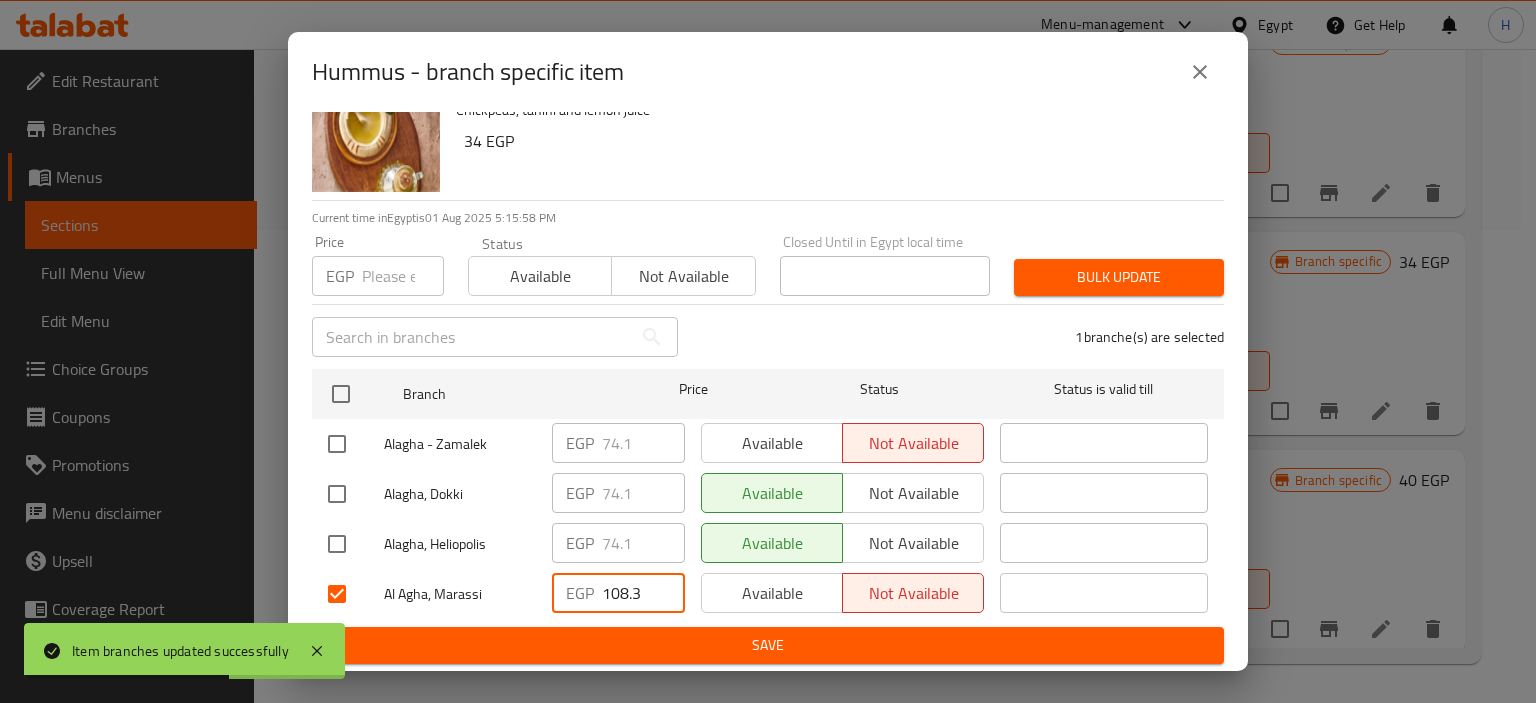 type on "108.3" 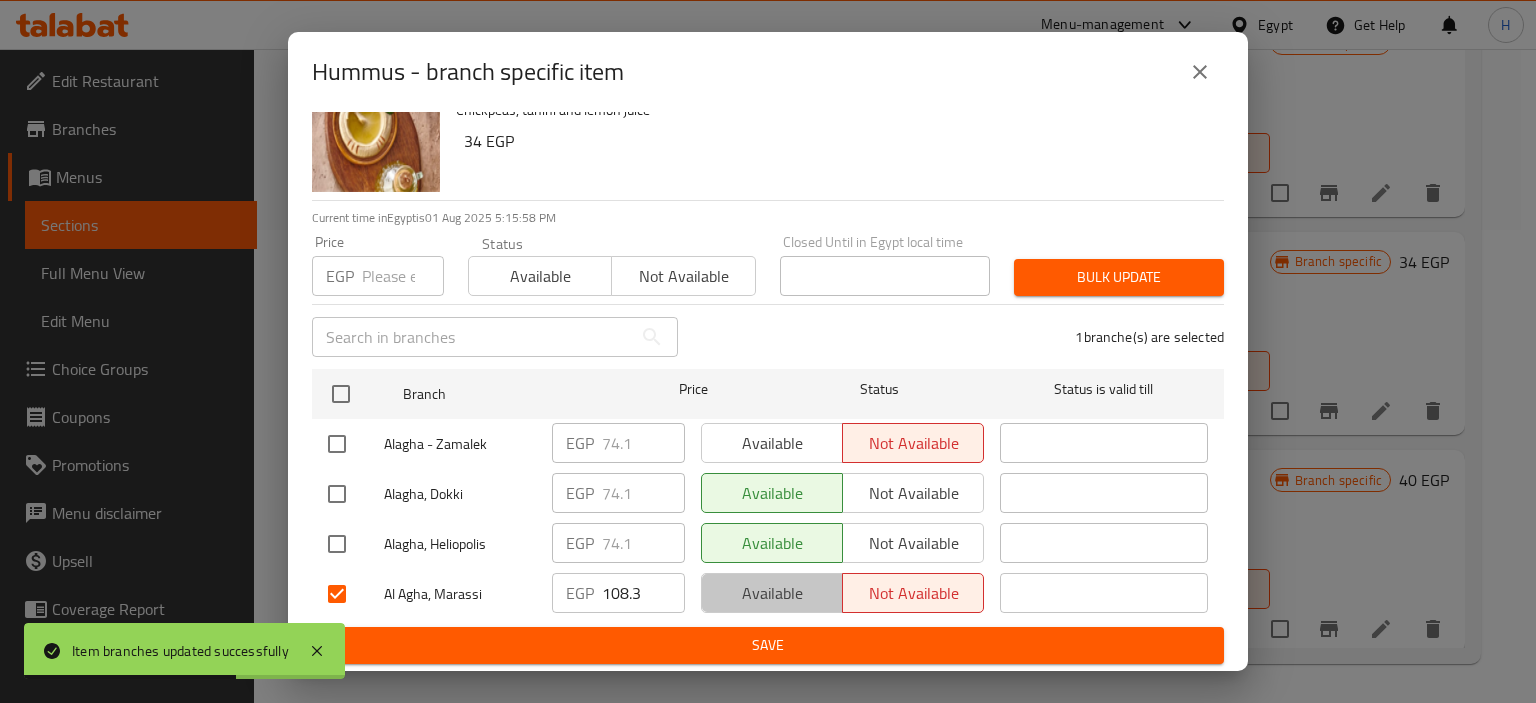 click on "Available" at bounding box center [772, 593] 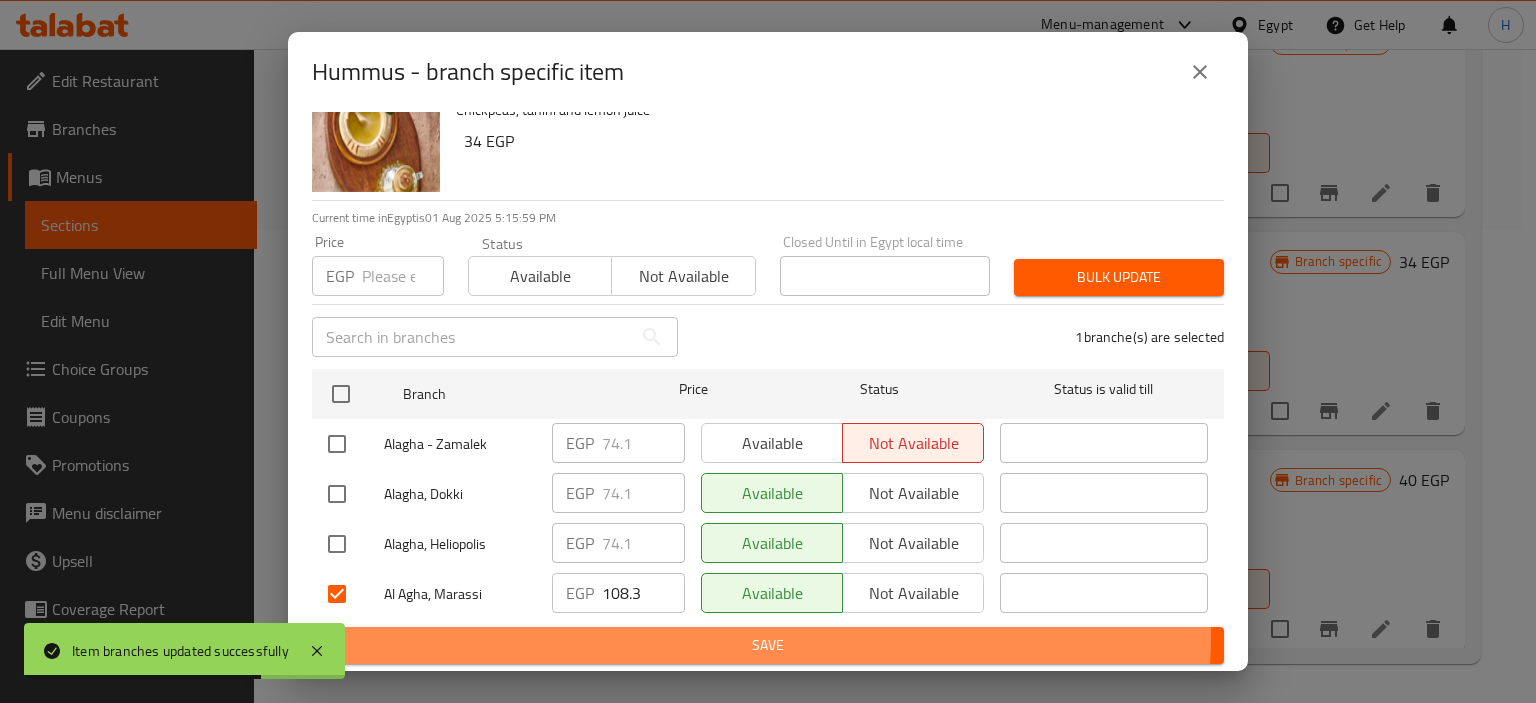 click on "Save" at bounding box center (768, 645) 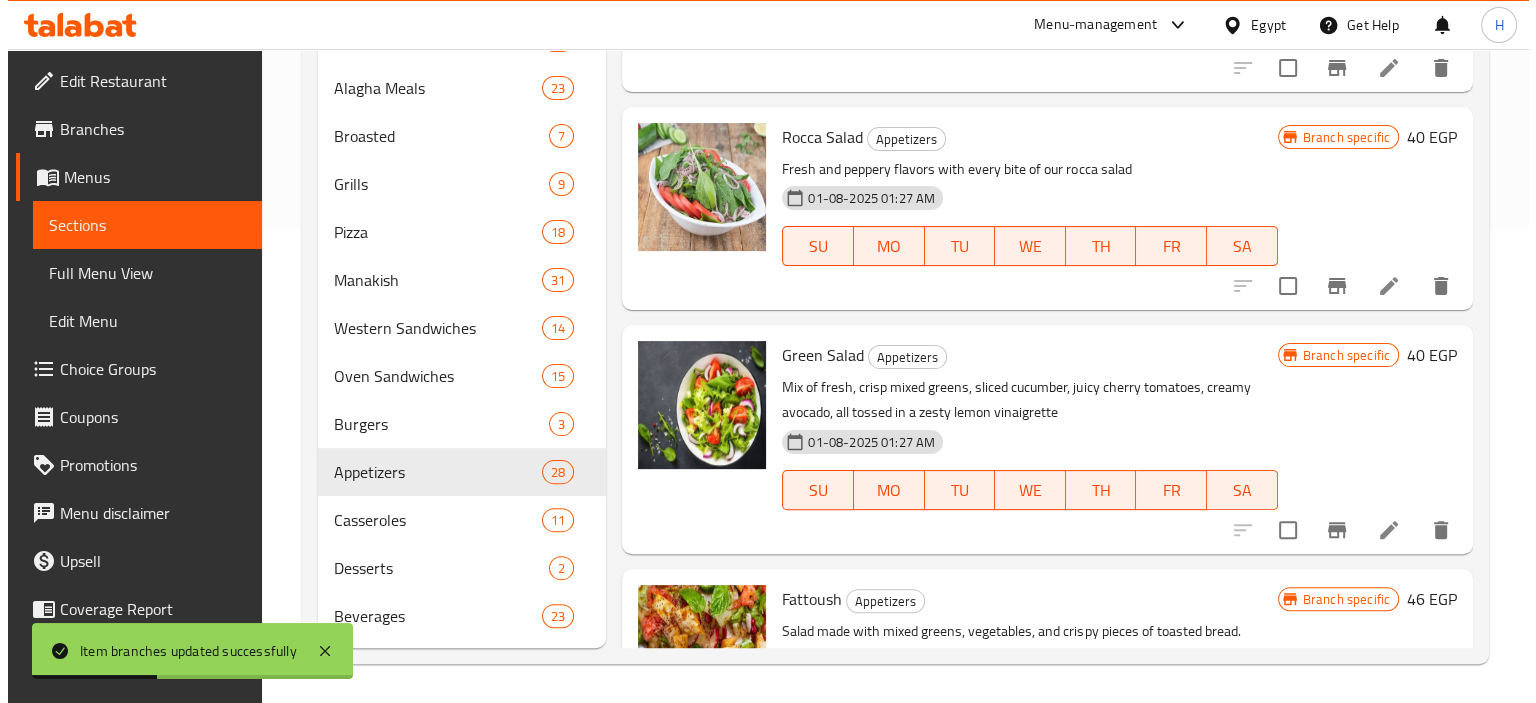 scroll, scrollTop: 1751, scrollLeft: 0, axis: vertical 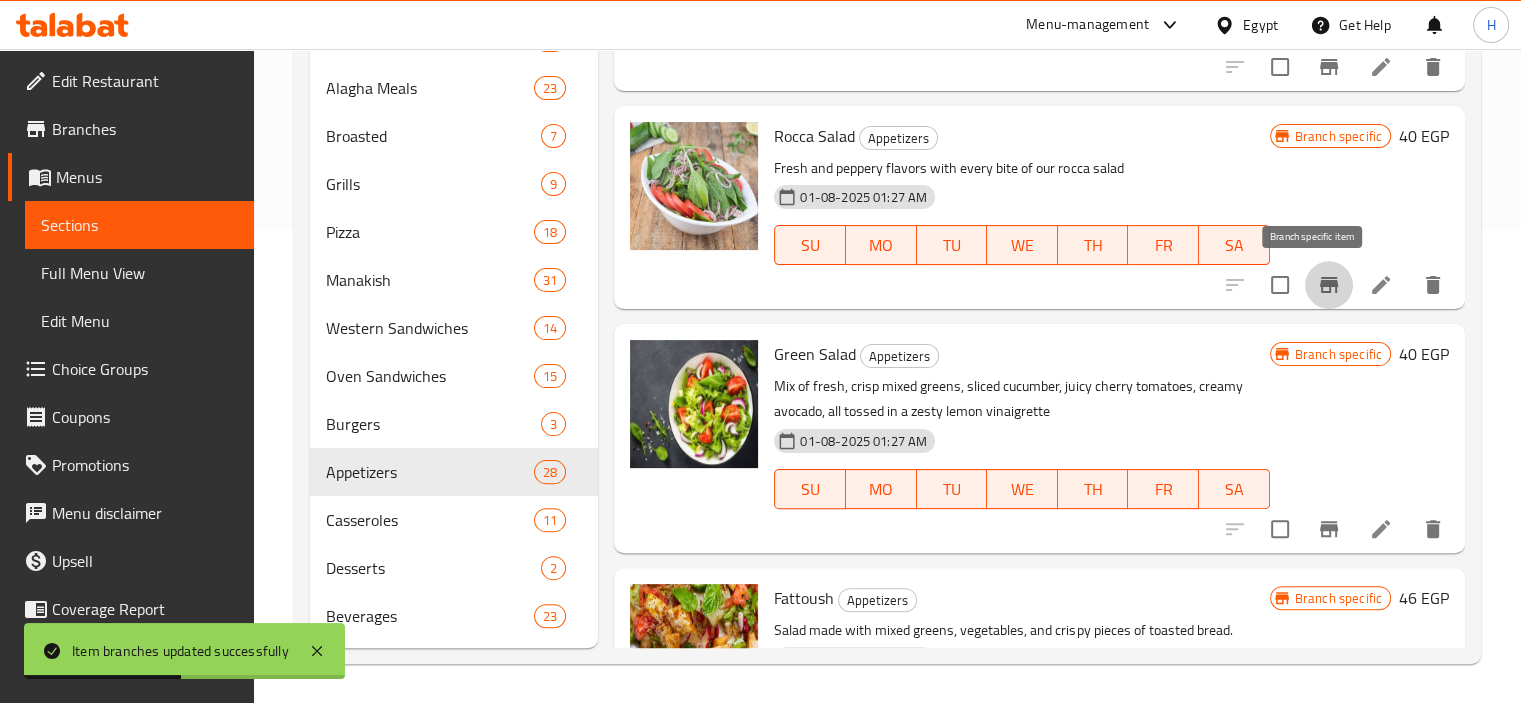 click 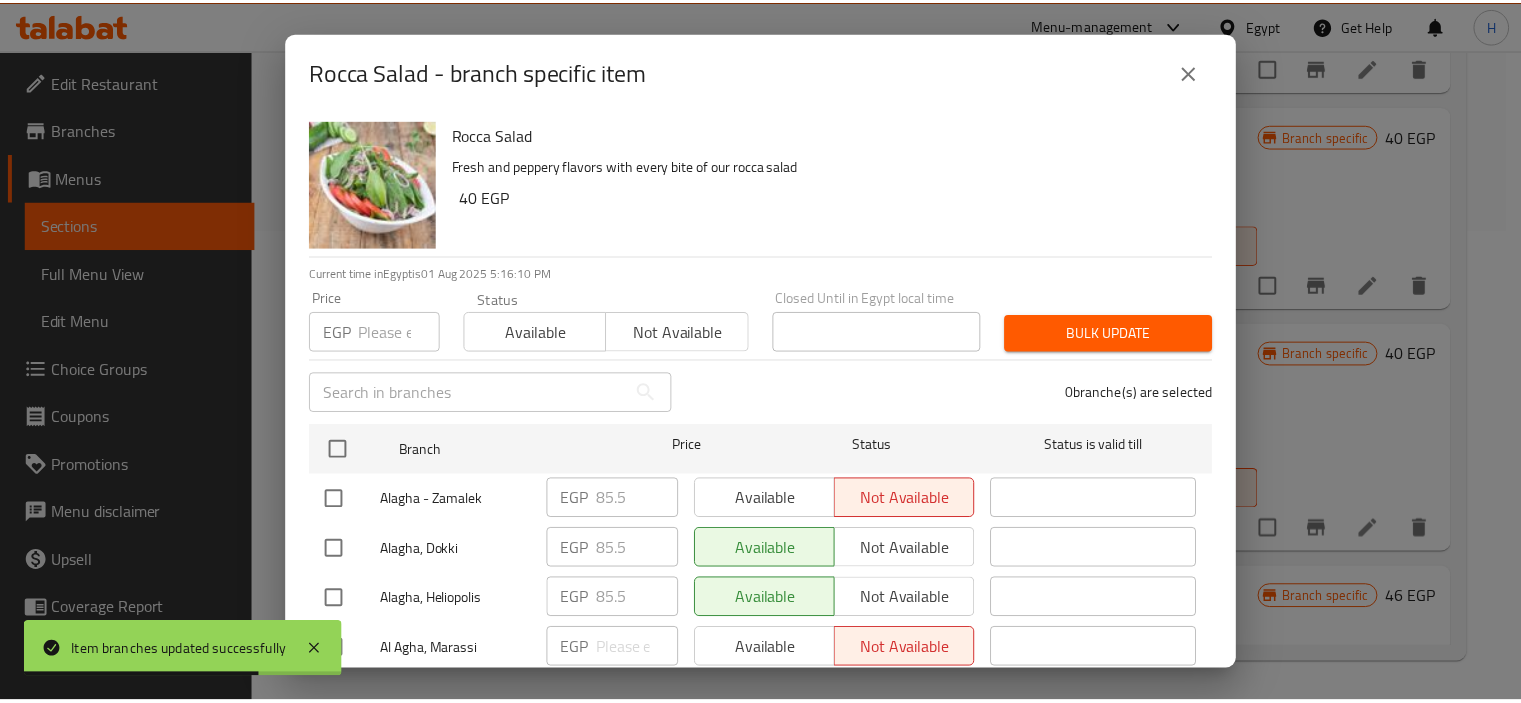 scroll, scrollTop: 56, scrollLeft: 0, axis: vertical 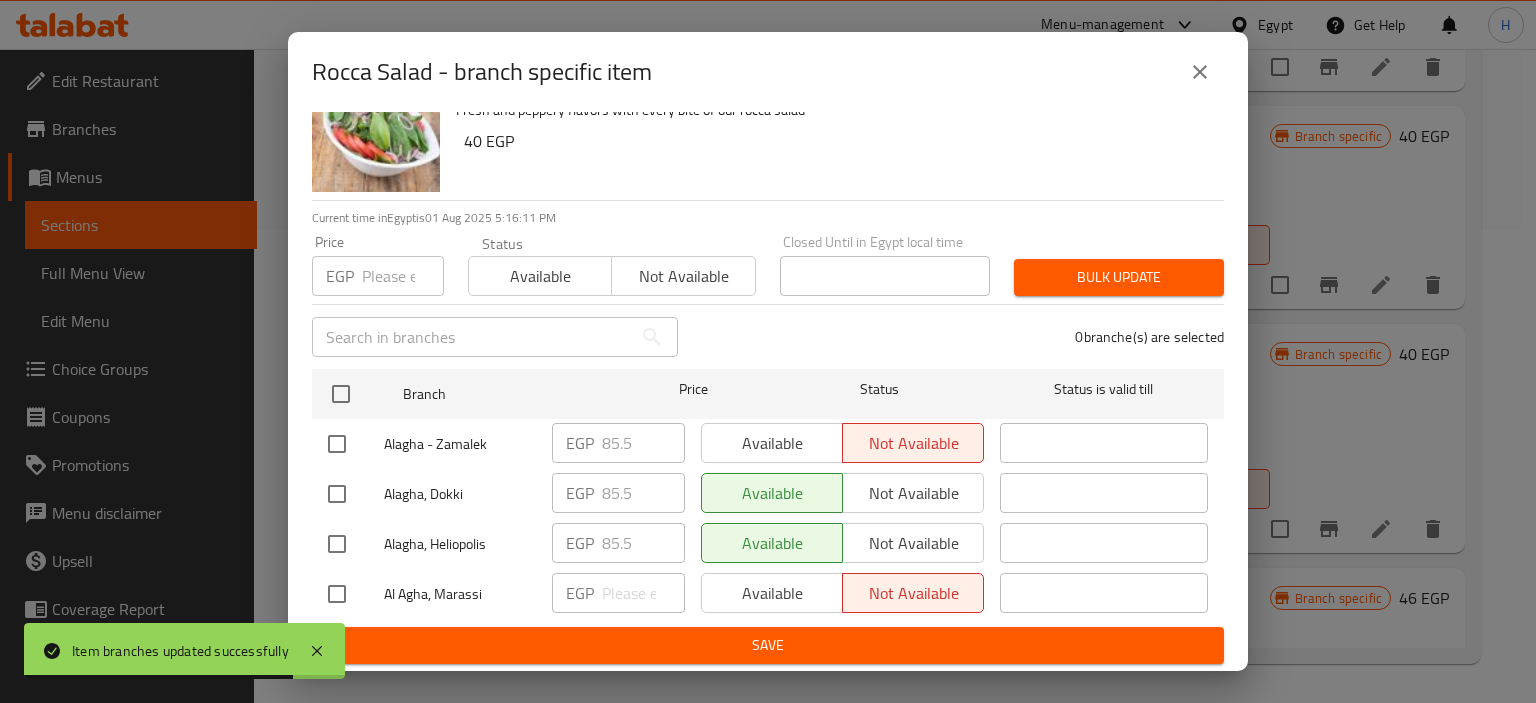 click at bounding box center (337, 594) 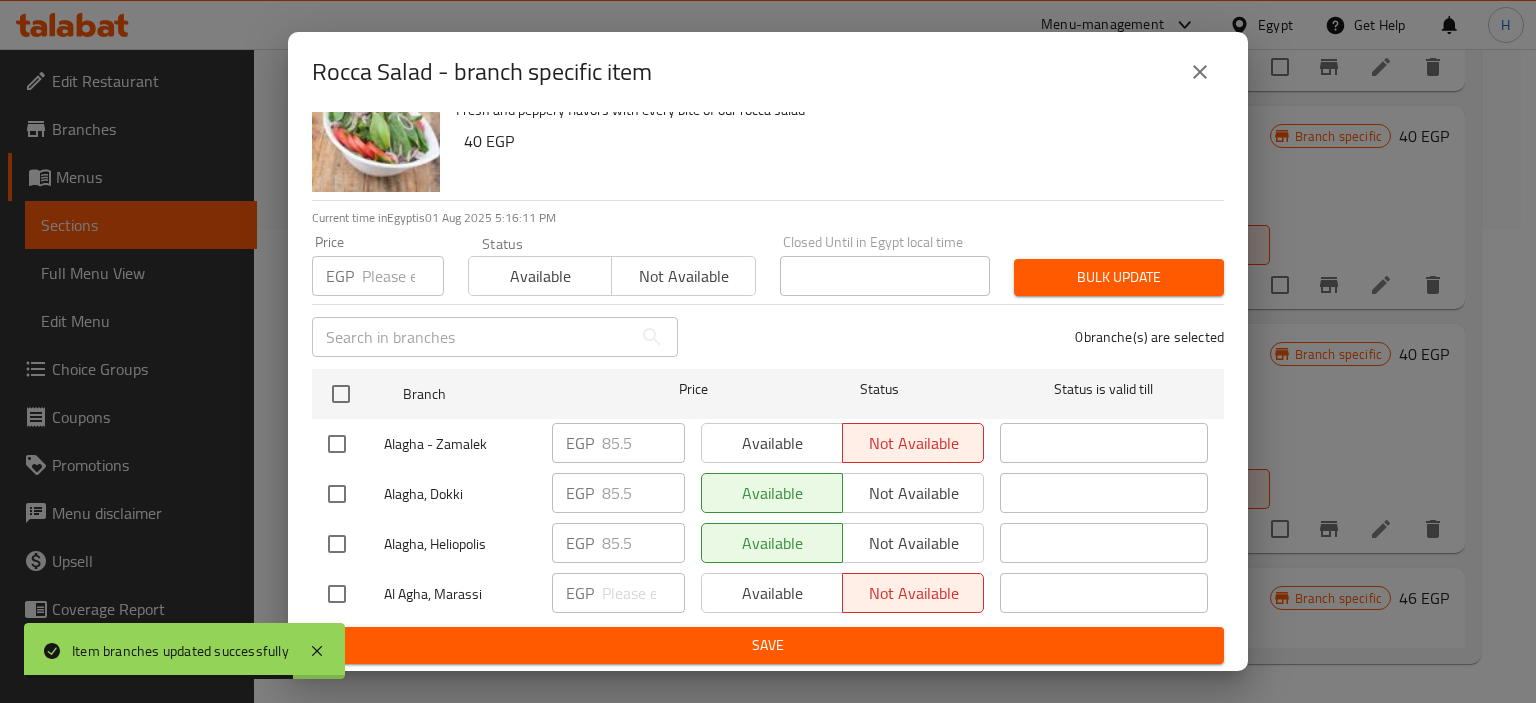 checkbox on "true" 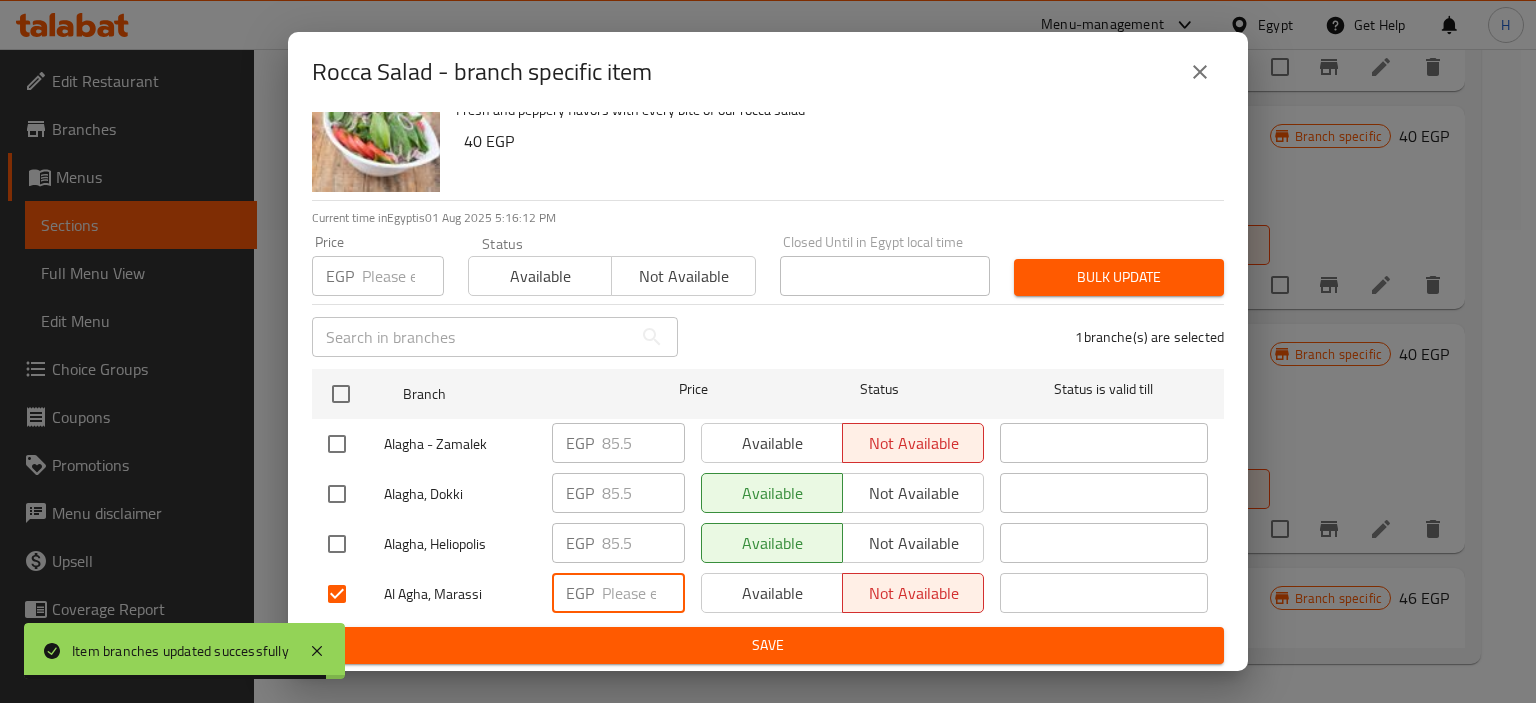 paste on "108.3" 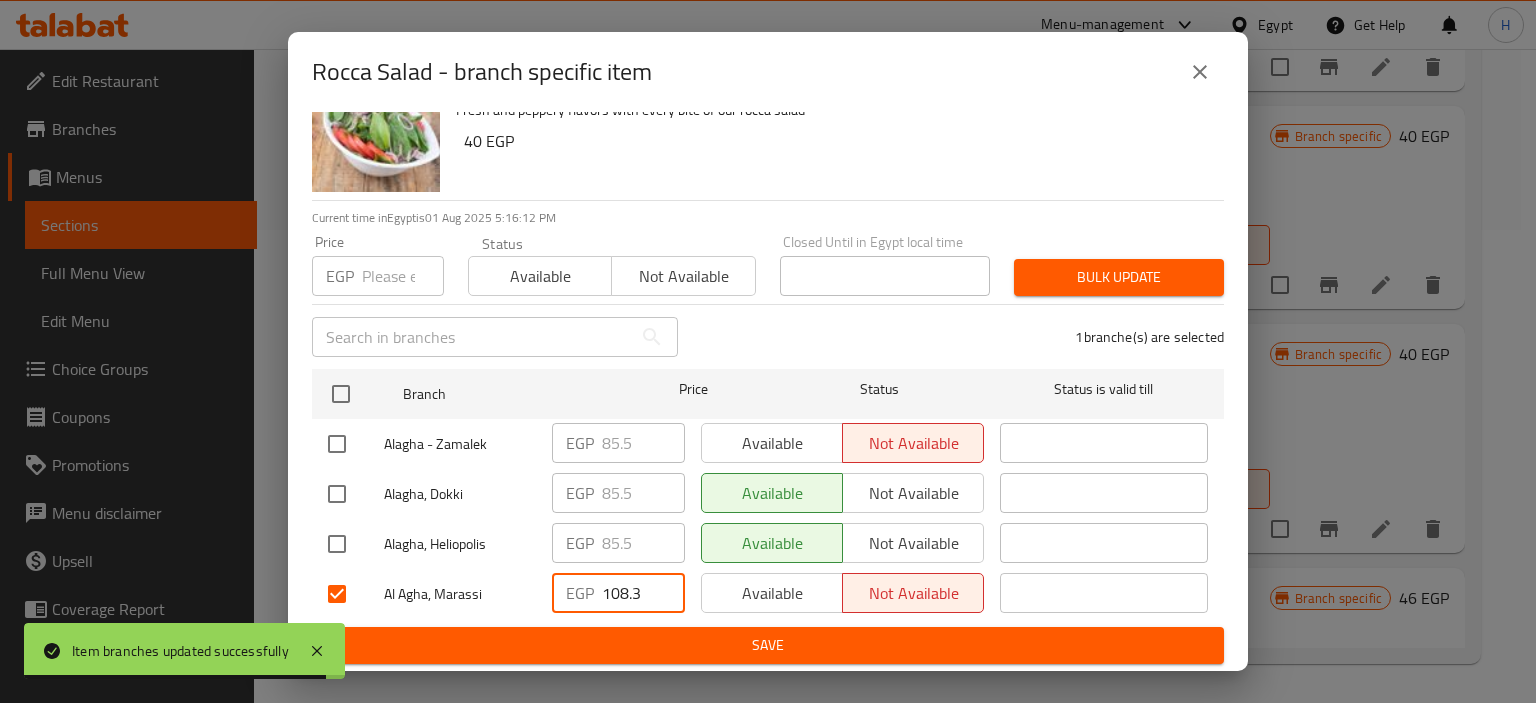 click on "108.3" at bounding box center [643, 593] 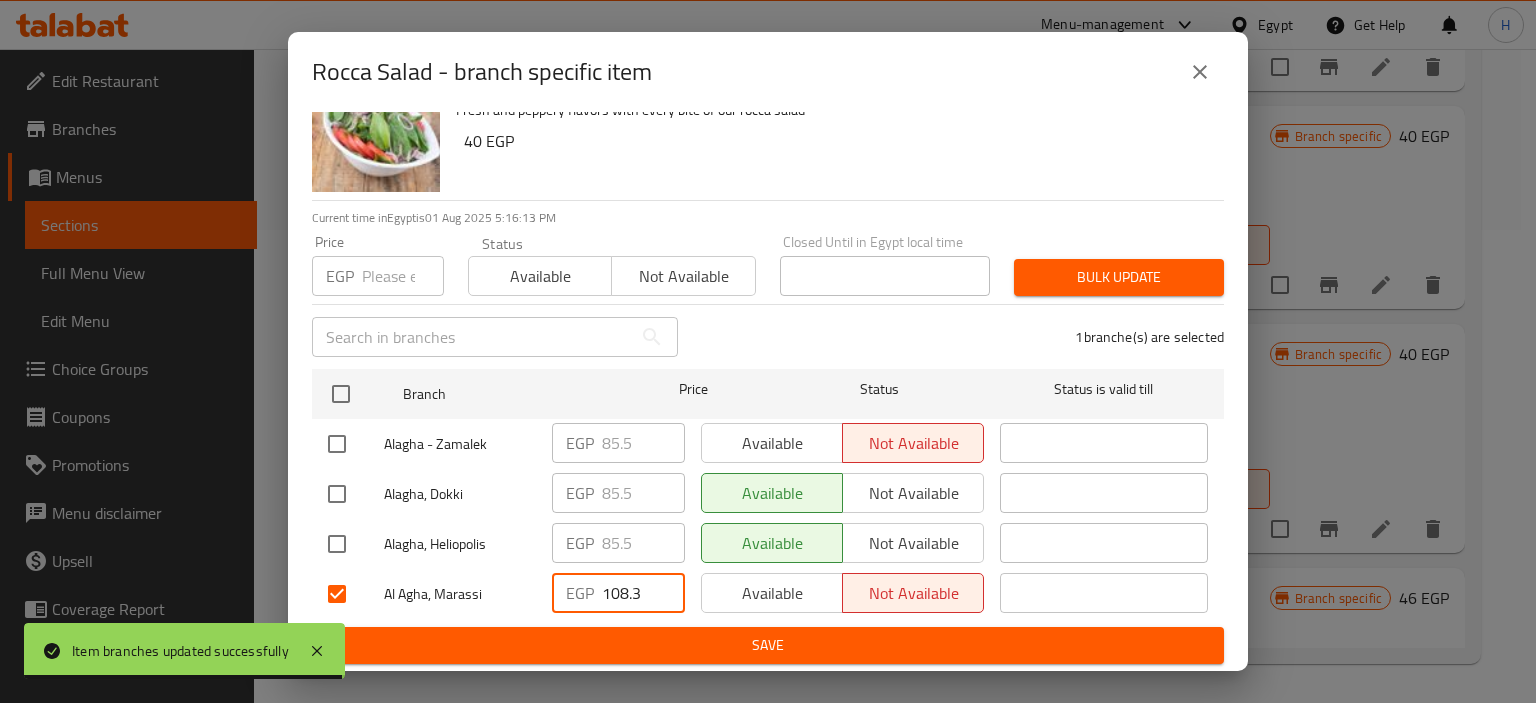 type on "108.3" 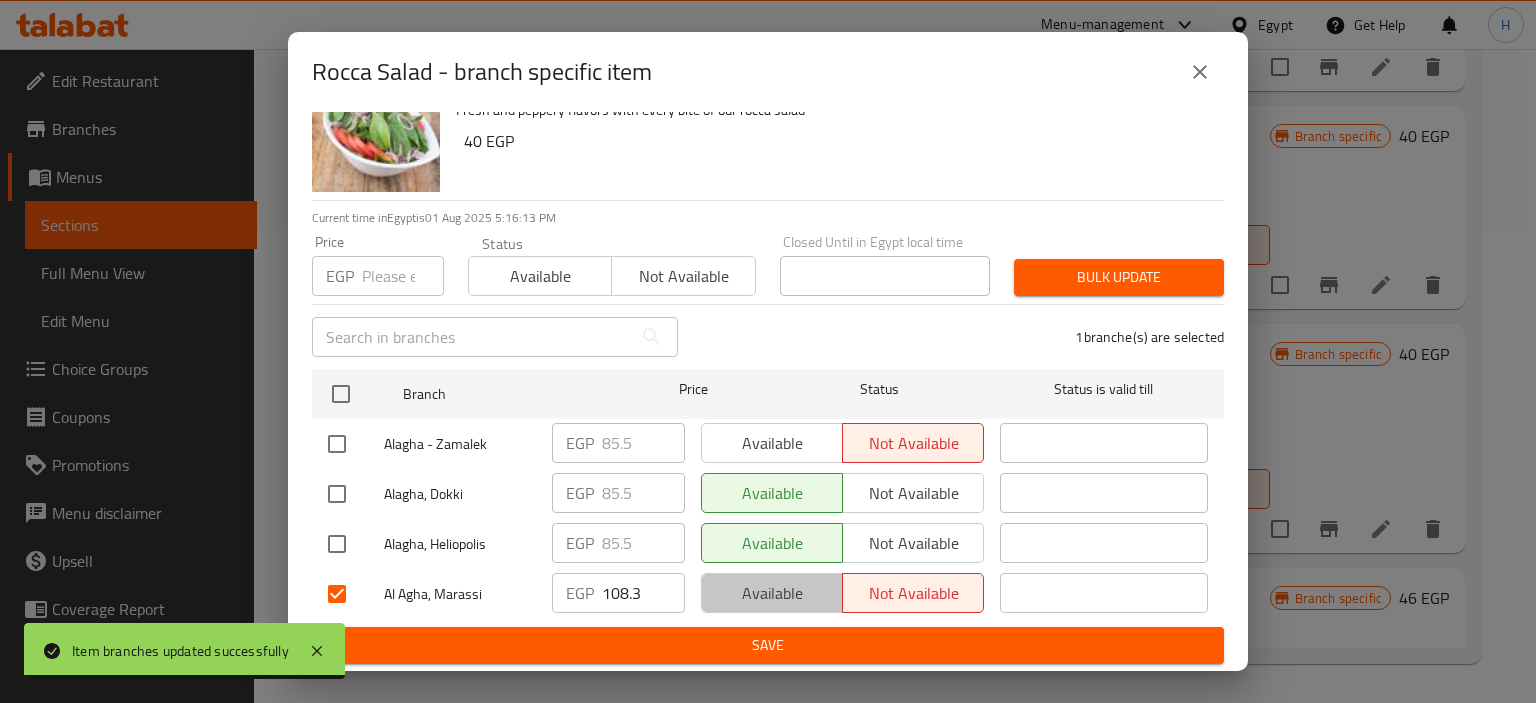 click on "Available" at bounding box center (772, 593) 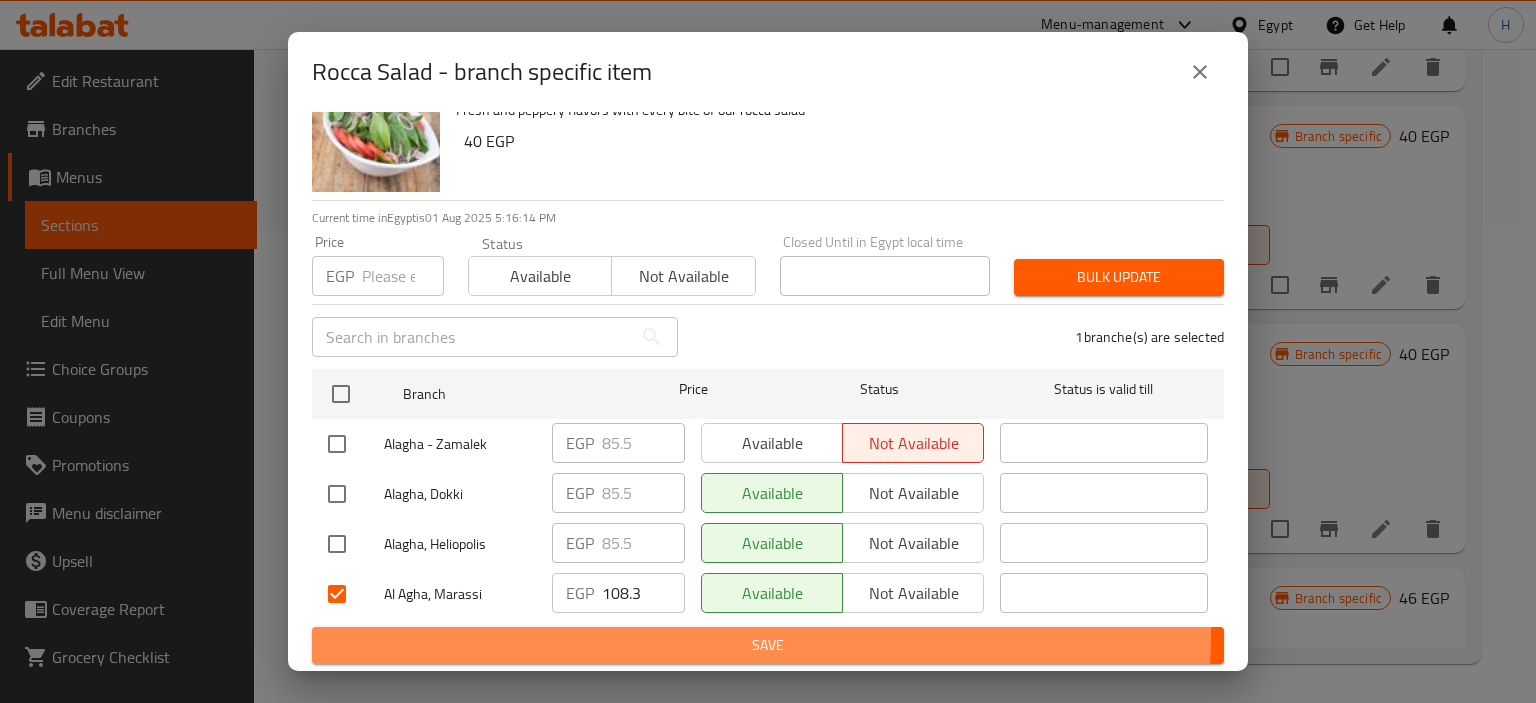 click on "Save" at bounding box center (768, 645) 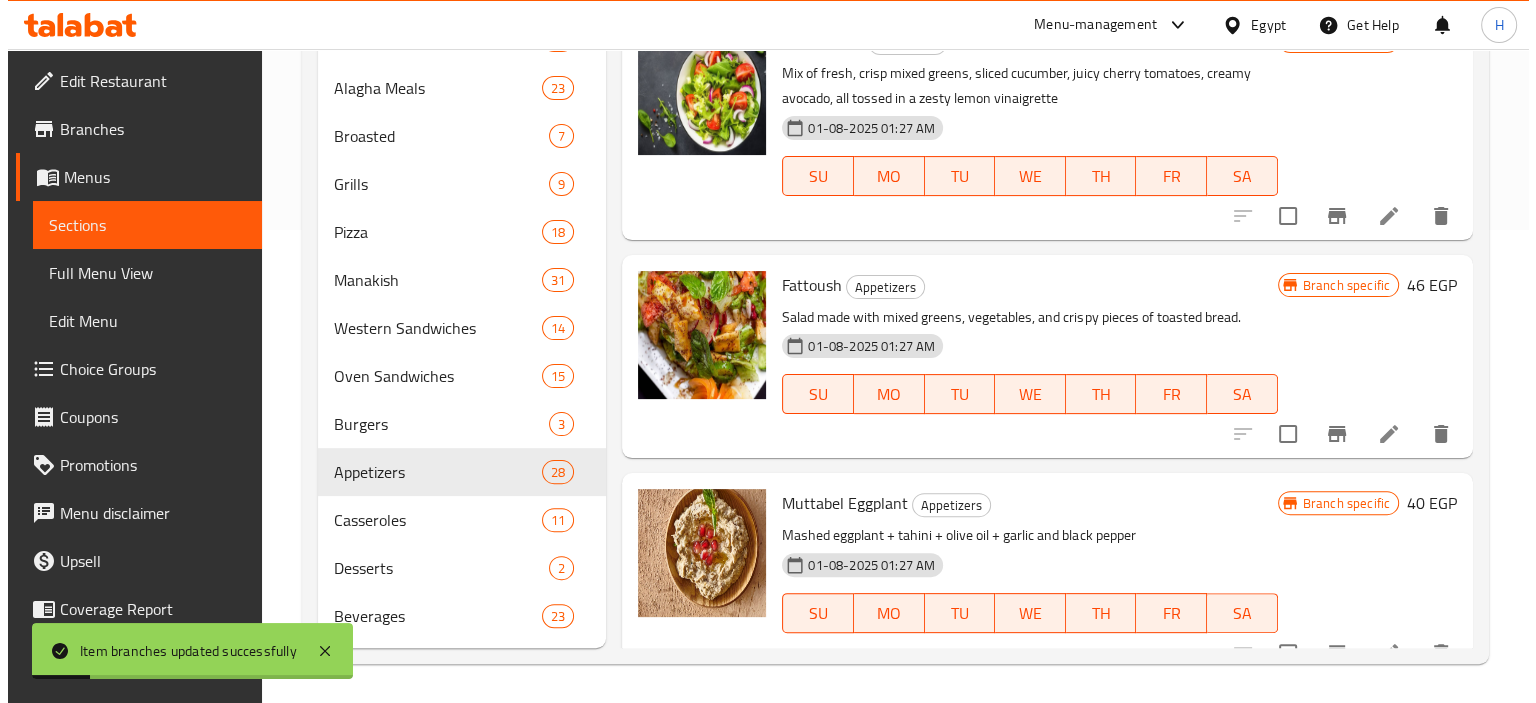 scroll, scrollTop: 2066, scrollLeft: 0, axis: vertical 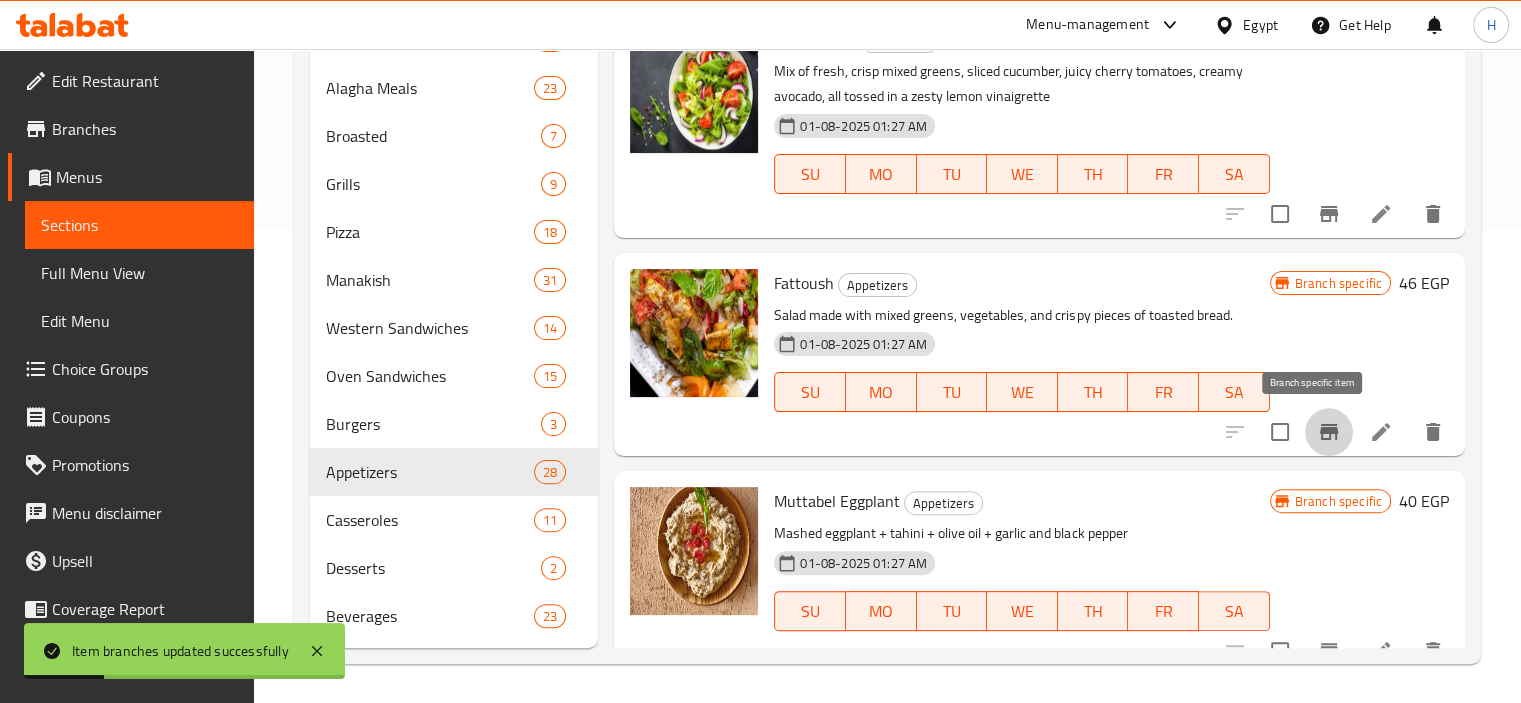 click 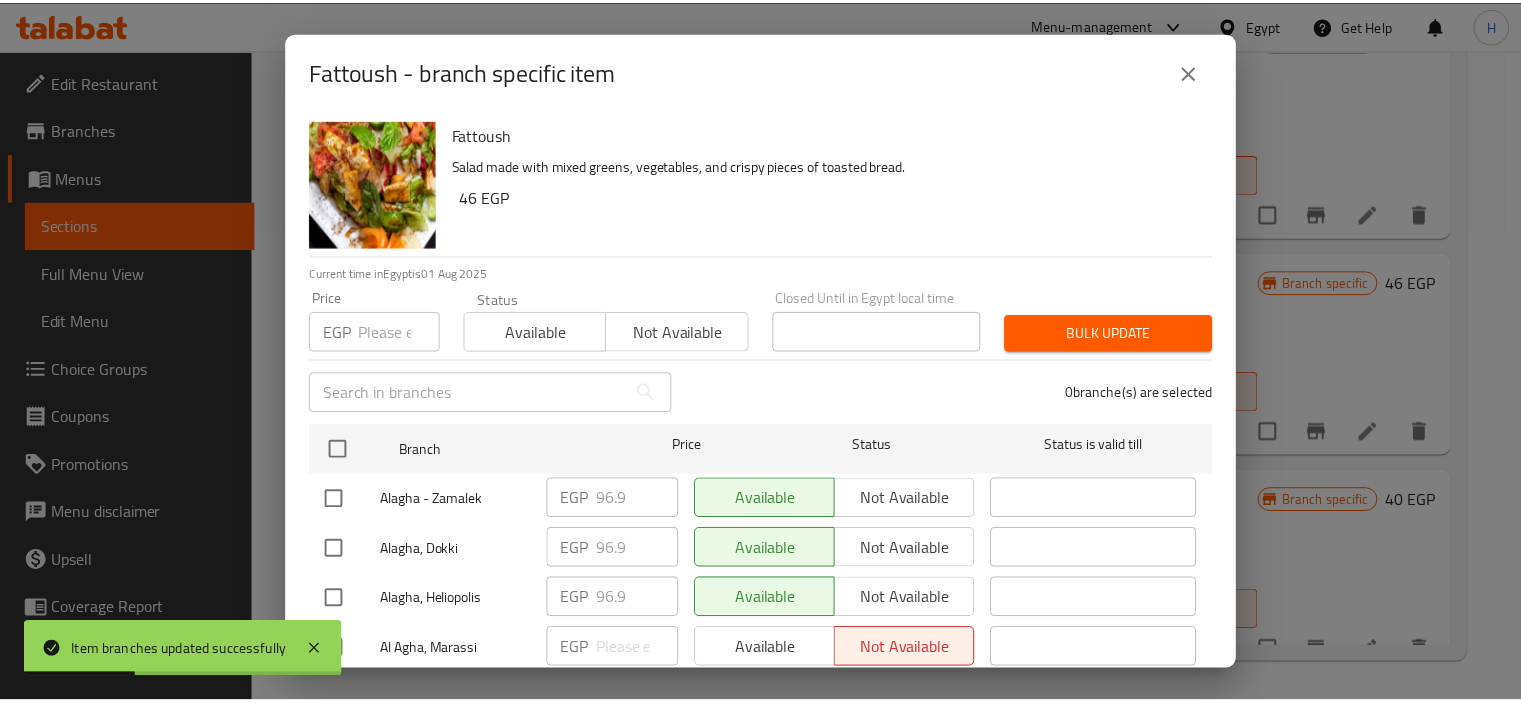 scroll, scrollTop: 56, scrollLeft: 0, axis: vertical 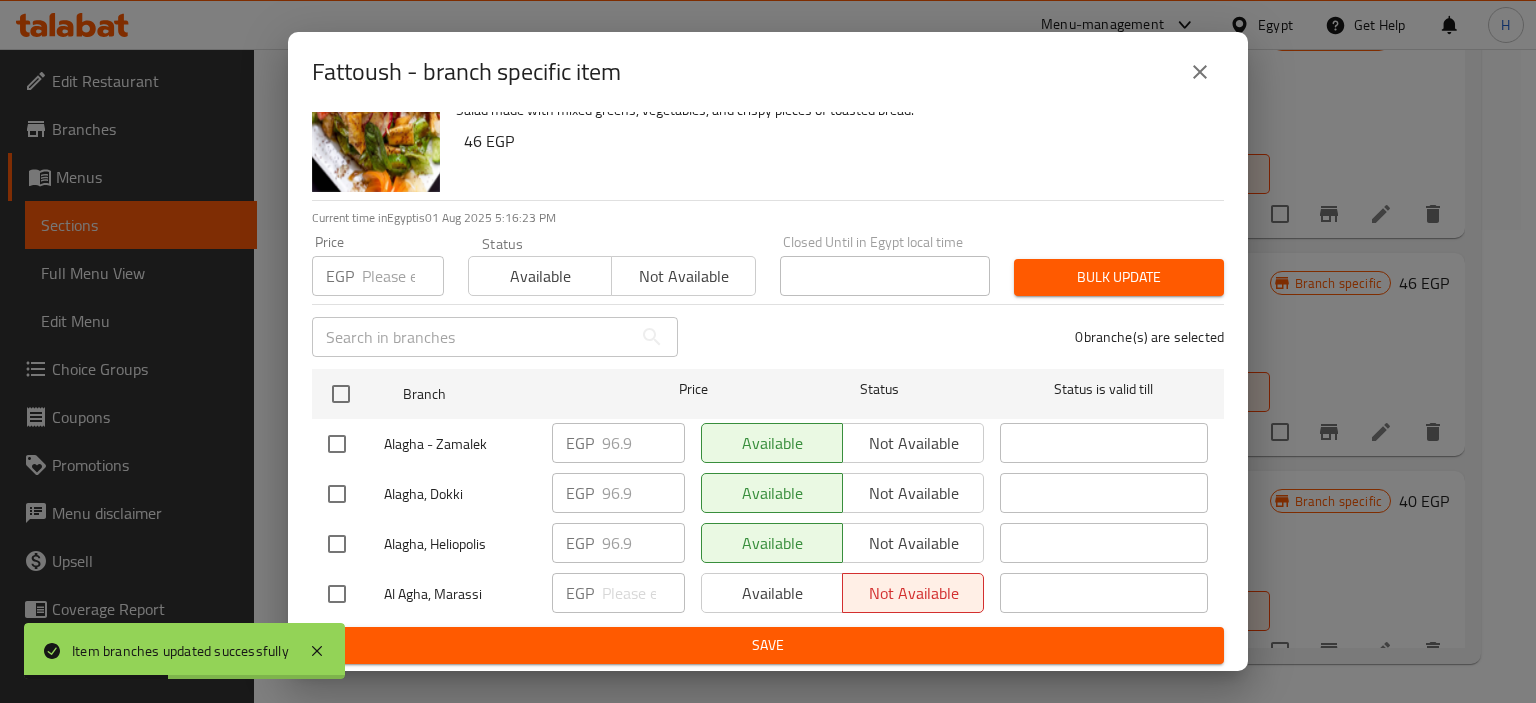 click at bounding box center (337, 594) 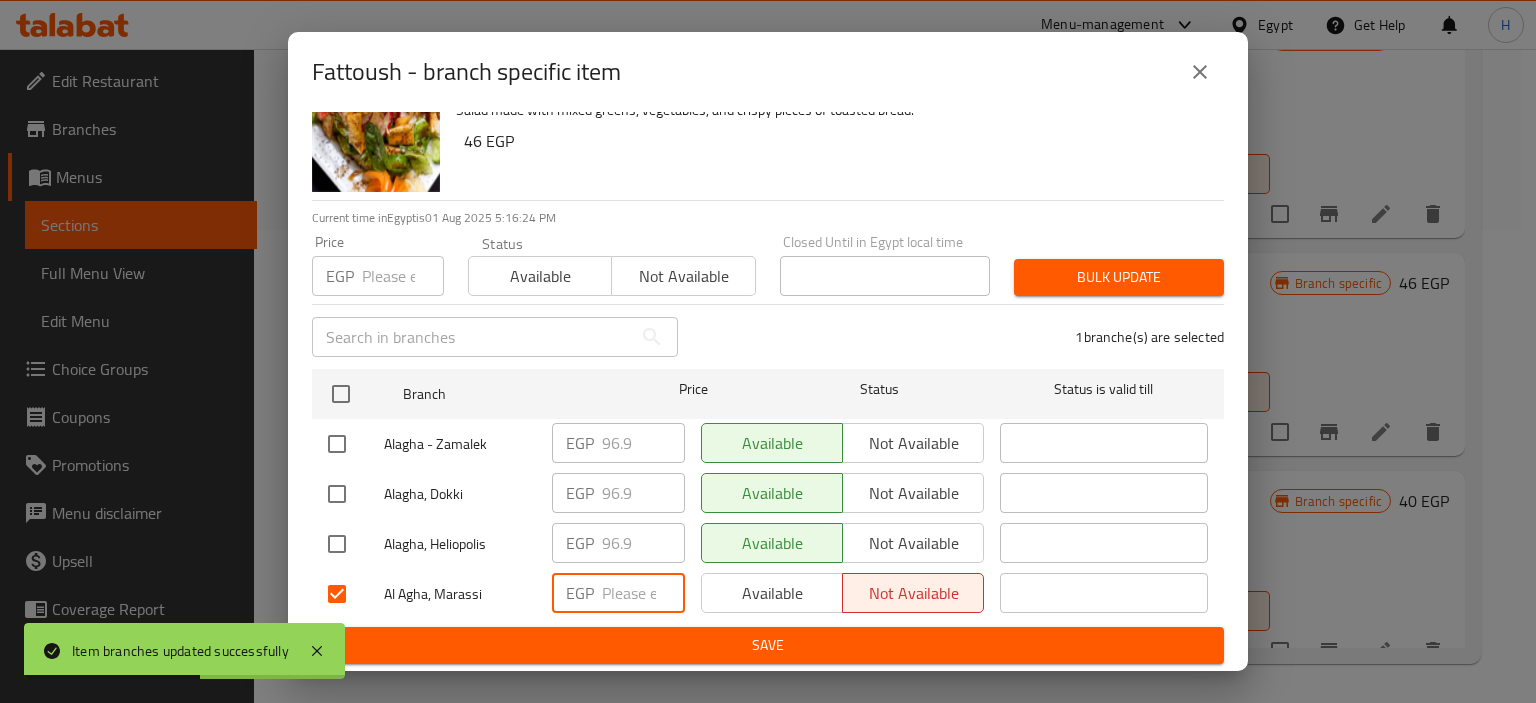 click at bounding box center (643, 593) 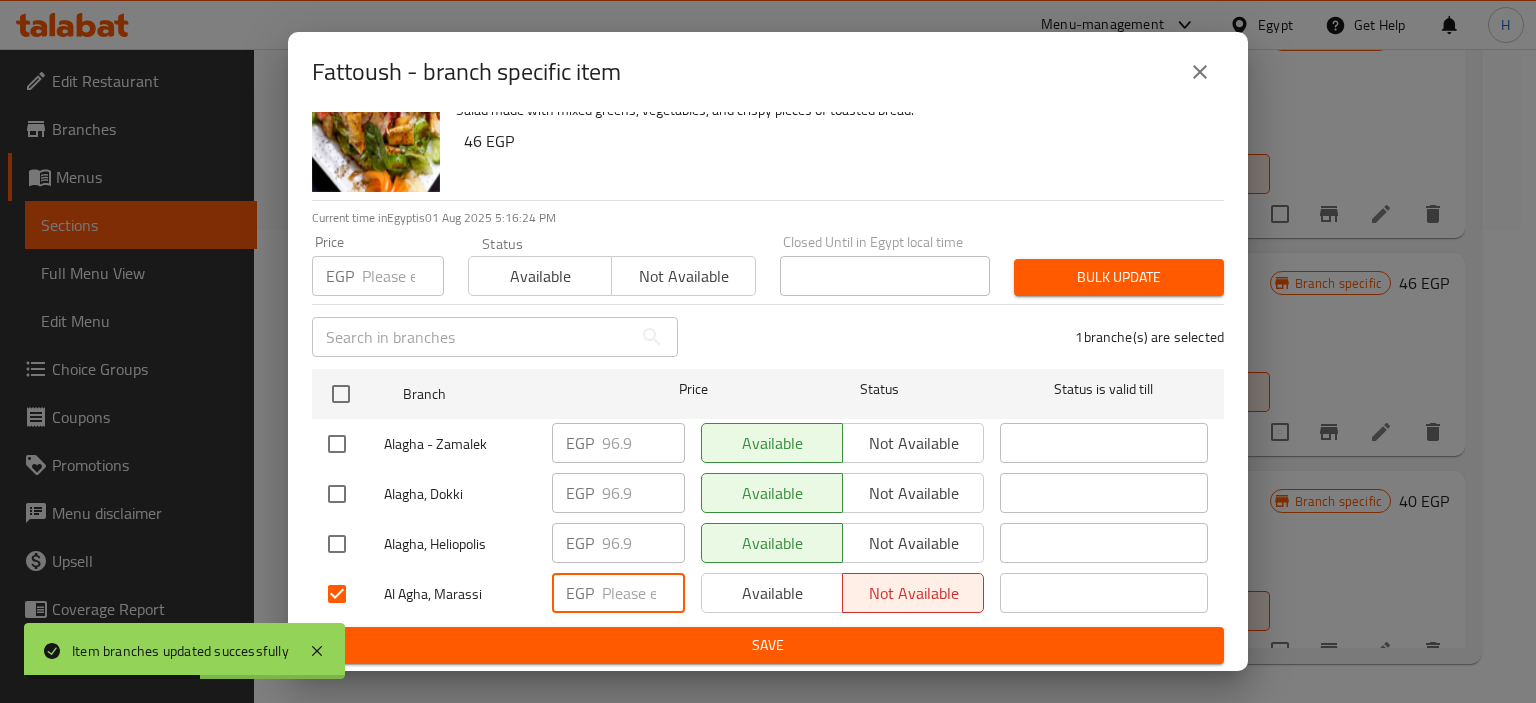 paste on "96.9" 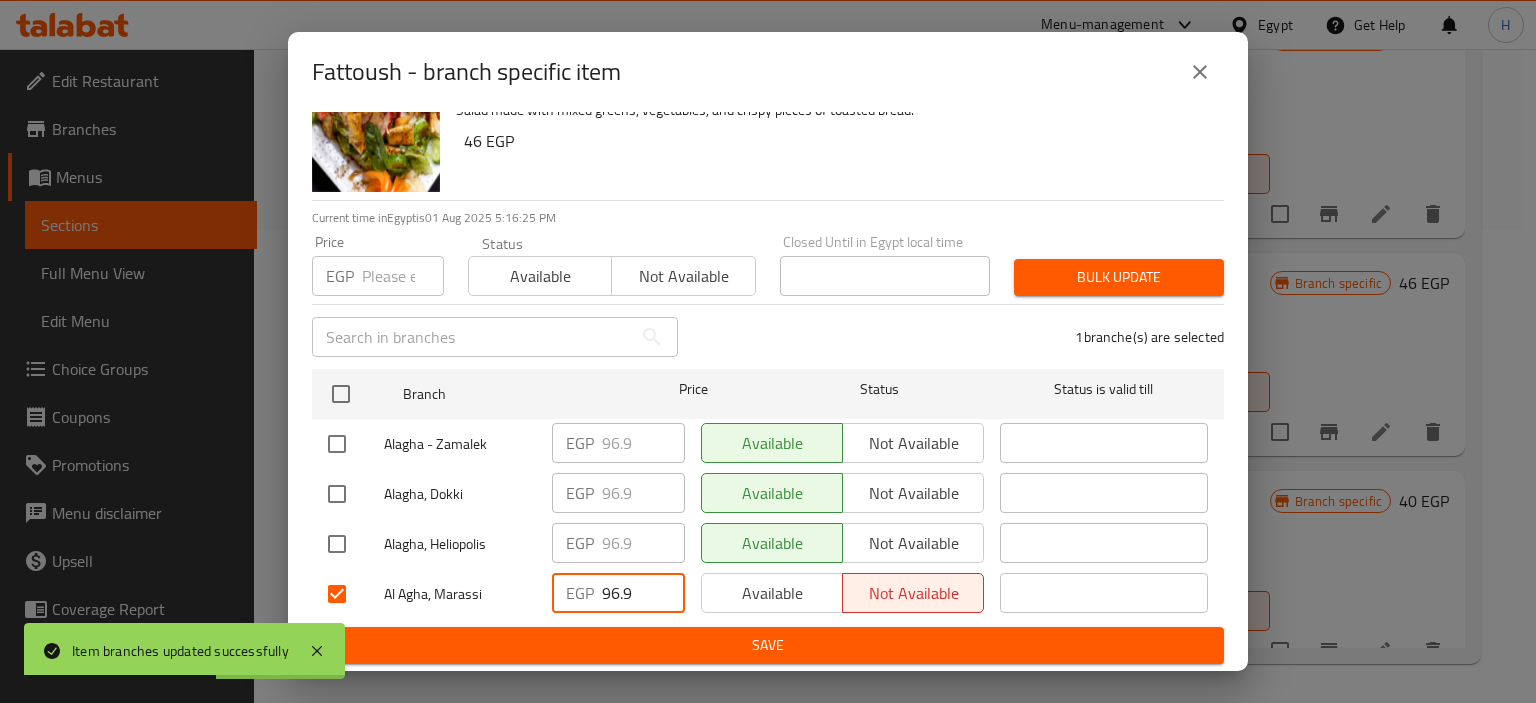type on "96.9" 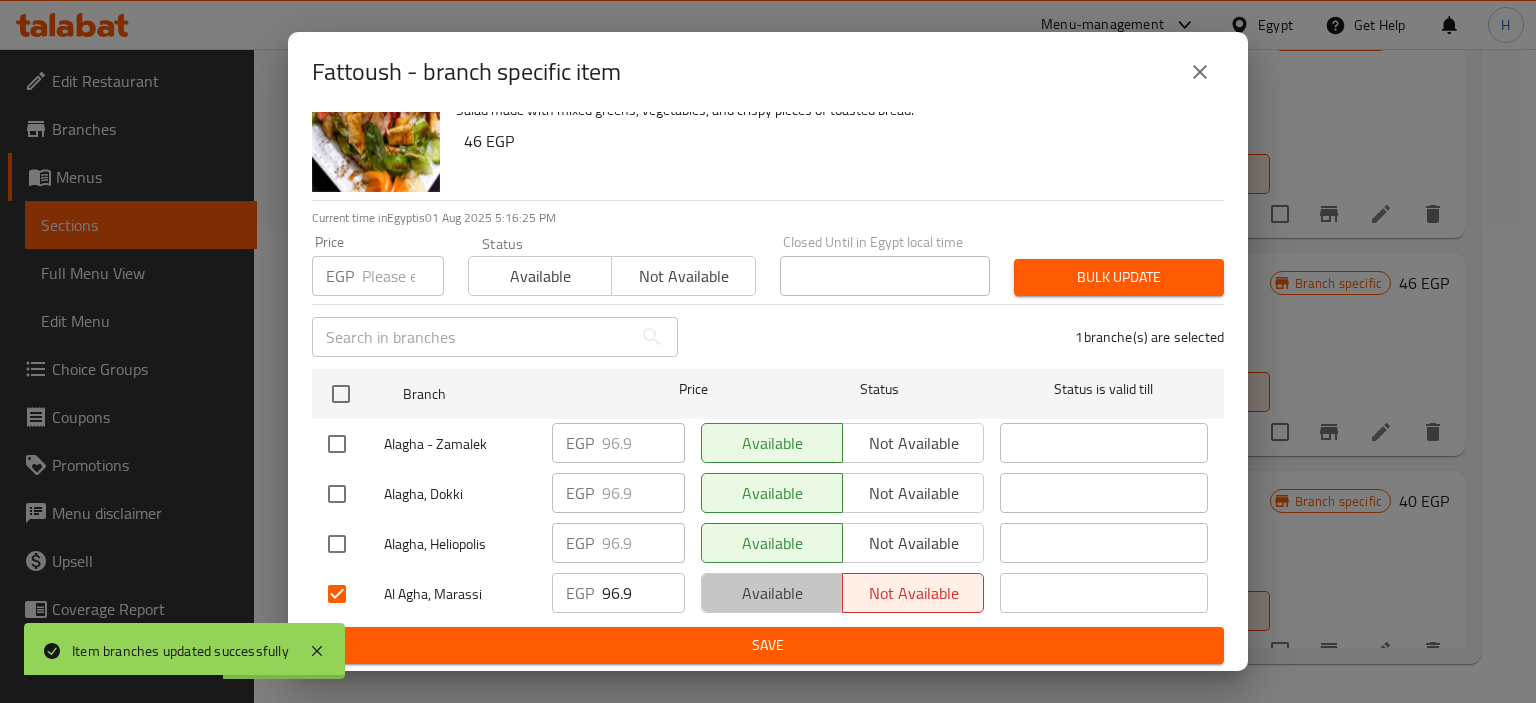click on "Available" at bounding box center (772, 593) 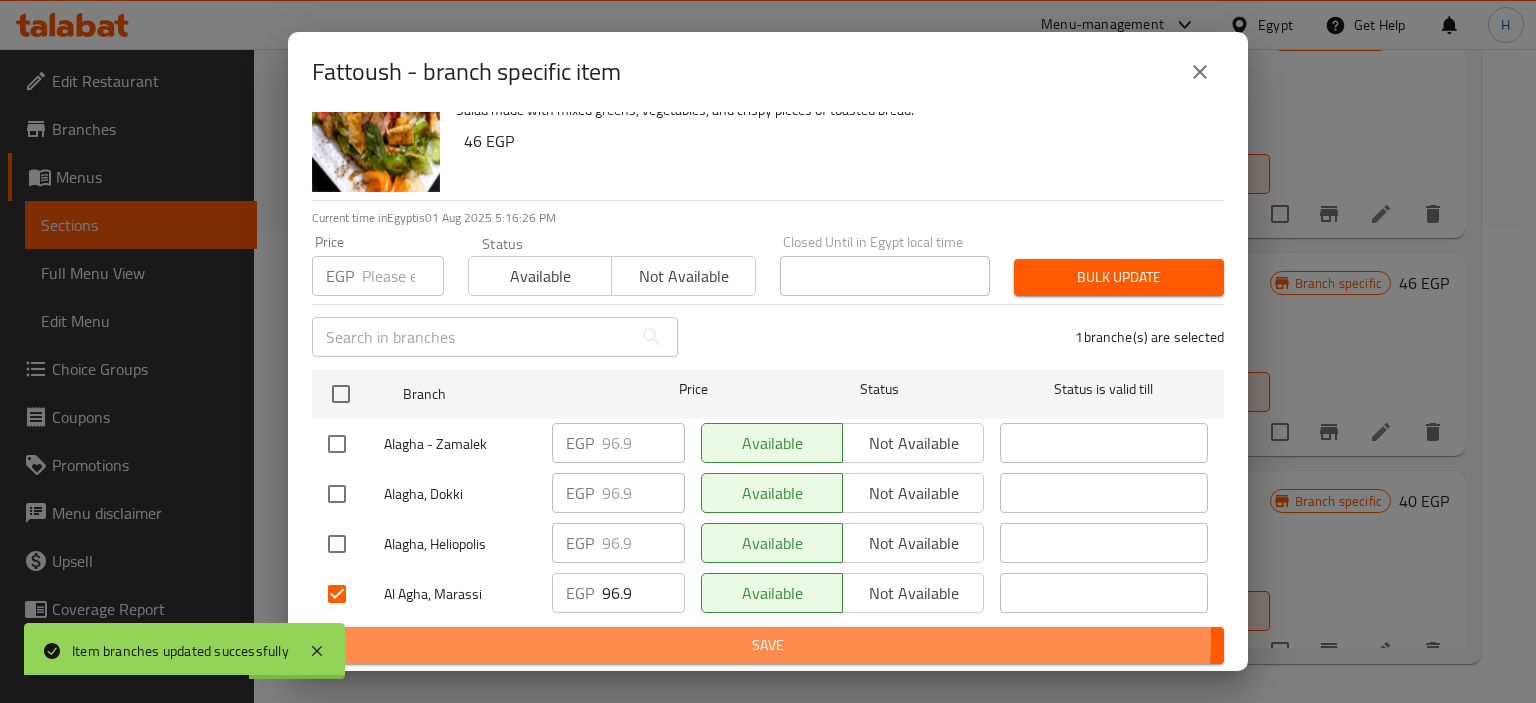click on "Save" at bounding box center [768, 645] 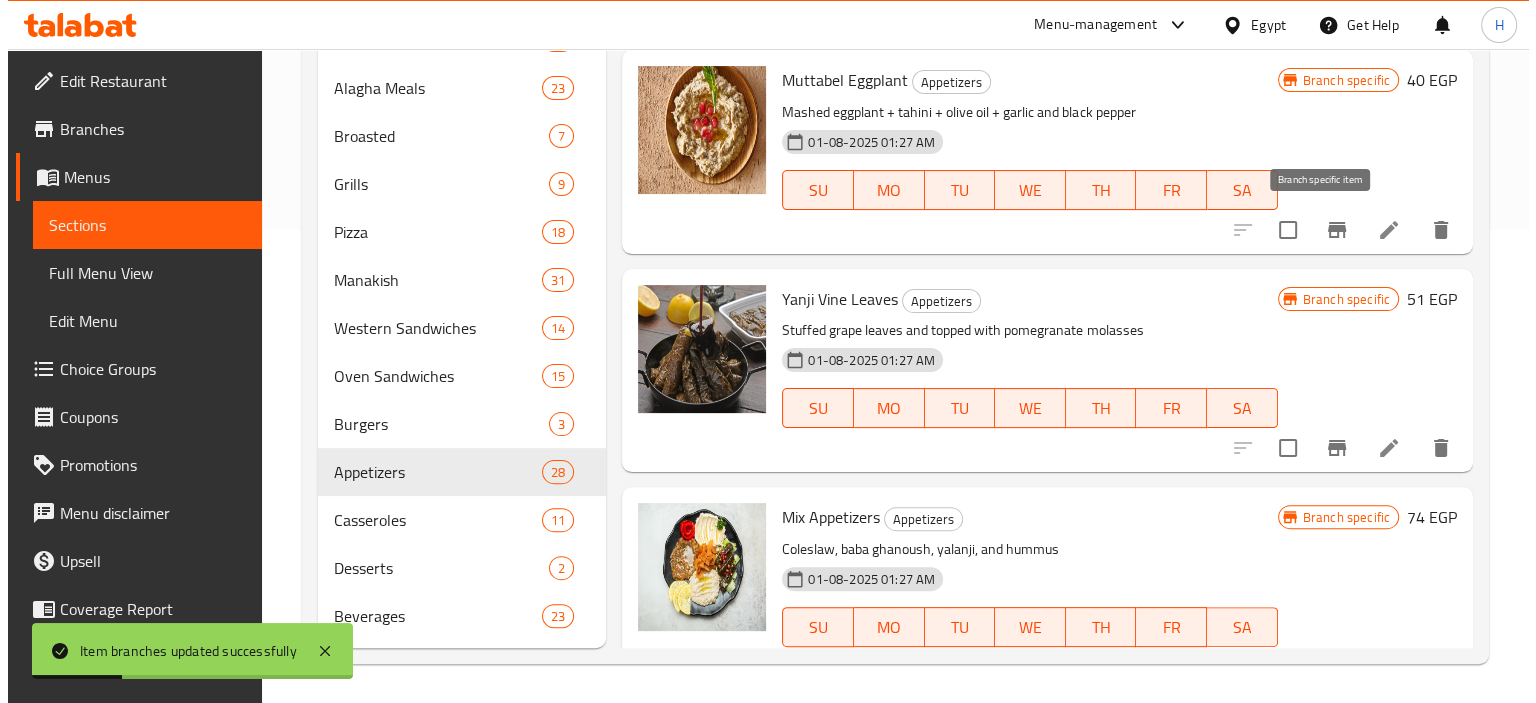 scroll, scrollTop: 2488, scrollLeft: 0, axis: vertical 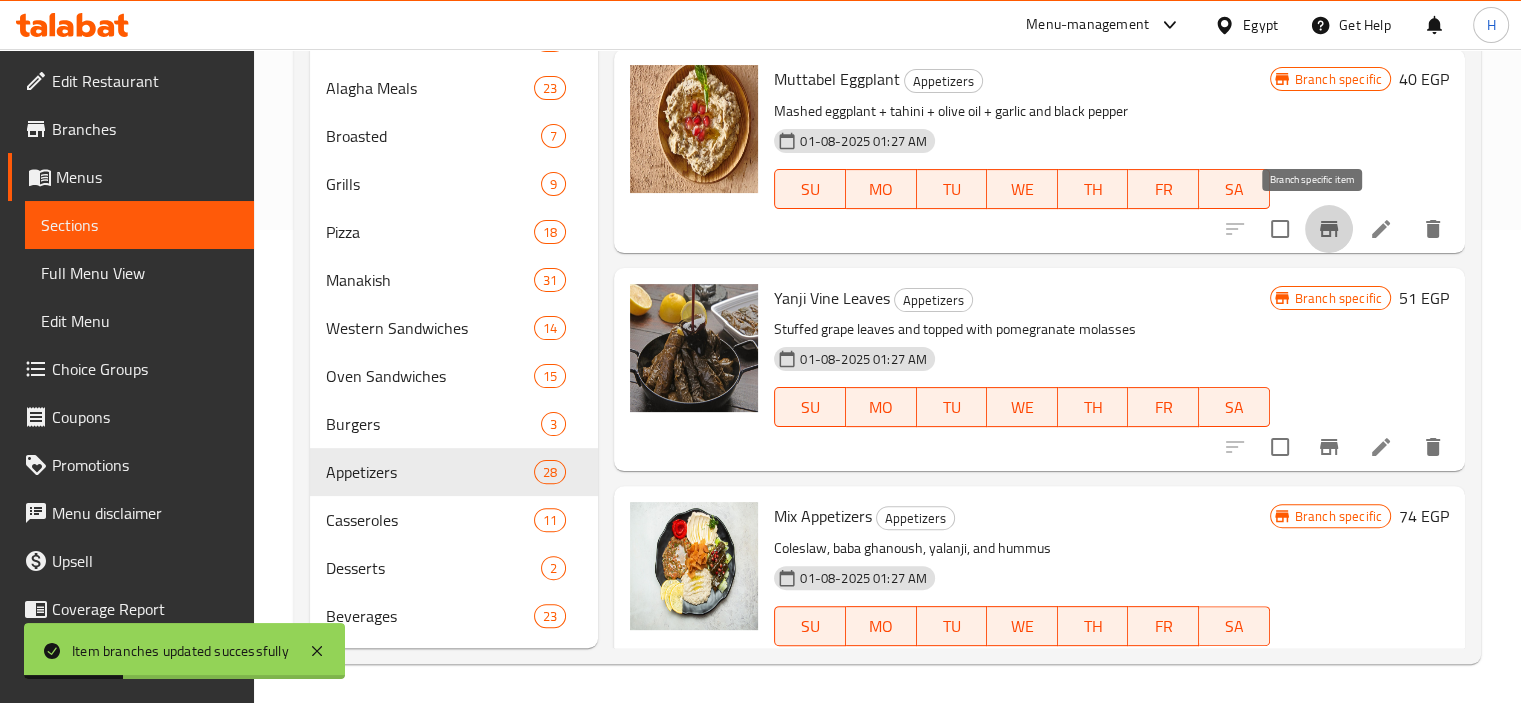 click 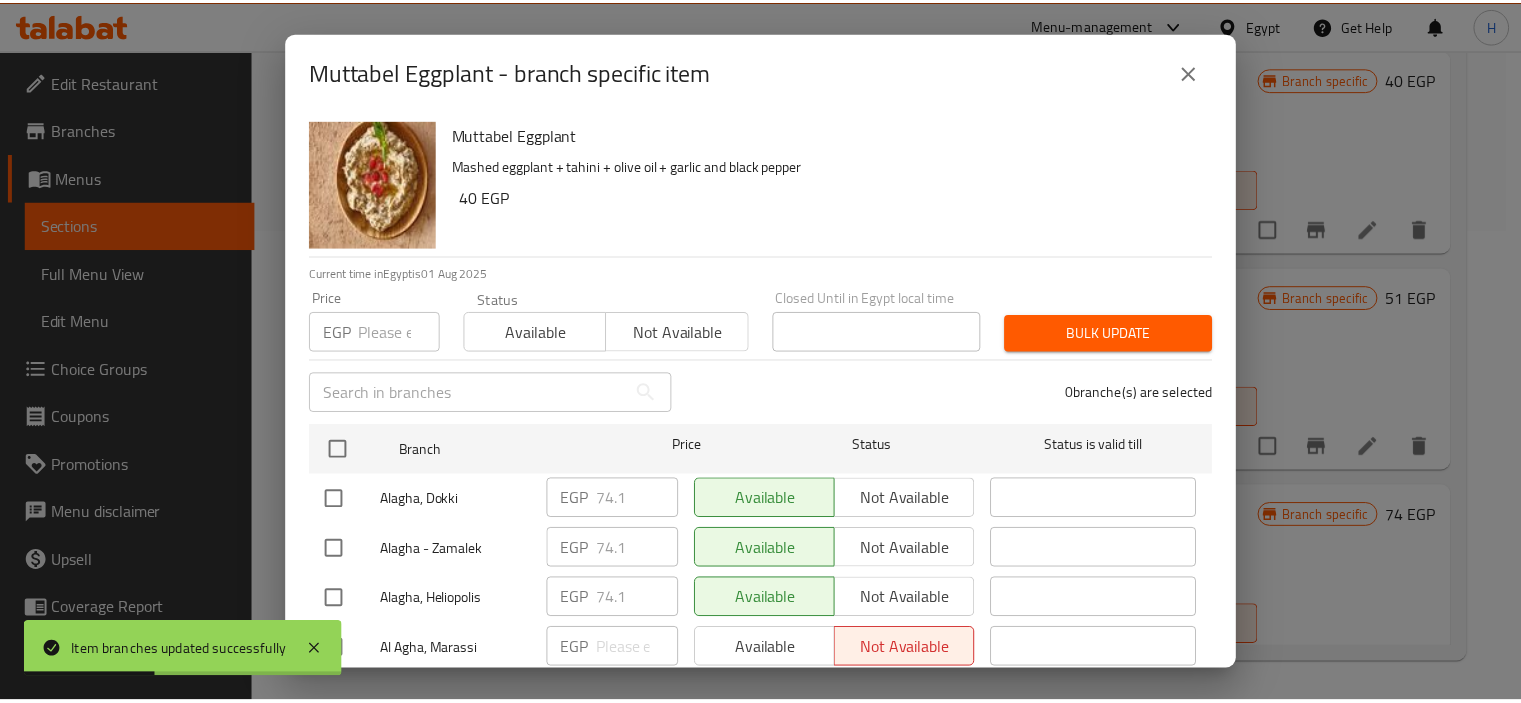 scroll, scrollTop: 56, scrollLeft: 0, axis: vertical 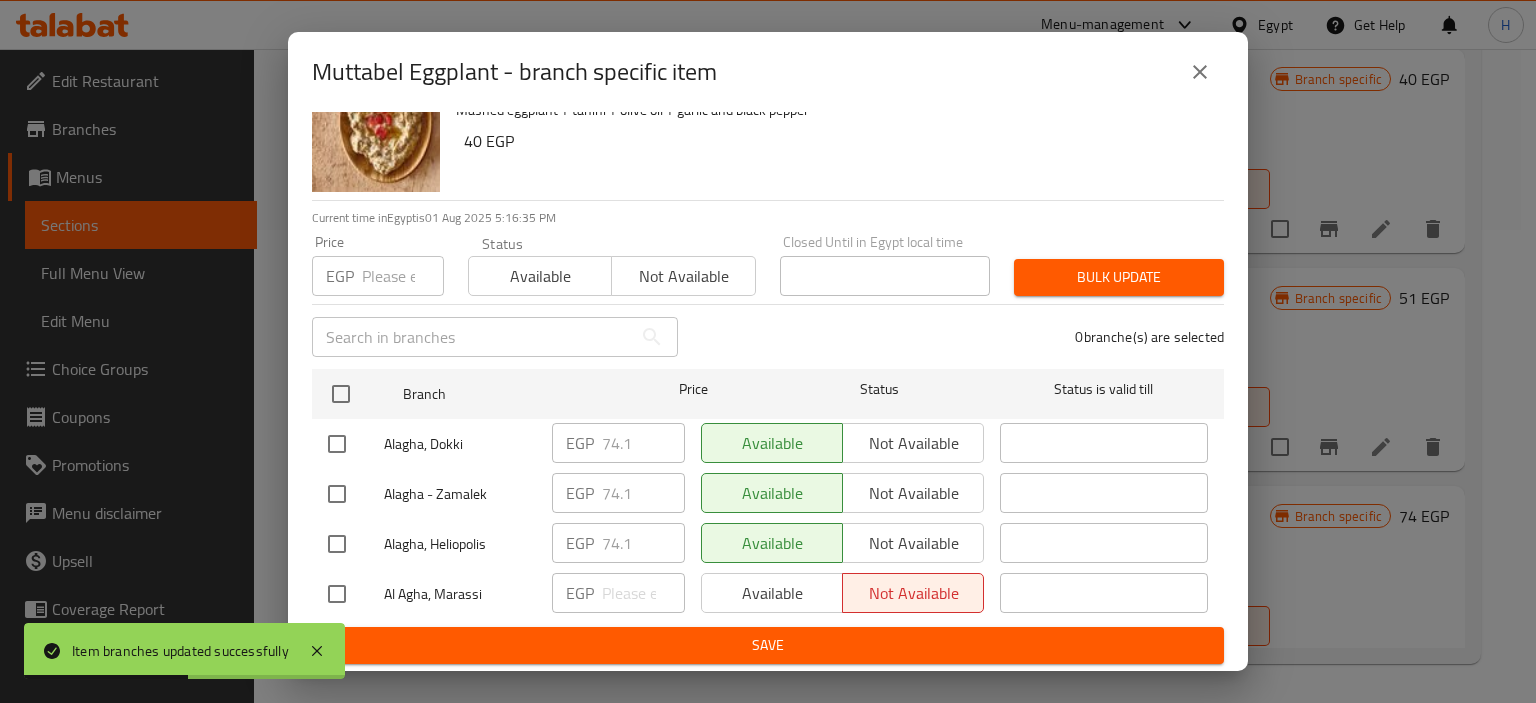 click at bounding box center (337, 594) 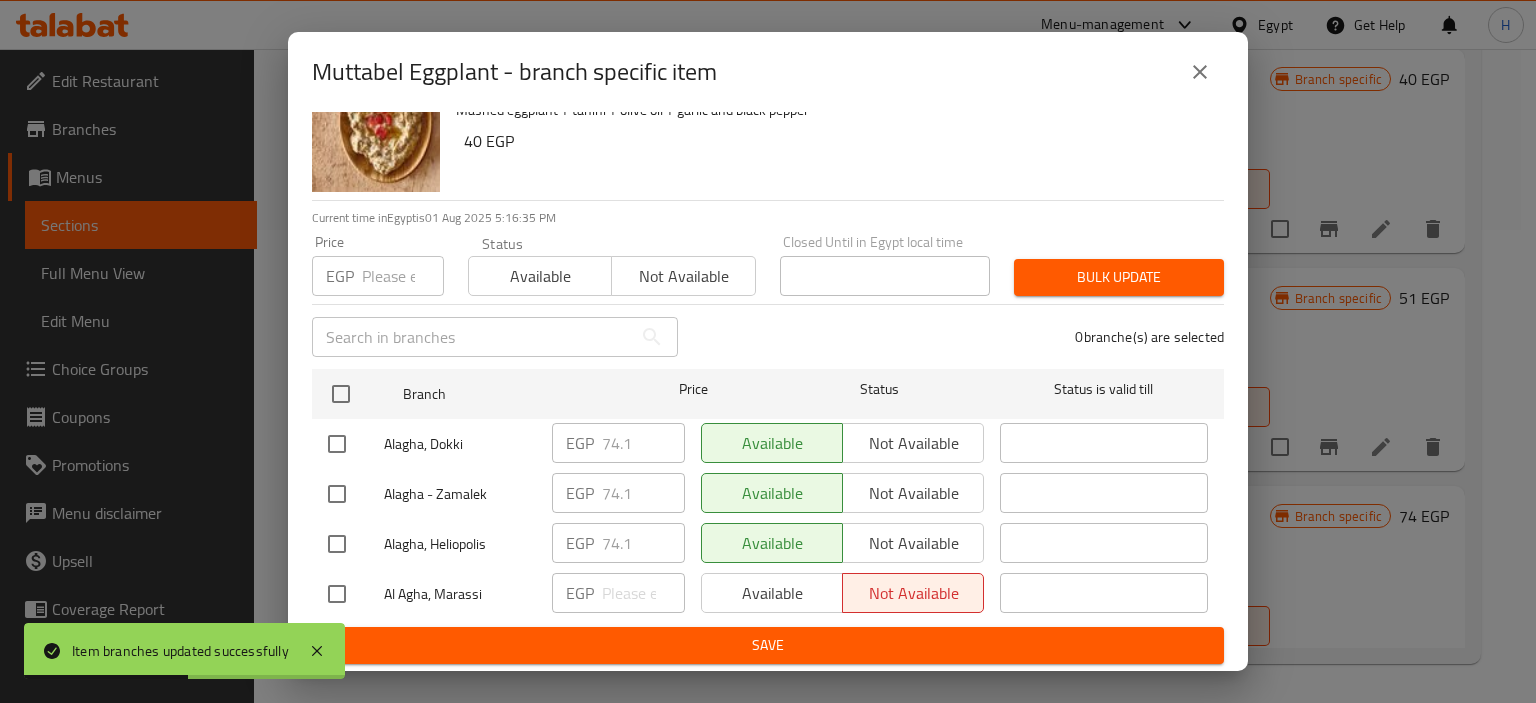 checkbox on "true" 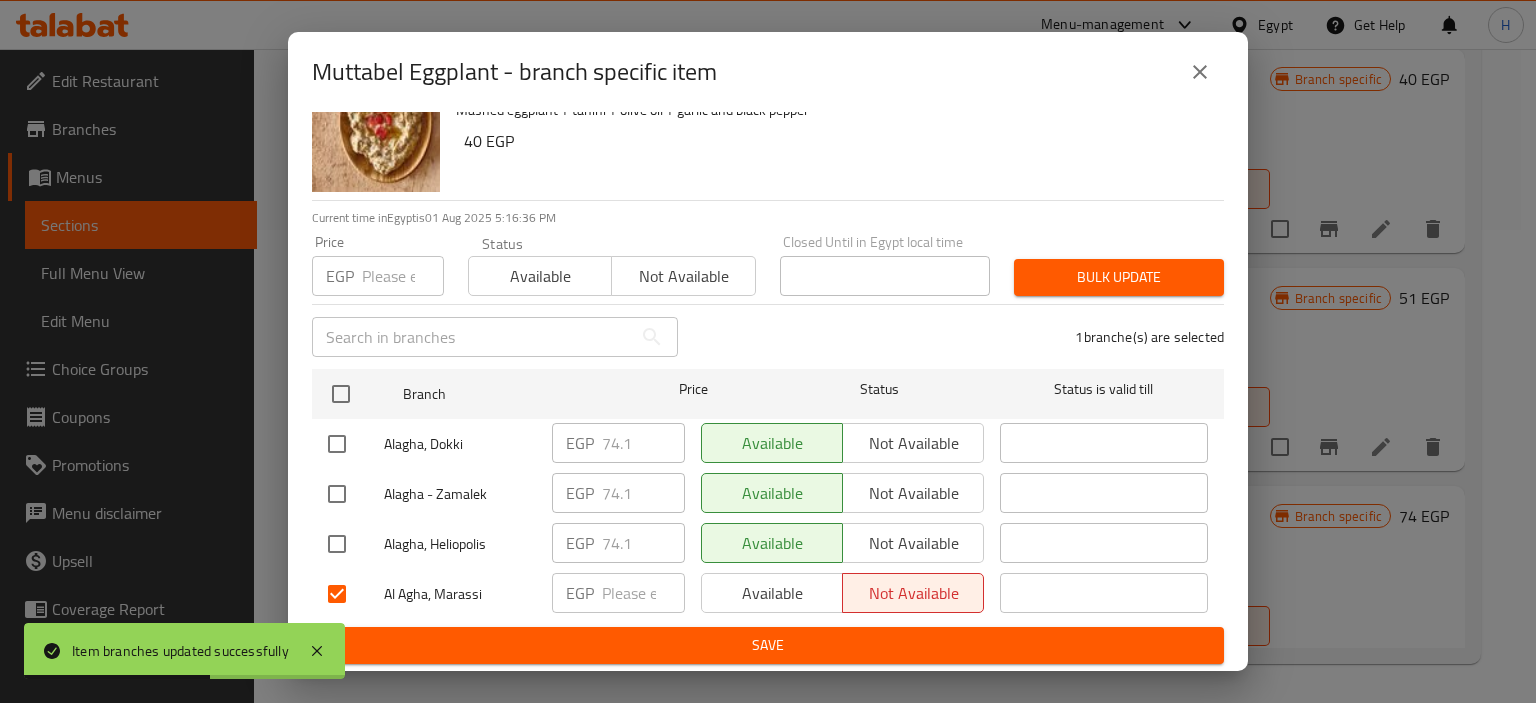 click on "EGP" at bounding box center (580, 593) 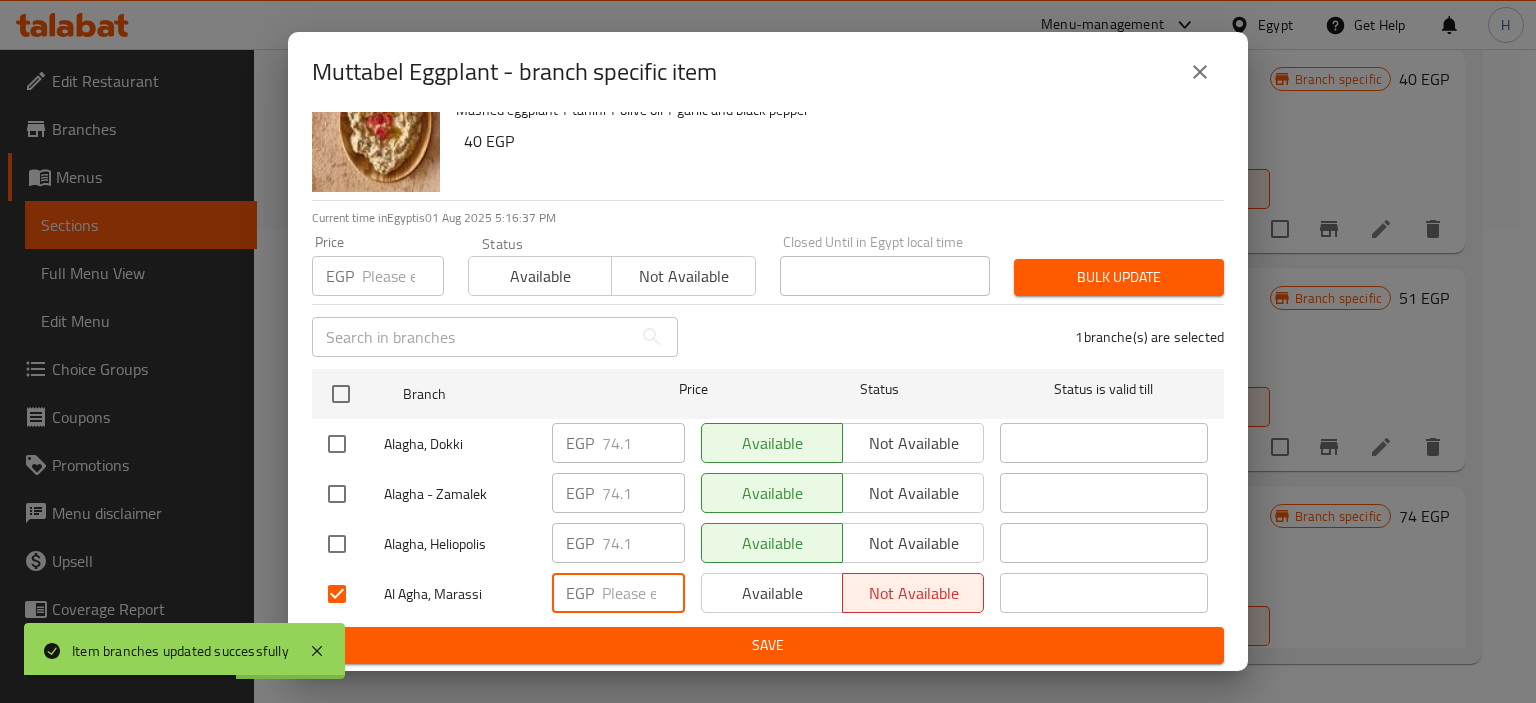 paste on "108.3" 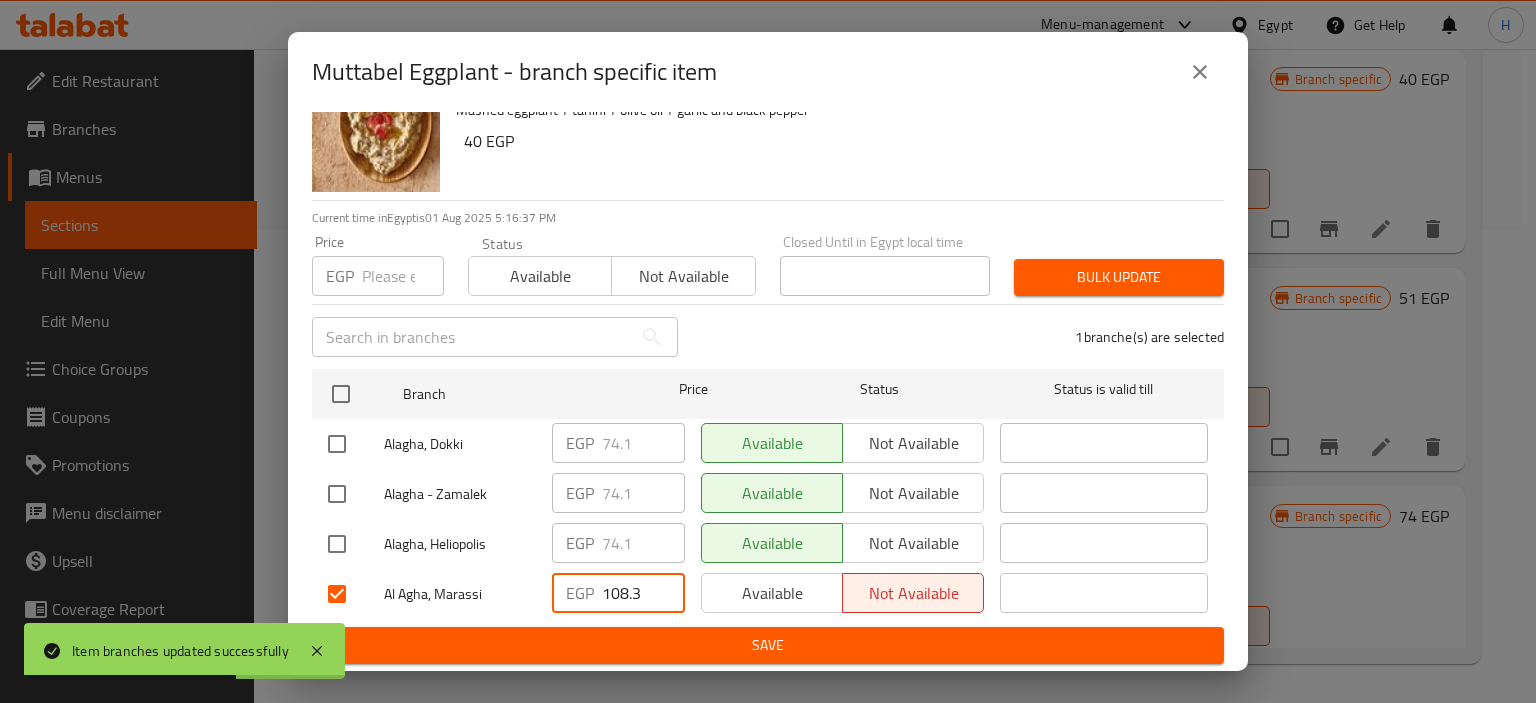 click on "108.3" at bounding box center (643, 593) 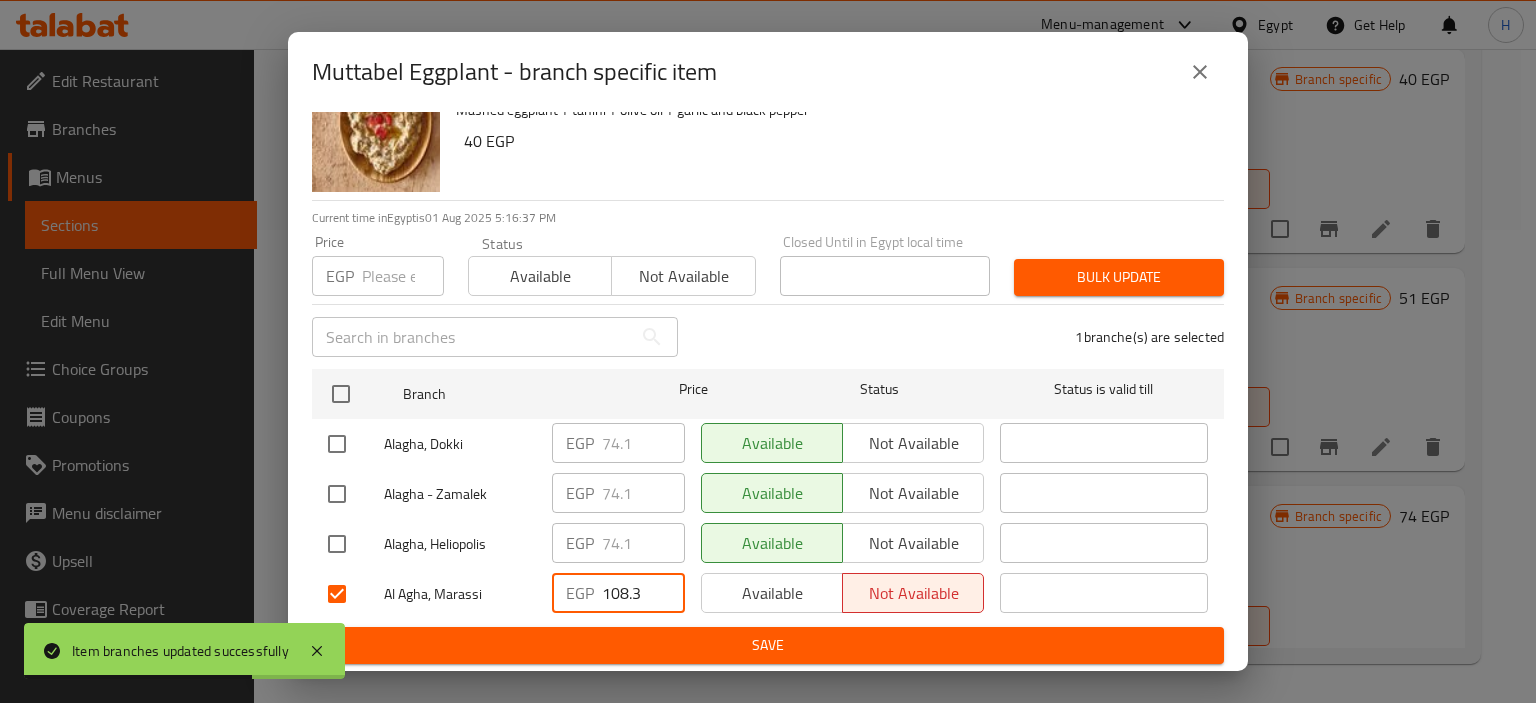 type on "108.3" 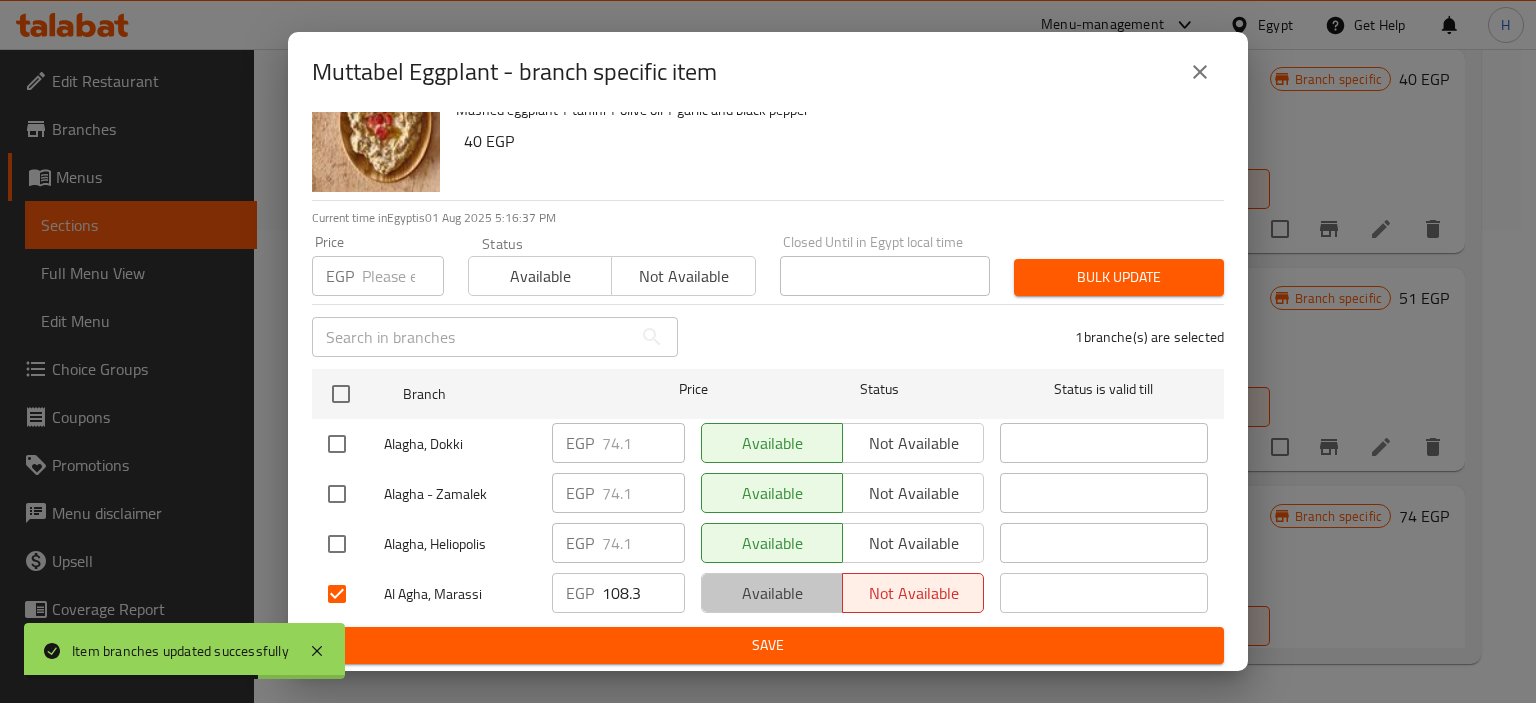 click on "Available" at bounding box center [772, 593] 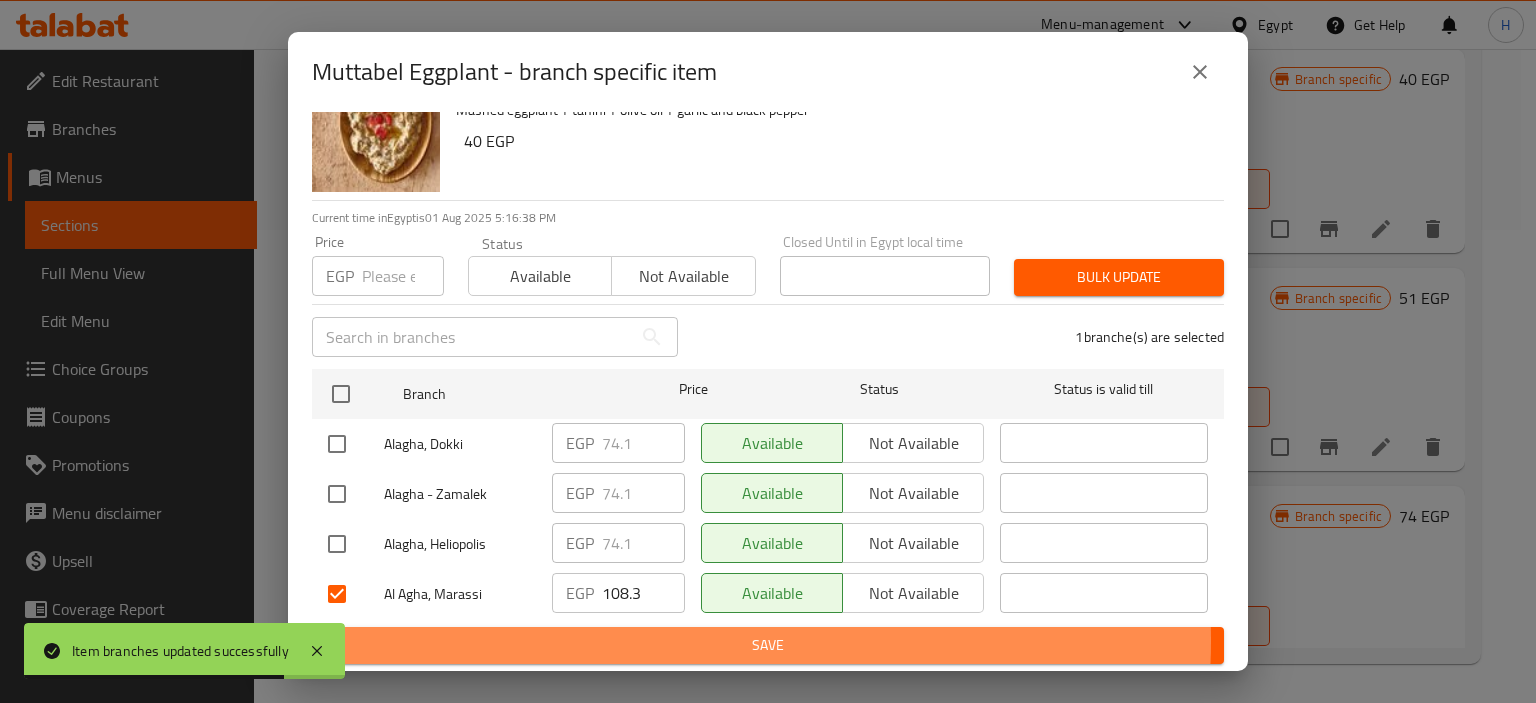click on "Save" at bounding box center [768, 645] 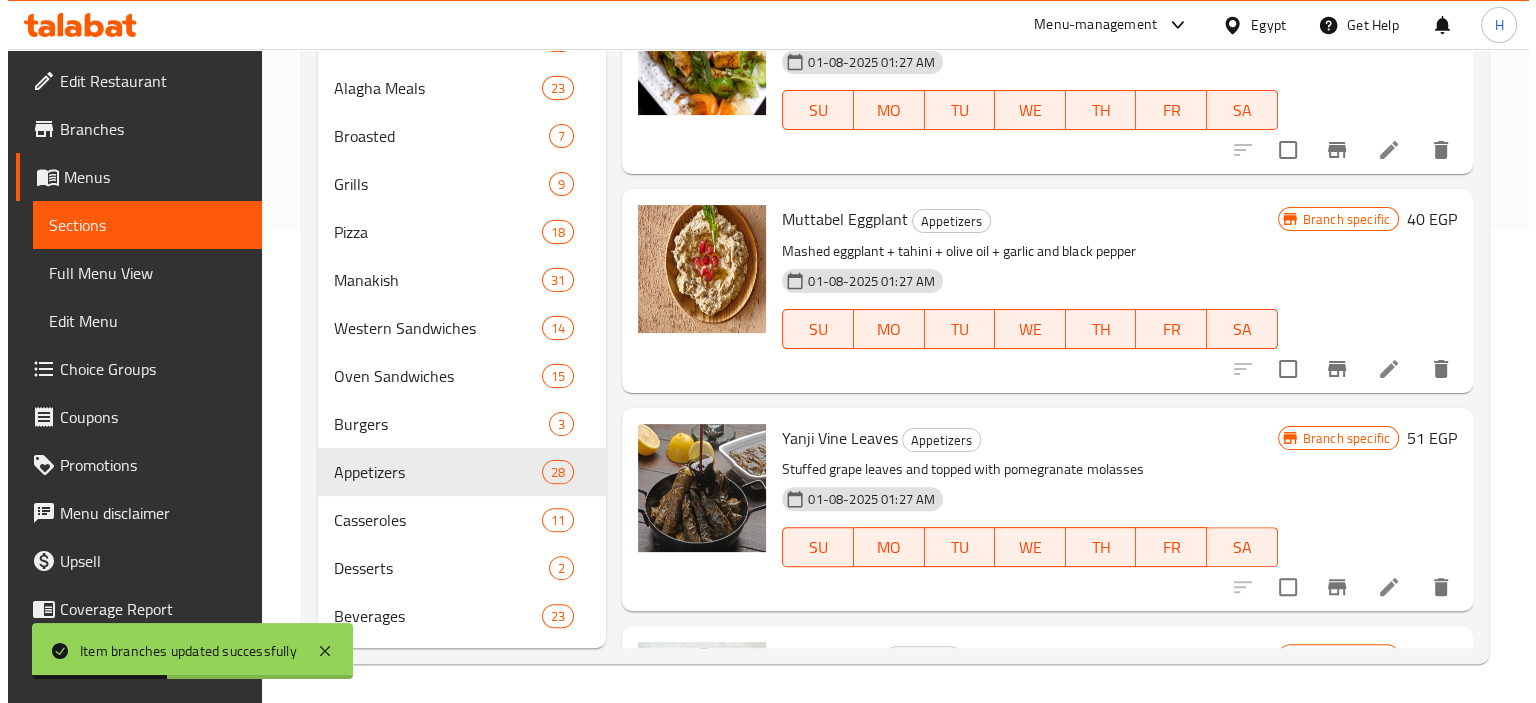 scroll, scrollTop: 2348, scrollLeft: 0, axis: vertical 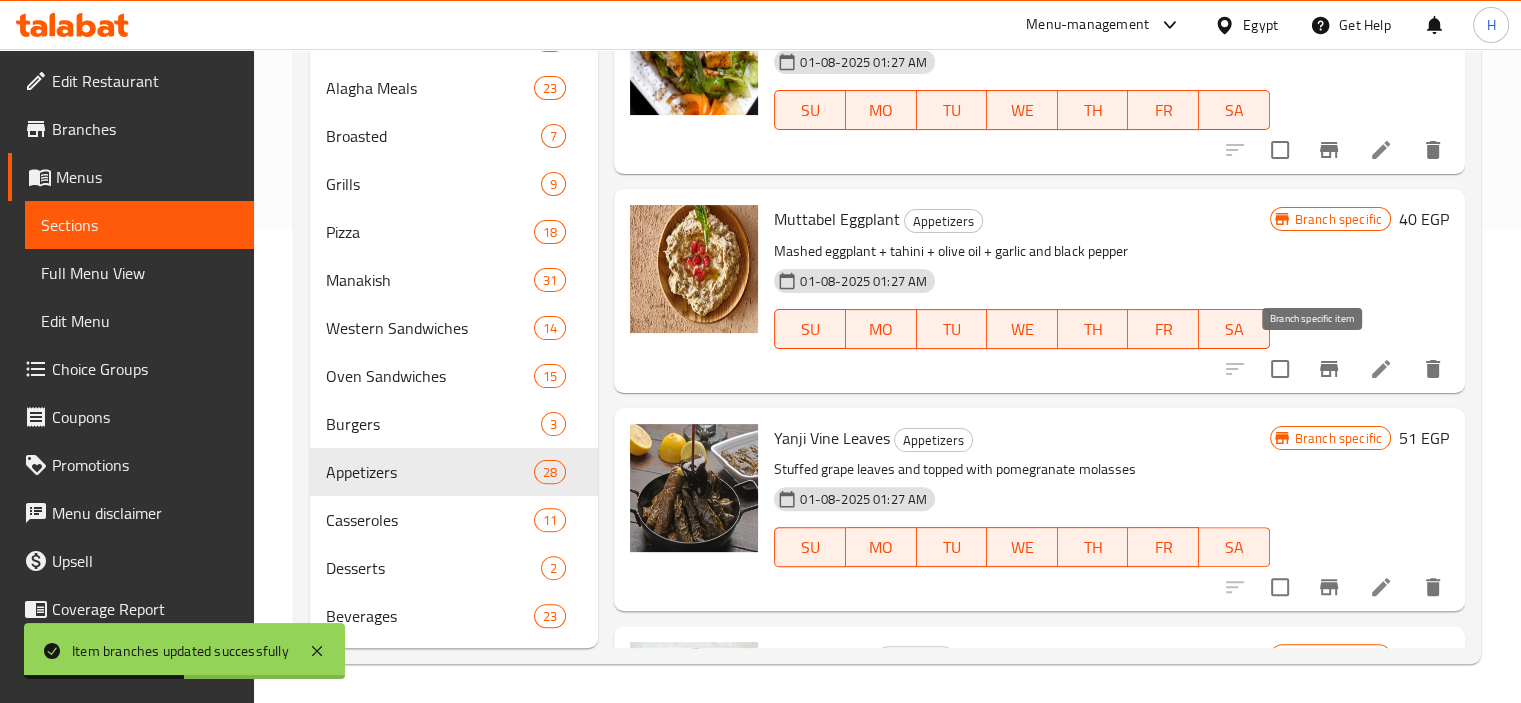 click 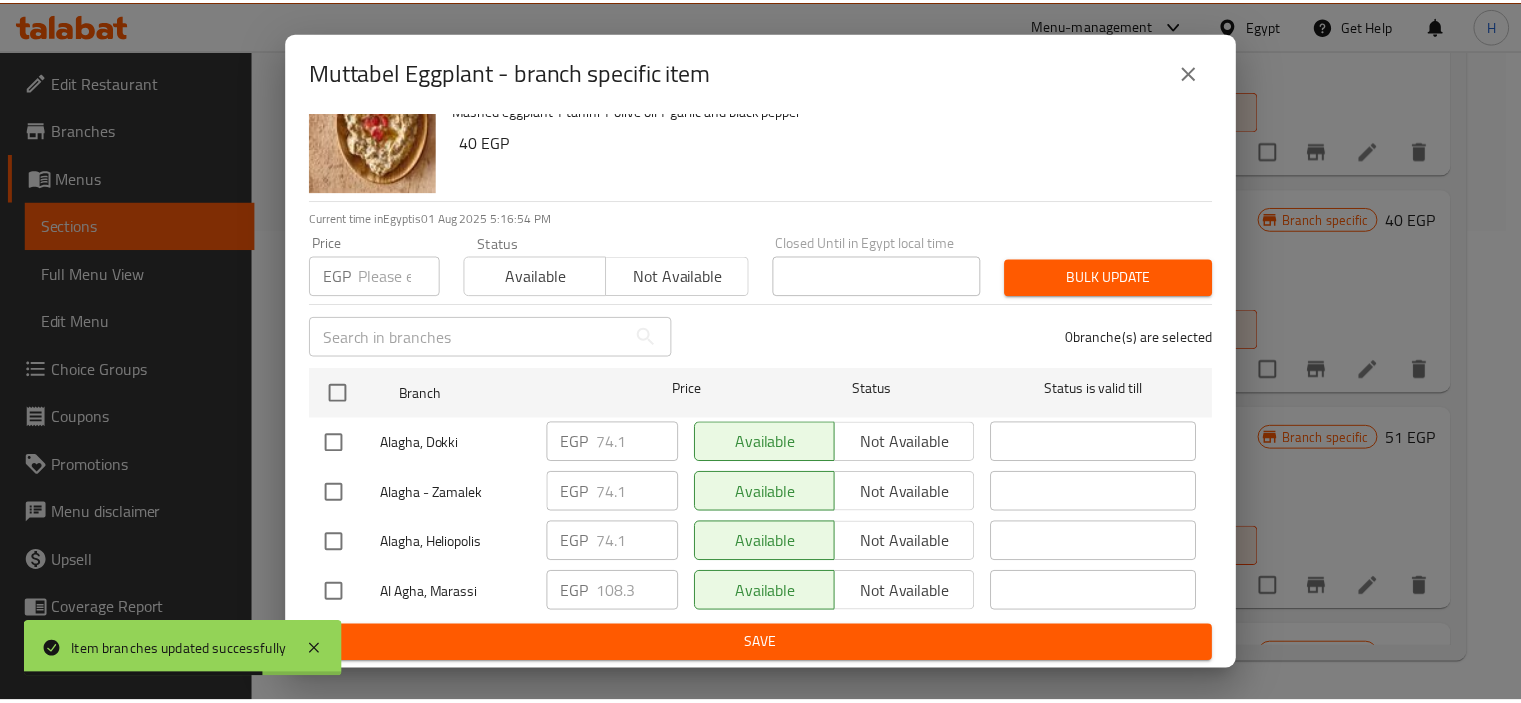 scroll, scrollTop: 0, scrollLeft: 0, axis: both 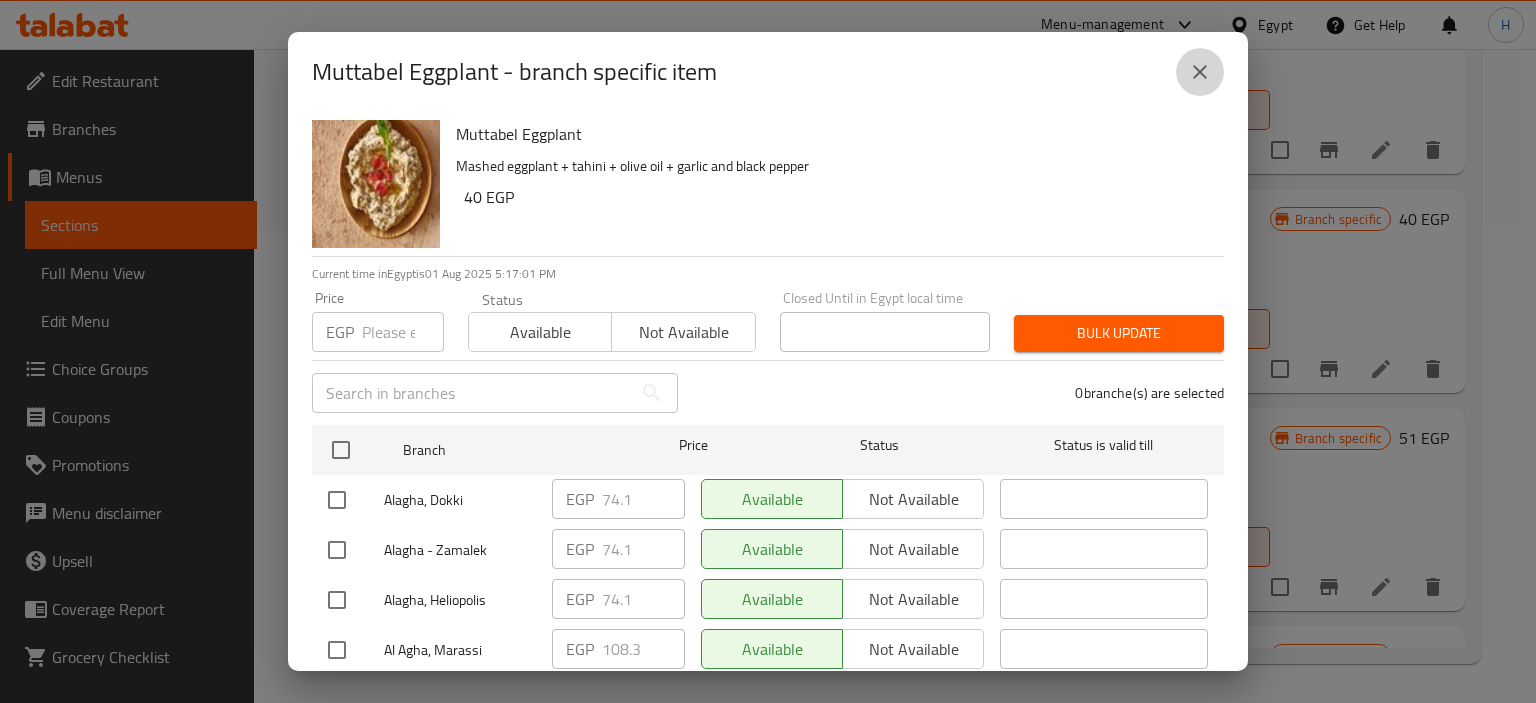 click 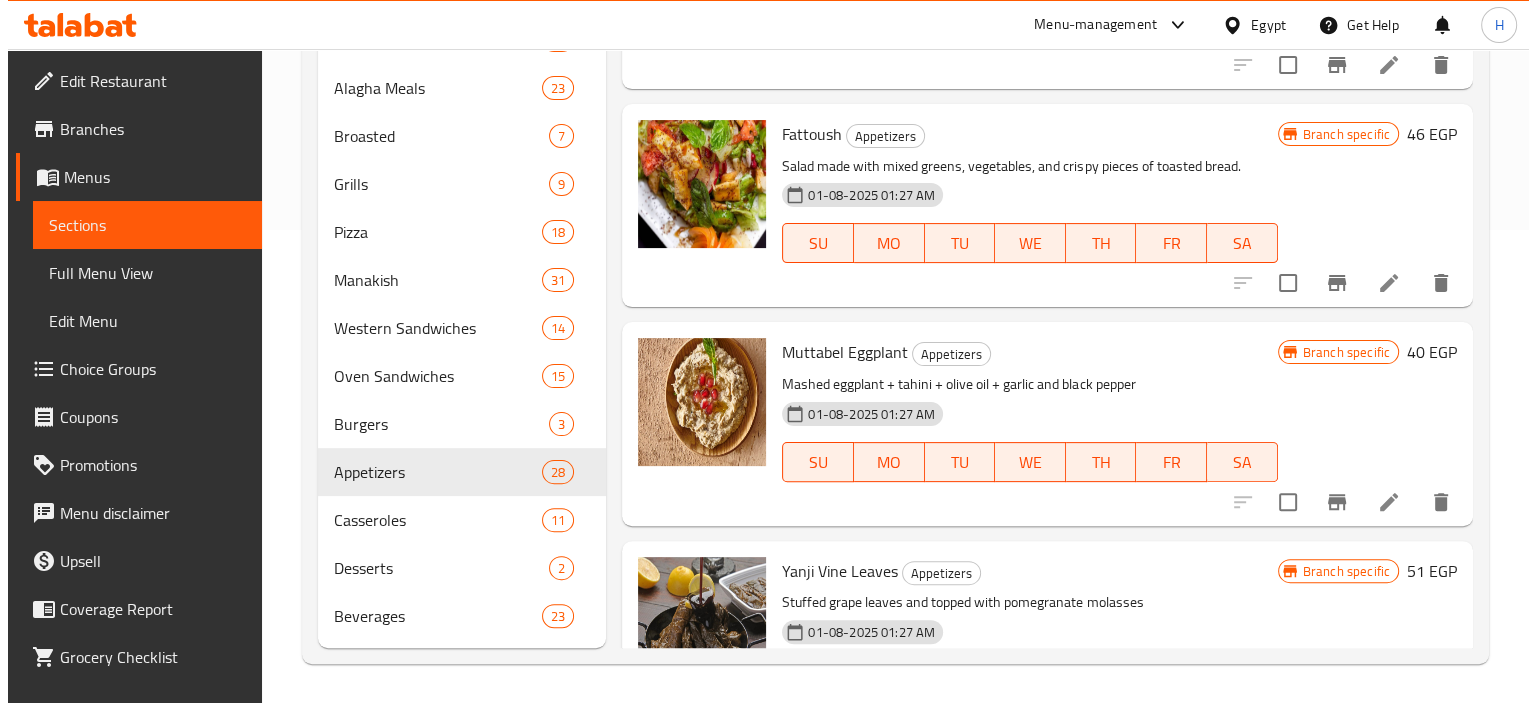 scroll, scrollTop: 2191, scrollLeft: 0, axis: vertical 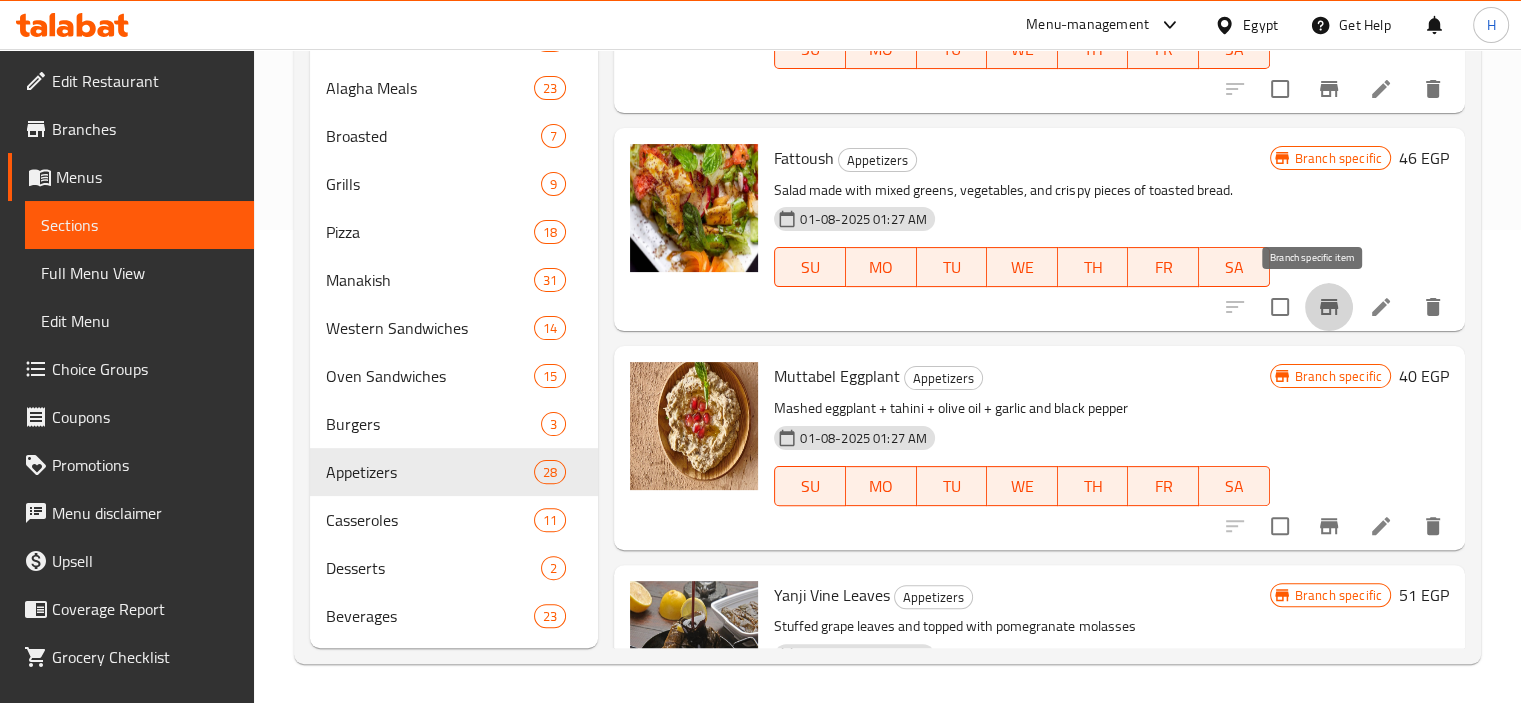 click at bounding box center (1329, 307) 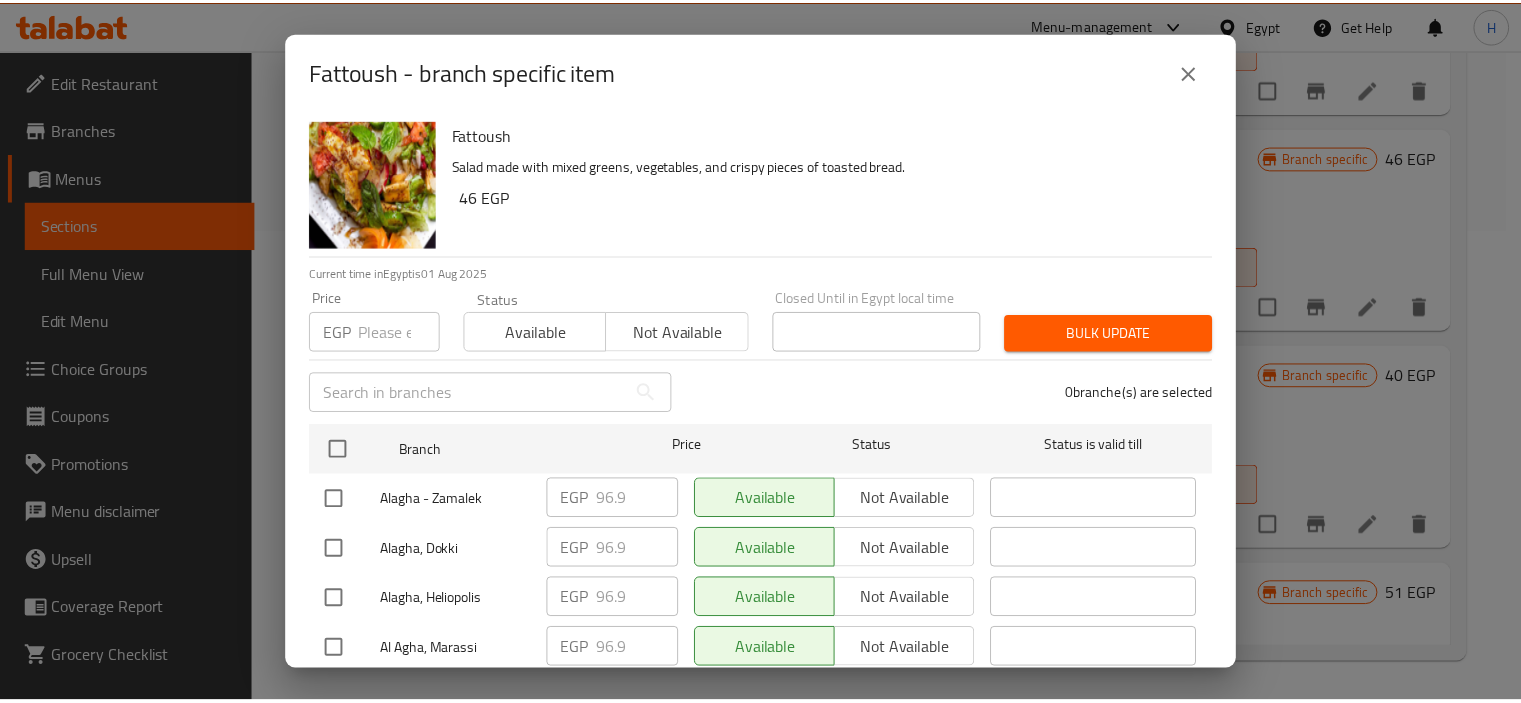 scroll, scrollTop: 56, scrollLeft: 0, axis: vertical 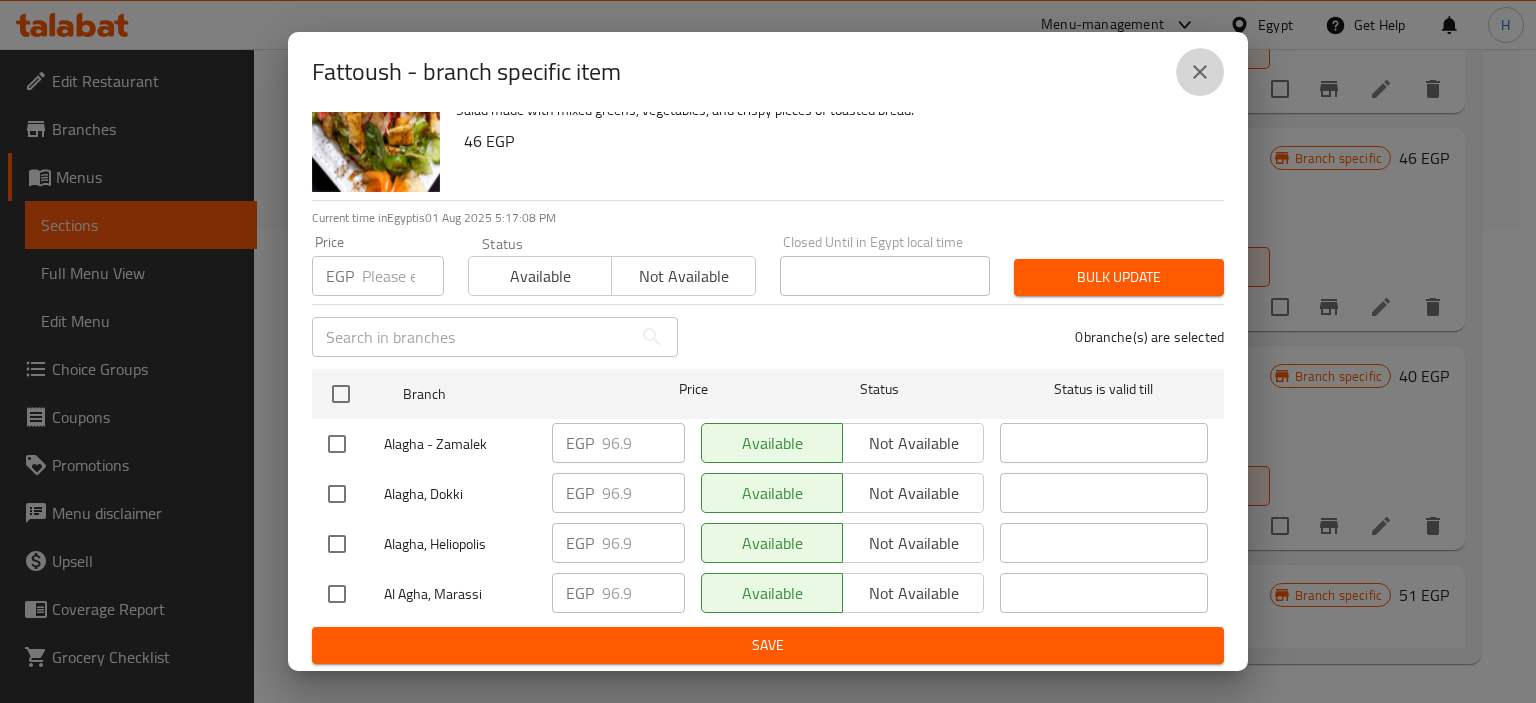 click 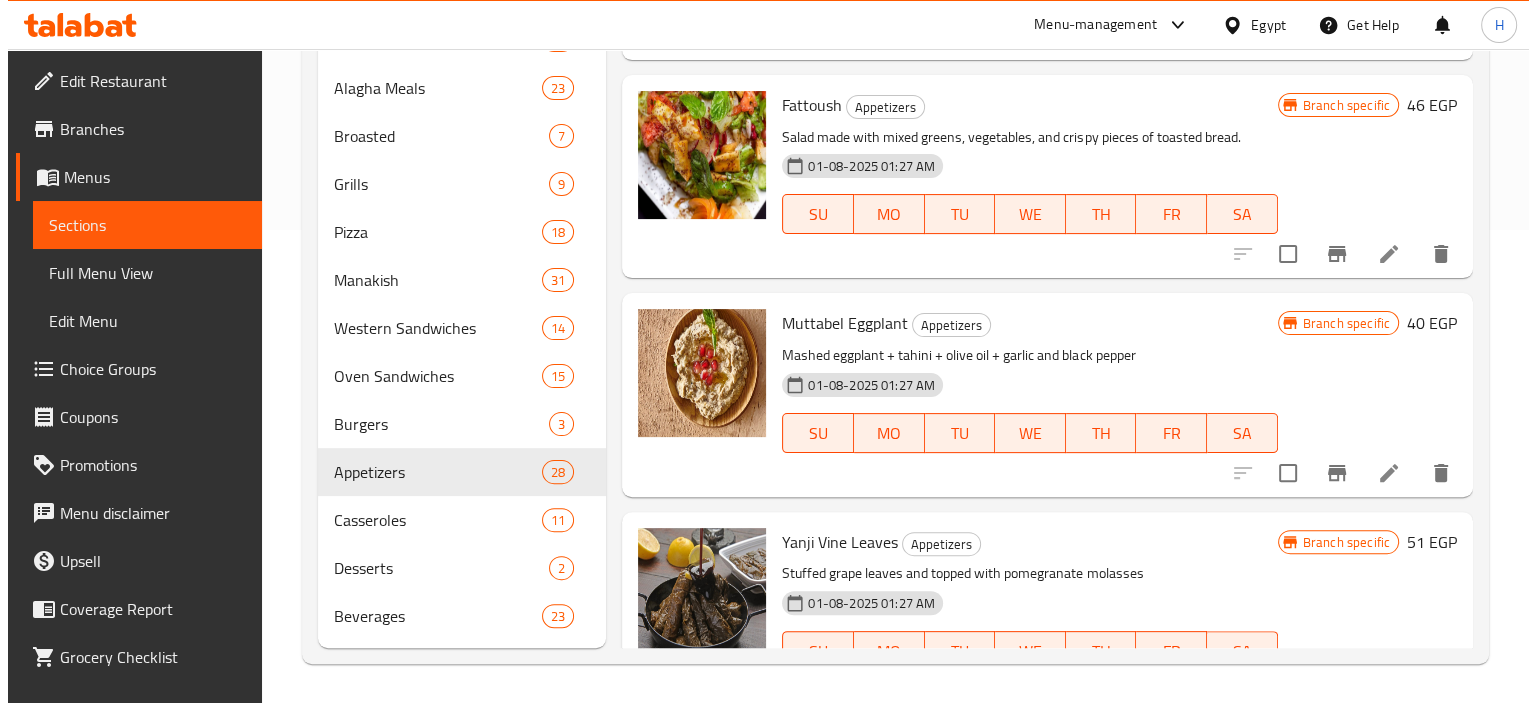 scroll, scrollTop: 2263, scrollLeft: 0, axis: vertical 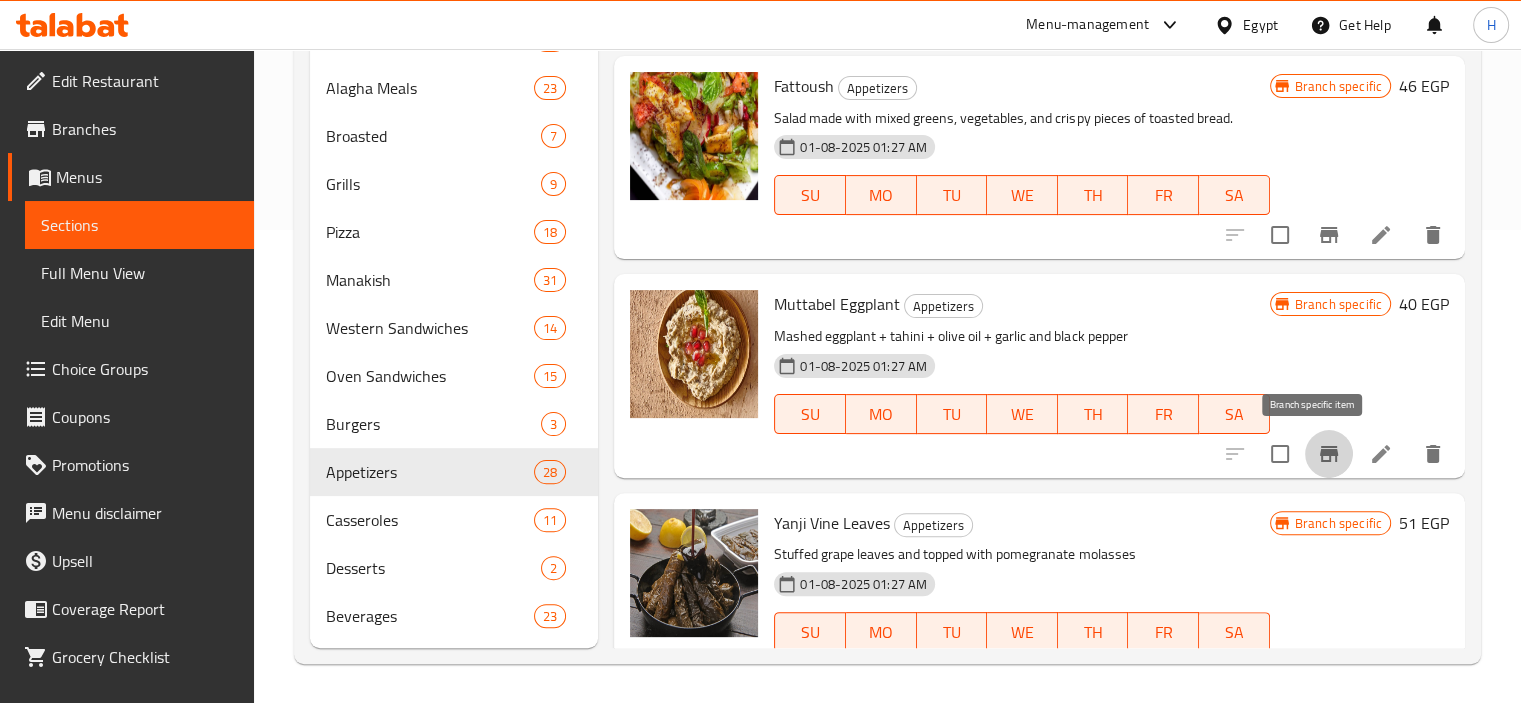 click 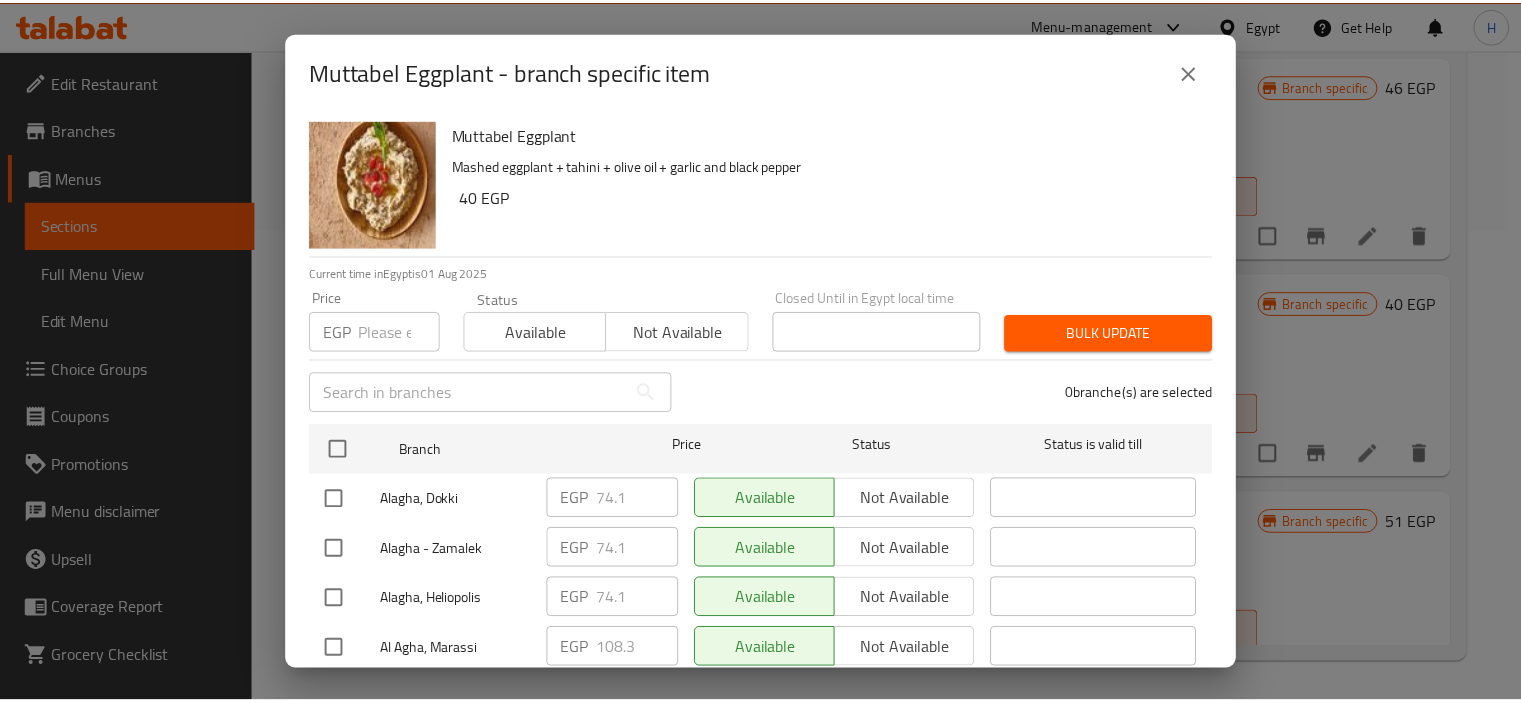 scroll, scrollTop: 56, scrollLeft: 0, axis: vertical 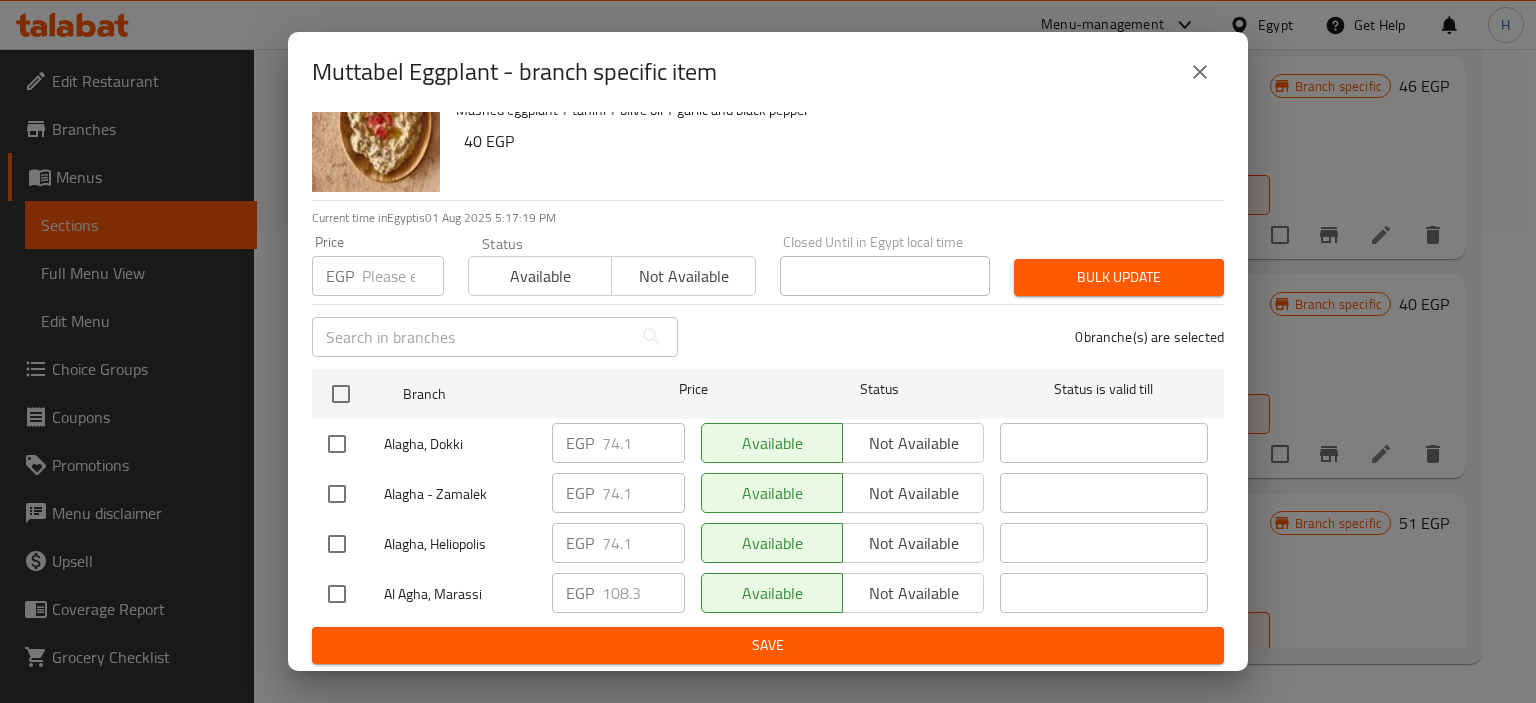 click at bounding box center (337, 594) 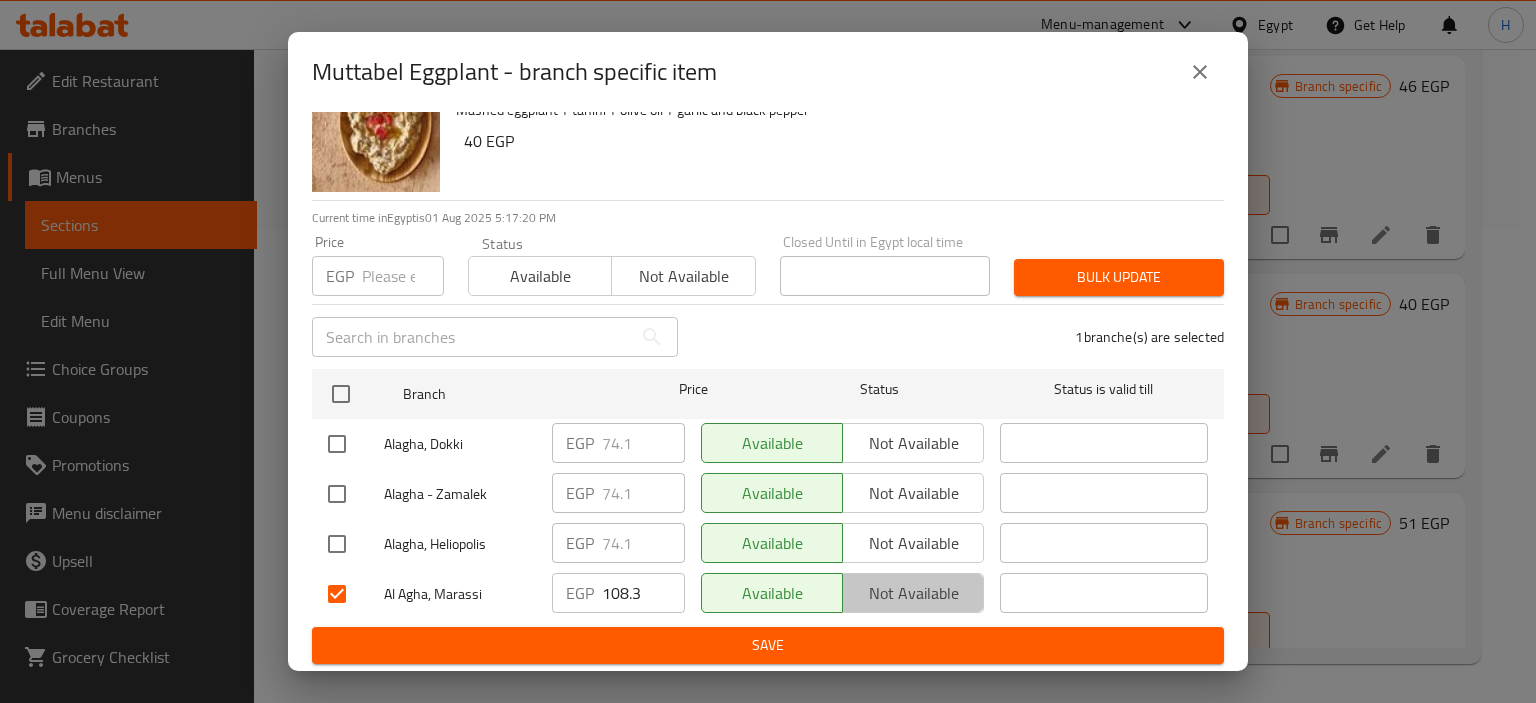 click on "Not available" at bounding box center [913, 593] 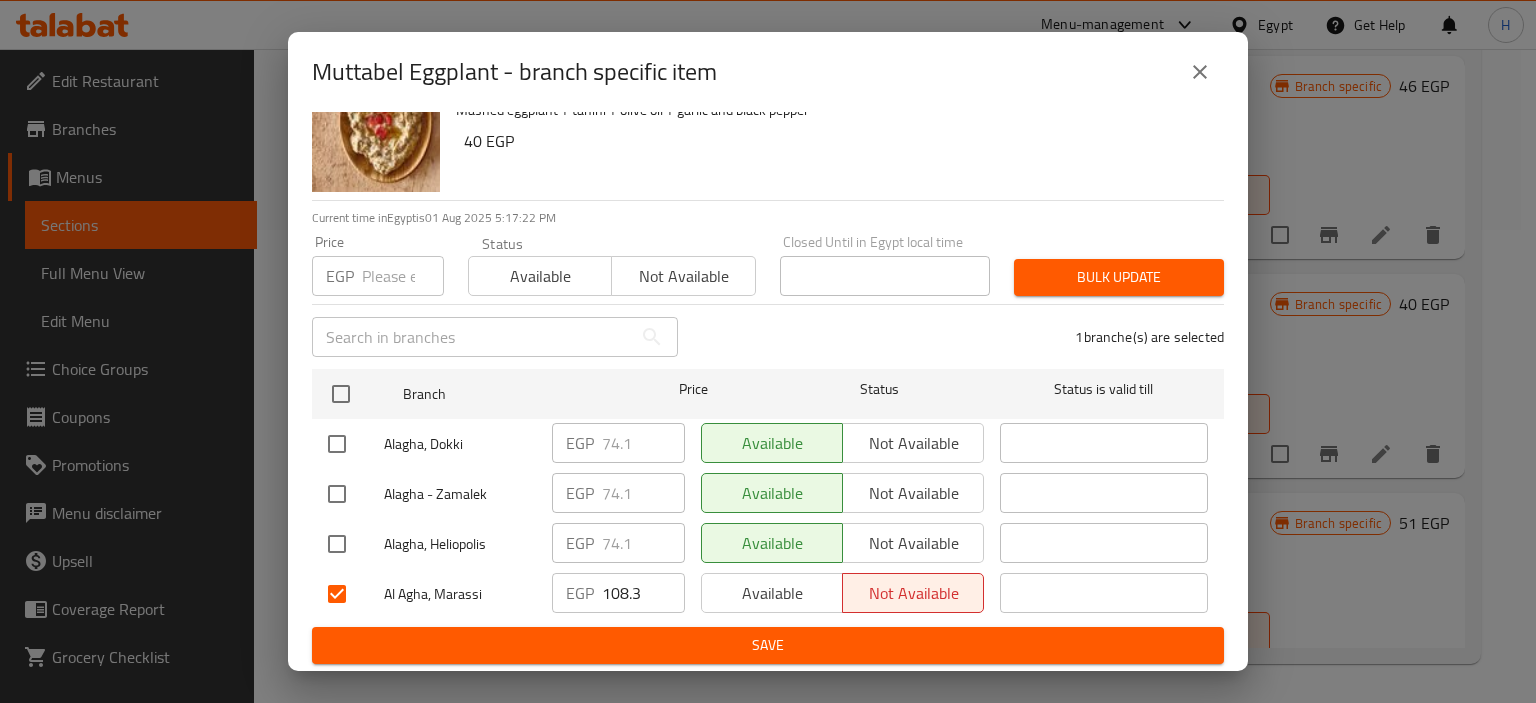 click on "108.3" at bounding box center [643, 593] 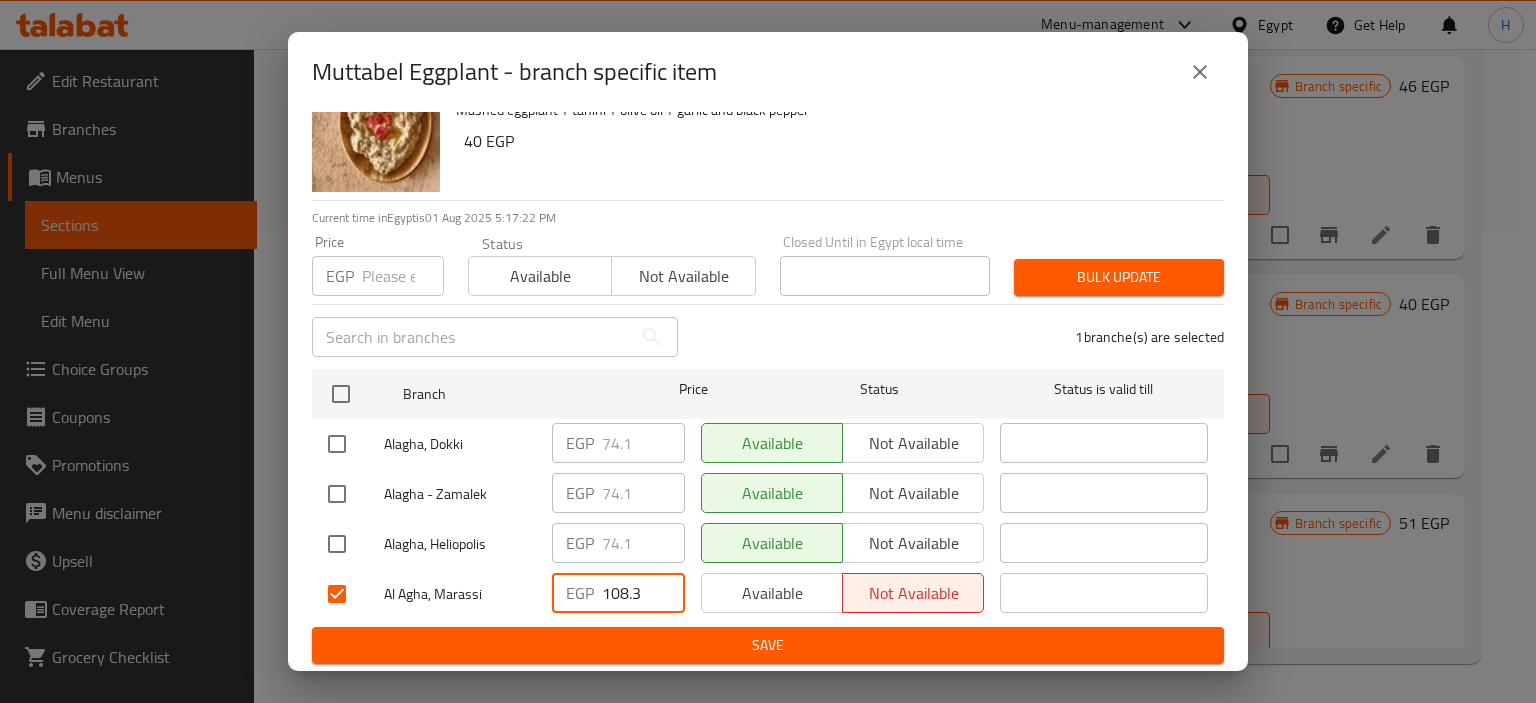click on "108.3" at bounding box center [643, 593] 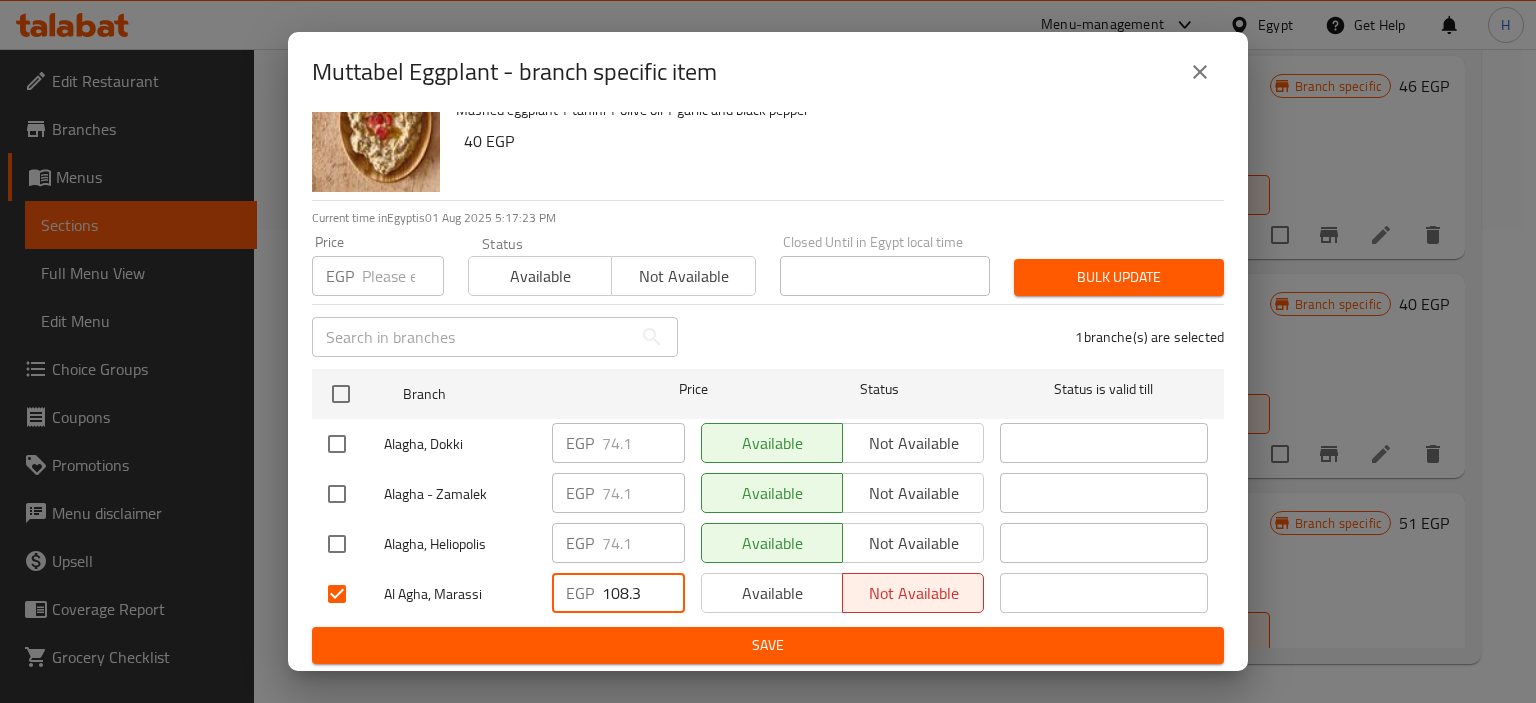 click on "108.3" at bounding box center (643, 593) 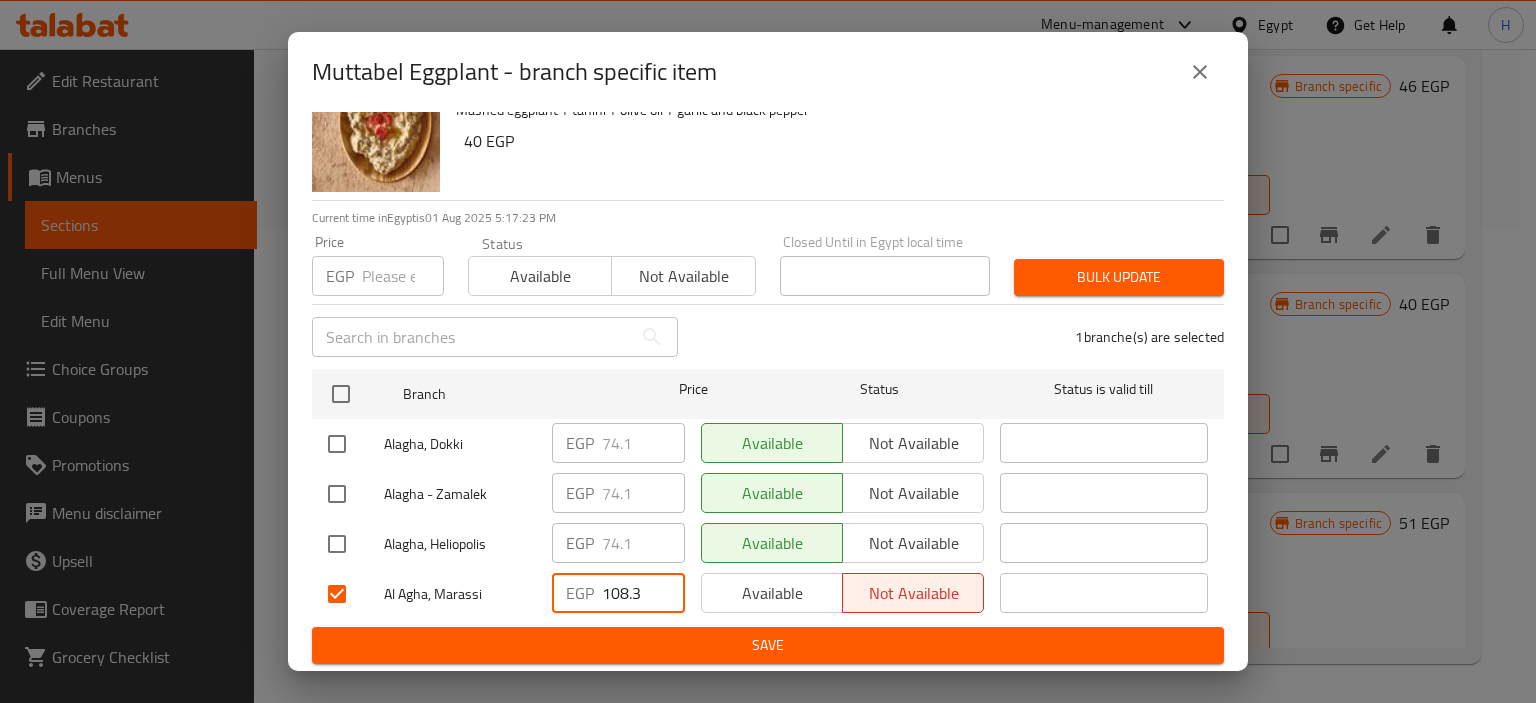 click on "108.3" at bounding box center [643, 593] 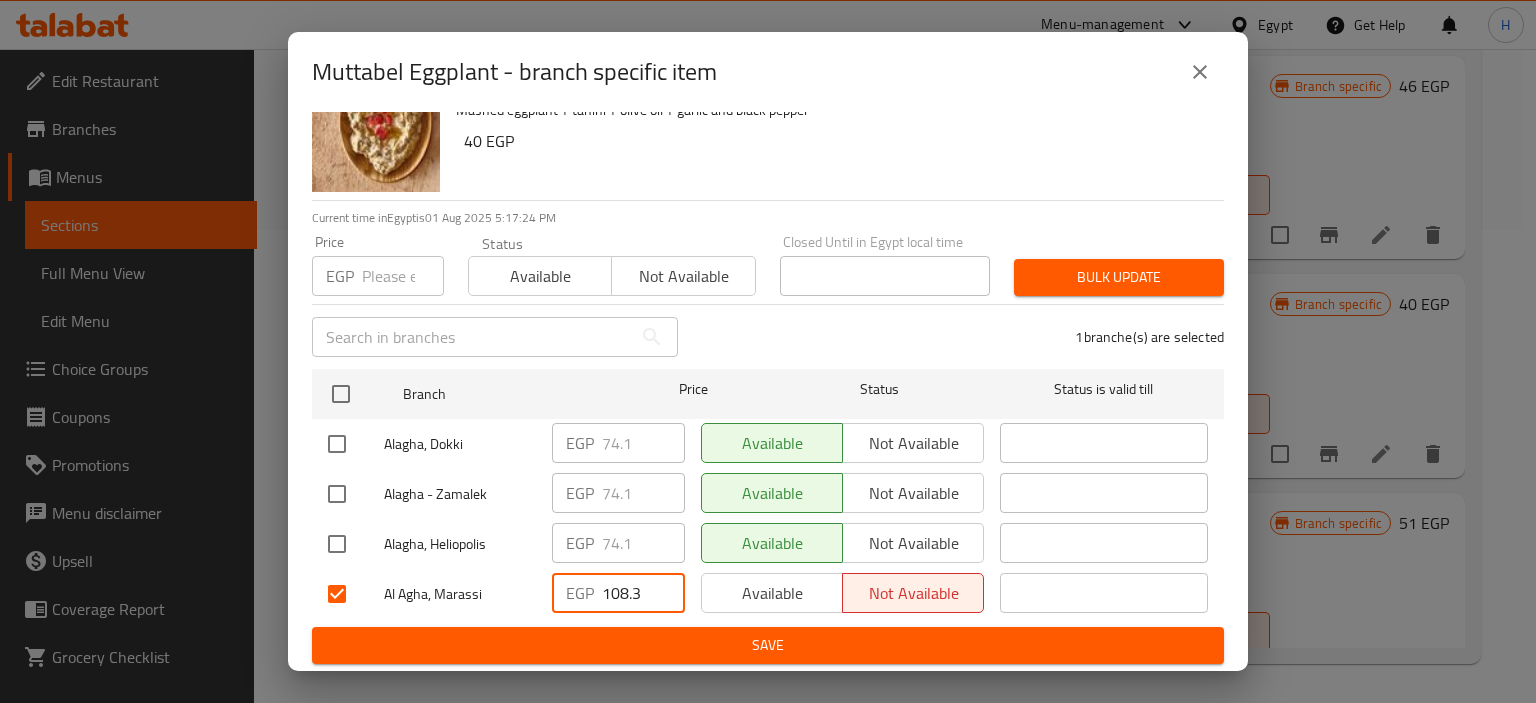 click on "108.3" at bounding box center [643, 593] 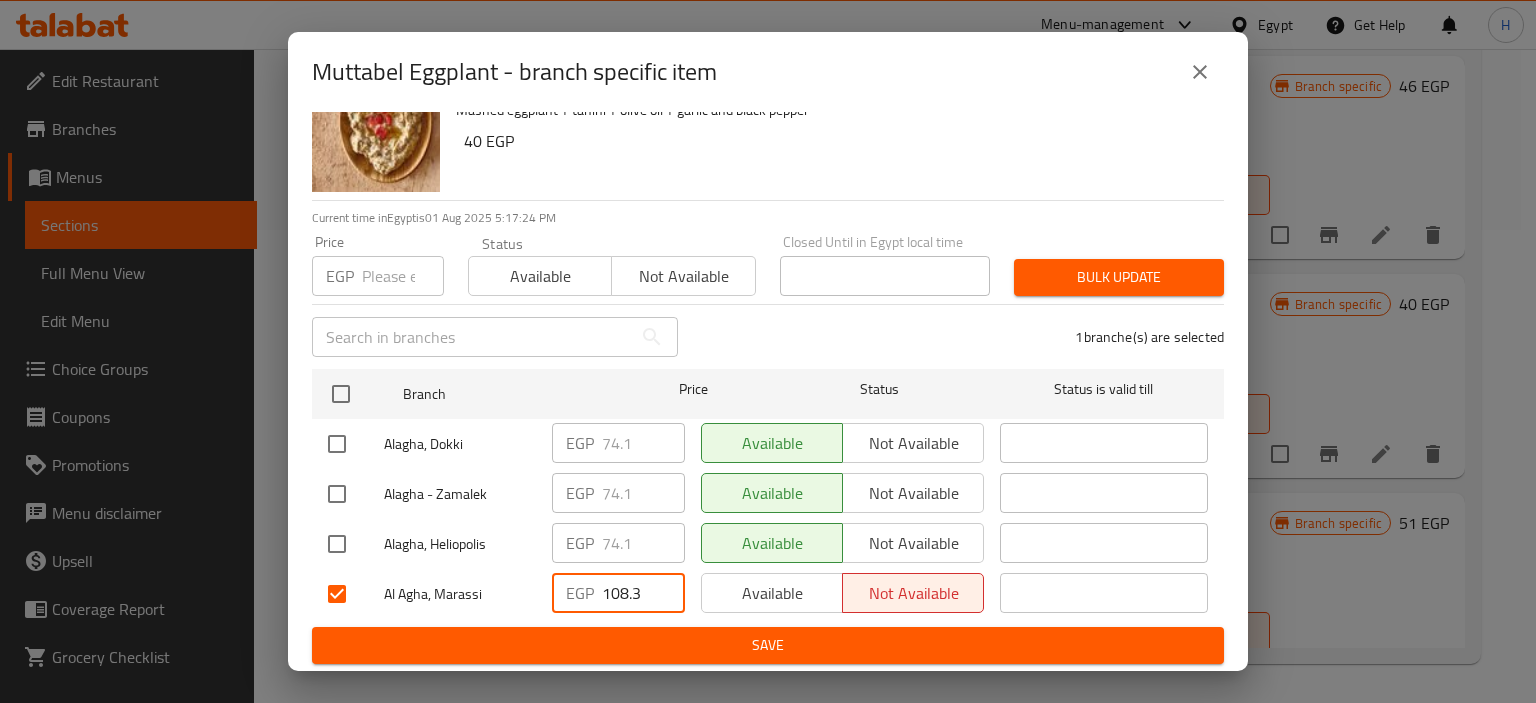 click on "108.3" at bounding box center [643, 593] 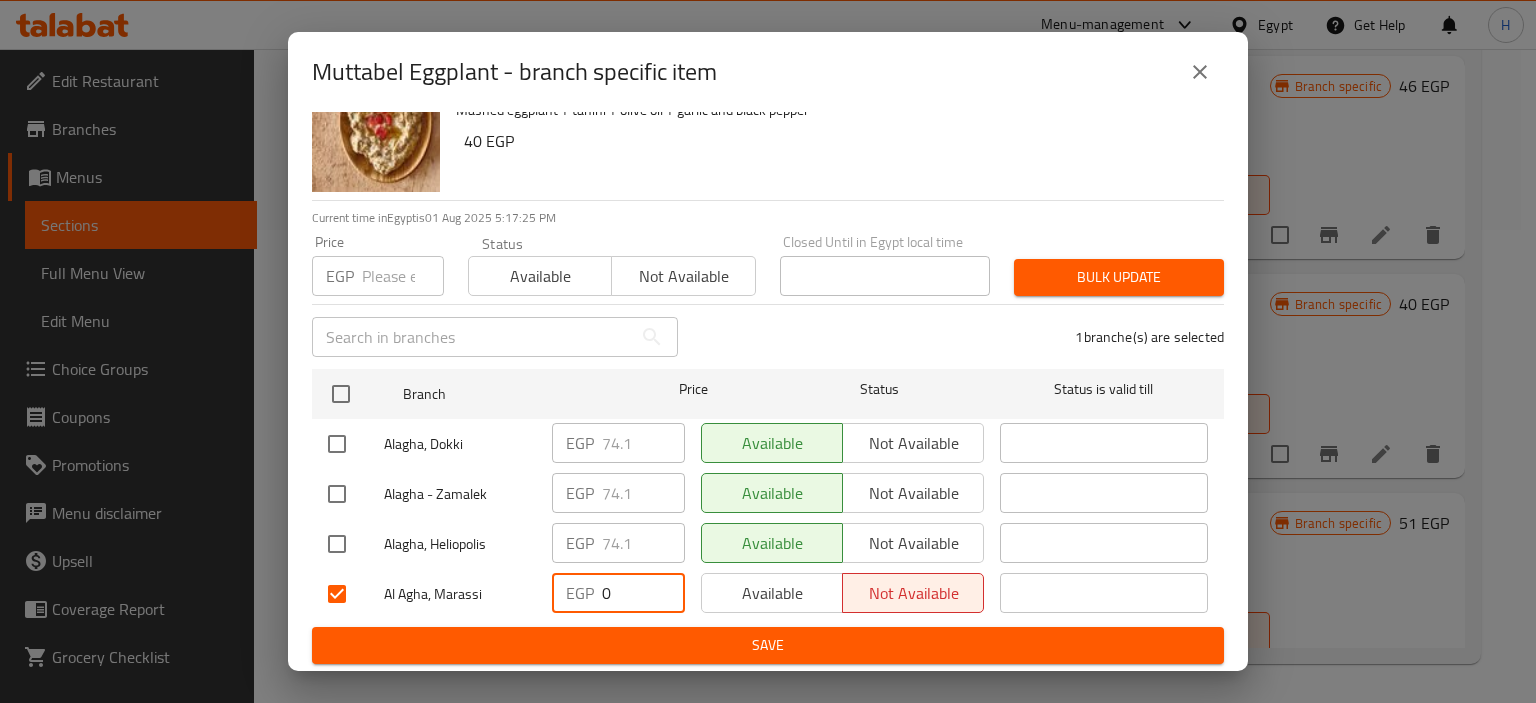 type on "0" 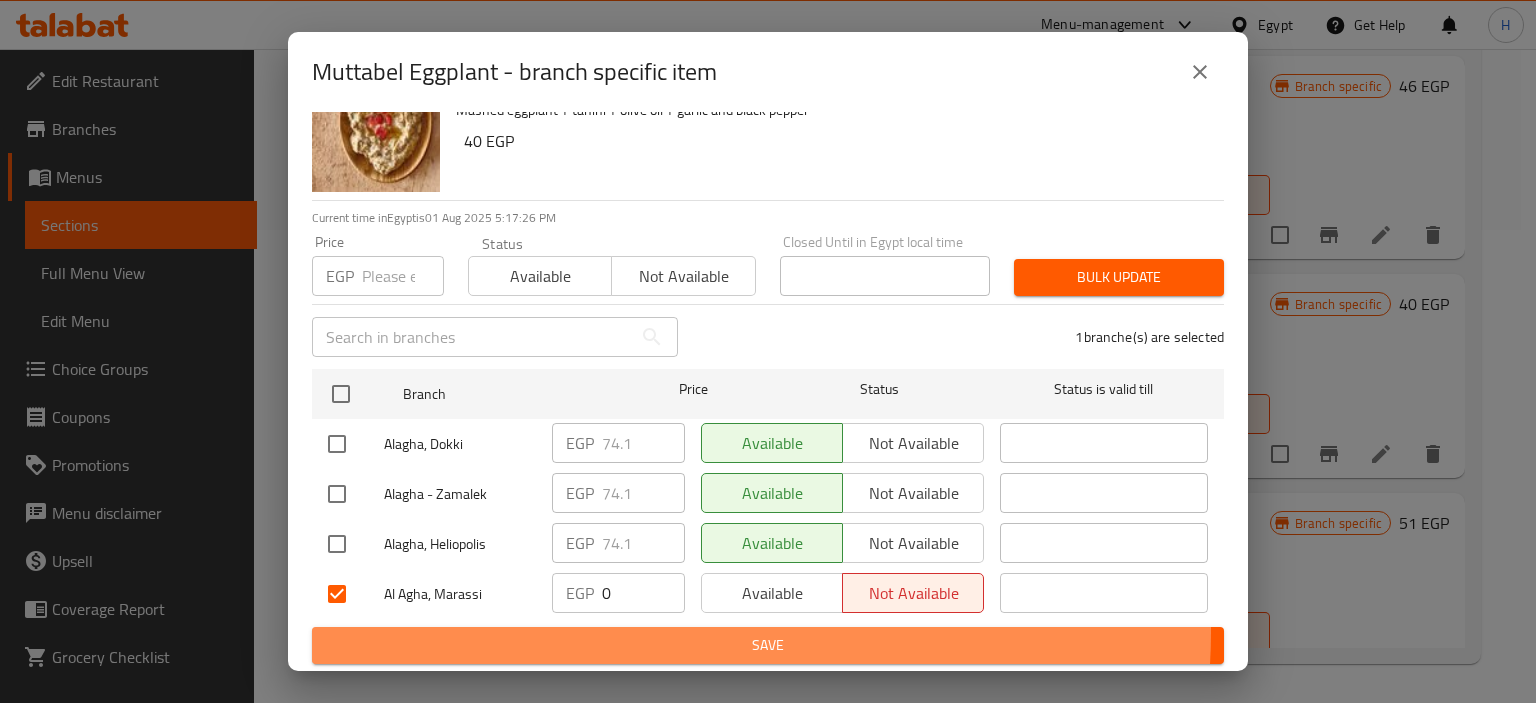 click on "Save" at bounding box center (768, 645) 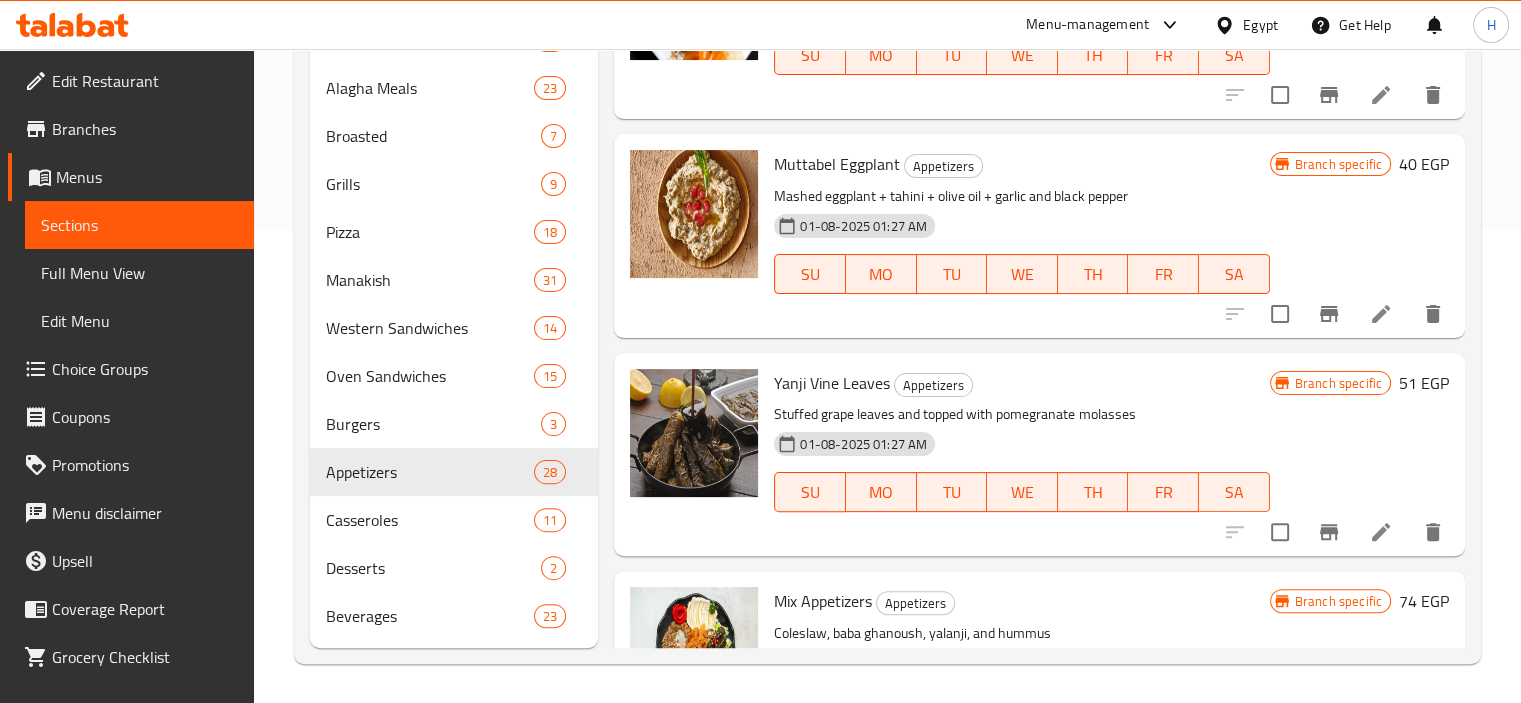 scroll, scrollTop: 2407, scrollLeft: 0, axis: vertical 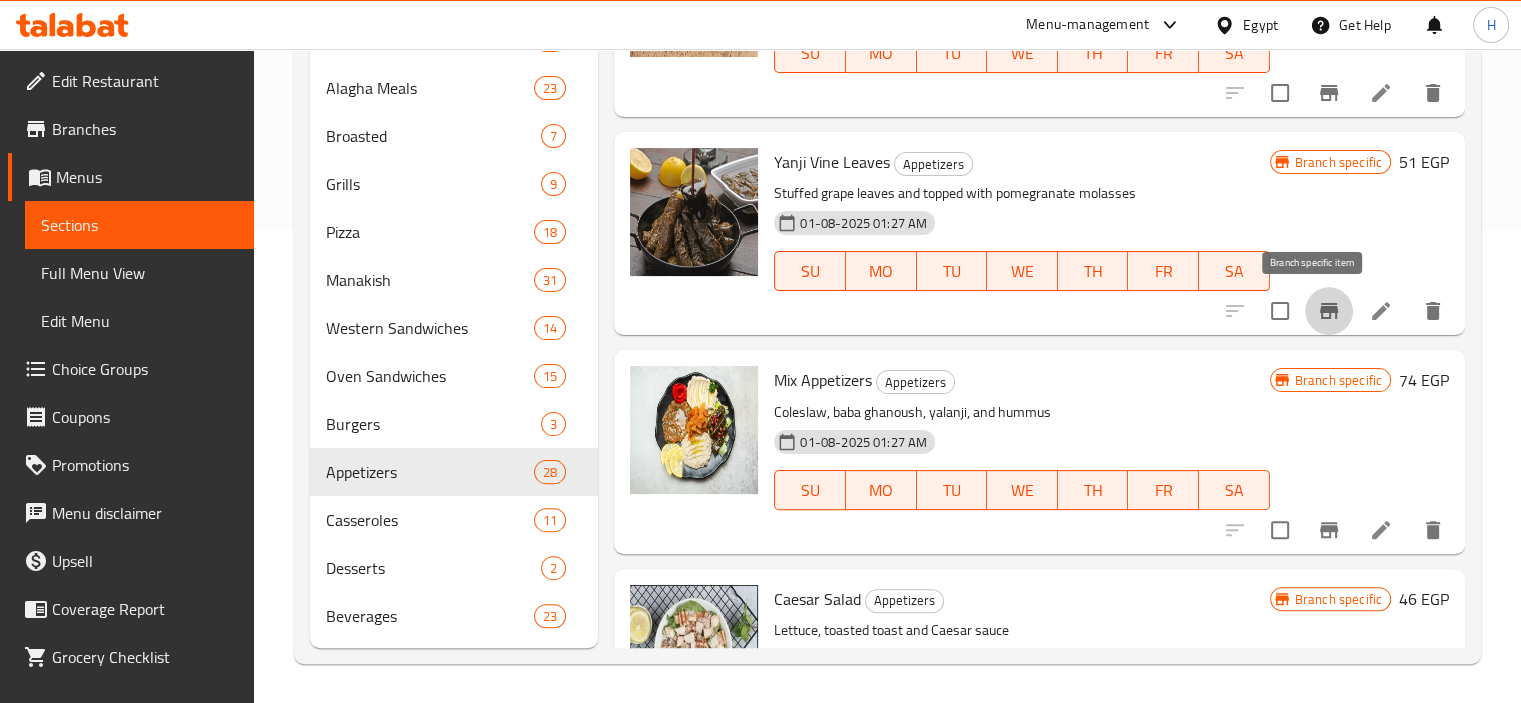 click 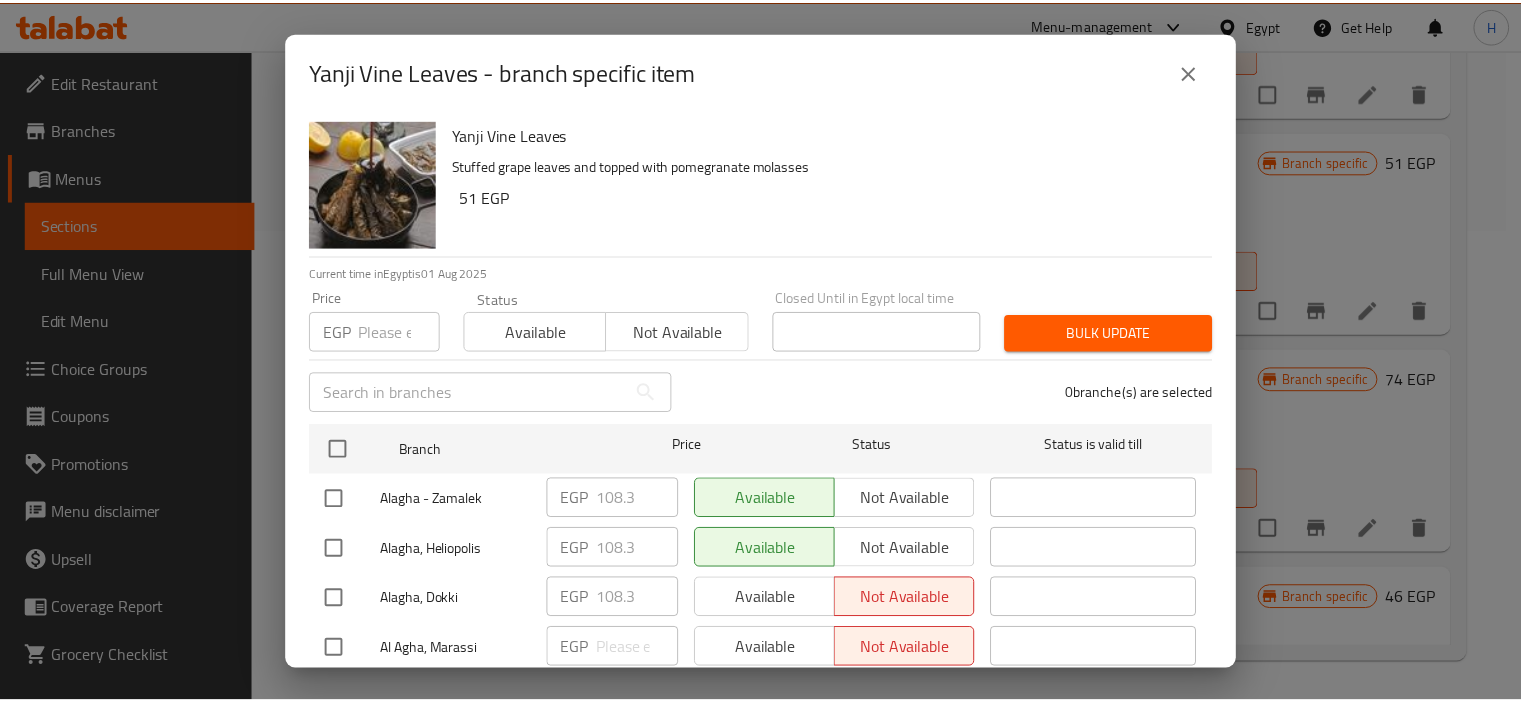 scroll, scrollTop: 56, scrollLeft: 0, axis: vertical 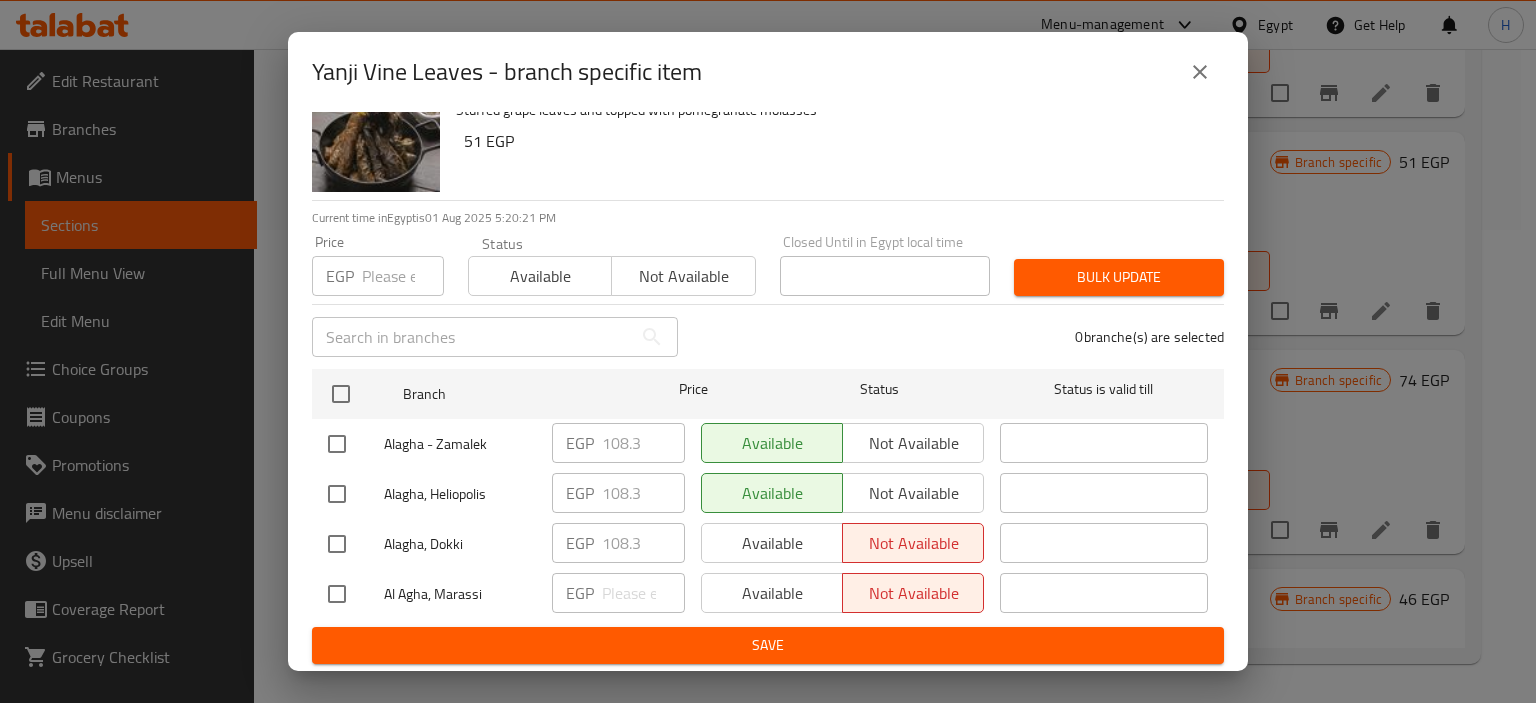 click at bounding box center (337, 594) 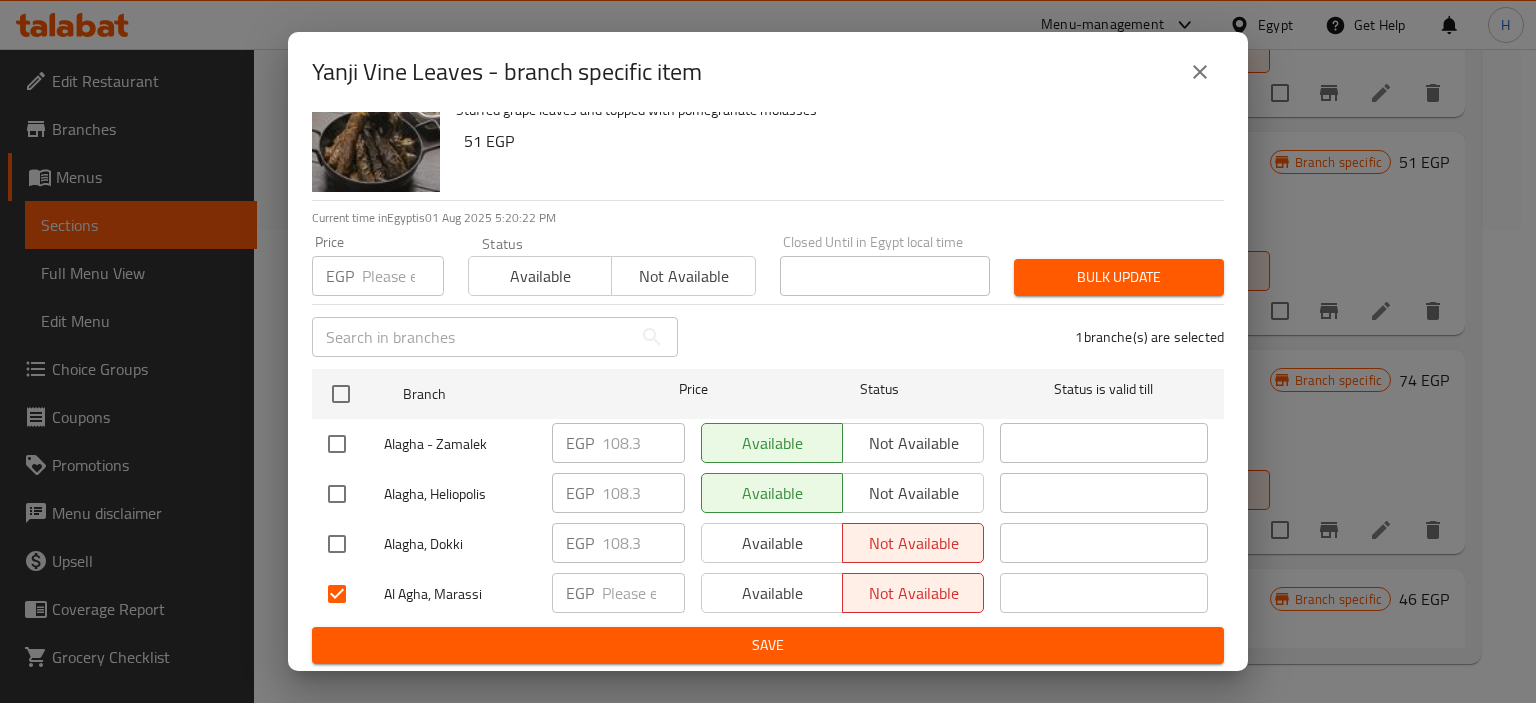 click at bounding box center [643, 593] 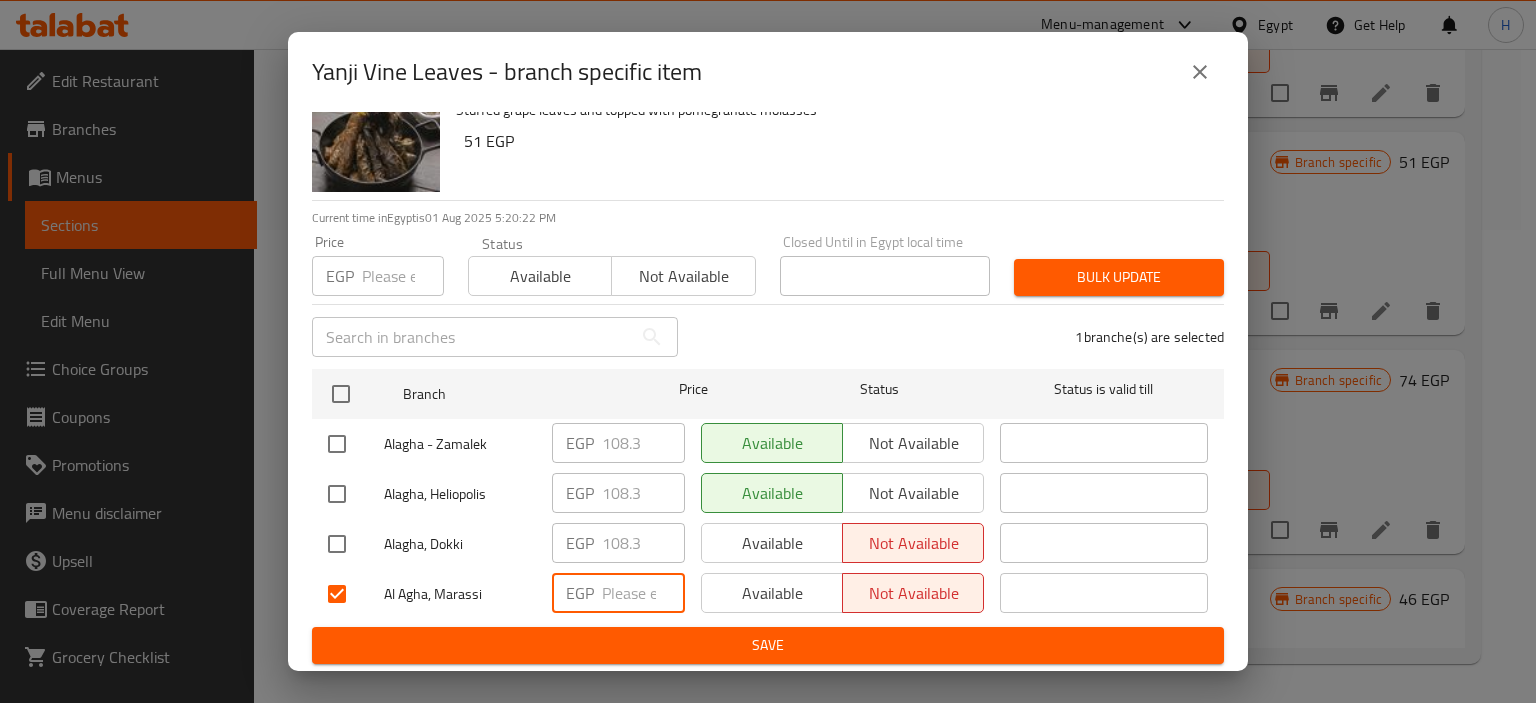paste on "142.5" 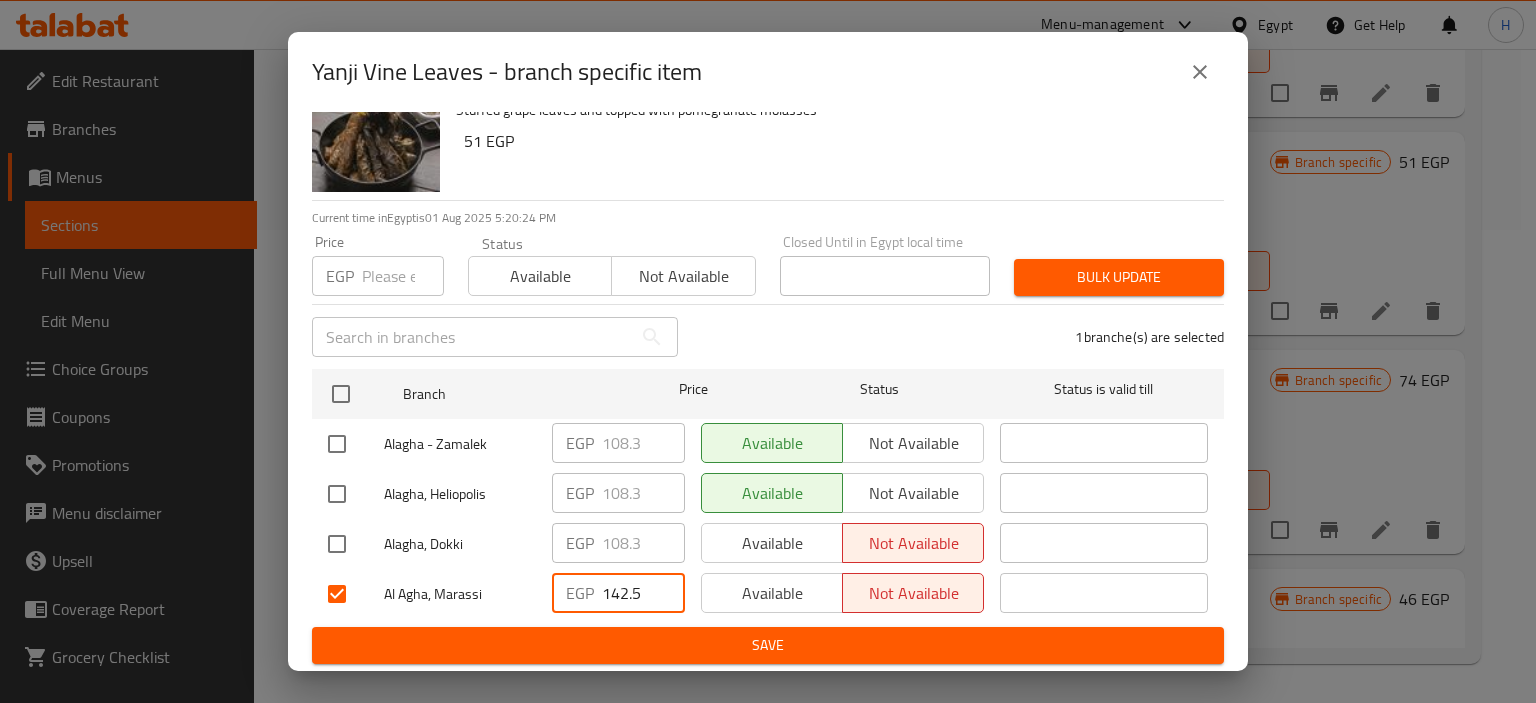 type on "142.5" 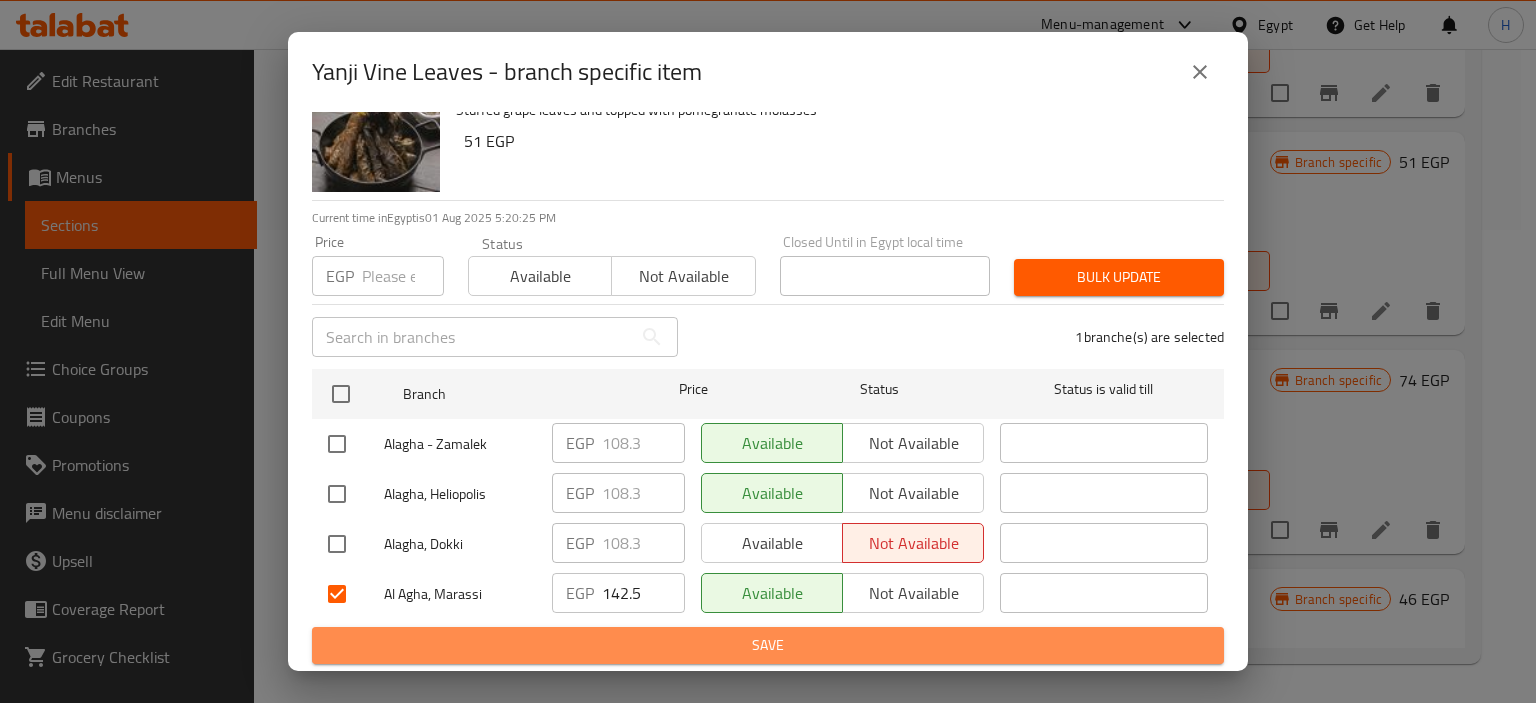 click on "Save" at bounding box center (768, 645) 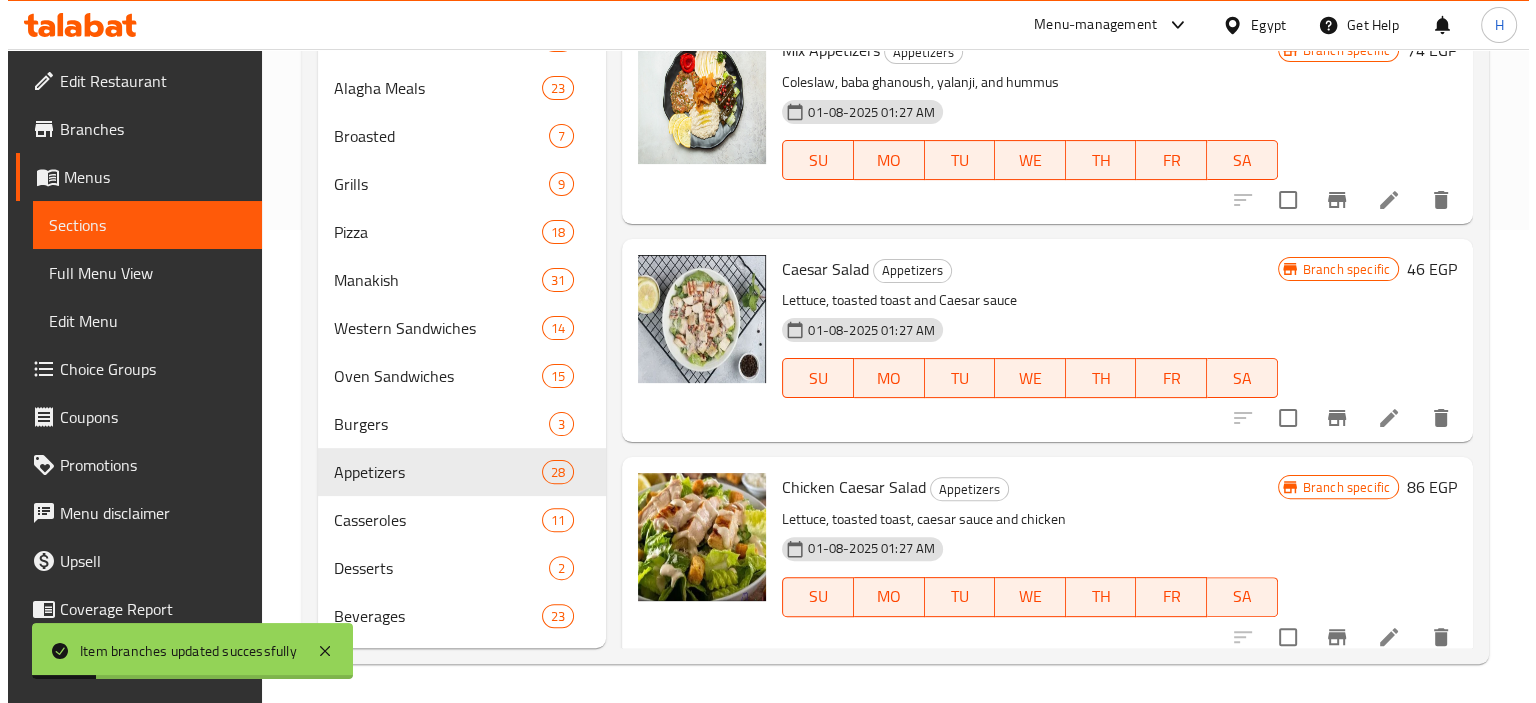 scroll, scrollTop: 2955, scrollLeft: 0, axis: vertical 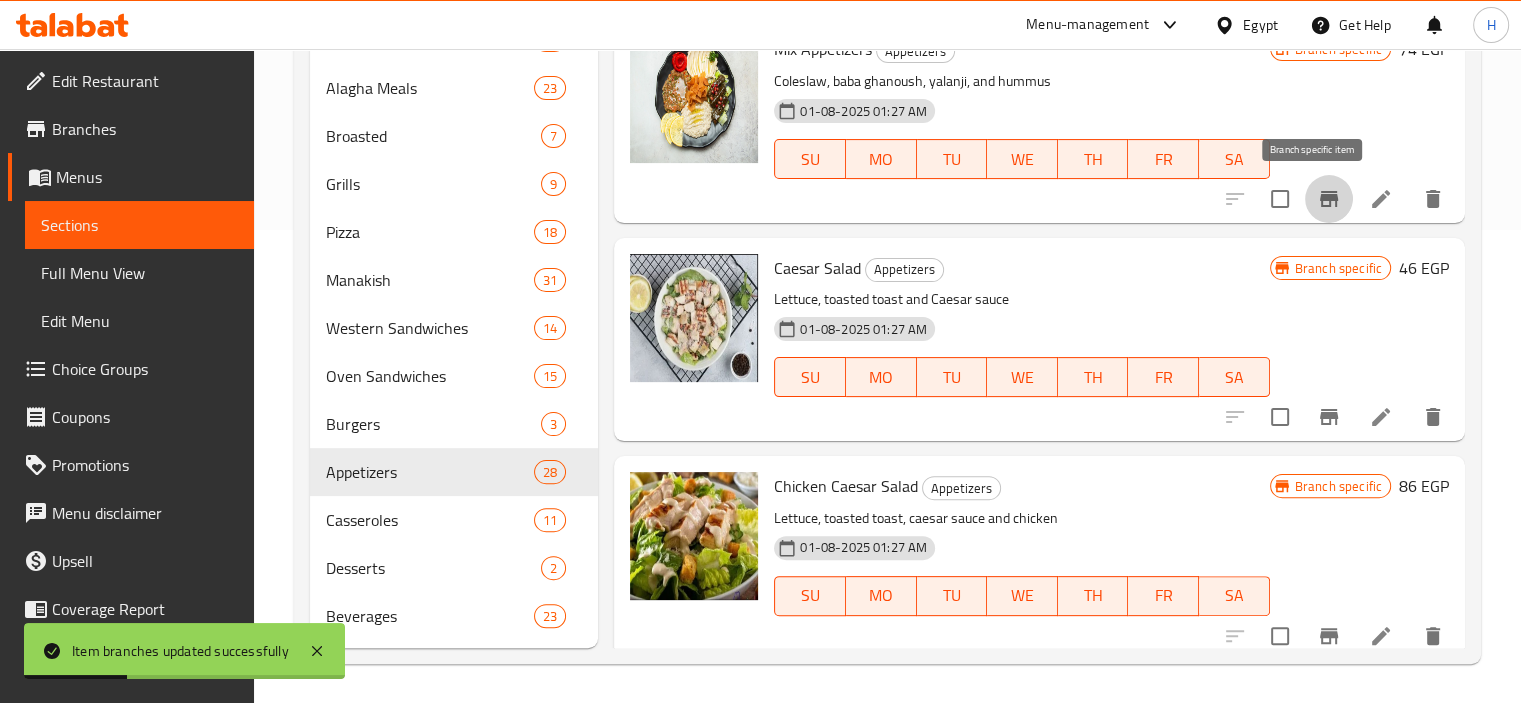 click 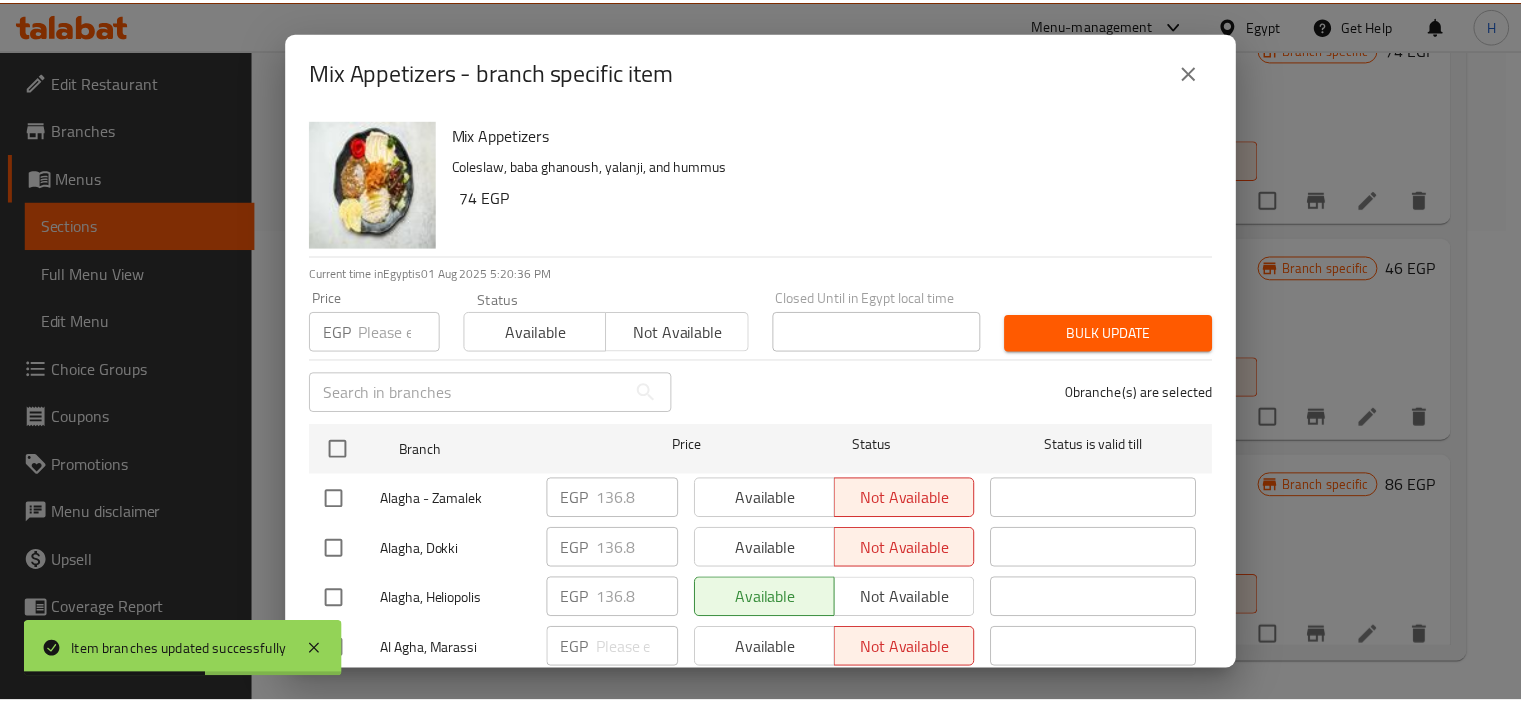 scroll, scrollTop: 56, scrollLeft: 0, axis: vertical 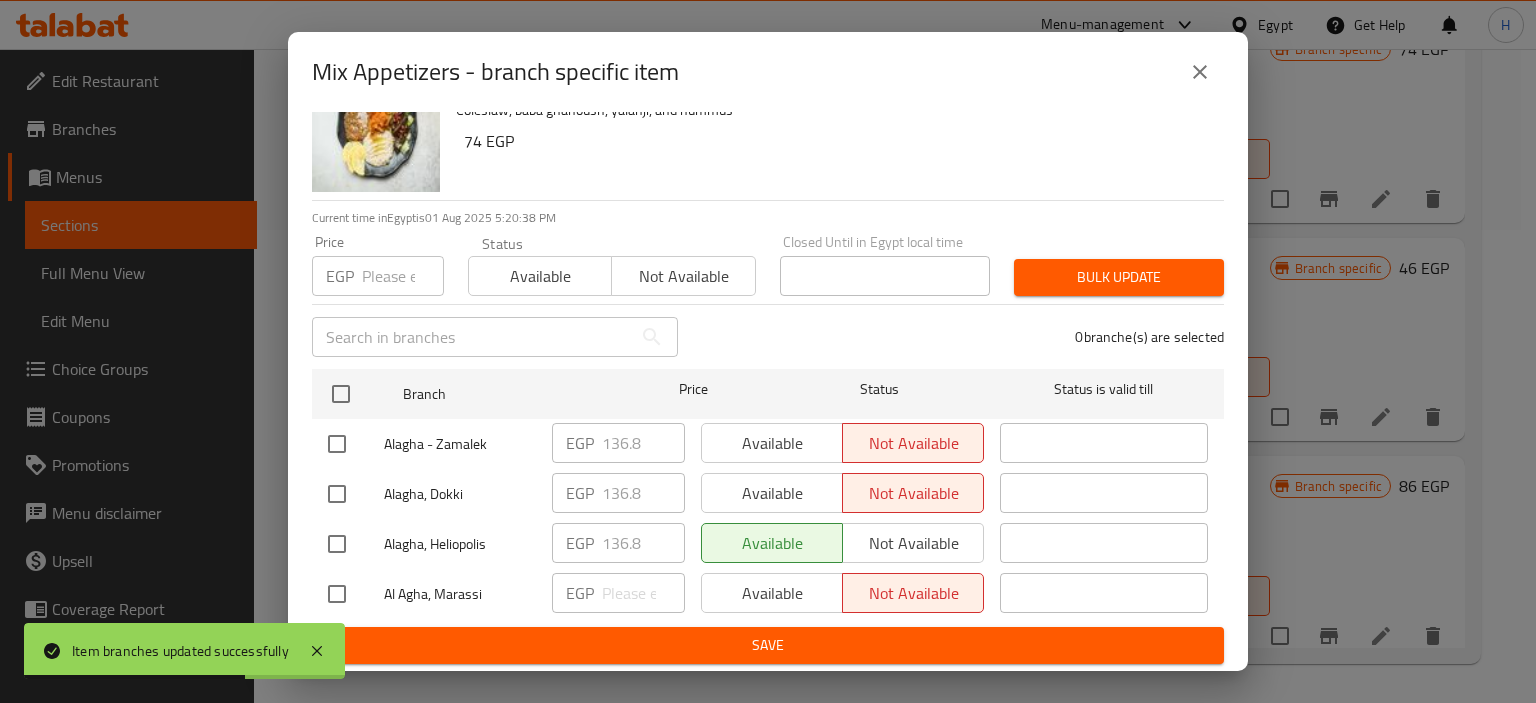 click at bounding box center [337, 594] 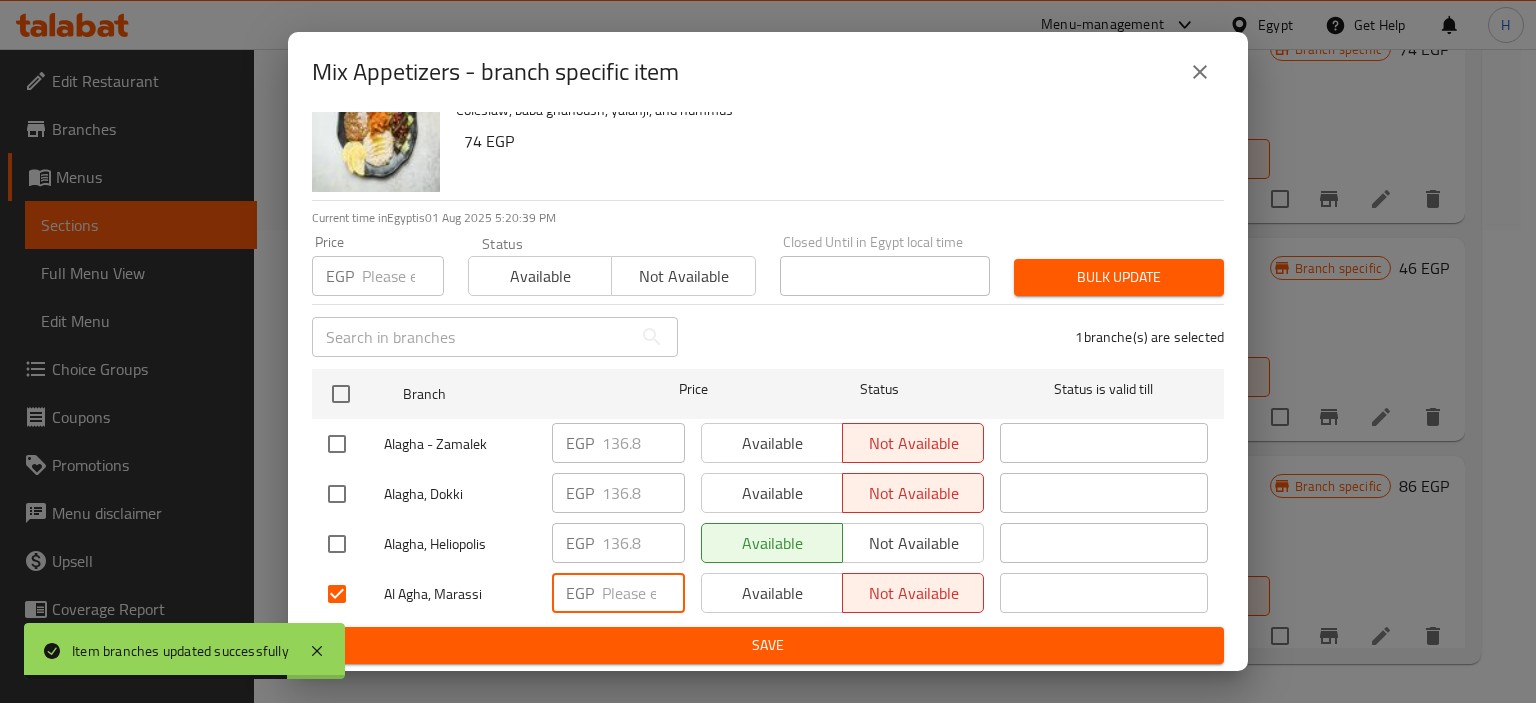 click at bounding box center (643, 593) 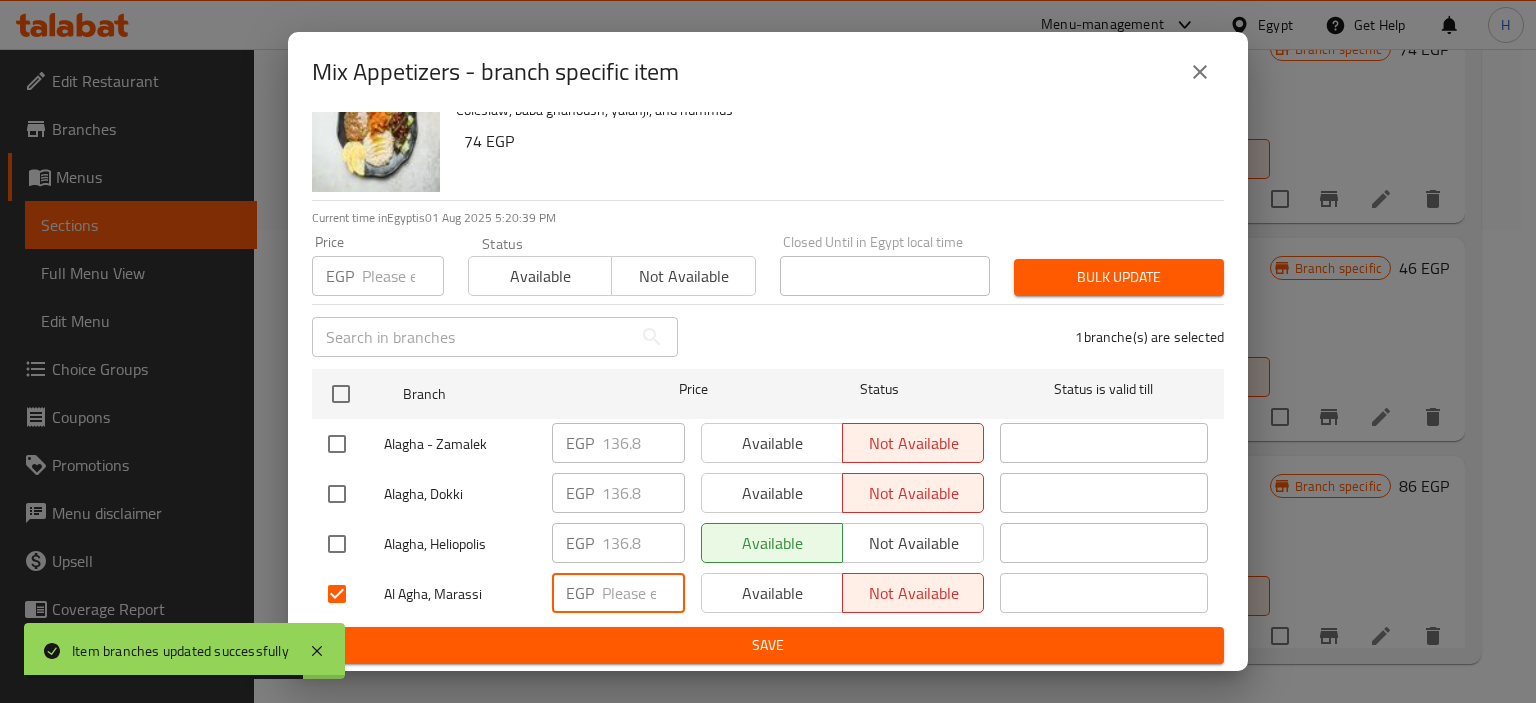 paste on "210.9" 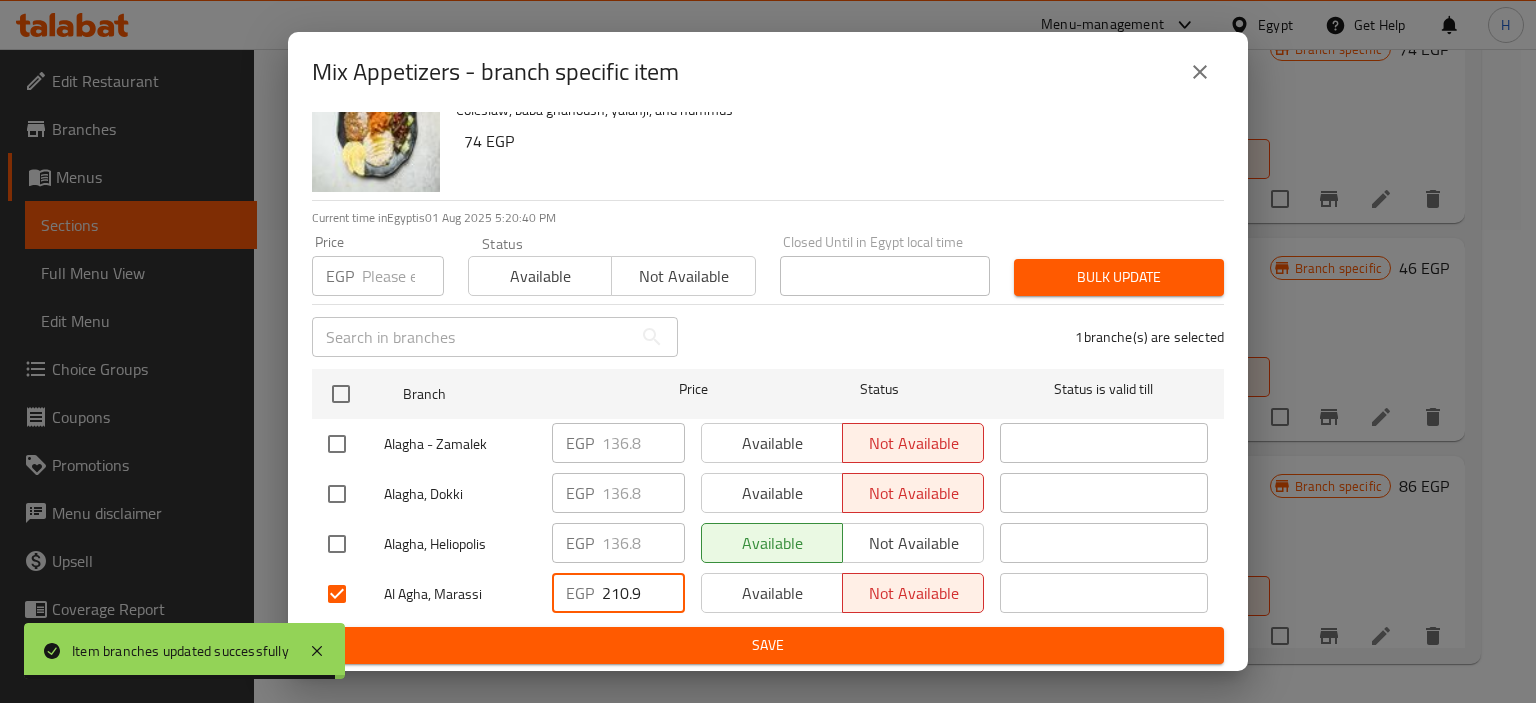 type on "210.9" 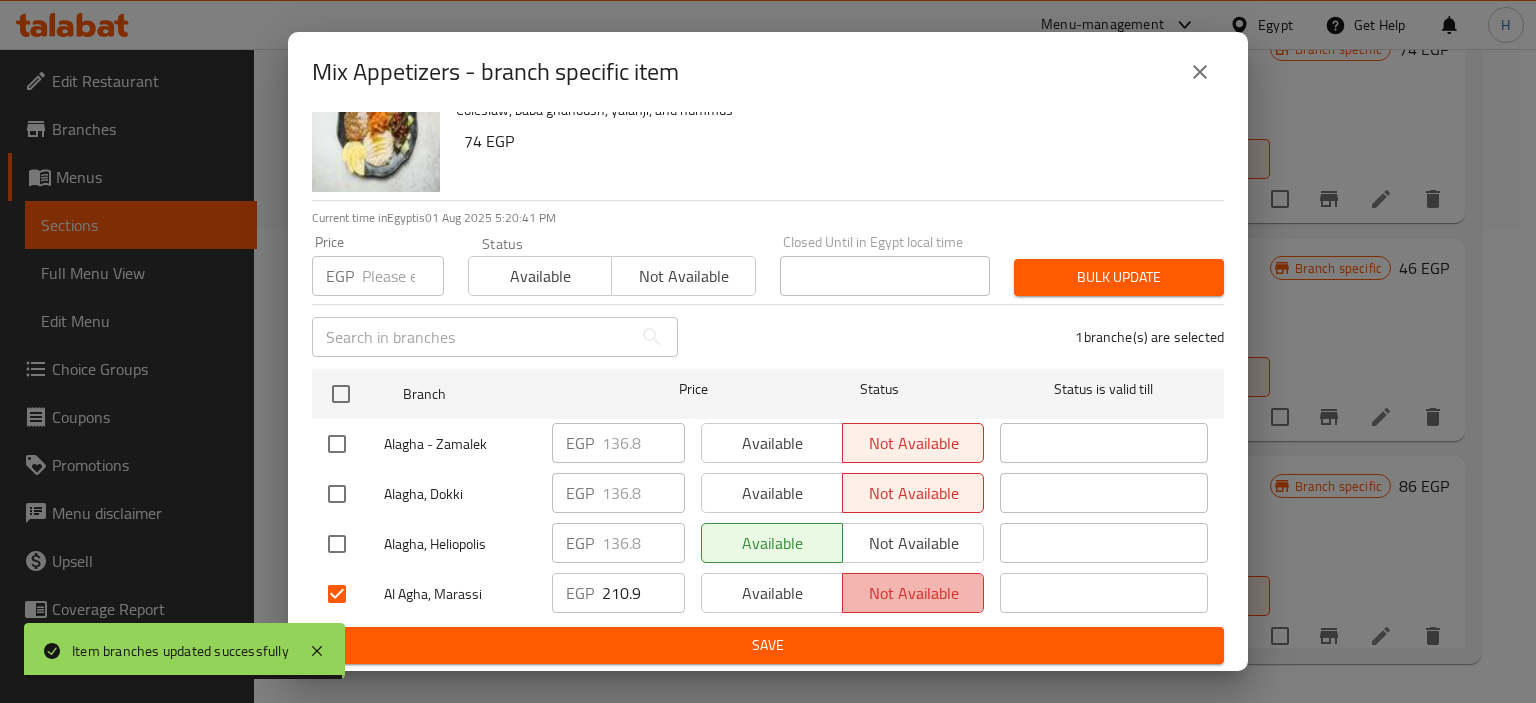 click on "Not available" at bounding box center [913, 593] 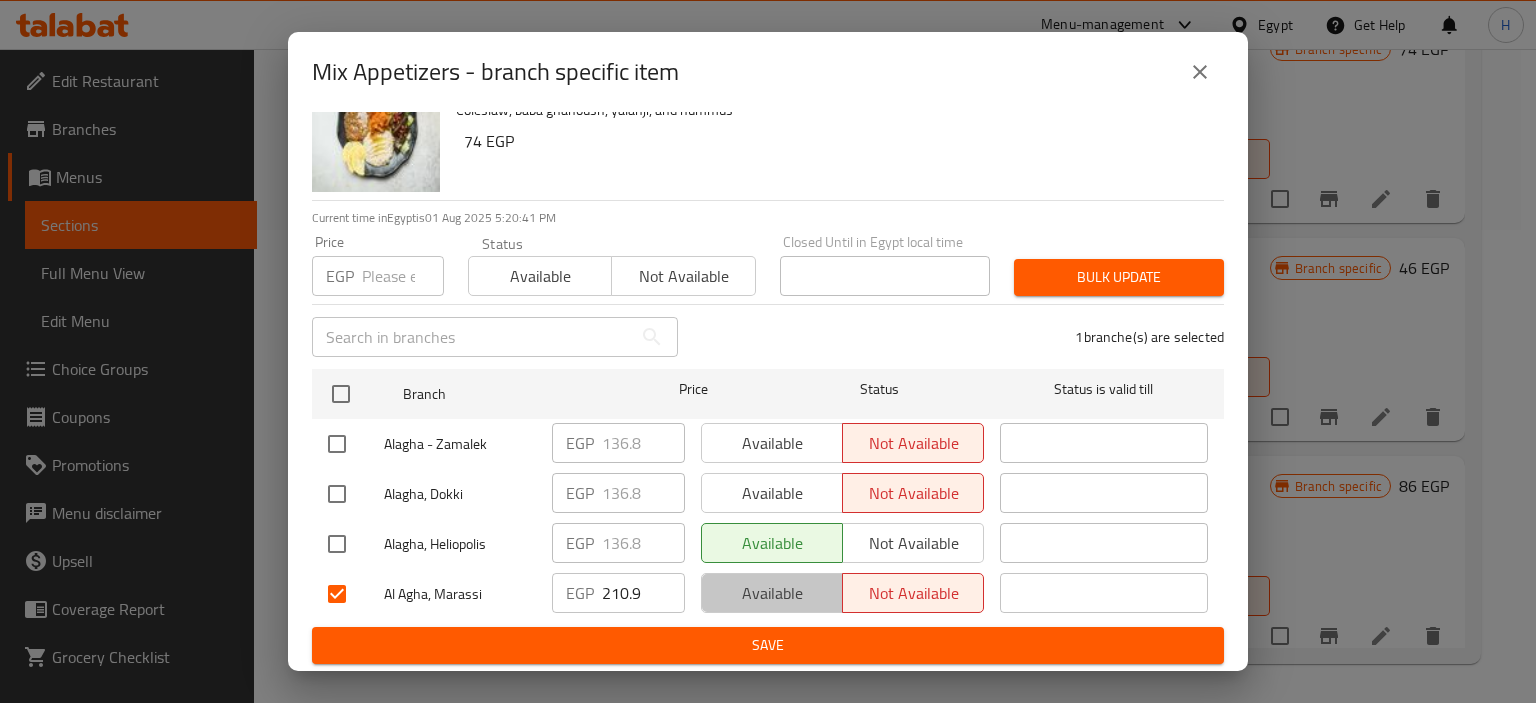 click on "Available" at bounding box center (772, 593) 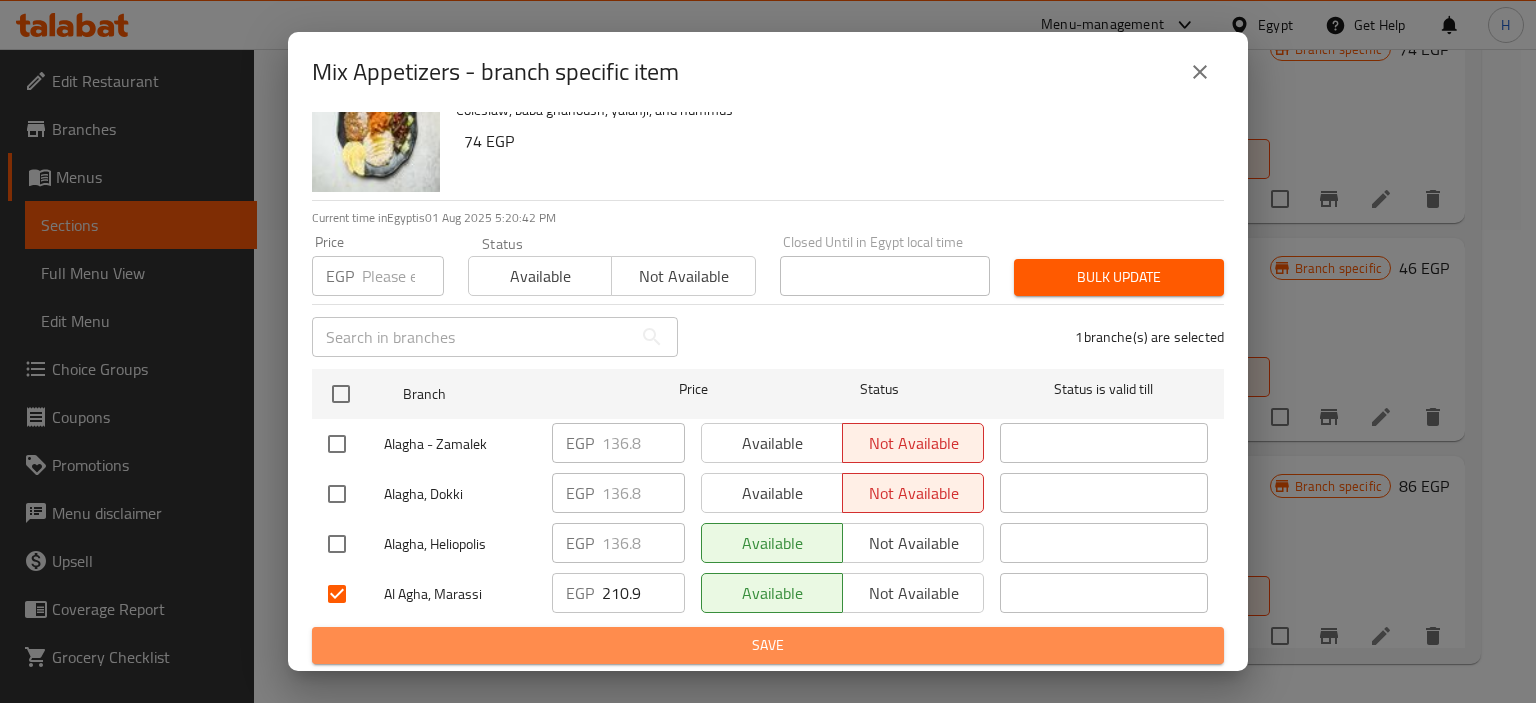 click on "Save" at bounding box center [768, 645] 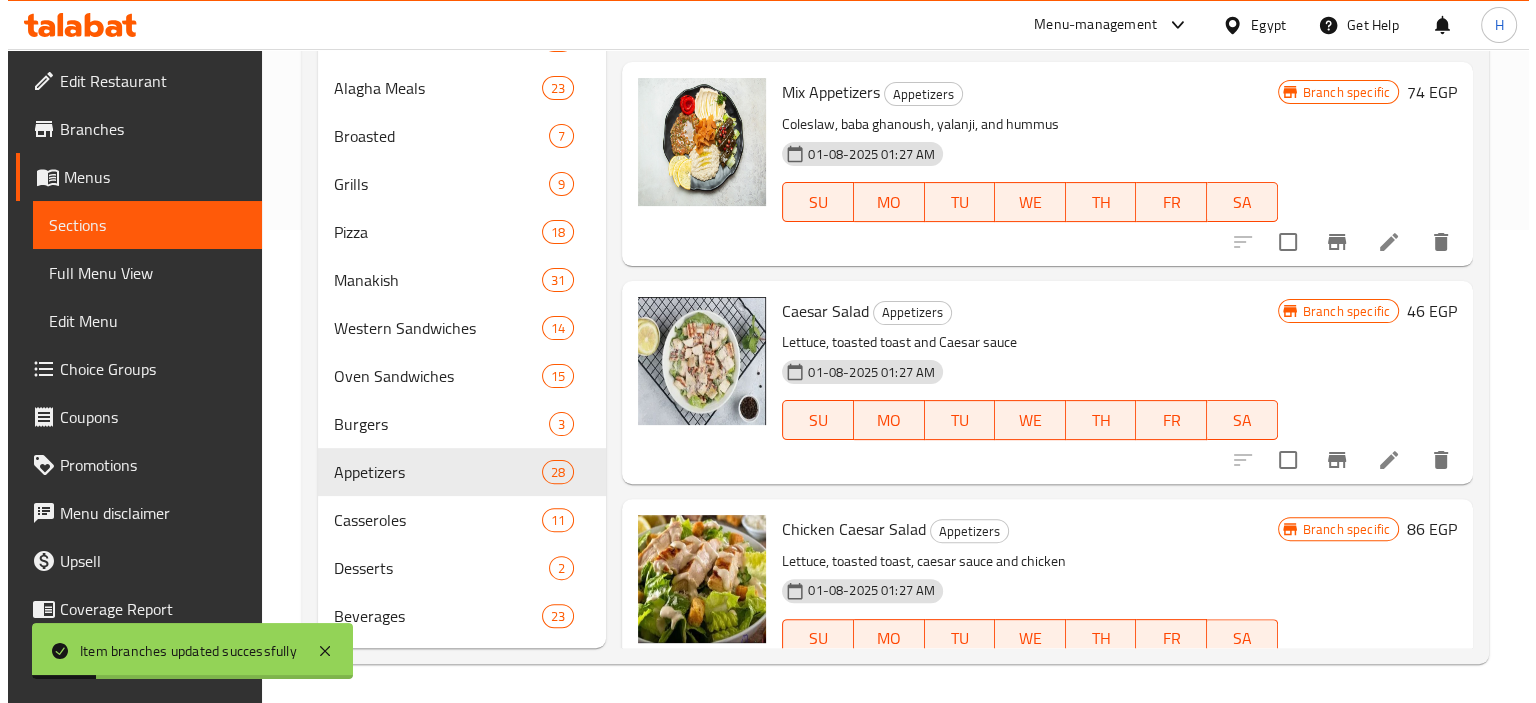 scroll, scrollTop: 2915, scrollLeft: 0, axis: vertical 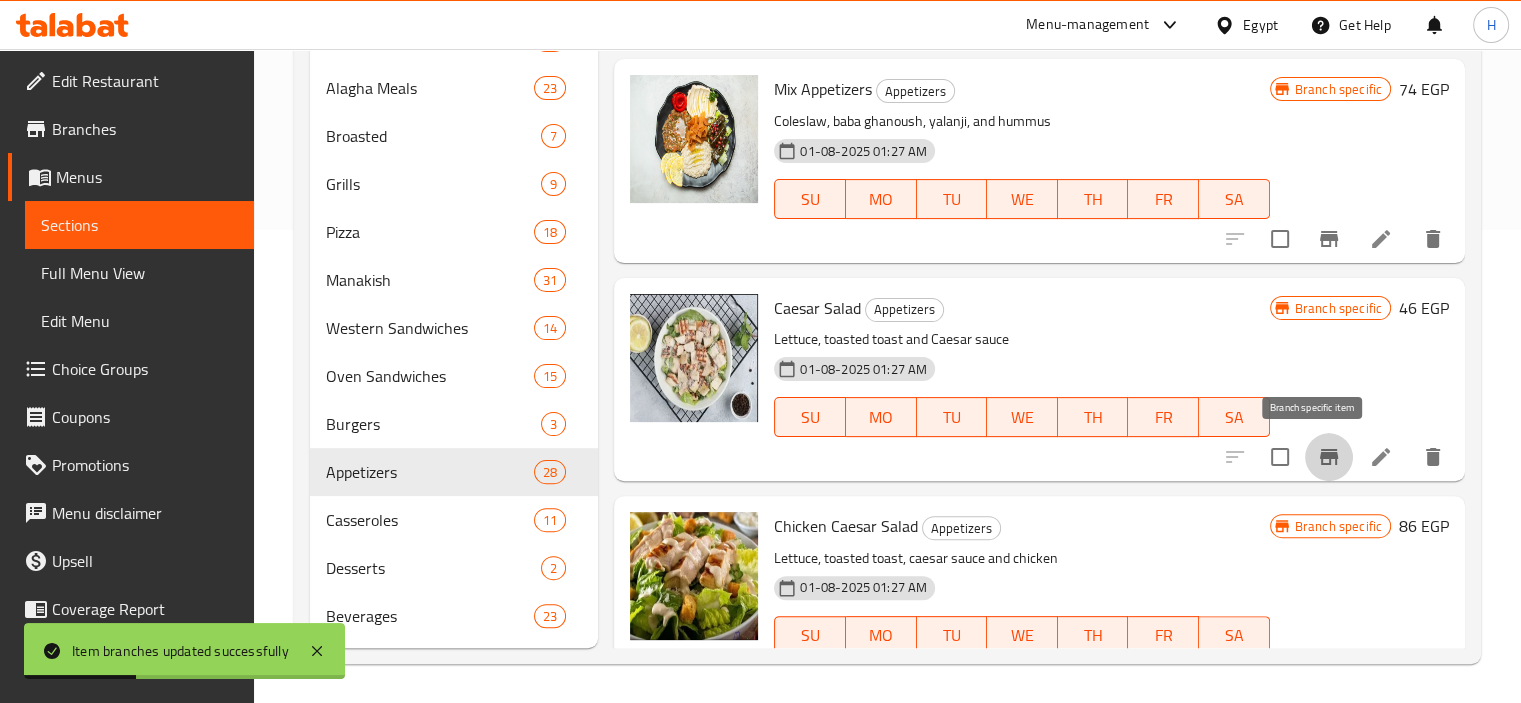 click at bounding box center [1329, 457] 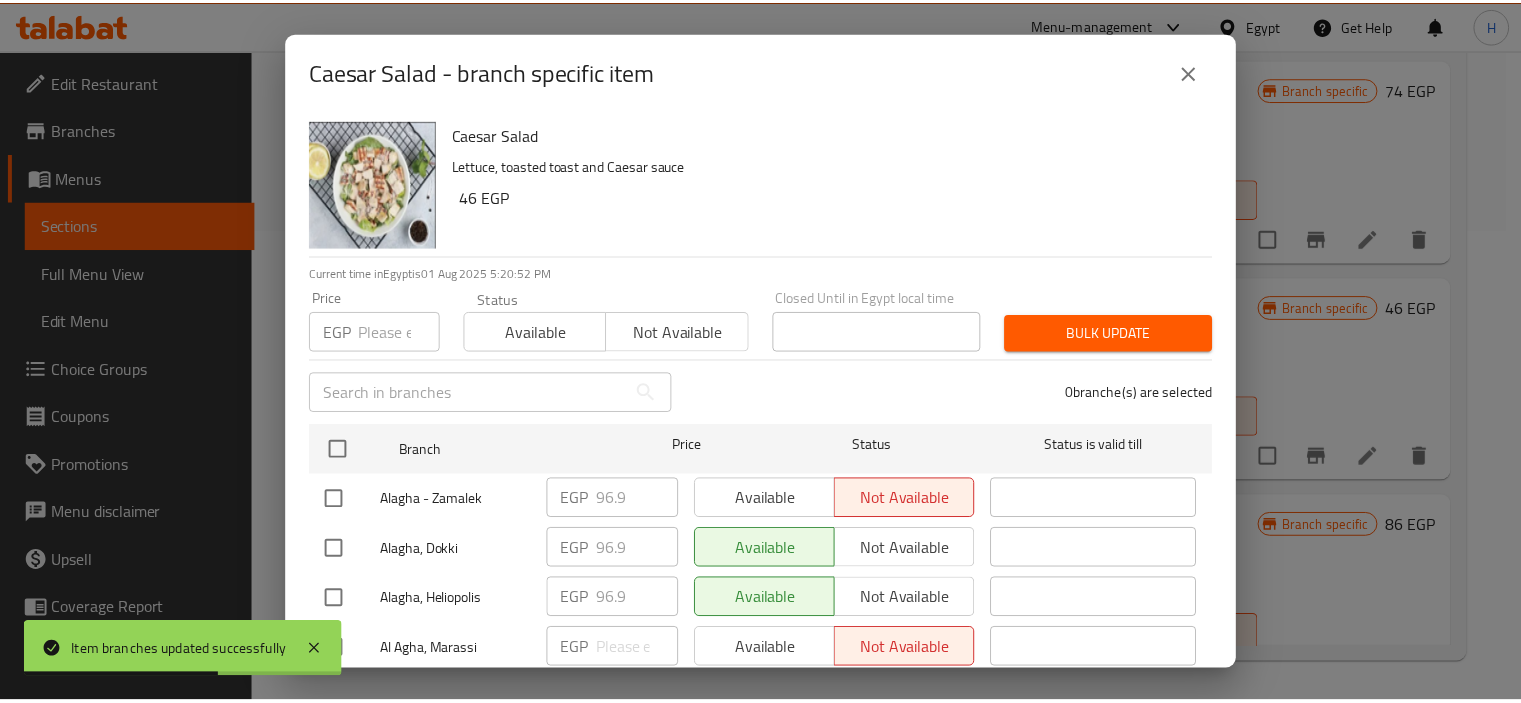 scroll, scrollTop: 56, scrollLeft: 0, axis: vertical 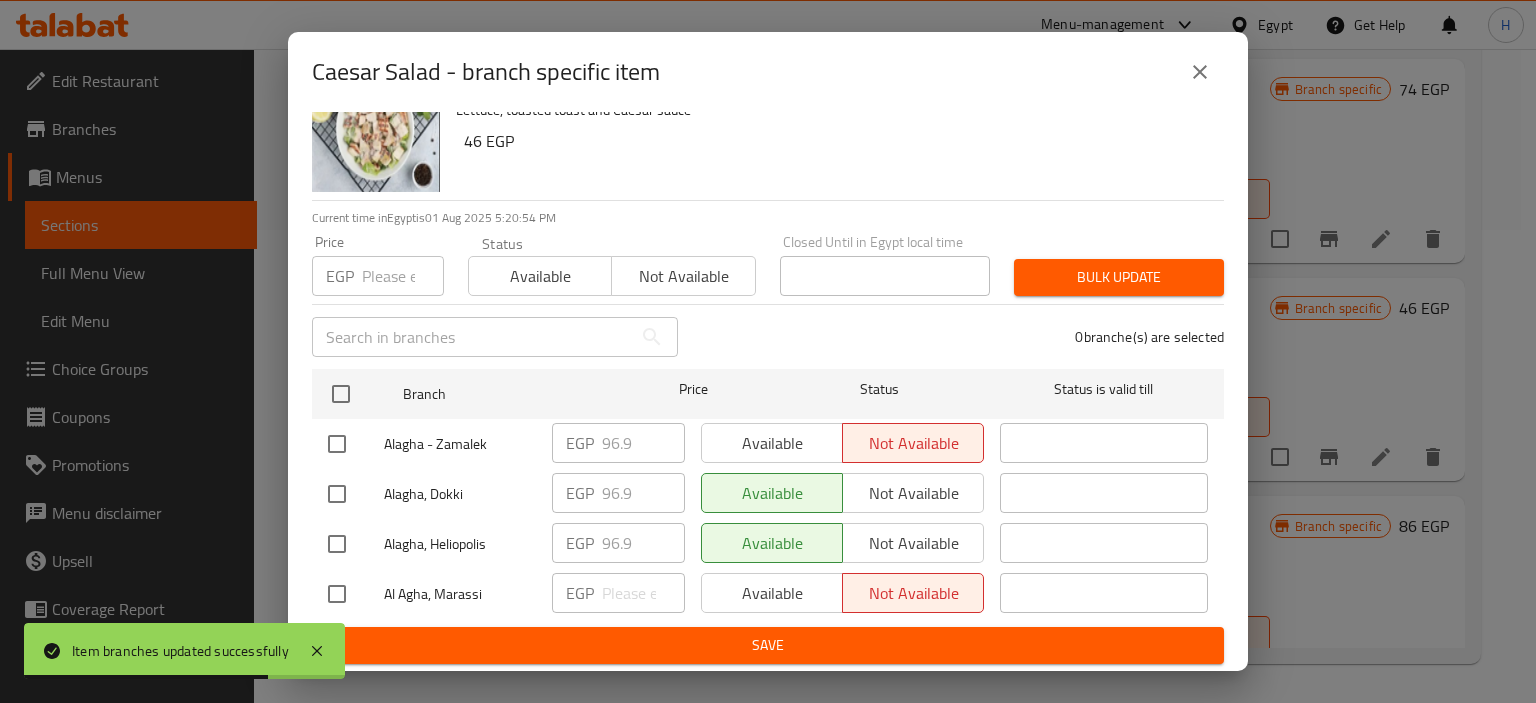 click at bounding box center [337, 594] 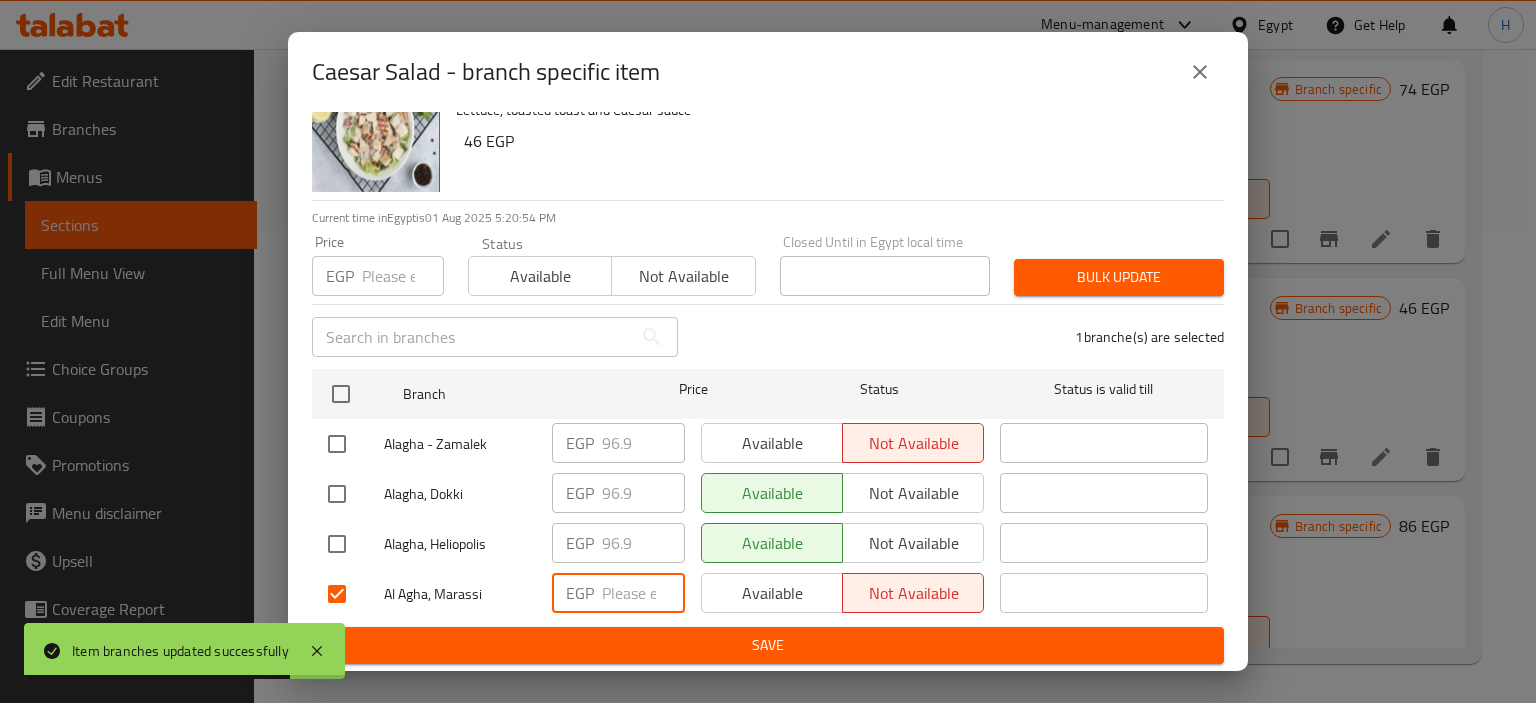 click at bounding box center [643, 593] 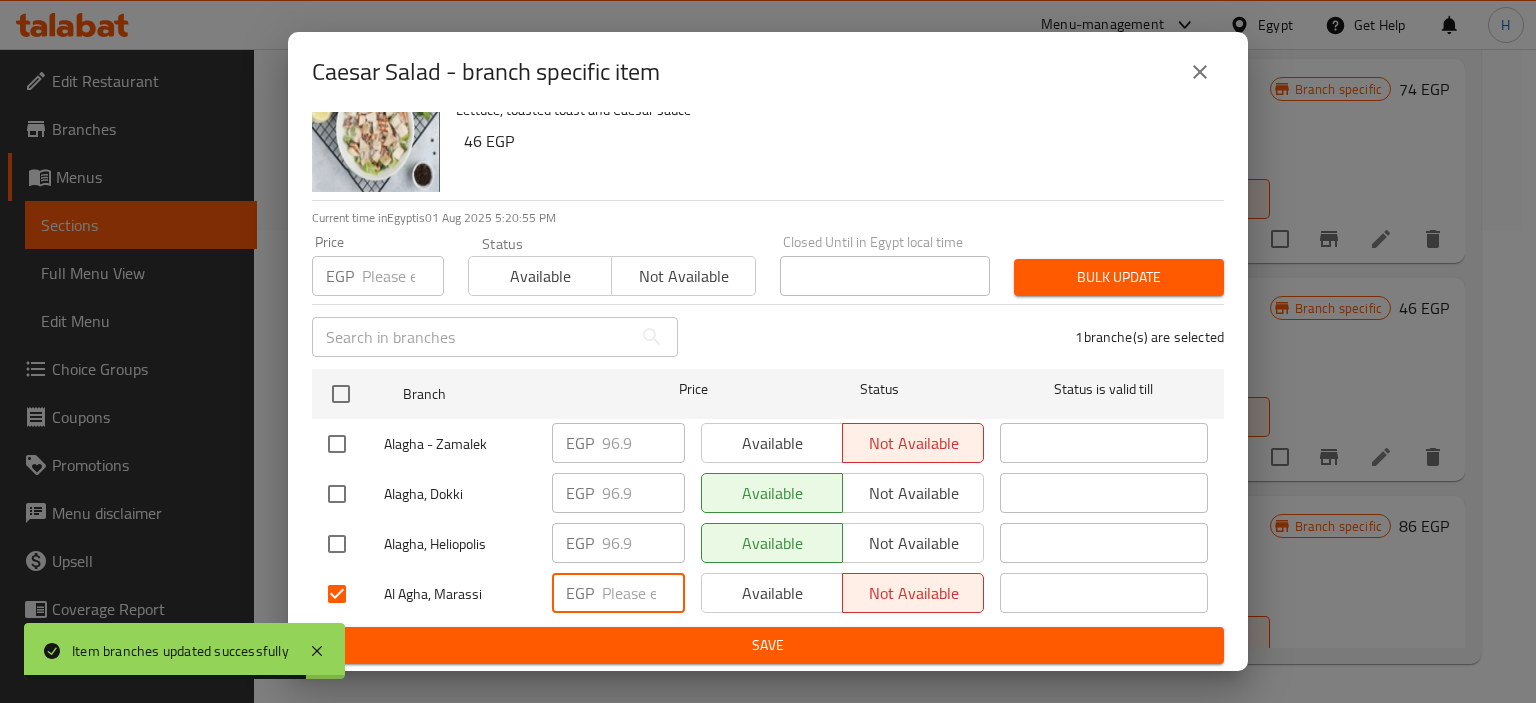 paste on "165.3" 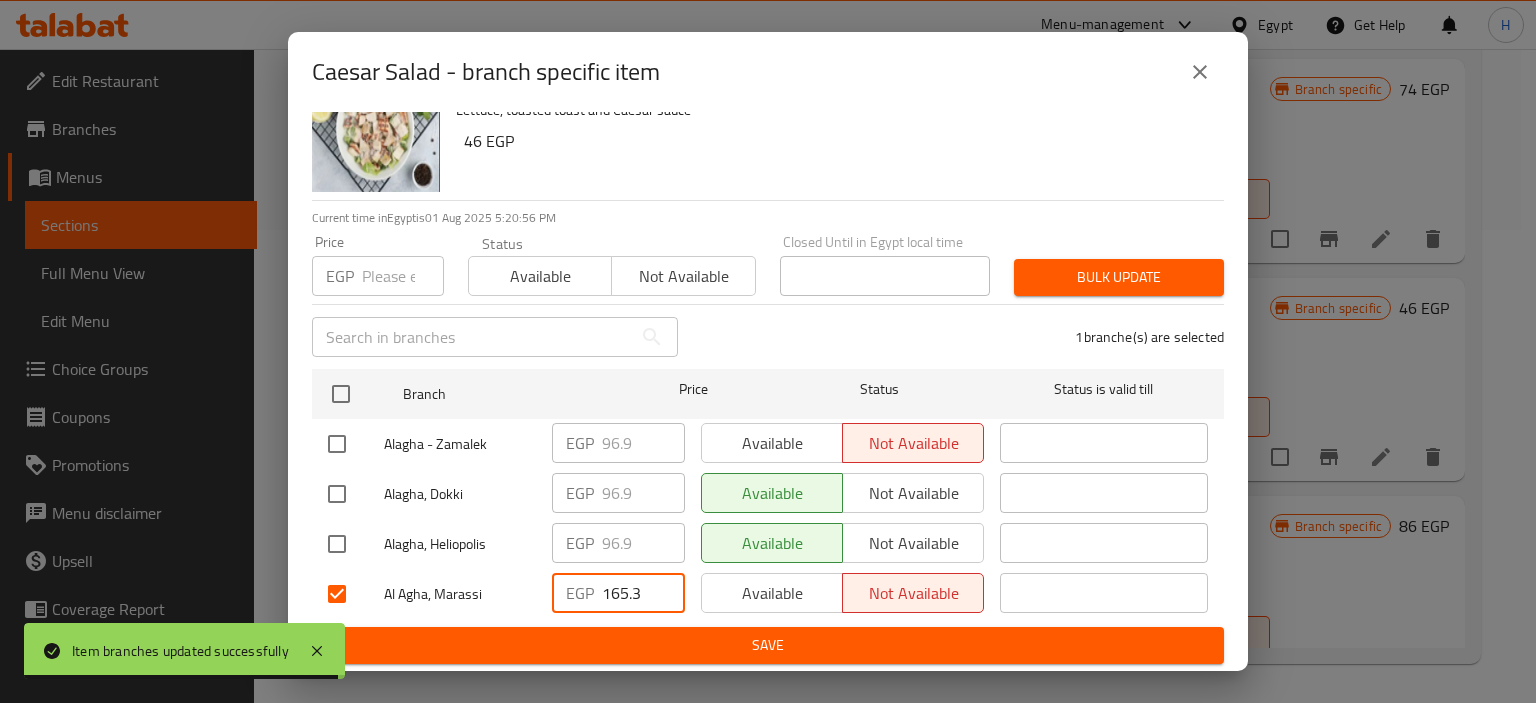 type on "165.3" 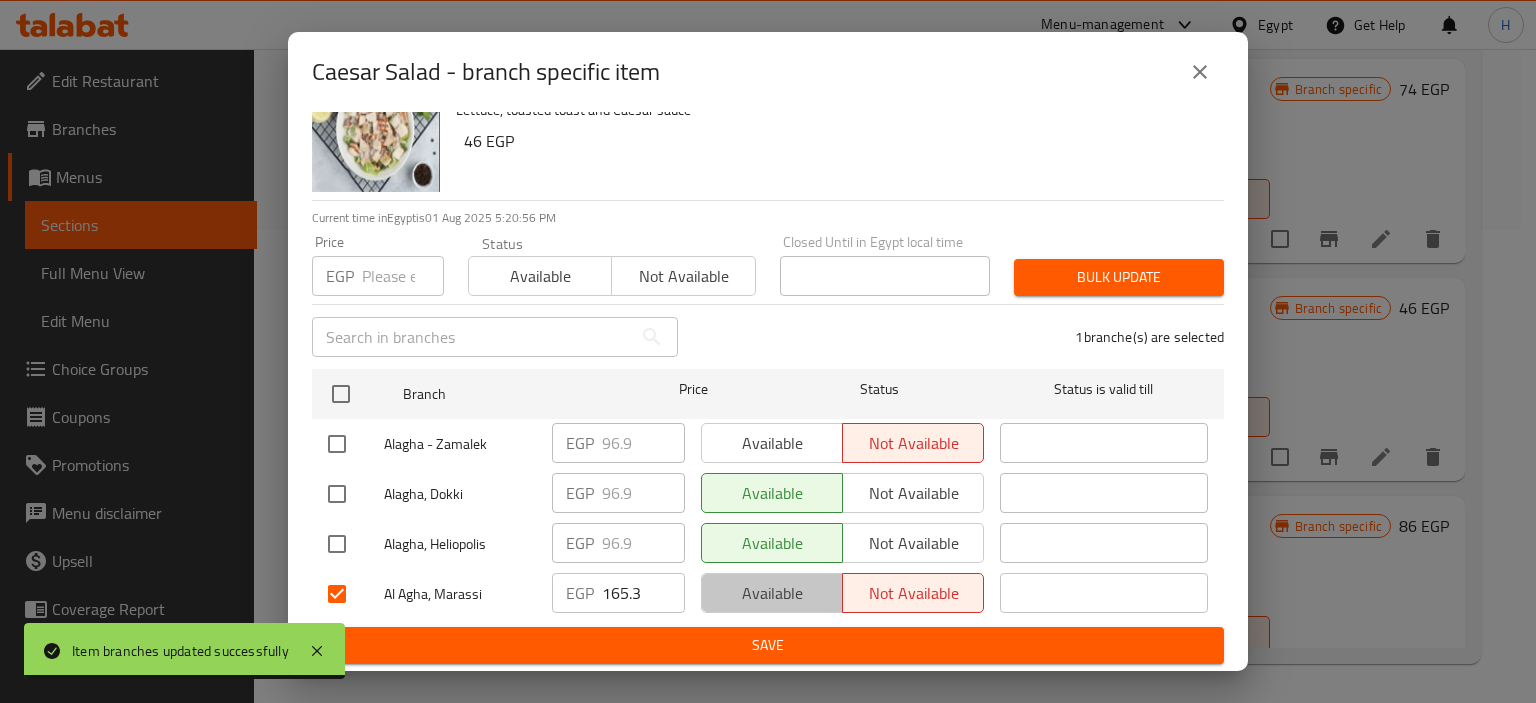 click on "Available" at bounding box center [772, 593] 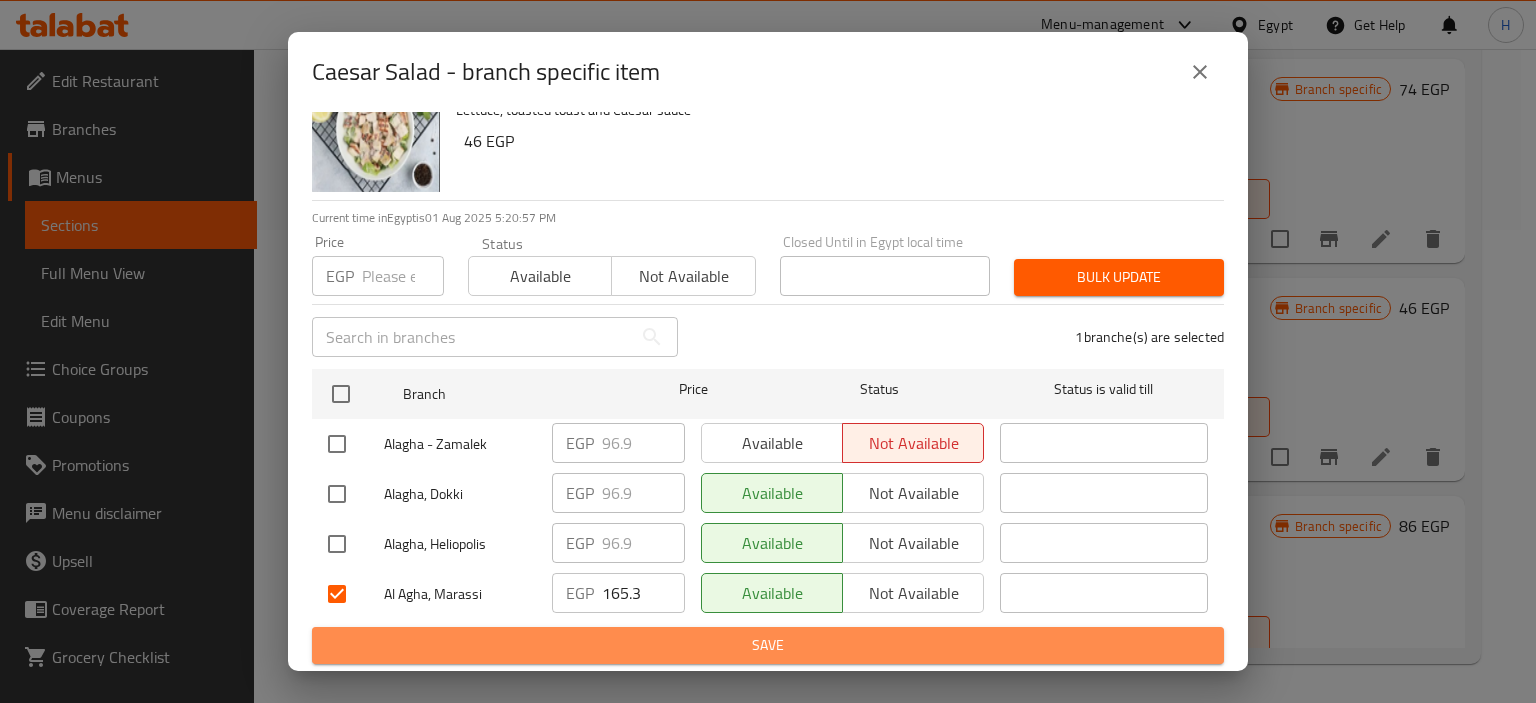 click on "Save" at bounding box center [768, 645] 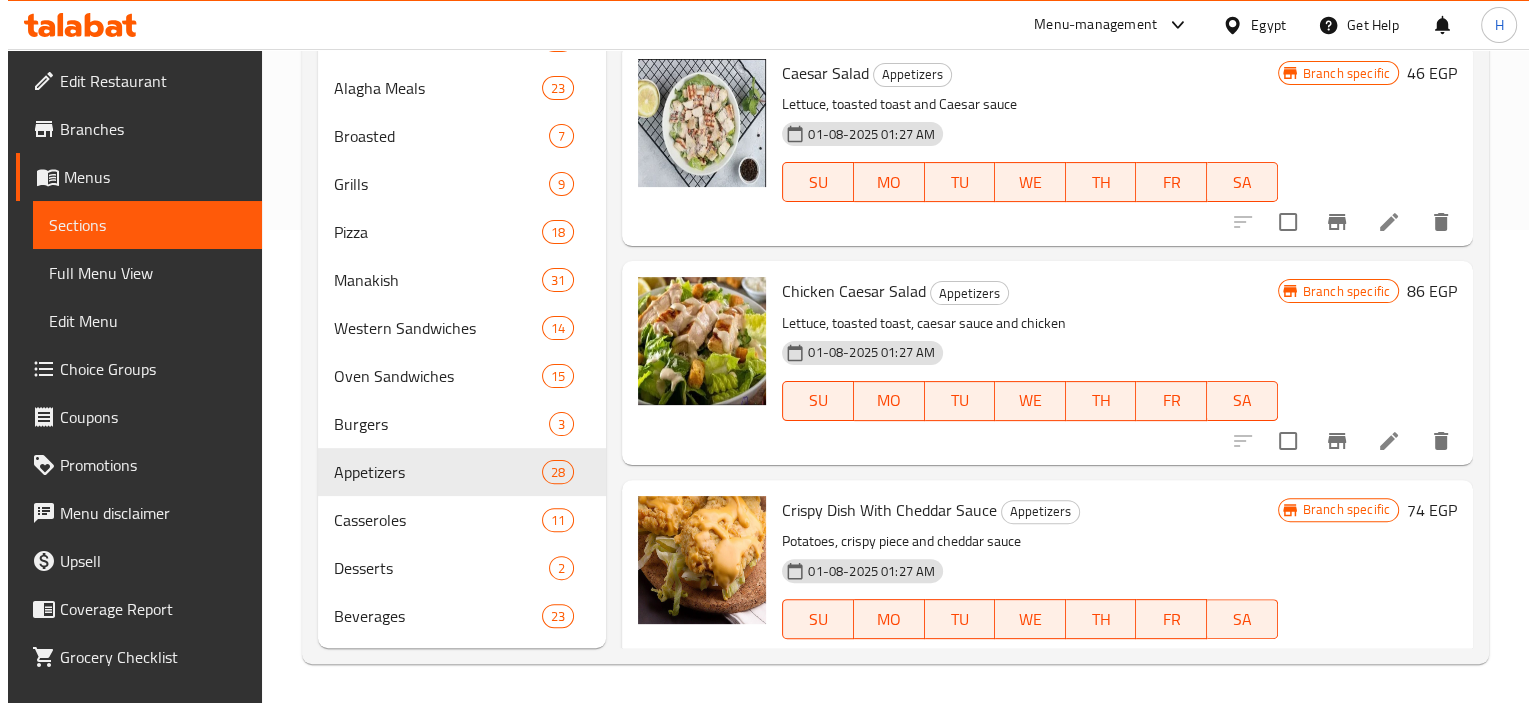 scroll, scrollTop: 3156, scrollLeft: 0, axis: vertical 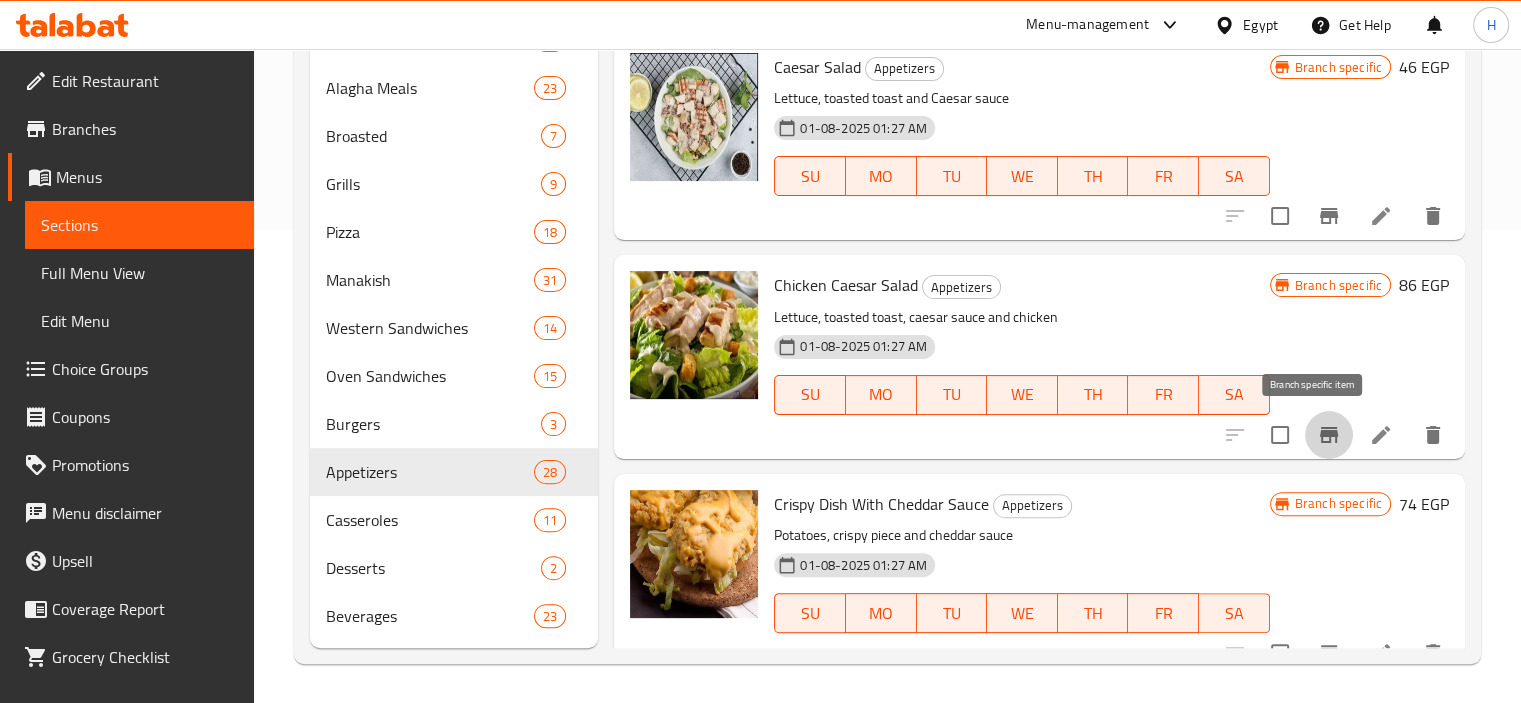 click 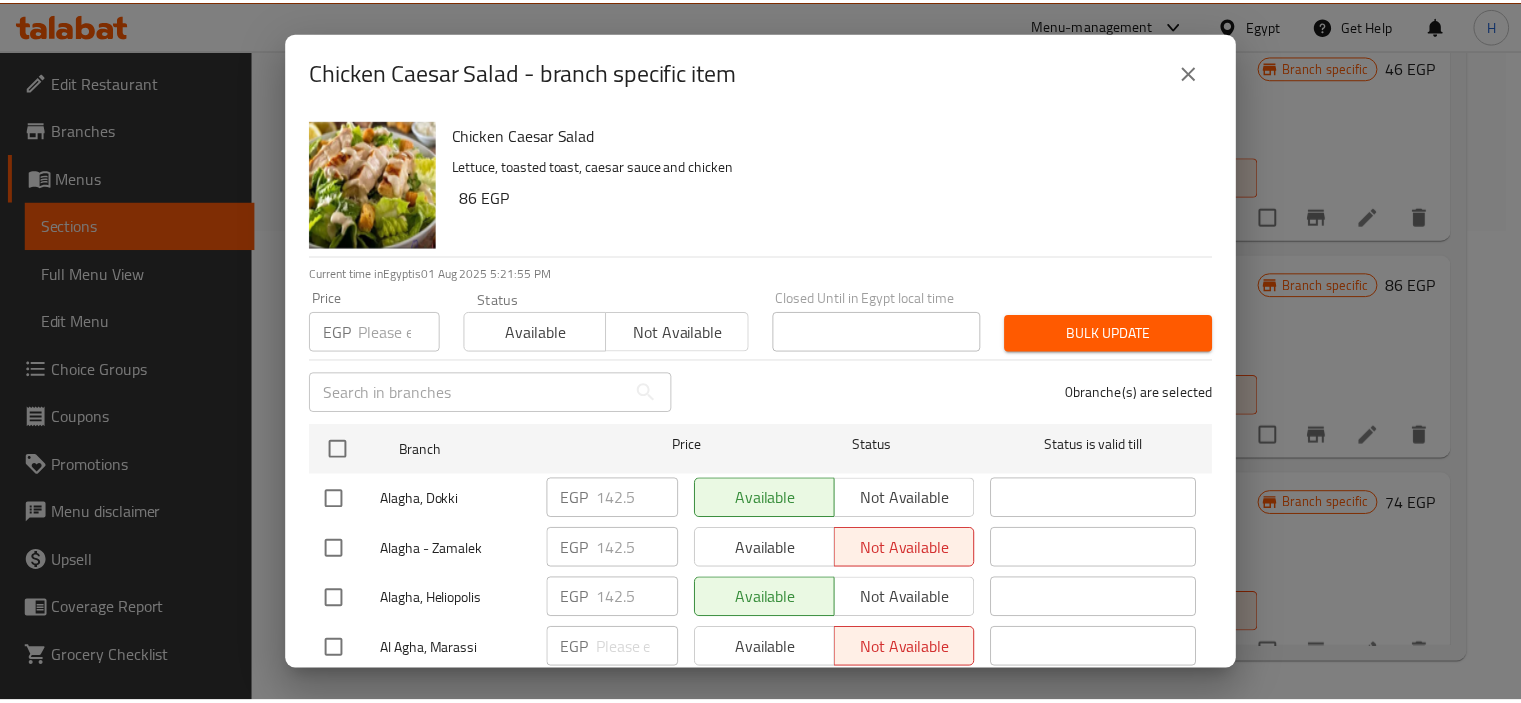 scroll, scrollTop: 56, scrollLeft: 0, axis: vertical 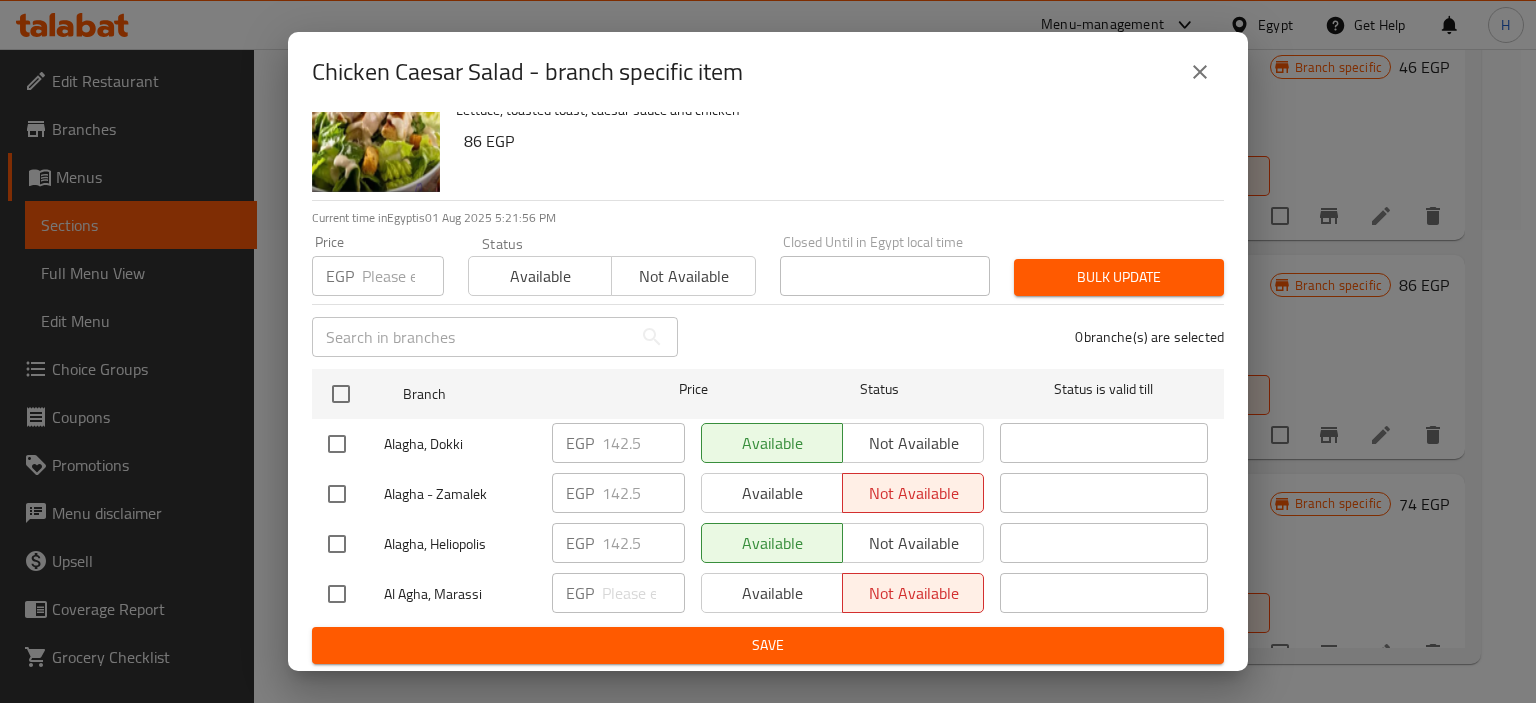 click on "[BRANCH], [BRANCH] EGP ​ Available Not available ​" at bounding box center [768, 594] 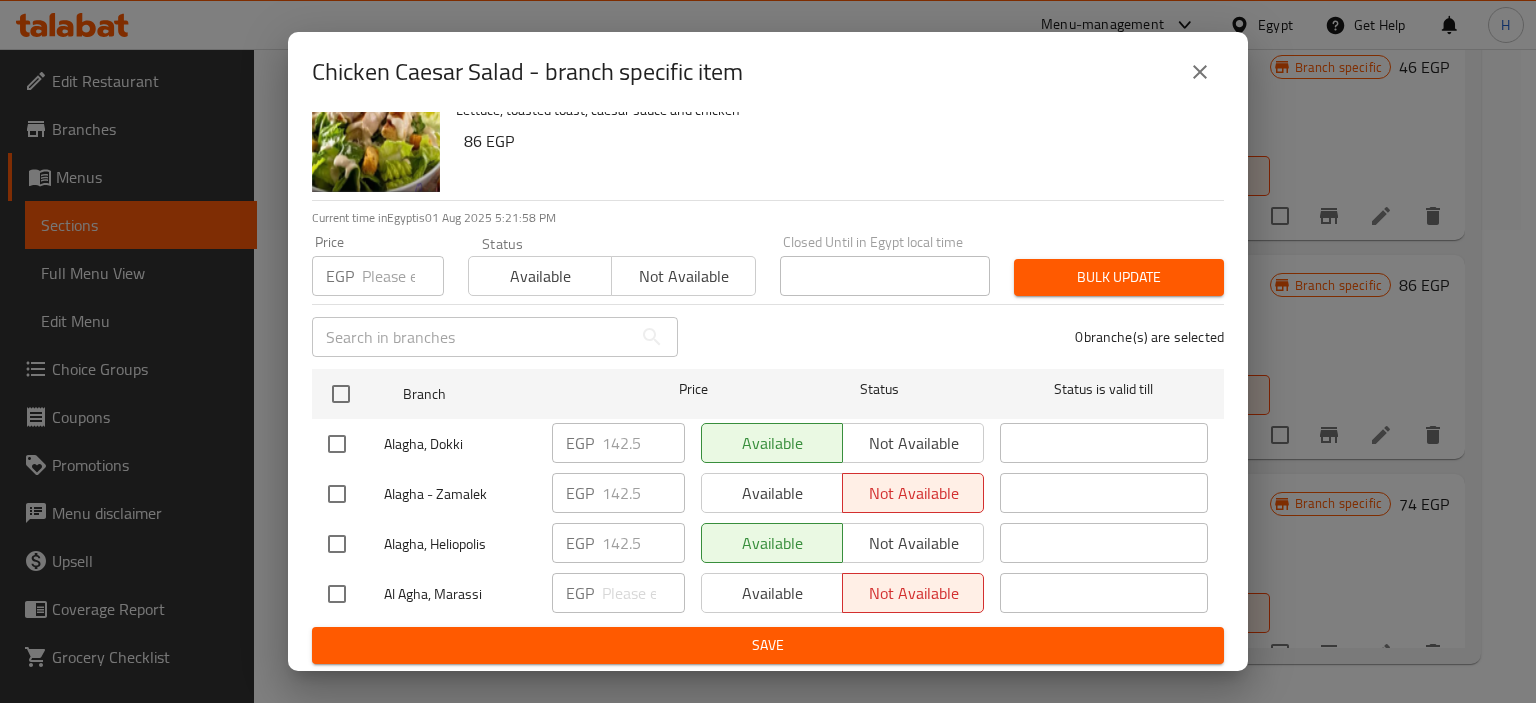 click at bounding box center [337, 594] 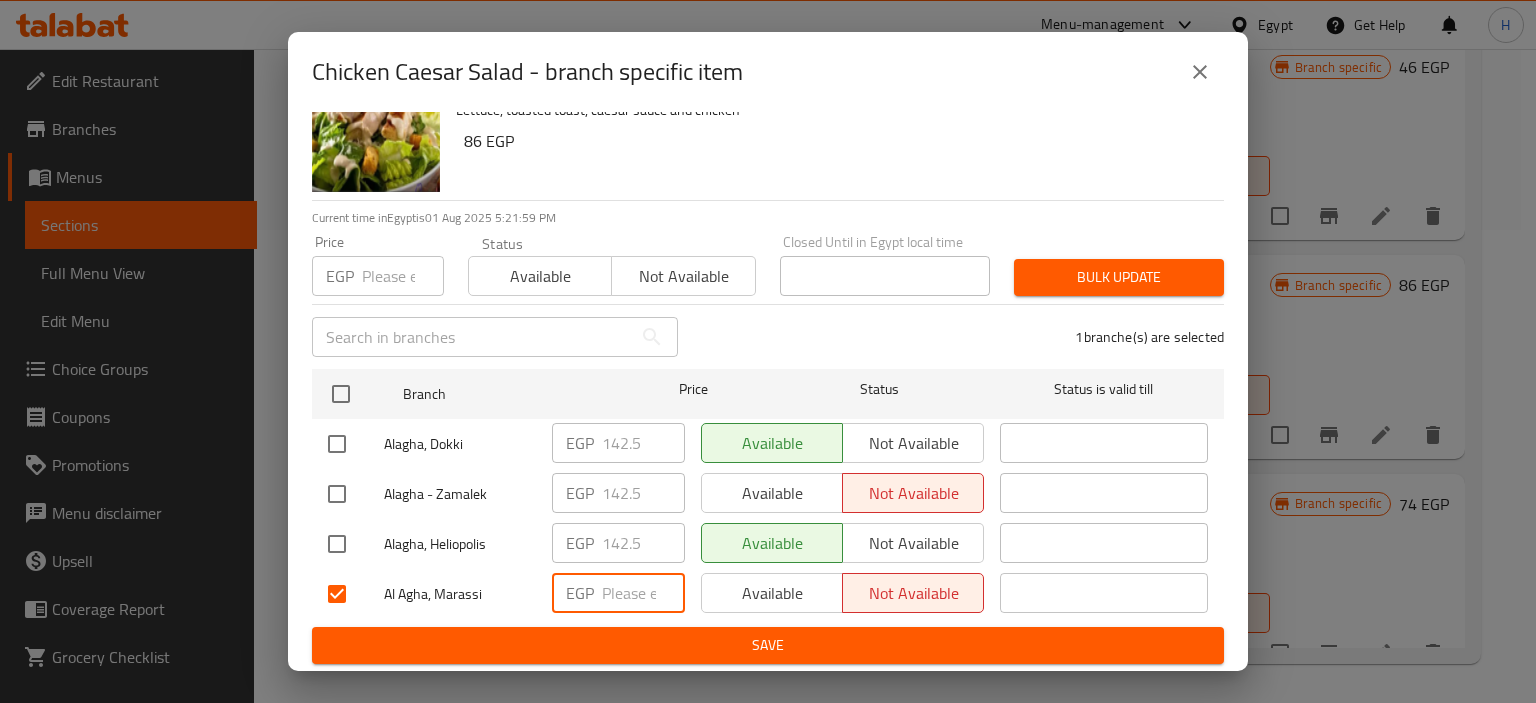 click at bounding box center (643, 593) 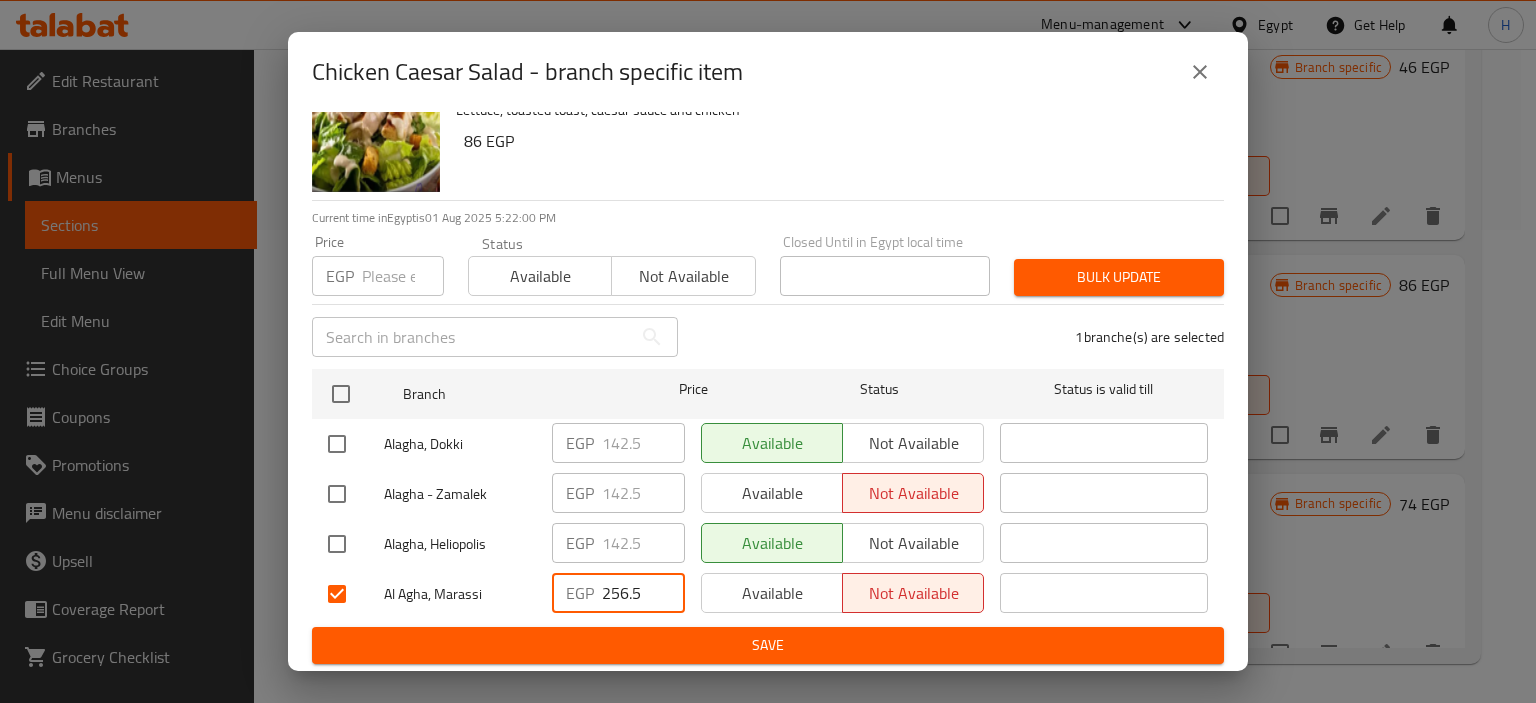 type on "256.5" 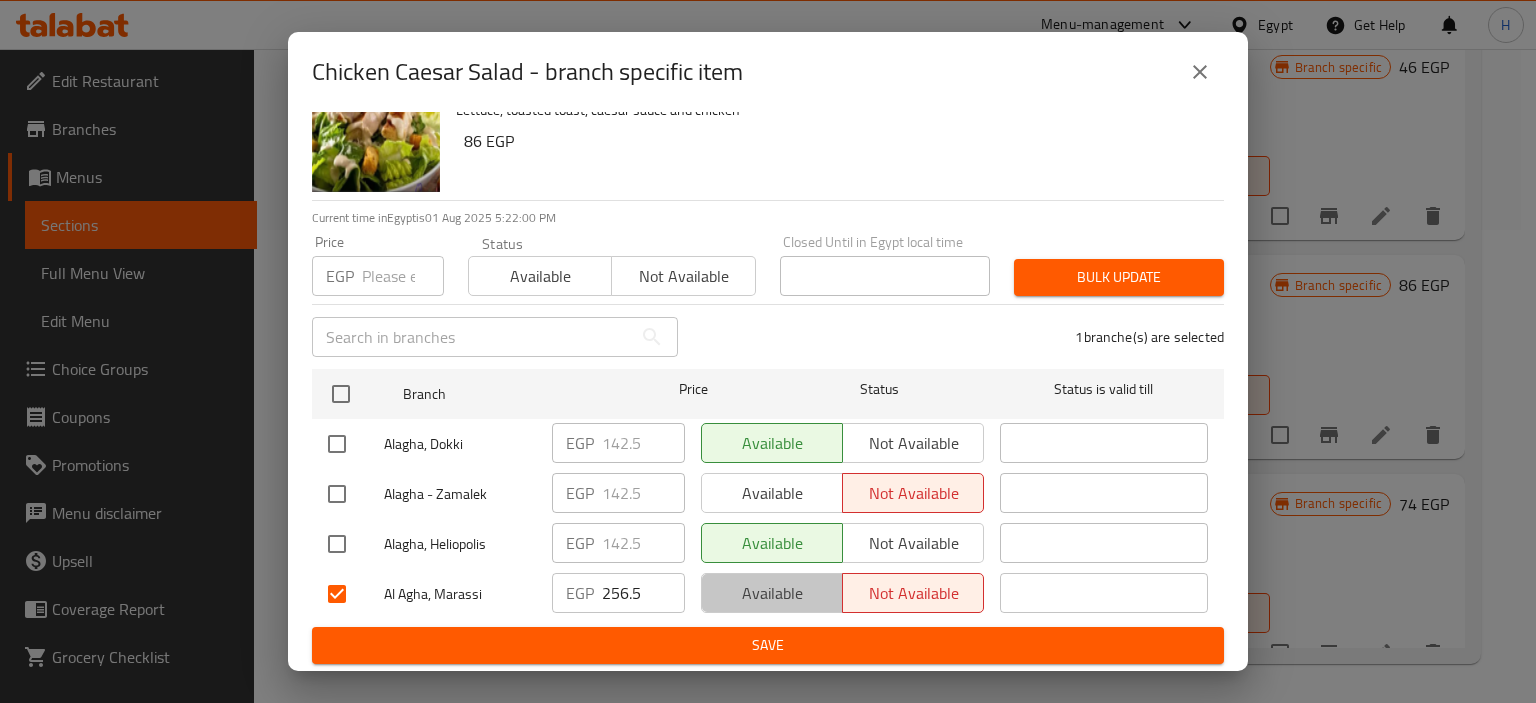 click on "Available" at bounding box center (772, 593) 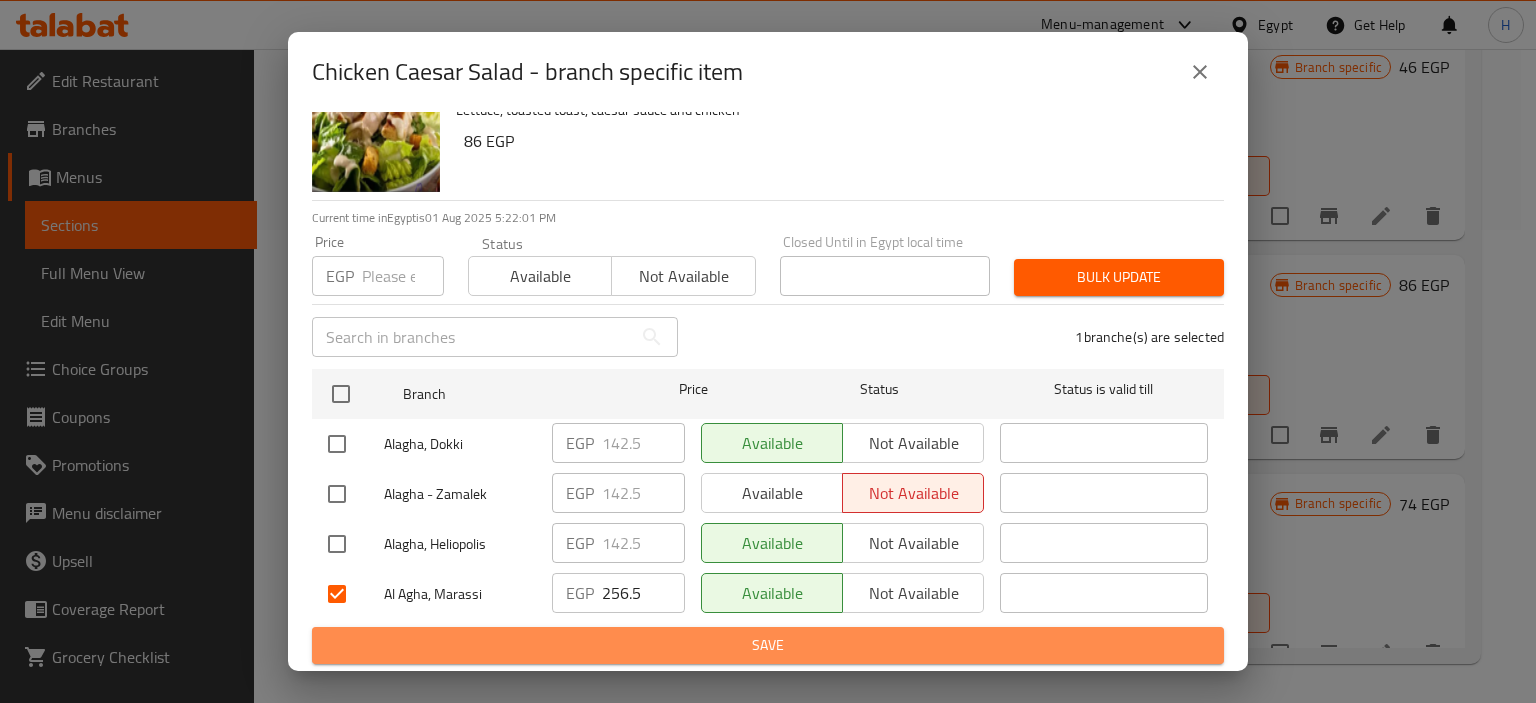 click on "Save" at bounding box center [768, 645] 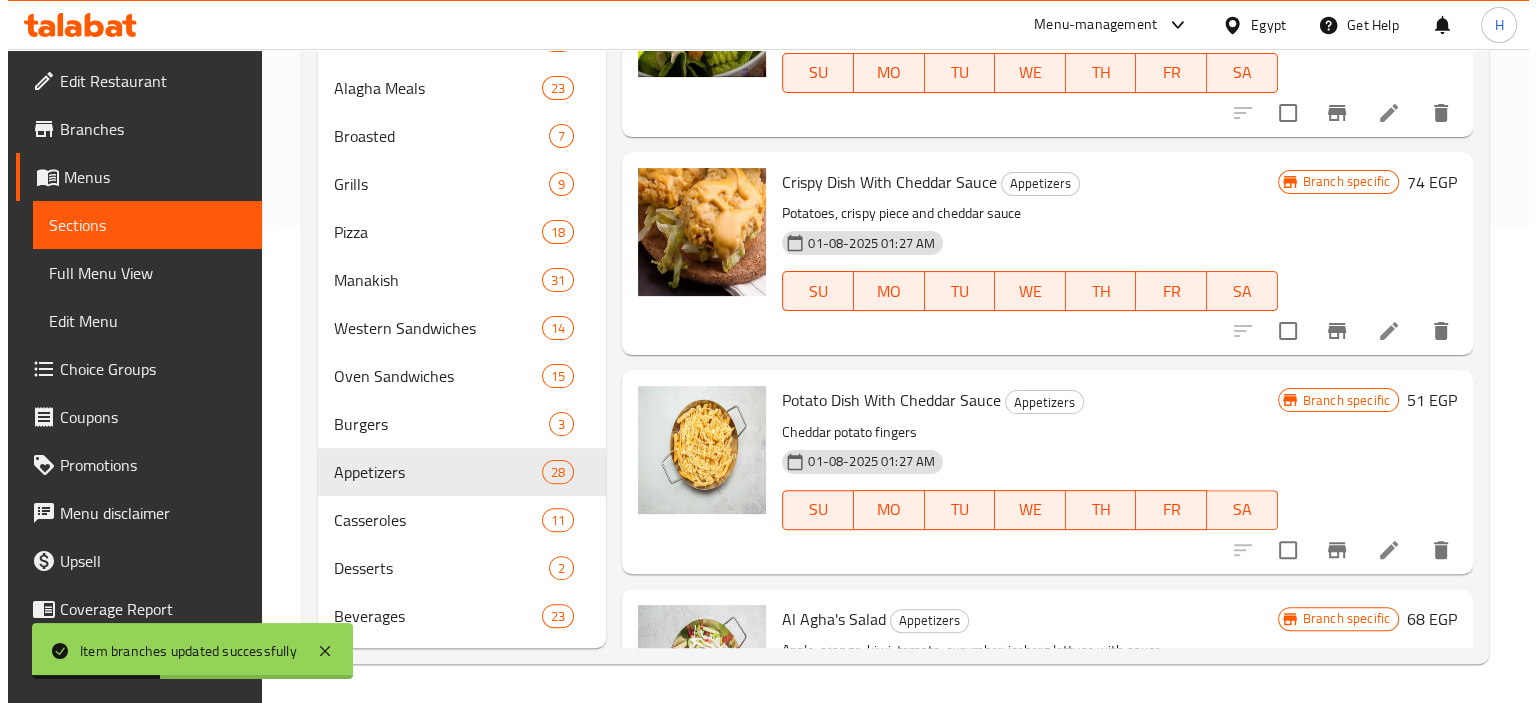 scroll, scrollTop: 3480, scrollLeft: 0, axis: vertical 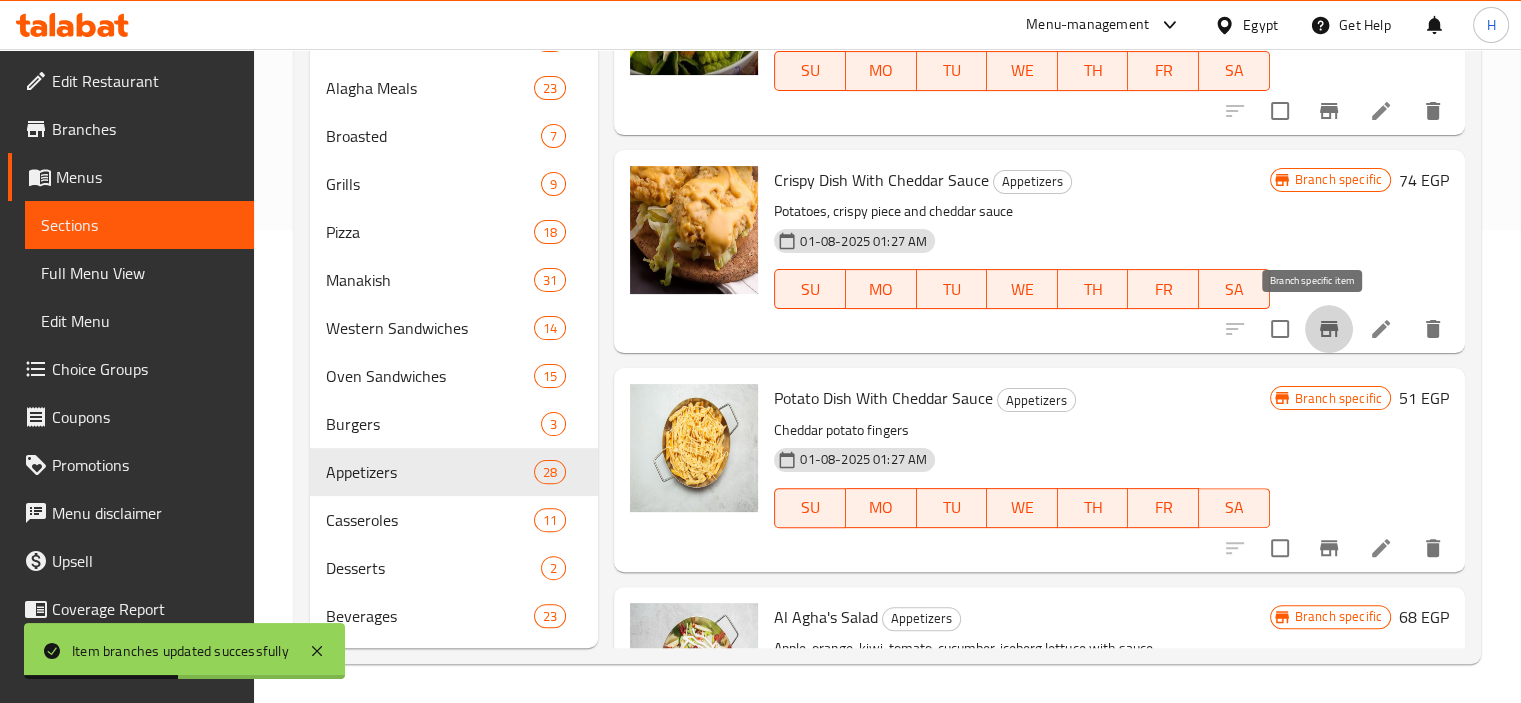 click 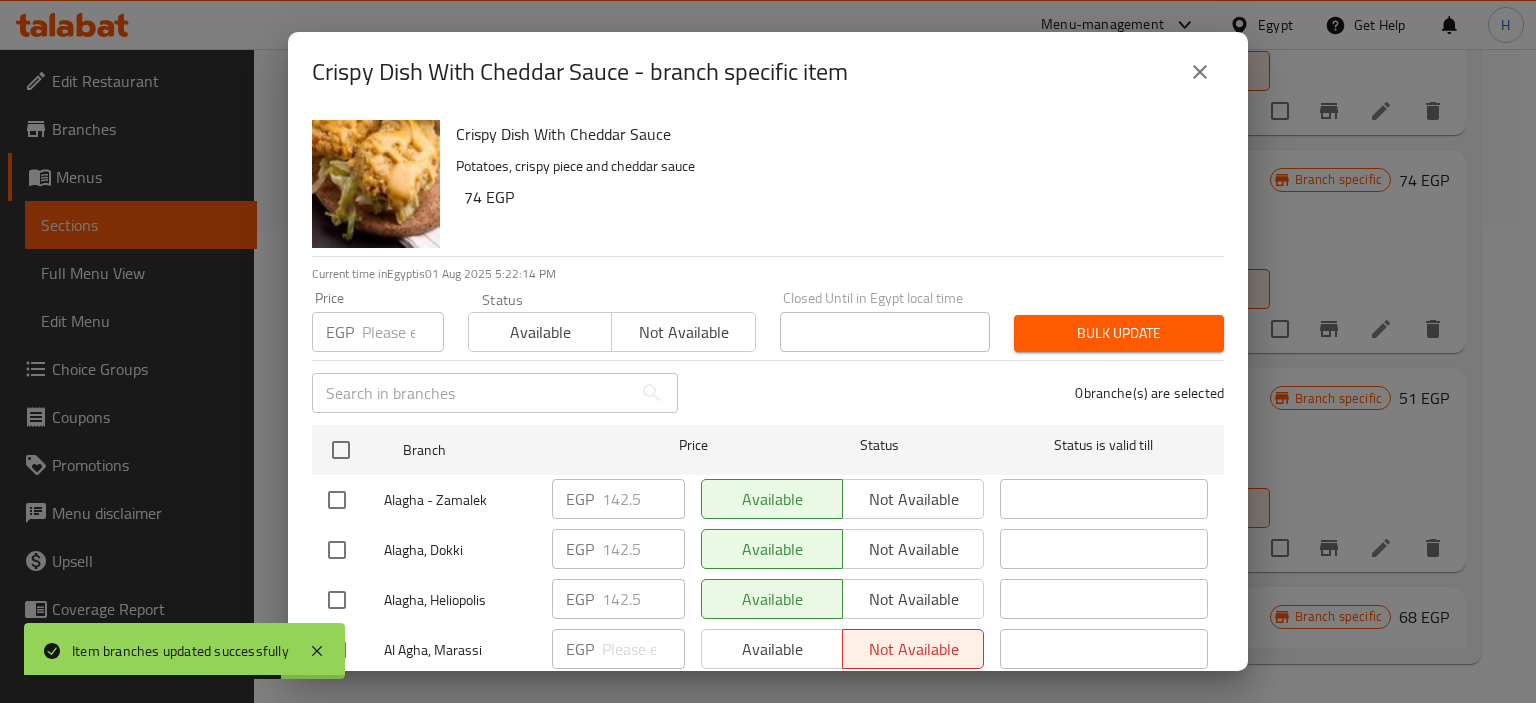 scroll, scrollTop: 36, scrollLeft: 0, axis: vertical 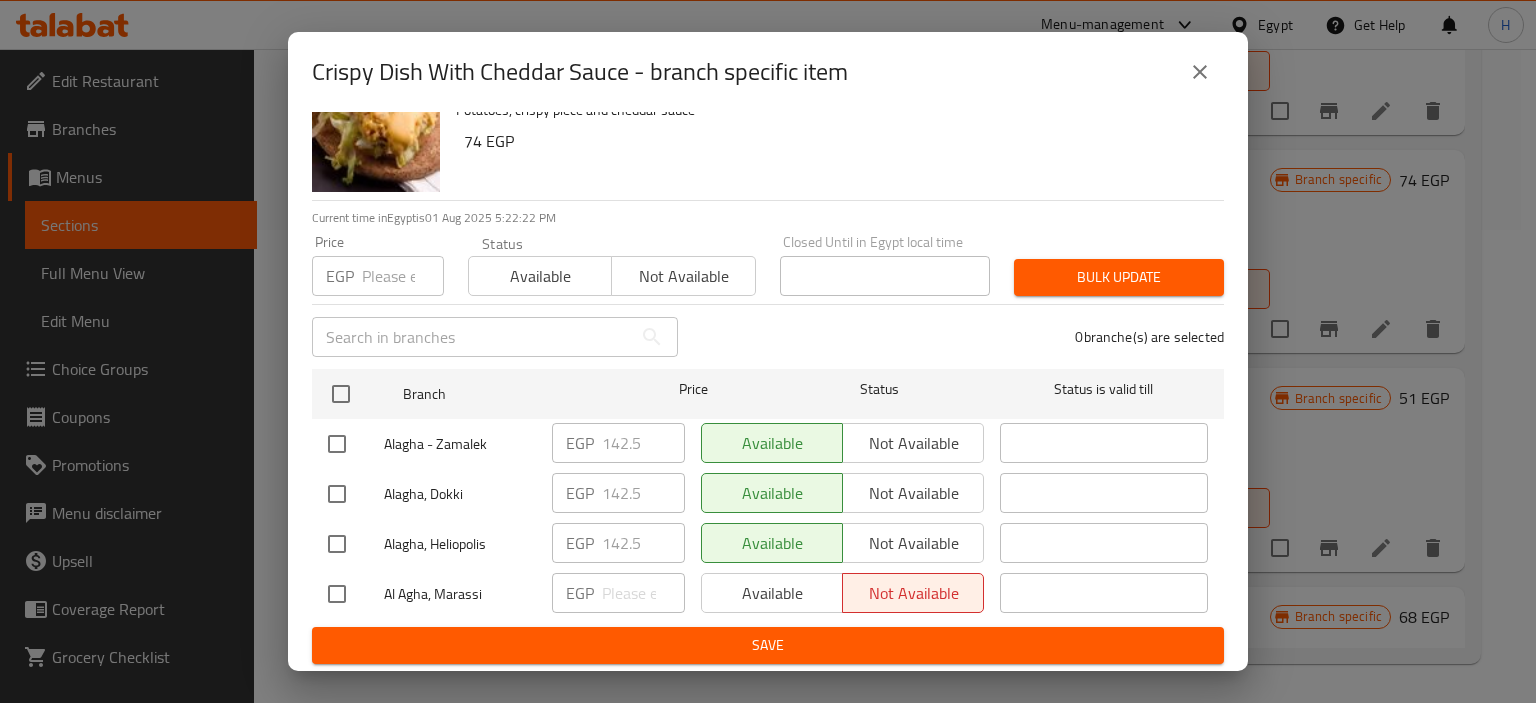 click at bounding box center (337, 594) 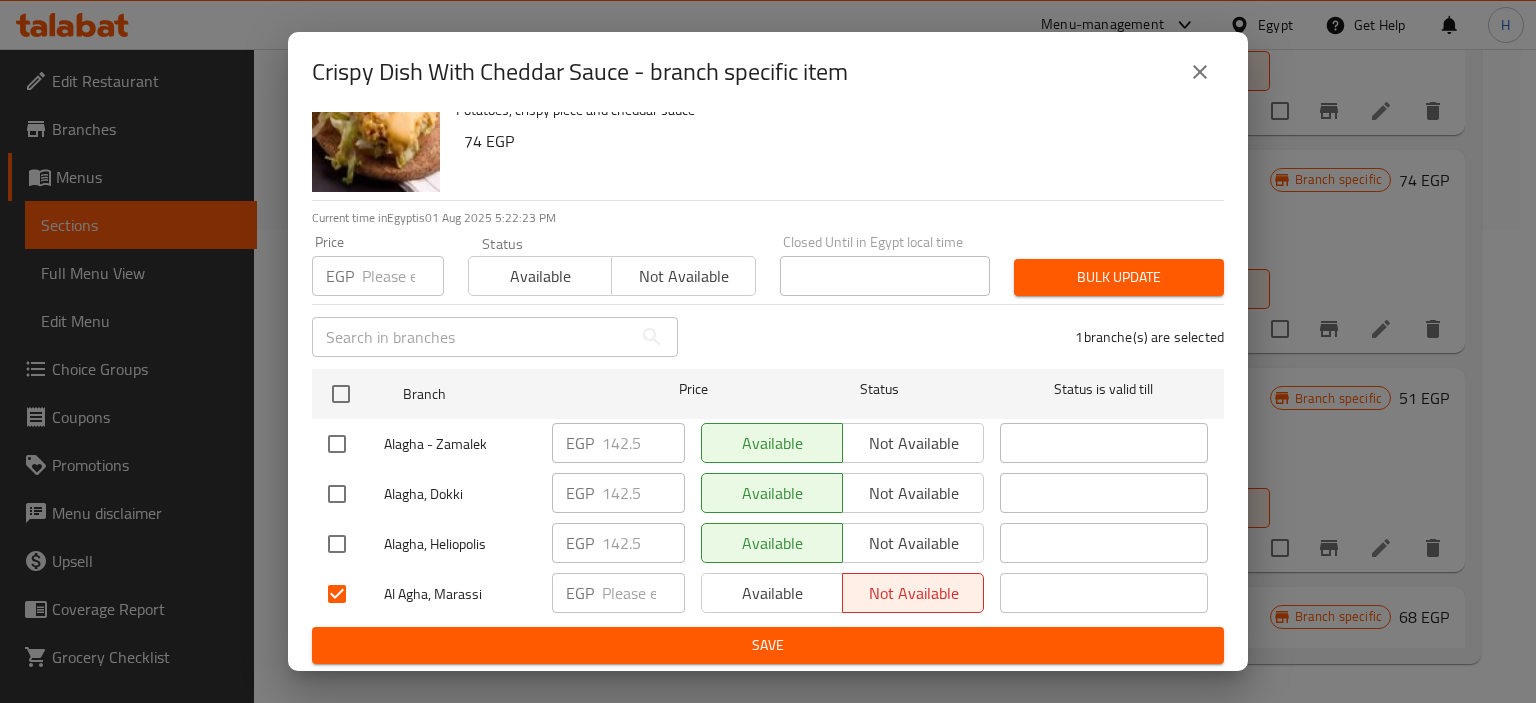 click on "EGP" at bounding box center [580, 593] 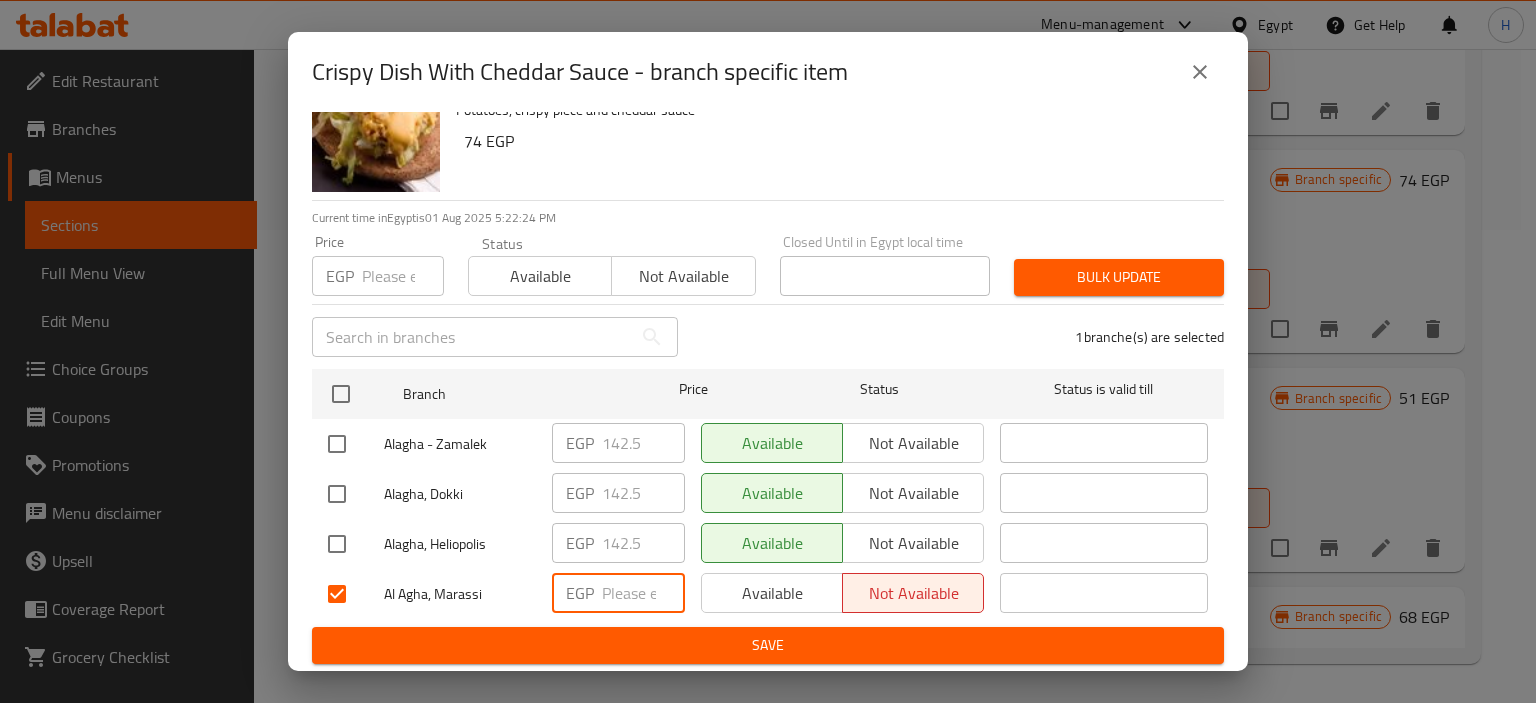 click at bounding box center (643, 593) 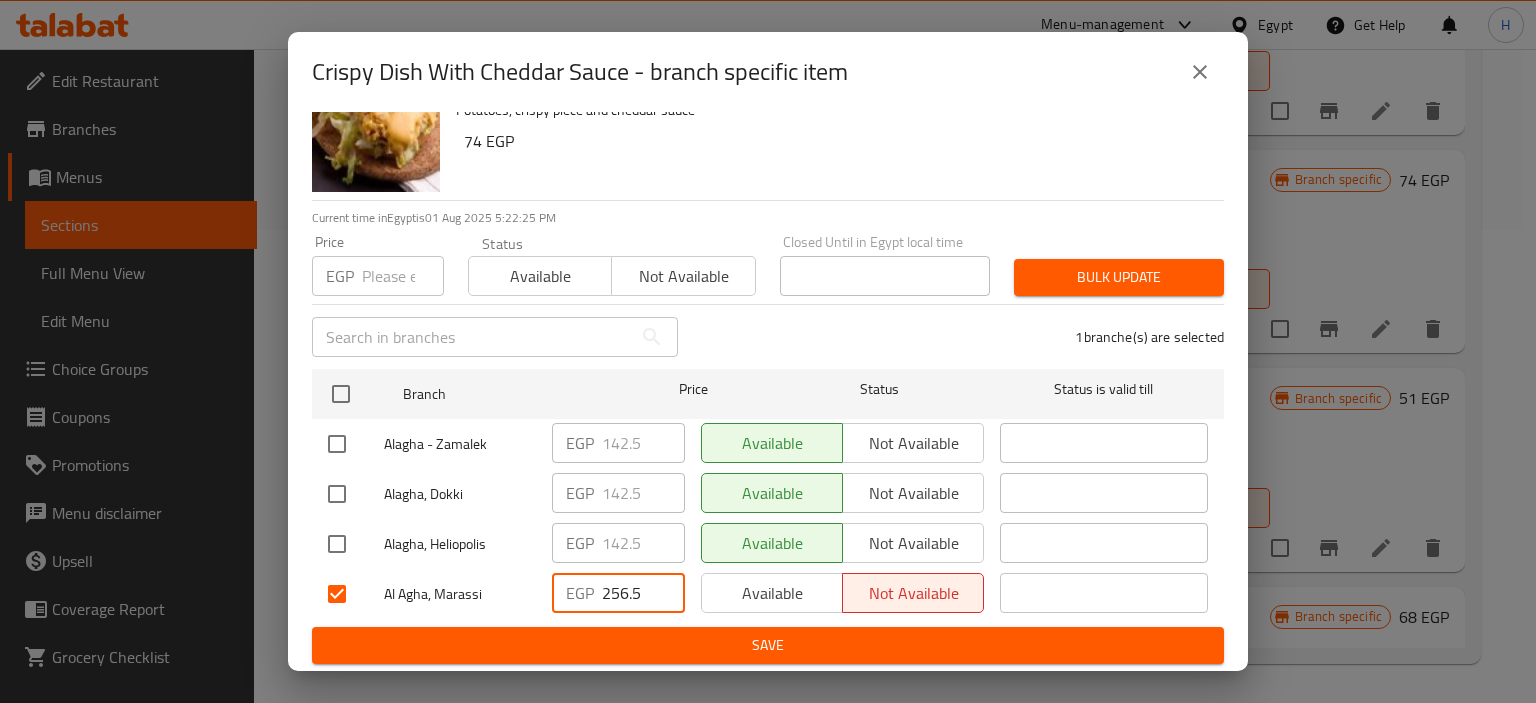 type on "256.5" 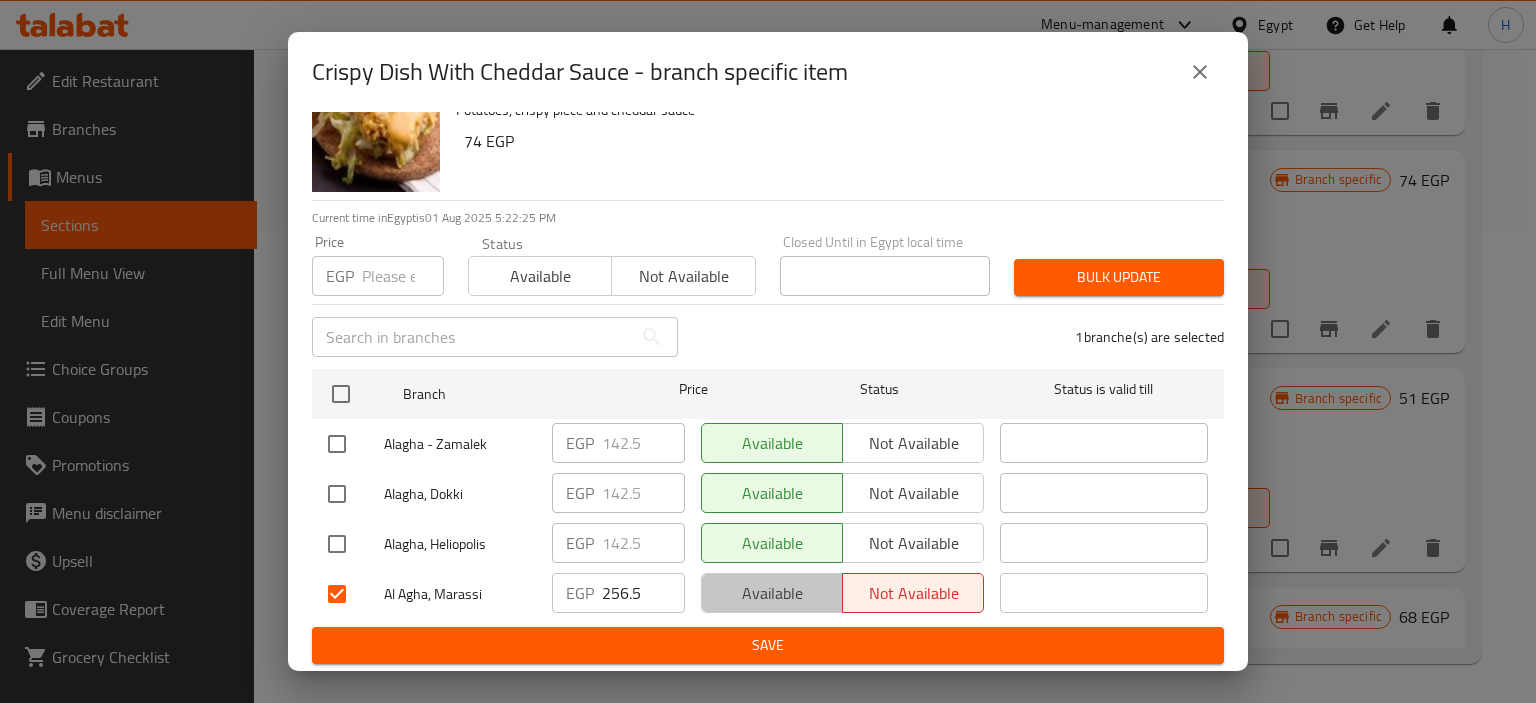 click on "Available" at bounding box center (772, 593) 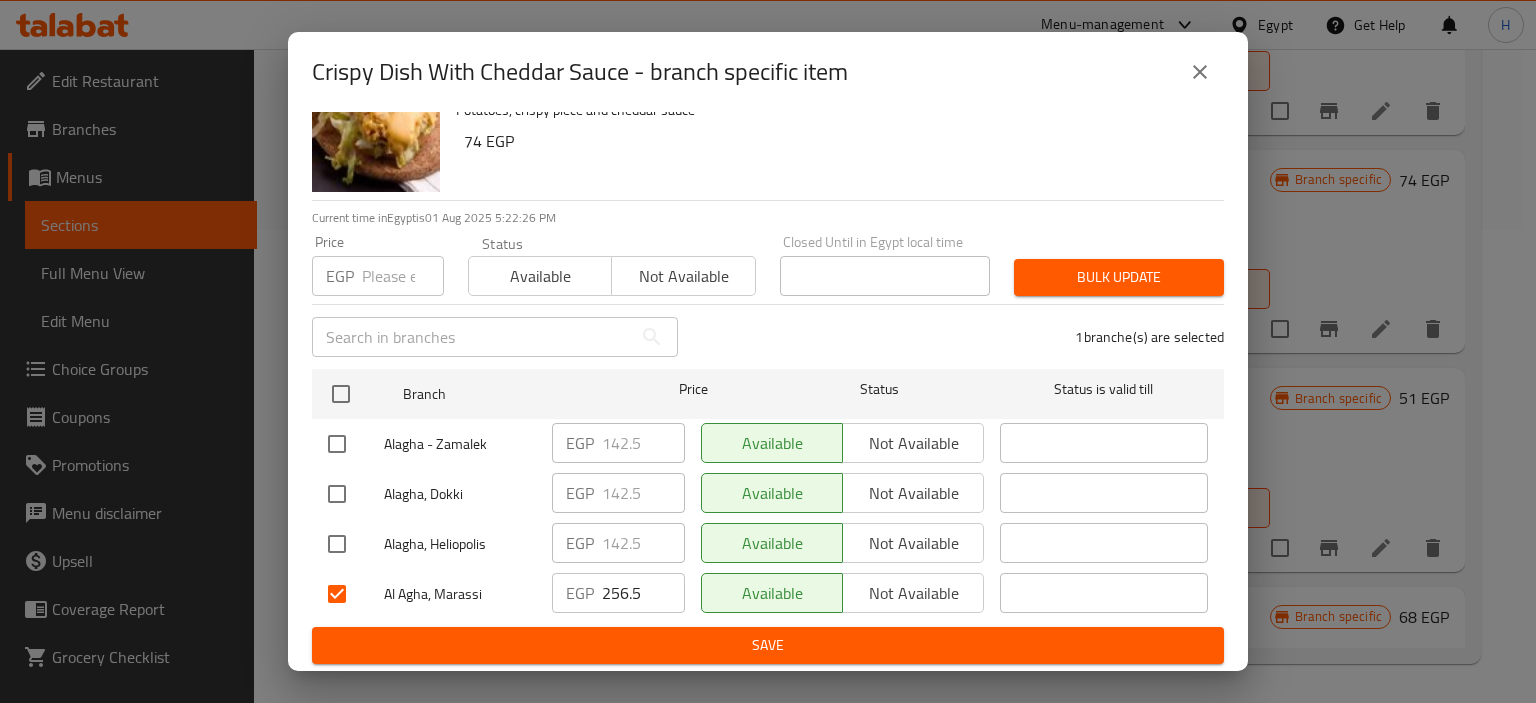 click on "Save" at bounding box center [768, 645] 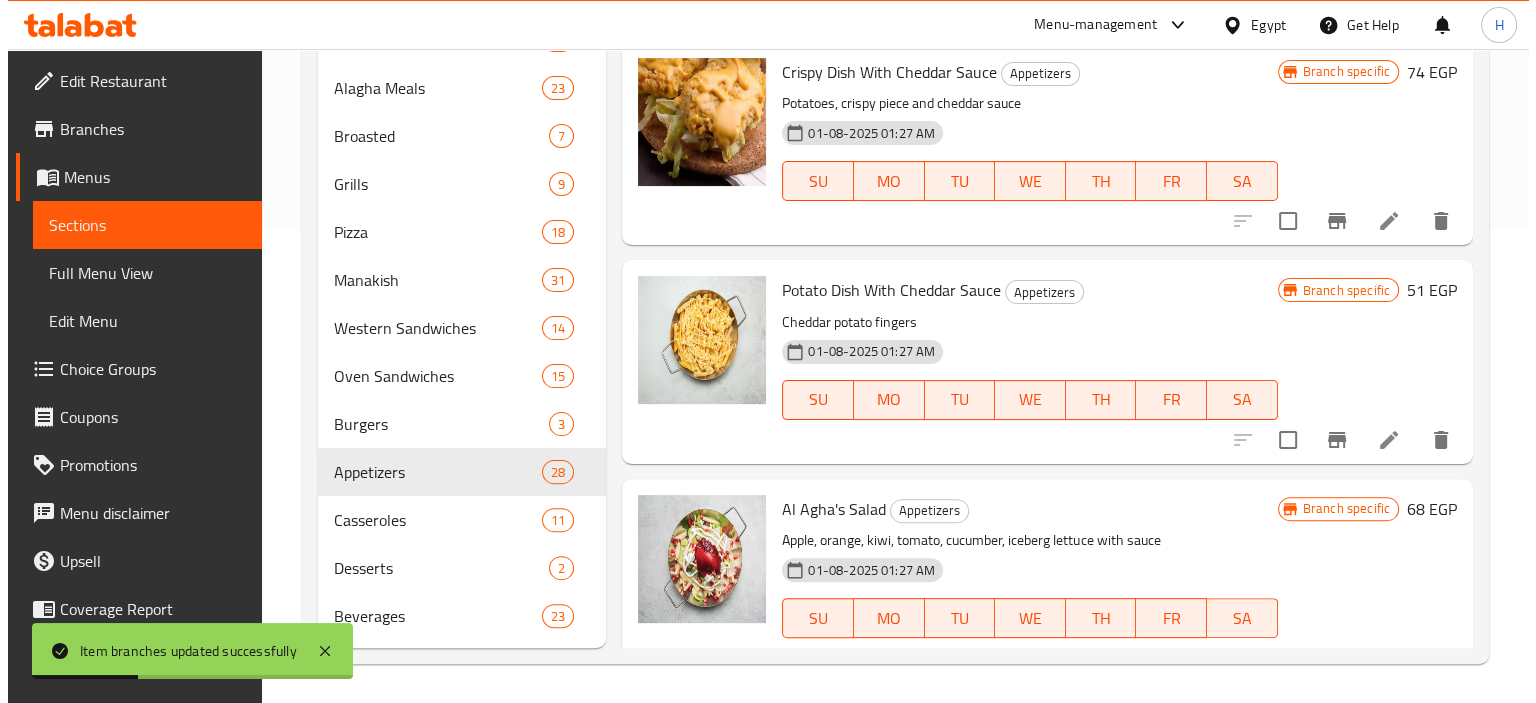 scroll, scrollTop: 3635, scrollLeft: 0, axis: vertical 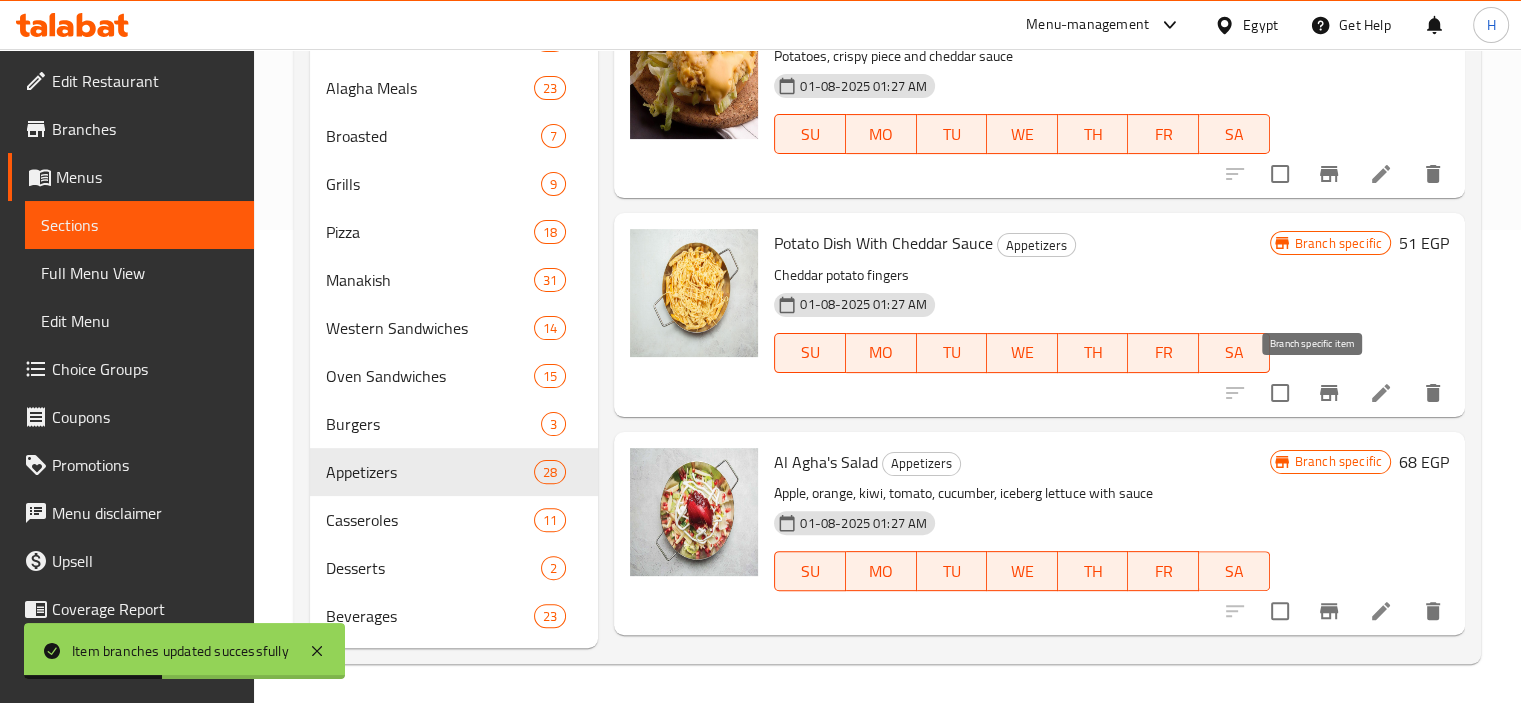 click at bounding box center (1329, 393) 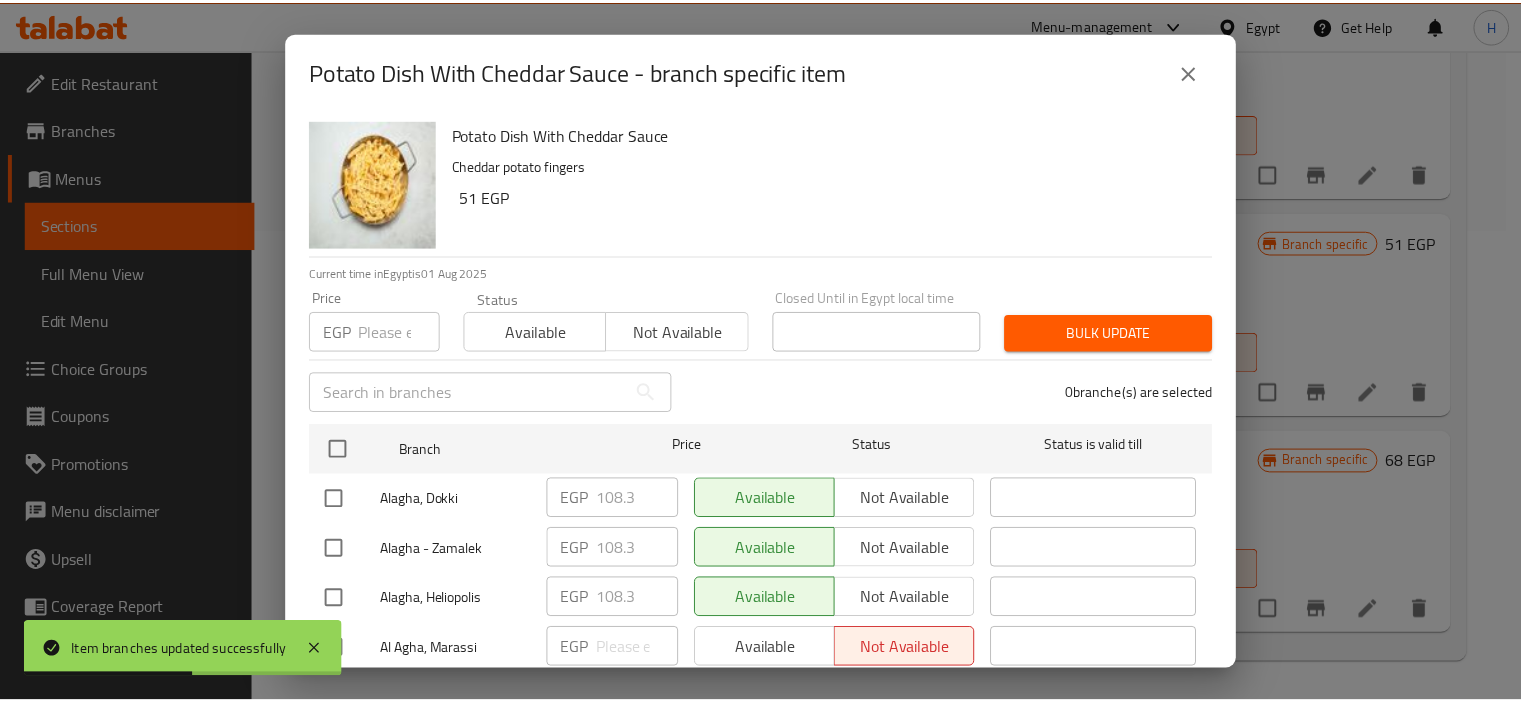 scroll, scrollTop: 56, scrollLeft: 0, axis: vertical 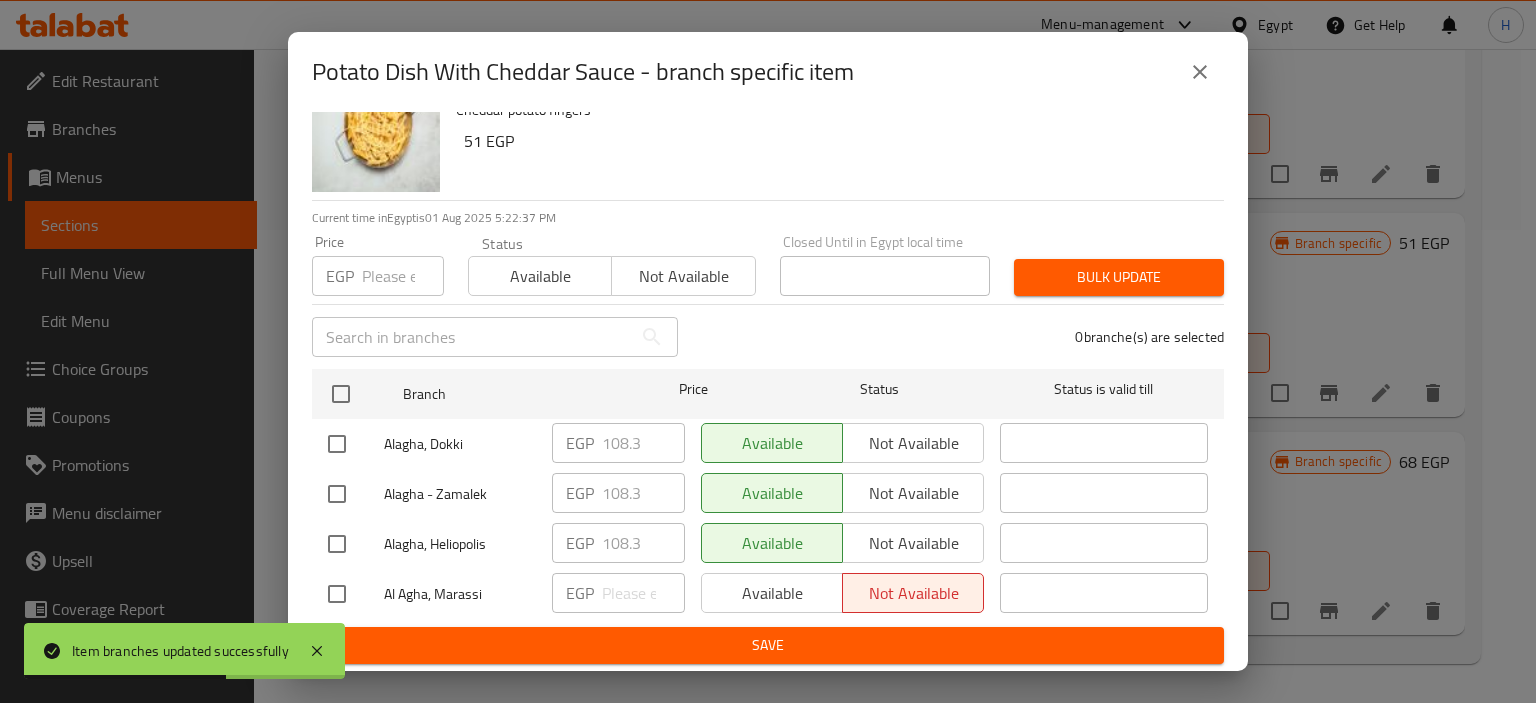 click at bounding box center [337, 594] 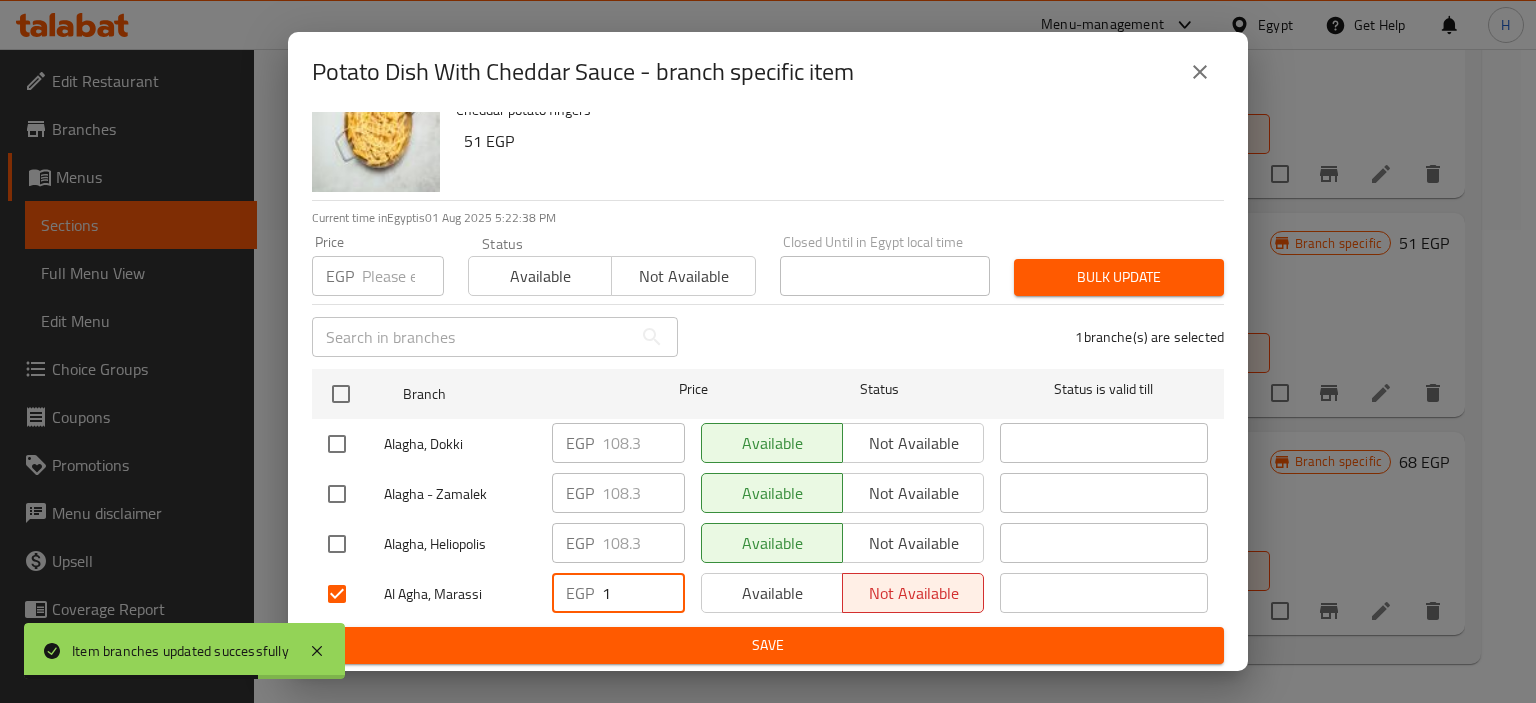 click on "1" at bounding box center (643, 593) 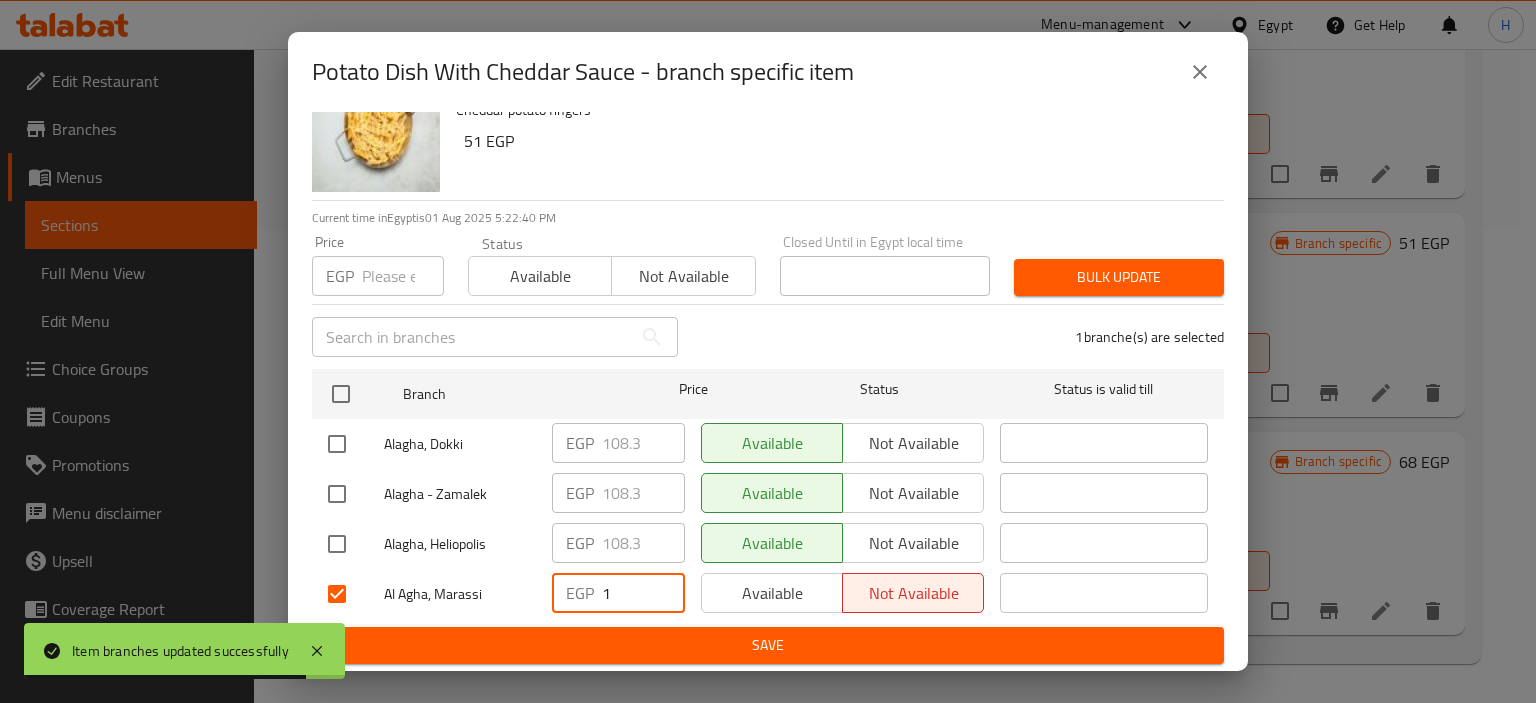 click on "1" at bounding box center (643, 593) 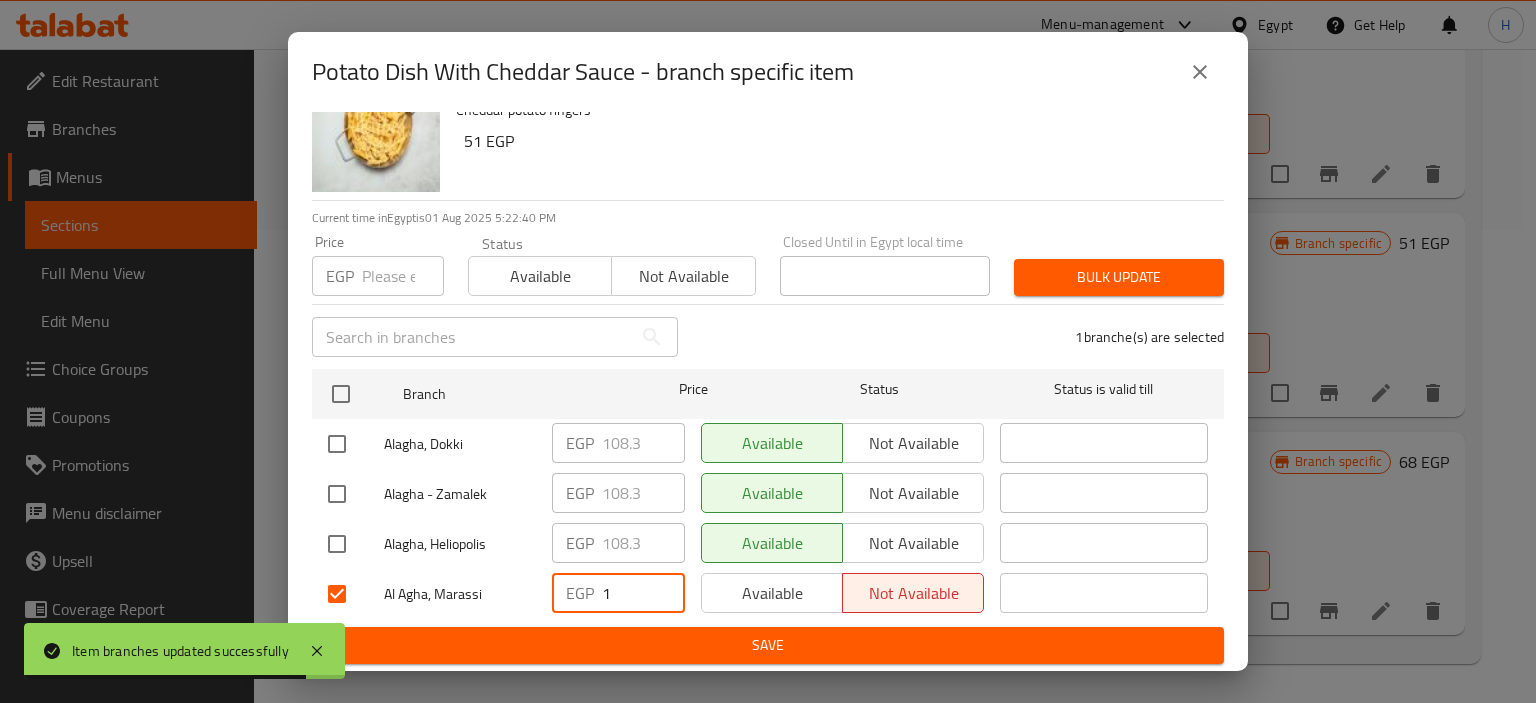 click on "1" at bounding box center [643, 593] 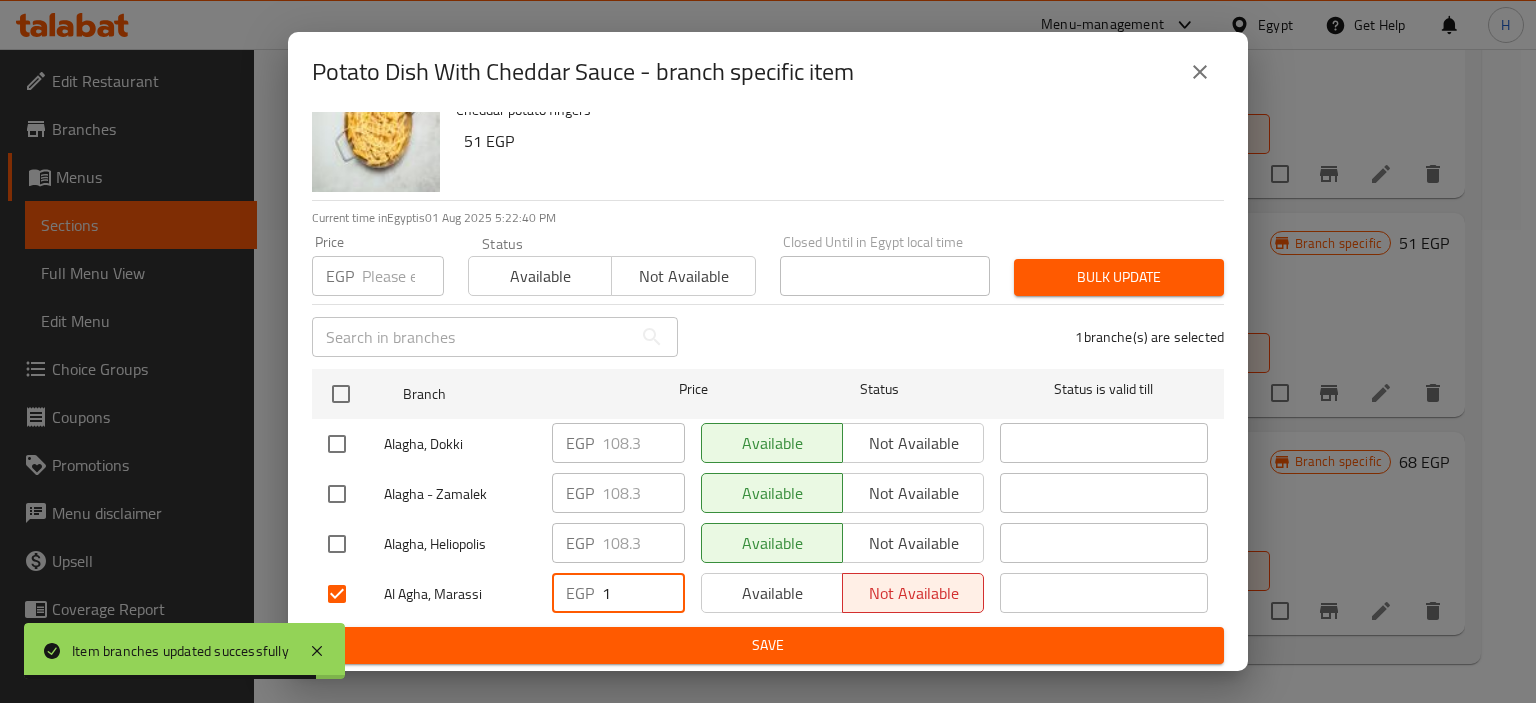 click on "1" at bounding box center (643, 593) 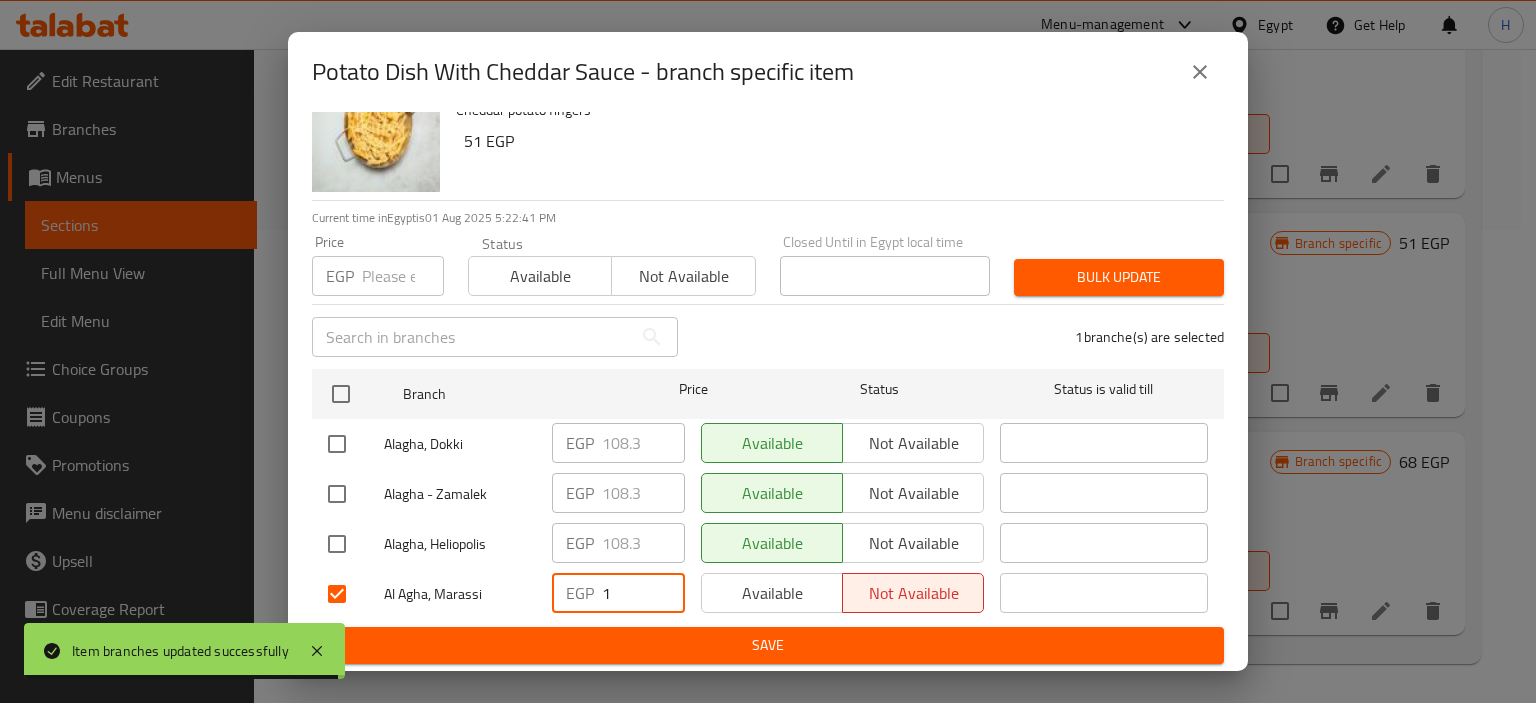 paste on "65.3" 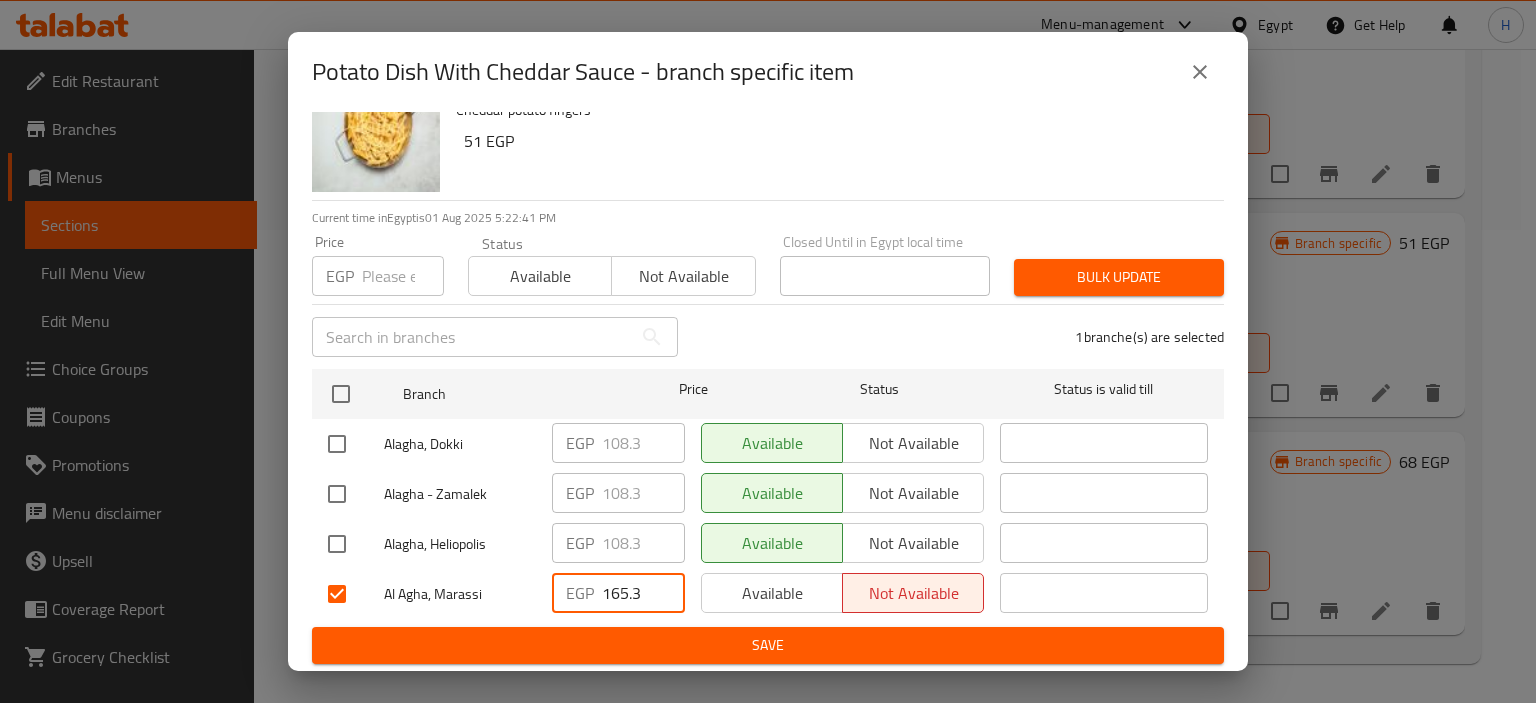 type on "165.3" 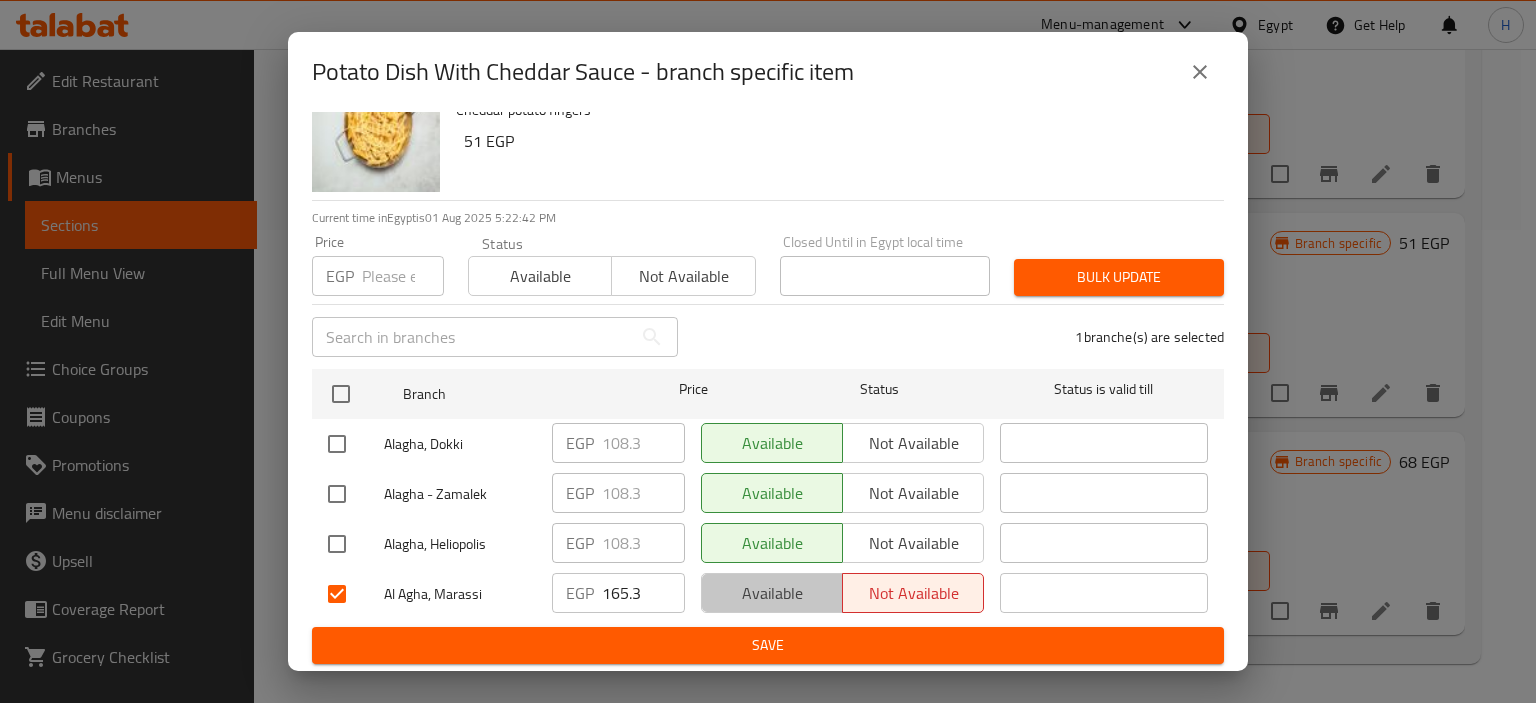click on "Available" at bounding box center [772, 593] 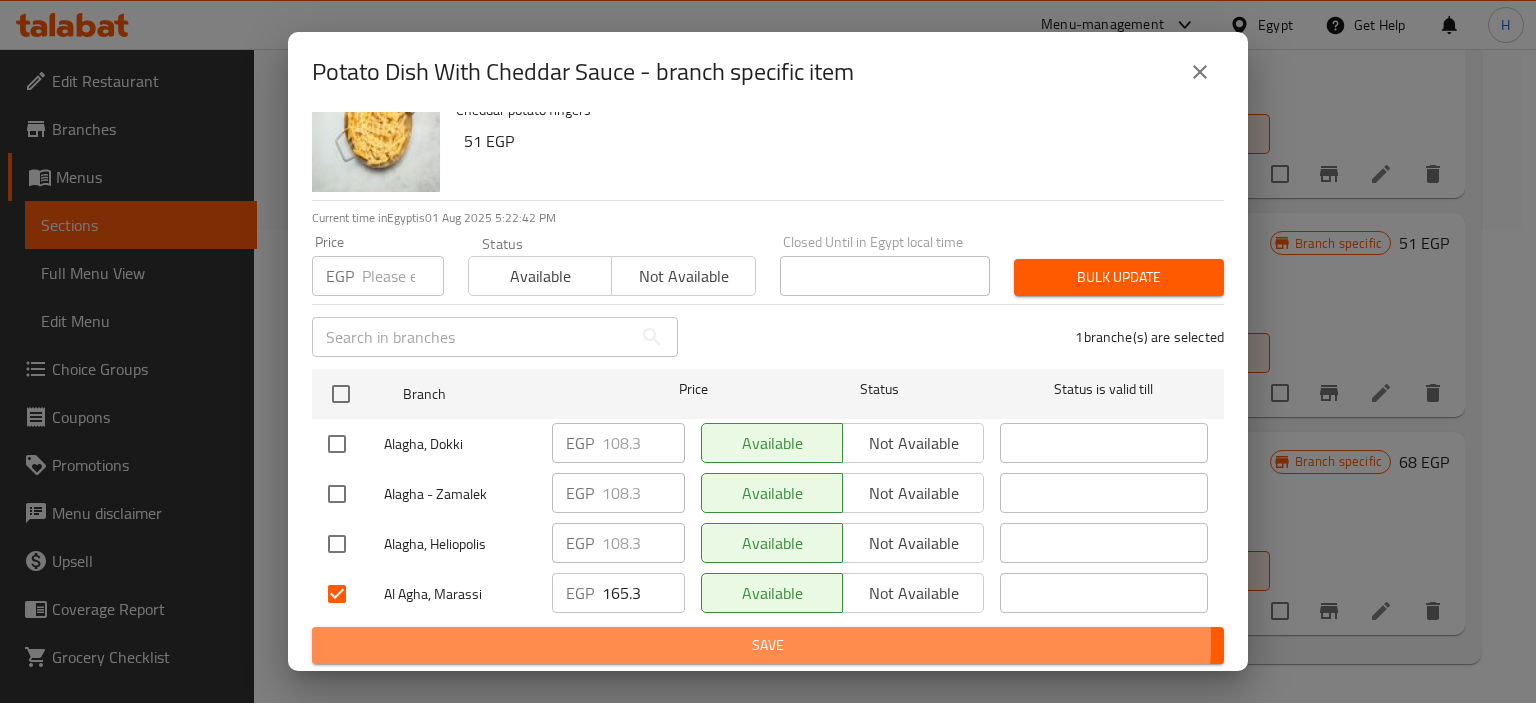 click on "Save" at bounding box center [768, 645] 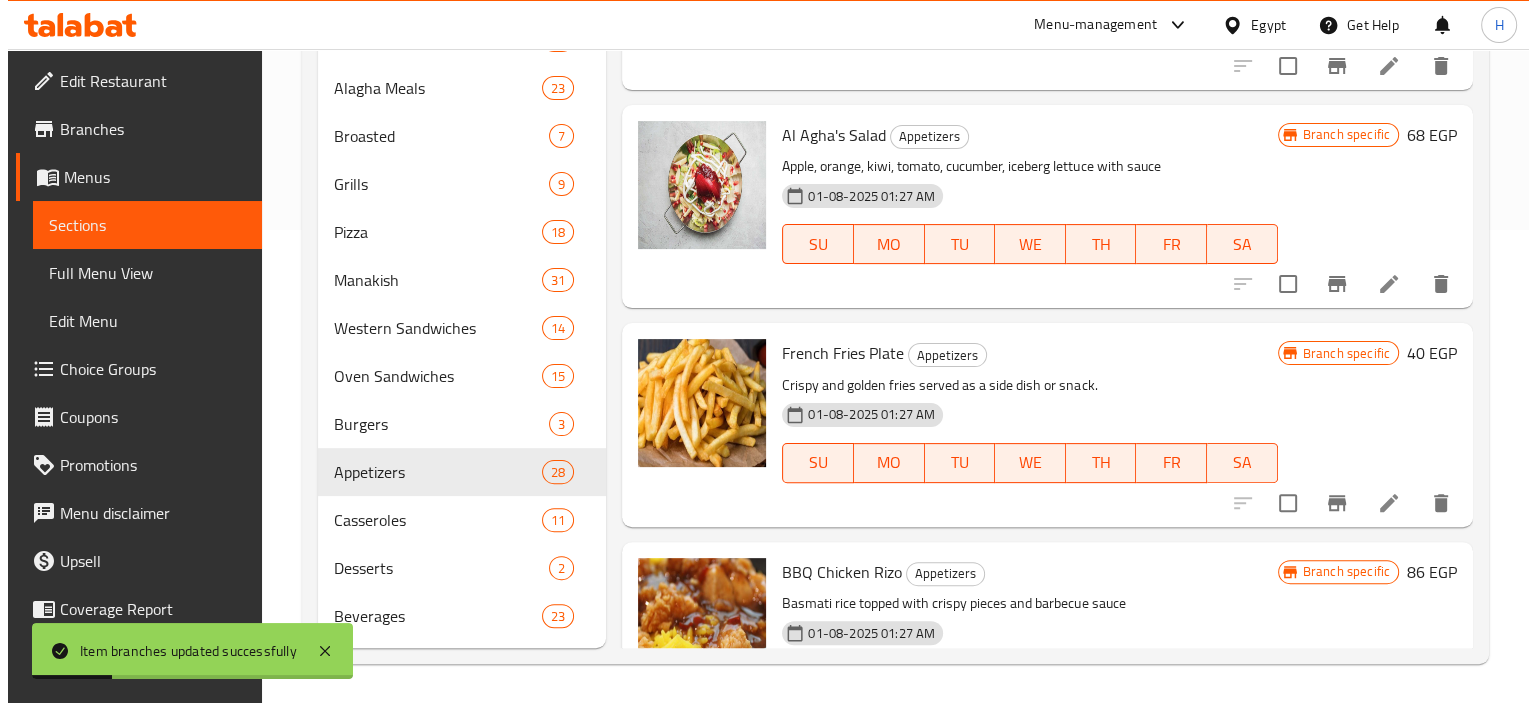 scroll, scrollTop: 3963, scrollLeft: 0, axis: vertical 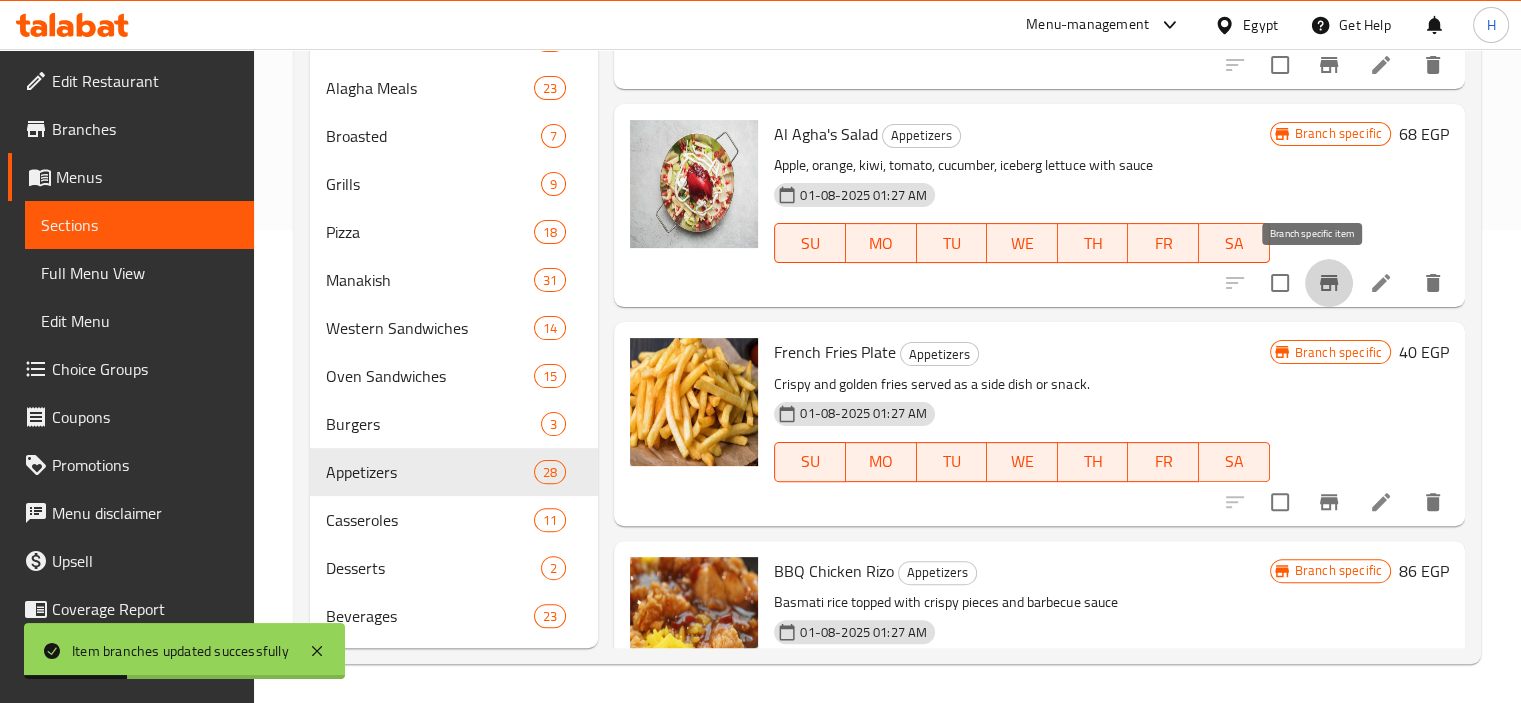 click at bounding box center (1329, 283) 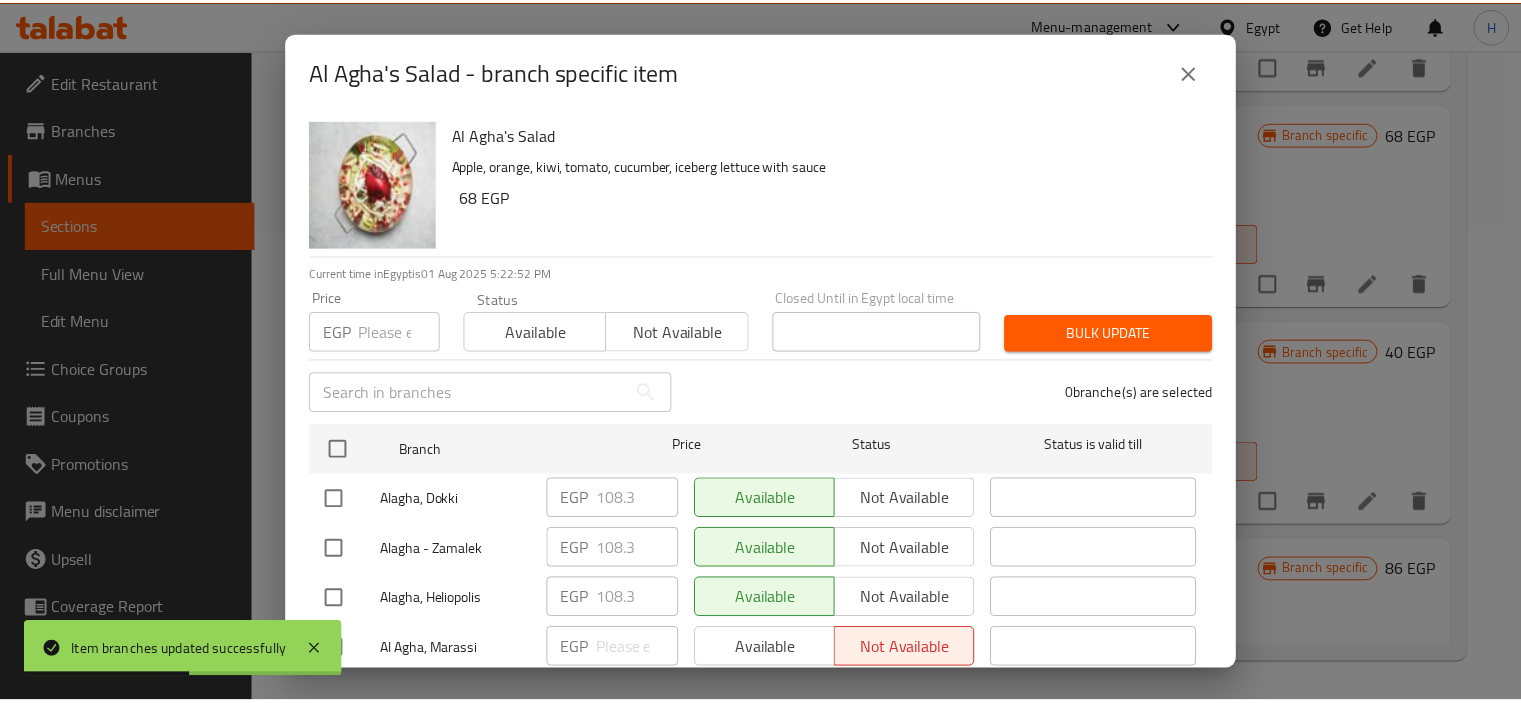 scroll, scrollTop: 56, scrollLeft: 0, axis: vertical 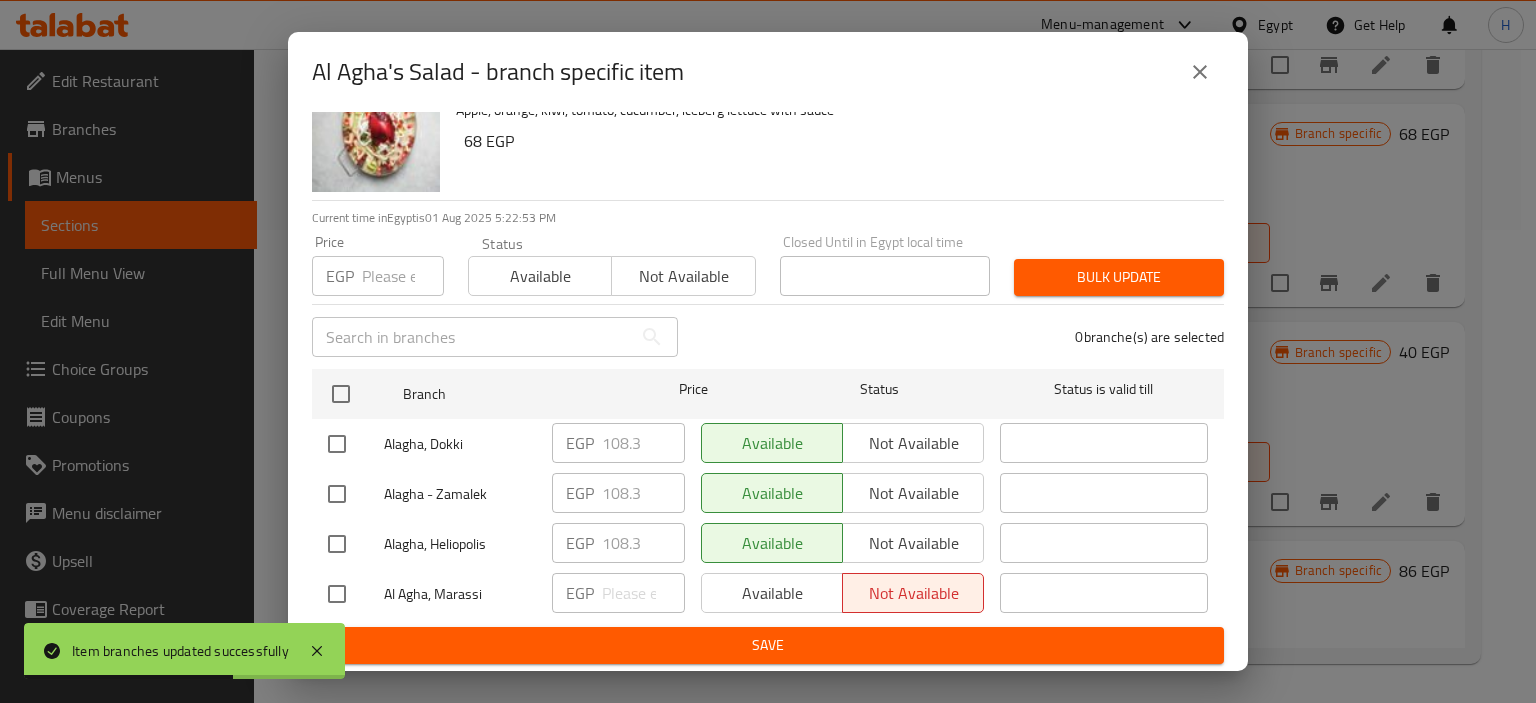 click at bounding box center (337, 594) 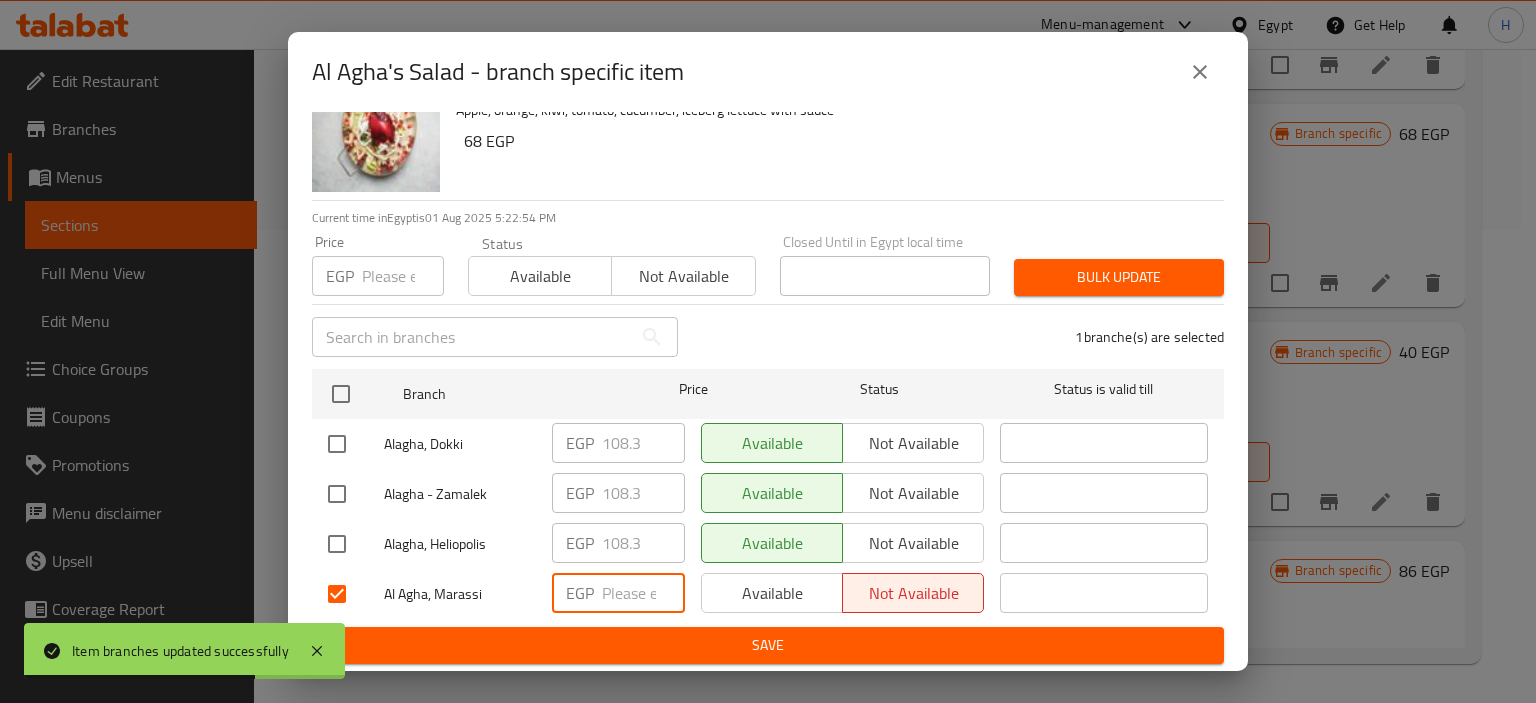 click at bounding box center (643, 593) 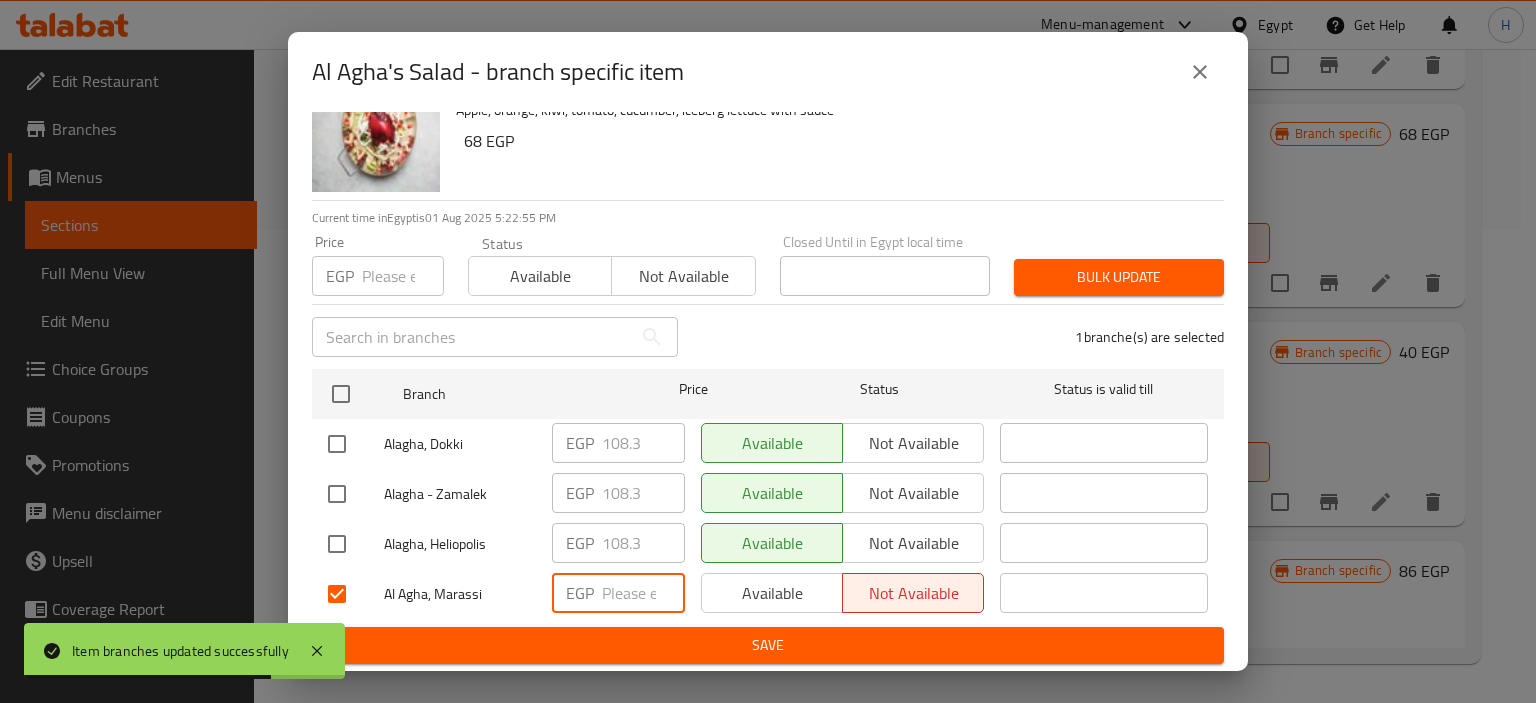 paste on "165.3" 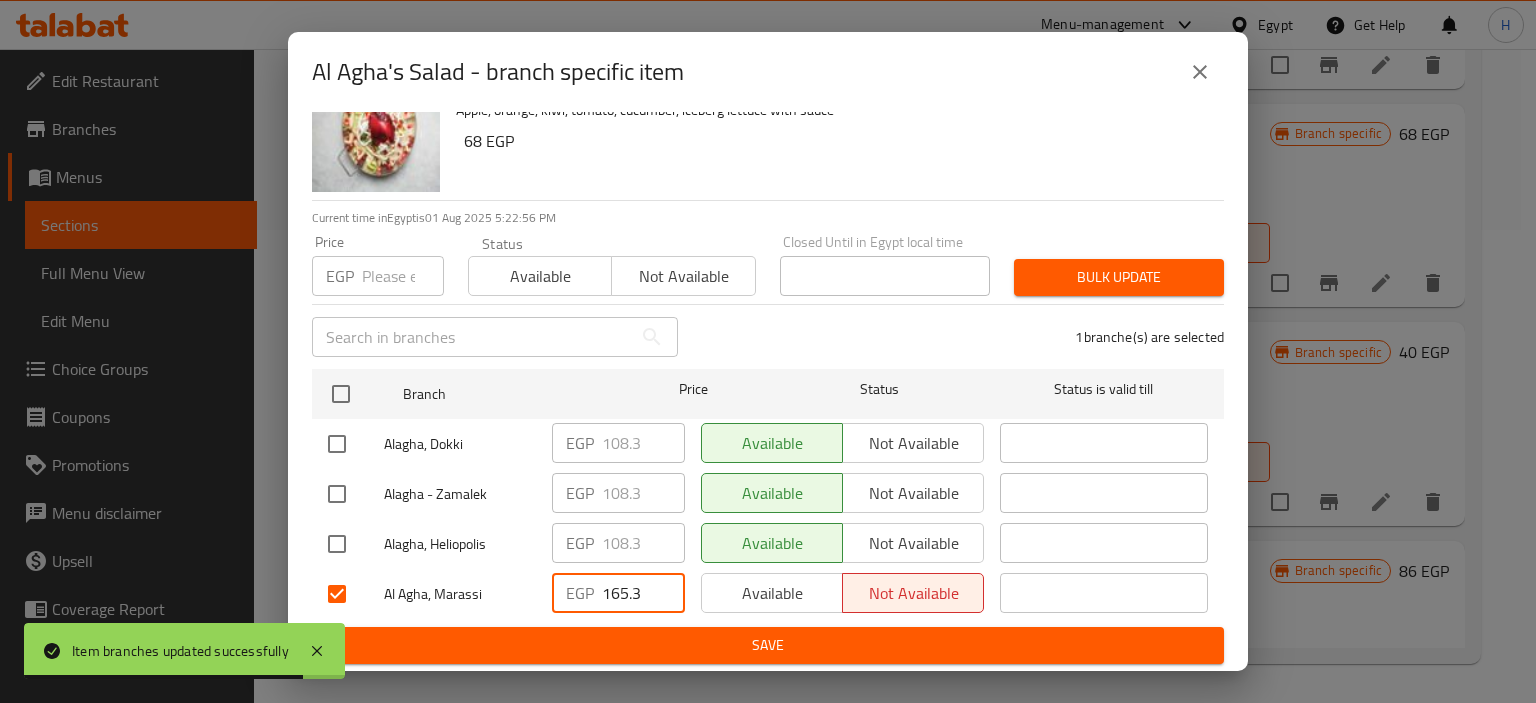 type on "165.3" 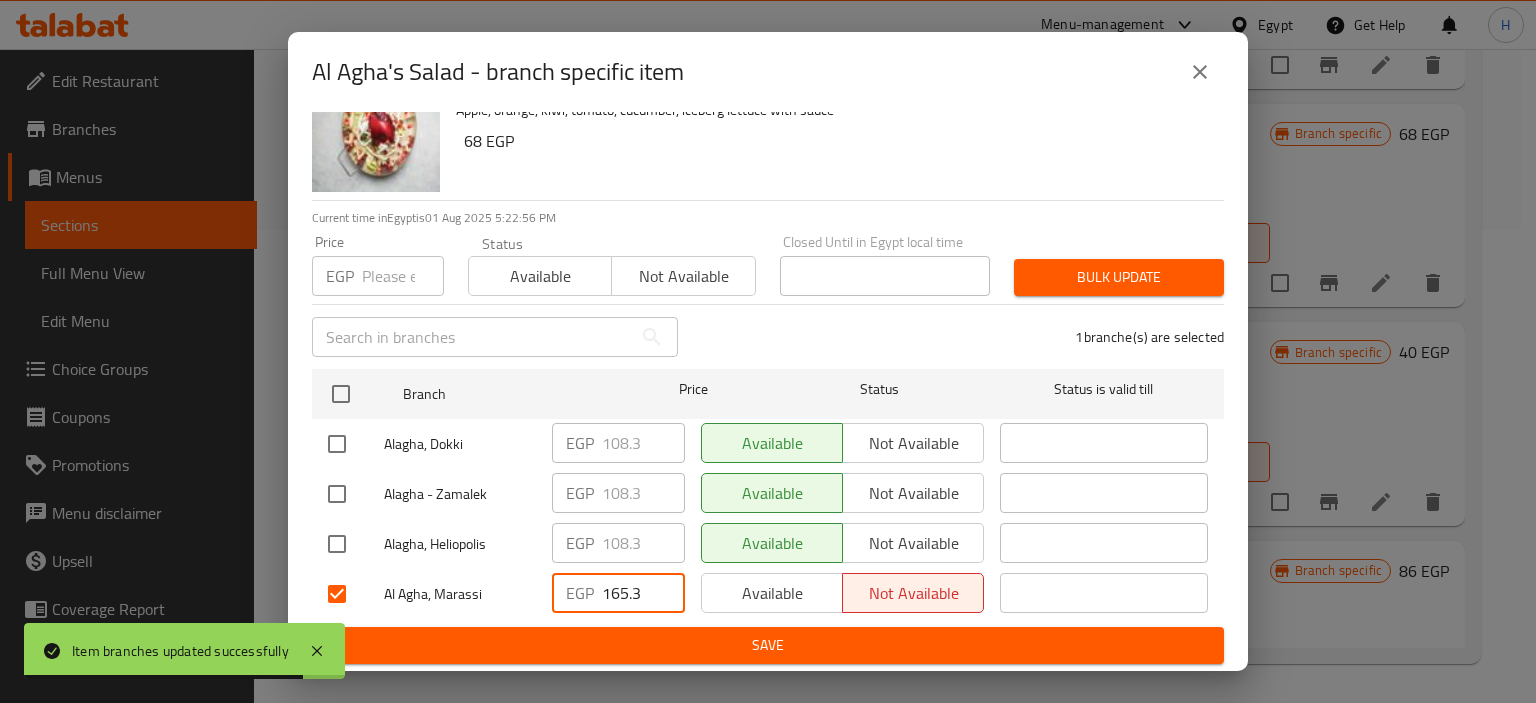 click on "Available" at bounding box center (772, 593) 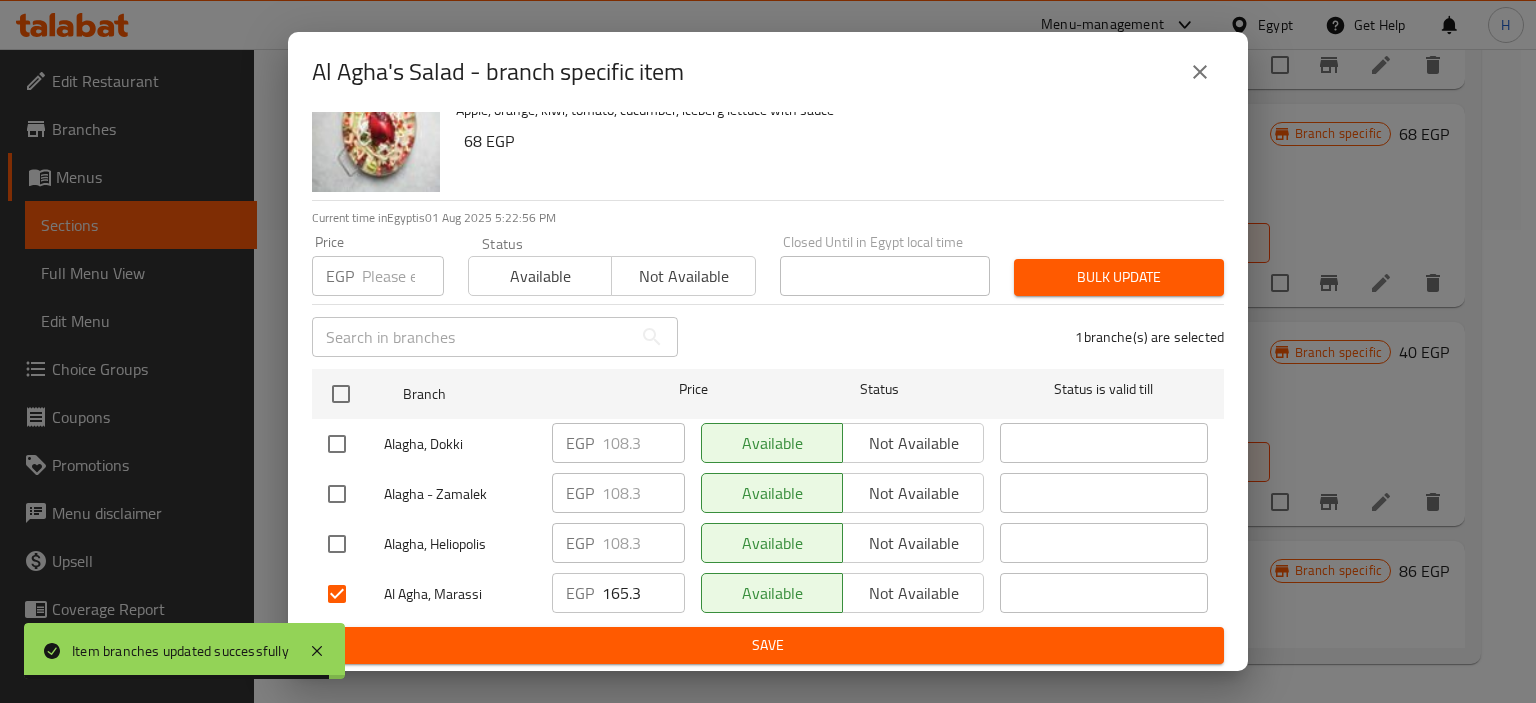 drag, startPoint x: 749, startPoint y: 622, endPoint x: 748, endPoint y: 639, distance: 17.029387 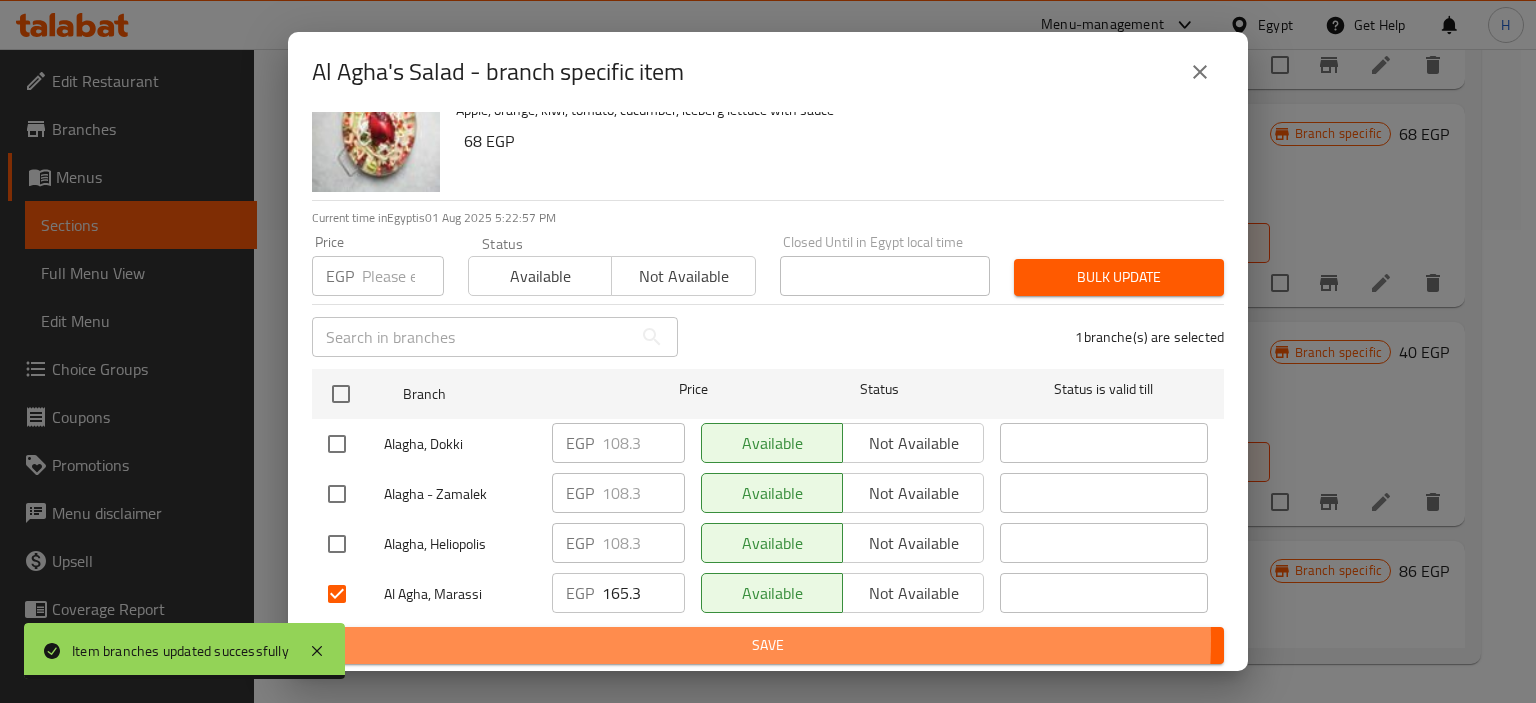 click on "Save" at bounding box center [768, 645] 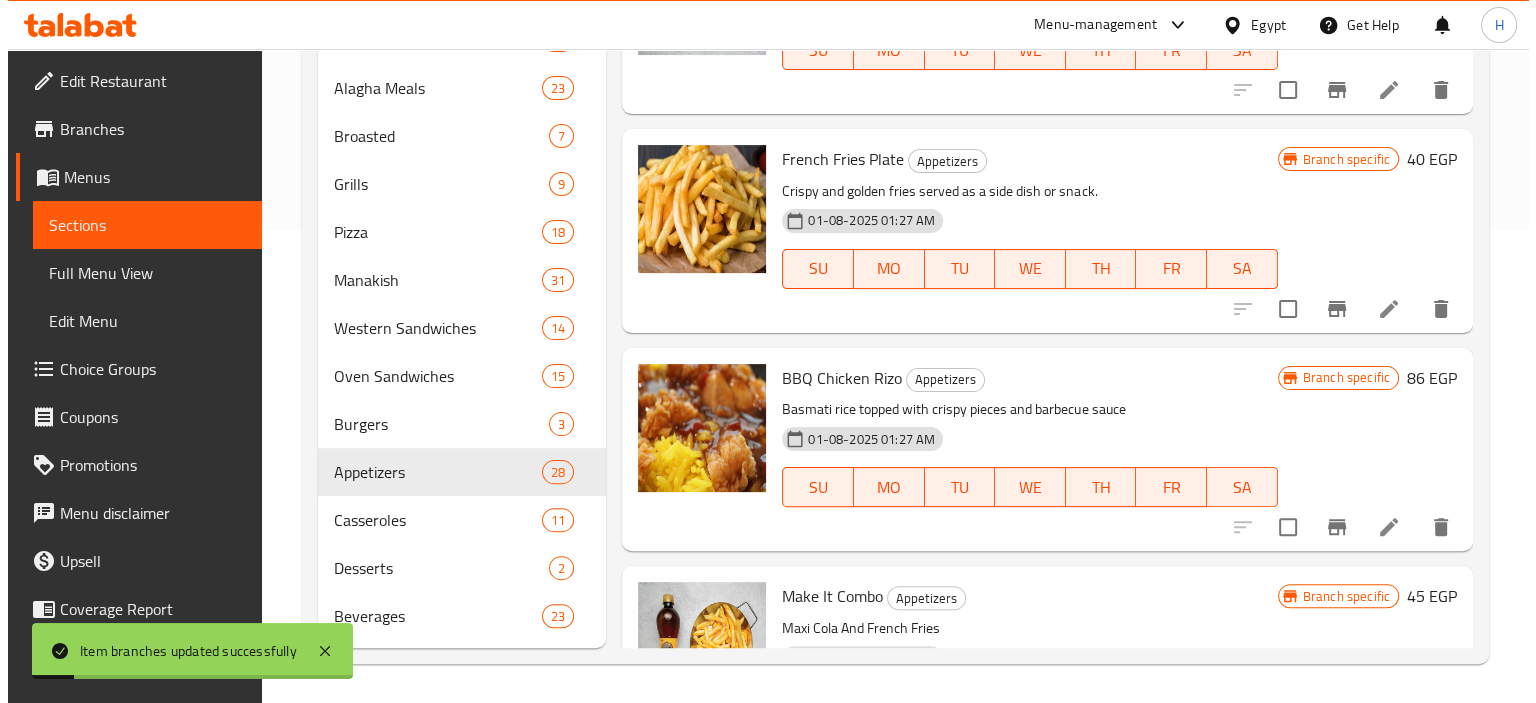 scroll, scrollTop: 4164, scrollLeft: 0, axis: vertical 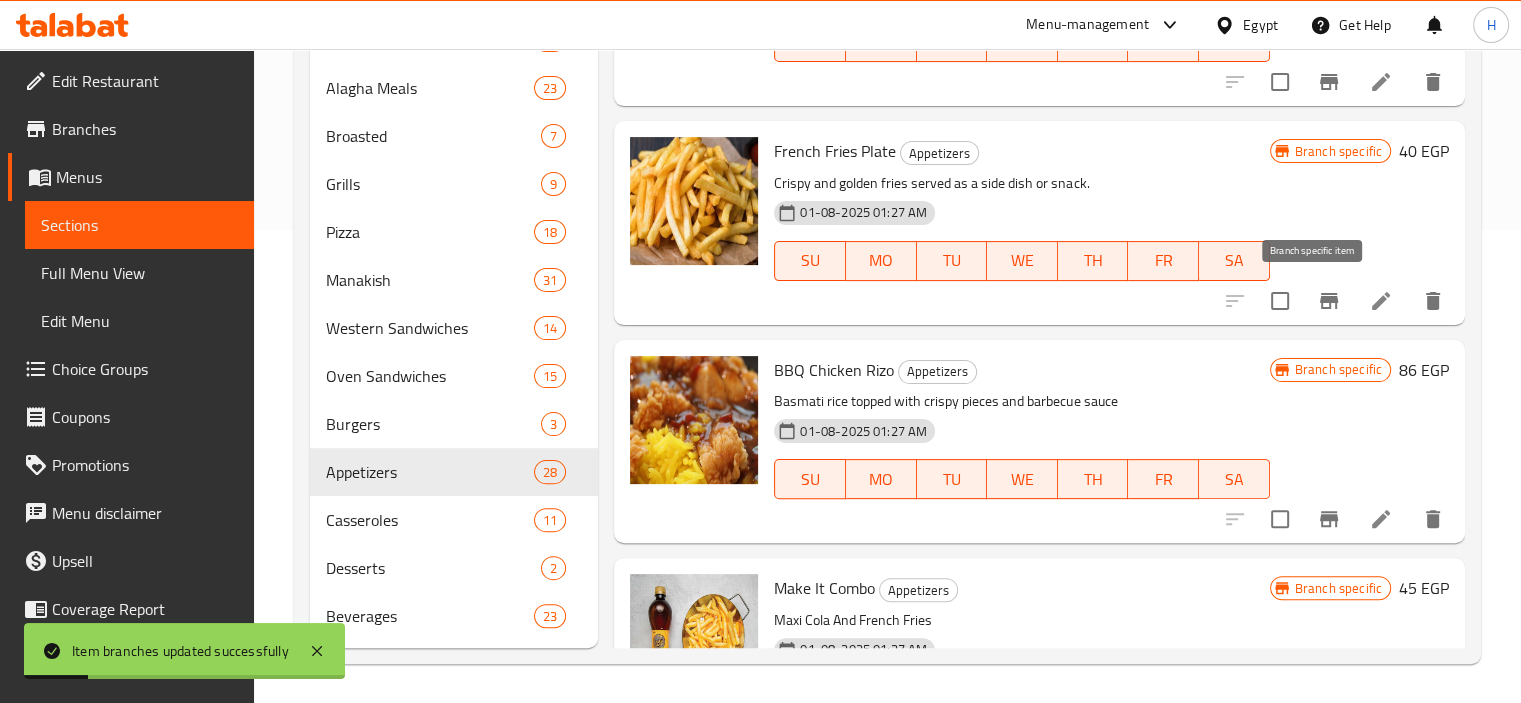 click 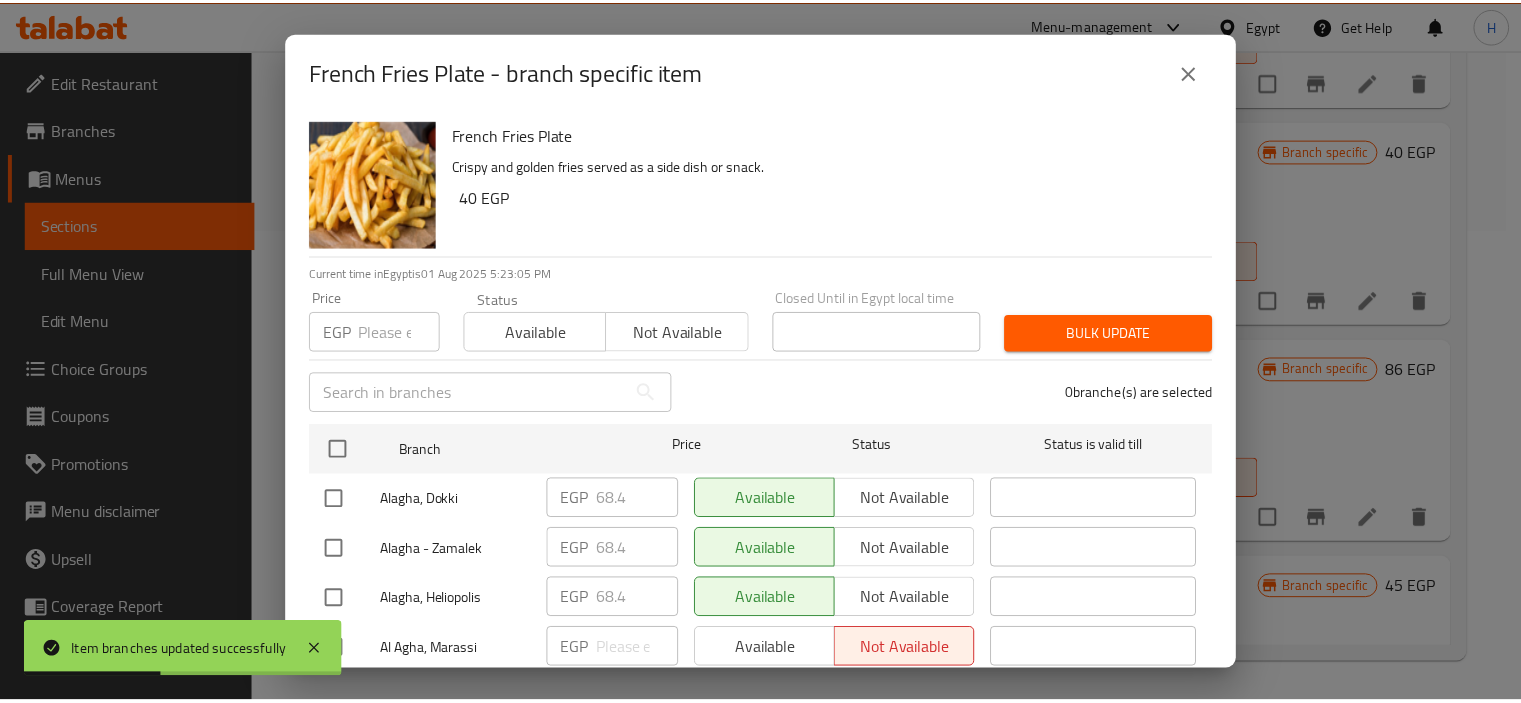scroll, scrollTop: 56, scrollLeft: 0, axis: vertical 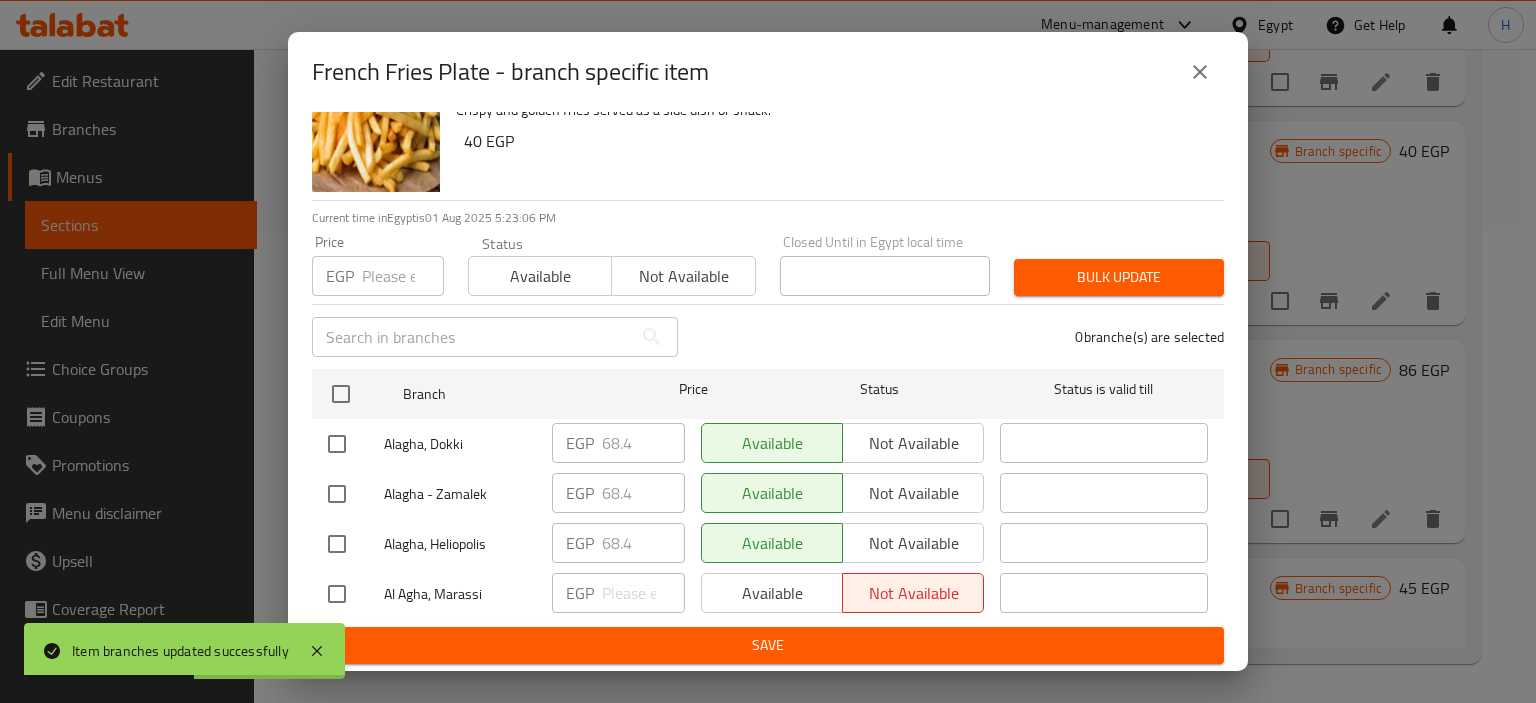 click at bounding box center (337, 594) 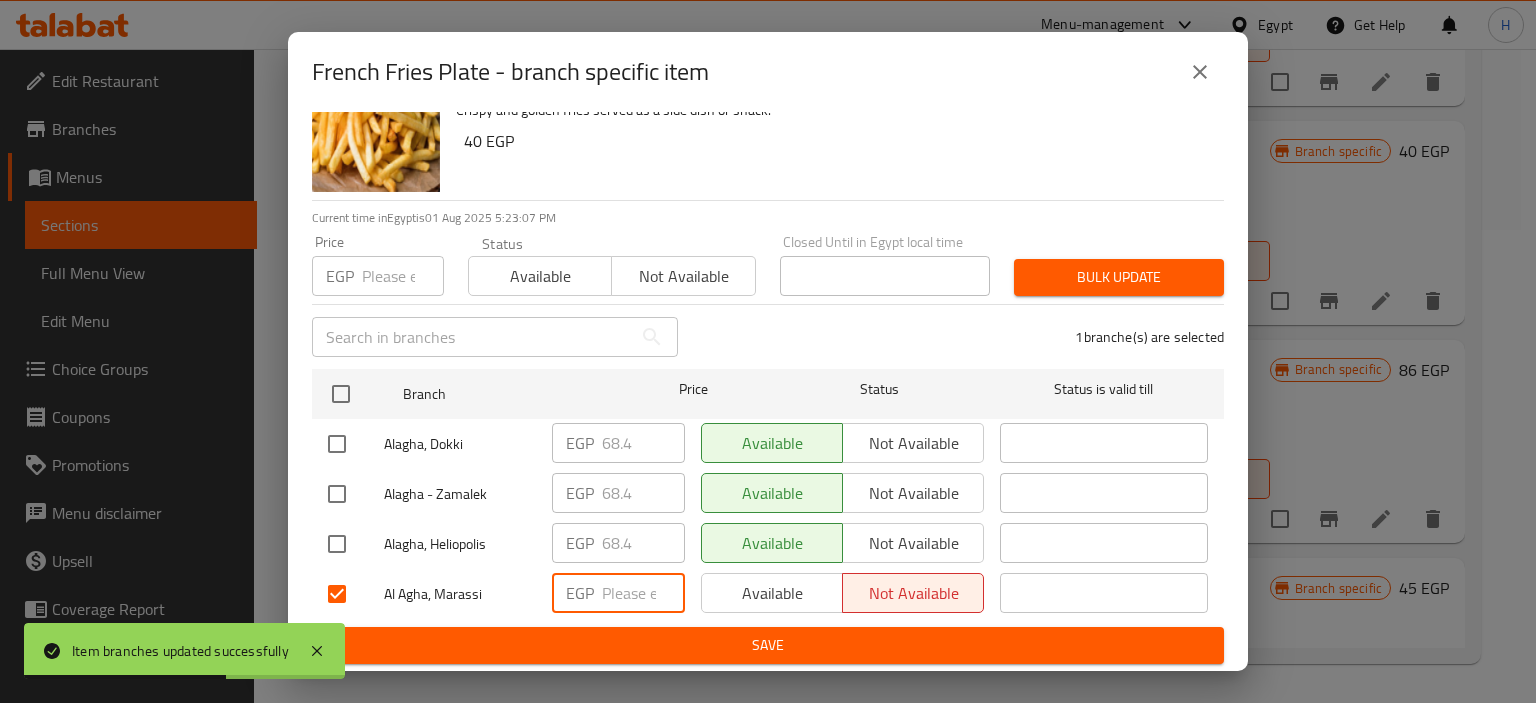 click at bounding box center (643, 593) 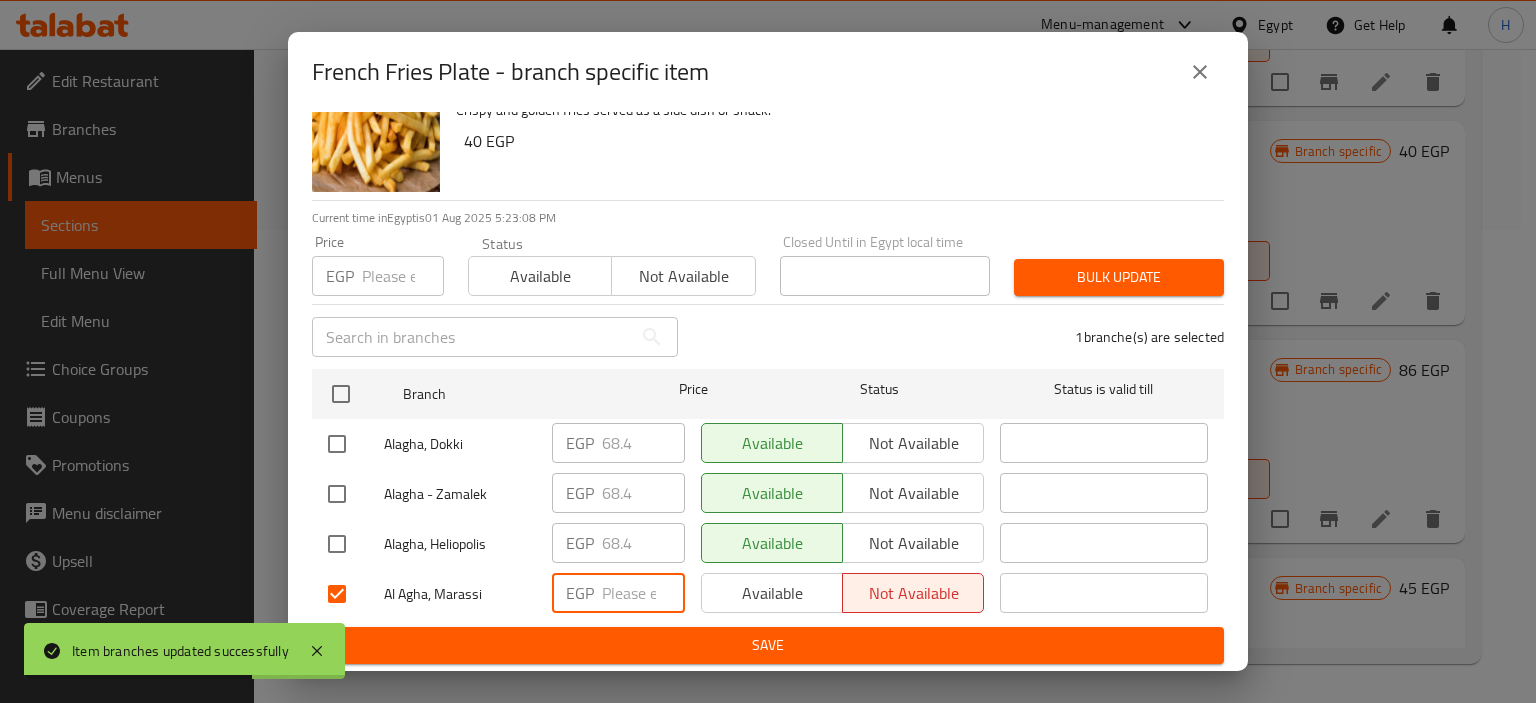 paste on "108.3" 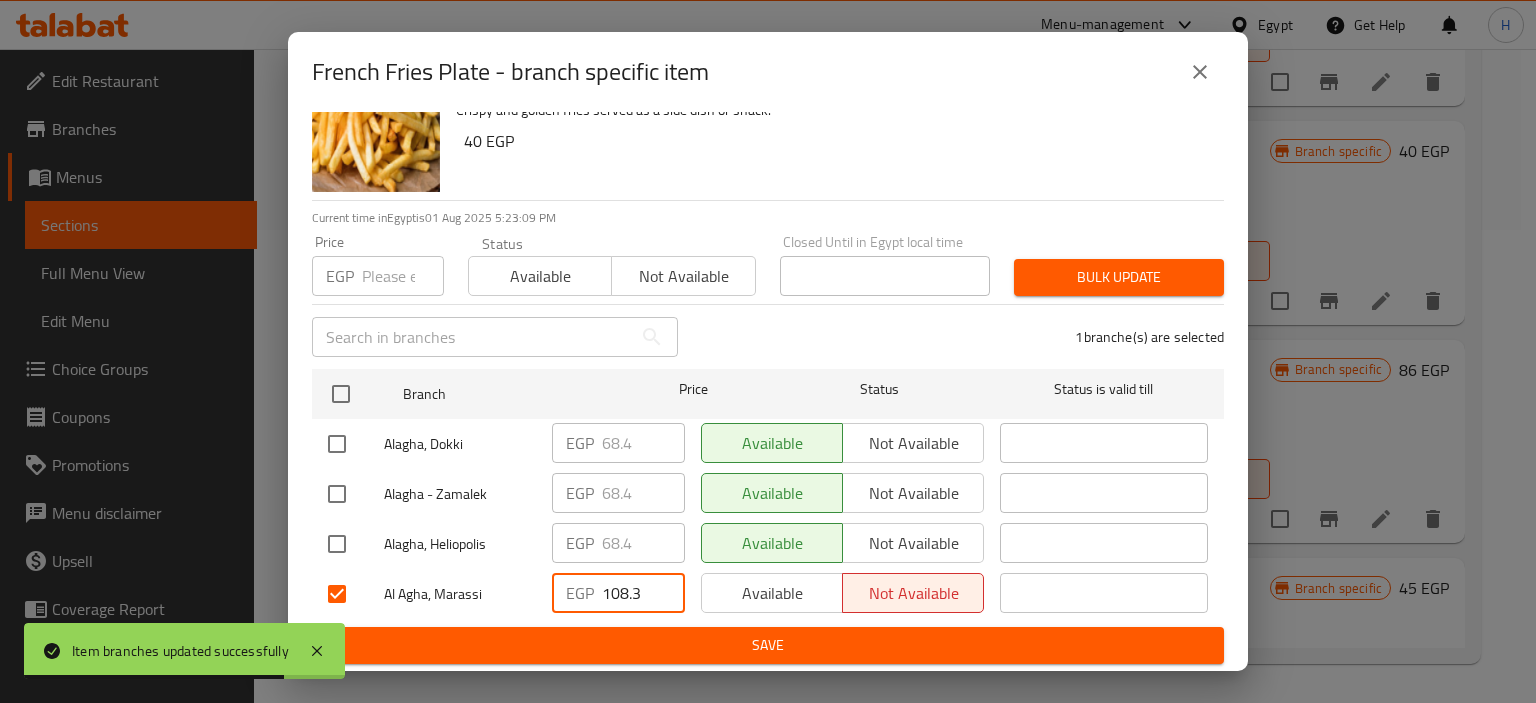 type on "108.3" 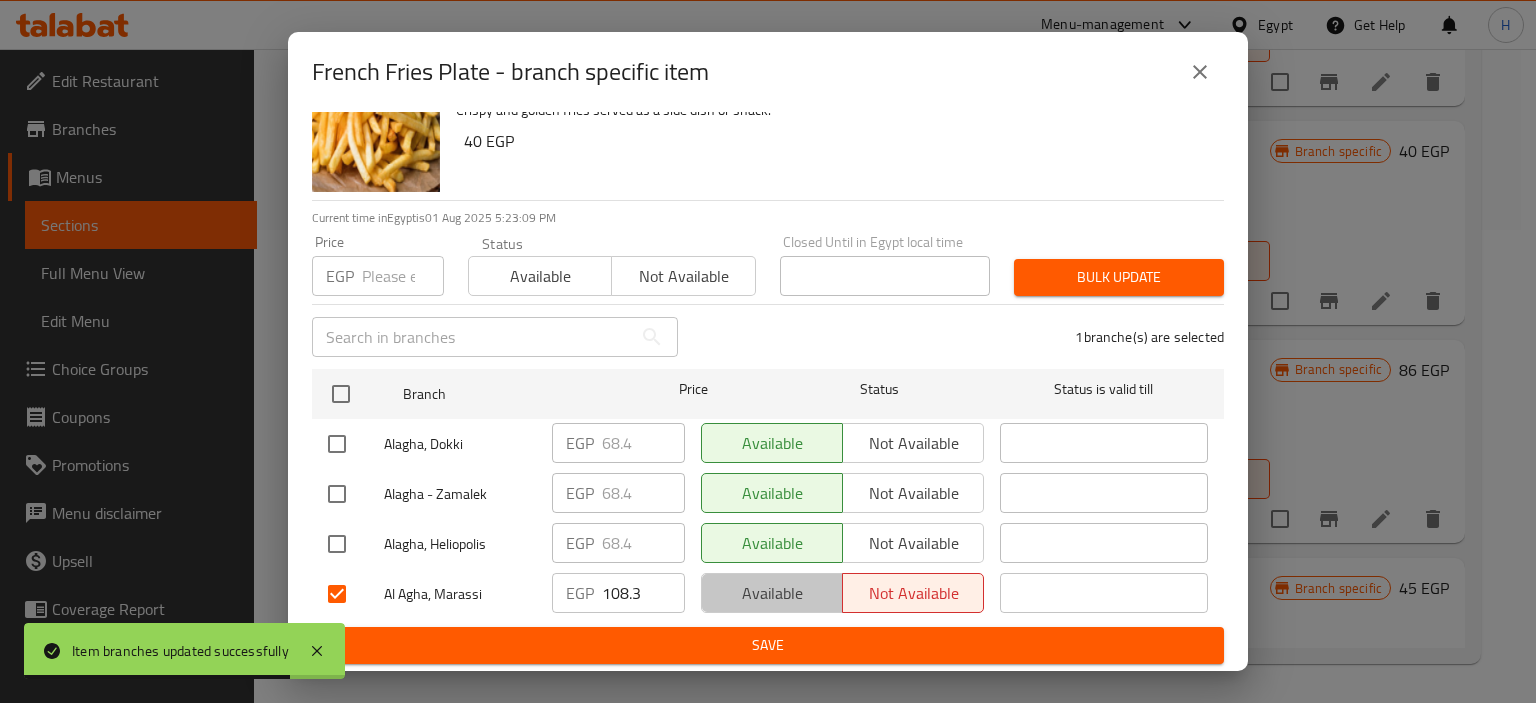 click on "Available" at bounding box center (772, 593) 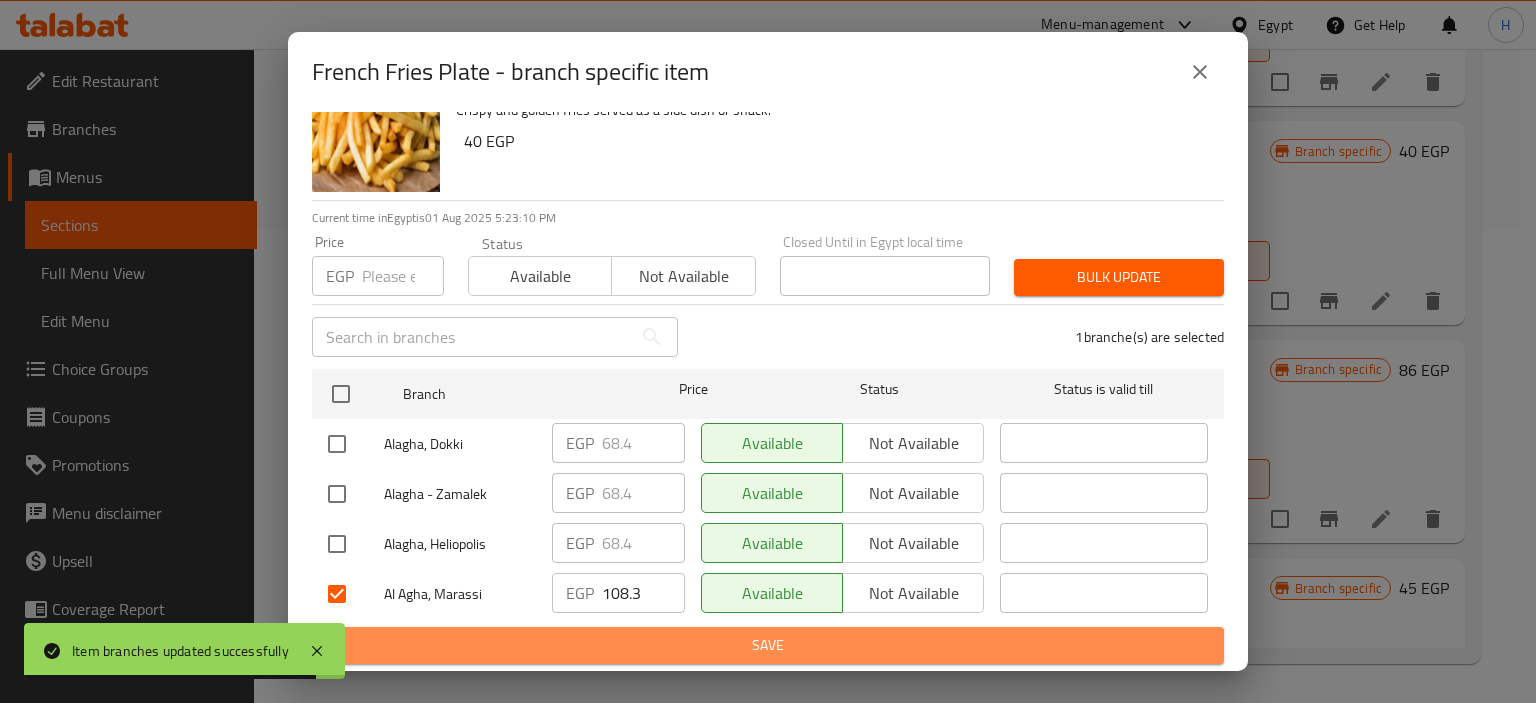 click on "Save" at bounding box center (768, 645) 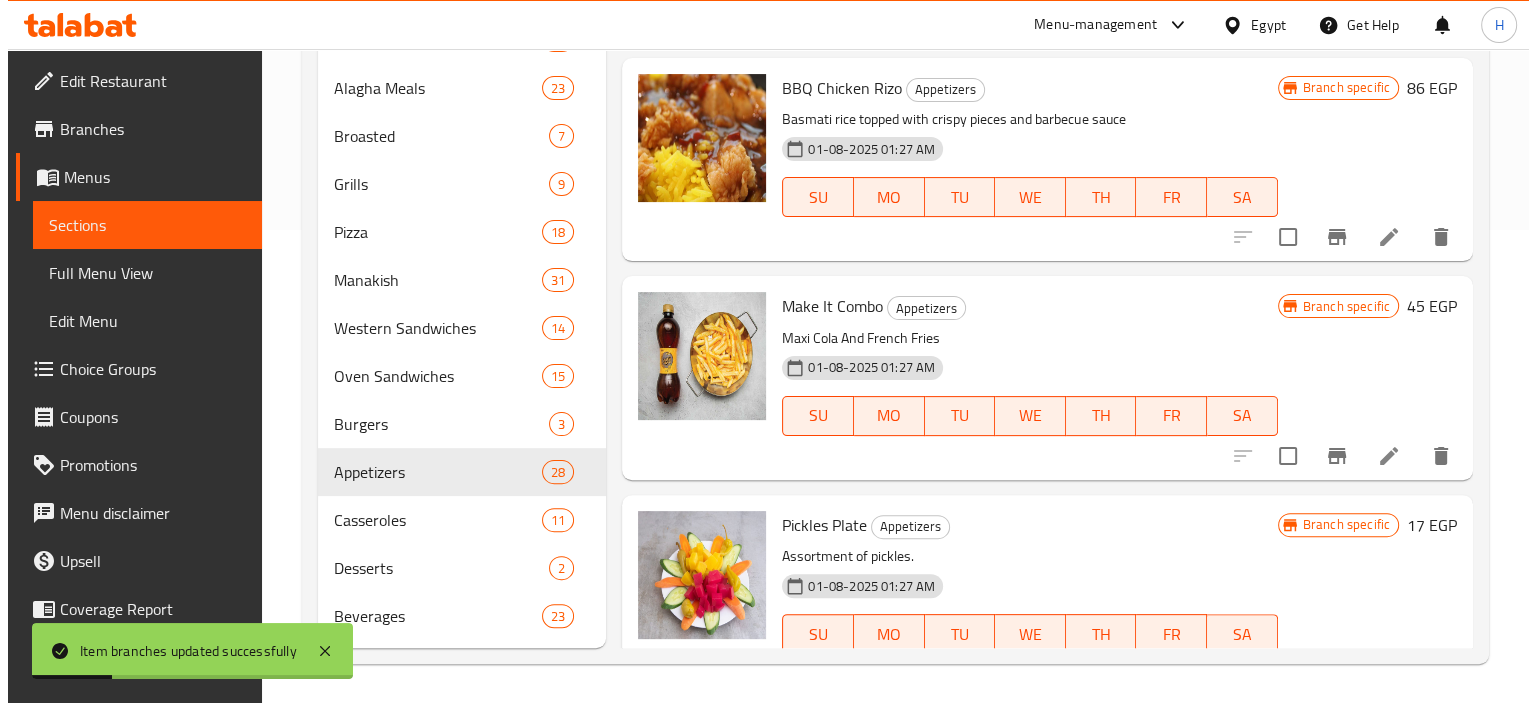 scroll, scrollTop: 4464, scrollLeft: 0, axis: vertical 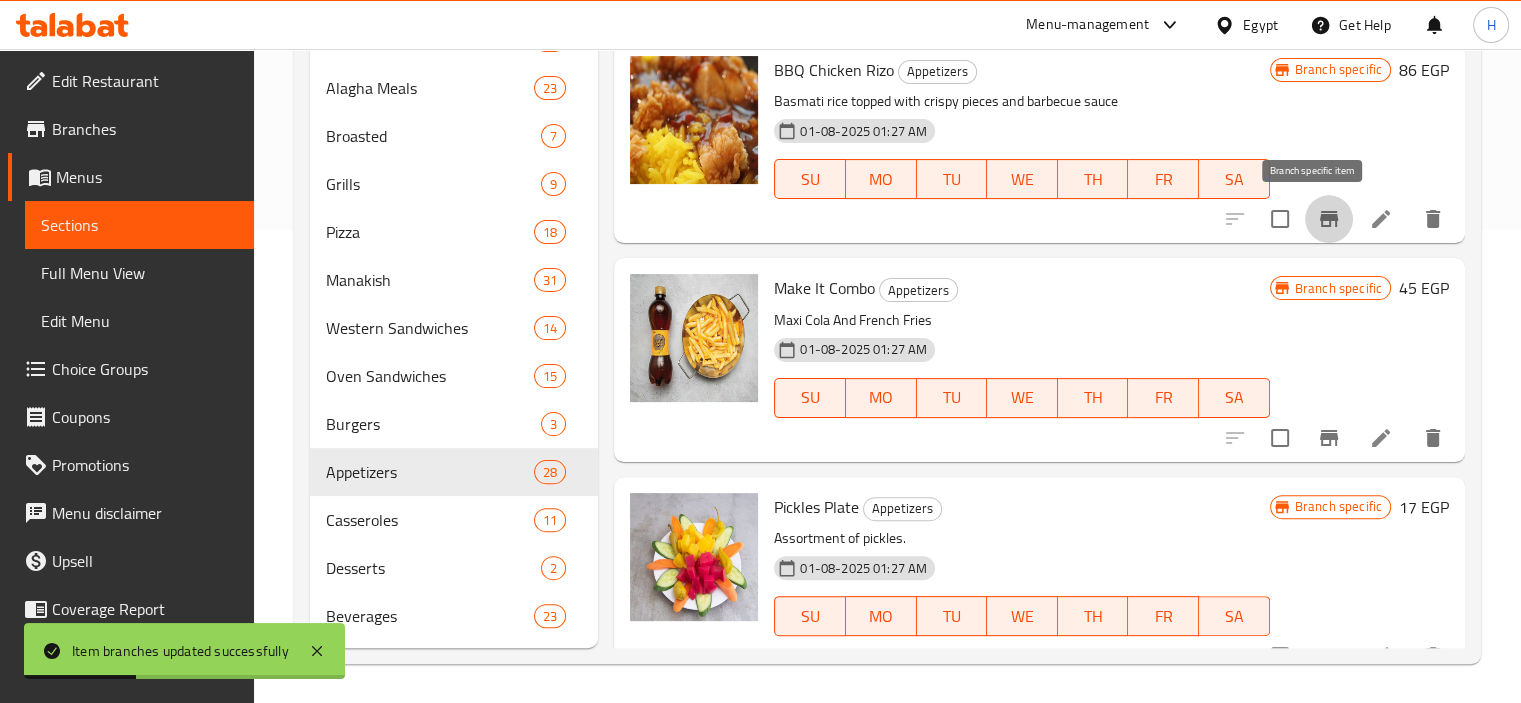 click at bounding box center (1329, 219) 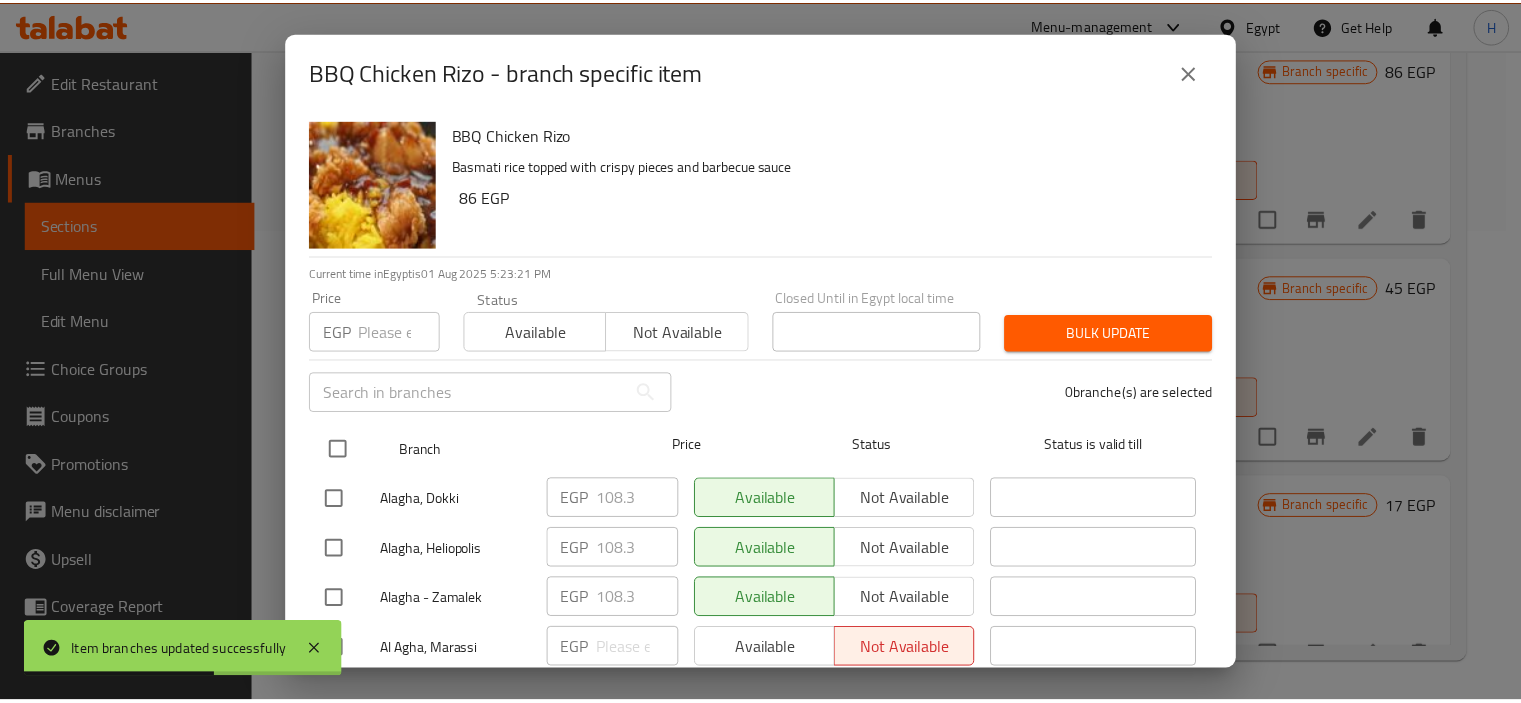 scroll, scrollTop: 56, scrollLeft: 0, axis: vertical 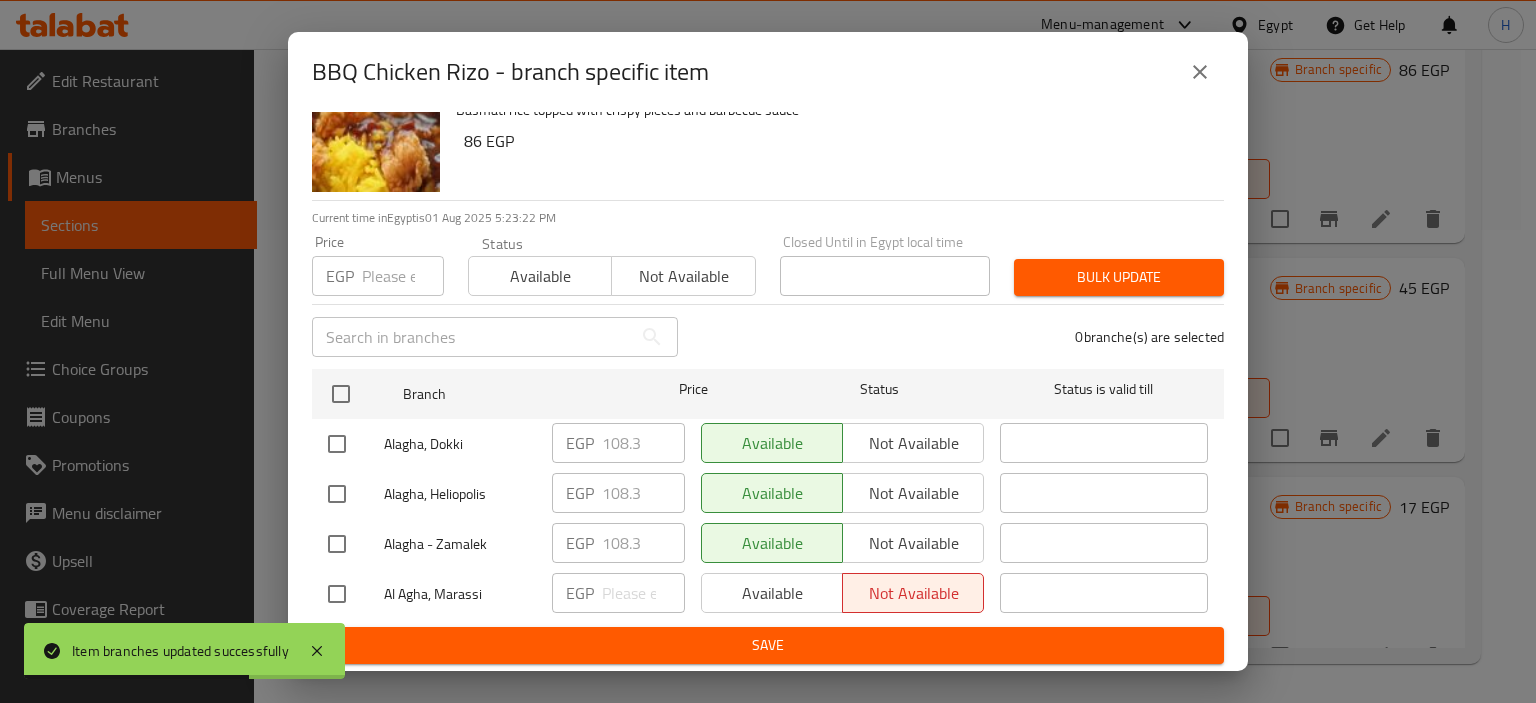 click at bounding box center [337, 594] 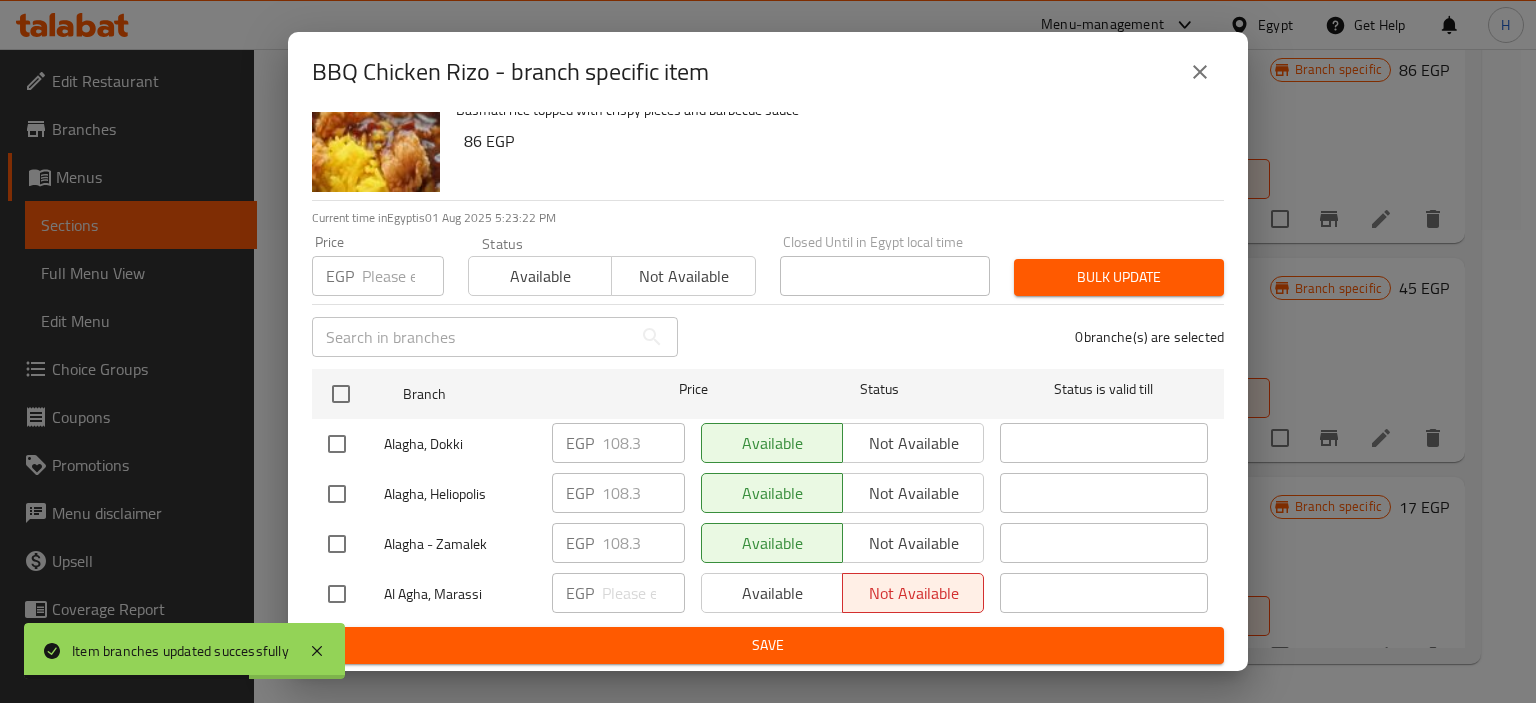 checkbox on "true" 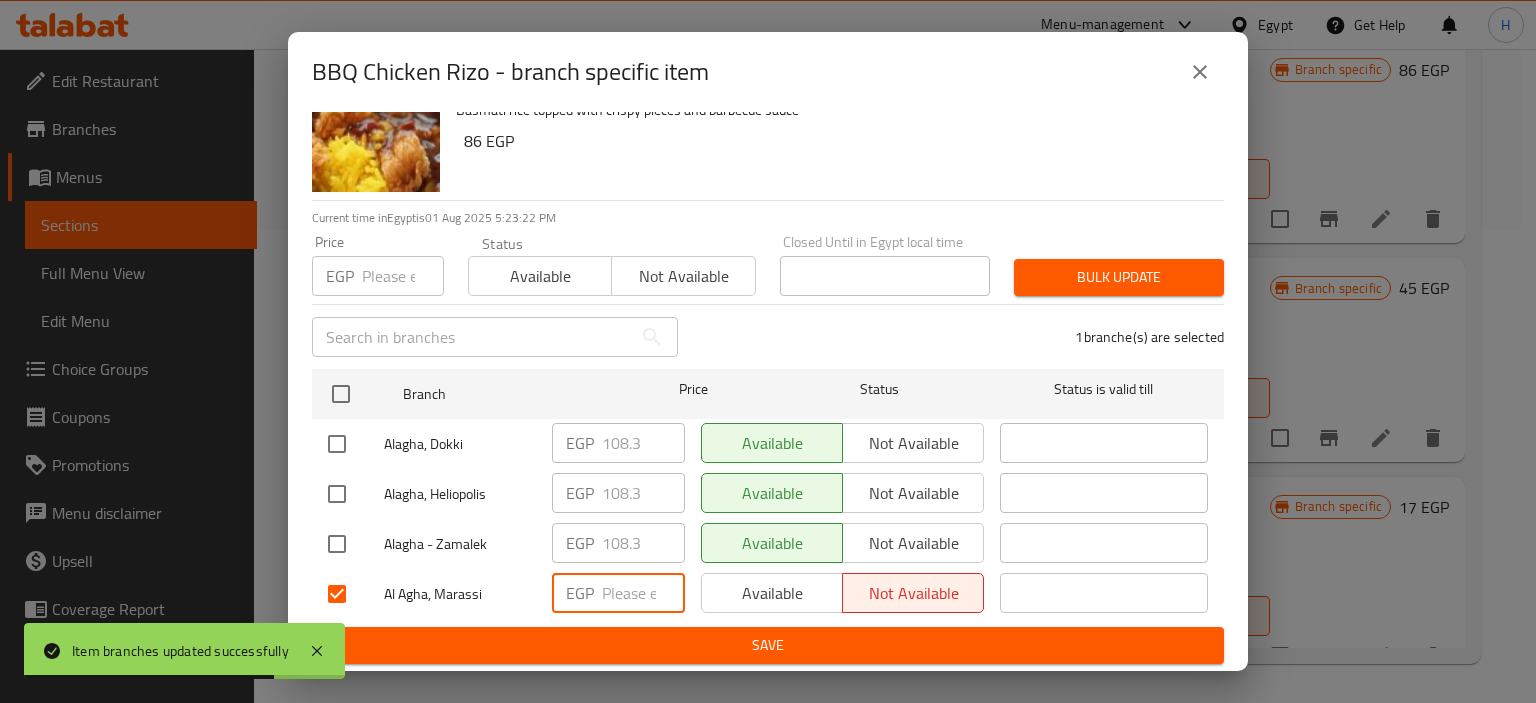 click at bounding box center [643, 593] 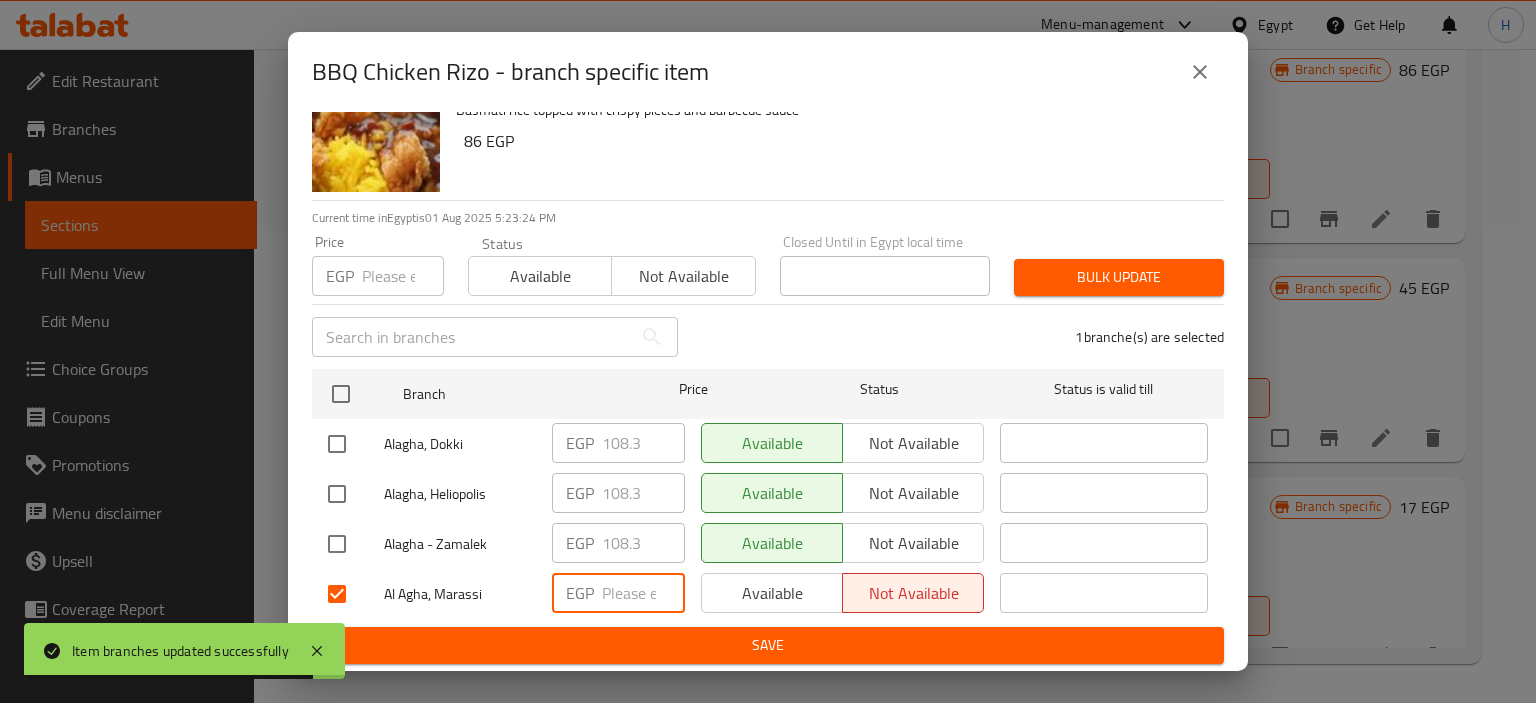 paste on "199.5" 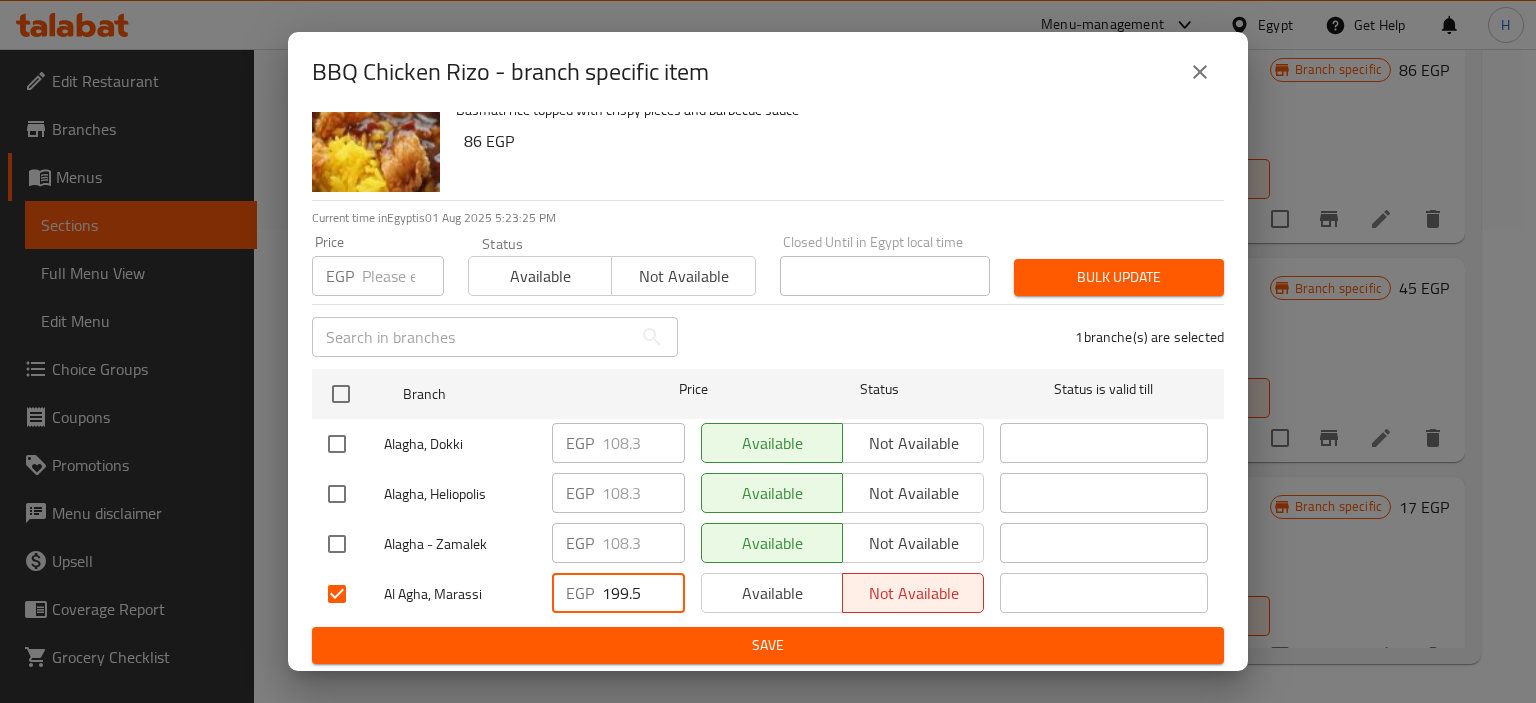 type on "199.5" 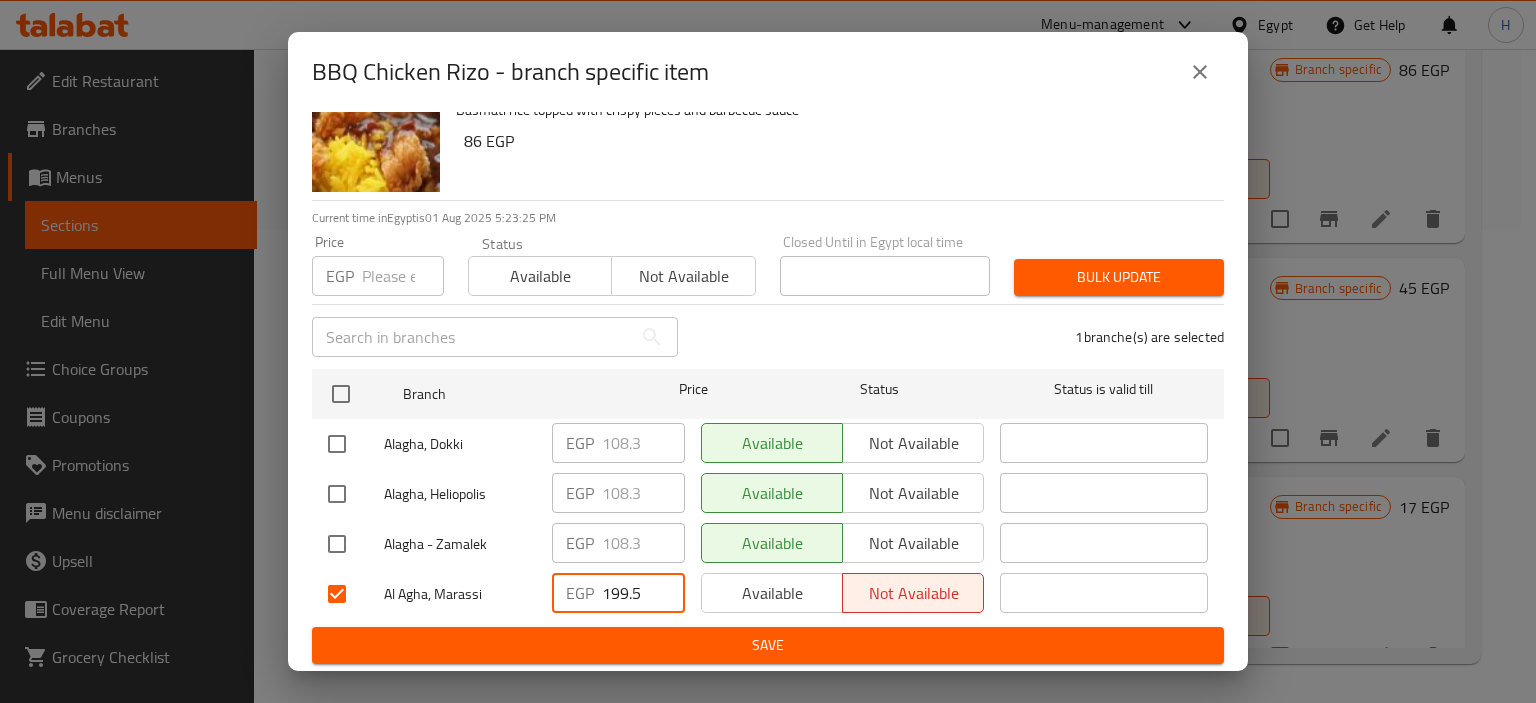 click on "Save" at bounding box center [768, 645] 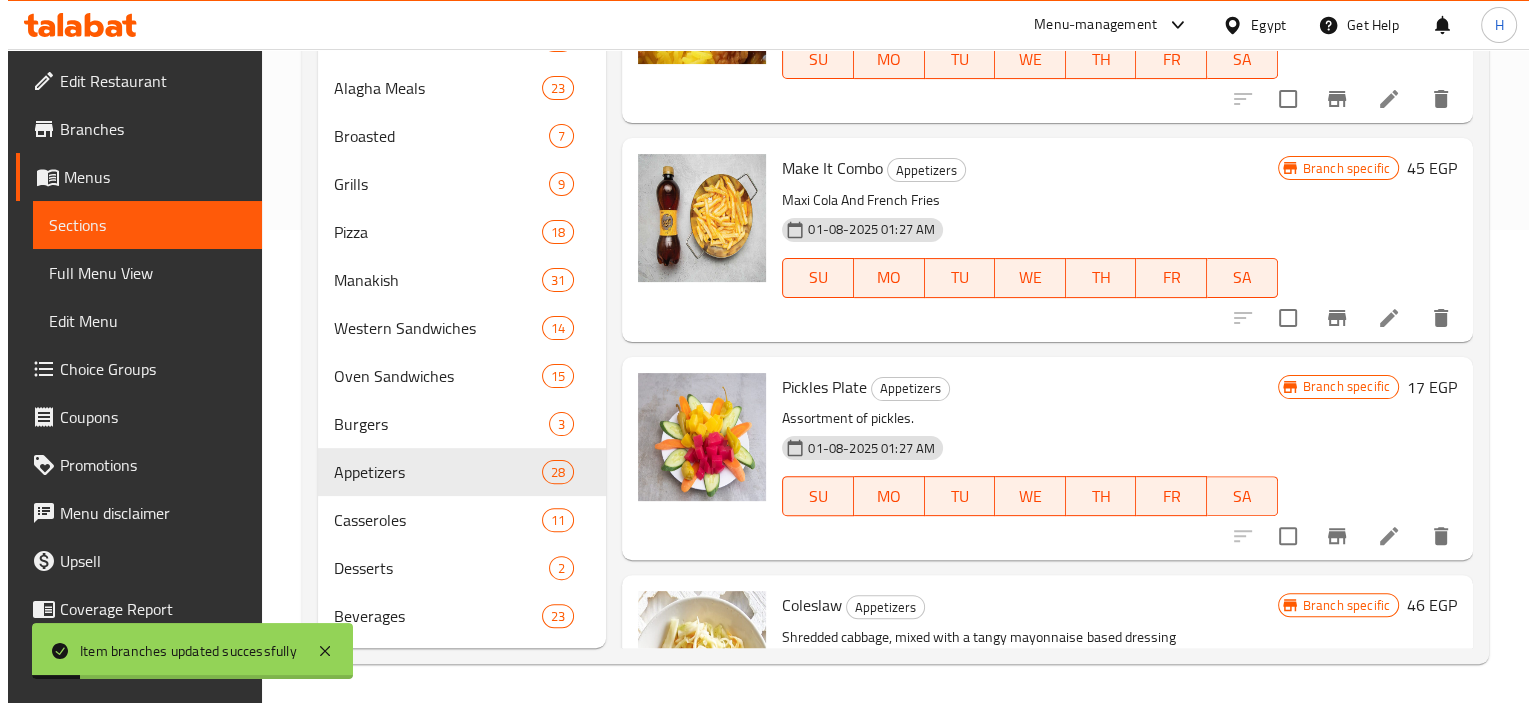 scroll, scrollTop: 4642, scrollLeft: 0, axis: vertical 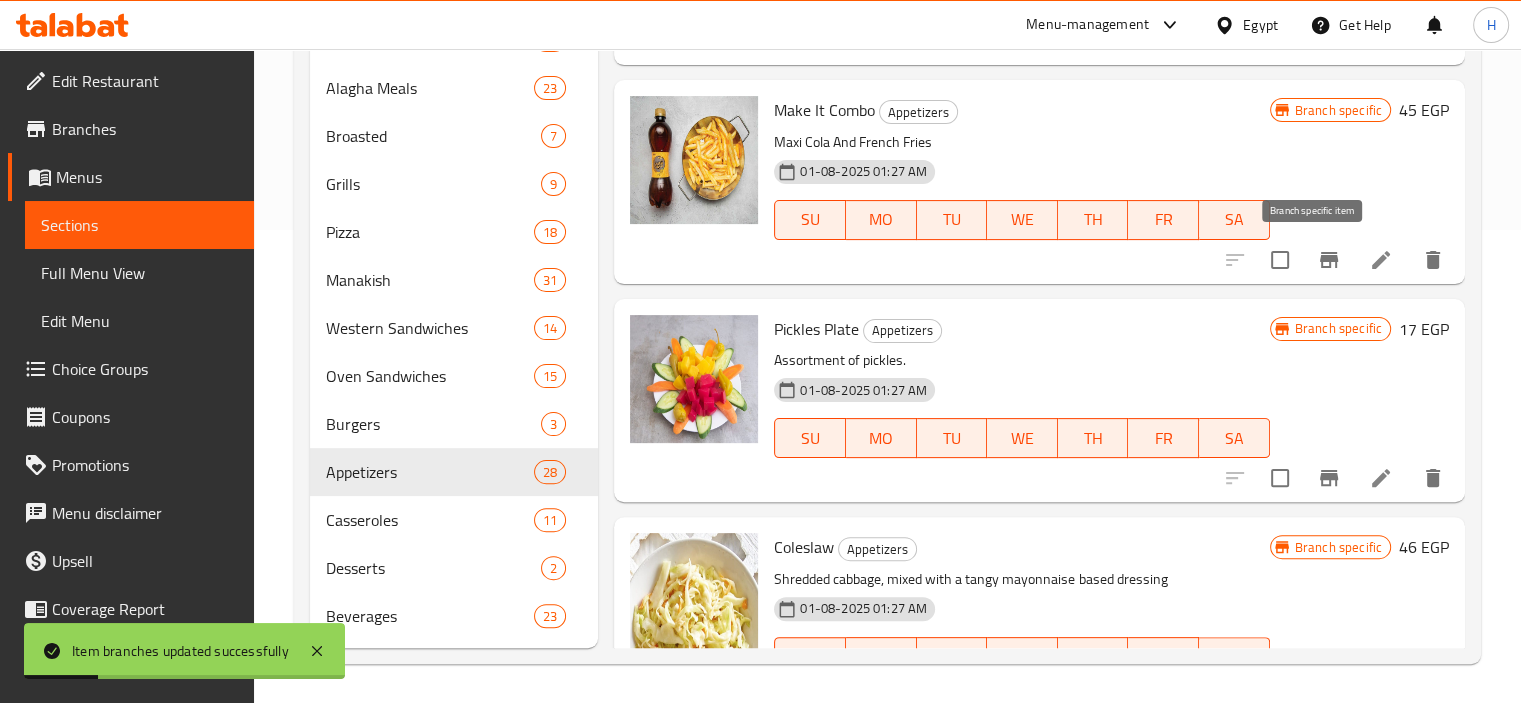 click at bounding box center (1329, 260) 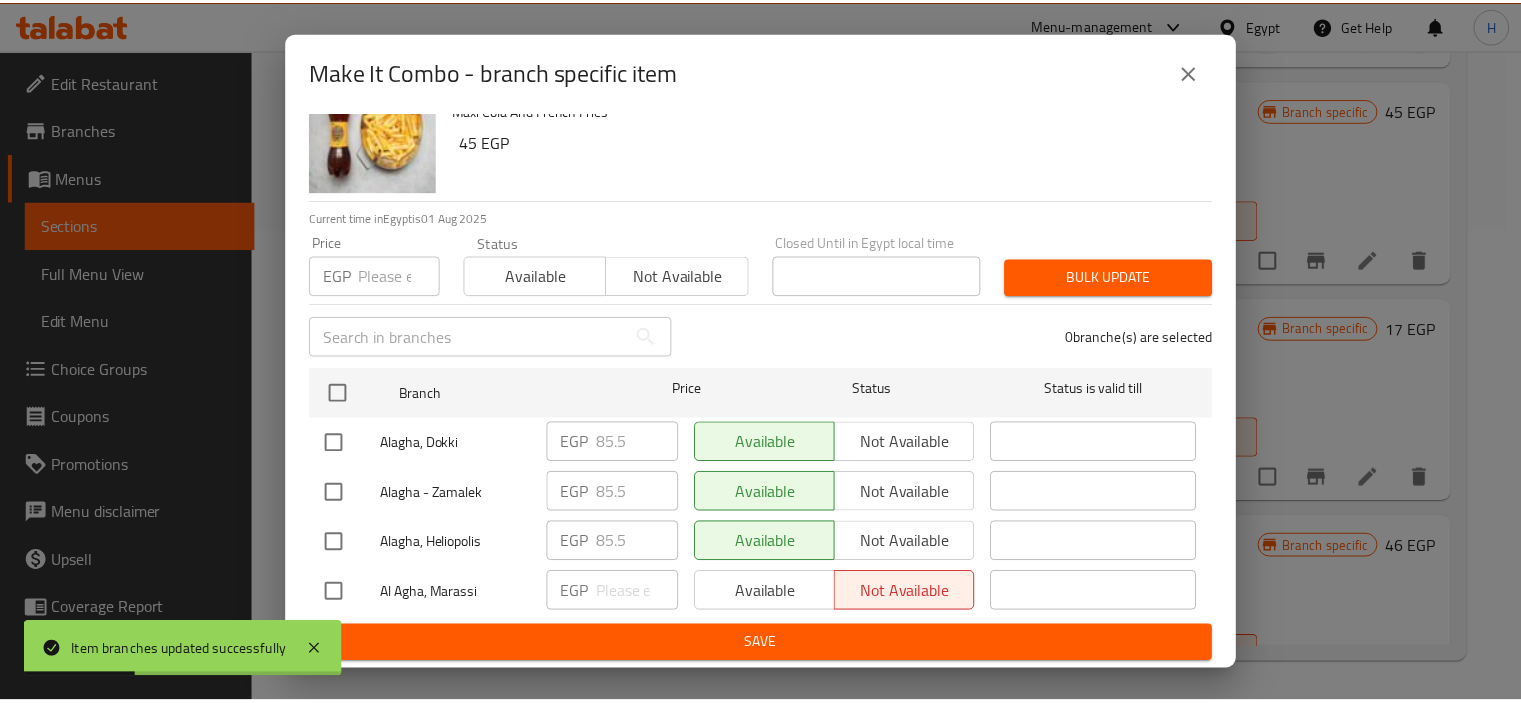 scroll, scrollTop: 56, scrollLeft: 0, axis: vertical 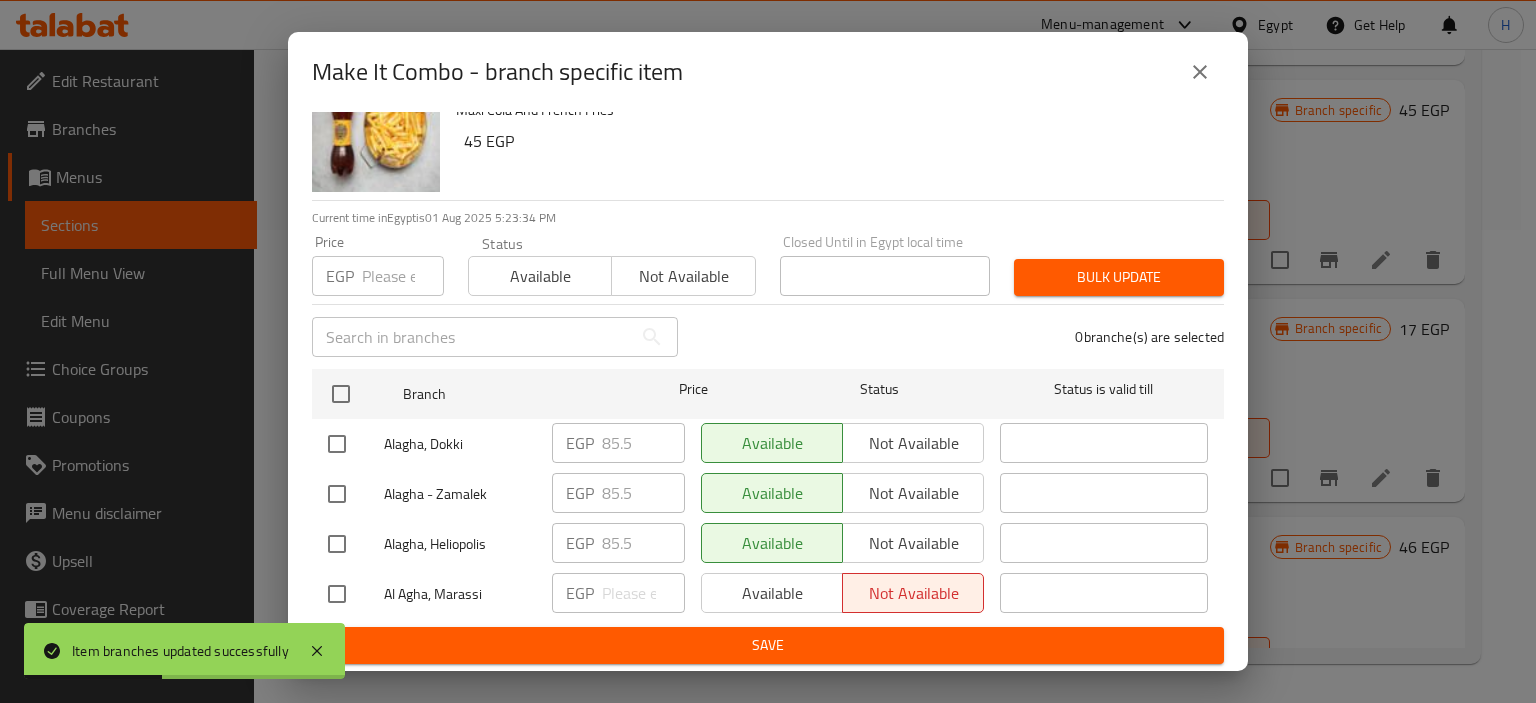 click at bounding box center [337, 594] 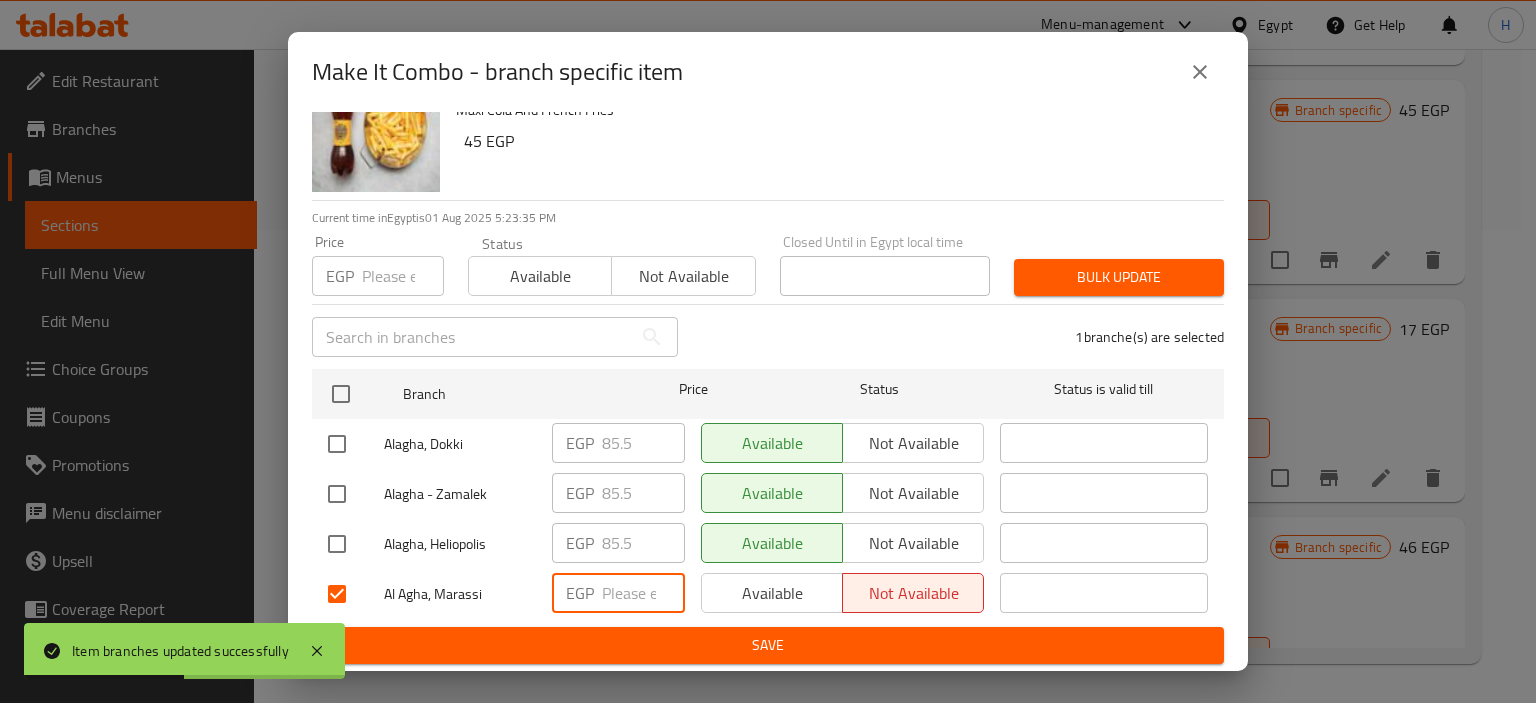 click at bounding box center [643, 593] 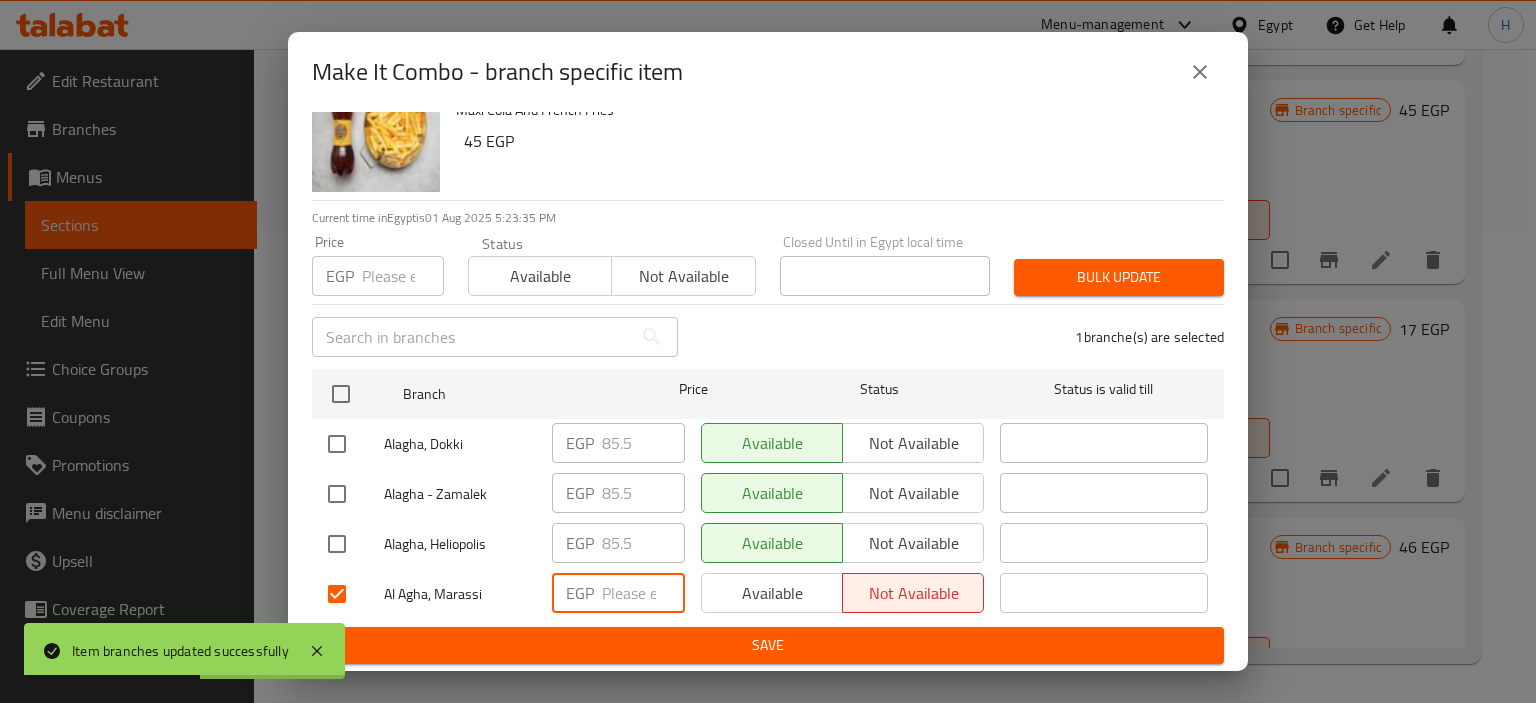 paste on "114" 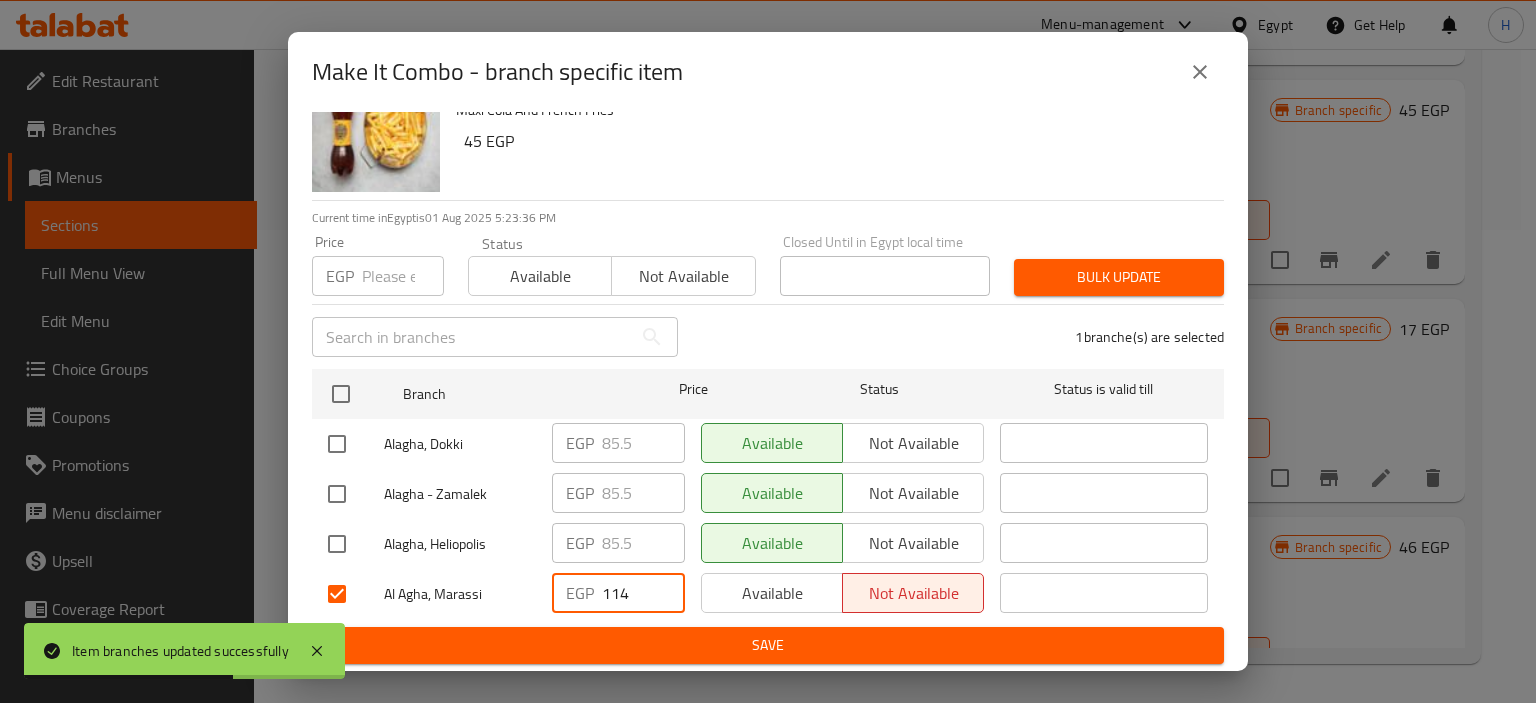 type on "114" 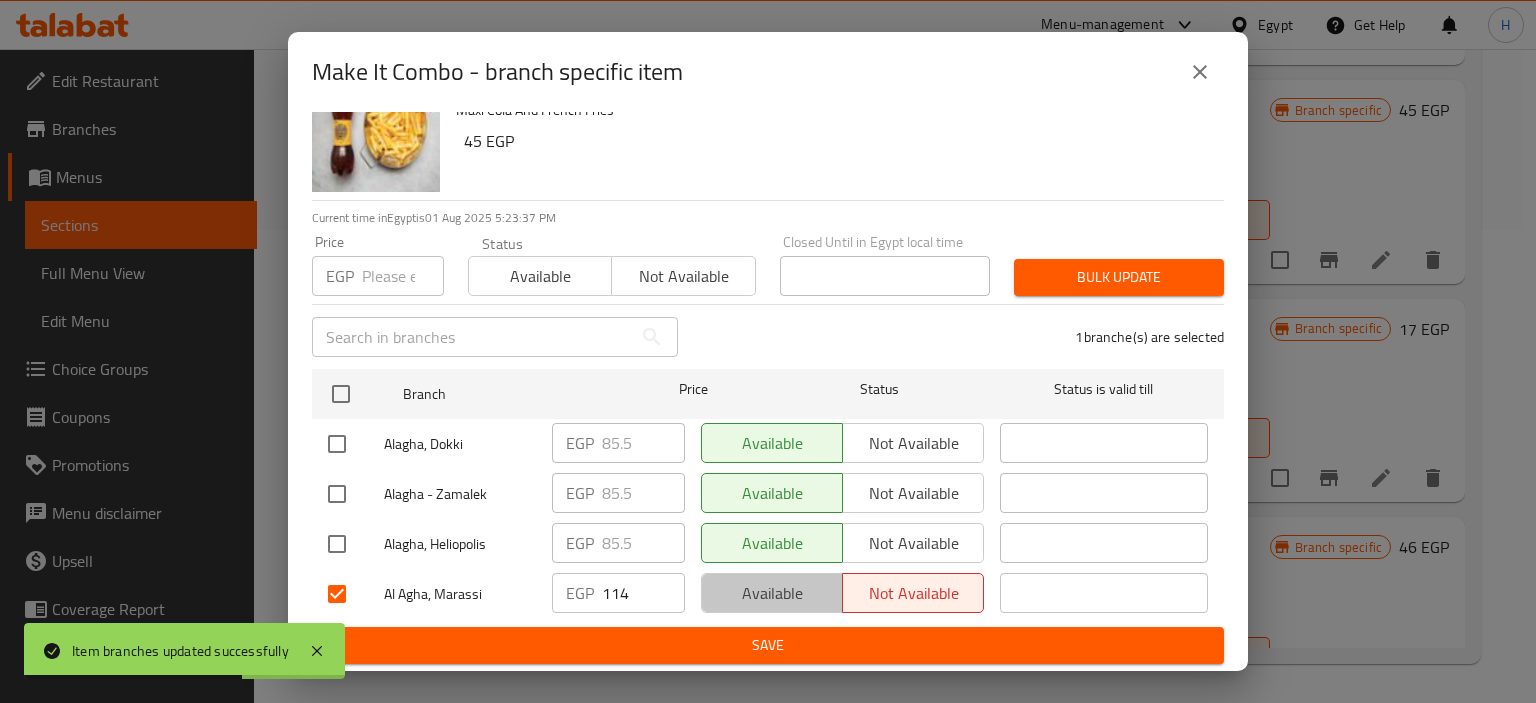 click on "Available" at bounding box center (772, 593) 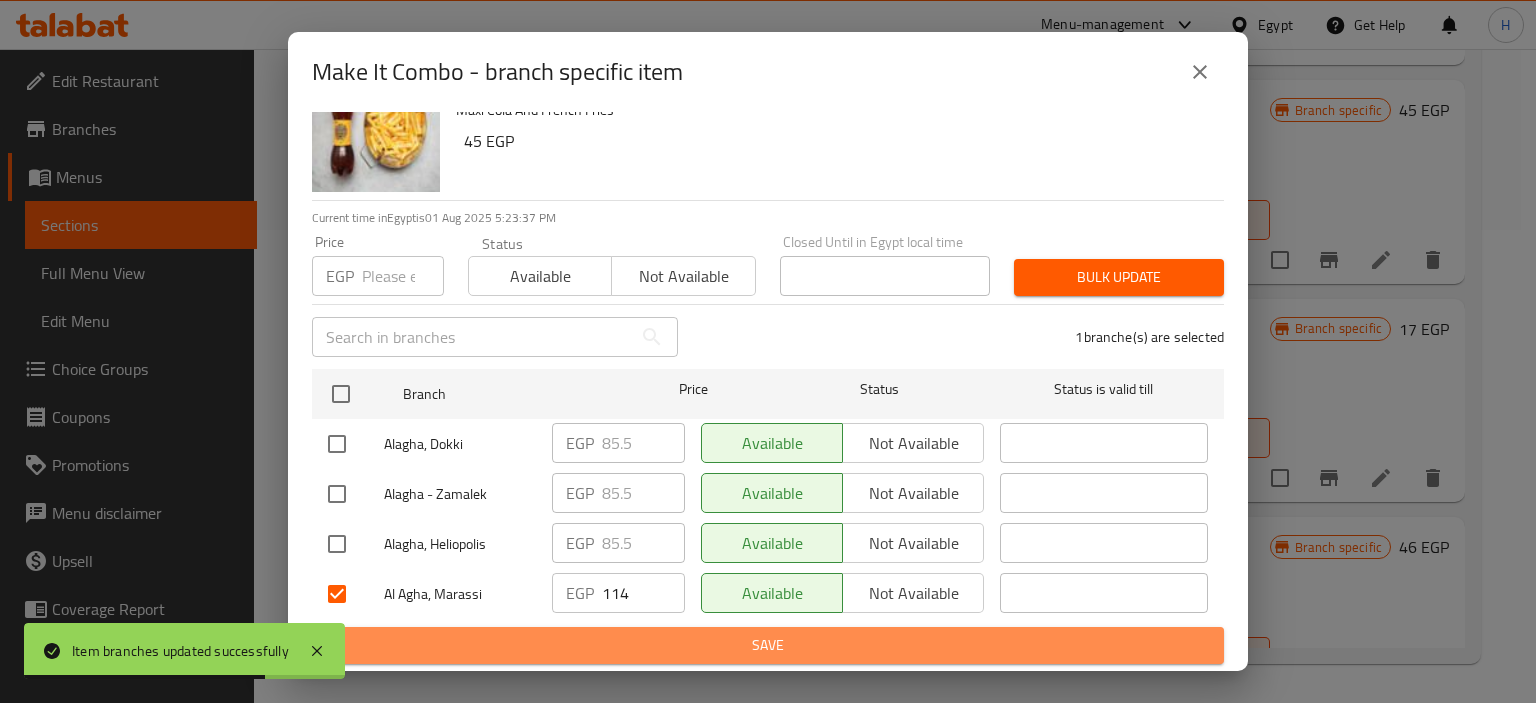 click on "Save" at bounding box center (768, 645) 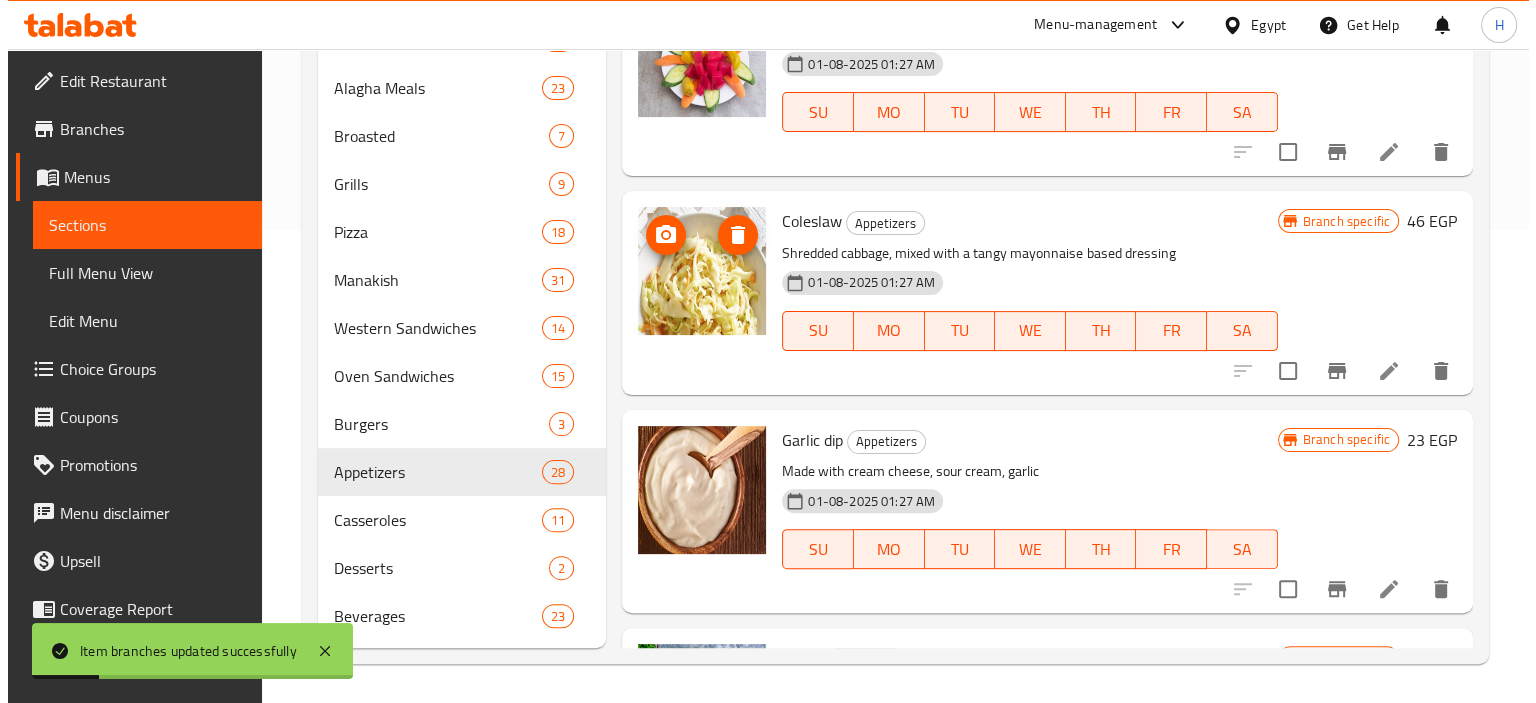 scroll, scrollTop: 4975, scrollLeft: 0, axis: vertical 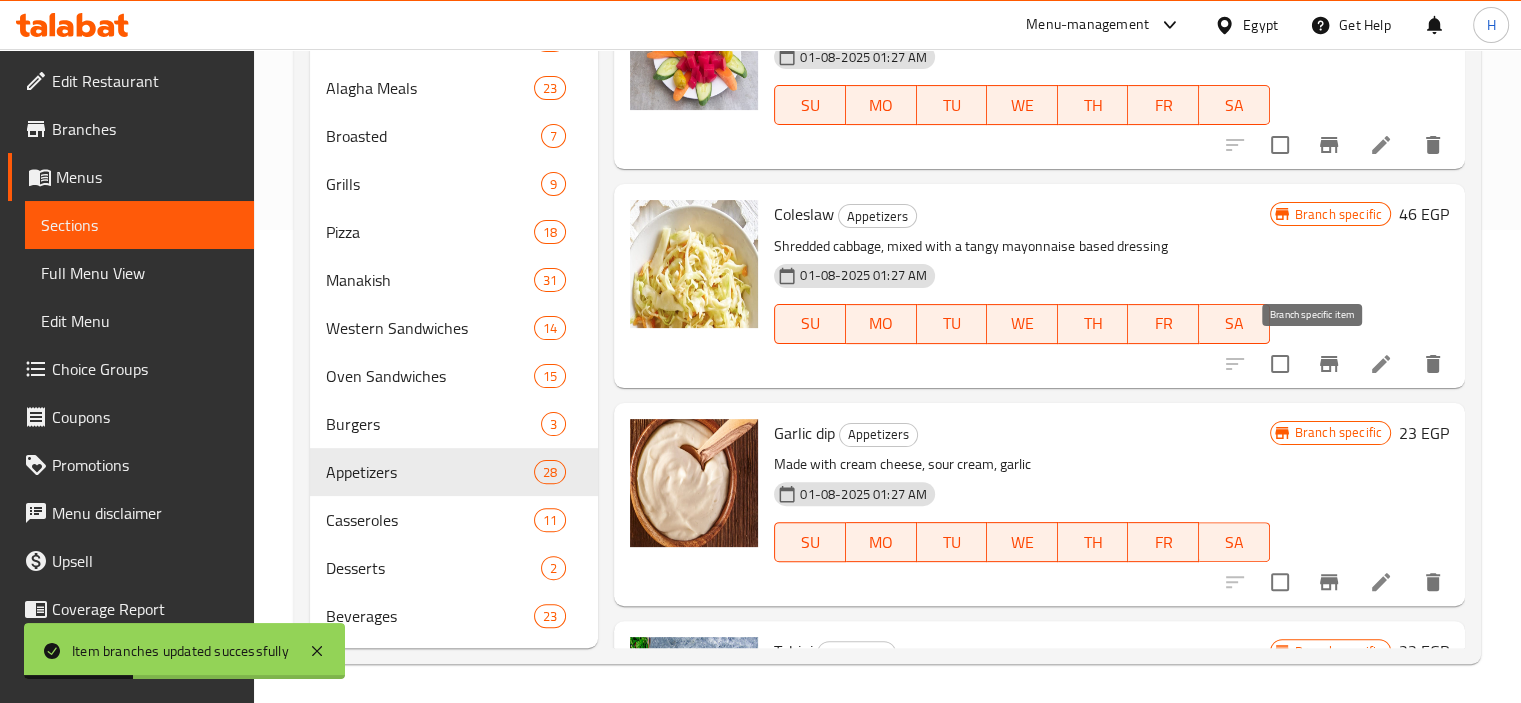 click 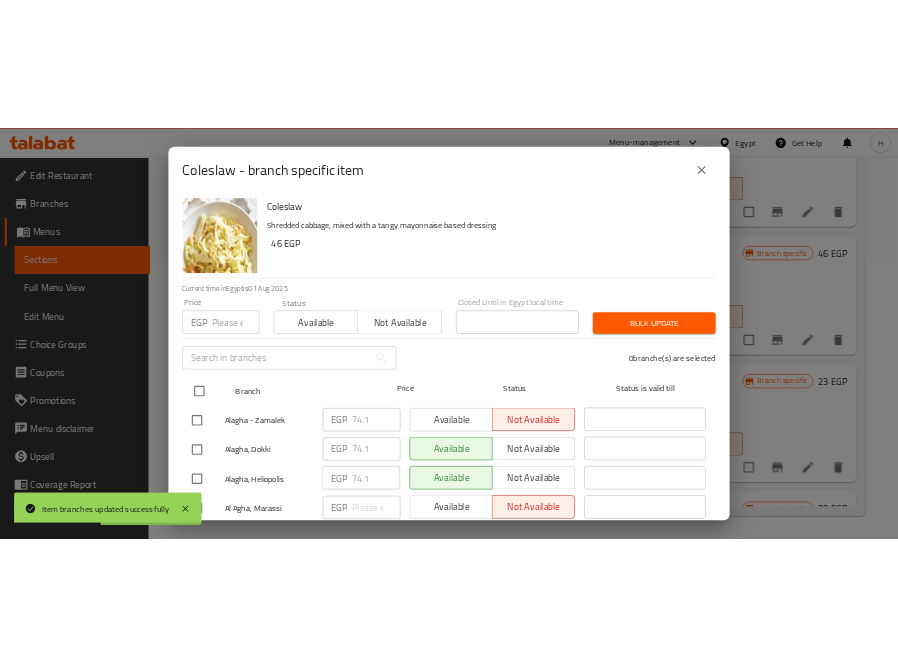 scroll, scrollTop: 56, scrollLeft: 0, axis: vertical 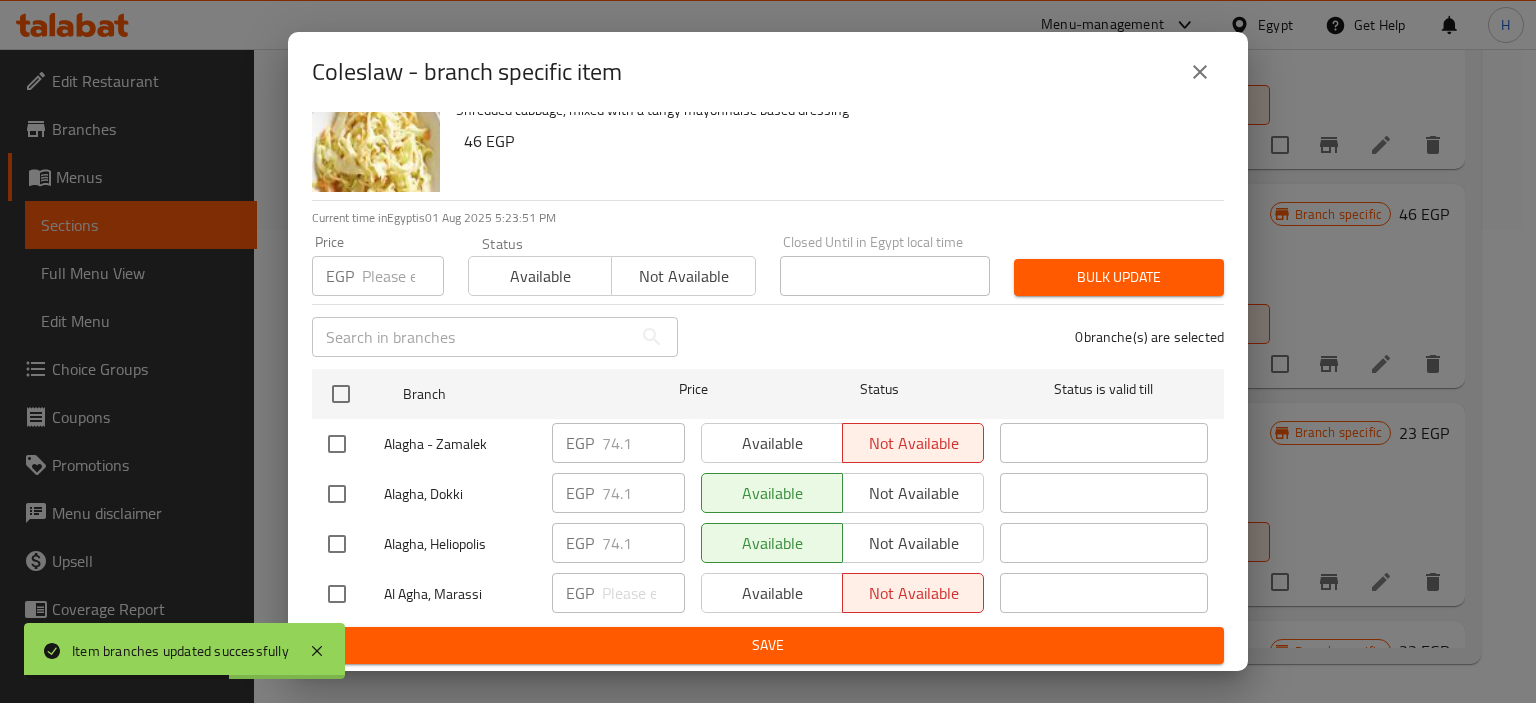 click at bounding box center [337, 594] 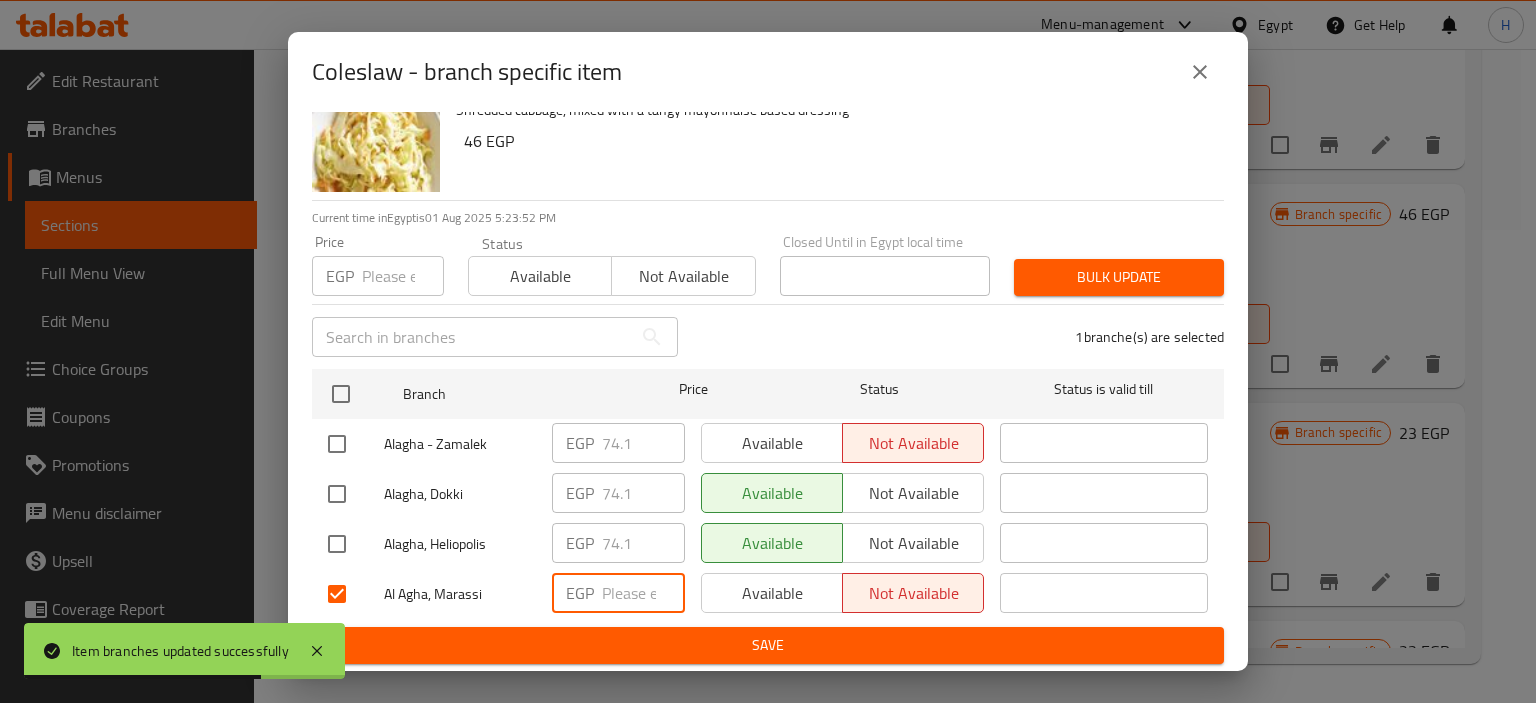 click at bounding box center (643, 593) 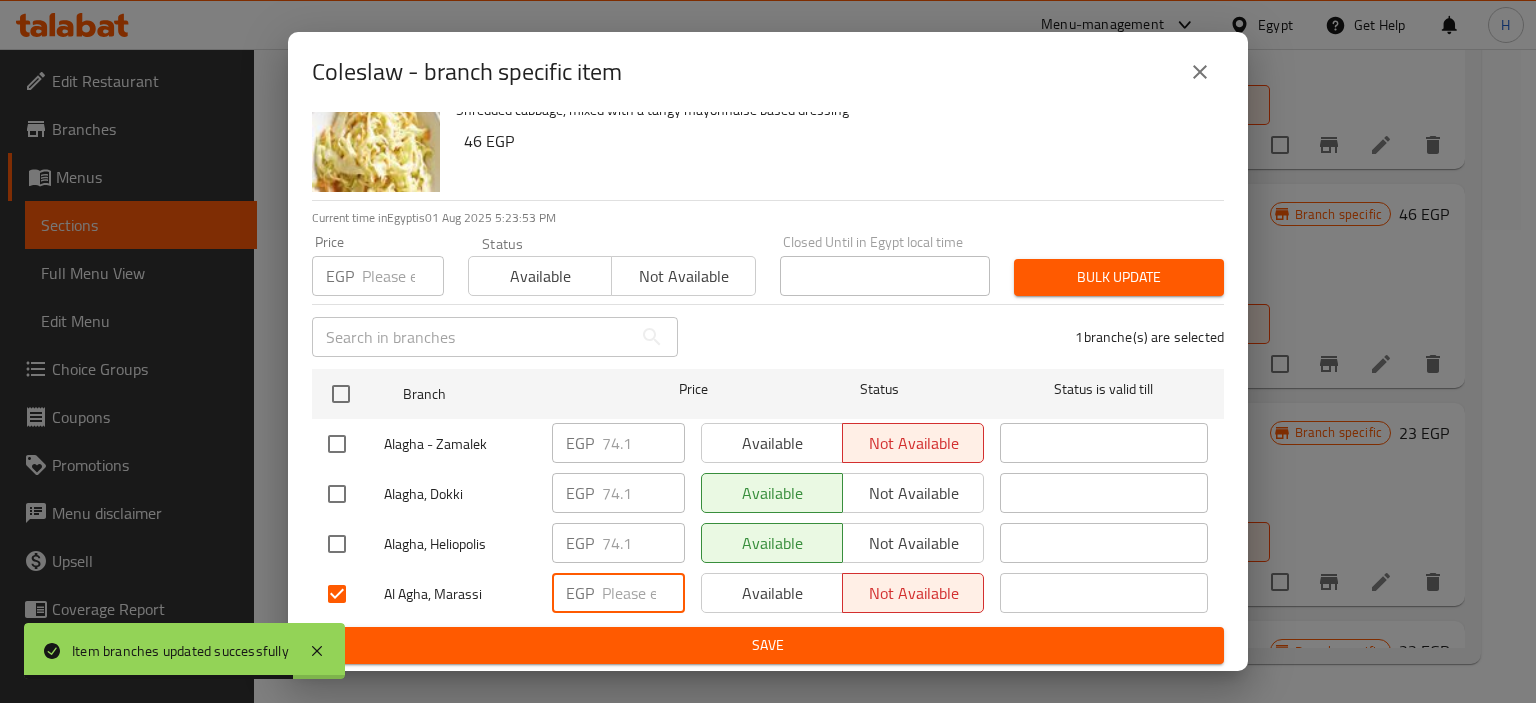 paste on "51.3" 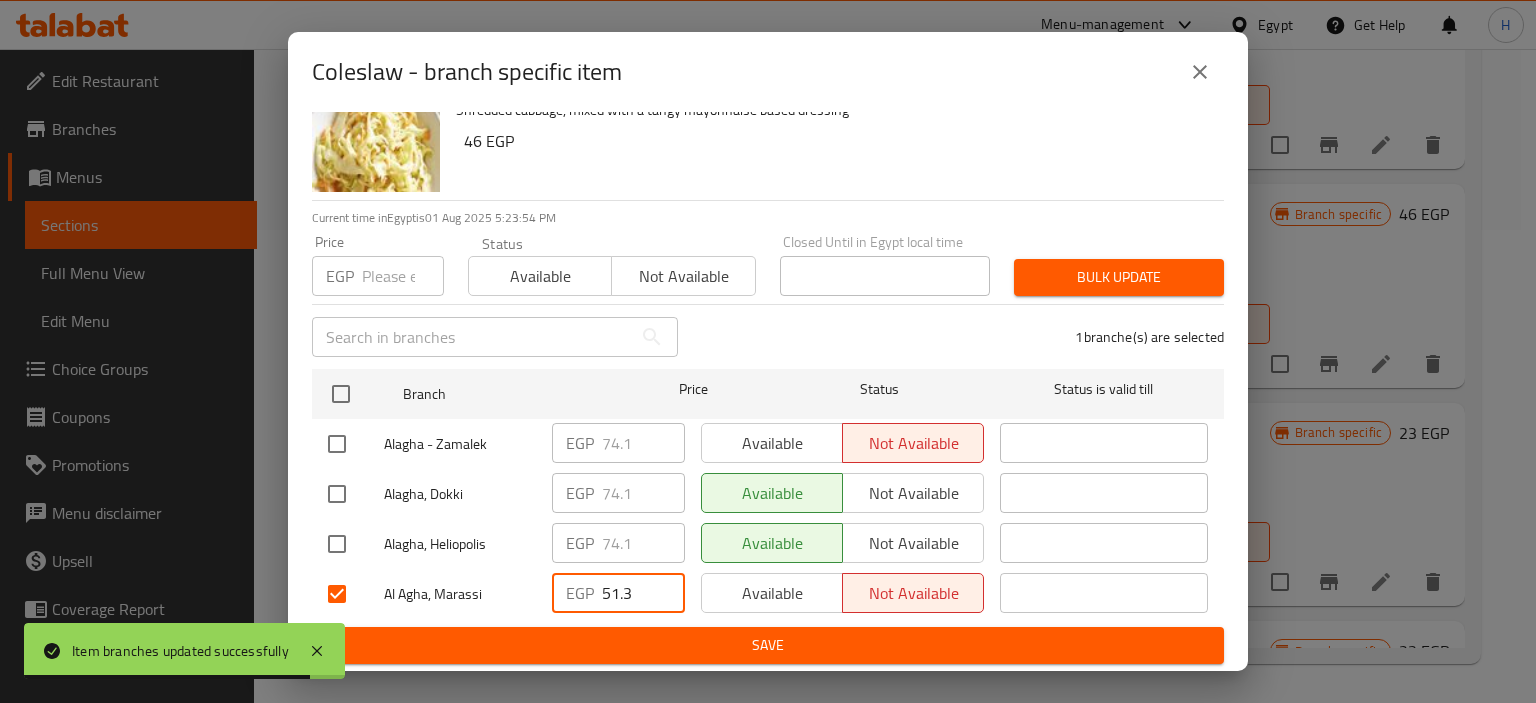 type on "51.3" 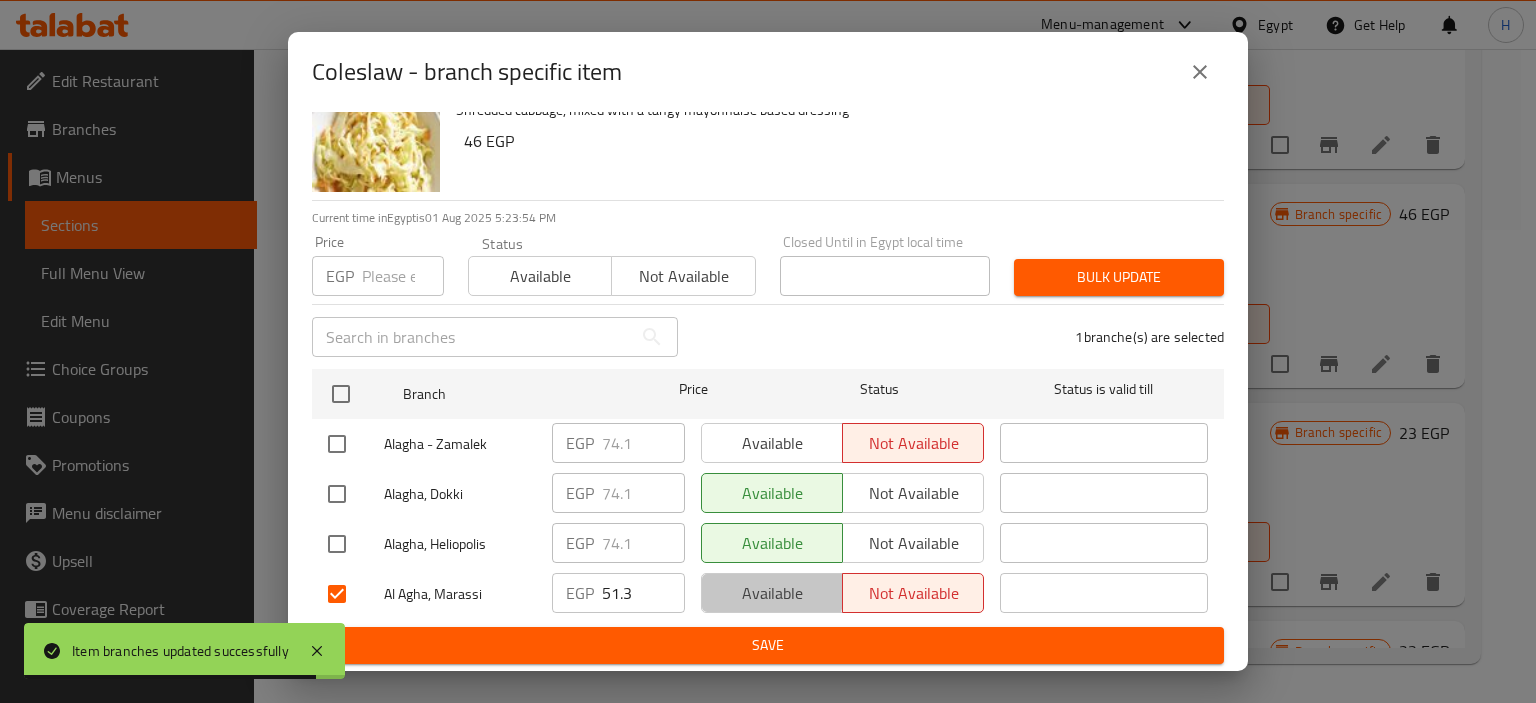 click on "Available" at bounding box center [772, 593] 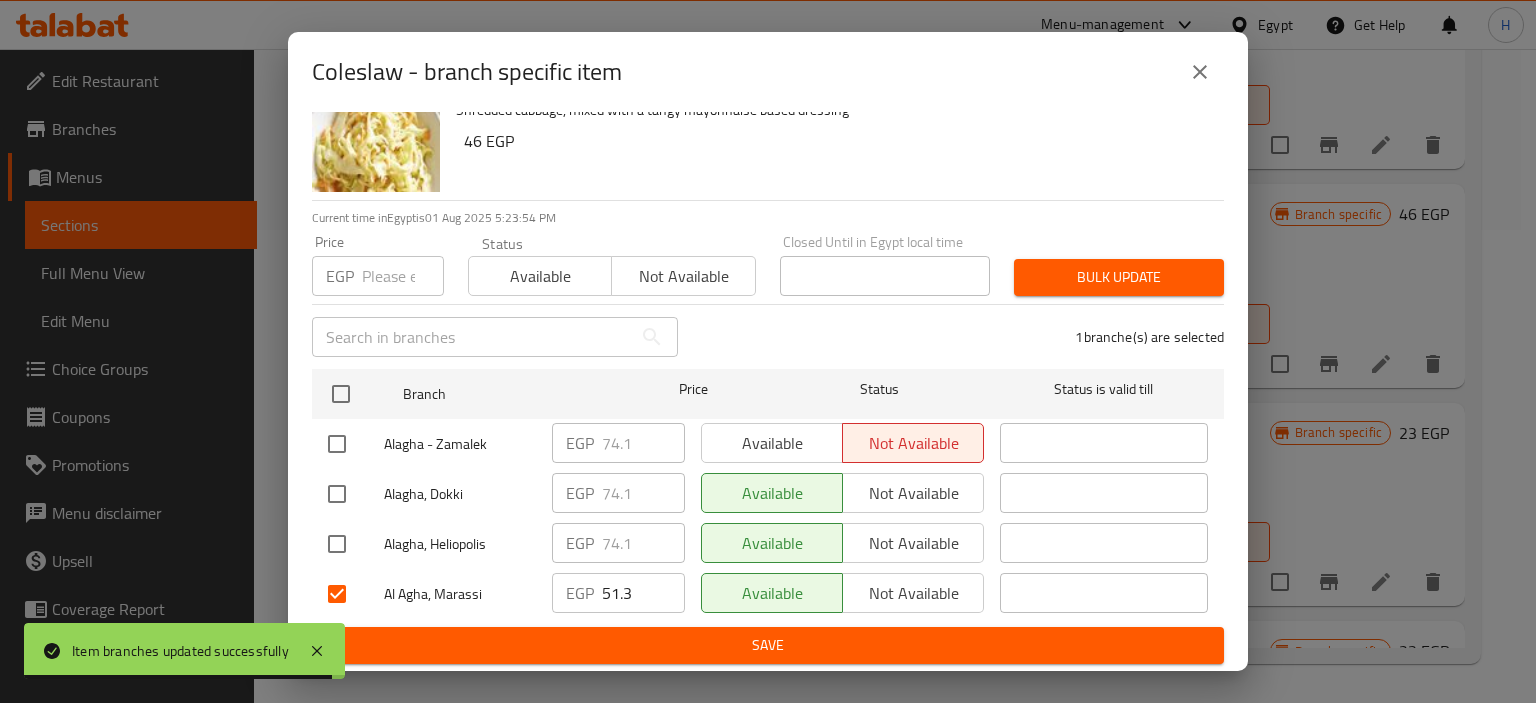 click on "Coleslaw  Shredded cabbage, mixed with a tangy mayonnaise based dressing 46   EGP Current time in  [COUNTRY]  is  01 [DATE] 2025   5:23:54 PM Price EGP Price Status Available Not available Closed Until in [COUNTRY] local time Closed Until in [COUNTRY] local time Bulk update ​ 1  branche(s) are selected Branch Price Status Status is valid till [BRANCH] - [BRANCH] EGP 74.1 ​ Available Not available ​ [BRANCH], [BRANCH] EGP 74.1 ​ Available Not available ​ [BRANCH], [BRANCH] EGP 74.1 ​ Available Not available ​ [BRANCH], [BRANCH] EGP 51.3 ​ Available Not available ​ Save" at bounding box center (768, 391) 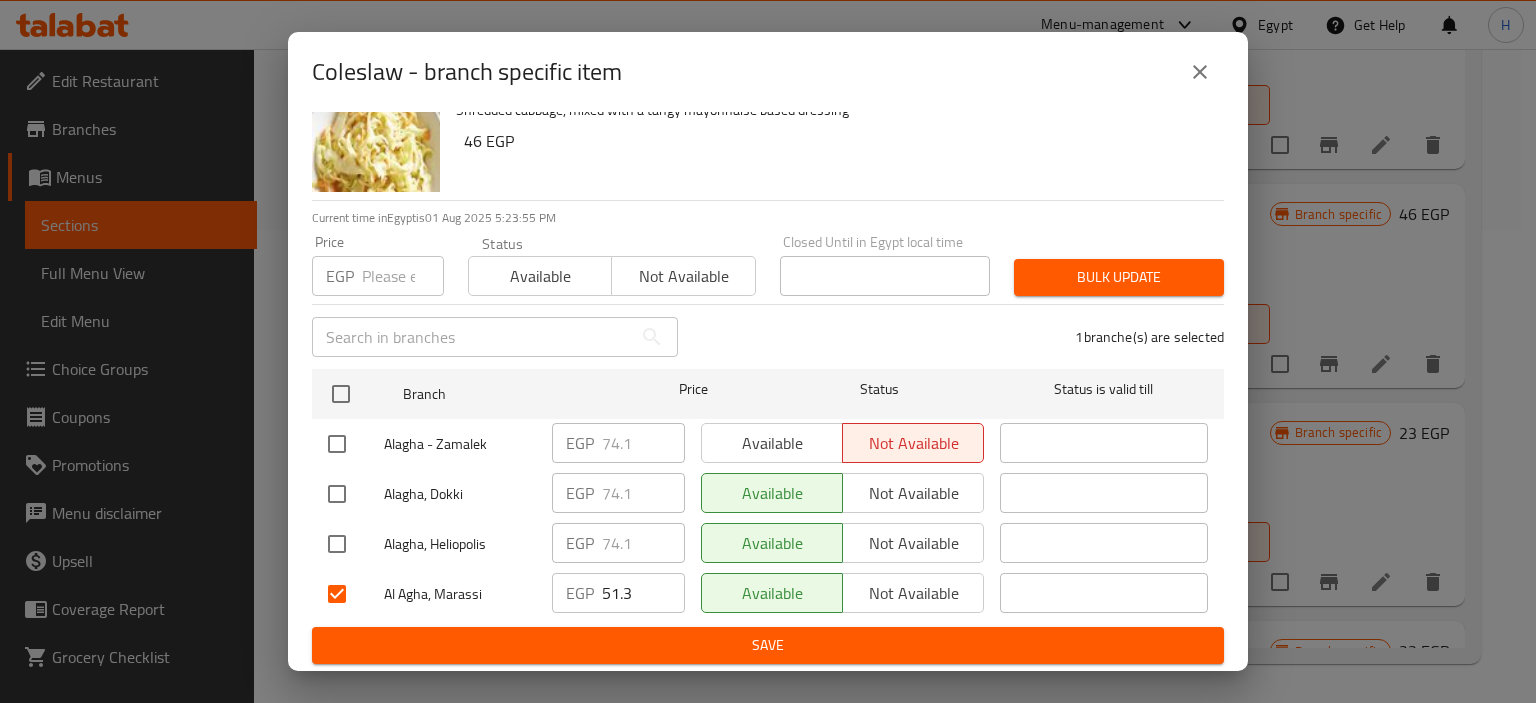 click on "Save" at bounding box center [768, 645] 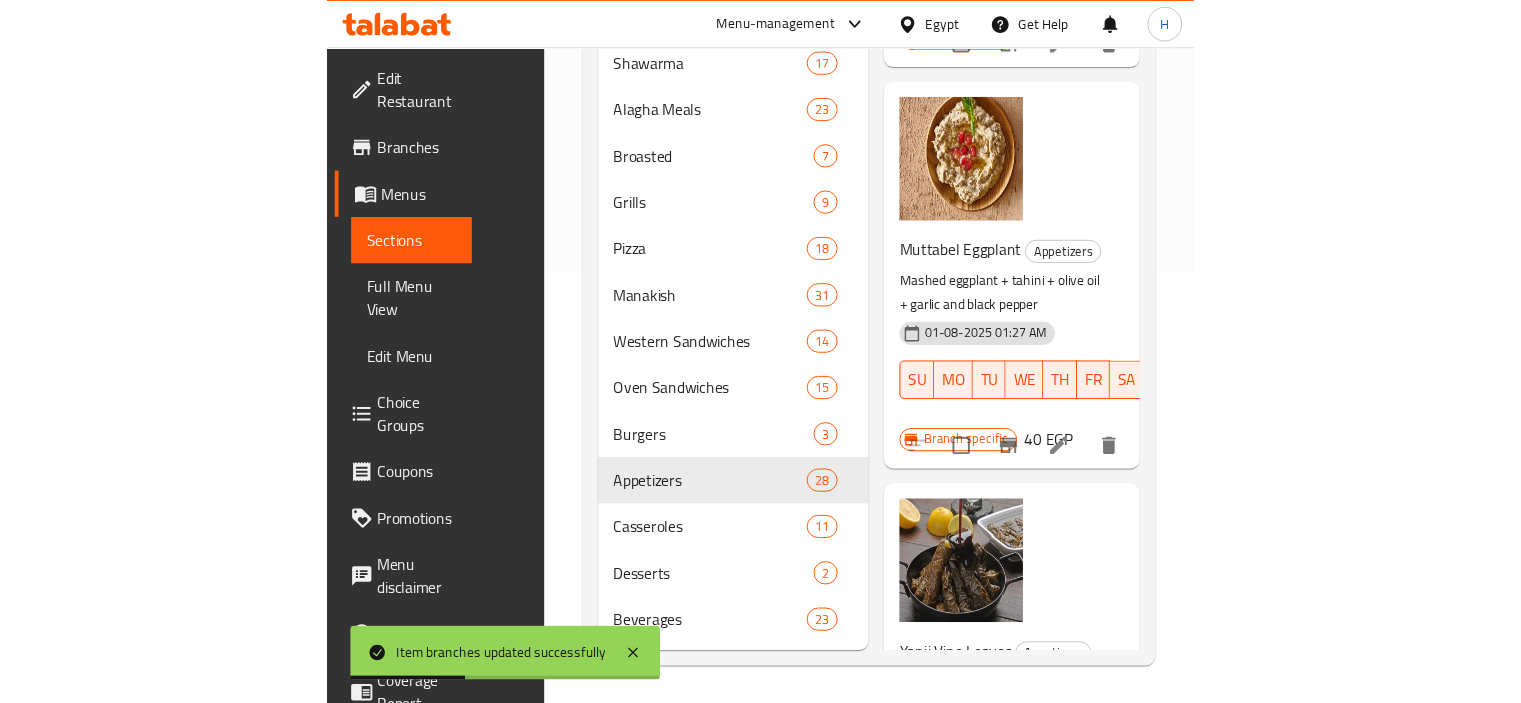 scroll, scrollTop: 422, scrollLeft: 0, axis: vertical 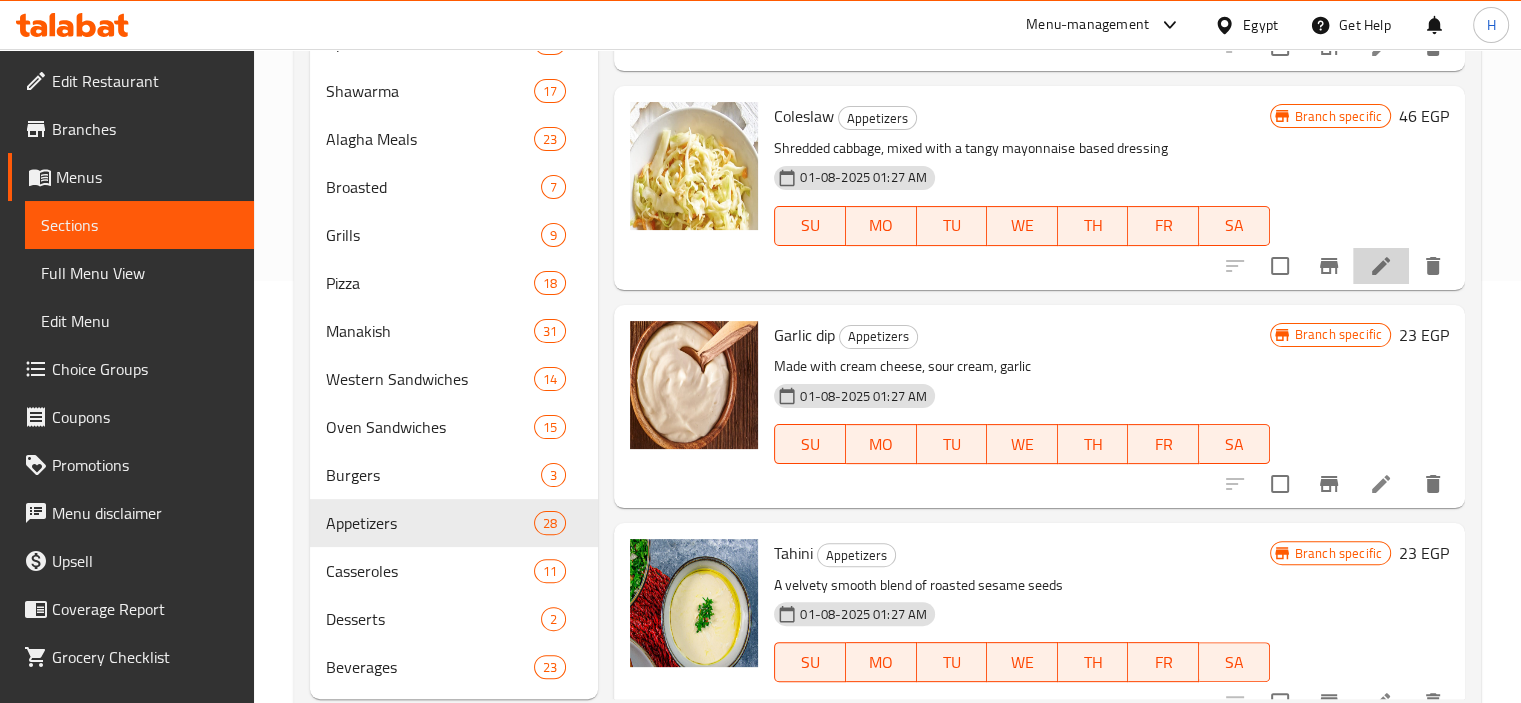 click at bounding box center [1381, 266] 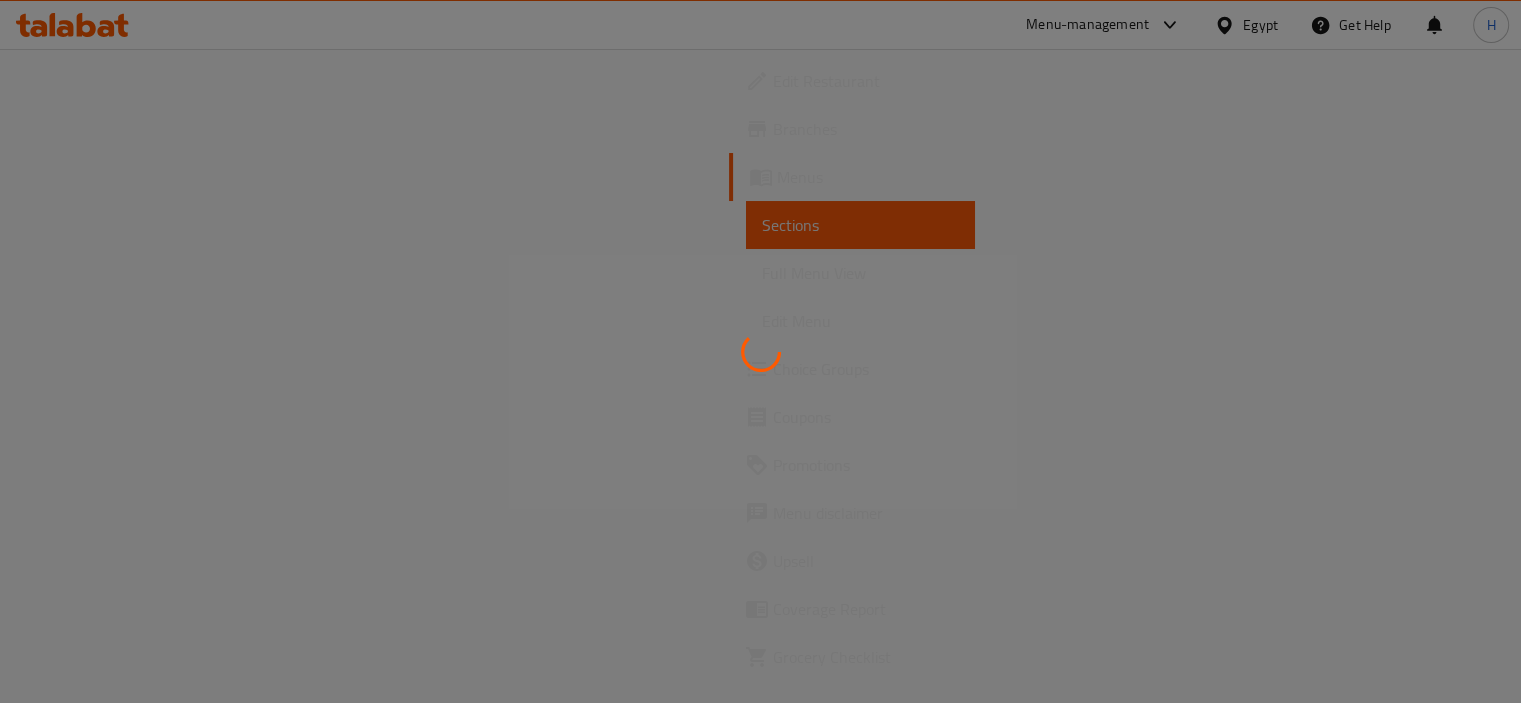 scroll, scrollTop: 0, scrollLeft: 0, axis: both 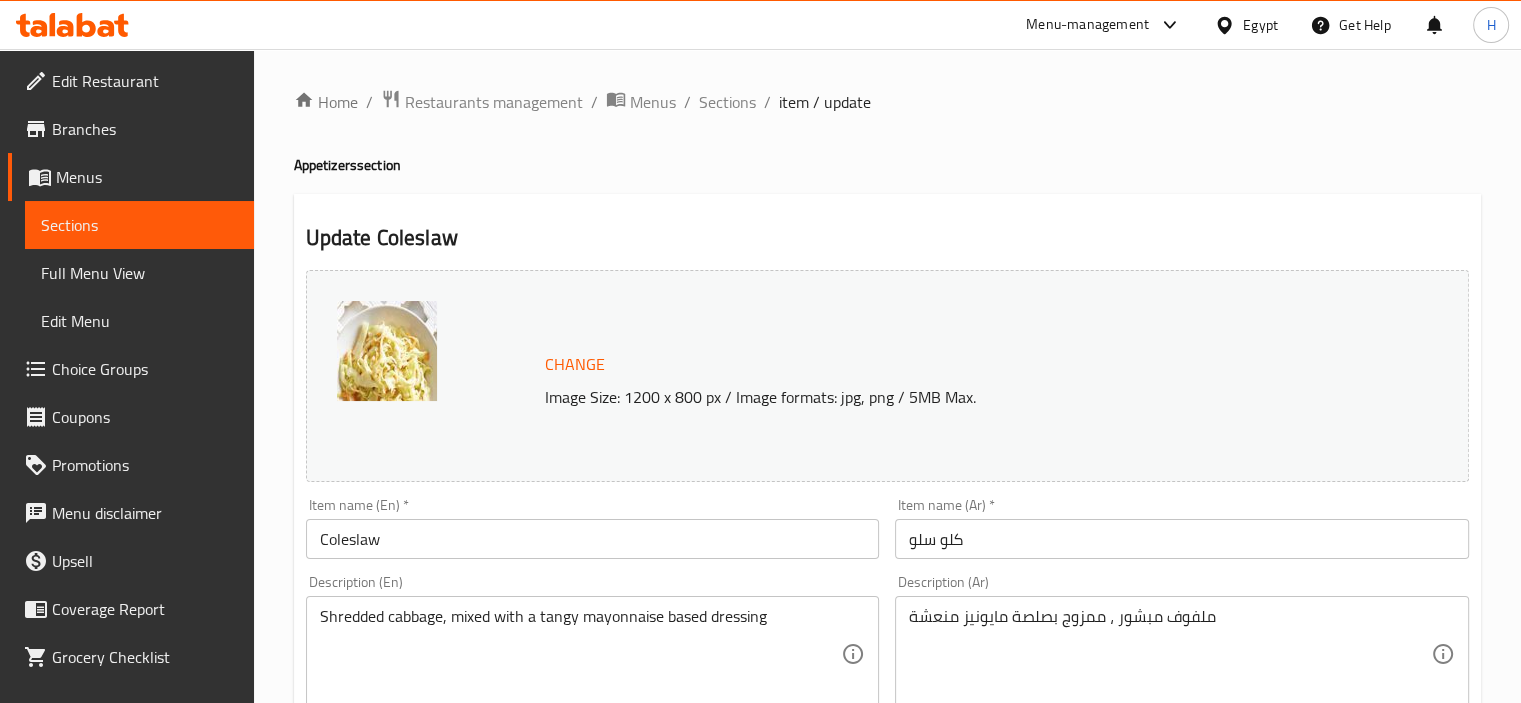 click on "Sections" at bounding box center (727, 102) 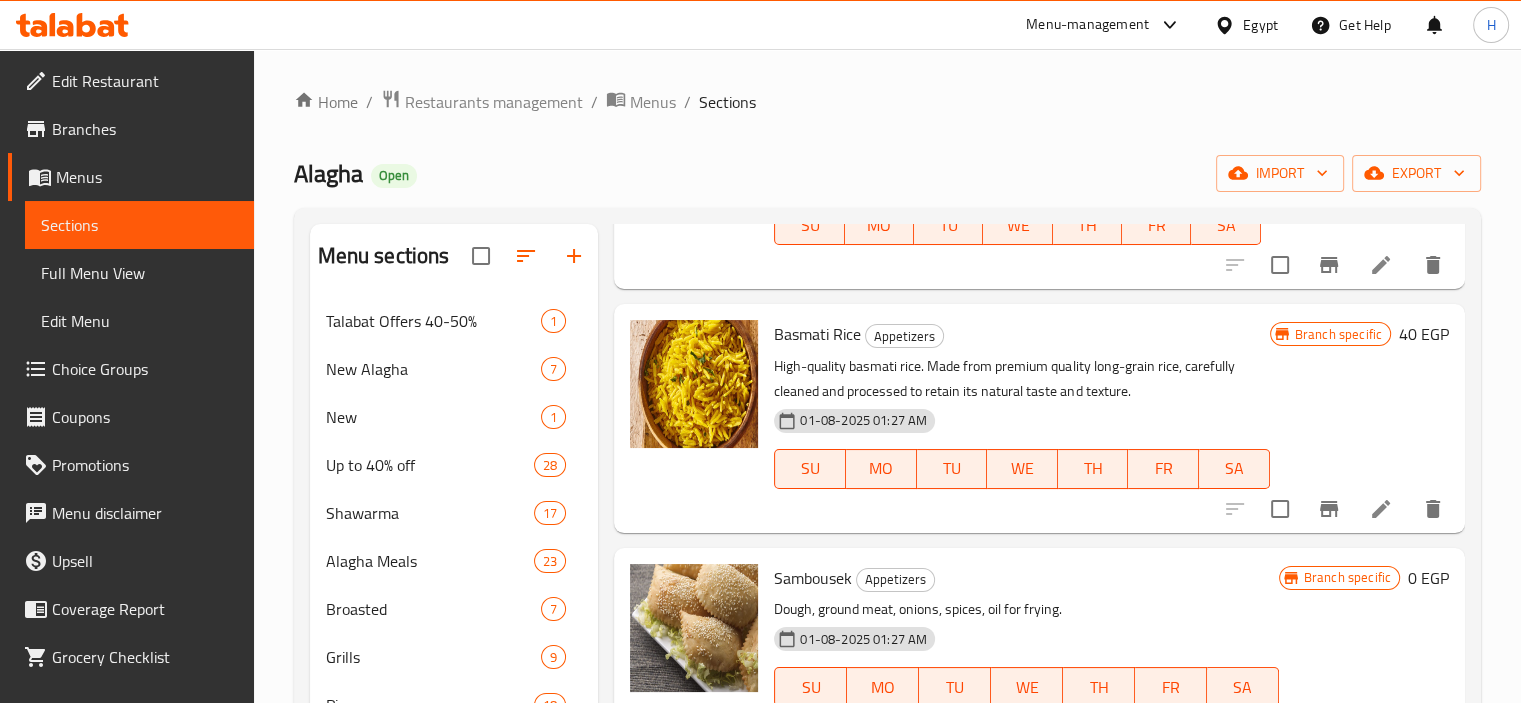 scroll, scrollTop: 231, scrollLeft: 0, axis: vertical 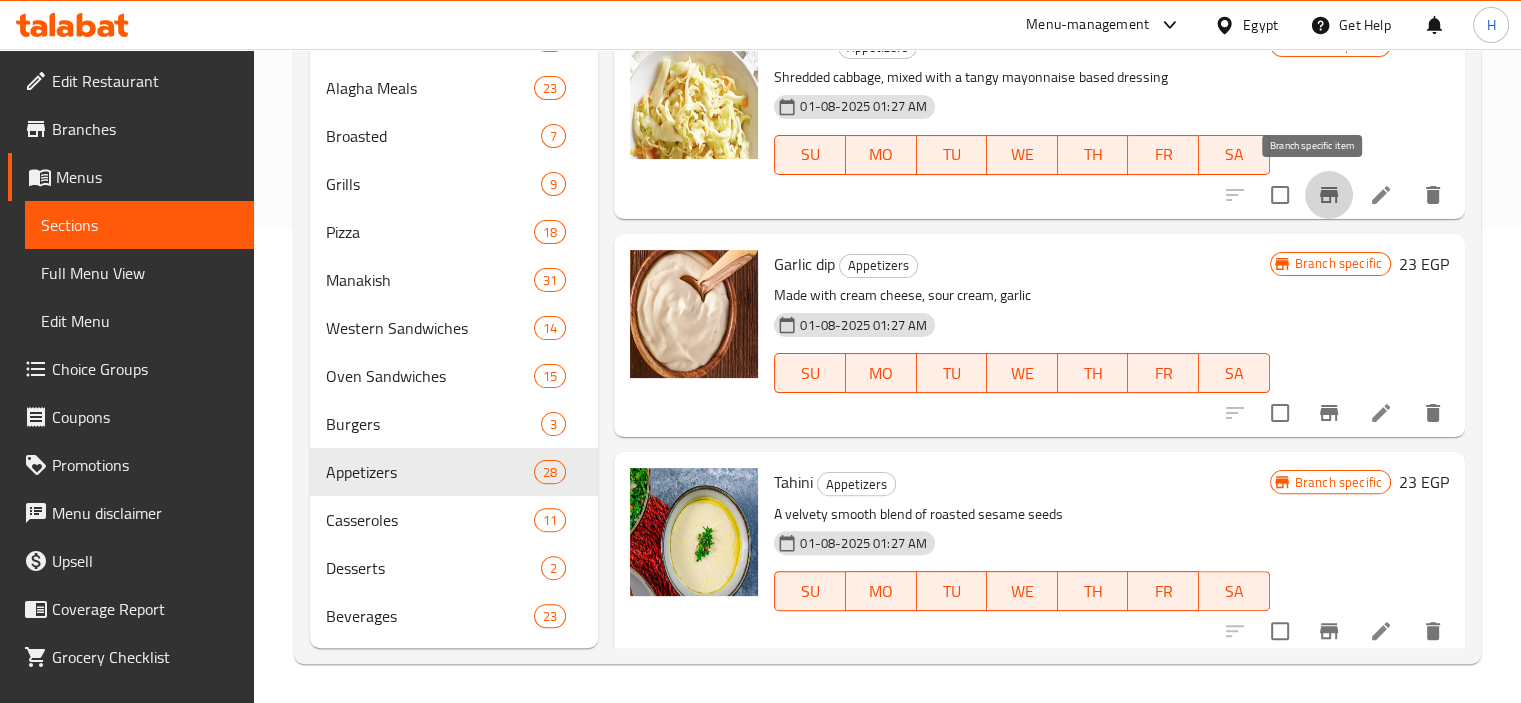 click 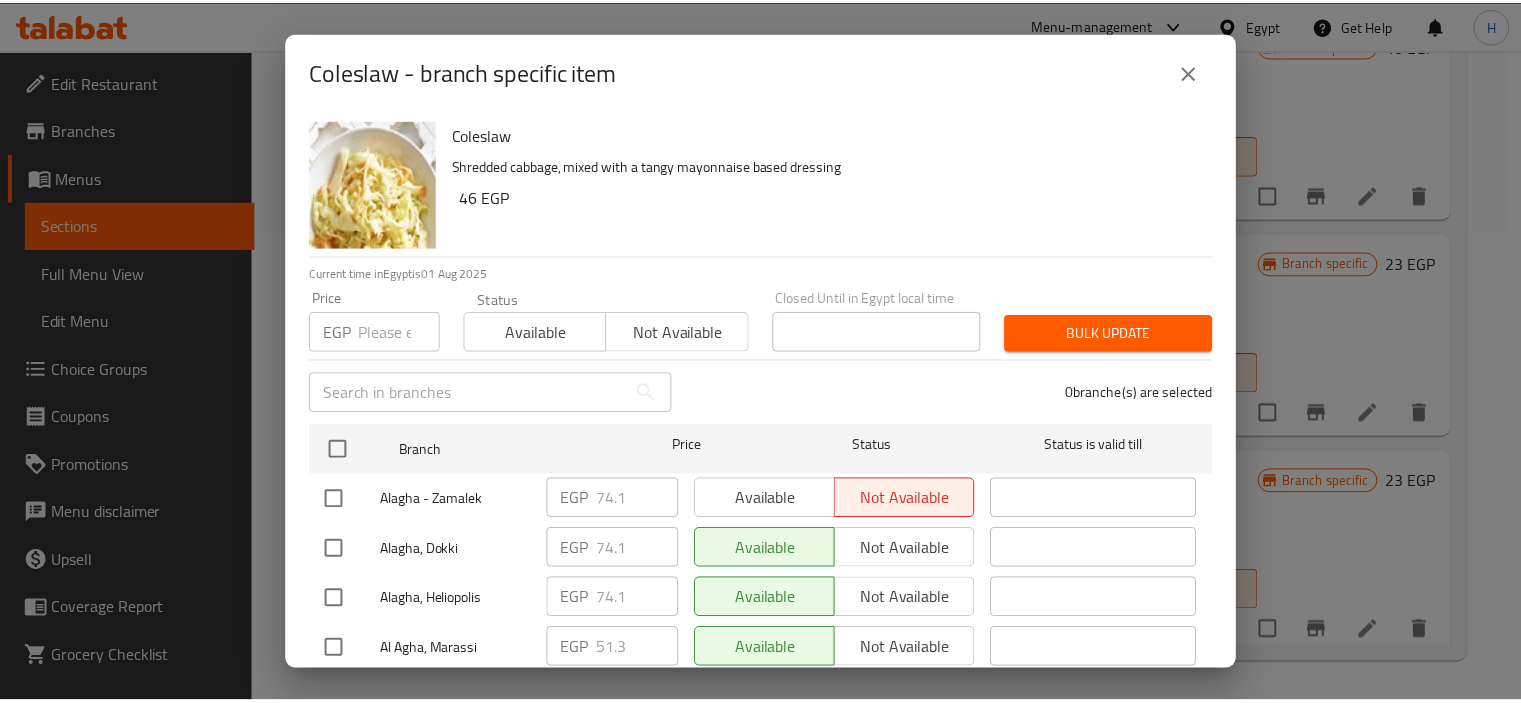 scroll, scrollTop: 56, scrollLeft: 0, axis: vertical 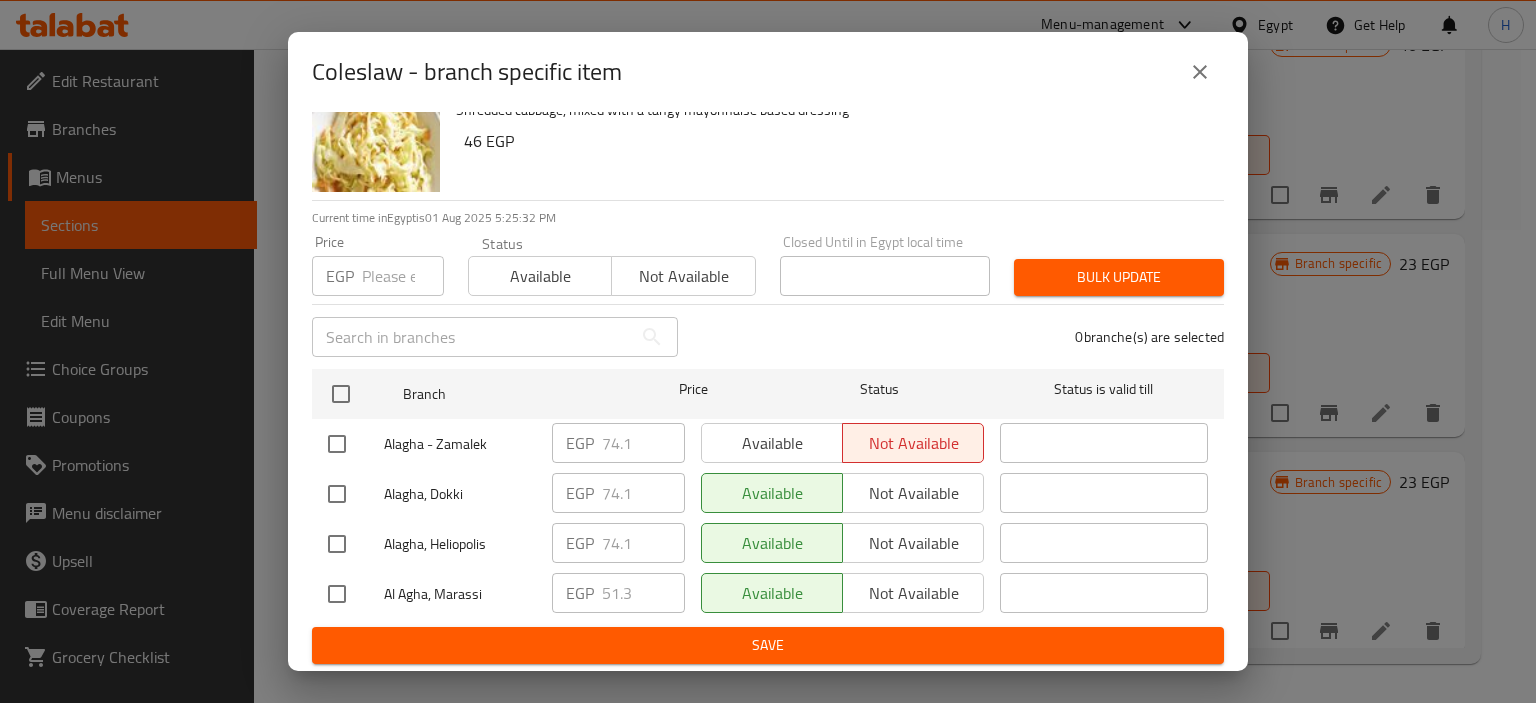 click at bounding box center [337, 594] 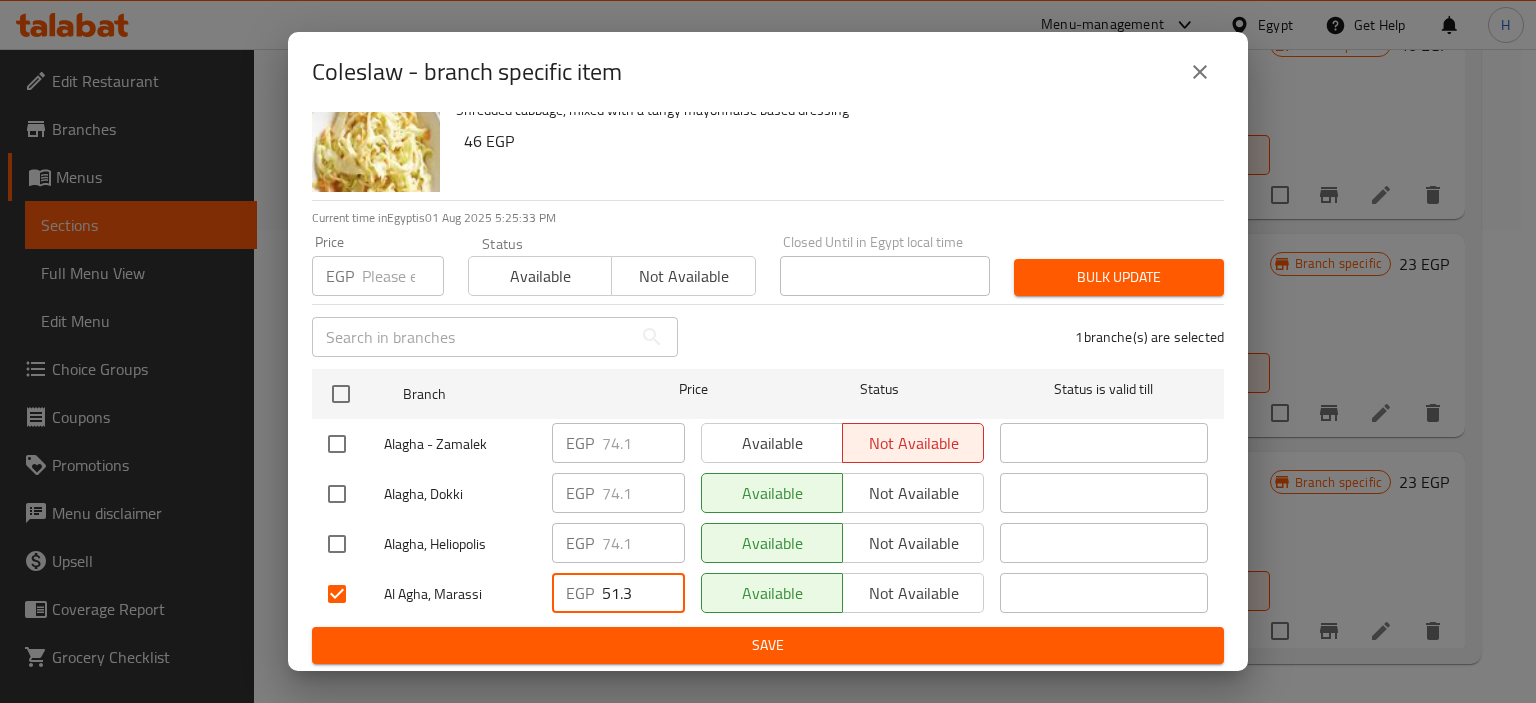 click on "51.3" at bounding box center (643, 593) 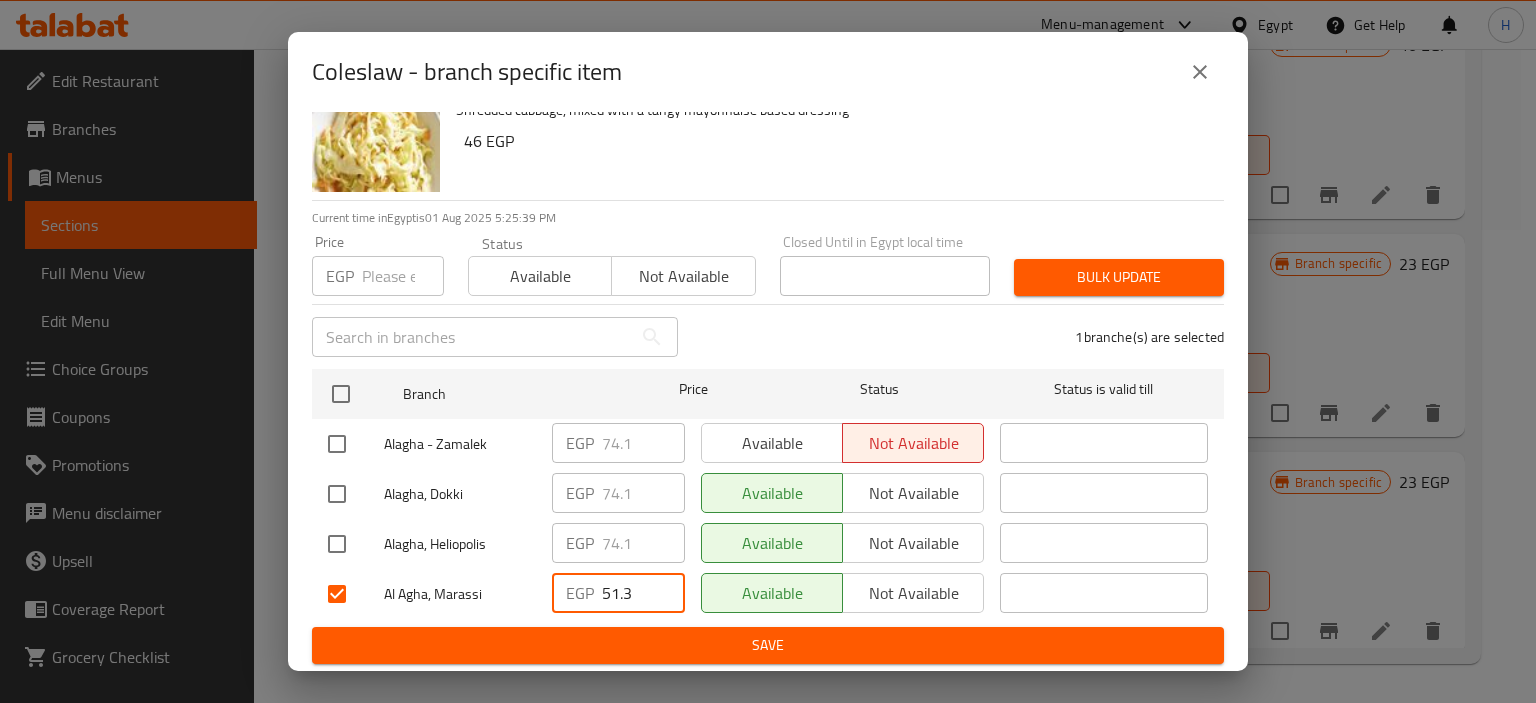click on "51.3" at bounding box center (643, 593) 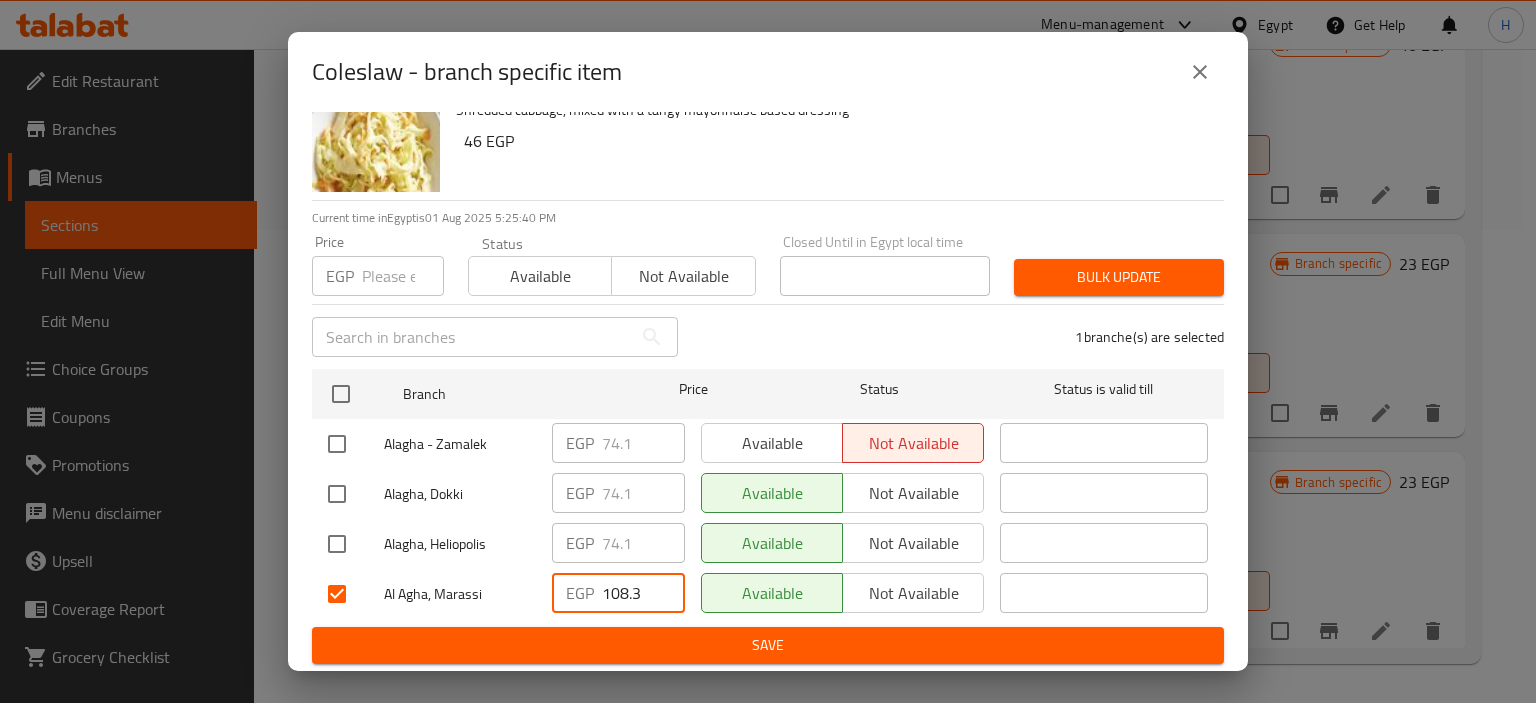 type on "108.3" 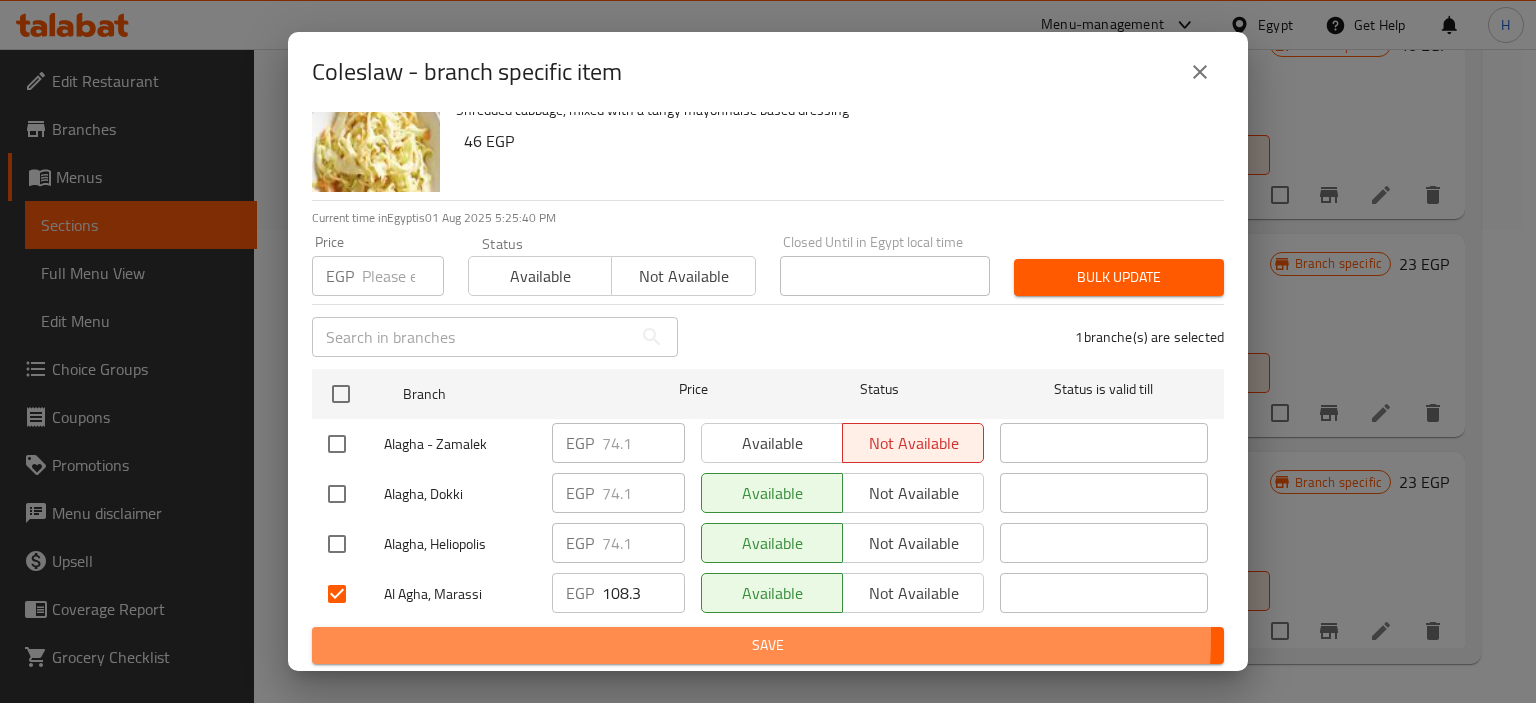 click on "Save" at bounding box center [768, 645] 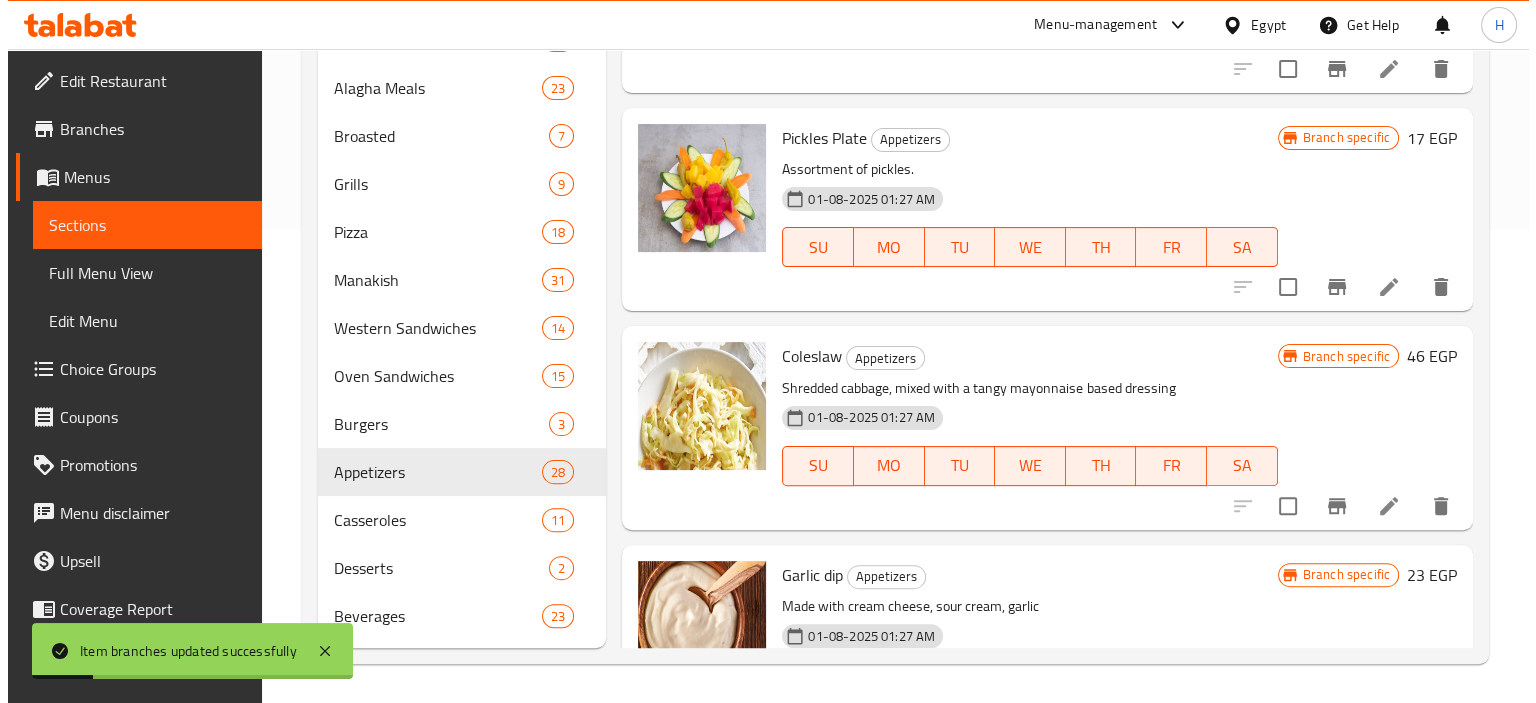 scroll, scrollTop: 4832, scrollLeft: 0, axis: vertical 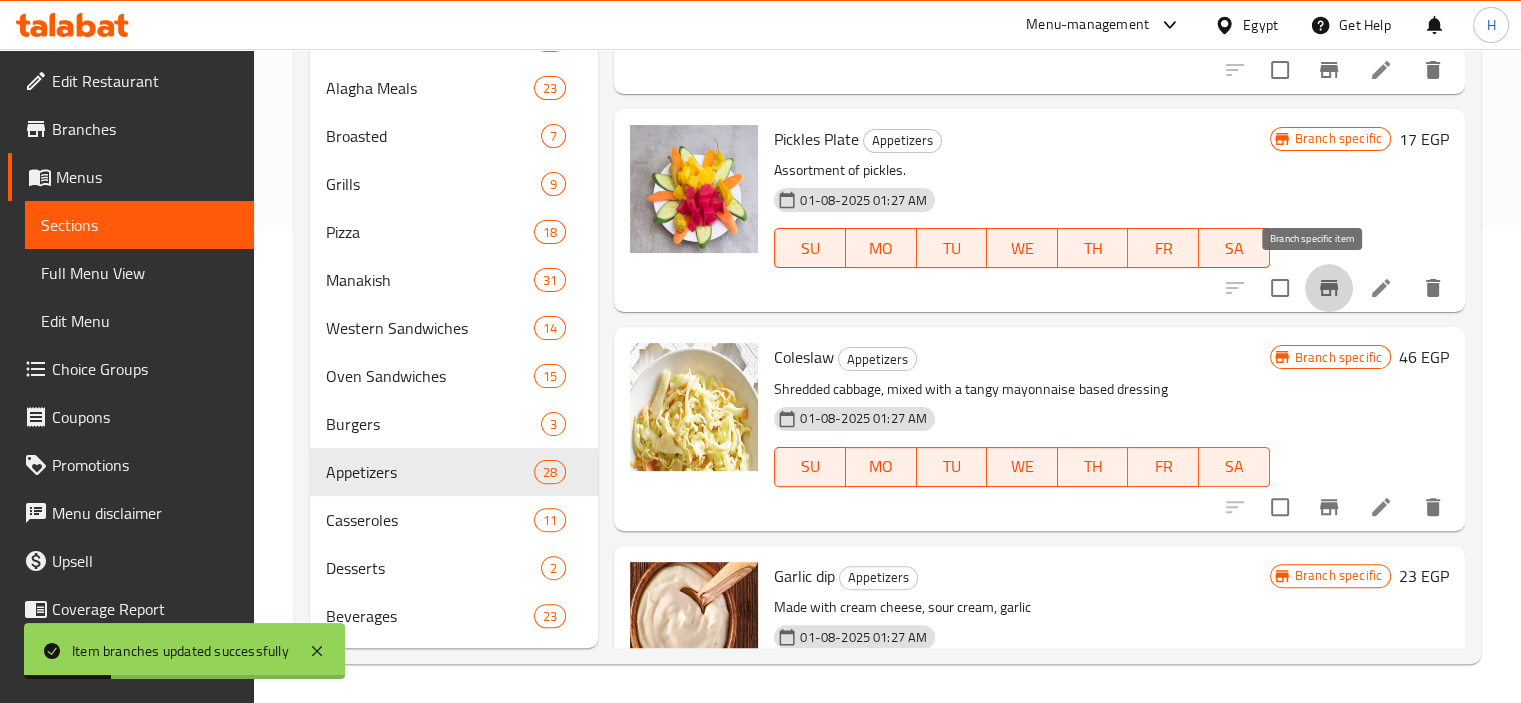 click 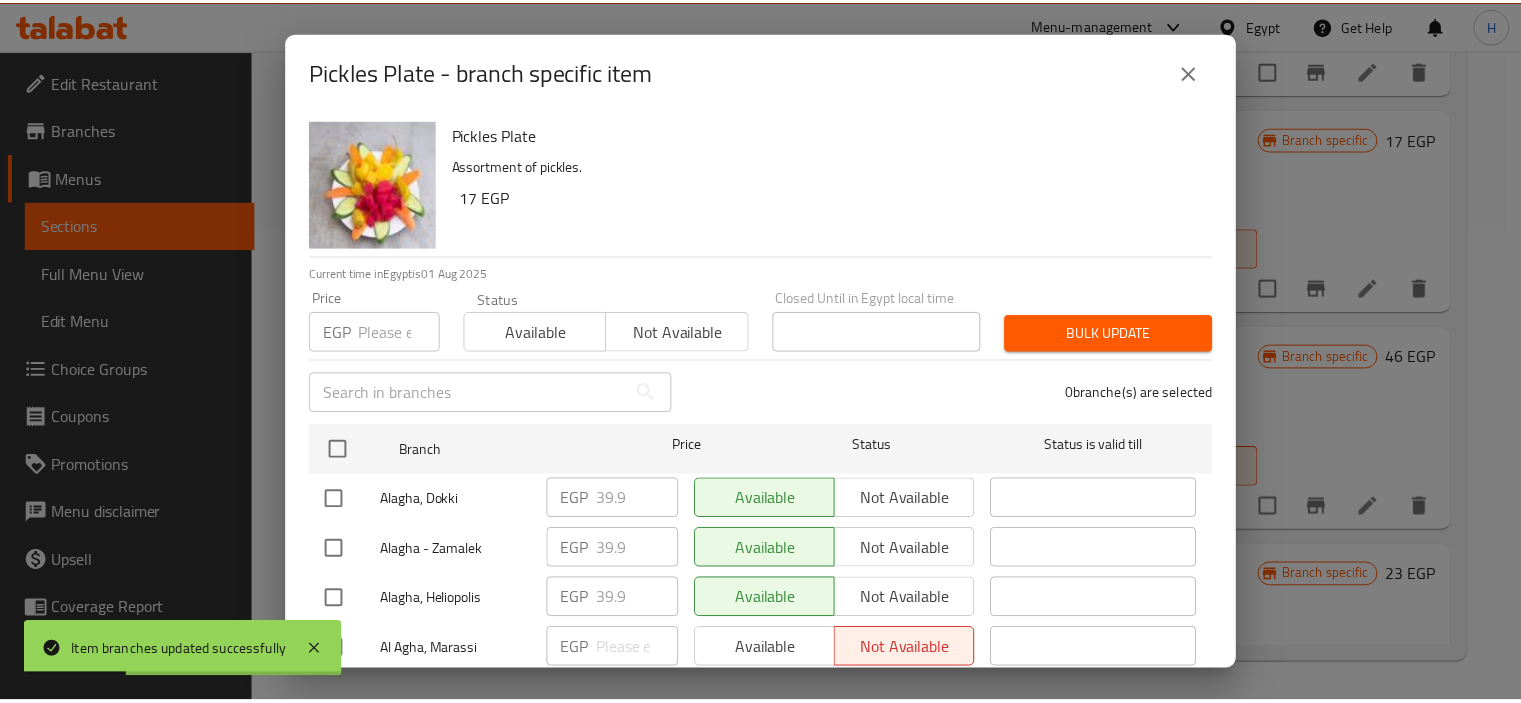 scroll, scrollTop: 56, scrollLeft: 0, axis: vertical 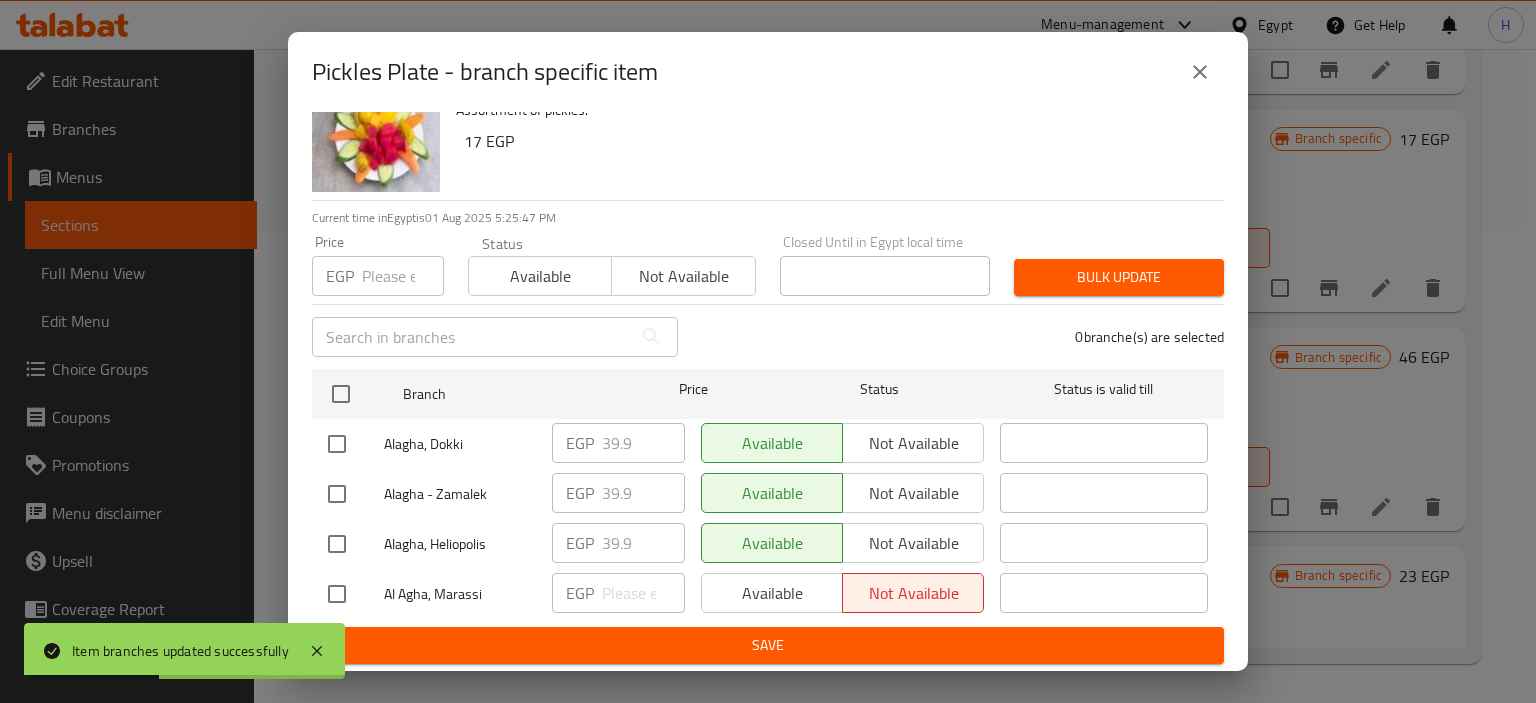 click at bounding box center [337, 594] 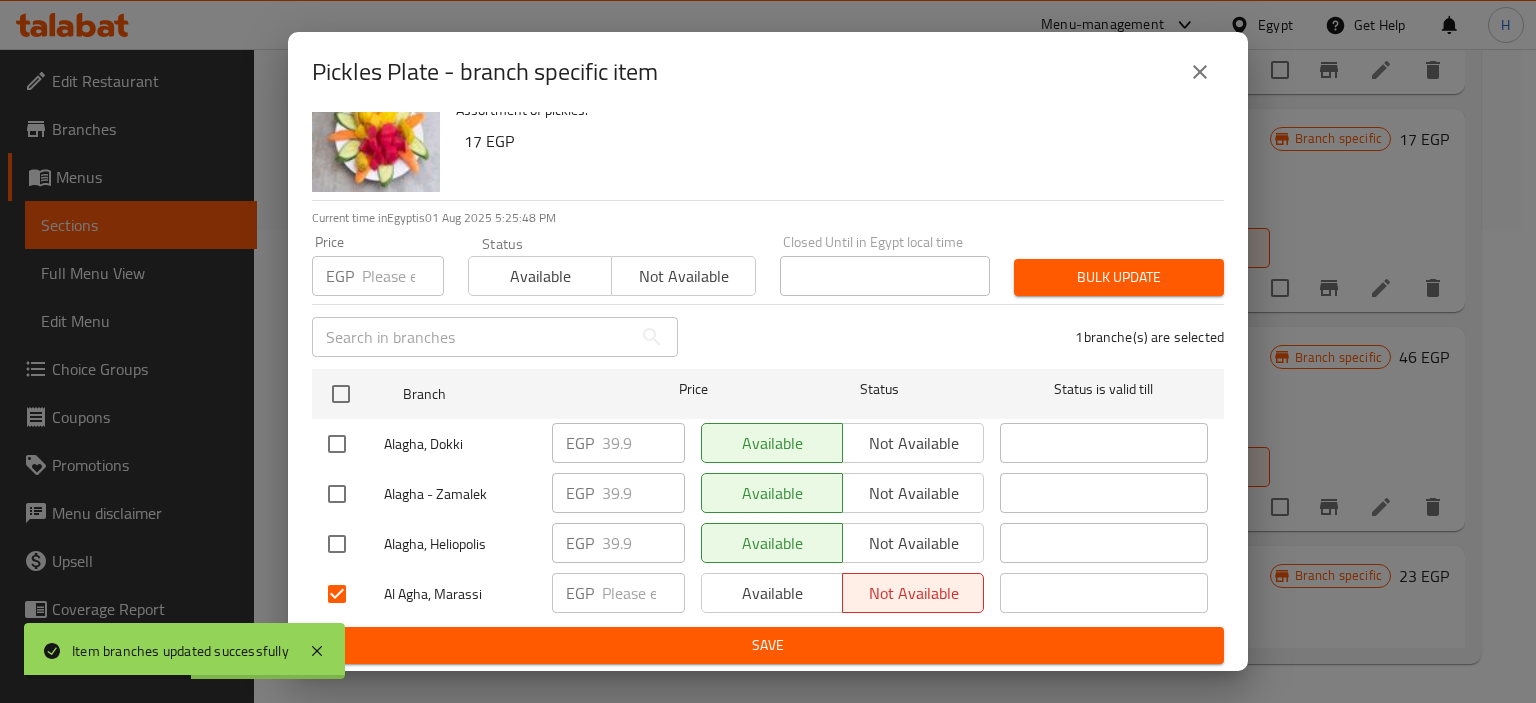 click on "EGP ​" at bounding box center [618, 593] 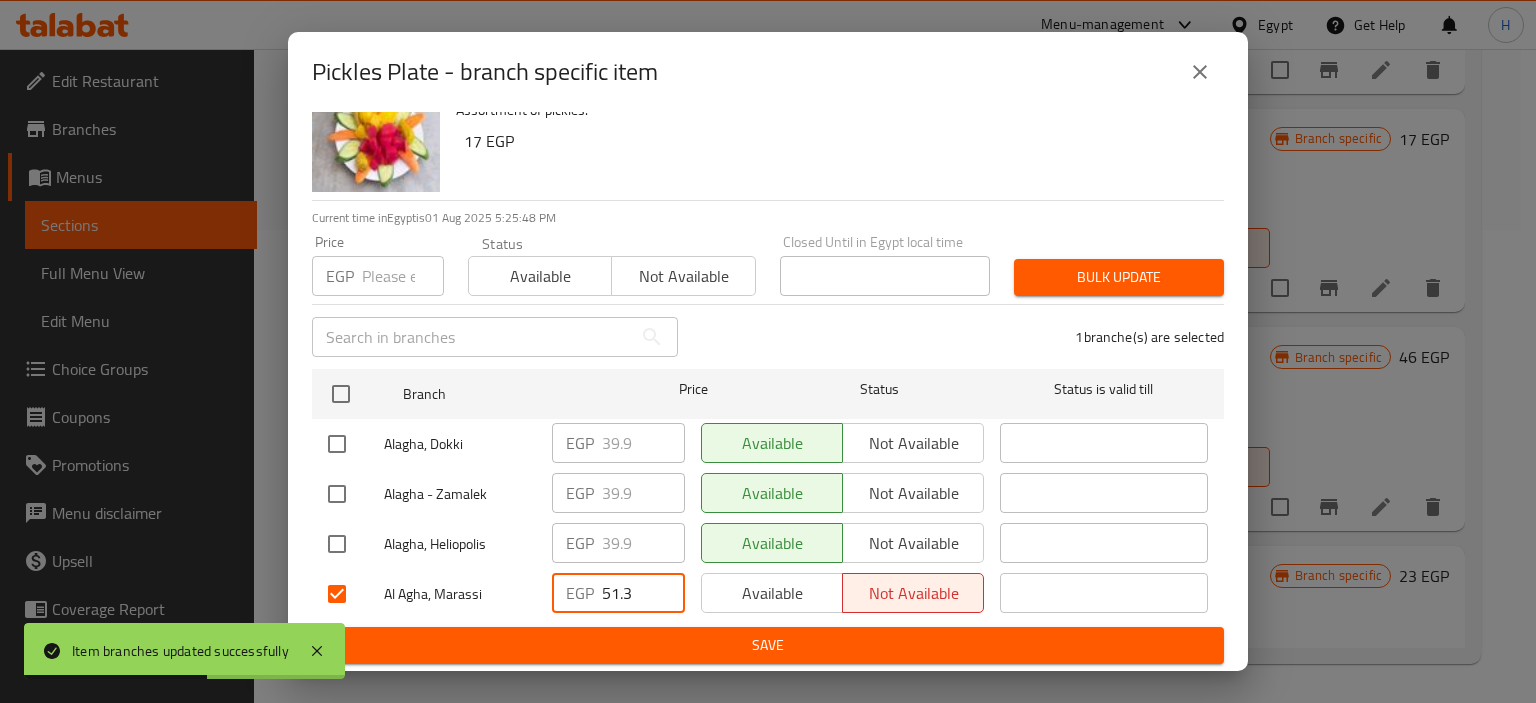 type on "51.3" 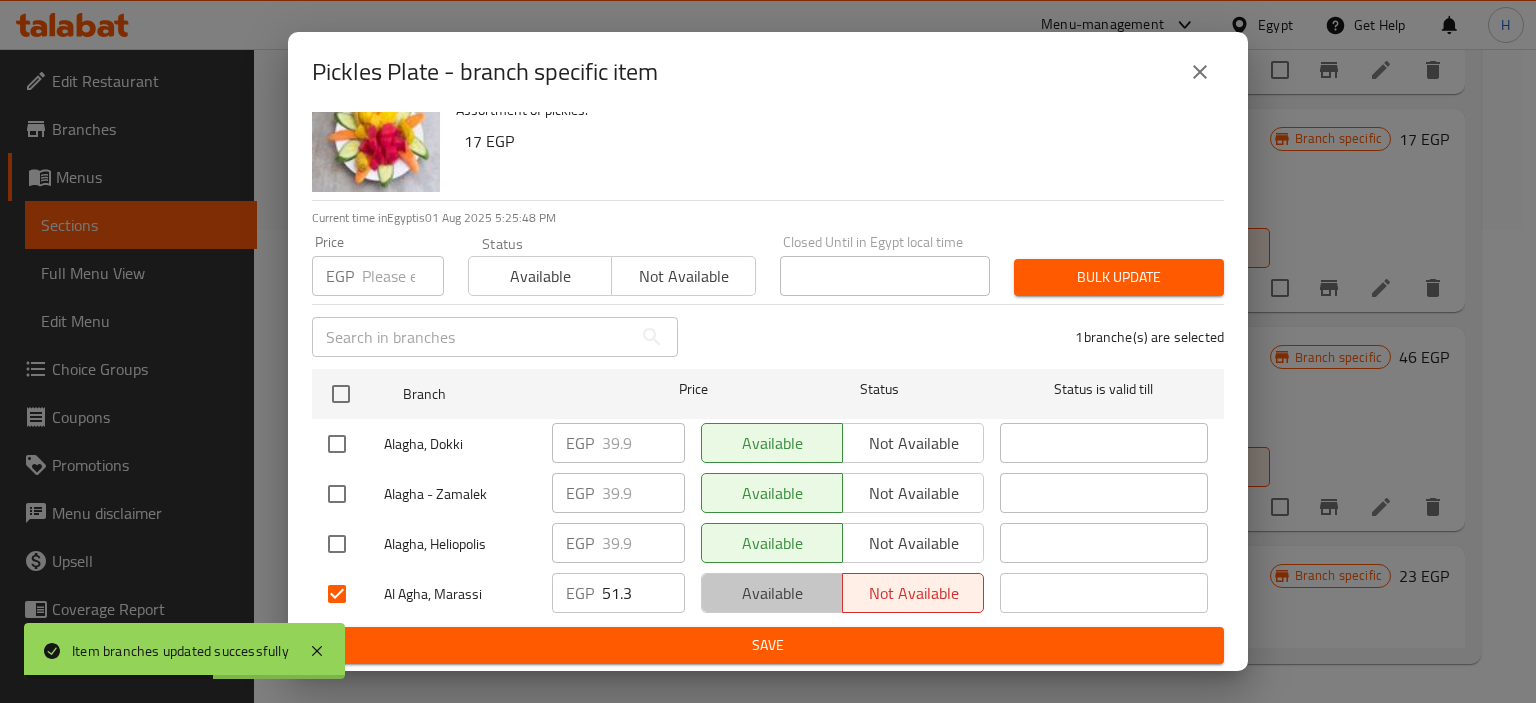 click on "Available" at bounding box center (772, 593) 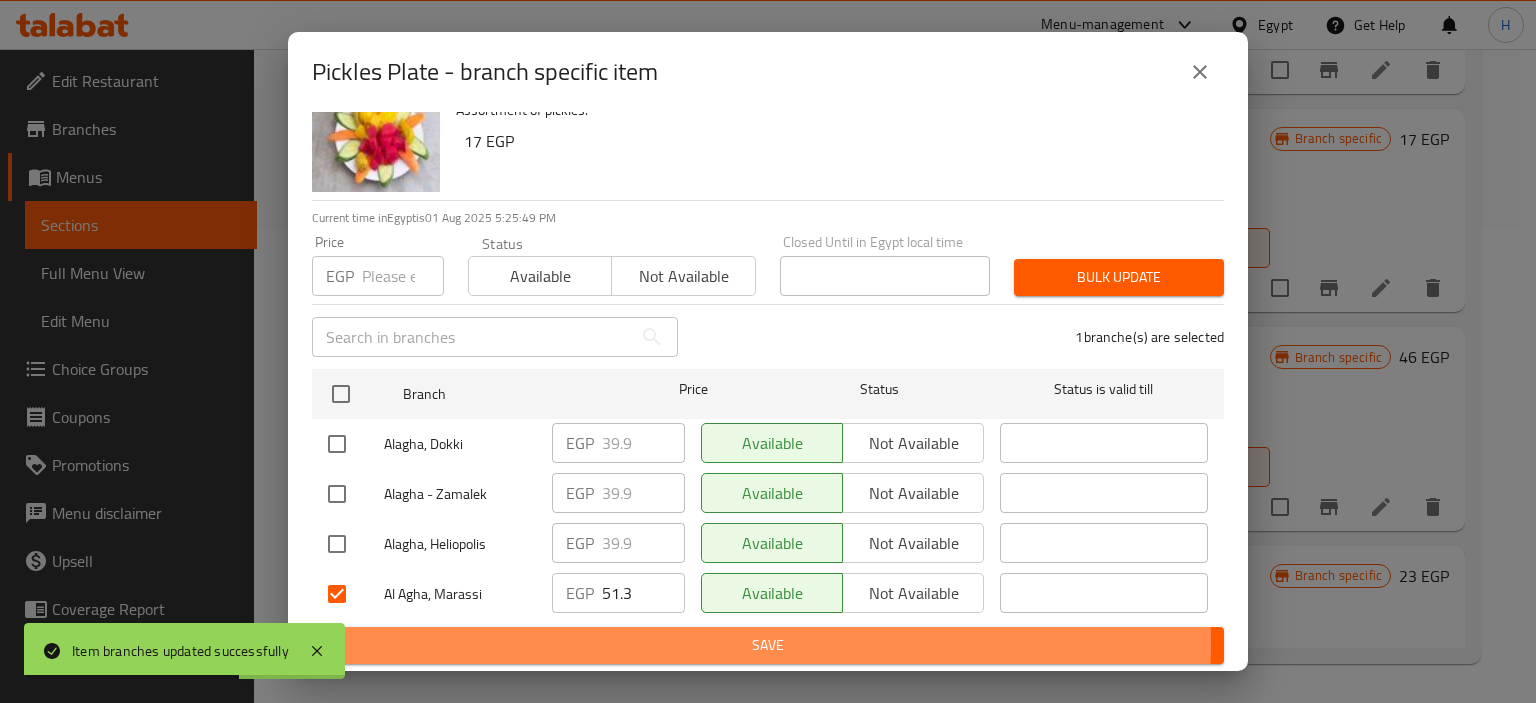 click on "Save" at bounding box center (768, 645) 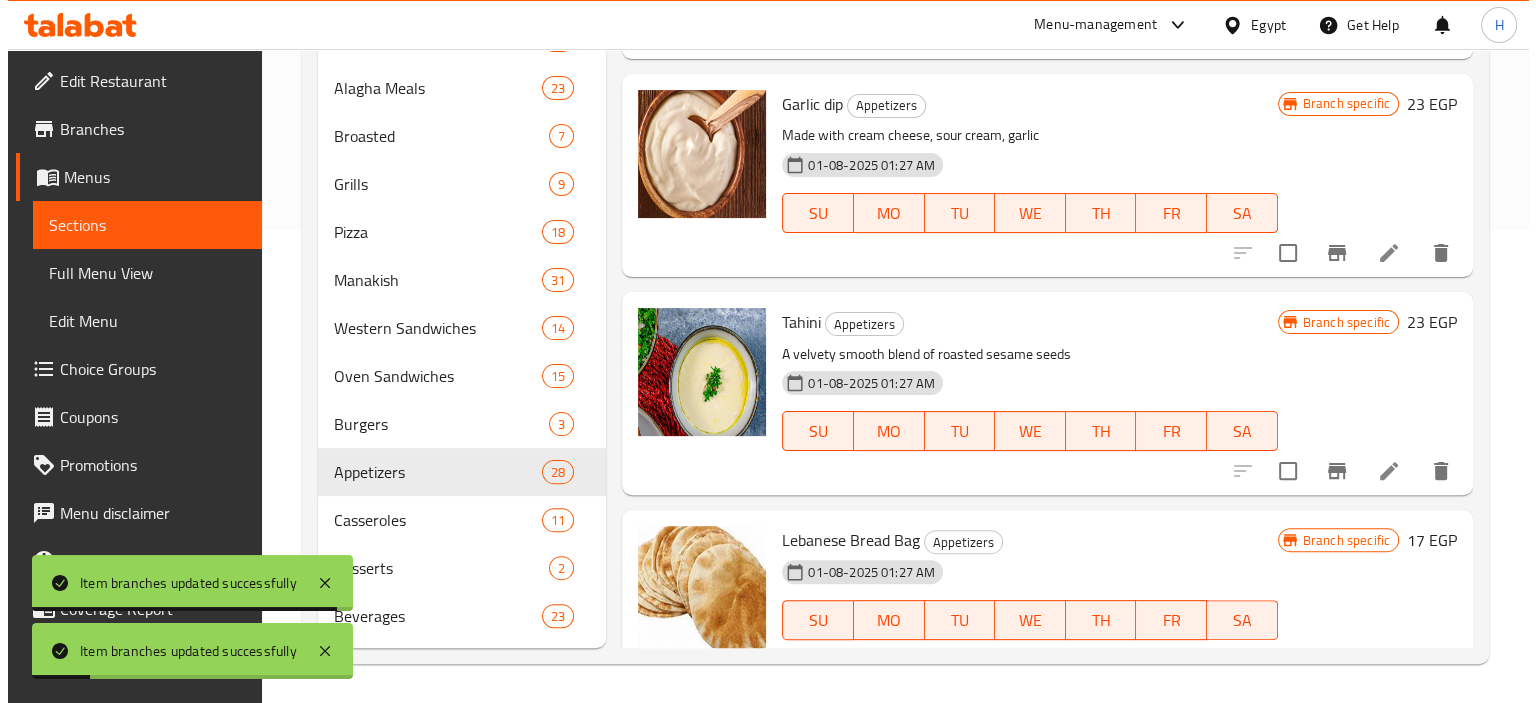 scroll, scrollTop: 5340, scrollLeft: 0, axis: vertical 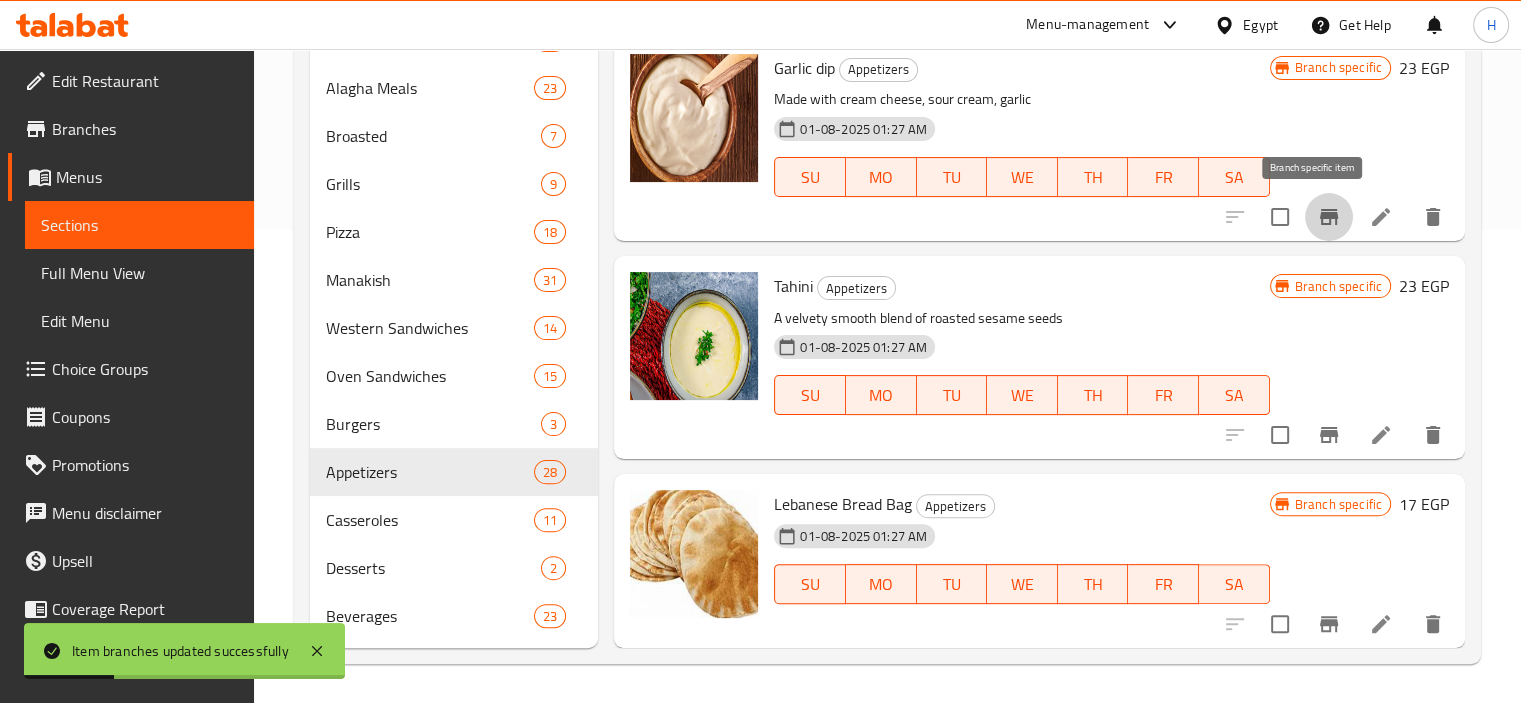 click at bounding box center (1329, 217) 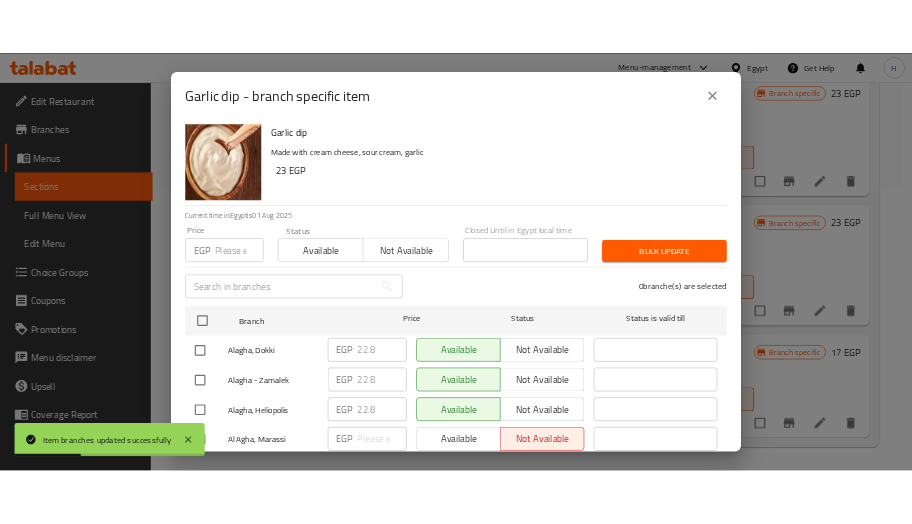 scroll, scrollTop: 56, scrollLeft: 0, axis: vertical 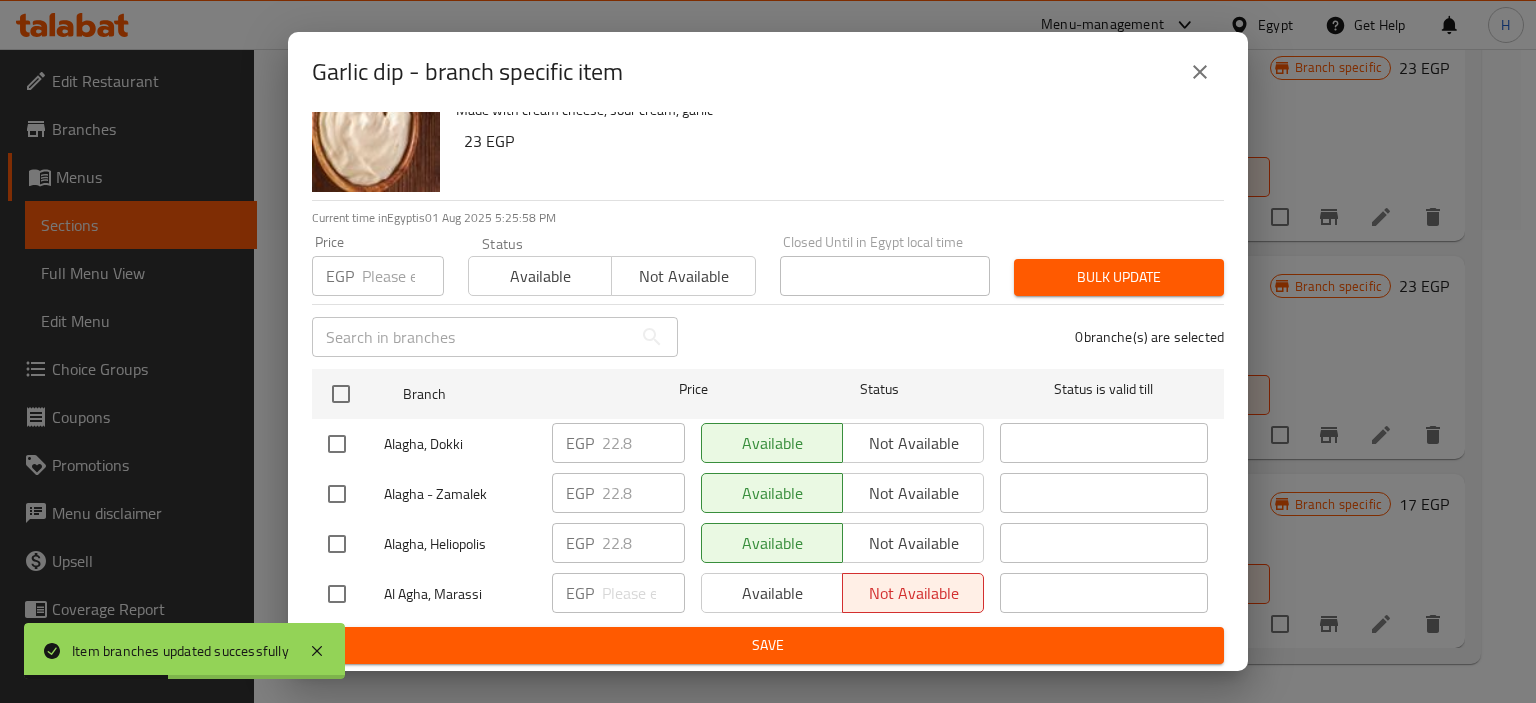 click at bounding box center [337, 594] 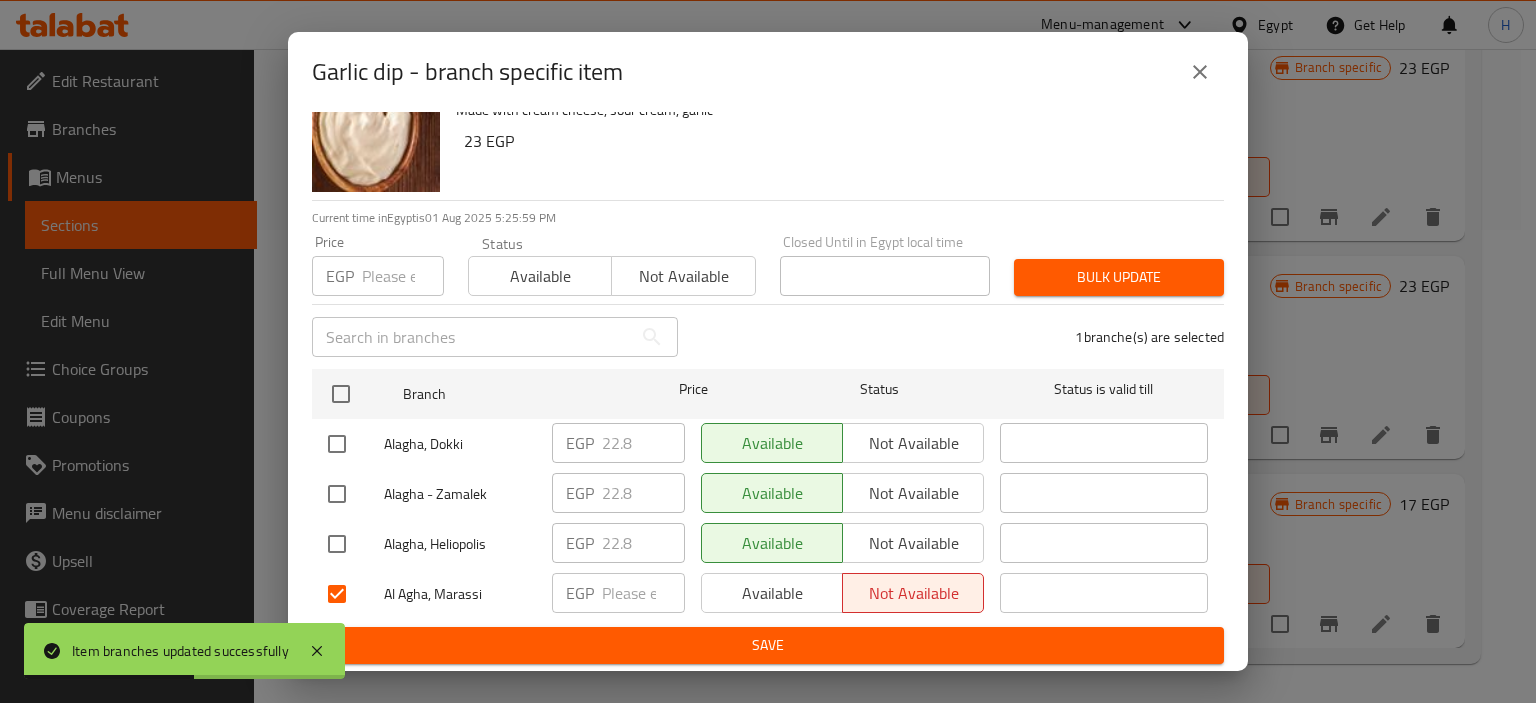 click on "EGP ​" at bounding box center [618, 593] 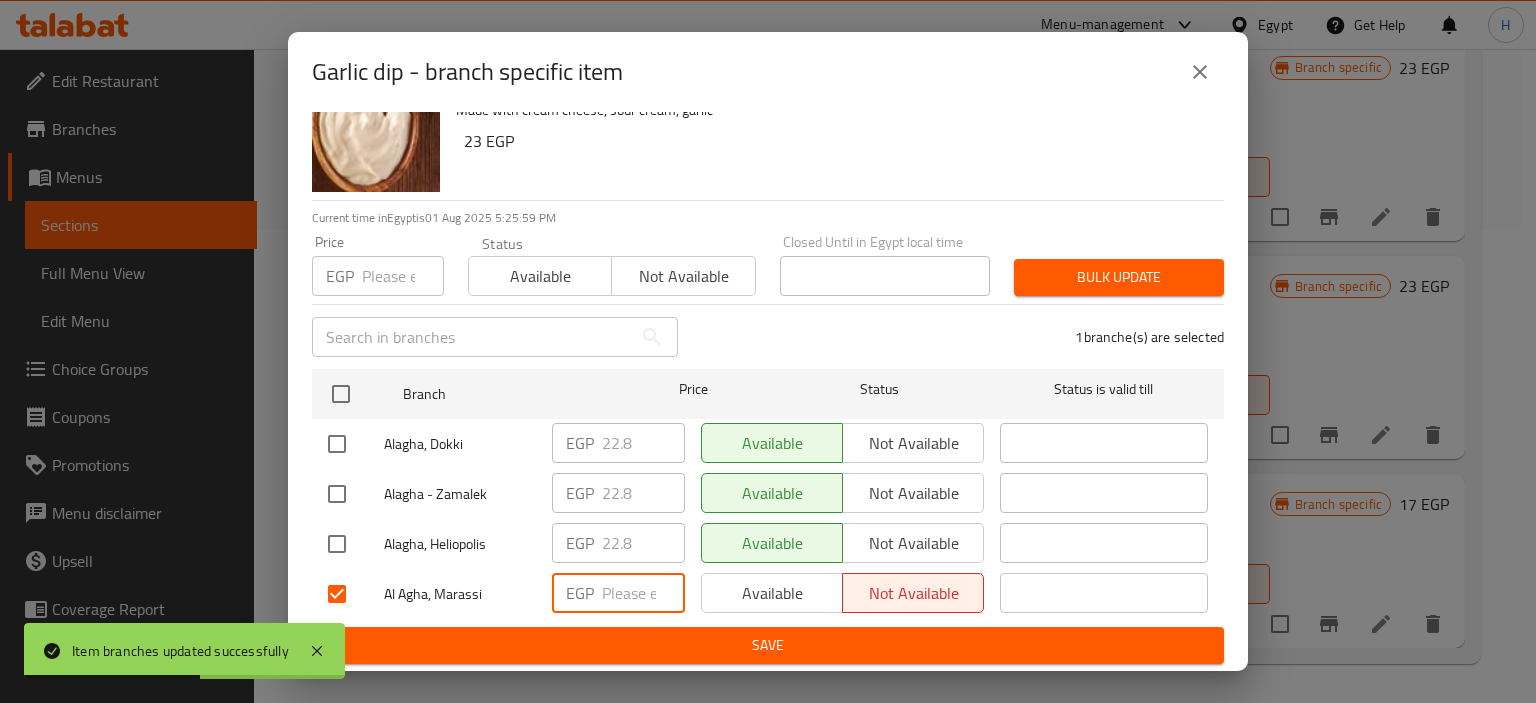 paste on "85.5" 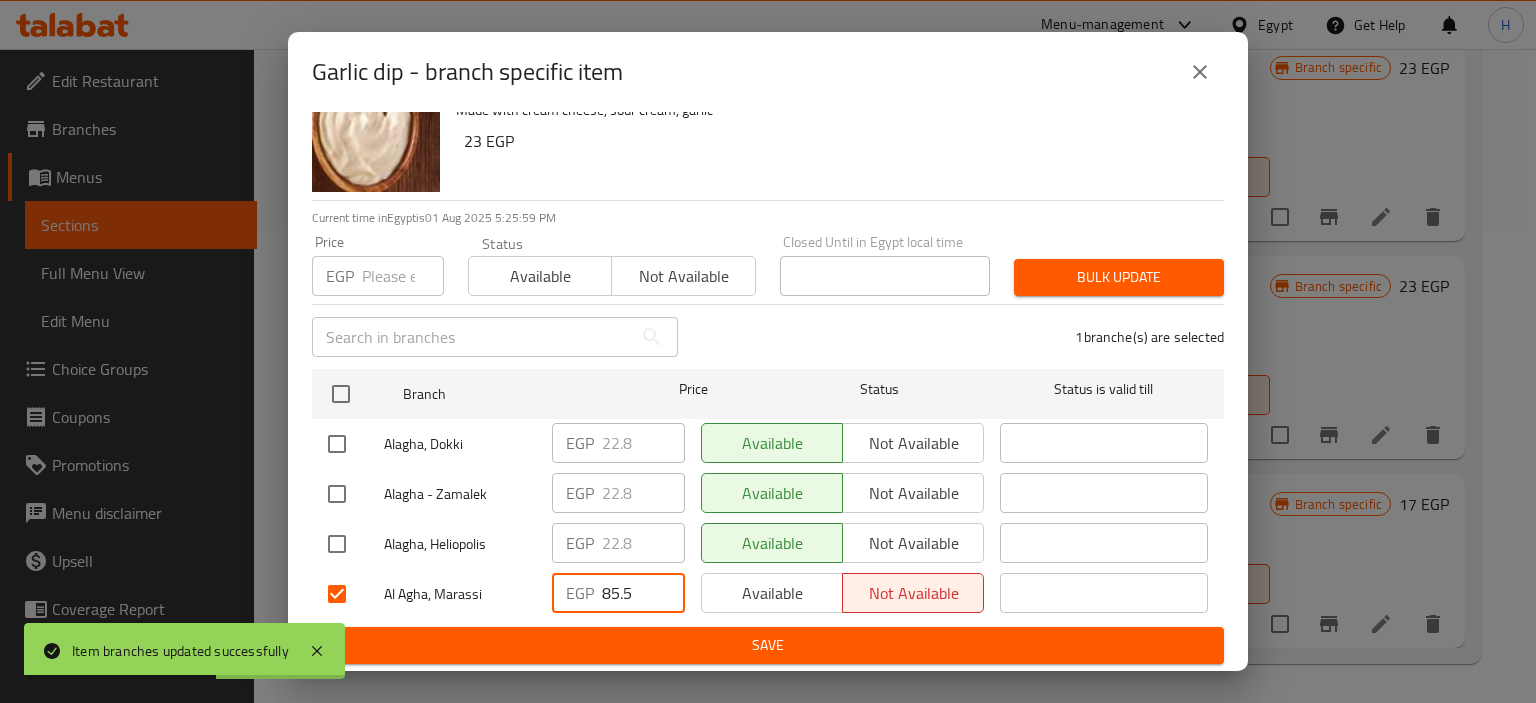 type on "85.5" 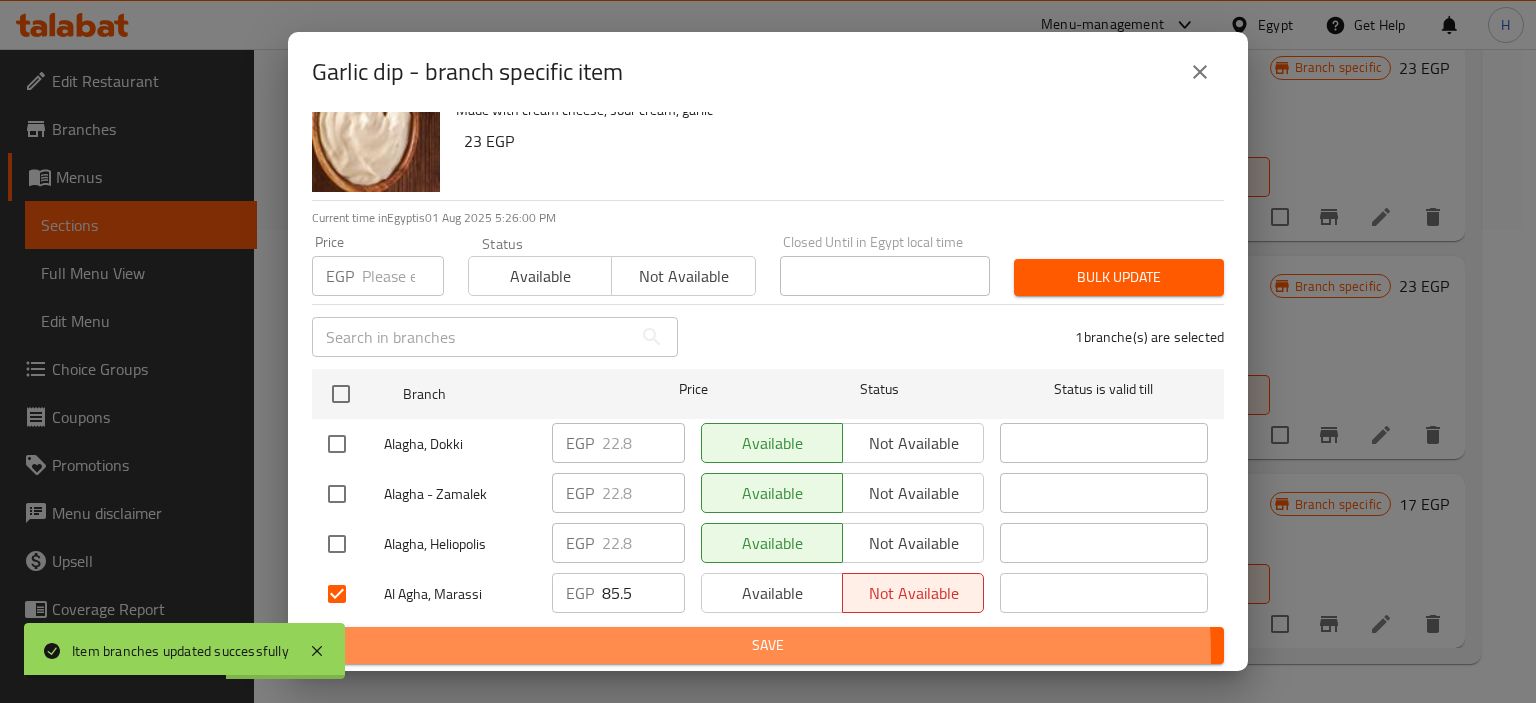 click on "Save" at bounding box center (768, 645) 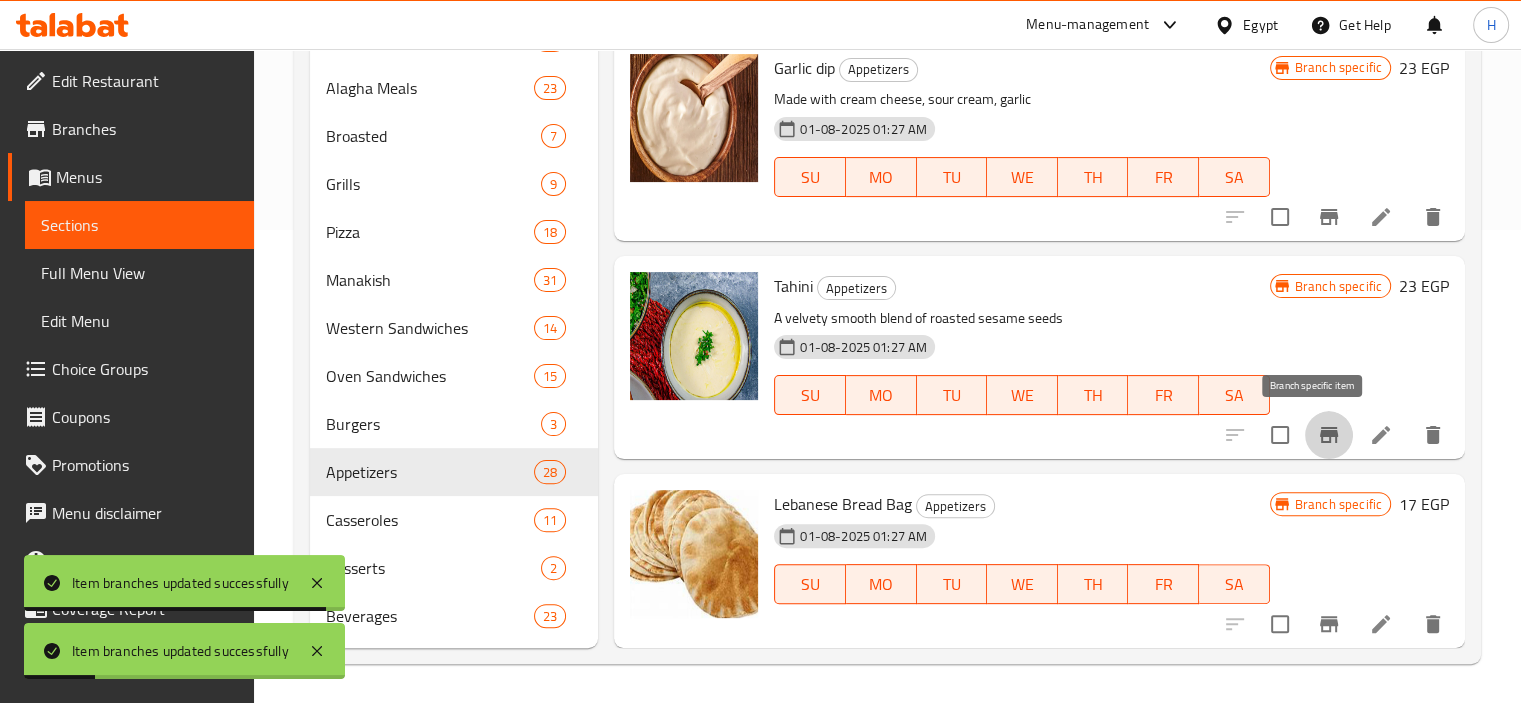 click 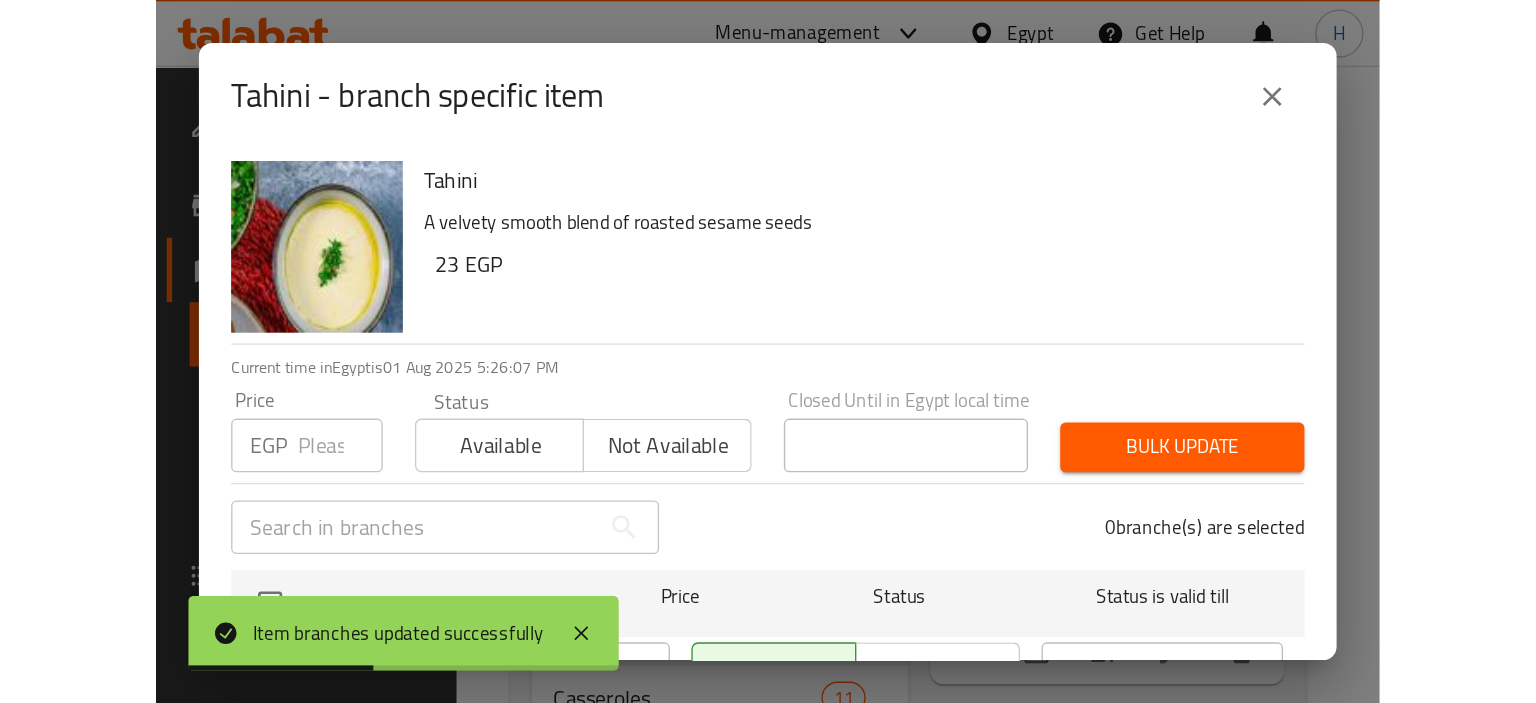 scroll, scrollTop: 250, scrollLeft: 0, axis: vertical 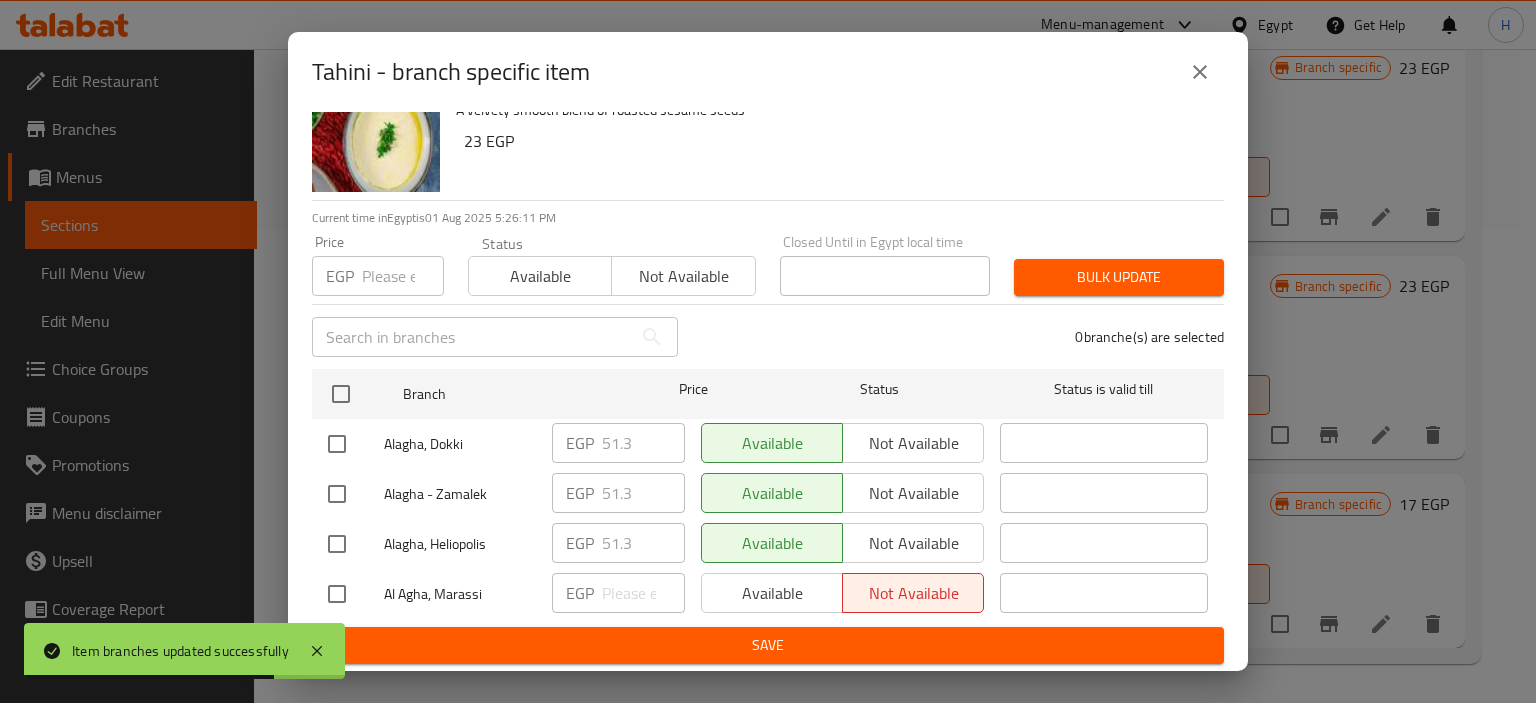 click at bounding box center (337, 594) 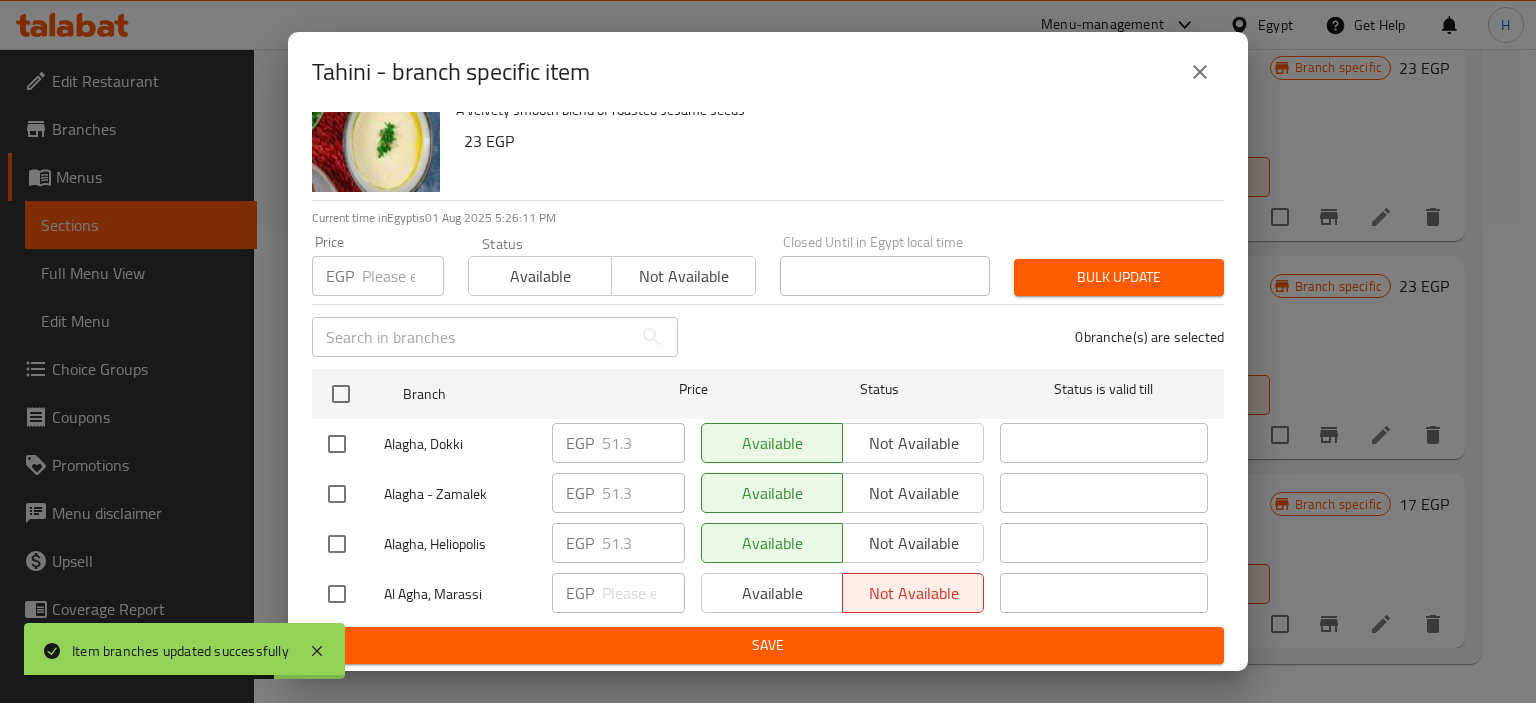checkbox on "true" 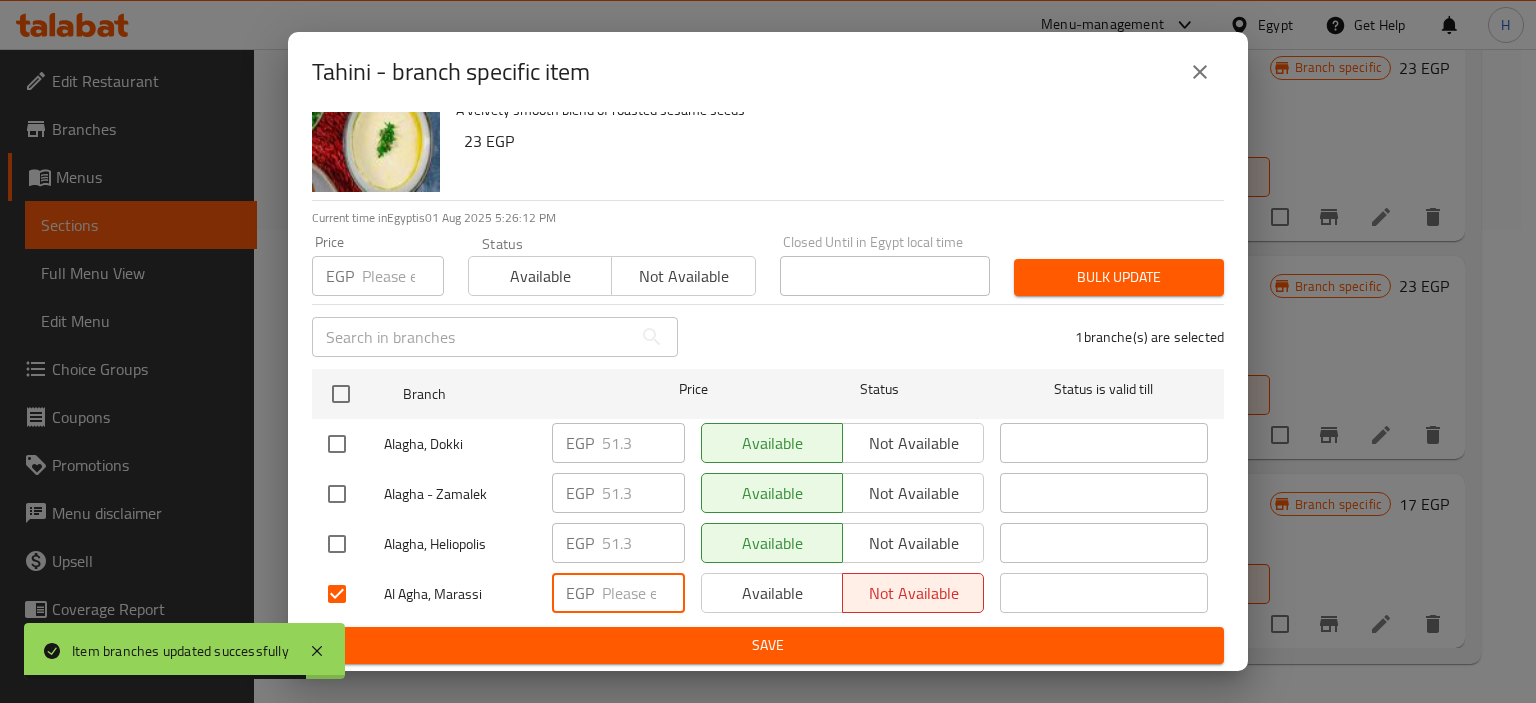paste on "85.5" 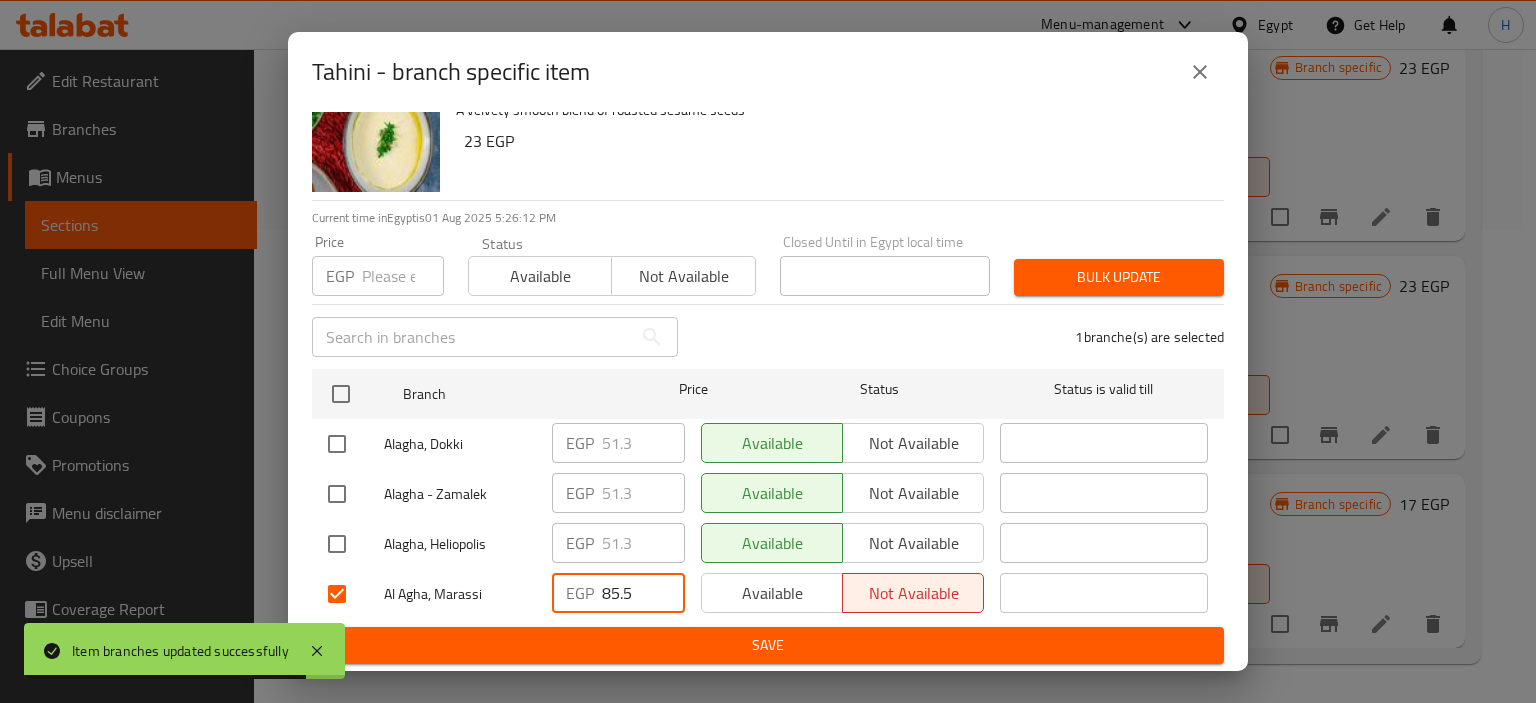 click on "85.5" at bounding box center (643, 593) 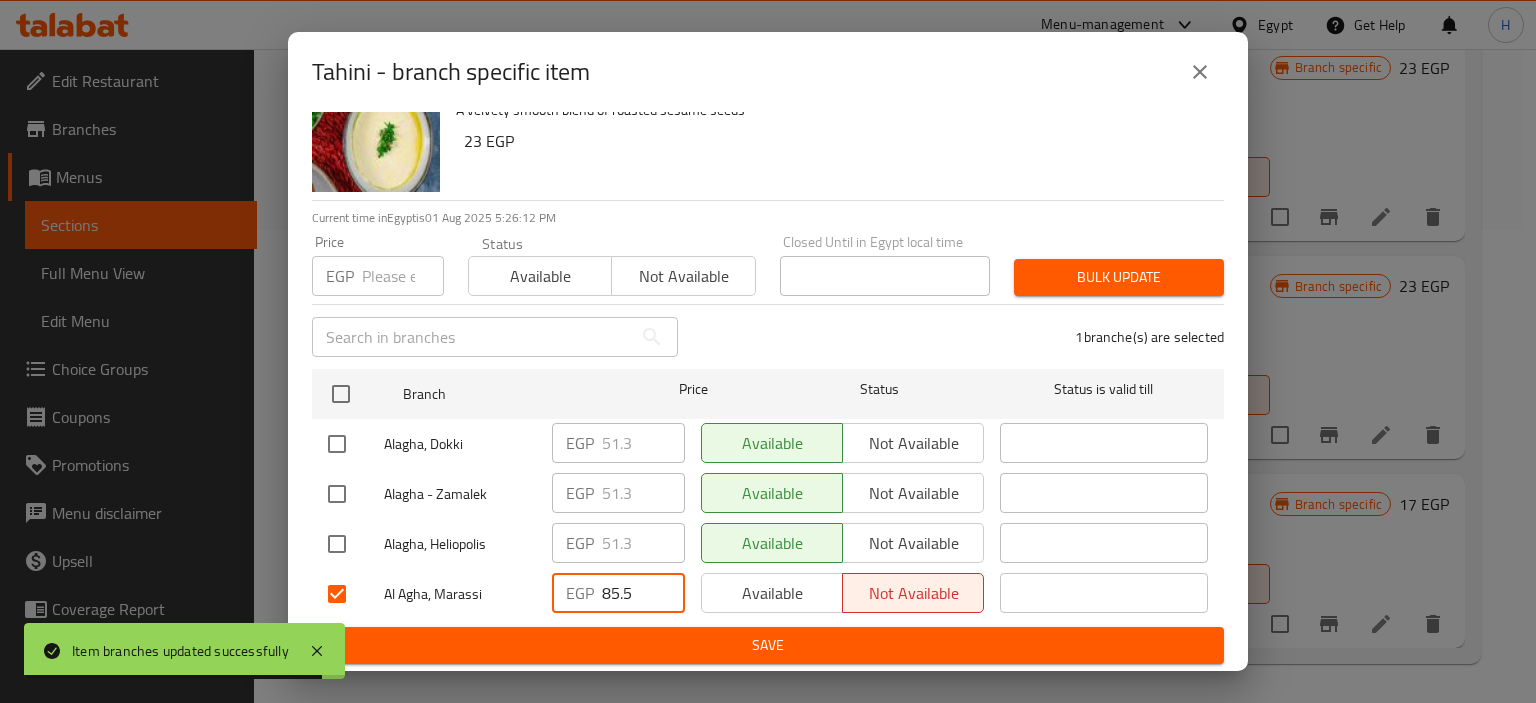 type on "85.5" 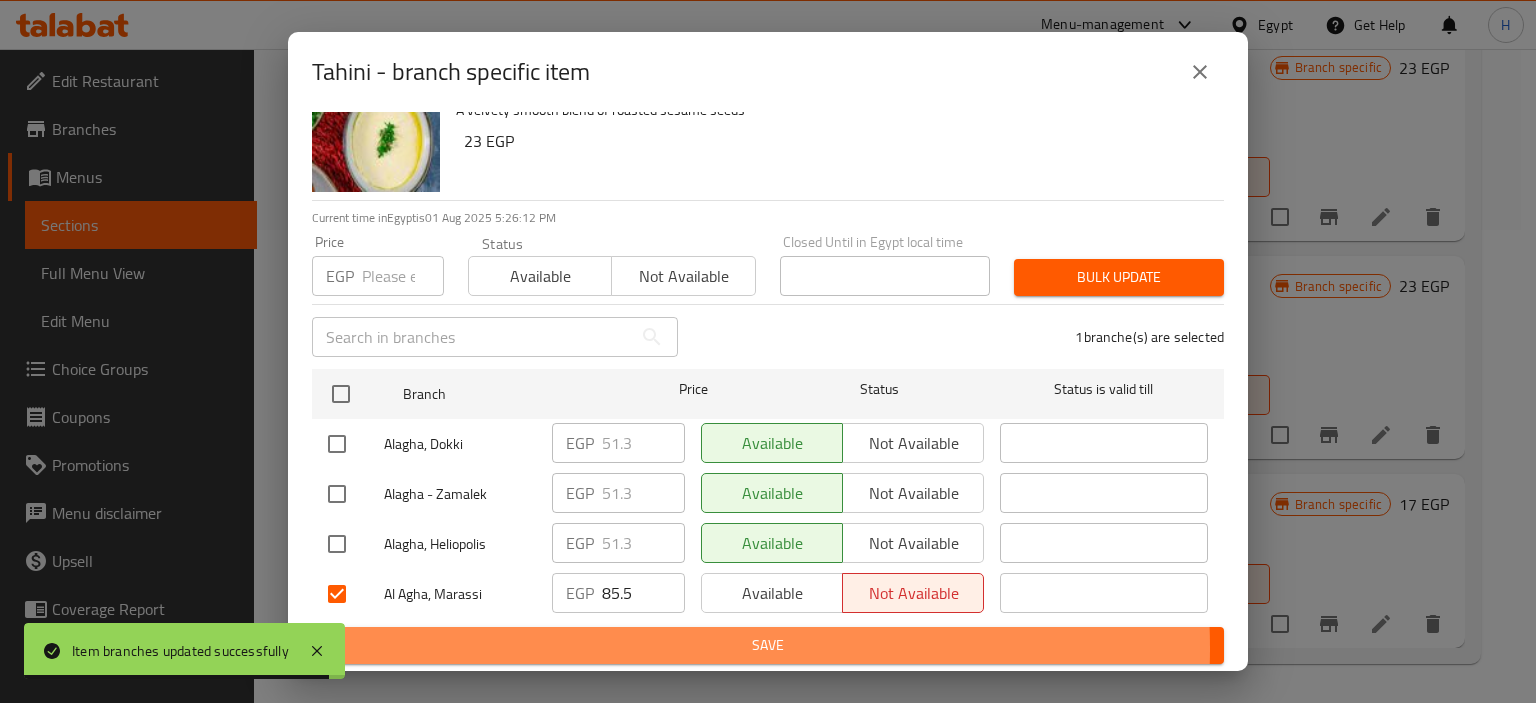 click on "Save" at bounding box center (768, 645) 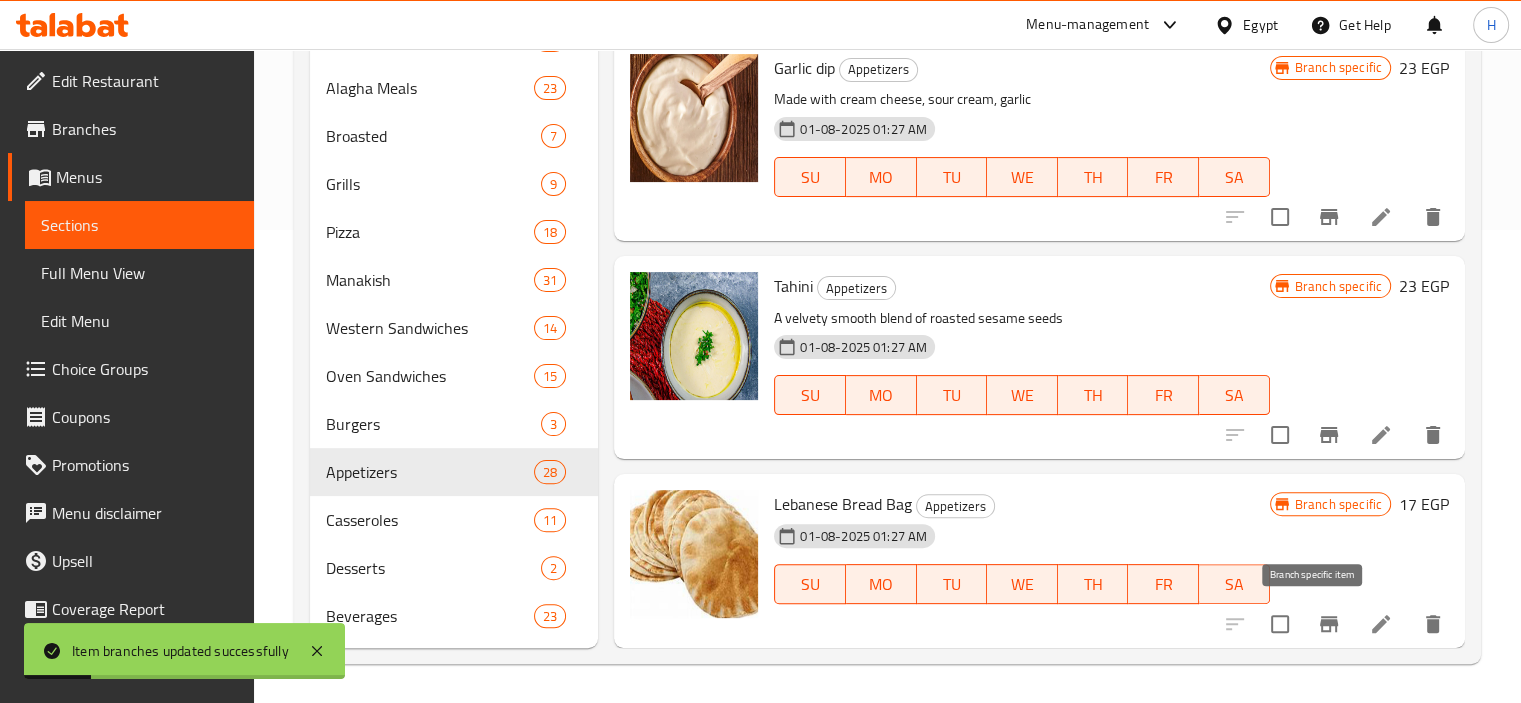 click 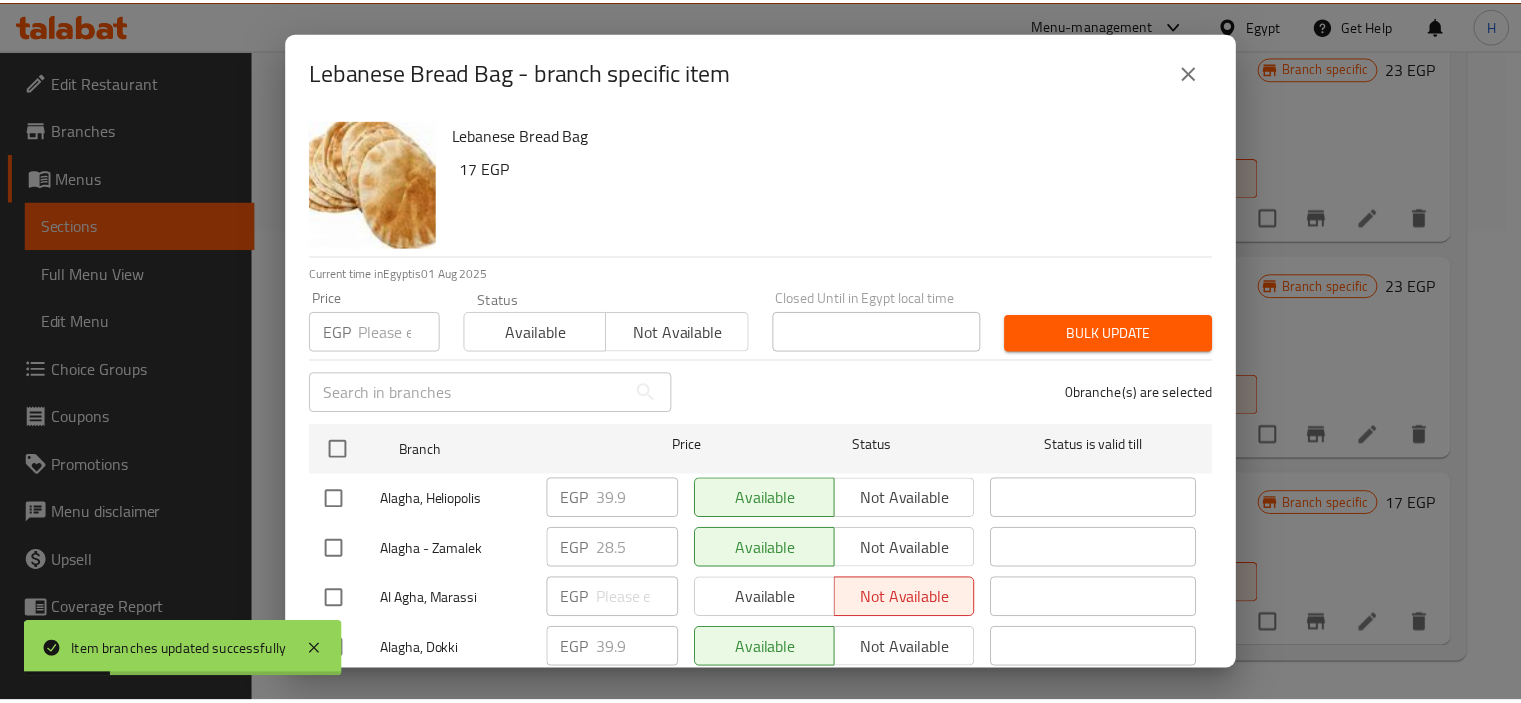 scroll, scrollTop: 56, scrollLeft: 0, axis: vertical 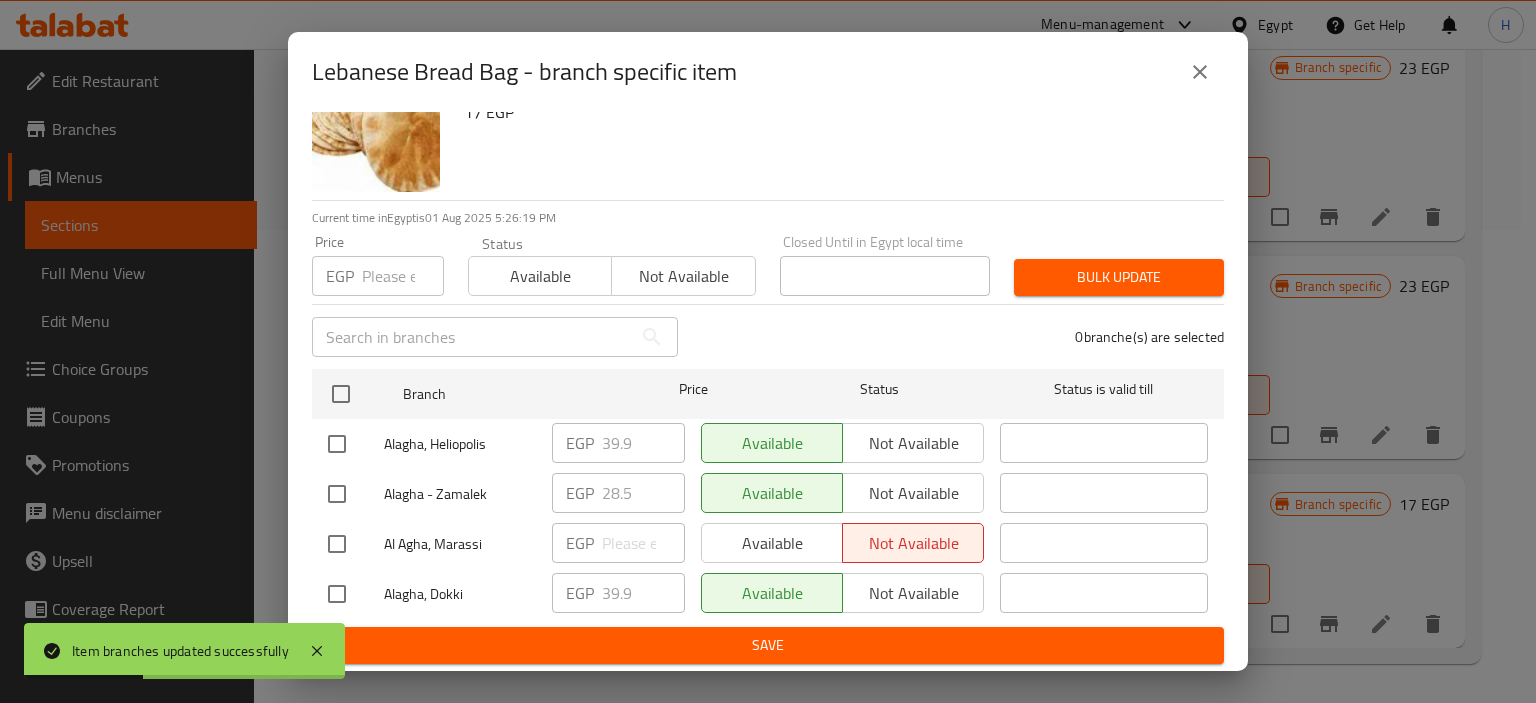 click at bounding box center [356, 544] 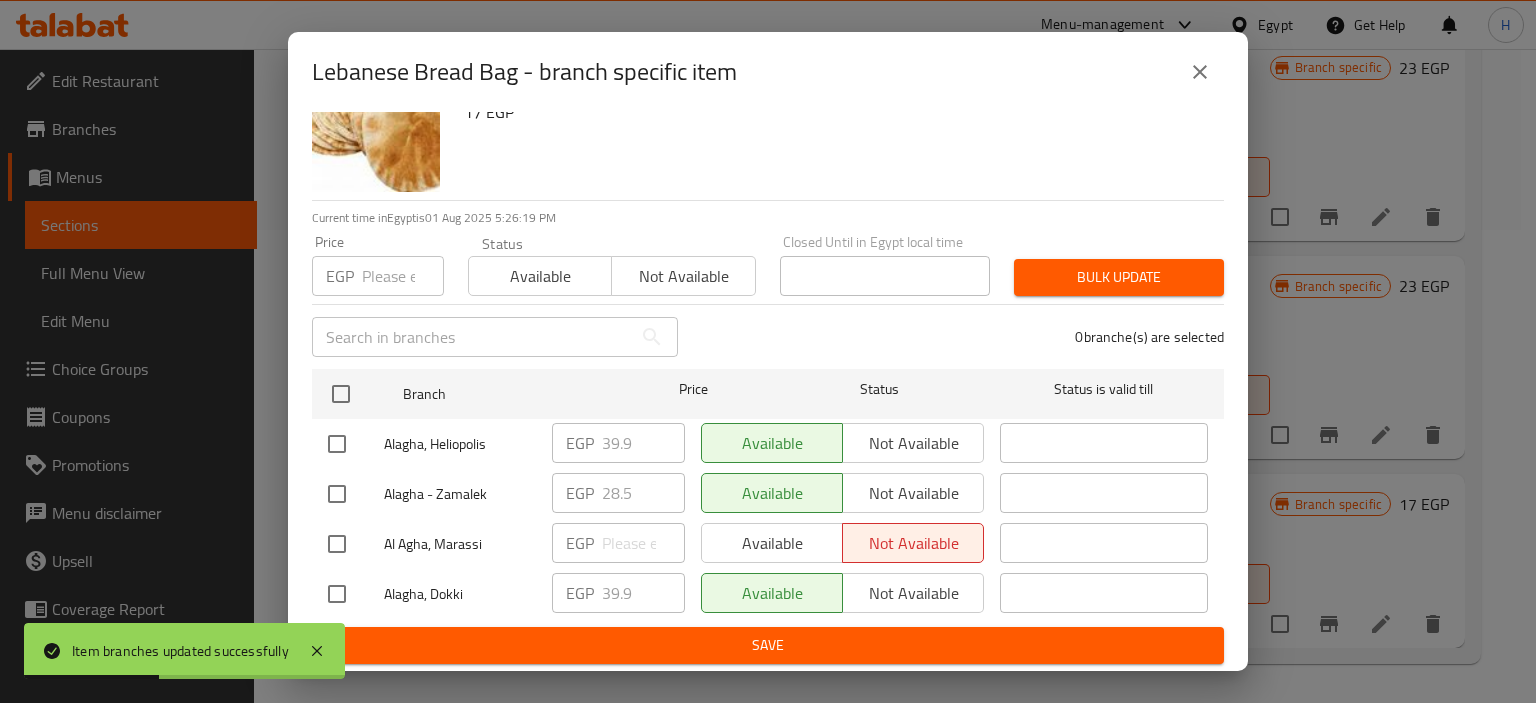 click at bounding box center (337, 544) 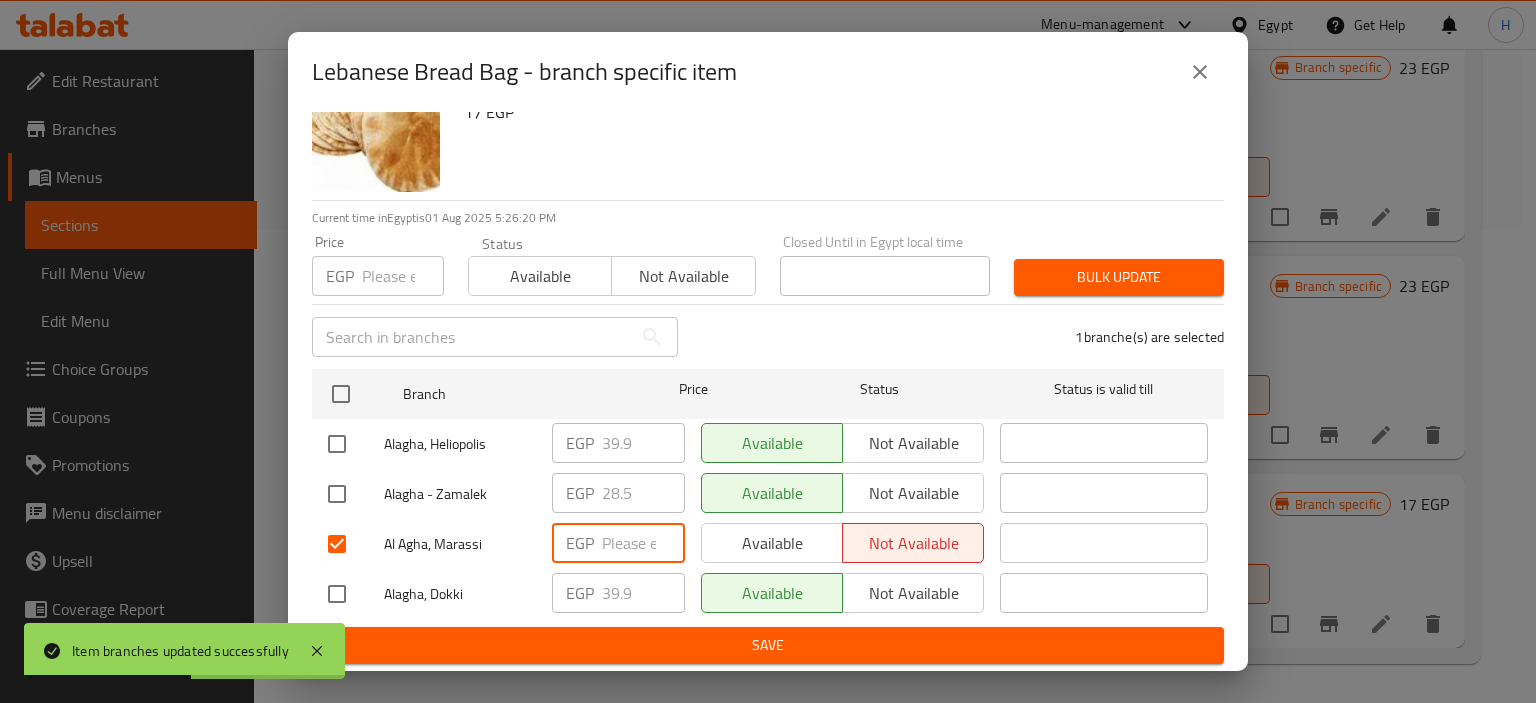 paste on "39.9" 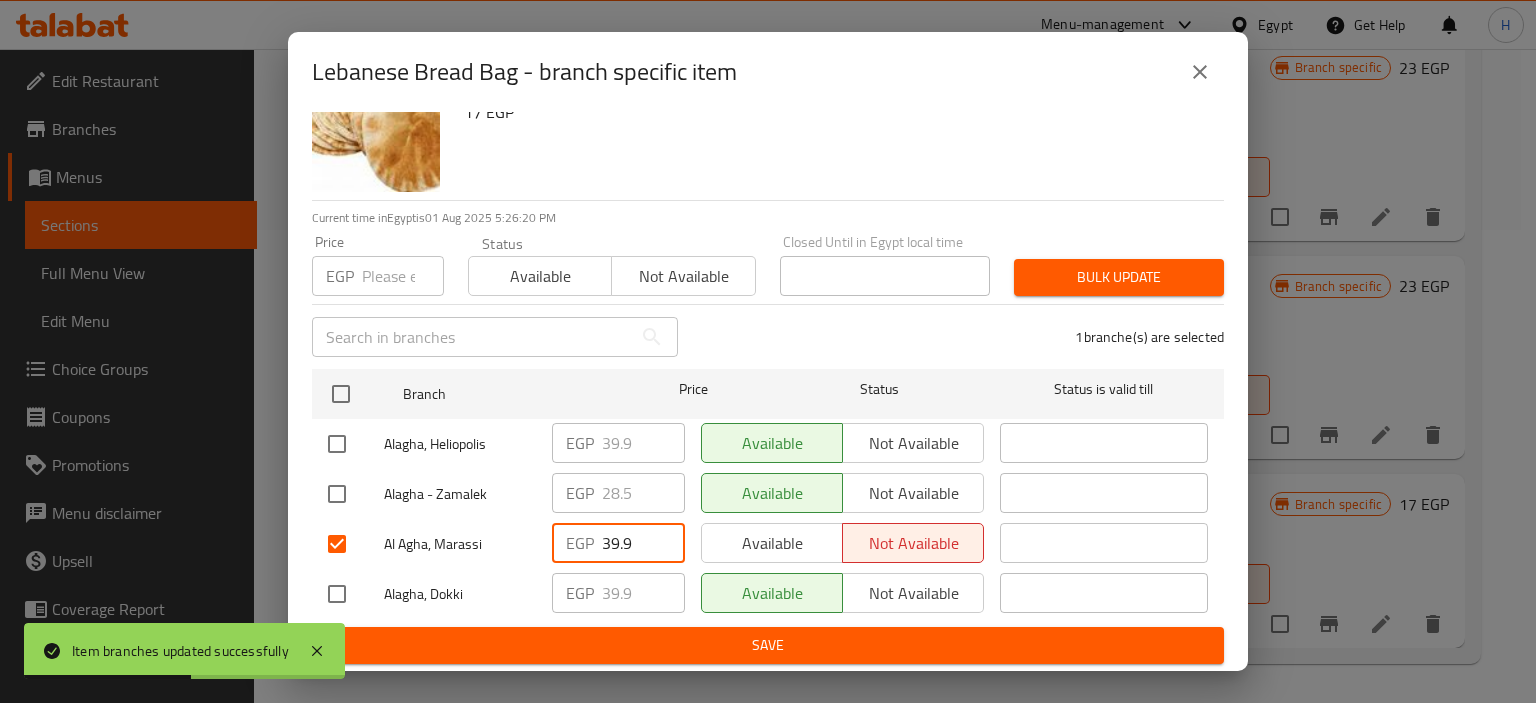 click on "39.9" at bounding box center (643, 543) 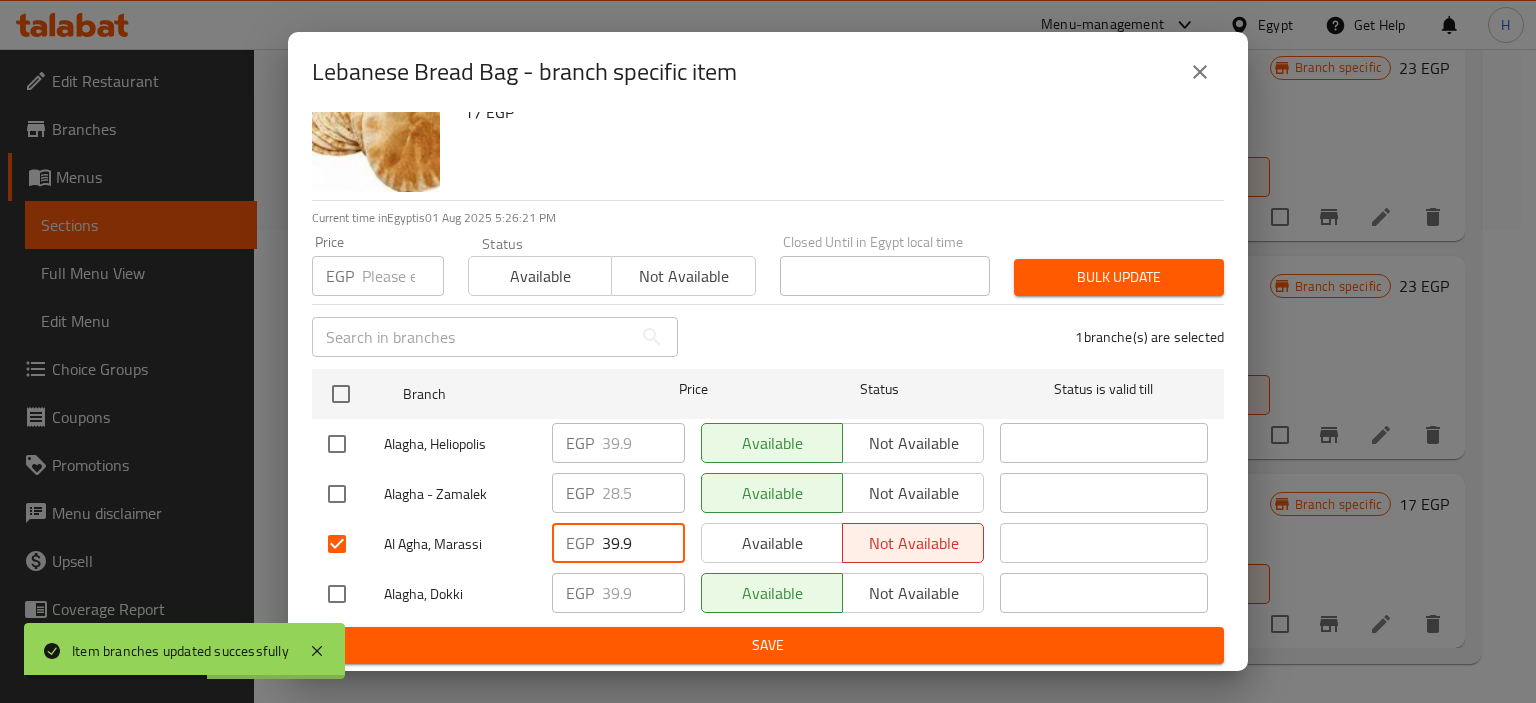 type on "39.9" 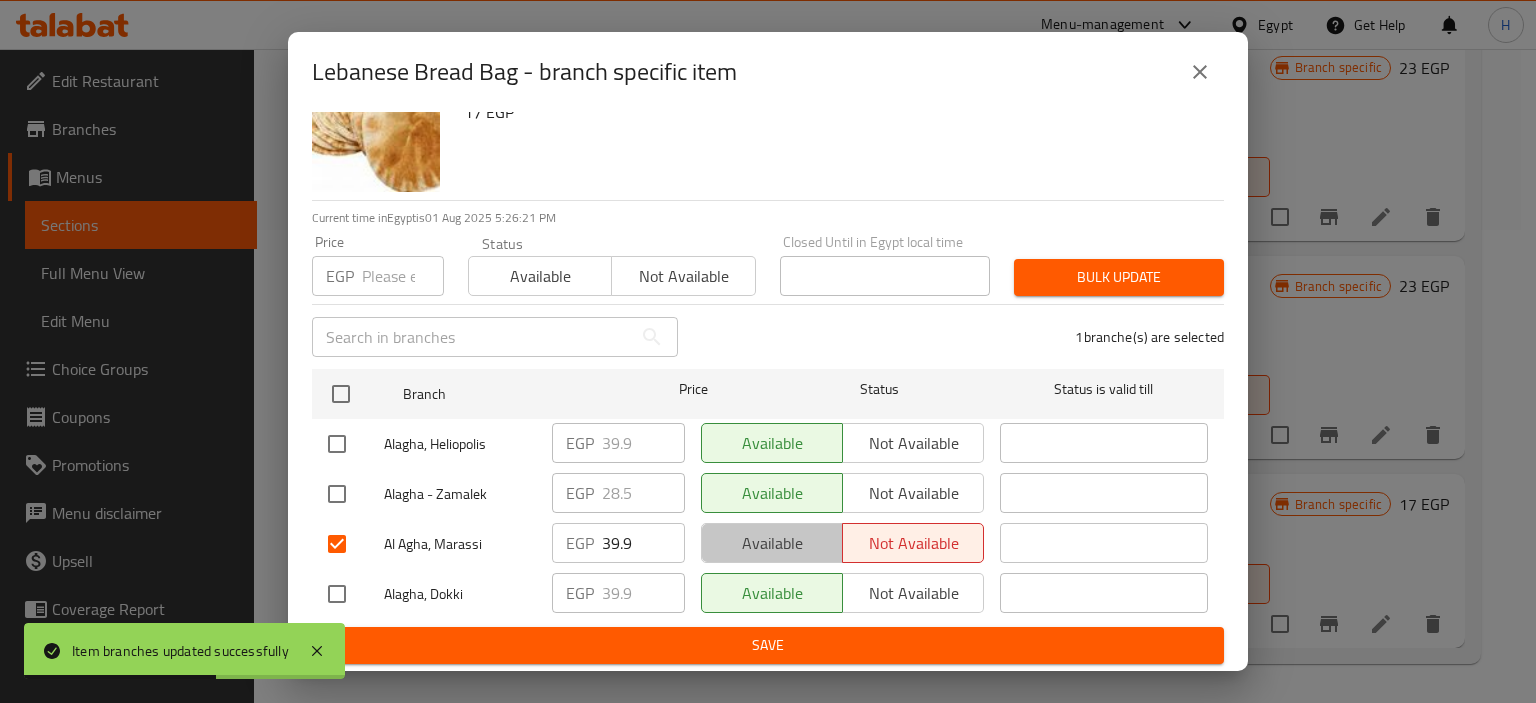 click on "Available" at bounding box center (772, 543) 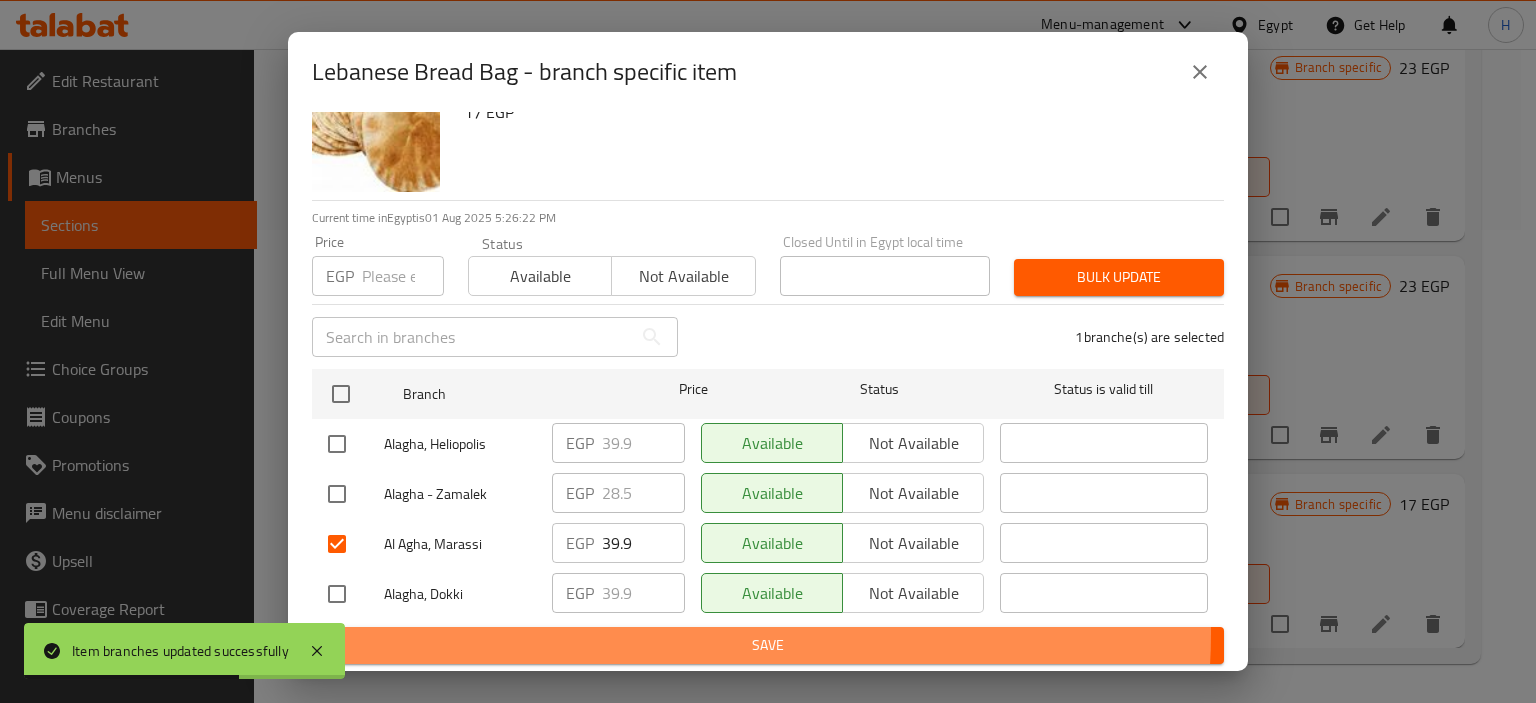 click on "Save" at bounding box center (768, 645) 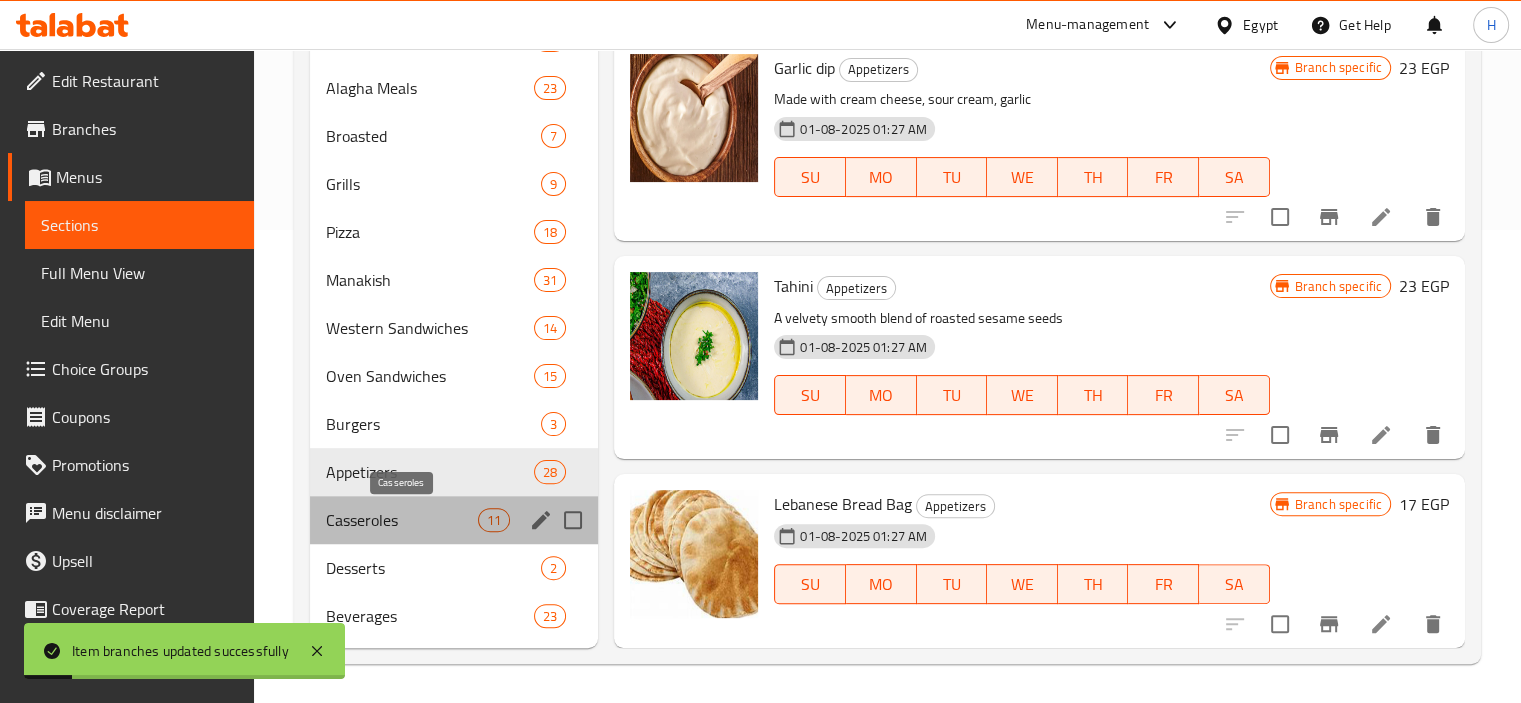 click on "Casseroles" at bounding box center (402, 520) 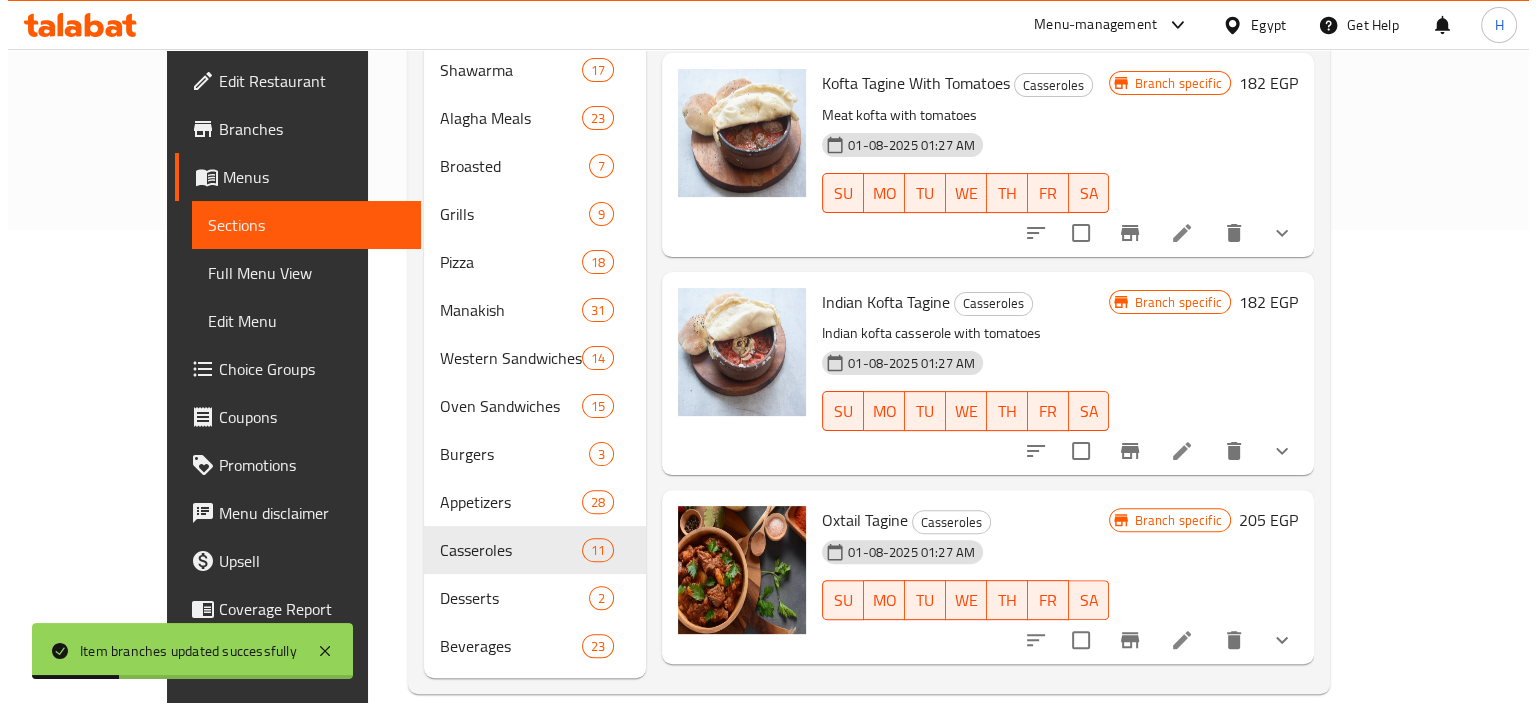 scroll, scrollTop: 0, scrollLeft: 0, axis: both 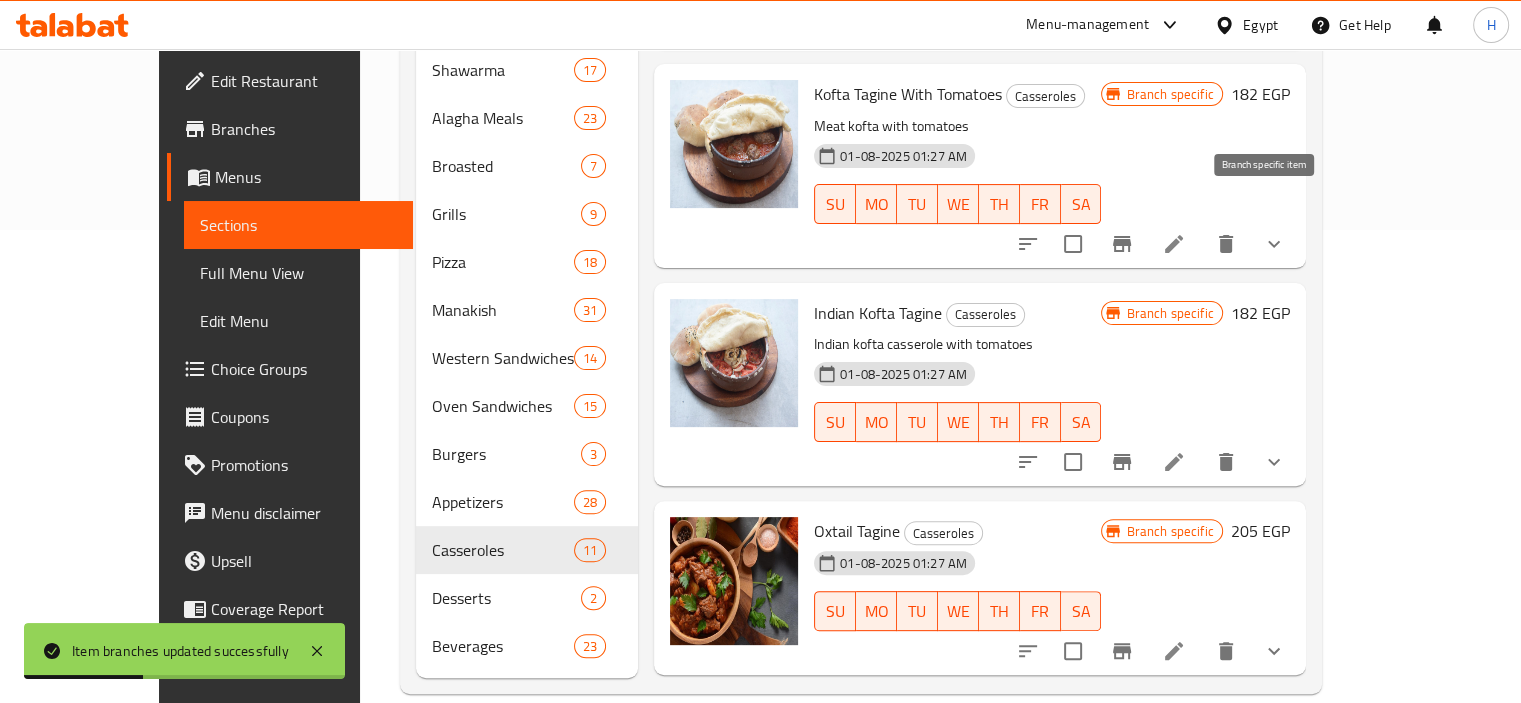 click 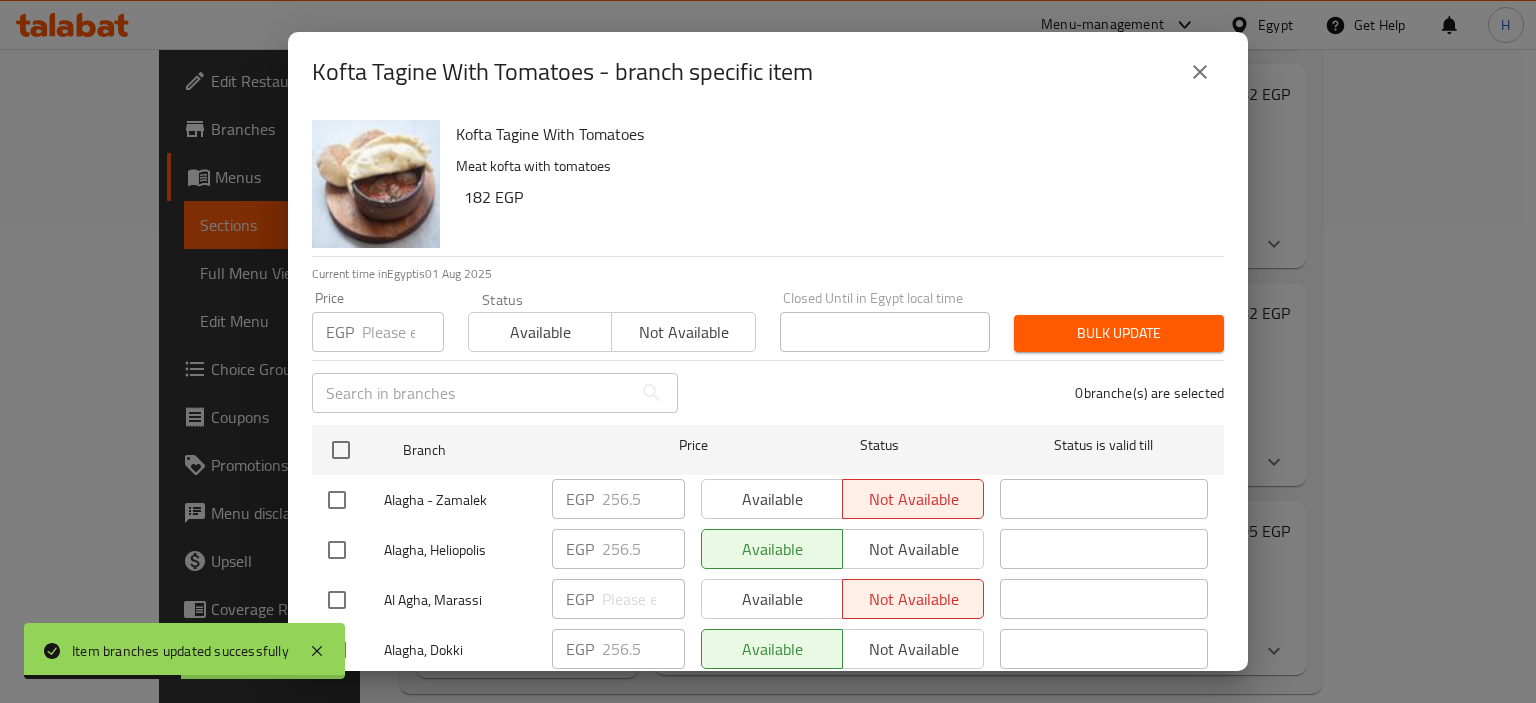scroll, scrollTop: 56, scrollLeft: 0, axis: vertical 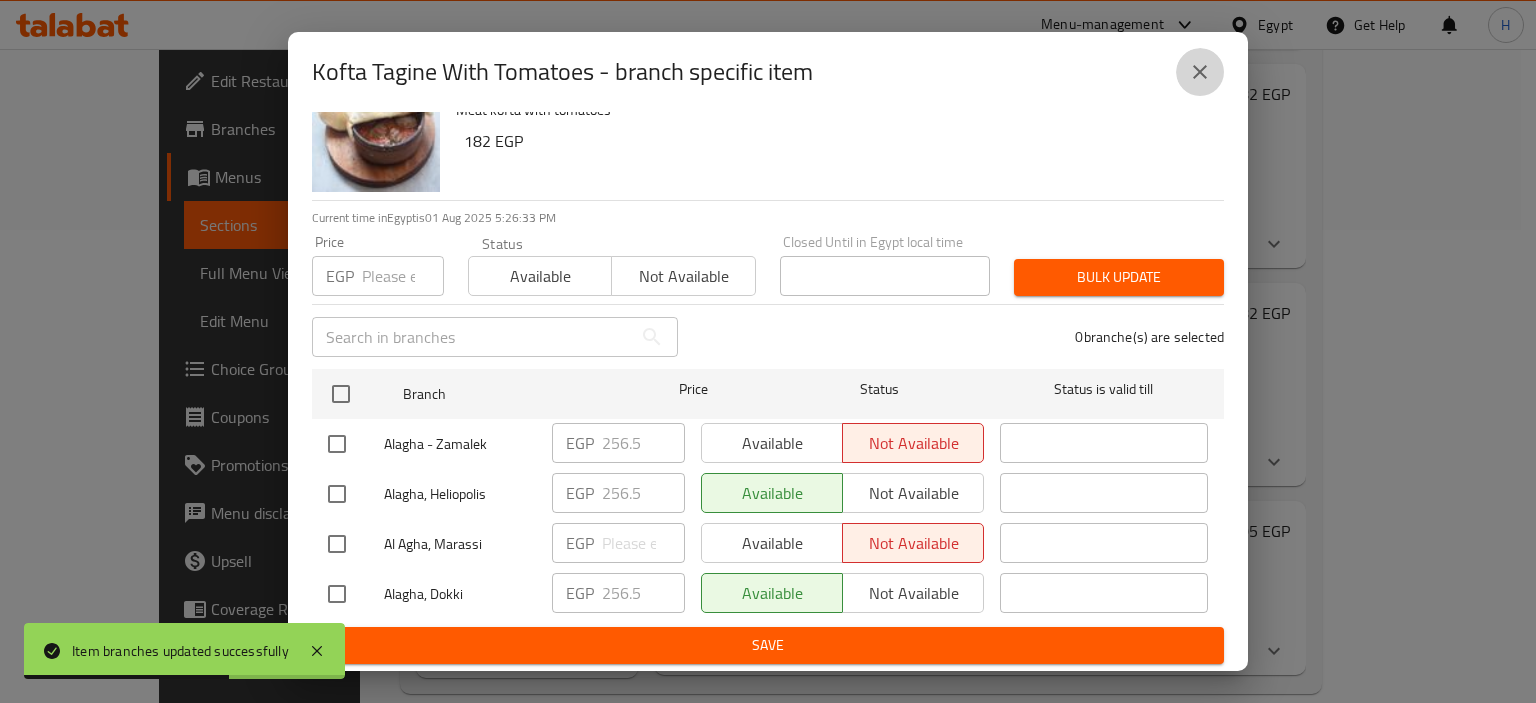 click 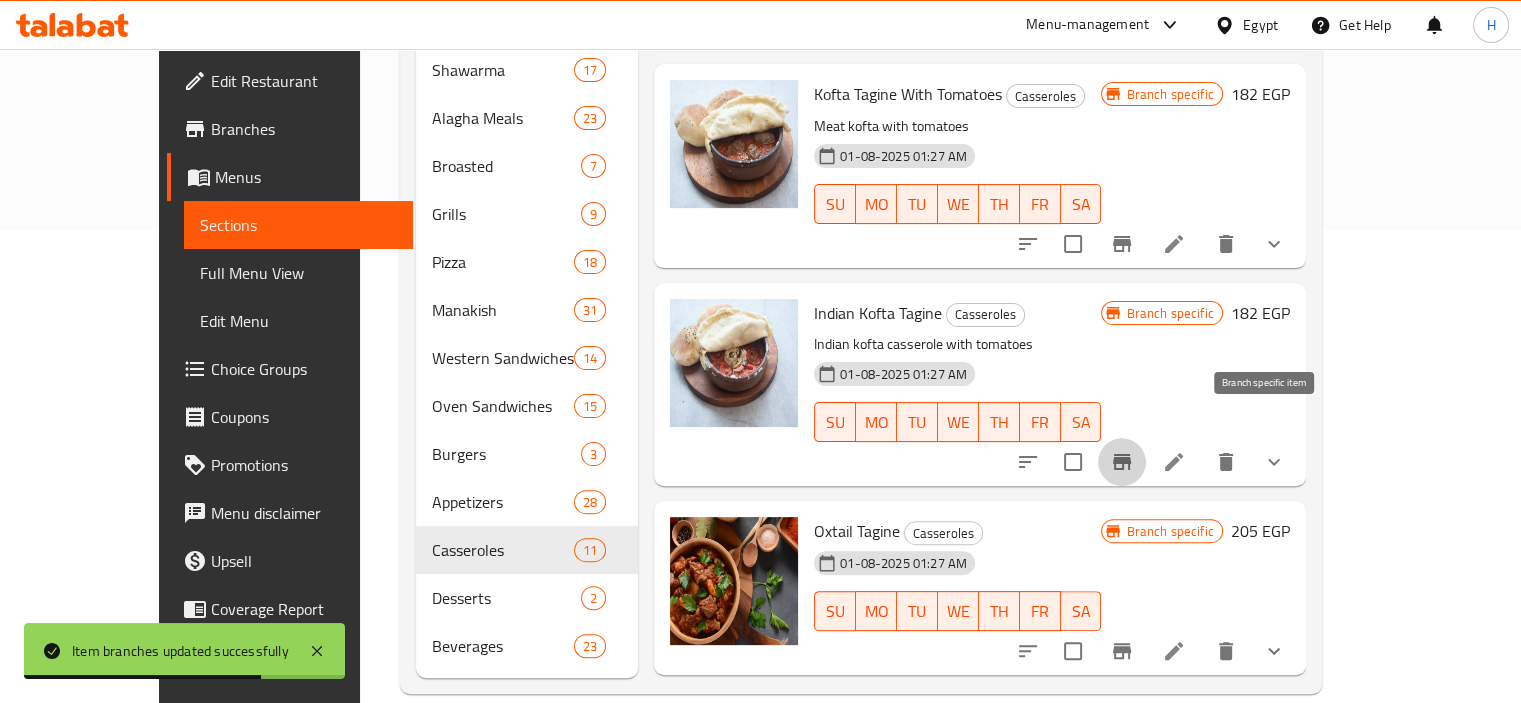 click 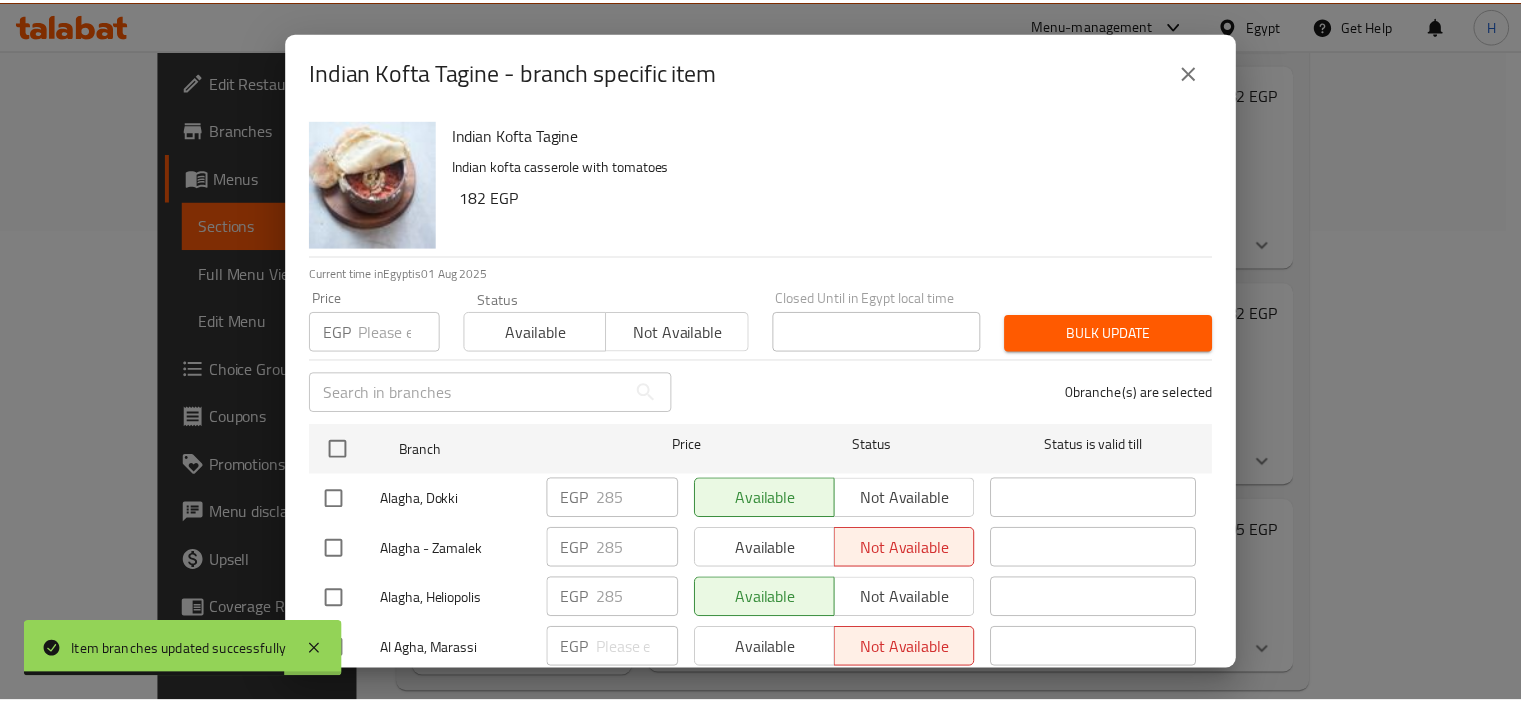 scroll, scrollTop: 56, scrollLeft: 0, axis: vertical 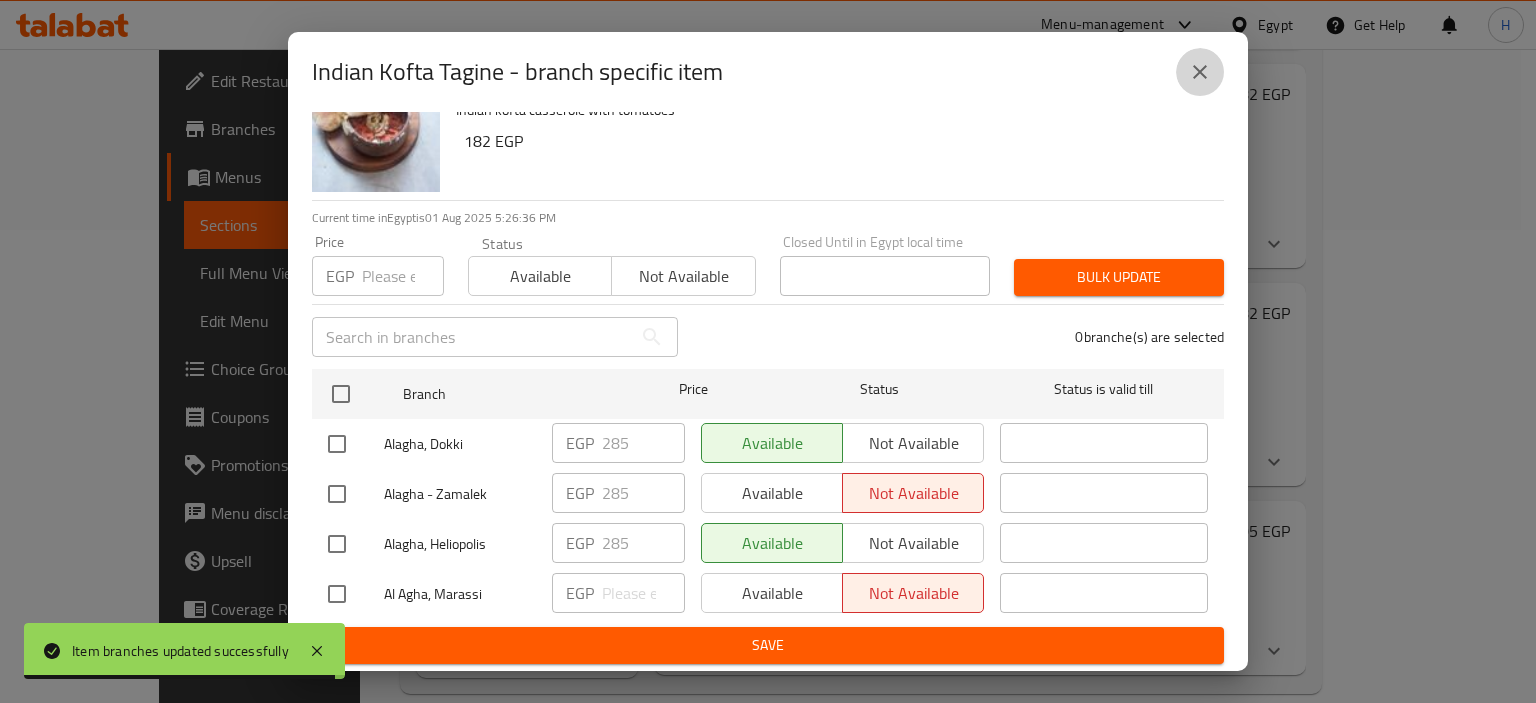 click at bounding box center [1200, 72] 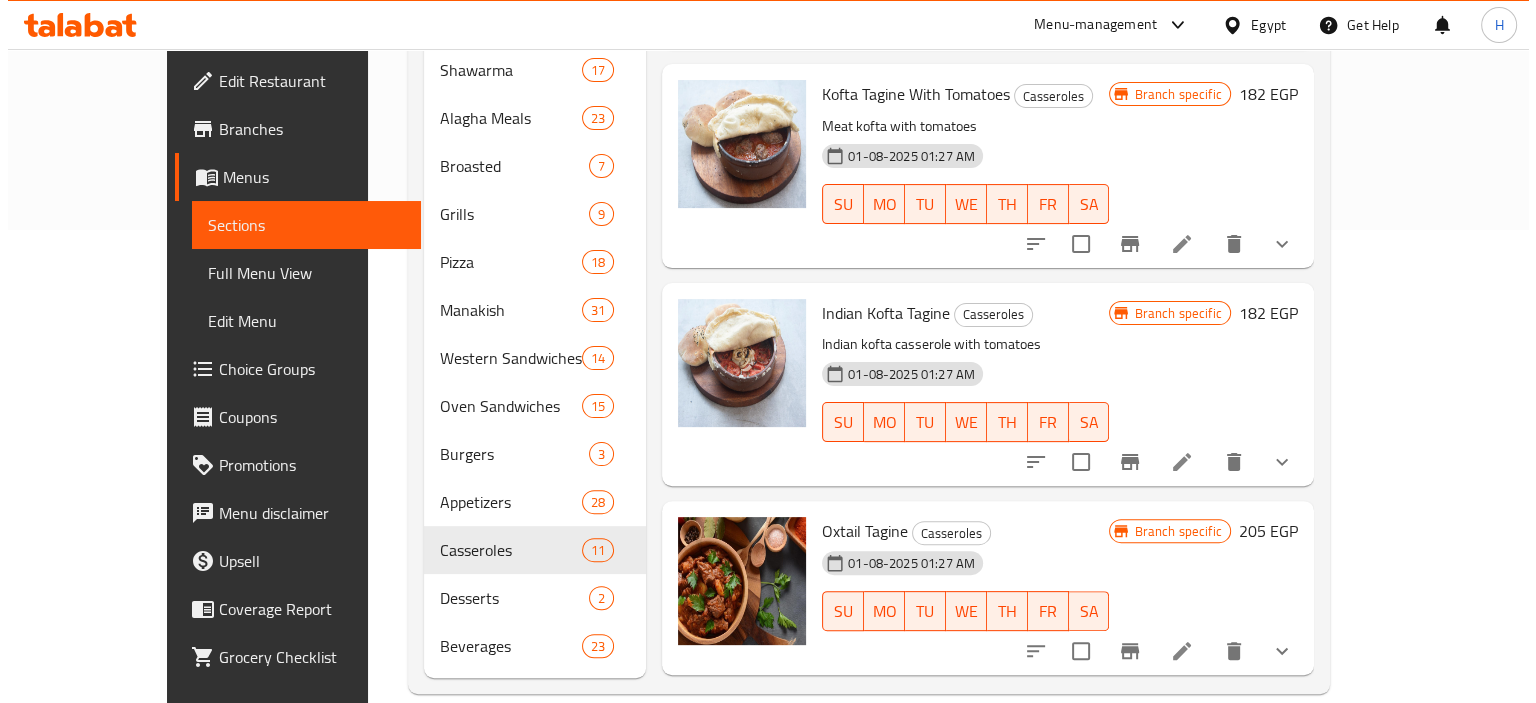 scroll, scrollTop: 284, scrollLeft: 0, axis: vertical 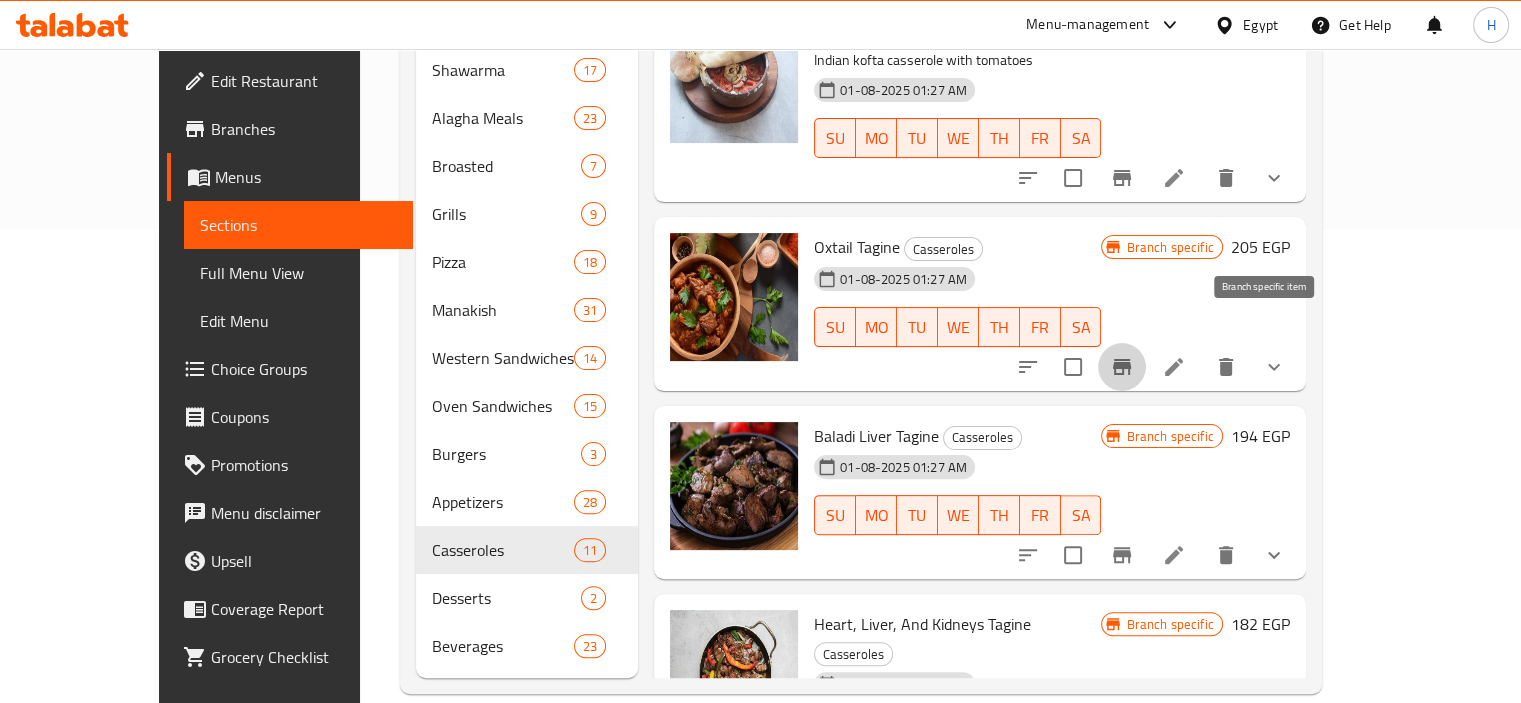 click 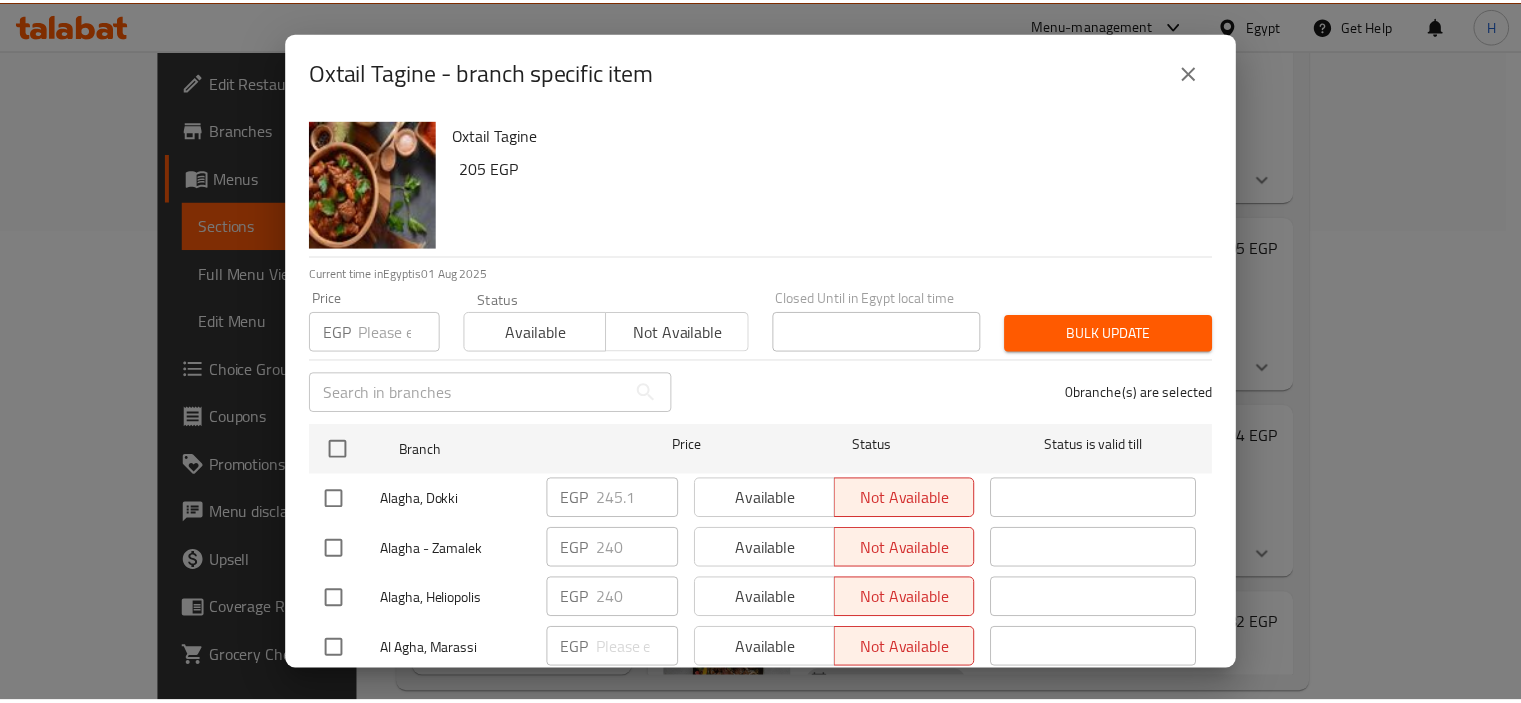 scroll, scrollTop: 56, scrollLeft: 0, axis: vertical 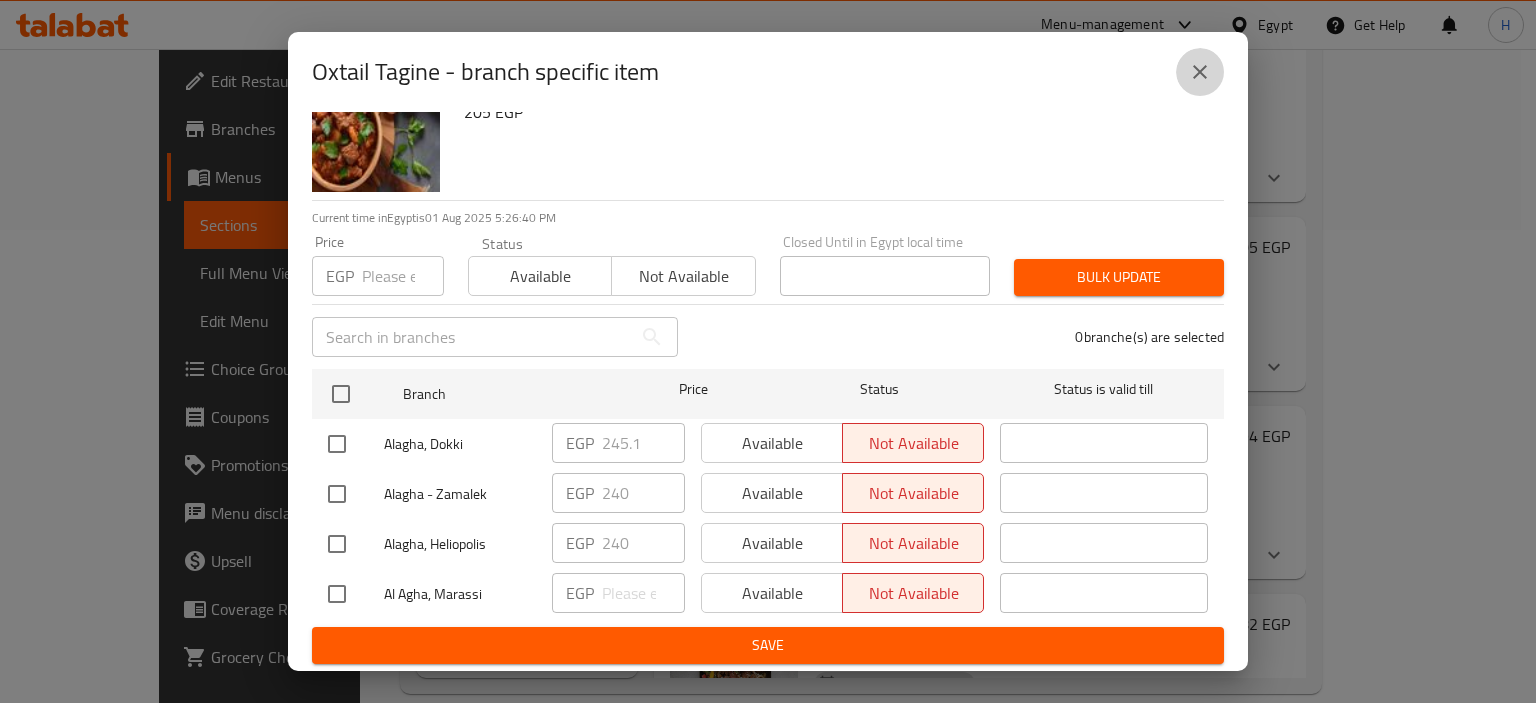 click at bounding box center (1200, 72) 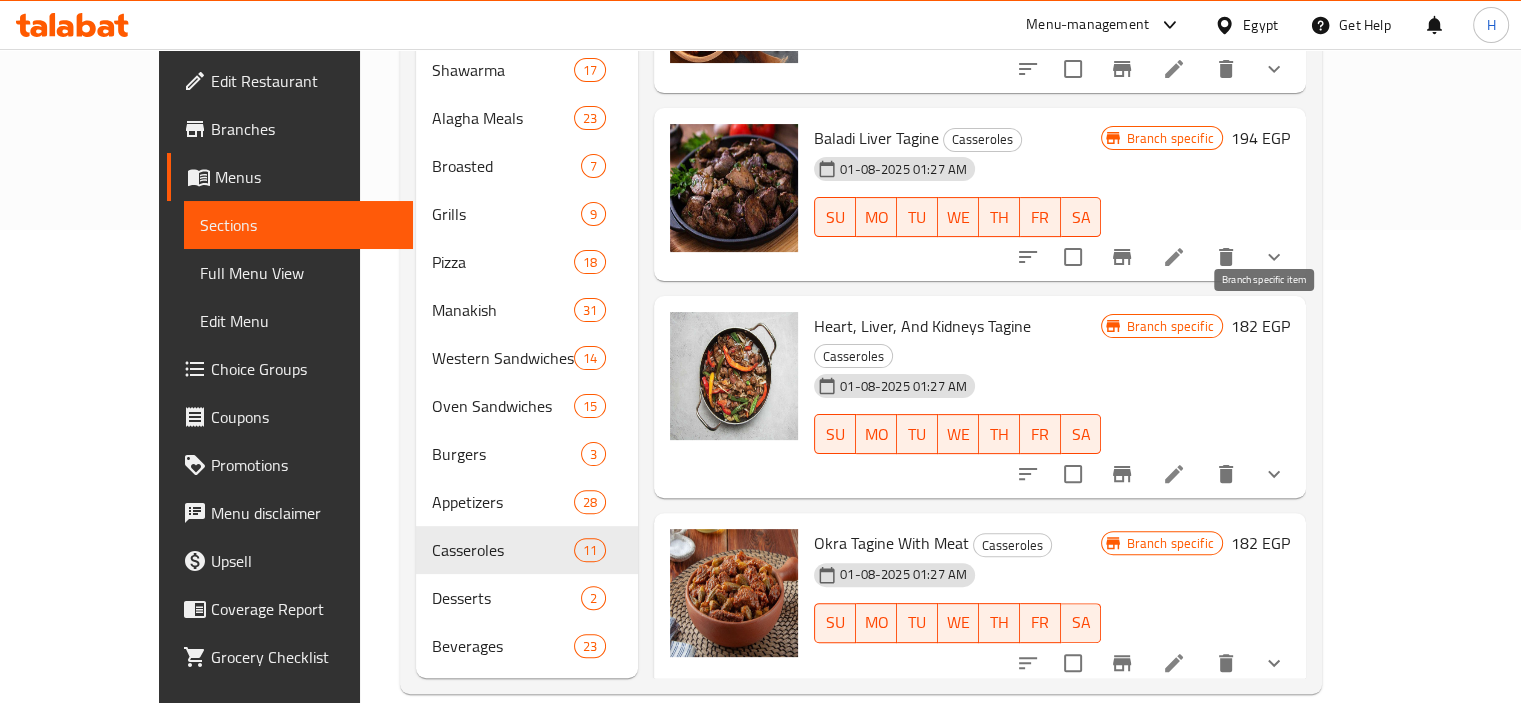 scroll, scrollTop: 608, scrollLeft: 0, axis: vertical 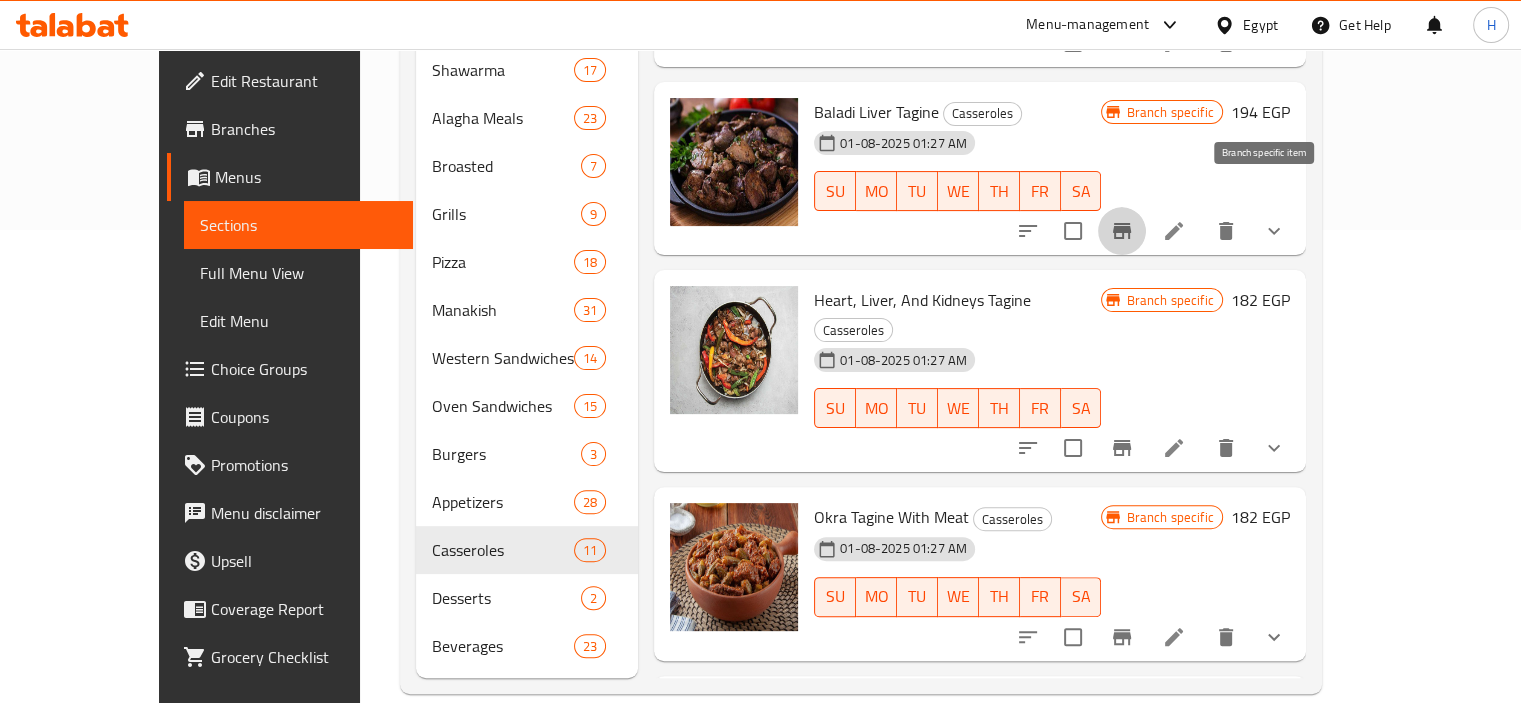 click at bounding box center (1122, 231) 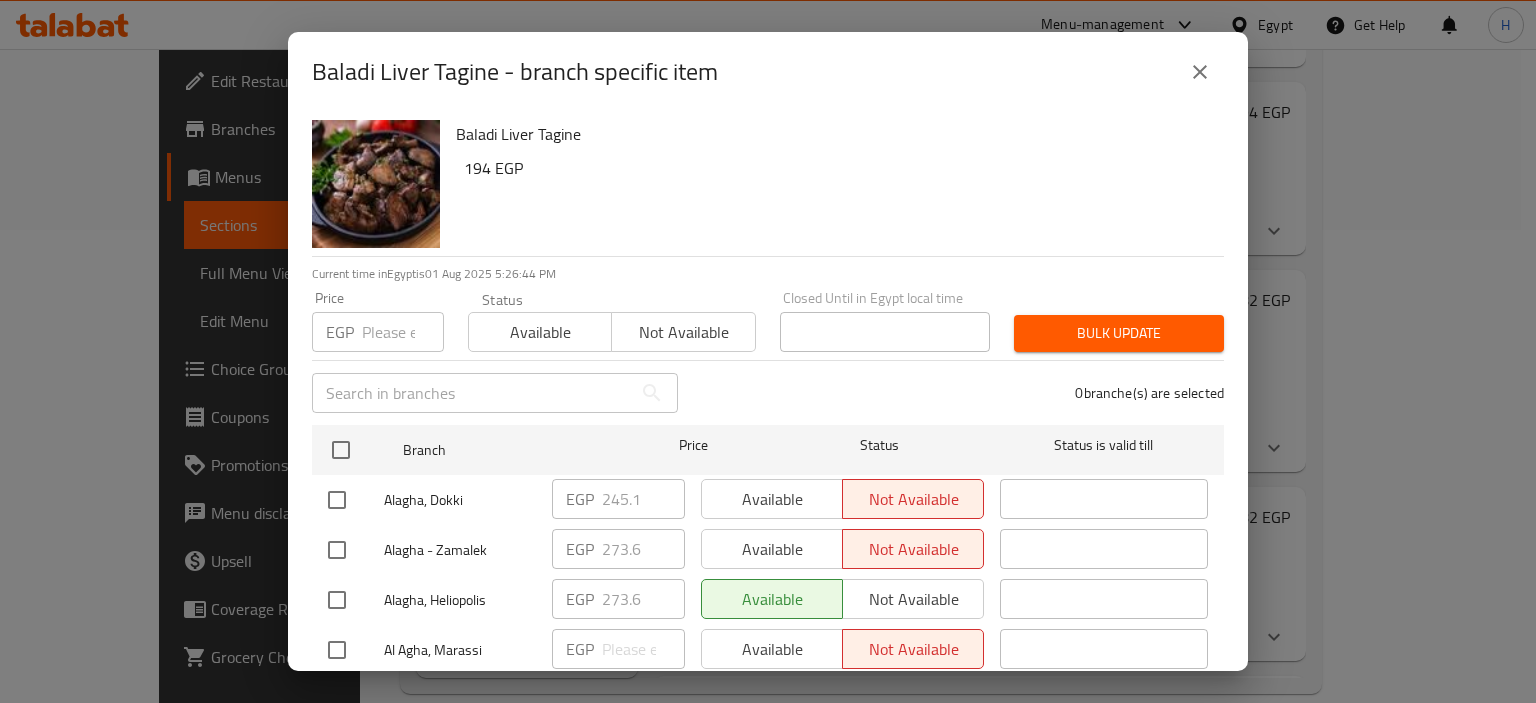 click on "Baladi Liver Tagine - branch specific item" at bounding box center (768, 72) 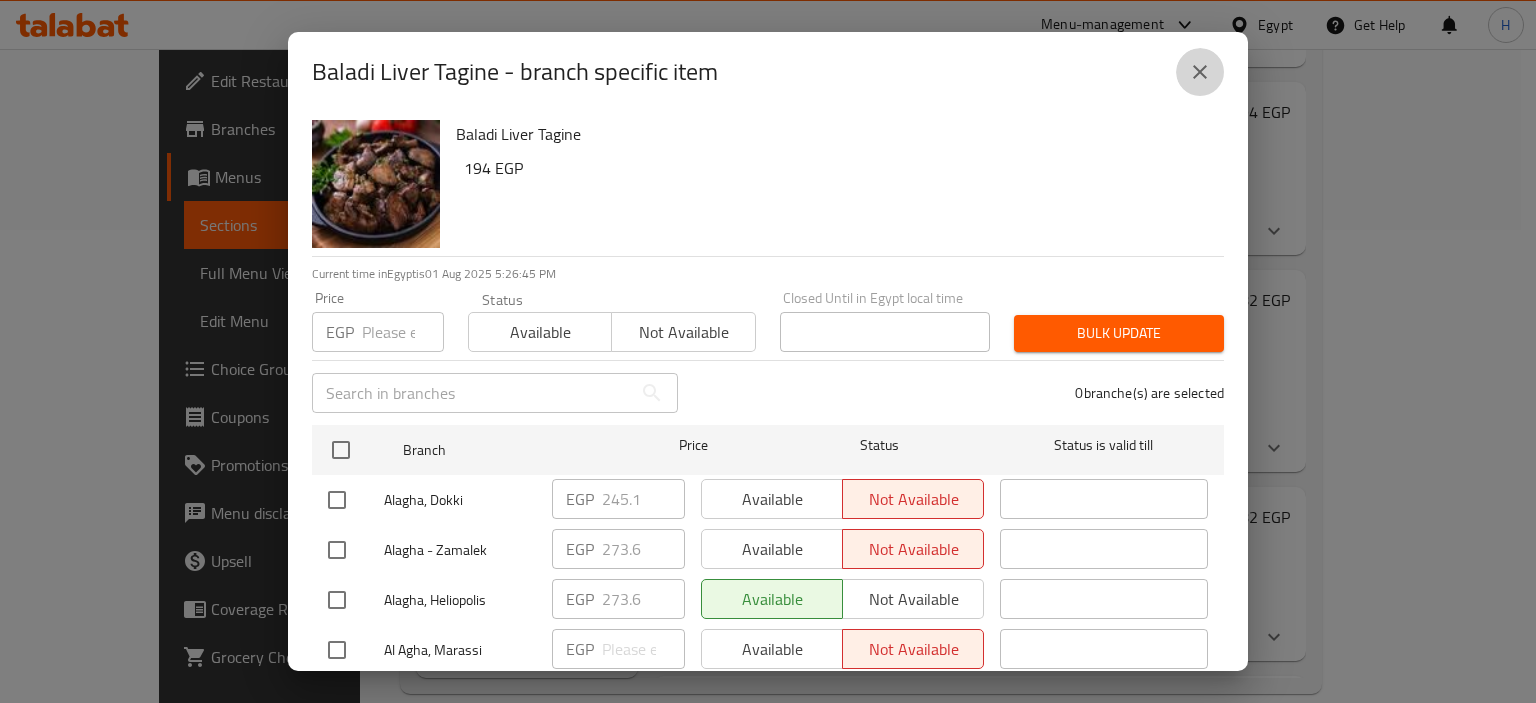 click at bounding box center (1200, 72) 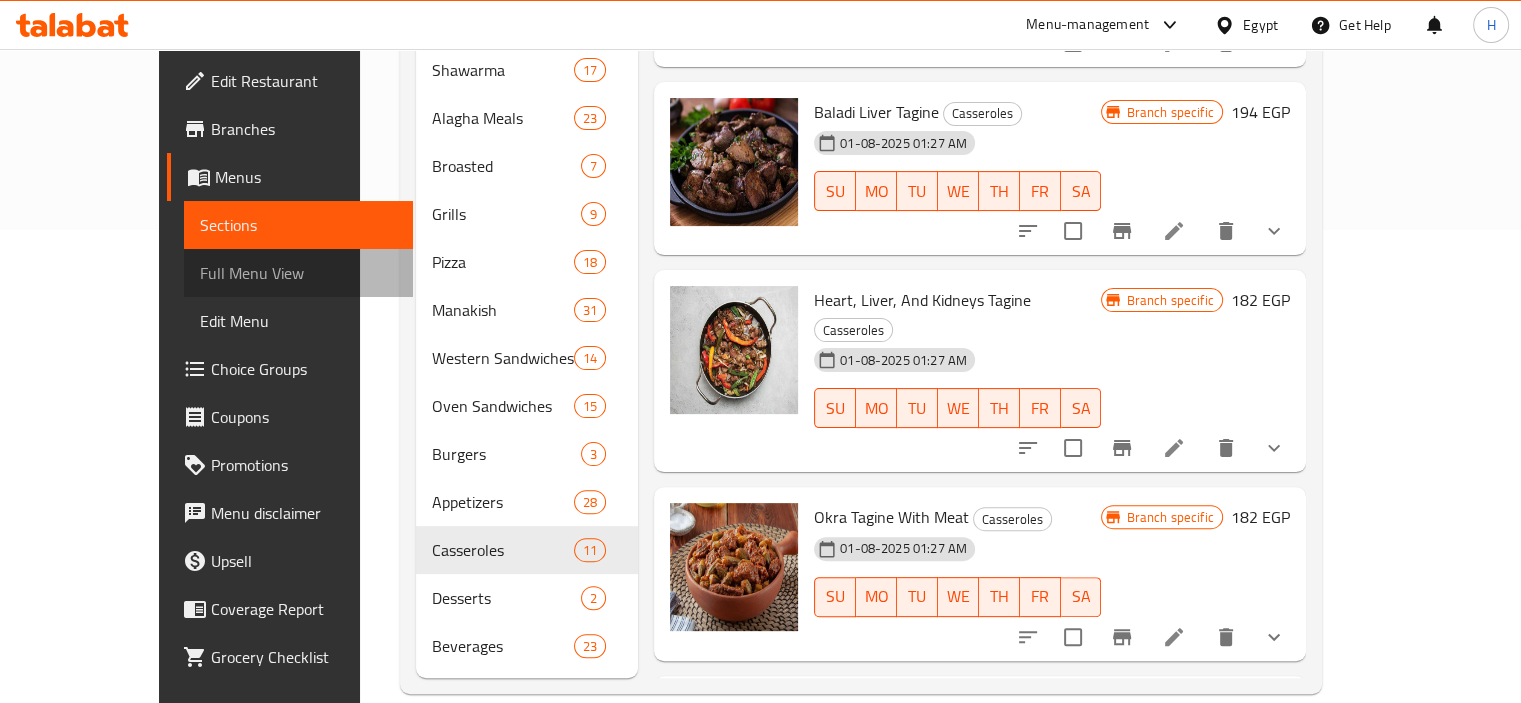 click on "Full Menu View" at bounding box center [298, 273] 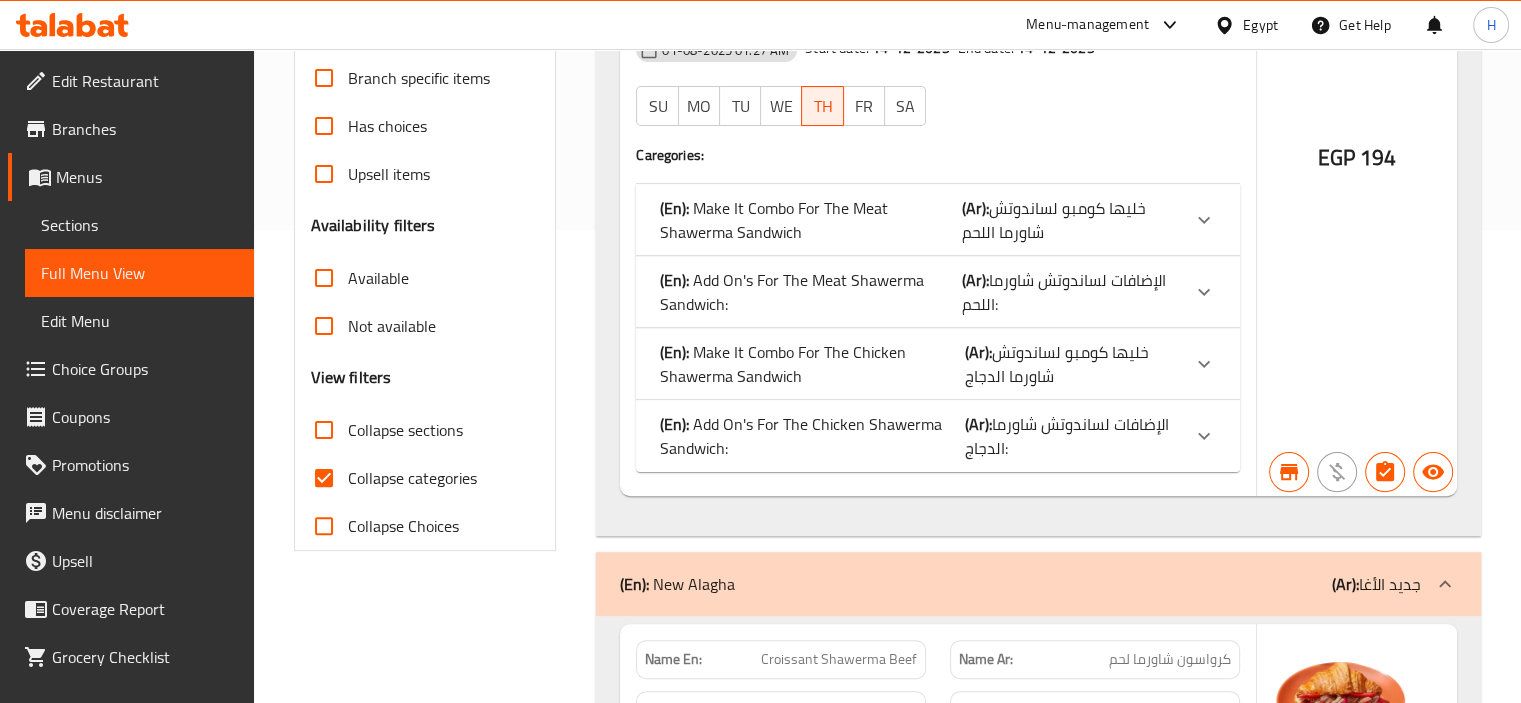 click on "Filter Branches Branches Popular filters Free items Branch specific items Has choices Upsell items Availability filters Available Not available View filters Collapse sections Collapse categories Collapse Choices" at bounding box center [425, 181] 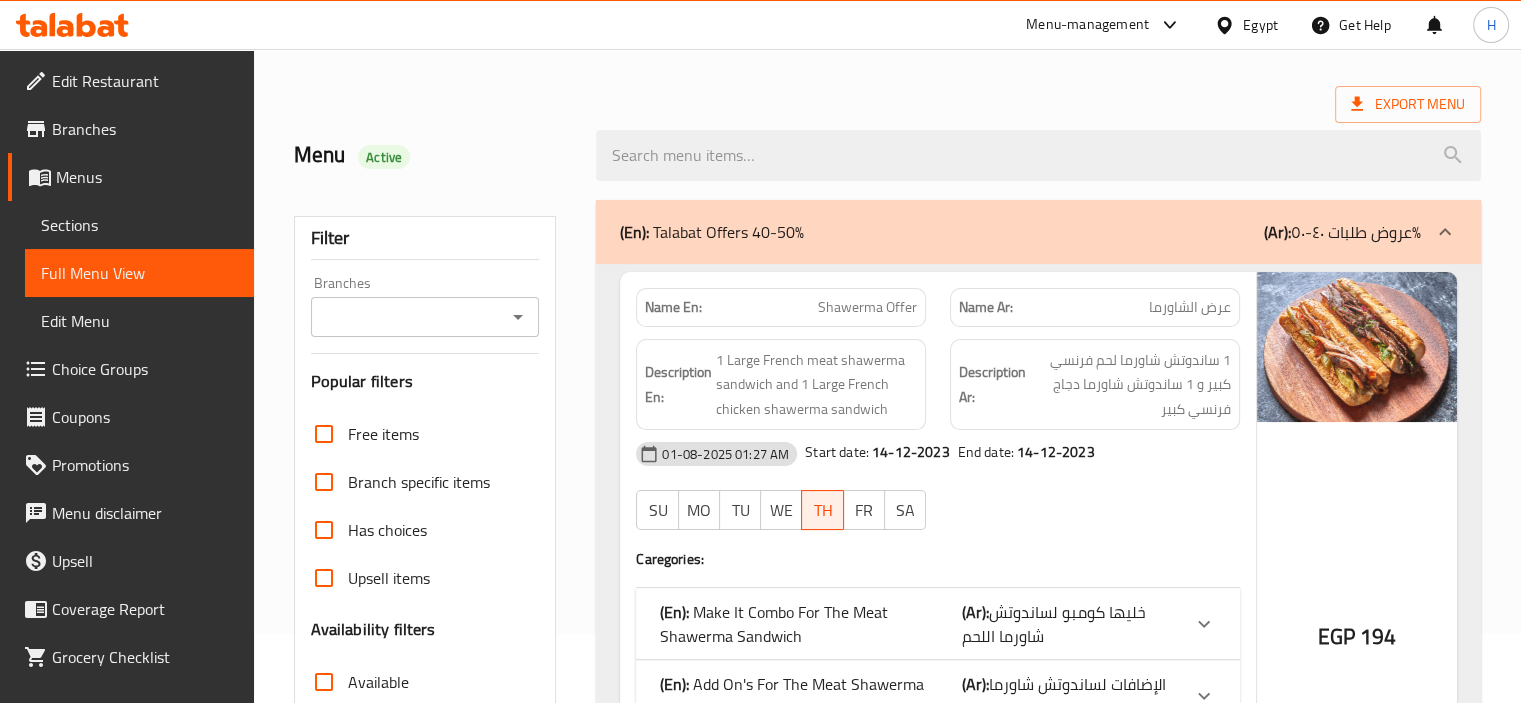 click on "Branches" at bounding box center (409, 317) 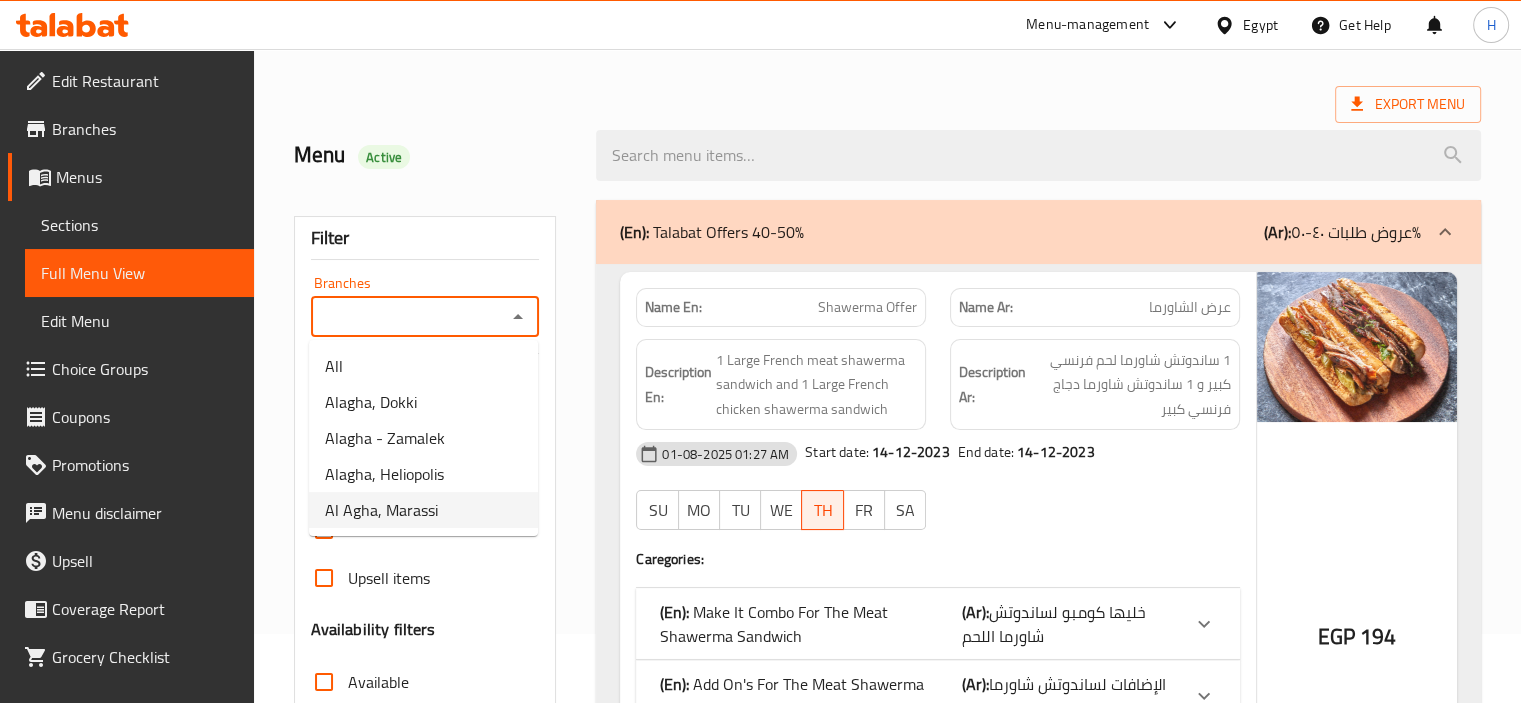 click on "Al Agha, Marassi" at bounding box center [381, 510] 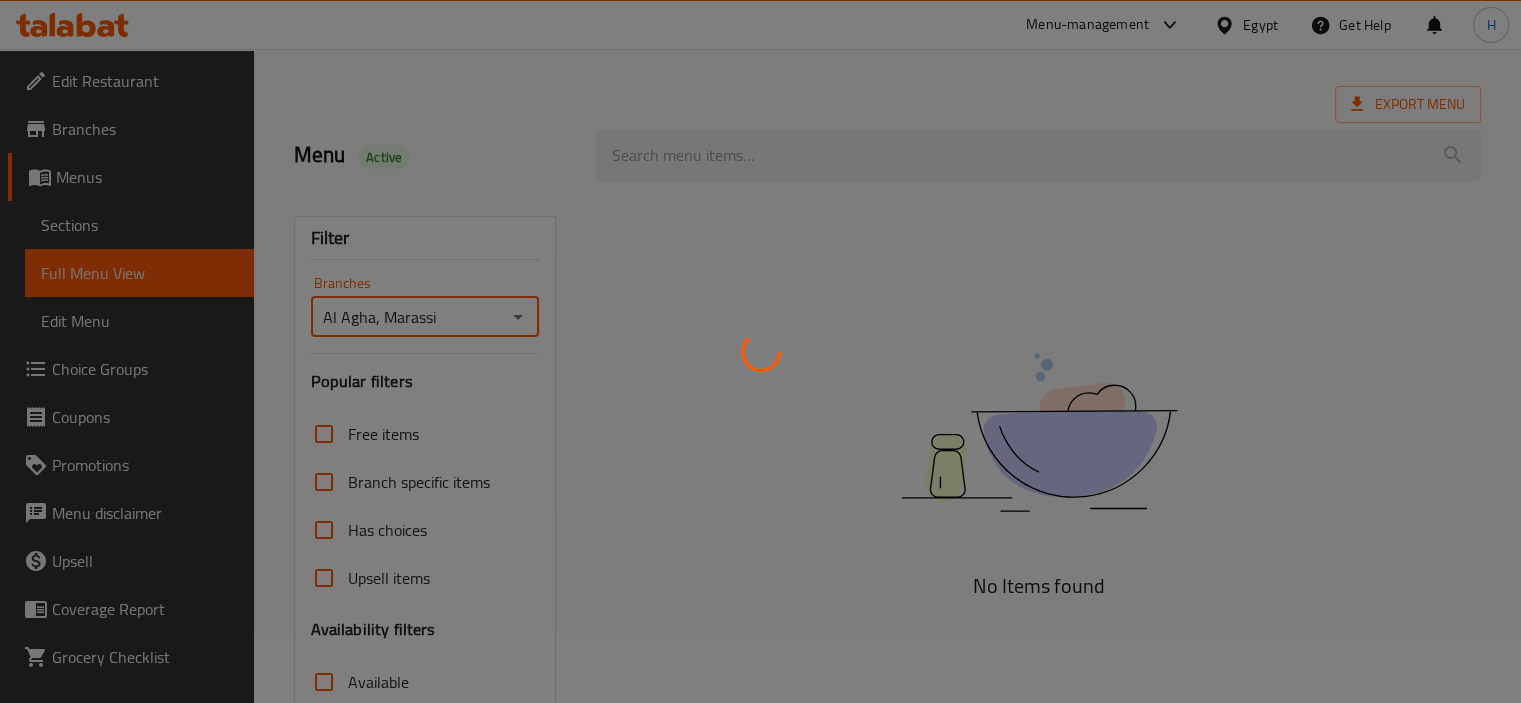 scroll, scrollTop: 360, scrollLeft: 0, axis: vertical 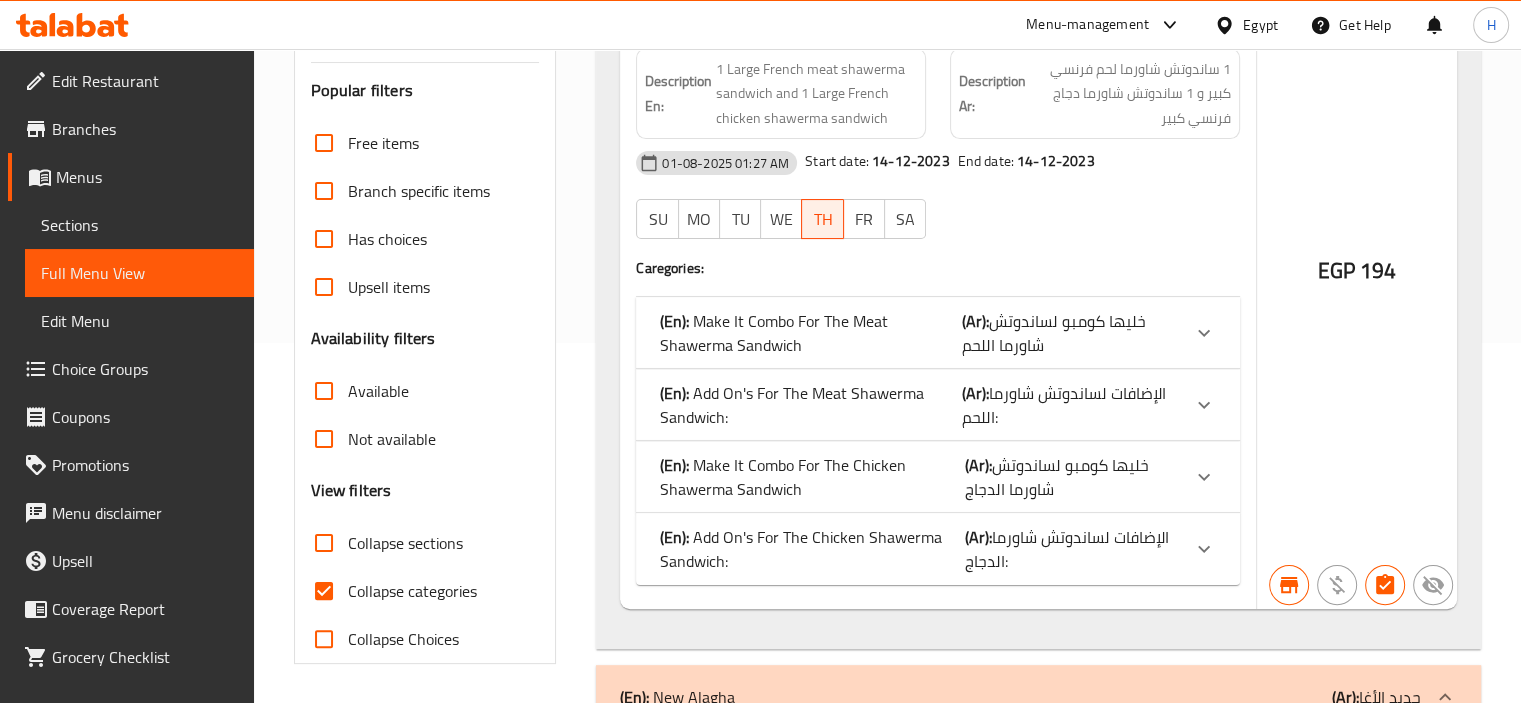 click at bounding box center (760, 351) 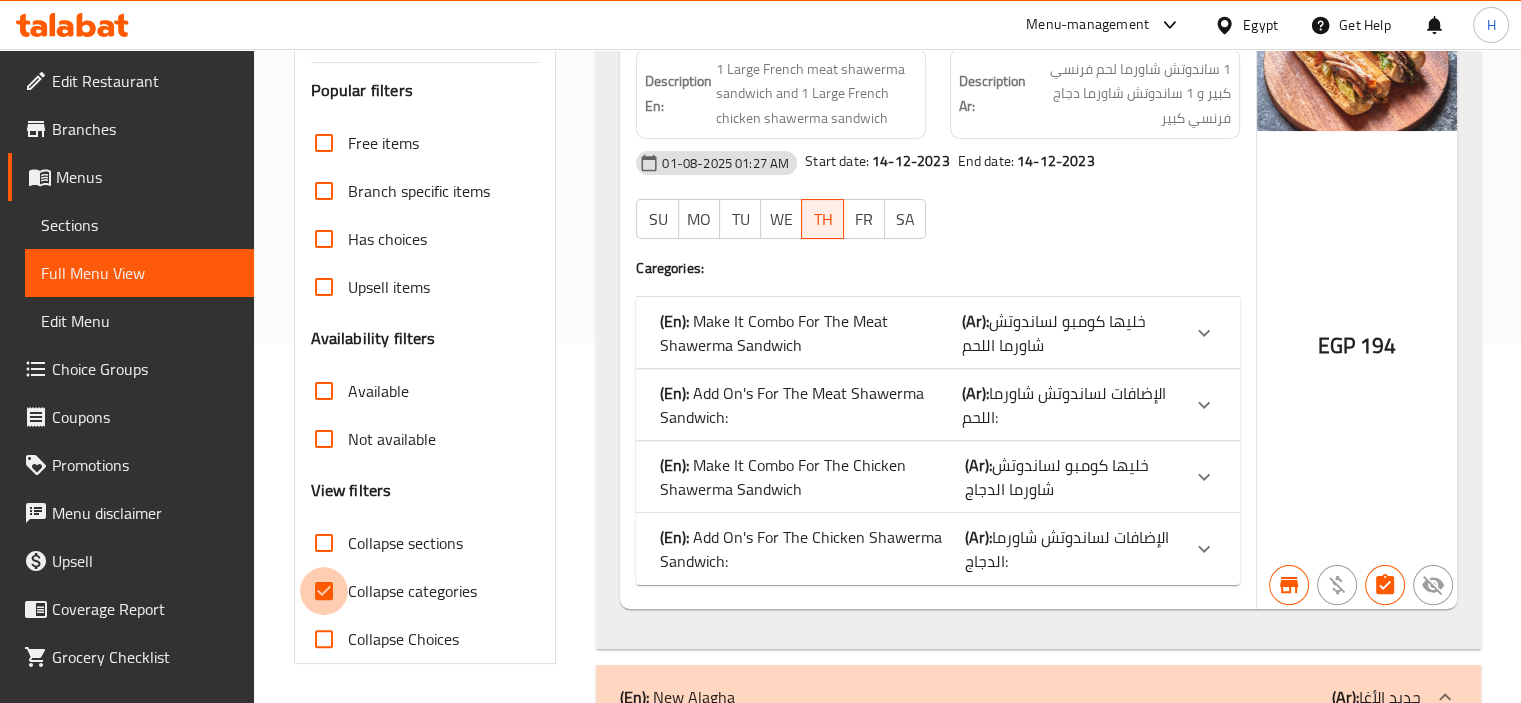click on "Collapse categories" at bounding box center [324, 591] 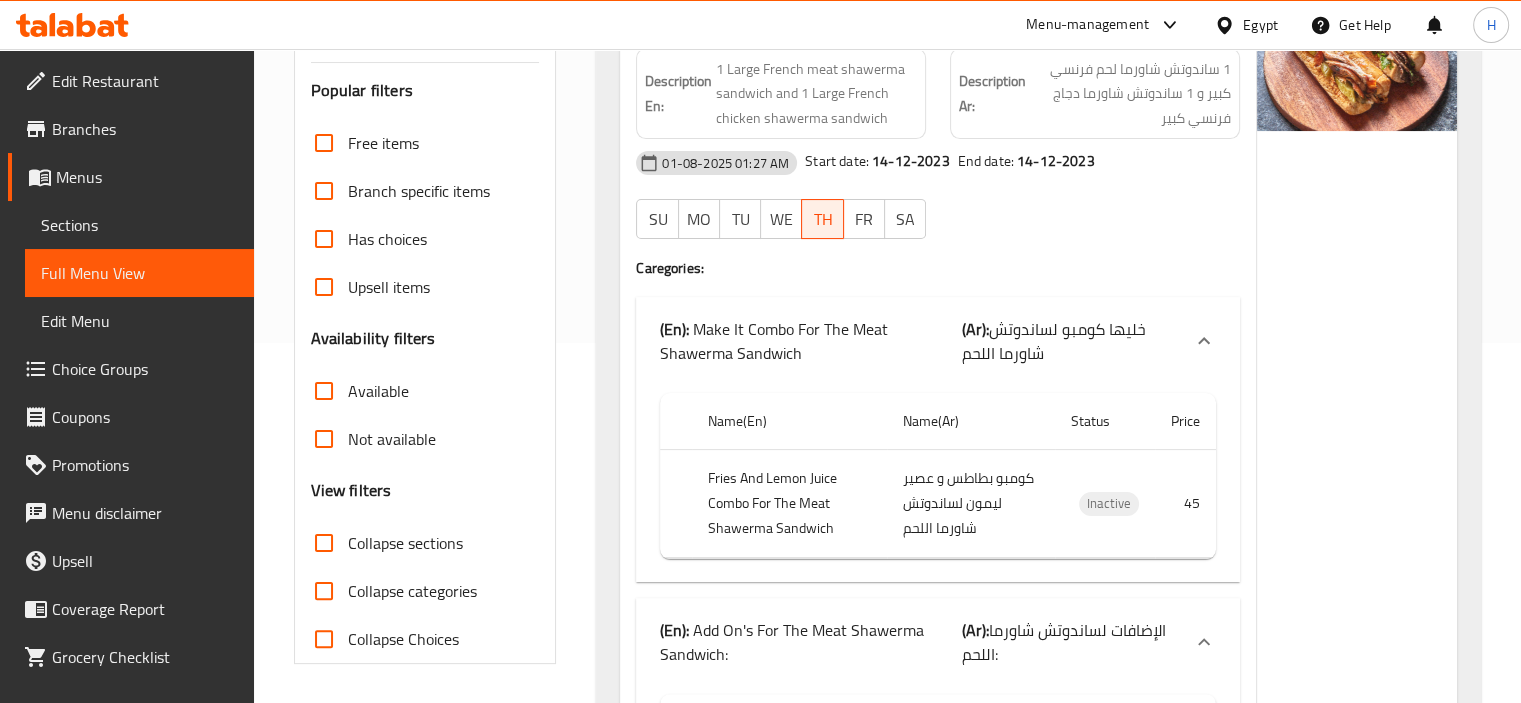 click on "Collapse sections" at bounding box center (324, 543) 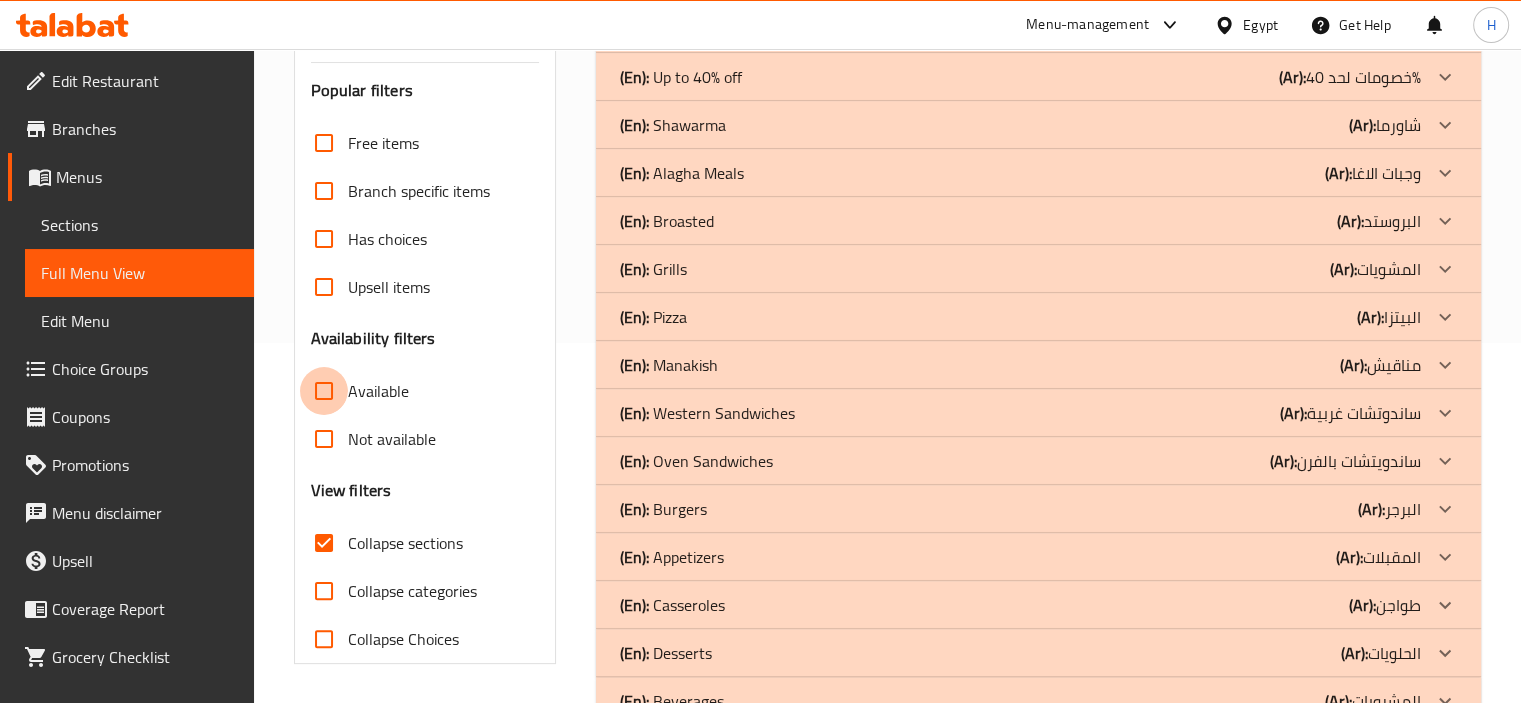 click on "Available" at bounding box center (324, 391) 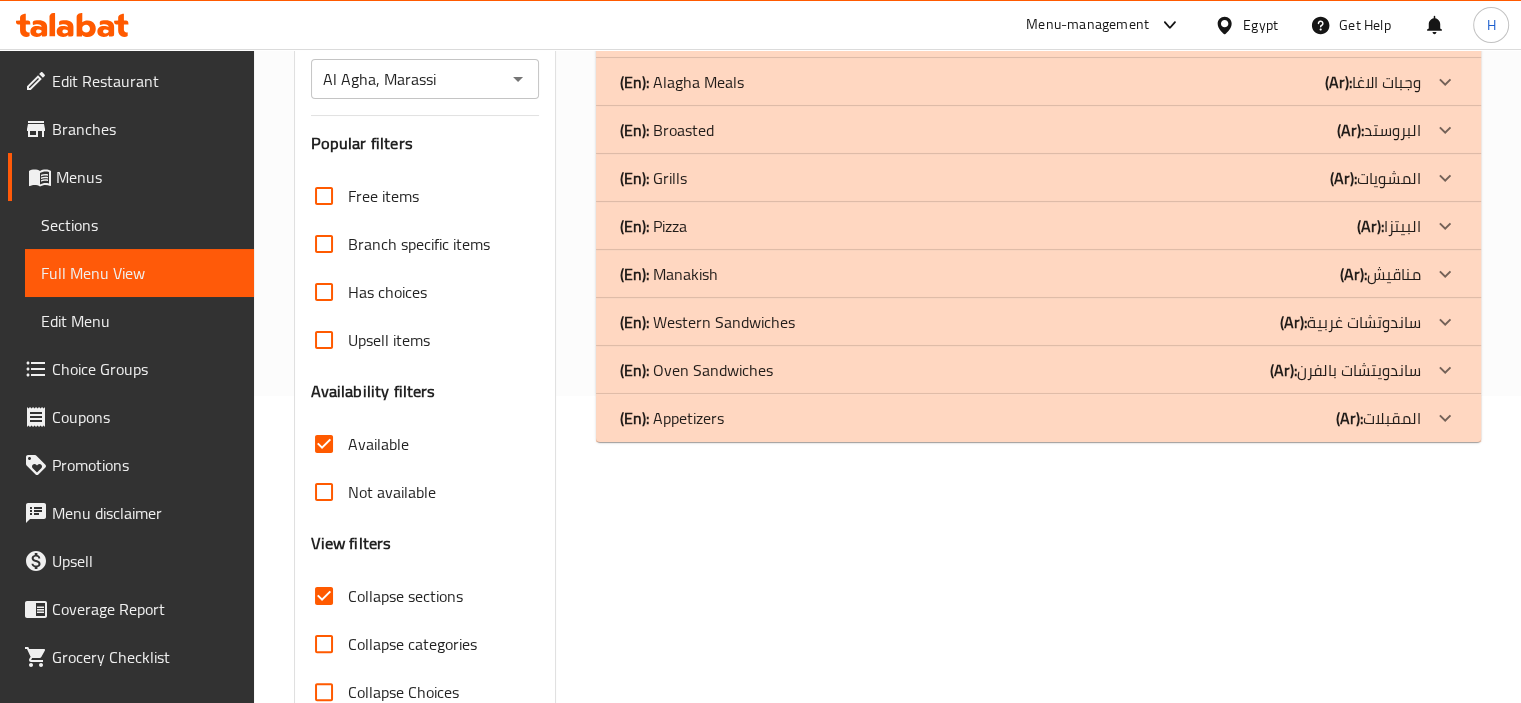 scroll, scrollTop: 360, scrollLeft: 0, axis: vertical 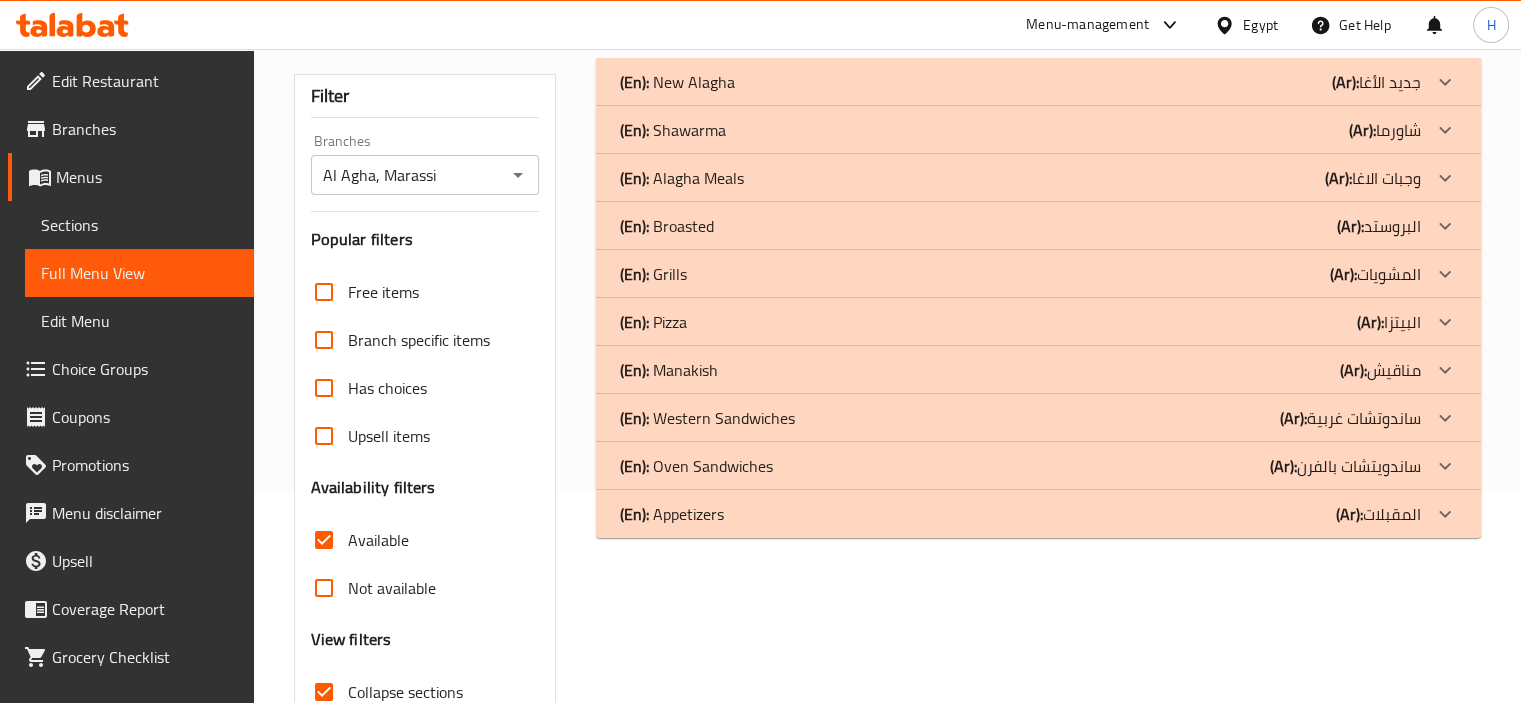click on "Sections" at bounding box center [139, 225] 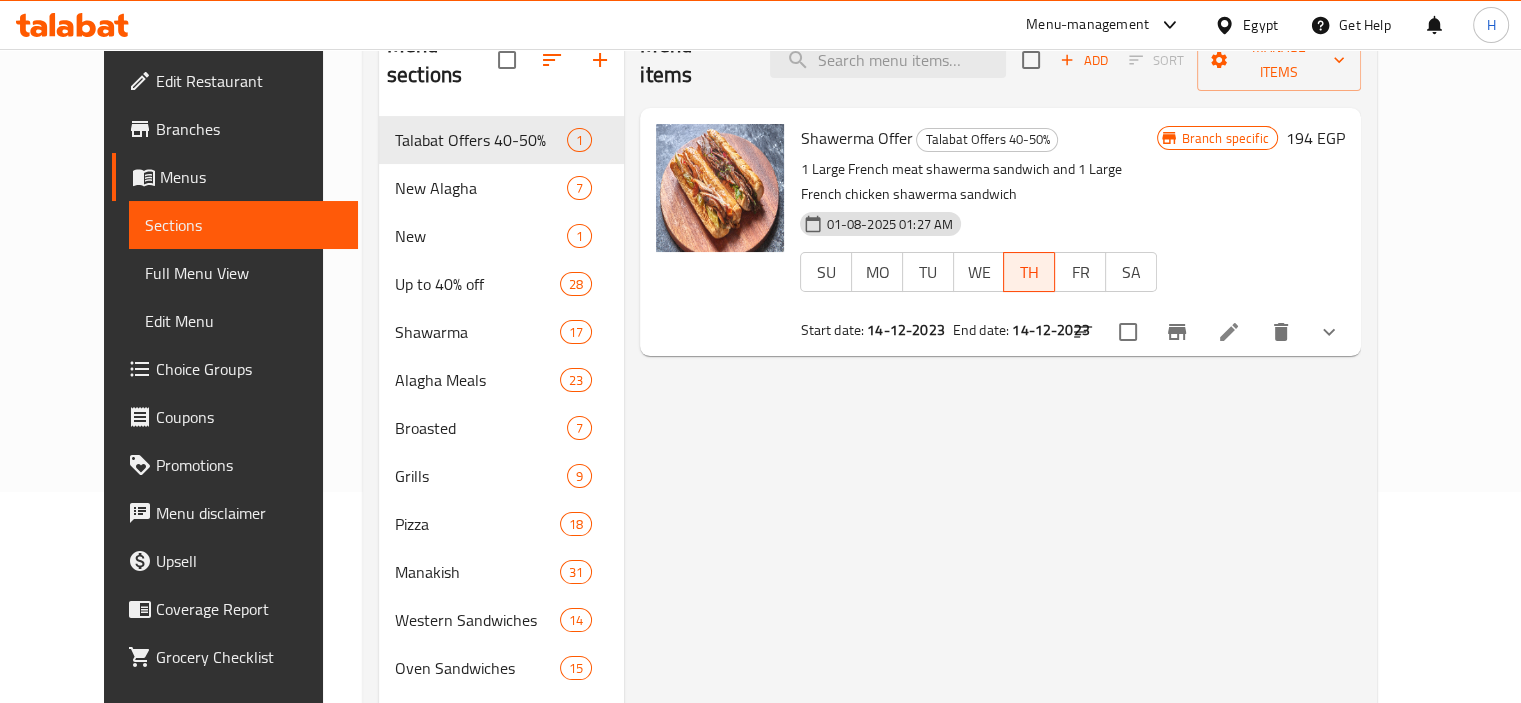 scroll, scrollTop: 473, scrollLeft: 0, axis: vertical 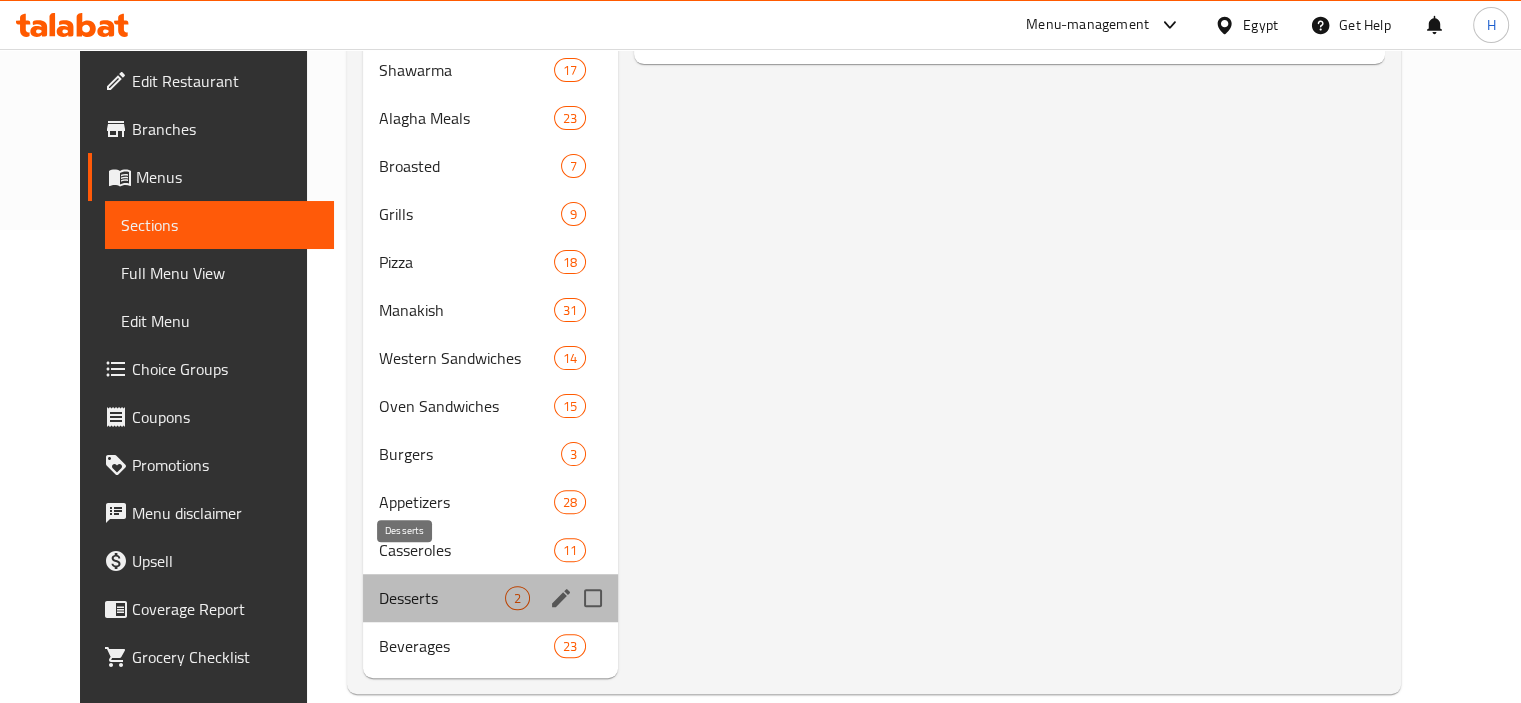 click on "Desserts" at bounding box center (442, 598) 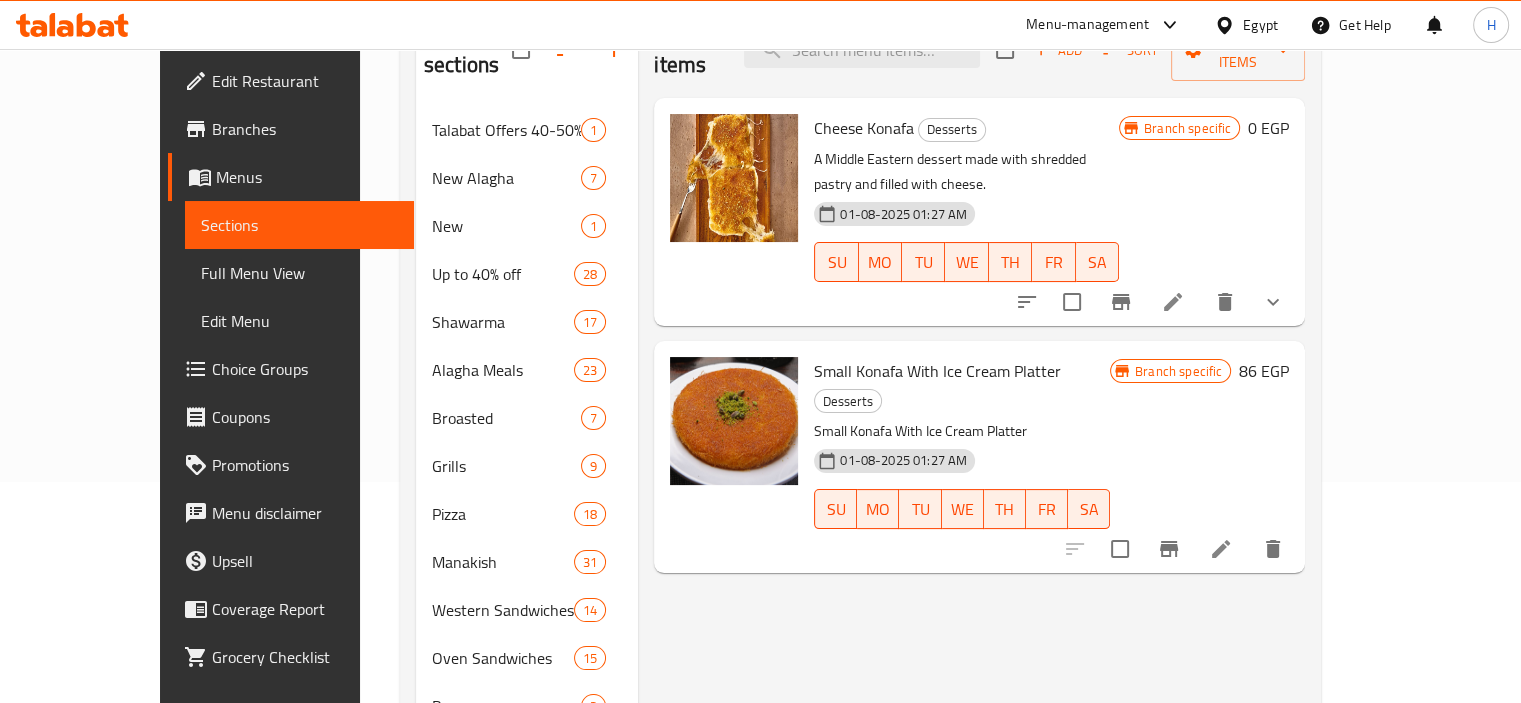 scroll, scrollTop: 214, scrollLeft: 0, axis: vertical 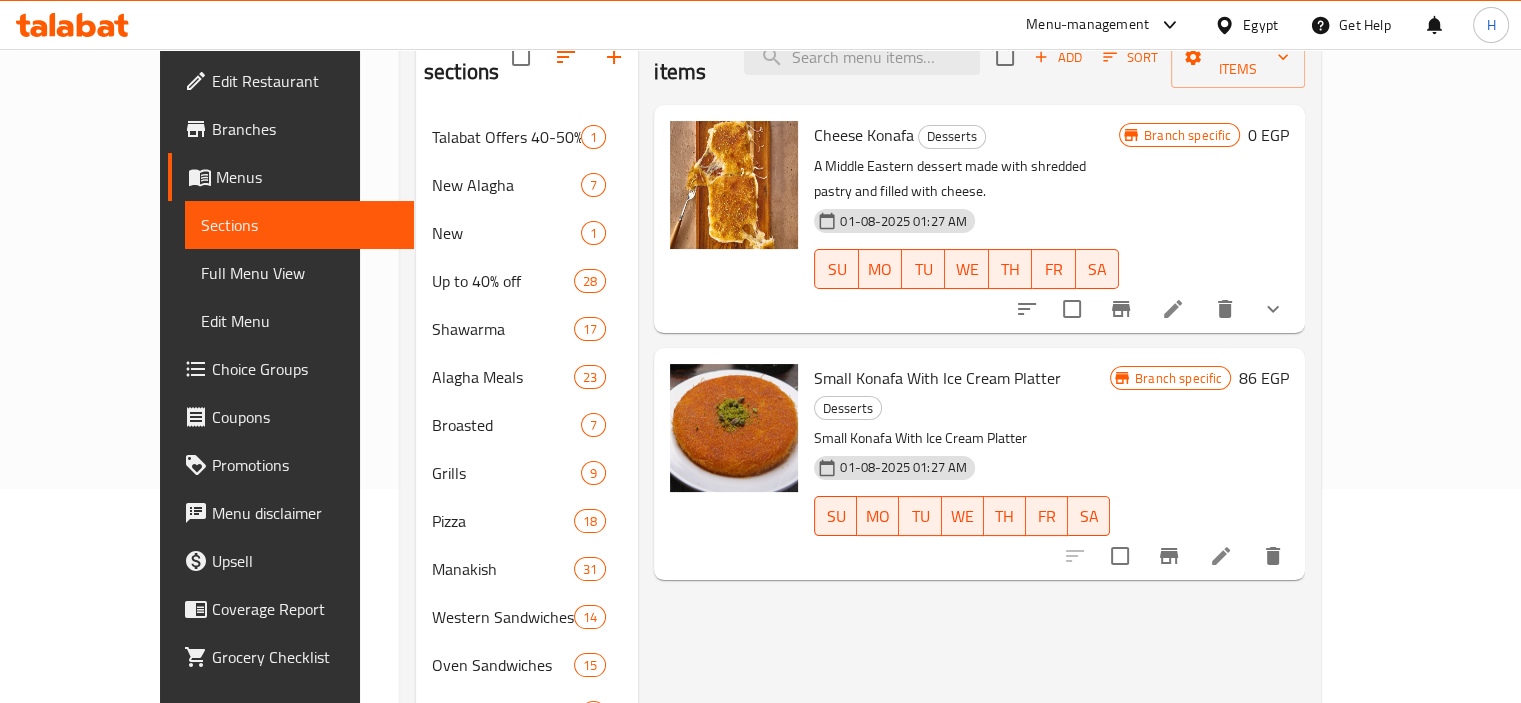 click at bounding box center (1173, 309) 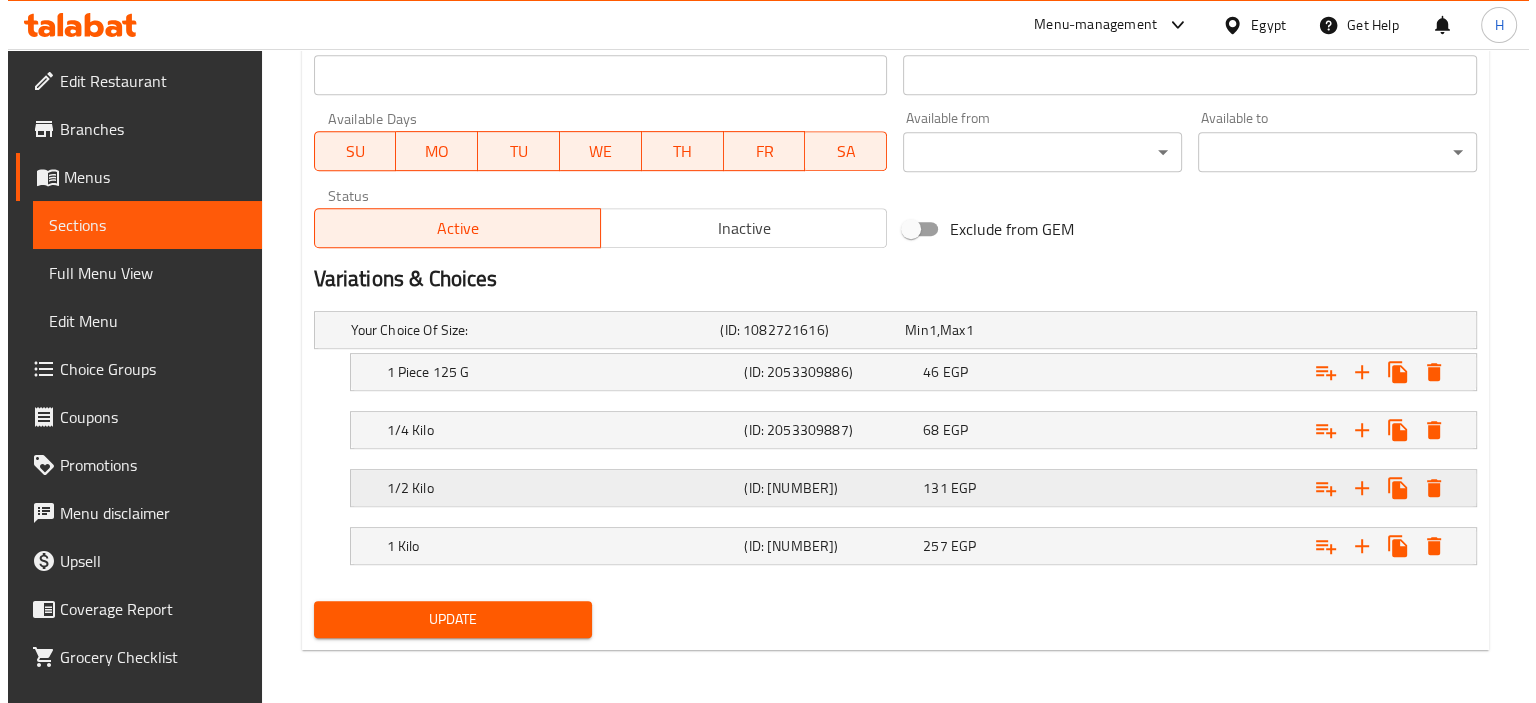 scroll, scrollTop: 865, scrollLeft: 0, axis: vertical 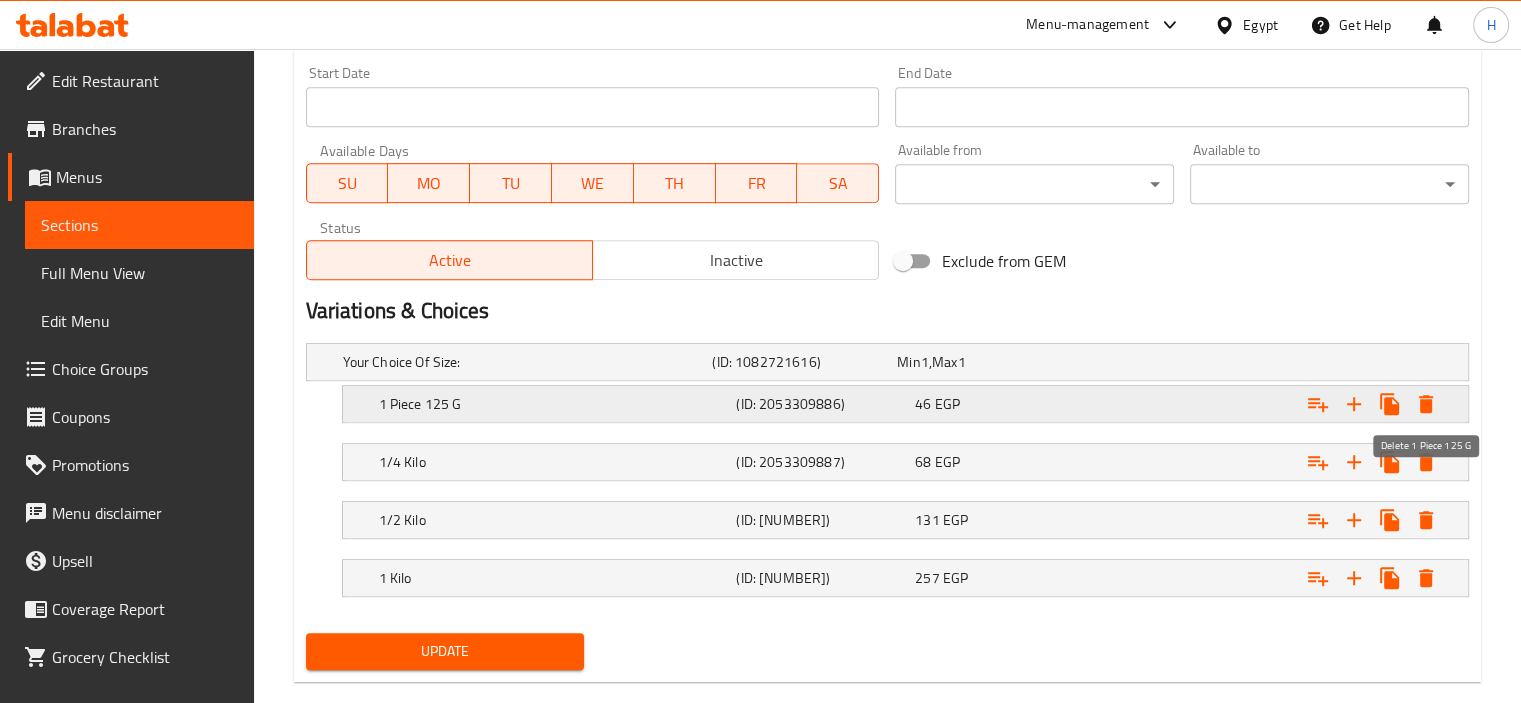 click at bounding box center [1426, 404] 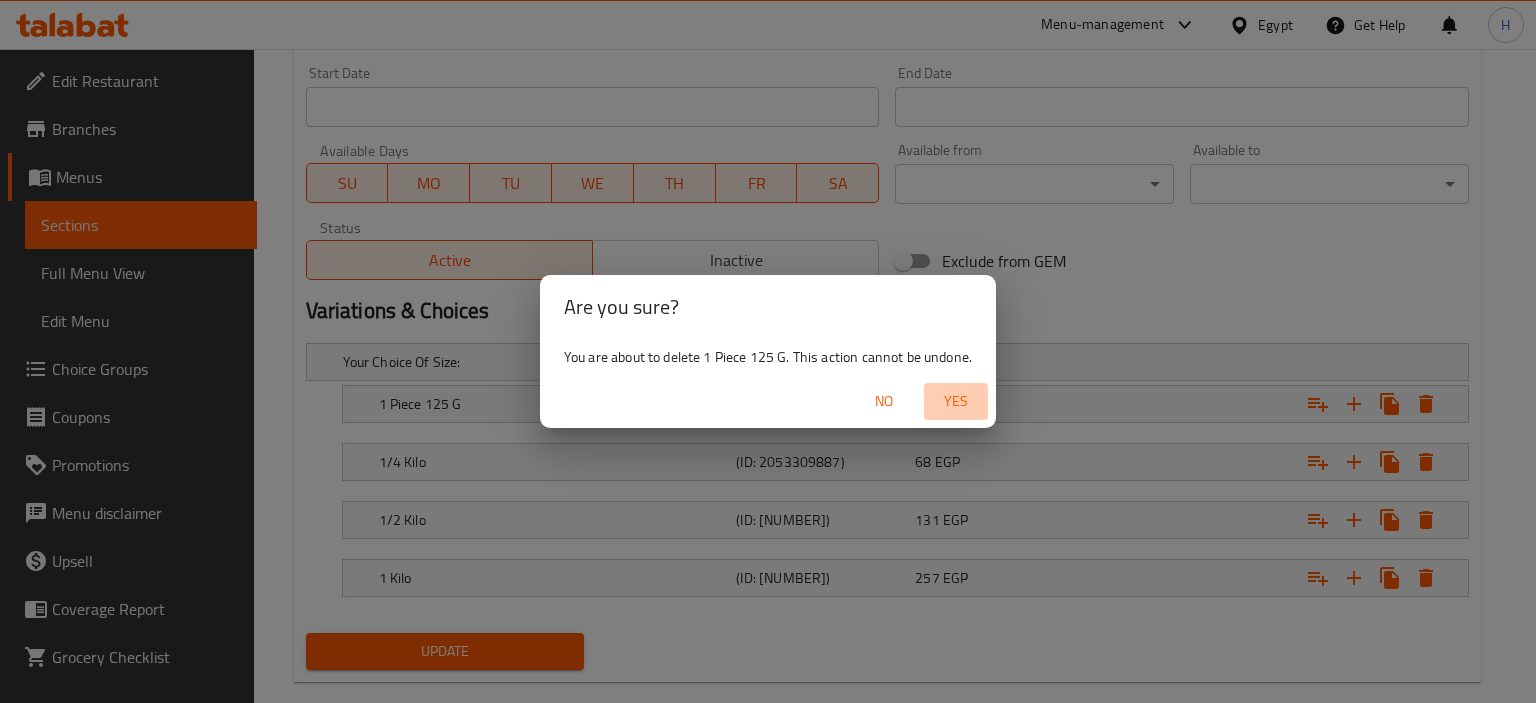 click on "Yes" at bounding box center [956, 401] 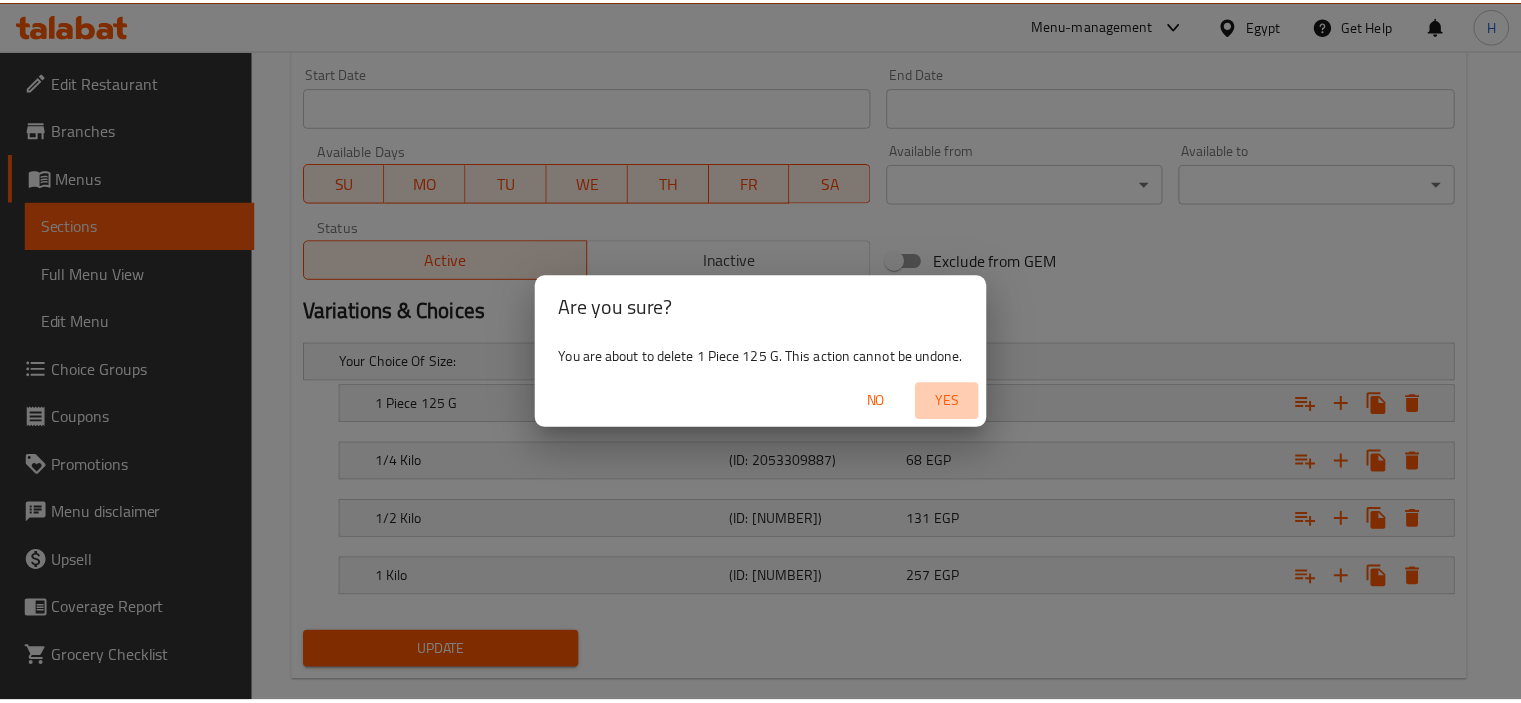 scroll, scrollTop: 840, scrollLeft: 0, axis: vertical 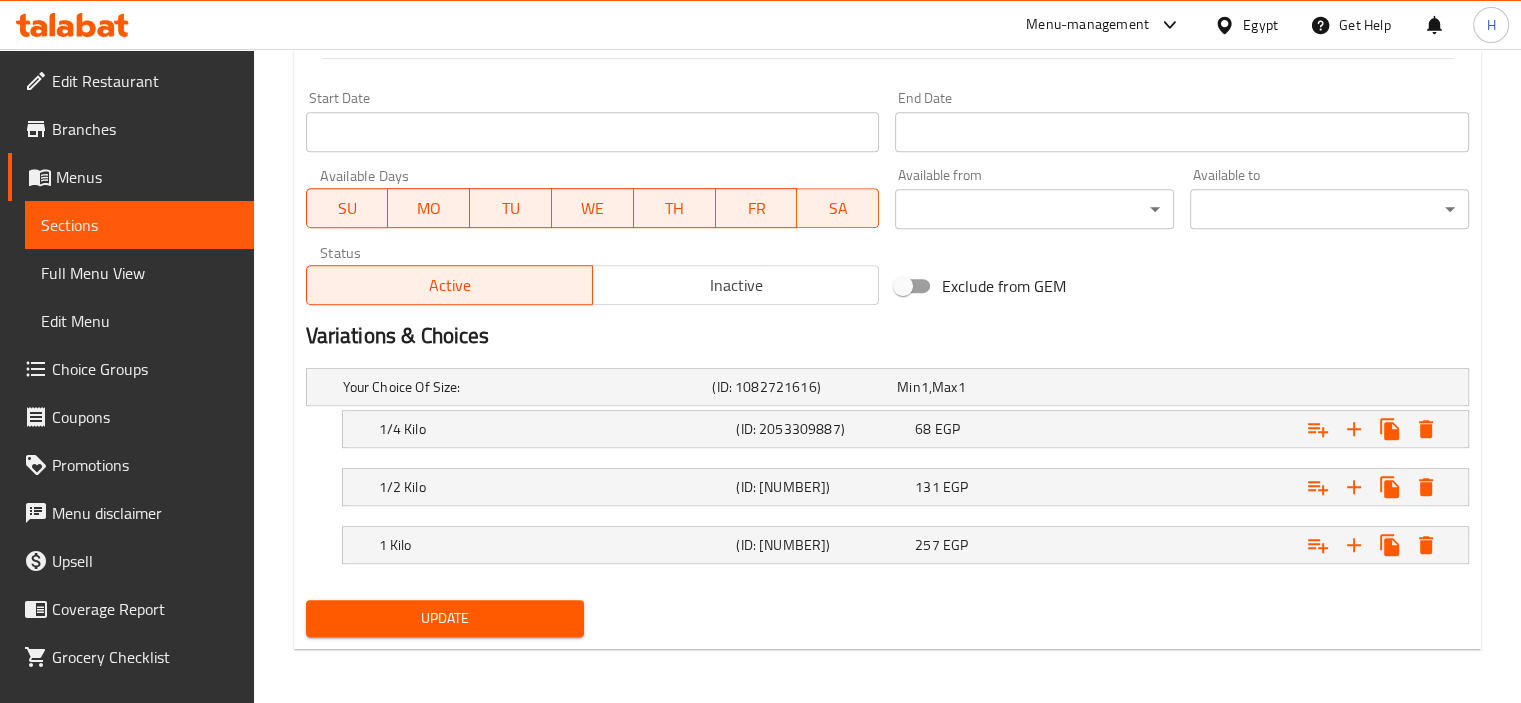 click on "Menus" at bounding box center [147, 177] 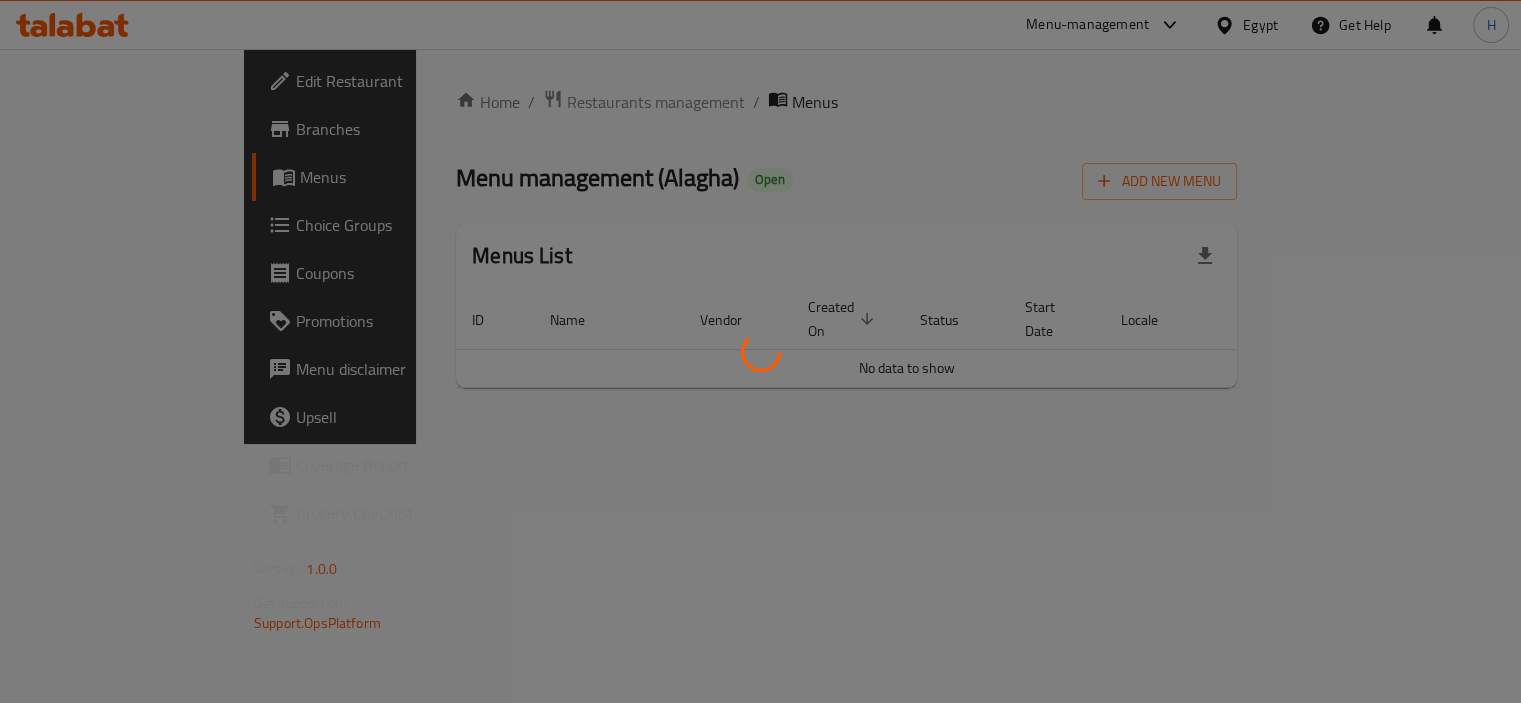 scroll, scrollTop: 0, scrollLeft: 0, axis: both 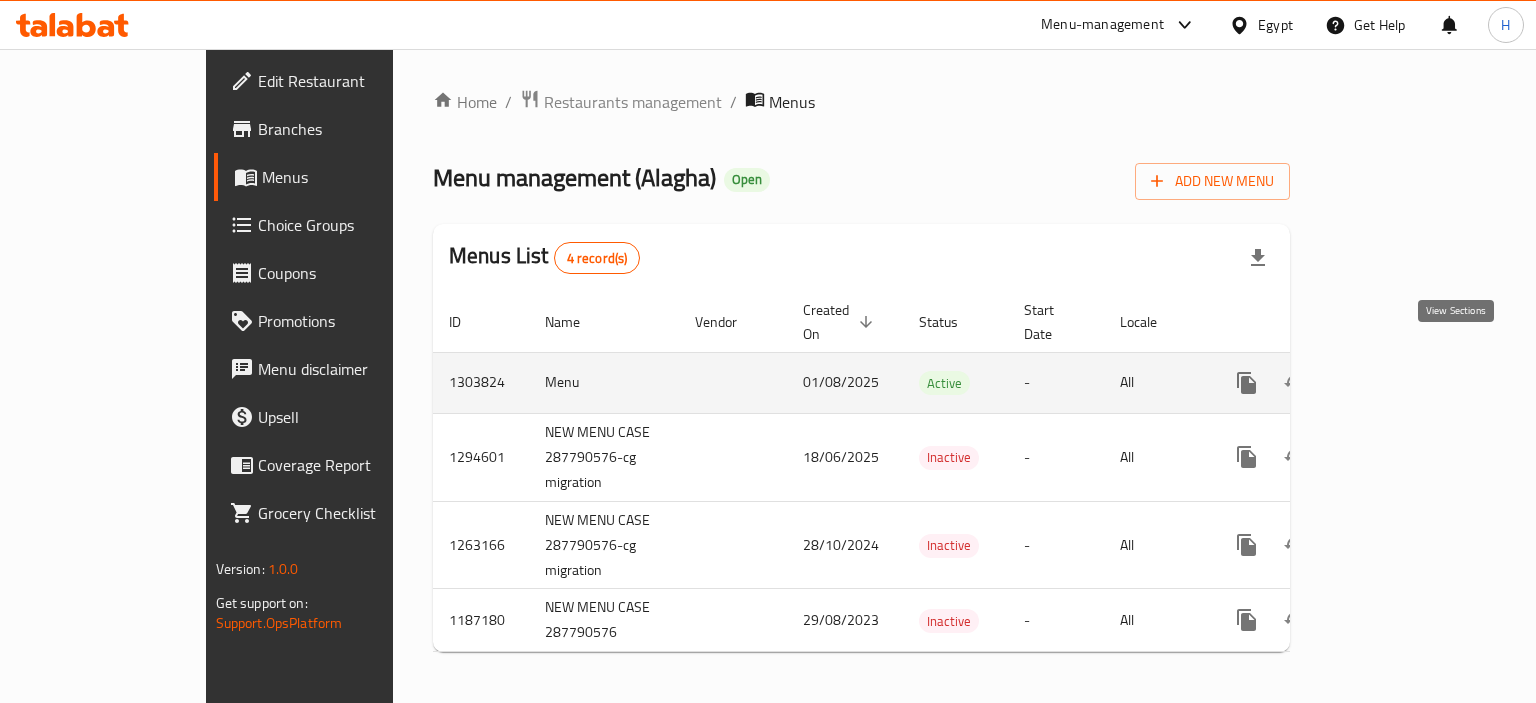 click 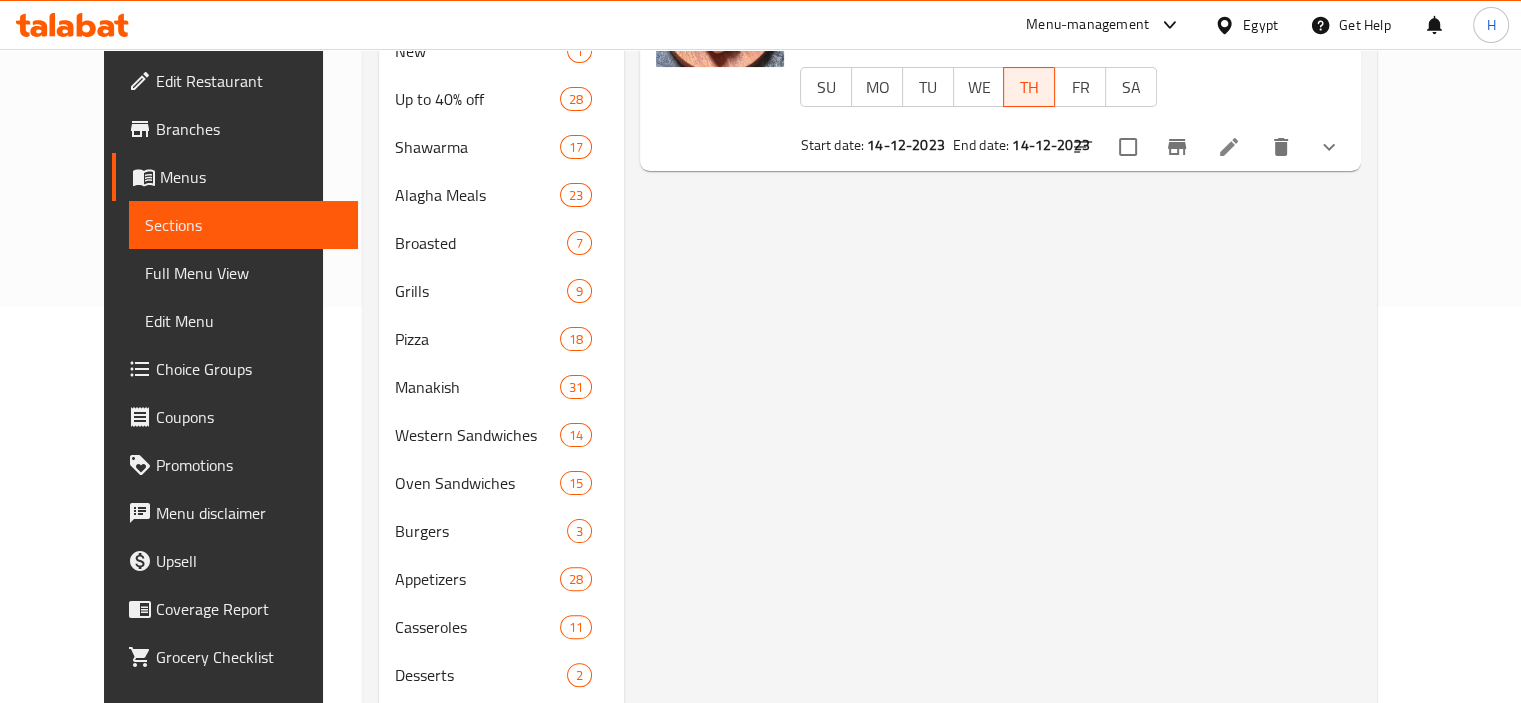 scroll, scrollTop: 473, scrollLeft: 0, axis: vertical 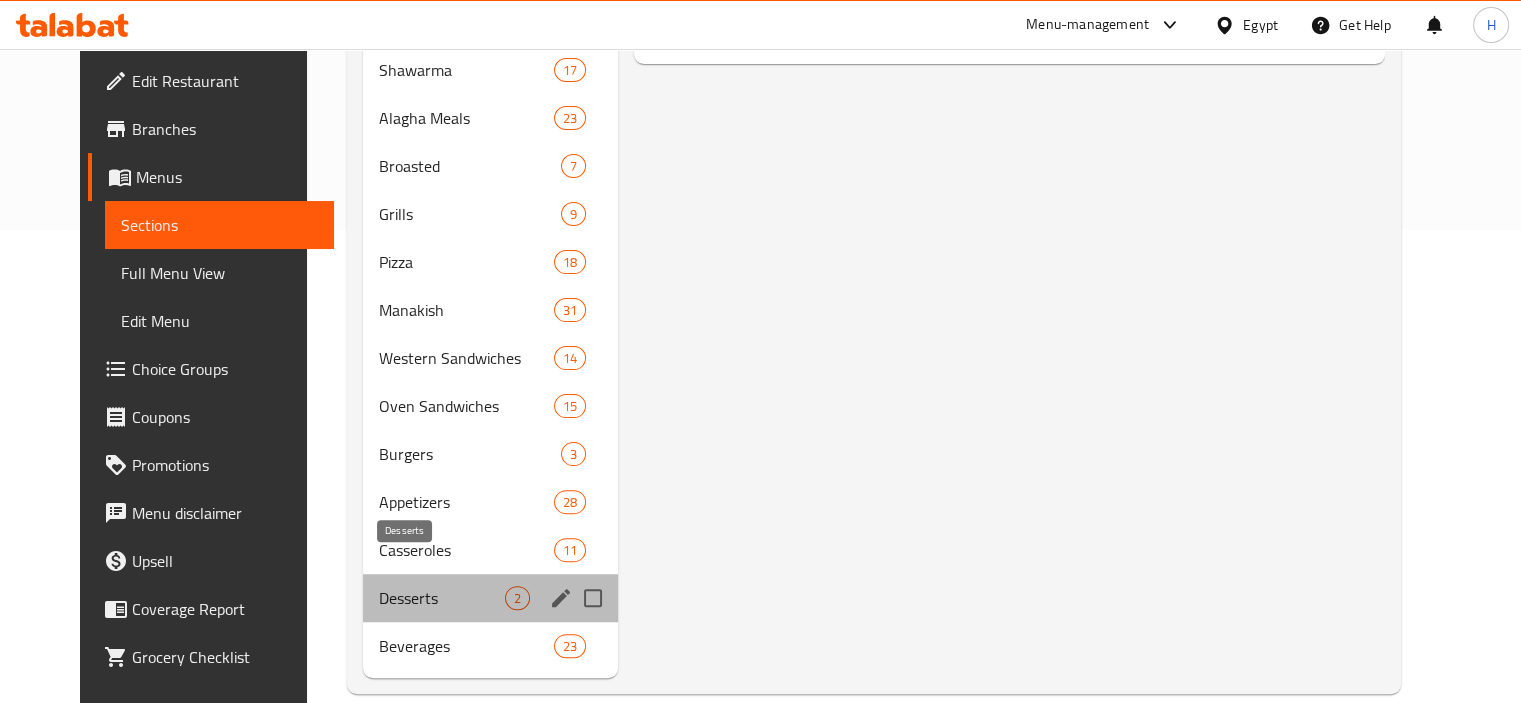 click on "Desserts" at bounding box center [442, 598] 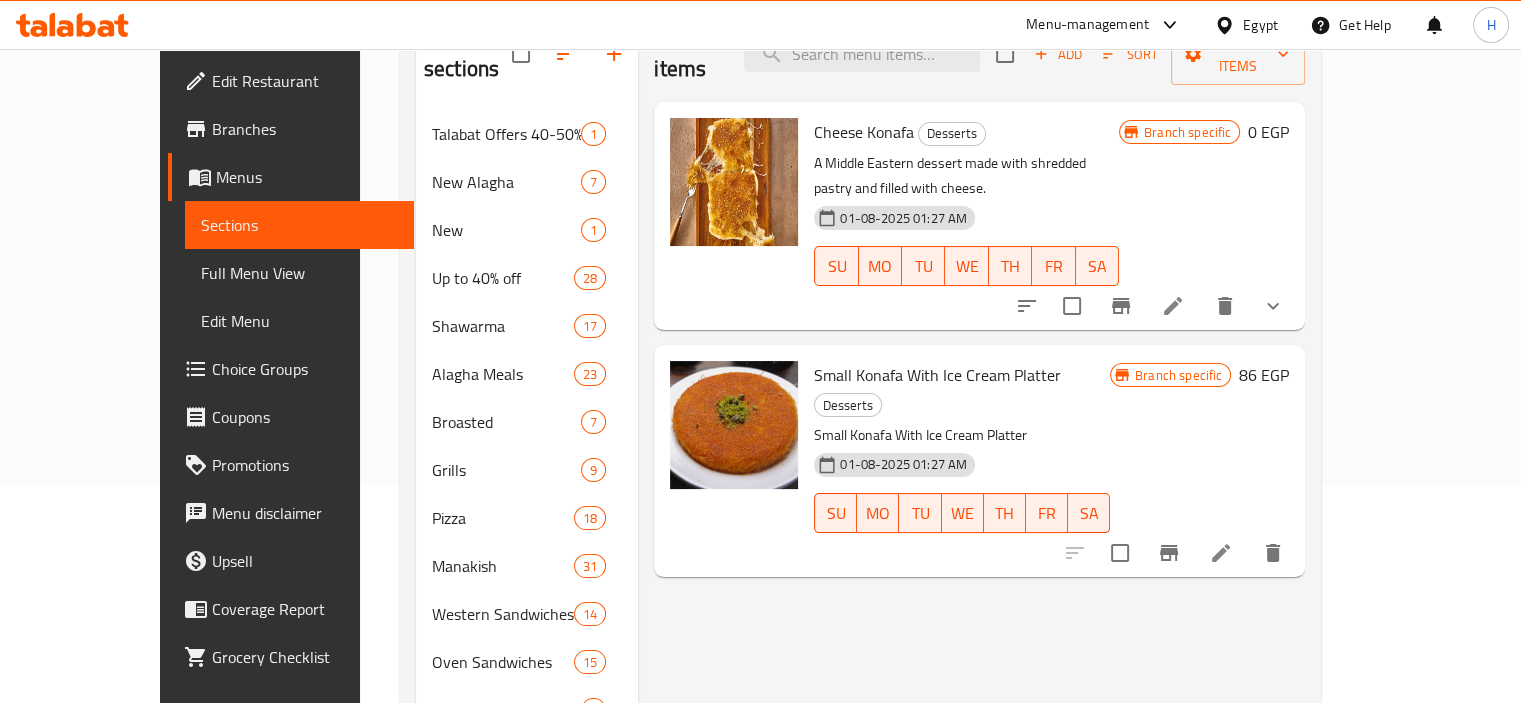 scroll, scrollTop: 210, scrollLeft: 0, axis: vertical 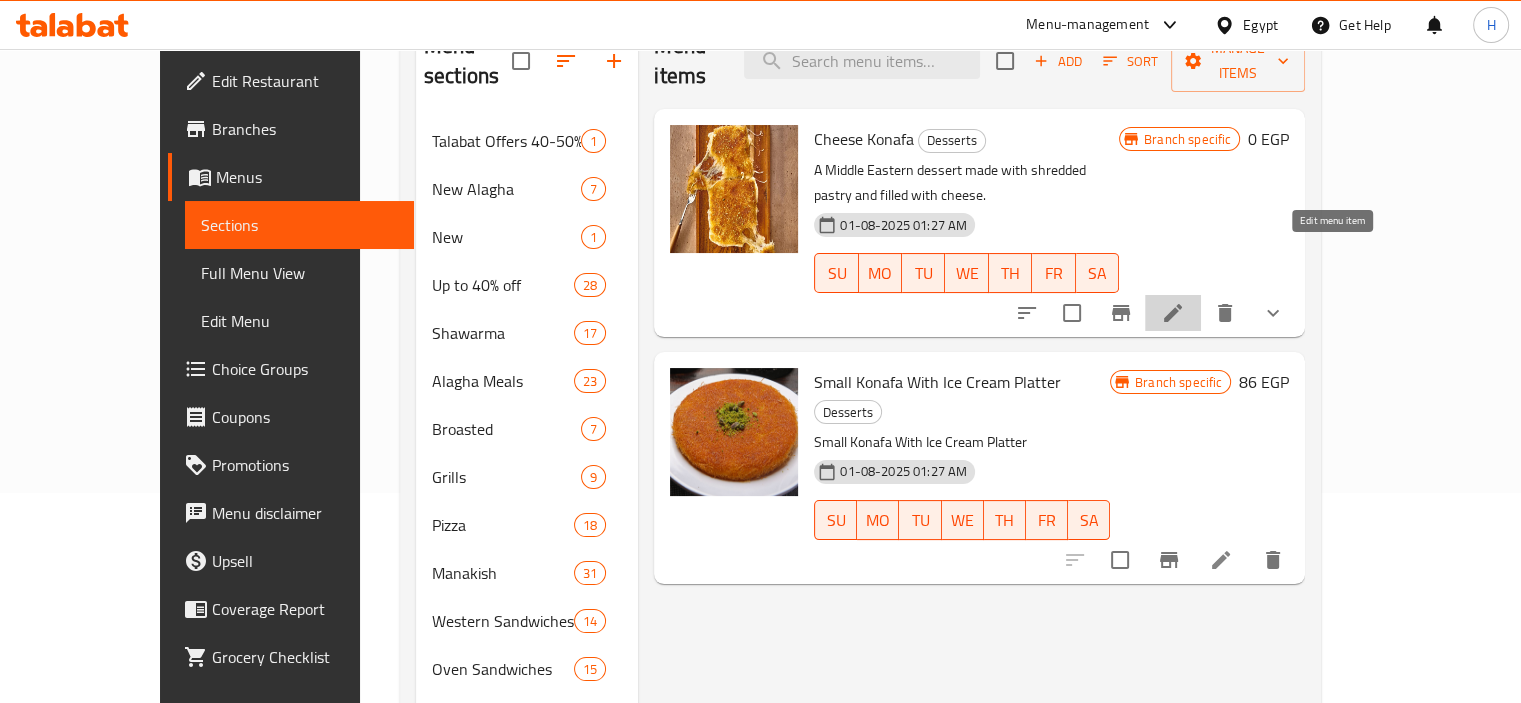 click 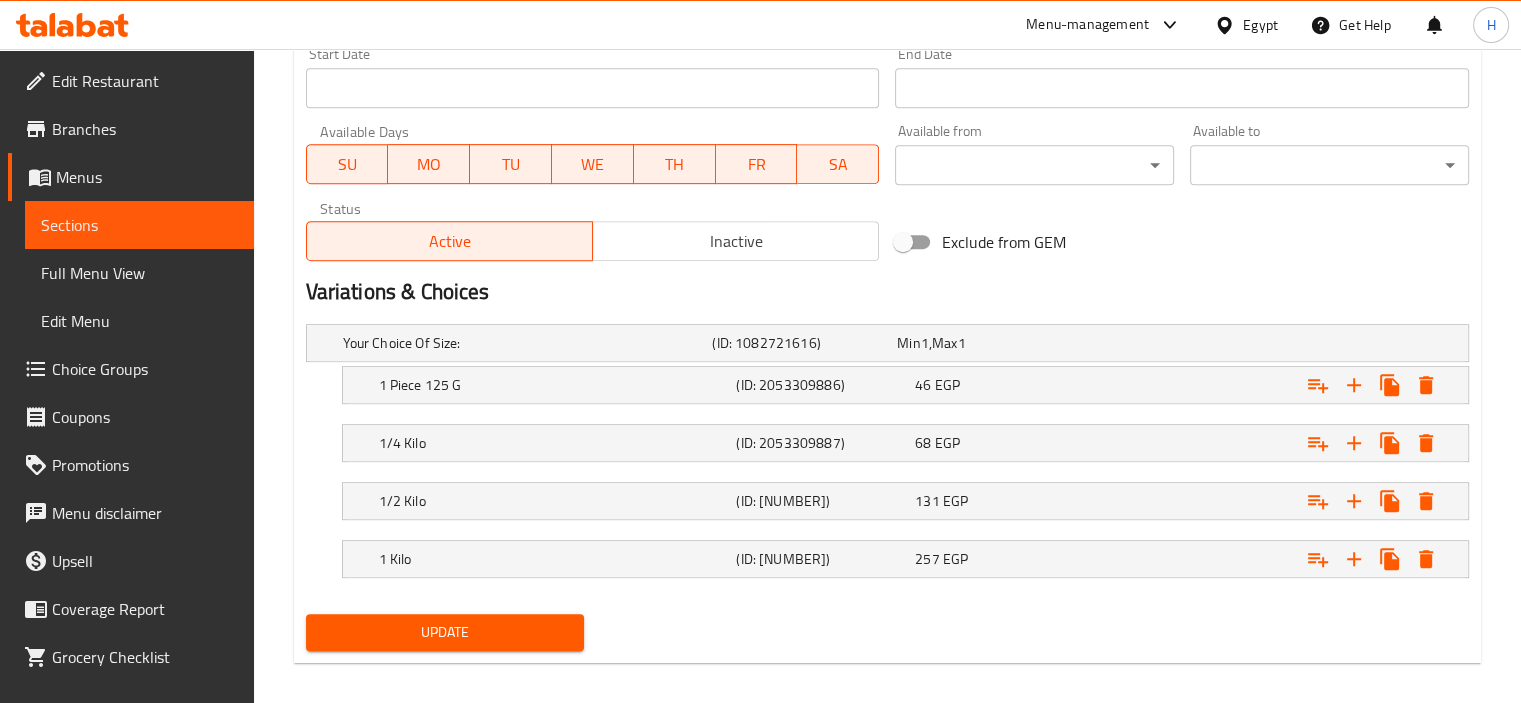 scroll, scrollTop: 897, scrollLeft: 0, axis: vertical 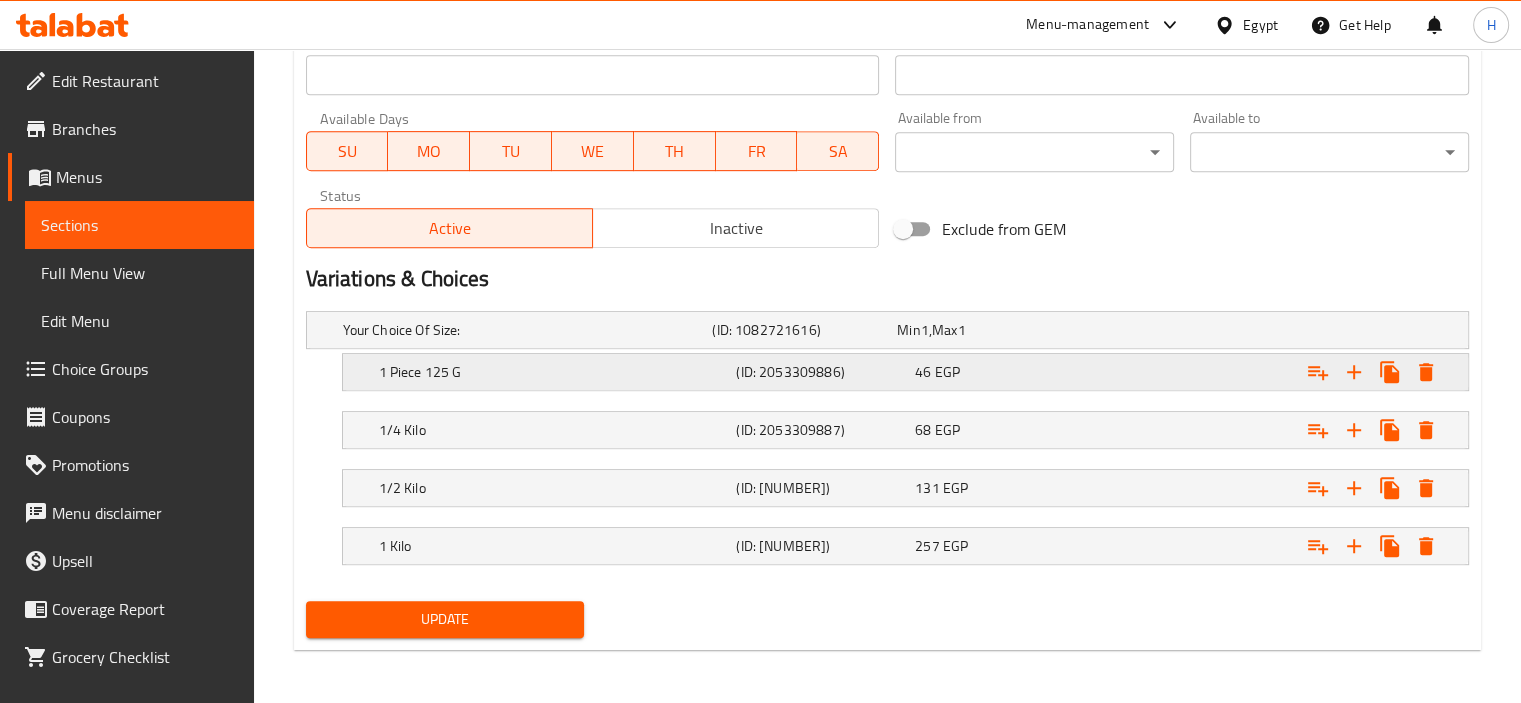 click on "1 Piece 125 G (ID: 2053309886) 46   EGP" at bounding box center (893, 330) 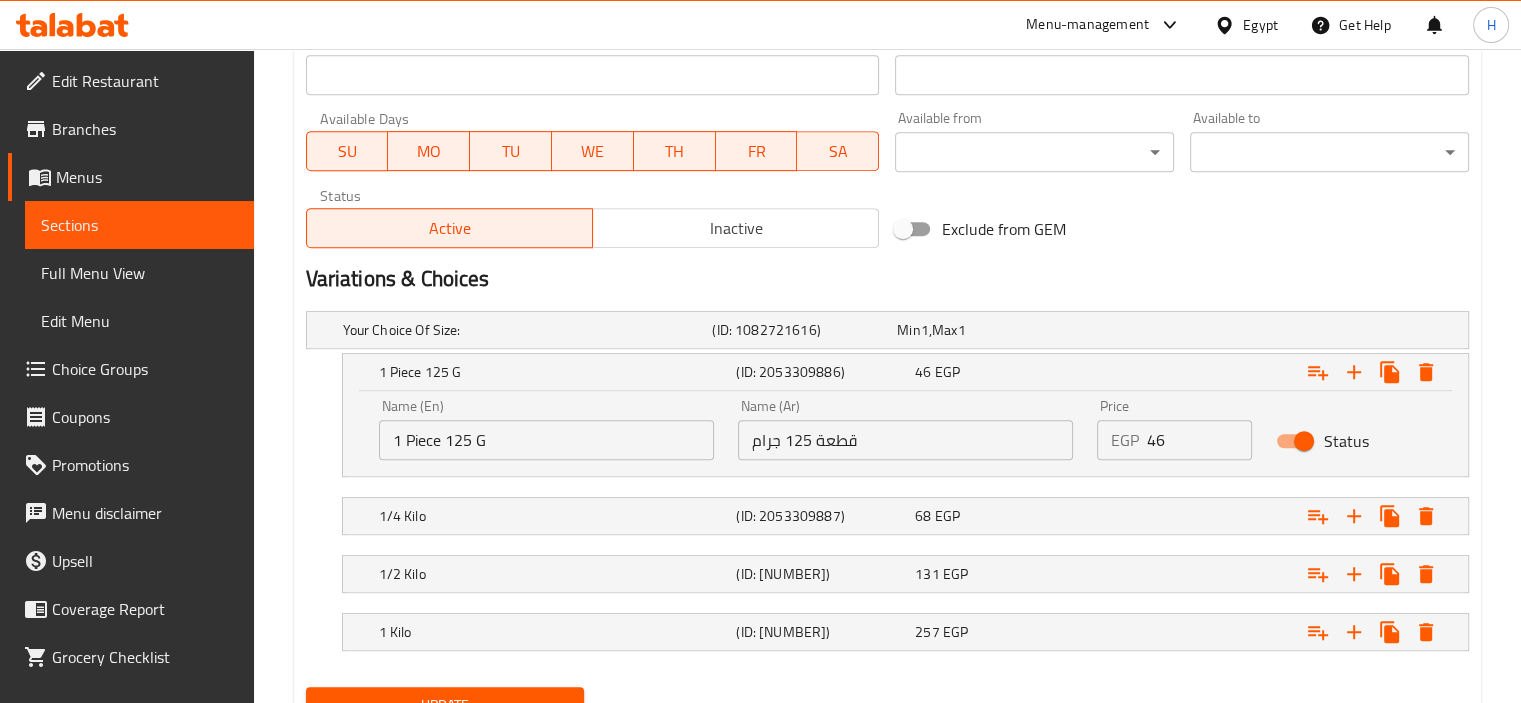 click on "1 Piece 125 G" at bounding box center [546, 440] 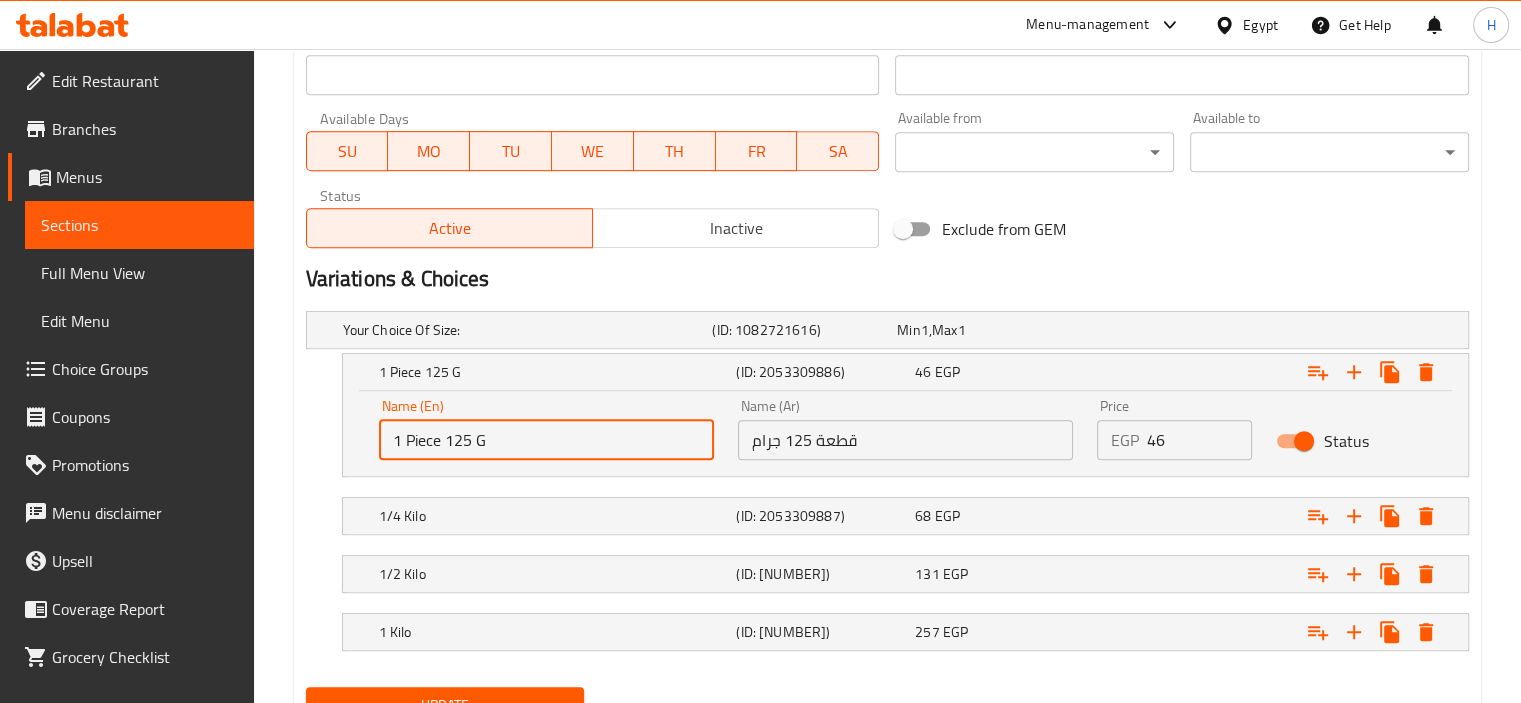 click on "1 Piece 125 G" at bounding box center [546, 440] 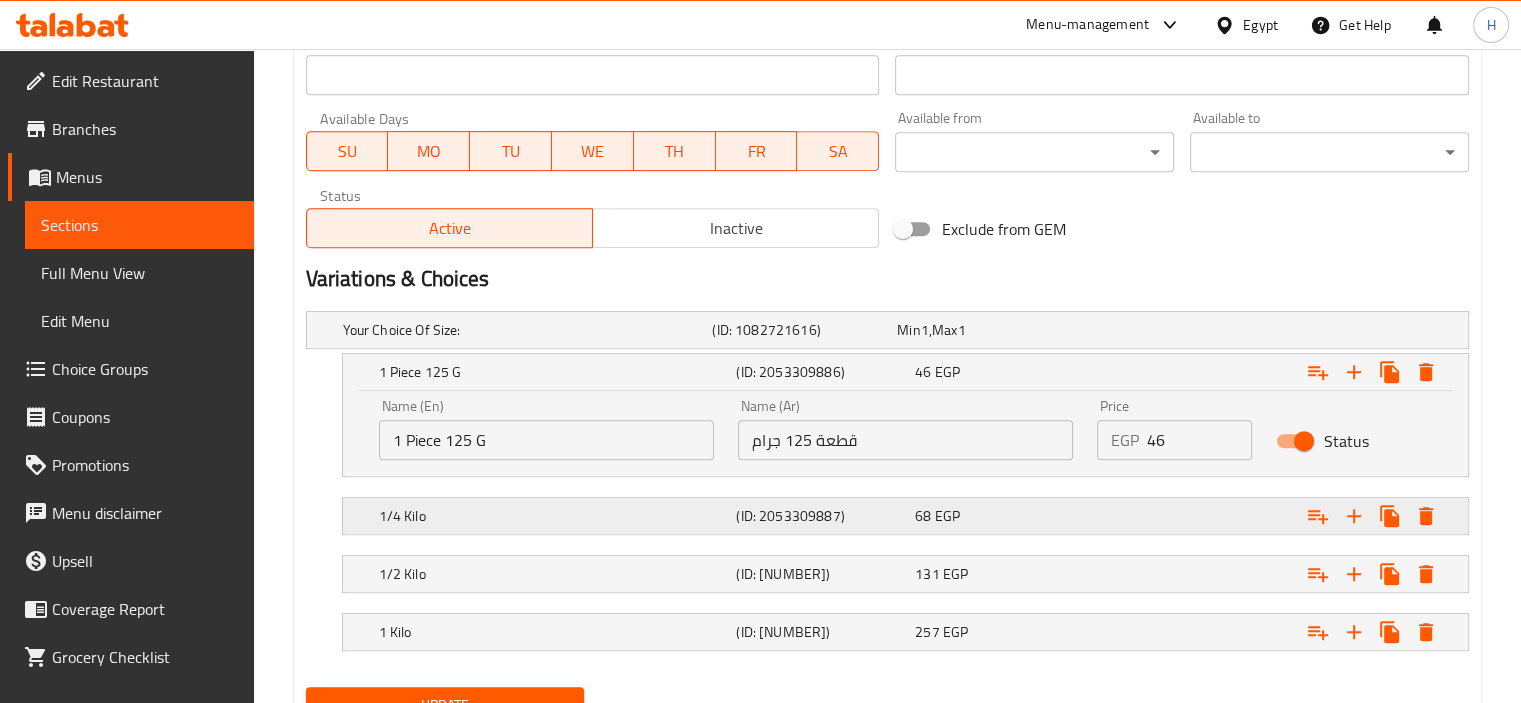 click on "1/4 Kilo" at bounding box center [524, 330] 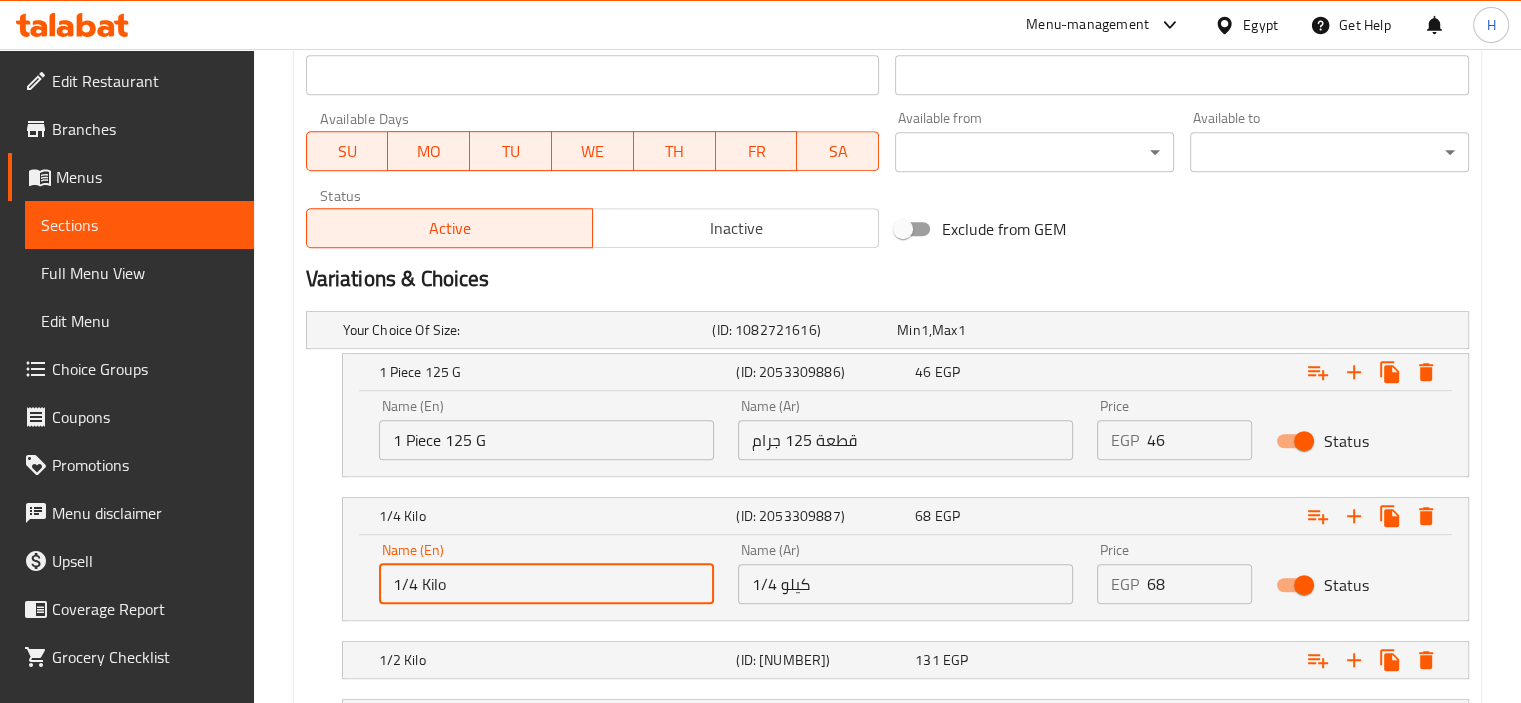 click on "1/4 Kilo" at bounding box center (546, 584) 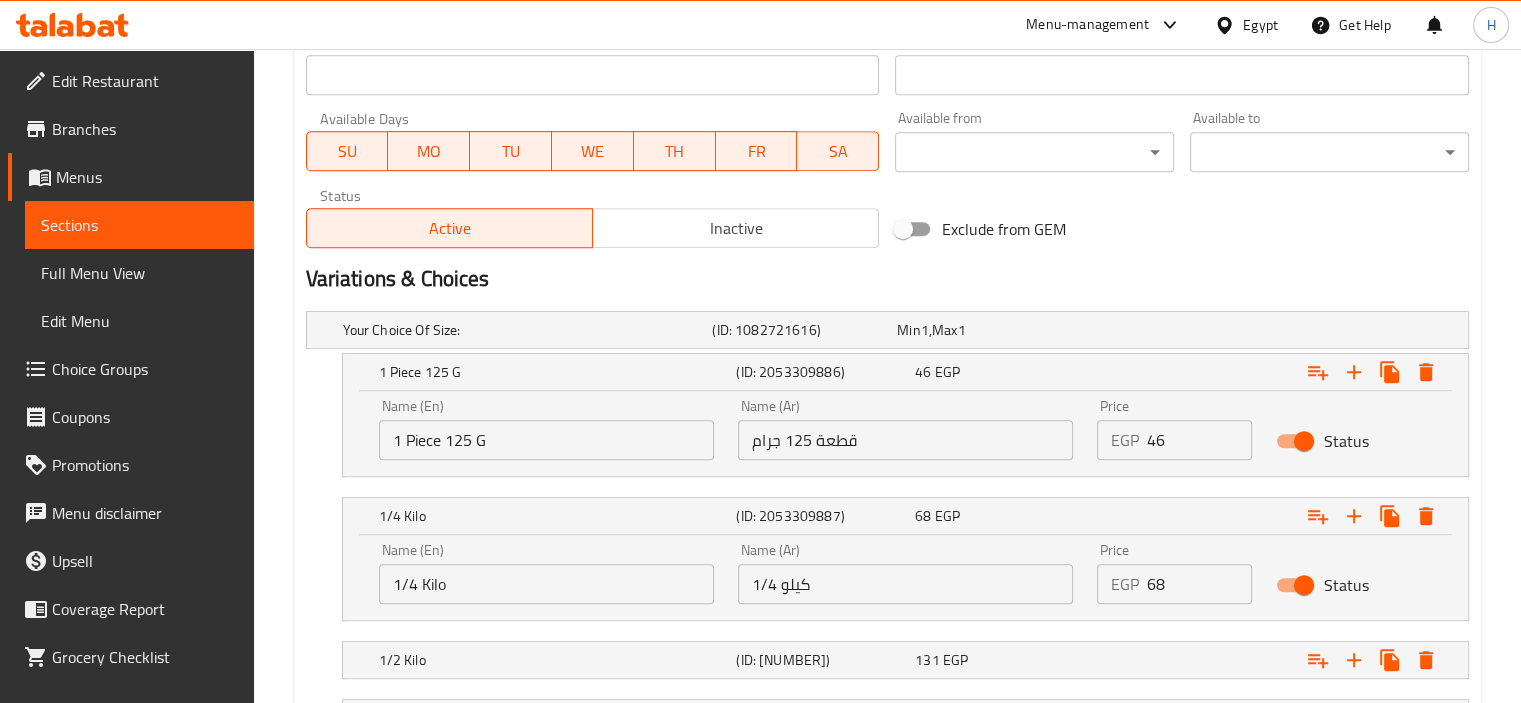 scroll, scrollTop: 1069, scrollLeft: 0, axis: vertical 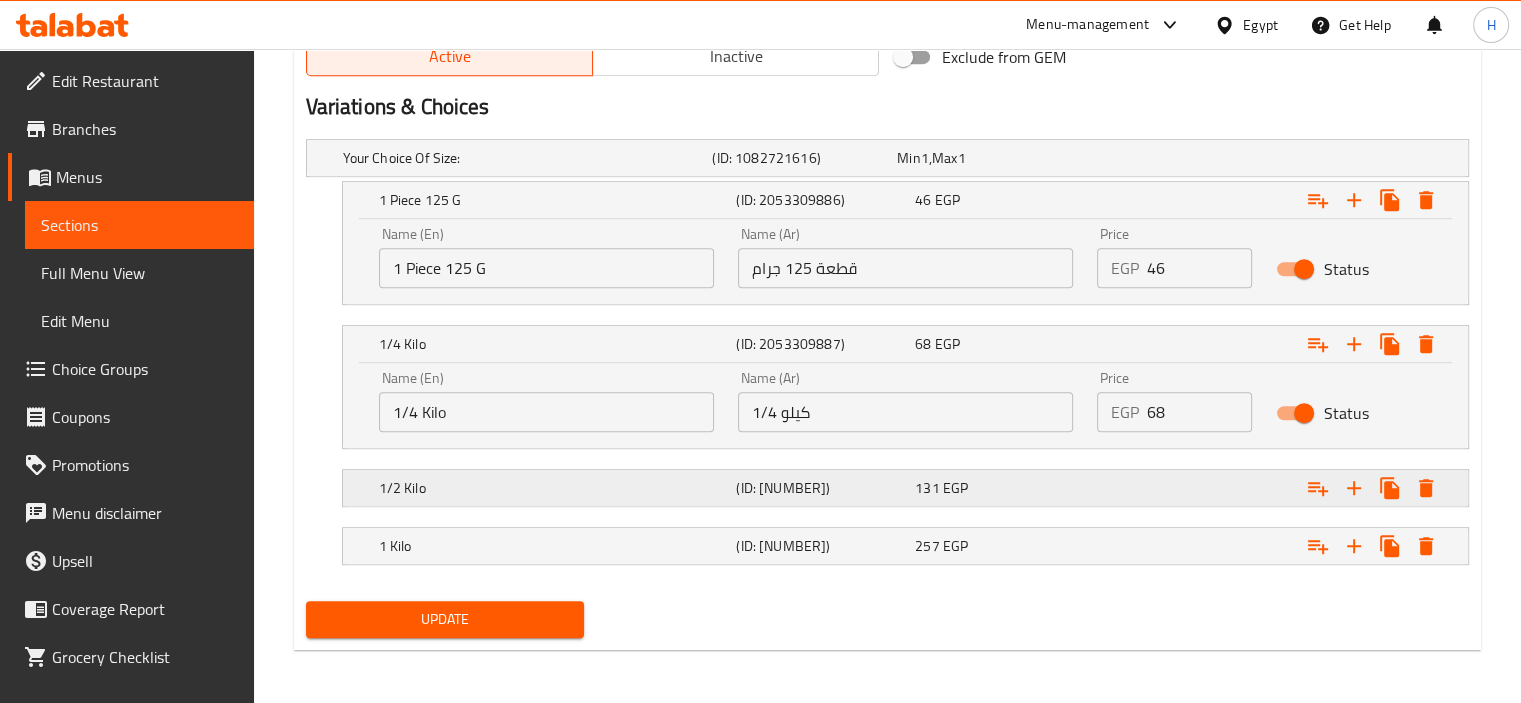click on "1/2 Kilo" at bounding box center [524, 158] 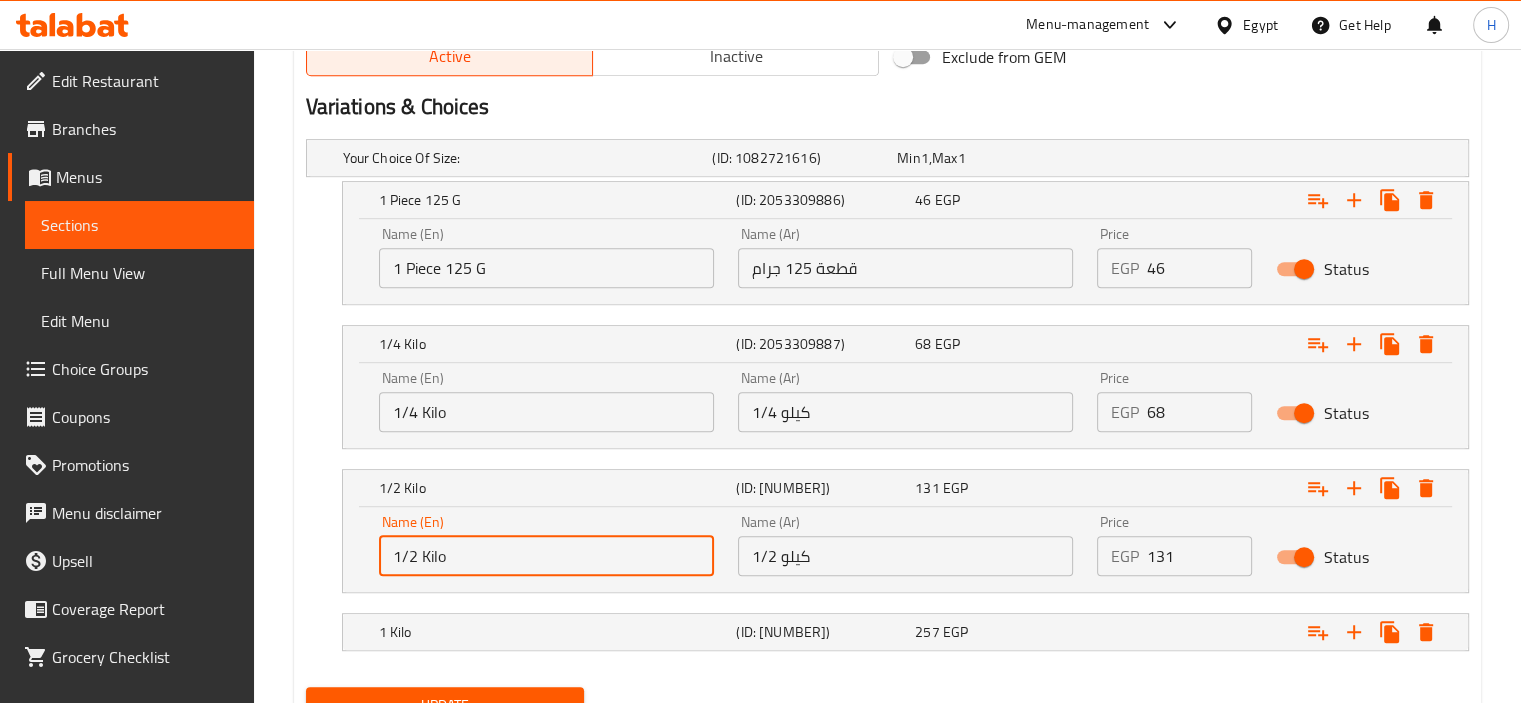 click on "1/2 Kilo" at bounding box center (546, 556) 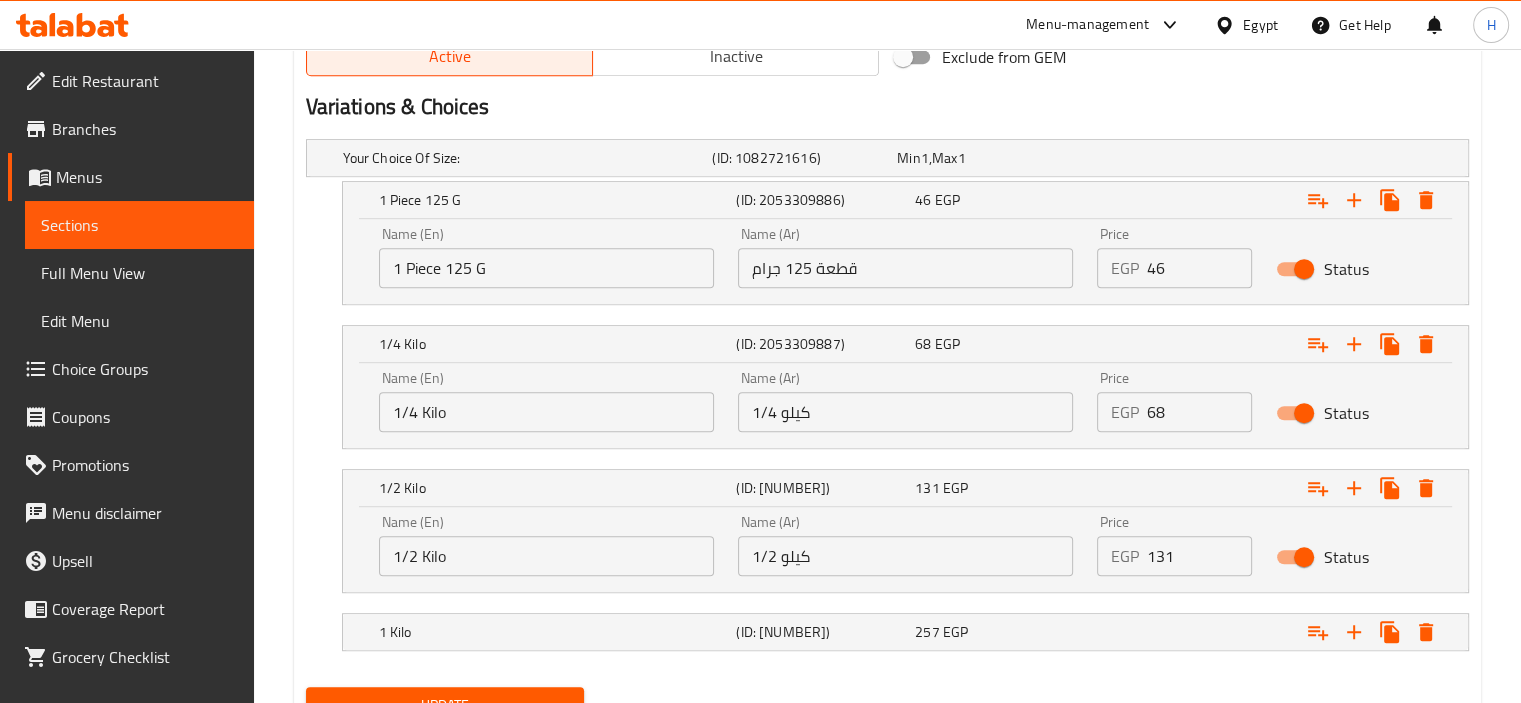 click on "131" at bounding box center (1200, 556) 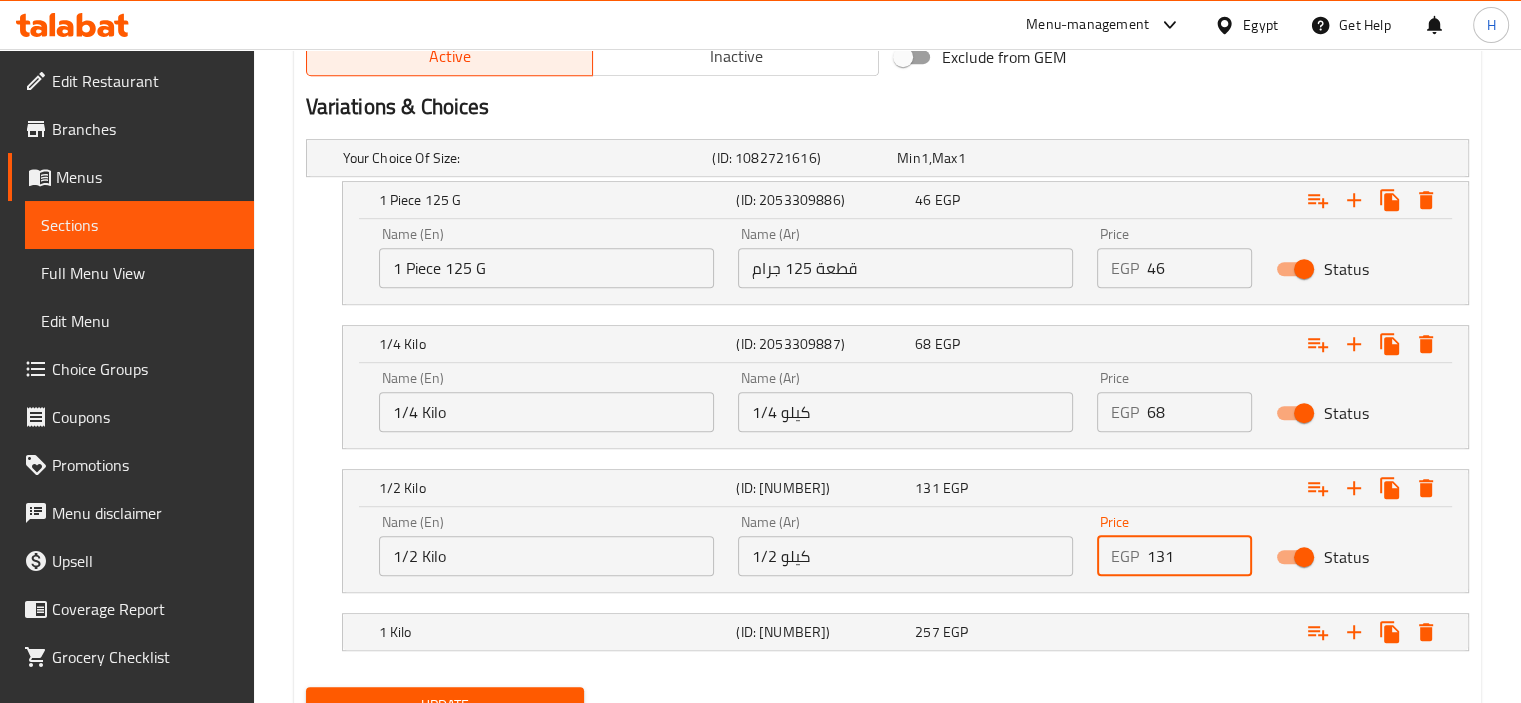 click on "131" at bounding box center [1200, 556] 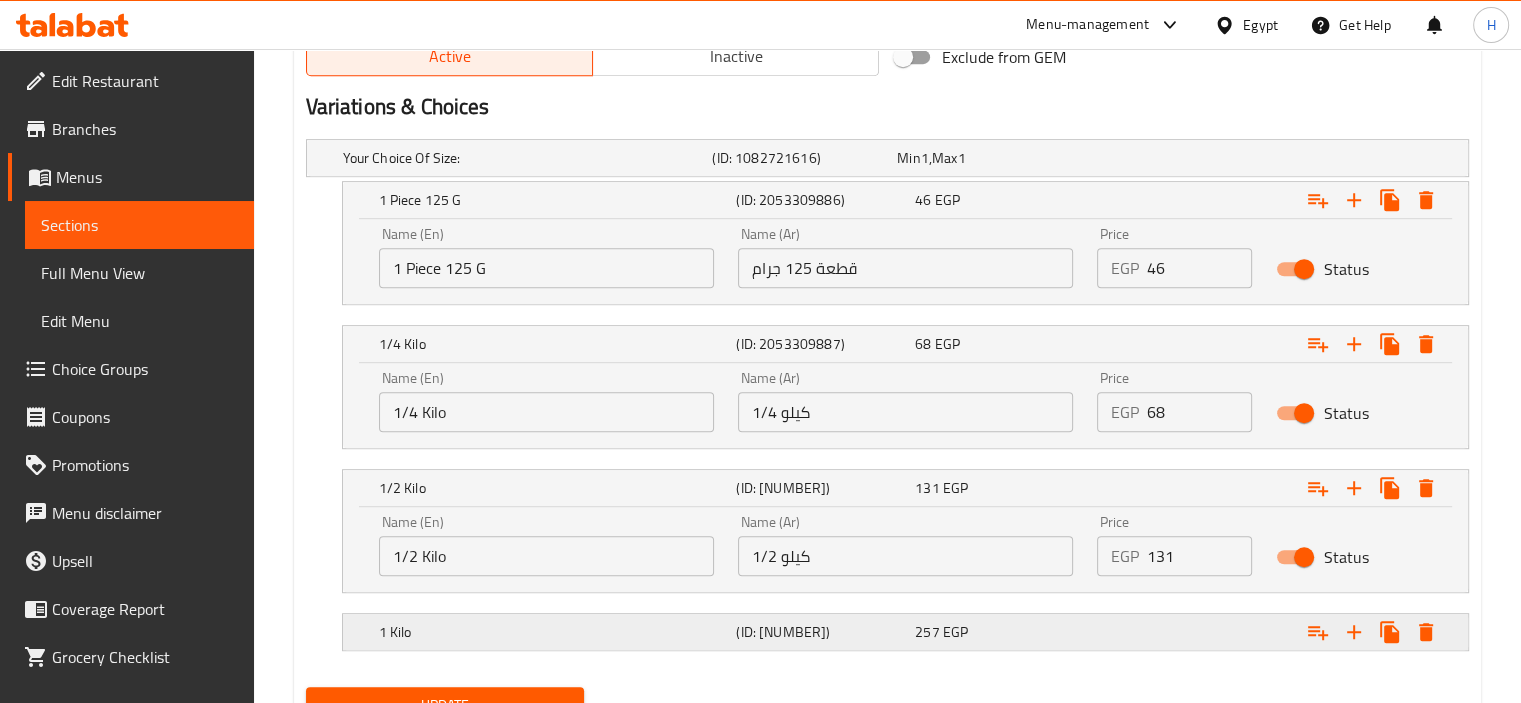 click on "1 Kilo" at bounding box center [524, 158] 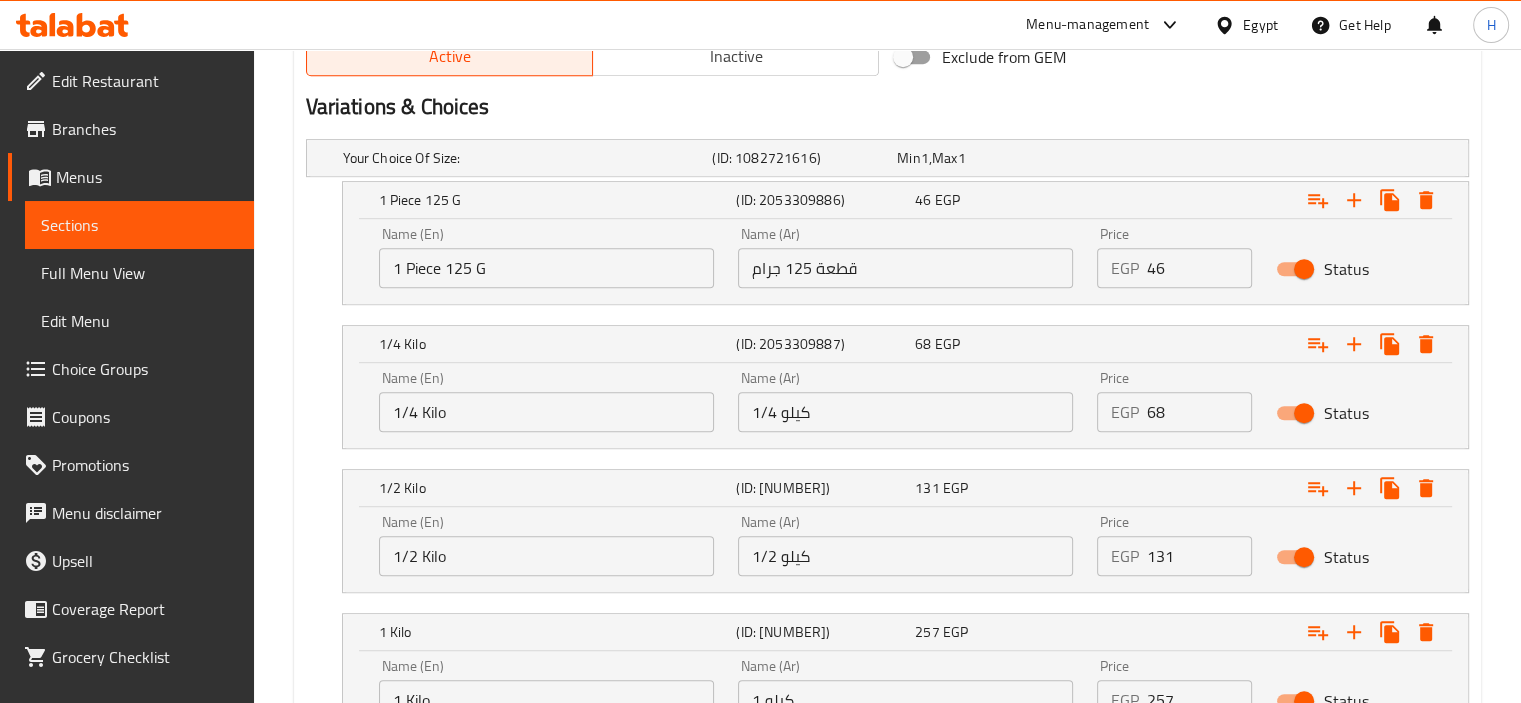 click on "1 Kilo" at bounding box center [546, 700] 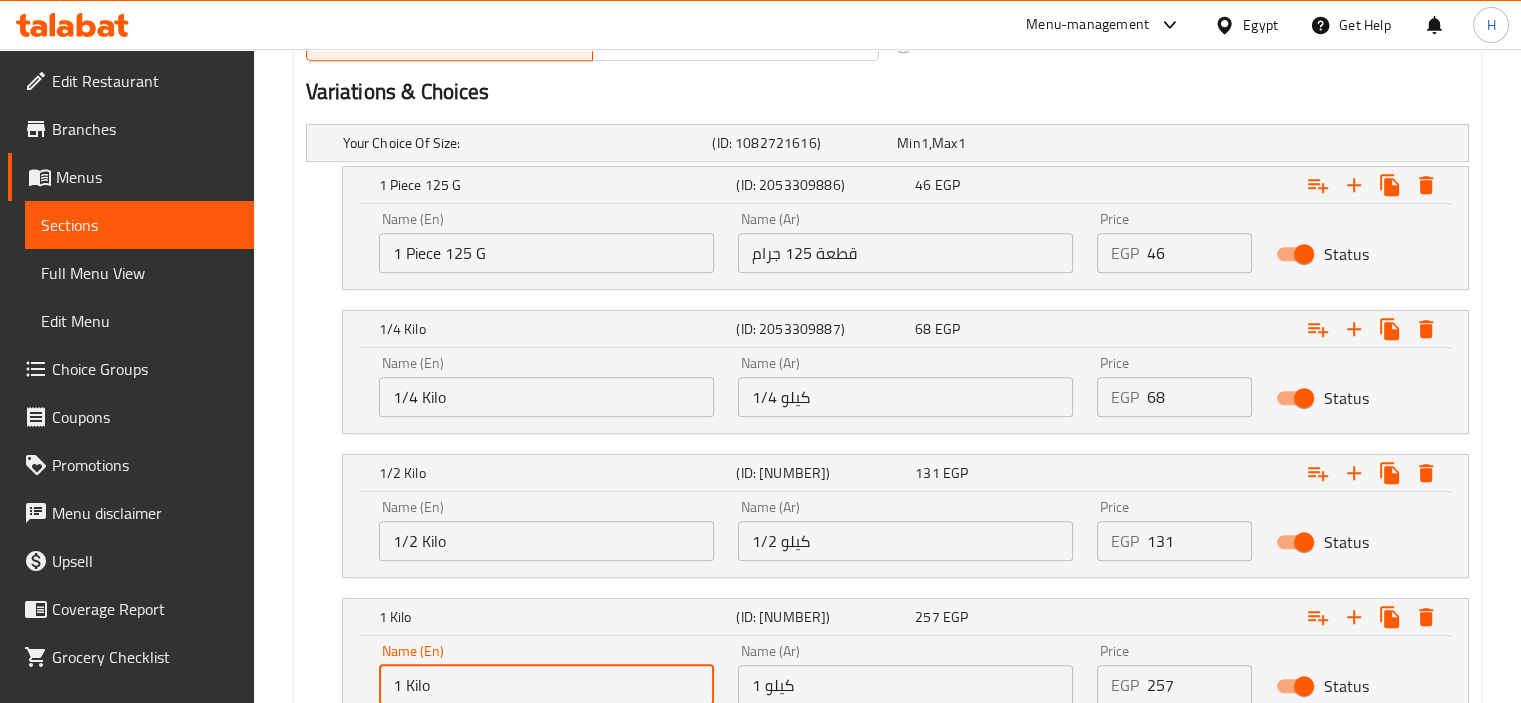 click on "1 Kilo" at bounding box center (546, 685) 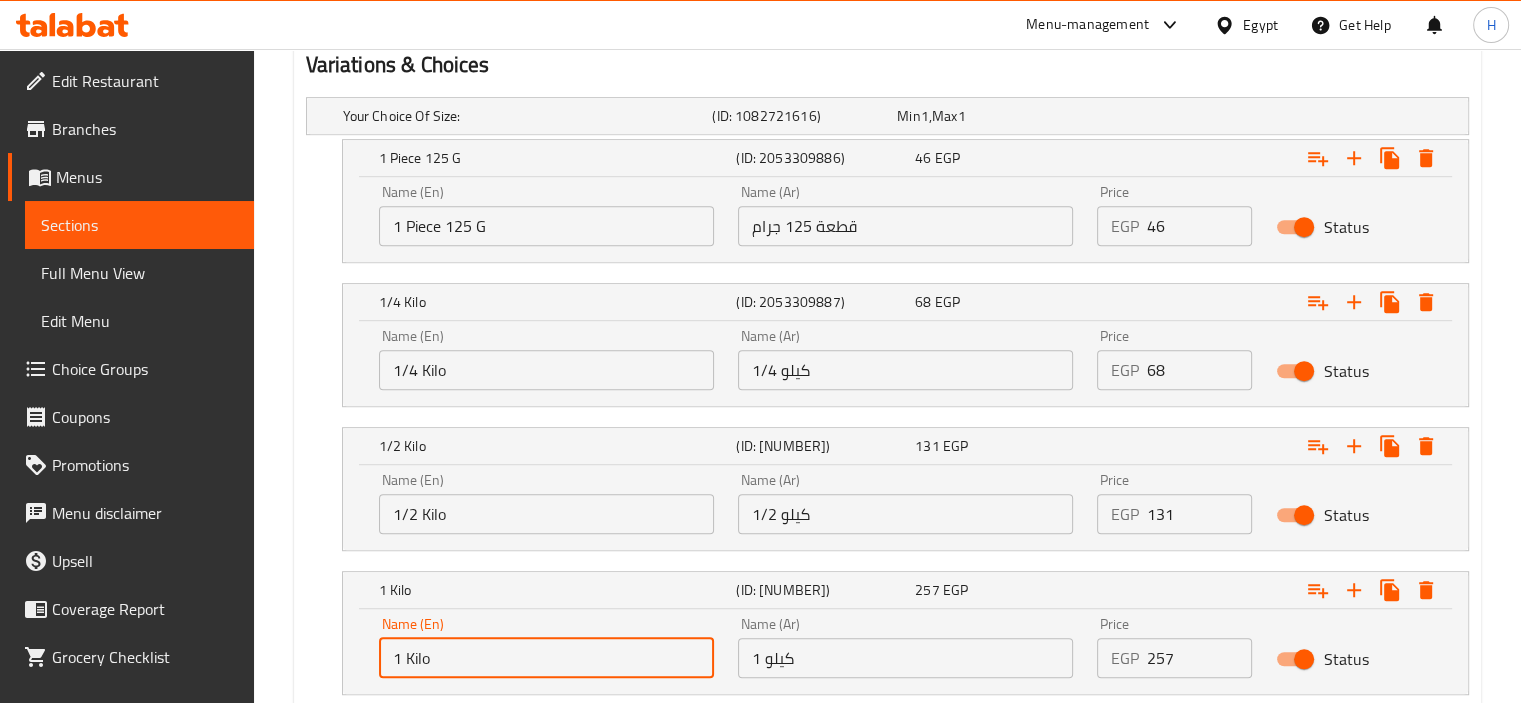 click on "Your Choice Of Size:  (ID: 1082721616) Min 1  ,  Max 1 Name (En) Your Choice Of Size: Name (En) Name (Ar) إختيارك من الحجم: Name (Ar) Min 1 Min Max 1 Max 1 Piece 125 G (ID: 2053309886) 46   EGP Name (En) 1 Piece 125 G Name (En) Name (Ar) قطعة 125 جرام Name (Ar) Price EGP 46 Price Status 1/4 Kilo (ID: 2053309887) 68   EGP Name (En) 1/4 Kilo Name (En) Name (Ar) 1/4 كيلو Name (Ar) Price EGP 68 Price Status 1/2 Kilo (ID: 2053309888) 131   EGP Name (En) 1/2 Kilo Name (En) Name (Ar) 1/2 كيلو Name (Ar) Price EGP 131 Price Status 1 Kilo (ID: 2053309889) 257   EGP Name (En) 1 Kilo Name (En) Name (Ar) 1 كيلو Name (Ar) Price EGP 257 Price Status" at bounding box center (887, 406) 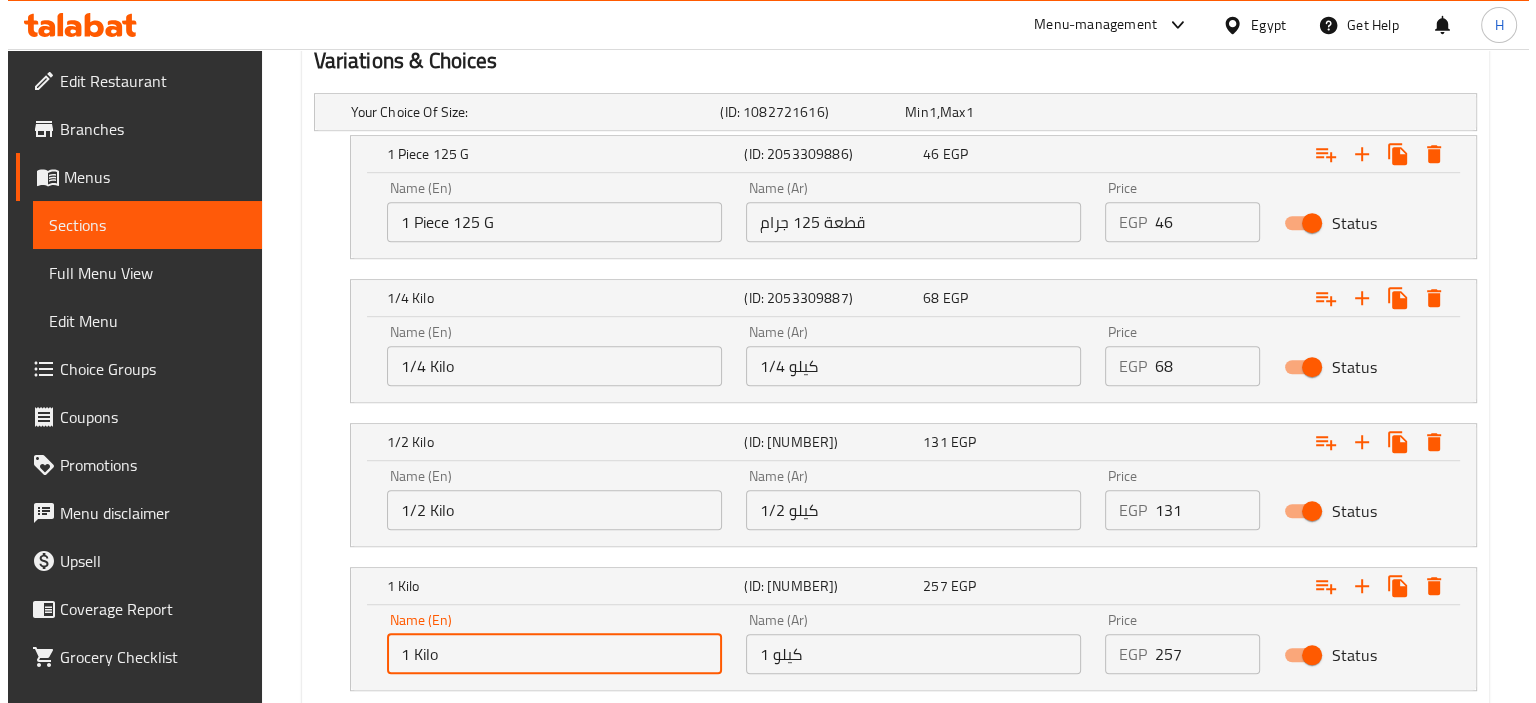 scroll, scrollTop: 1241, scrollLeft: 0, axis: vertical 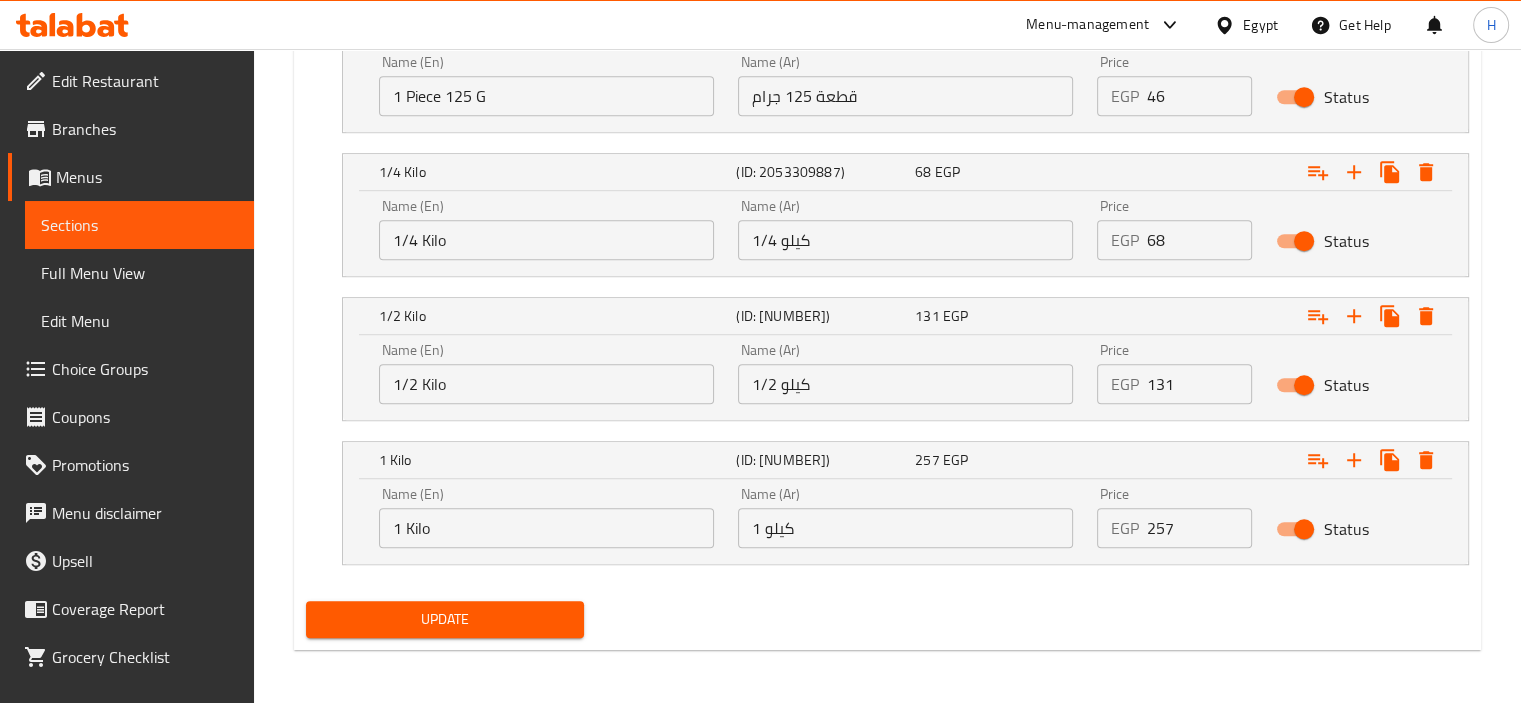 click on "257" at bounding box center (1200, 528) 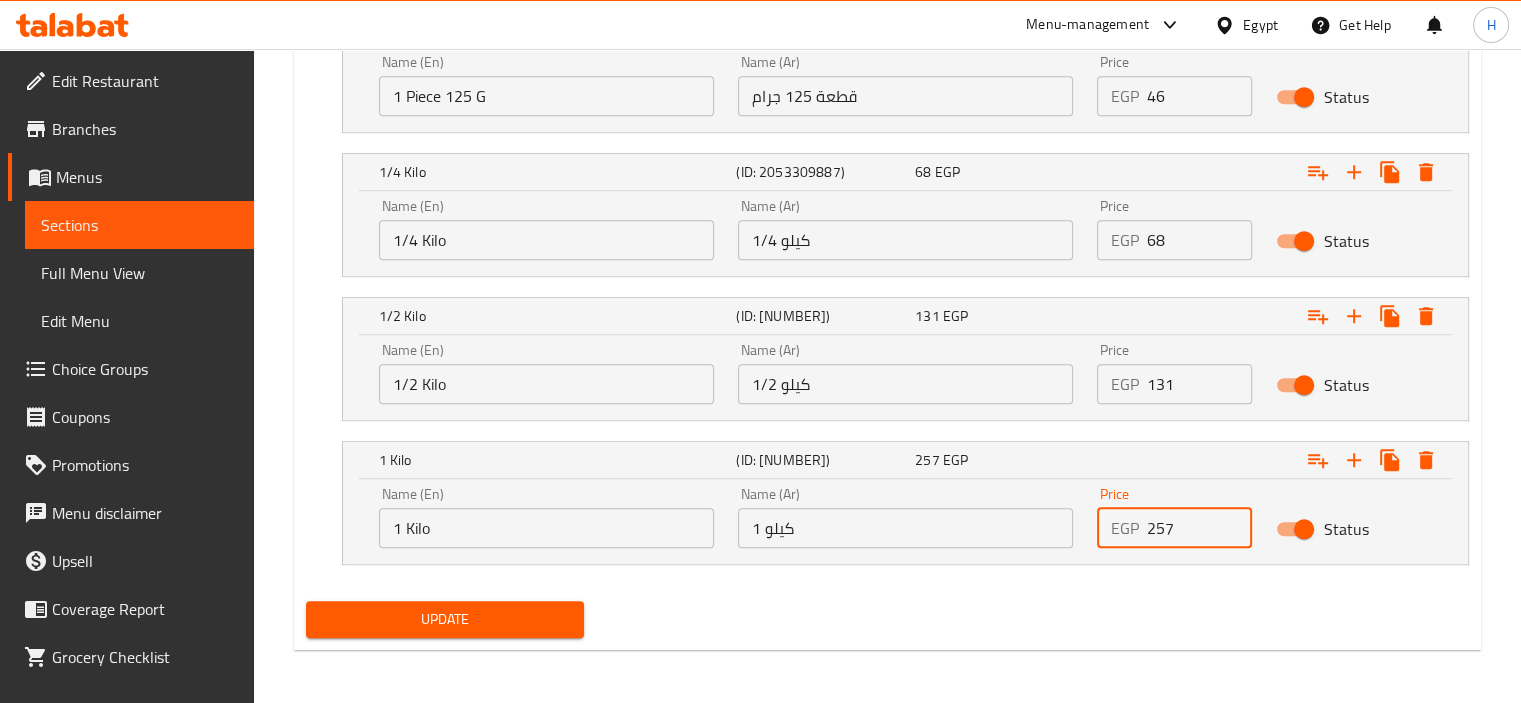 click on "257" at bounding box center [1200, 528] 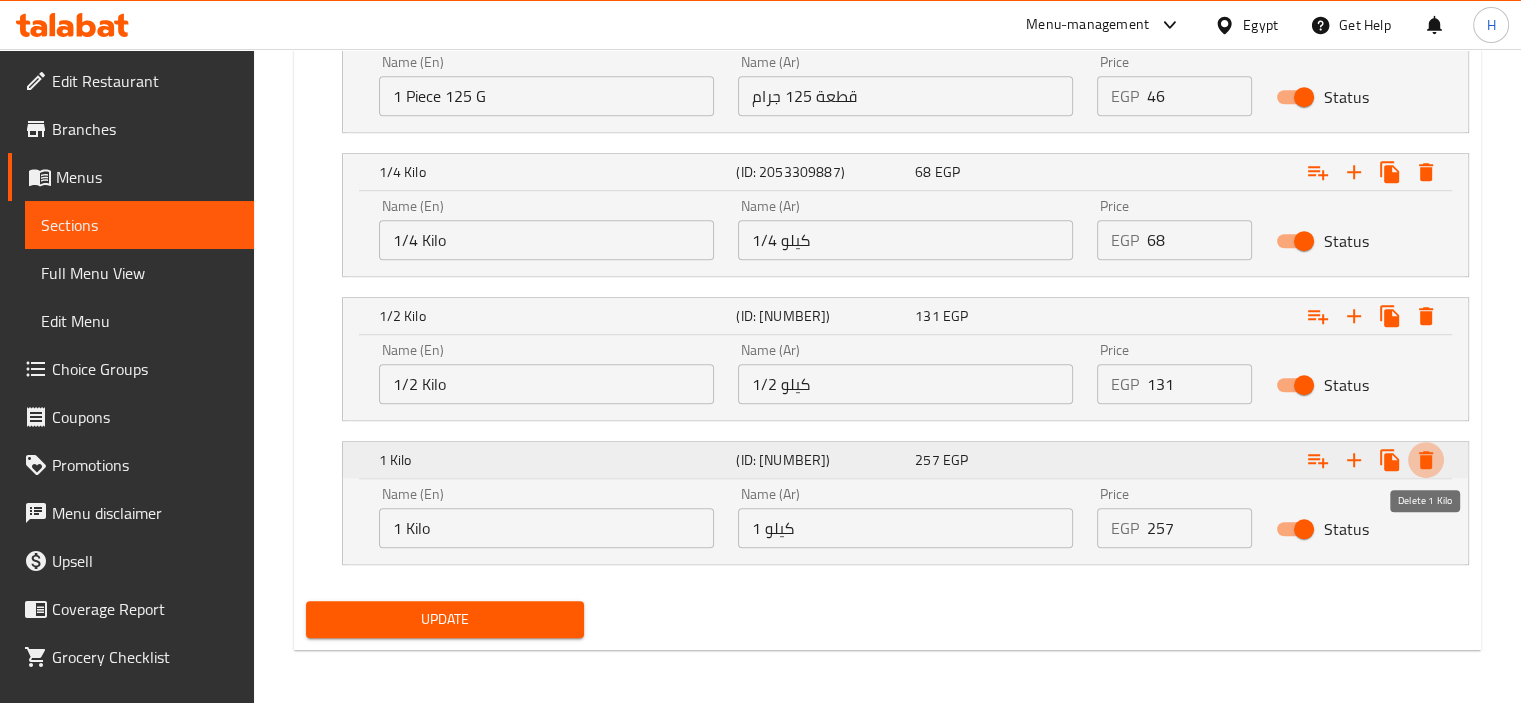 click at bounding box center [1426, 460] 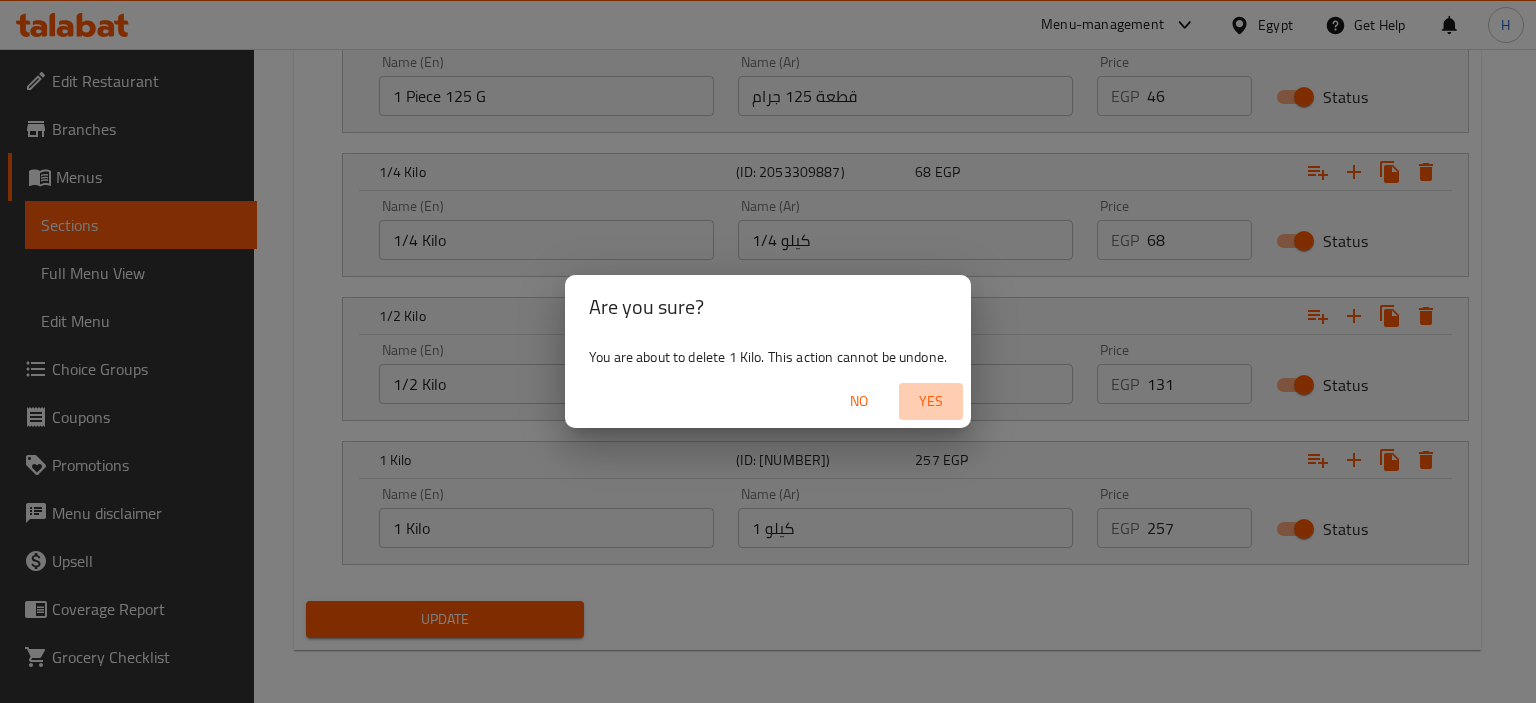 click on "Yes" at bounding box center (931, 401) 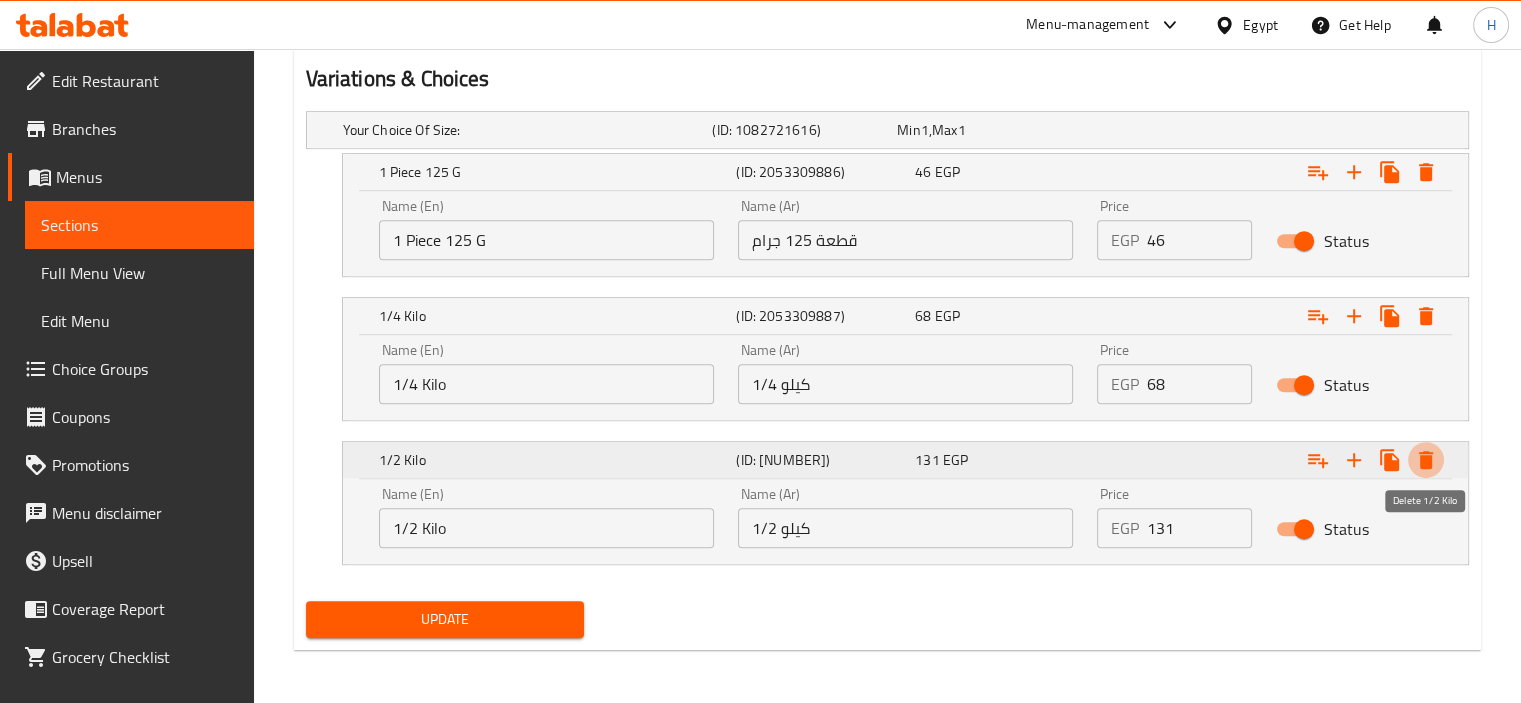 click 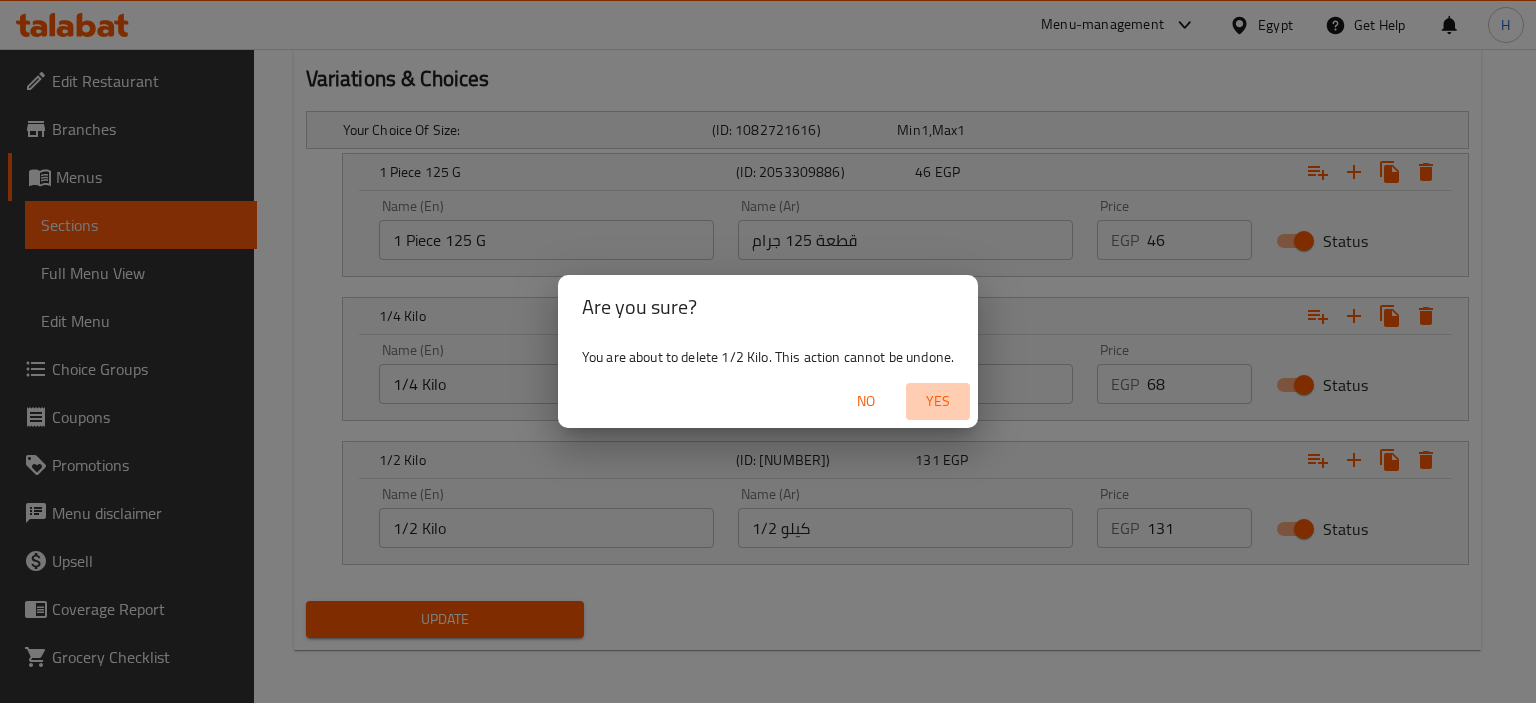 click on "Yes" at bounding box center (938, 401) 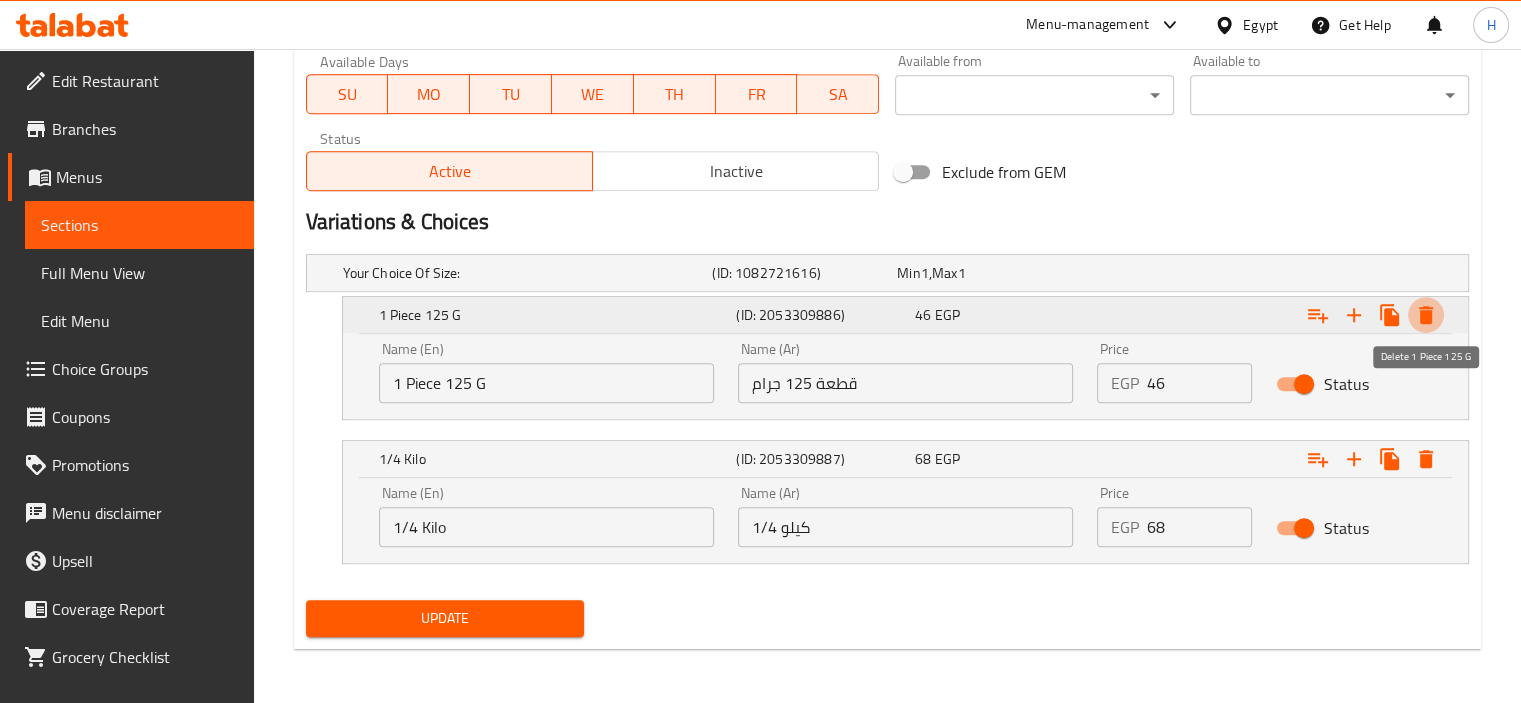 click 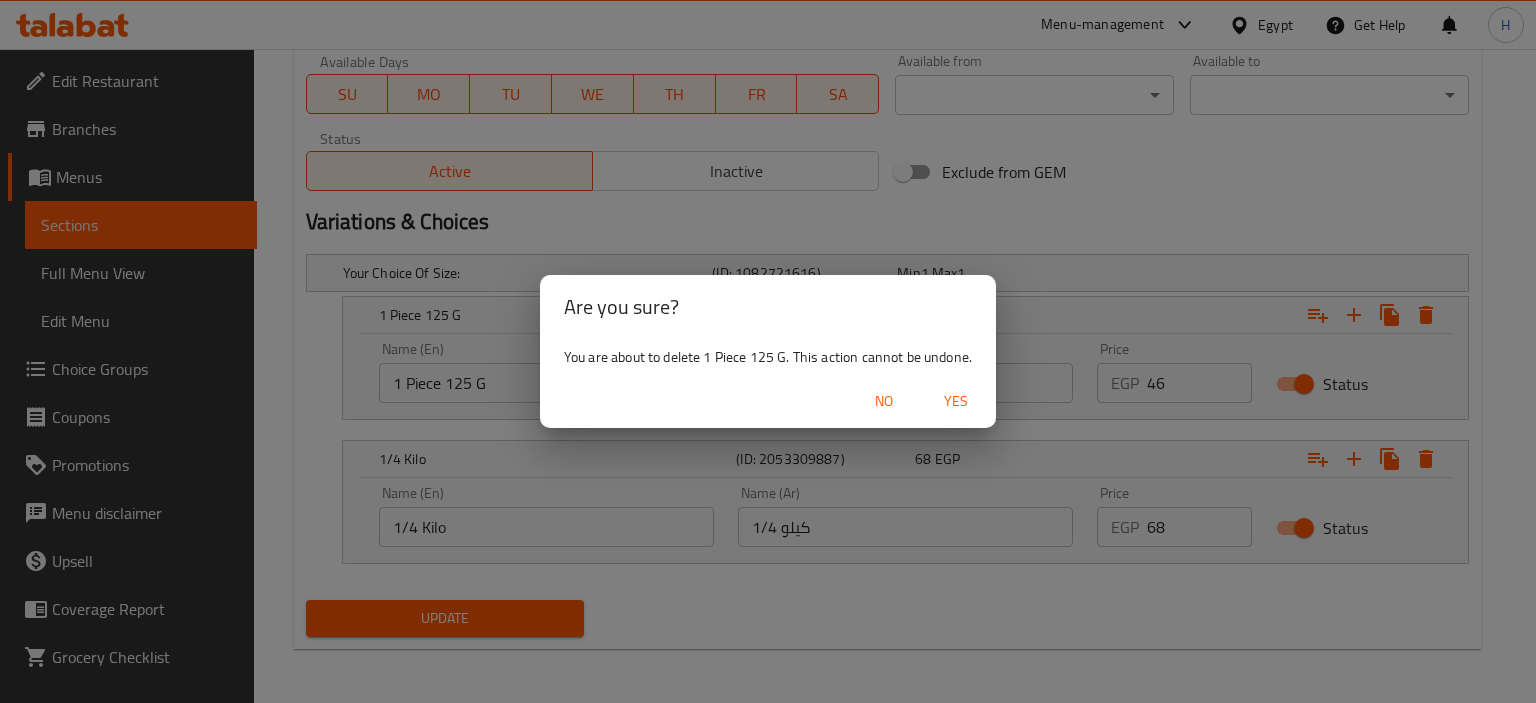 click on "Yes" at bounding box center (956, 401) 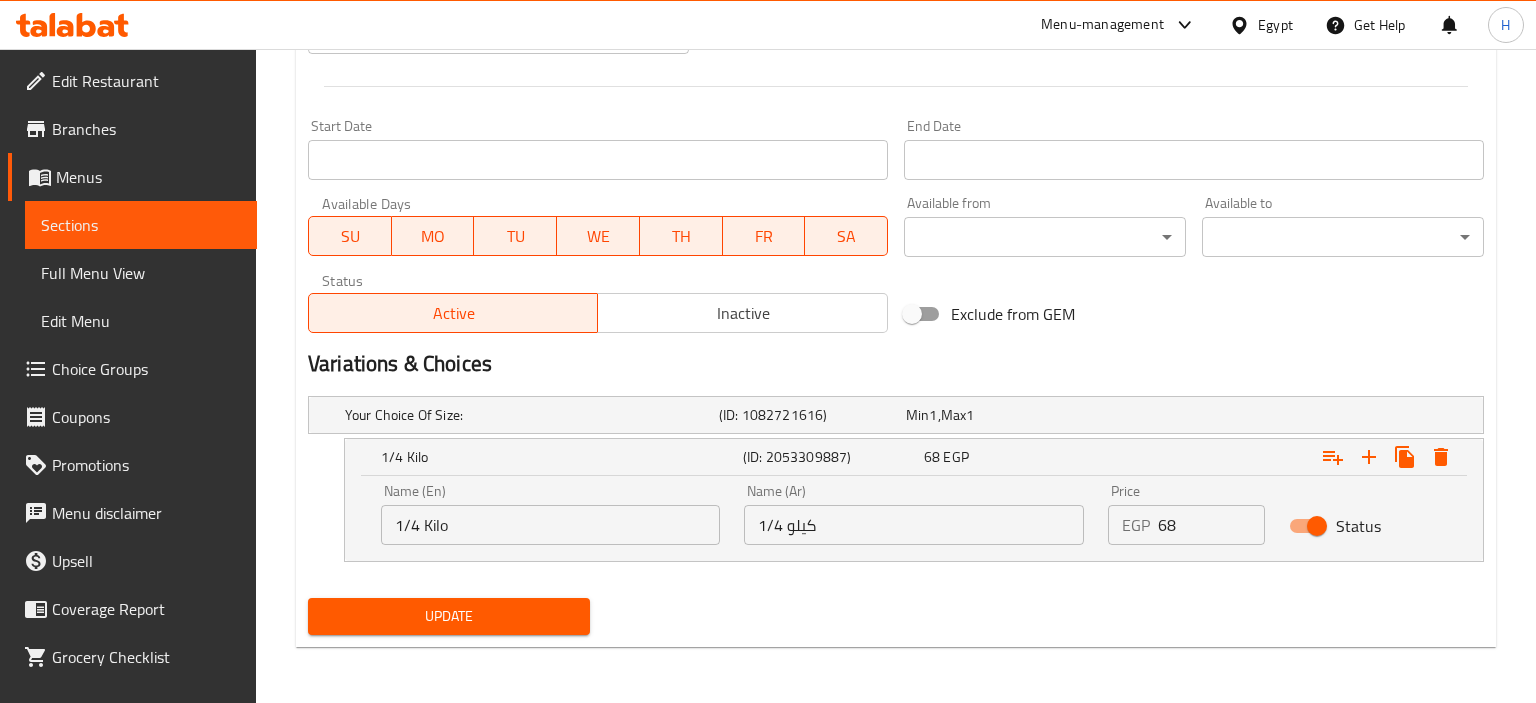 scroll, scrollTop: 810, scrollLeft: 0, axis: vertical 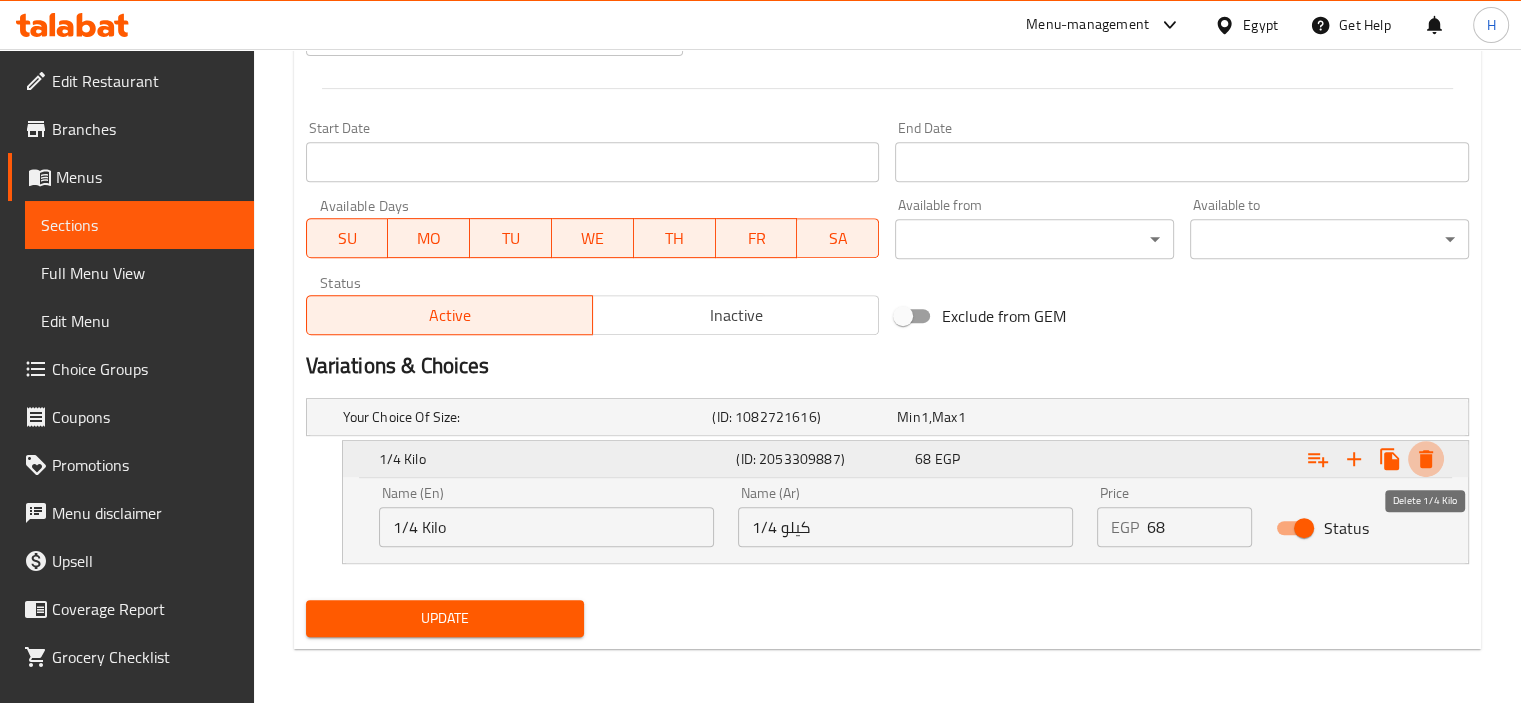 click 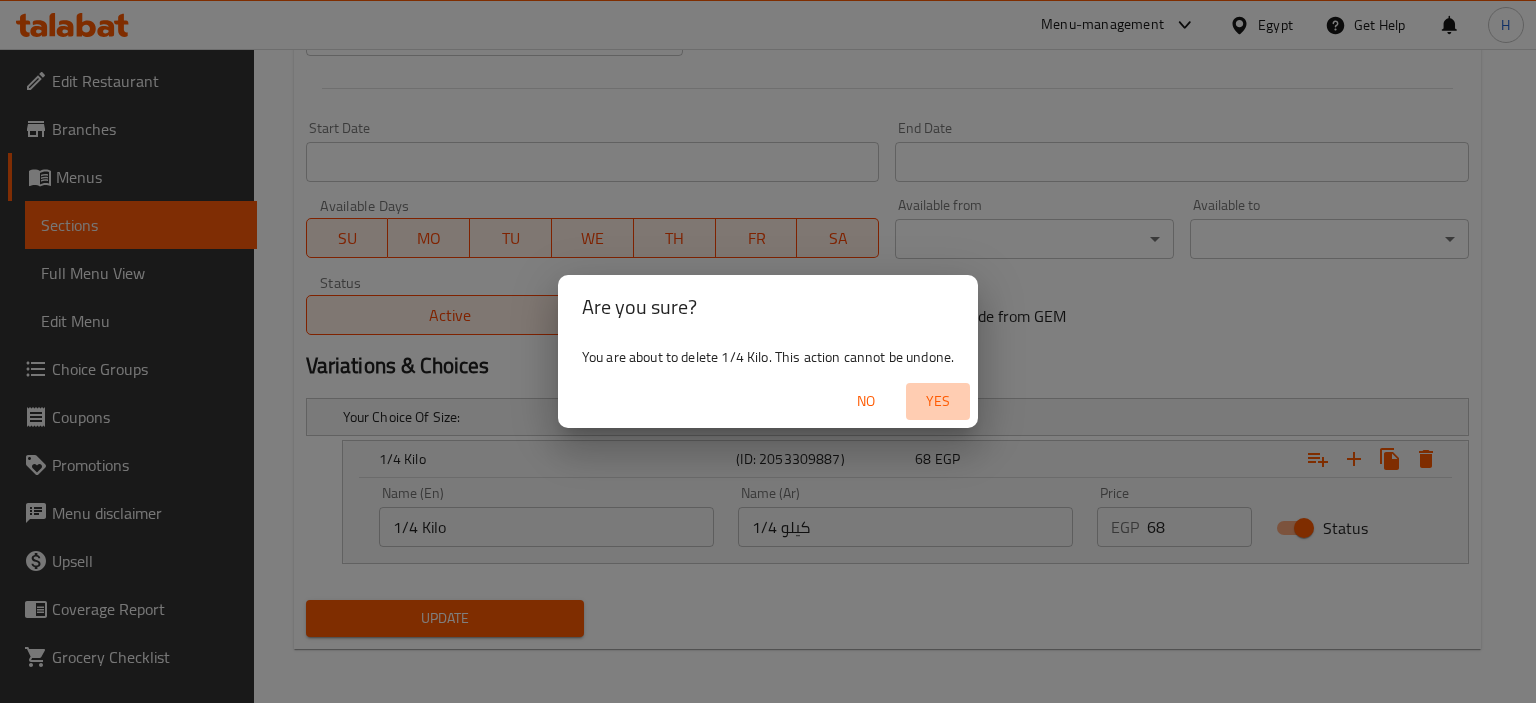 click on "Yes" at bounding box center [938, 401] 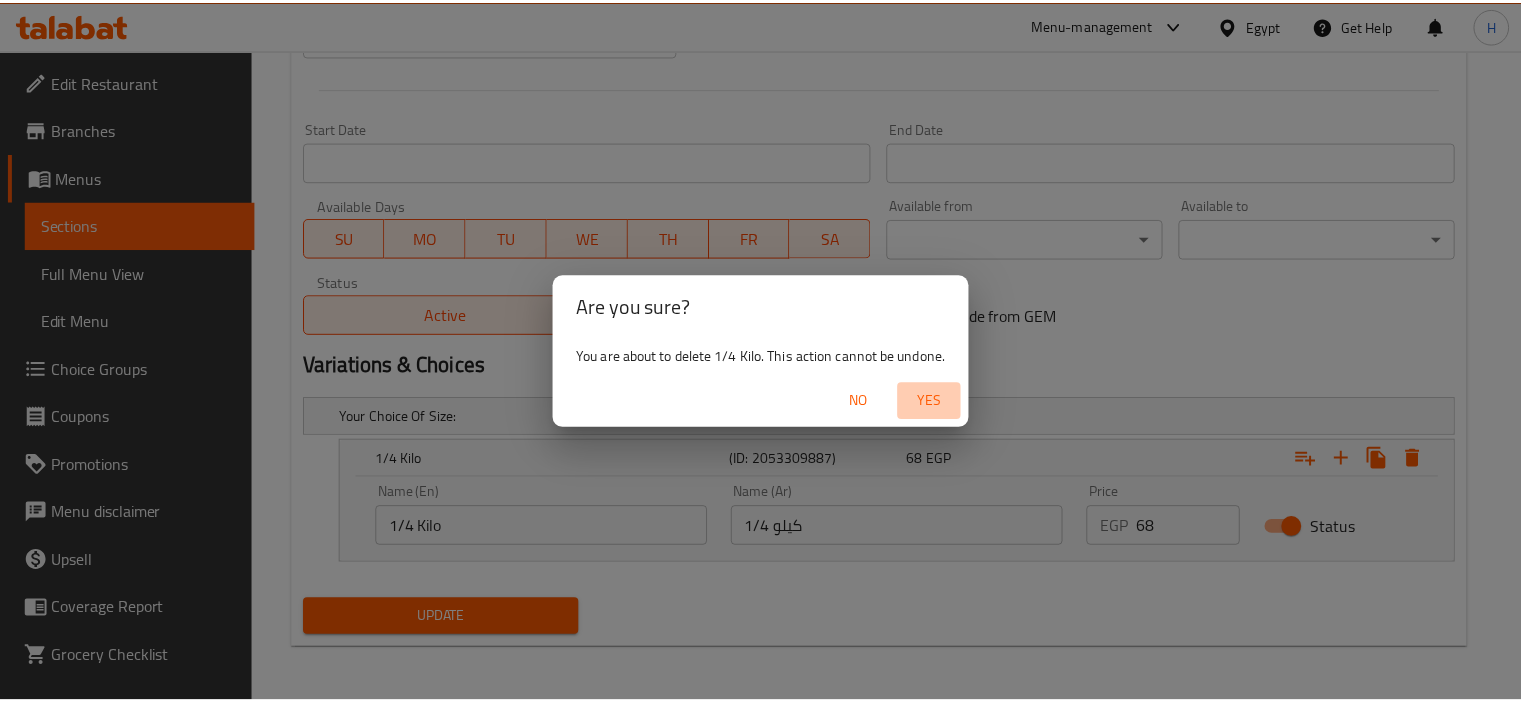 scroll, scrollTop: 737, scrollLeft: 0, axis: vertical 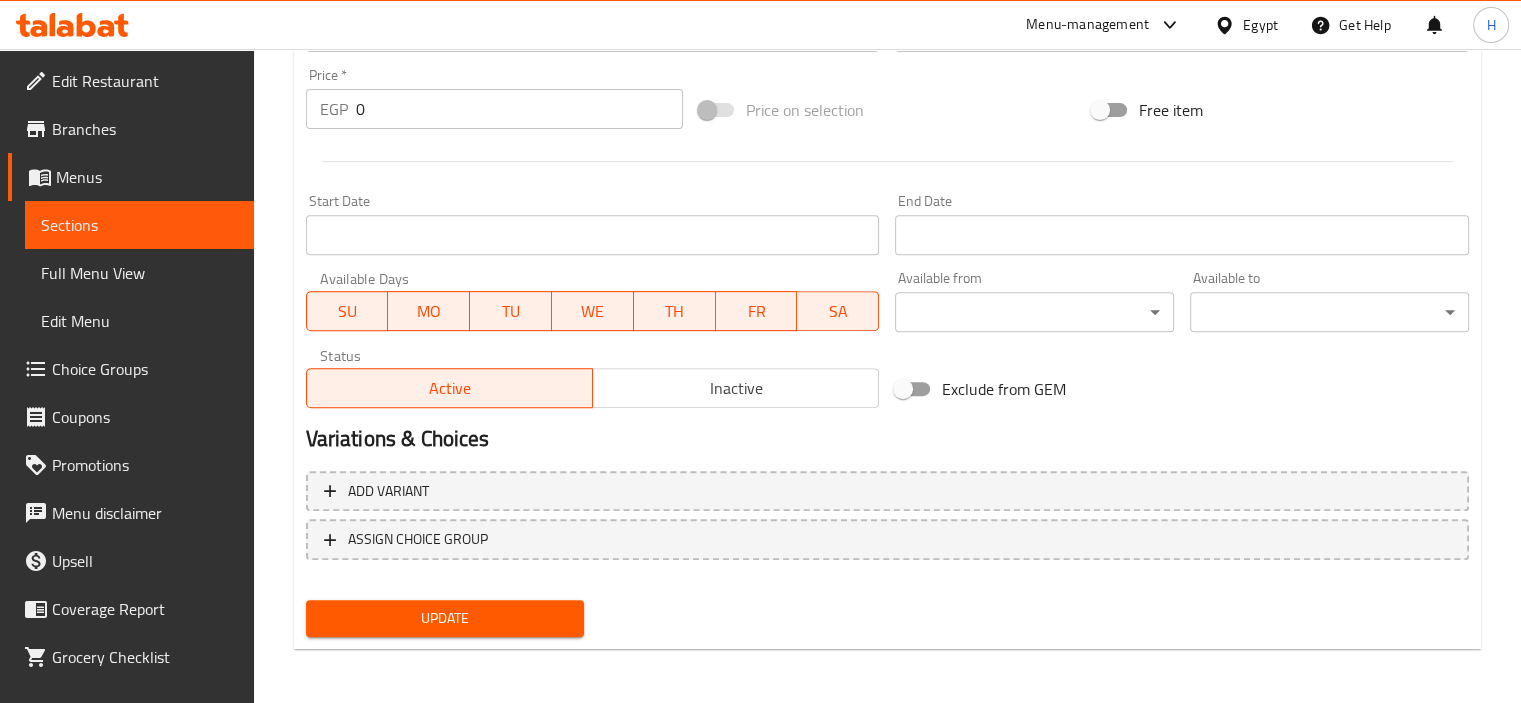 click on "Update" at bounding box center (445, 618) 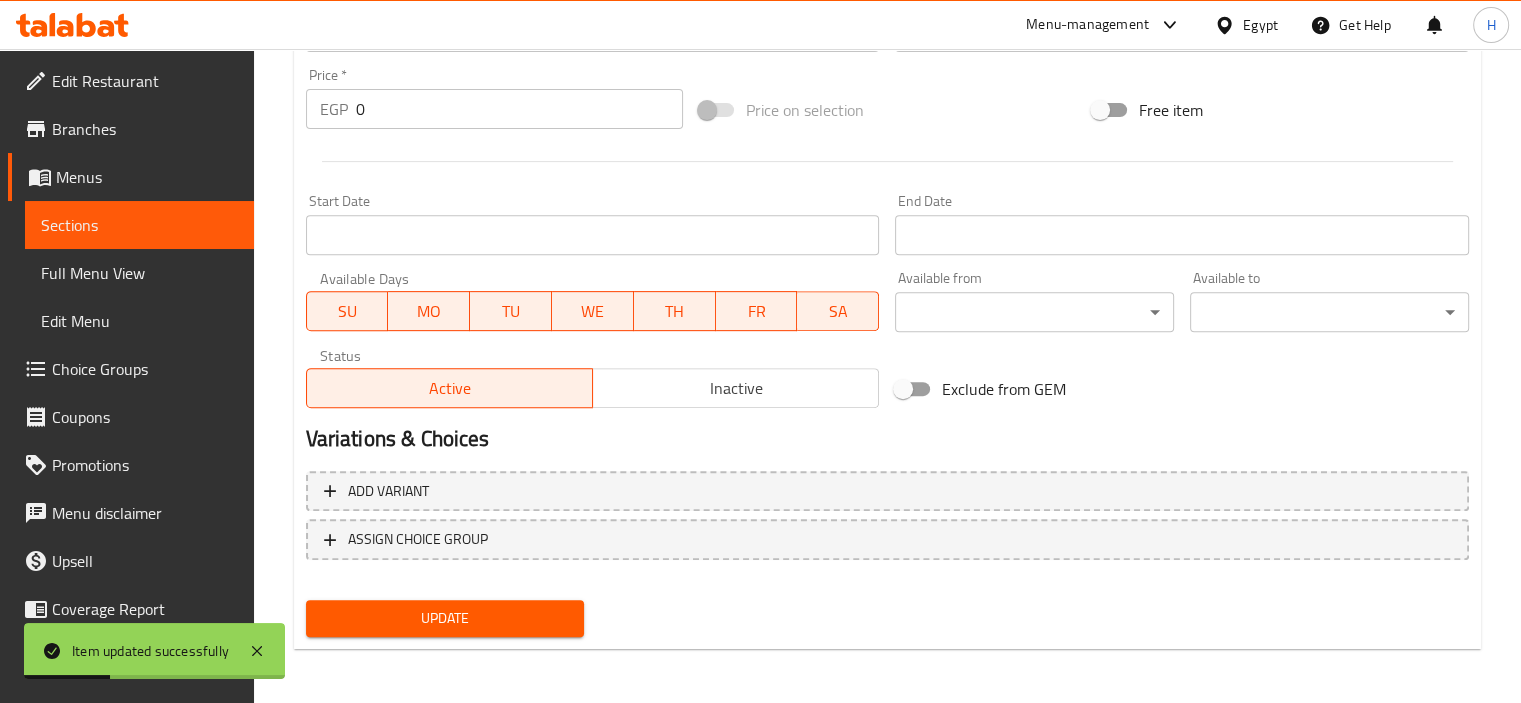 click on "Choice Groups" at bounding box center (145, 369) 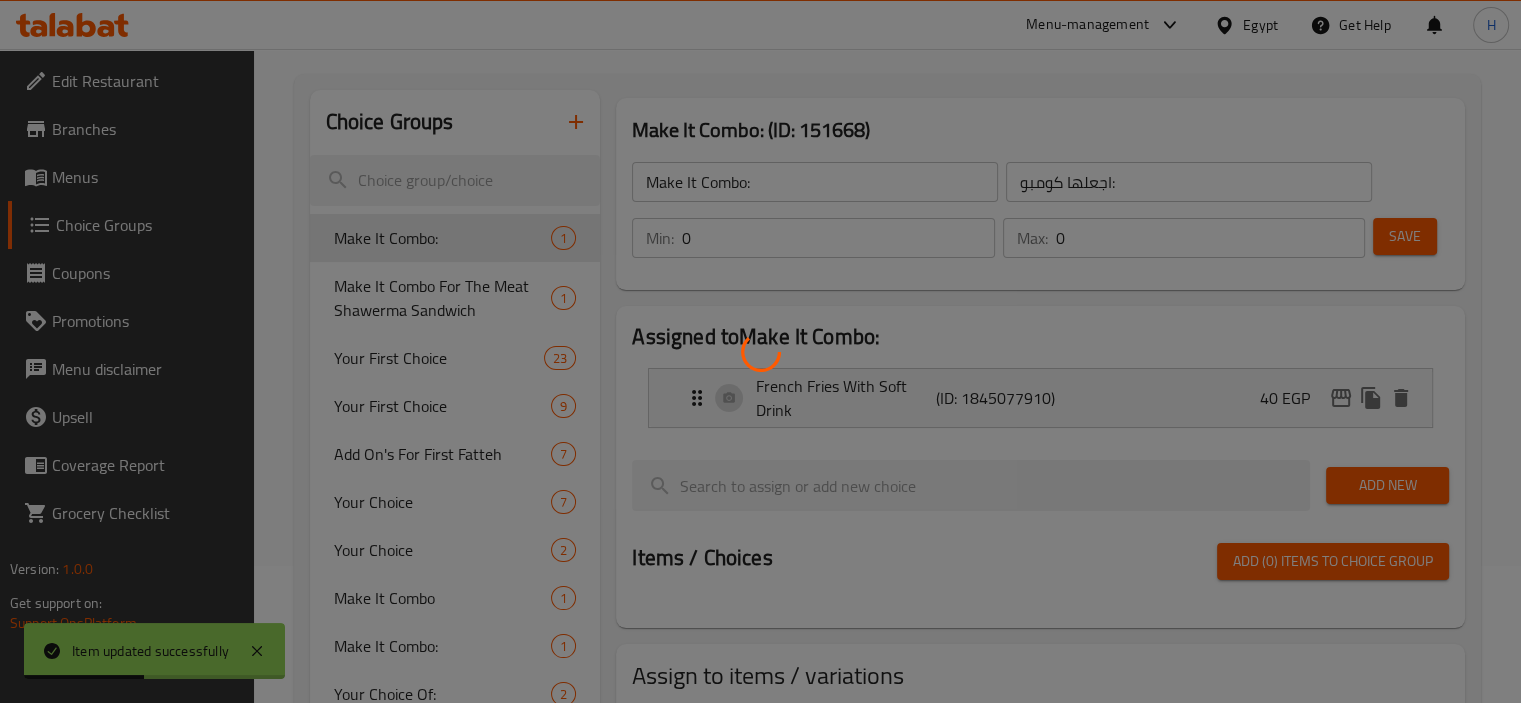 scroll, scrollTop: 135, scrollLeft: 0, axis: vertical 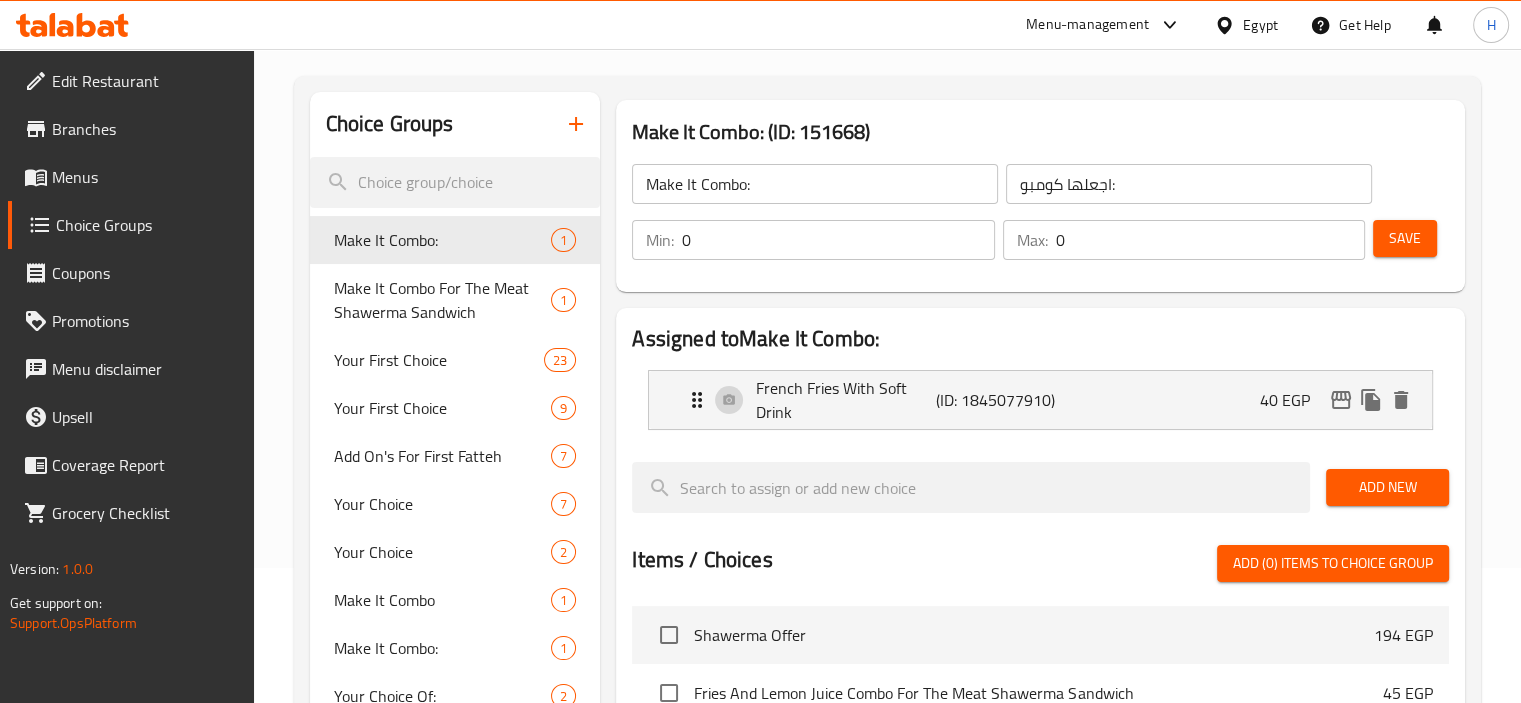 type 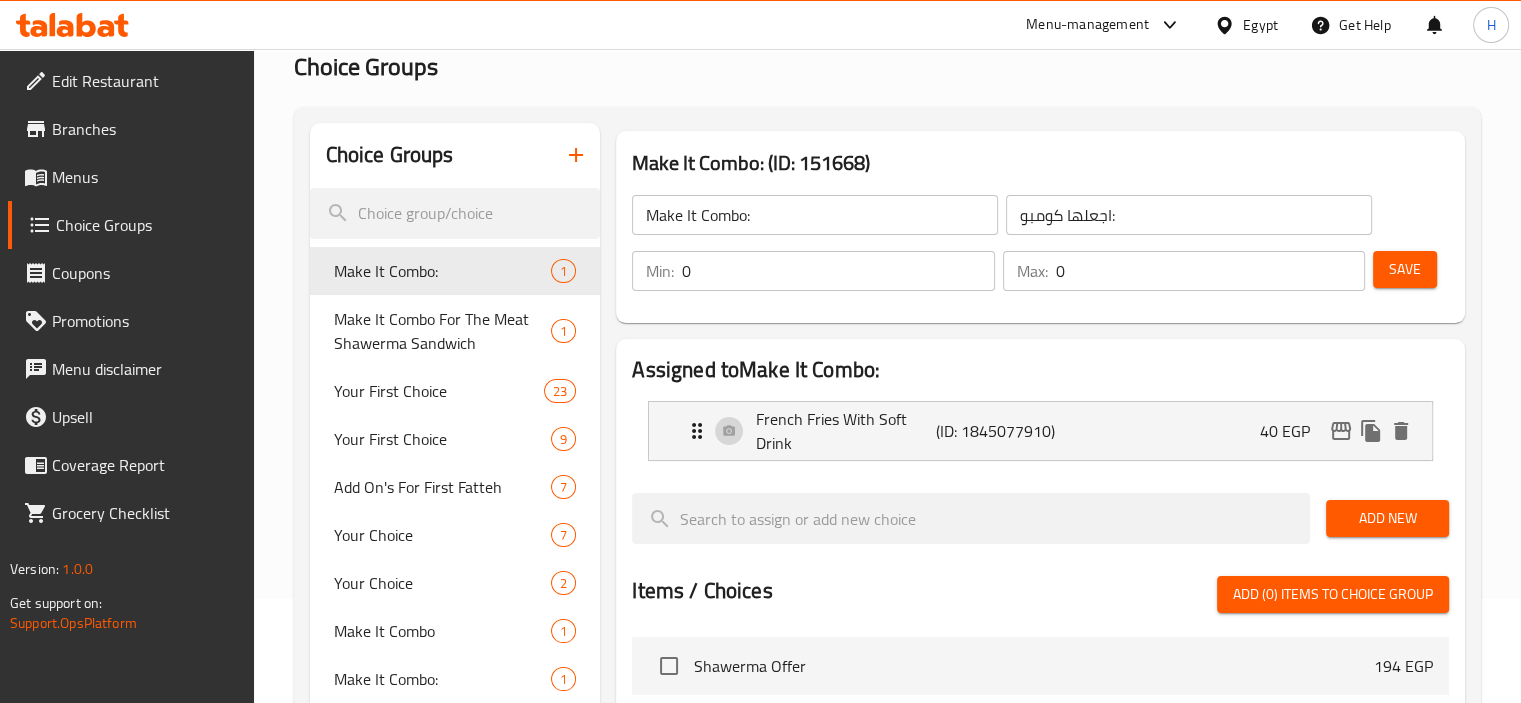 scroll, scrollTop: 0, scrollLeft: 0, axis: both 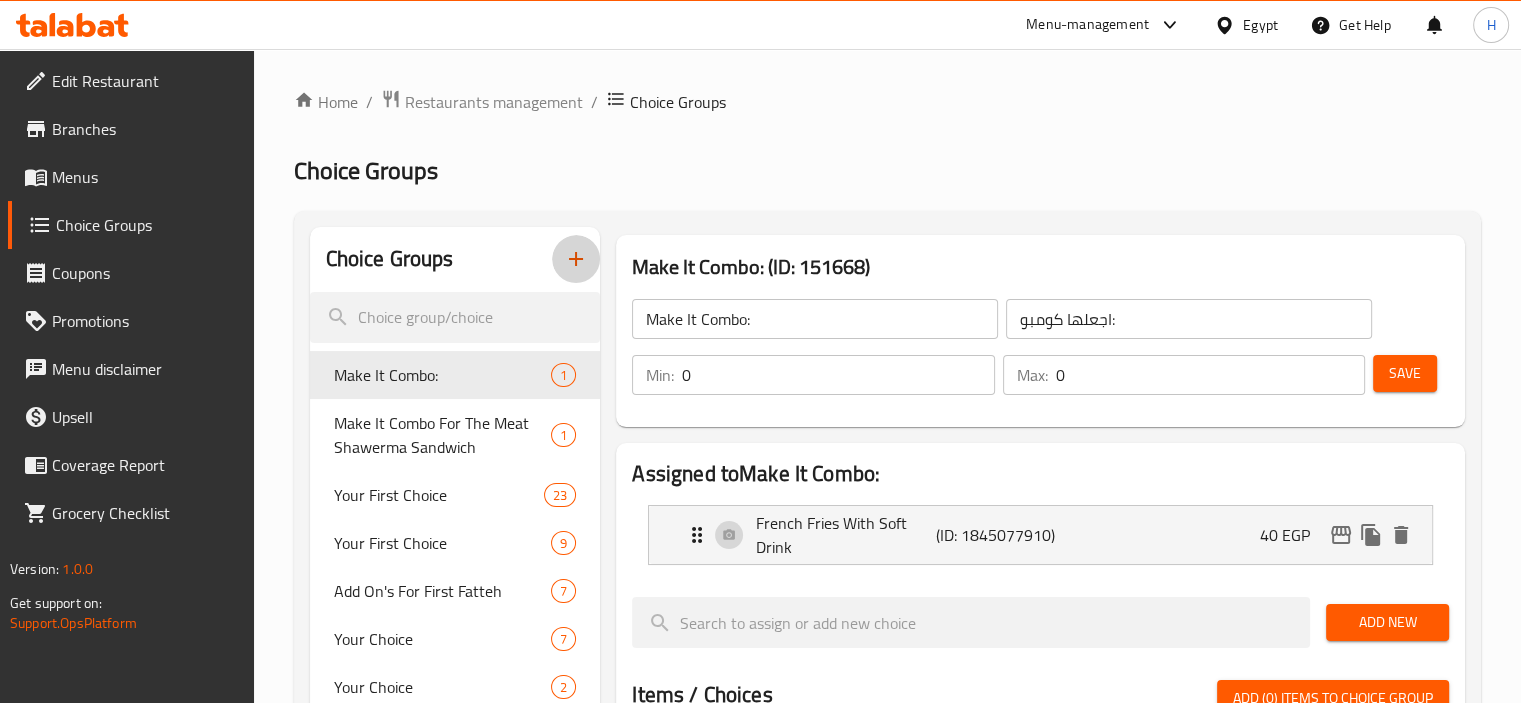 click 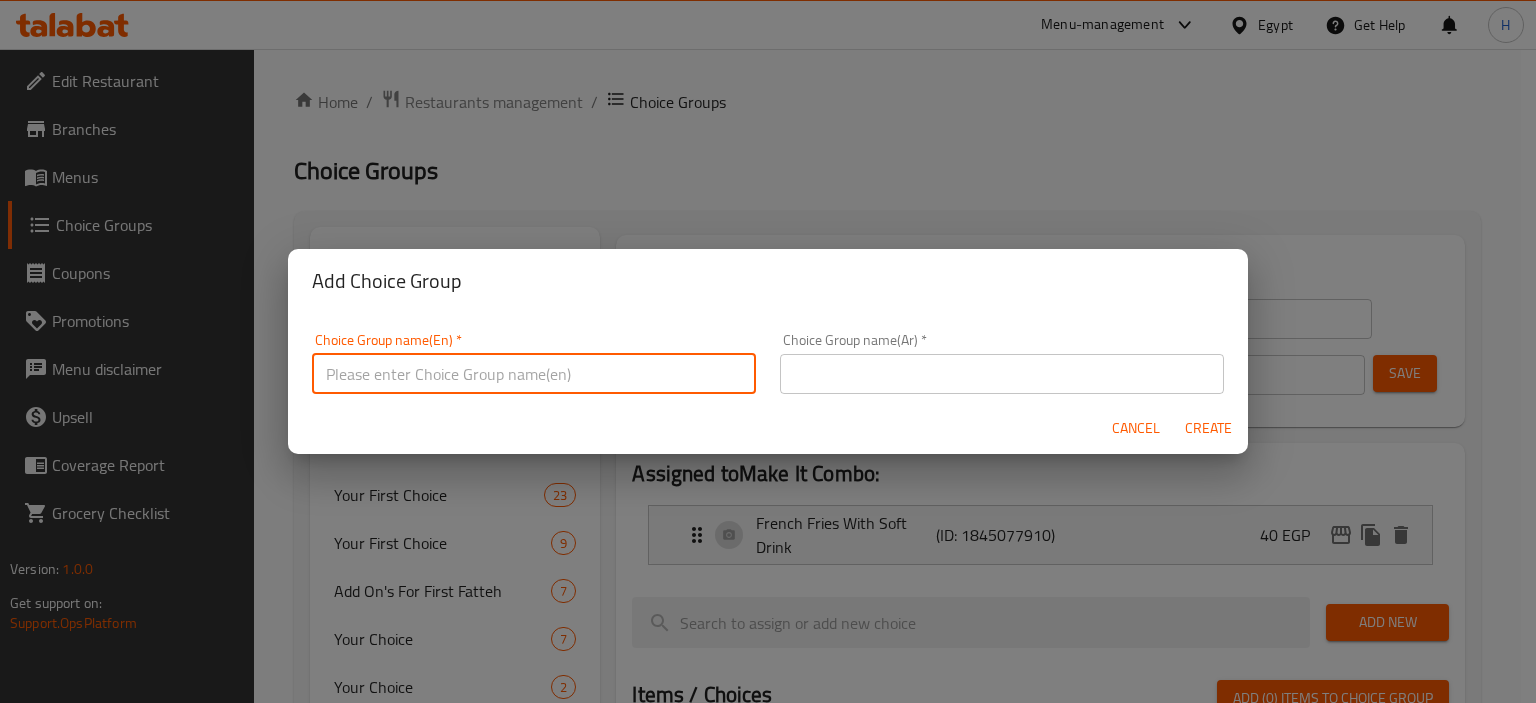 click at bounding box center [534, 374] 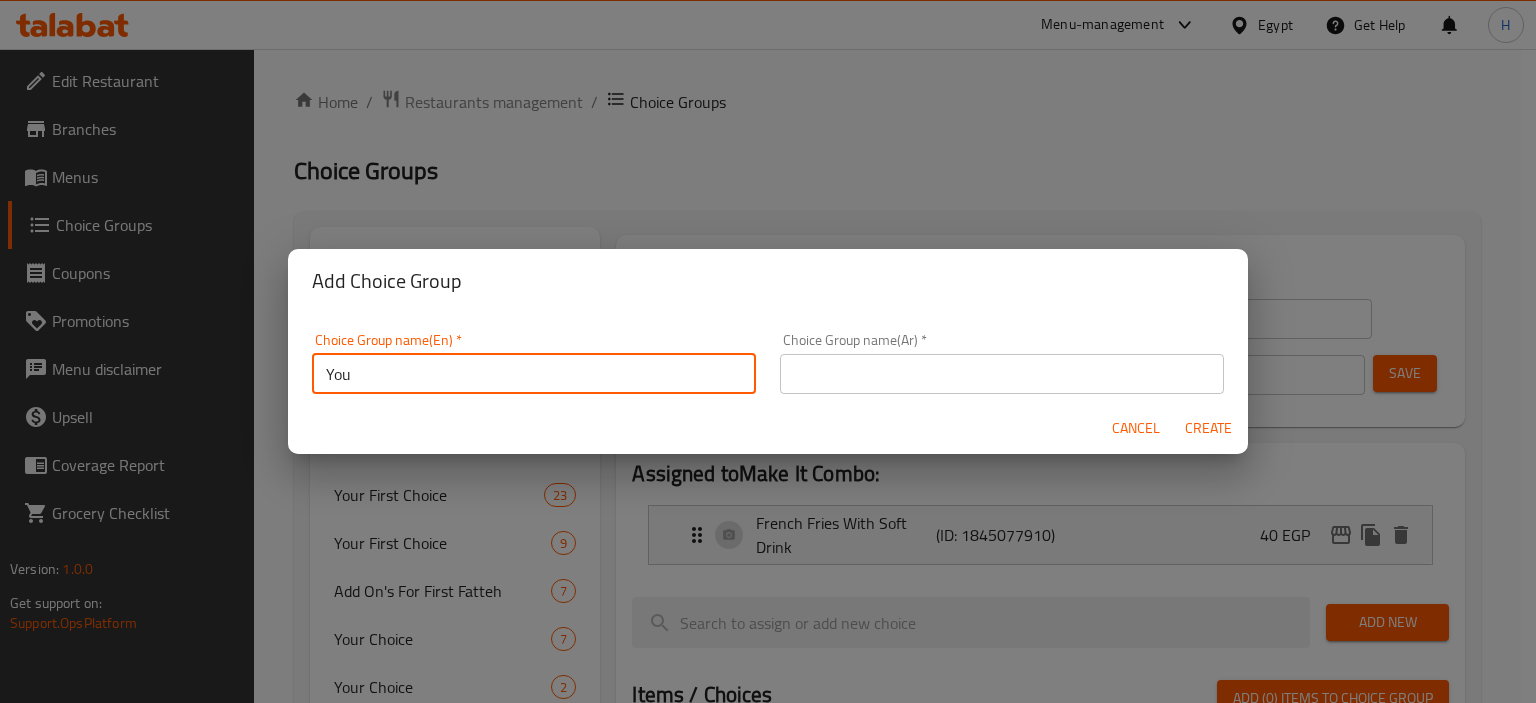 type on "Your Choice Of:" 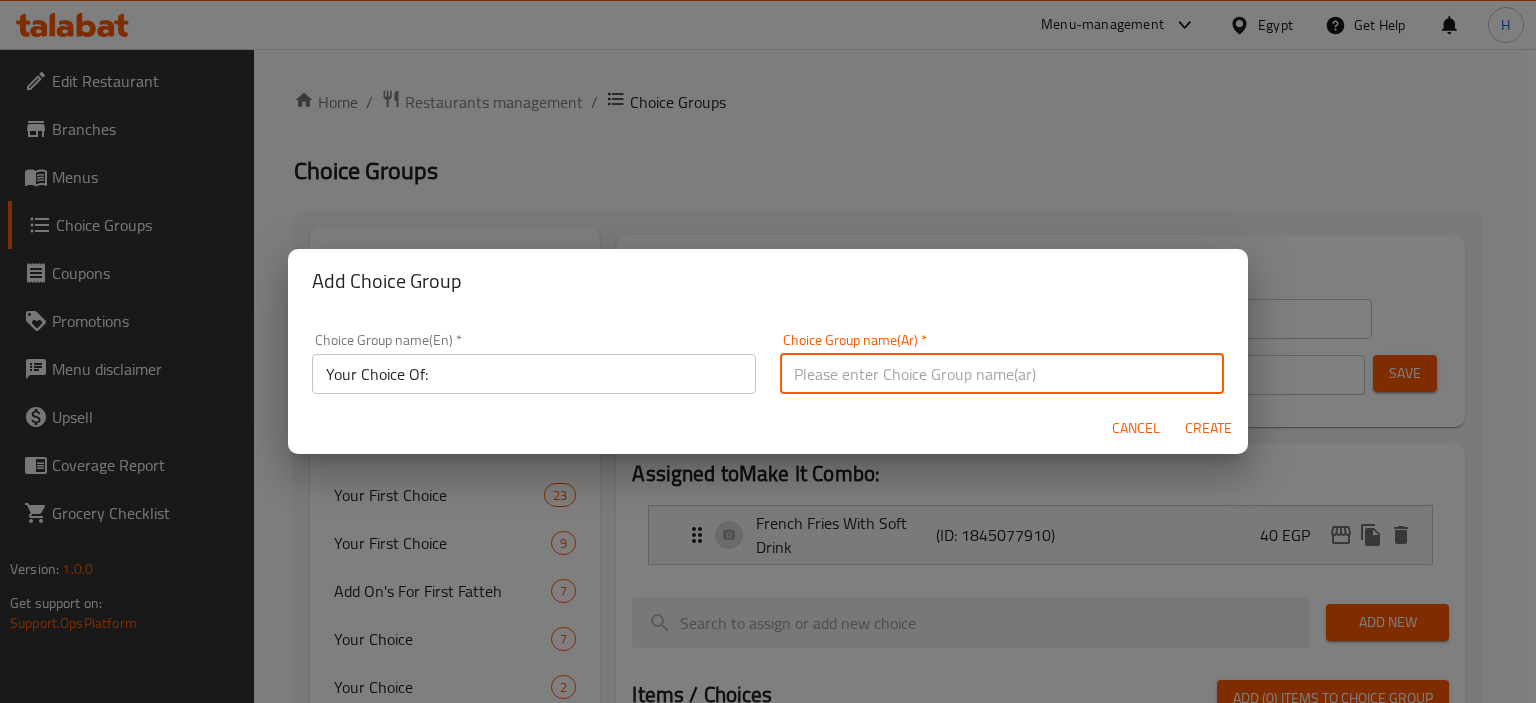 click at bounding box center (1002, 374) 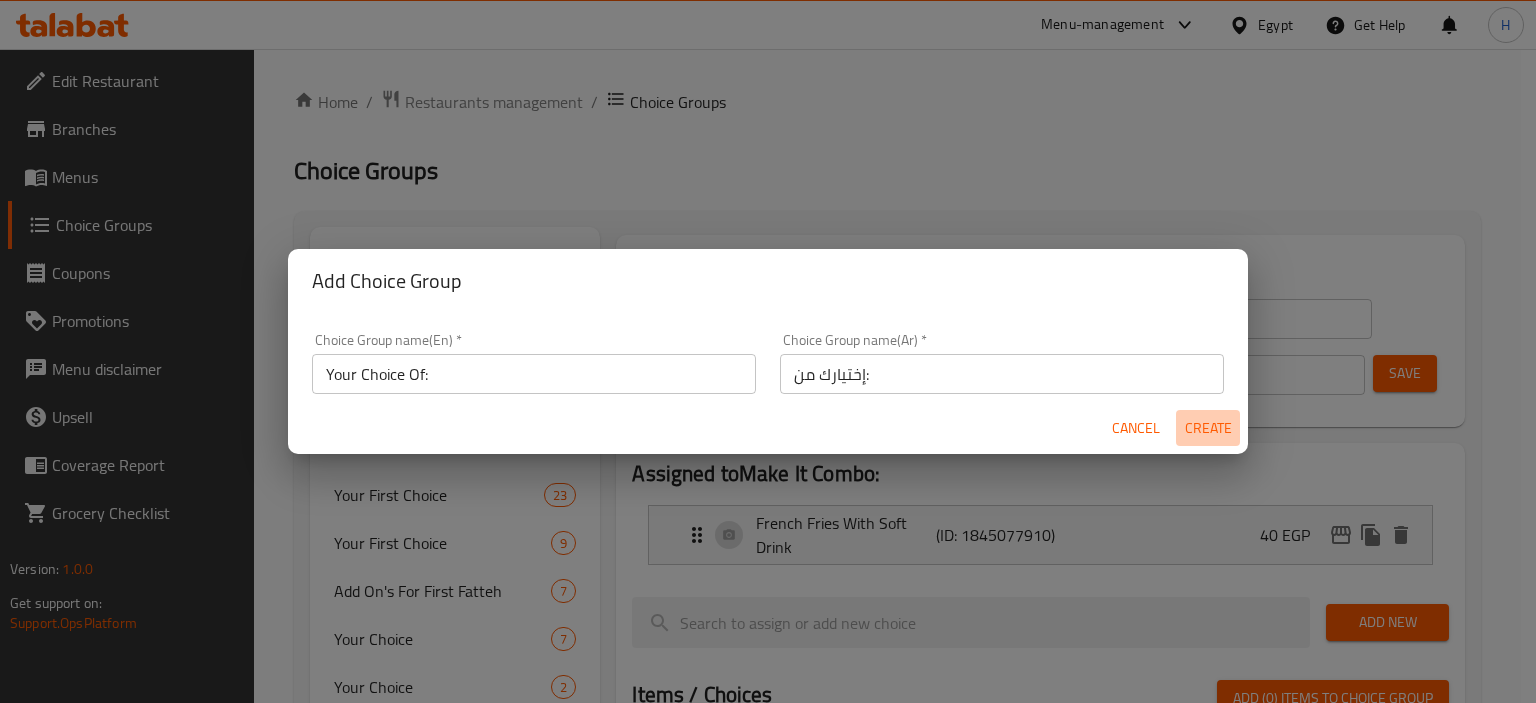 click on "Create" at bounding box center (1208, 428) 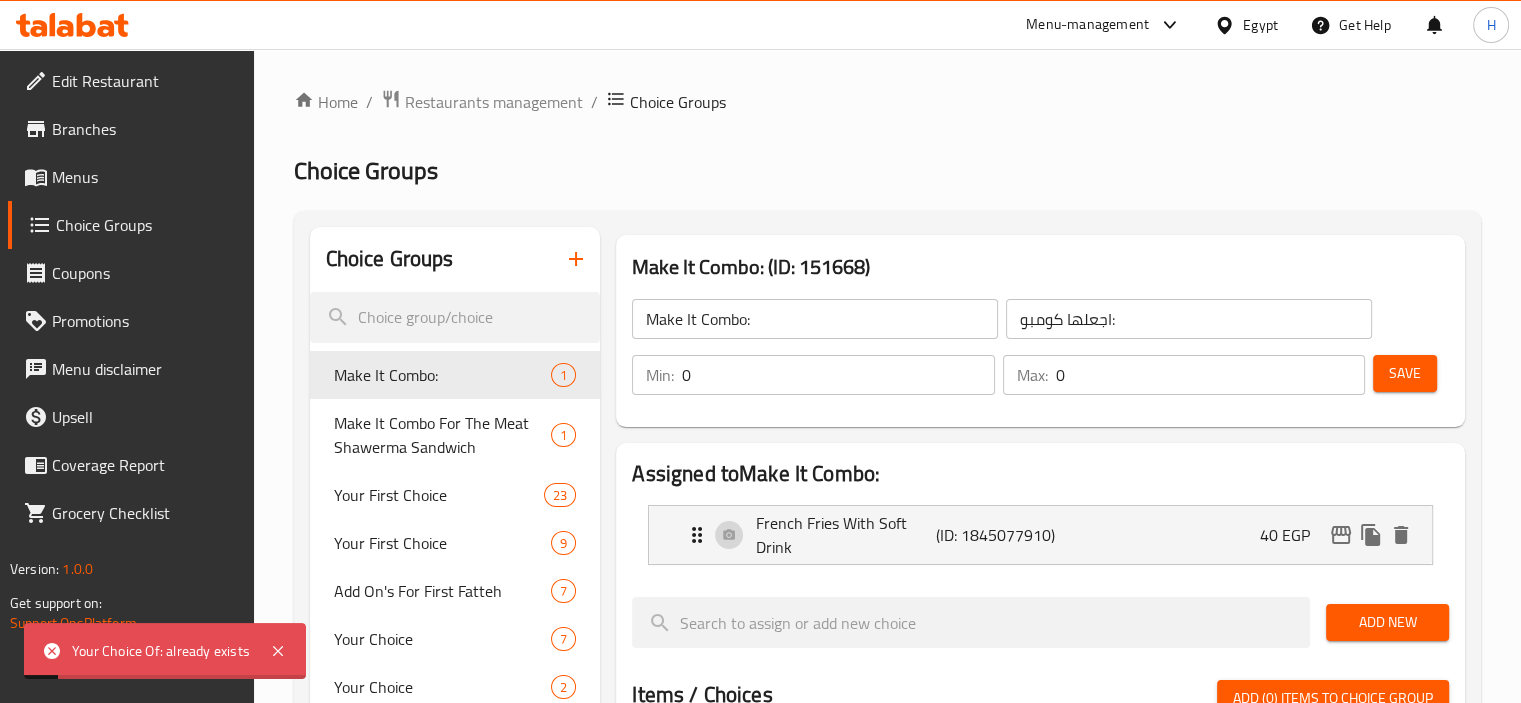 click 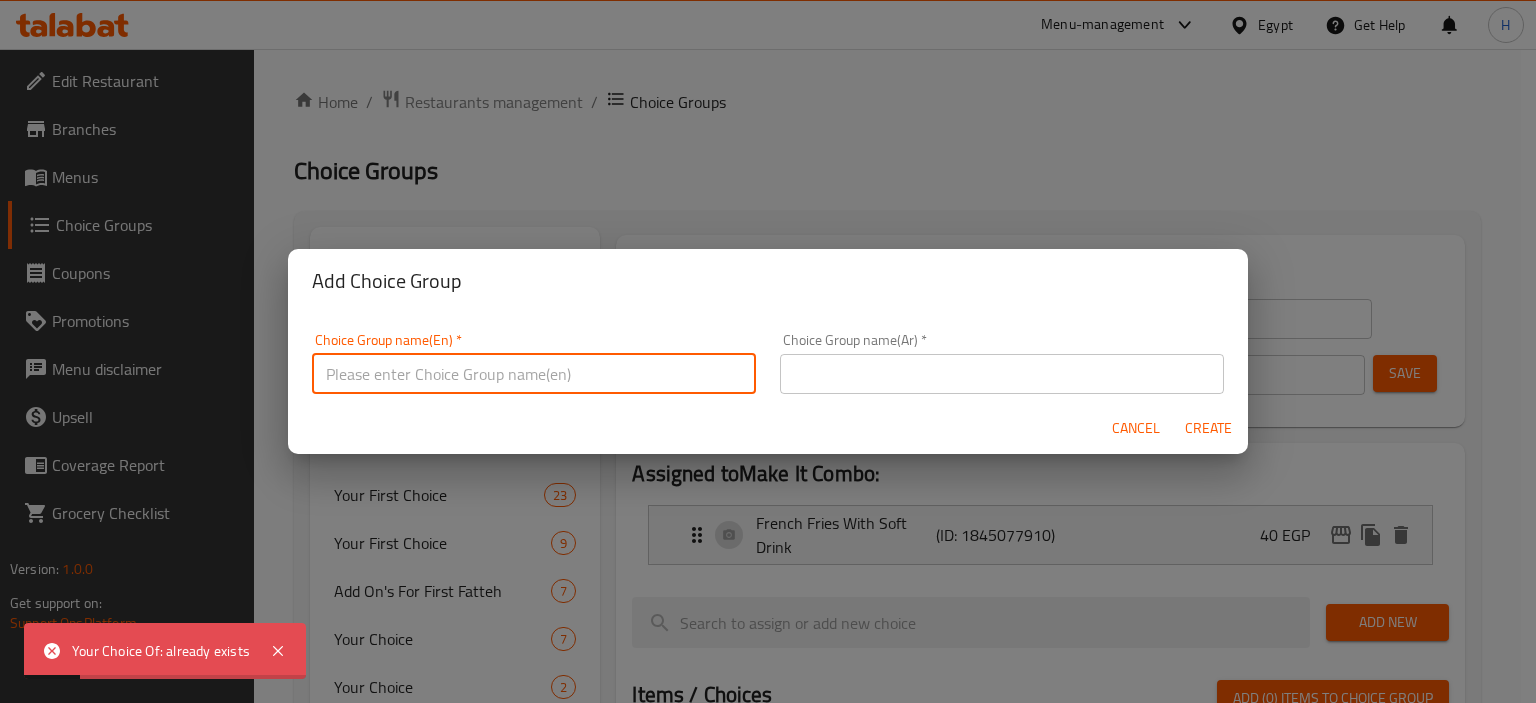 click at bounding box center [534, 374] 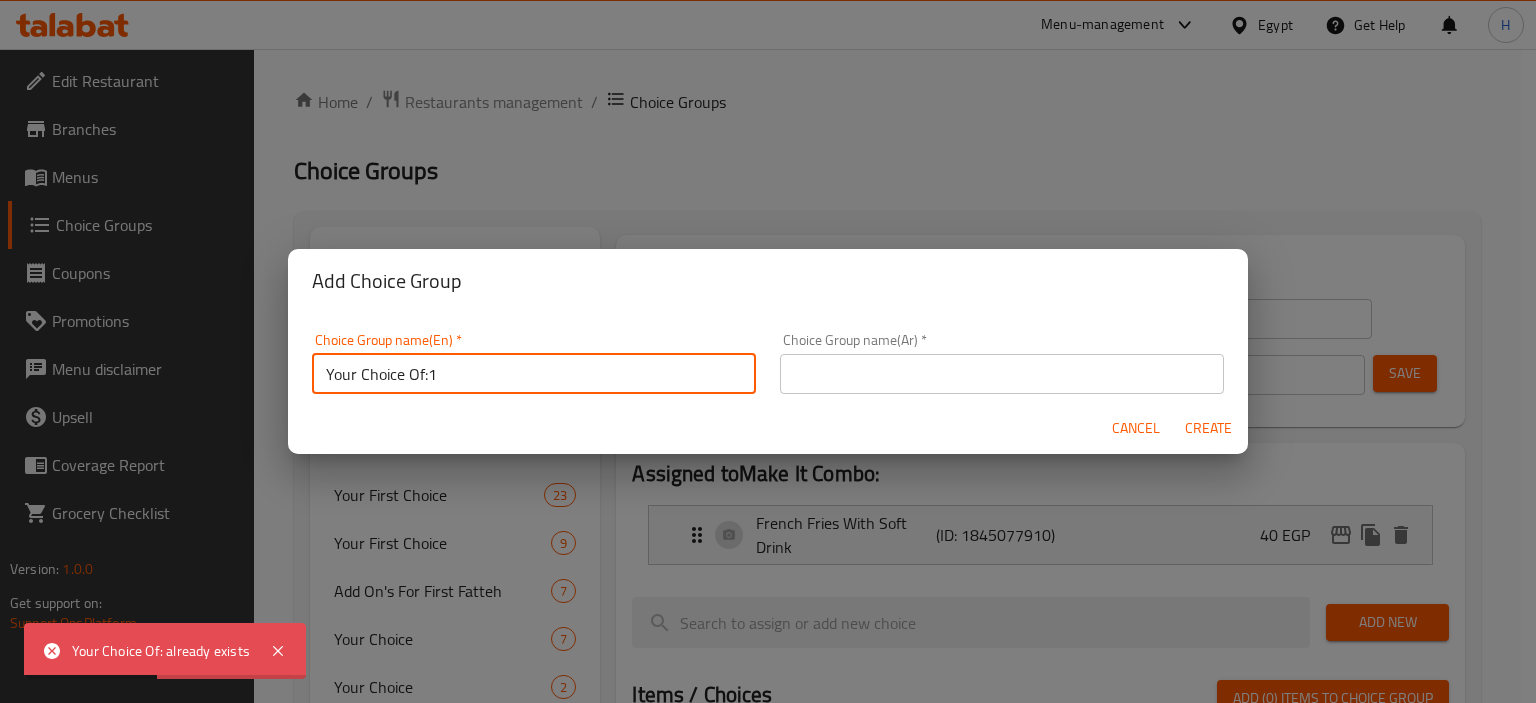 type on "Your Choice Of:1" 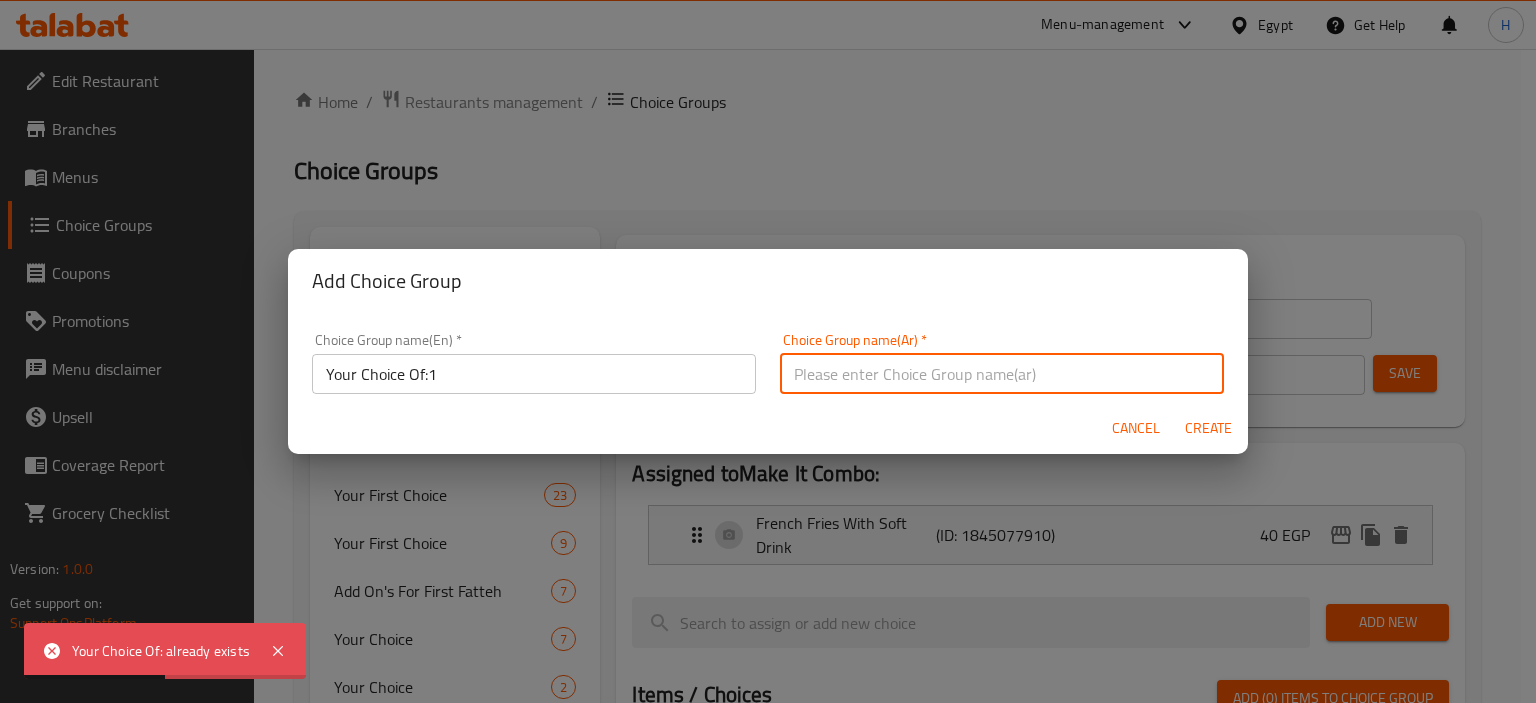 click at bounding box center [1002, 374] 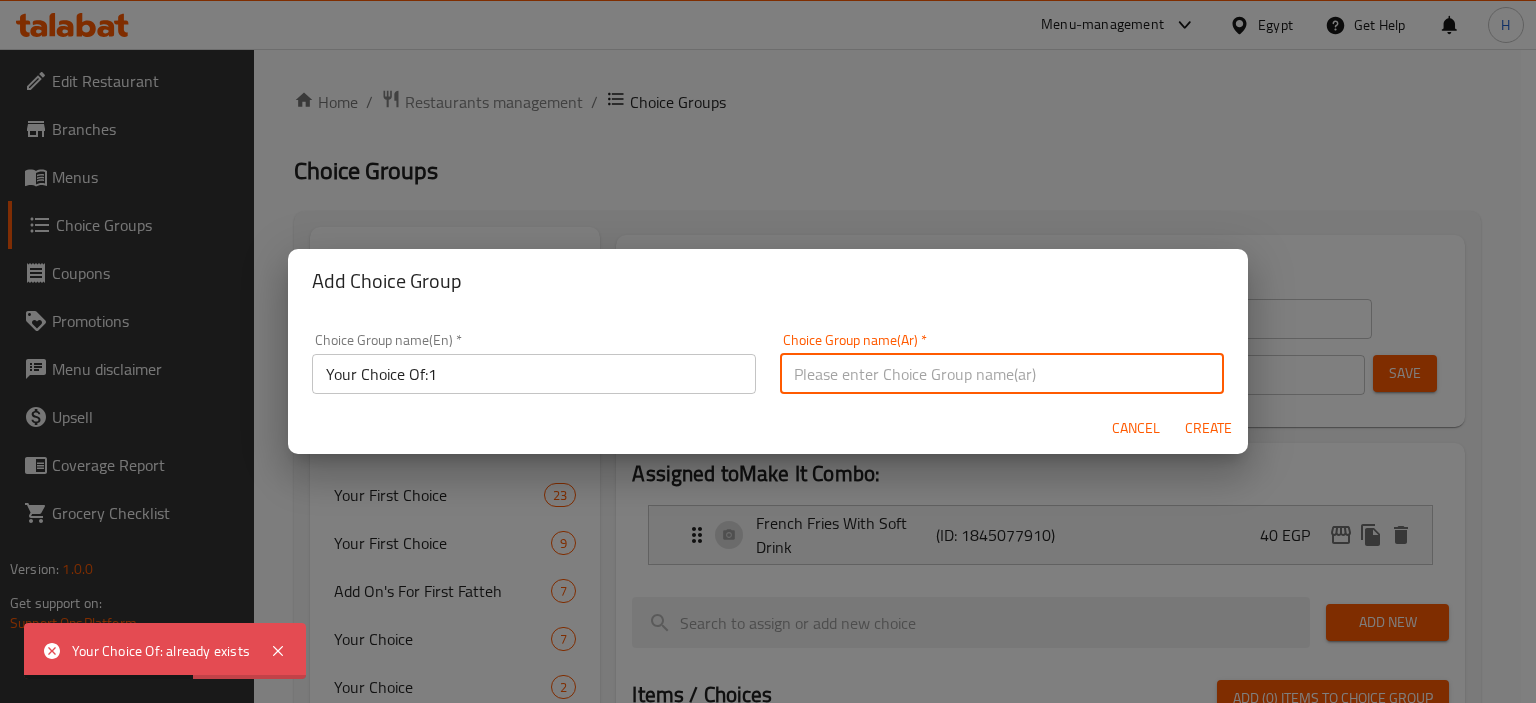 type on "إختيارك من:" 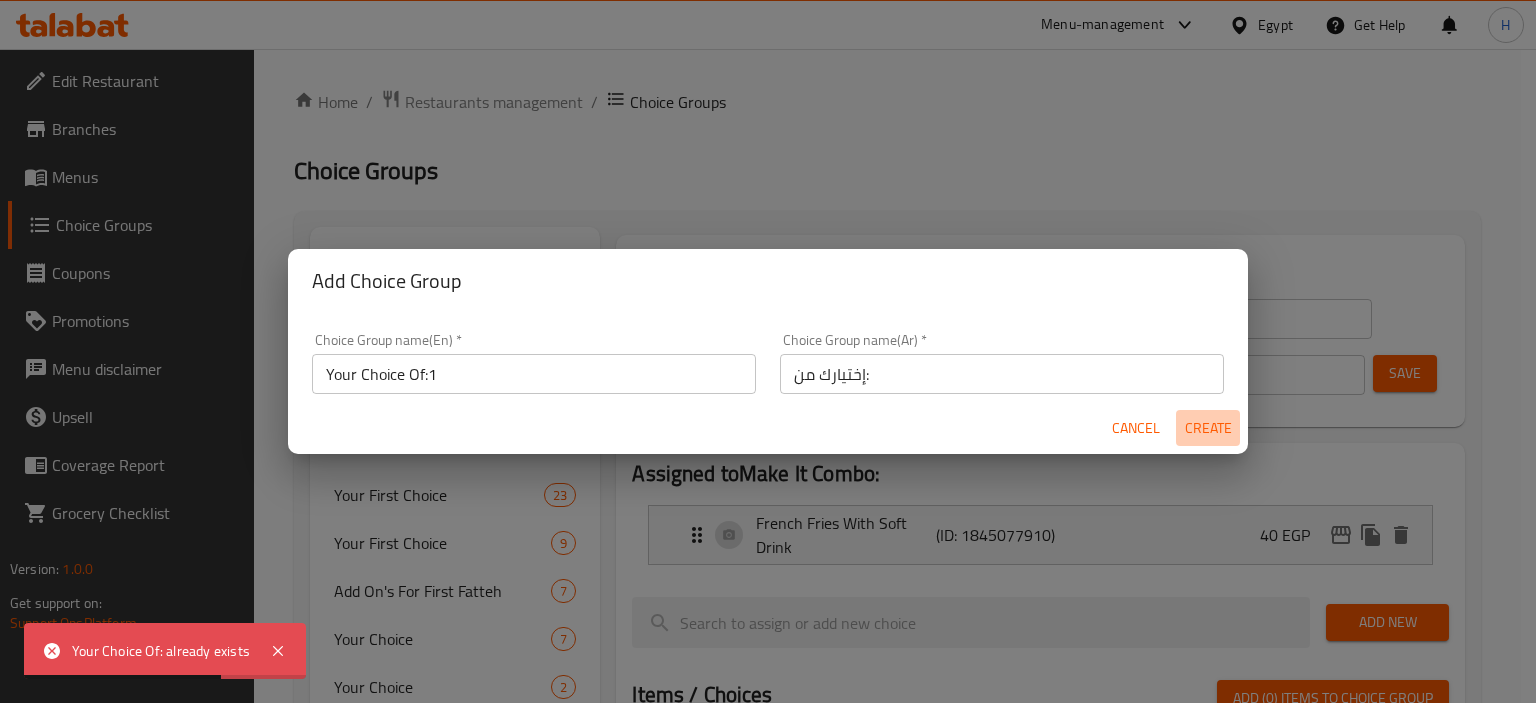 click on "Create" at bounding box center (1208, 428) 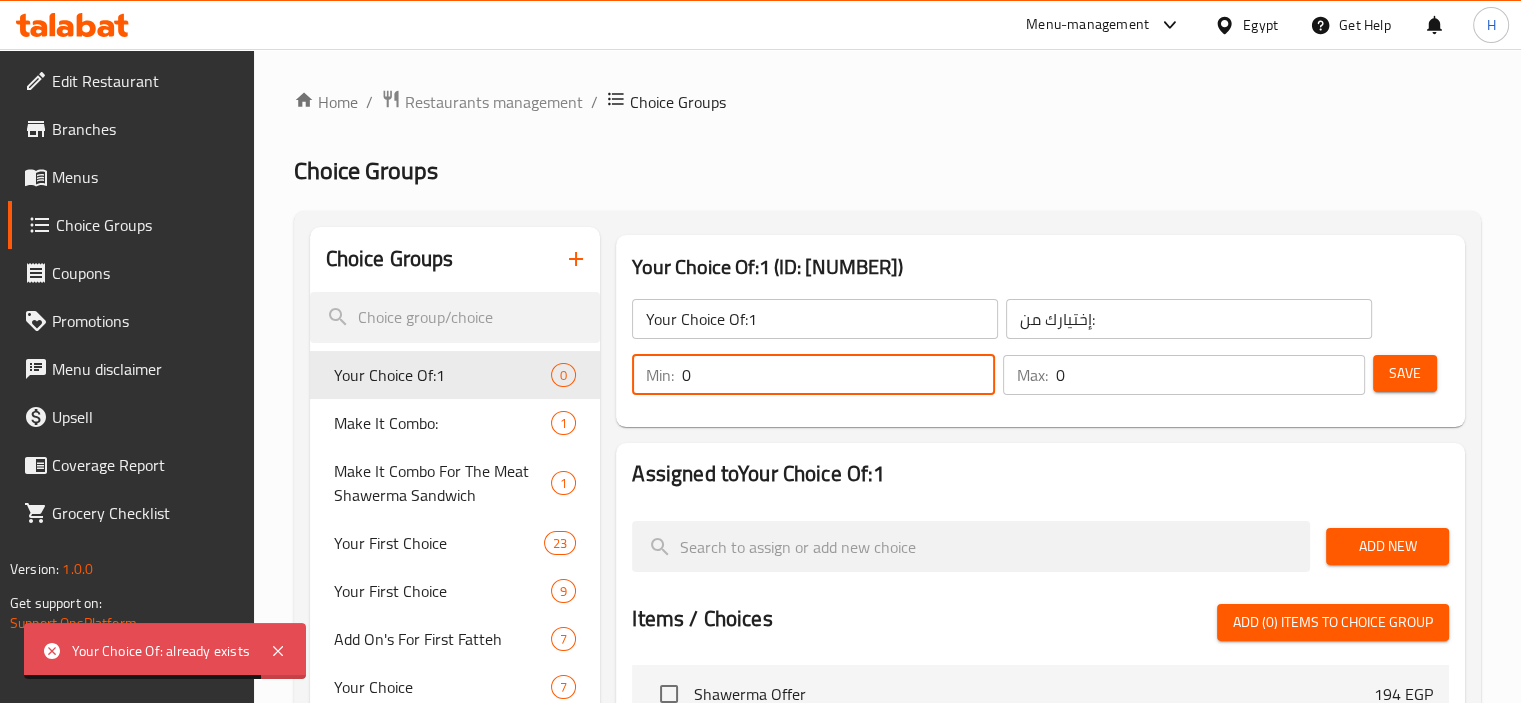 click on "0" at bounding box center (838, 375) 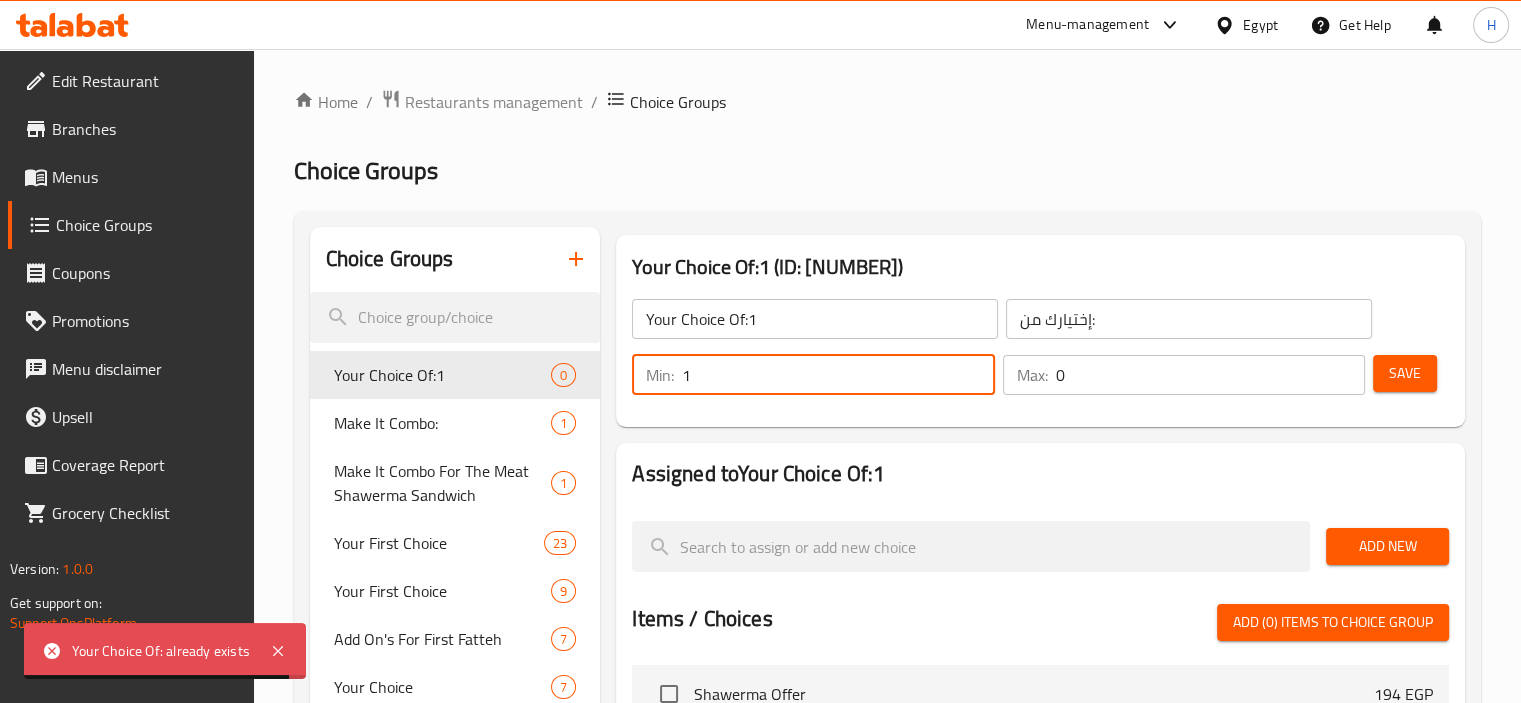 type on "1" 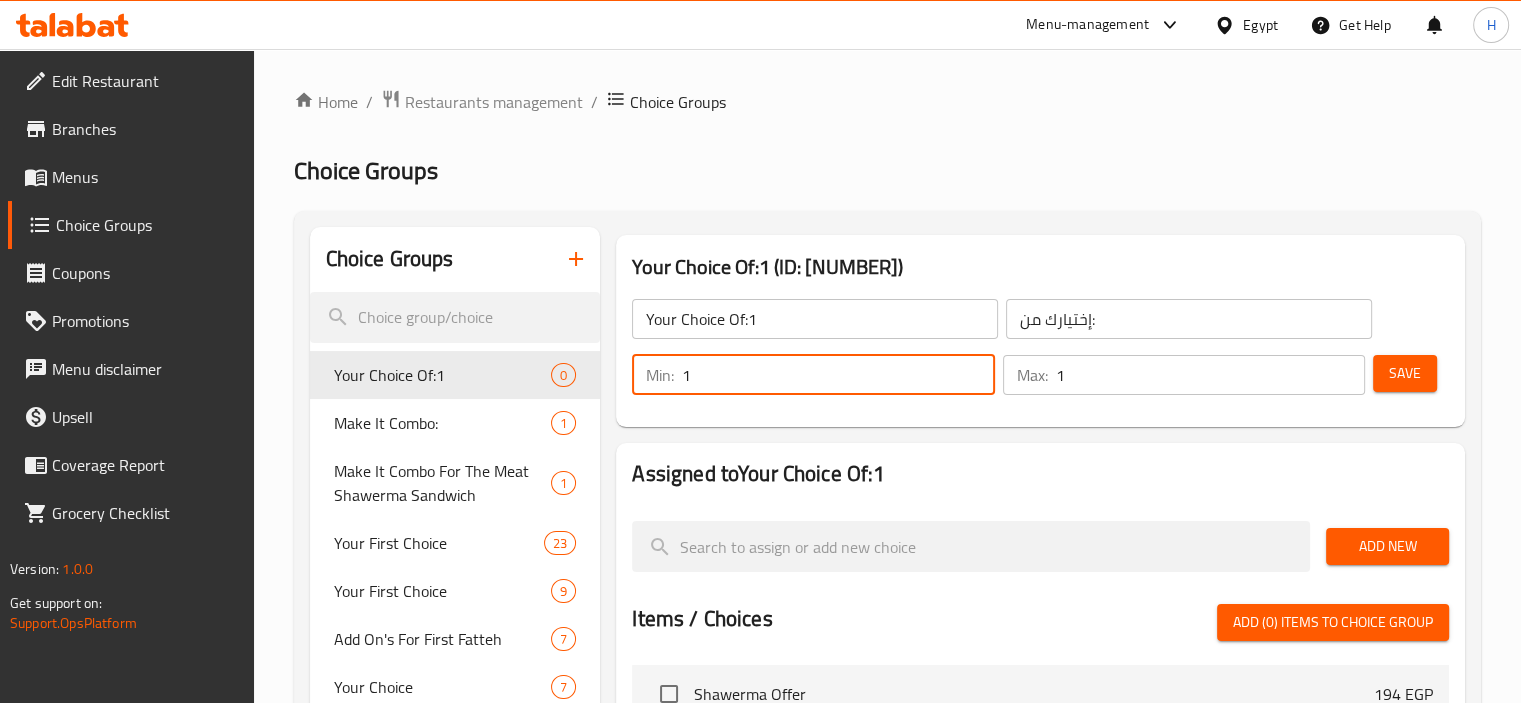 type on "1" 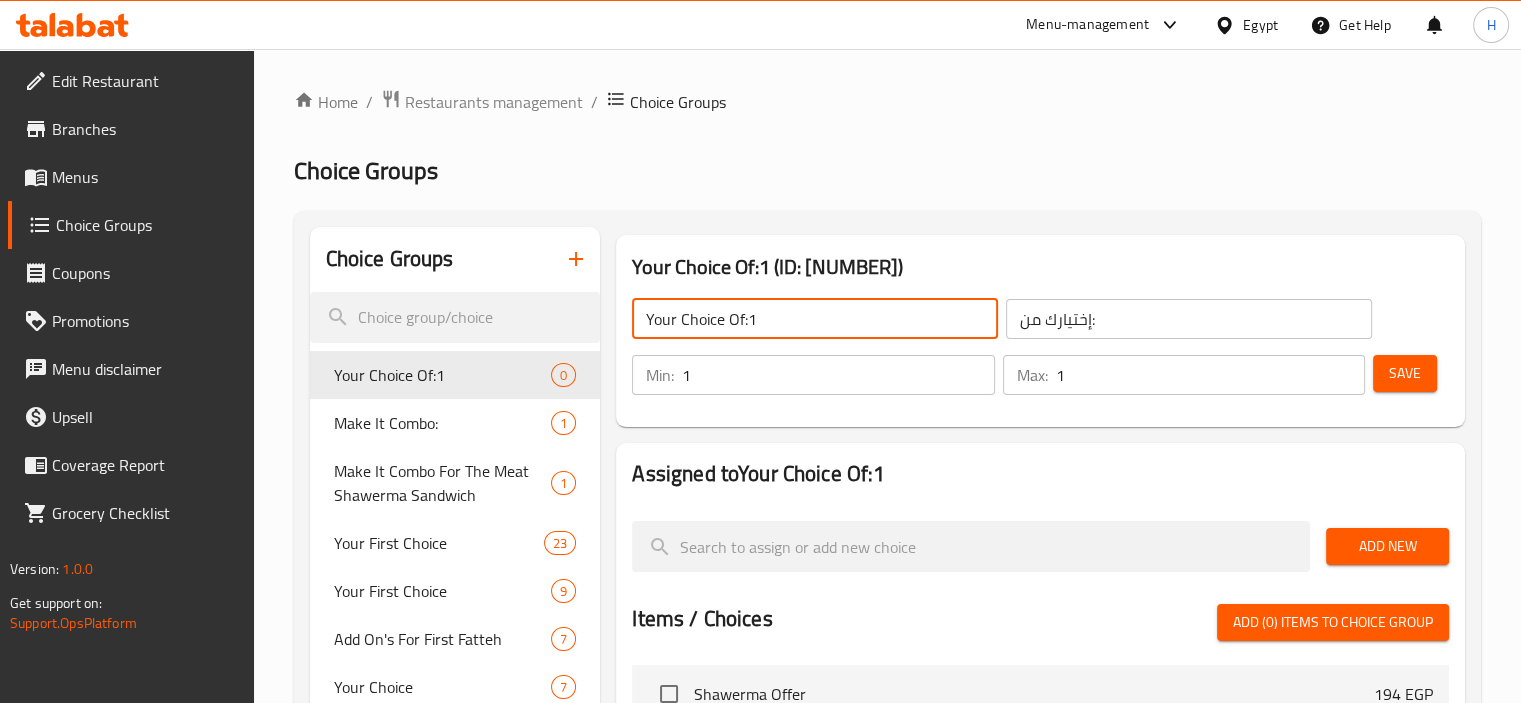 click on "Your Choice Of:1" 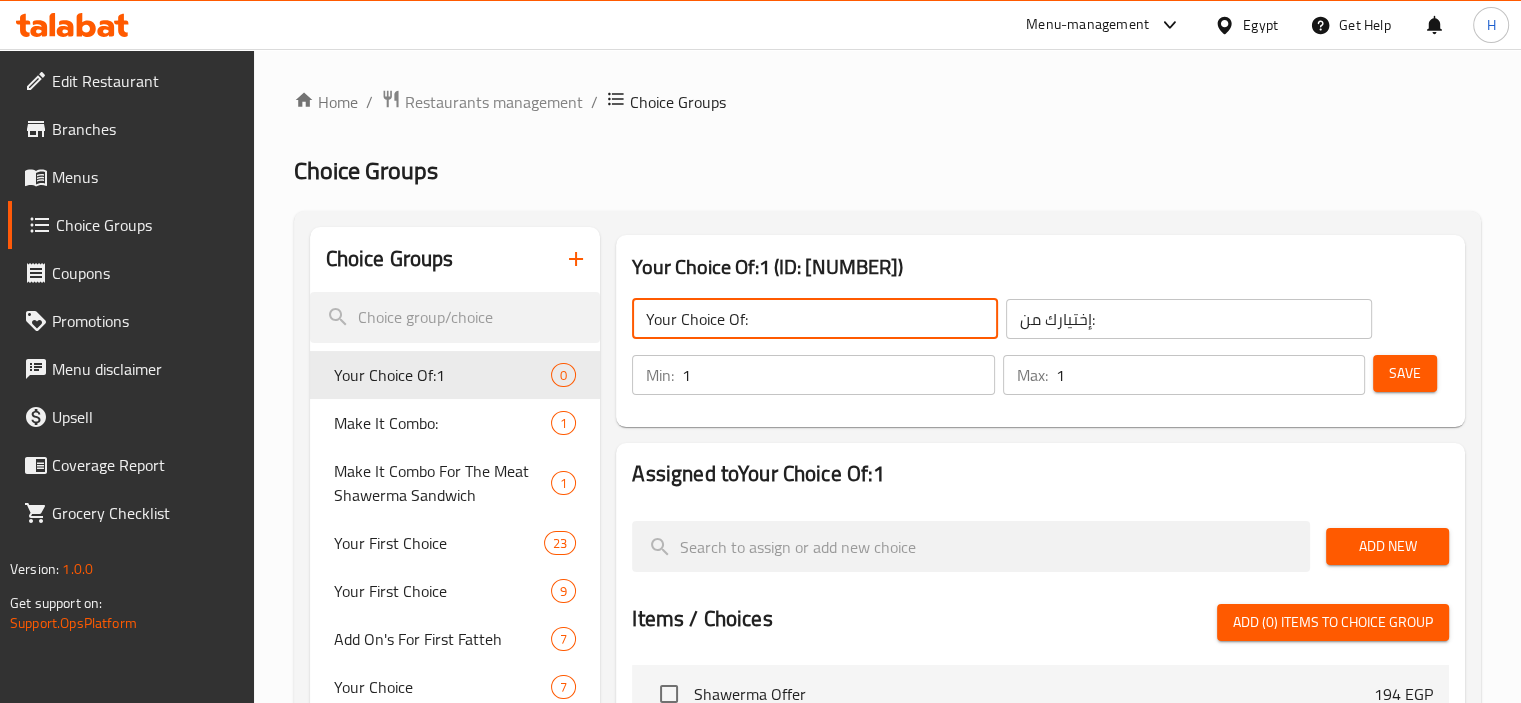 type on "Your Choice Of:" 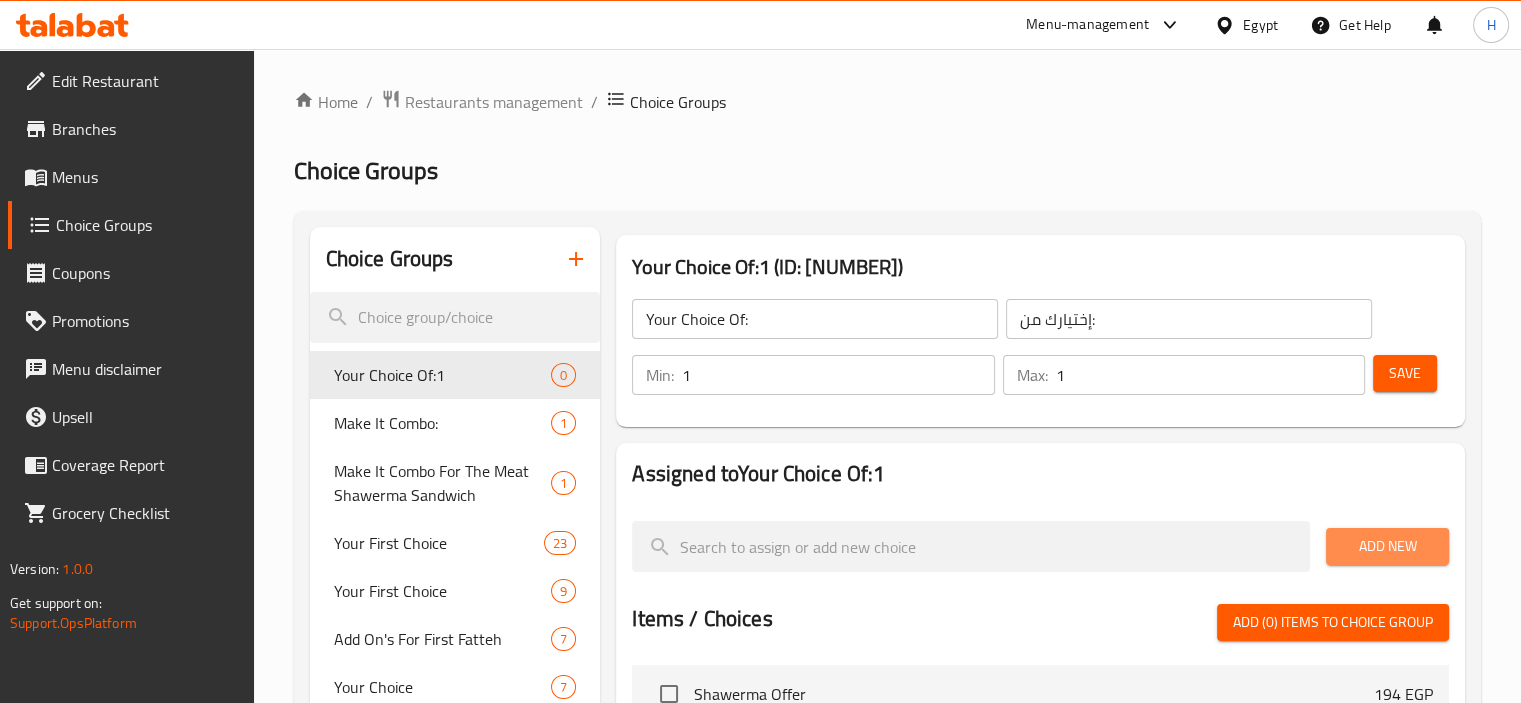 click on "Add New" at bounding box center [1387, 546] 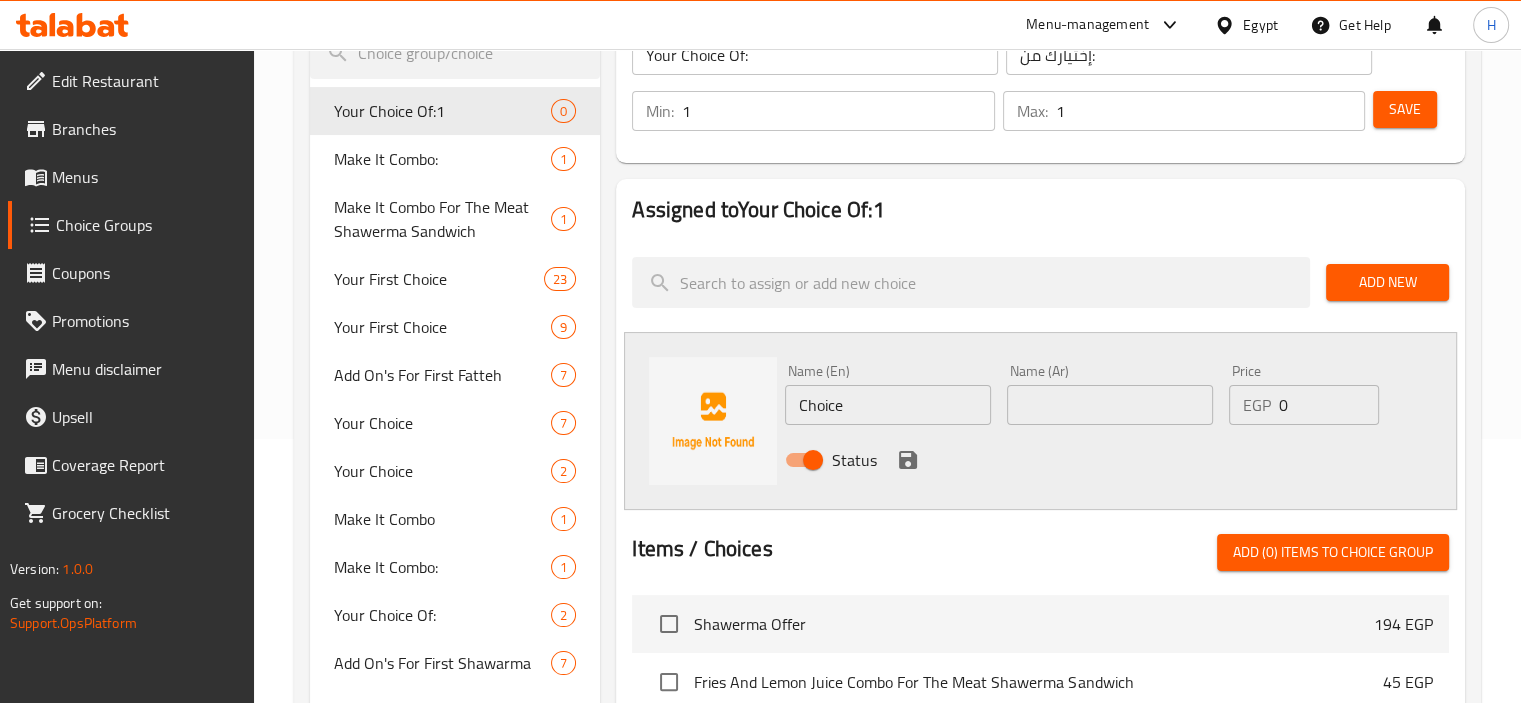 scroll, scrollTop: 286, scrollLeft: 0, axis: vertical 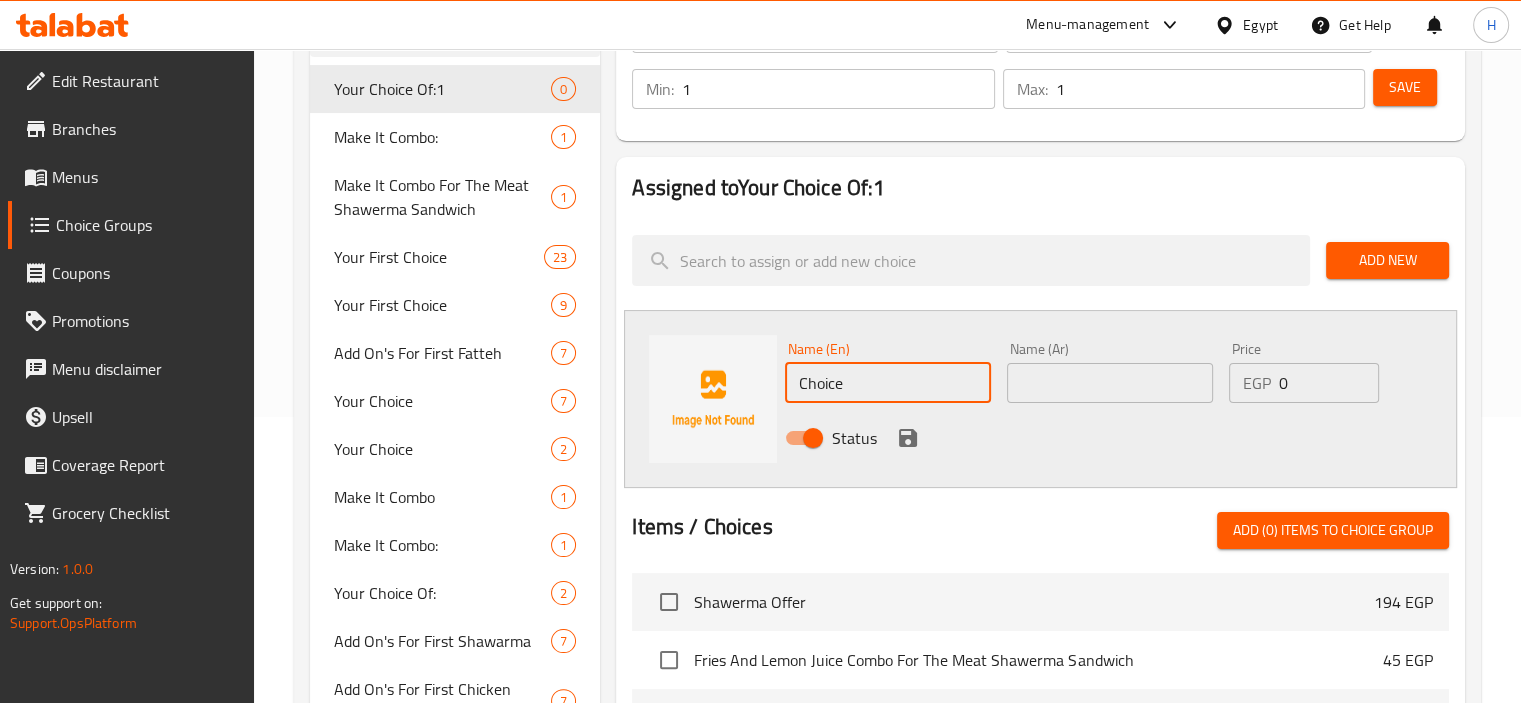 click on "Choice" at bounding box center [888, 383] 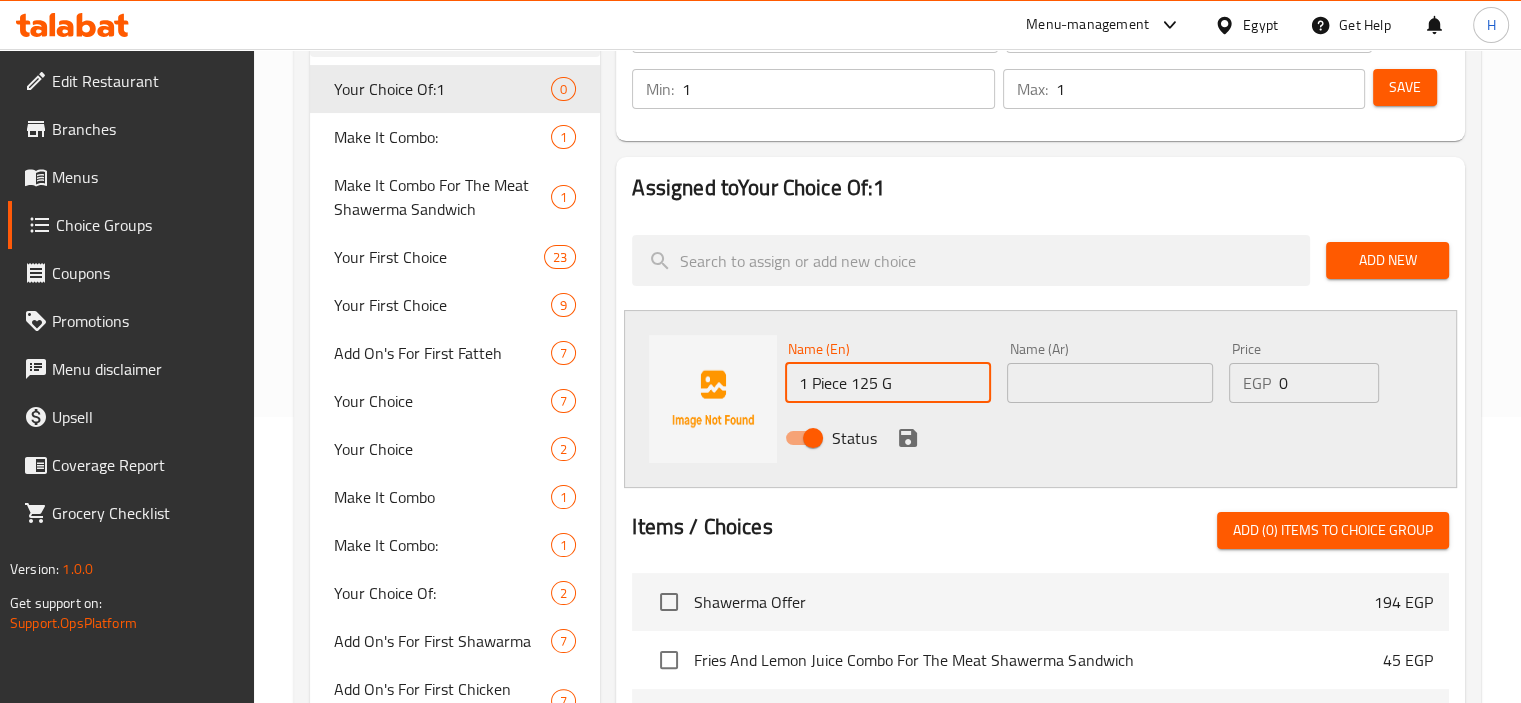 click on "1 Piece 125 G" at bounding box center [888, 383] 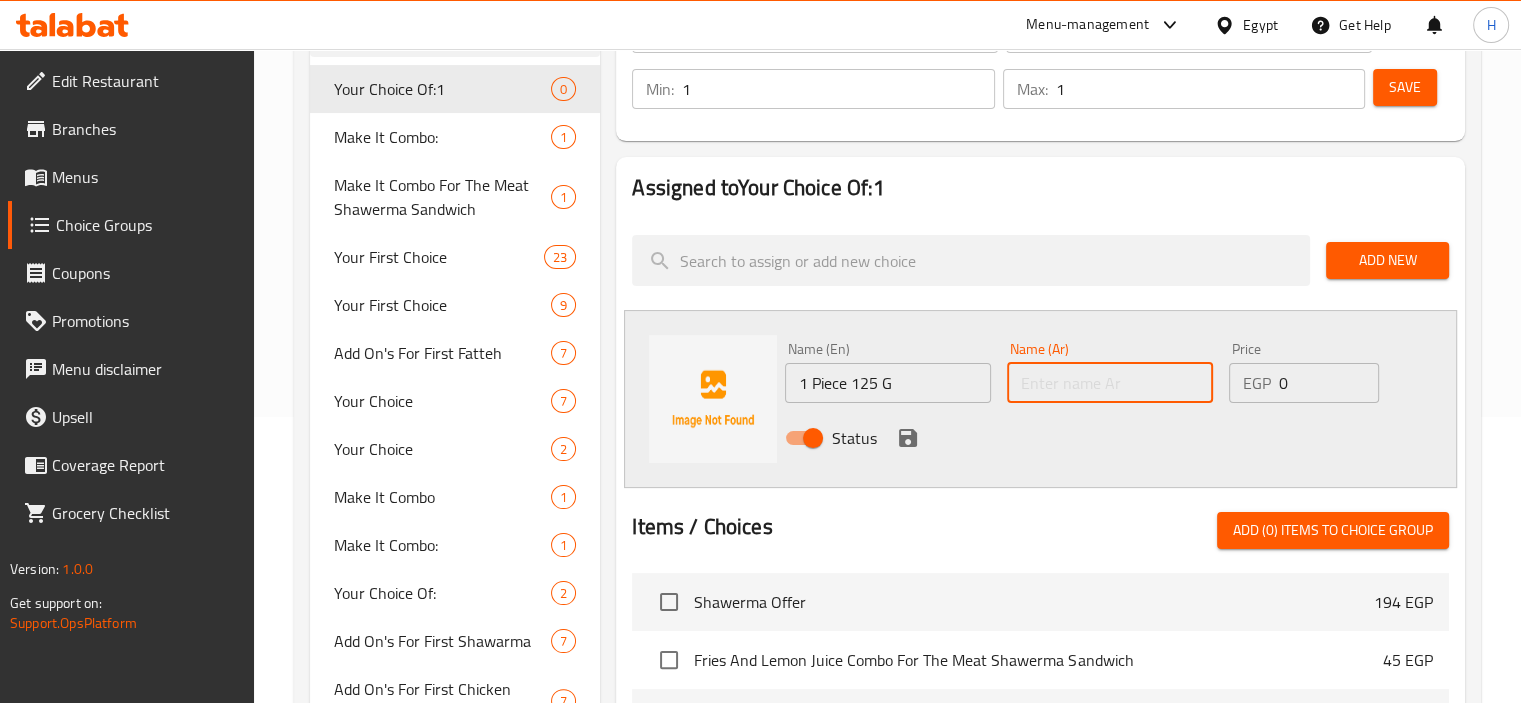 click at bounding box center [1110, 383] 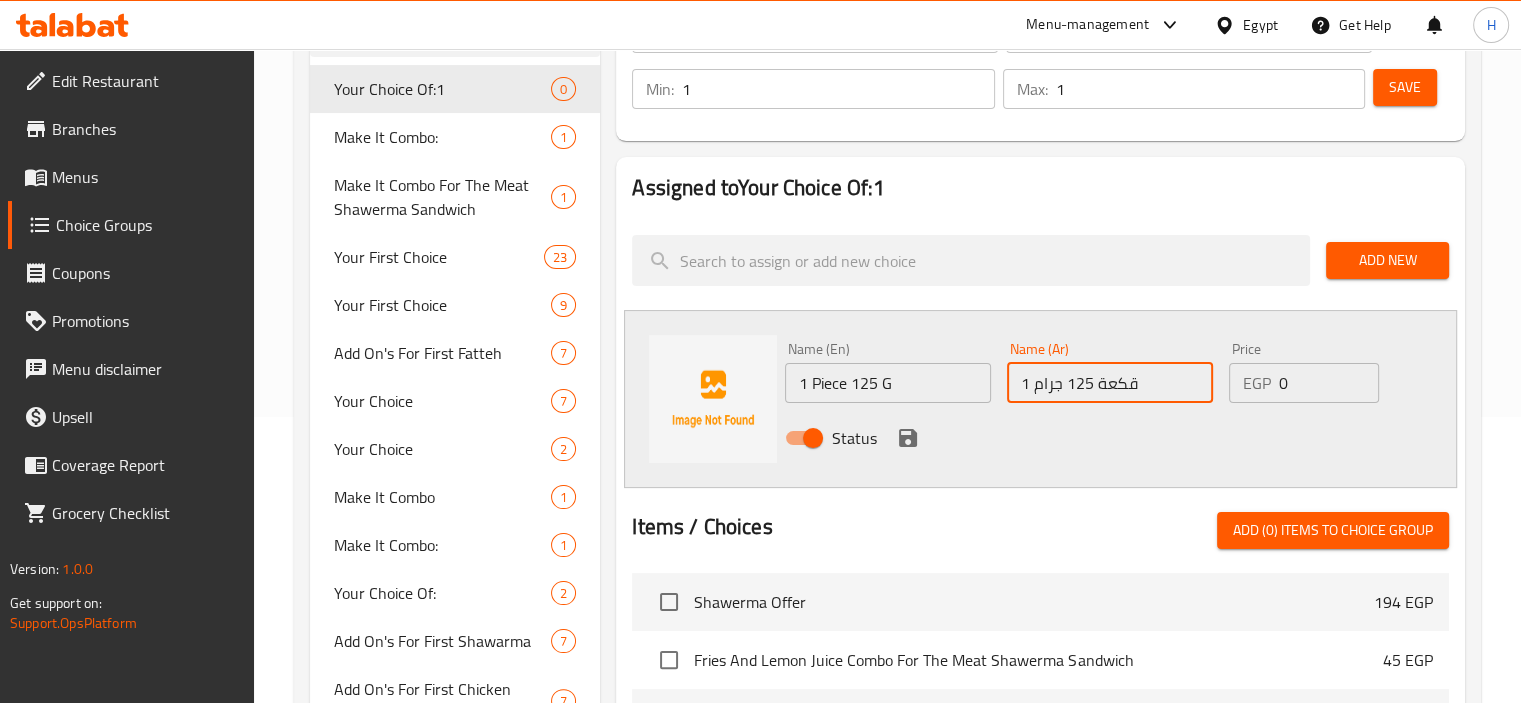 click on "1 قكعة 125 جرام" at bounding box center (1110, 383) 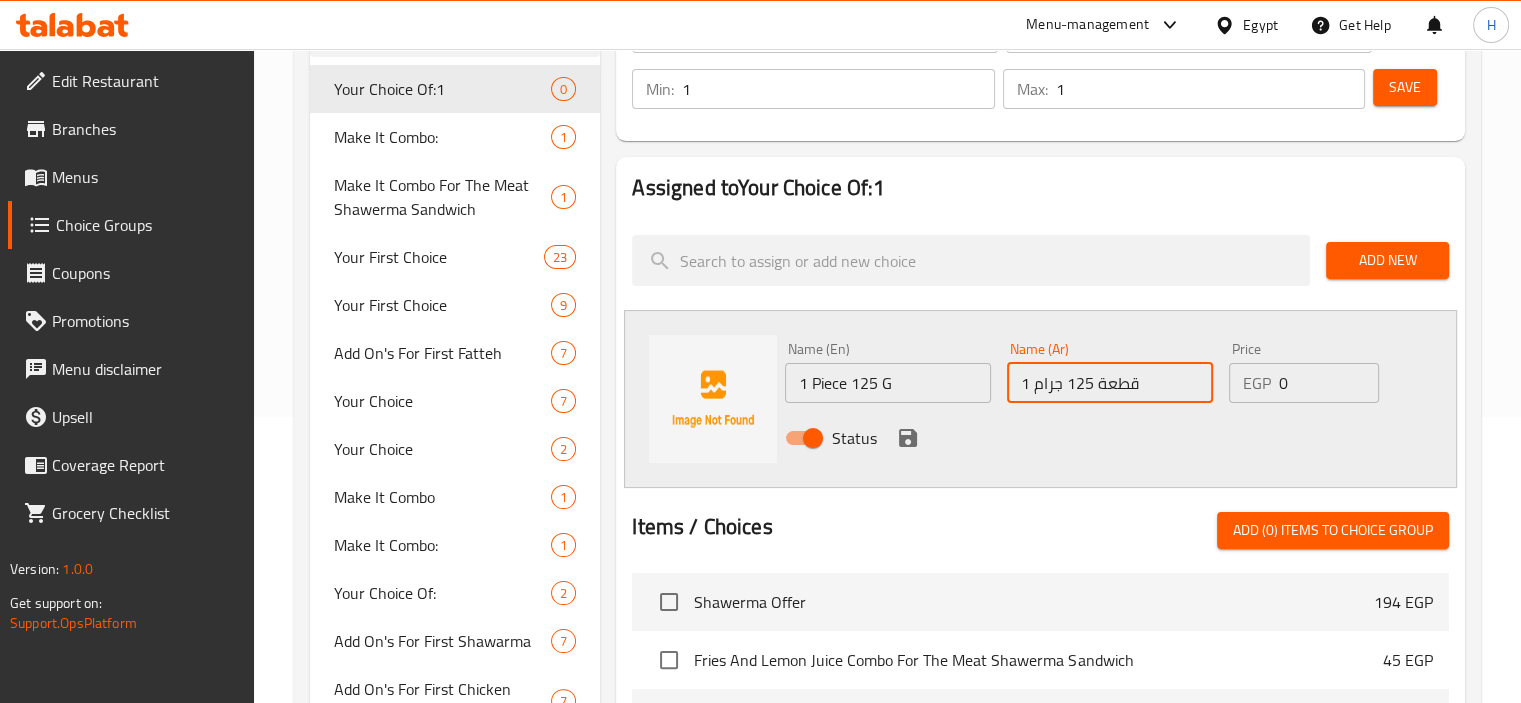type on "1 قطعة 125 جرام" 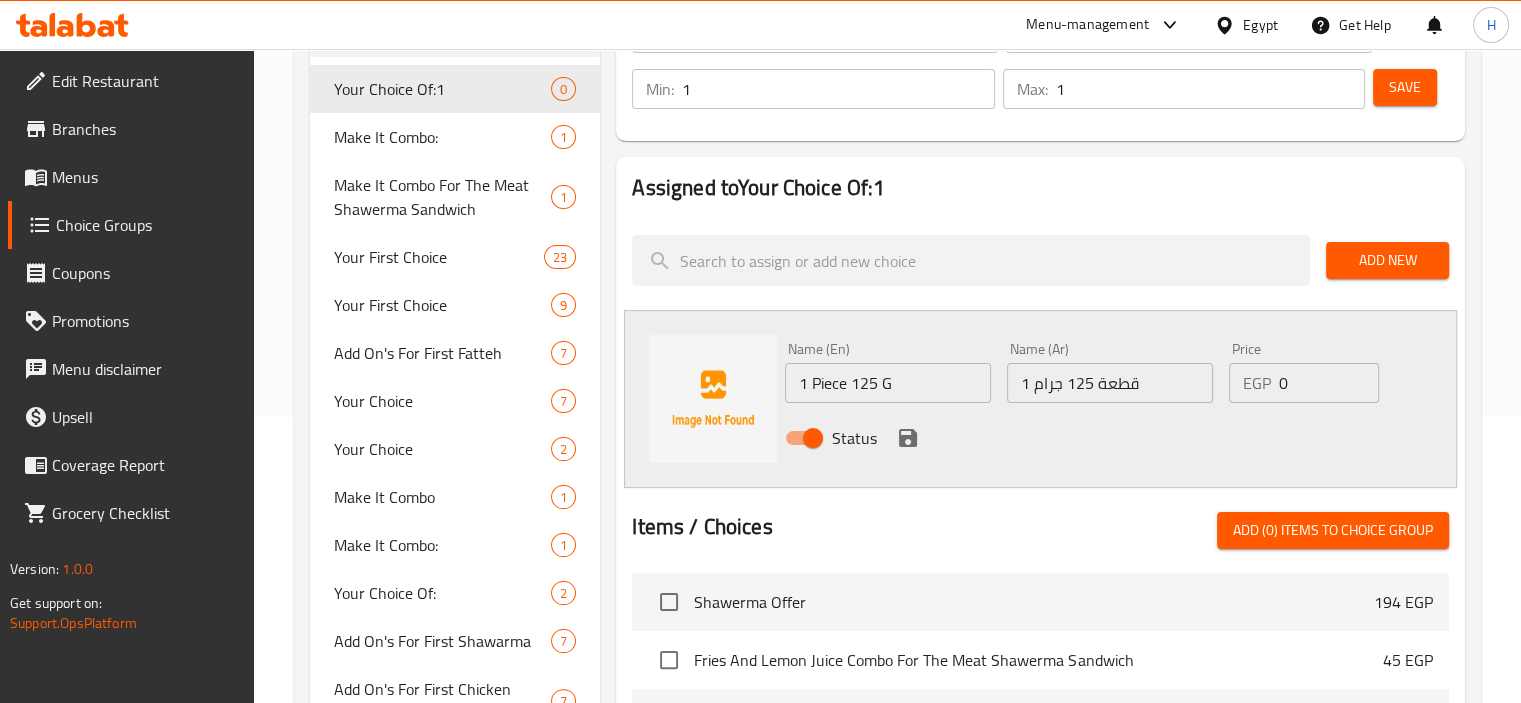 click on "0" at bounding box center (1329, 383) 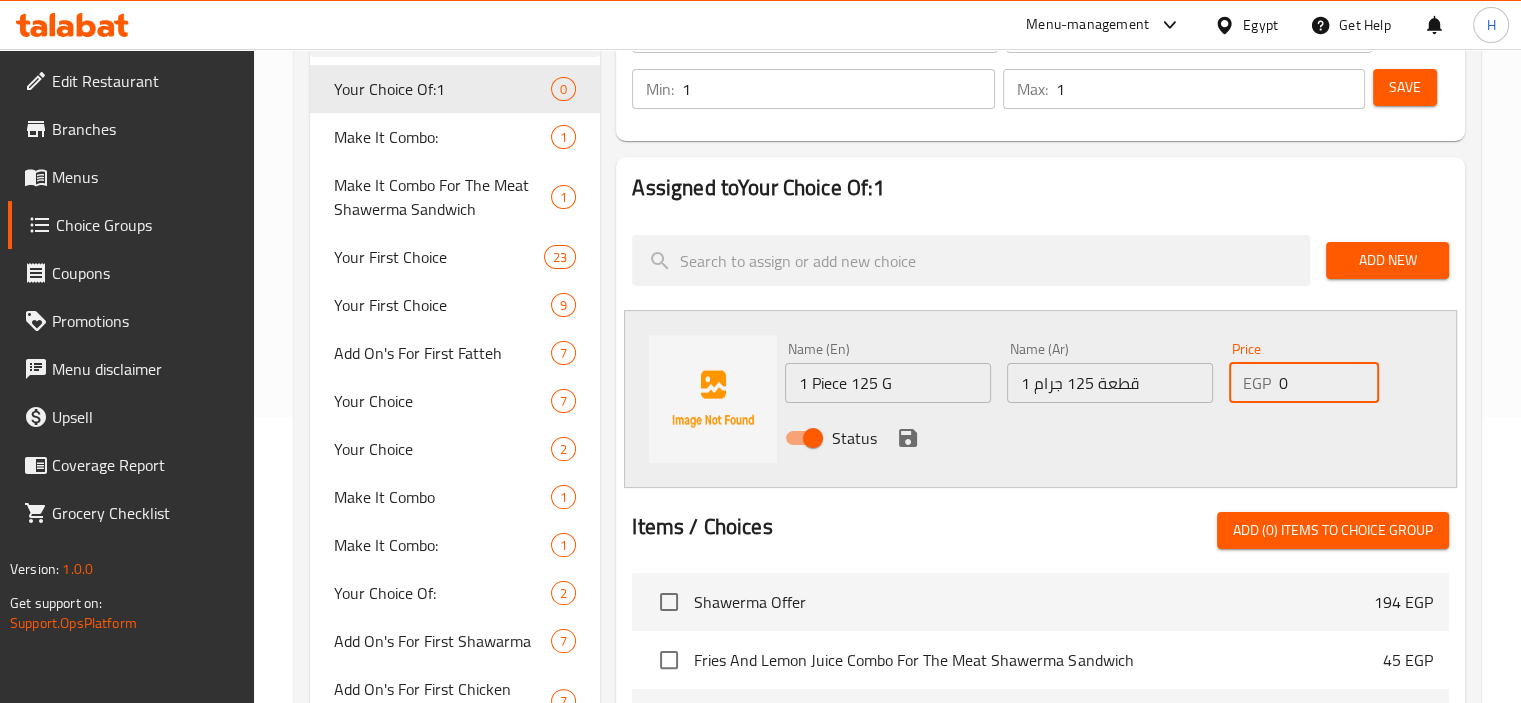 paste on "46" 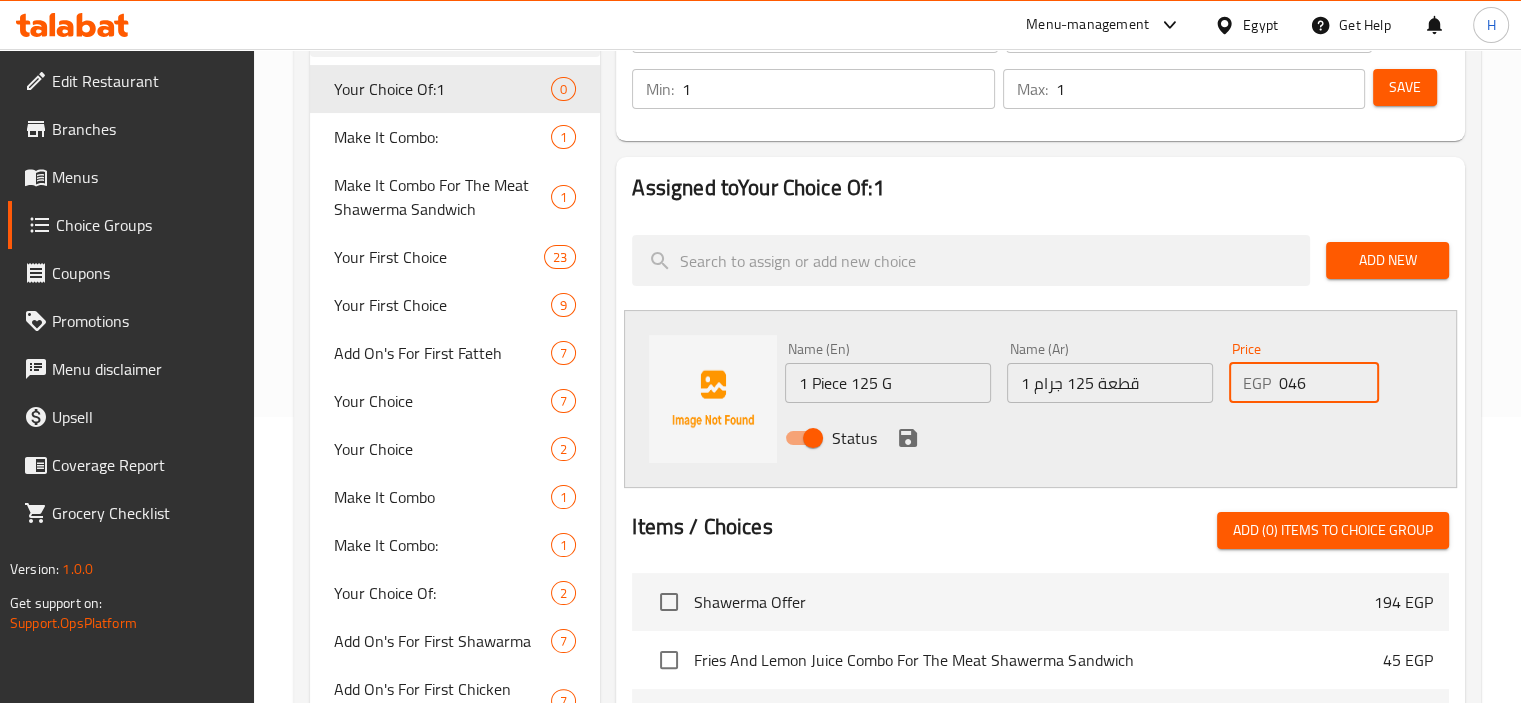 click on "046" at bounding box center (1329, 383) 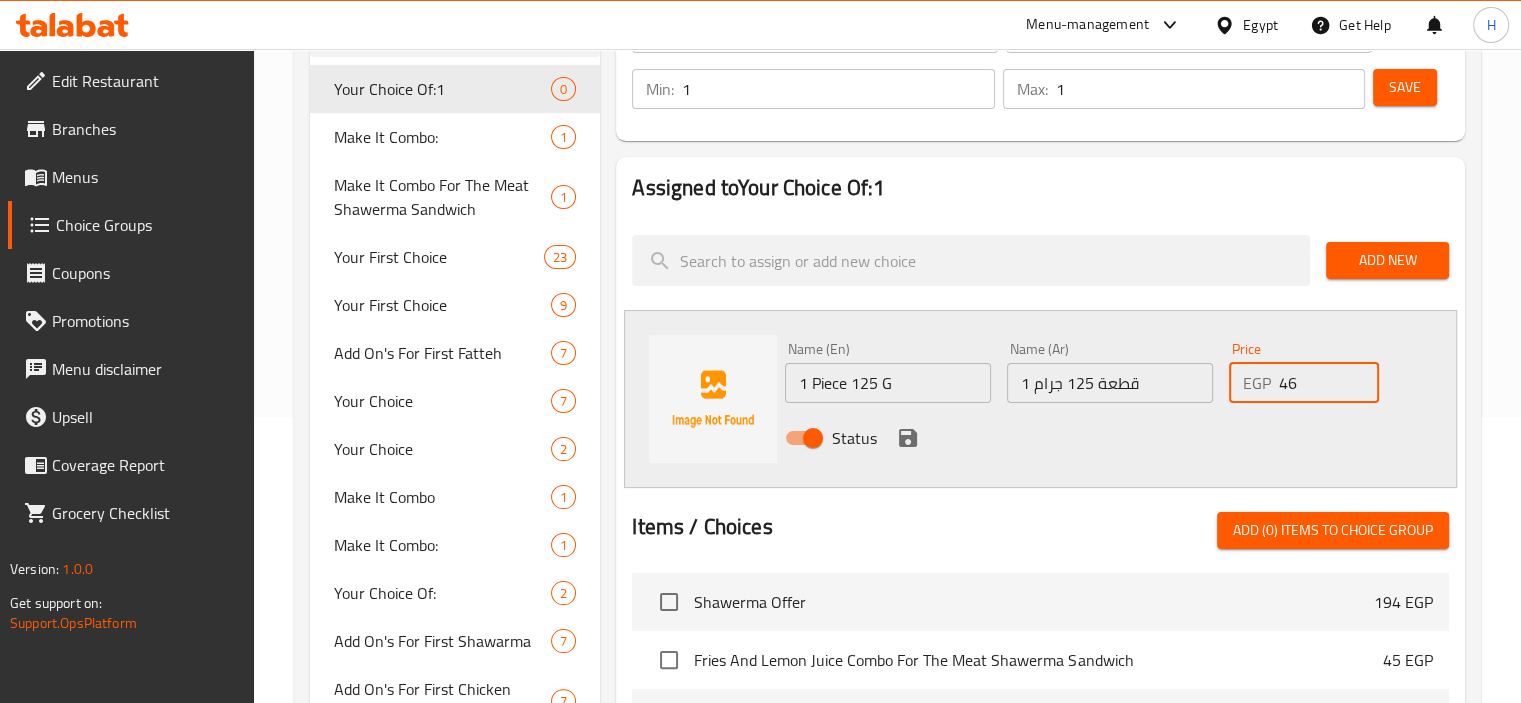 type on "46" 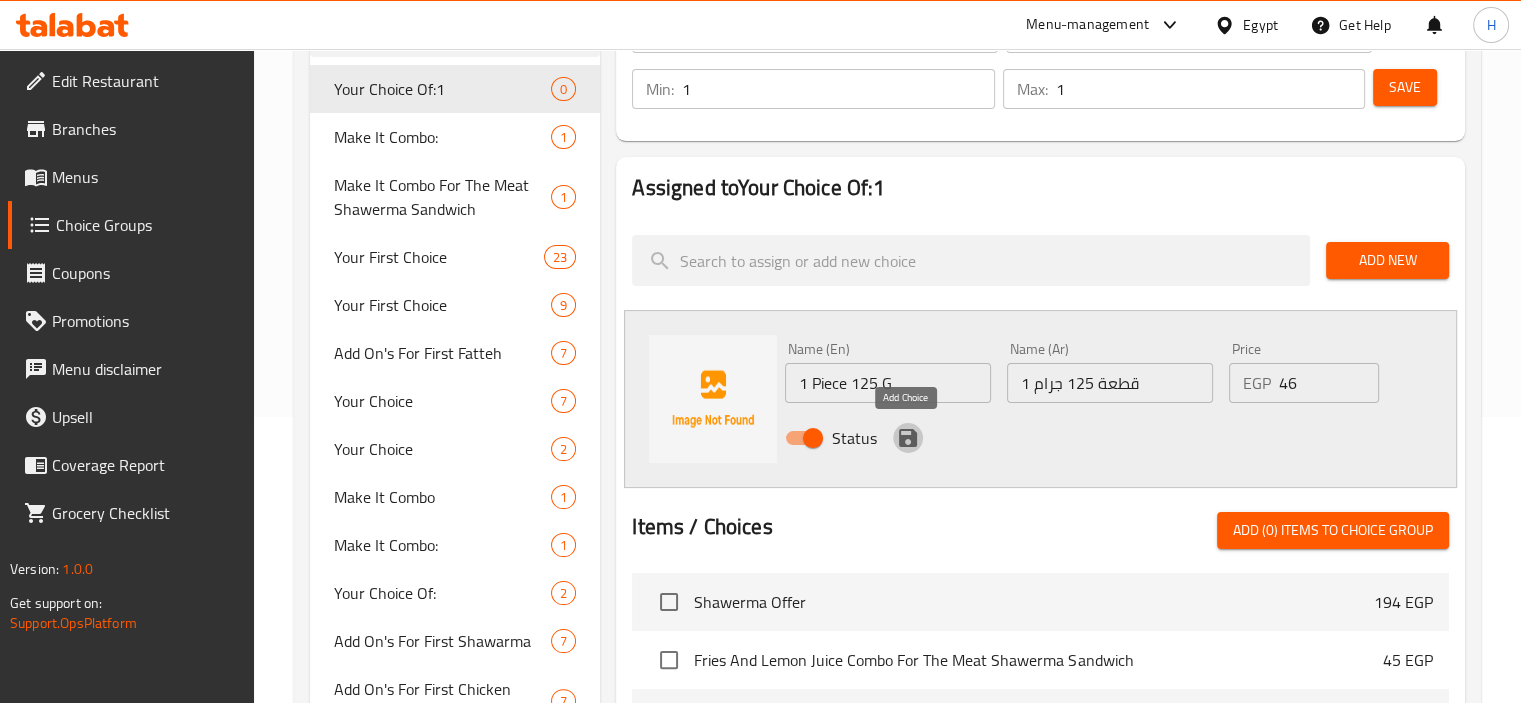 click 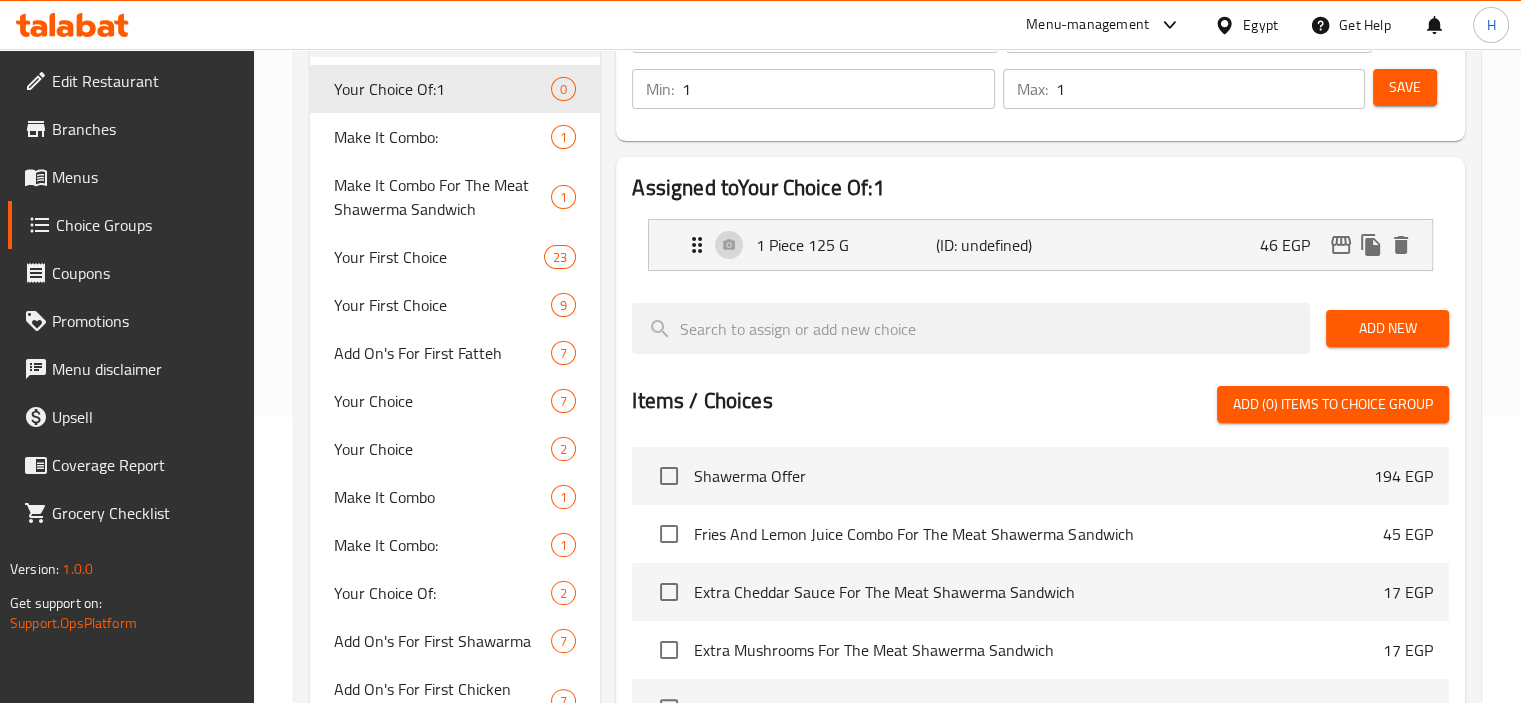 click on "Add New" at bounding box center (1387, 328) 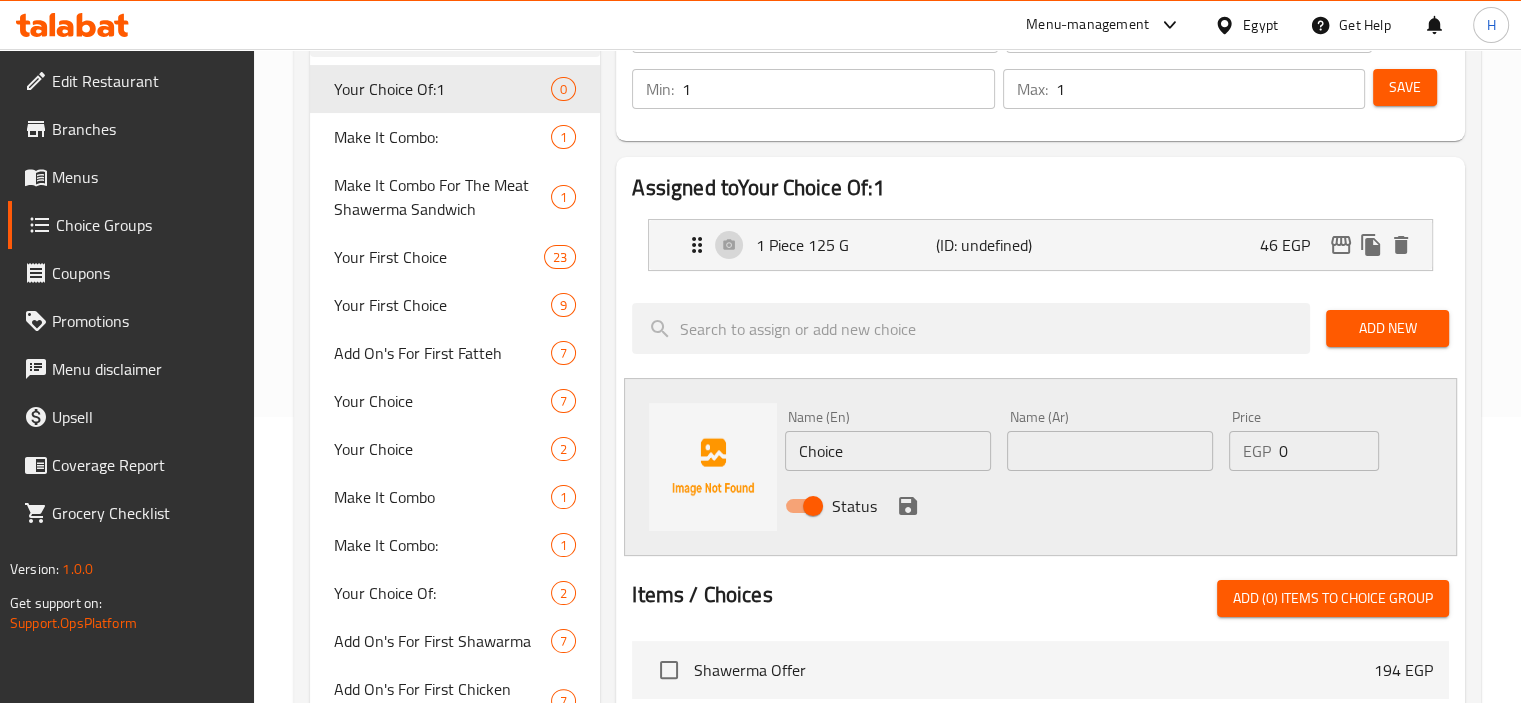 click on "Choice" at bounding box center (888, 451) 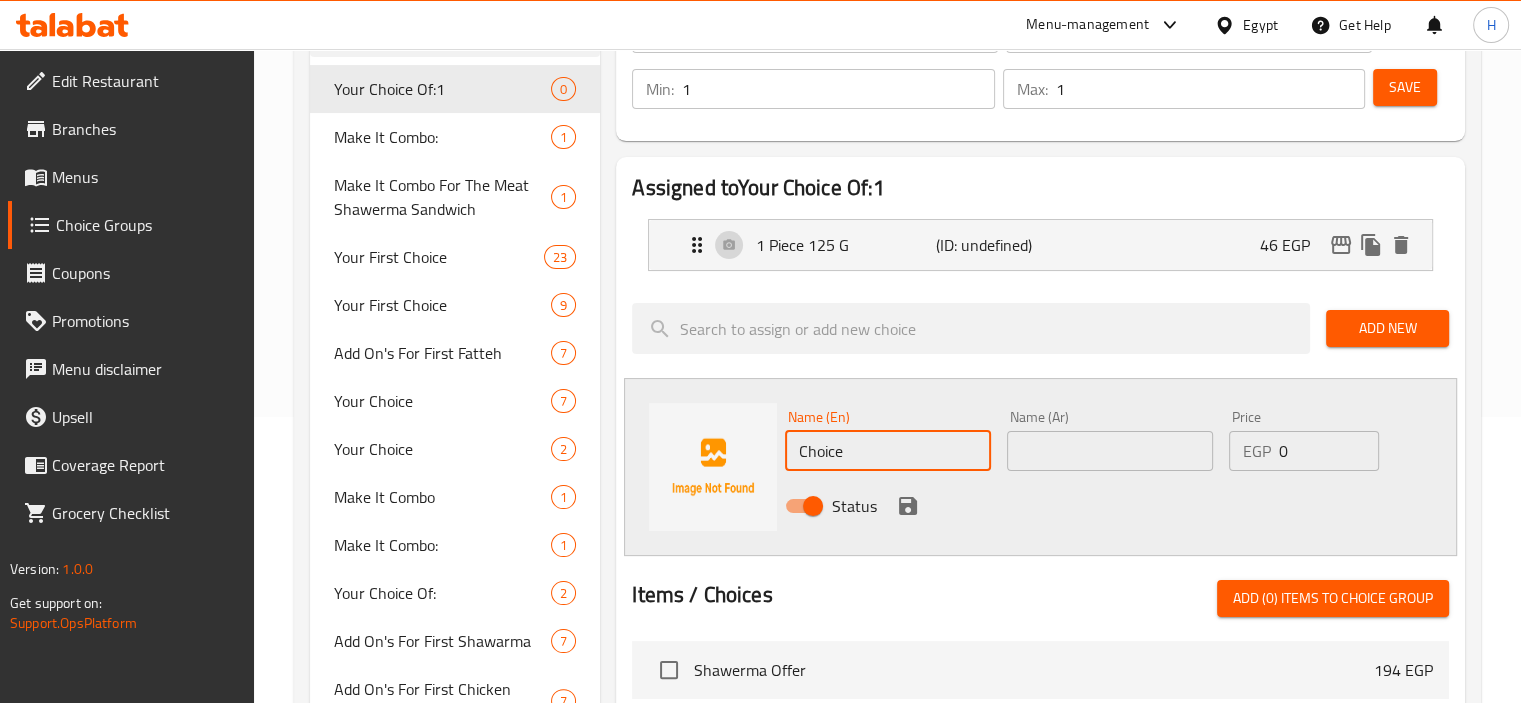 paste on "1/4 Kilo" 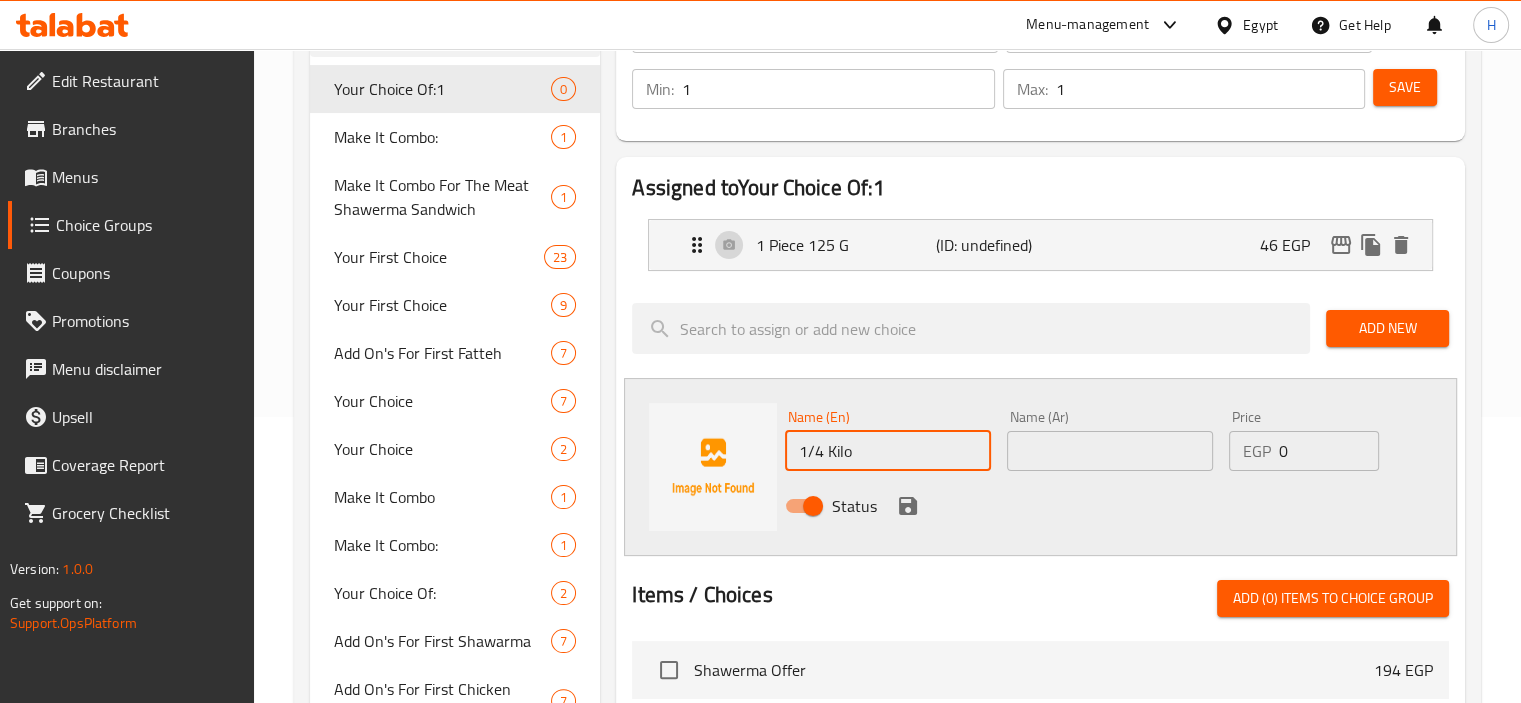 click on "1/4 Kilo" at bounding box center (888, 451) 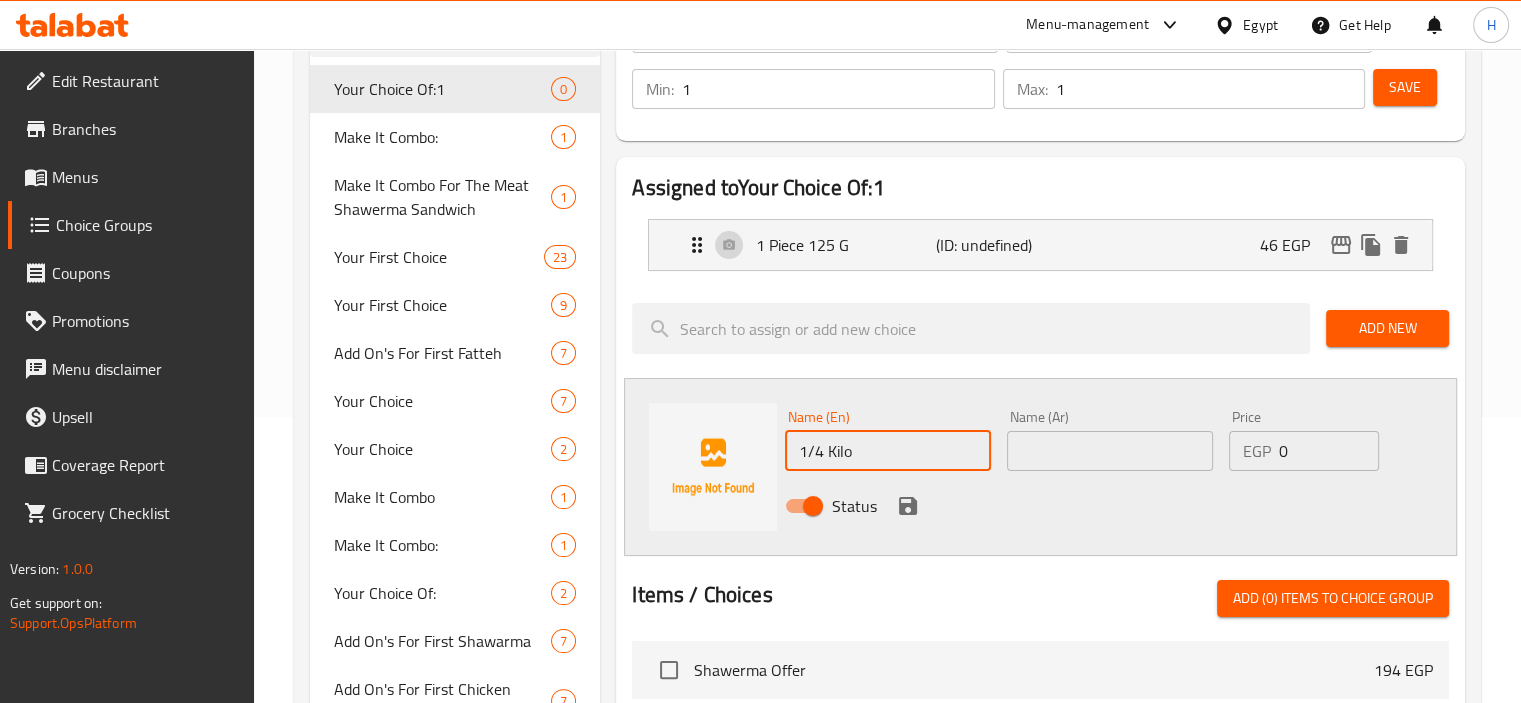 type on "1/4 Kilo" 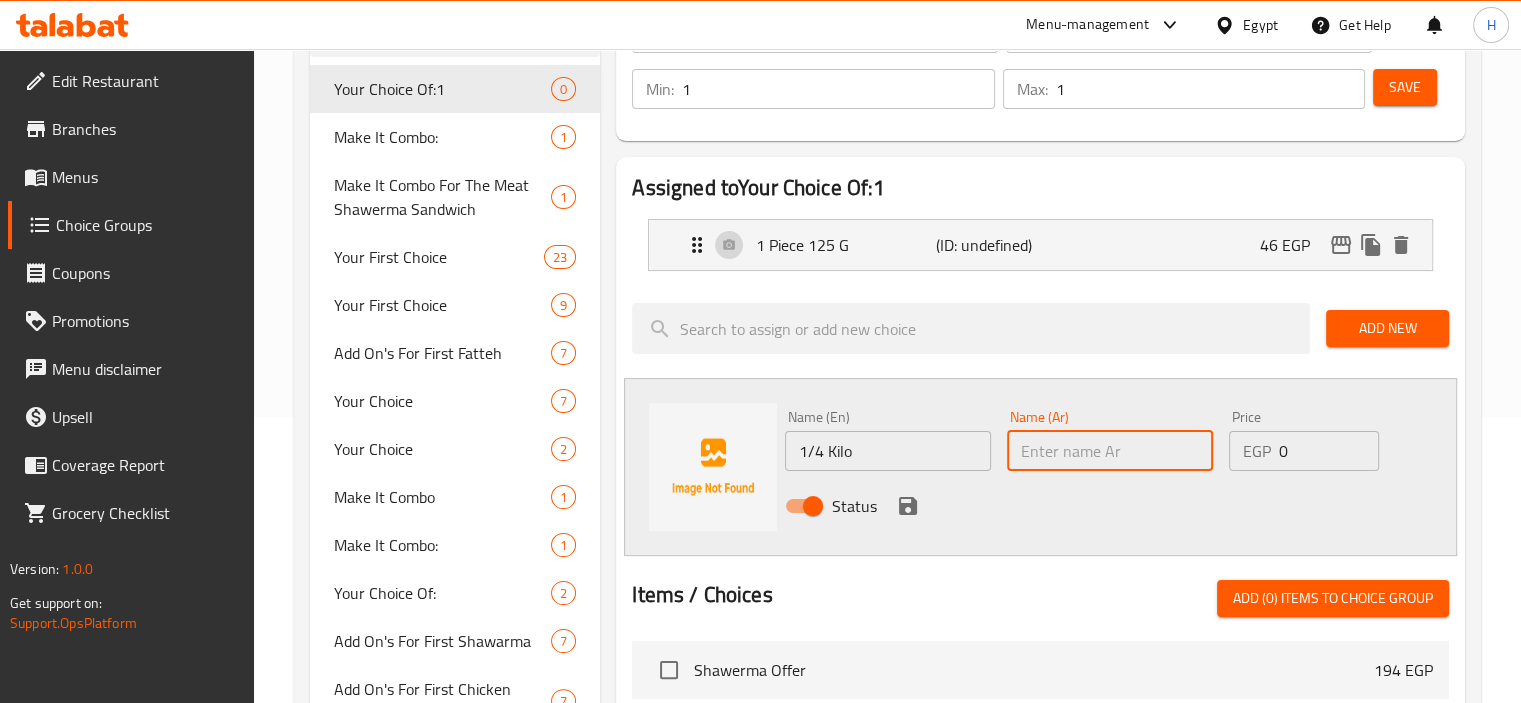 click at bounding box center [1110, 451] 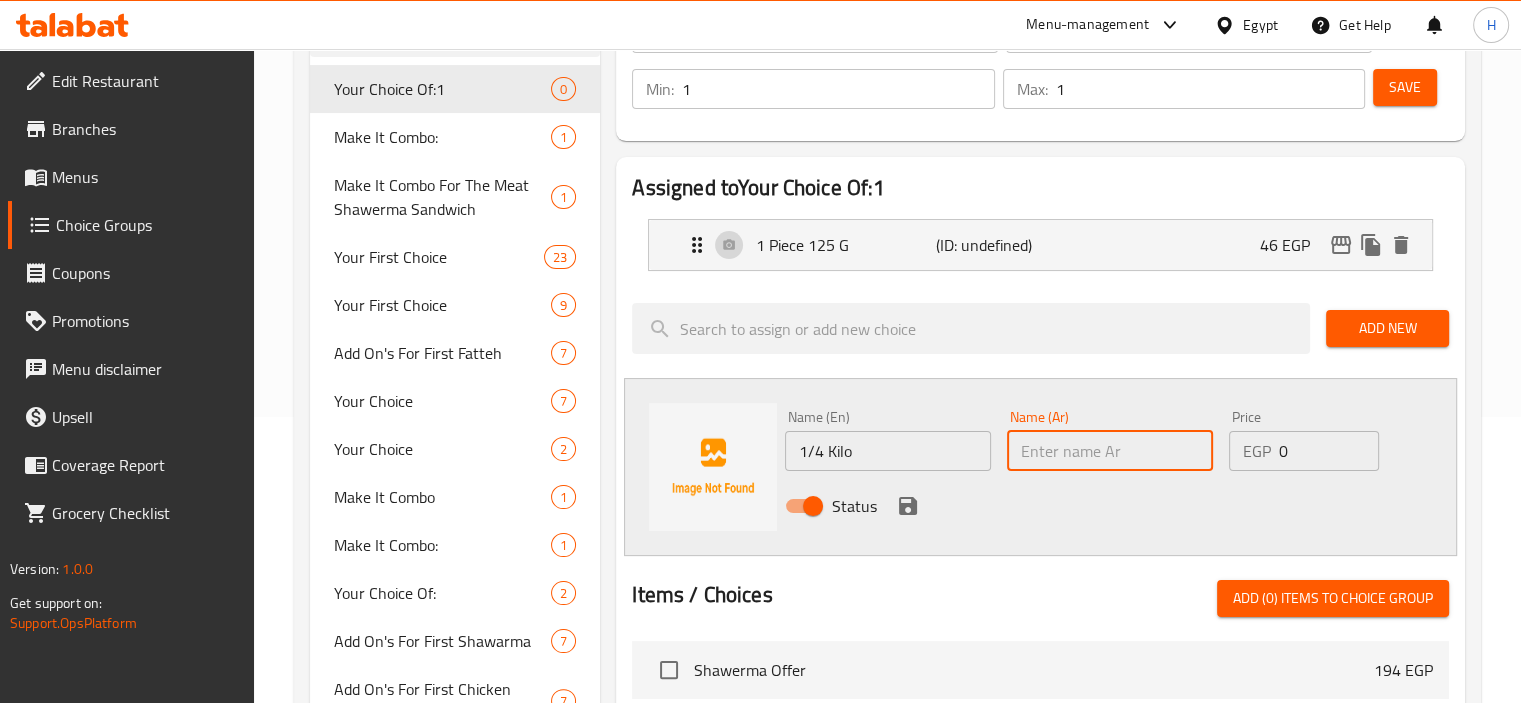 type on "1" 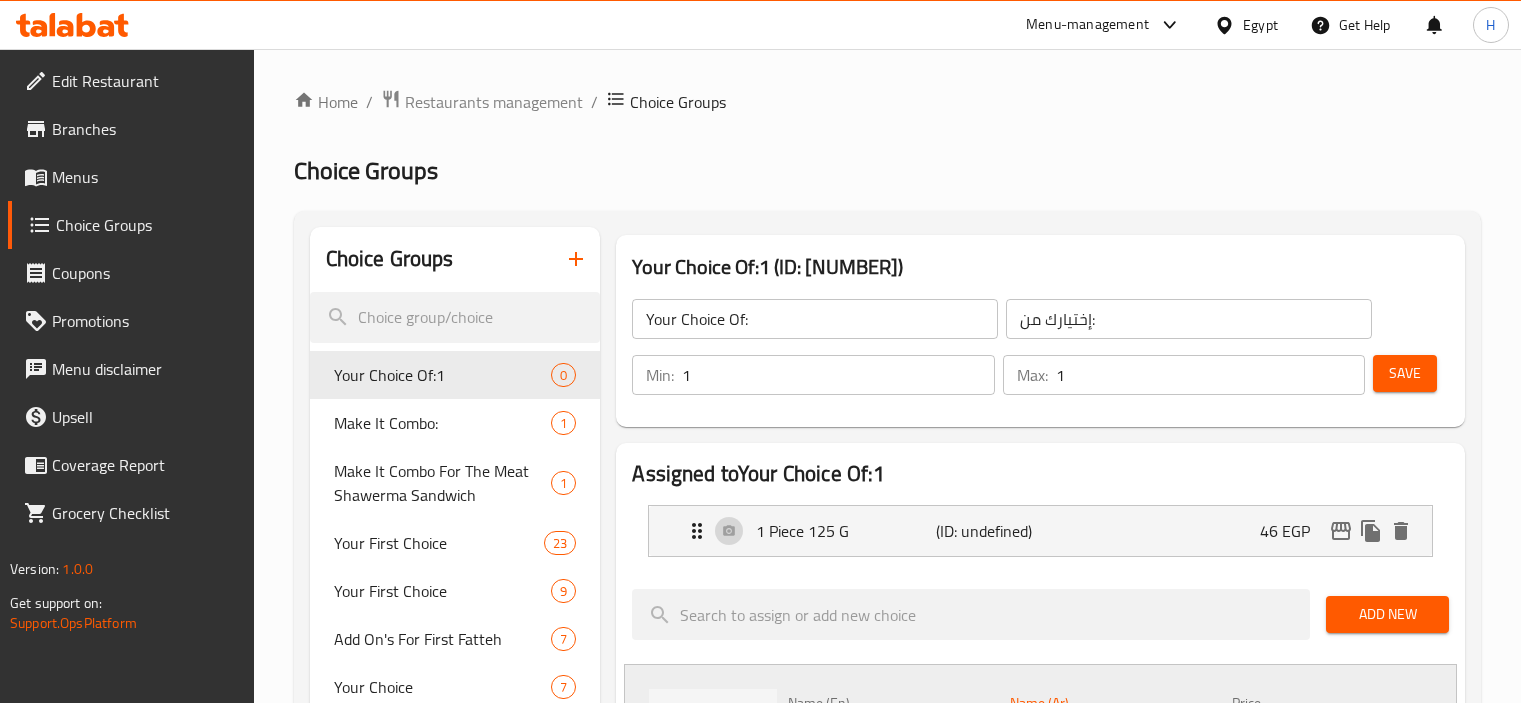 scroll, scrollTop: 286, scrollLeft: 0, axis: vertical 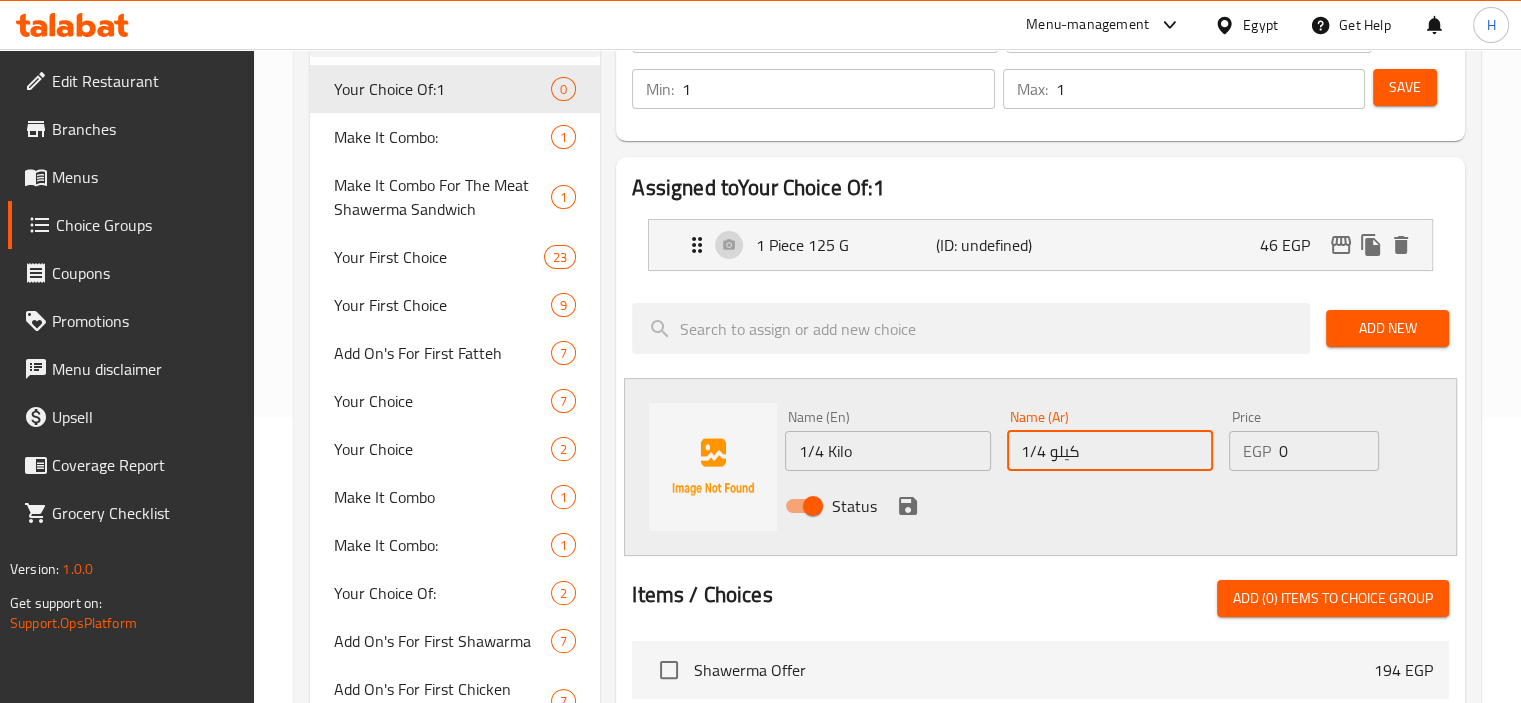 type on "1/4 كيلو" 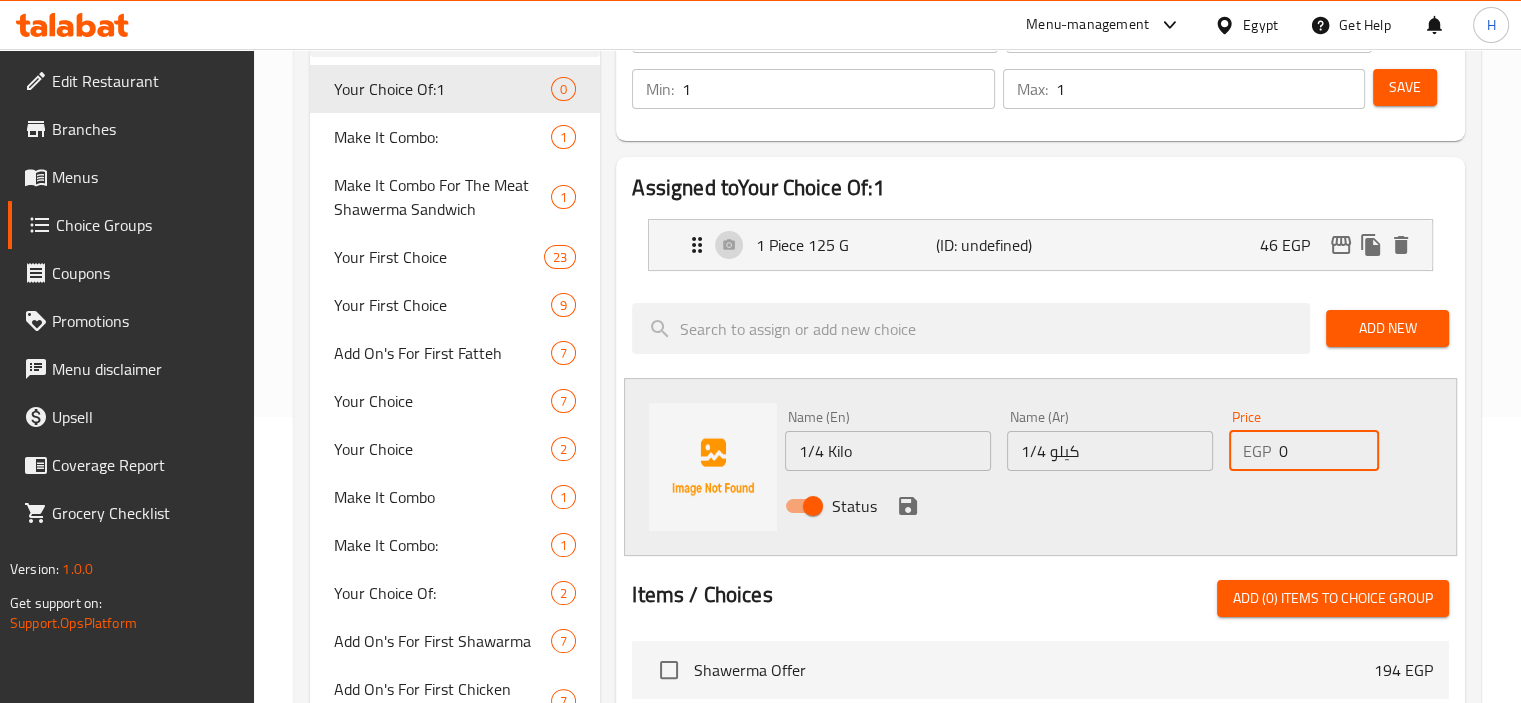 drag, startPoint x: 1290, startPoint y: 455, endPoint x: 1253, endPoint y: 455, distance: 37 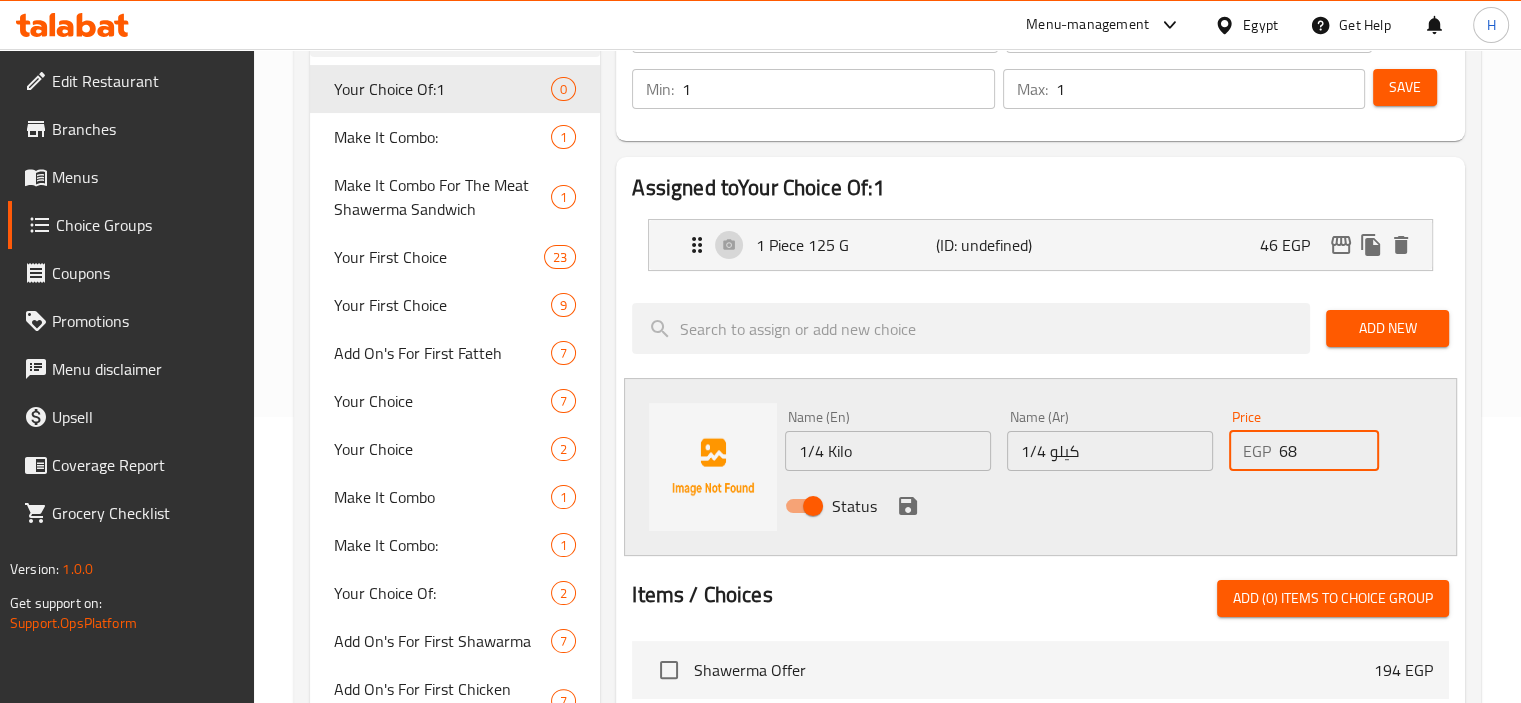 type on "68" 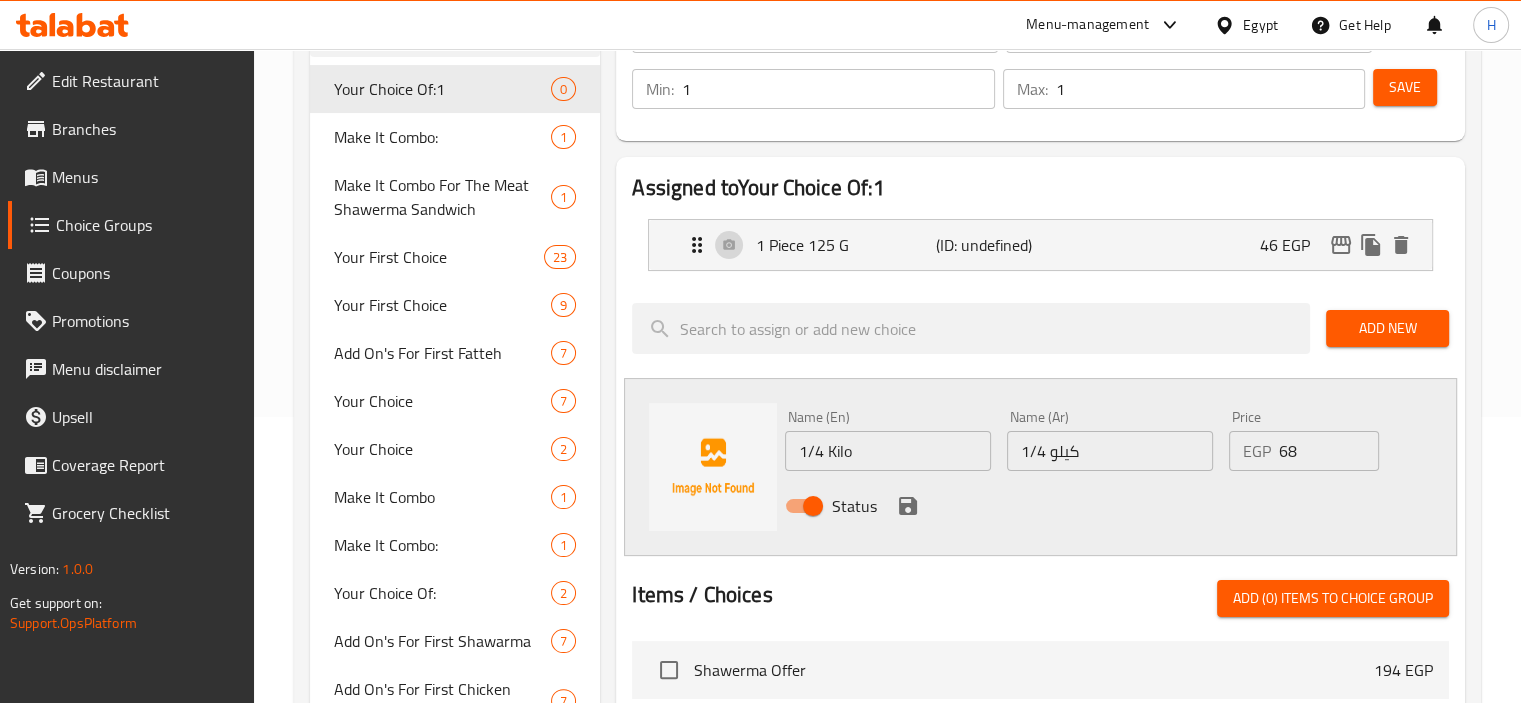 click on "Status" at bounding box center (1110, 506) 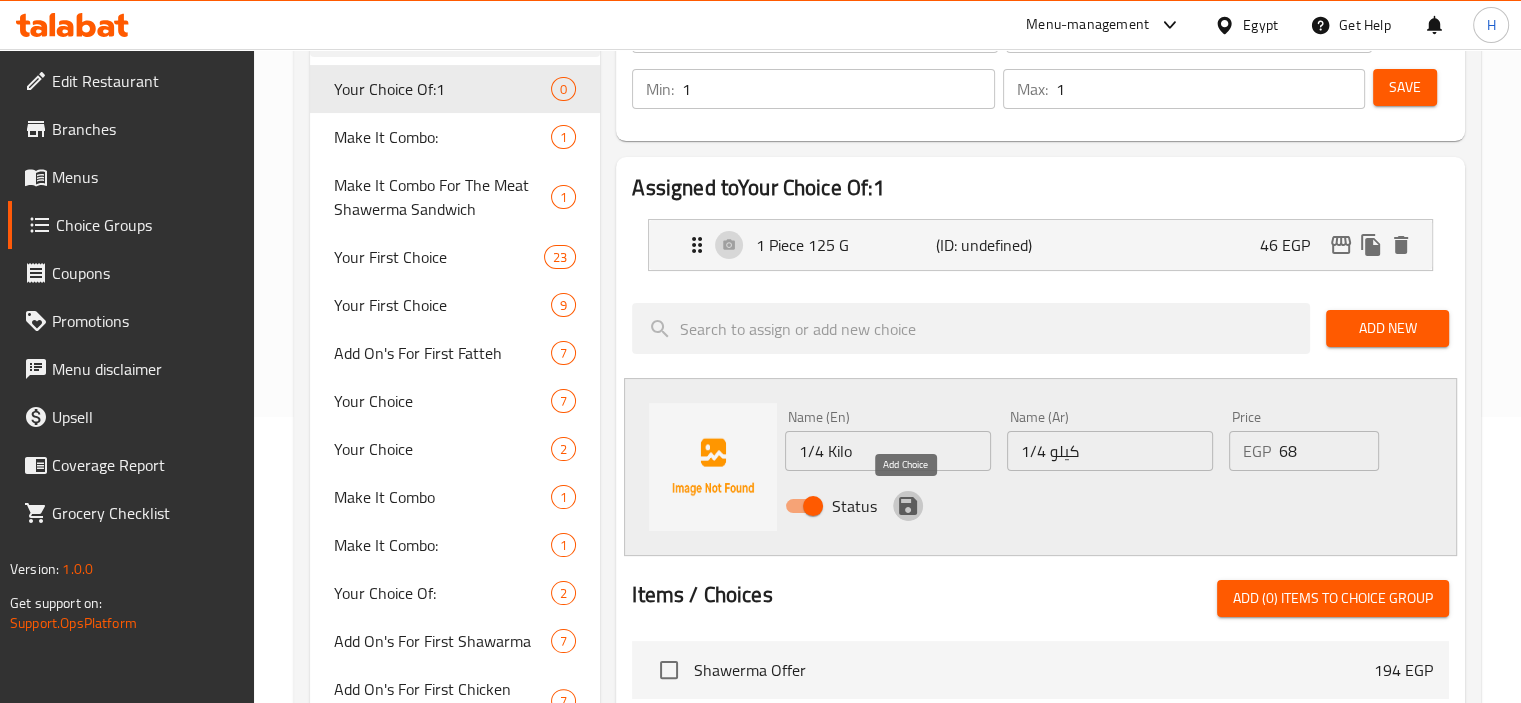 click 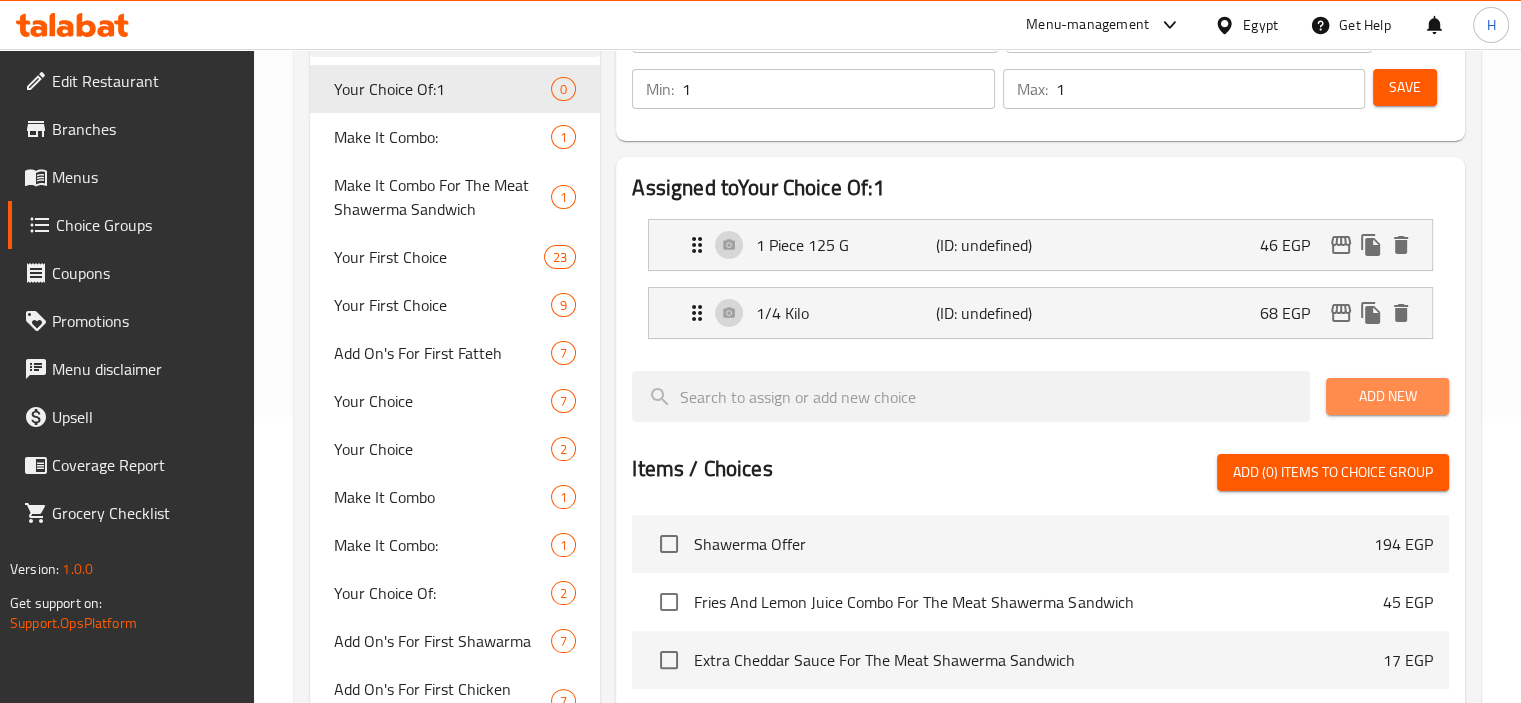 click on "Add New" at bounding box center (1387, 396) 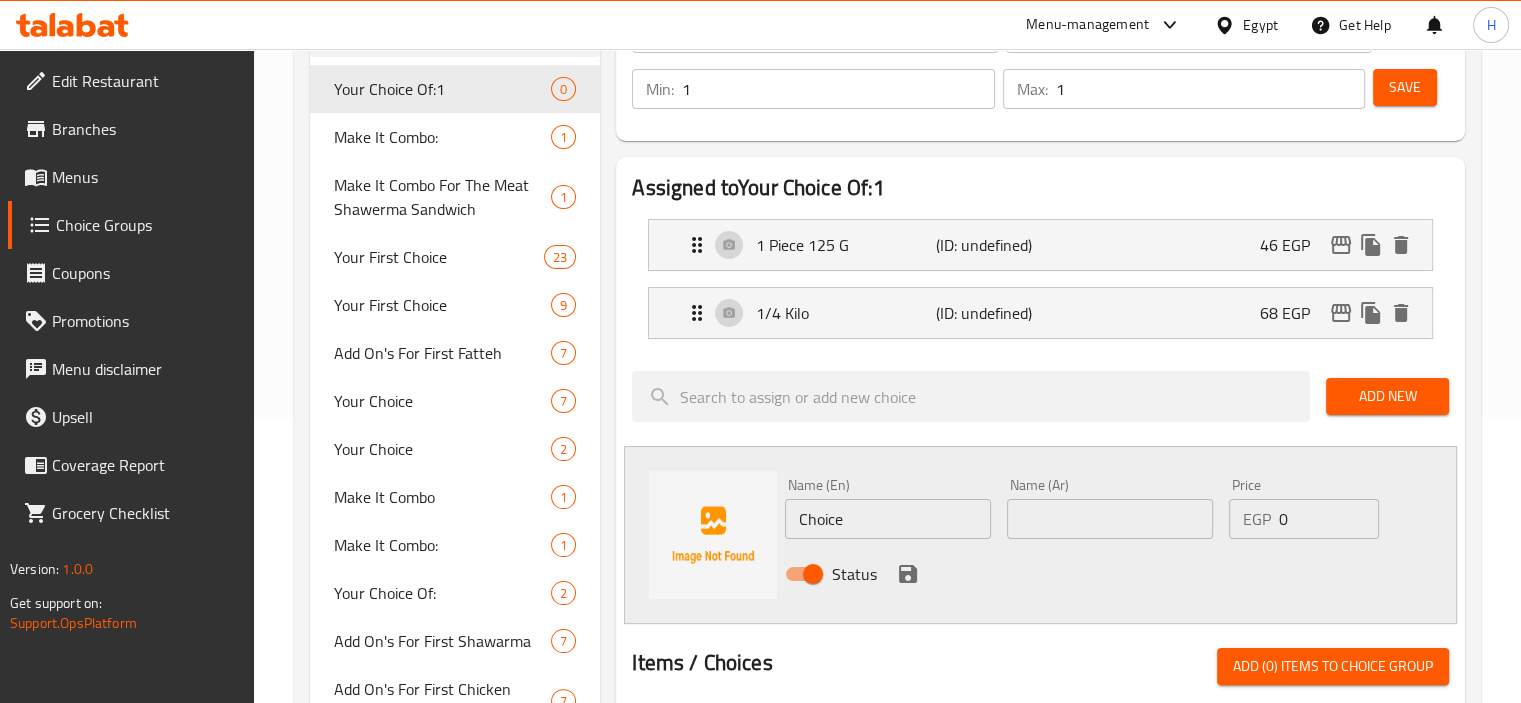 click on "Choice" at bounding box center [888, 519] 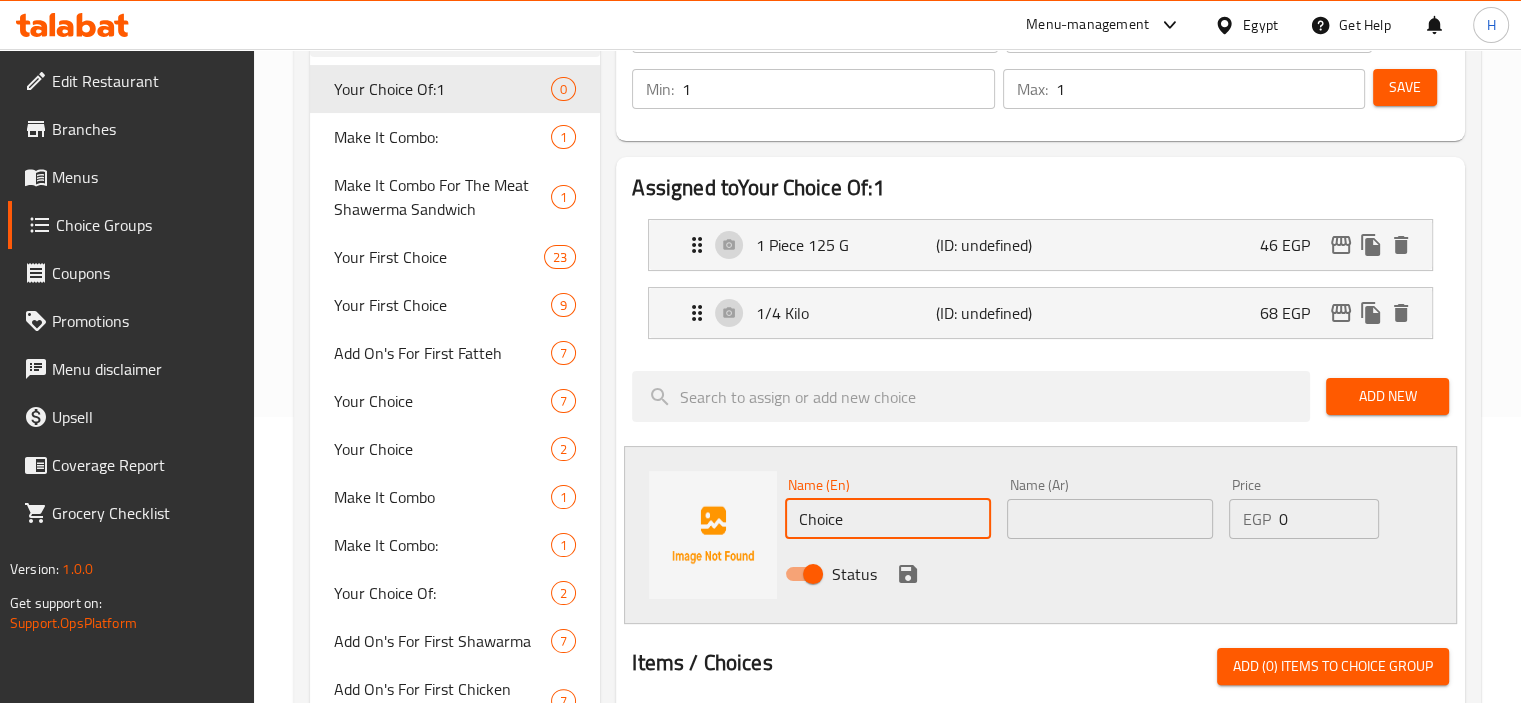 paste on "1/2 Kilo" 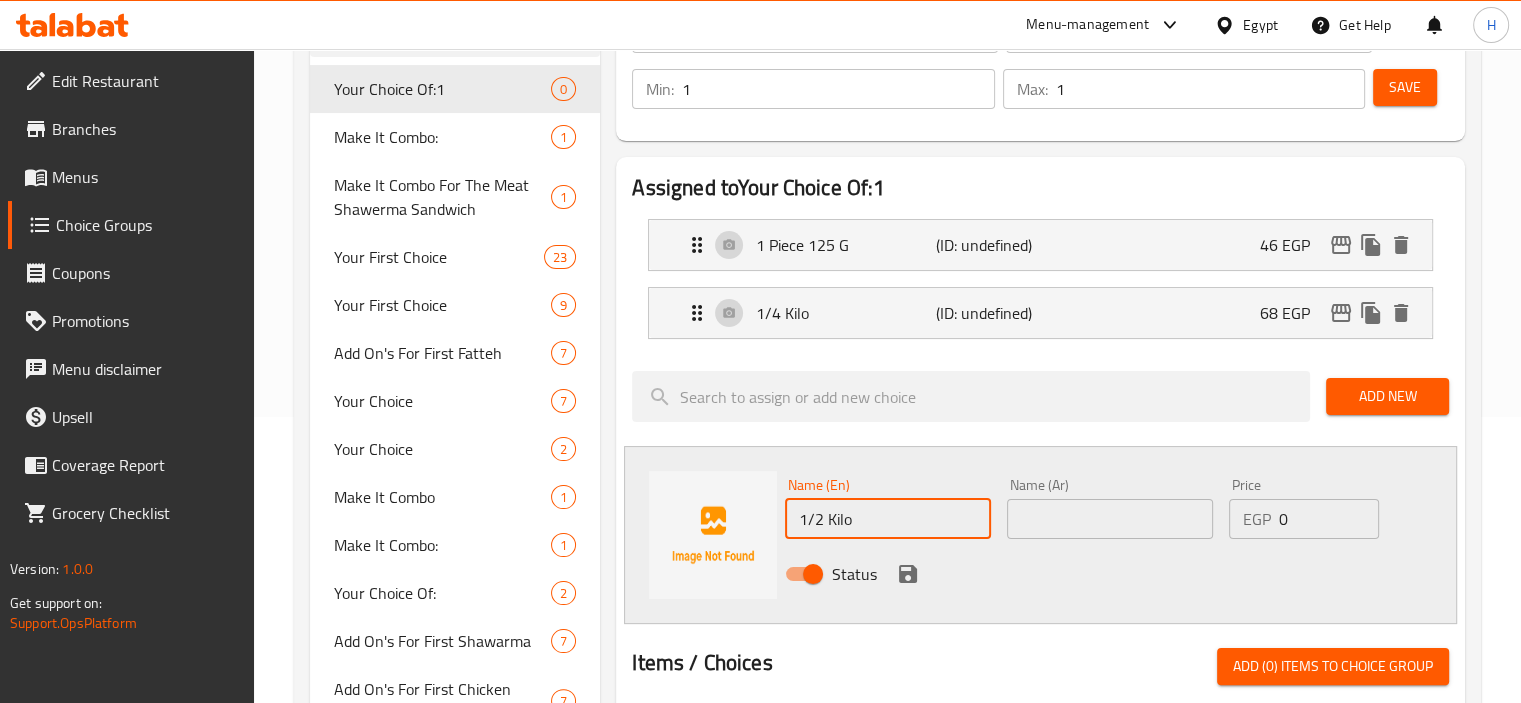 click on "1/2 Kilo" at bounding box center (888, 519) 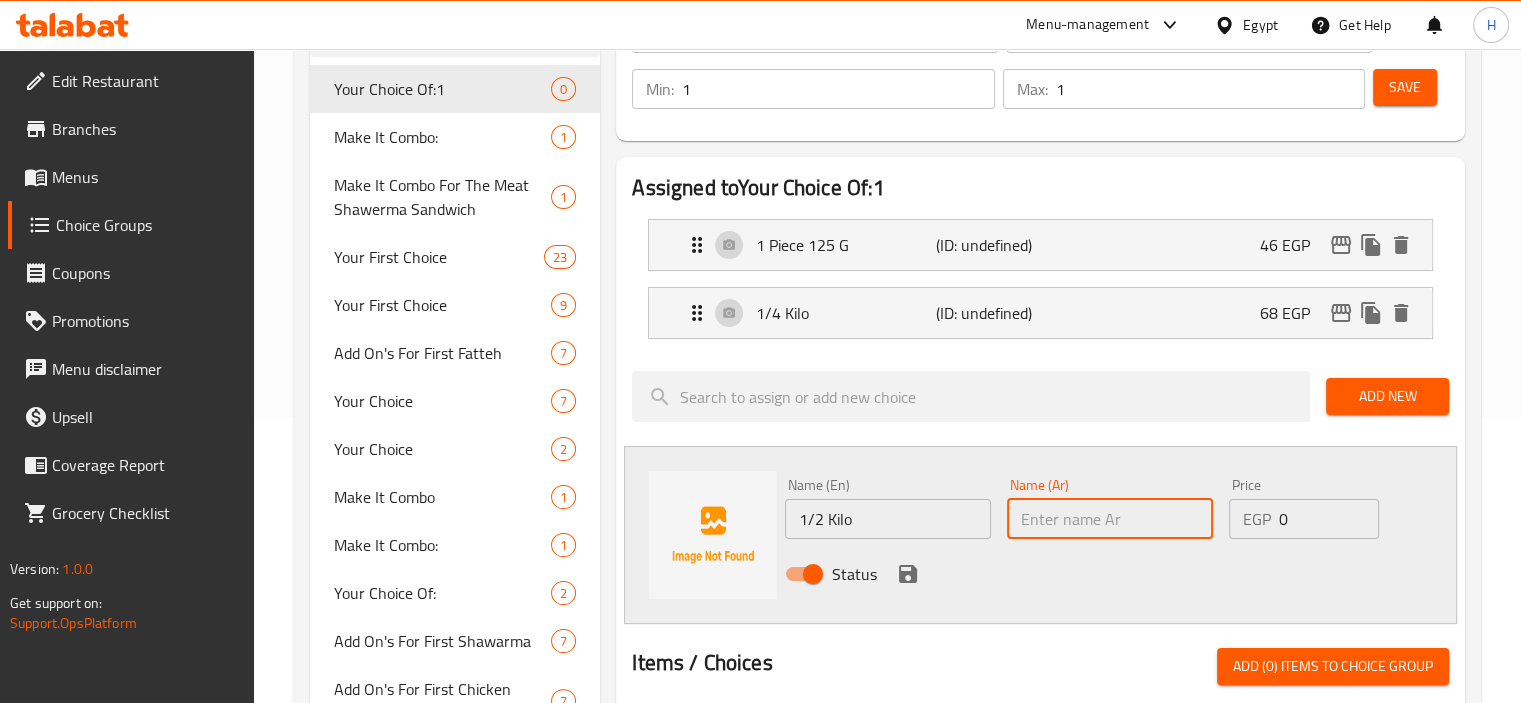 click at bounding box center [1110, 519] 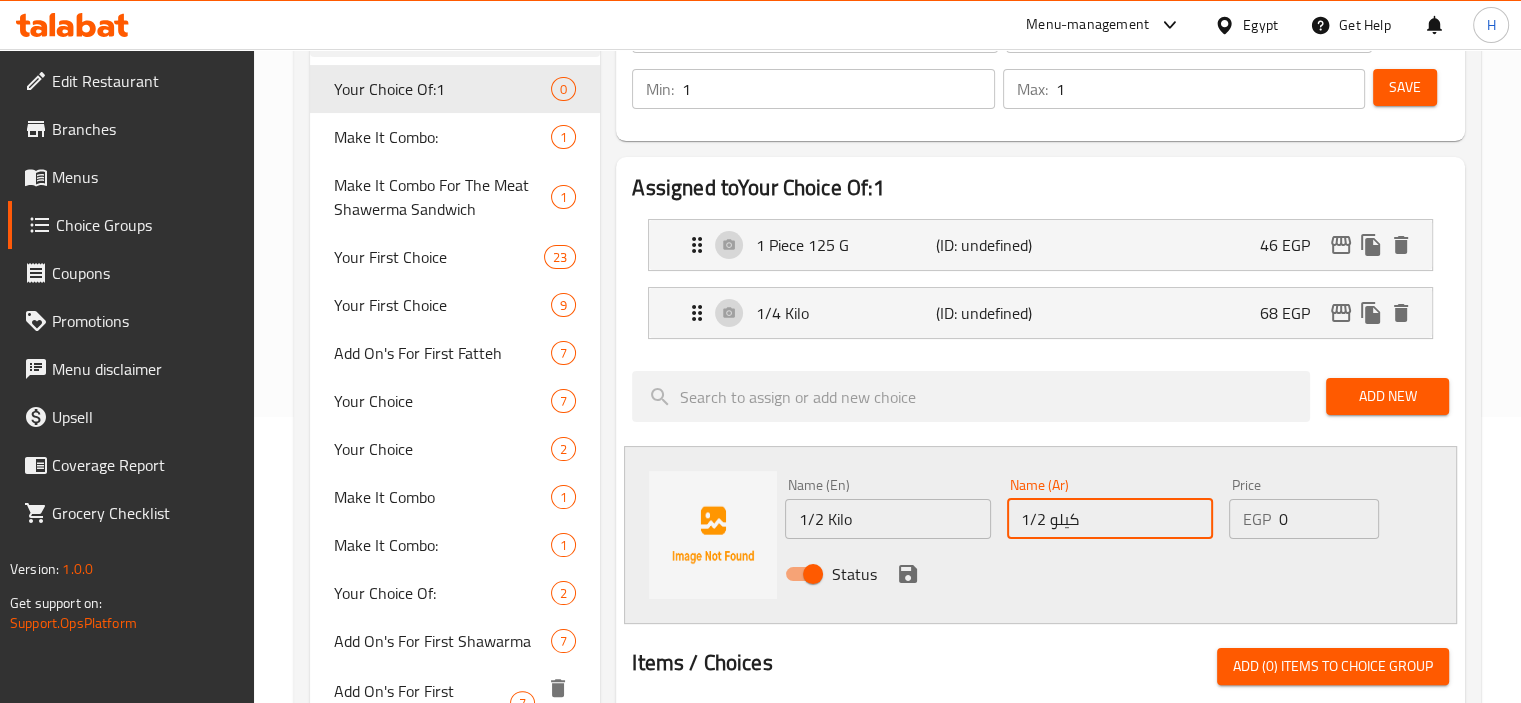 type on "1/2 كيلو" 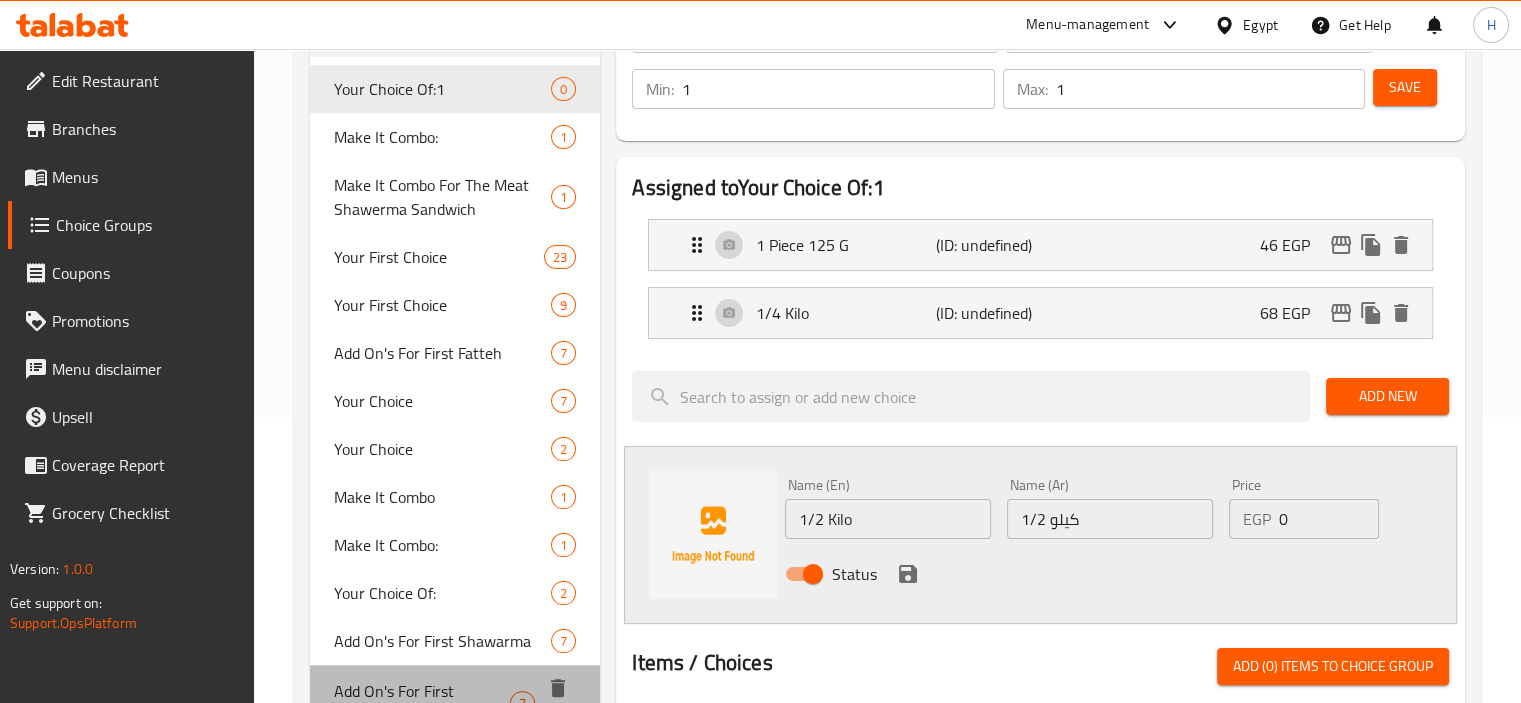 click at bounding box center [564, 703] 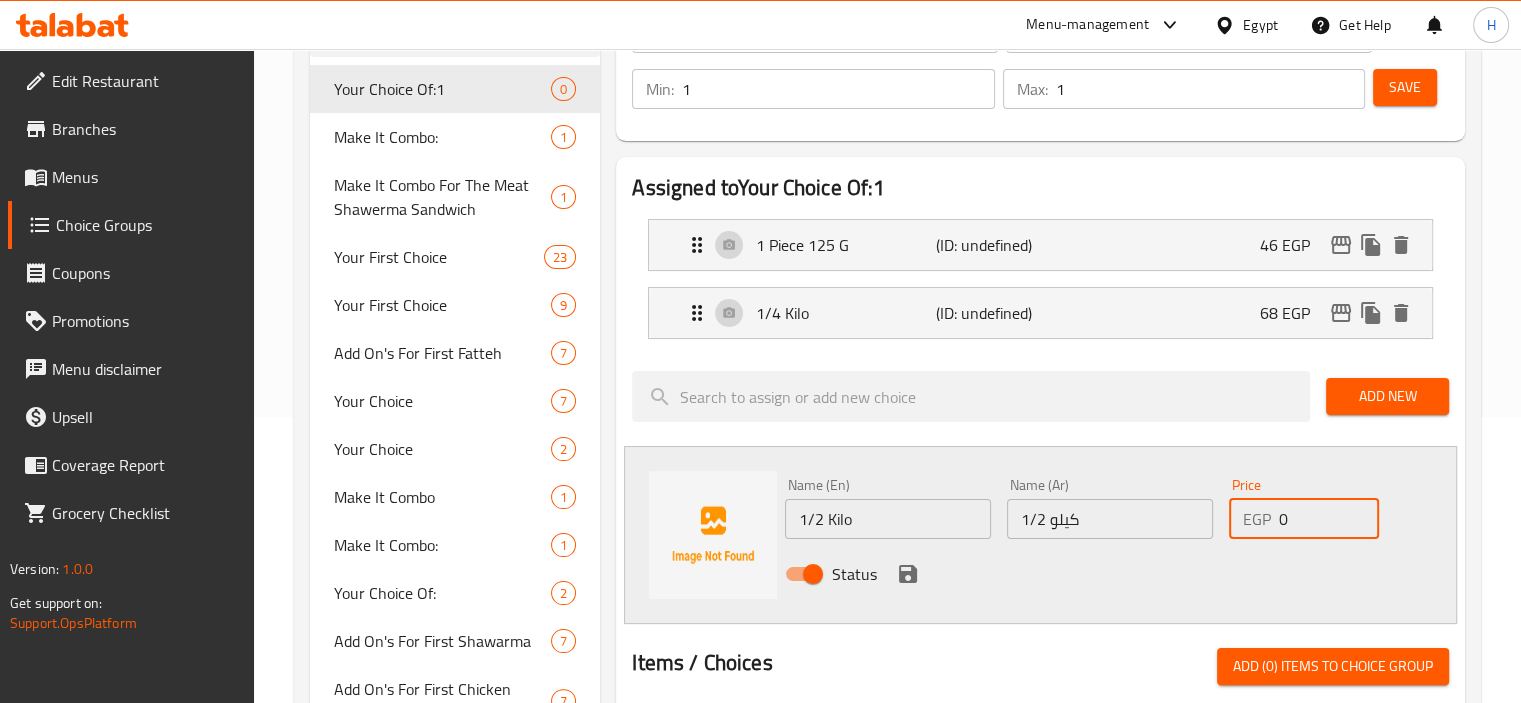 drag, startPoint x: 1306, startPoint y: 525, endPoint x: 1216, endPoint y: 538, distance: 90.934044 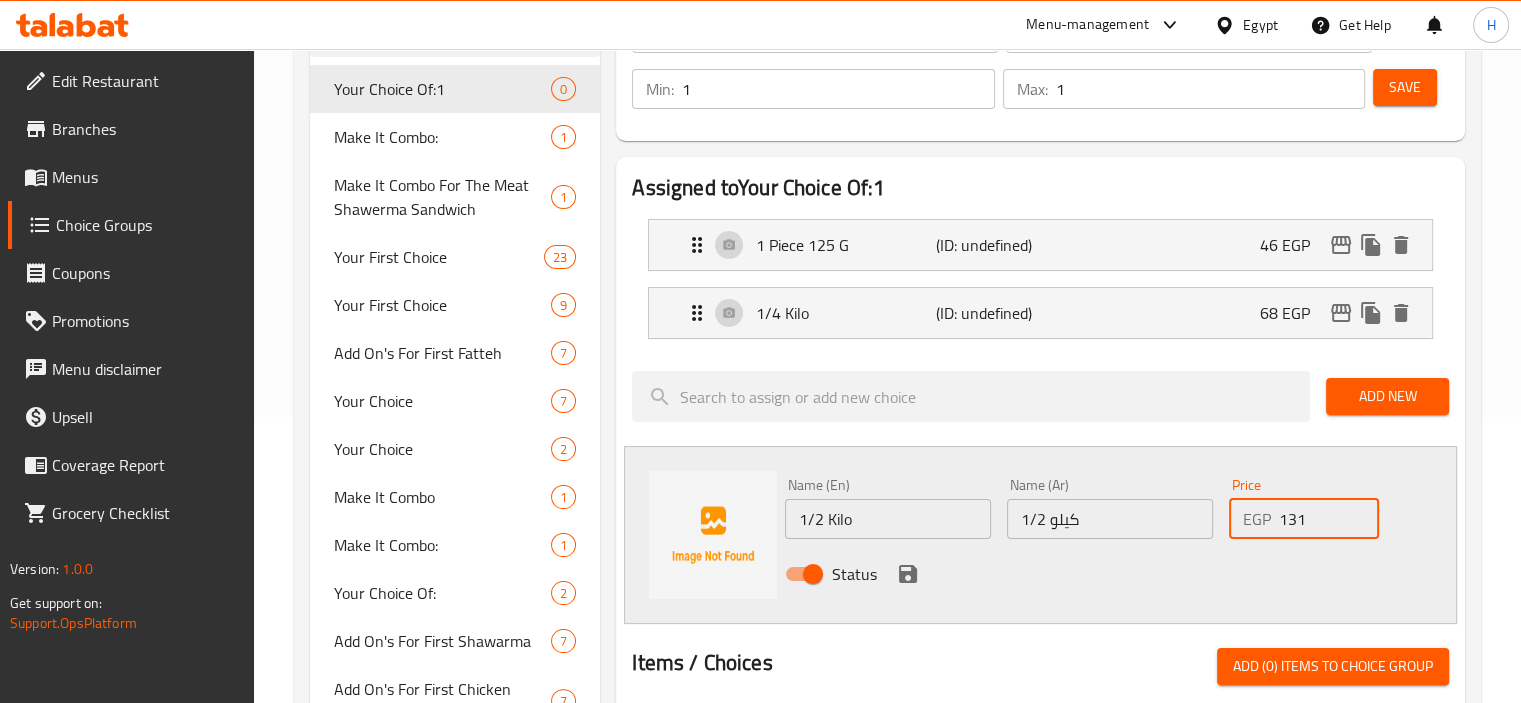type on "131" 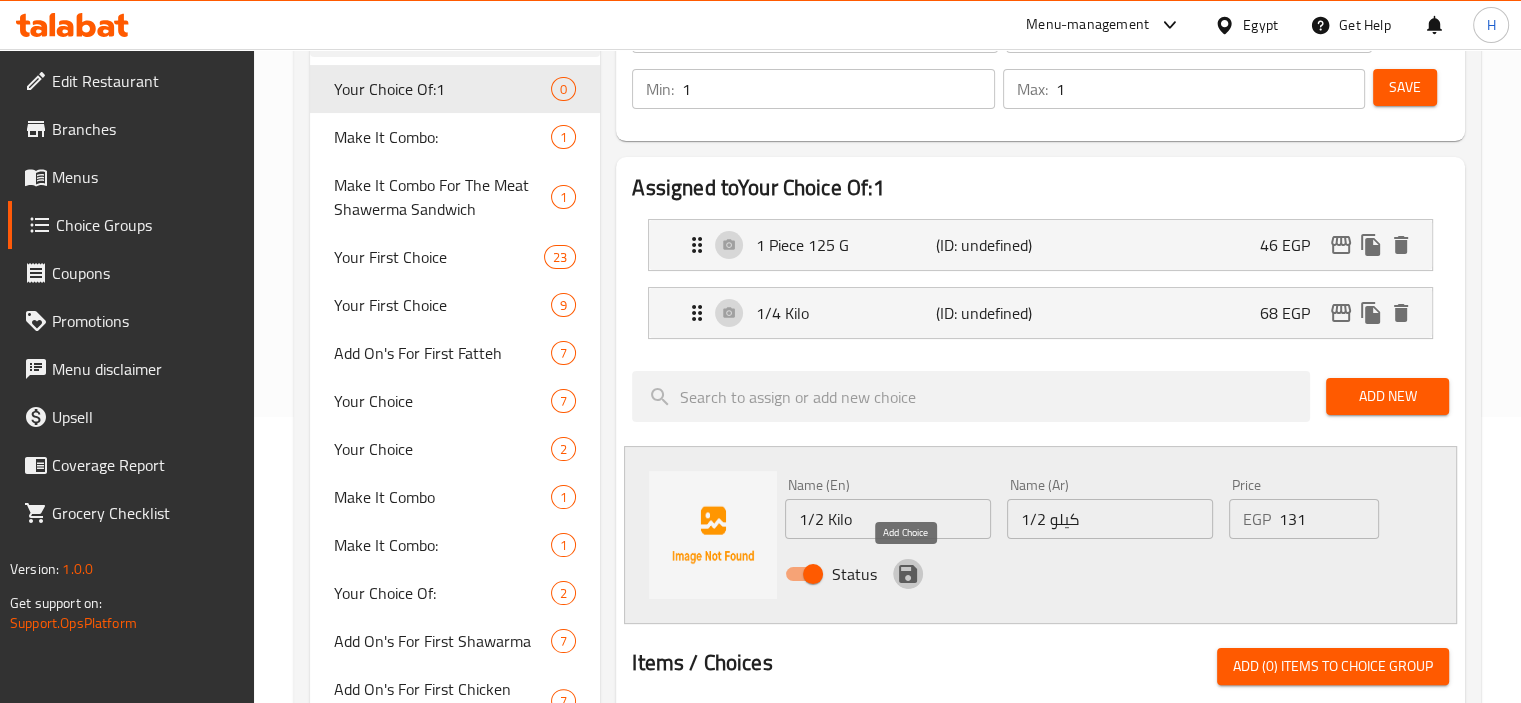 click 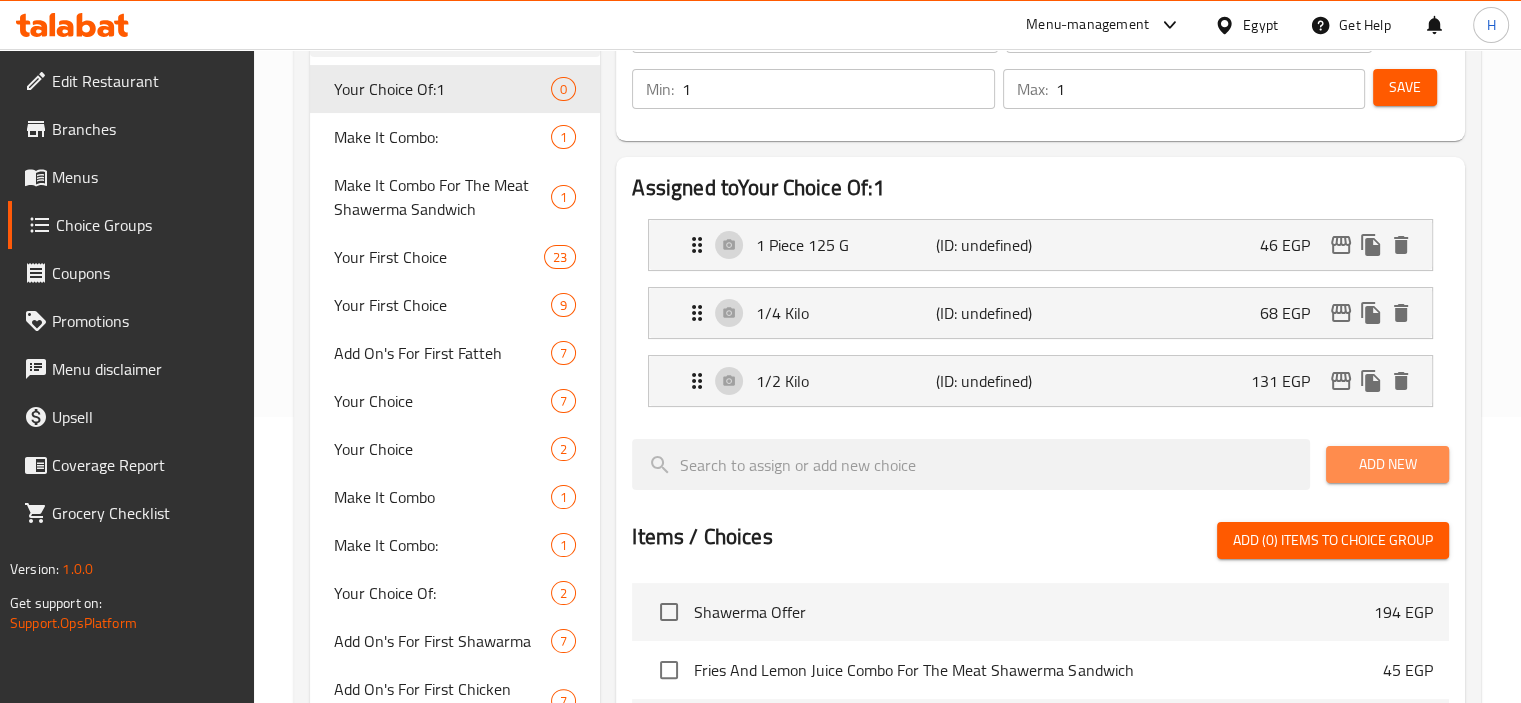 click on "Add New" at bounding box center [1387, 464] 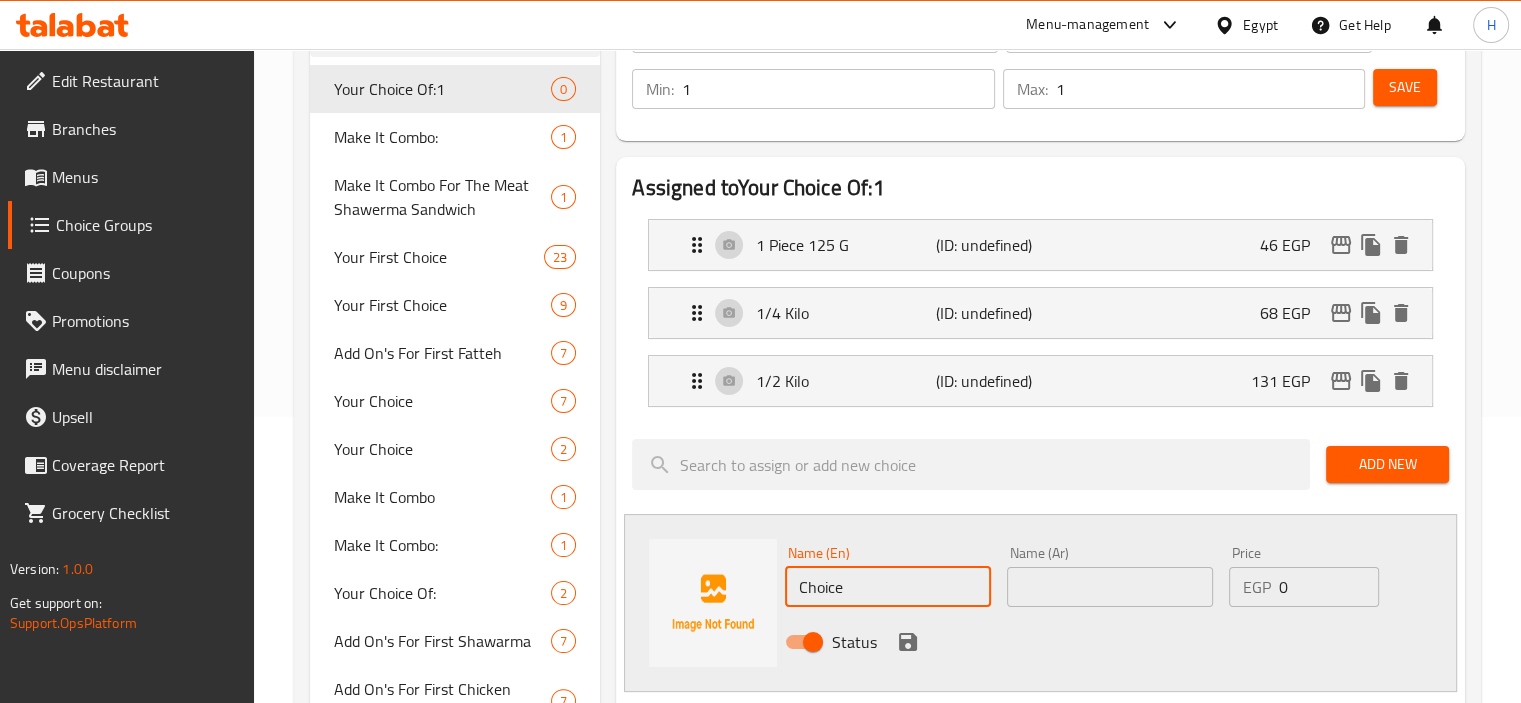click on "Choice" at bounding box center [888, 587] 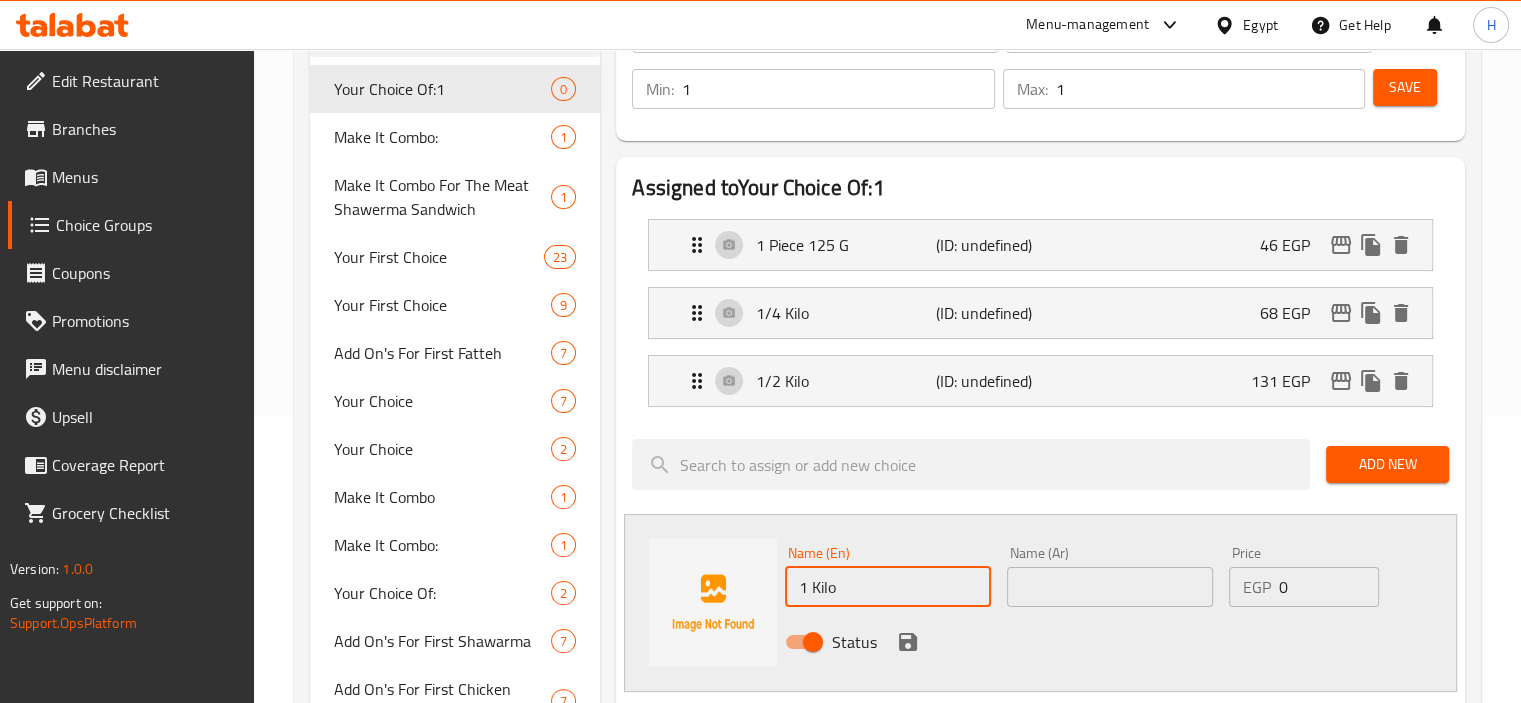 click on "1 Kilo" at bounding box center [888, 587] 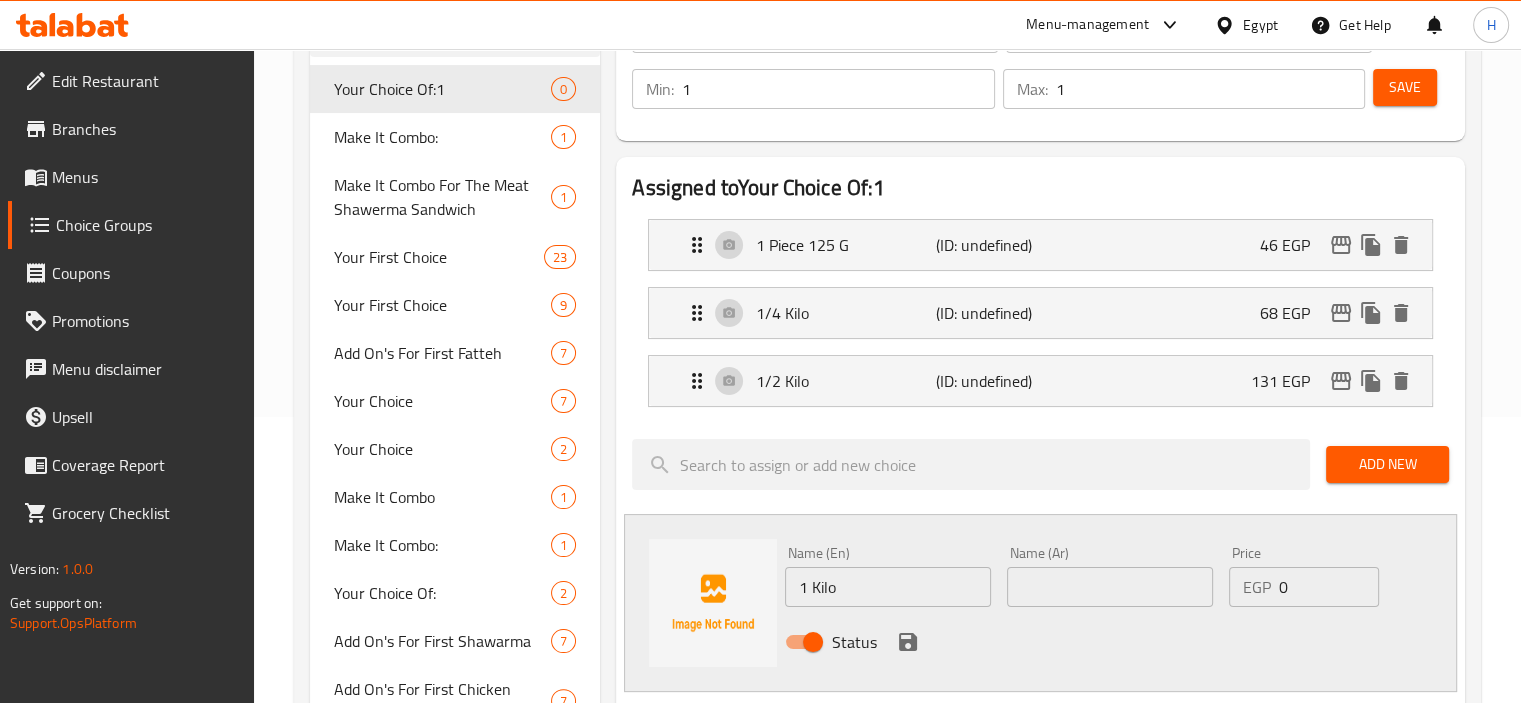 click on "Status" at bounding box center [1110, 642] 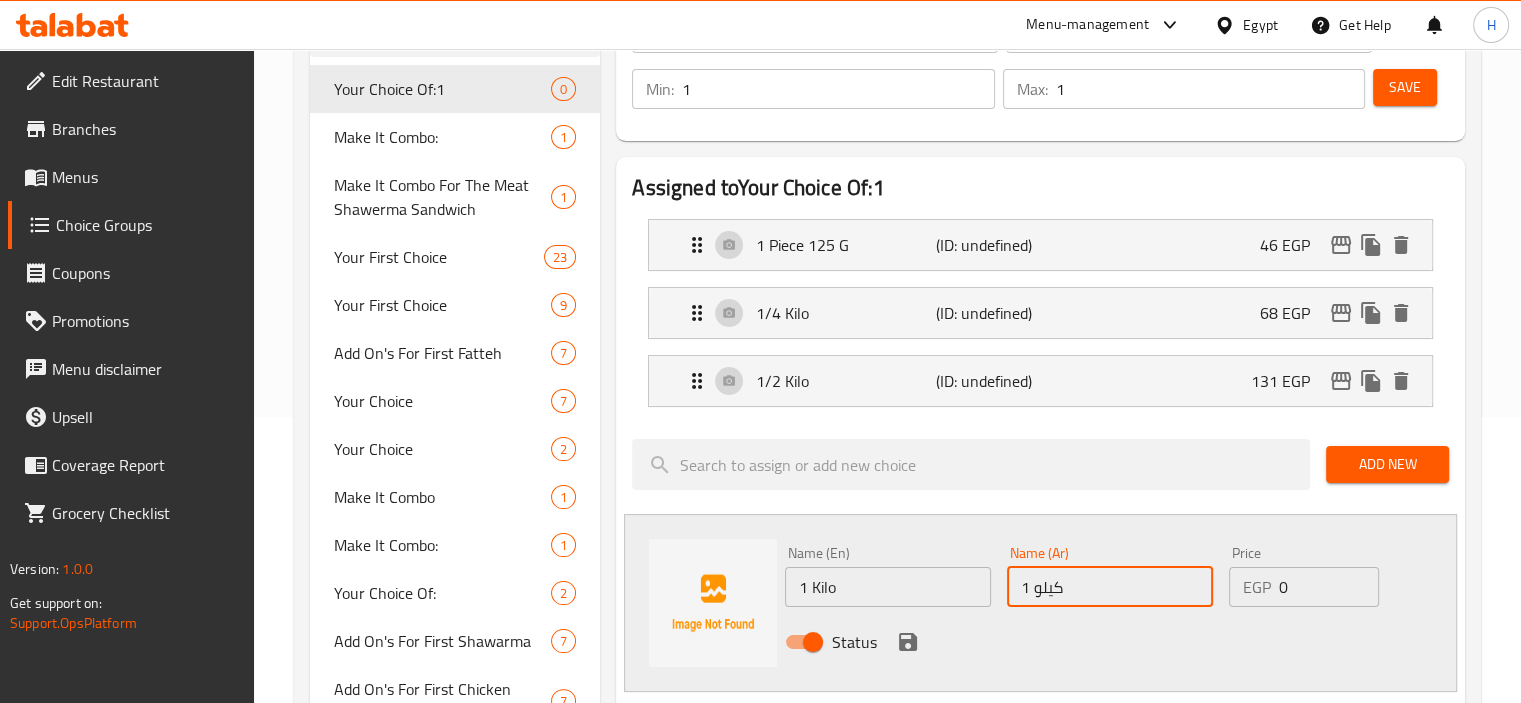 type on "1 كيلو" 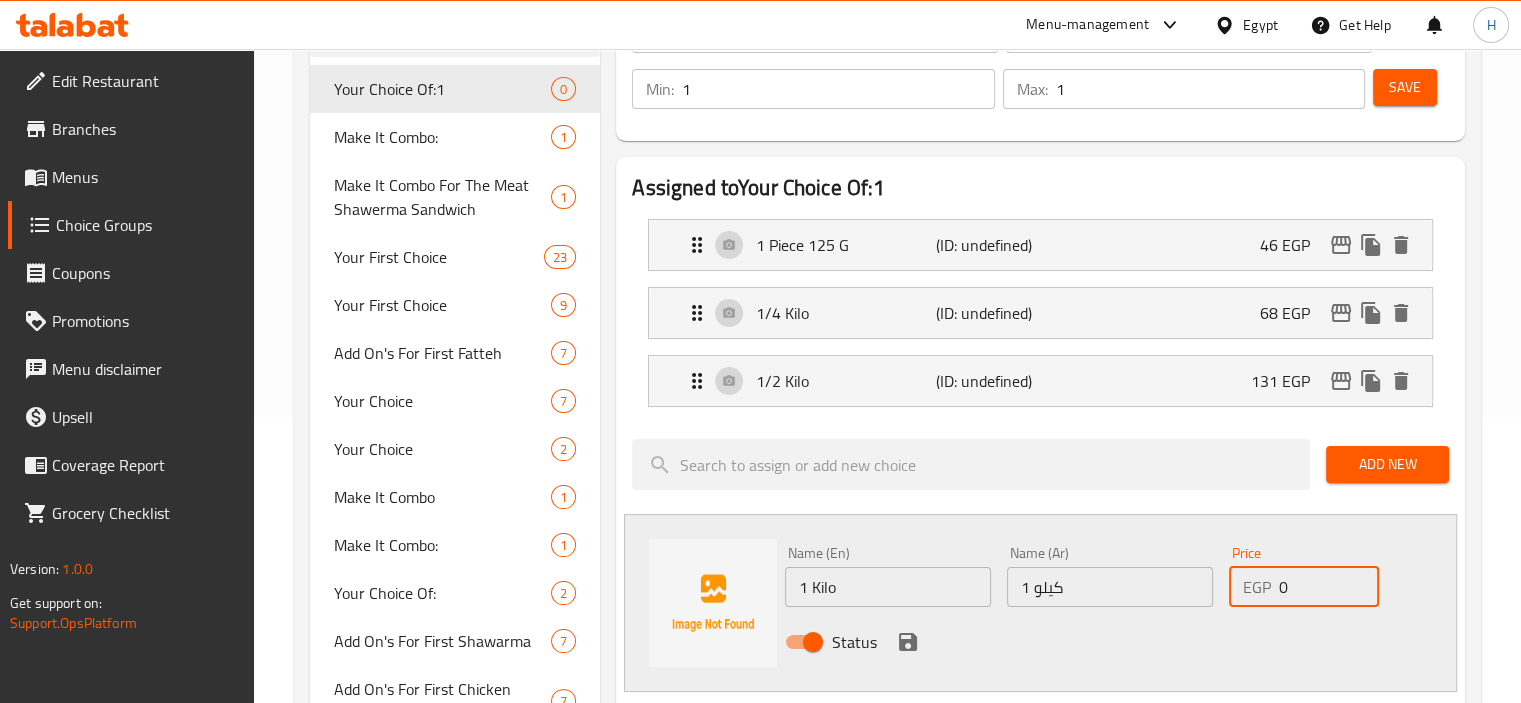 drag, startPoint x: 1313, startPoint y: 577, endPoint x: 1228, endPoint y: 561, distance: 86.492775 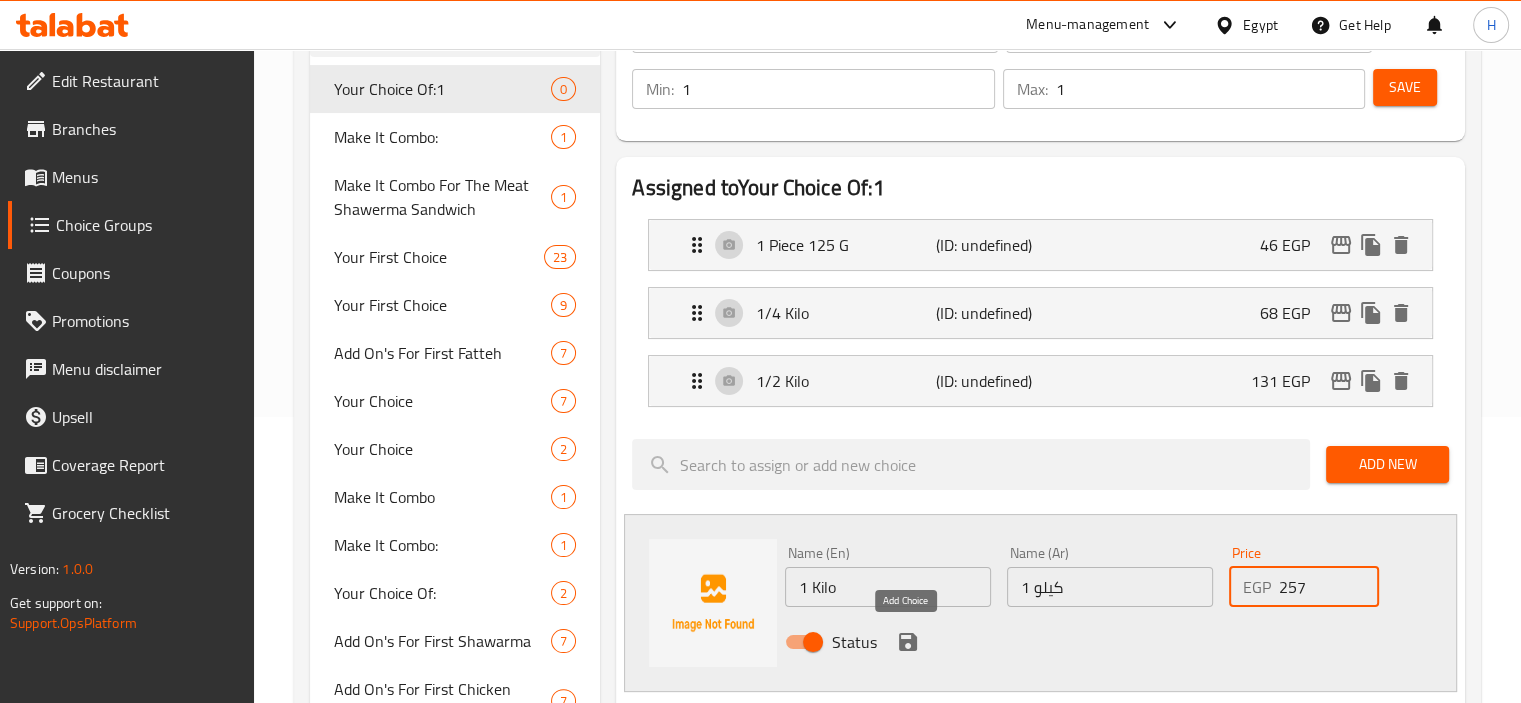 type on "257" 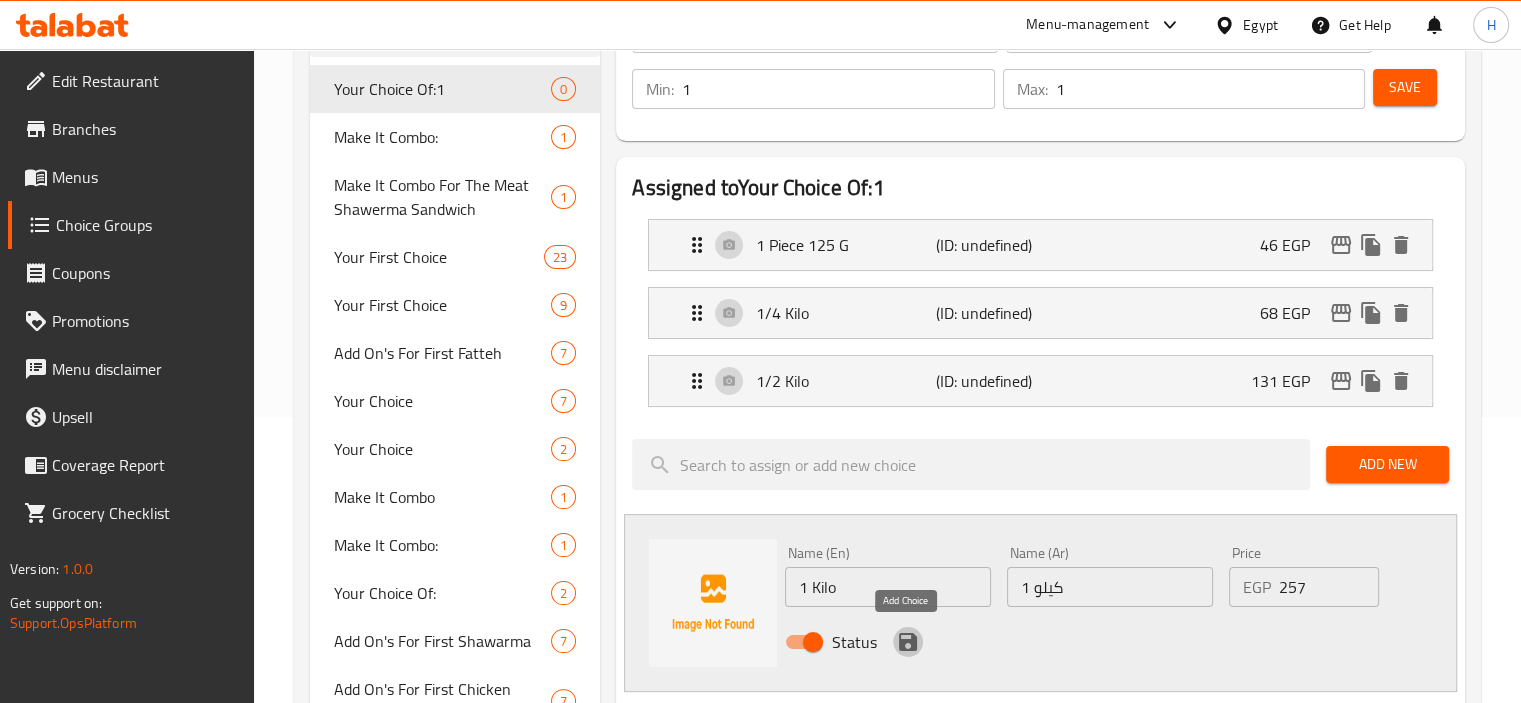 click 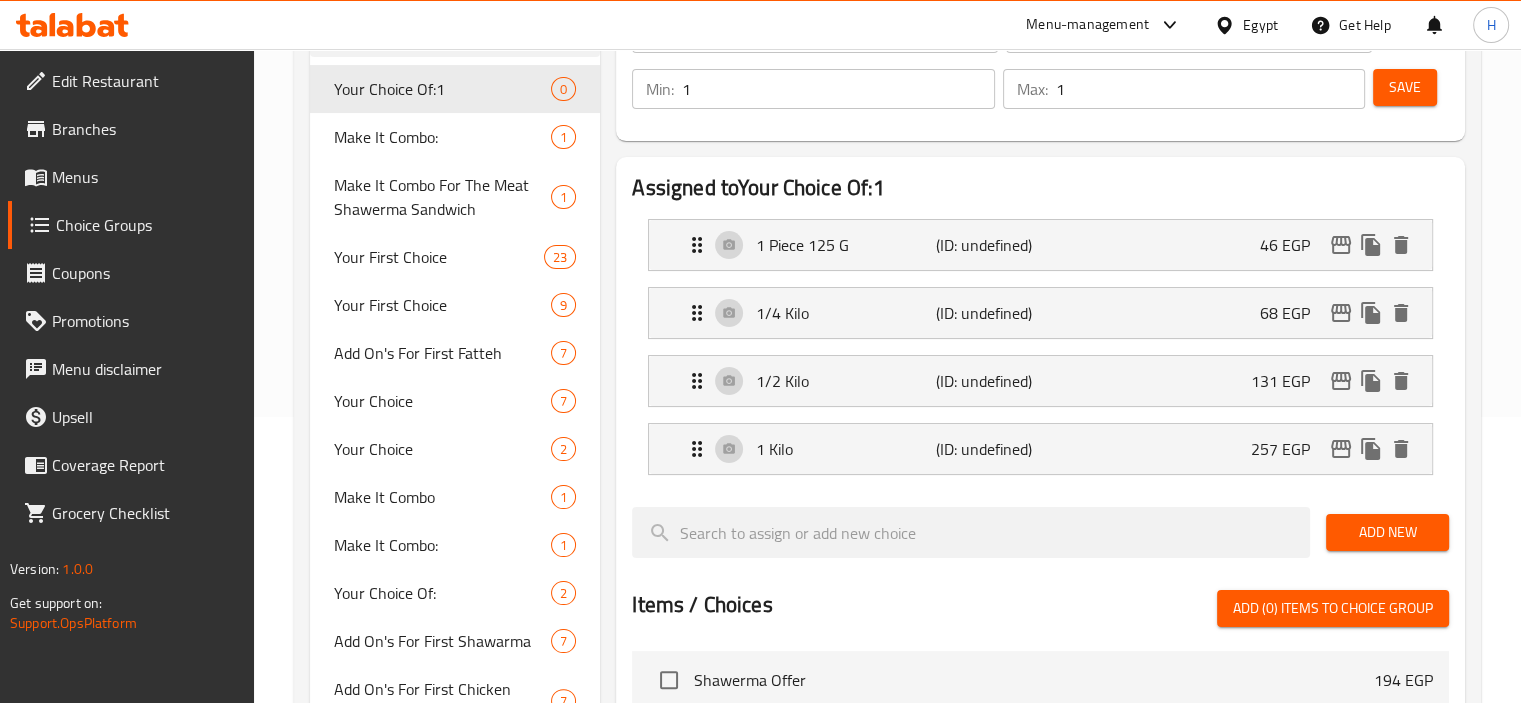 click on "Save" at bounding box center [1405, 87] 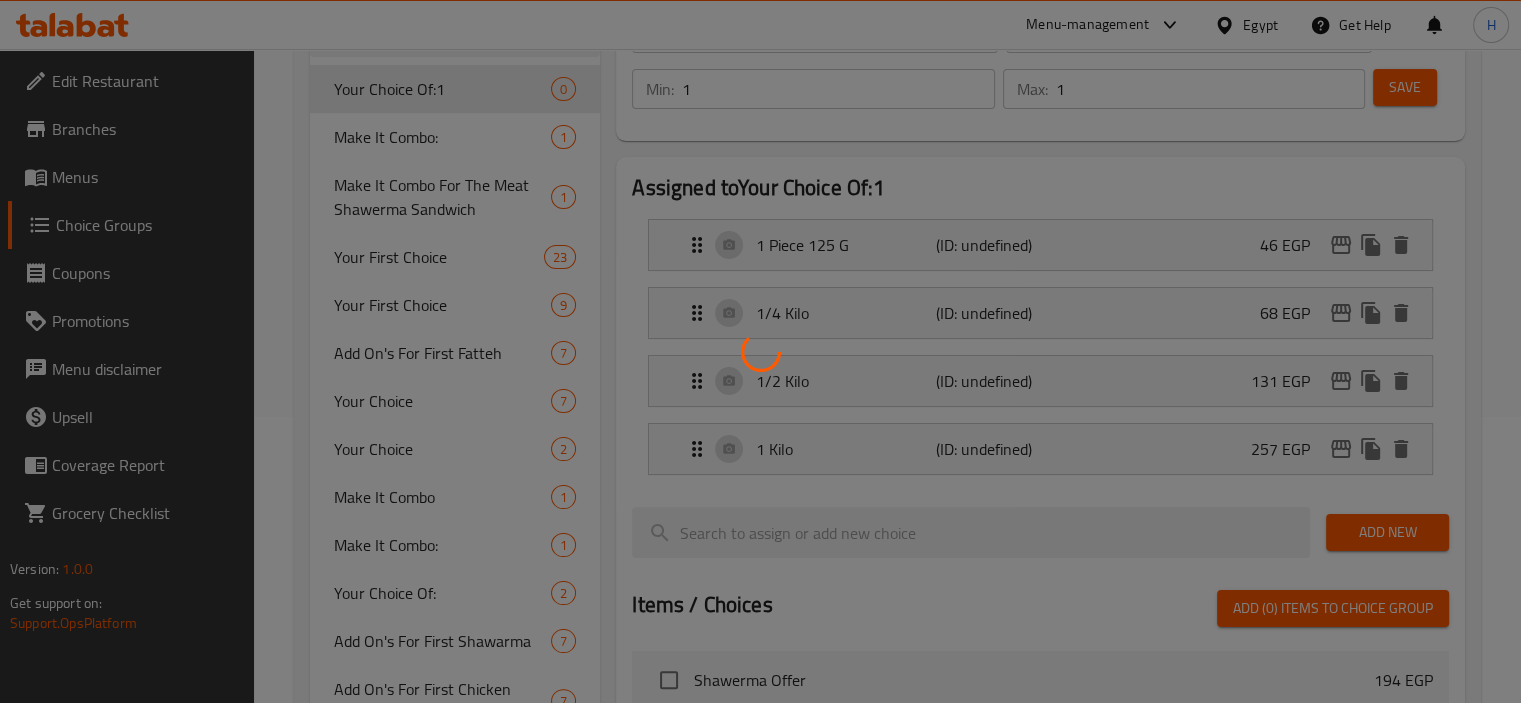 click at bounding box center (760, 351) 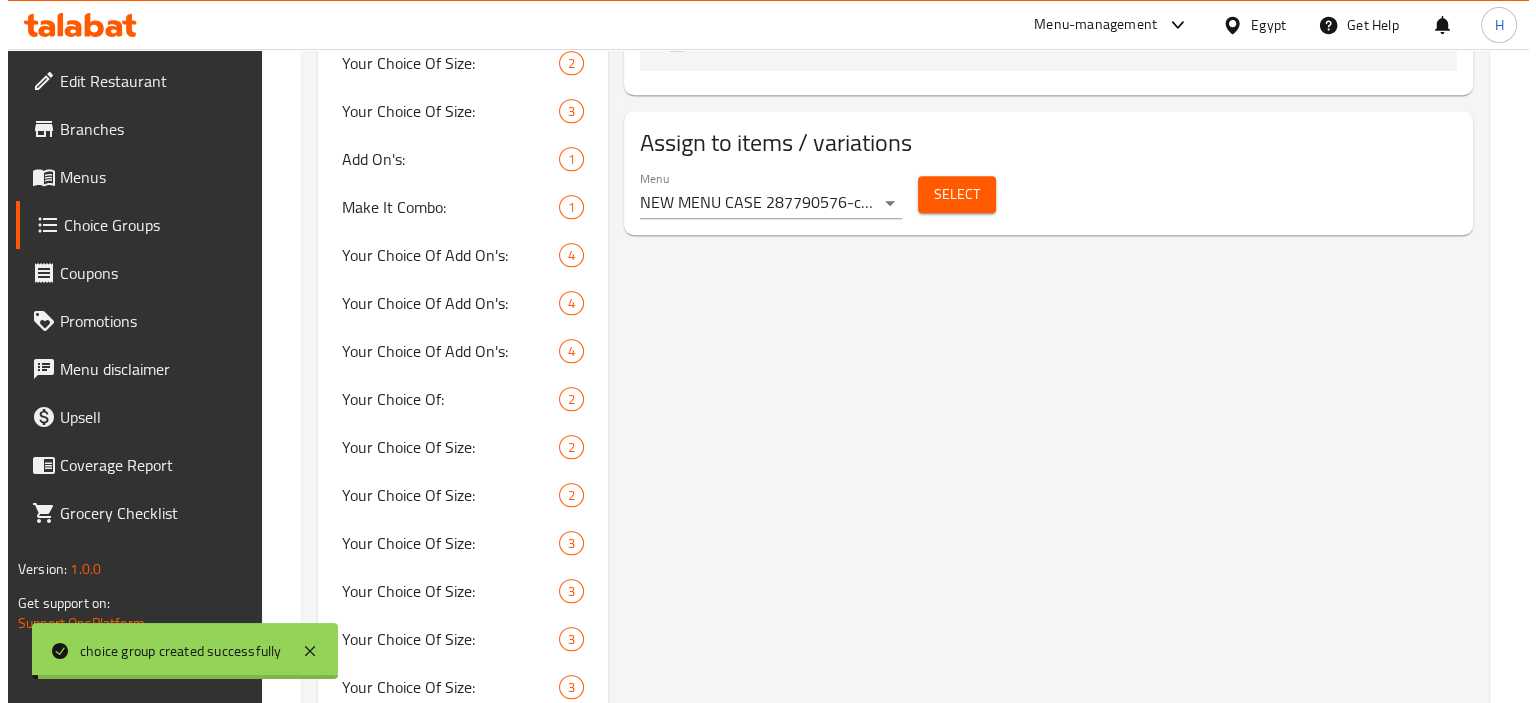 scroll, scrollTop: 972, scrollLeft: 0, axis: vertical 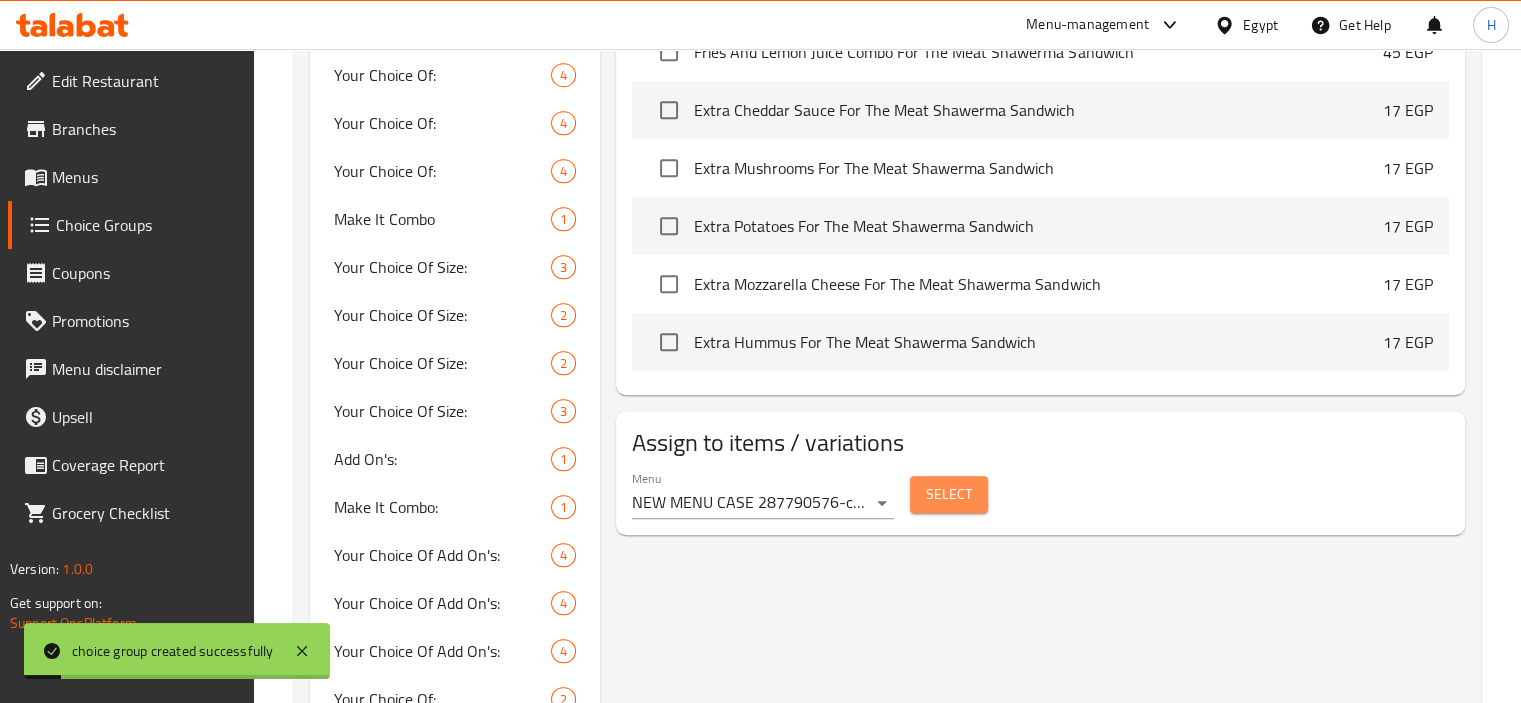 click on "Select" at bounding box center (949, 494) 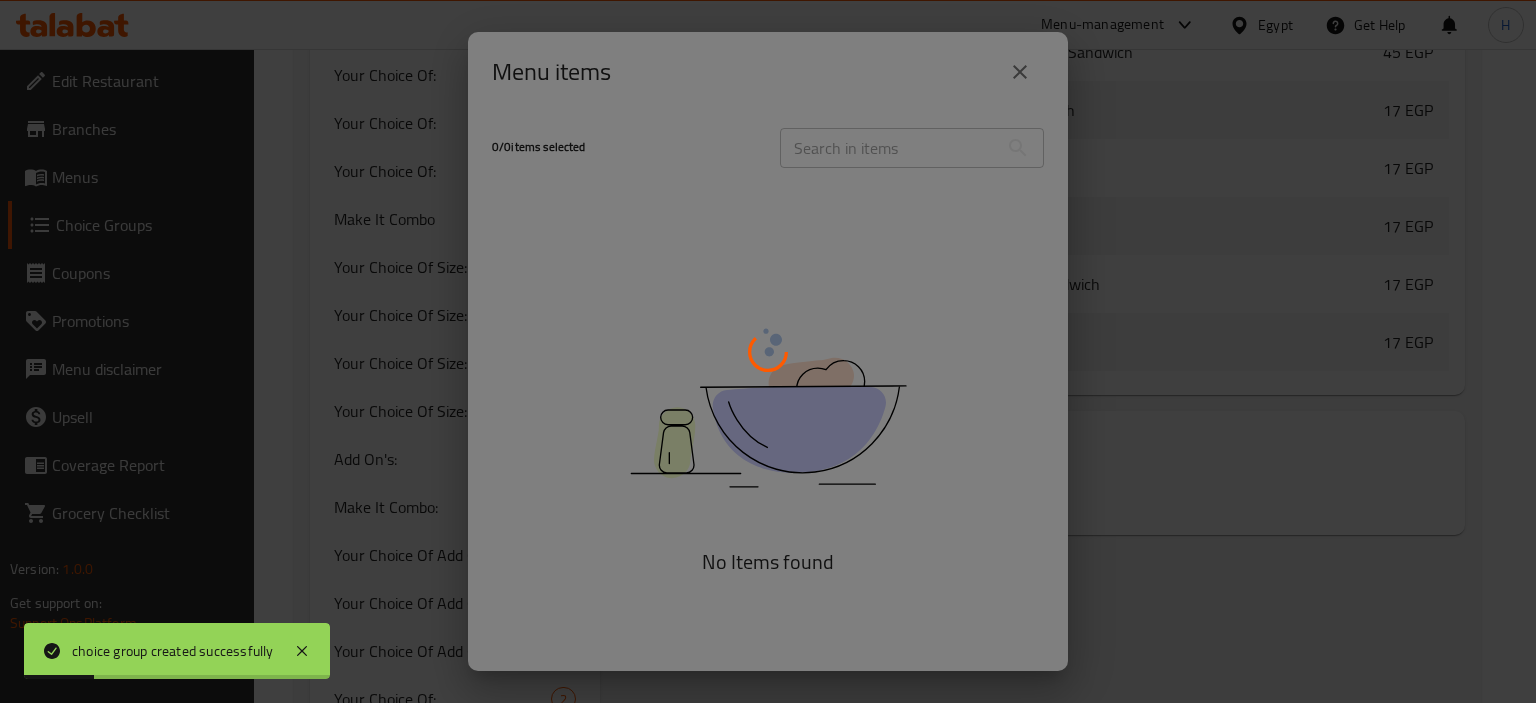 click at bounding box center (768, 351) 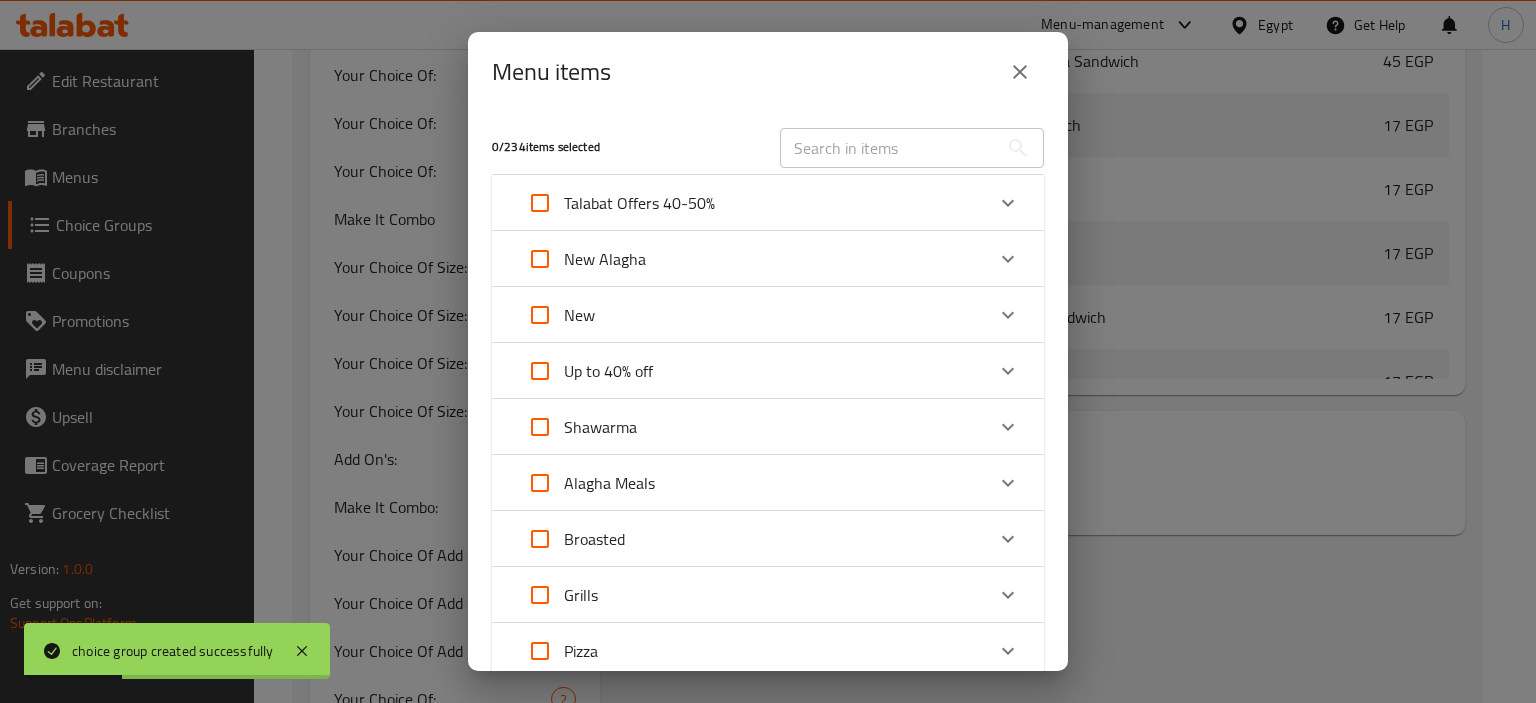 click at bounding box center [1020, 72] 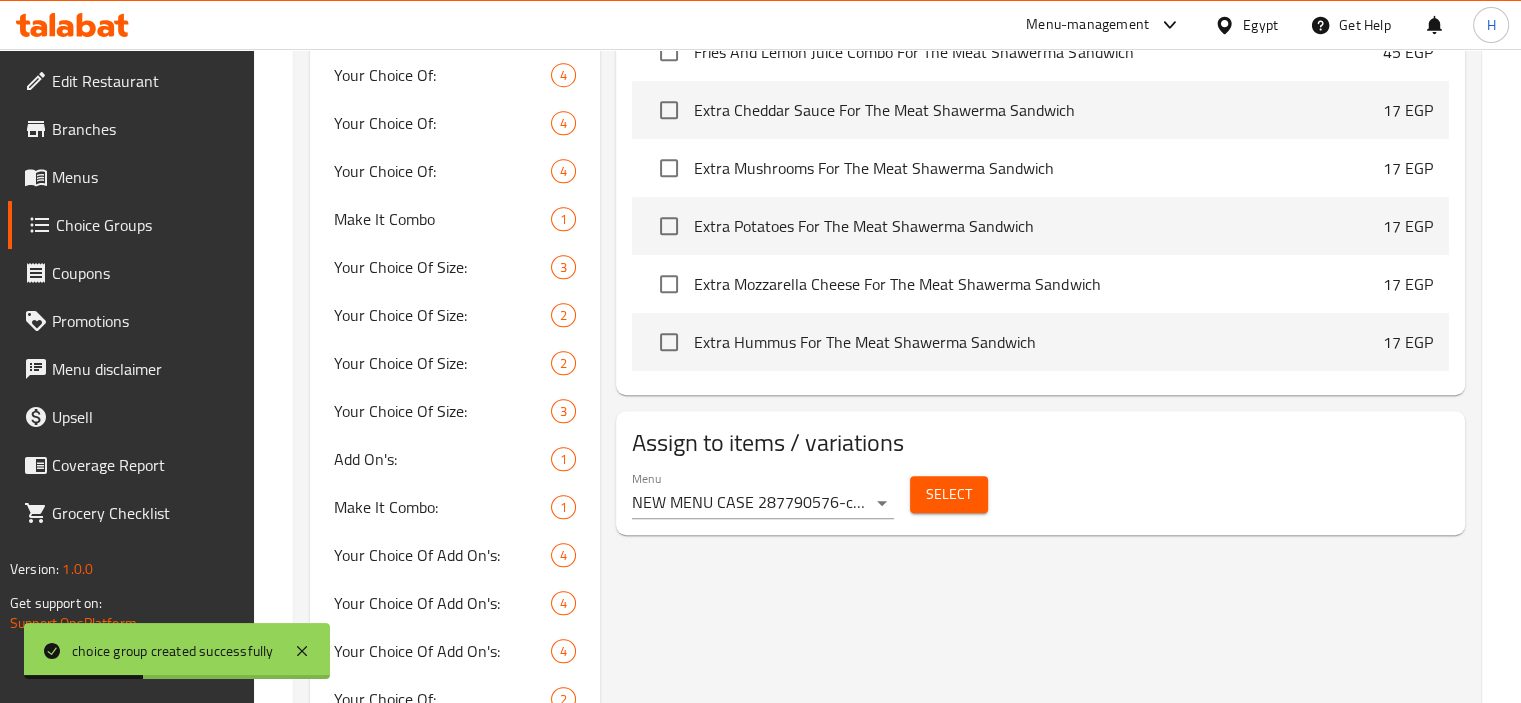 click on "choice group created successfully ​ Menu-management Egypt Get Help H   Edit Restaurant   Branches   Menus   Choice Groups   Coupons   Promotions   Menu disclaimer   Upsell   Coverage Report   Grocery Checklist  Version:    1.0.0  Get support on:    Support.OpsPlatform Home / Restaurants management / Choice Groups Choice Groups Choice Groups Make It Combo: 1 Make It Combo For The Meat Shawerma Sandwich  1 Your First Choice  23 Your First Choice  9 Add On's For First Fatteh 7 Your Choice  7 Your Choice  2 Make It Combo 1 Make It Combo: 1 Your Choice Of: 2 Add On's For First Shawarma  7 Add On's For First Chicken Shawarma  7 Your Choice Of: 4 Your Choice Of: 4 Your Choice Of: 4 Your Choice Of: 4 Make It Combo 1 Your Choice Of Size: 3 Your Choice Of Size: 2 Your Choice Of Size: 2 Your Choice Of Size: 3 Add On's: 1 Make It Combo: 1 Your Choice Of Add On's: 4 Your Choice Of Add On's: 4 Your Choice Of Add On's: 4 Your Choice Of: 2 Your Choice Of Size:  2 Your Choice Of Size:  2 Your Choice Of Size:  3 3 3 3 2 3 3" at bounding box center [760, -596] 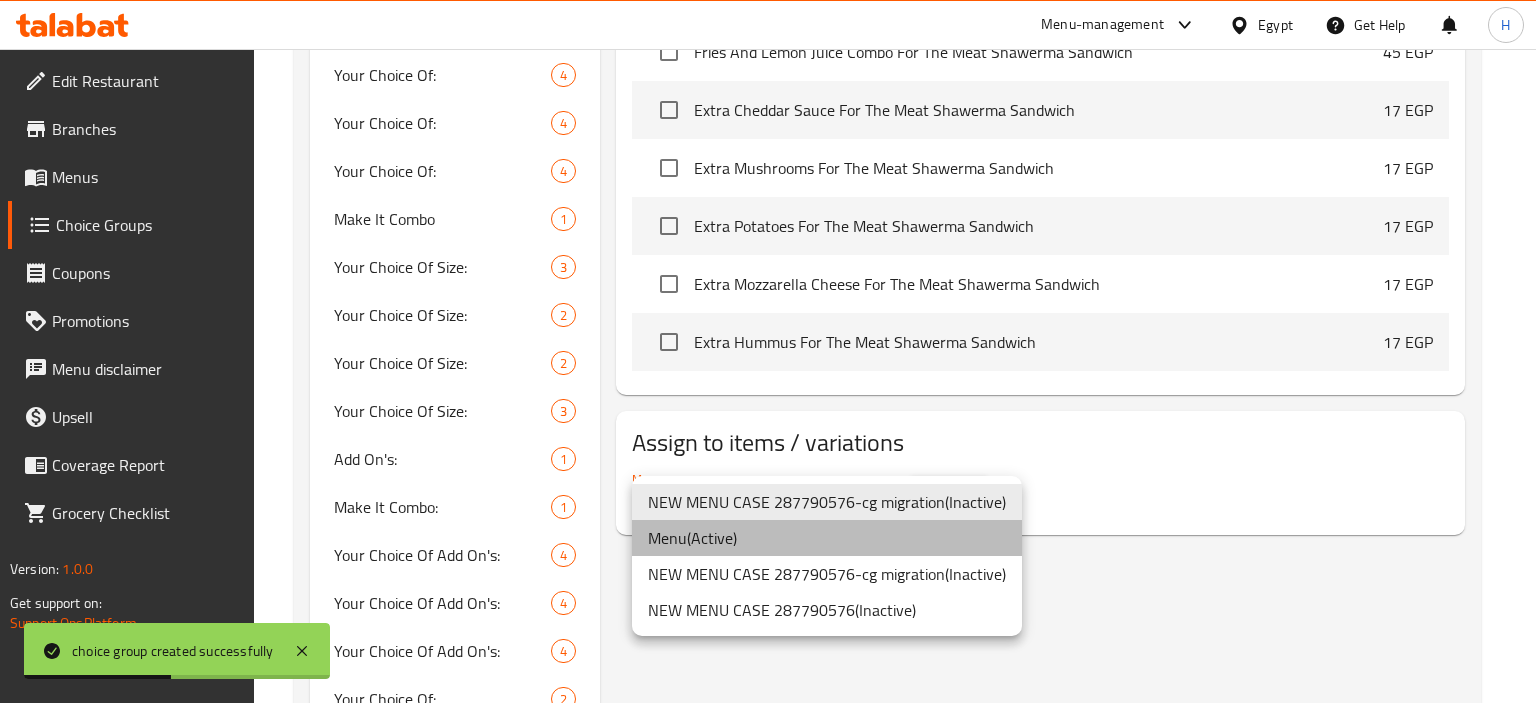 click on "Menu  ( Active )" at bounding box center [827, 538] 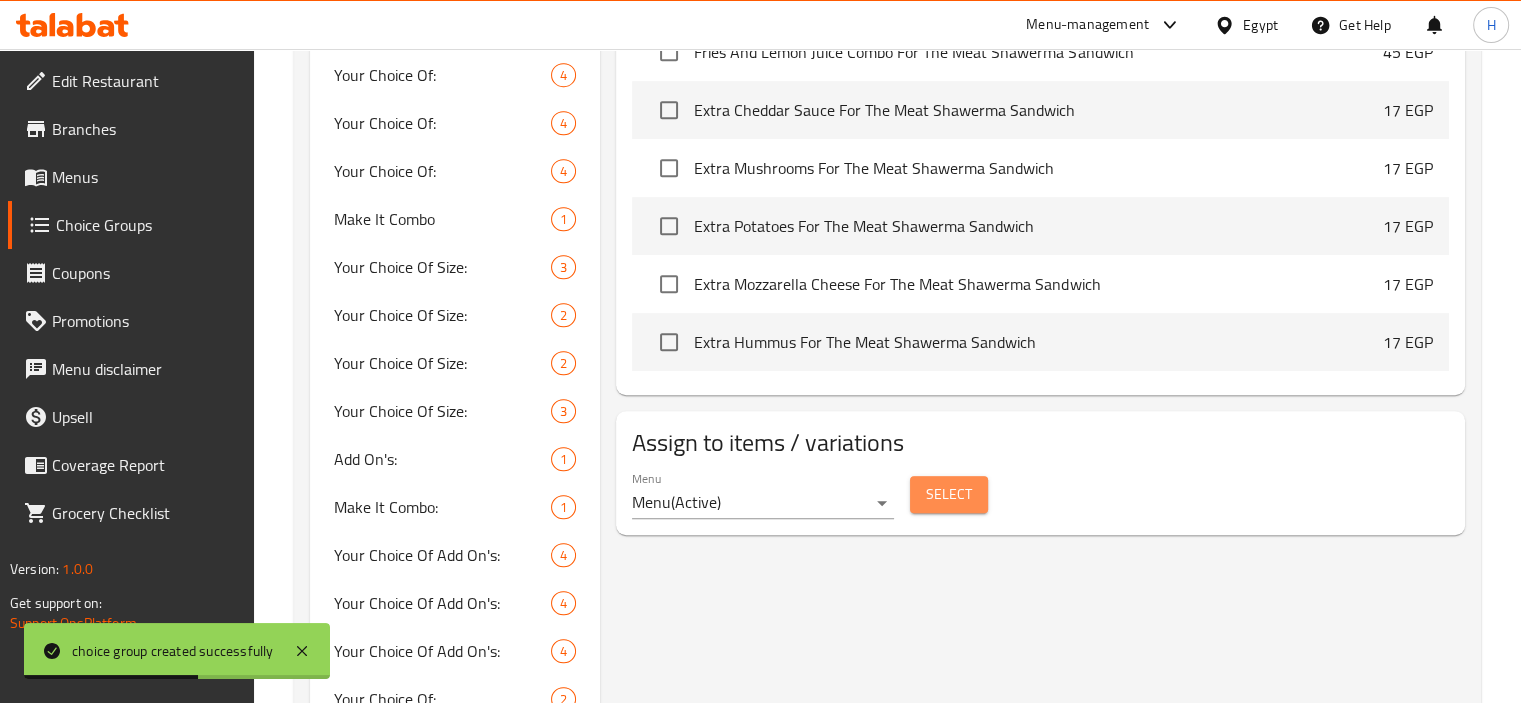 click on "Select" at bounding box center (949, 494) 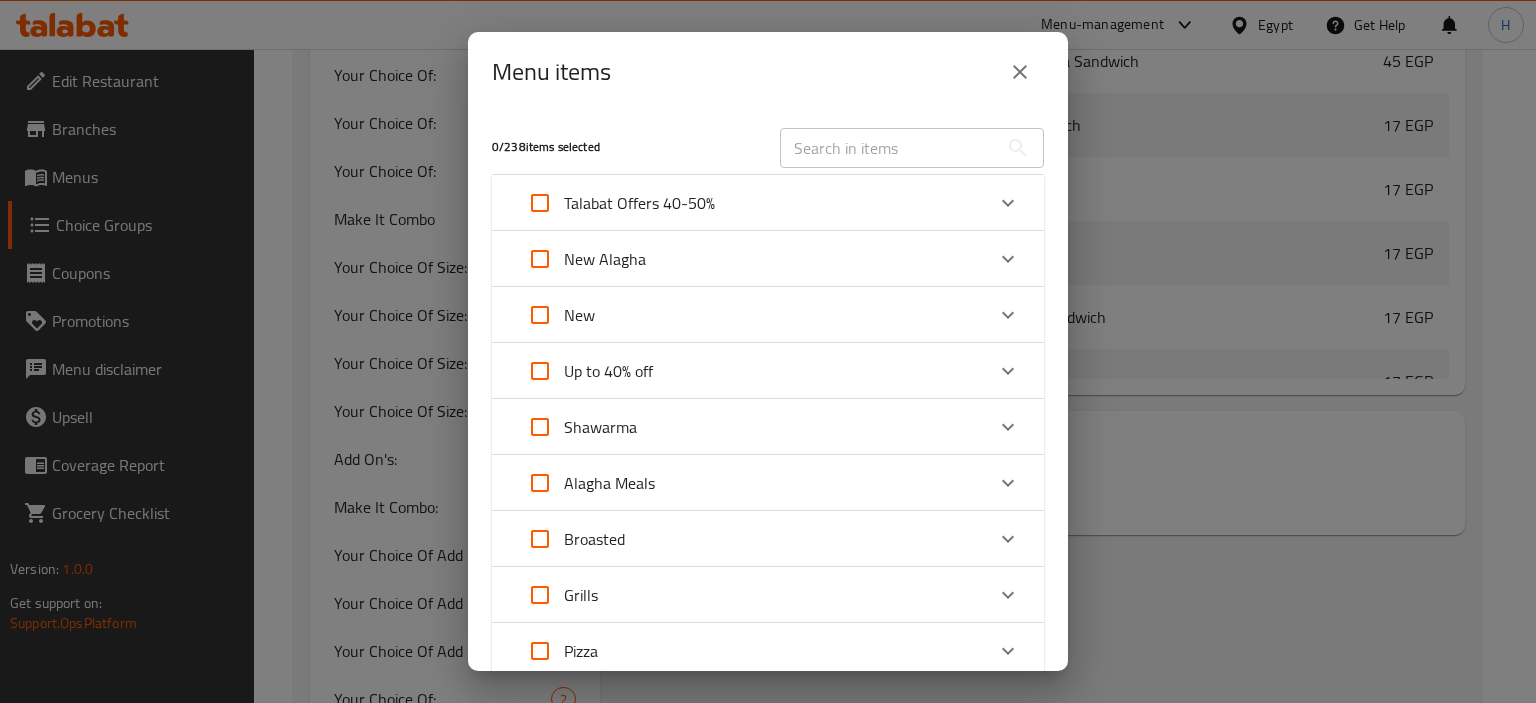 scroll, scrollTop: 595, scrollLeft: 0, axis: vertical 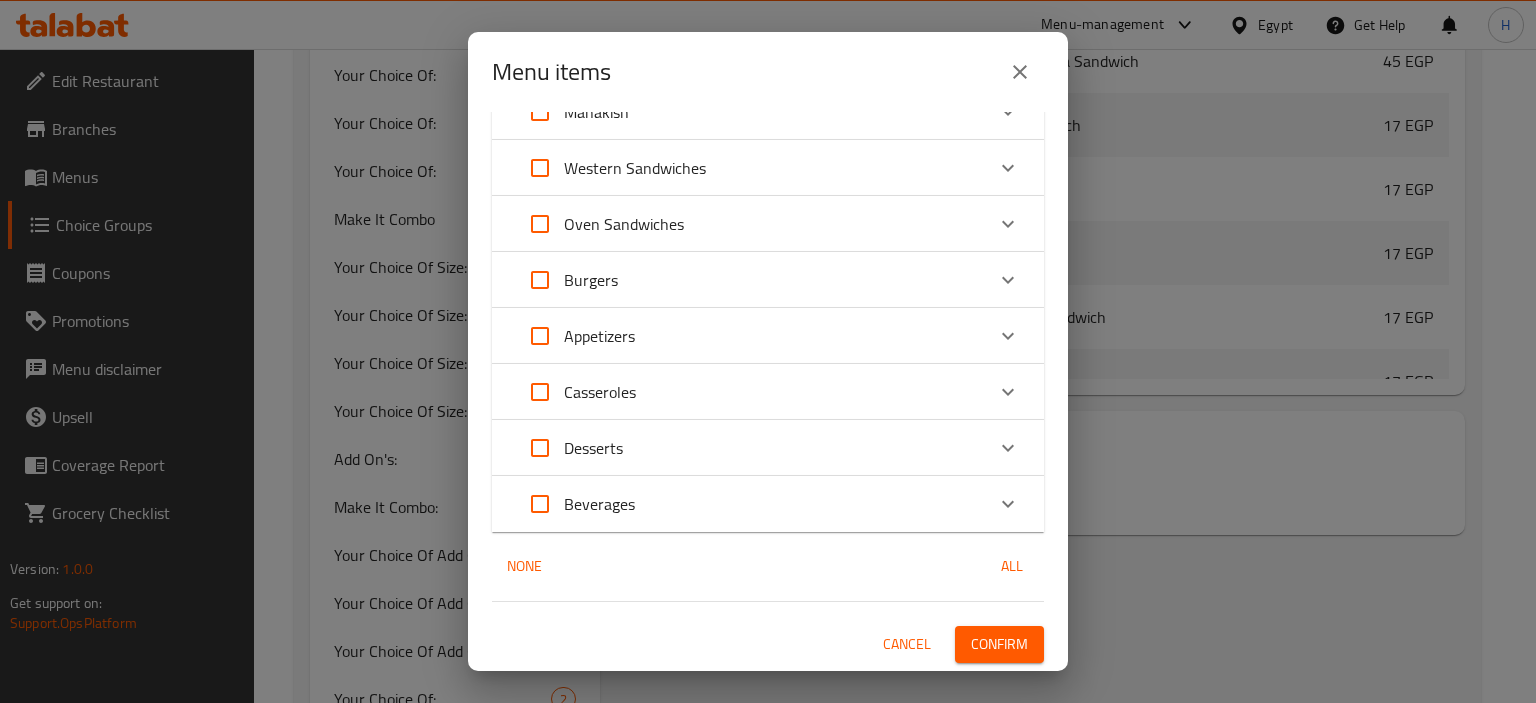 click on "Desserts" at bounding box center (750, 448) 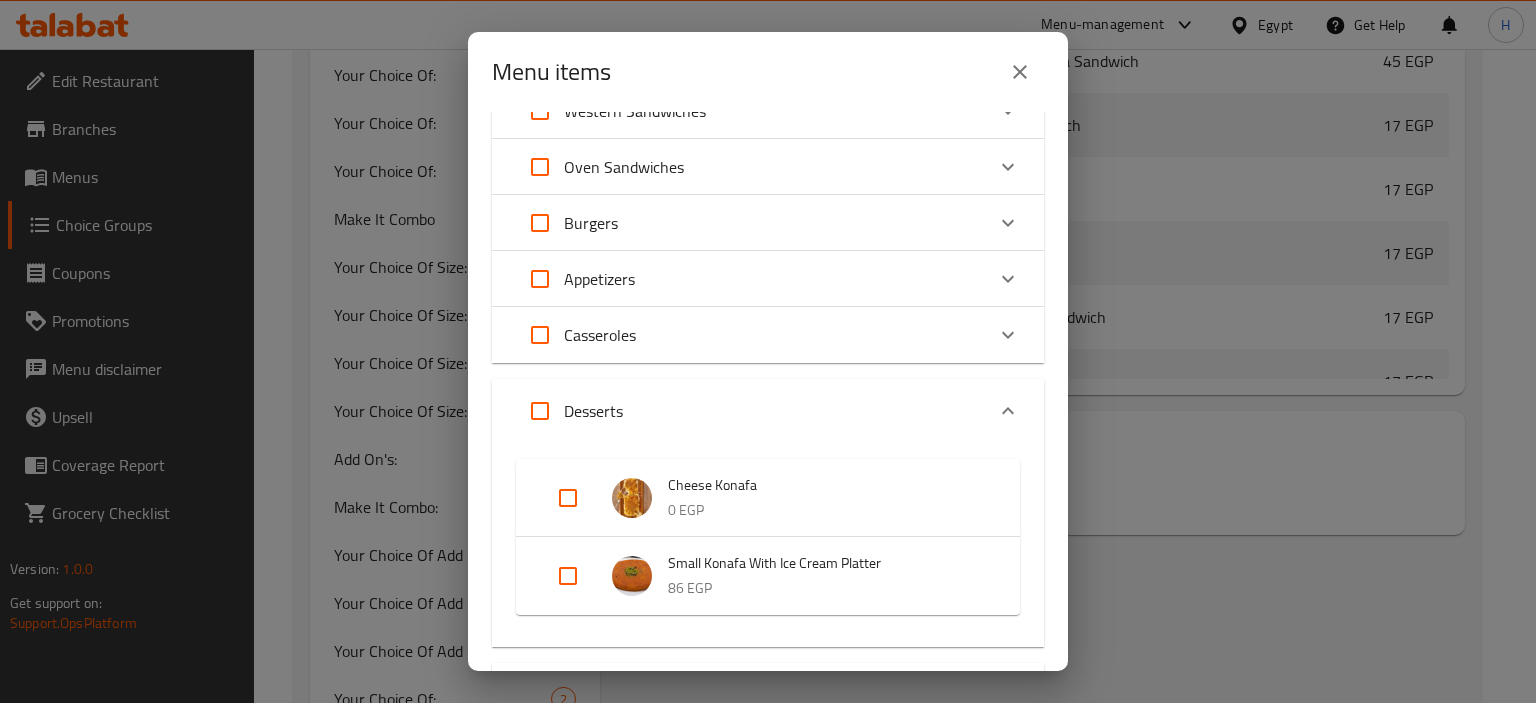 scroll, scrollTop: 659, scrollLeft: 0, axis: vertical 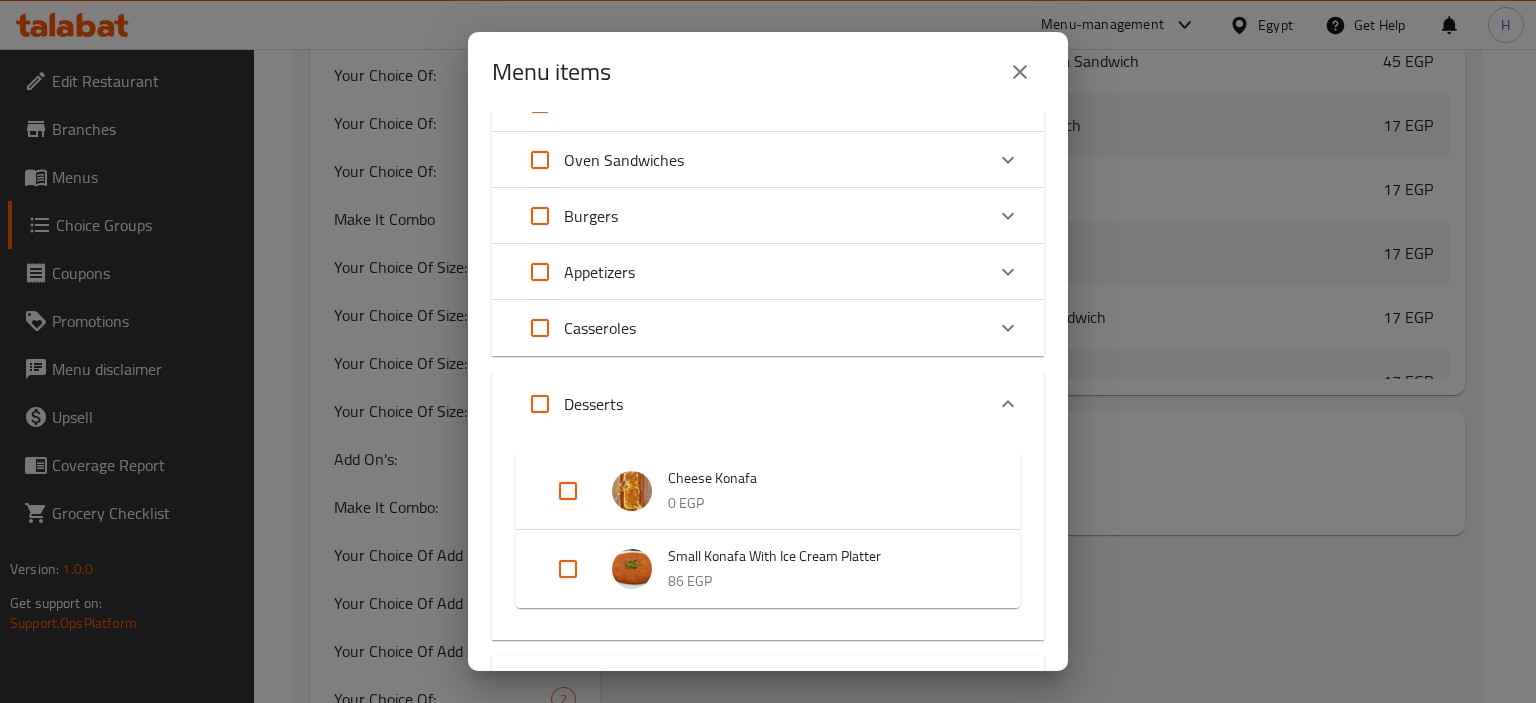 click at bounding box center (568, 491) 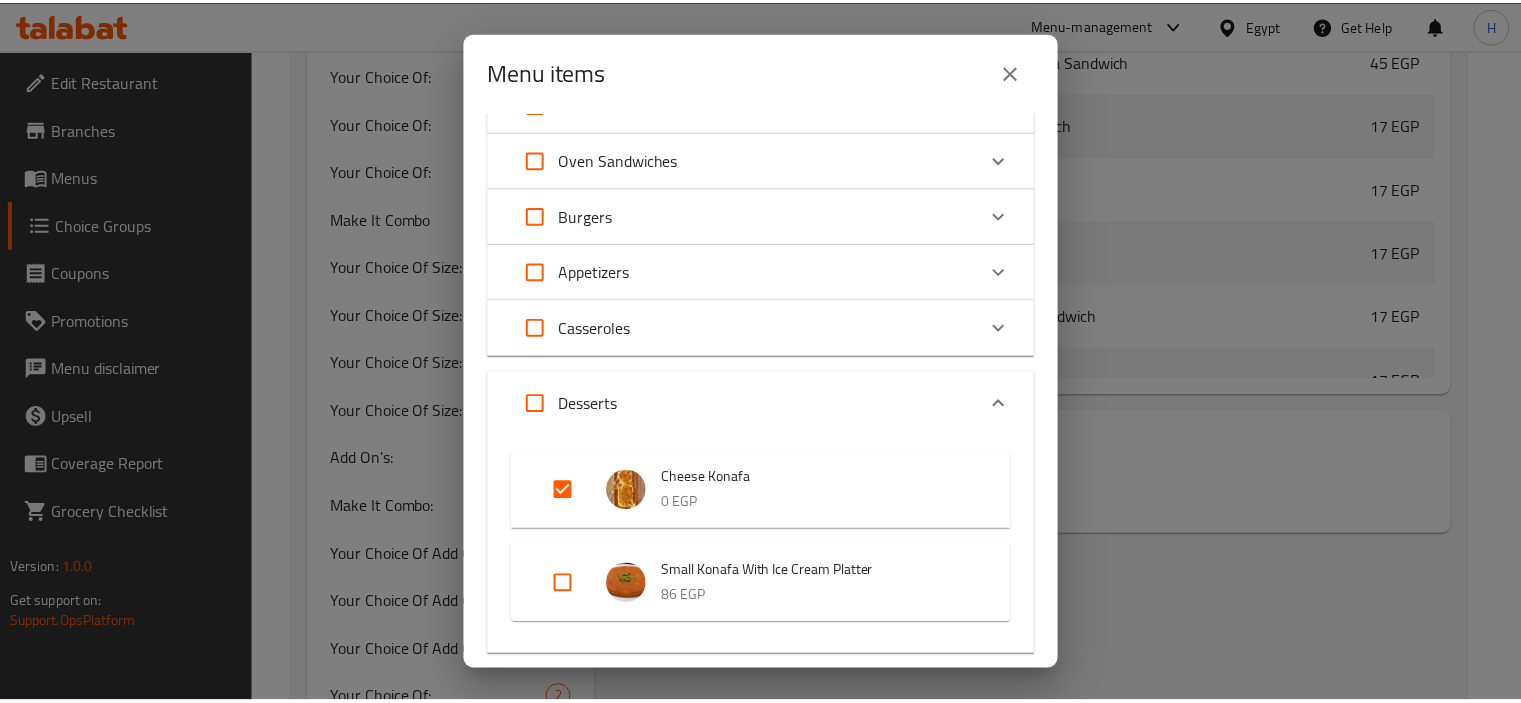 scroll, scrollTop: 855, scrollLeft: 0, axis: vertical 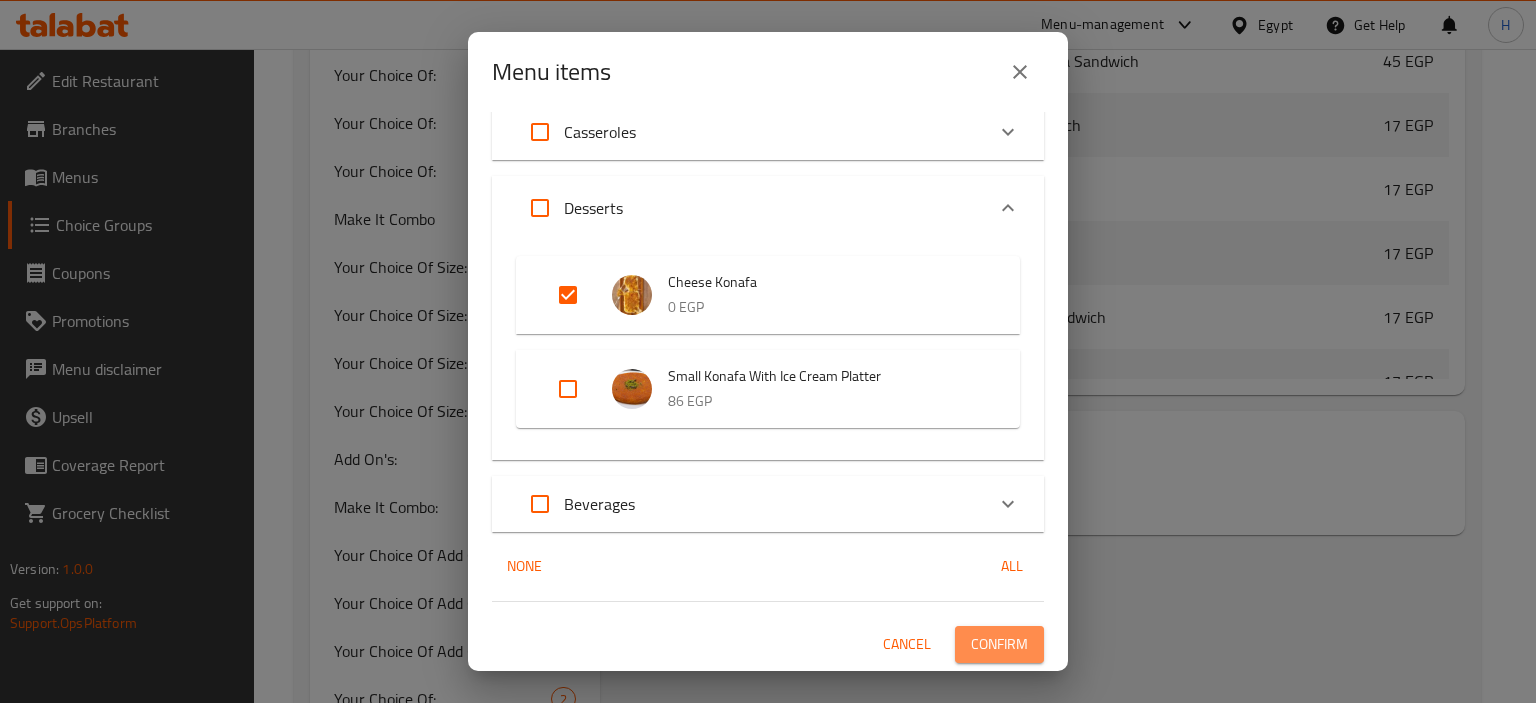 click on "Confirm" at bounding box center [999, 644] 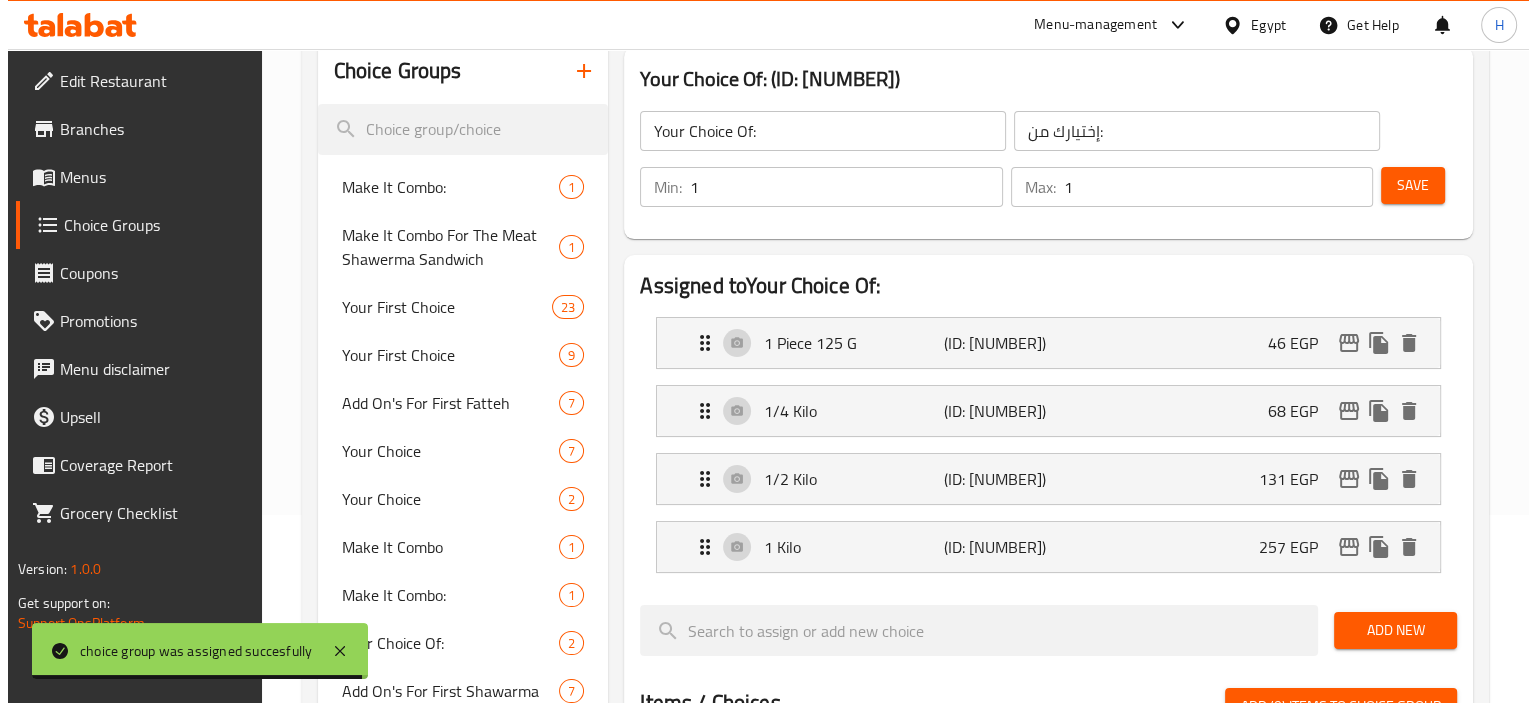 scroll, scrollTop: 184, scrollLeft: 0, axis: vertical 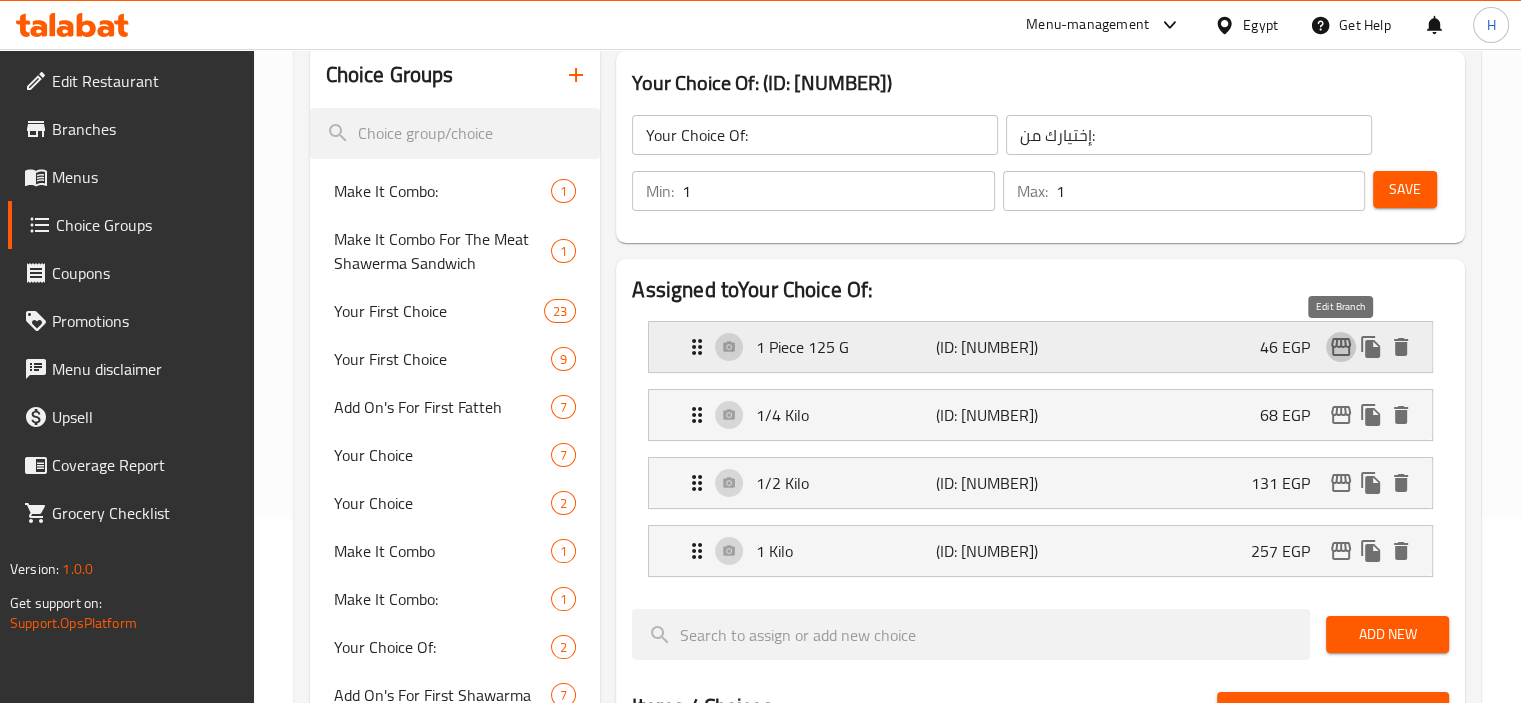 click 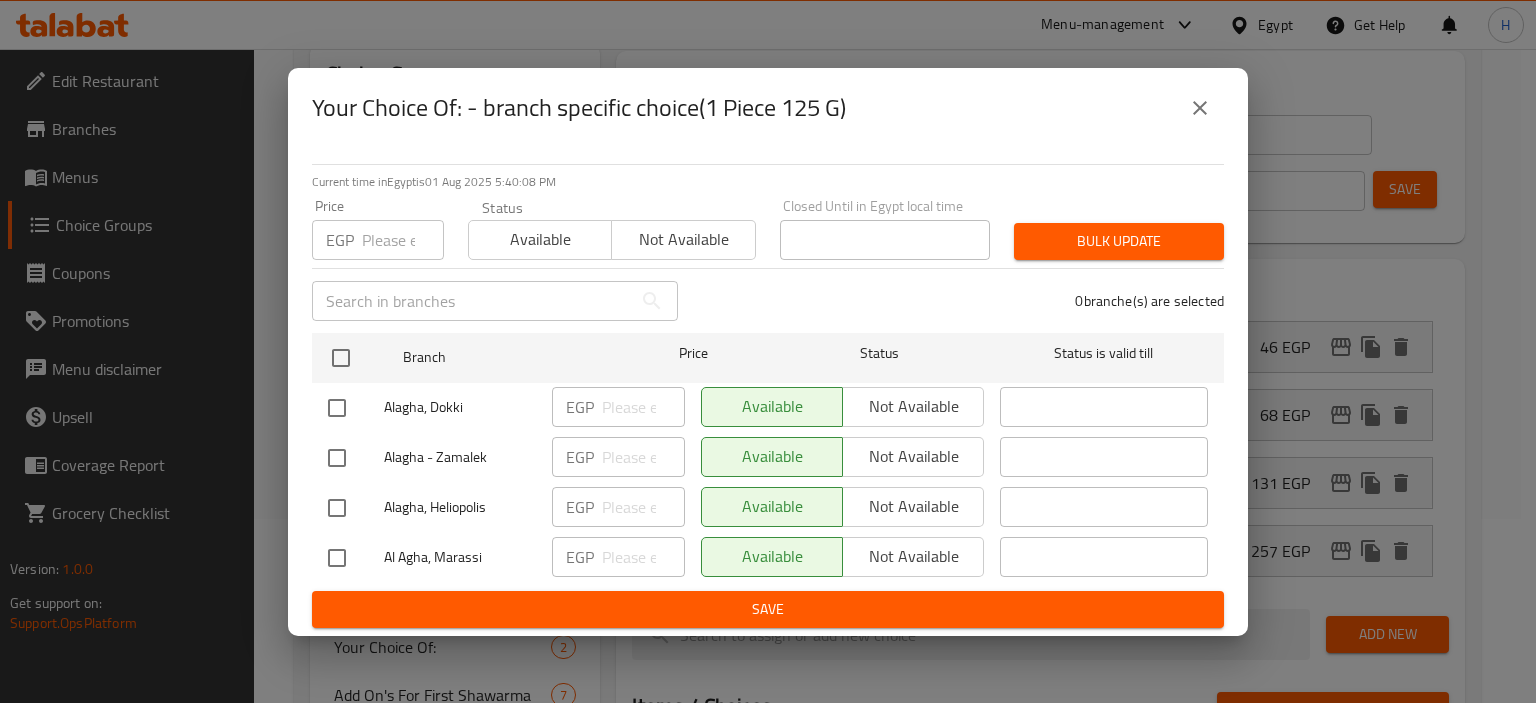 click on "Your Choice Of: - branch specific choice(1 Piece 125 G)" at bounding box center (768, 108) 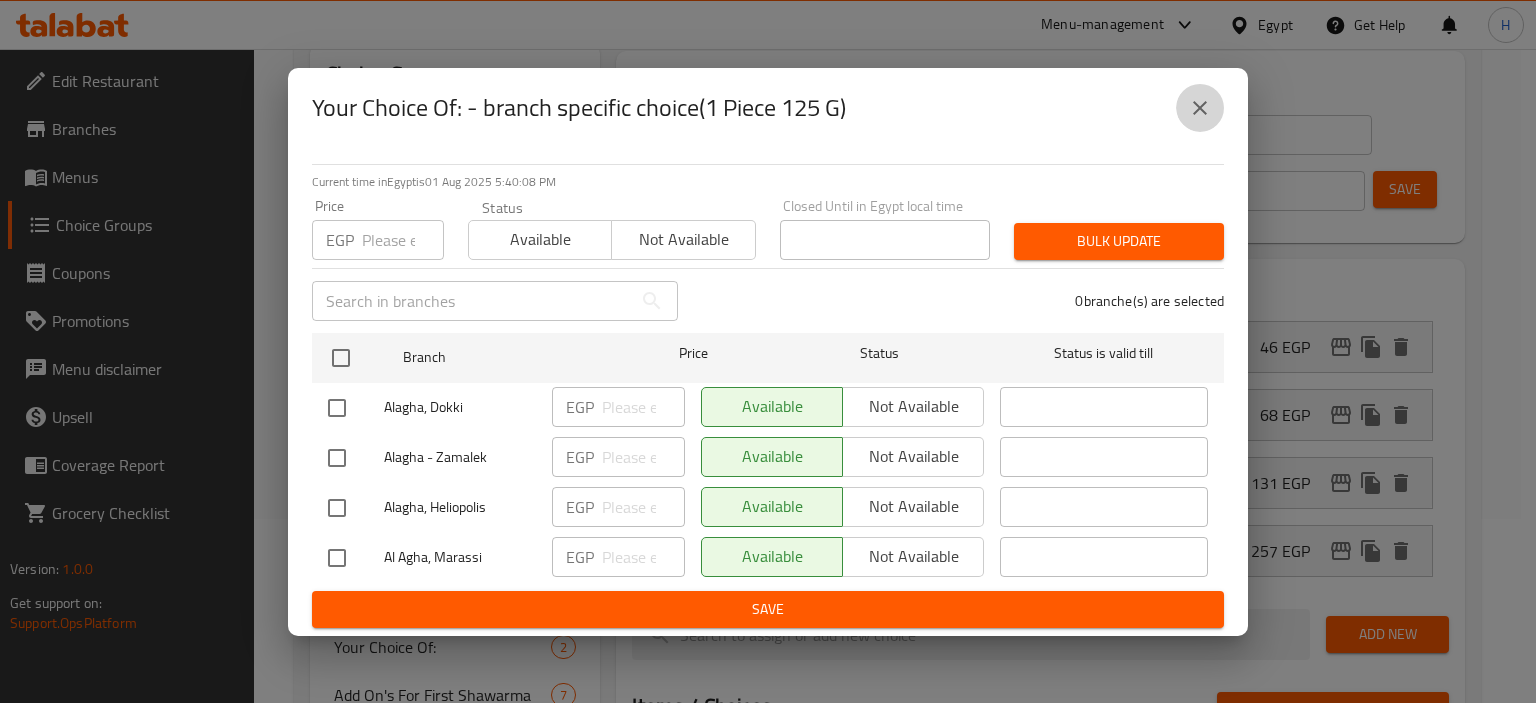 click at bounding box center [1200, 108] 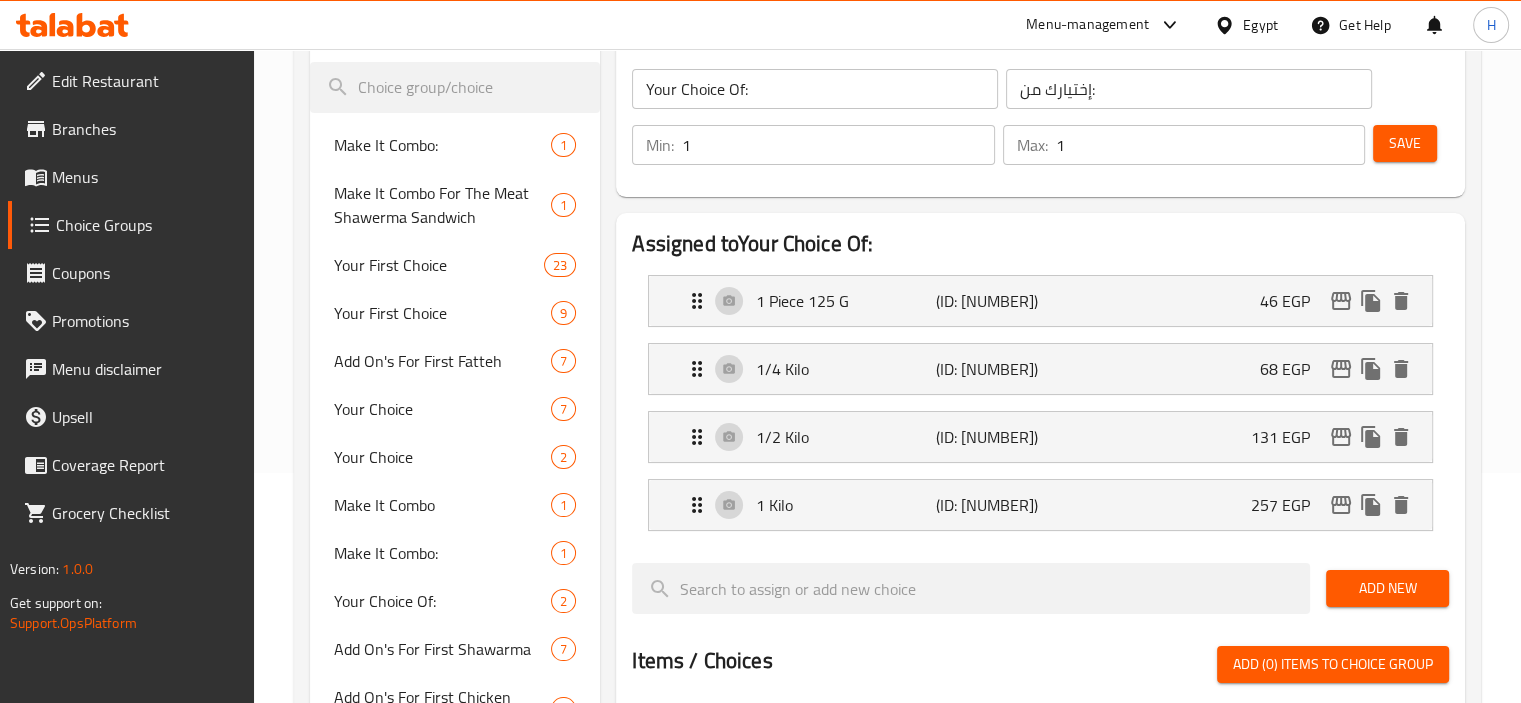 scroll, scrollTop: 229, scrollLeft: 0, axis: vertical 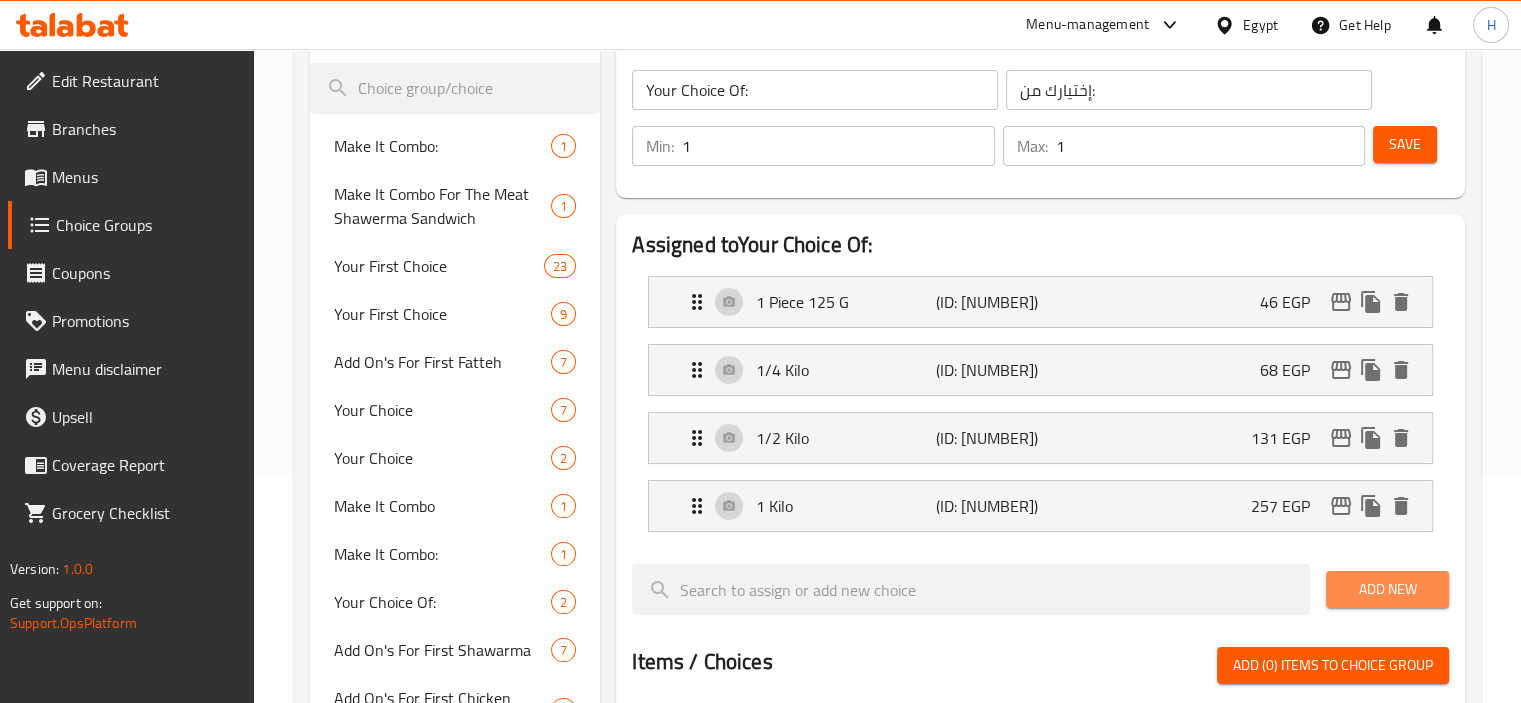 click on "Add New" at bounding box center [1387, 589] 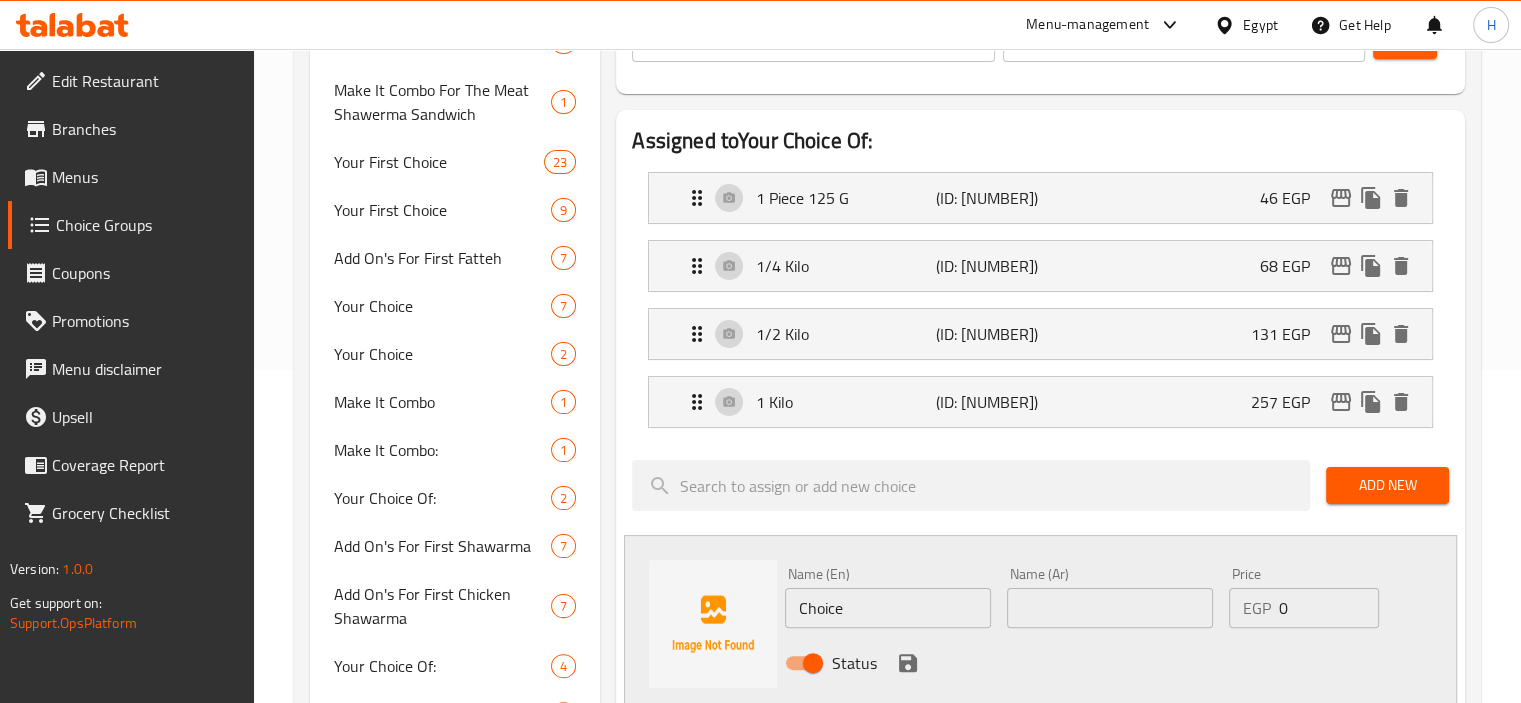 scroll, scrollTop: 342, scrollLeft: 0, axis: vertical 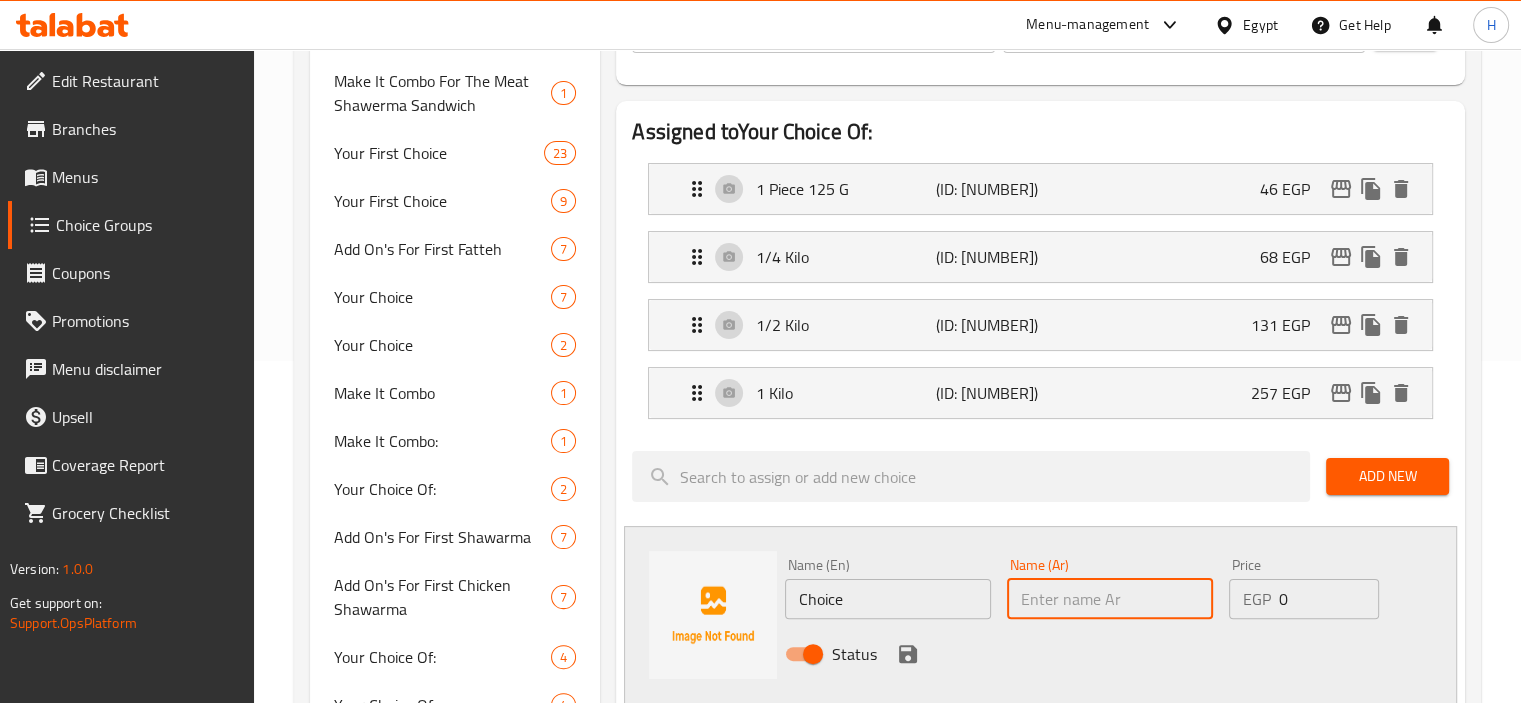 click at bounding box center (1110, 599) 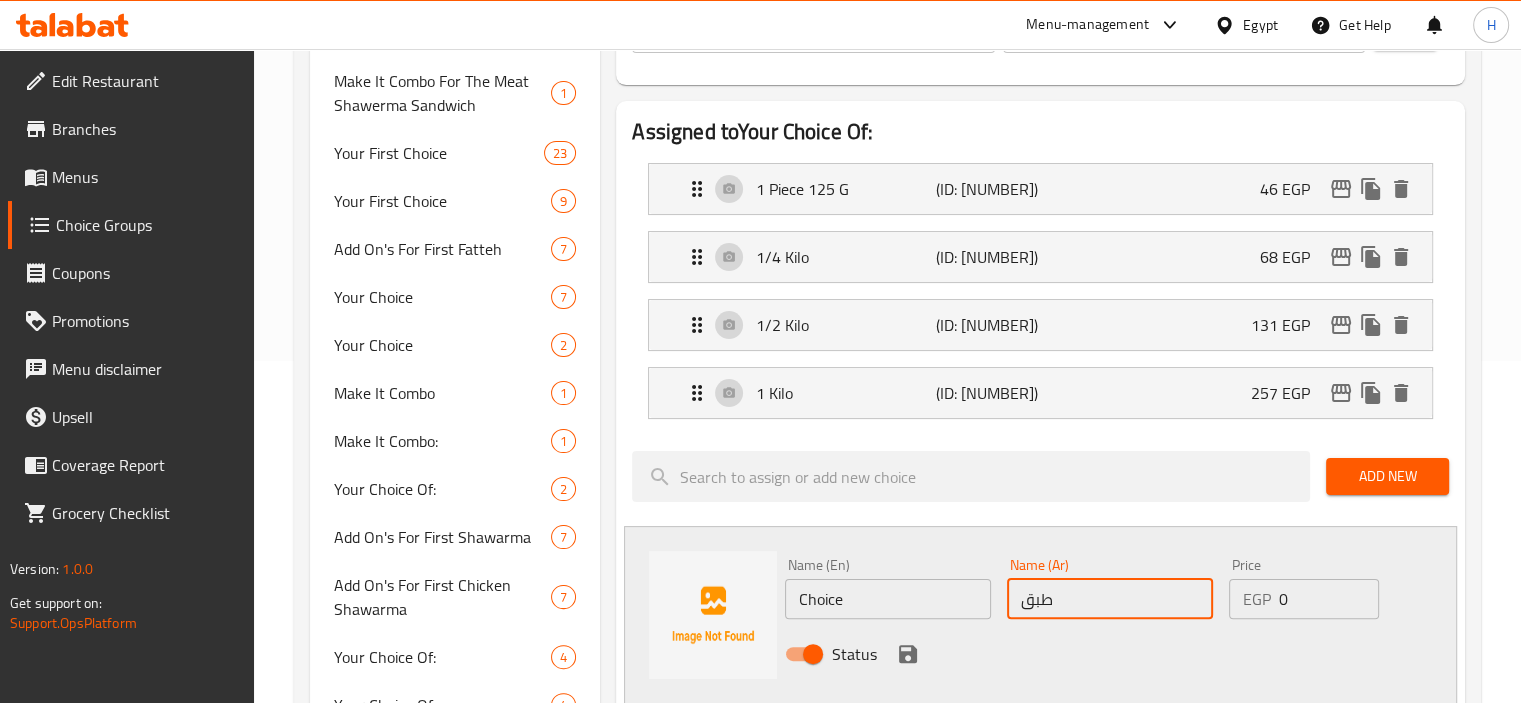 type on "طبق" 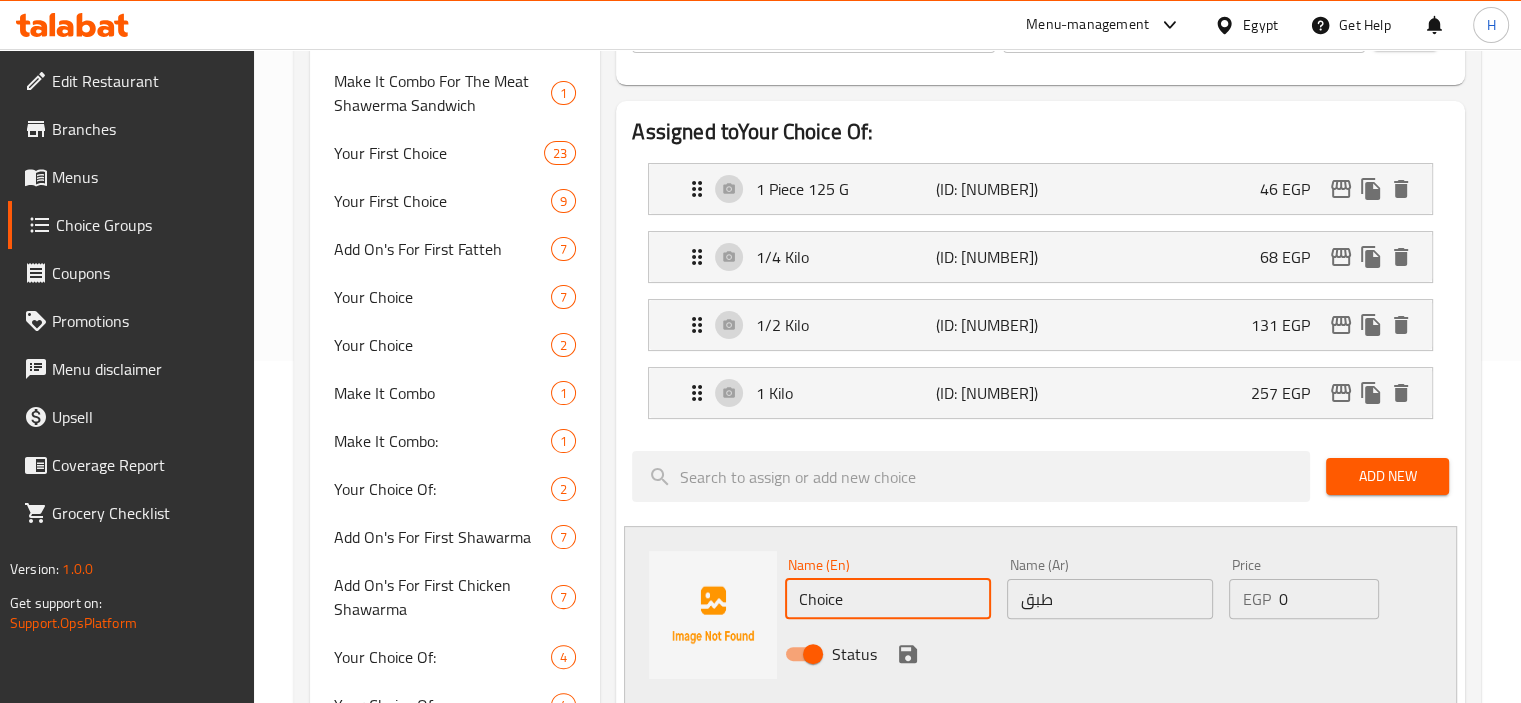 click on "Choice" at bounding box center [888, 599] 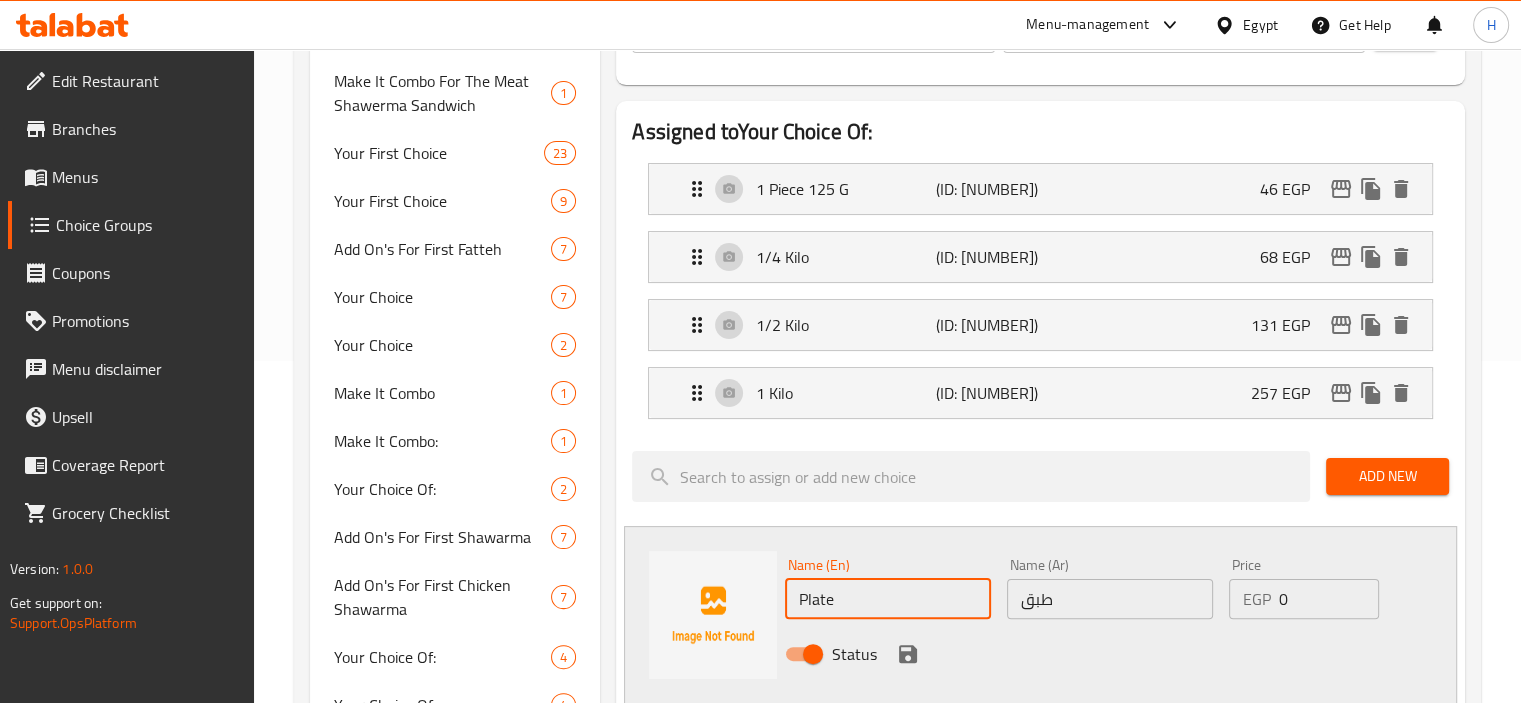 type on "Plate" 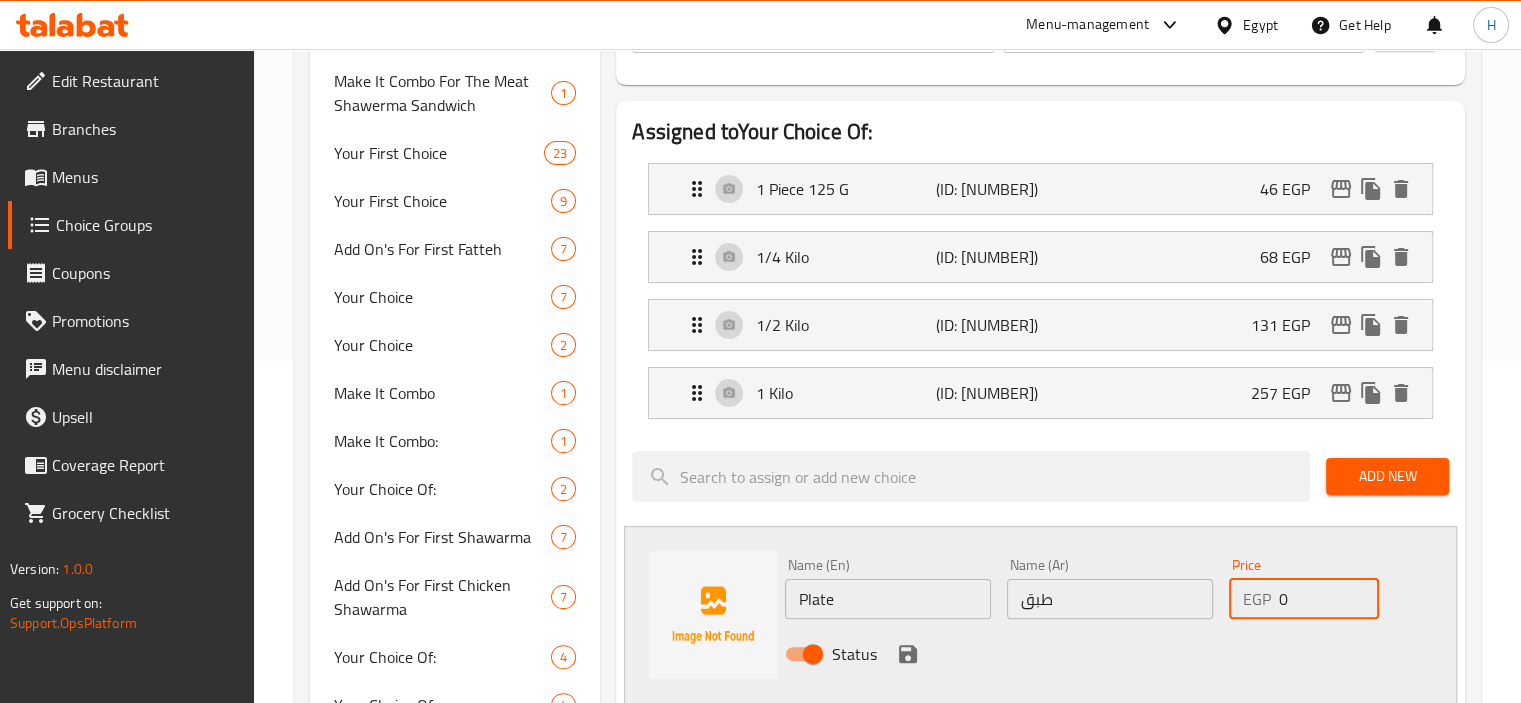 paste on "114" 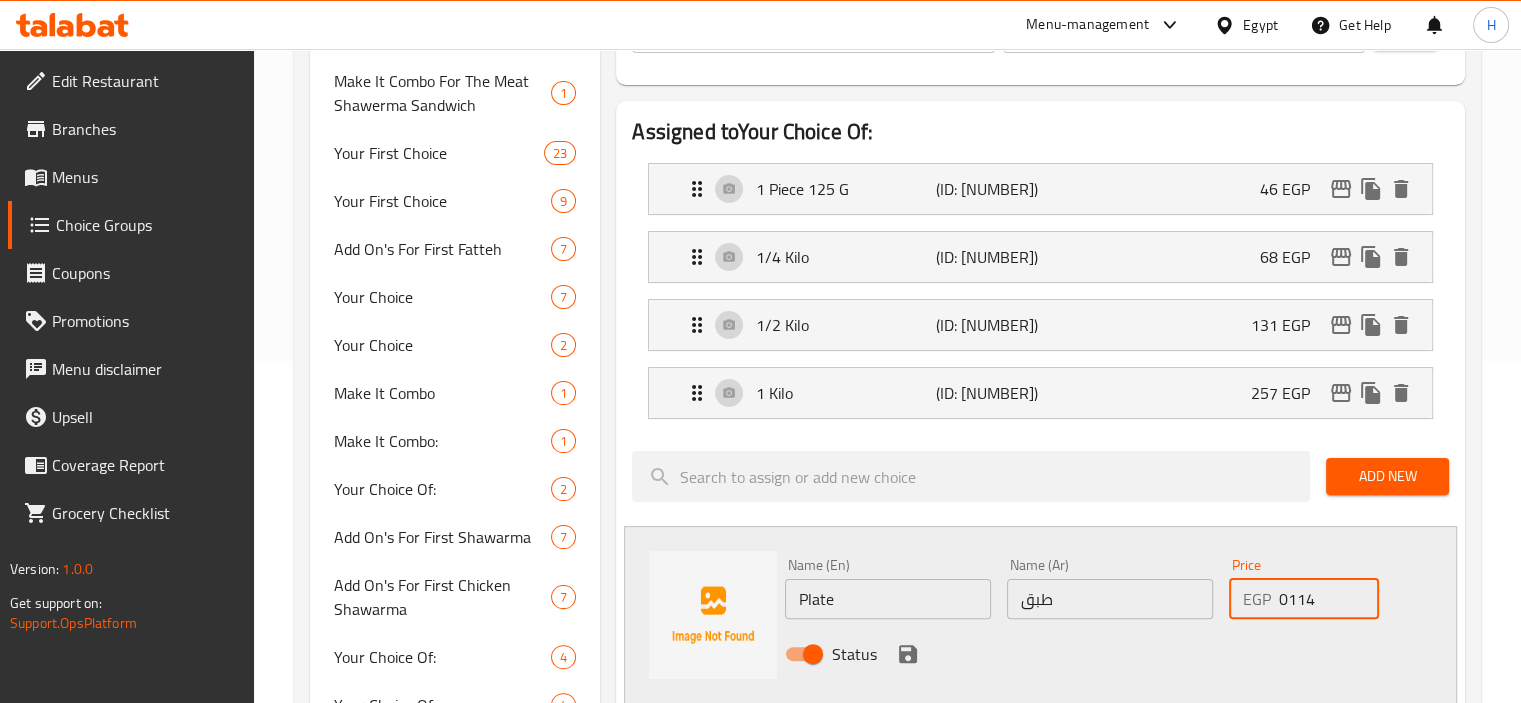 click on "0114" at bounding box center (1329, 599) 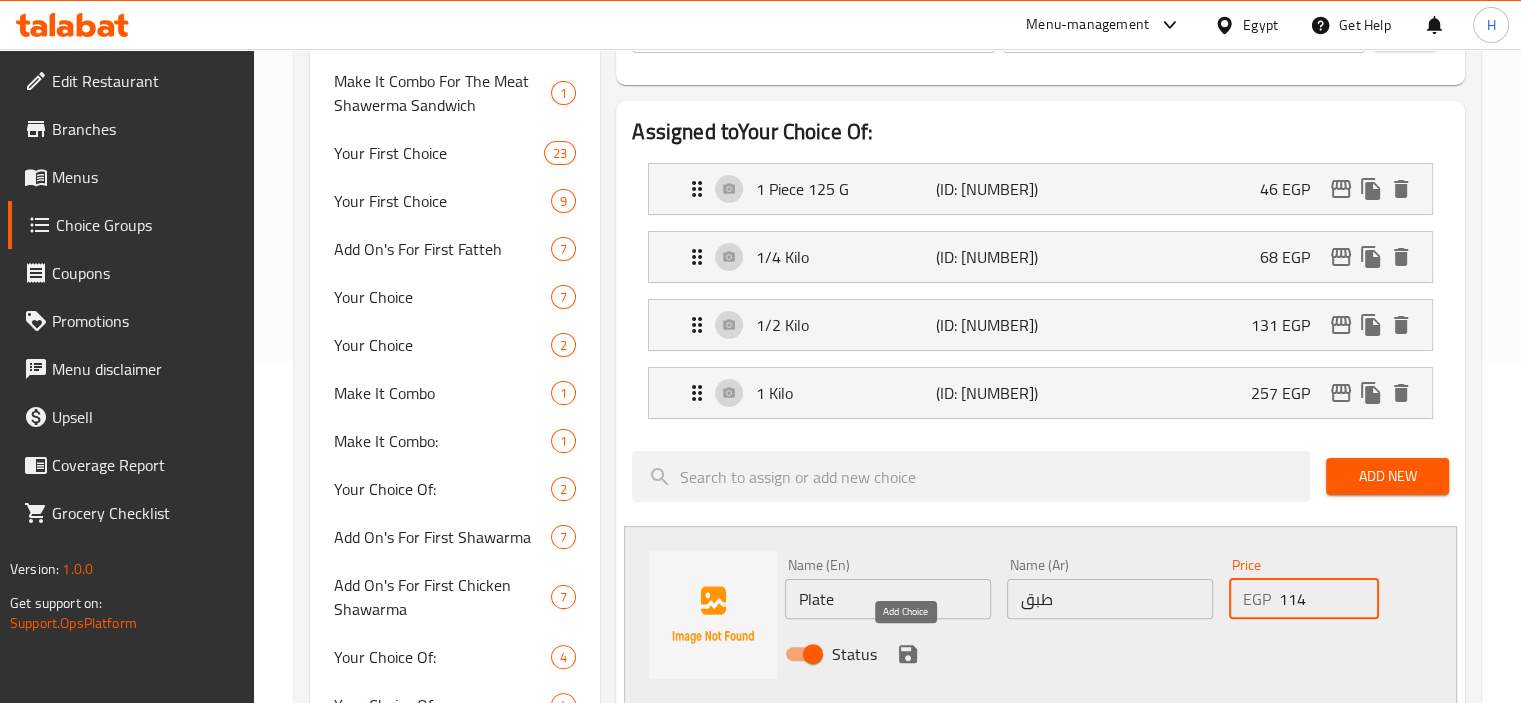 type on "114" 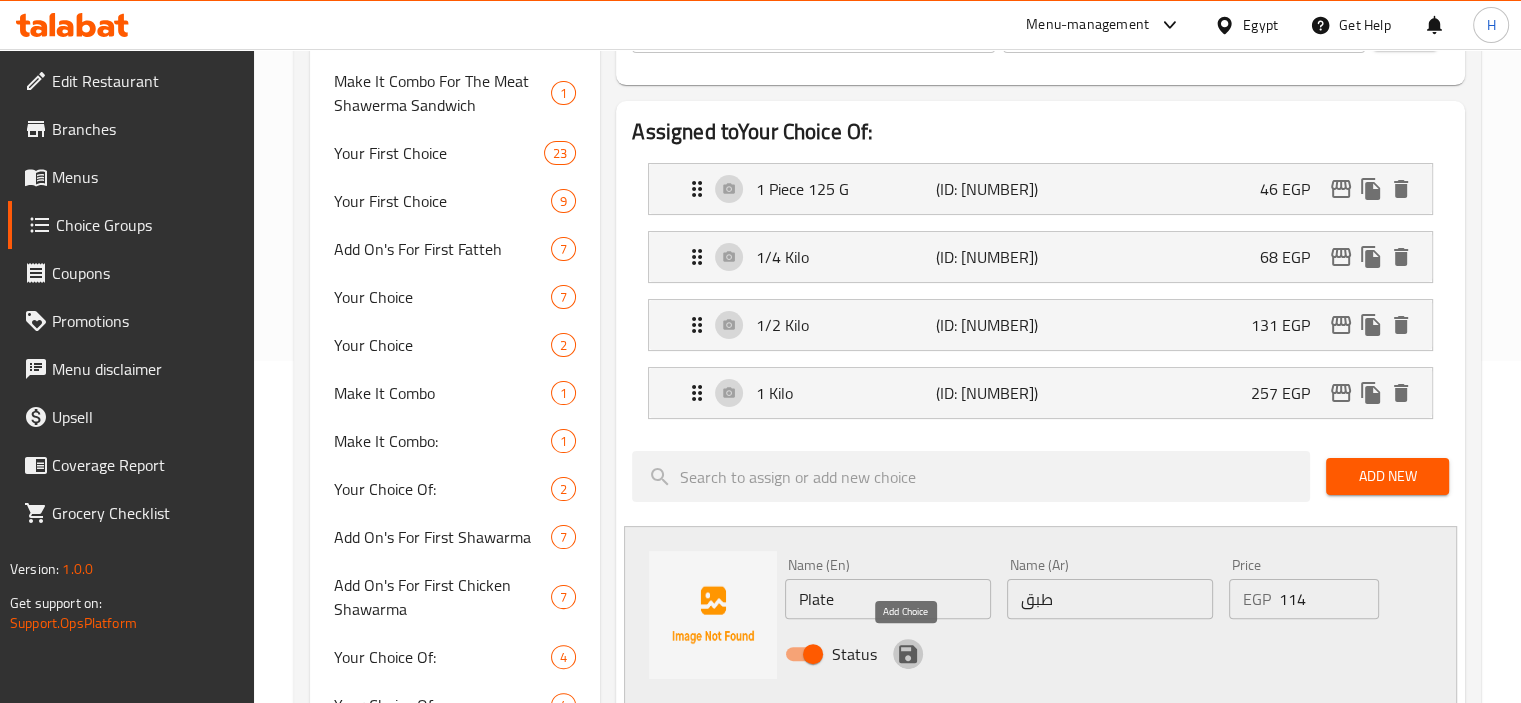click 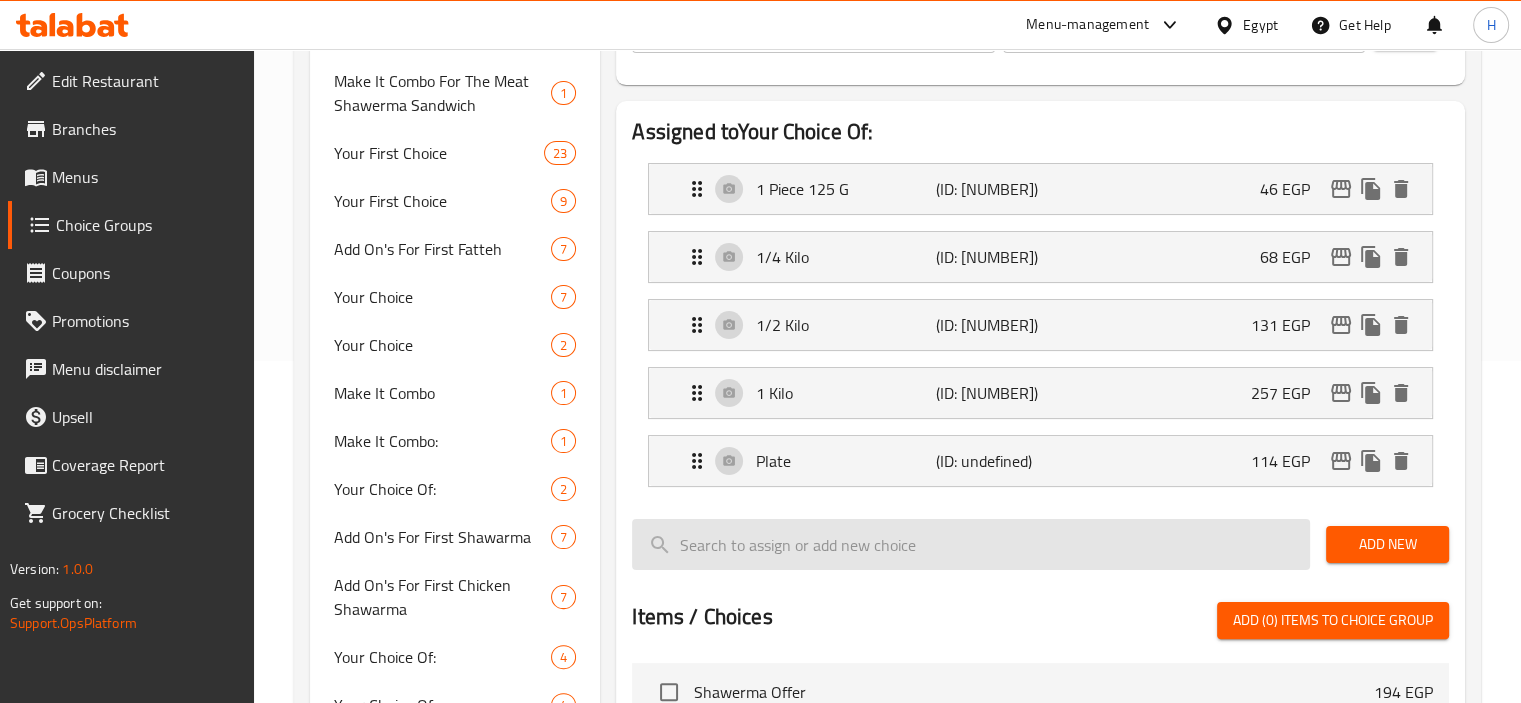 scroll, scrollTop: 293, scrollLeft: 0, axis: vertical 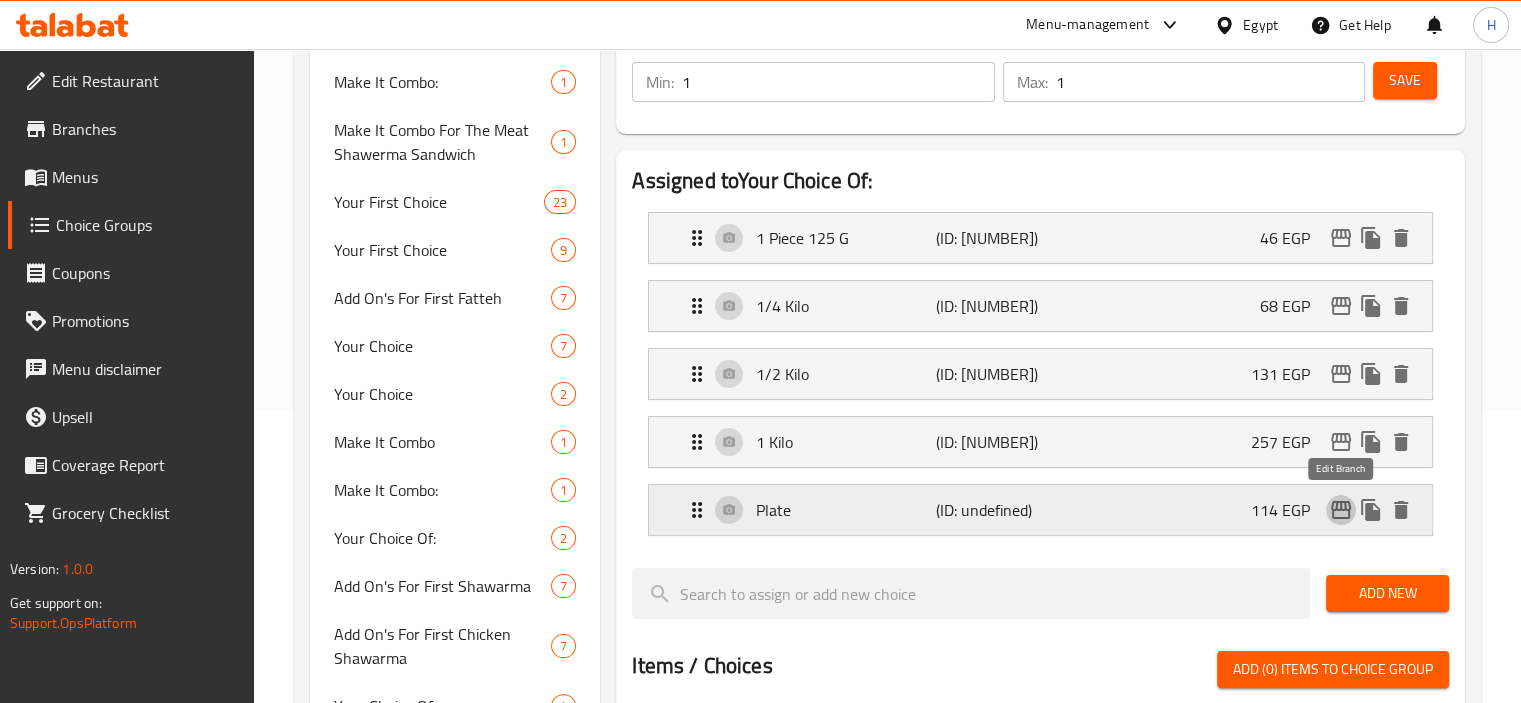 click 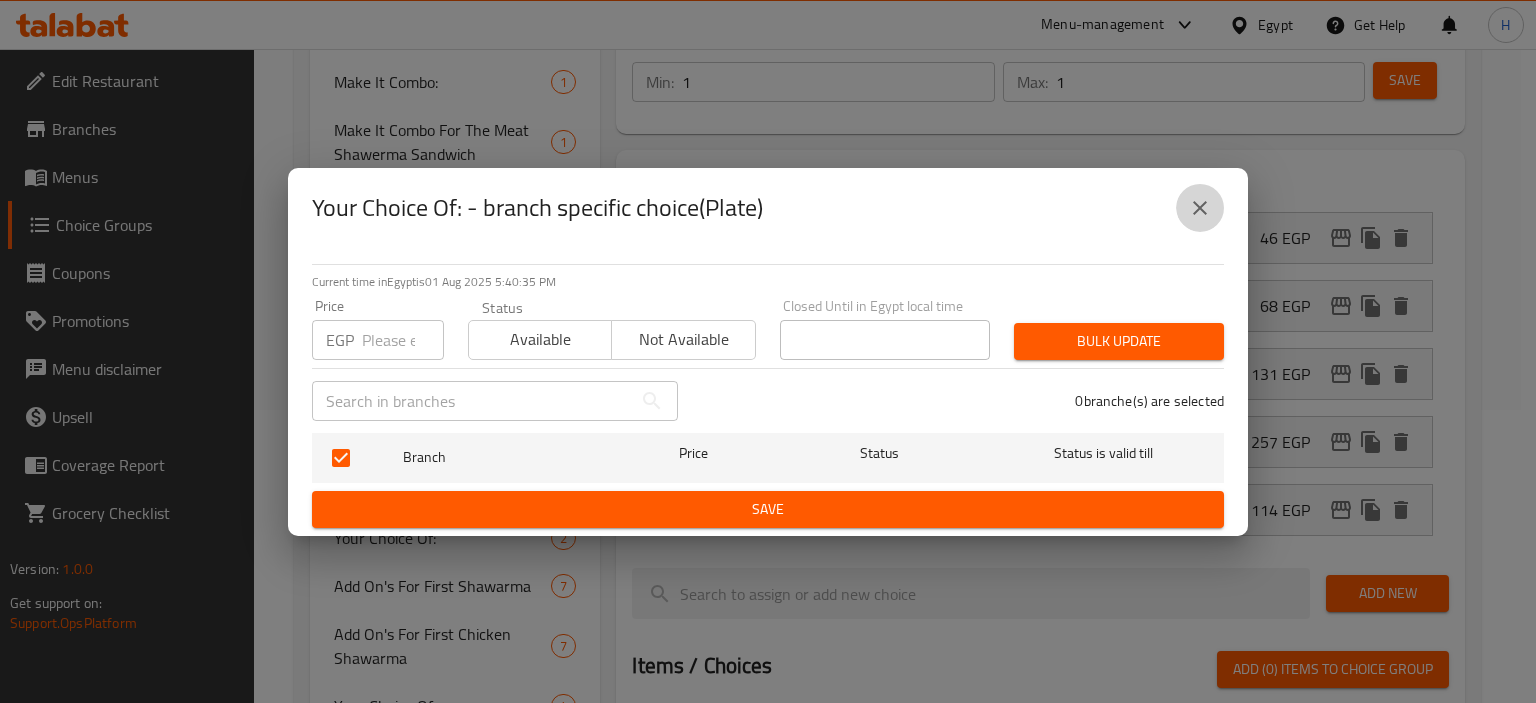 click 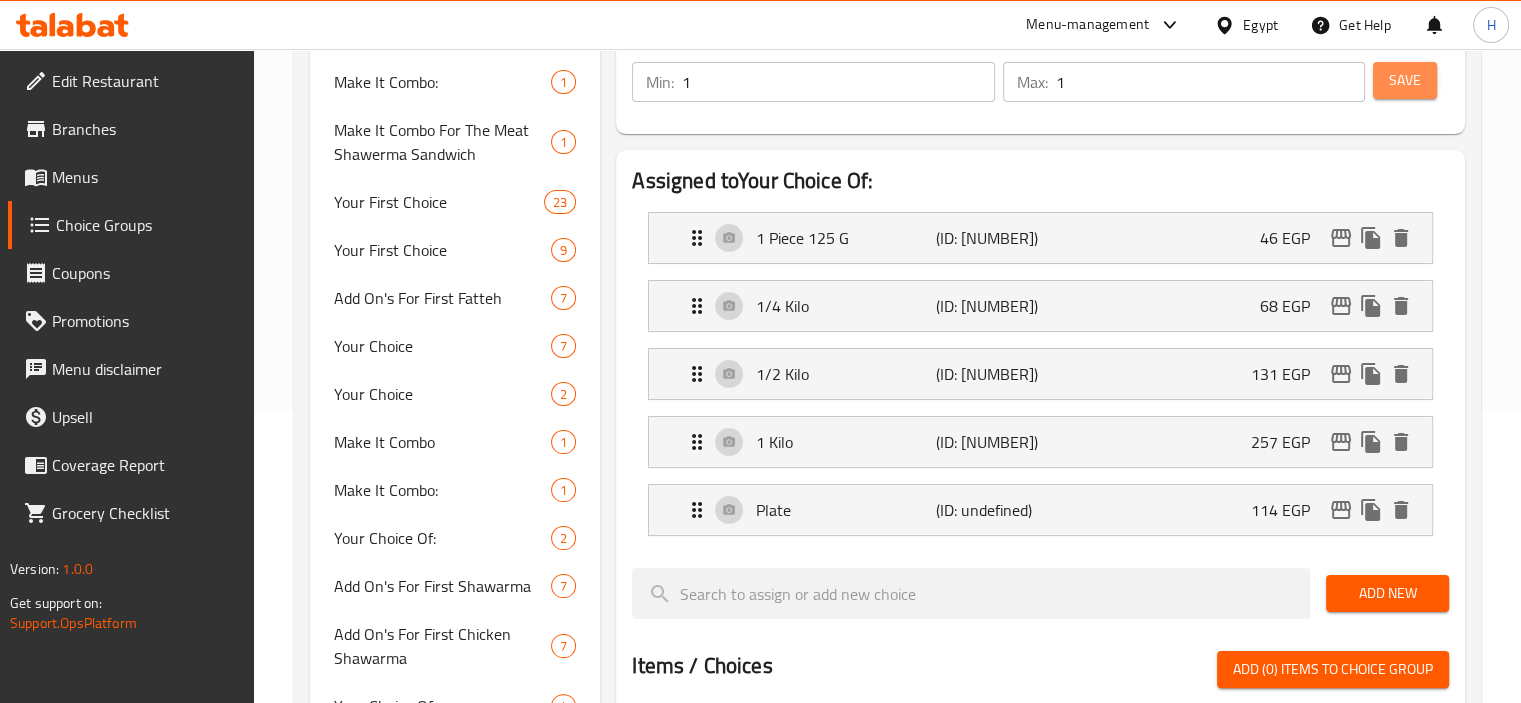 click on "Save" at bounding box center [1405, 80] 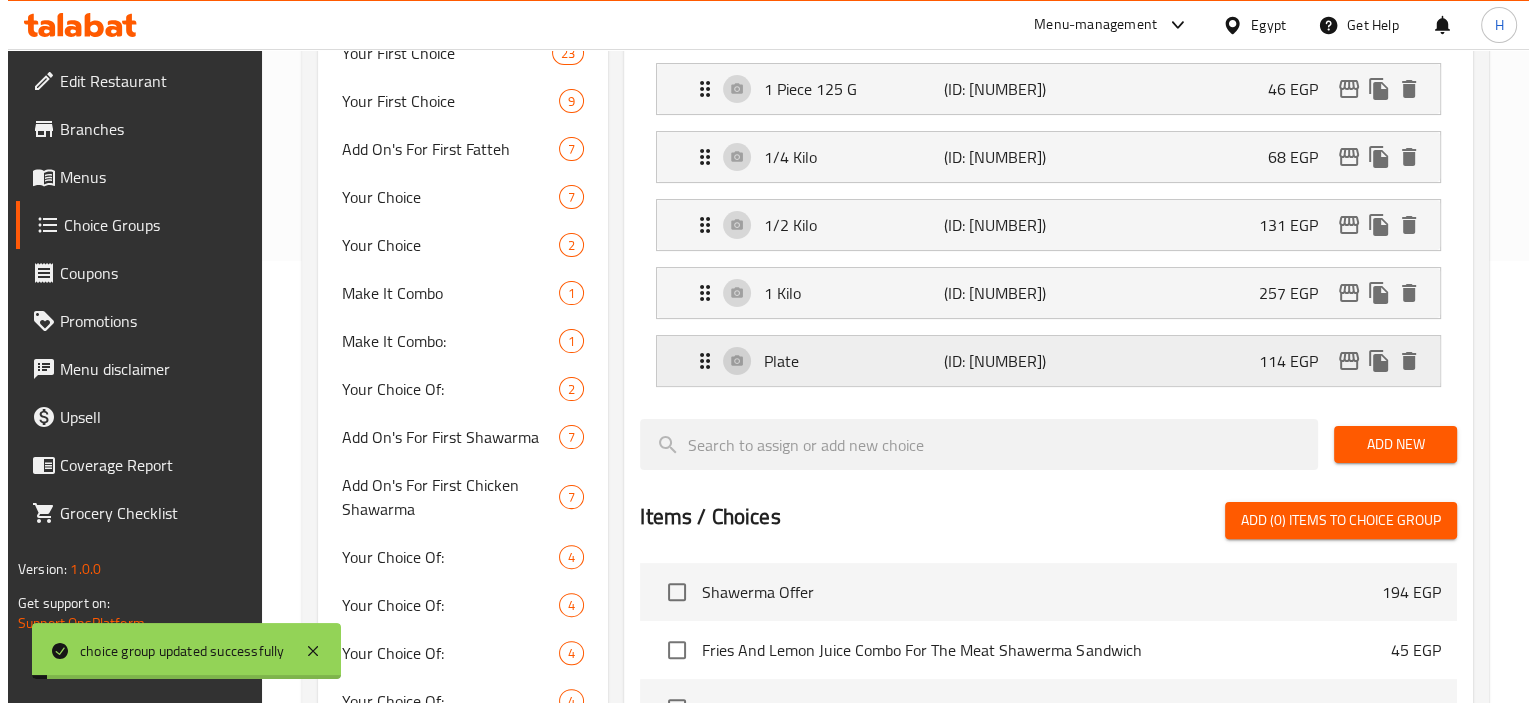 scroll, scrollTop: 459, scrollLeft: 0, axis: vertical 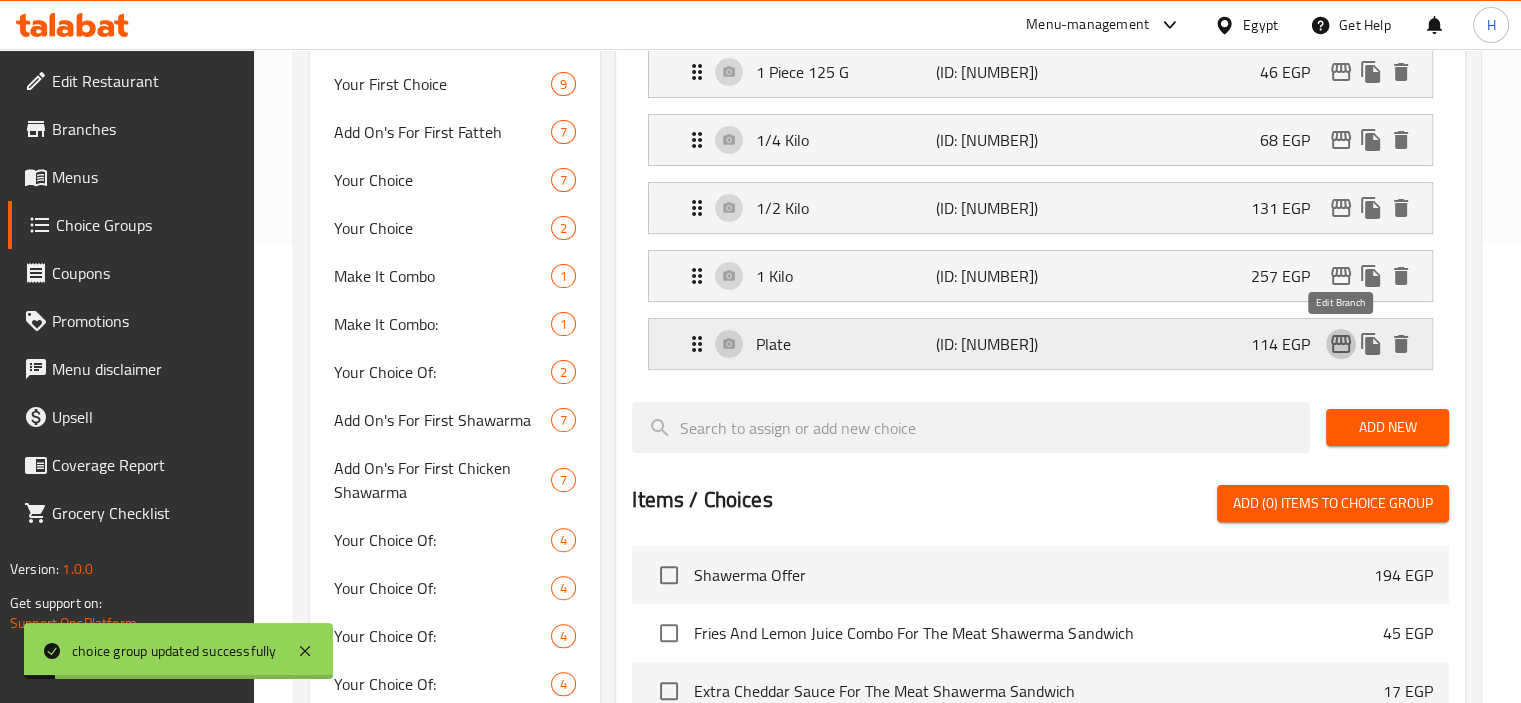 click 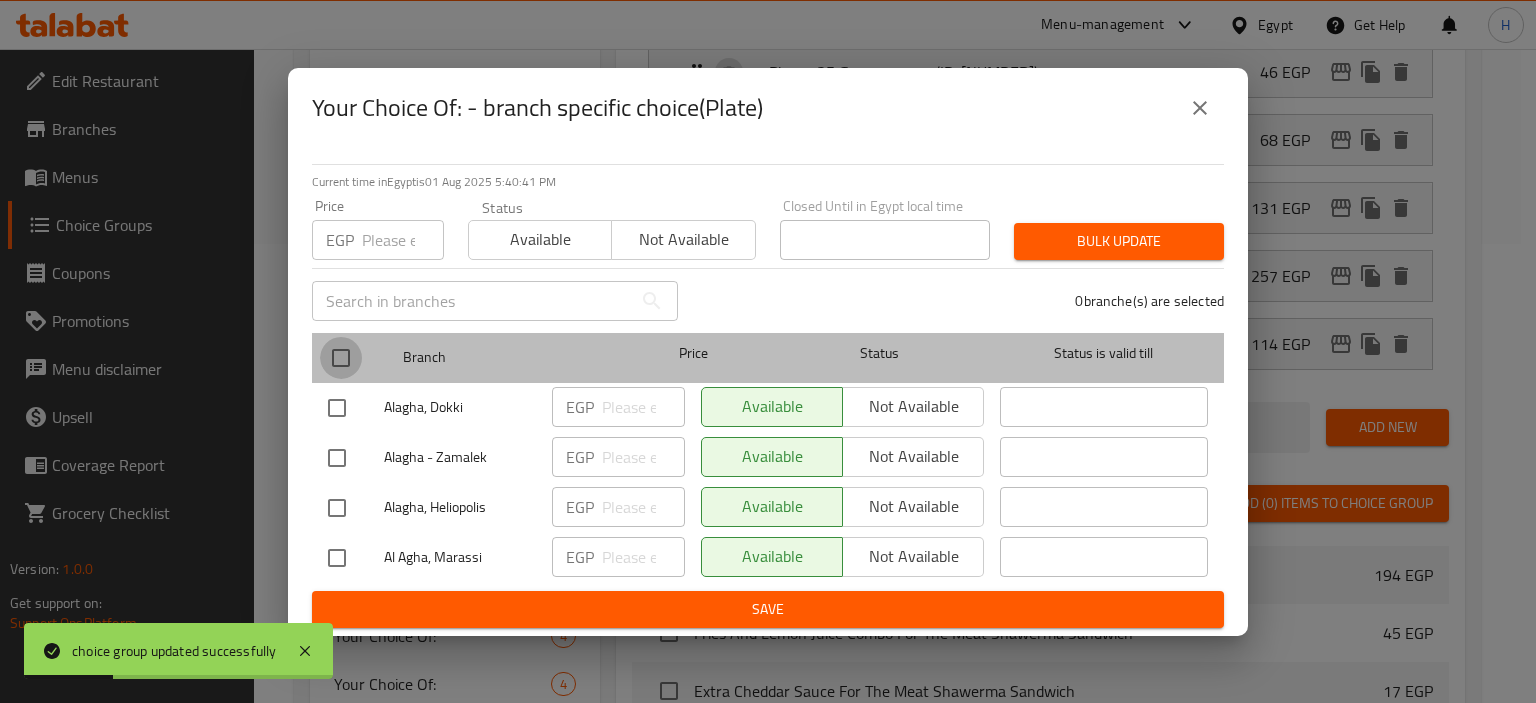 click at bounding box center [341, 358] 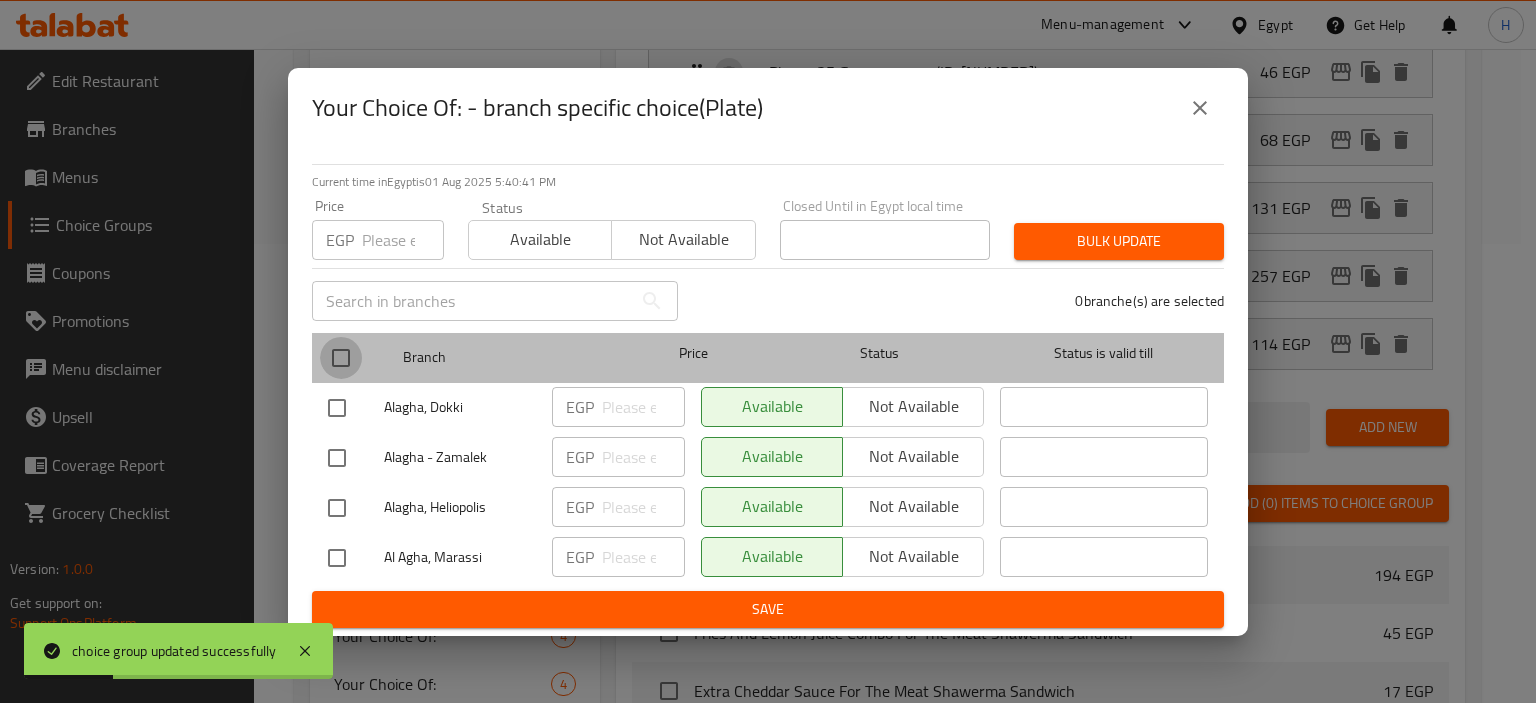 checkbox on "true" 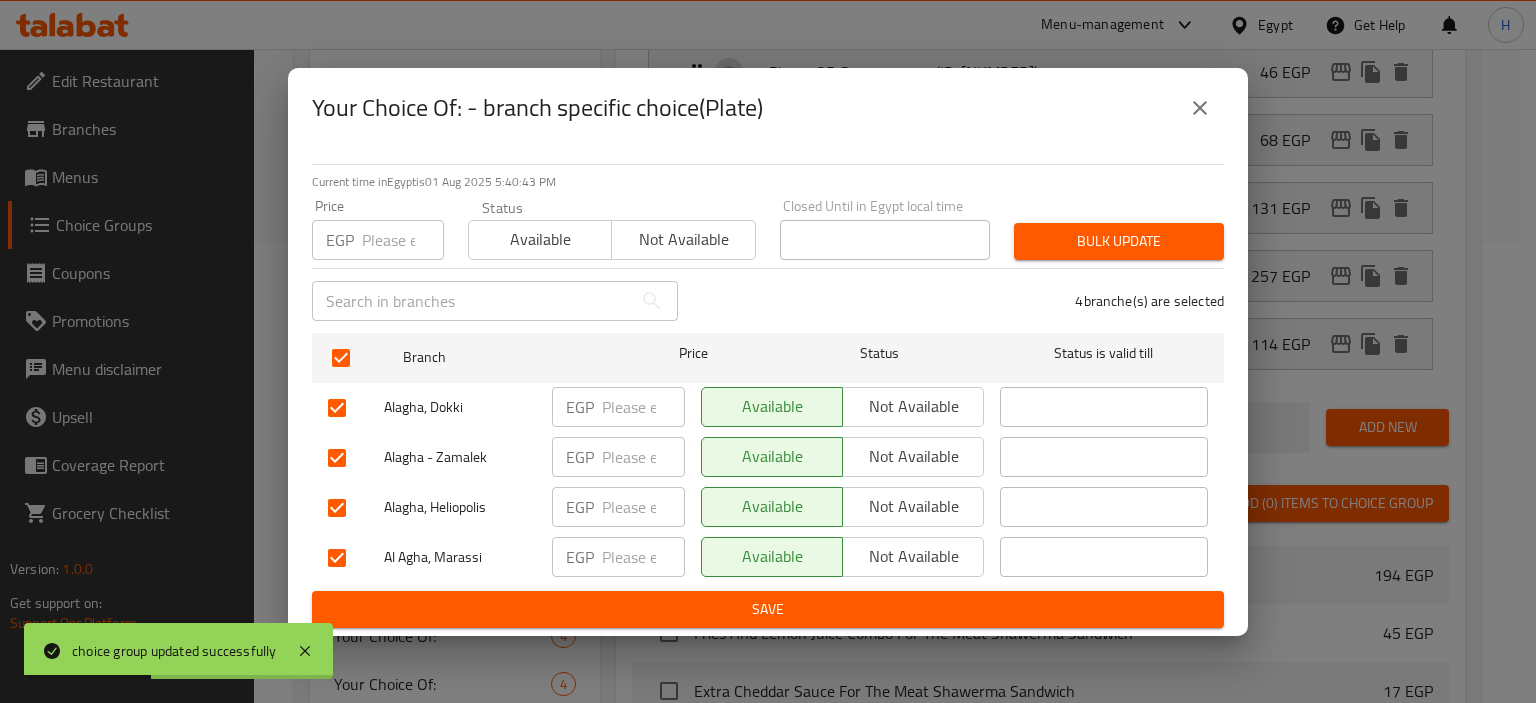 click at bounding box center (337, 558) 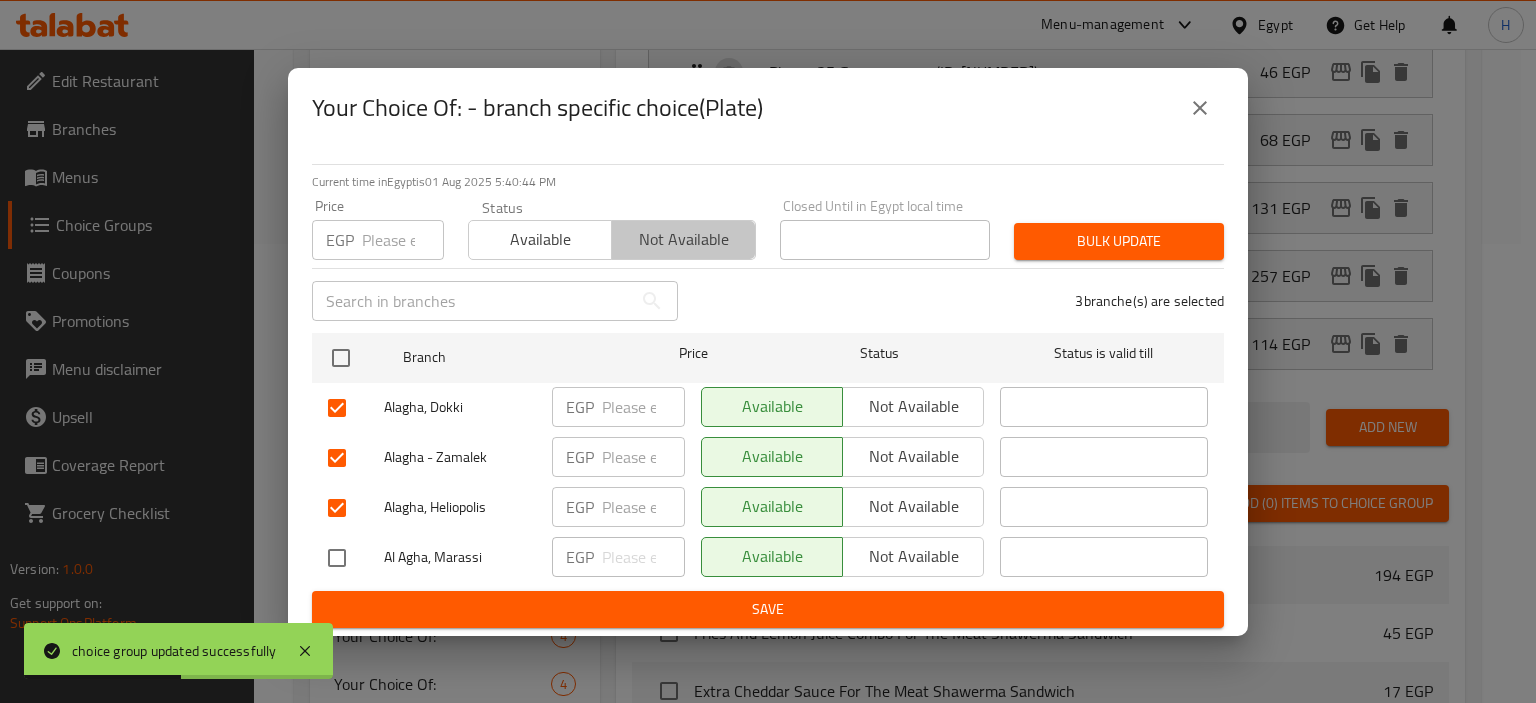 click on "Not available" at bounding box center (683, 239) 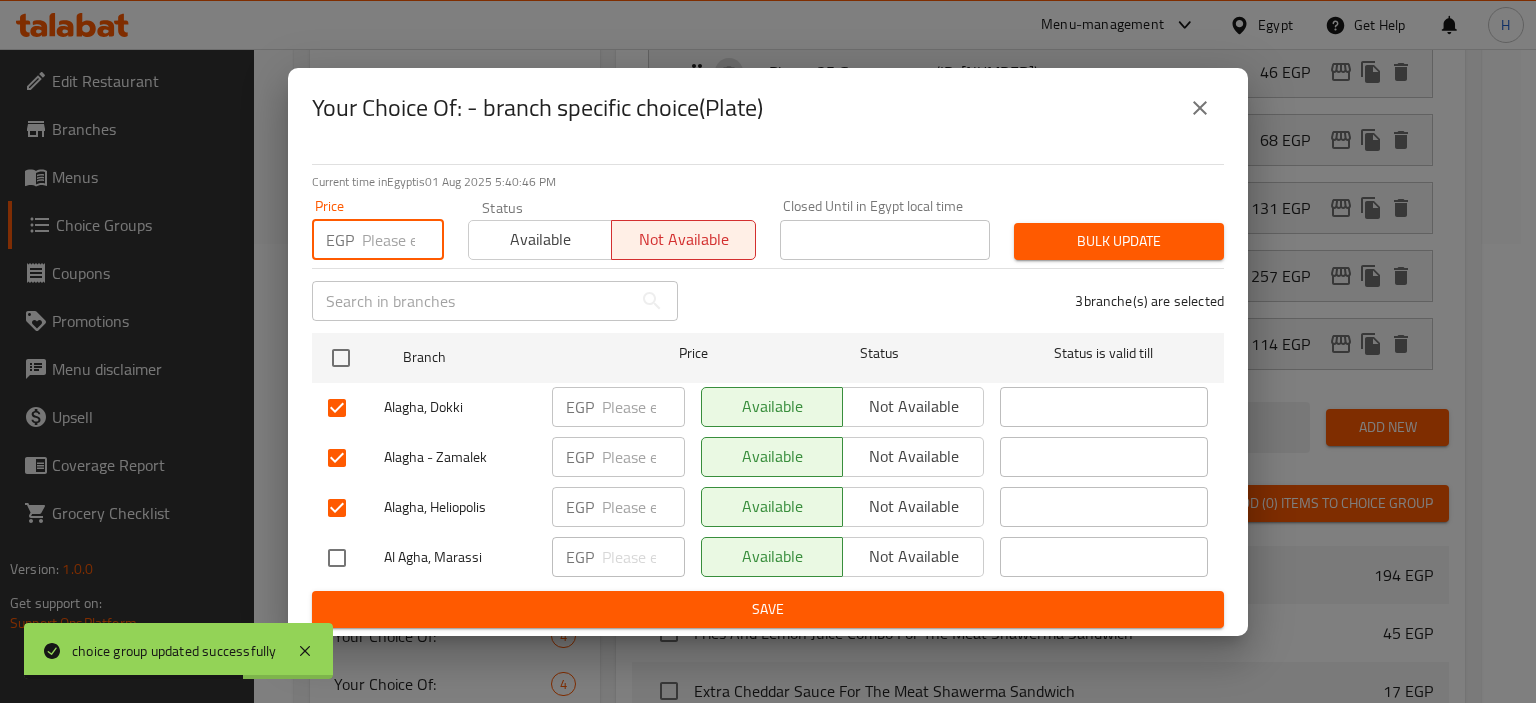 click at bounding box center [403, 240] 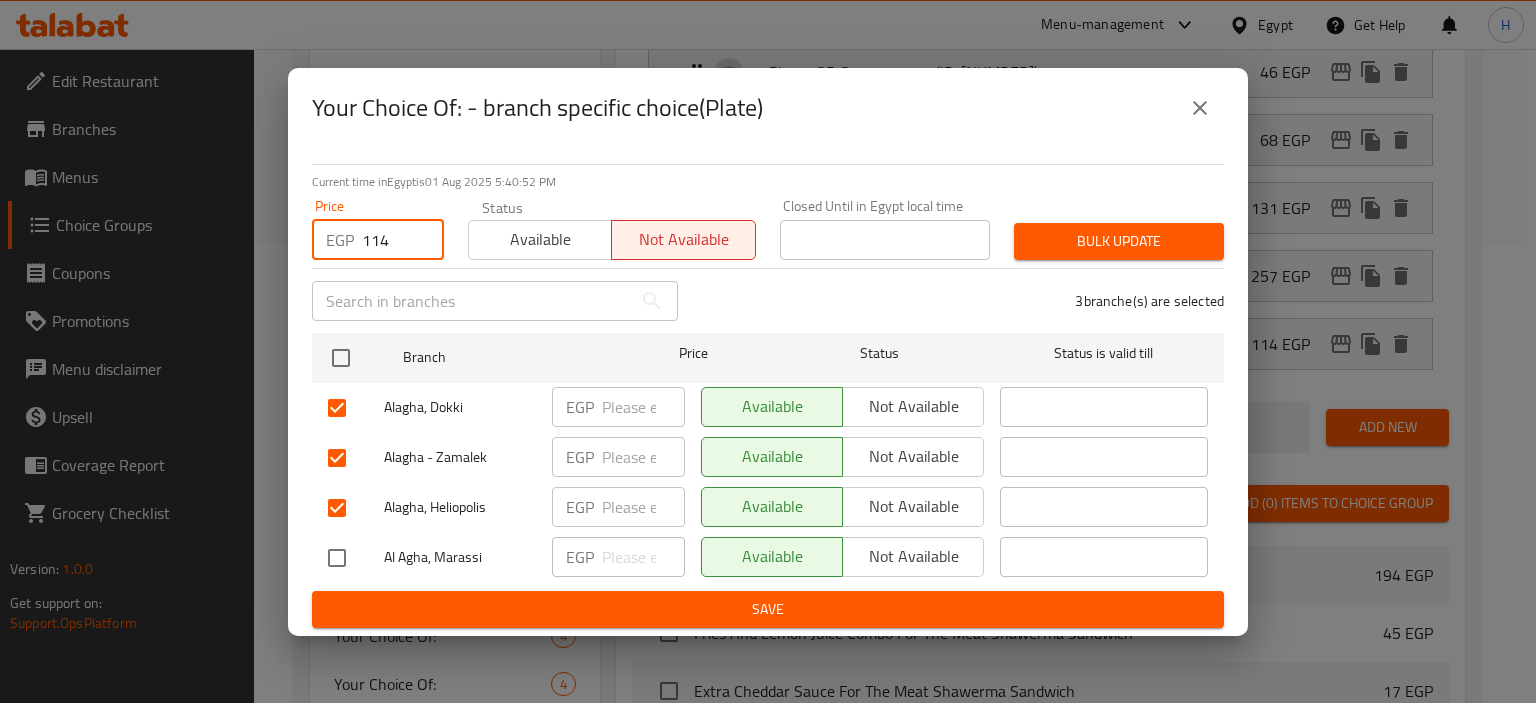 type on "114" 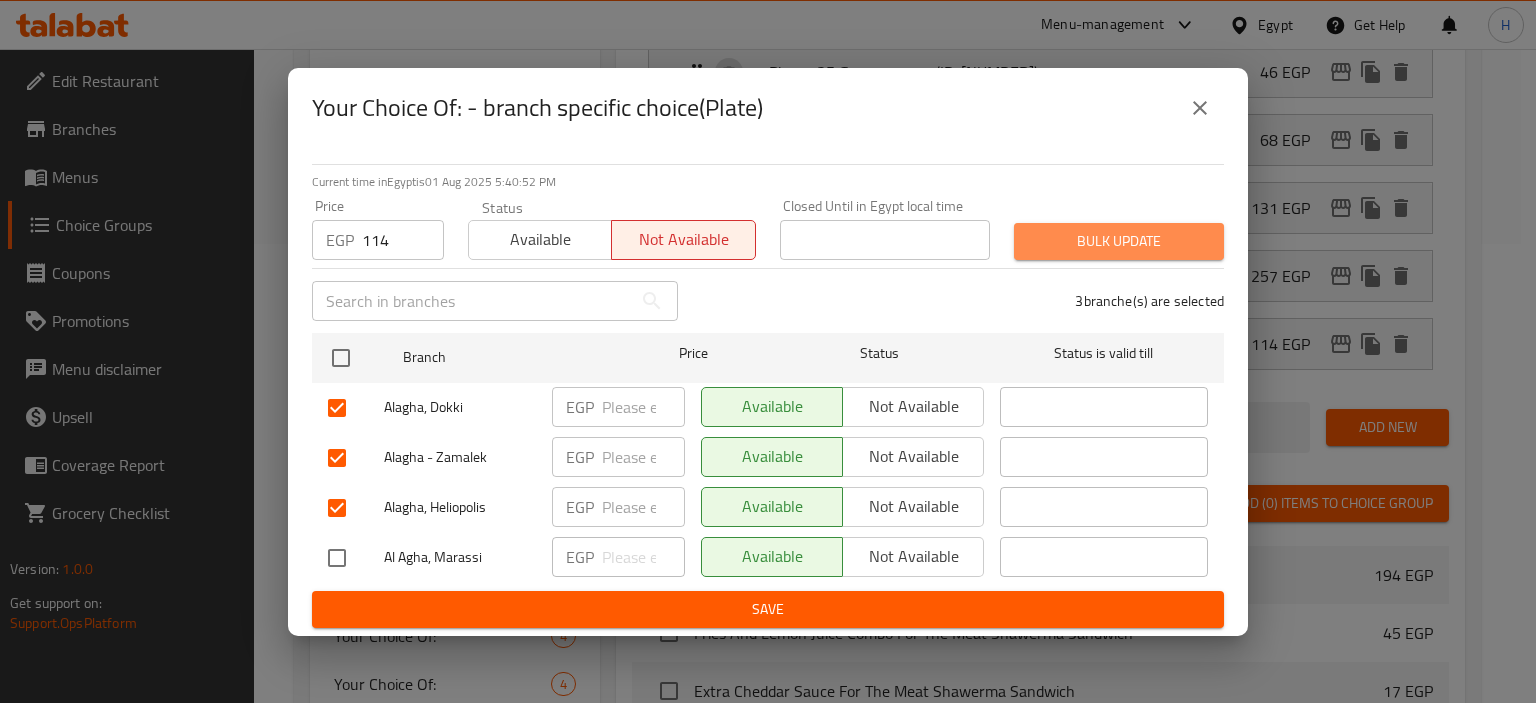 click on "Bulk update" at bounding box center [1119, 241] 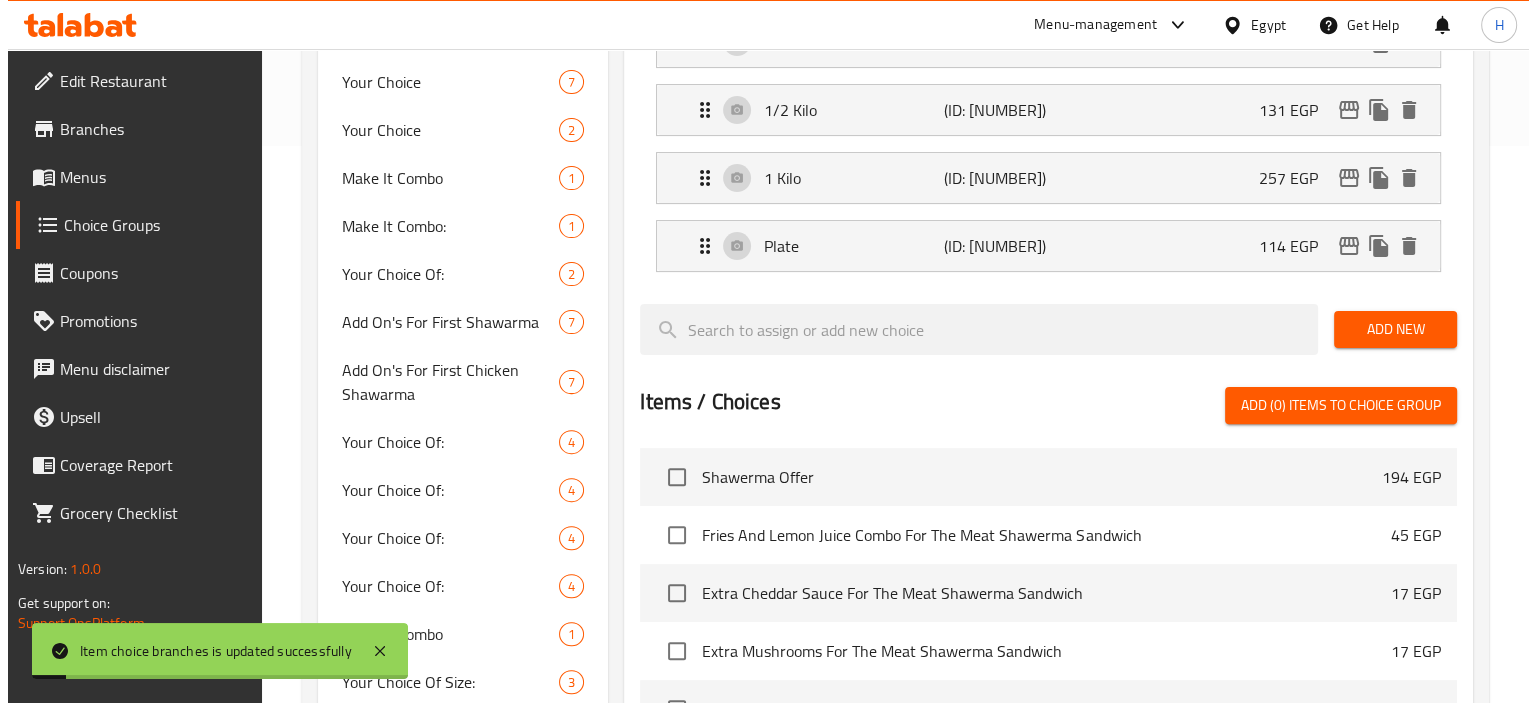 scroll, scrollTop: 548, scrollLeft: 0, axis: vertical 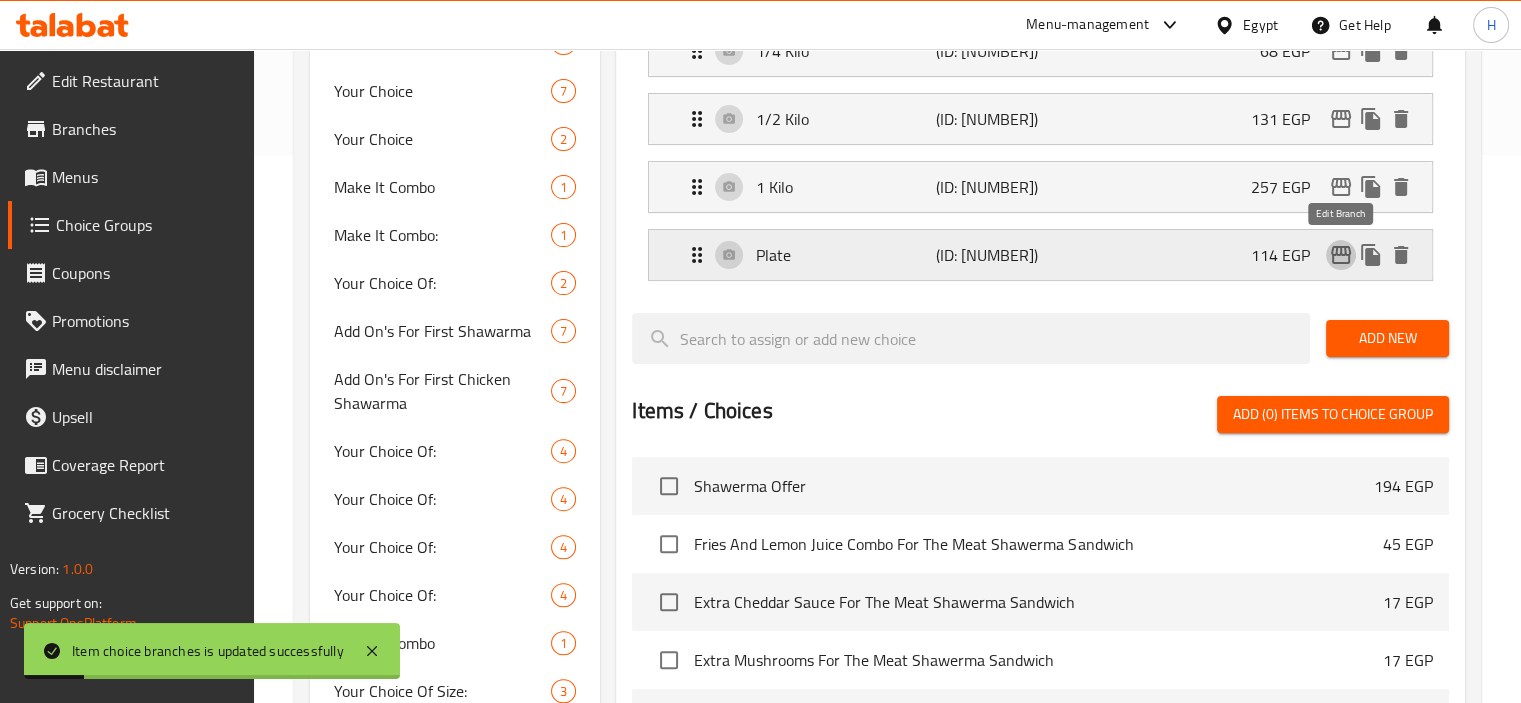 click 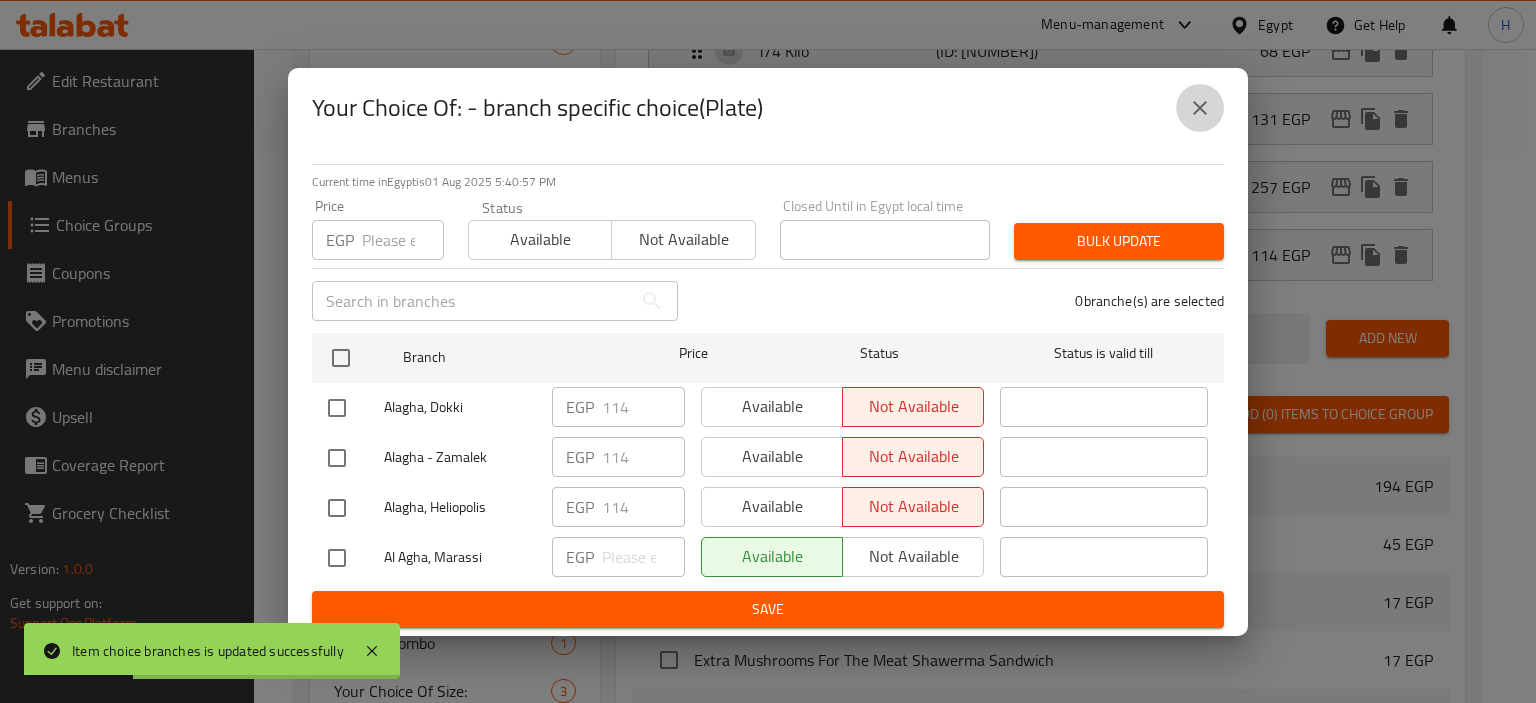 click 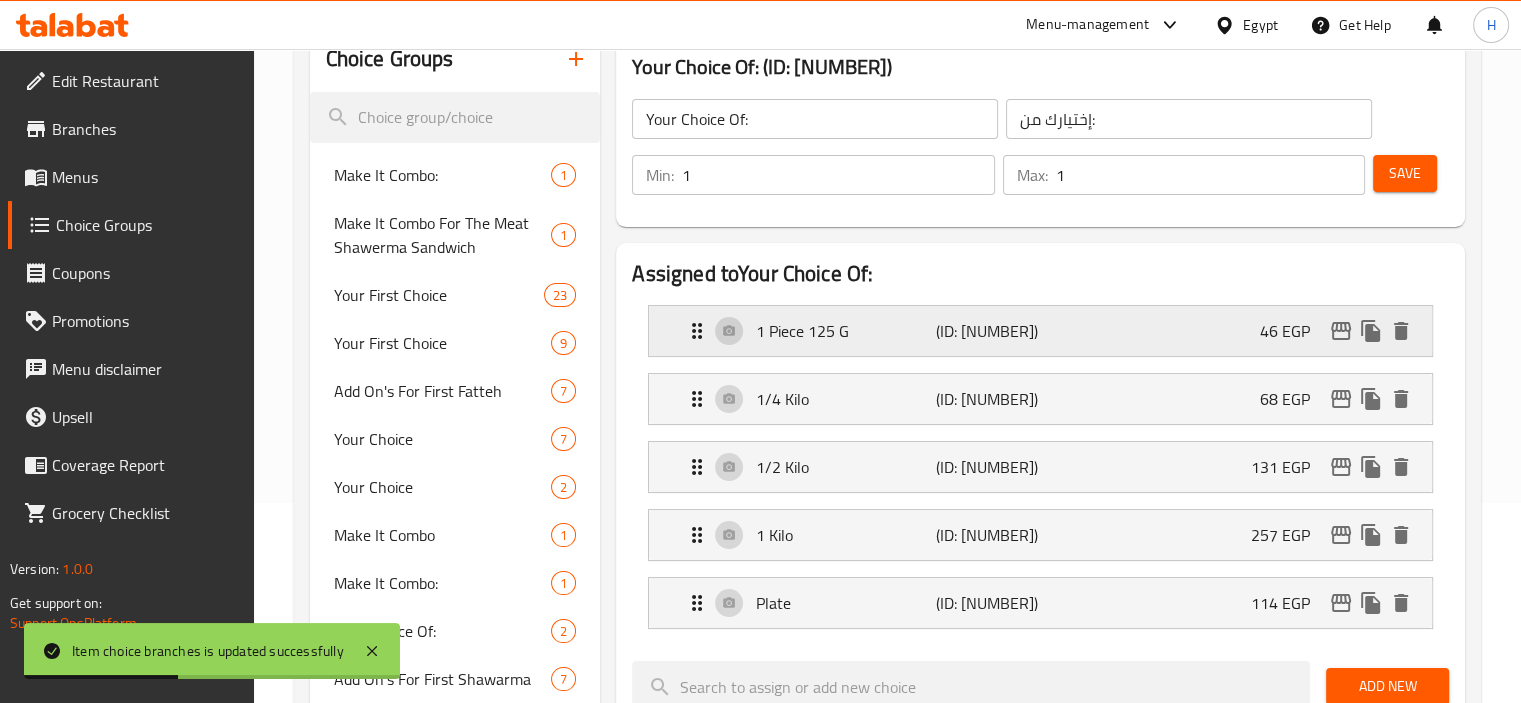 scroll, scrollTop: 208, scrollLeft: 0, axis: vertical 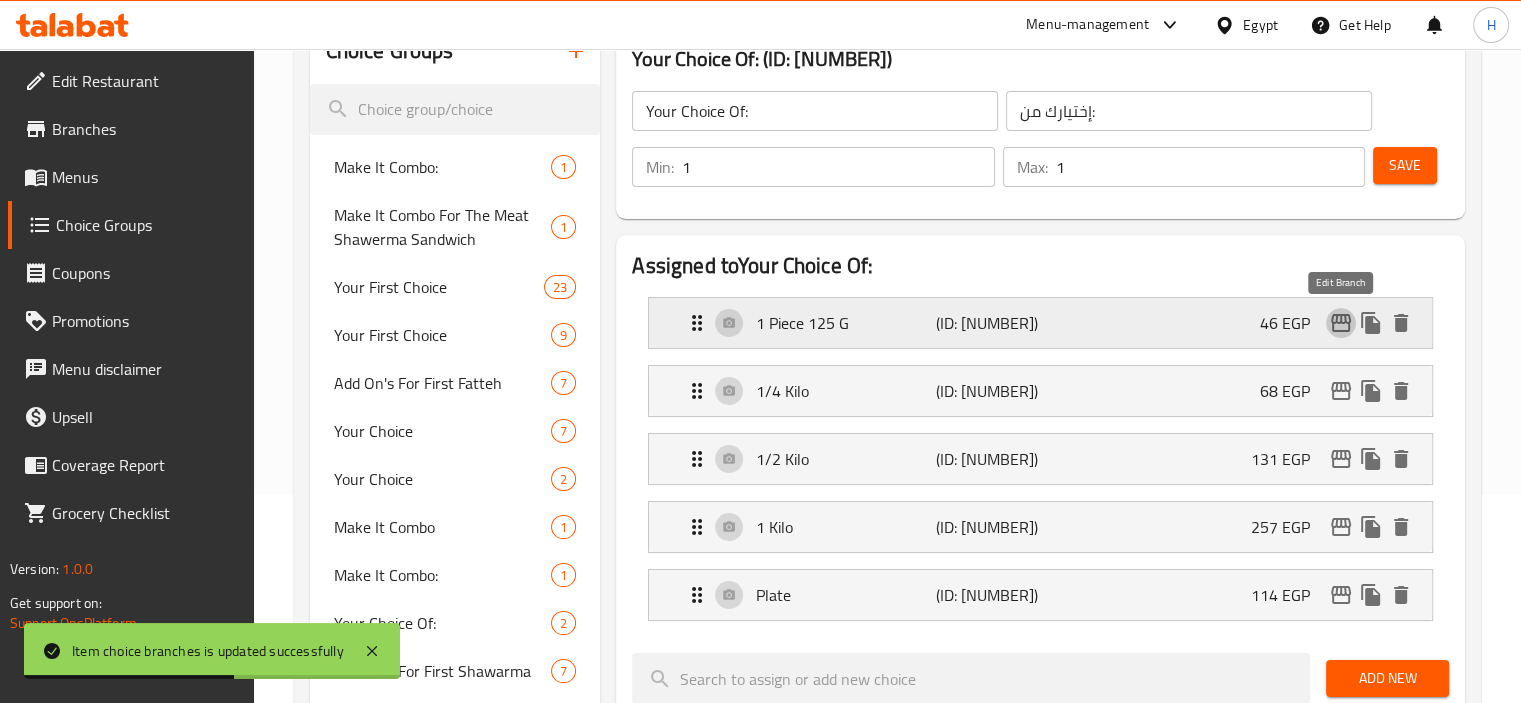 click 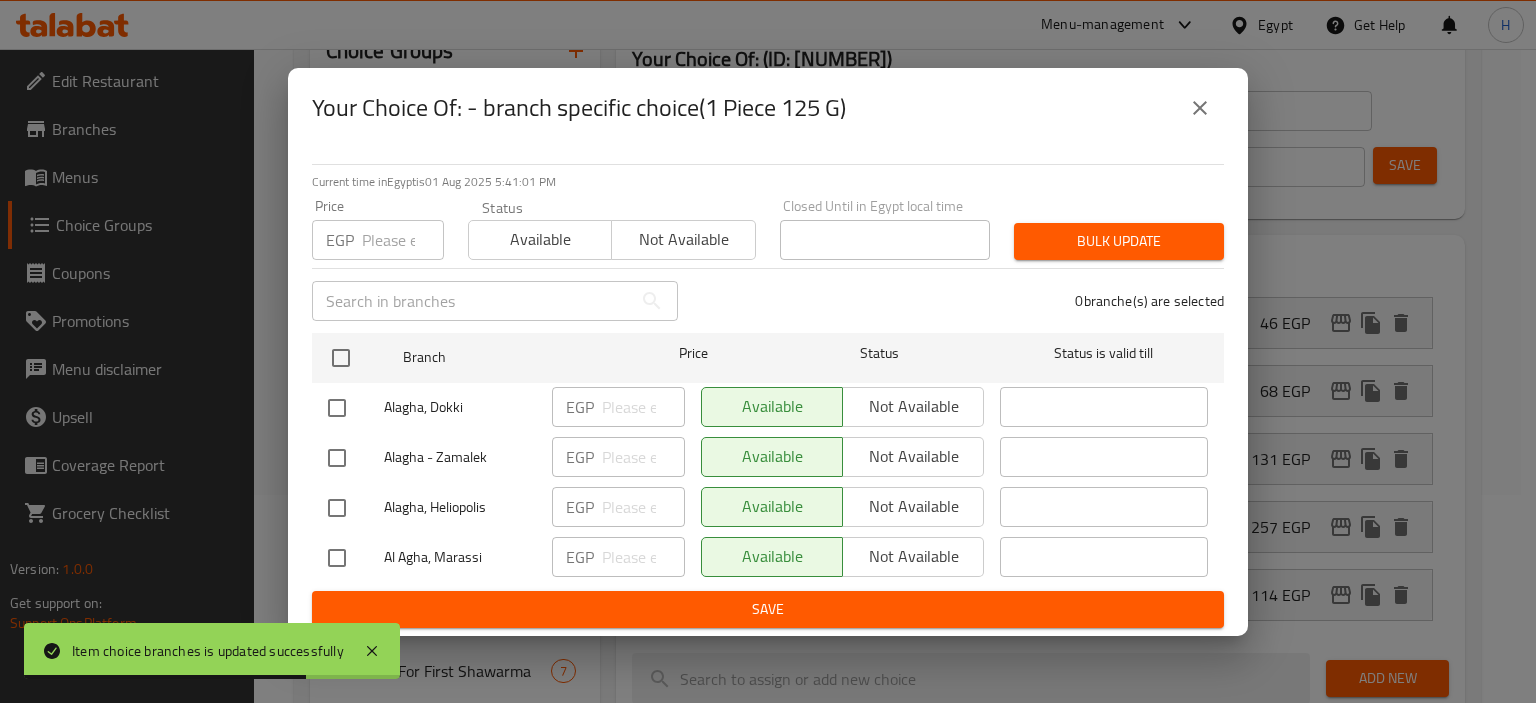 click at bounding box center (337, 558) 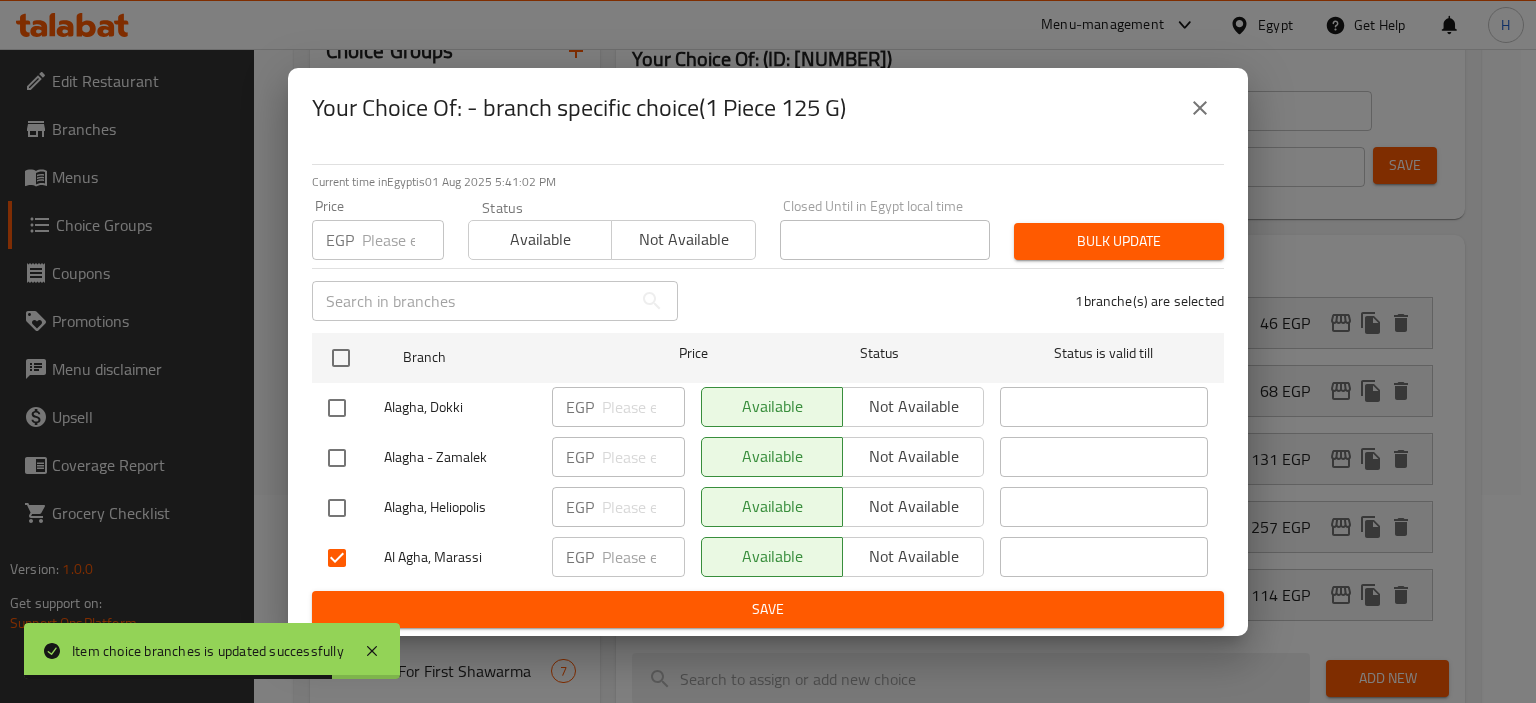 click on "Not available" at bounding box center (913, 556) 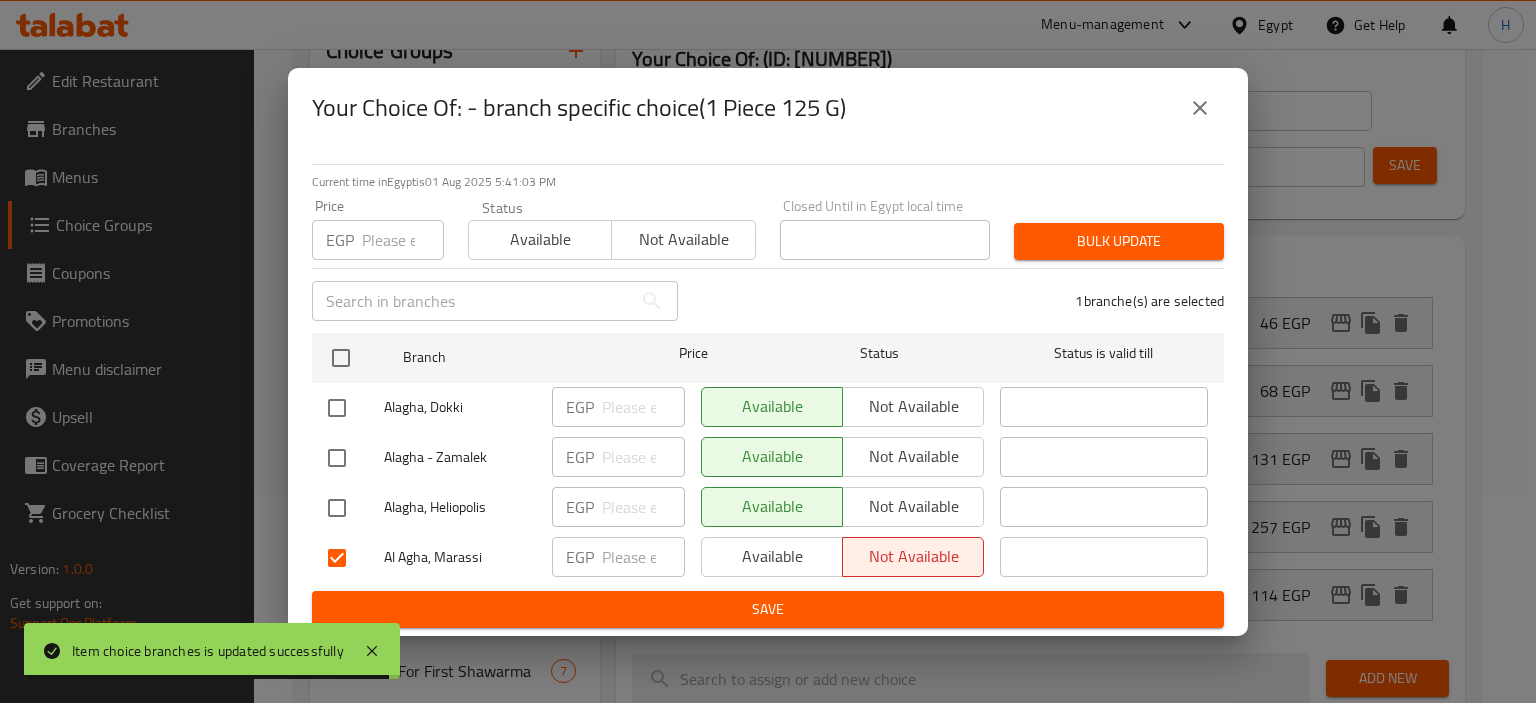 drag, startPoint x: 879, startPoint y: 586, endPoint x: 881, endPoint y: 597, distance: 11.18034 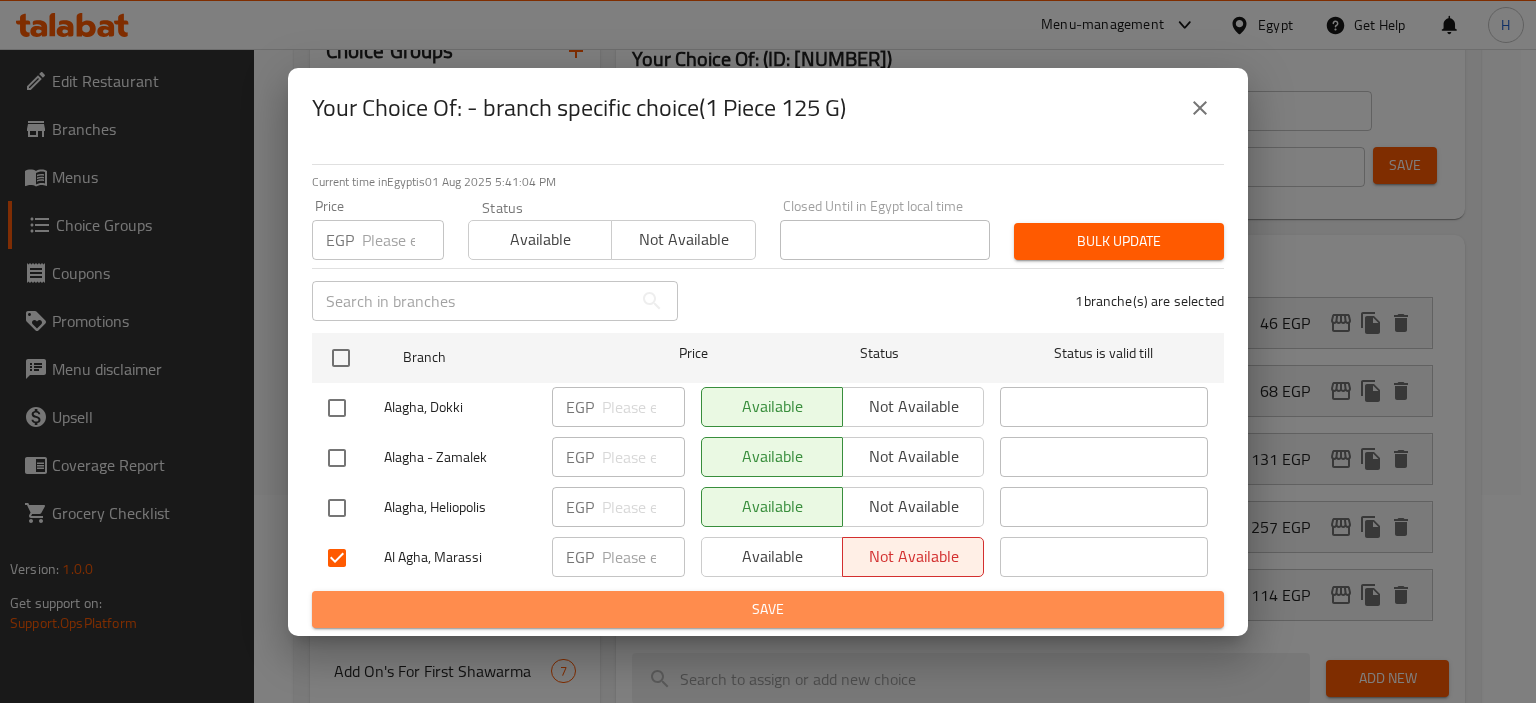 click on "Save" at bounding box center (768, 609) 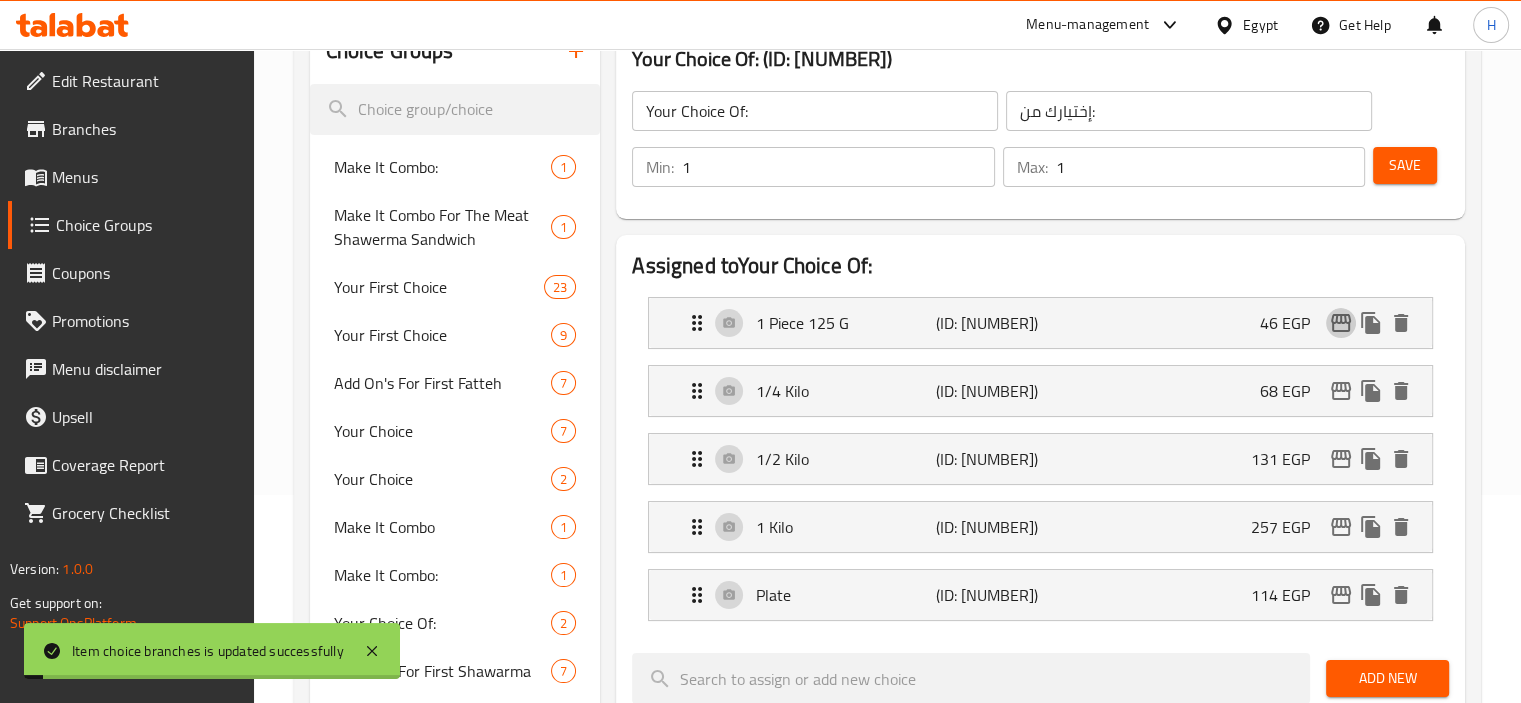 click 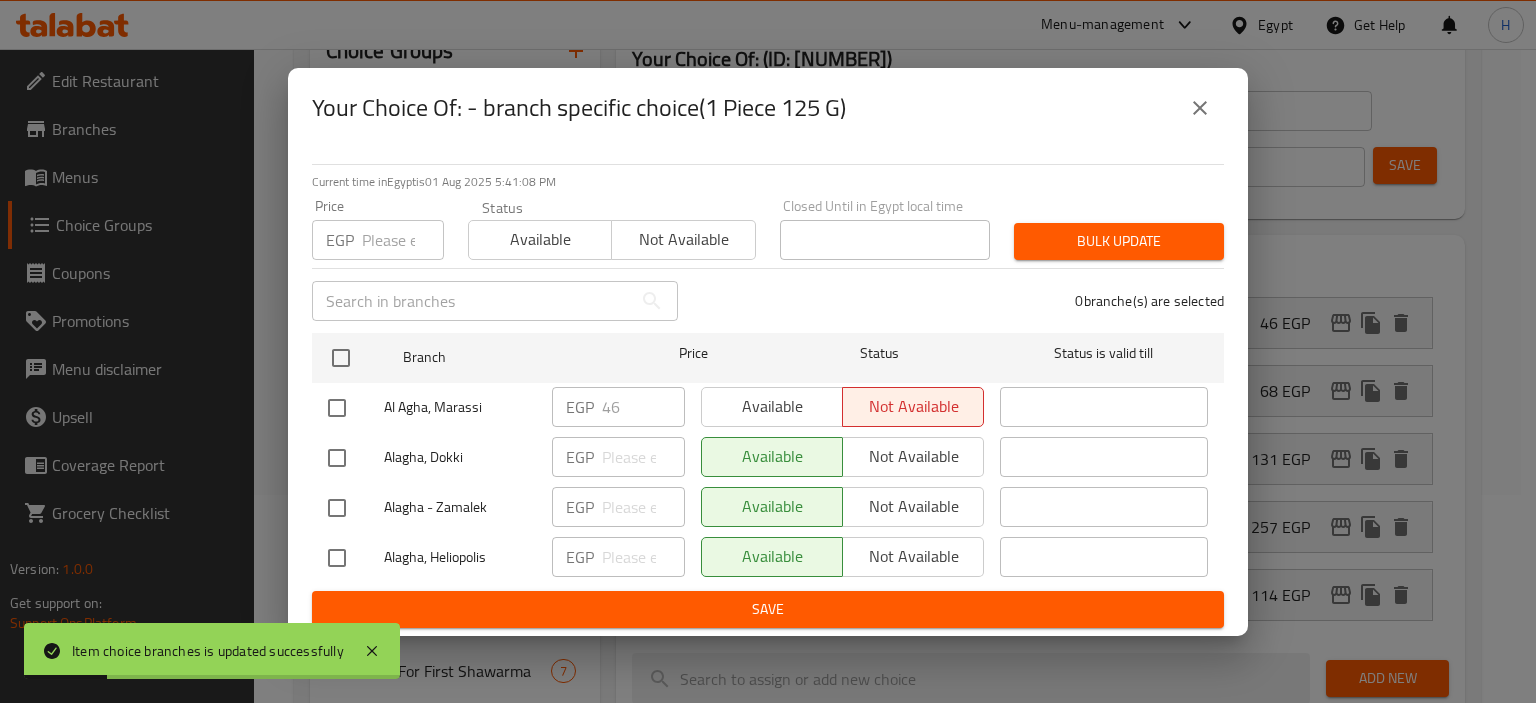 click at bounding box center [1200, 108] 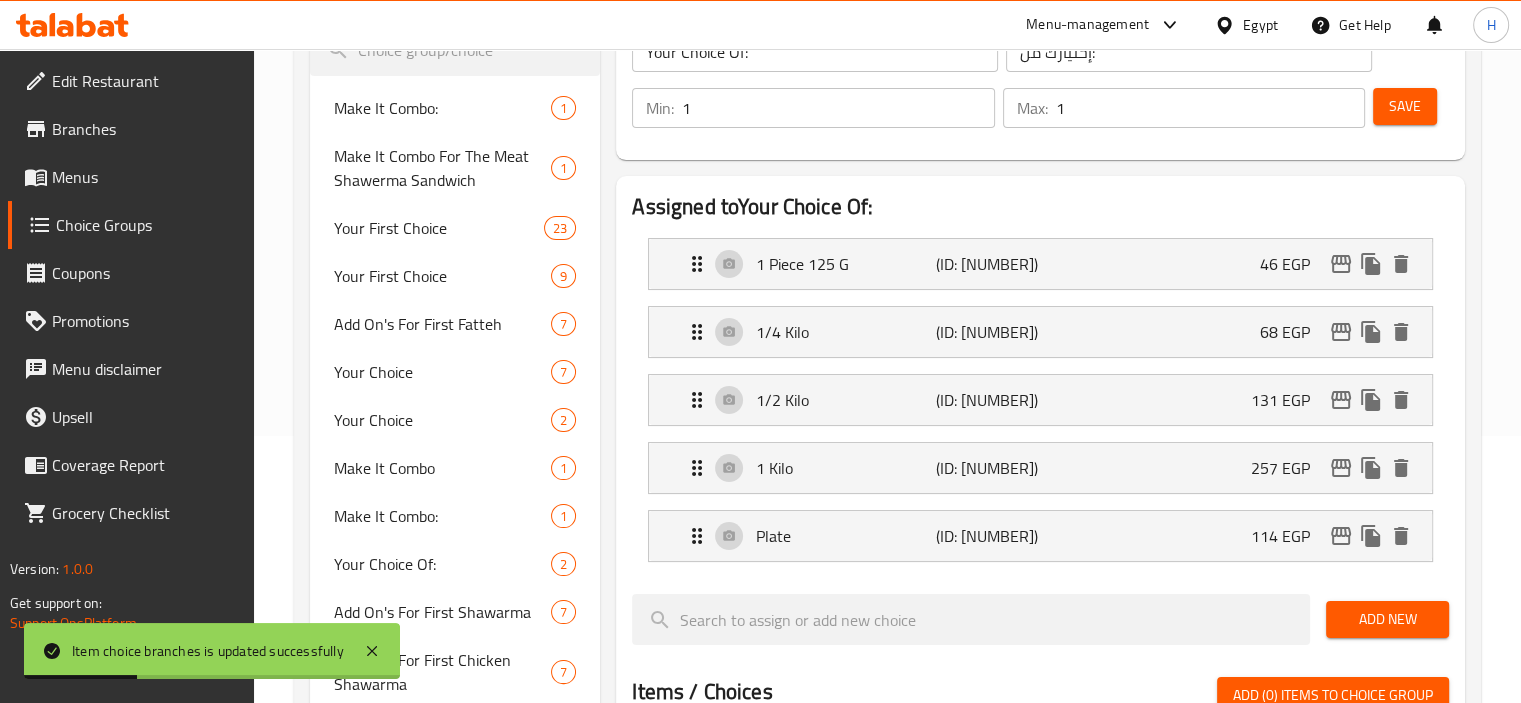 scroll, scrollTop: 272, scrollLeft: 0, axis: vertical 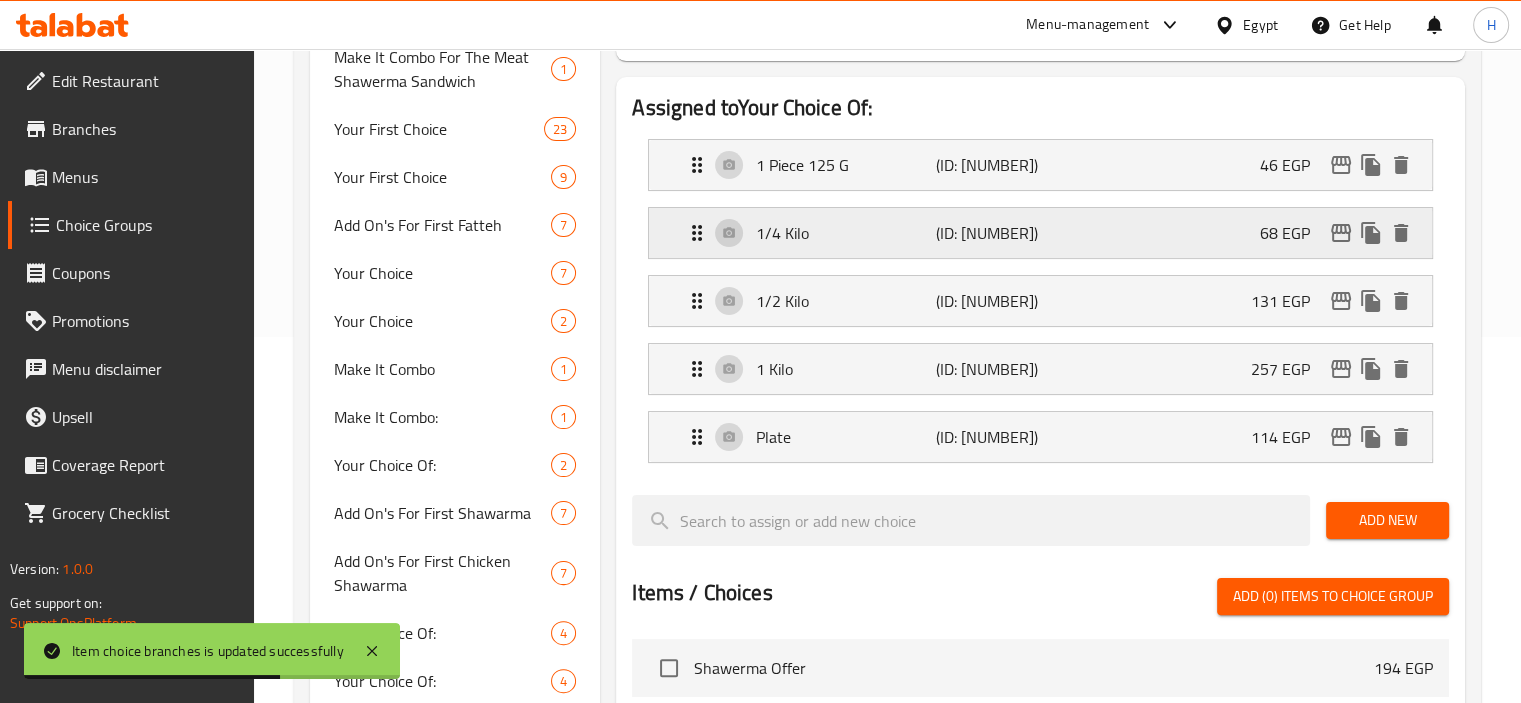 click on "68 EGP" at bounding box center [1293, 233] 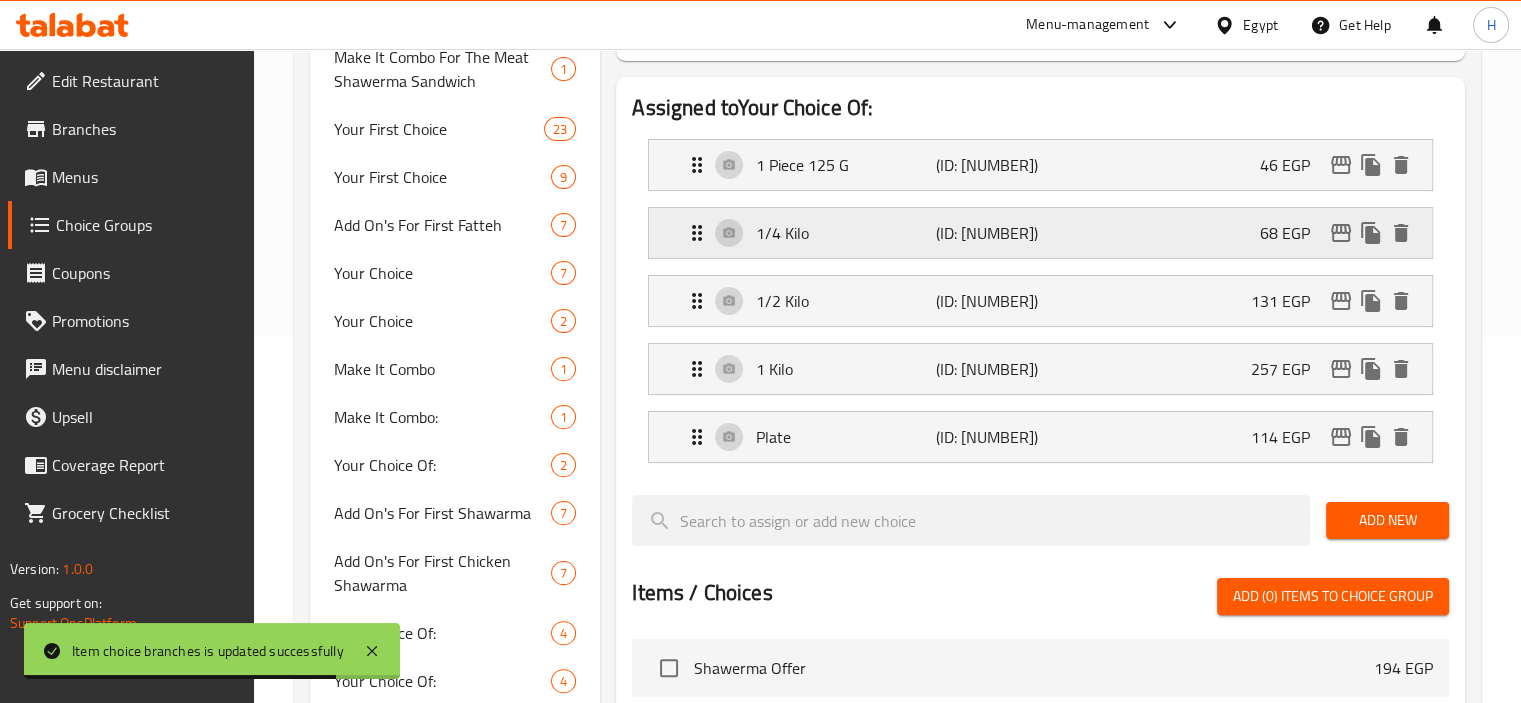 click on "68 EGP" at bounding box center (1338, 233) 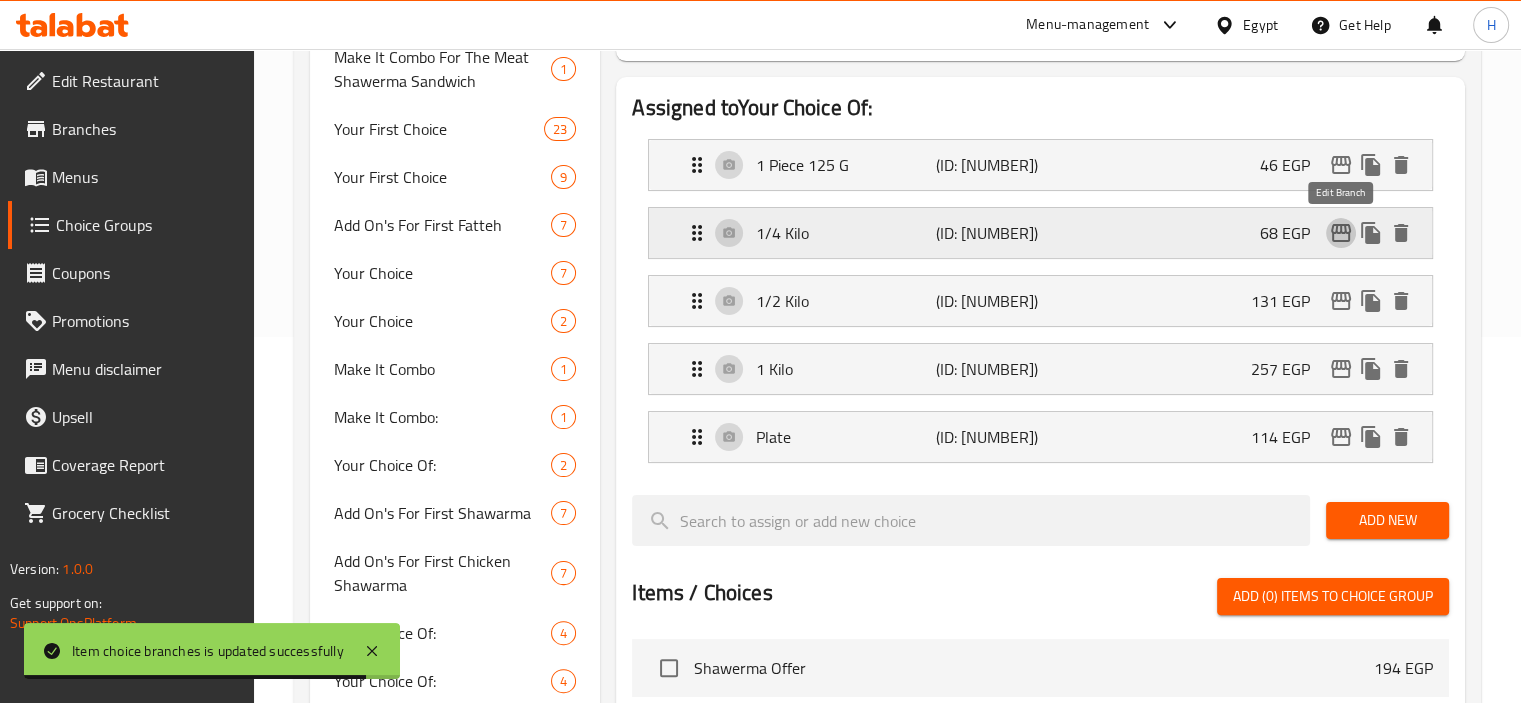 click 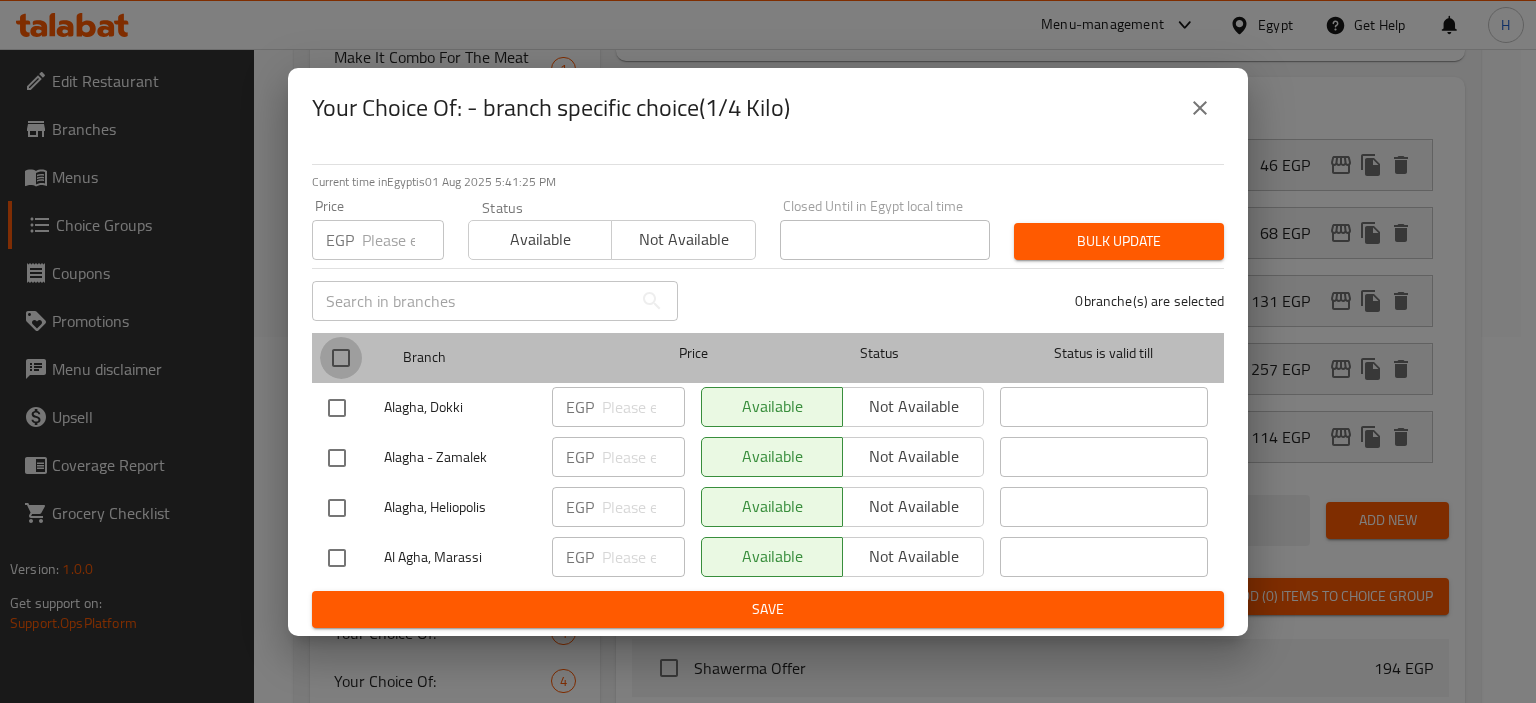 click at bounding box center (341, 358) 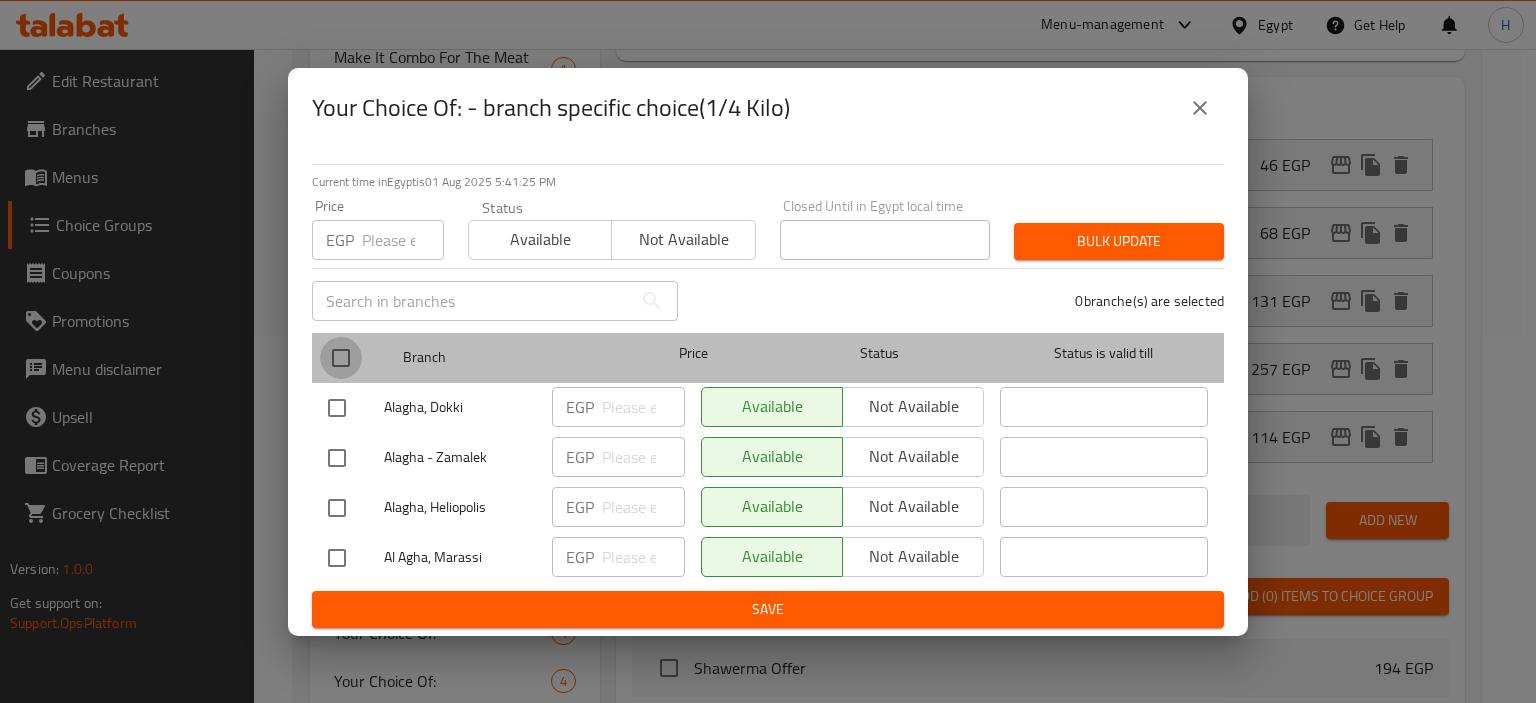 checkbox on "true" 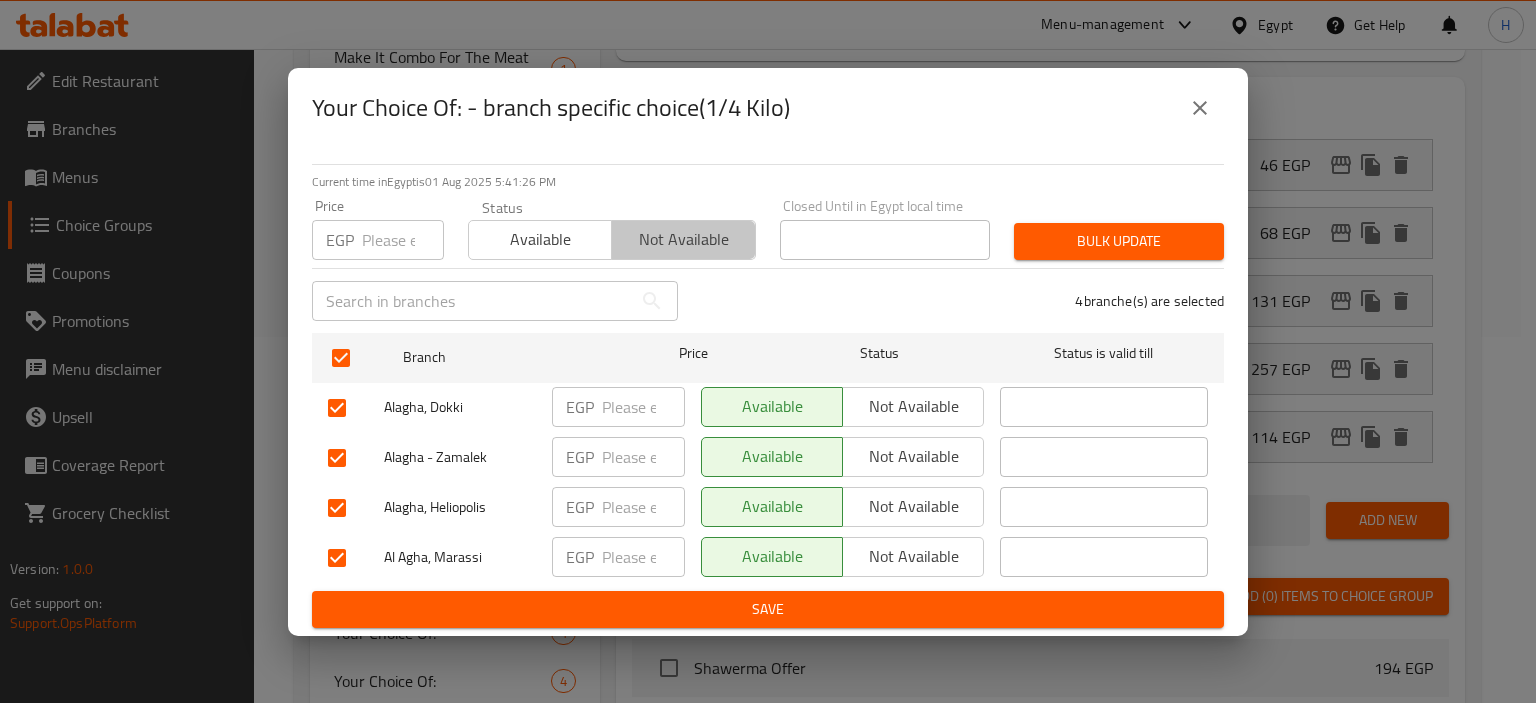 click on "Not available" at bounding box center (683, 239) 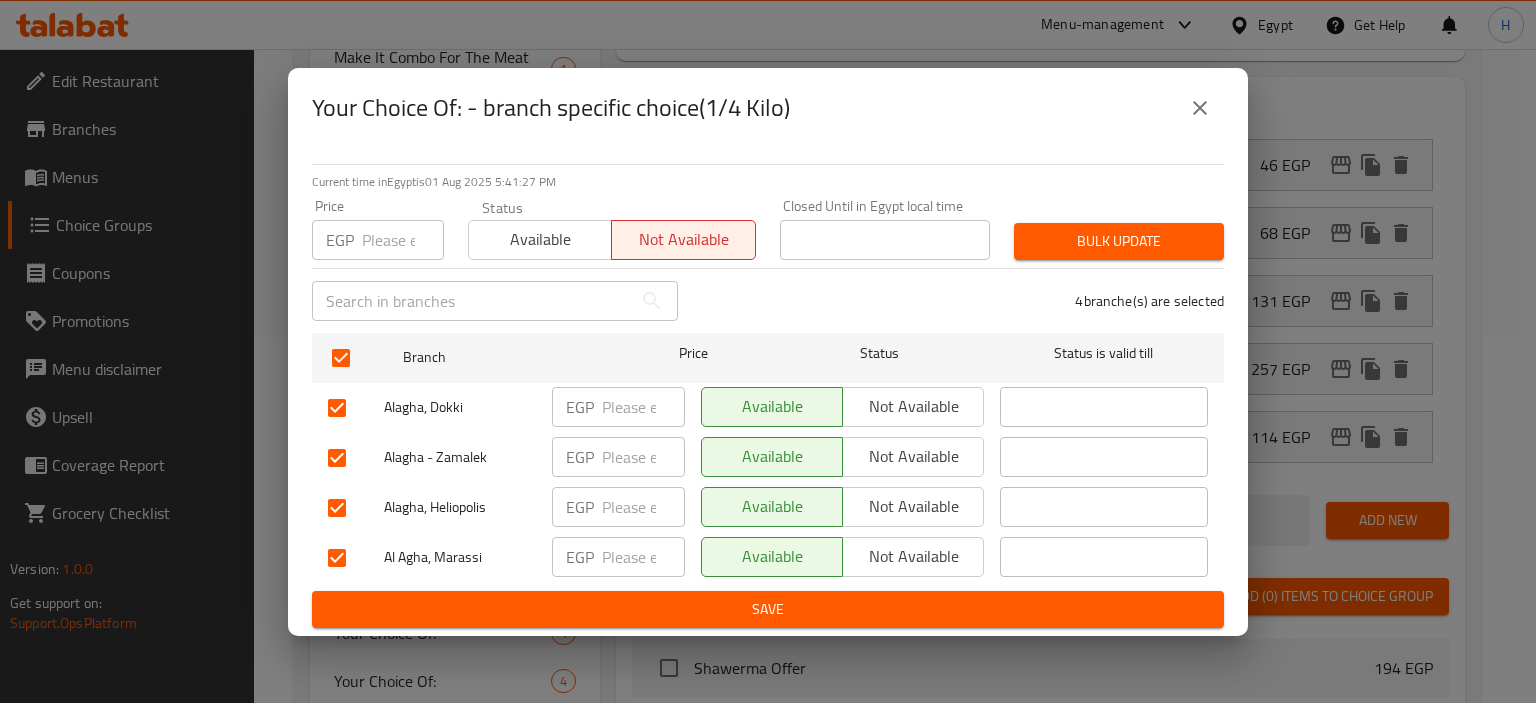 click at bounding box center (337, 558) 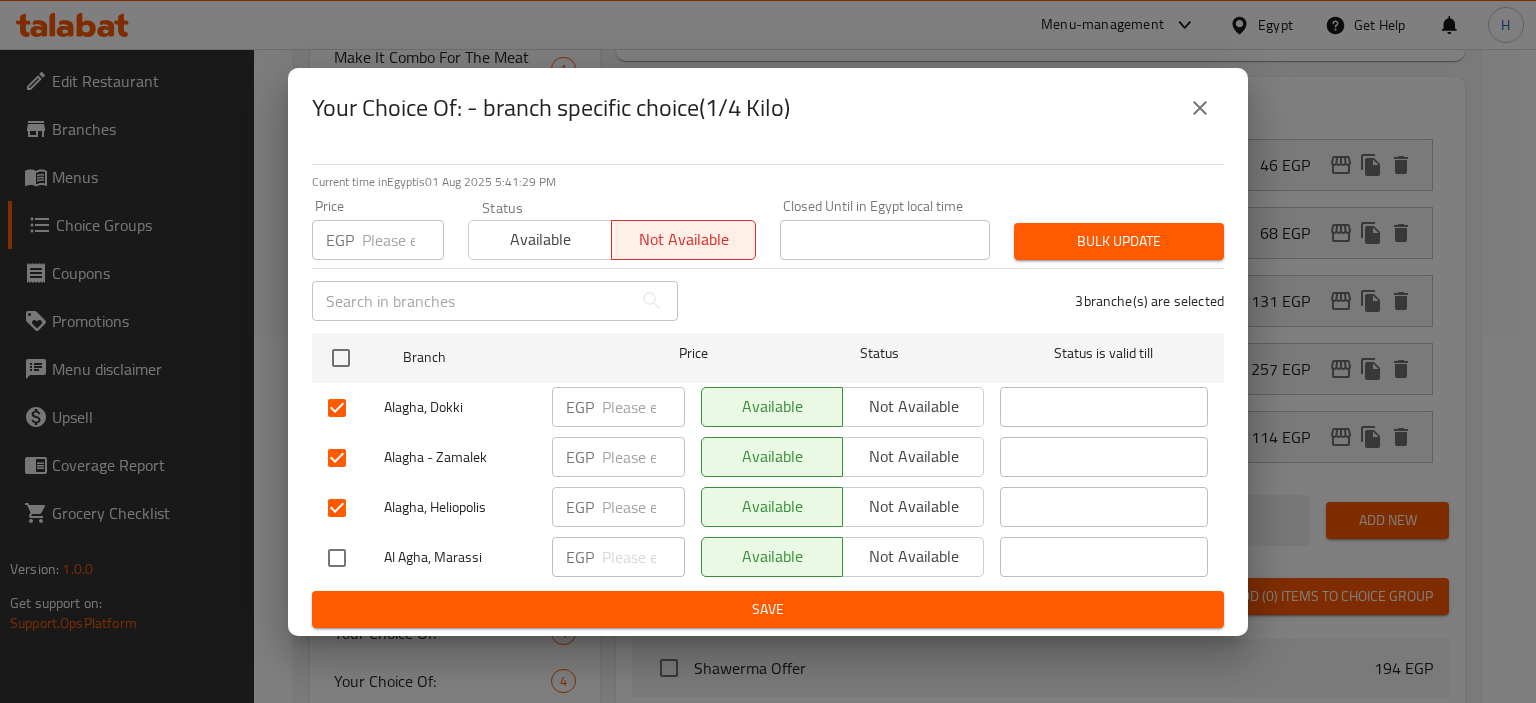 click at bounding box center (337, 558) 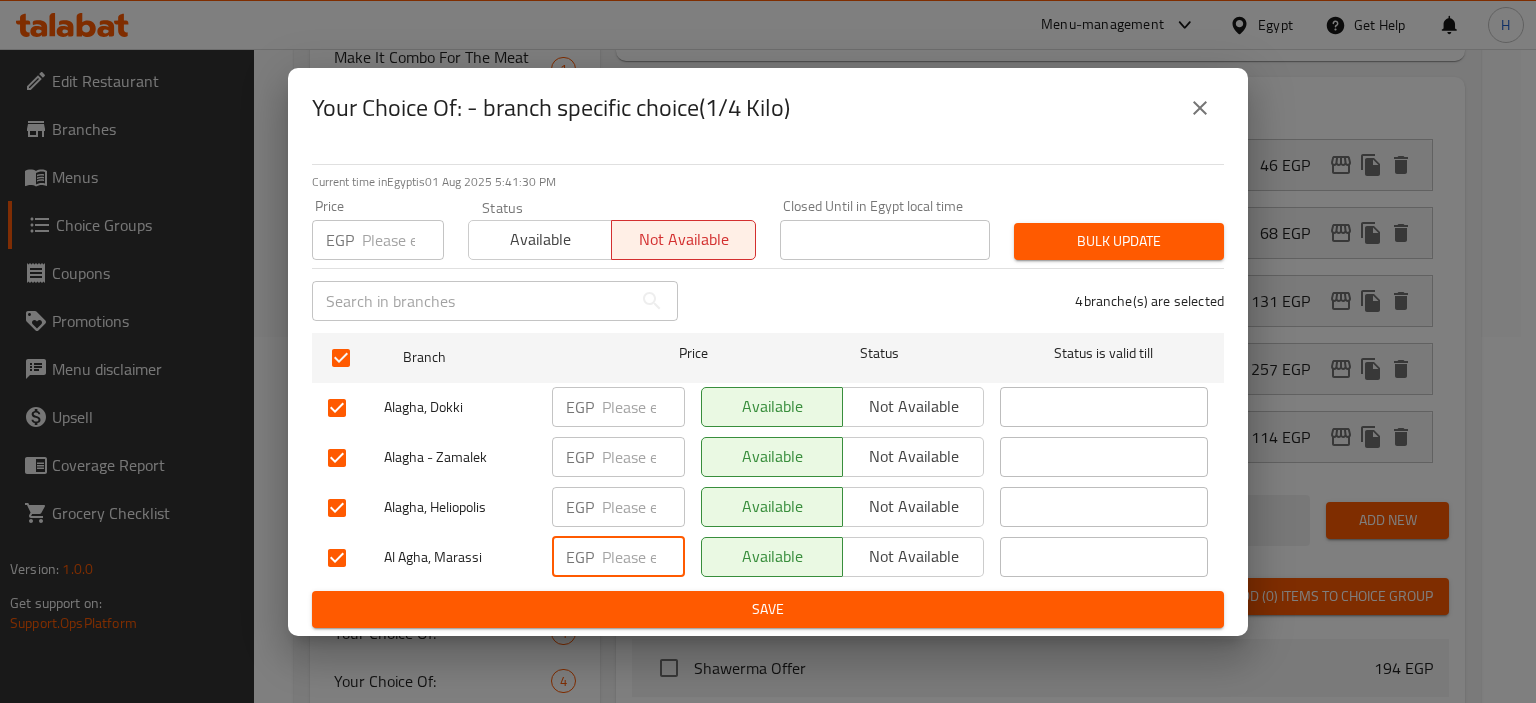 paste on "142.50" 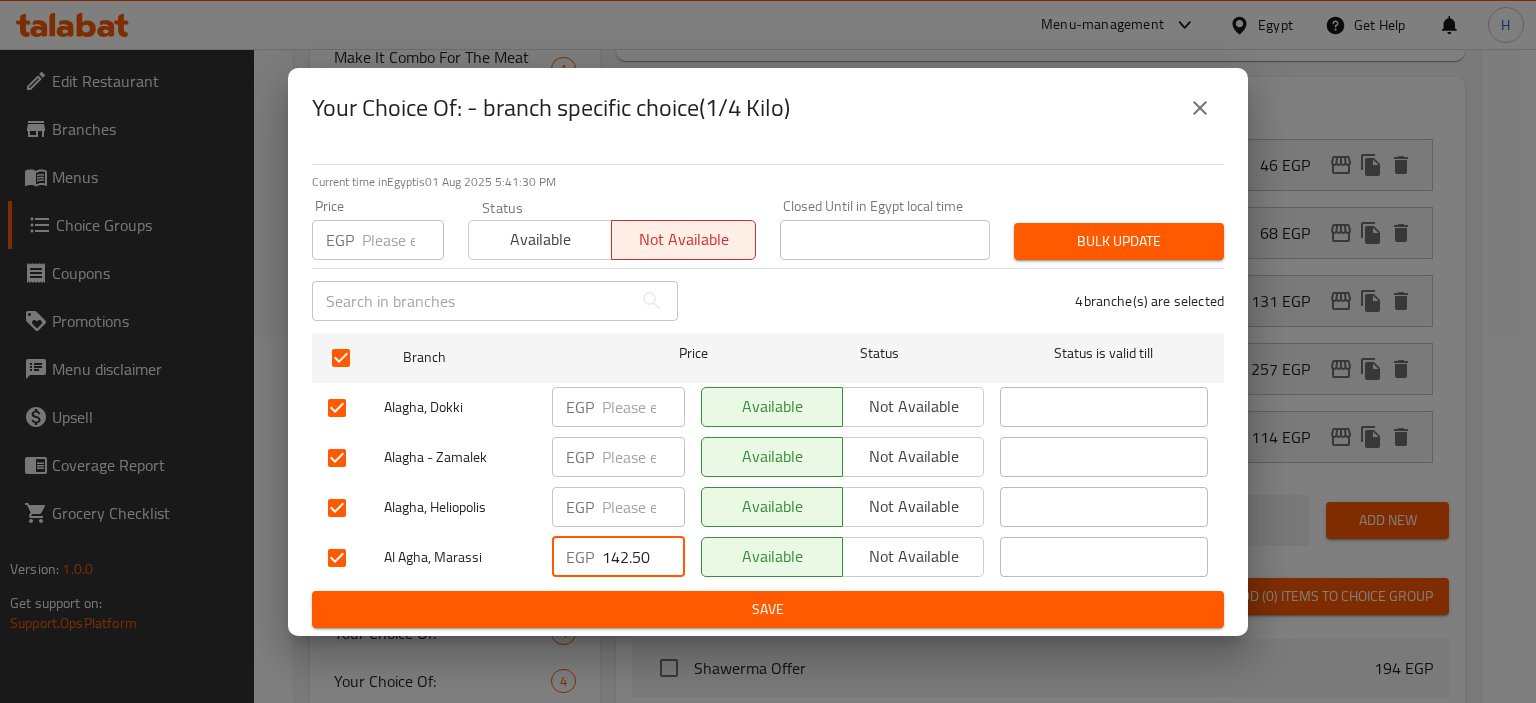 click on "142.50" at bounding box center [643, 557] 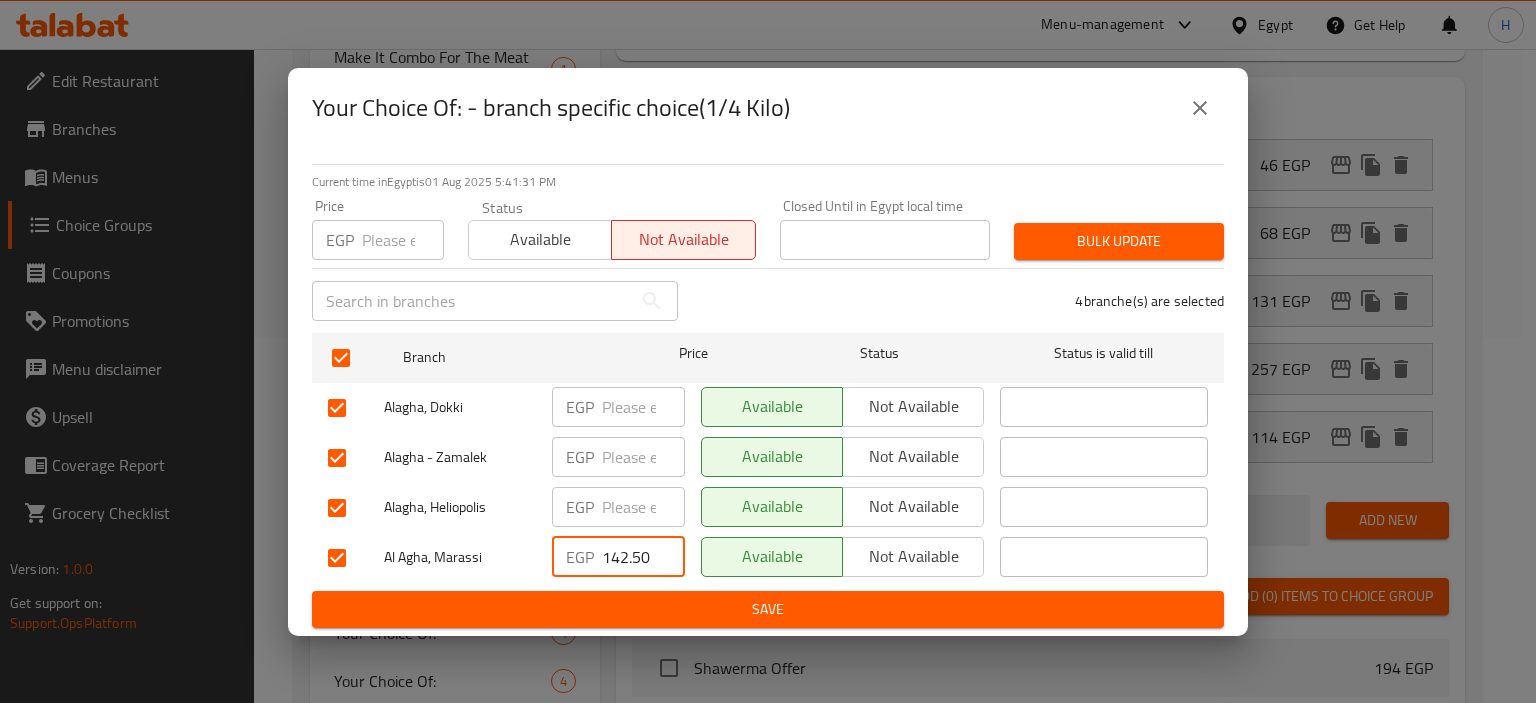 type on "142.50" 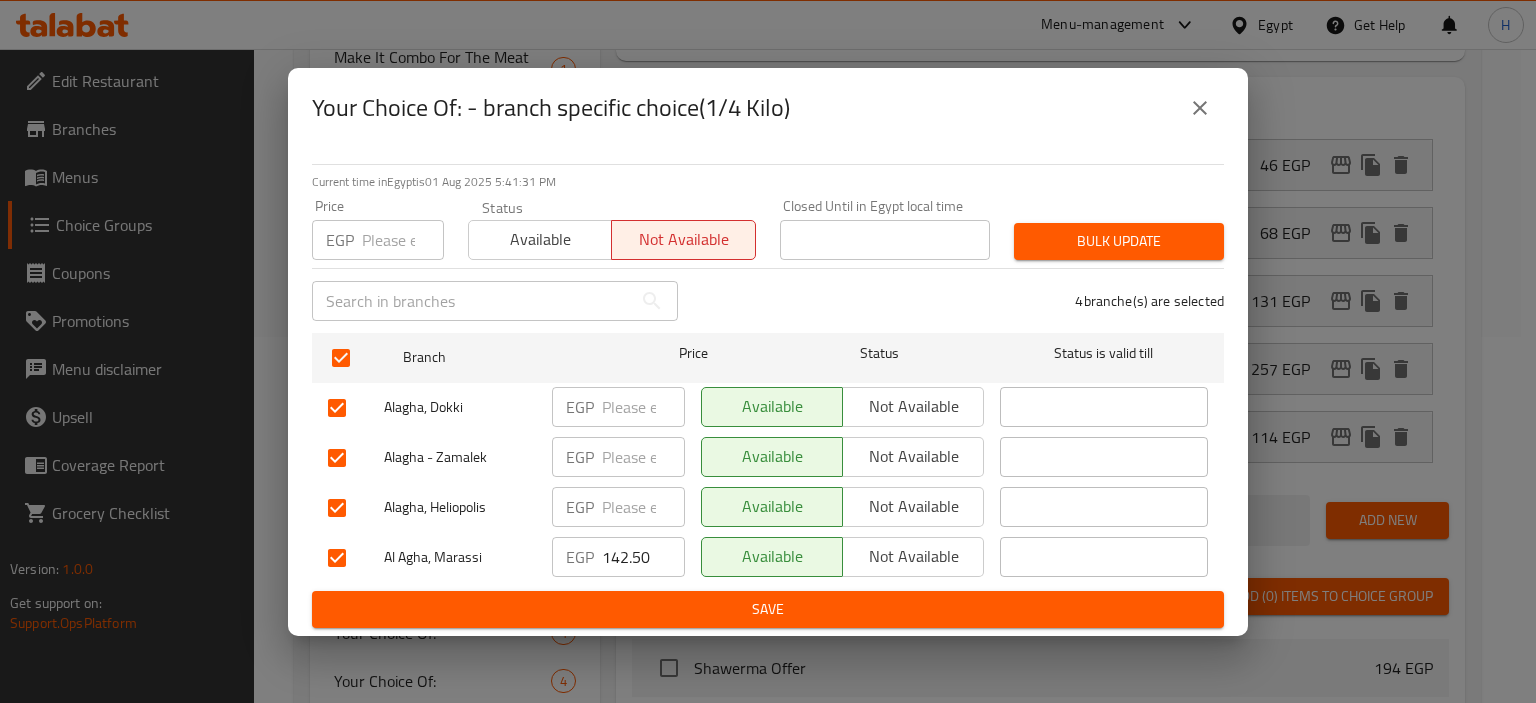click at bounding box center (337, 558) 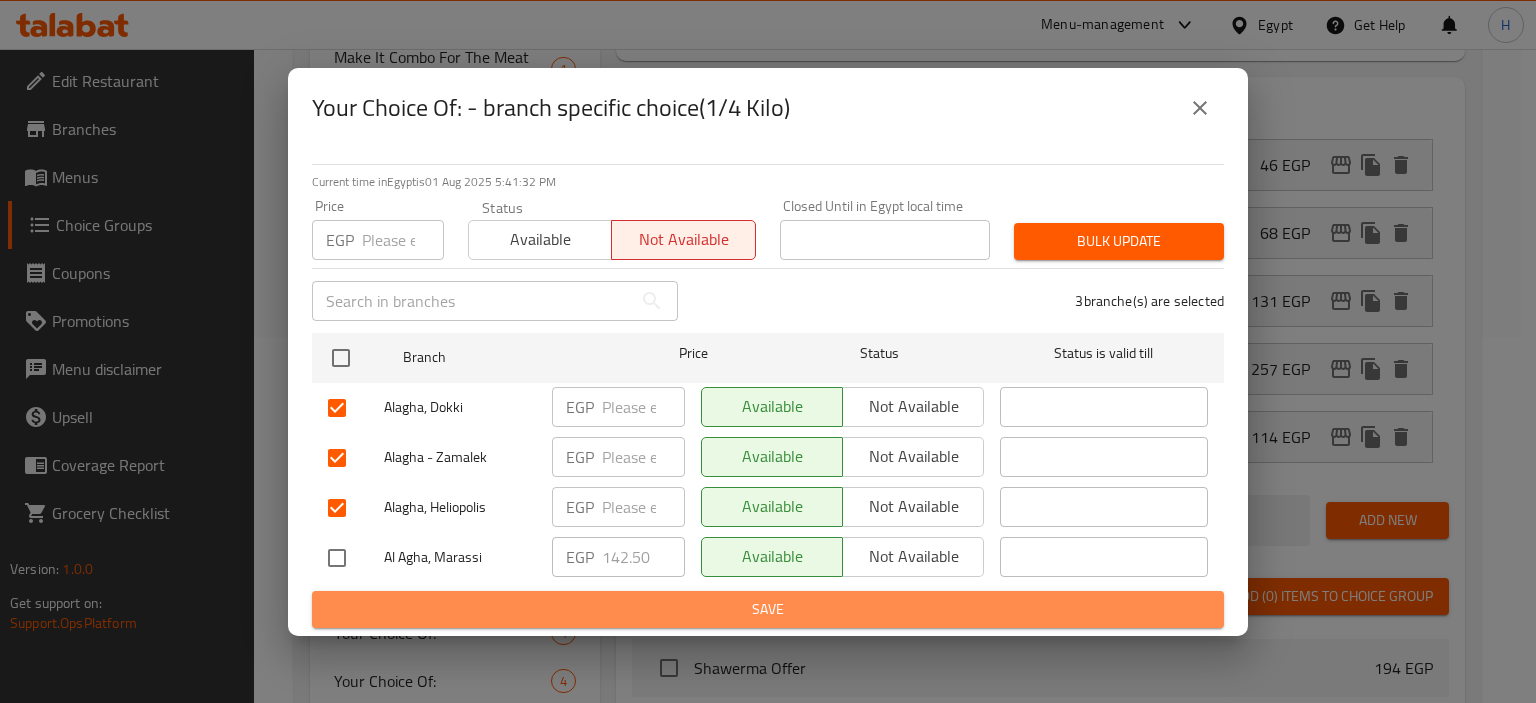 click on "Save" at bounding box center [768, 609] 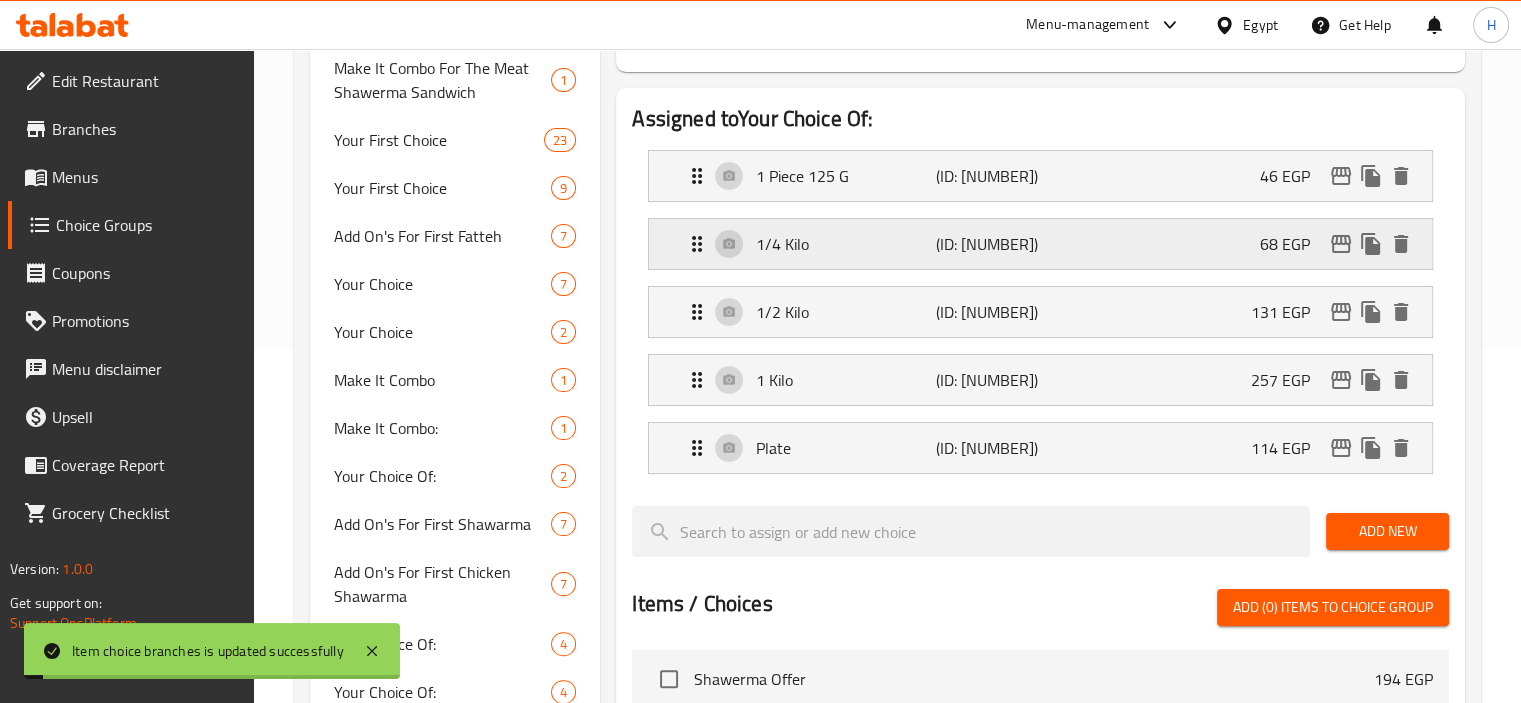 scroll, scrollTop: 343, scrollLeft: 0, axis: vertical 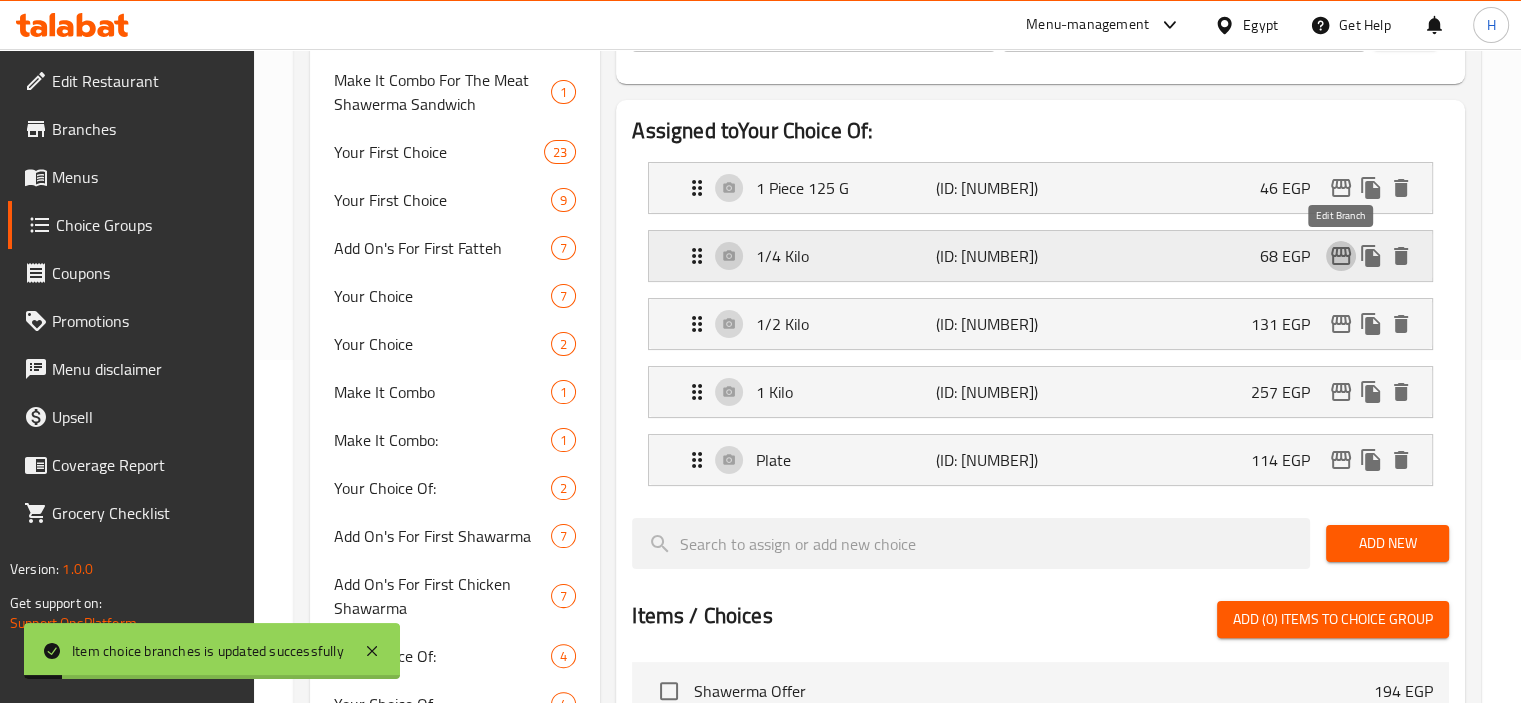 click 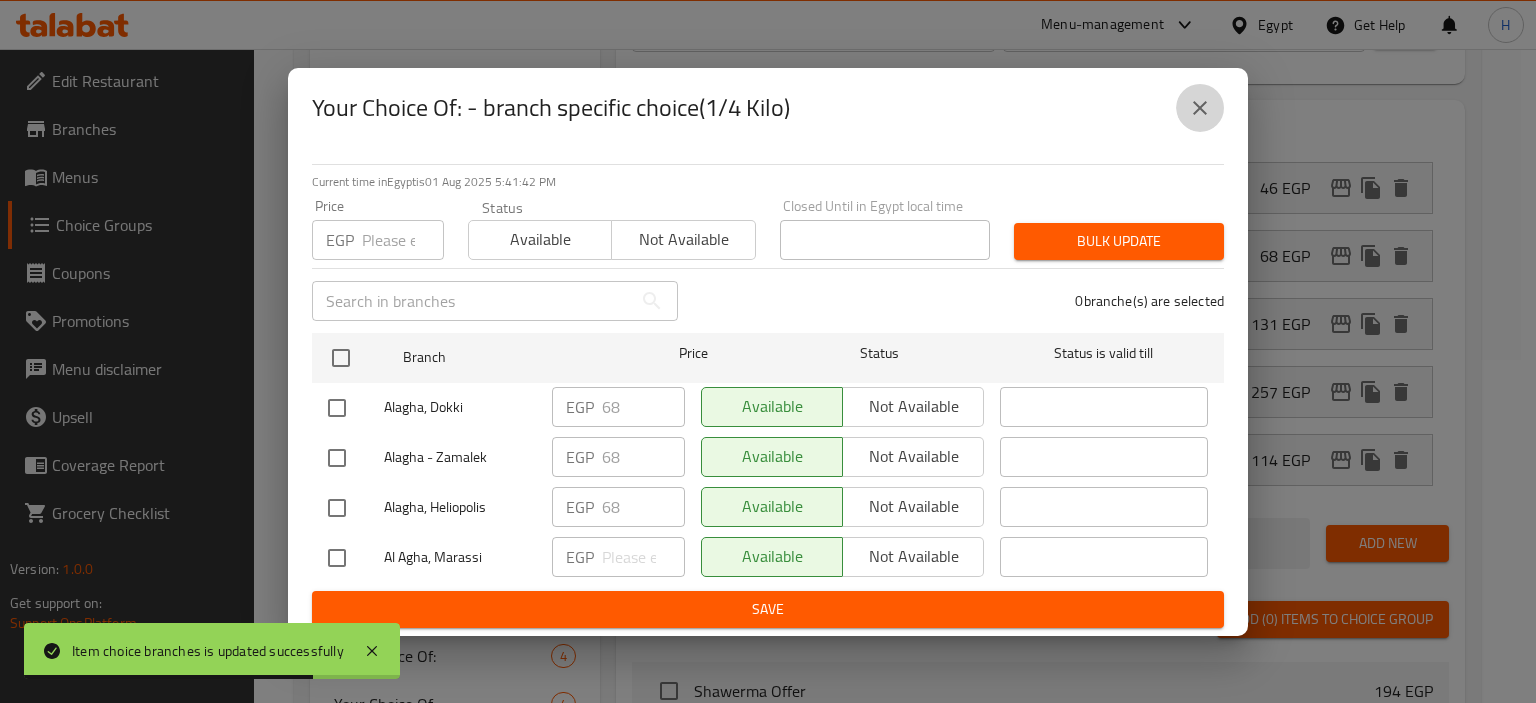 click 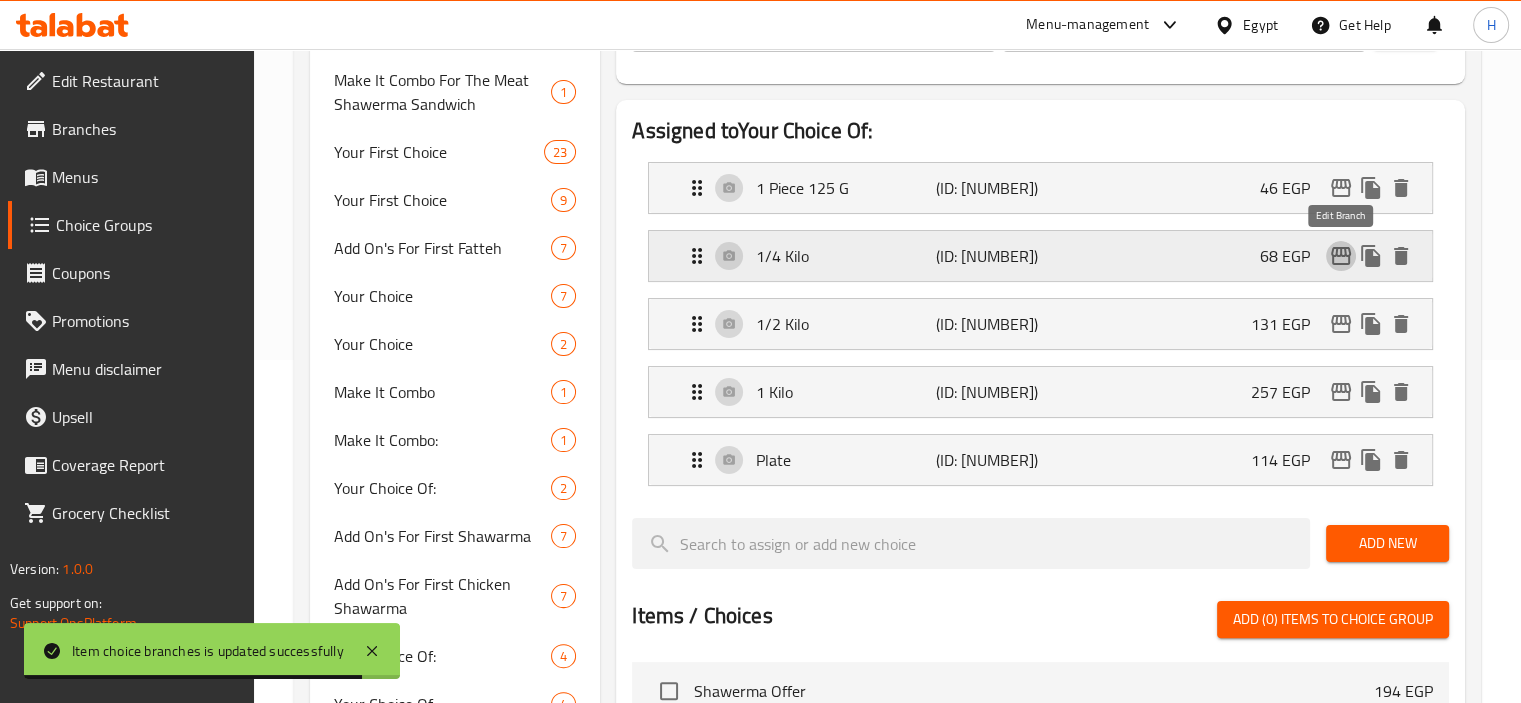 click 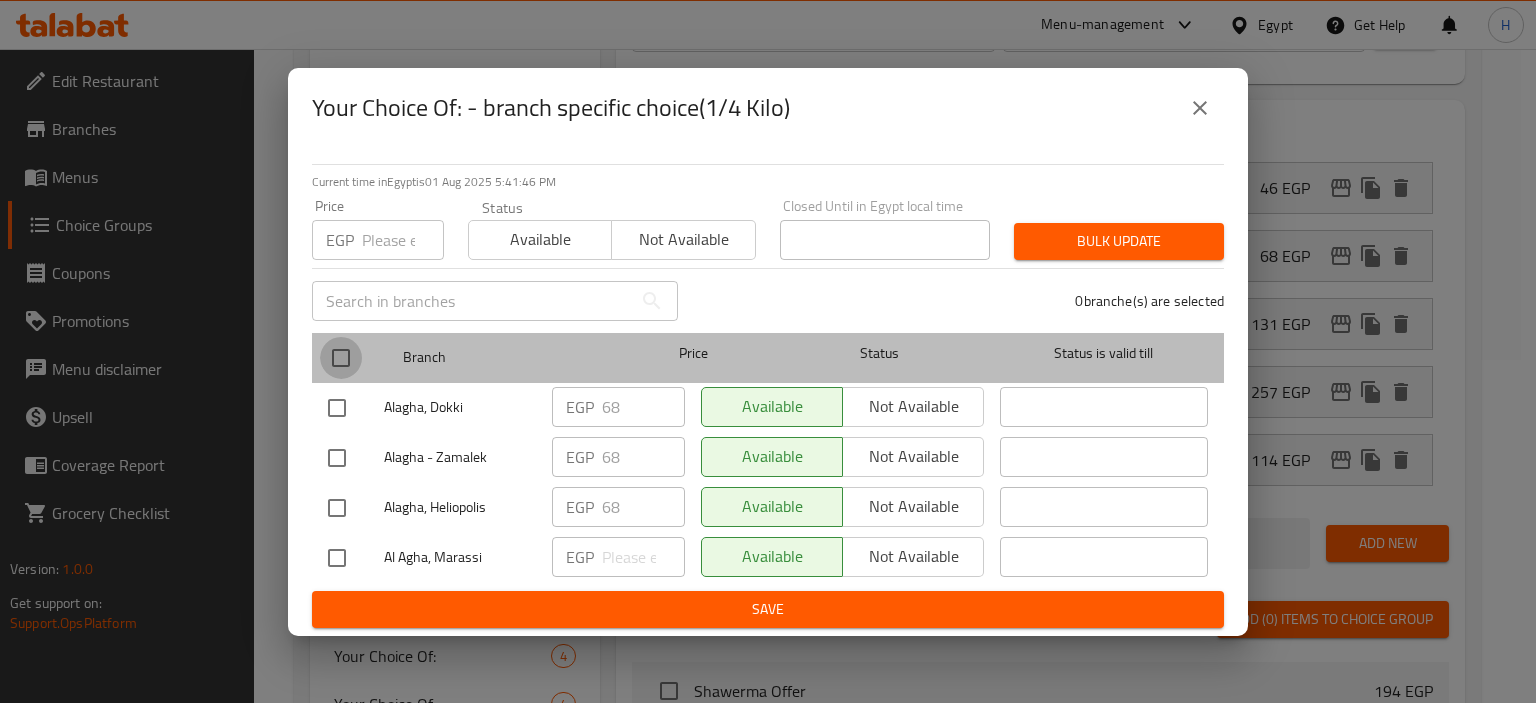 click at bounding box center (341, 358) 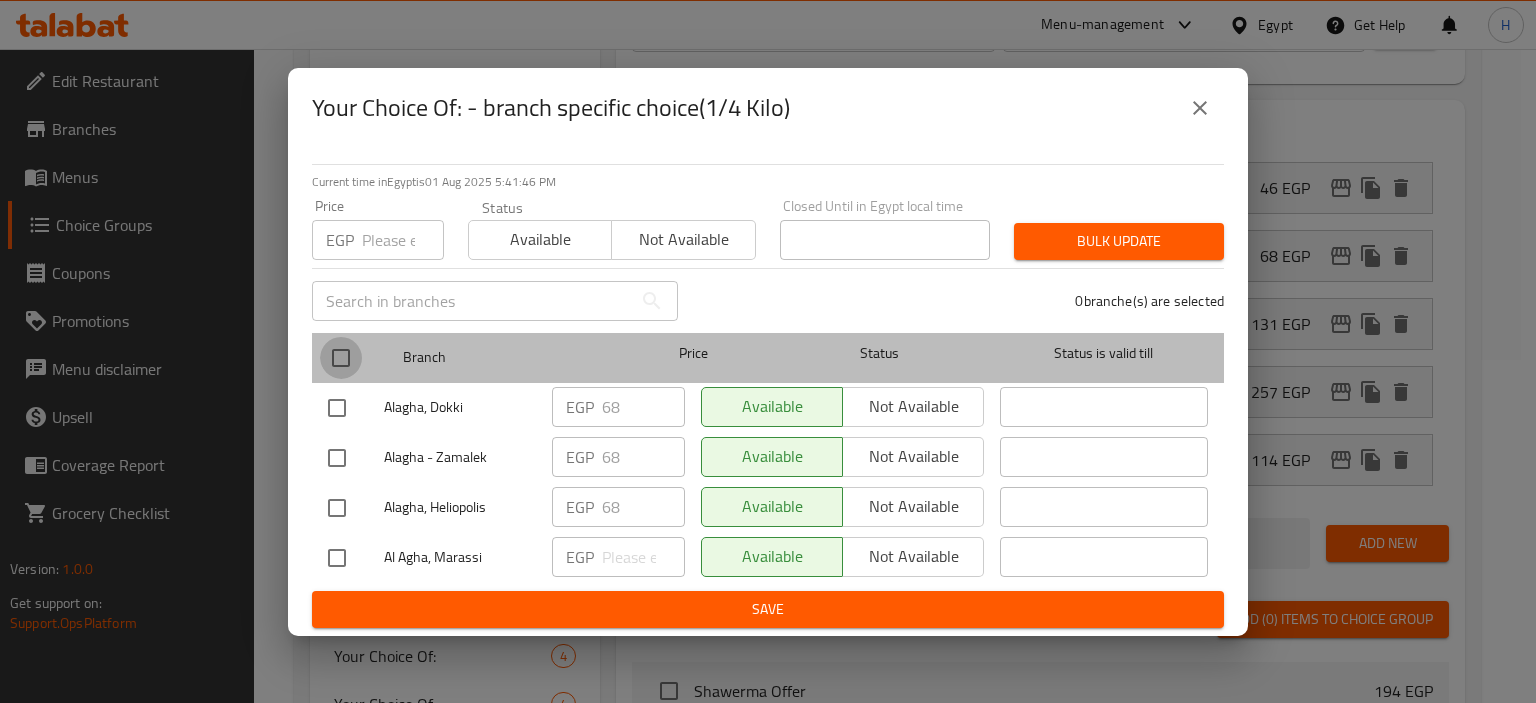 checkbox on "true" 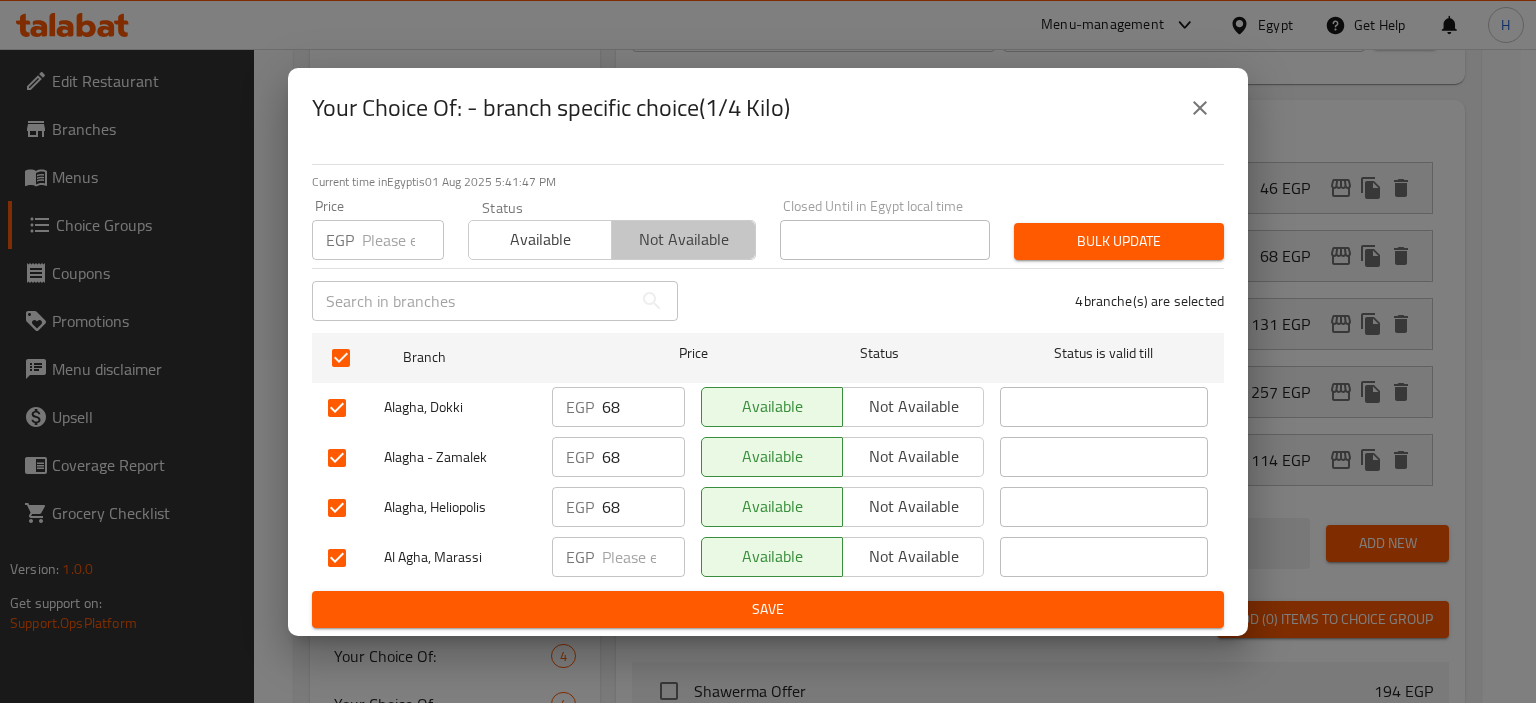click on "Not available" at bounding box center [683, 239] 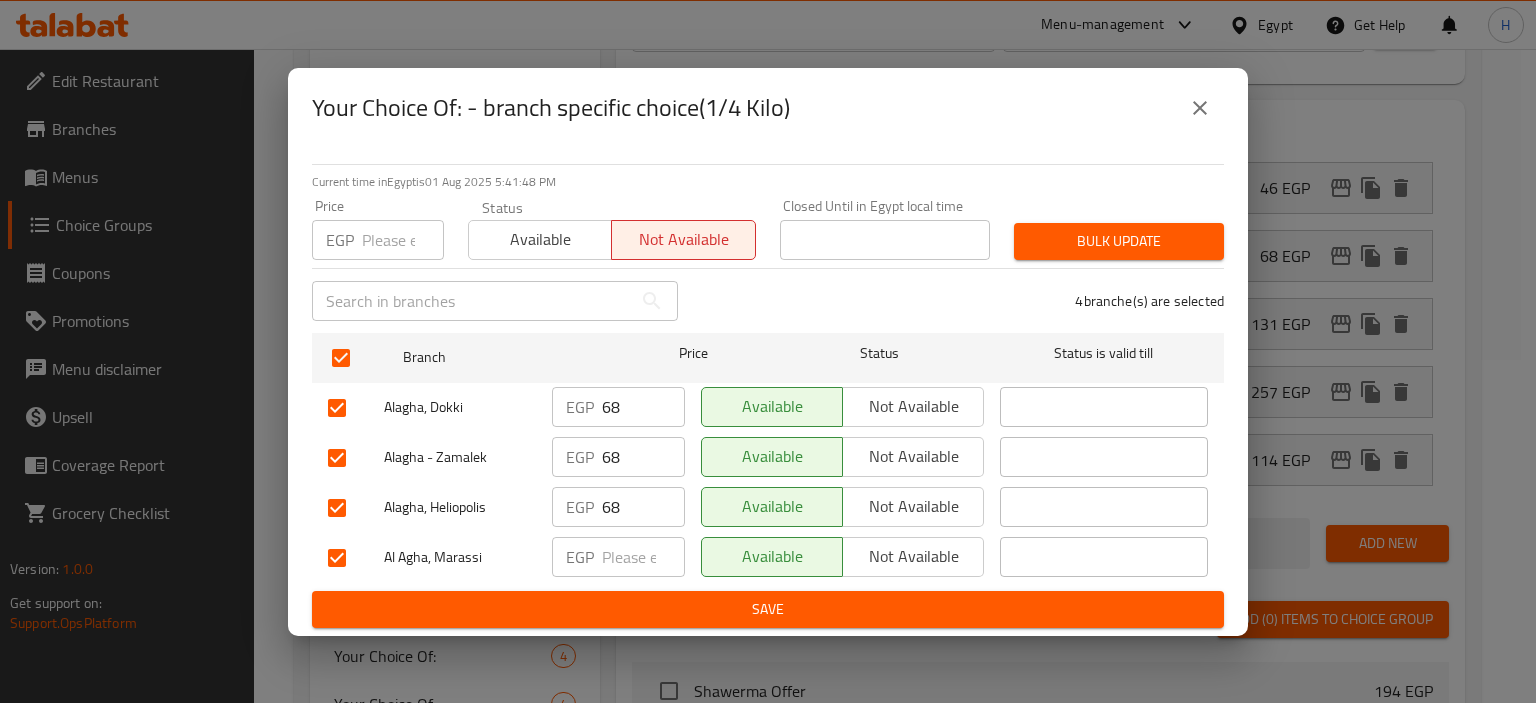 drag, startPoint x: 1185, startPoint y: 262, endPoint x: 1174, endPoint y: 248, distance: 17.804493 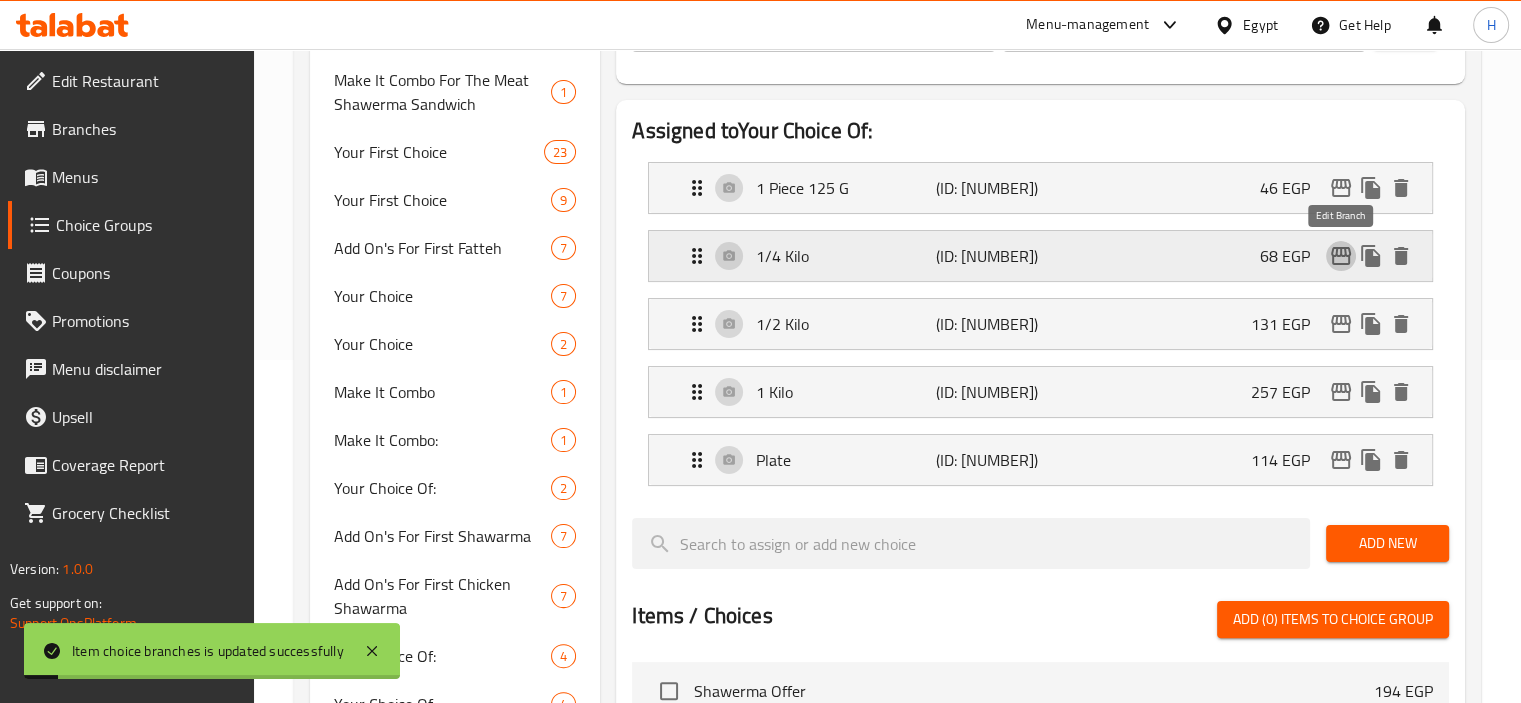 click 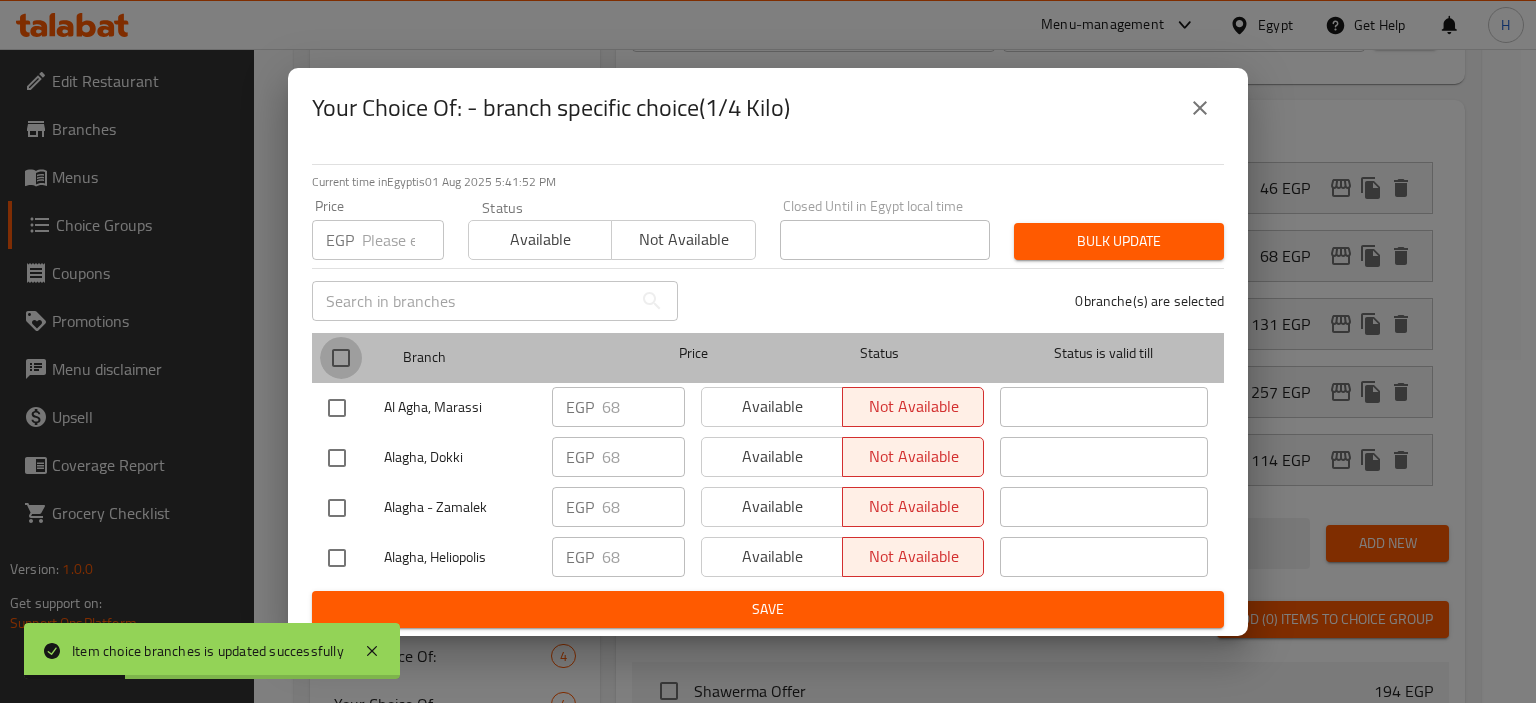 click at bounding box center (341, 358) 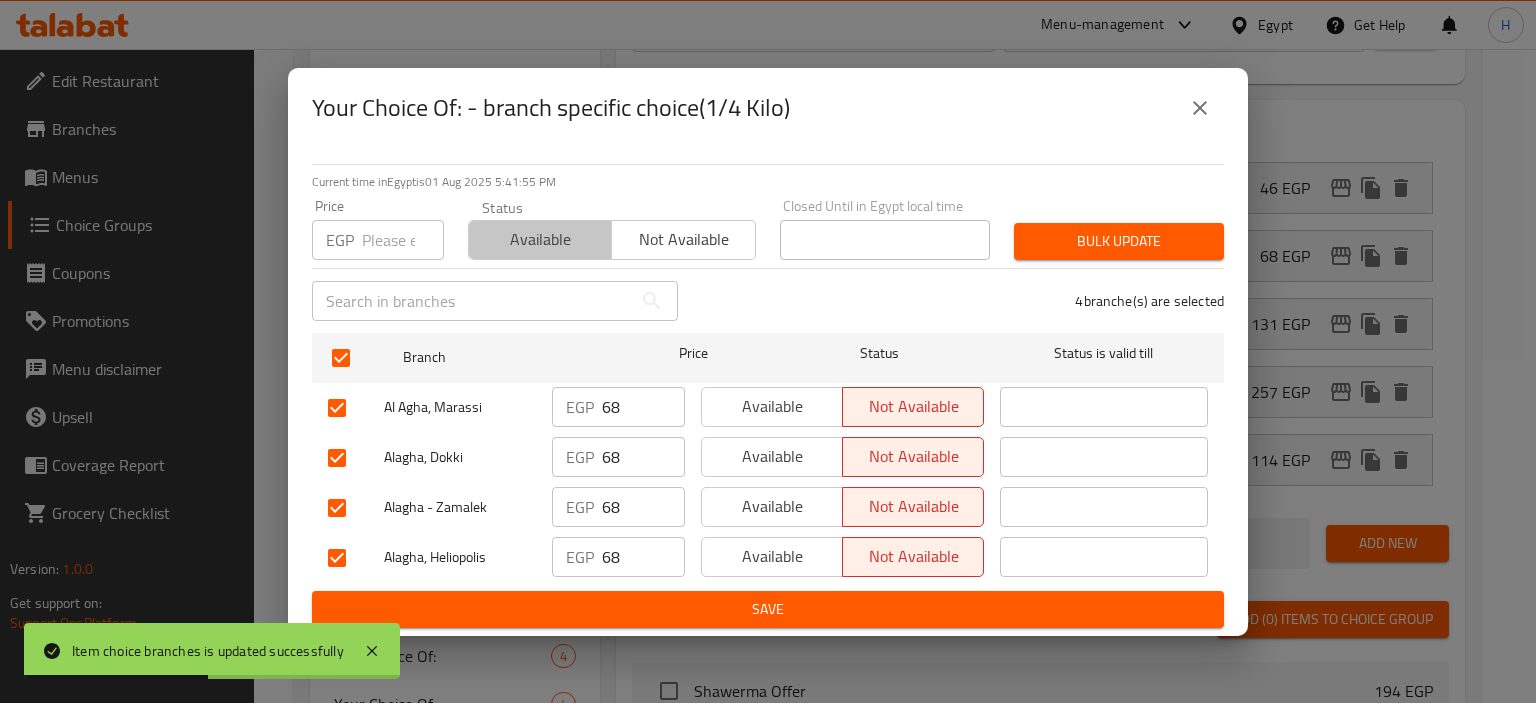 click on "Available" at bounding box center (540, 239) 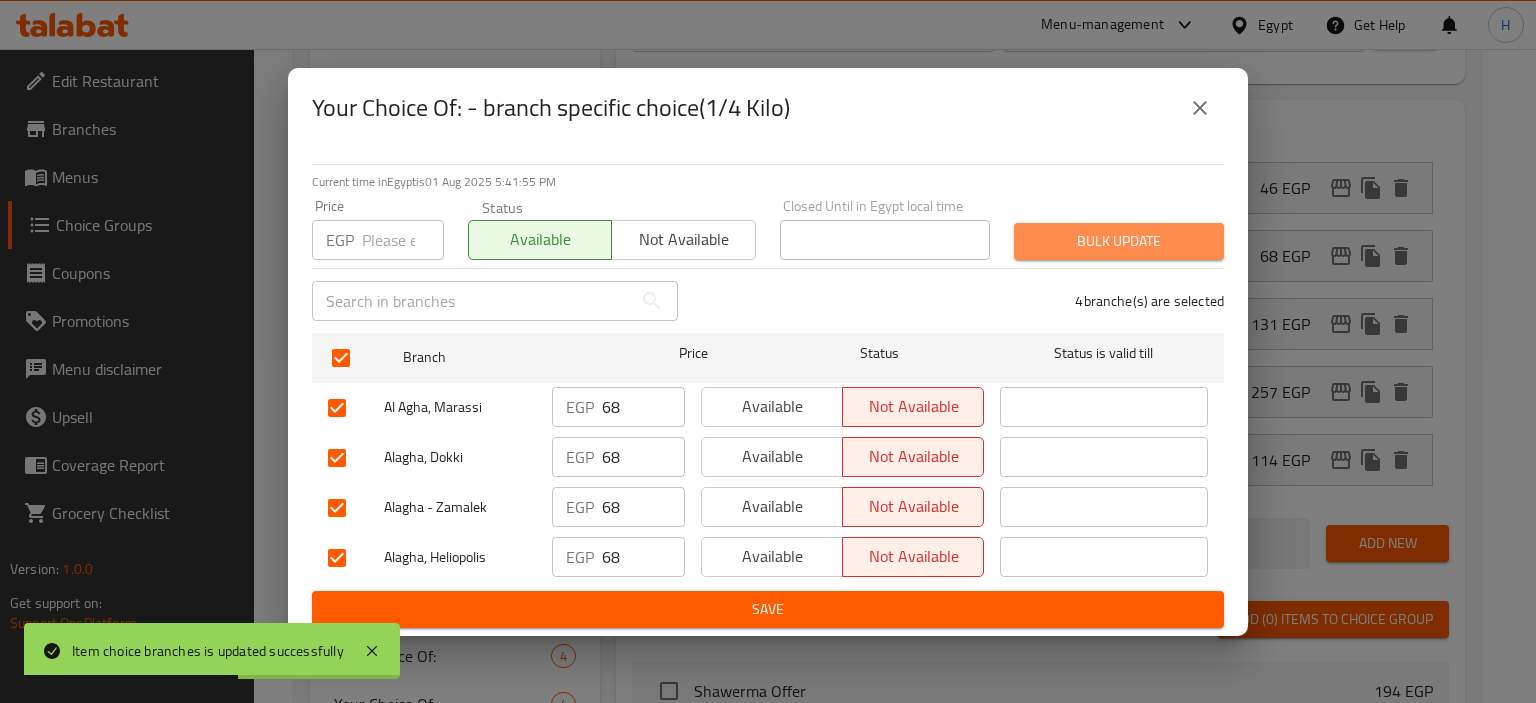 click on "Bulk update" at bounding box center (1119, 241) 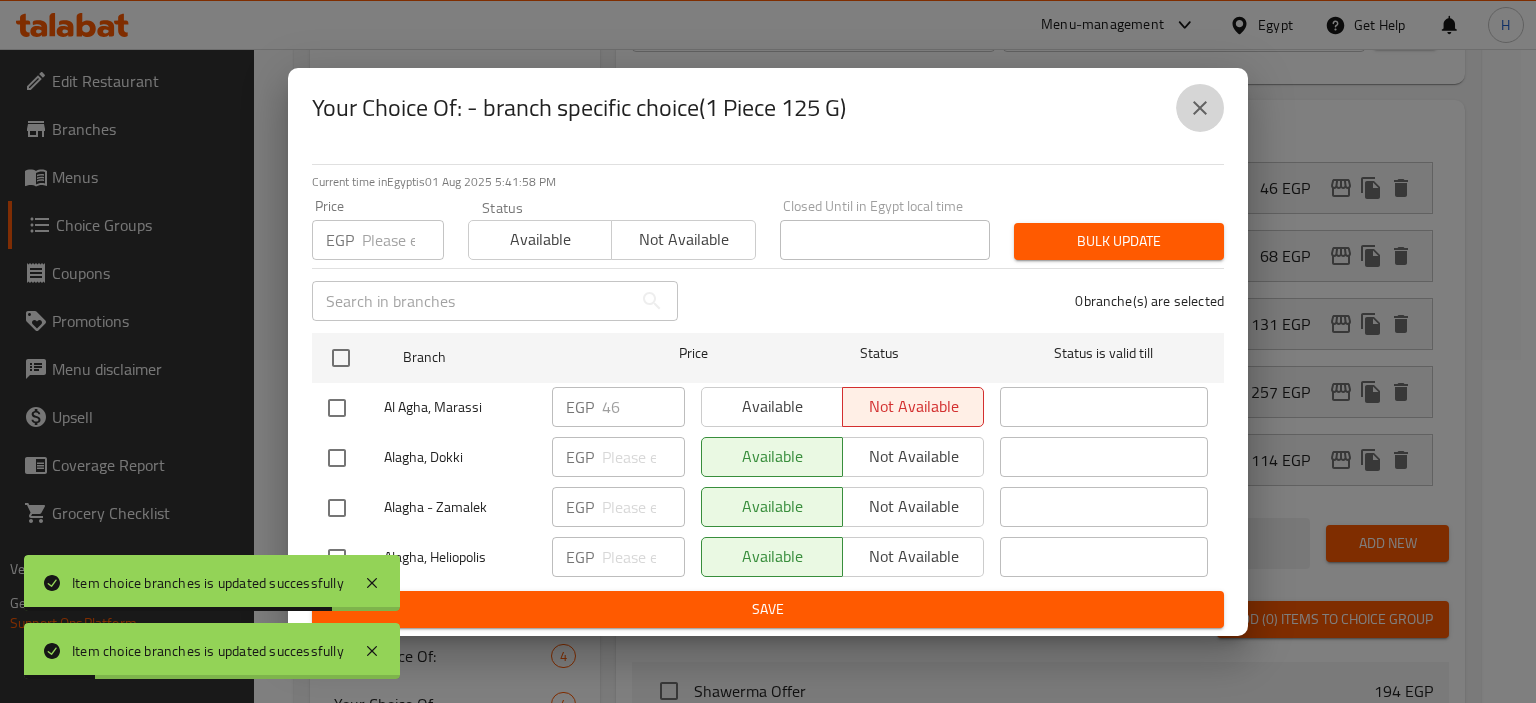 click 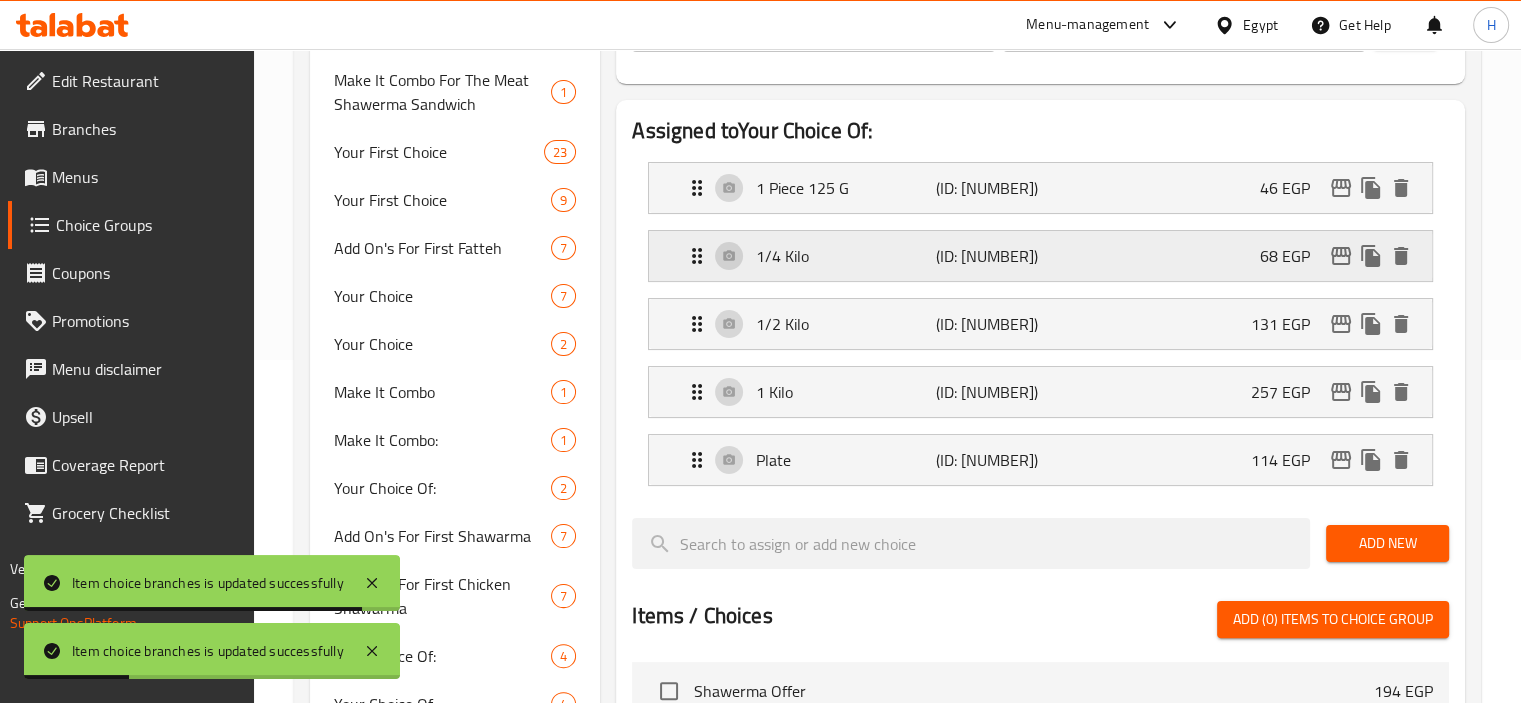 click on "68 EGP" at bounding box center (1293, 256) 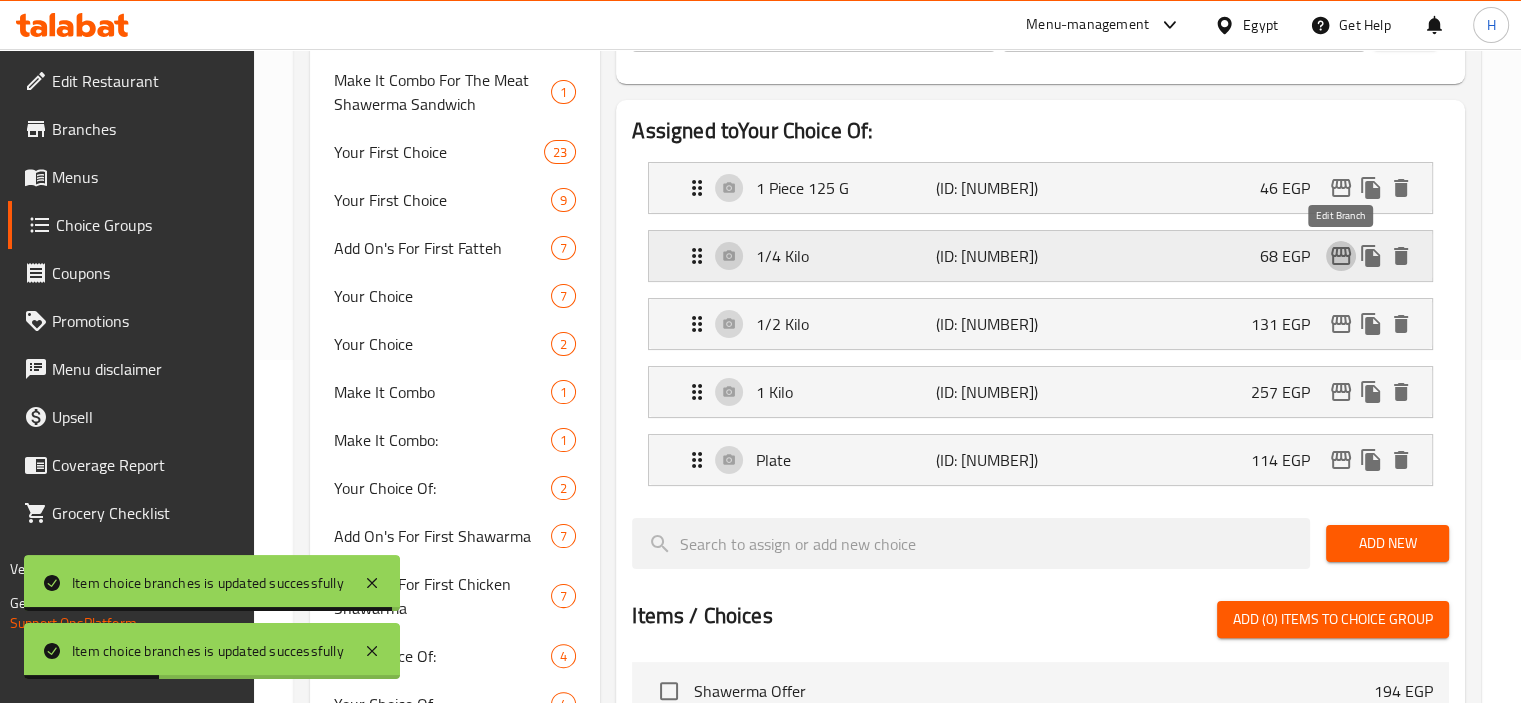 click 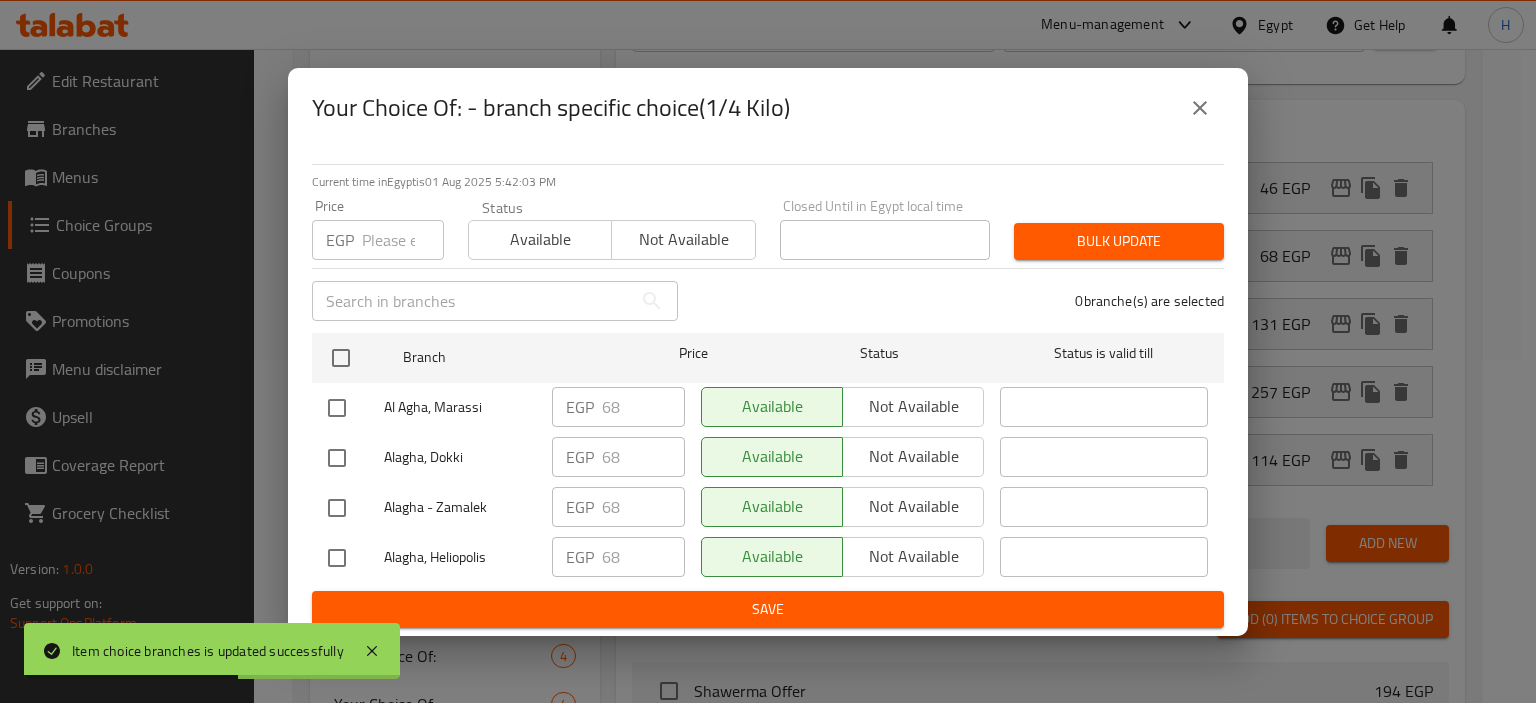 click at bounding box center [337, 558] 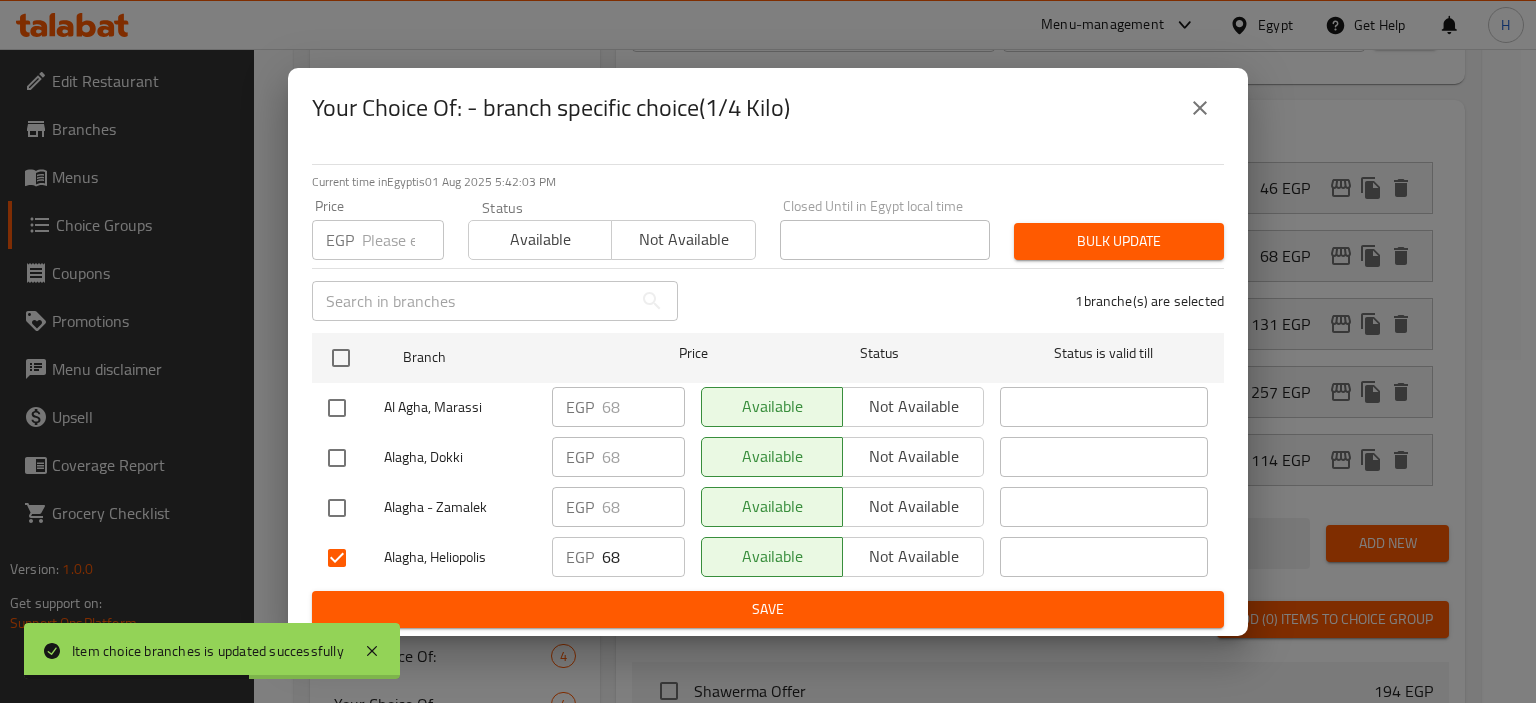 click at bounding box center [337, 558] 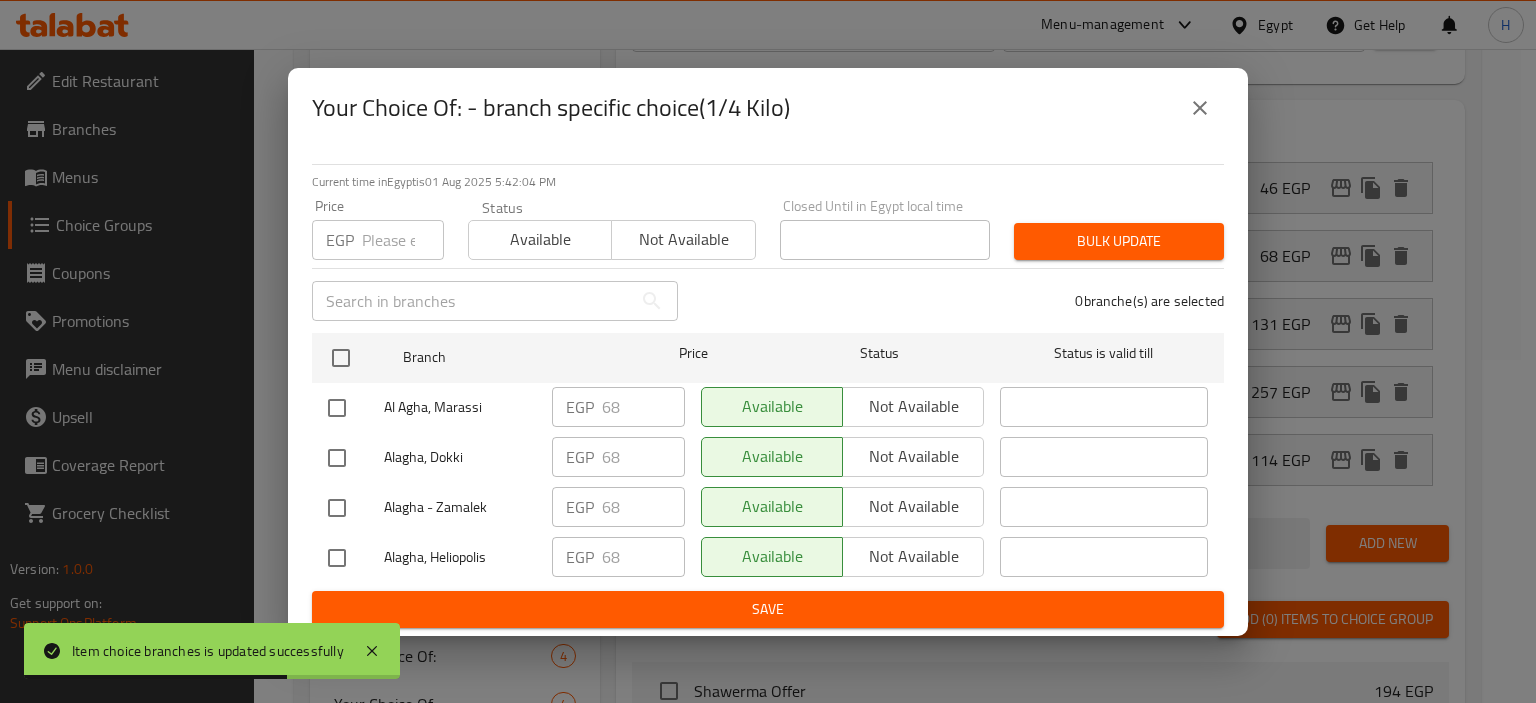 click at bounding box center [337, 408] 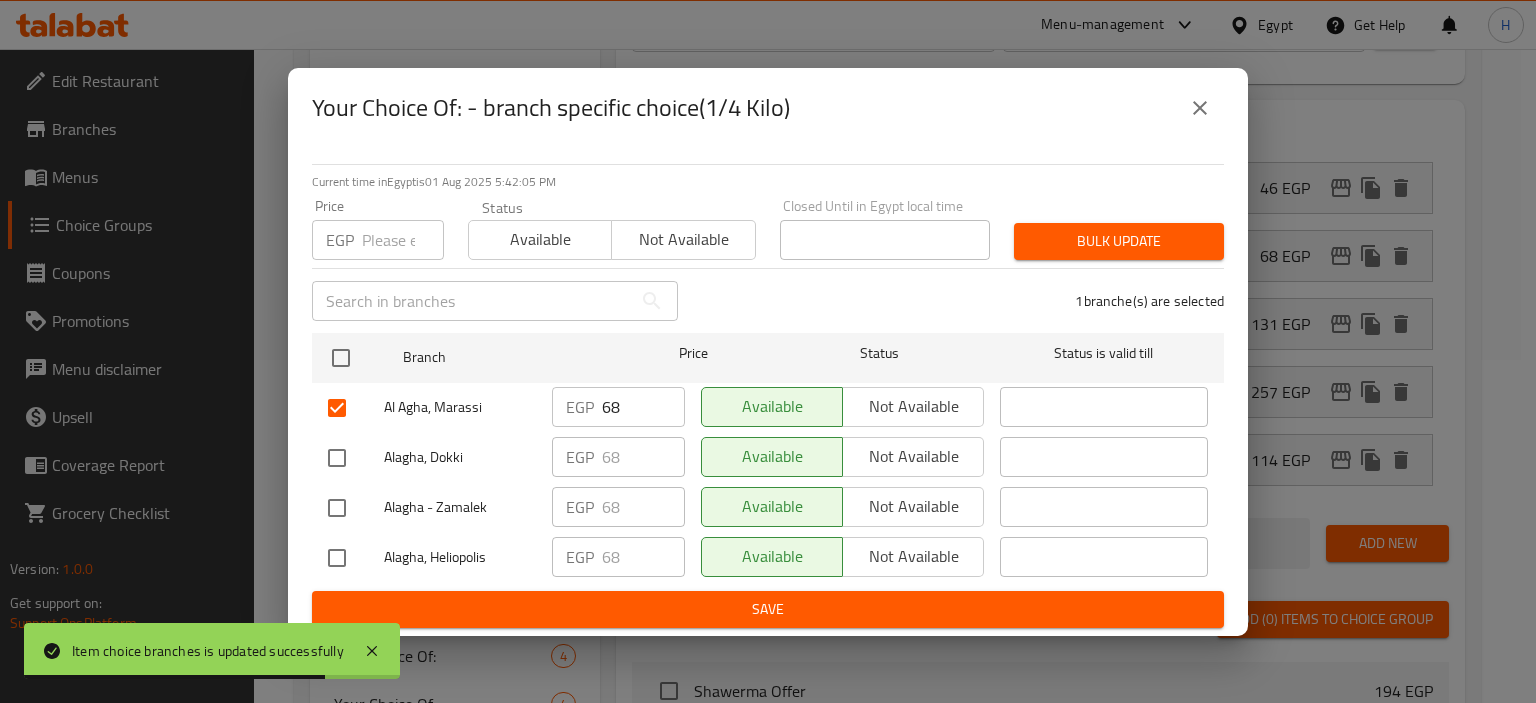 click on "EGP 68 ​" at bounding box center (618, 407) 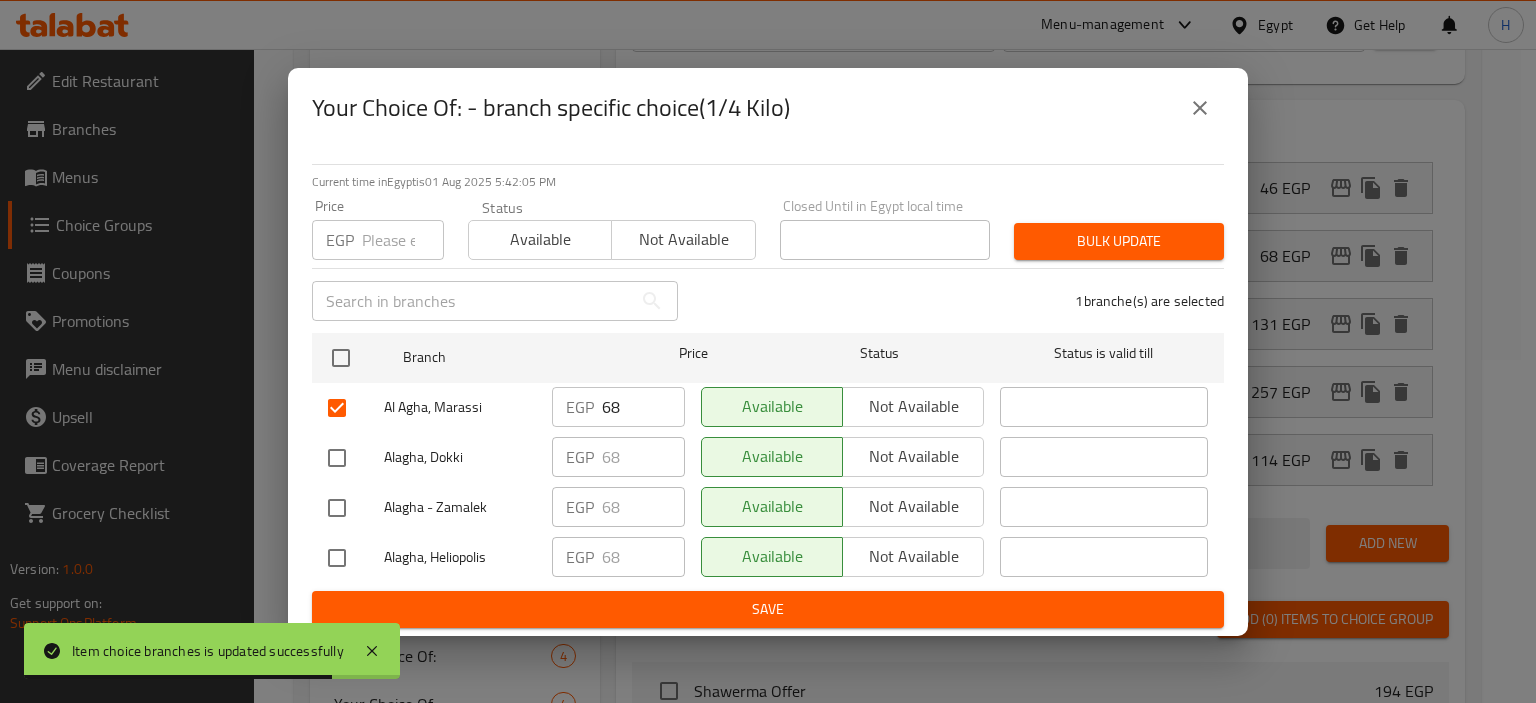 click on "EGP 68 ​" at bounding box center (618, 407) 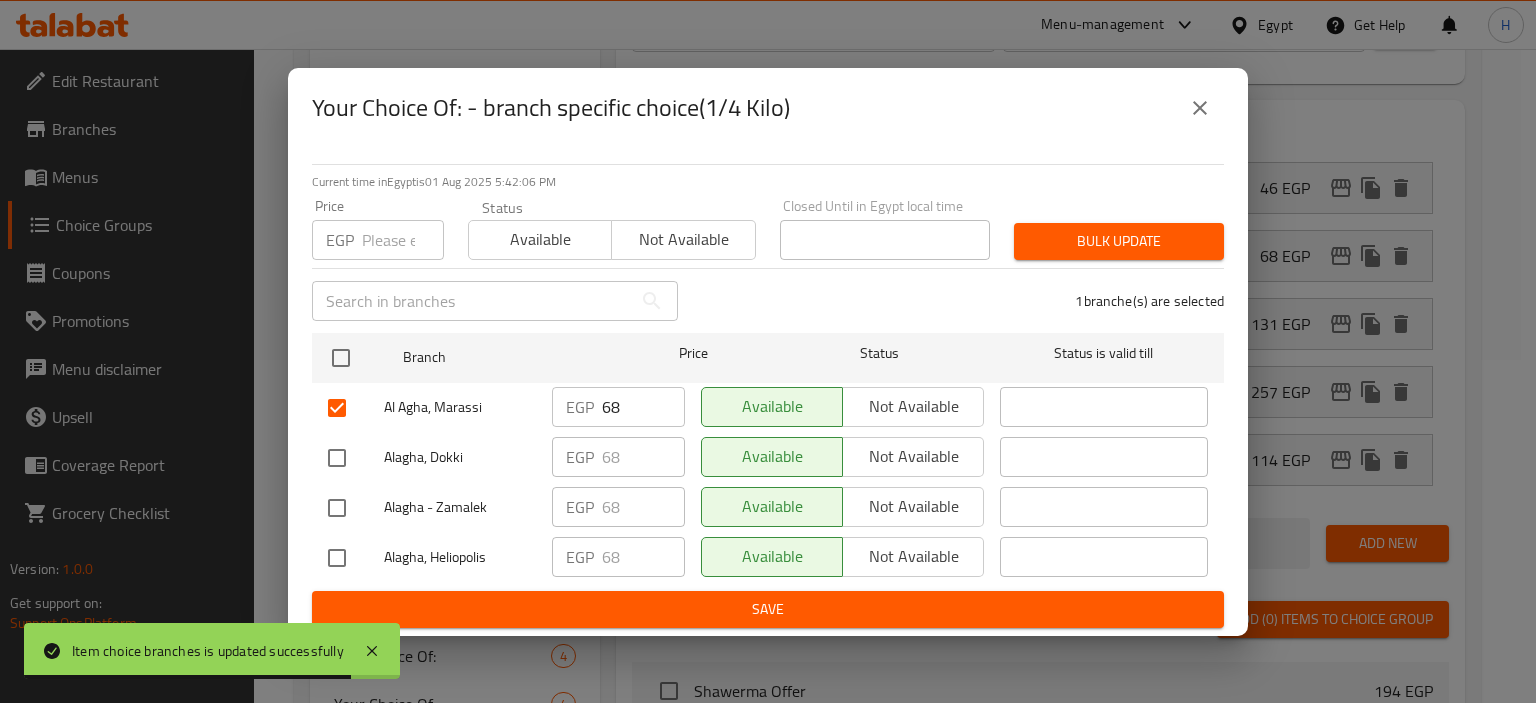 click on "EGP 68 ​" at bounding box center (618, 407) 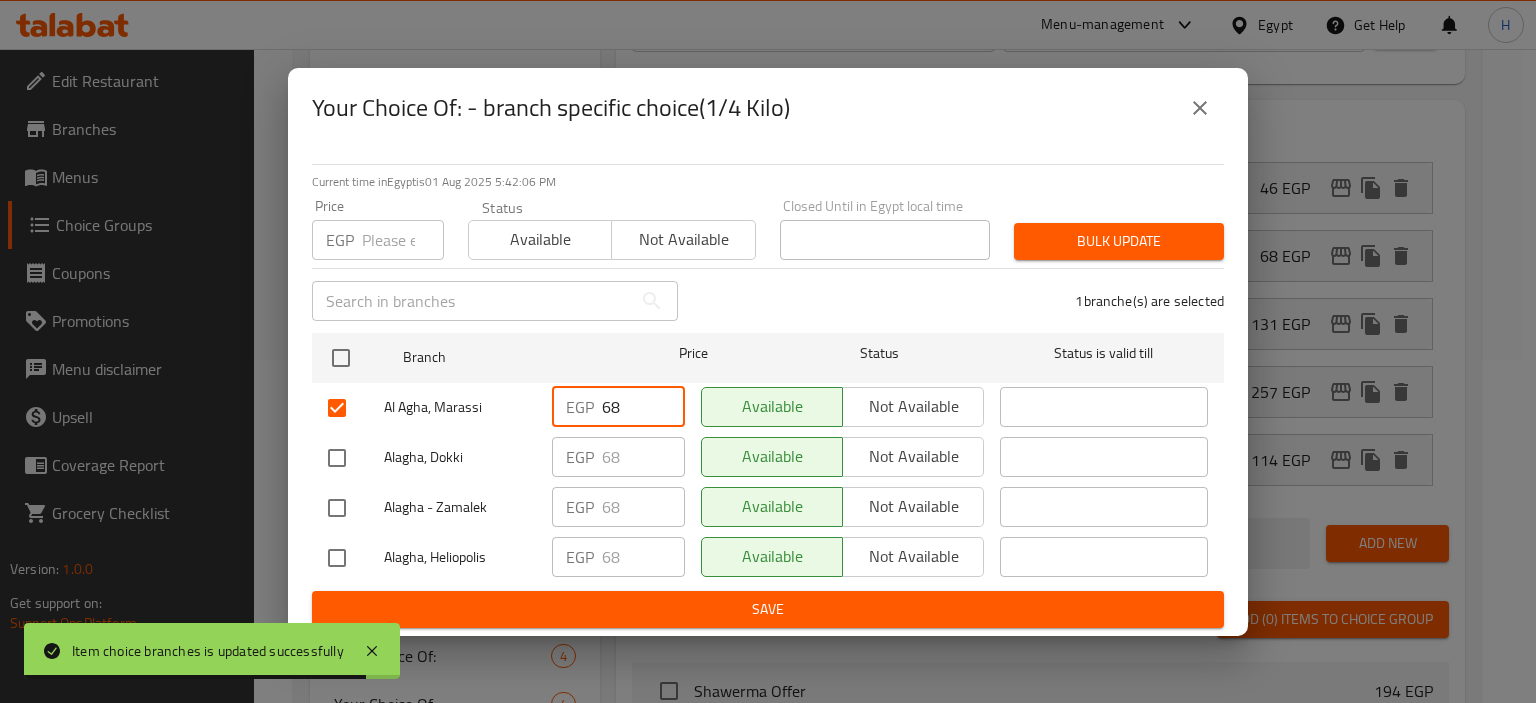 click on "68" at bounding box center [643, 407] 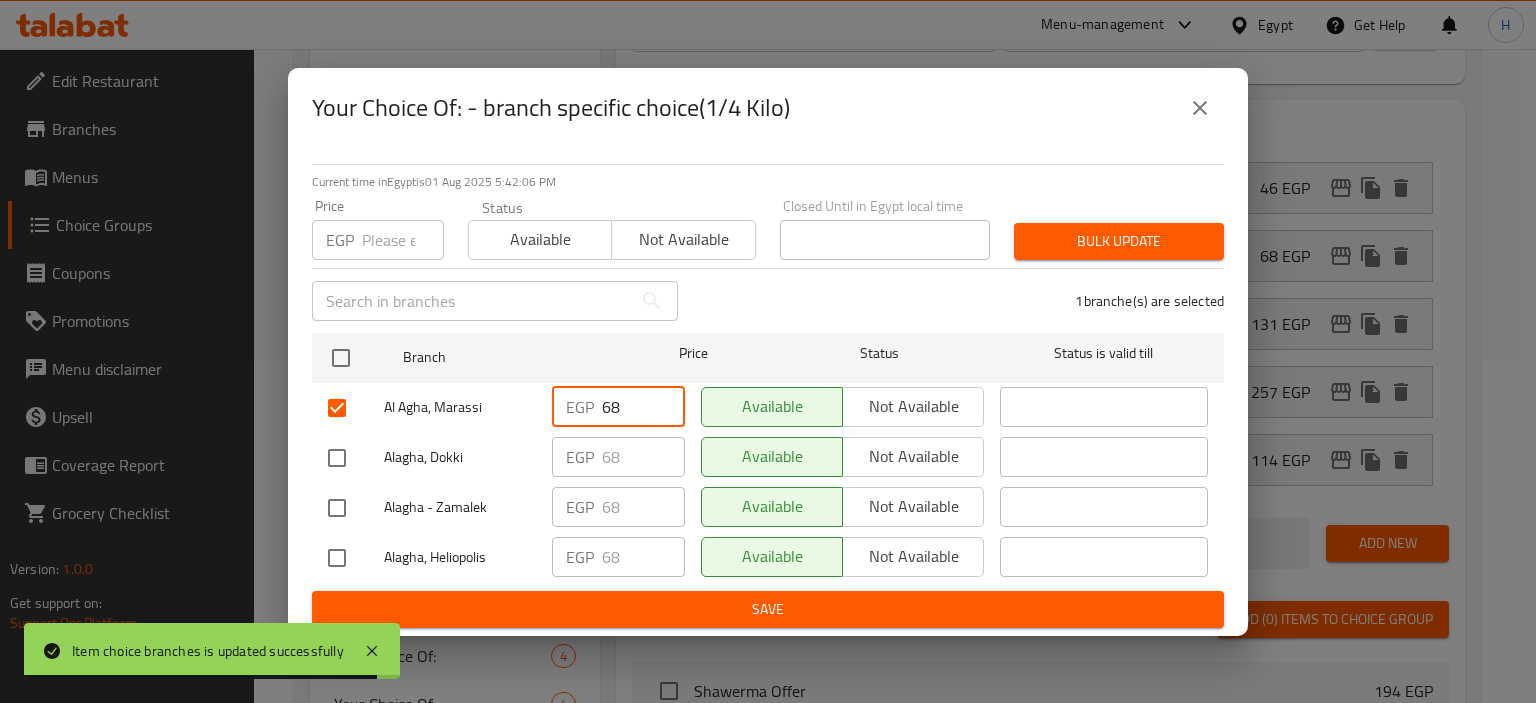 click on "68" at bounding box center (643, 407) 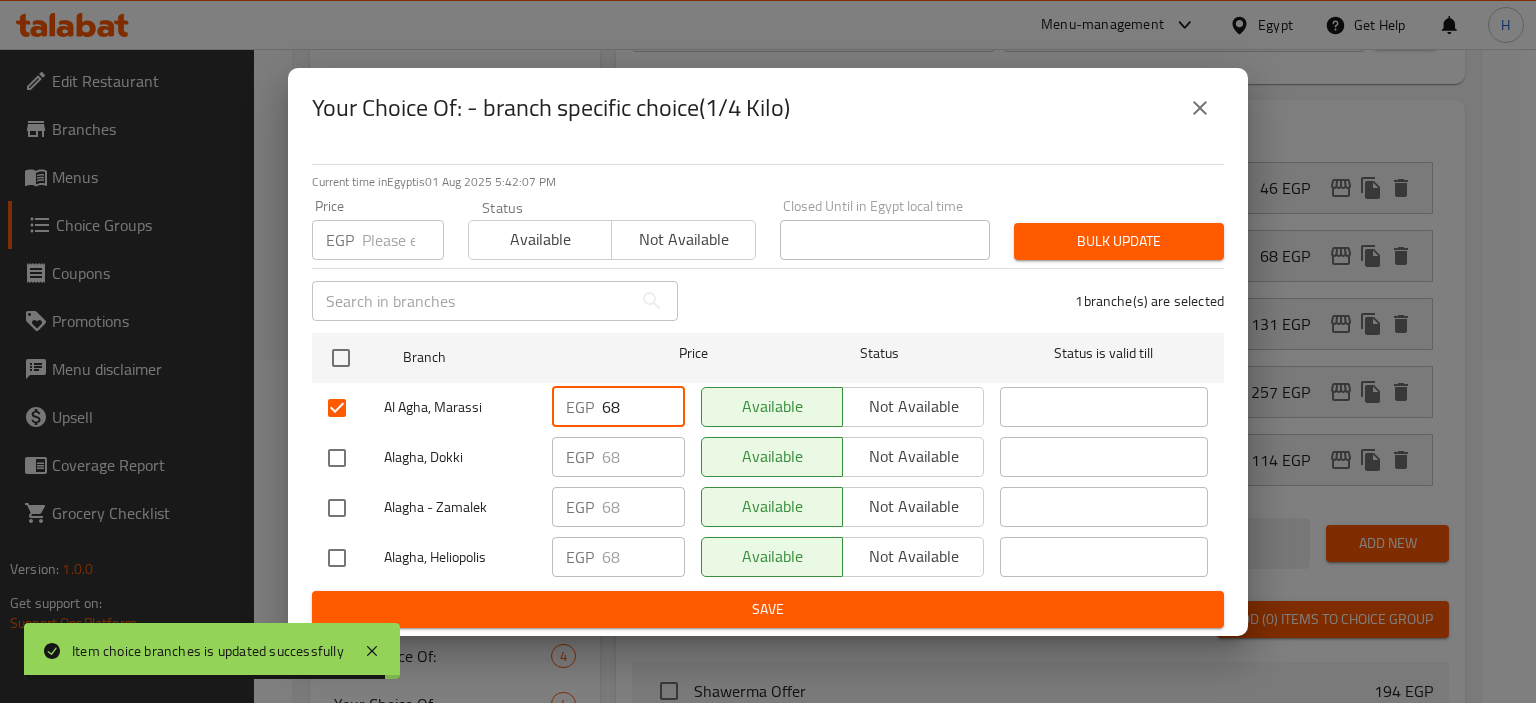 paste on "142.50" 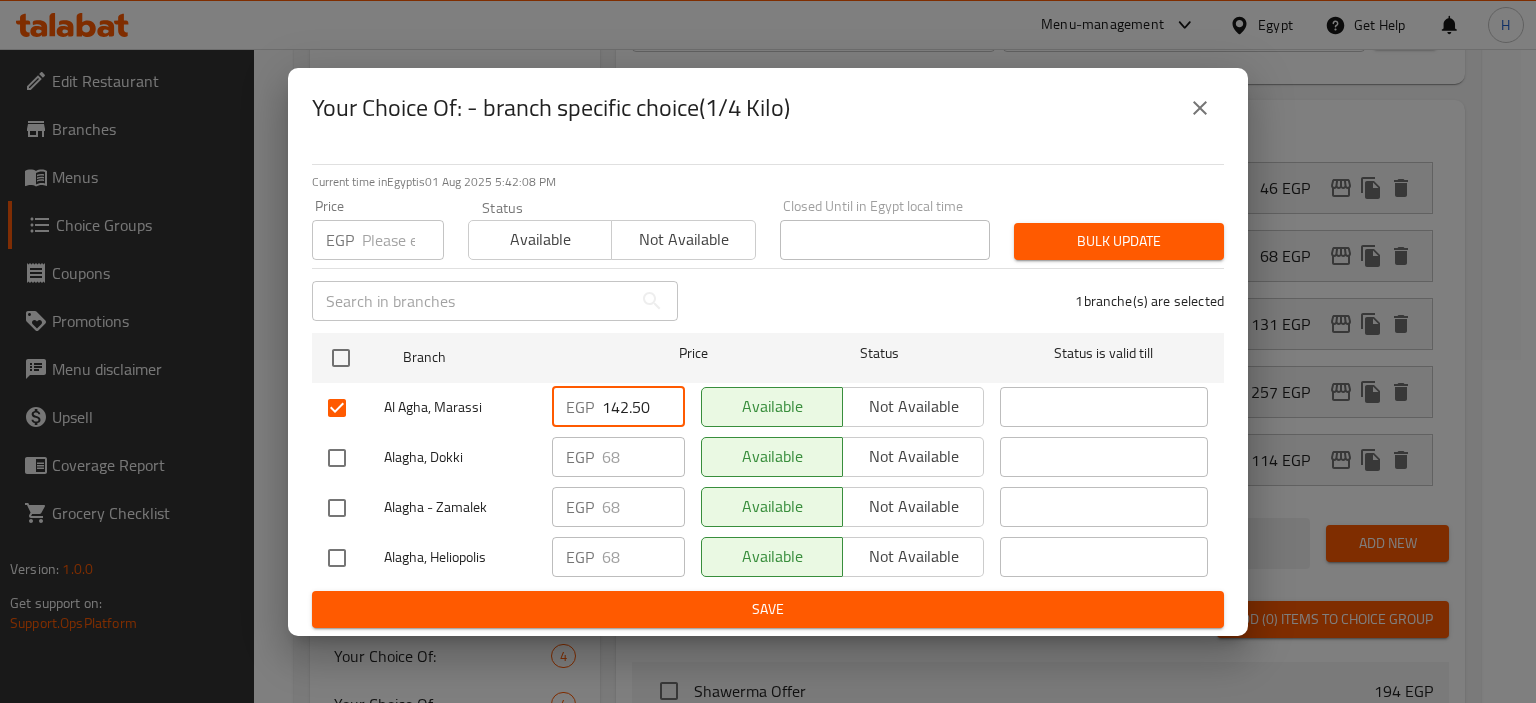 type on "142.50" 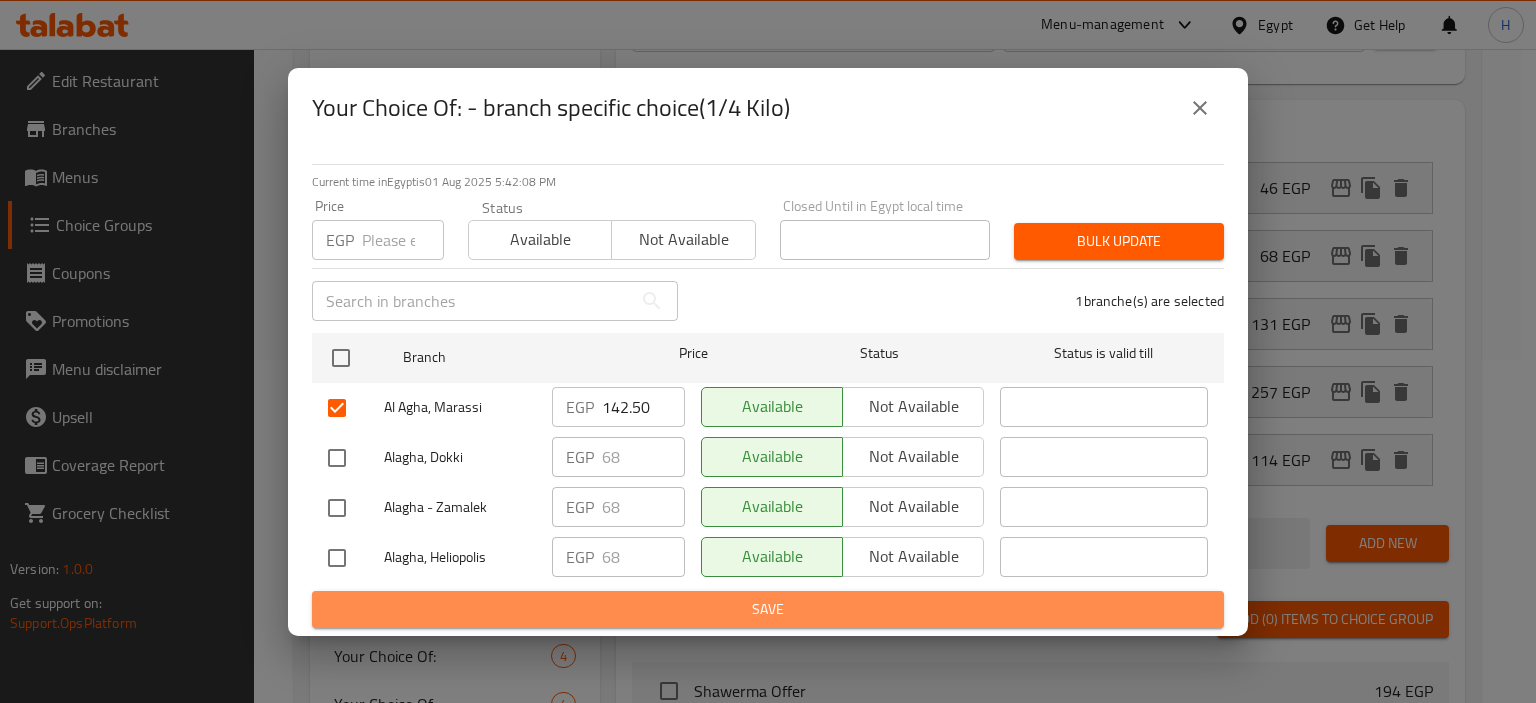 click on "Save" at bounding box center [768, 609] 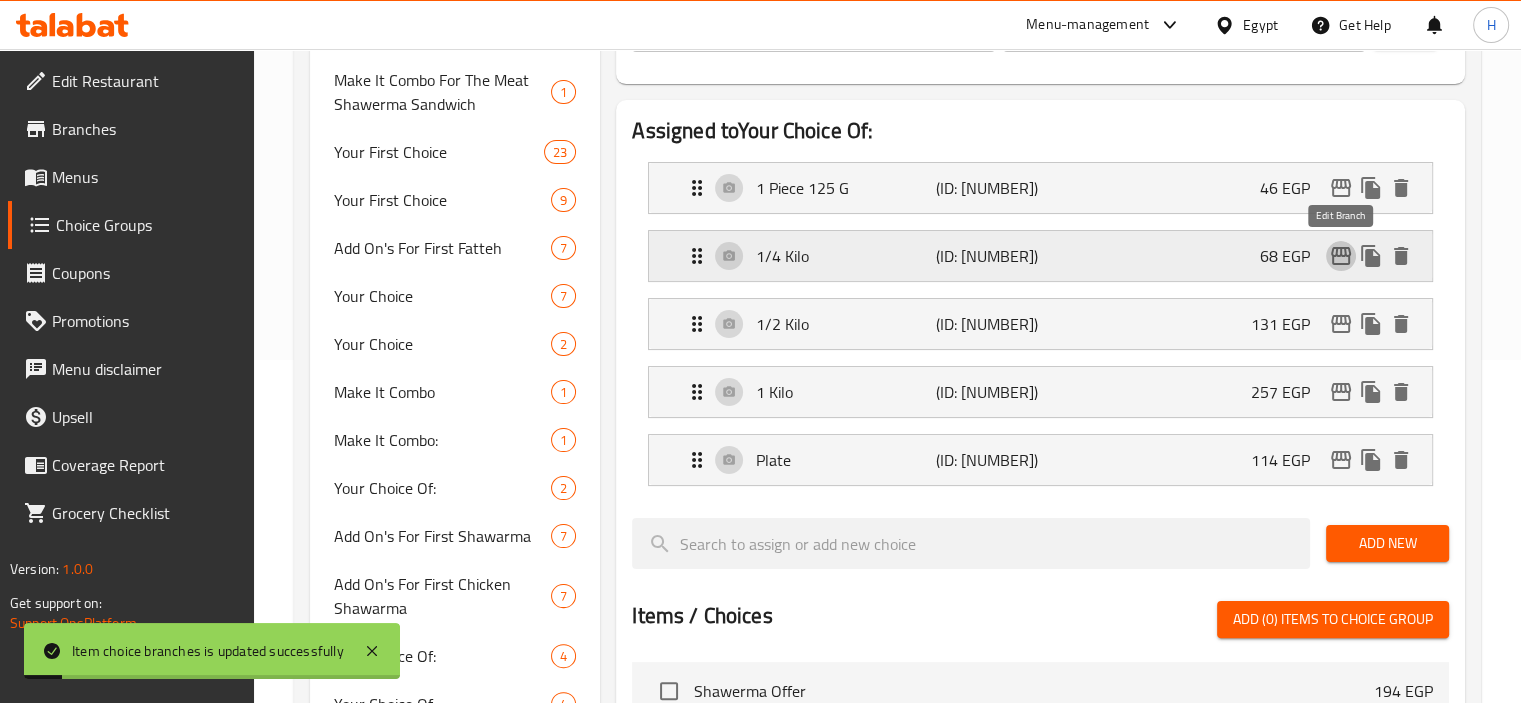click 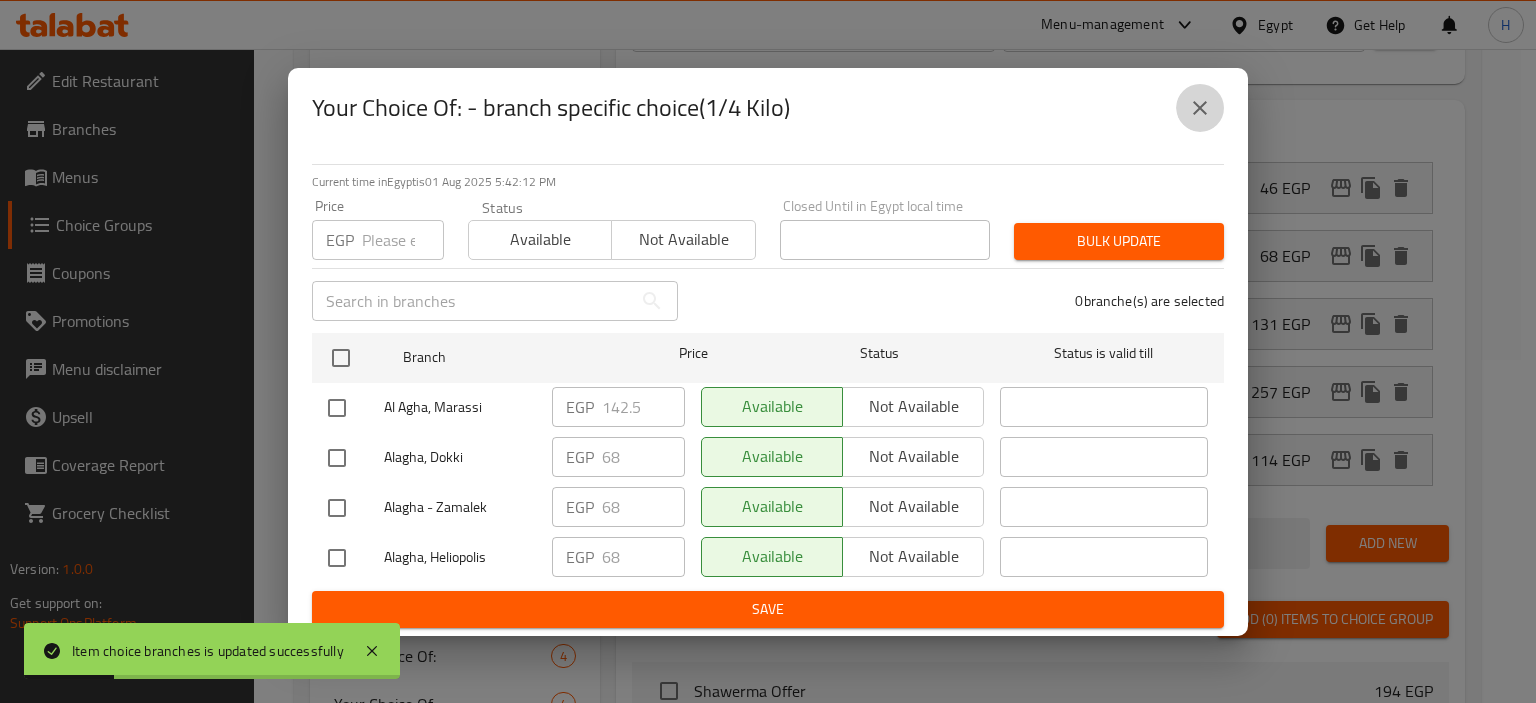 click 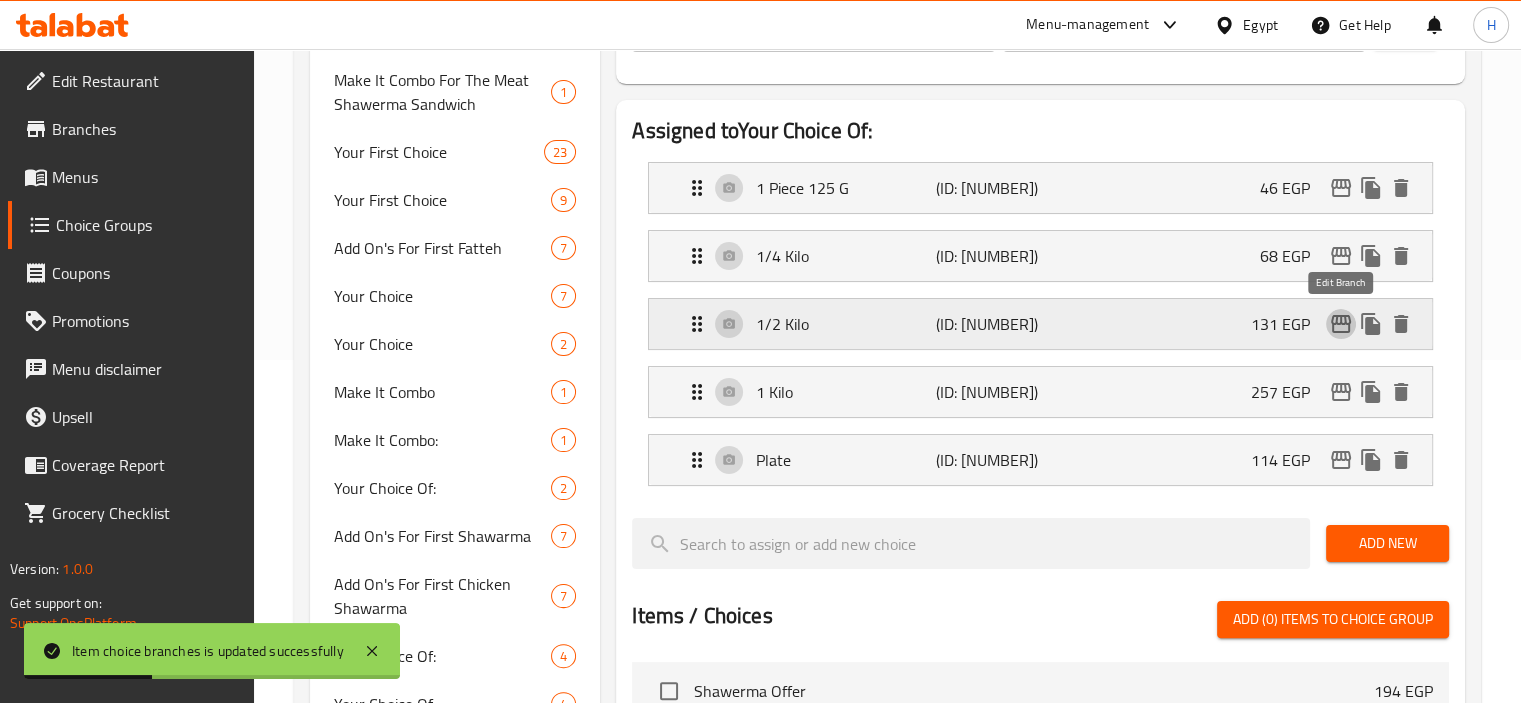 click 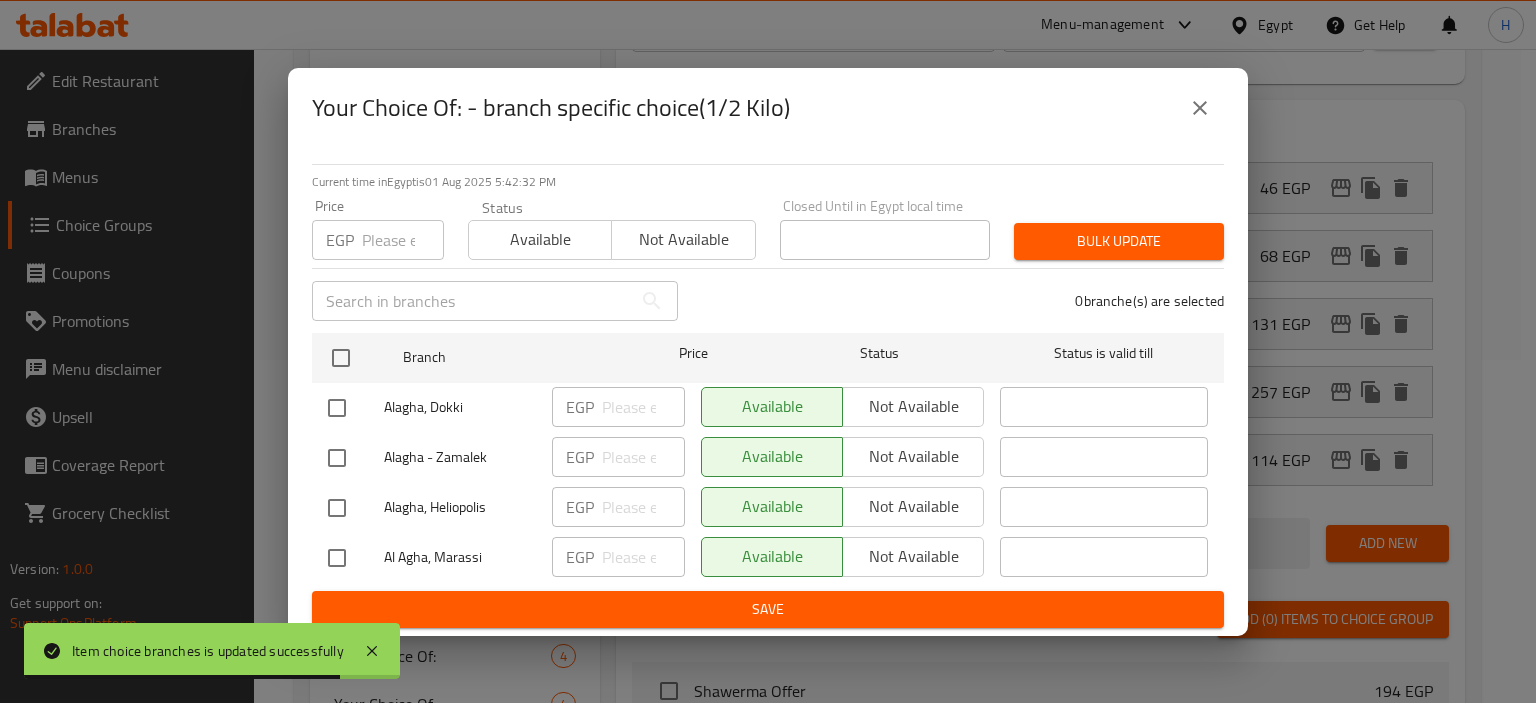 click at bounding box center [337, 558] 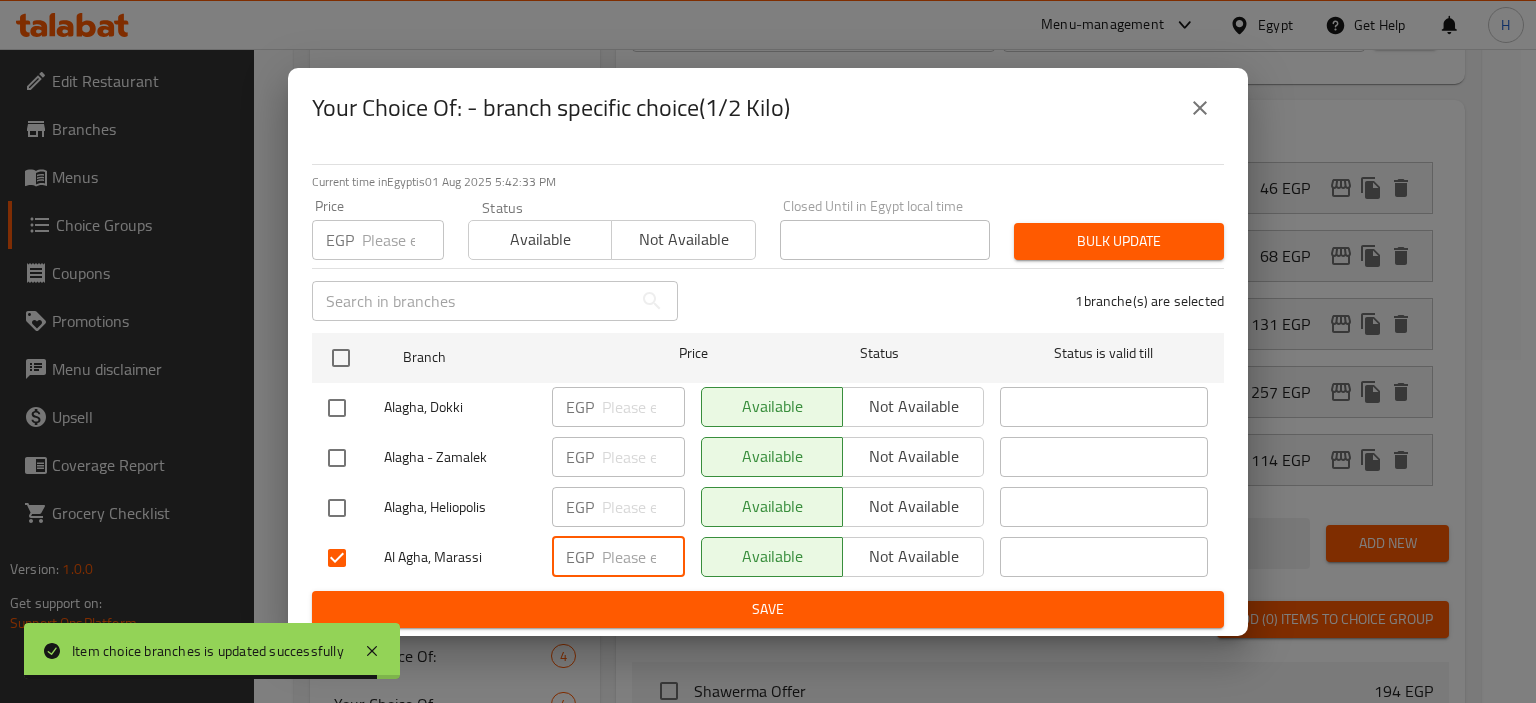paste on "285" 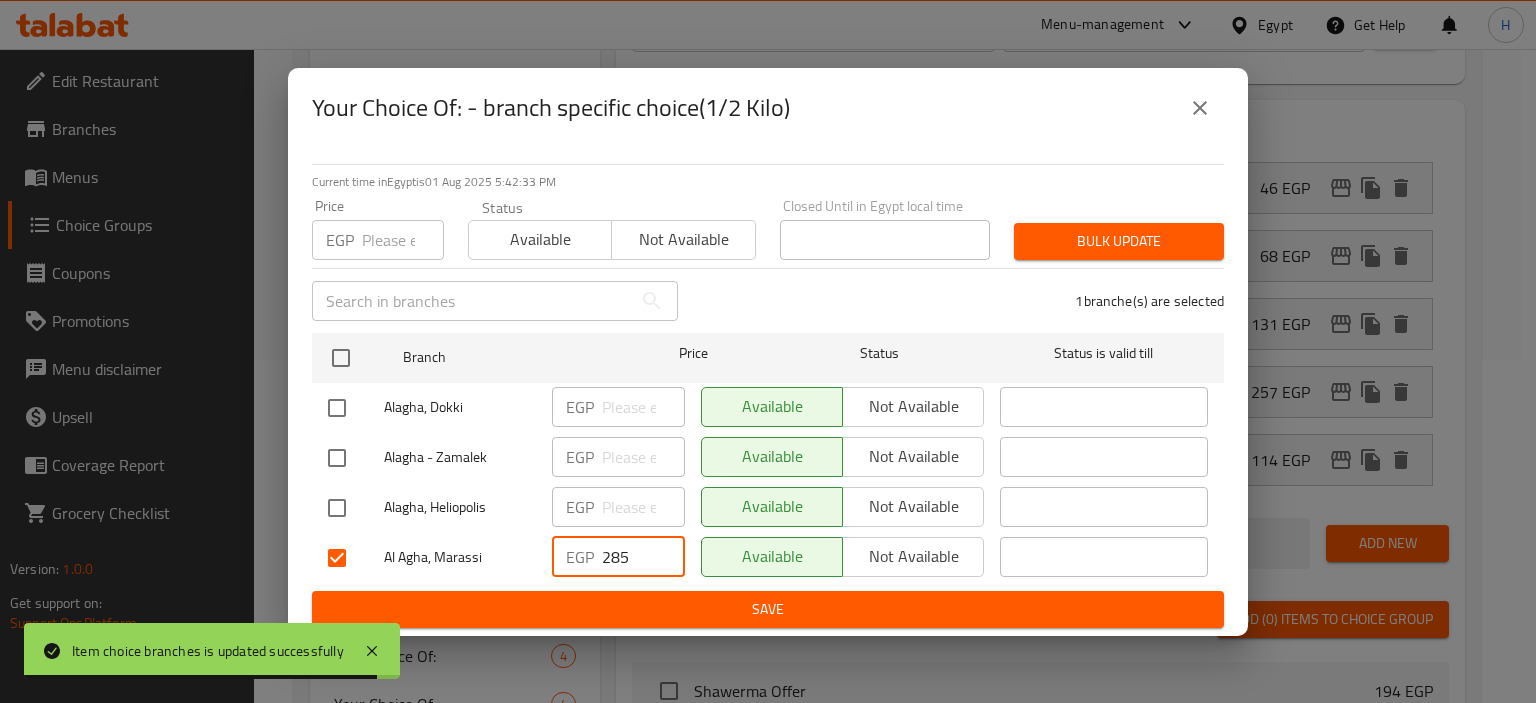 click on "285" at bounding box center (643, 557) 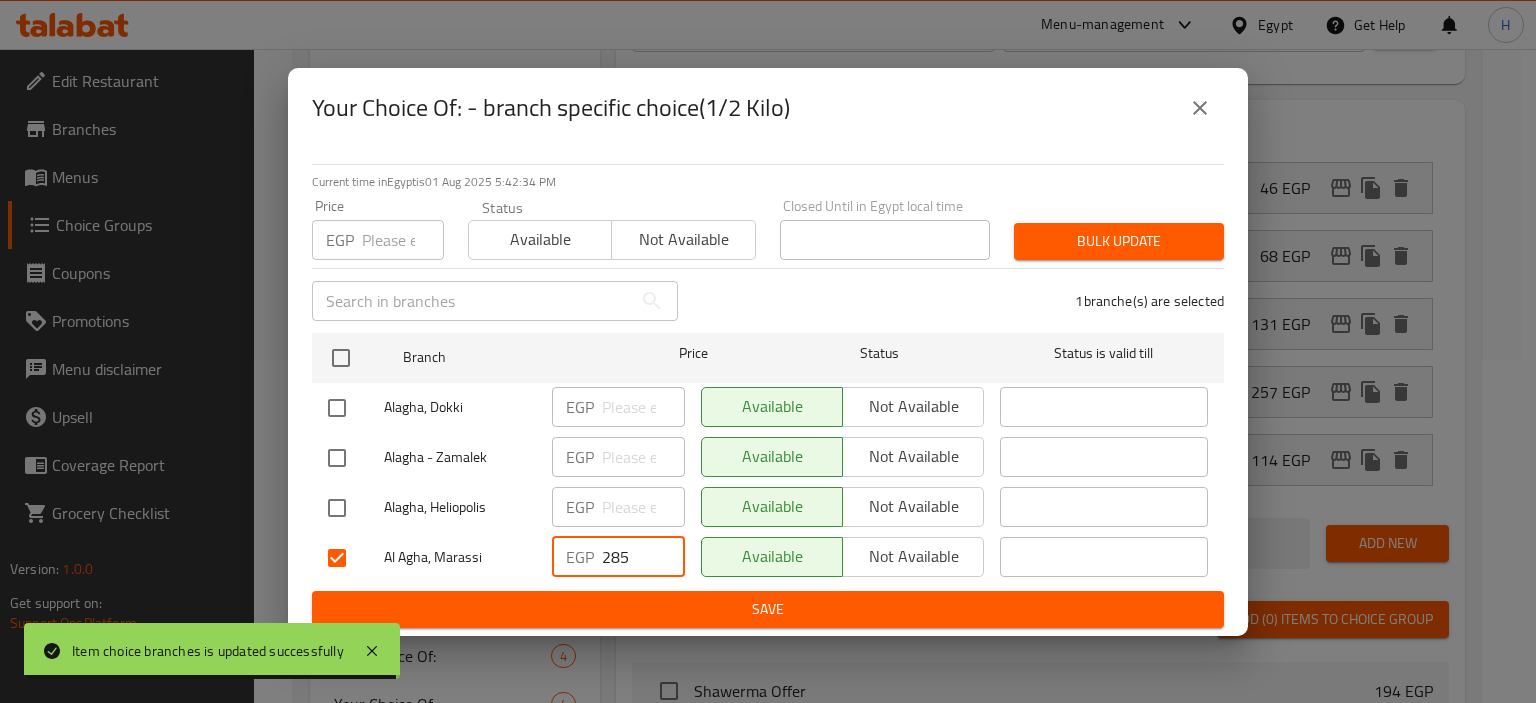 type on "285" 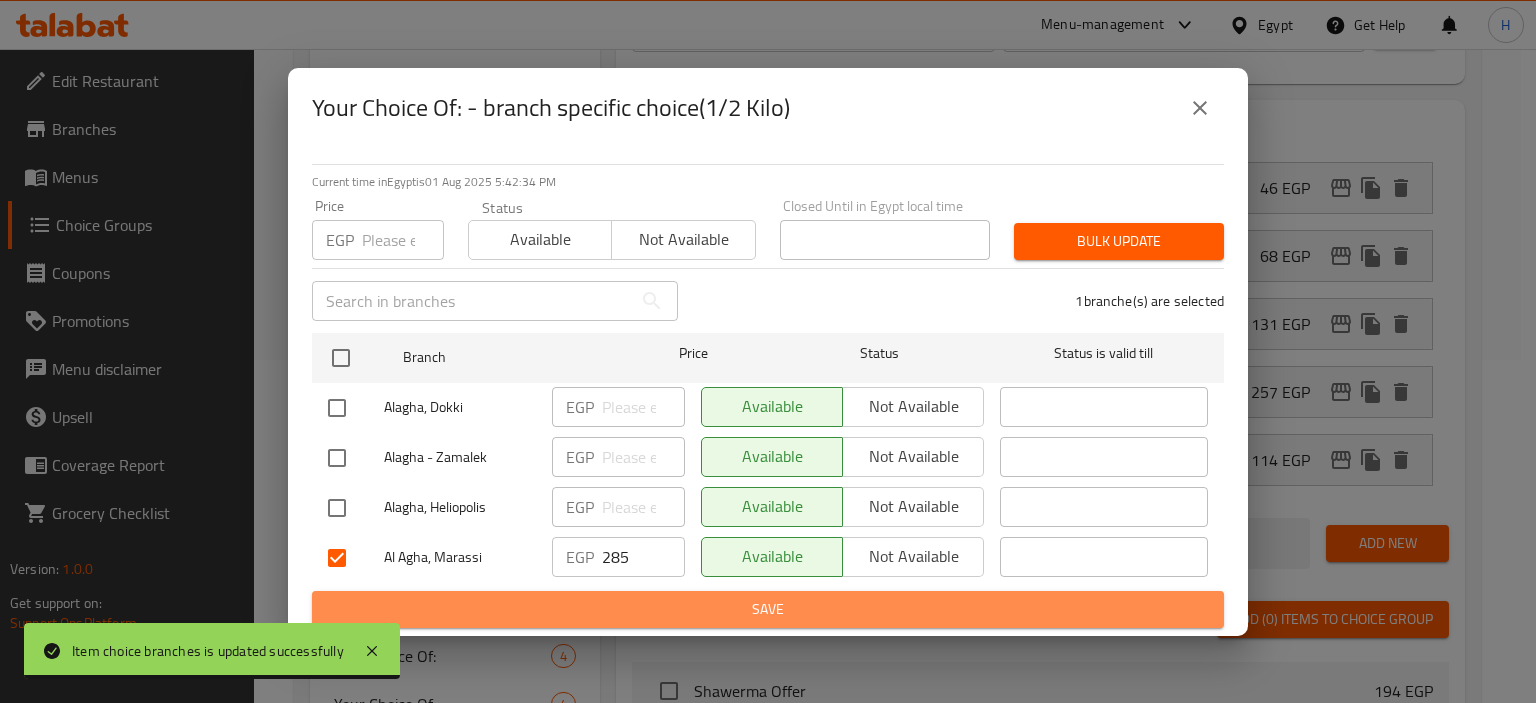 click on "Save" at bounding box center [768, 609] 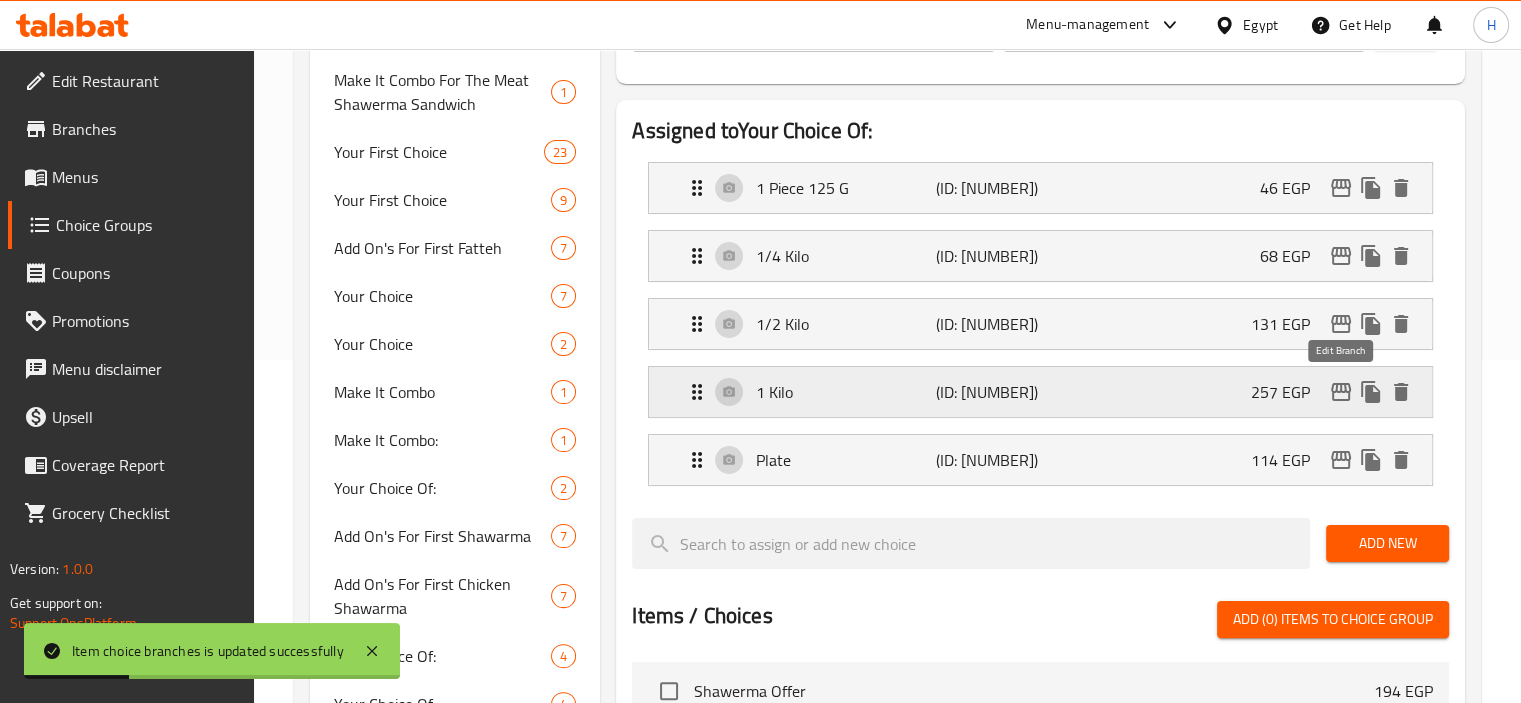 click 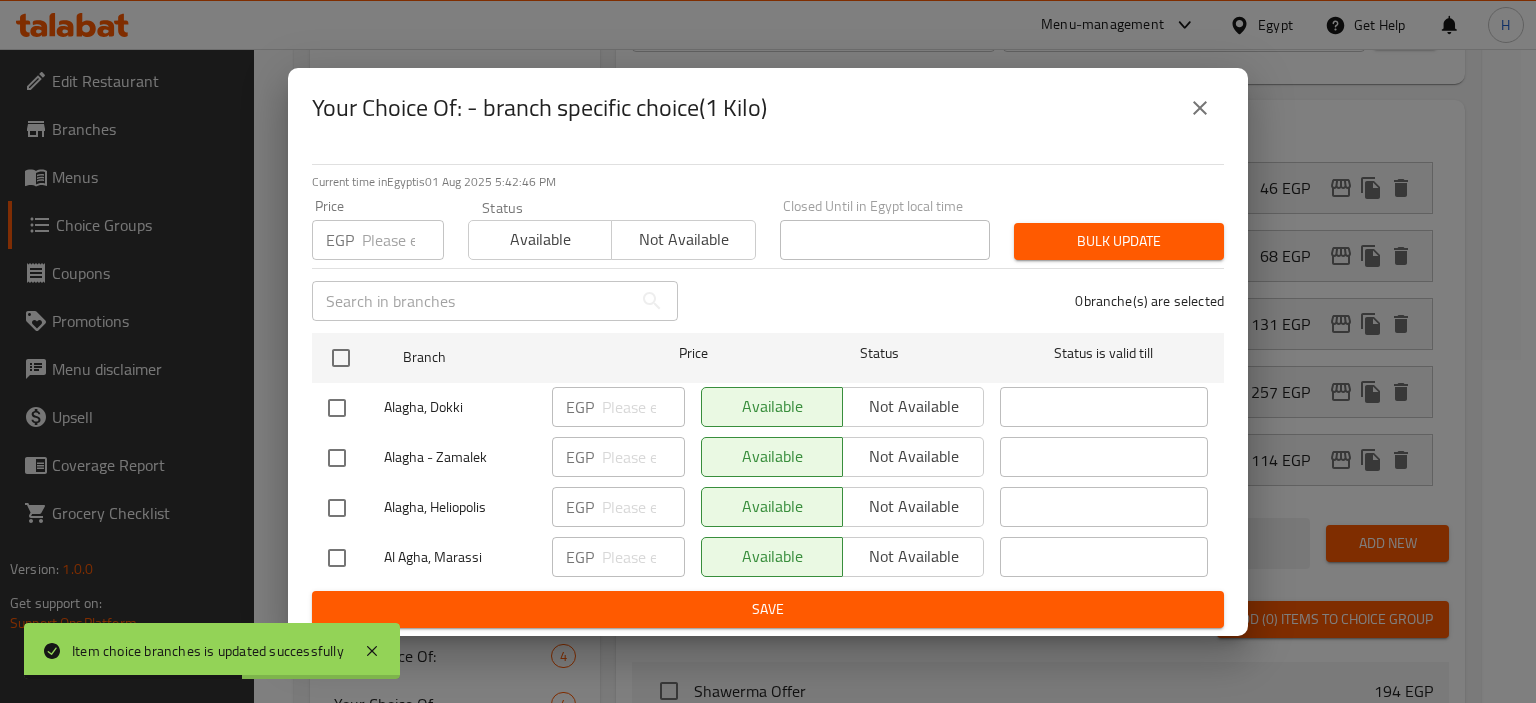 click at bounding box center (337, 558) 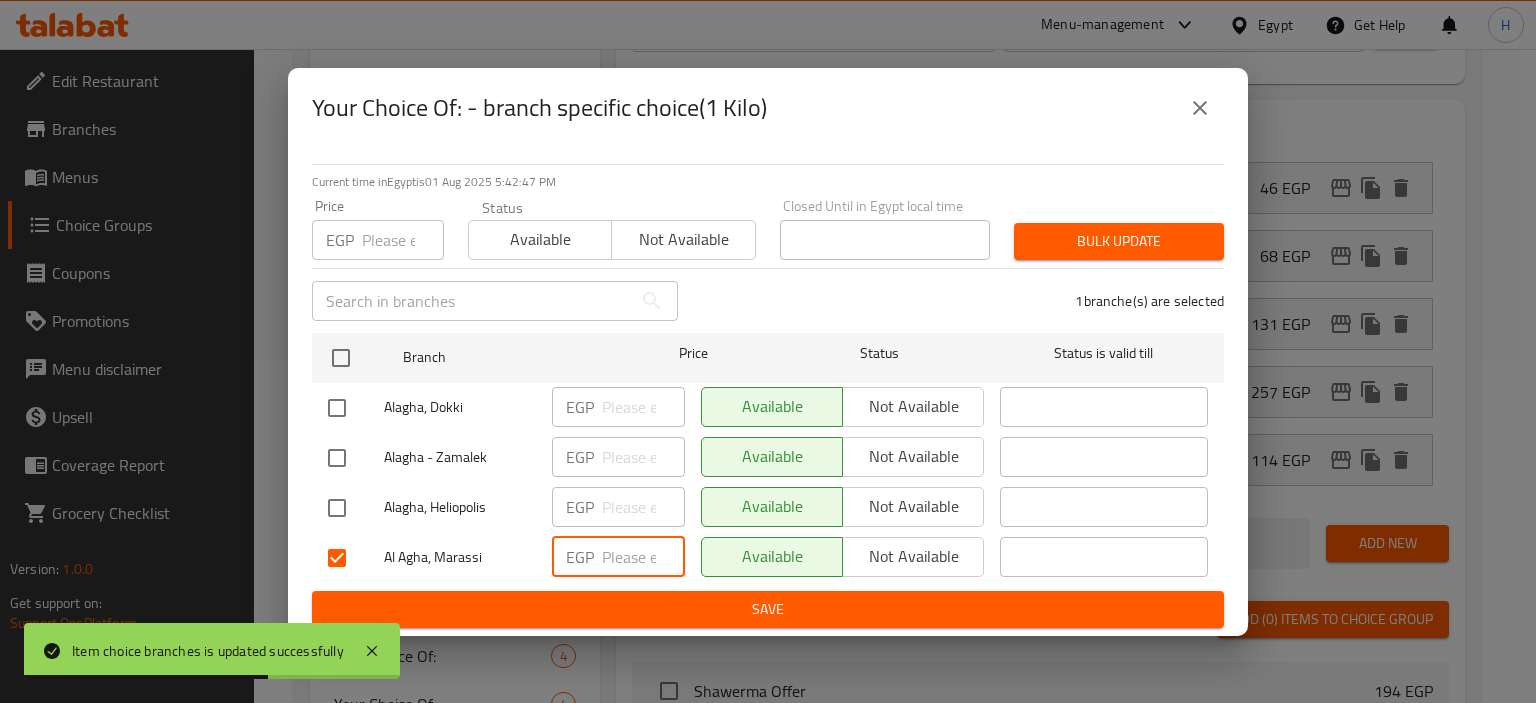 click at bounding box center [643, 557] 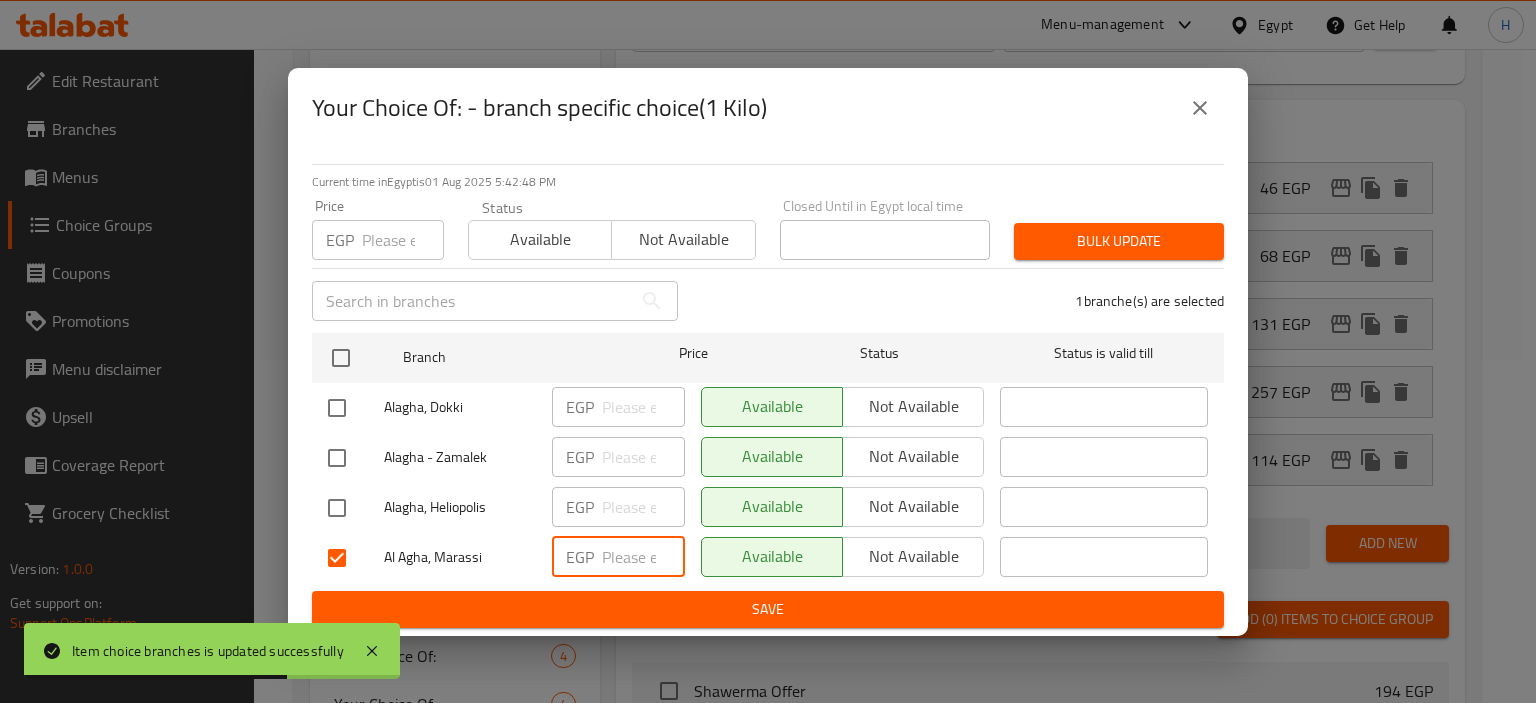 paste on "558.60" 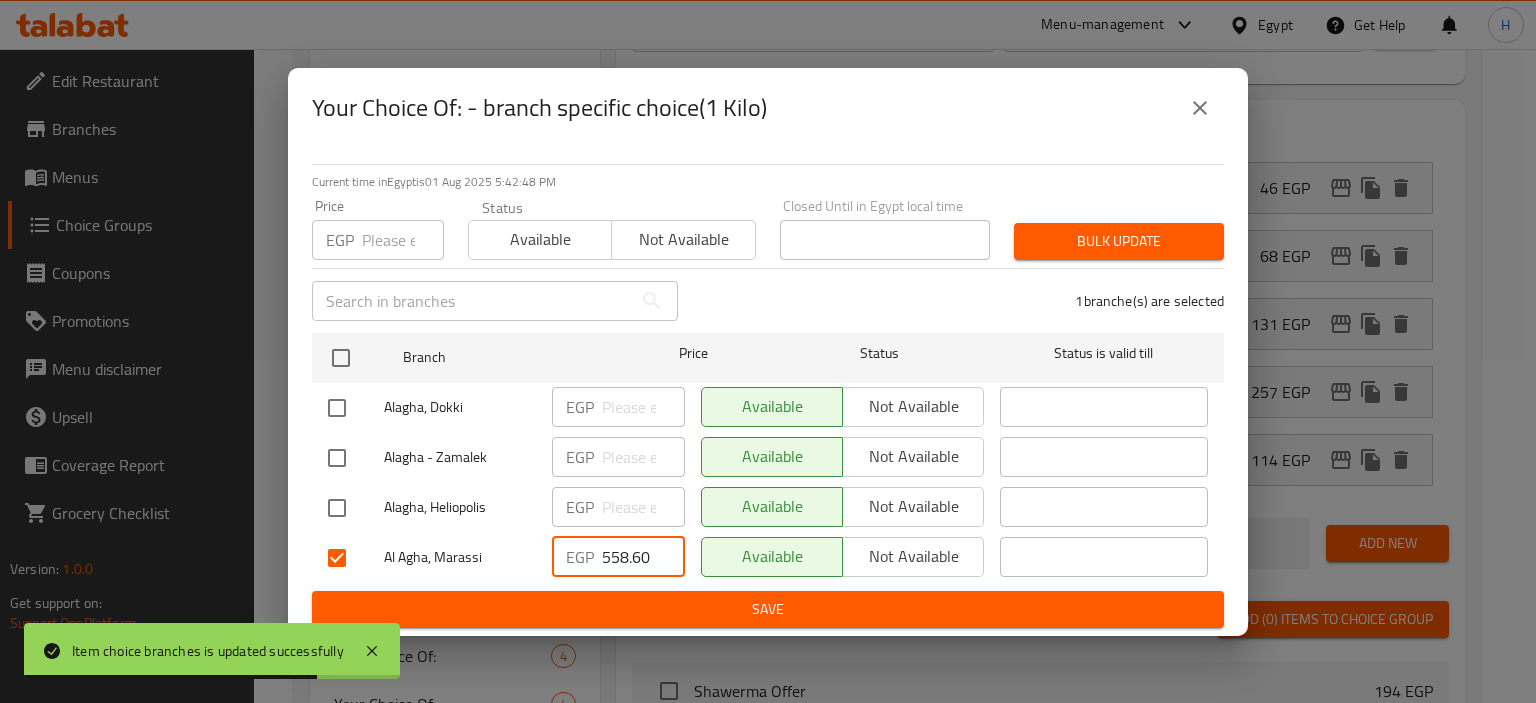 type on "558.60" 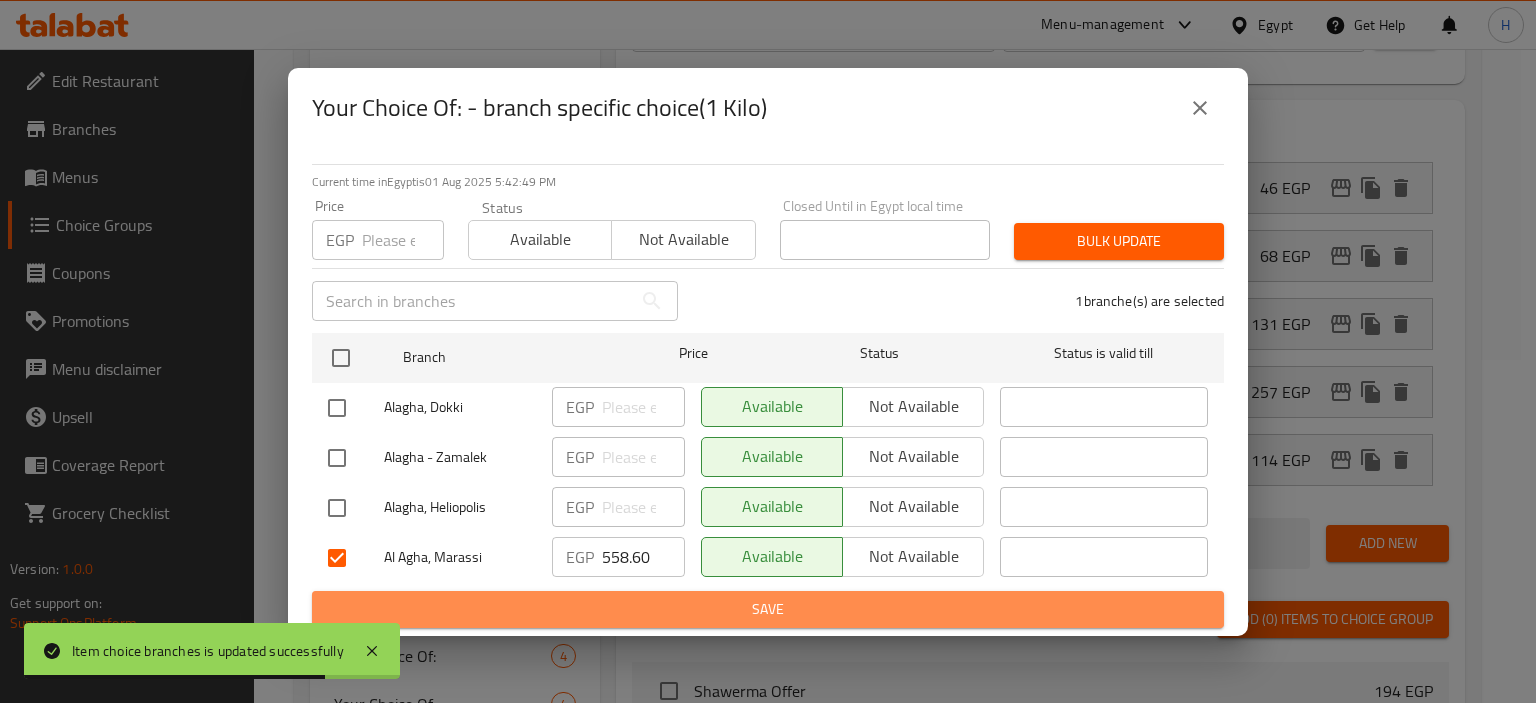 click on "Save" at bounding box center [768, 609] 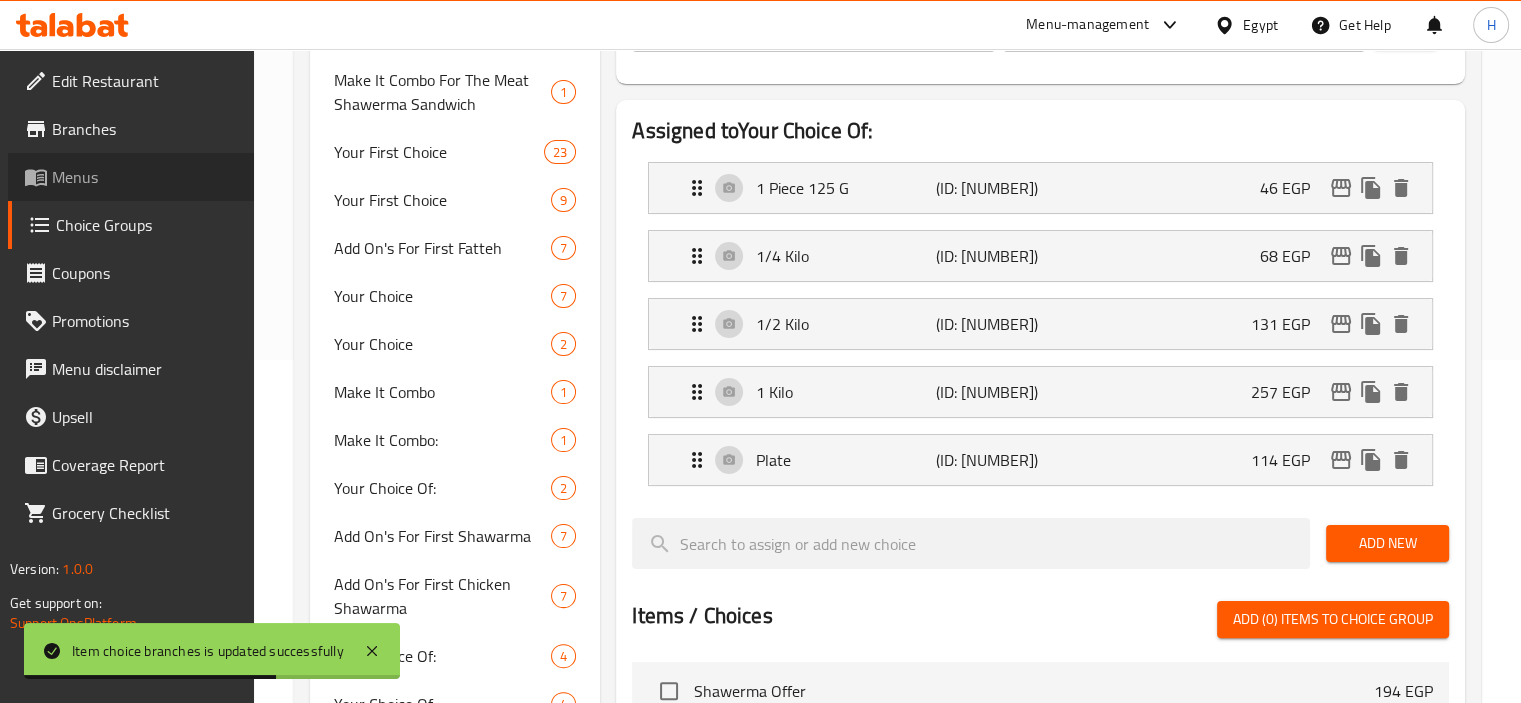 click on "Menus" at bounding box center [131, 177] 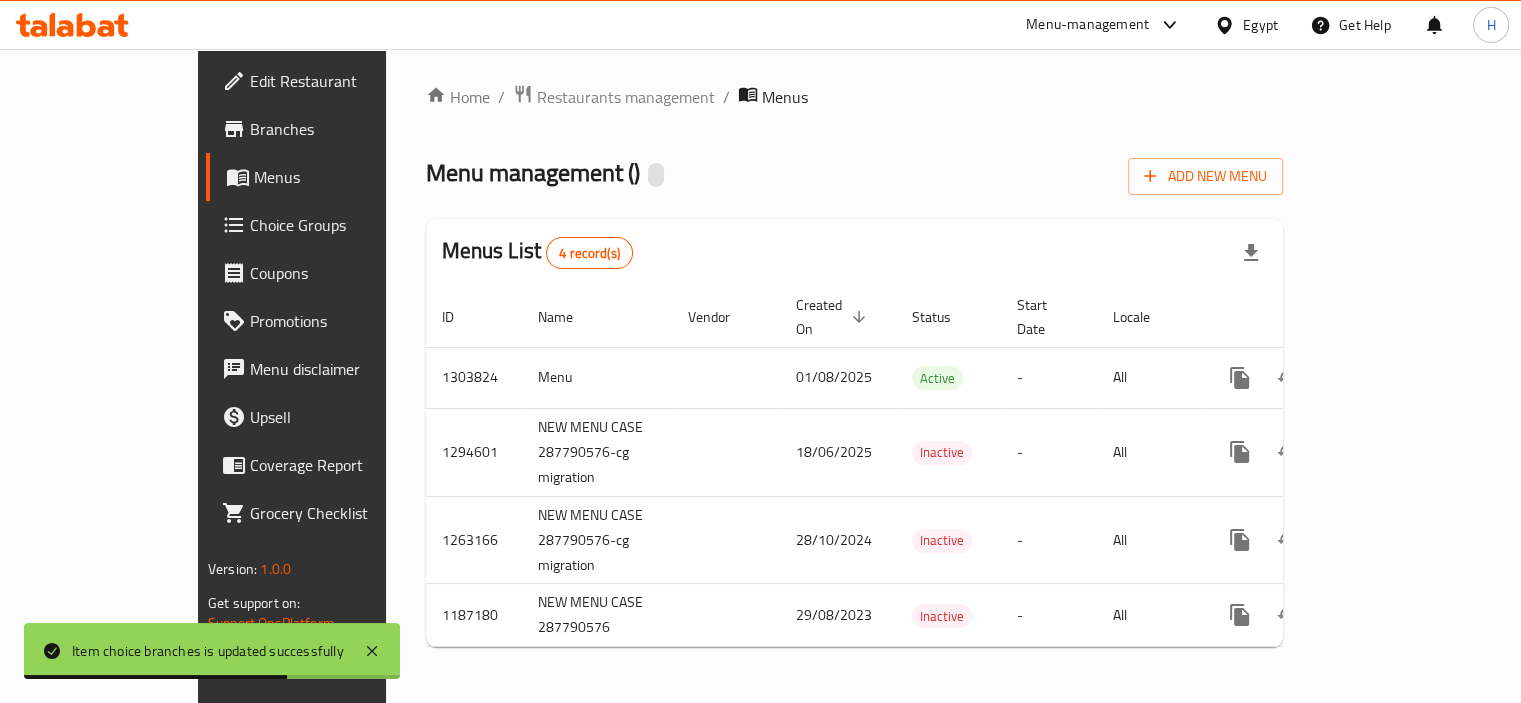 scroll, scrollTop: 0, scrollLeft: 0, axis: both 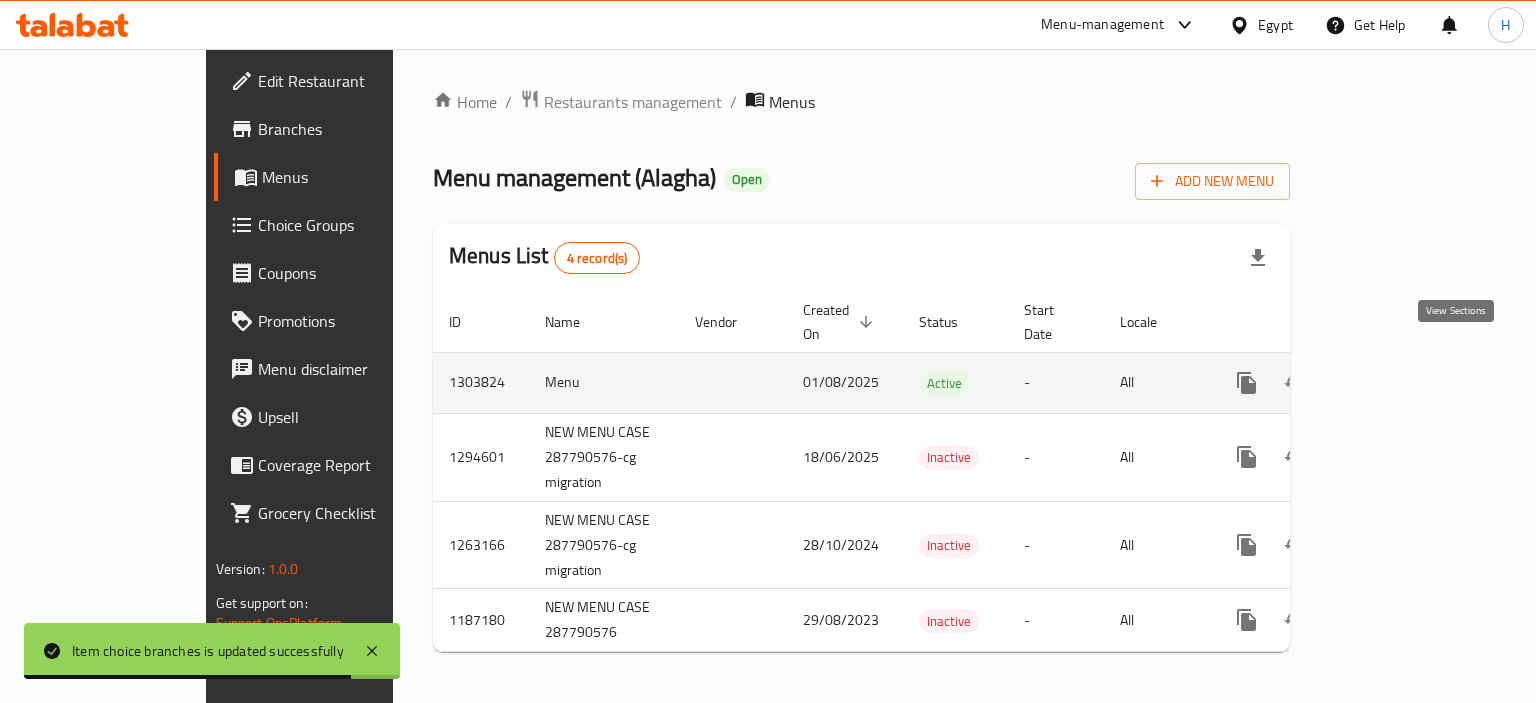 click 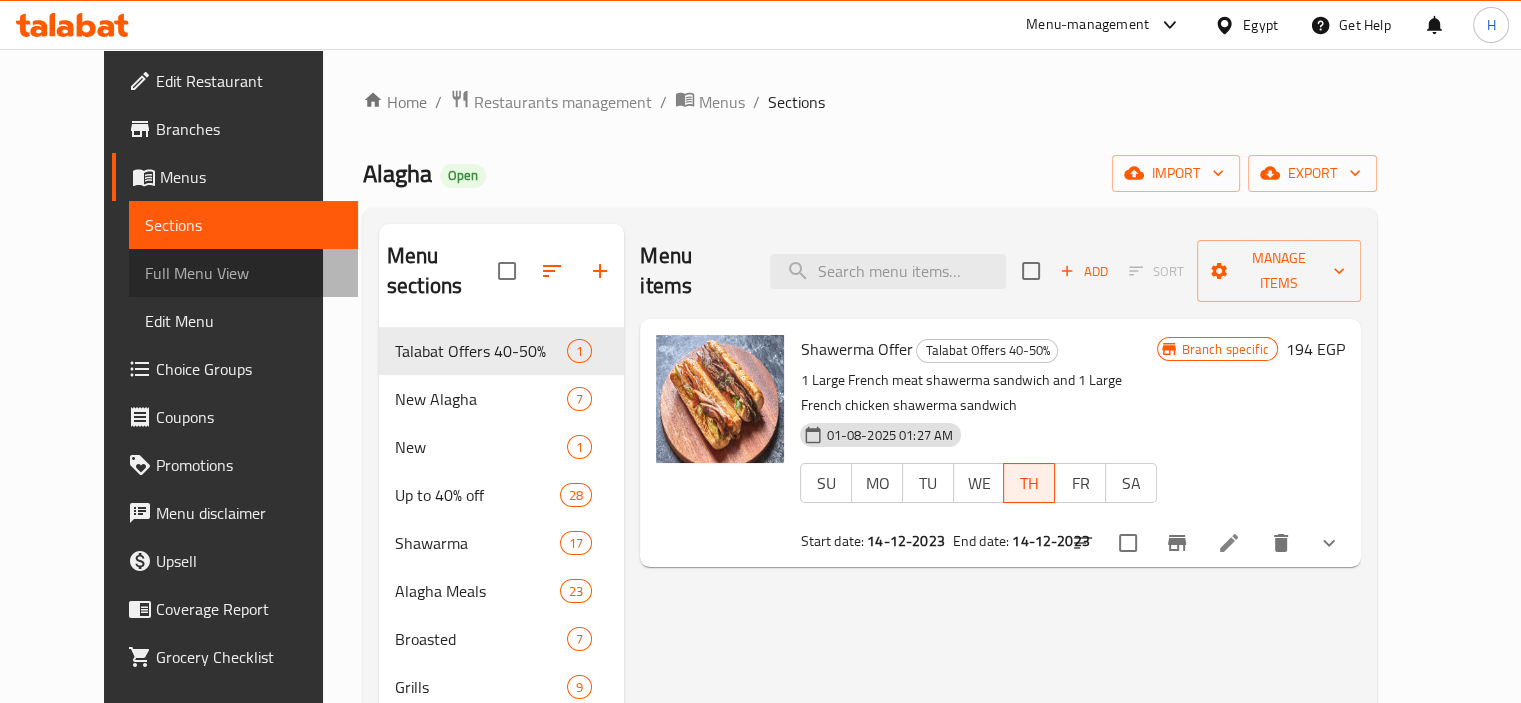 click on "Full Menu View" at bounding box center (243, 273) 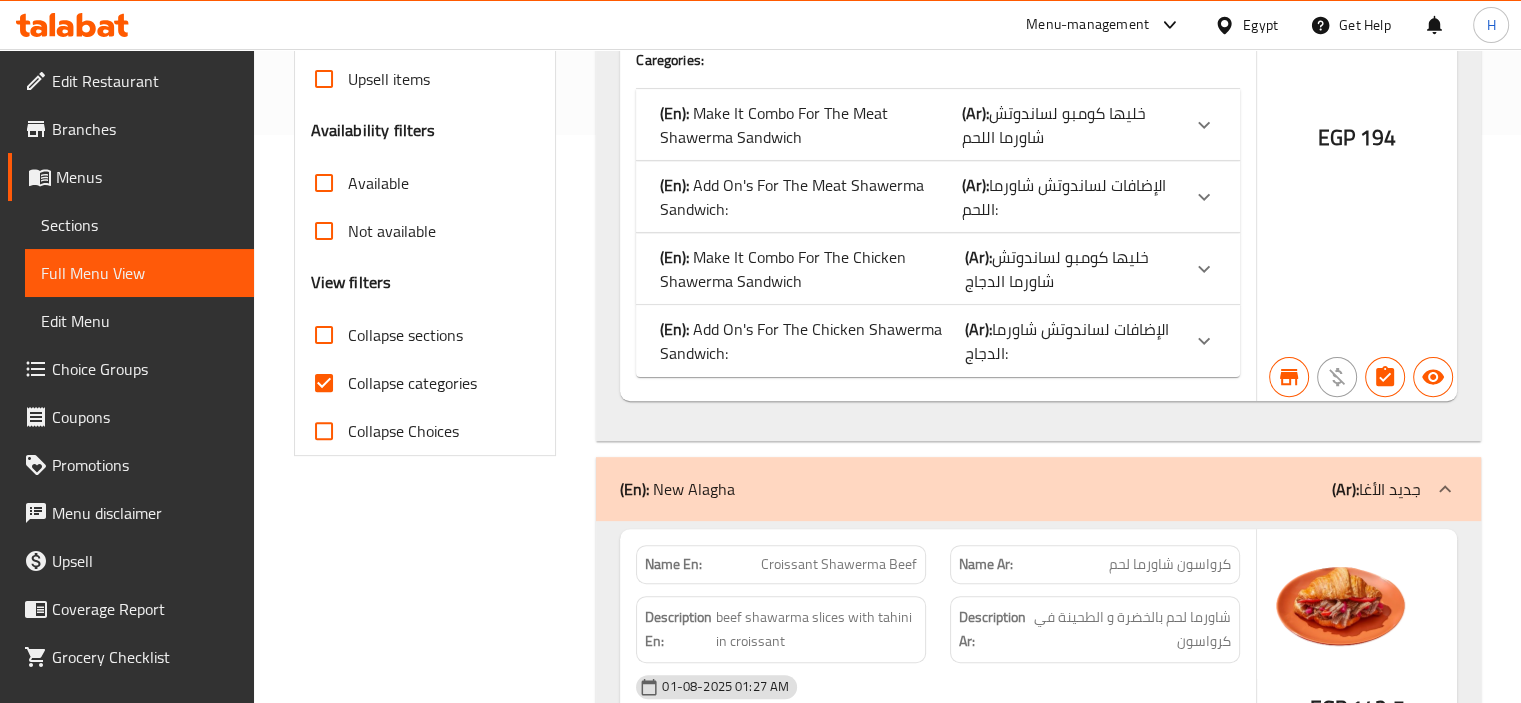 scroll, scrollTop: 643, scrollLeft: 0, axis: vertical 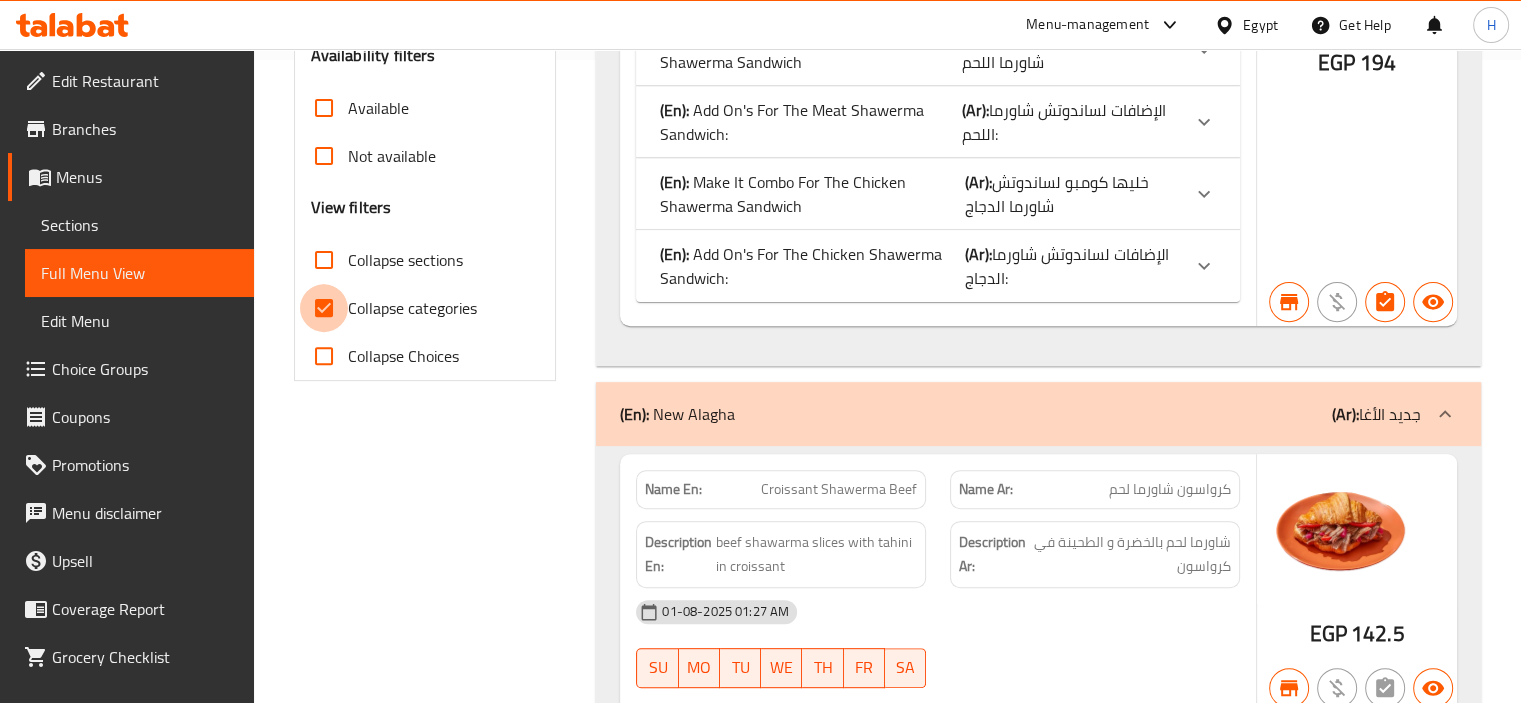click on "Collapse categories" at bounding box center (324, 308) 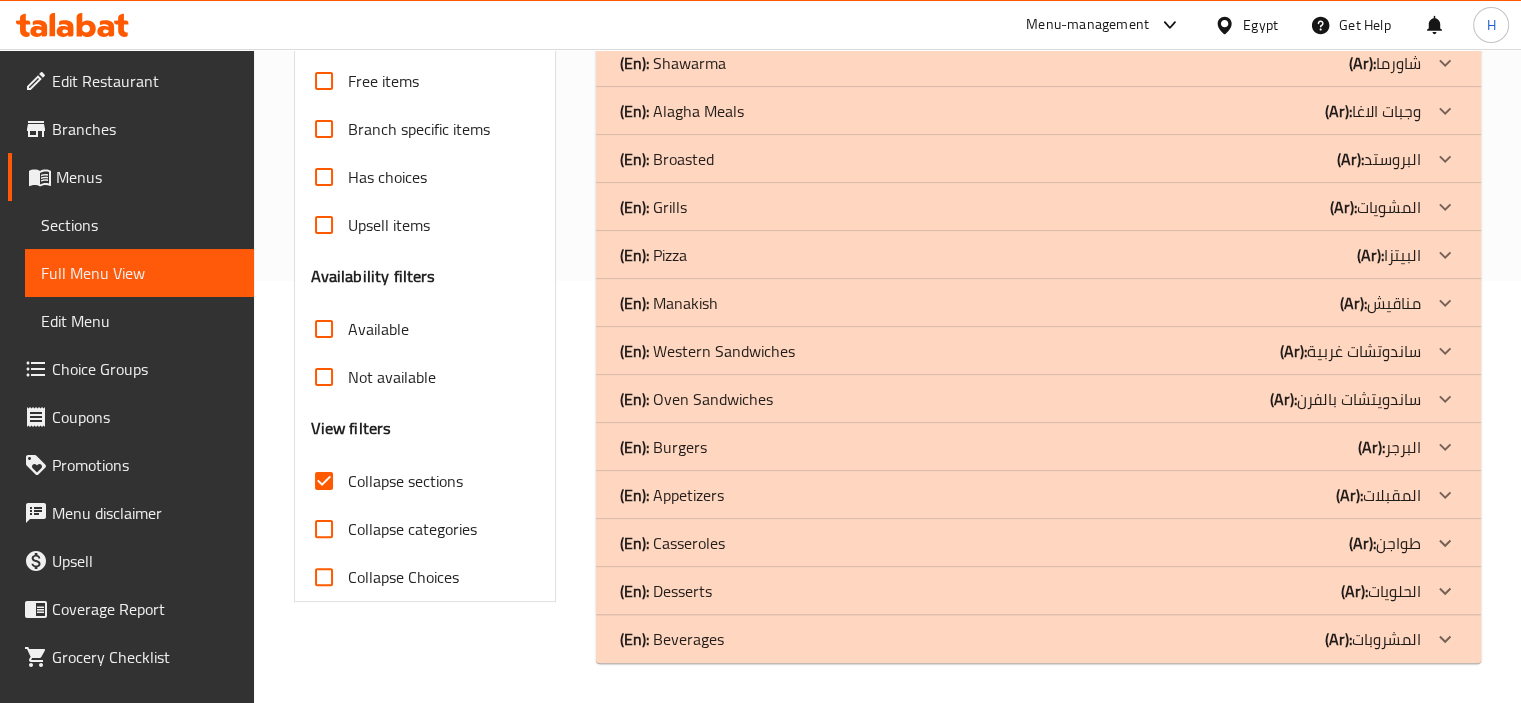 click on "Branches" at bounding box center (425, -36) 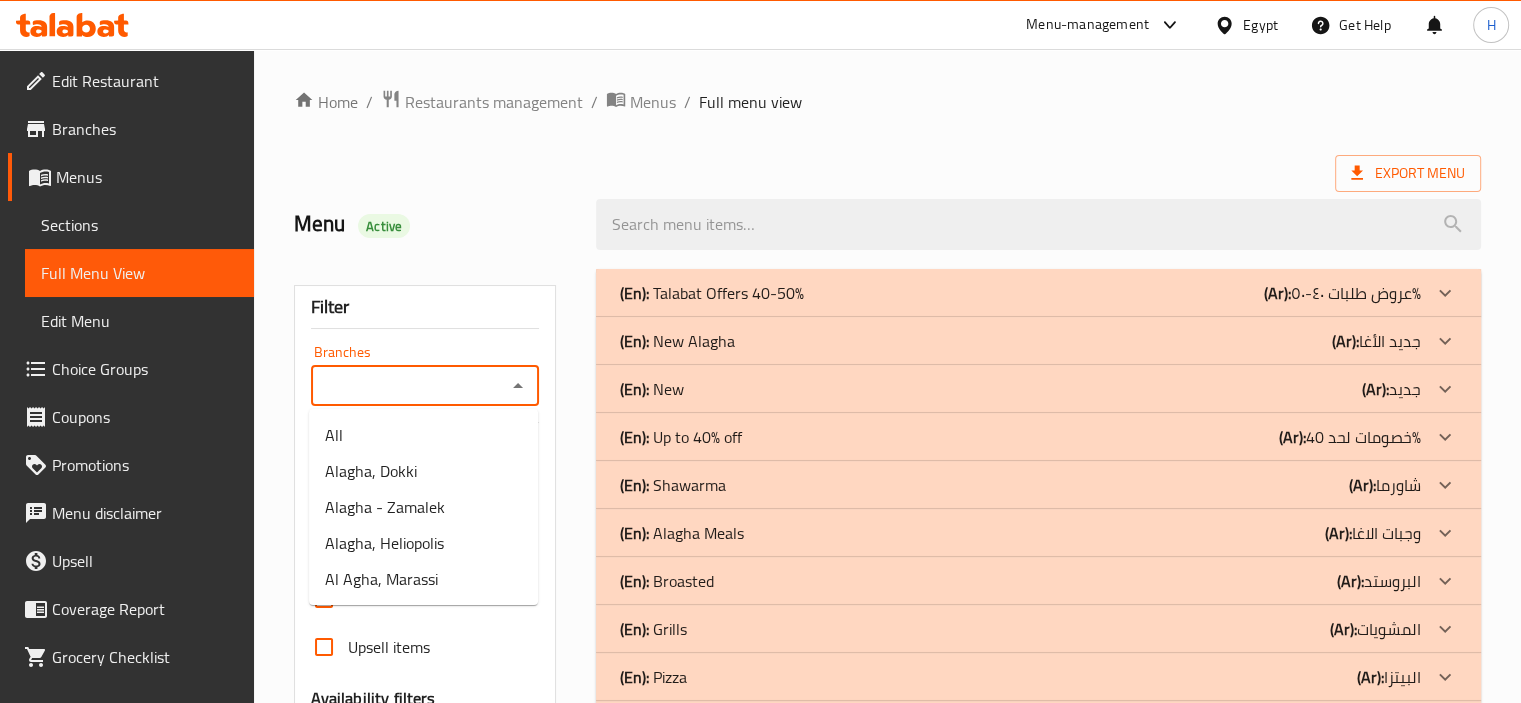 click on "Branches" at bounding box center (409, 386) 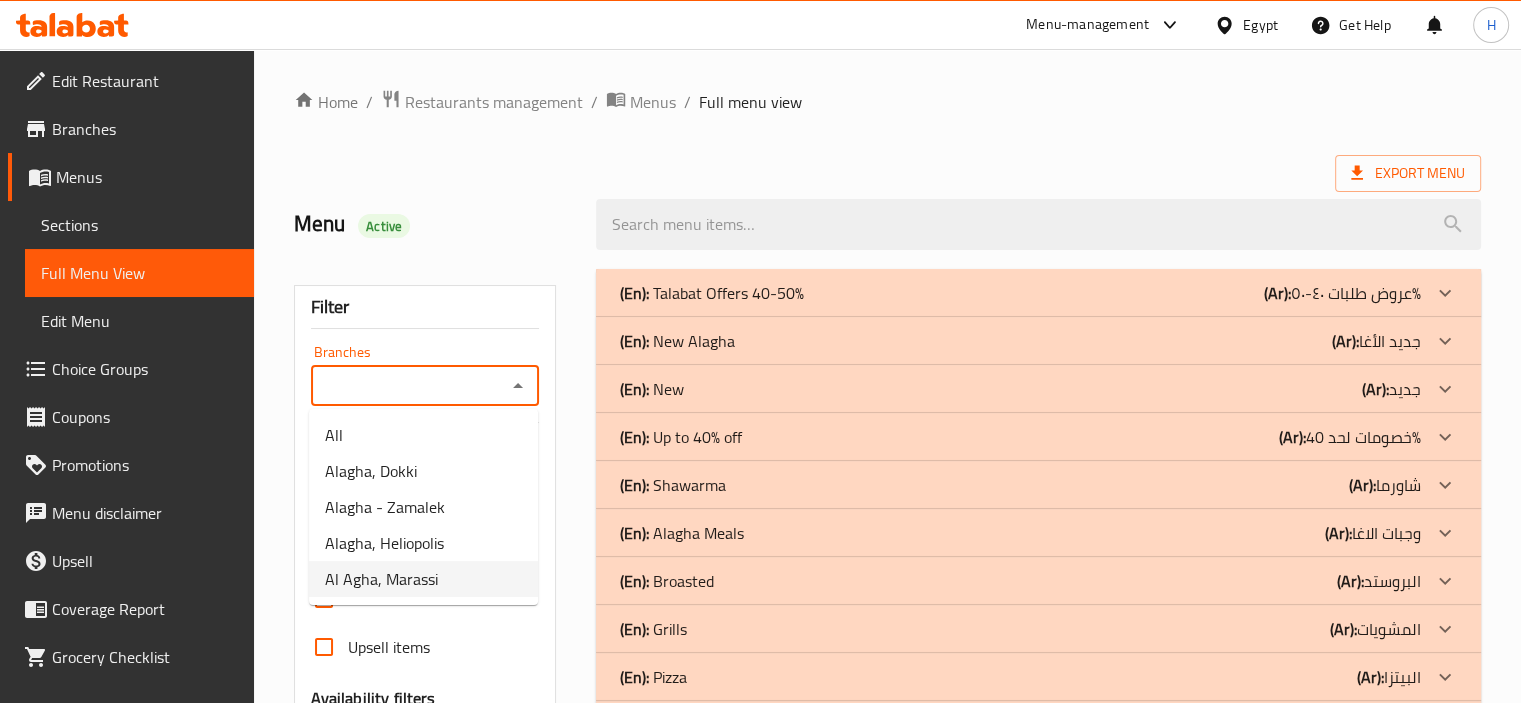 click on "Al Agha, Marassi" at bounding box center (381, 579) 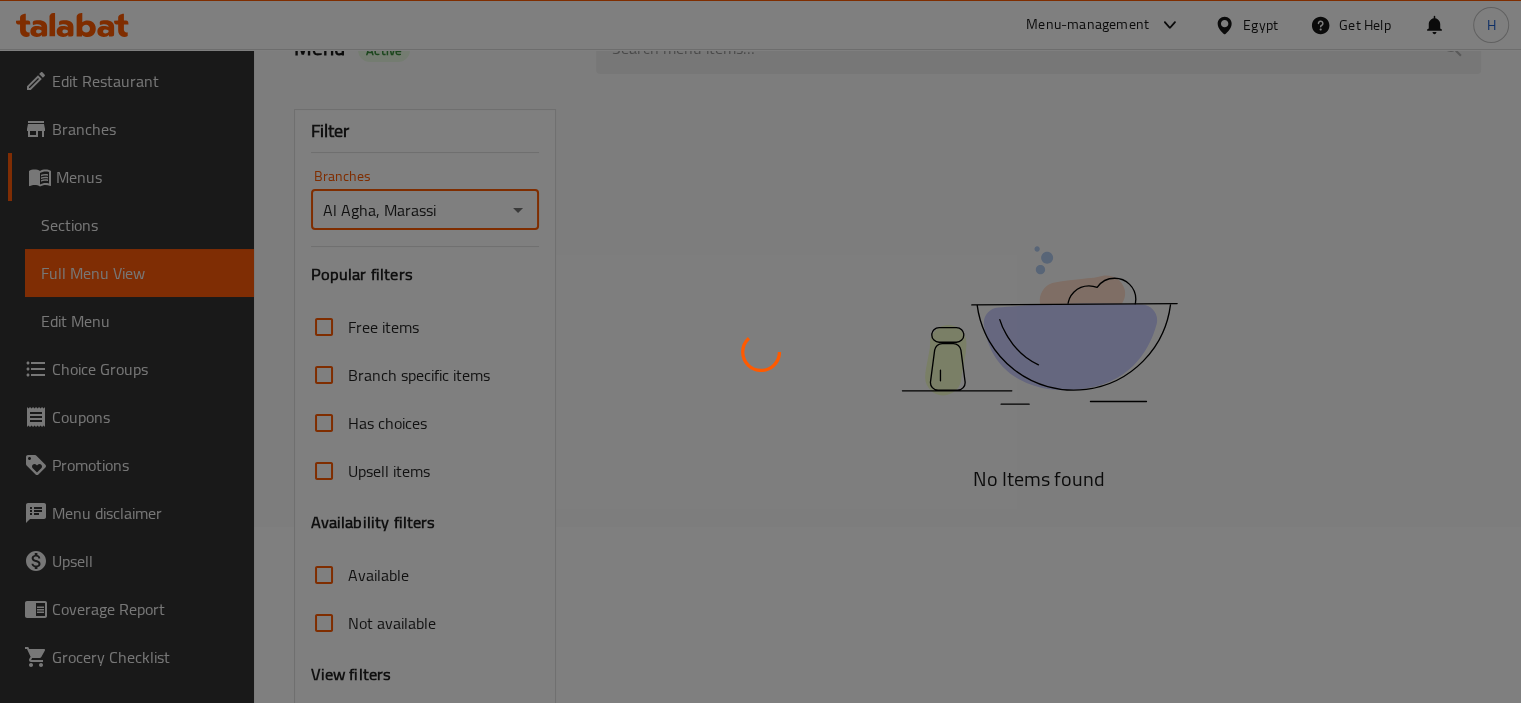 scroll, scrollTop: 180, scrollLeft: 0, axis: vertical 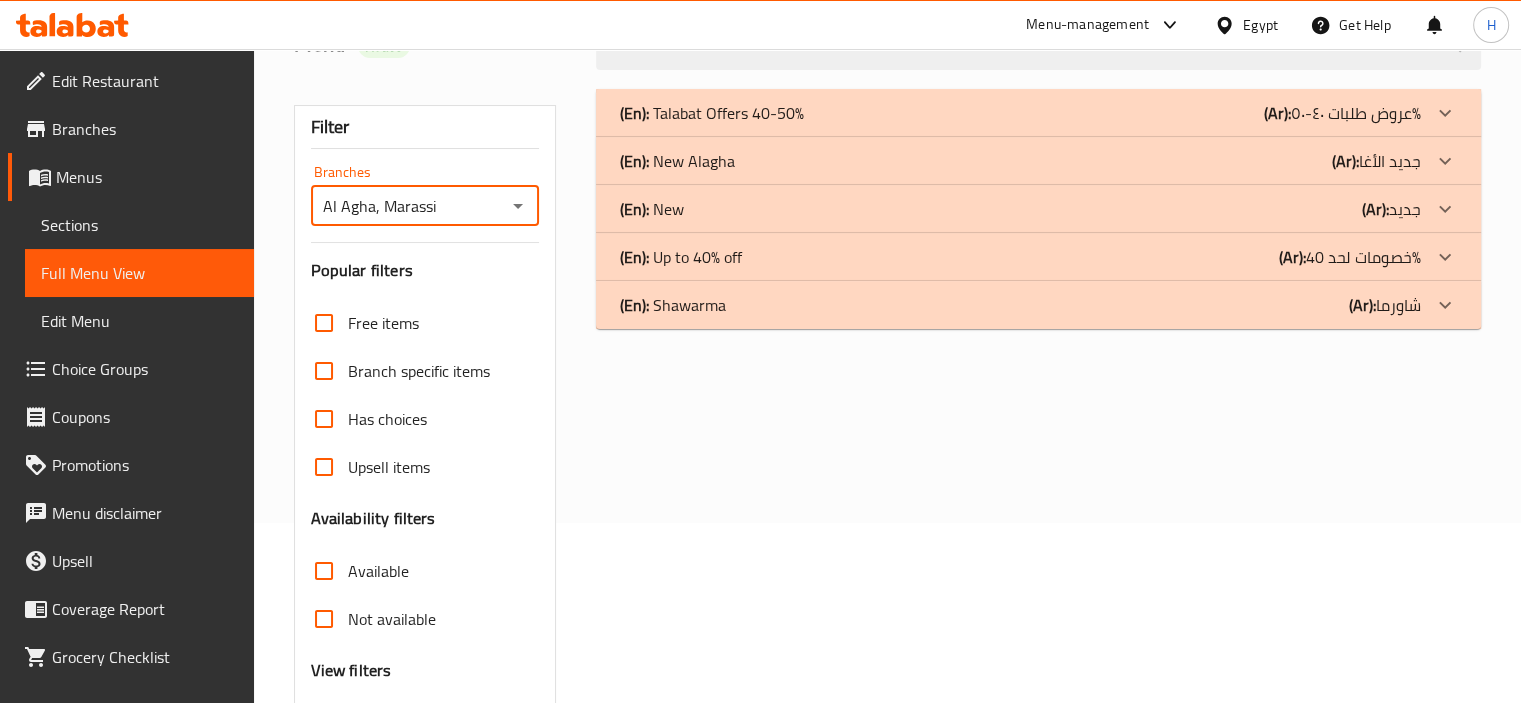 click at bounding box center (760, 351) 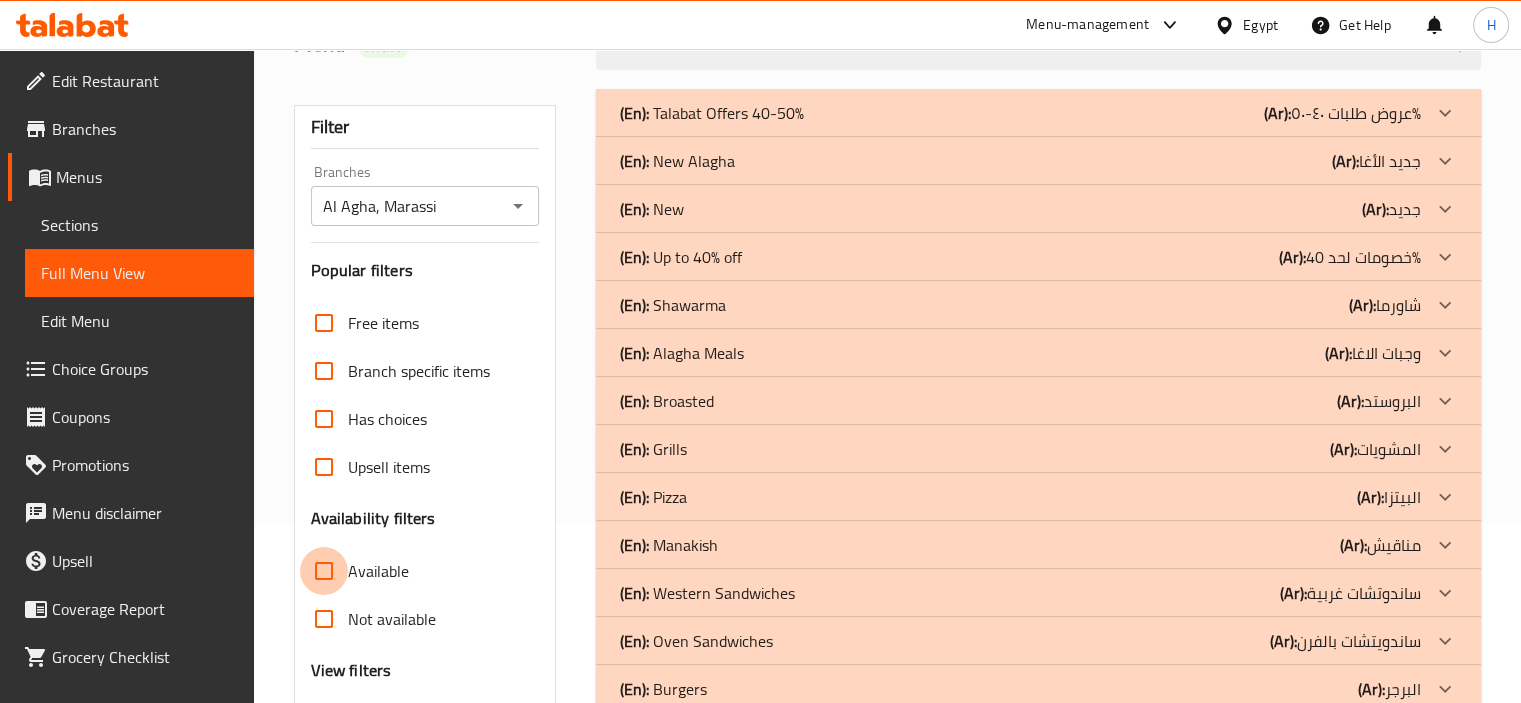 click on "Available" at bounding box center [324, 571] 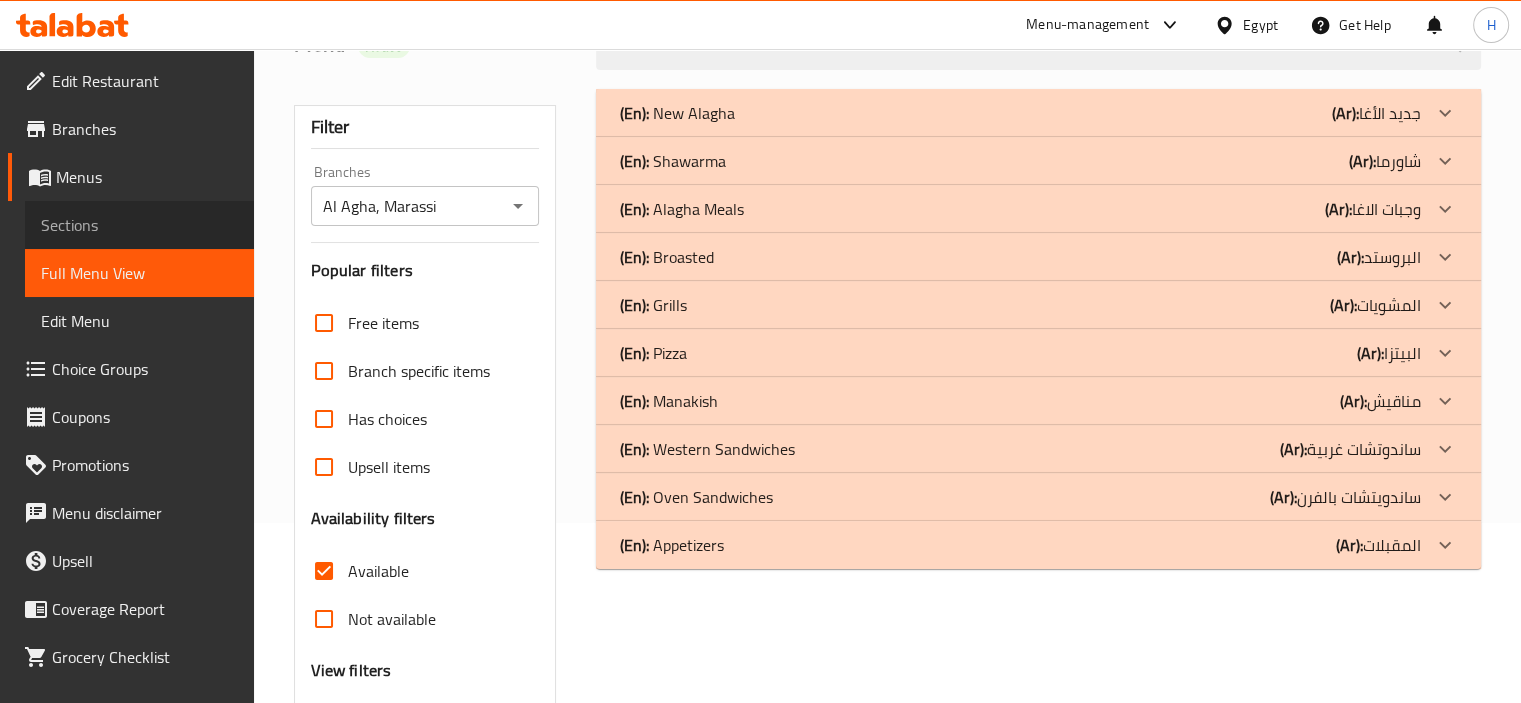 click on "Sections" at bounding box center [139, 225] 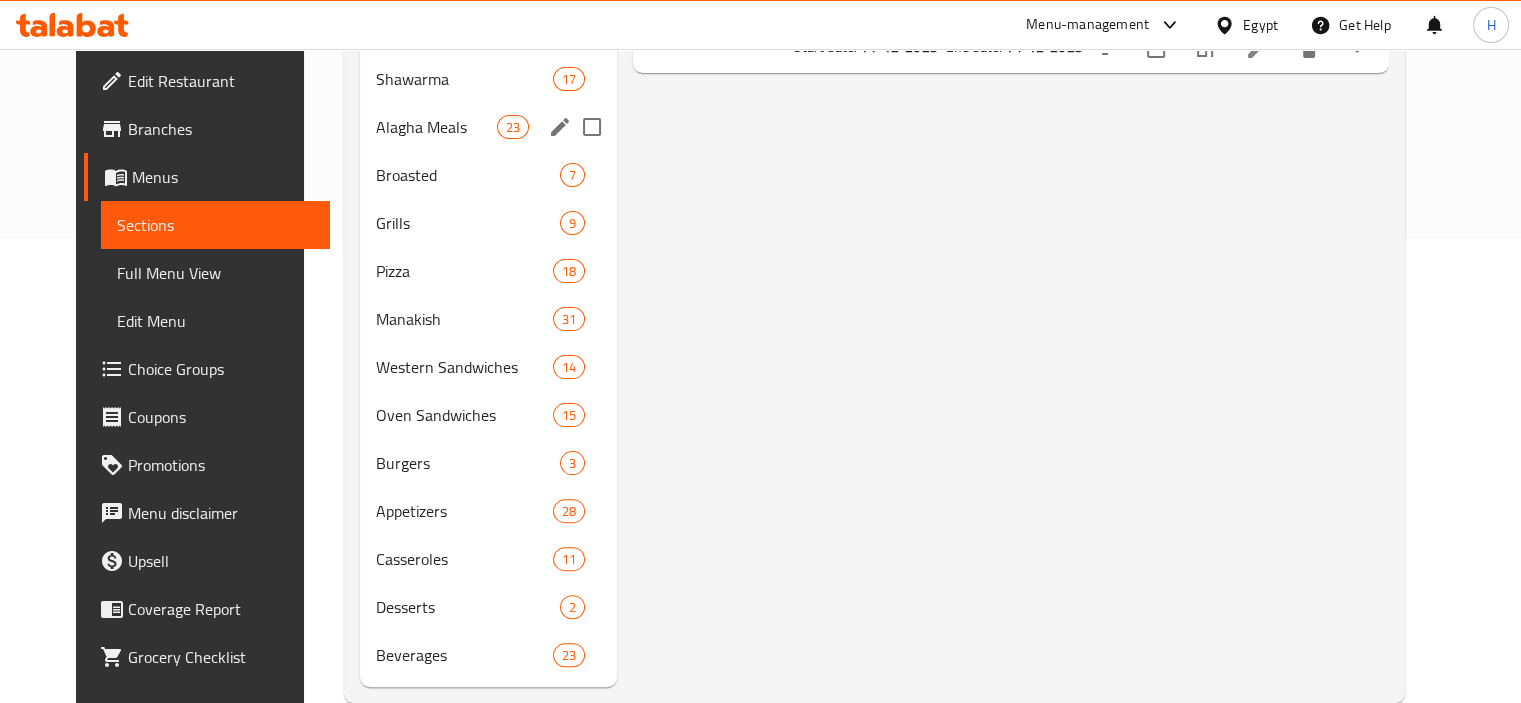scroll, scrollTop: 473, scrollLeft: 0, axis: vertical 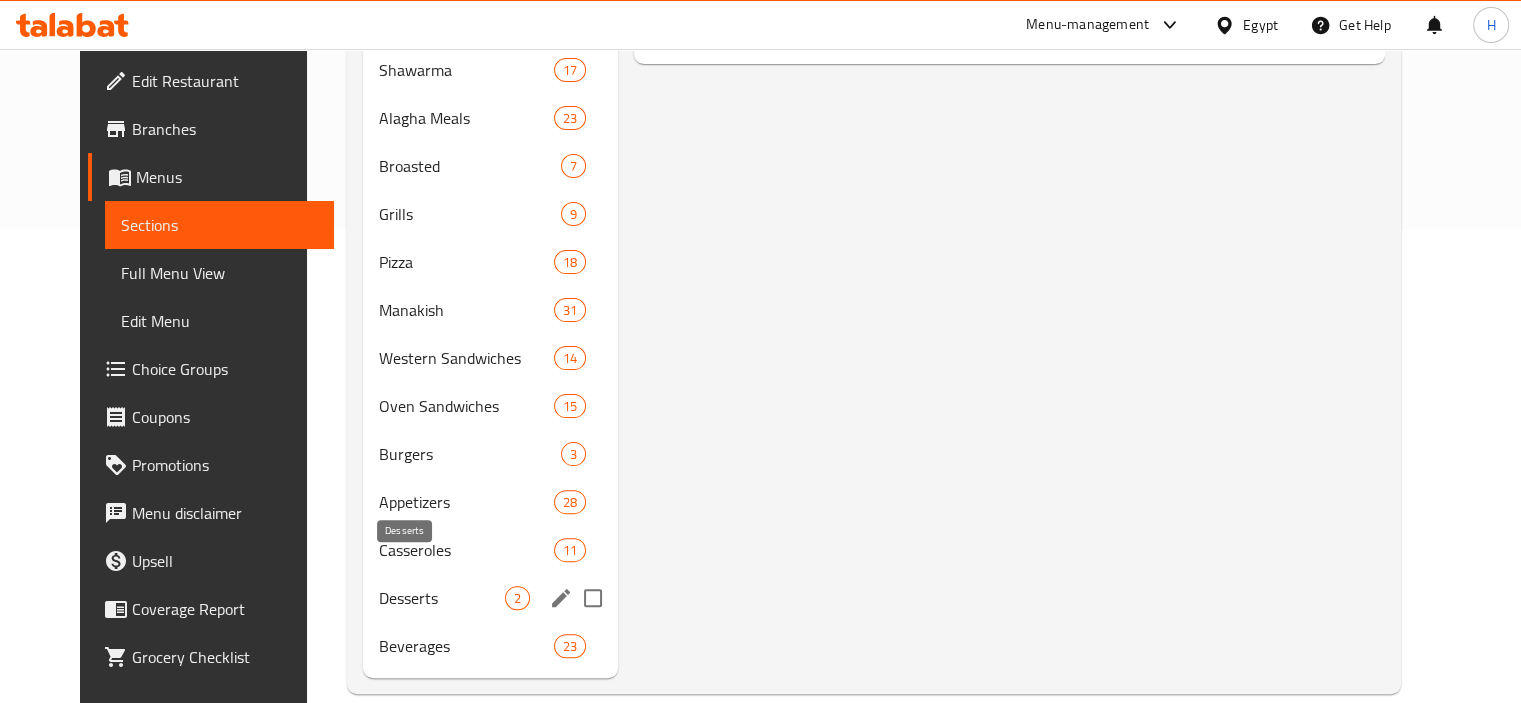 click on "Desserts" at bounding box center (442, 598) 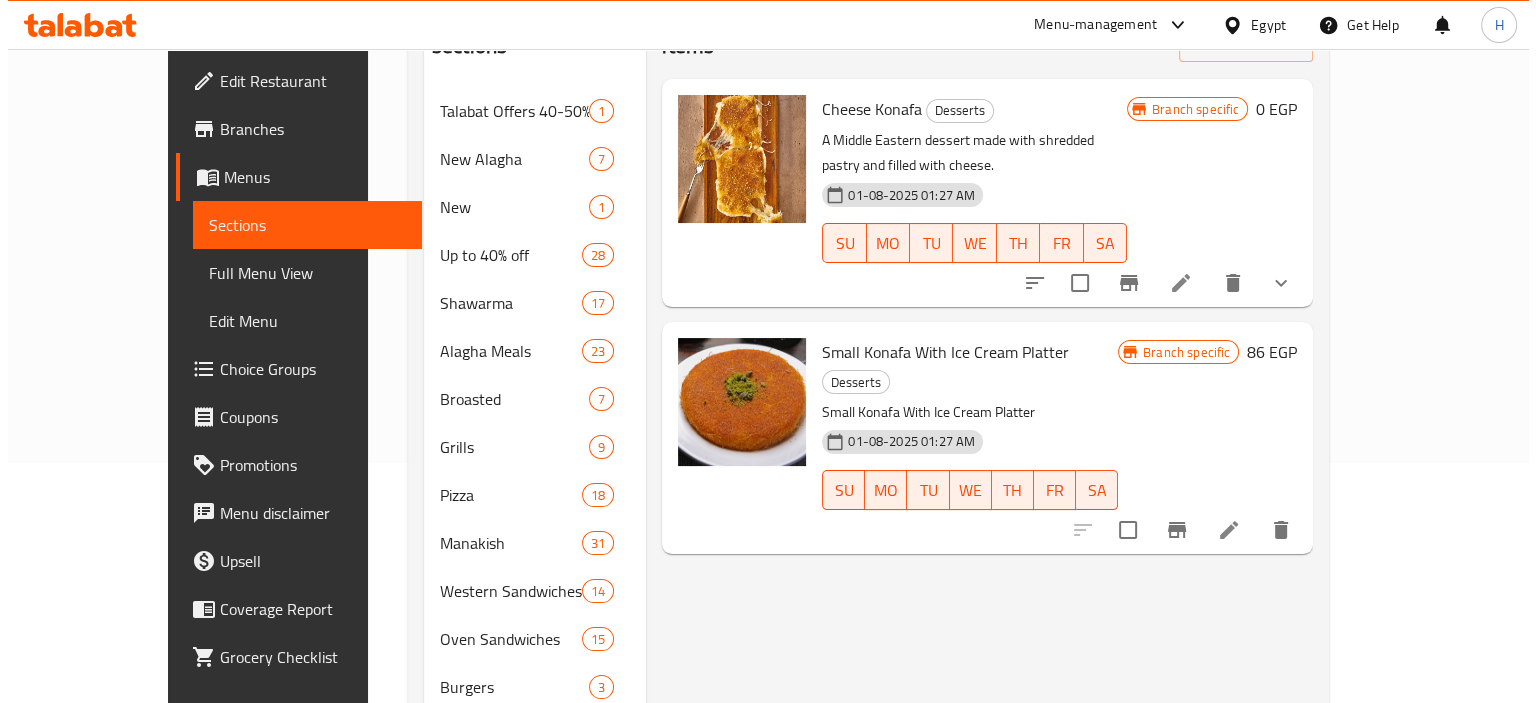 scroll, scrollTop: 236, scrollLeft: 0, axis: vertical 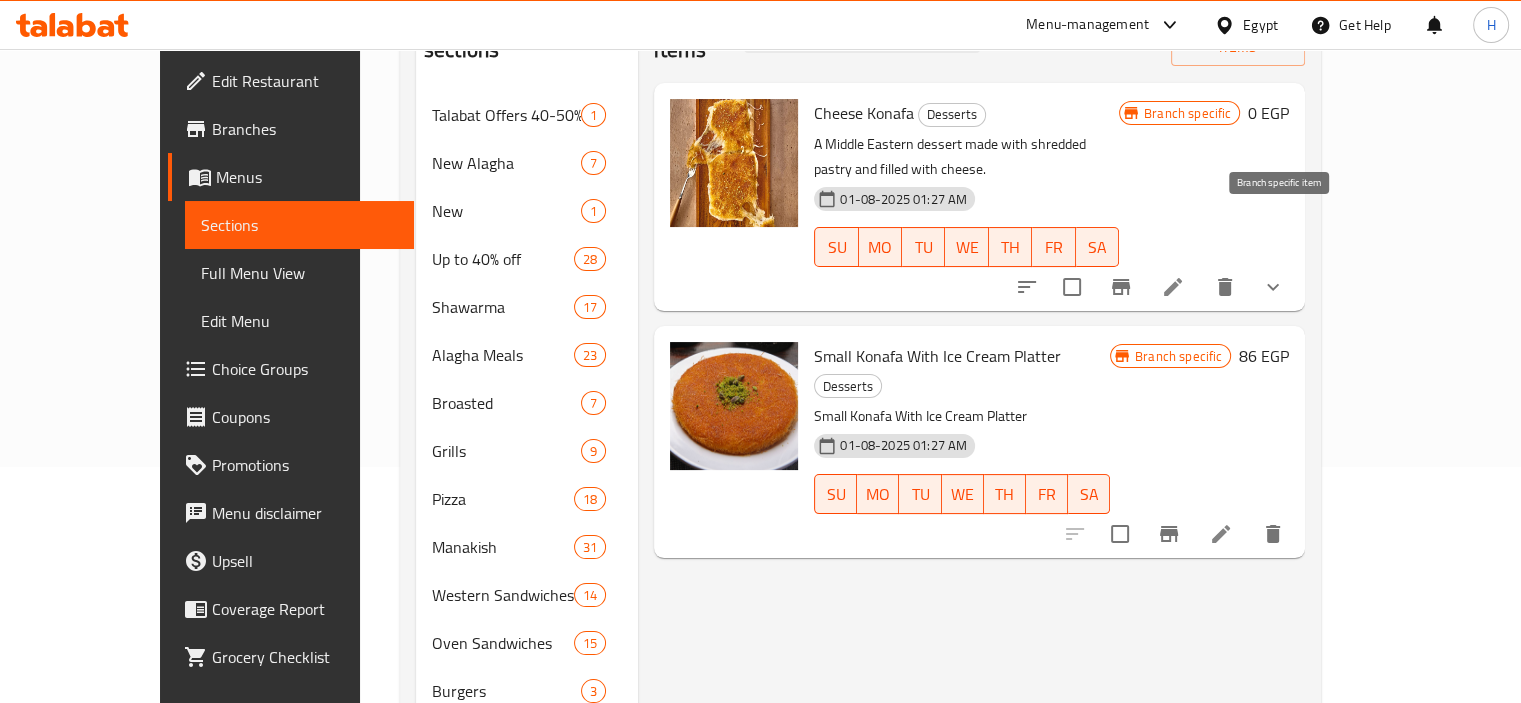 click 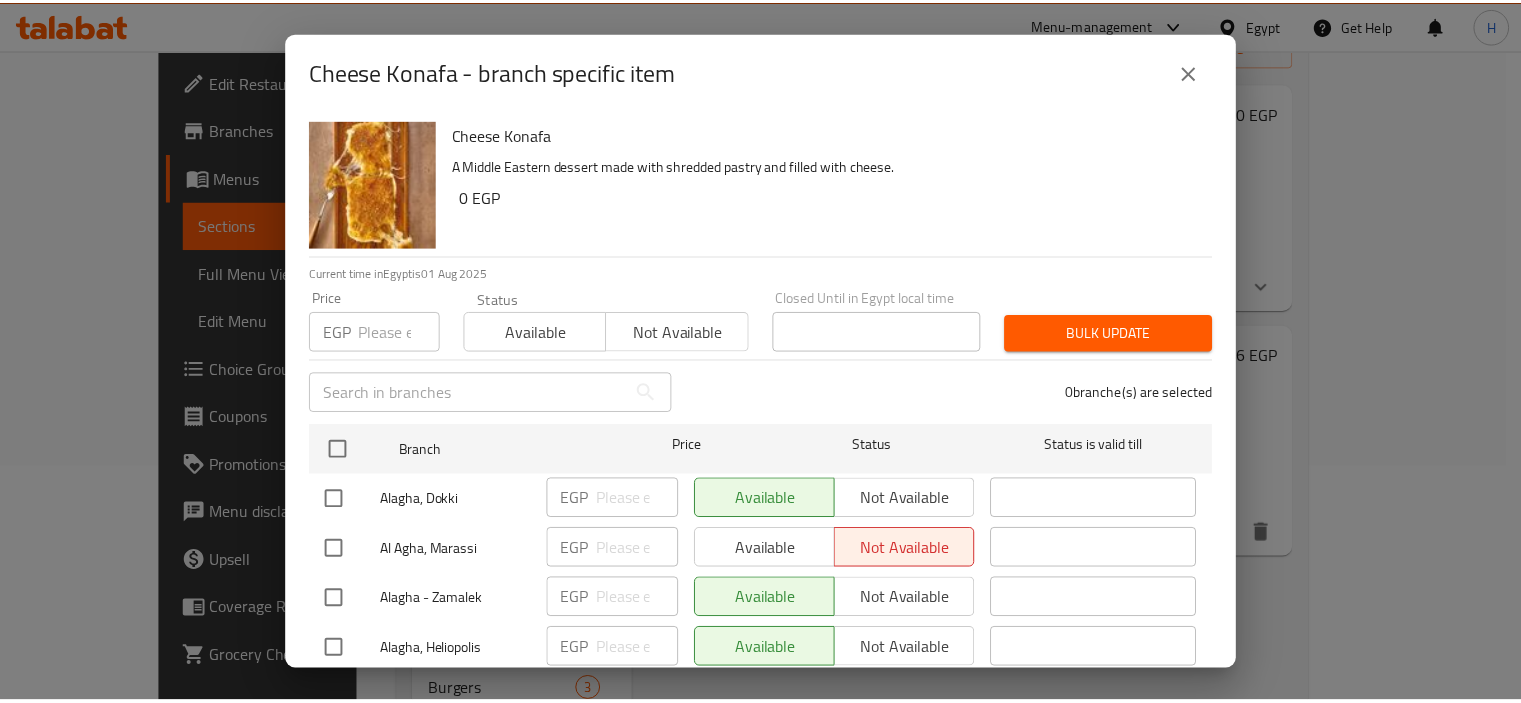 scroll, scrollTop: 56, scrollLeft: 0, axis: vertical 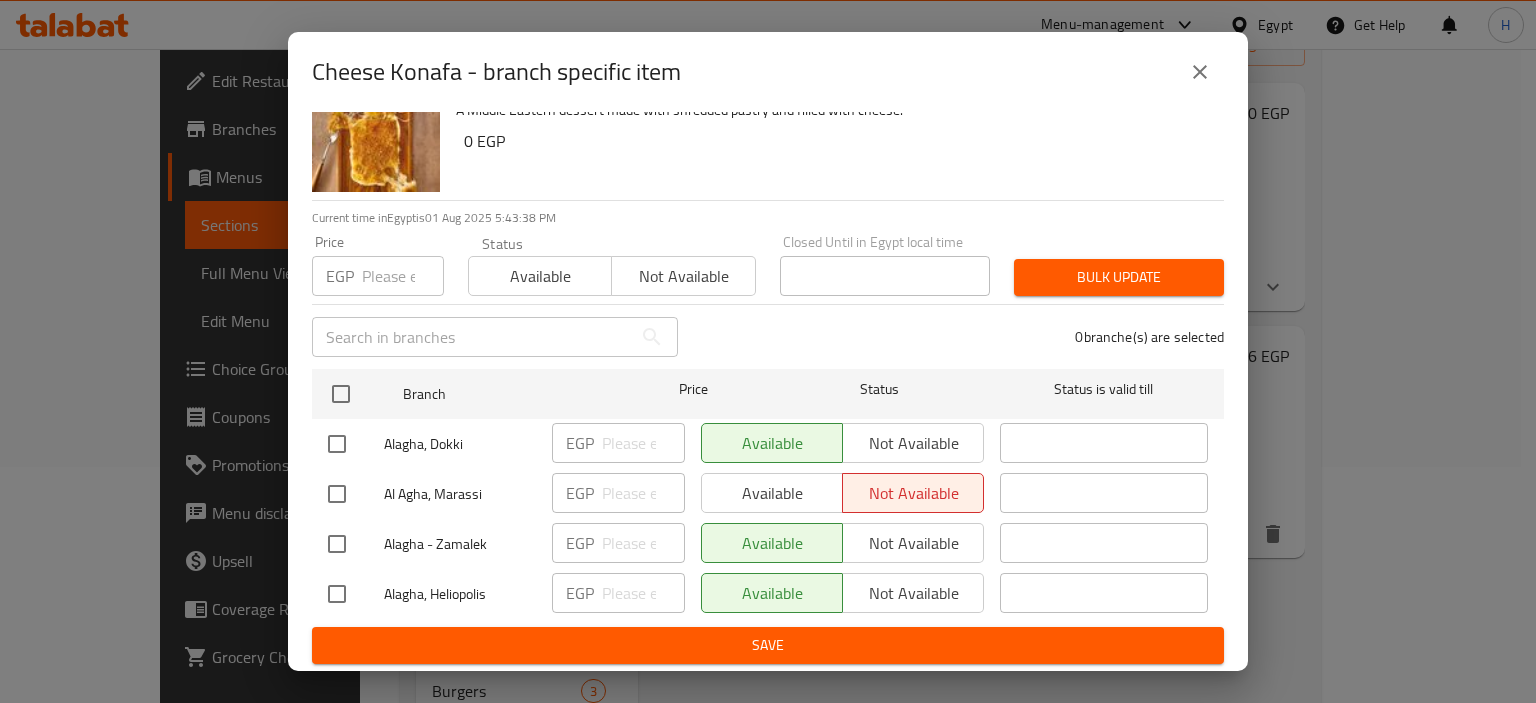 click at bounding box center [337, 494] 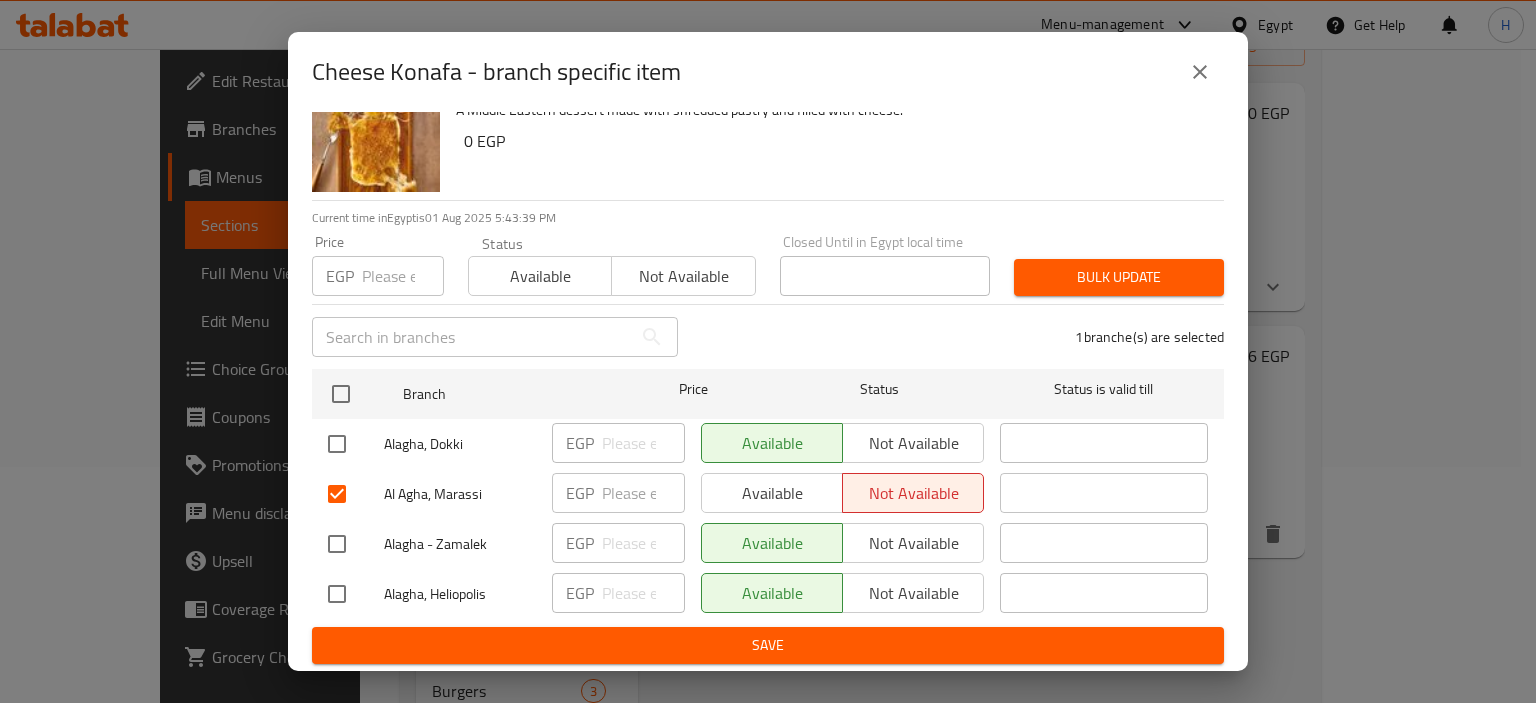 click at bounding box center [643, 493] 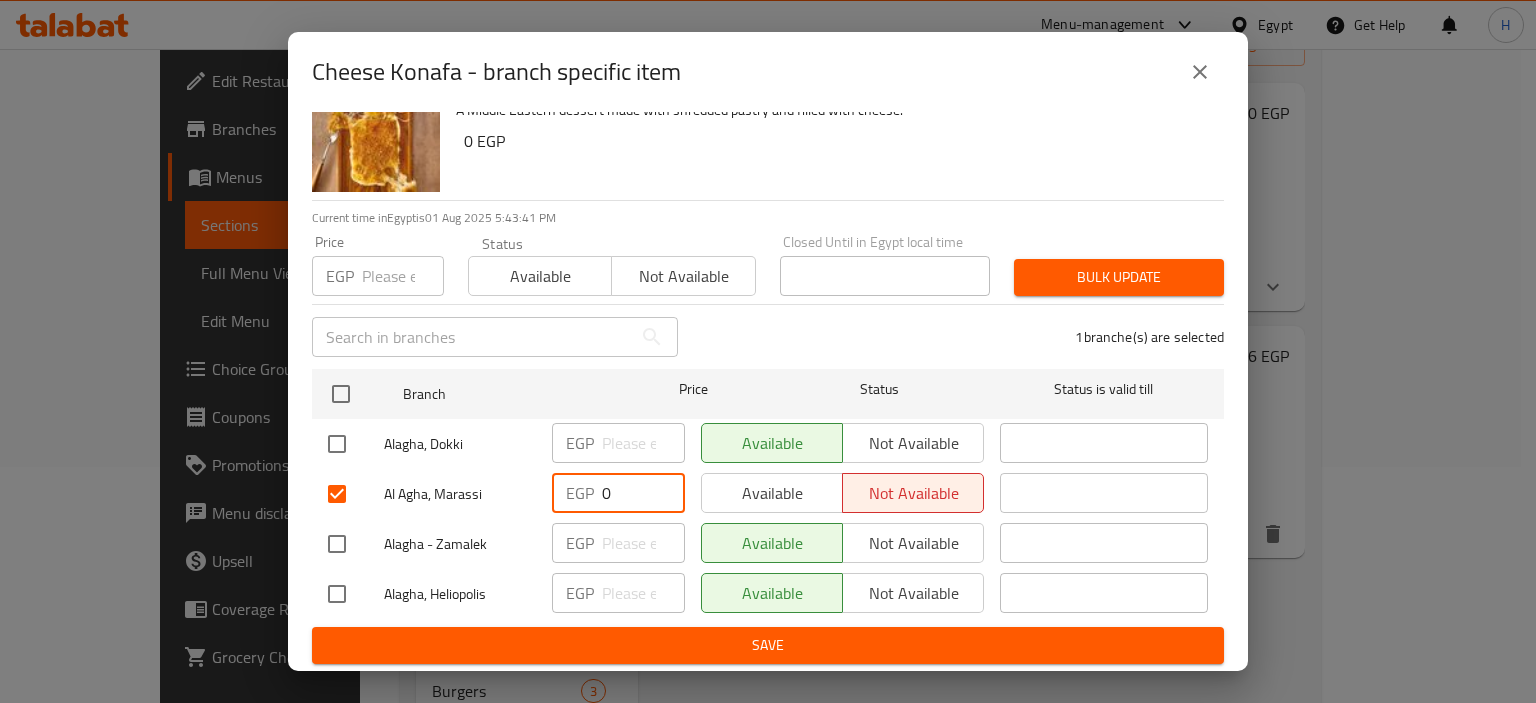 type on "0" 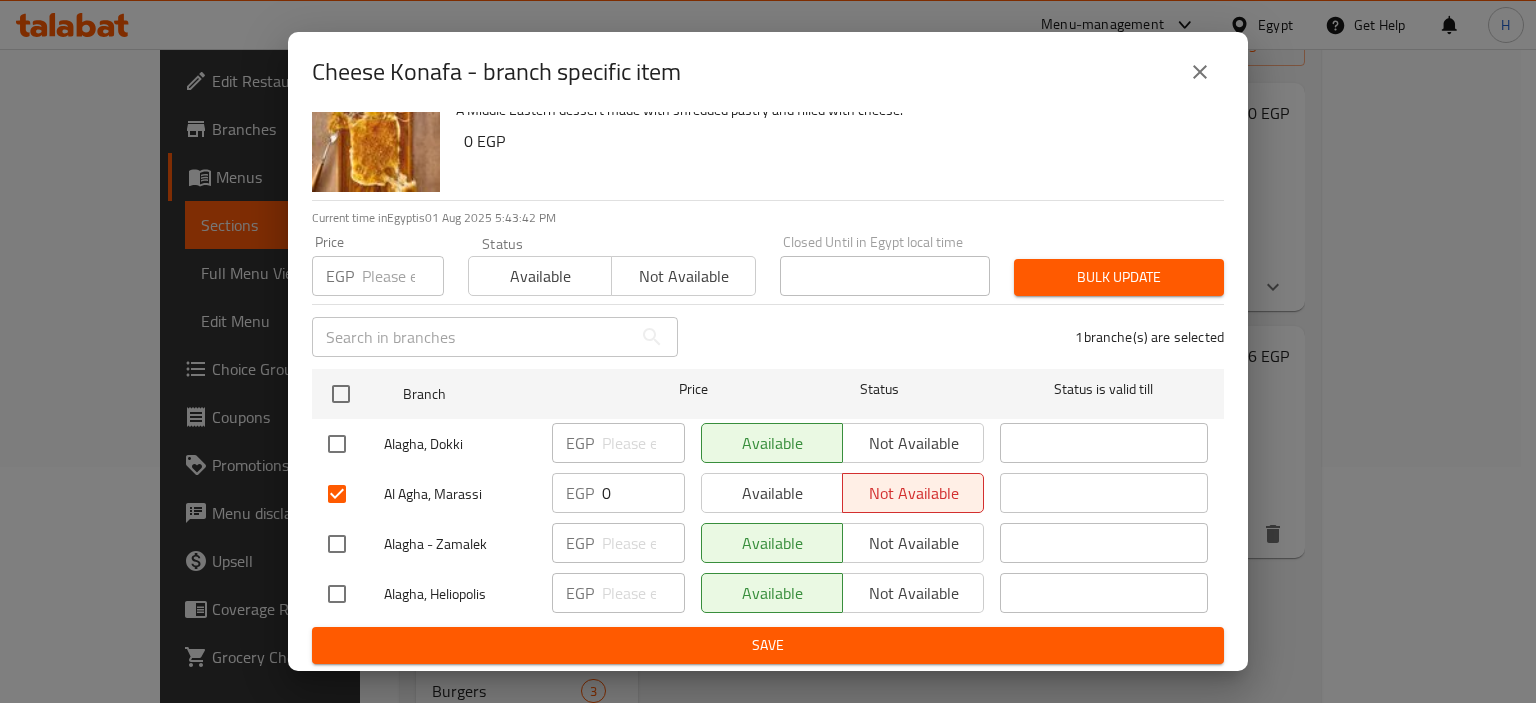 click on "Available Not available" at bounding box center (842, 494) 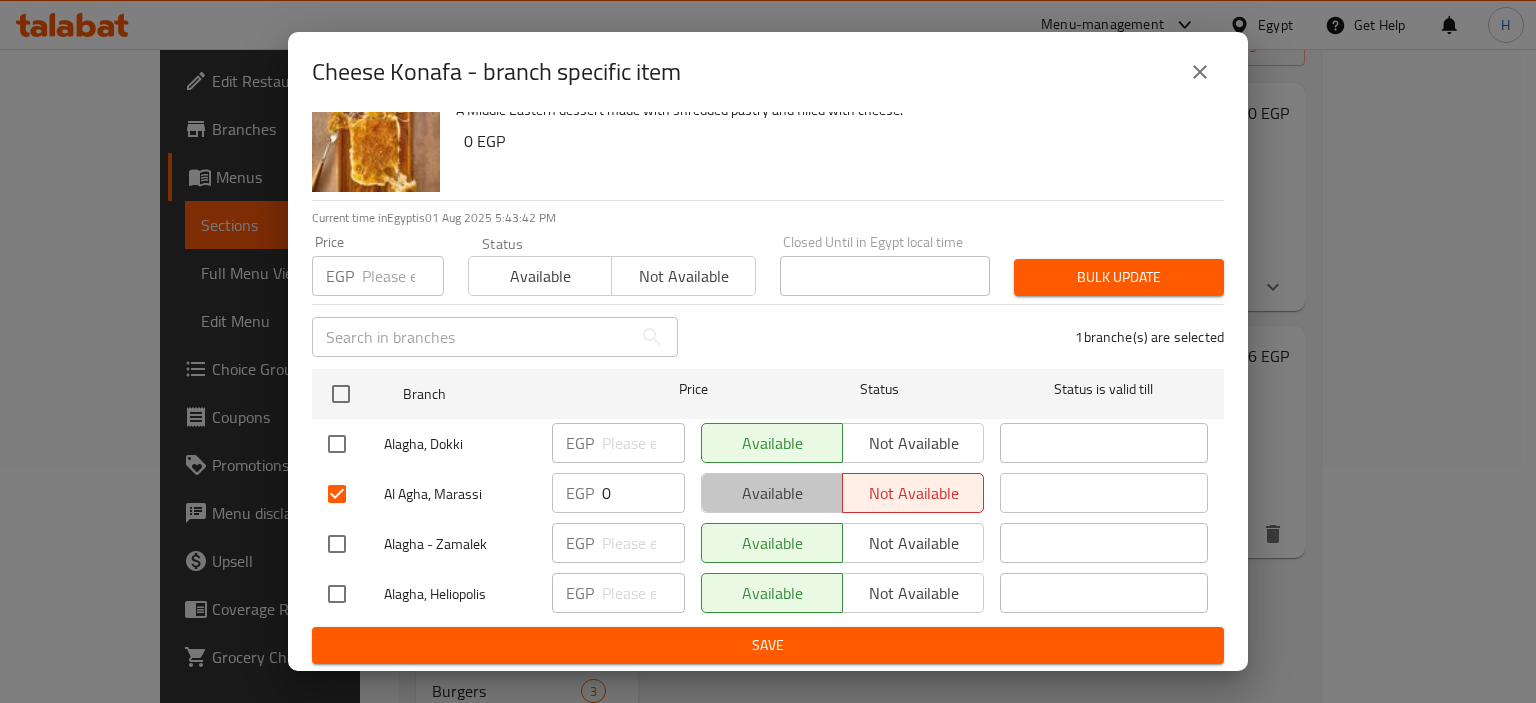 click on "Available" at bounding box center (772, 493) 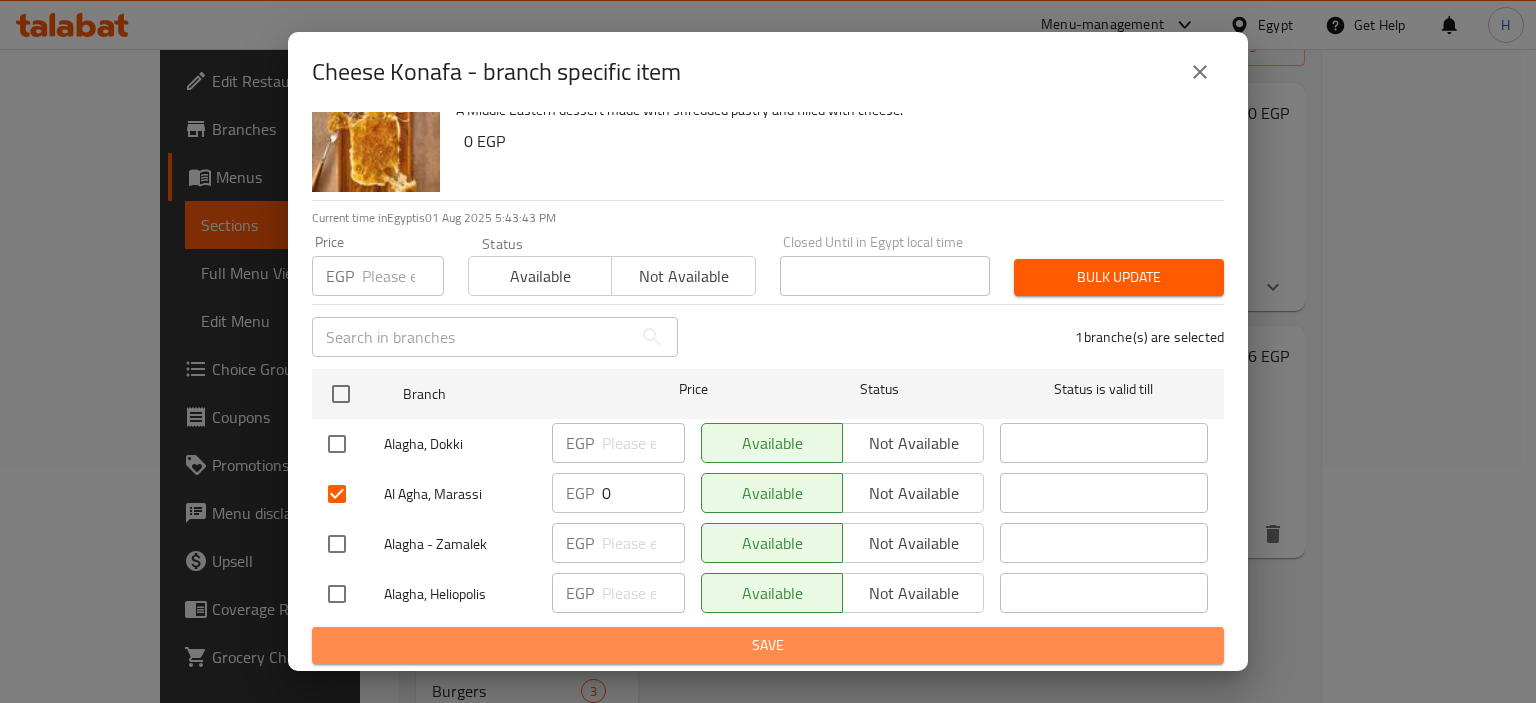 click on "Save" at bounding box center (768, 645) 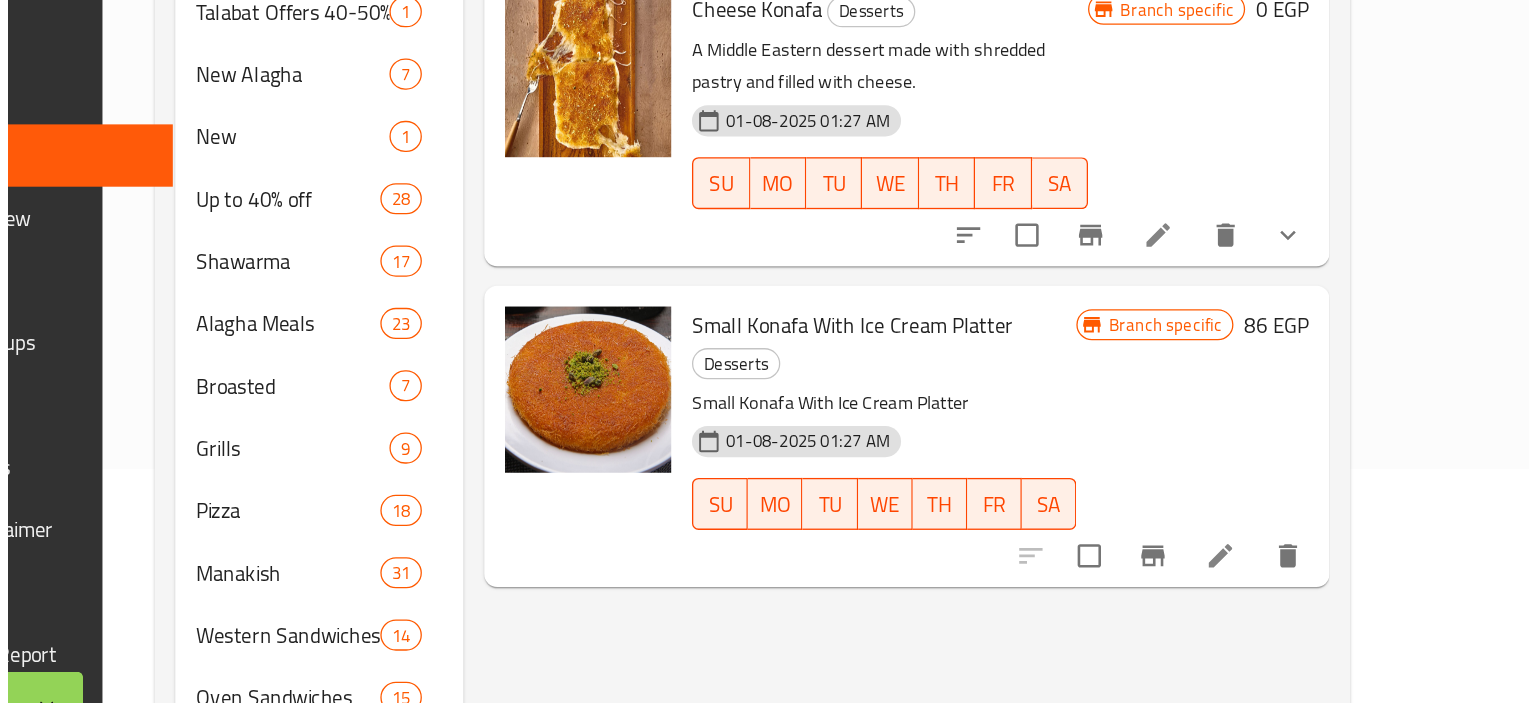scroll, scrollTop: 236, scrollLeft: 0, axis: vertical 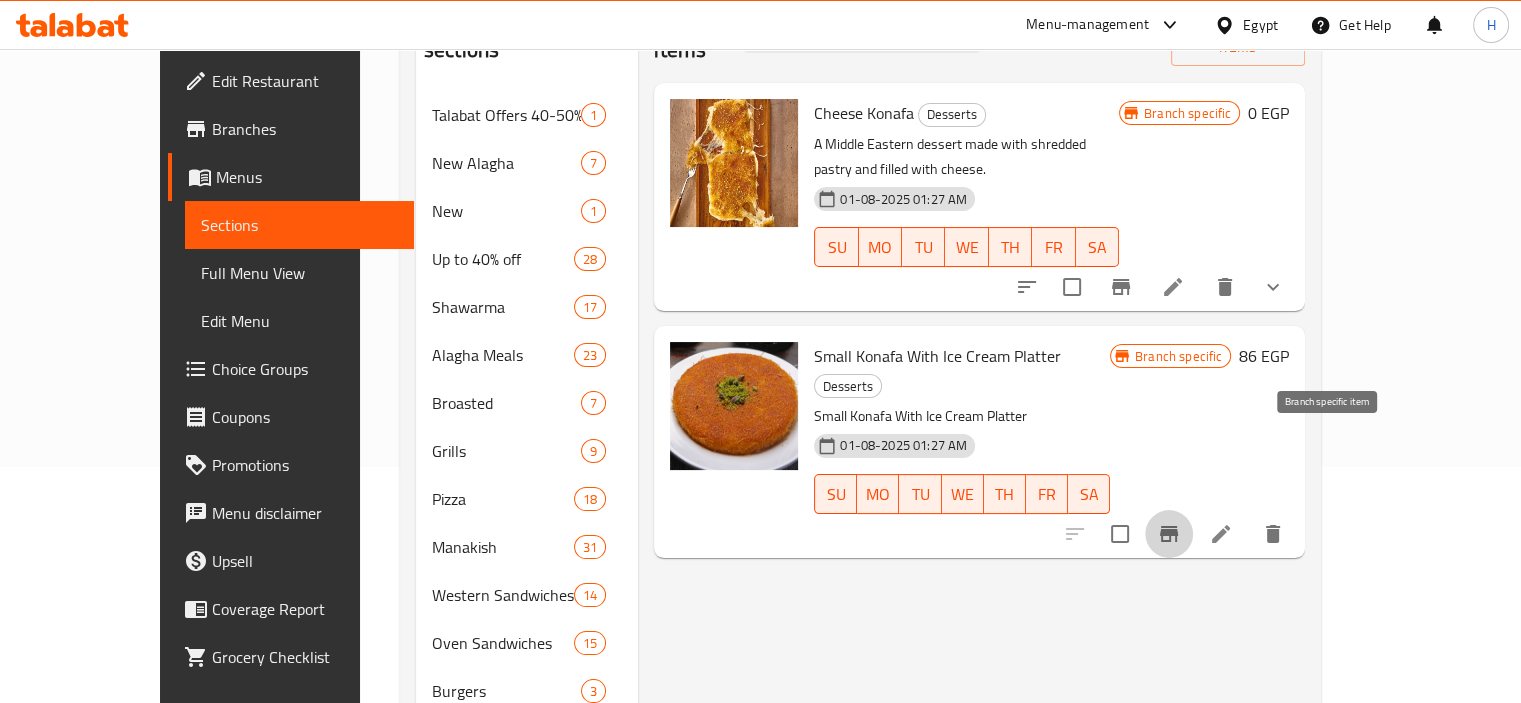 click 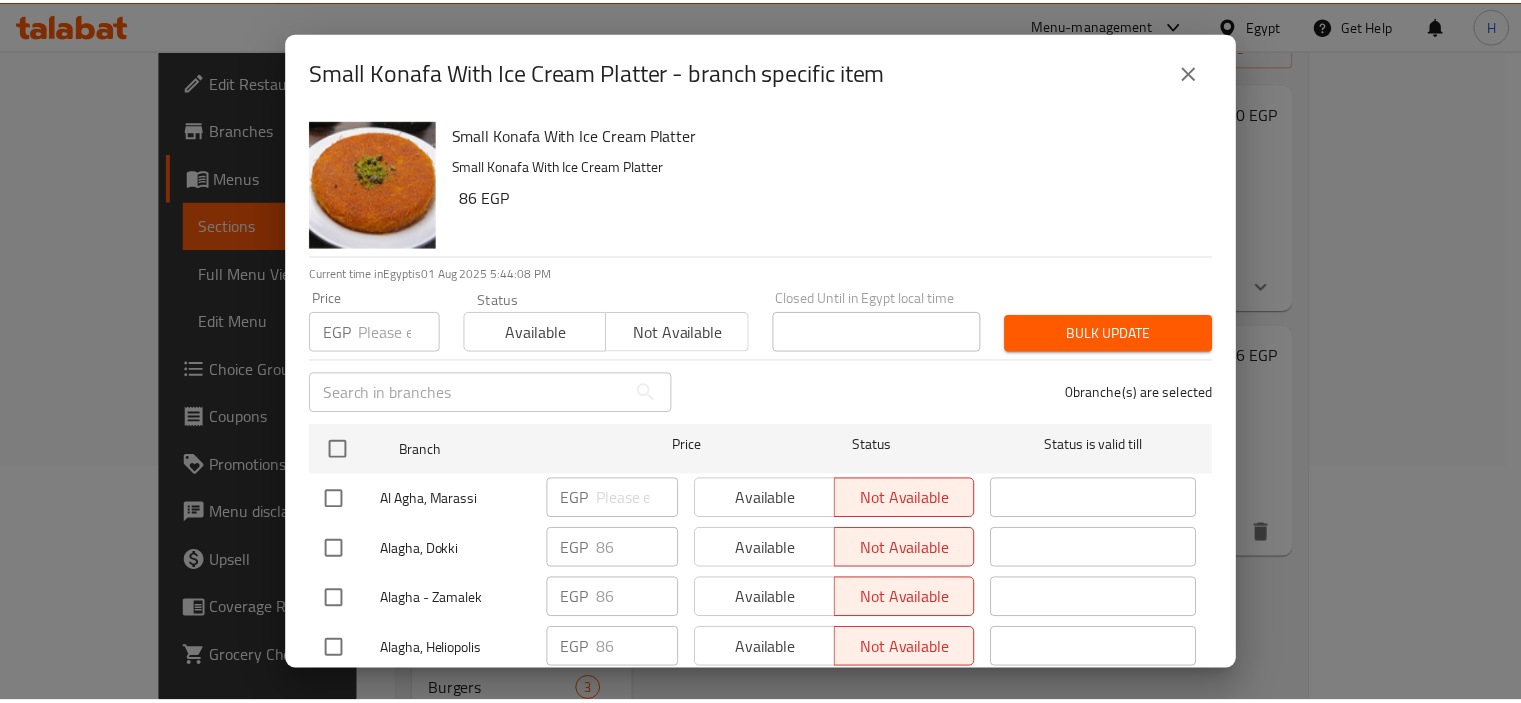scroll, scrollTop: 56, scrollLeft: 0, axis: vertical 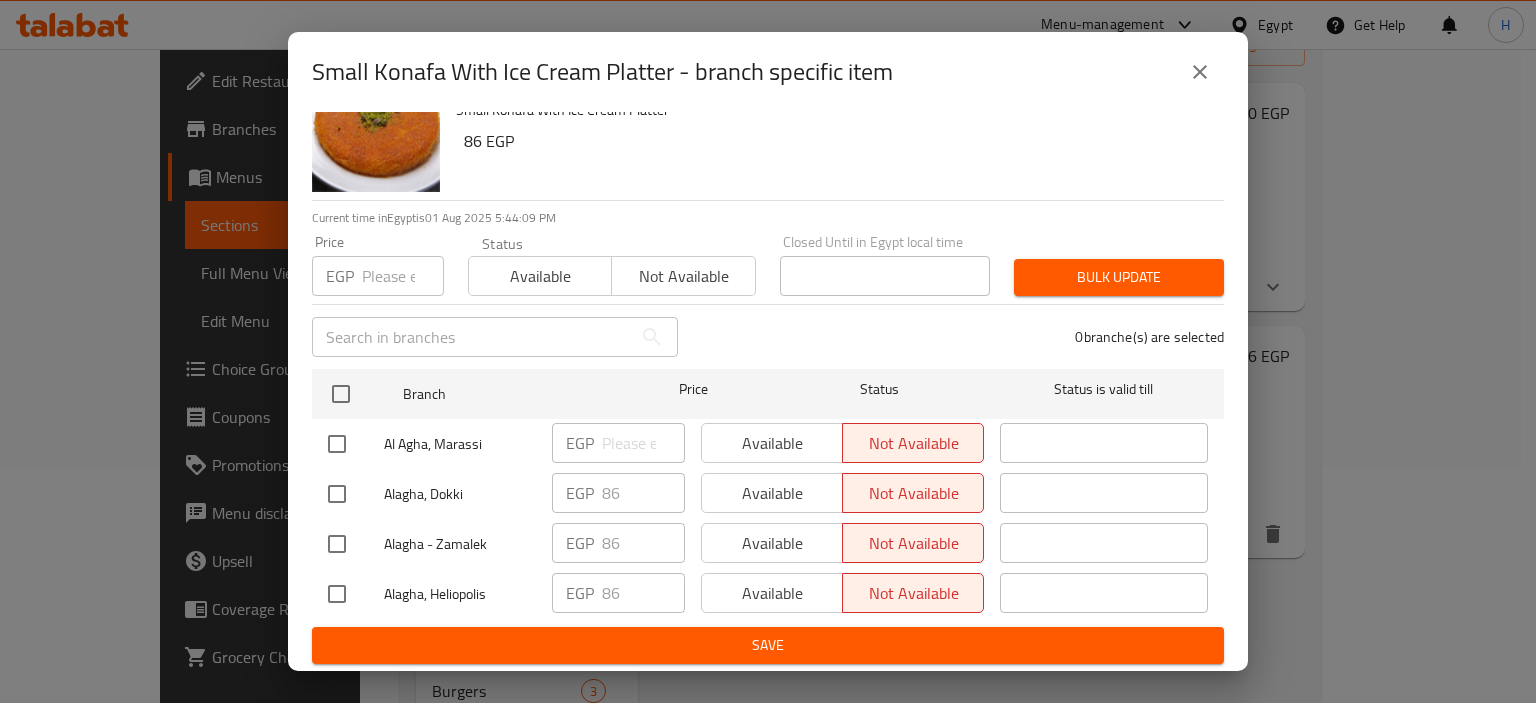 click at bounding box center (337, 444) 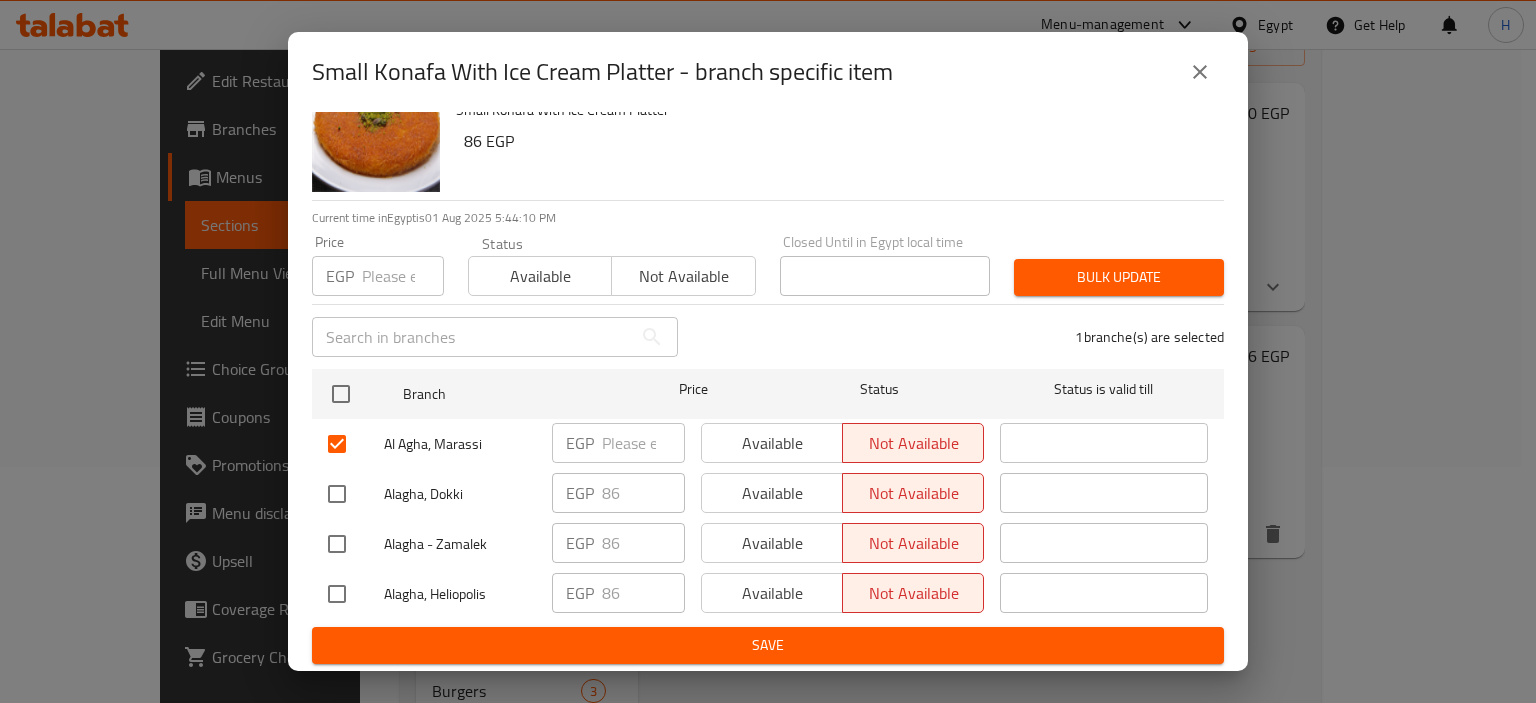 click on "EGP ​" at bounding box center (618, 443) 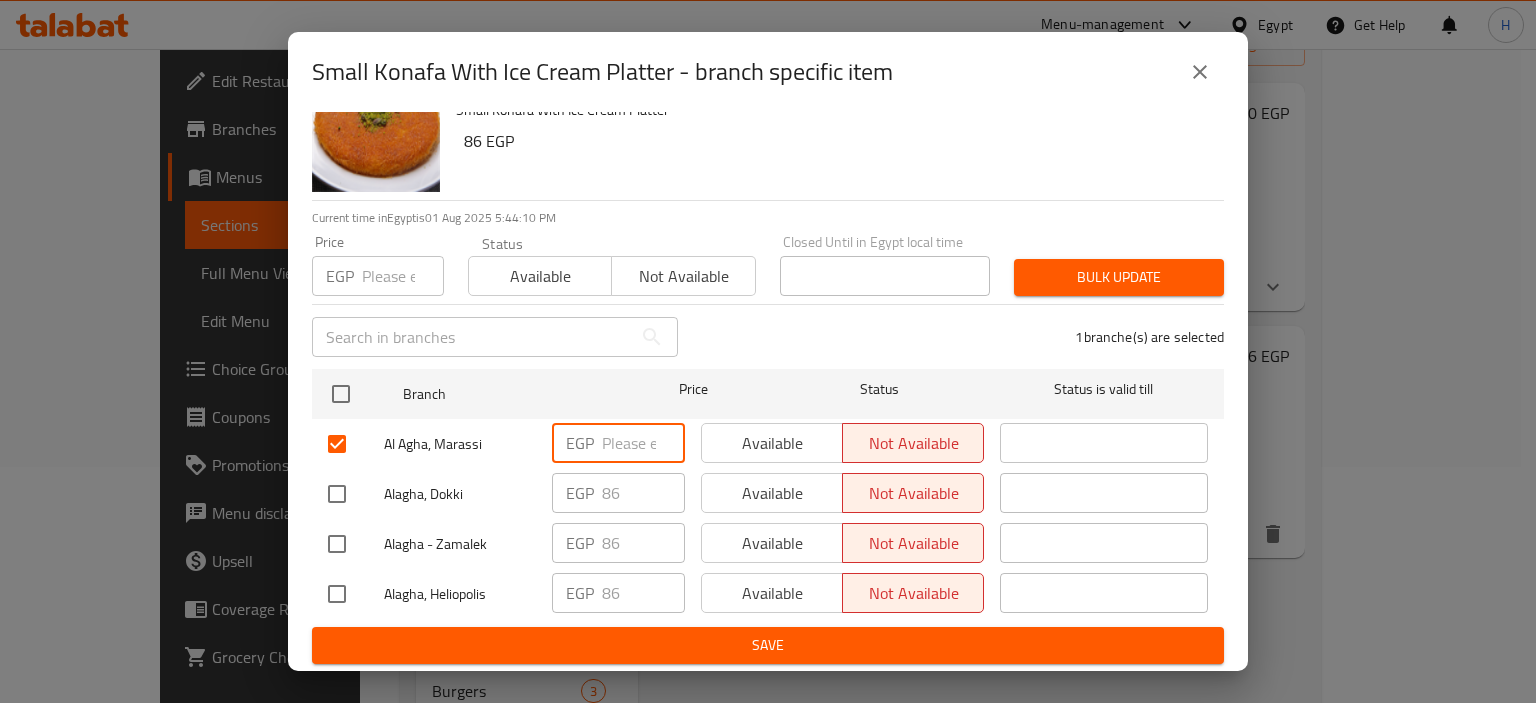paste on "150" 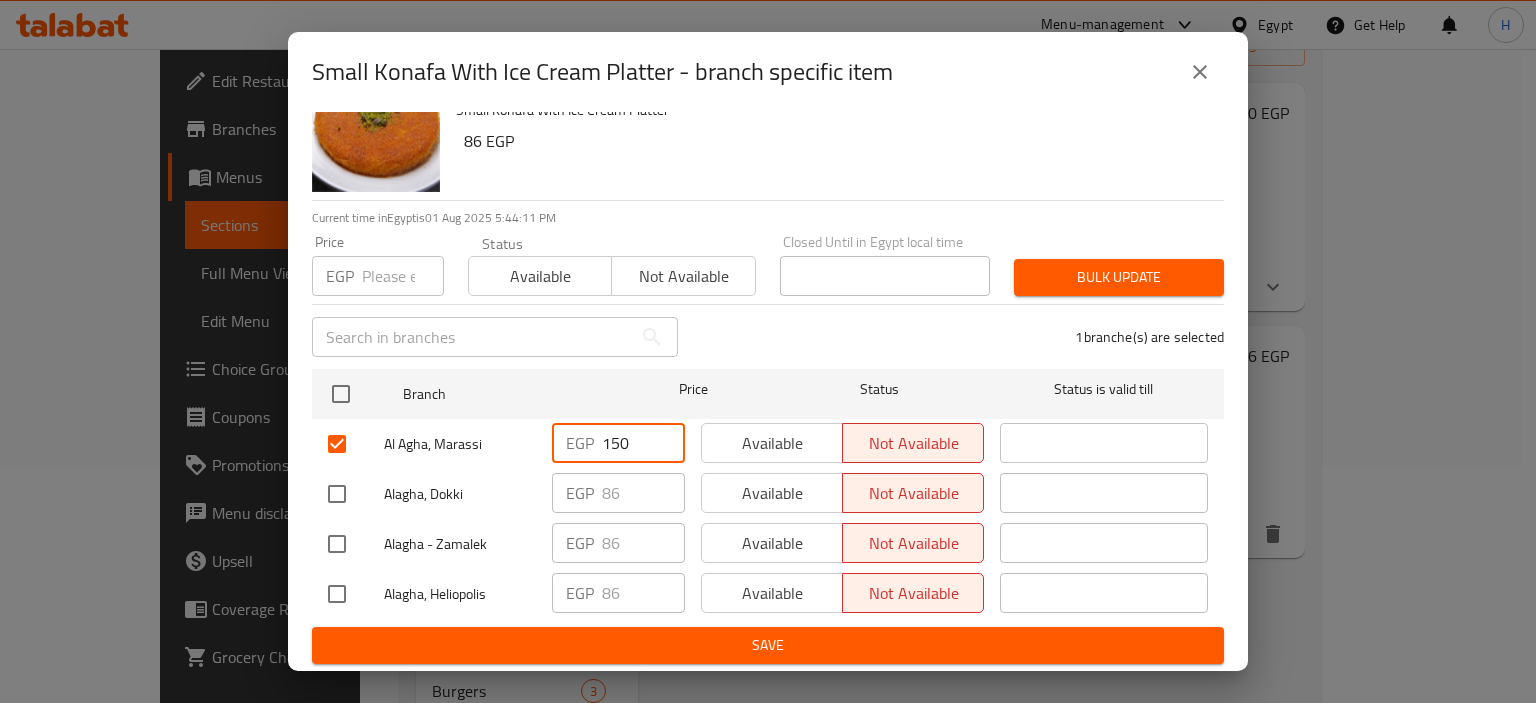 type on "150" 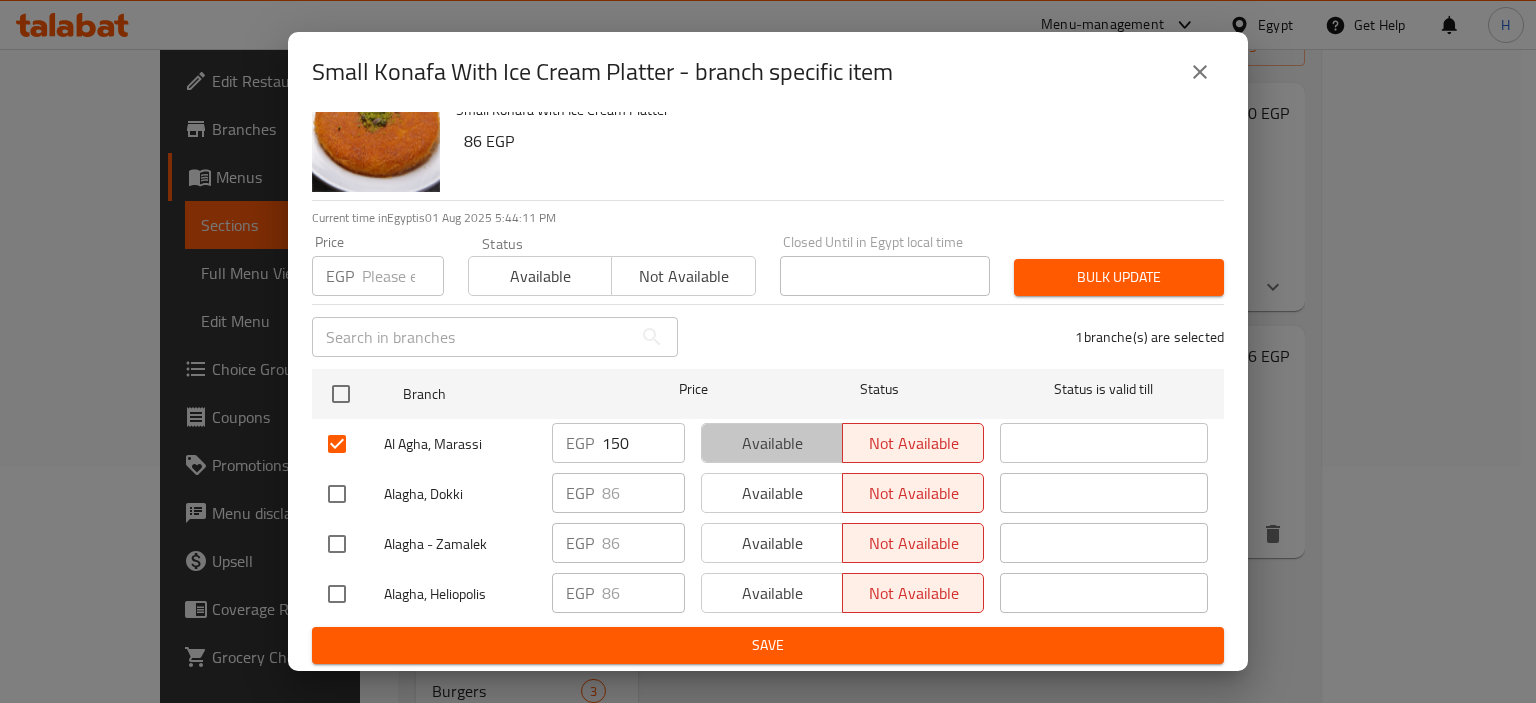 click on "Available" at bounding box center (772, 443) 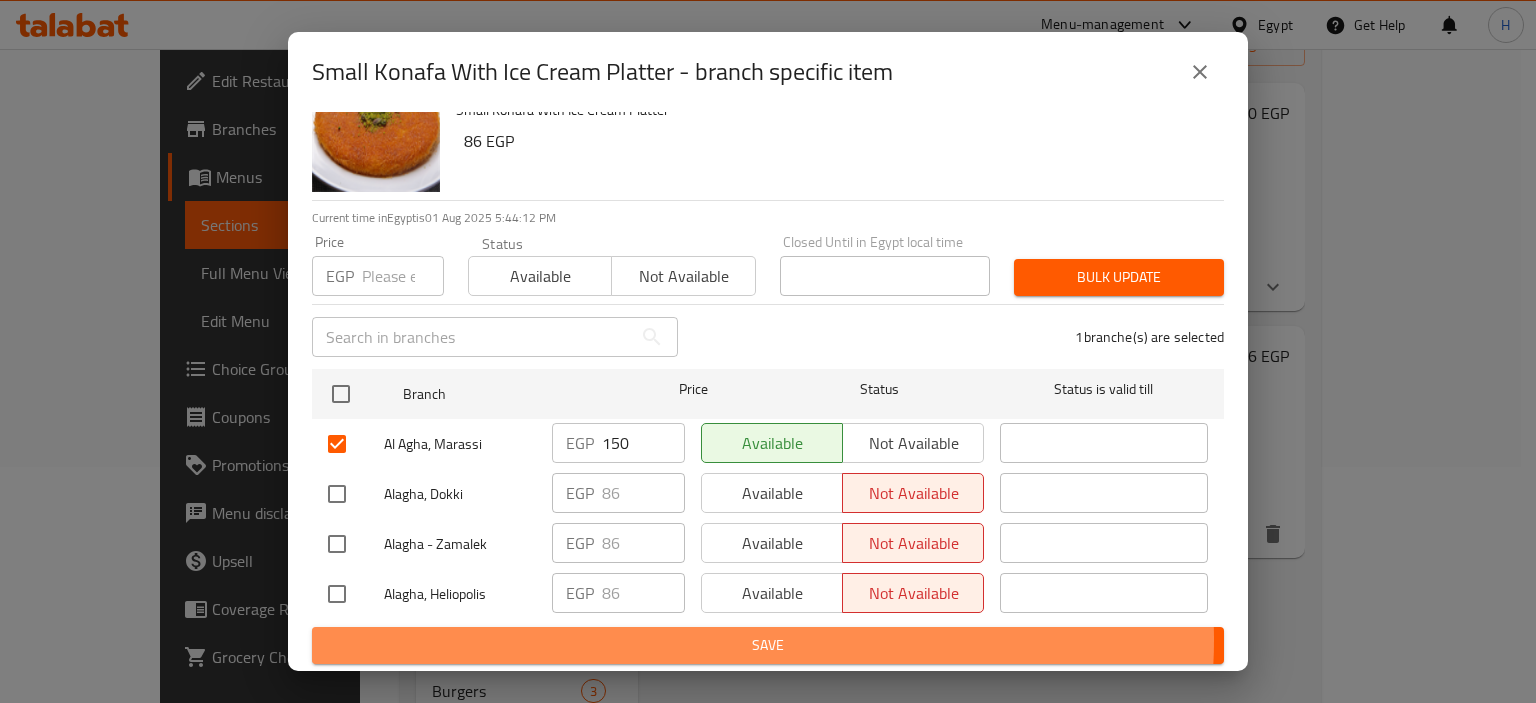 click on "Save" at bounding box center (768, 645) 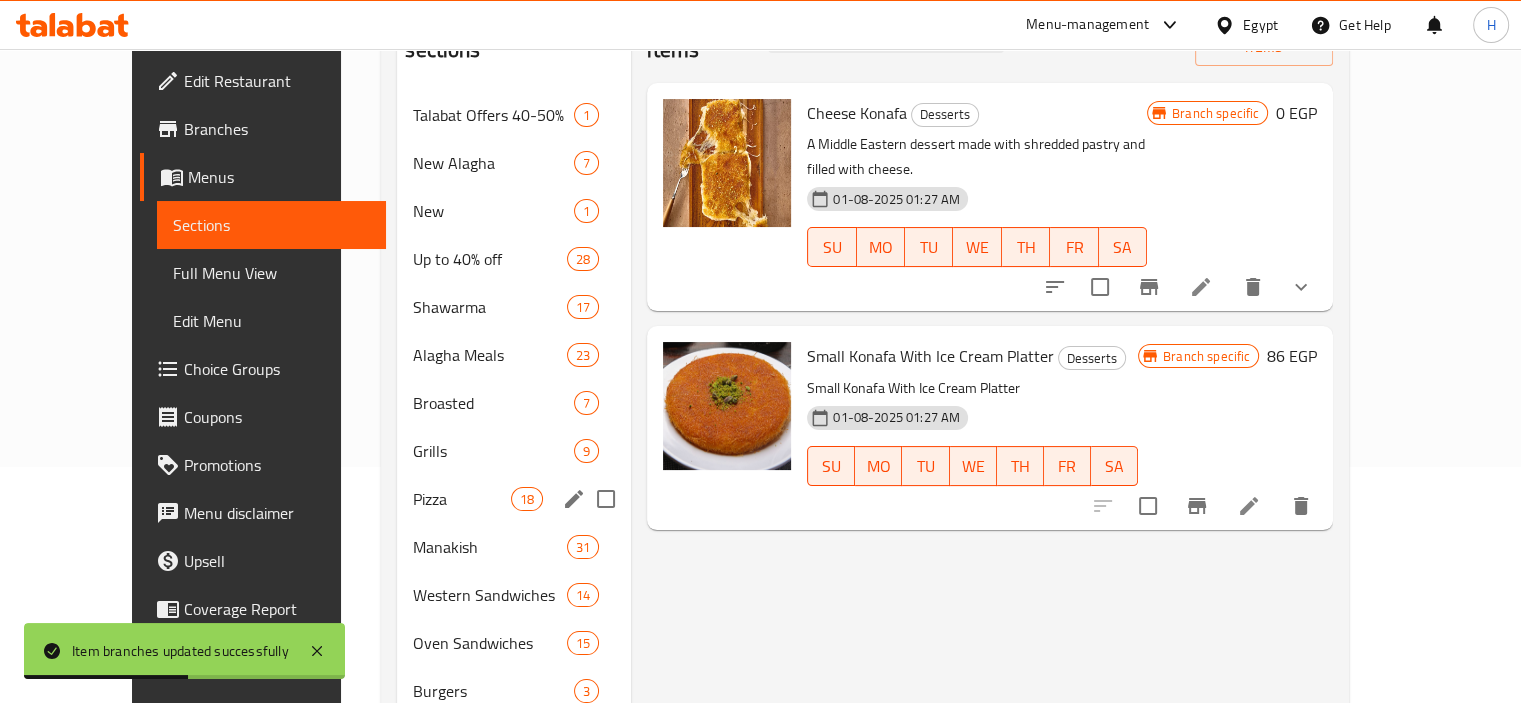 scroll, scrollTop: 473, scrollLeft: 0, axis: vertical 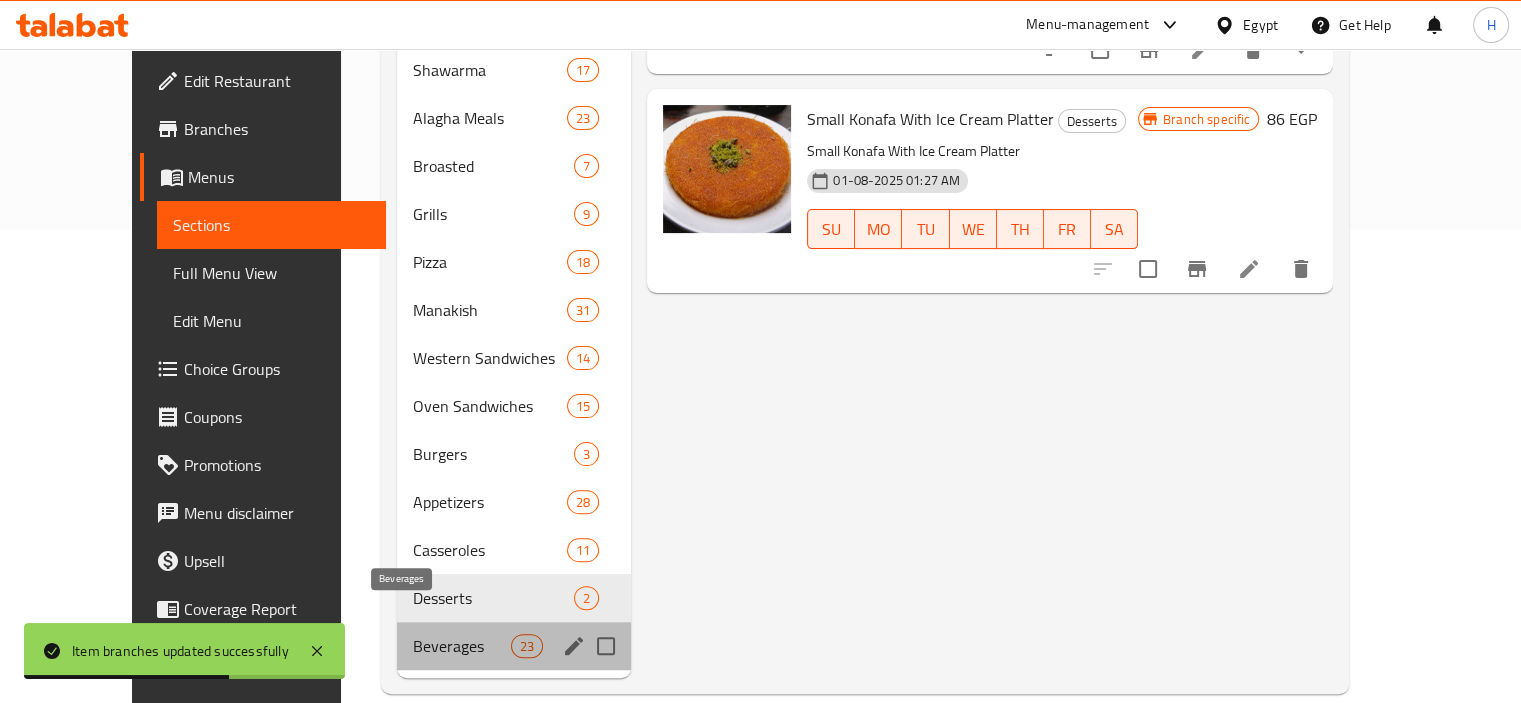 click on "Beverages" at bounding box center [462, 646] 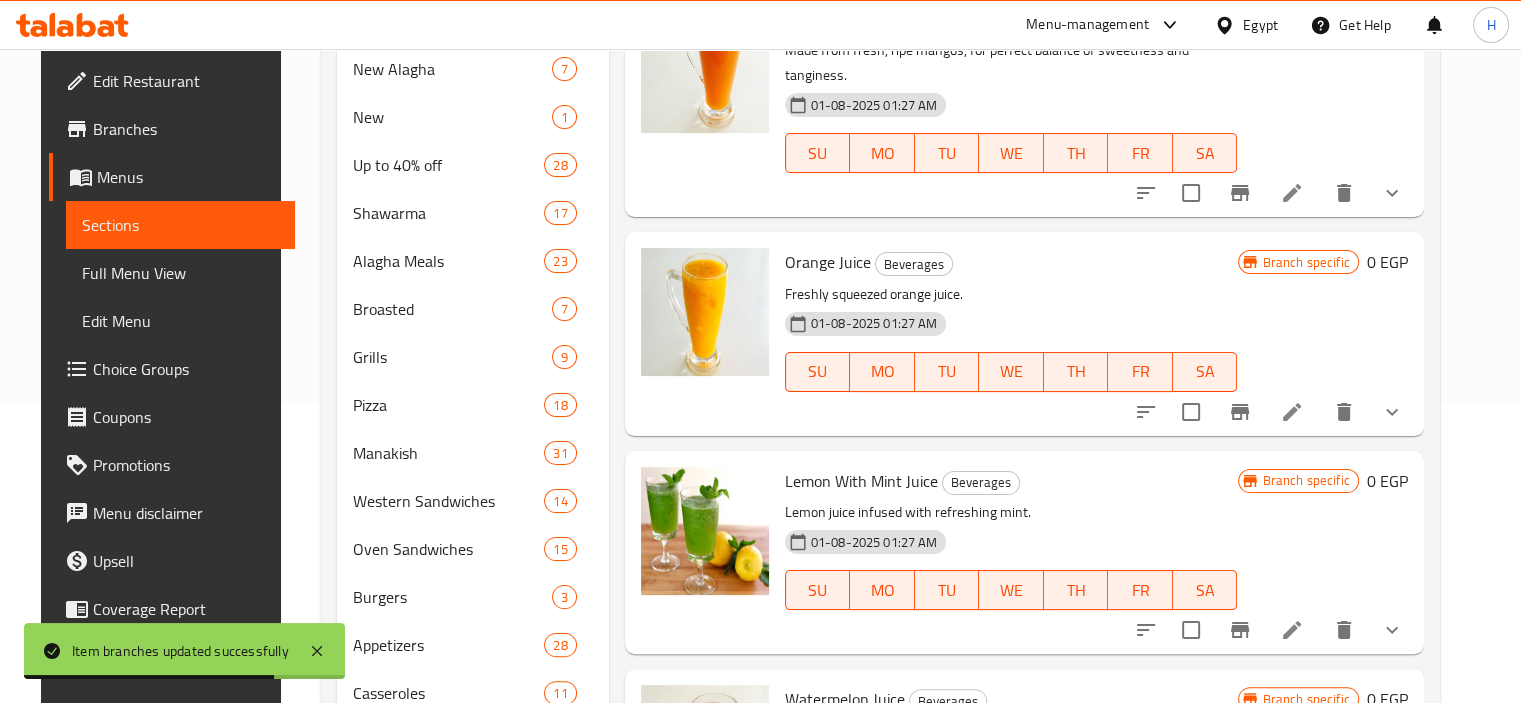scroll, scrollTop: 0, scrollLeft: 0, axis: both 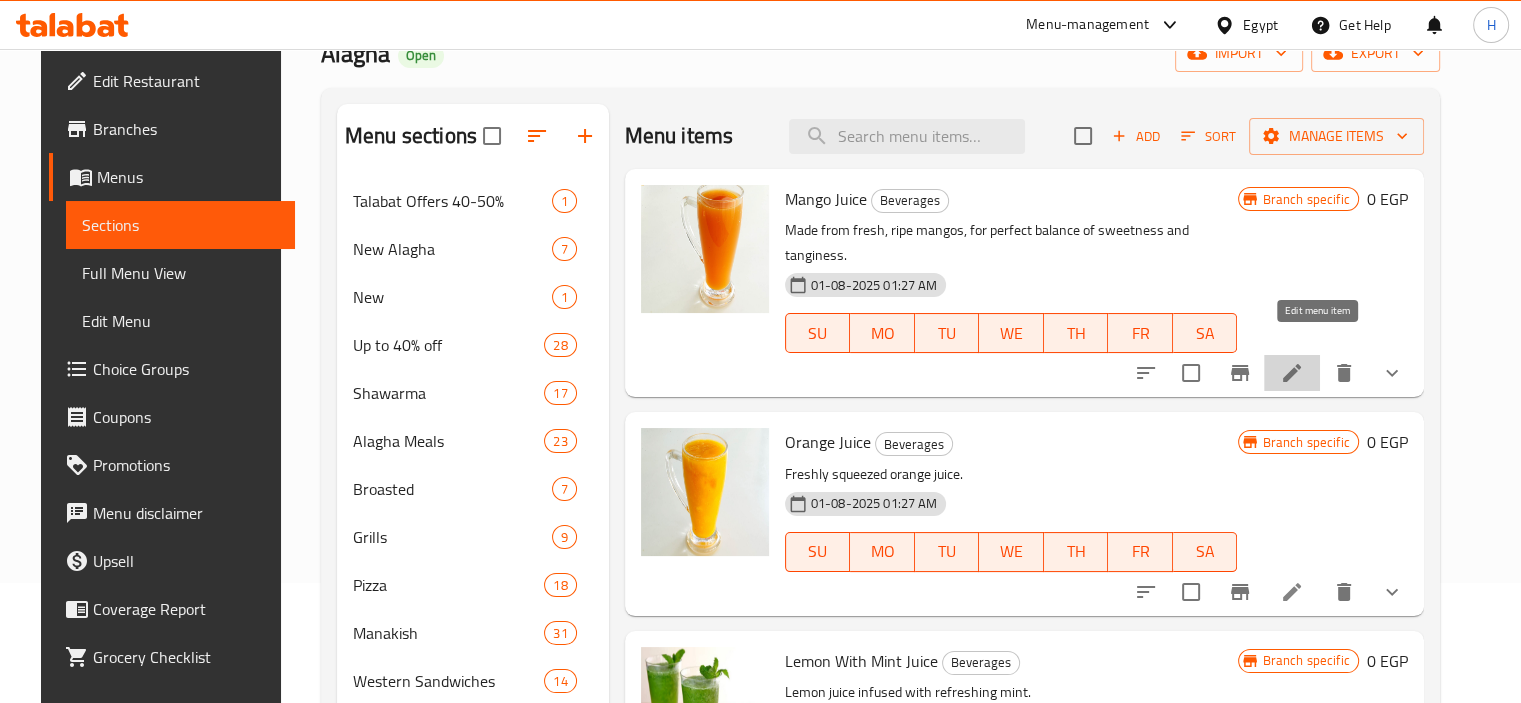 click 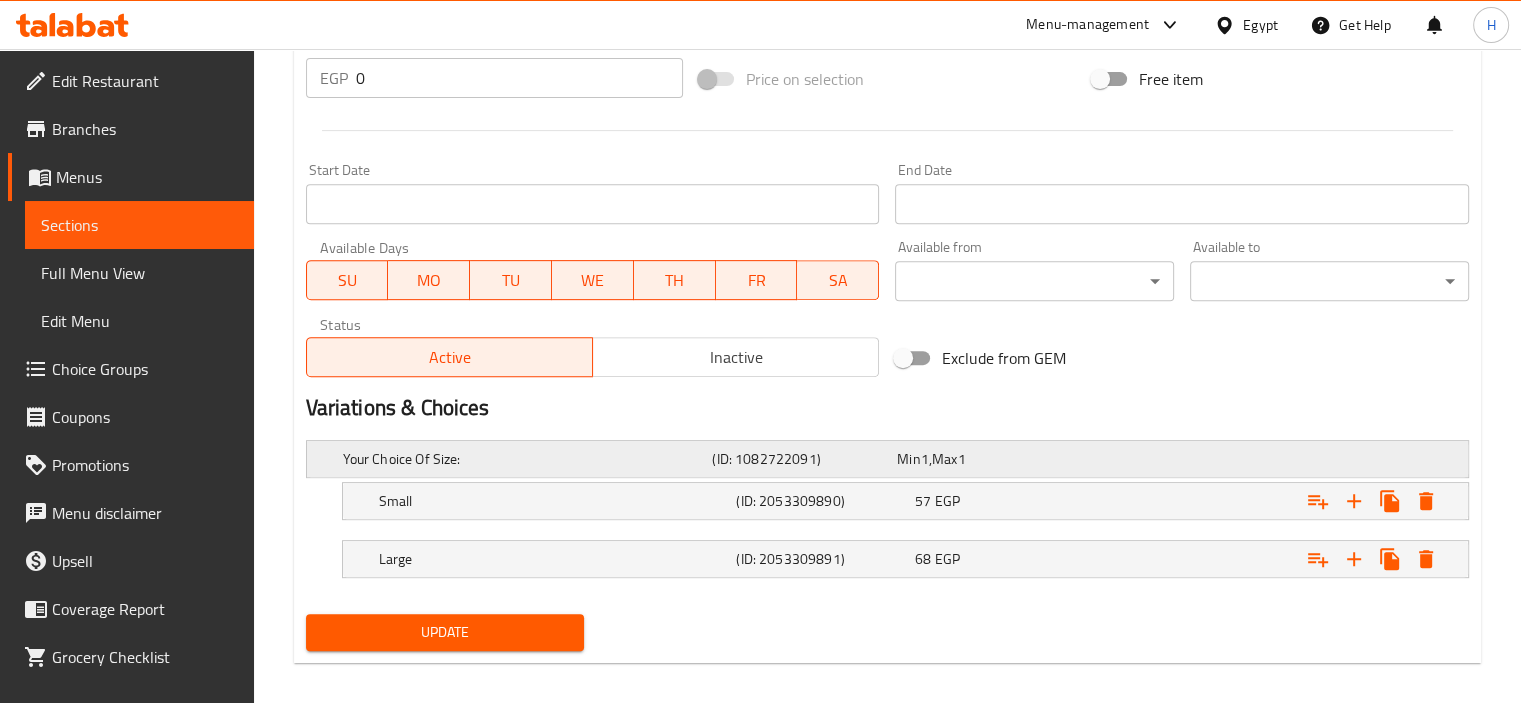 scroll, scrollTop: 0, scrollLeft: 0, axis: both 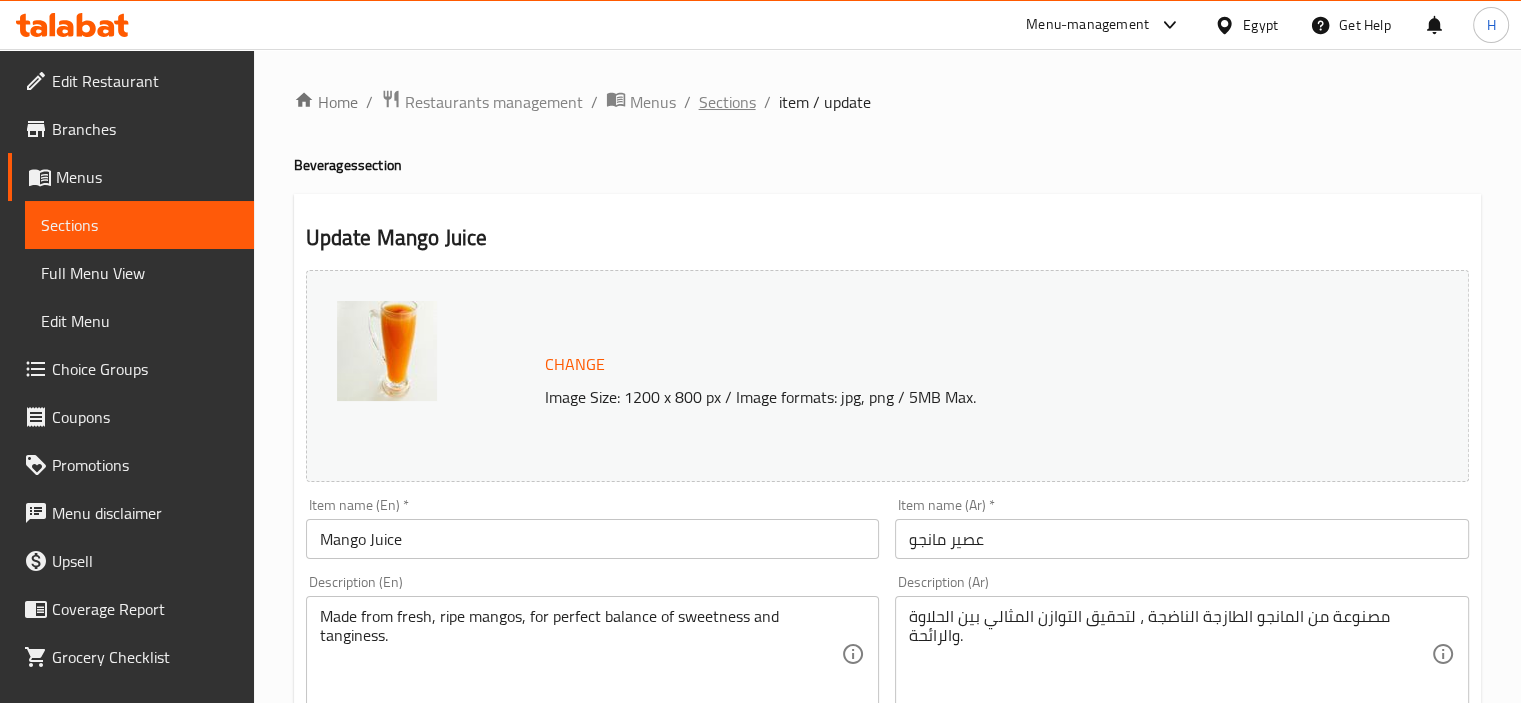 click on "Sections" at bounding box center (727, 102) 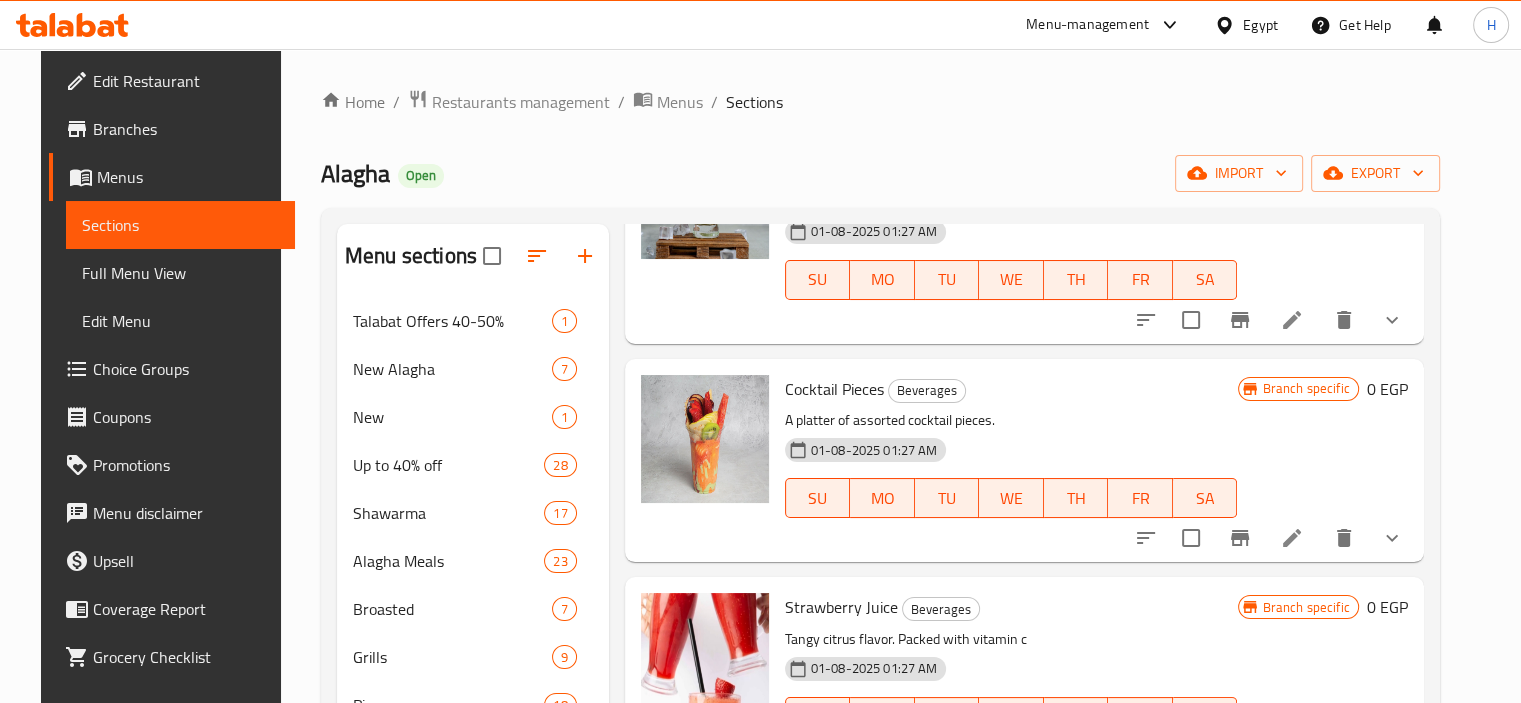 scroll, scrollTop: 1847, scrollLeft: 0, axis: vertical 